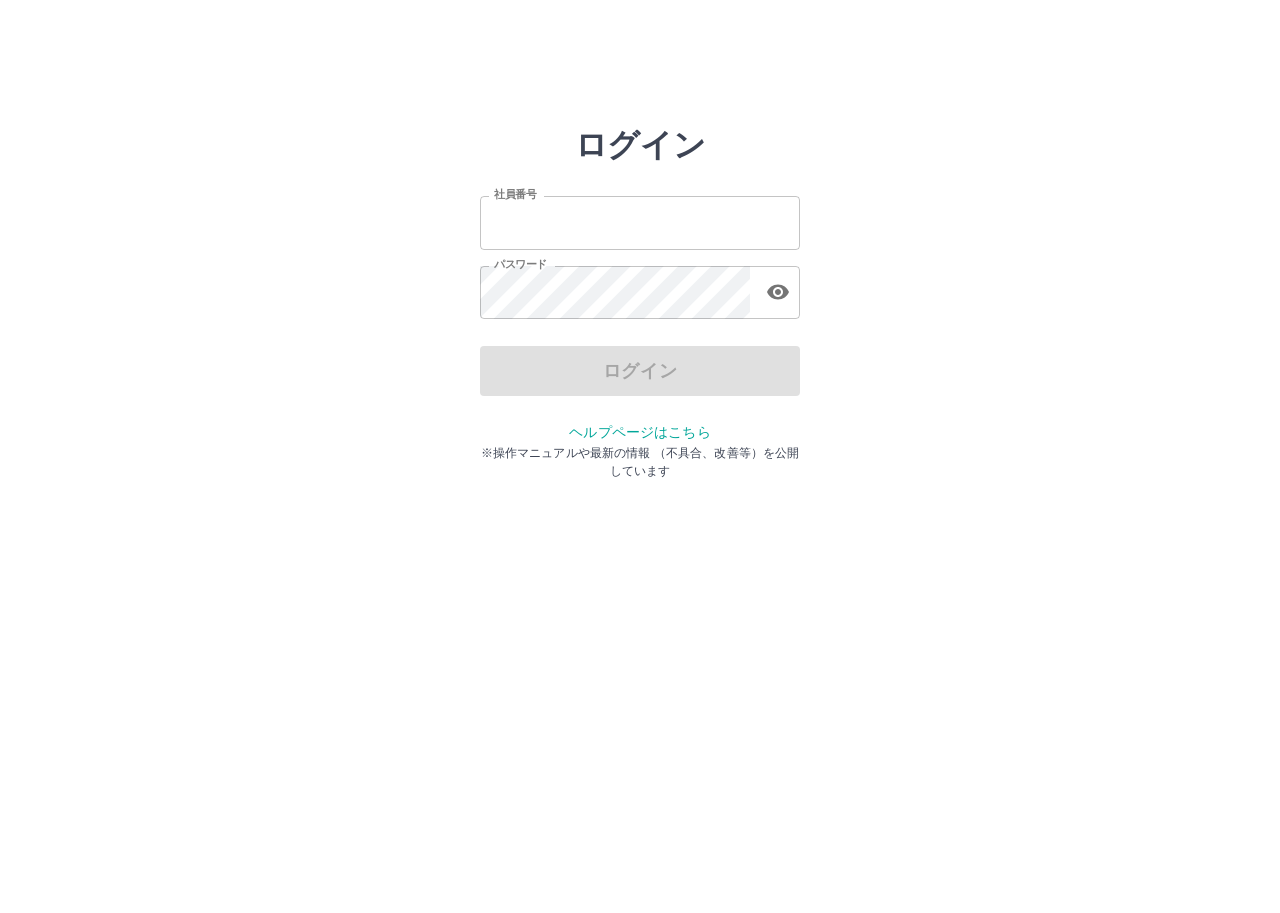 scroll, scrollTop: 0, scrollLeft: 0, axis: both 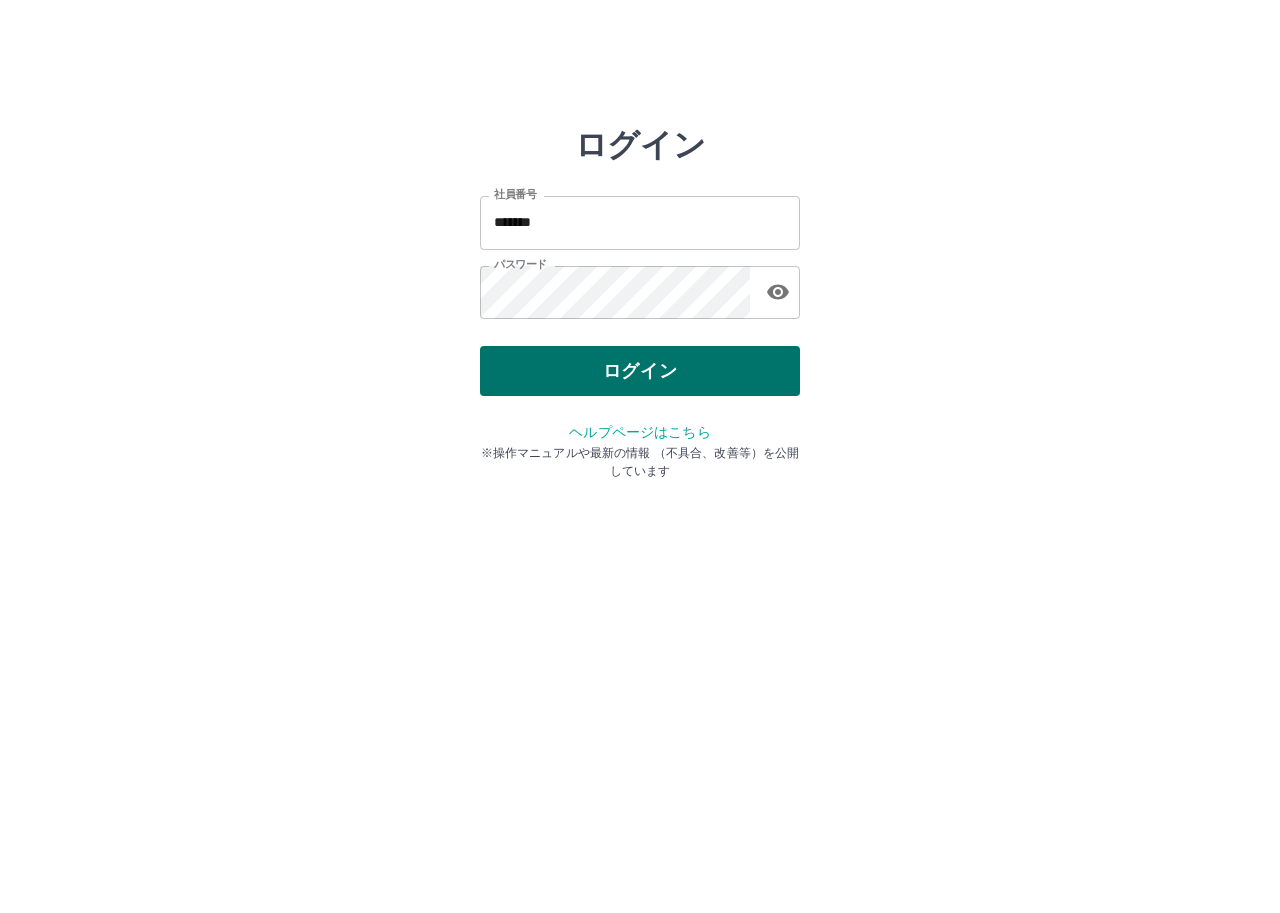 click on "ログイン" at bounding box center (640, 371) 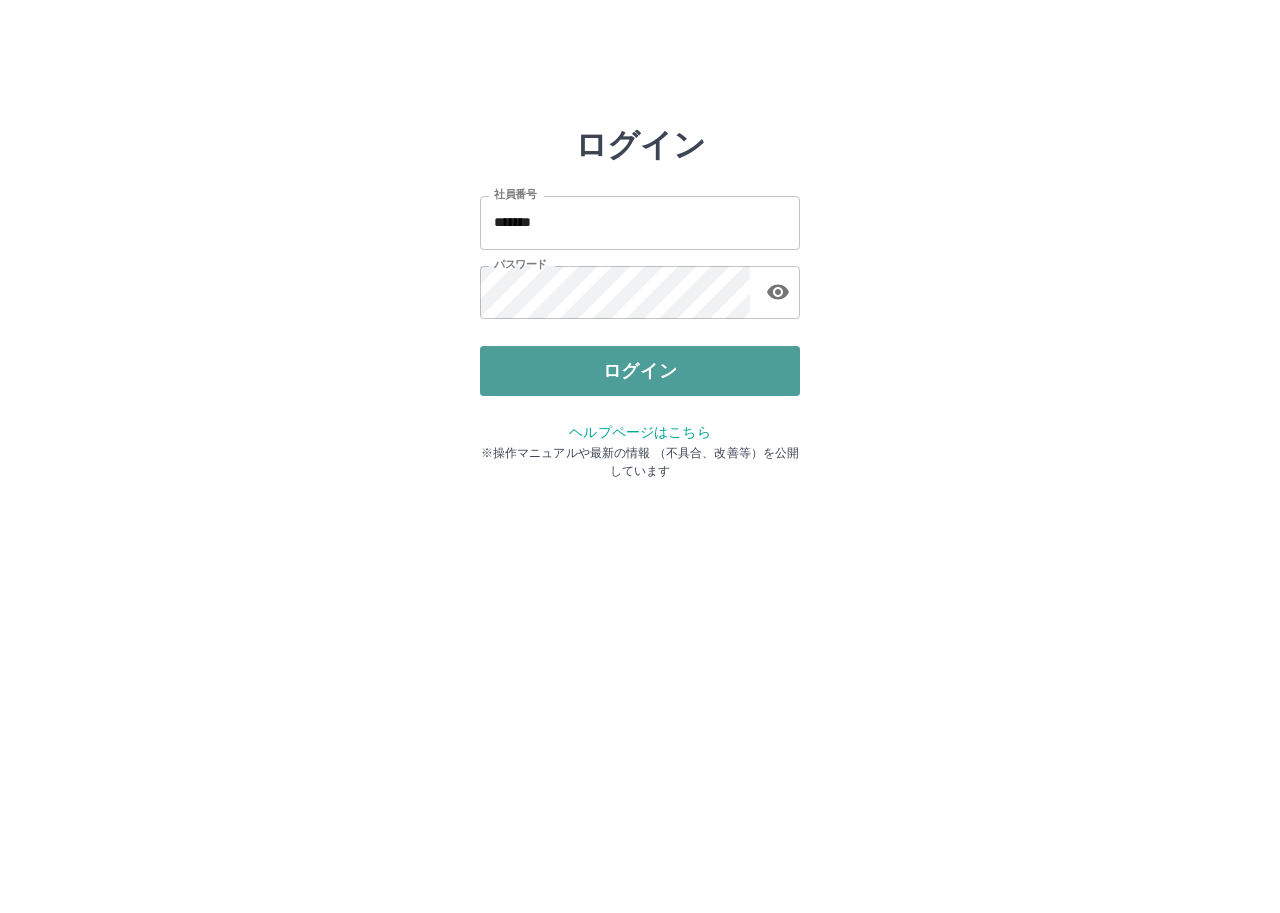 click on "ログイン" at bounding box center [640, 371] 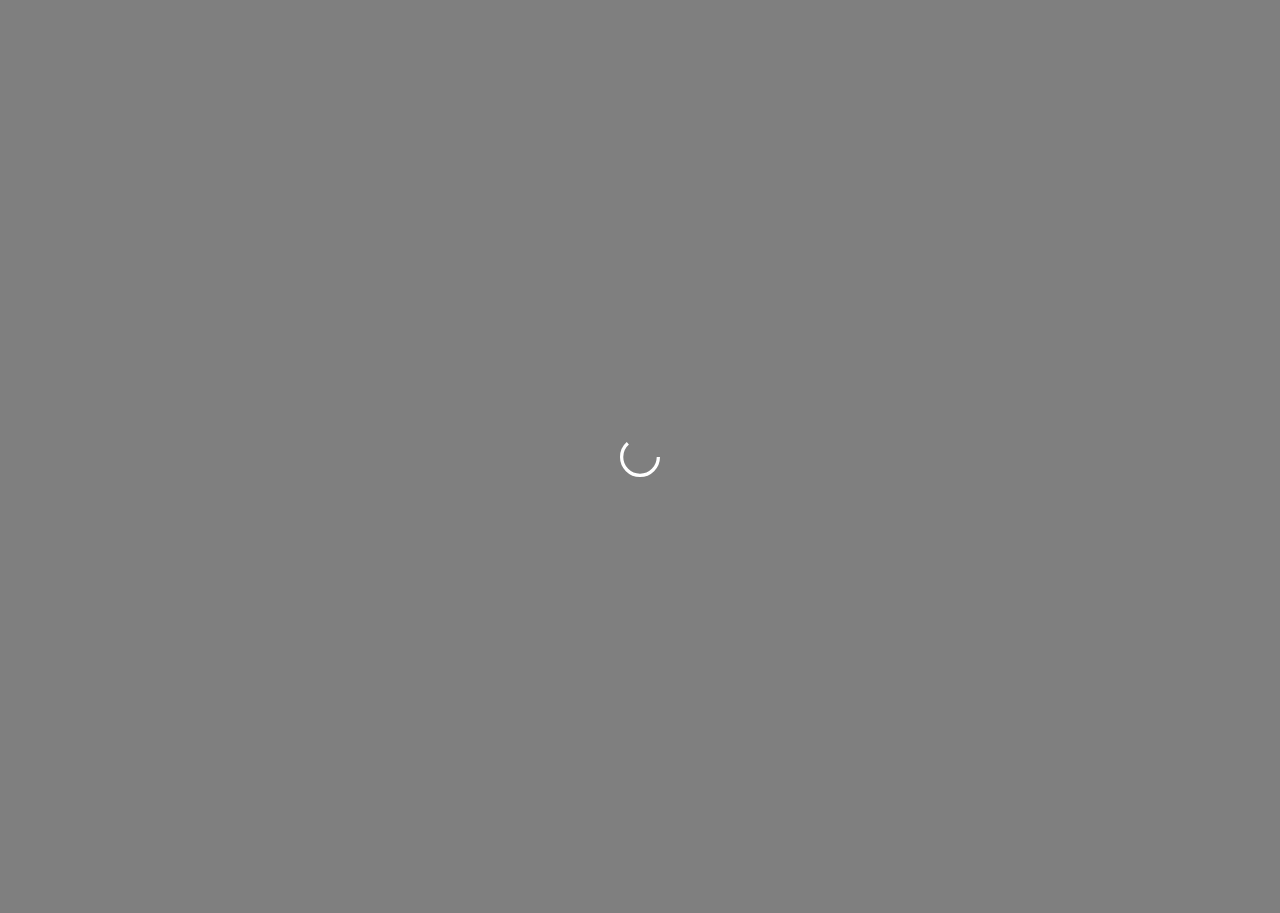 scroll, scrollTop: 0, scrollLeft: 0, axis: both 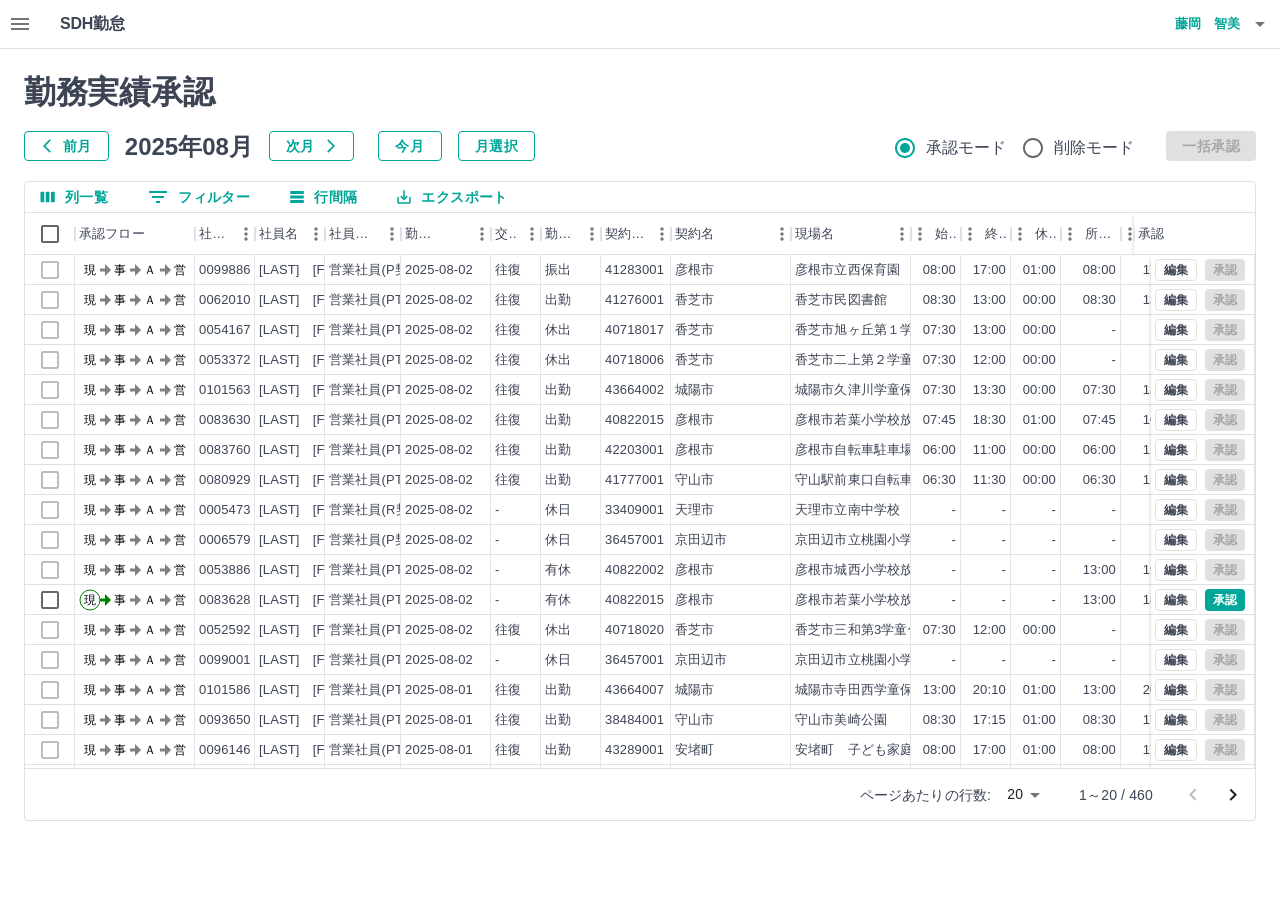click at bounding box center (20, 24) 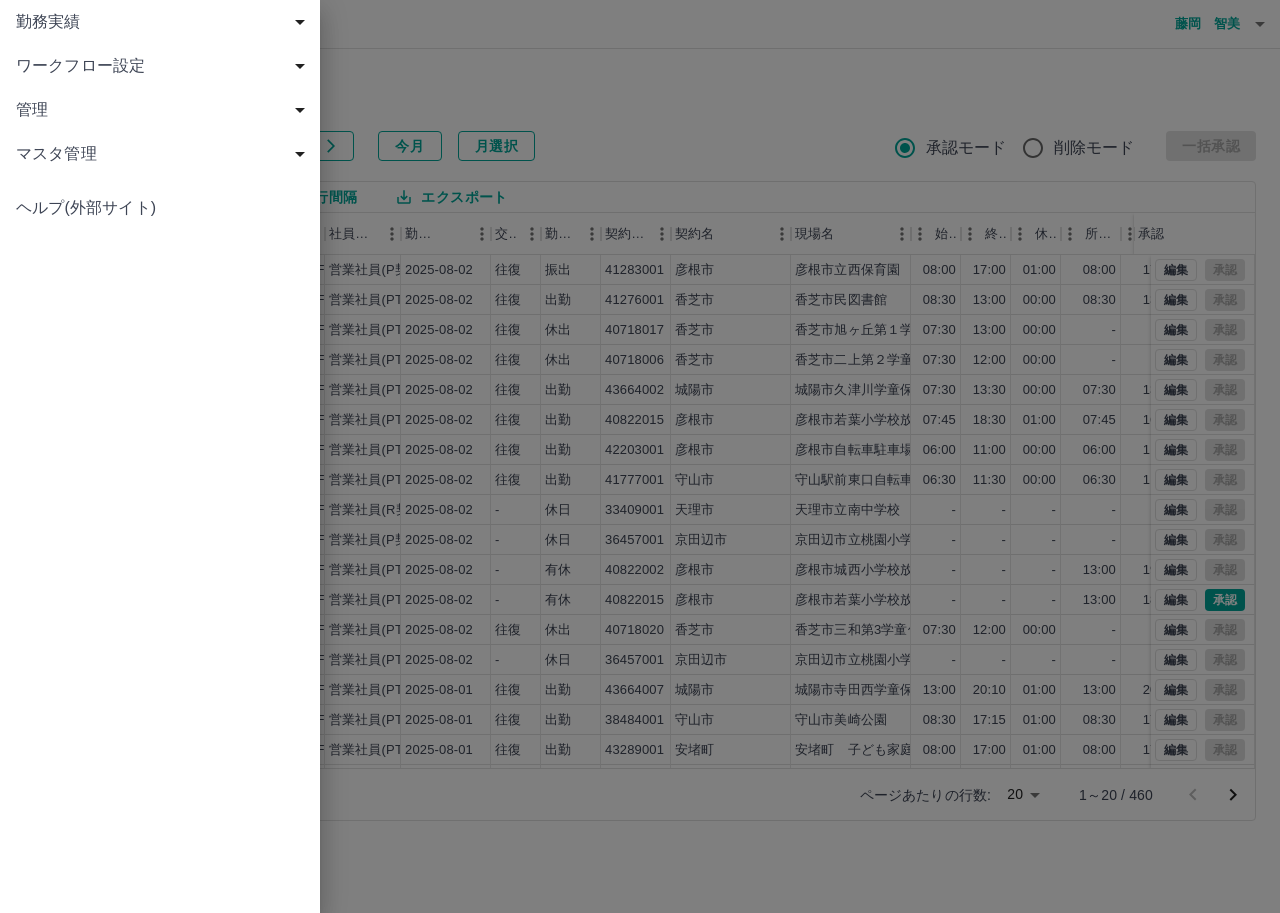 click on "勤務実績" at bounding box center (160, 22) 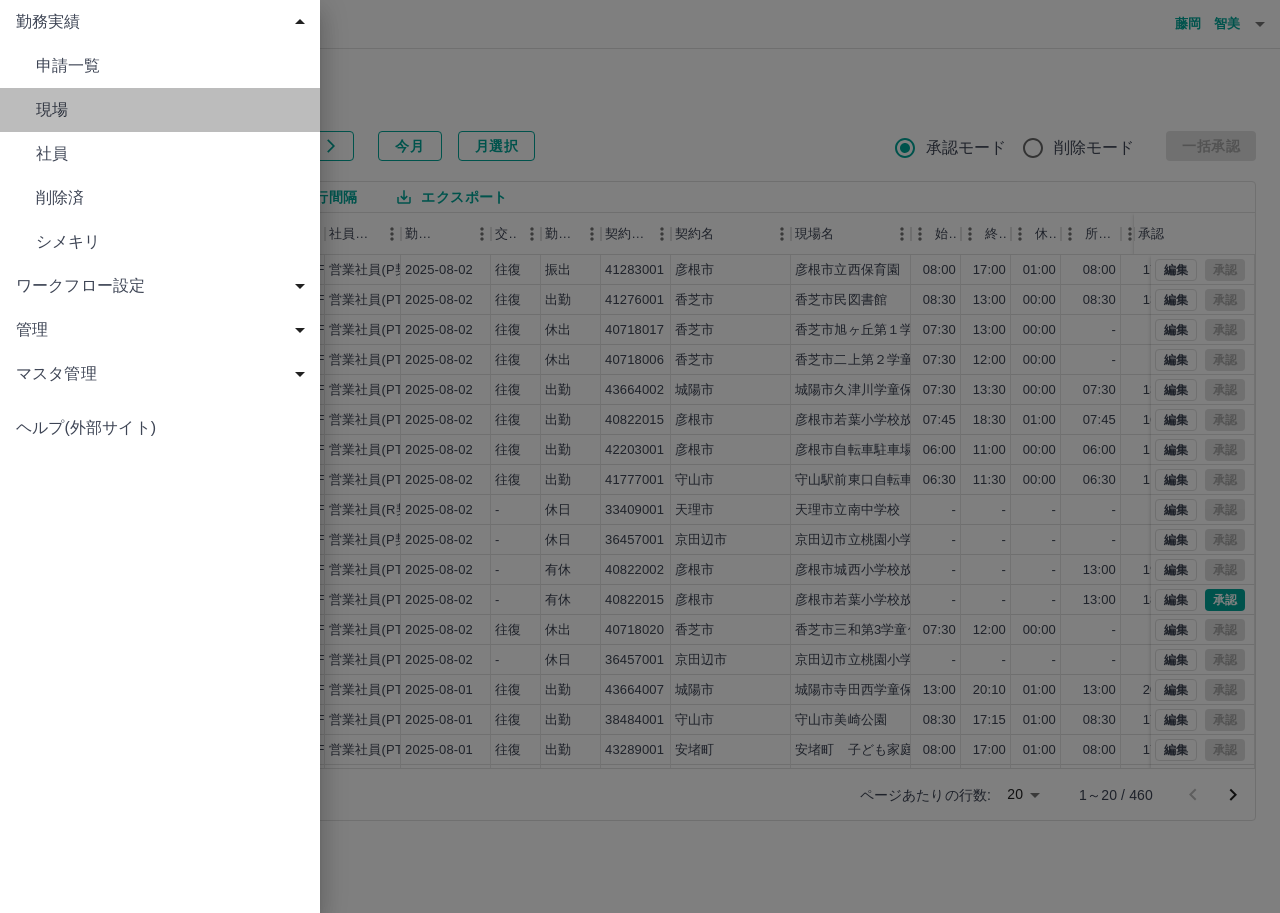 click on "現場" at bounding box center [160, 110] 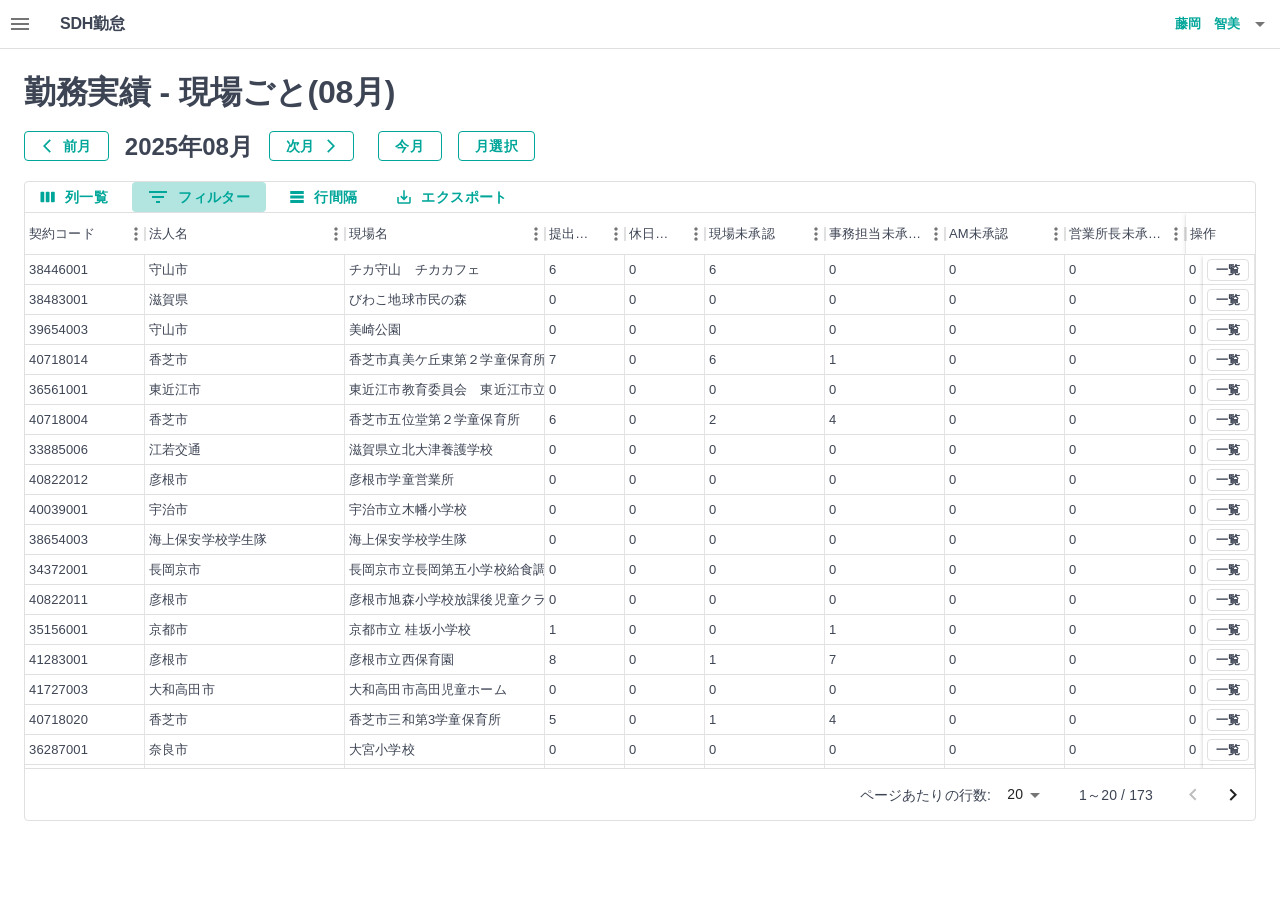 click on "0 フィルター" at bounding box center (199, 197) 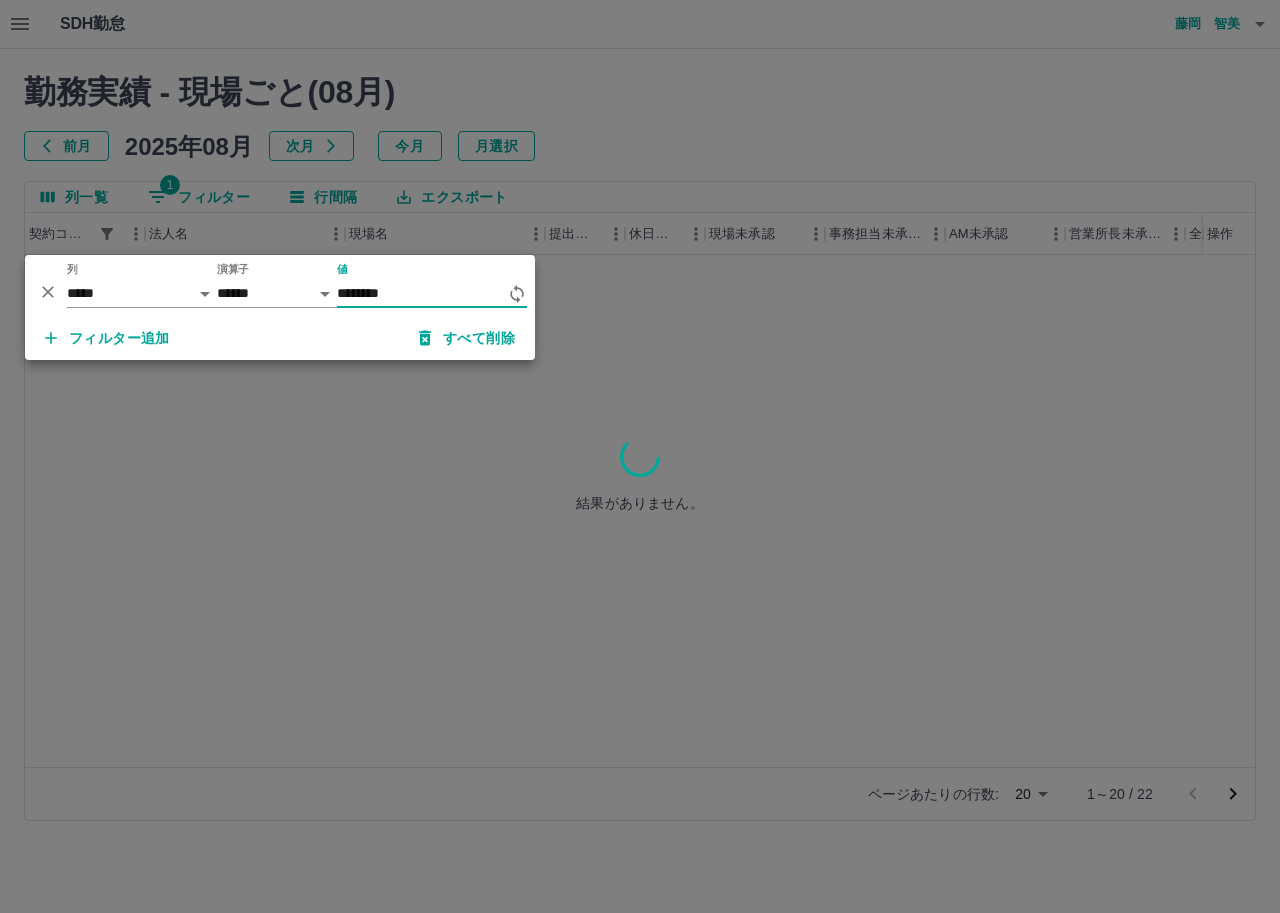 type on "********" 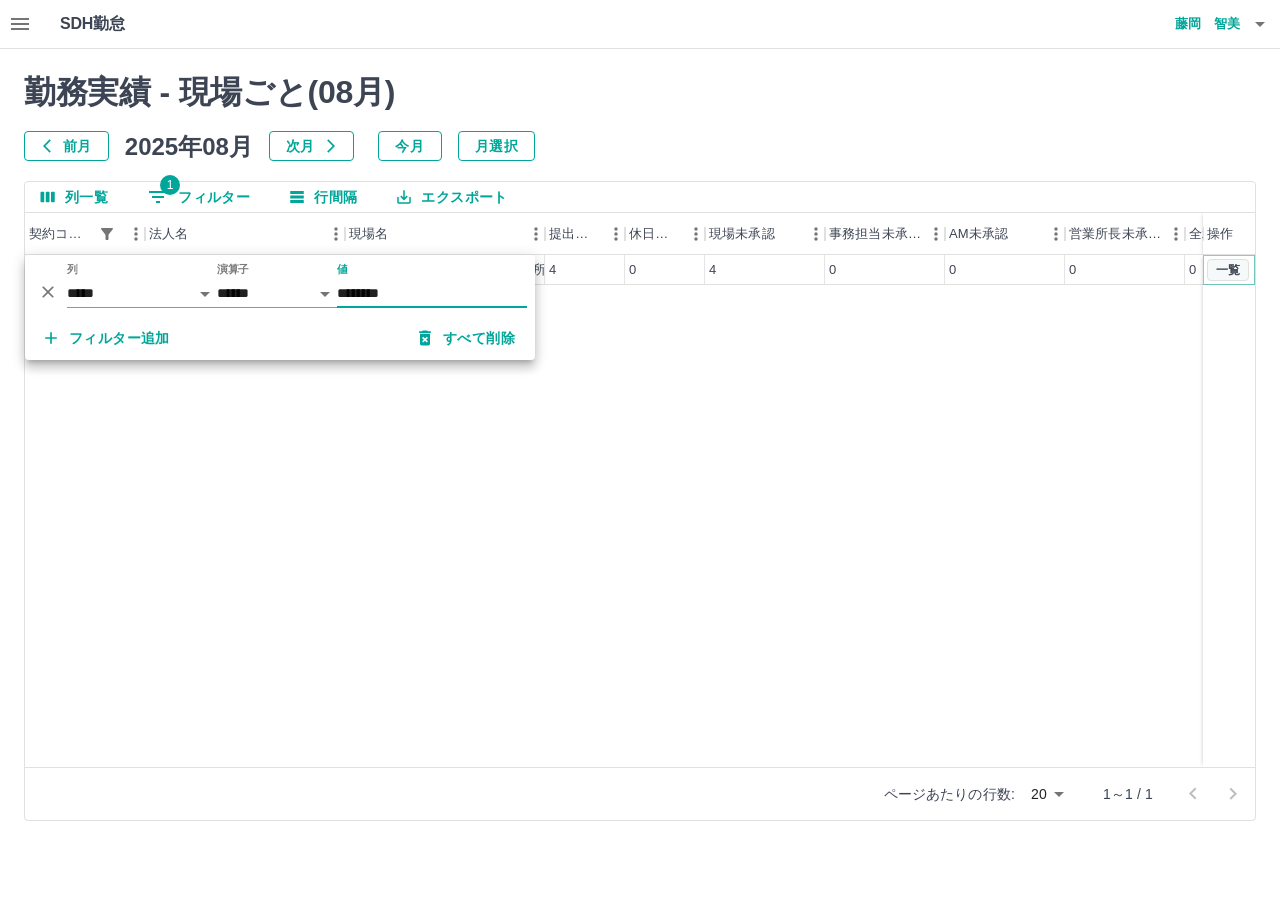 click on "一覧" at bounding box center [1228, 270] 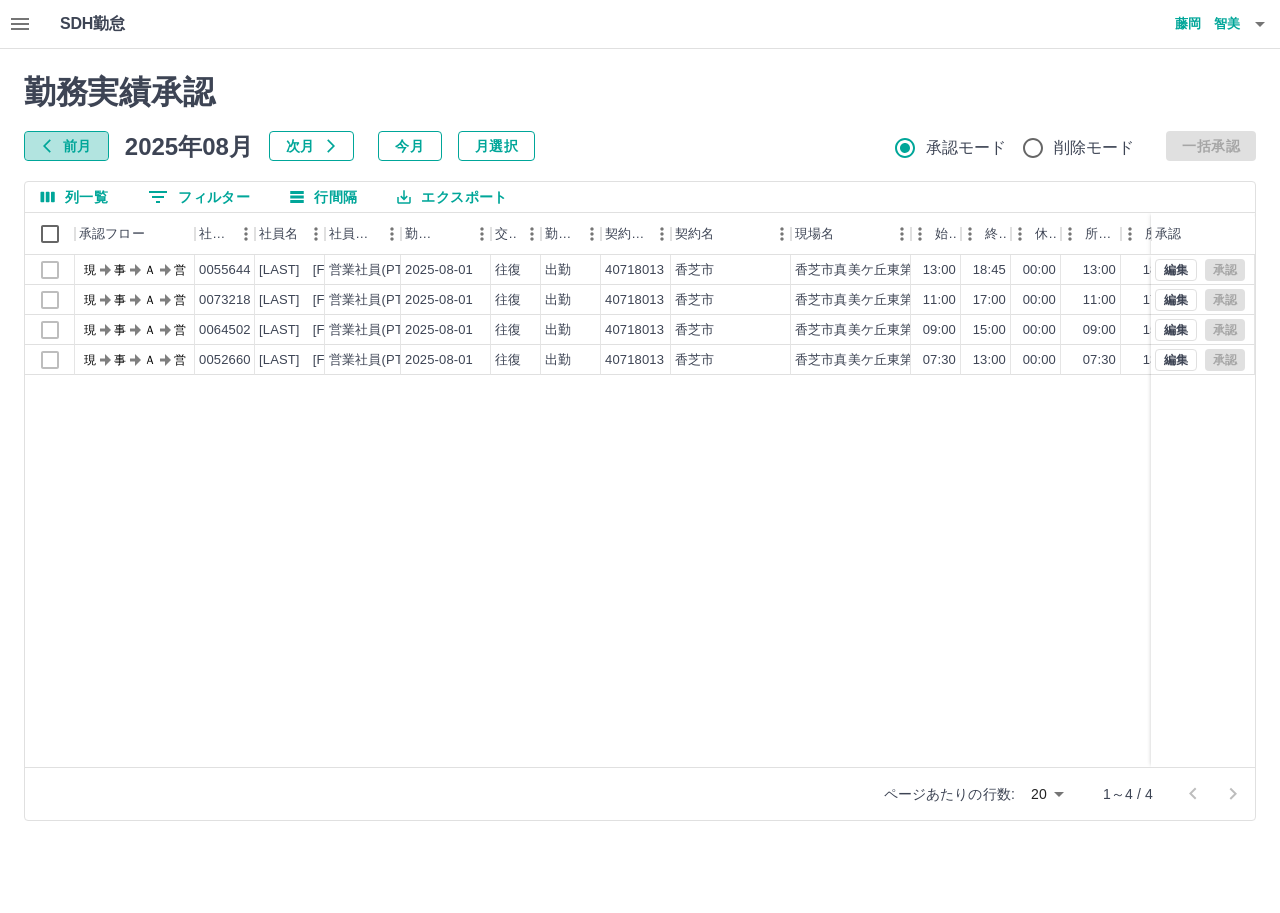 click 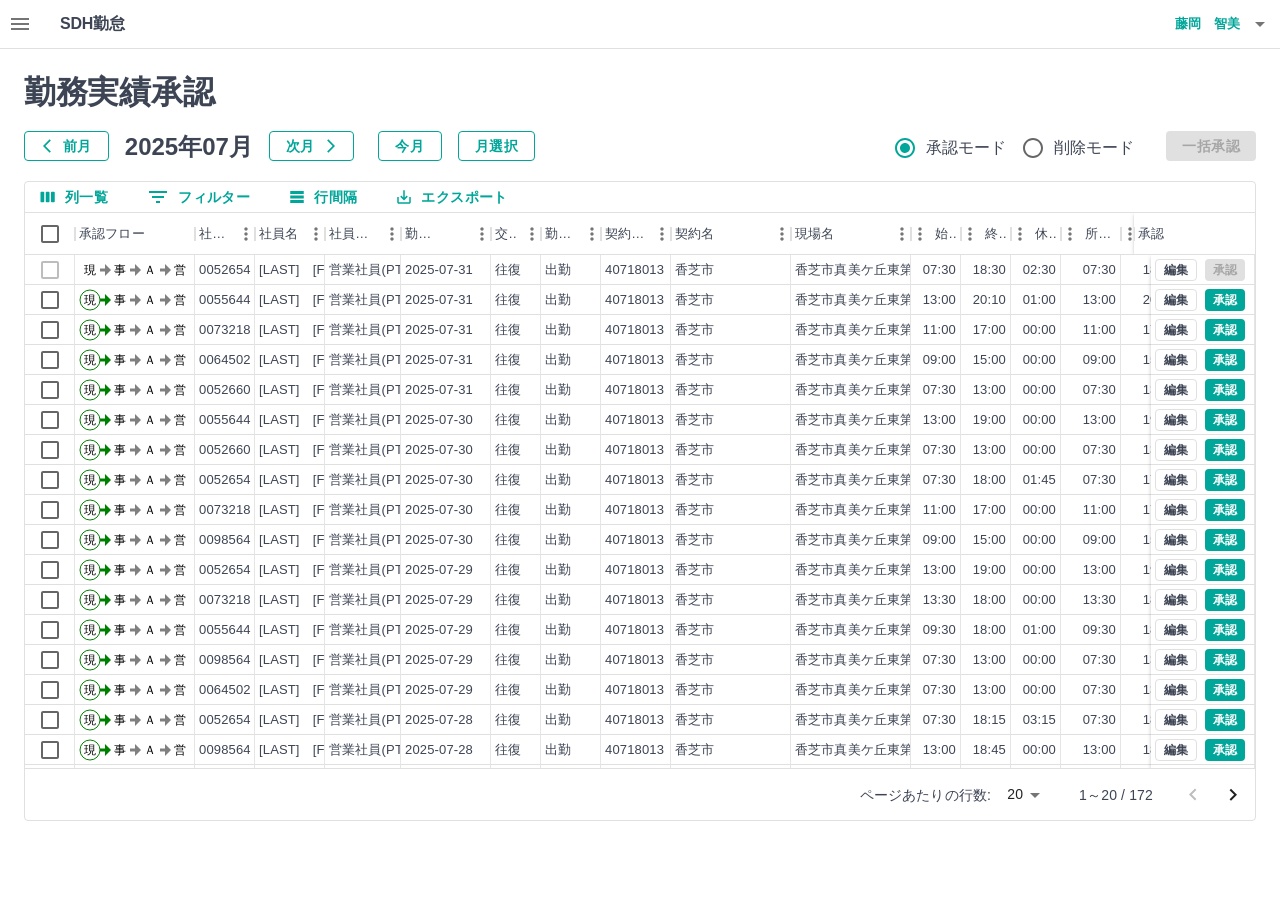 click on "SDH勤怠 藤岡　智美 勤務実績承認 前月 2025年07月 次月 今月 月選択 承認モード 削除モード 一括承認 列一覧 0 フィルター 行間隔 エクスポート 承認フロー 社員番号 社員名 社員区分 勤務日 交通費 勤務区分 契約コード 契約名 現場名 始業 終業 休憩 所定開始 所定終業 所定休憩 拘束 勤務 遅刻等 承認 現 事 Ａ 営 0052654 大前　かおり 営業社員(PT契約) 2025-07-31 往復 出勤 40718013 香芝市 香芝市真美ケ丘東第１学童保育所 07:30 18:30 02:30 07:30 18:00 02:30 11:00 08:30 00:00 現 事 Ａ 営 0055644 範國　留美 営業社員(PT契約) 2025-07-31 往復 出勤 40718013 香芝市 香芝市真美ケ丘東第１学童保育所 13:00 20:10 01:00 13:00 20:10 01:00 07:10 06:10 00:00 現 事 Ａ 営 0073218 藤田　真弓 営業社員(PT契約) 2025-07-31 往復 出勤 40718013 香芝市 香芝市真美ケ丘東第１学童保育所 11:00 17:00 00:00 11:00 17:00 00:00 06:00 06:00 現" at bounding box center [640, 422] 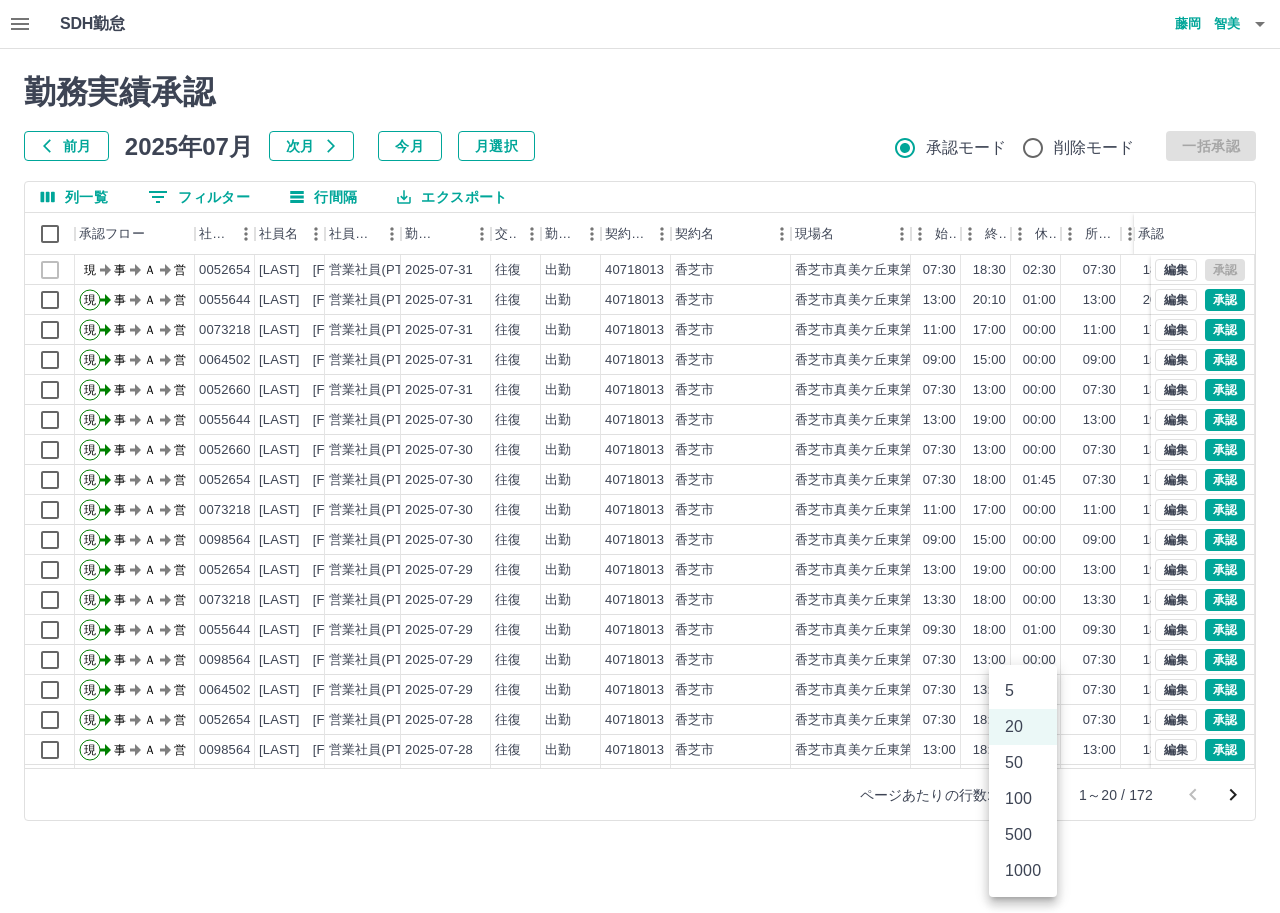 click on "500" at bounding box center (1023, 835) 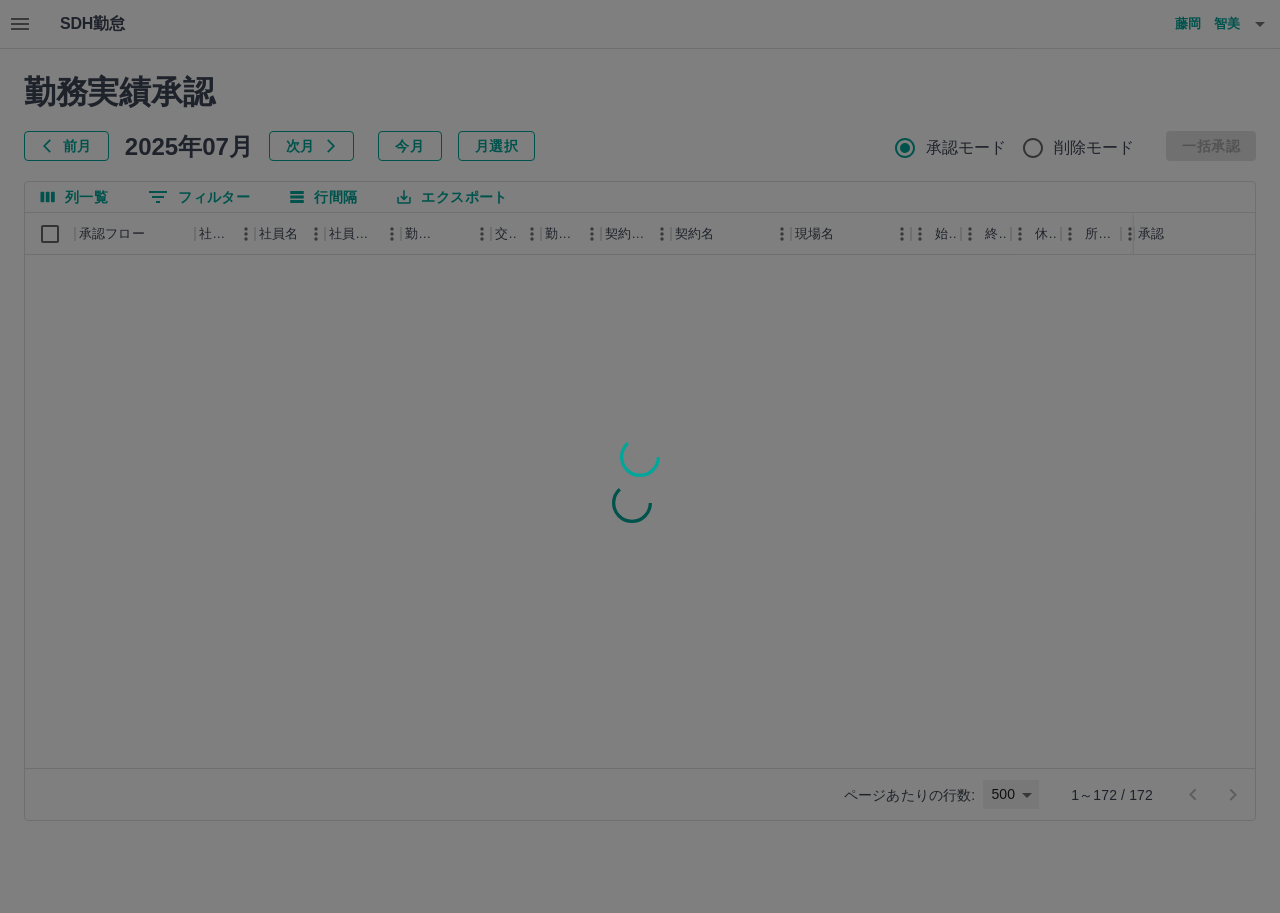 type on "***" 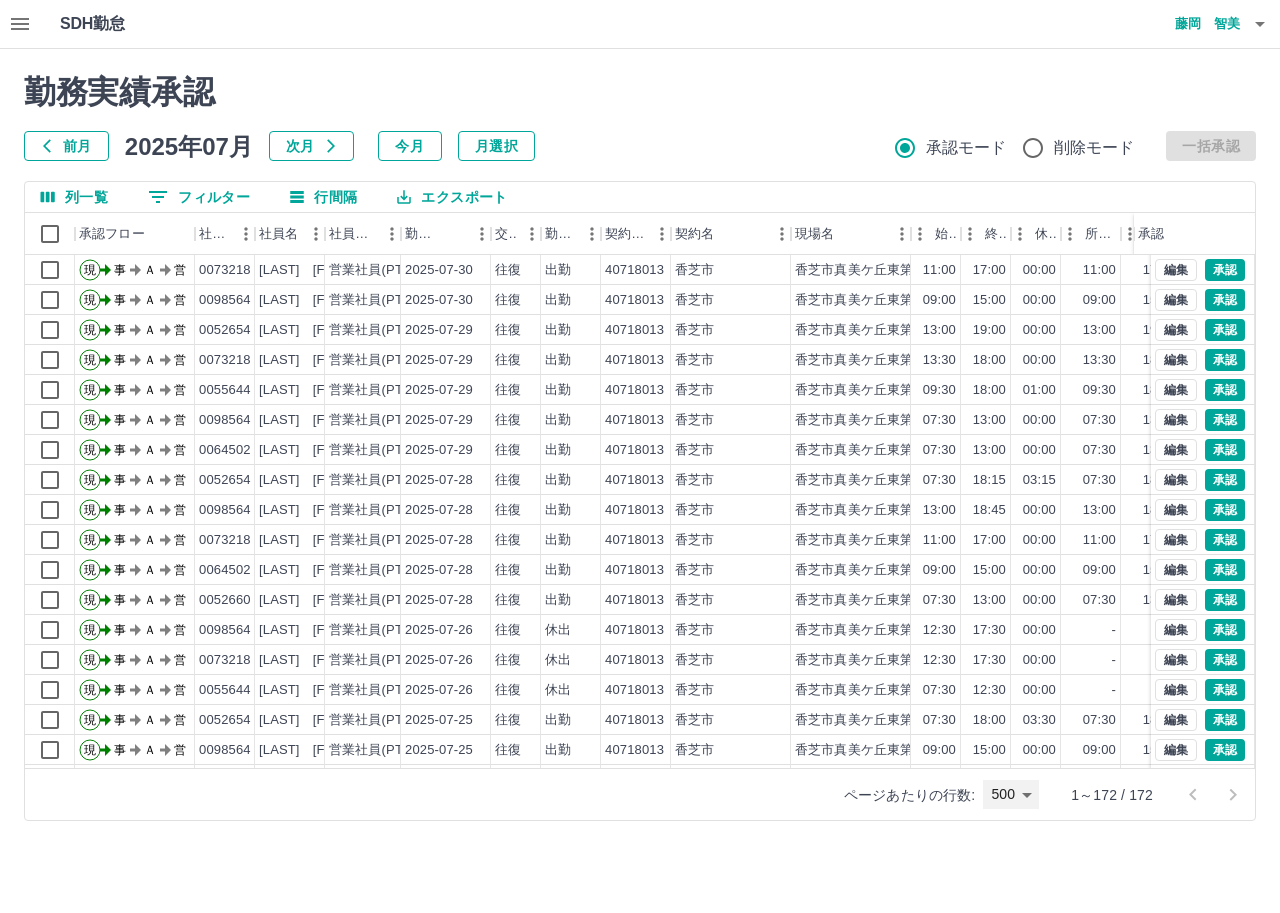 scroll, scrollTop: 300, scrollLeft: 0, axis: vertical 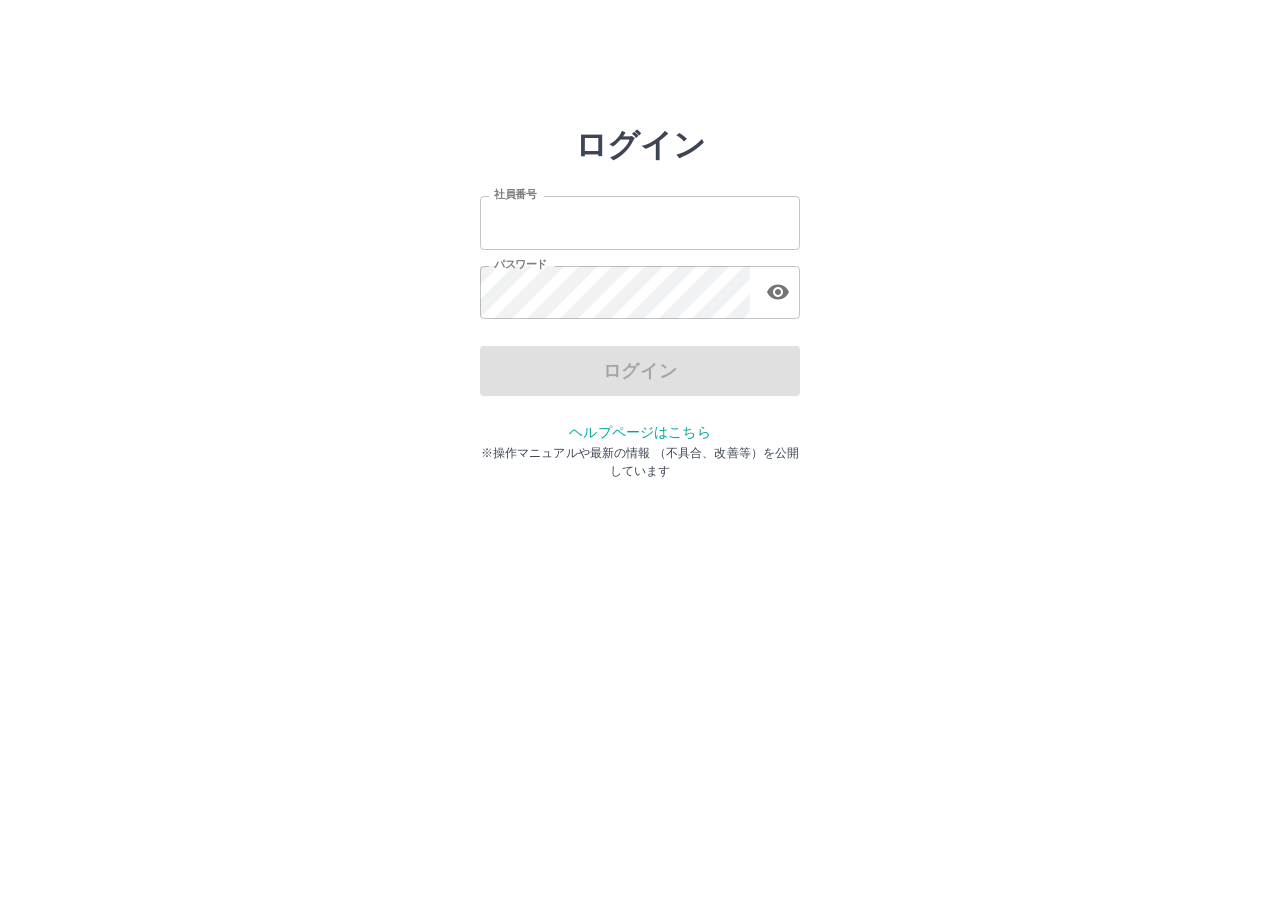type on "*******" 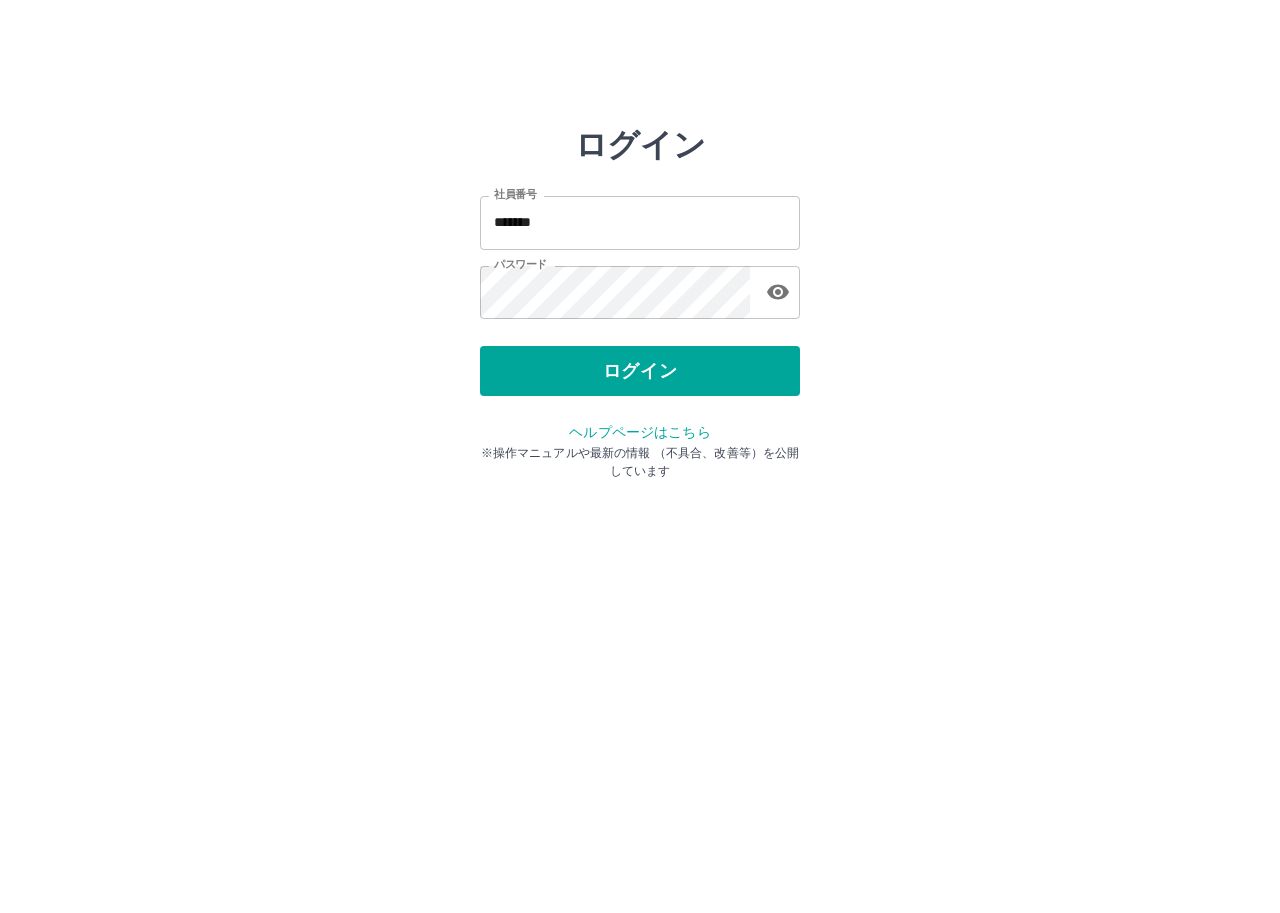 click on "ログイン 社員番号 ******* 社員番号 パスワード パスワード ログイン ヘルプページはこちら ※操作マニュアルや最新の情報 （不具合、改善等）を公開しています" at bounding box center [640, 286] 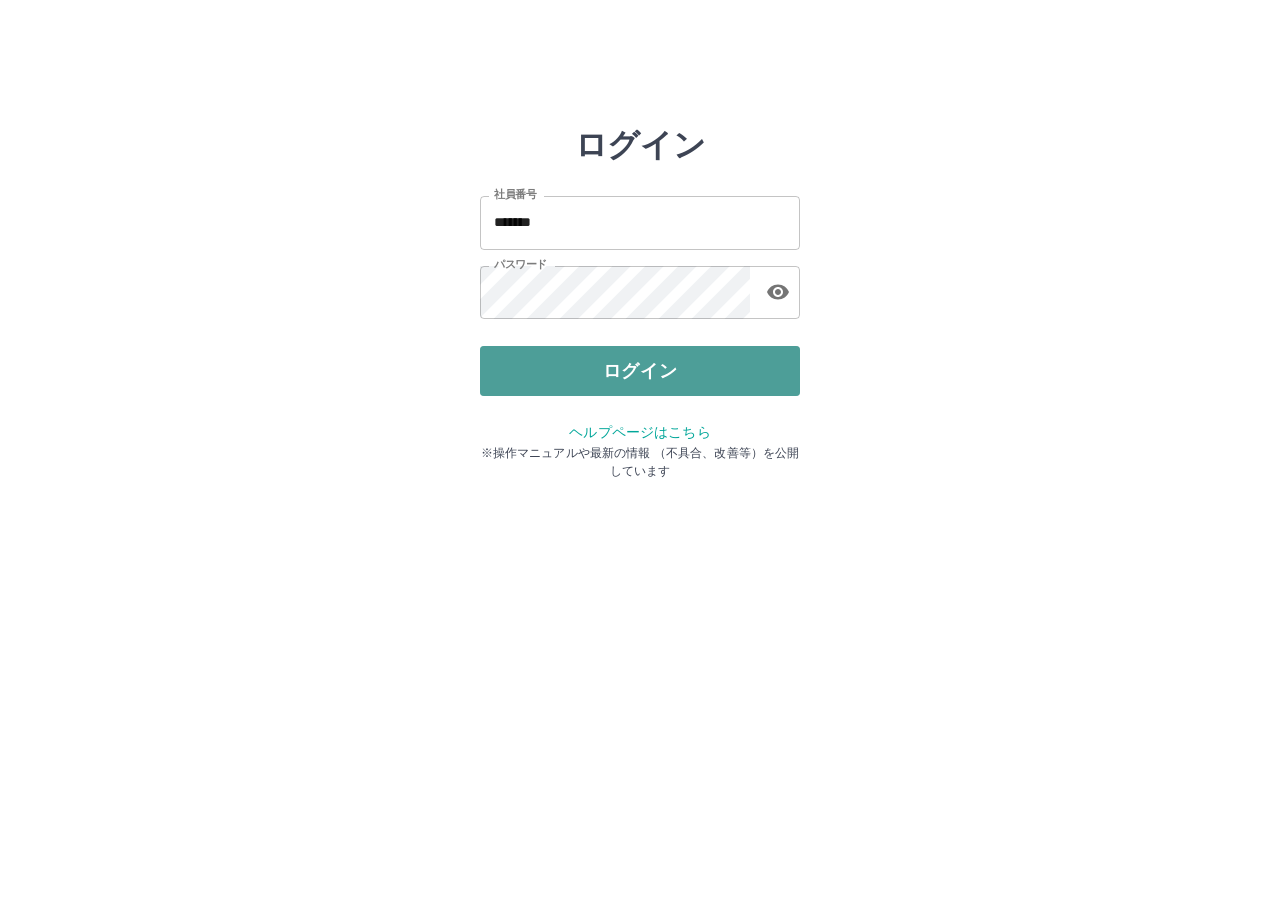 click on "ログイン" at bounding box center (640, 371) 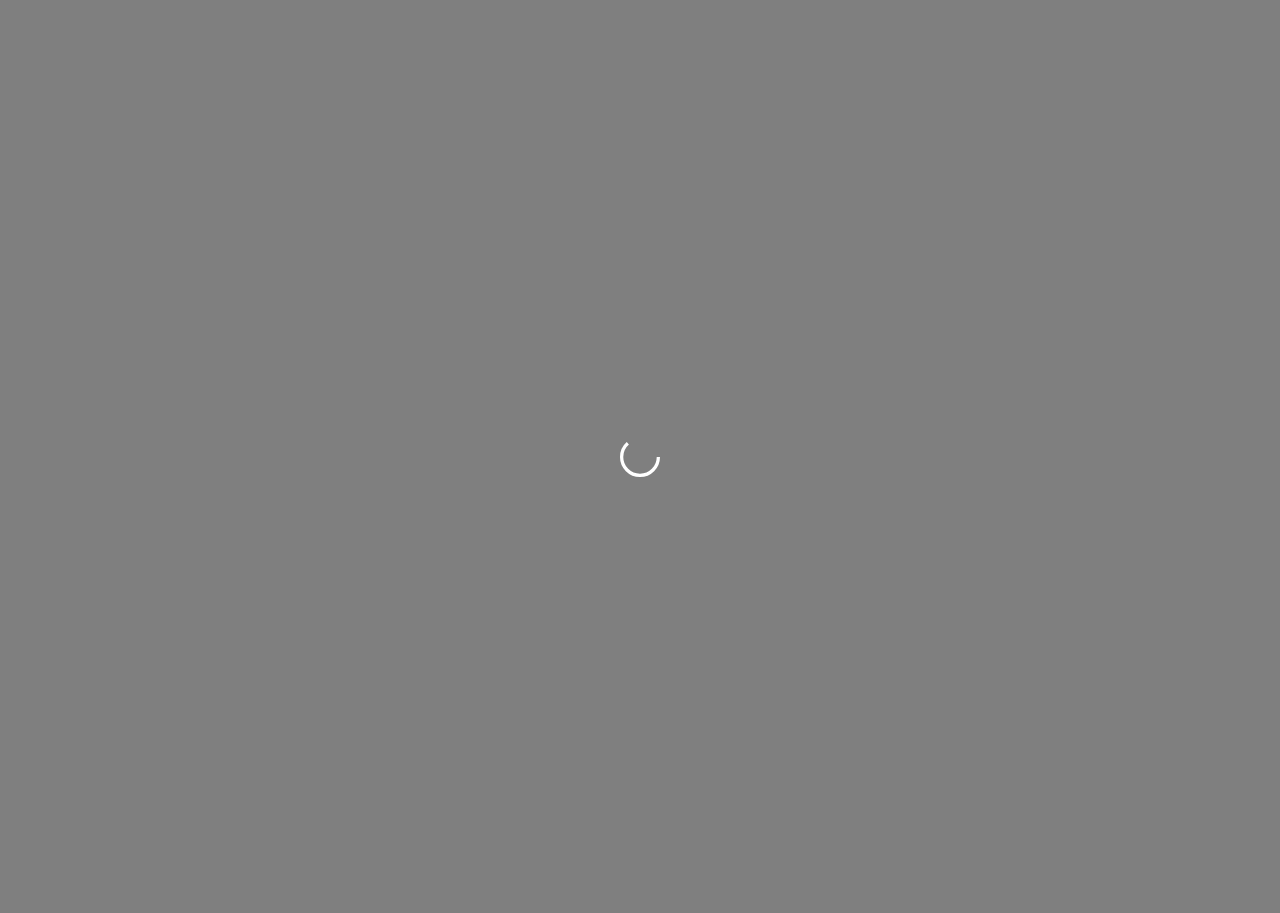 scroll, scrollTop: 0, scrollLeft: 0, axis: both 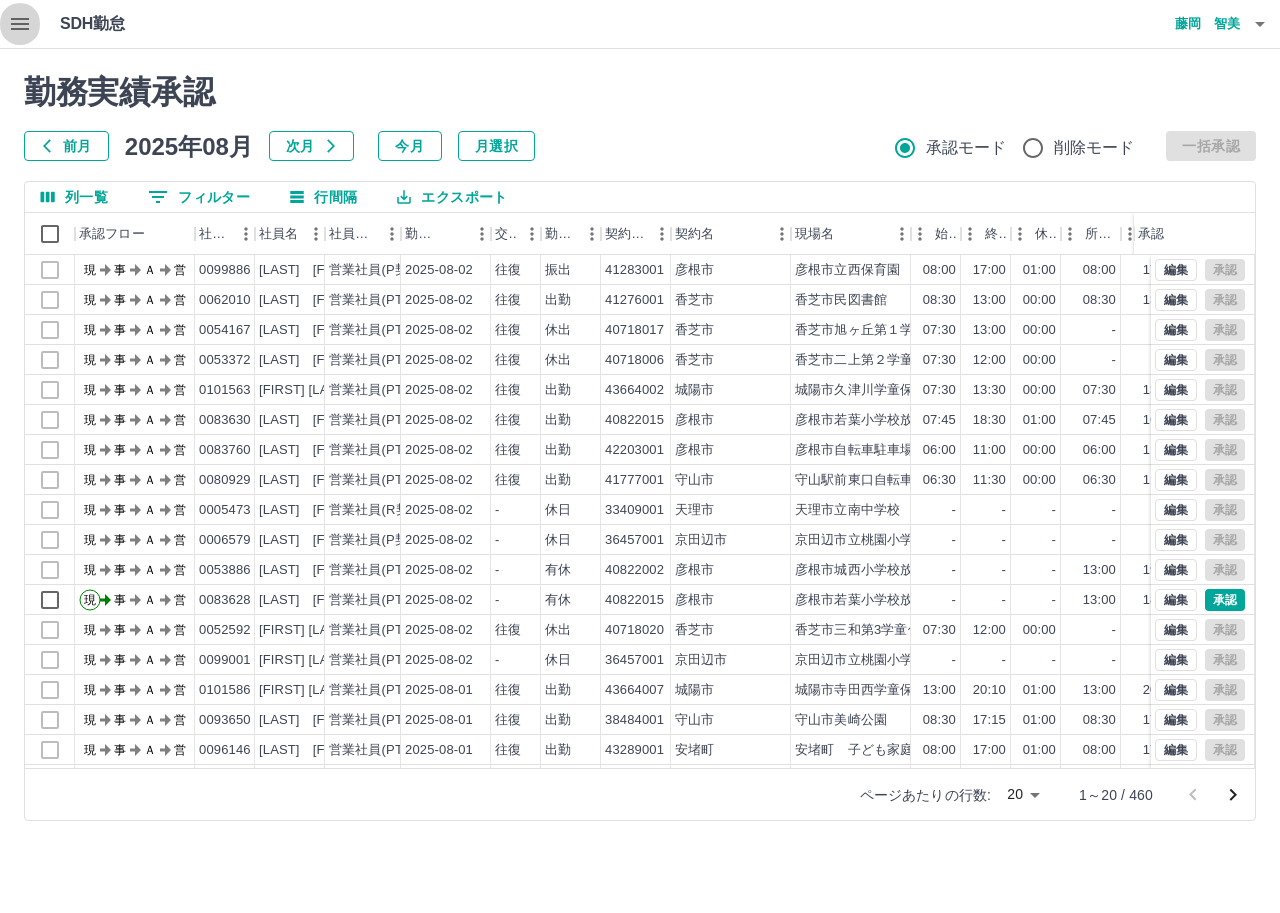 click at bounding box center (20, 24) 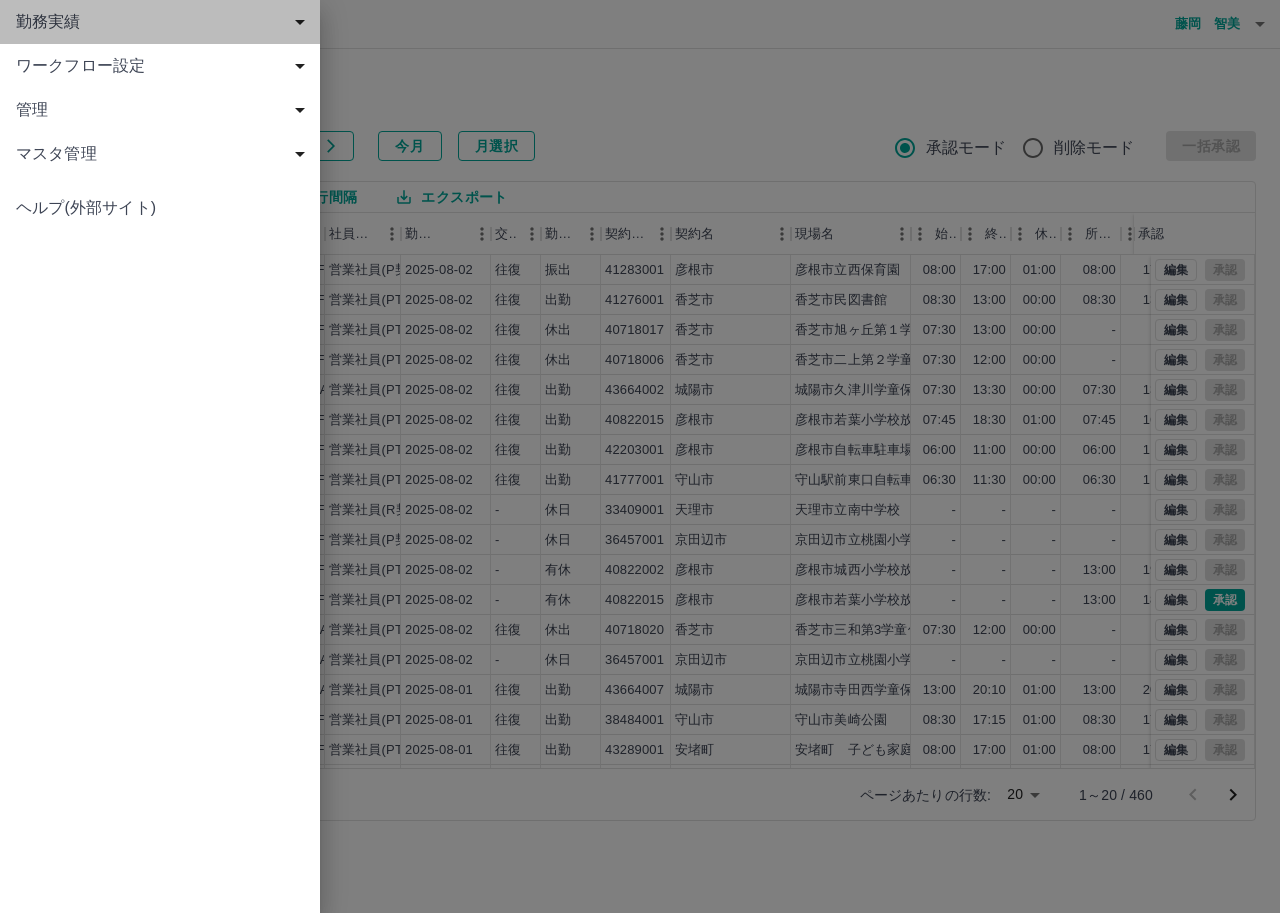 click on "勤務実績" at bounding box center (164, 22) 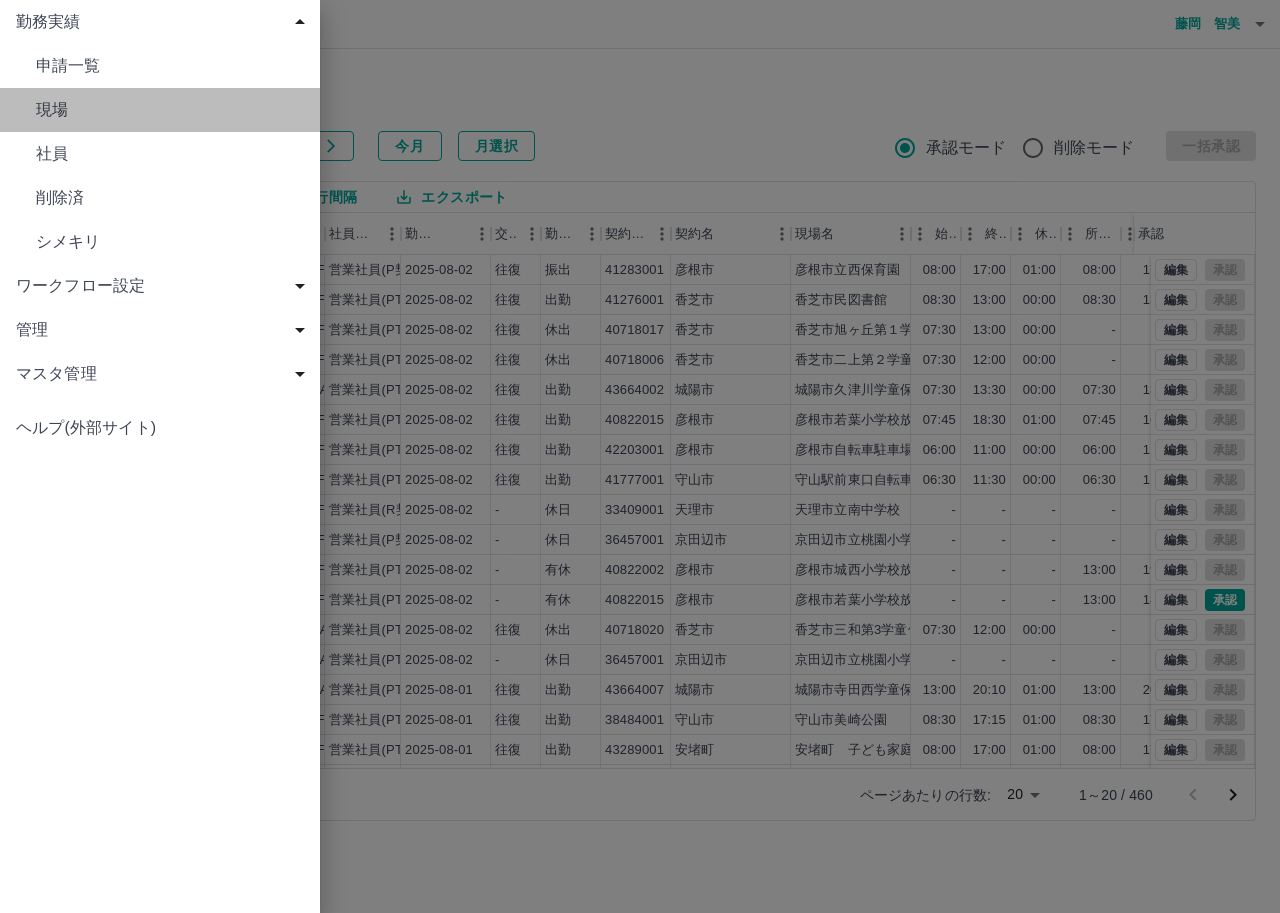 click on "現場" at bounding box center [170, 110] 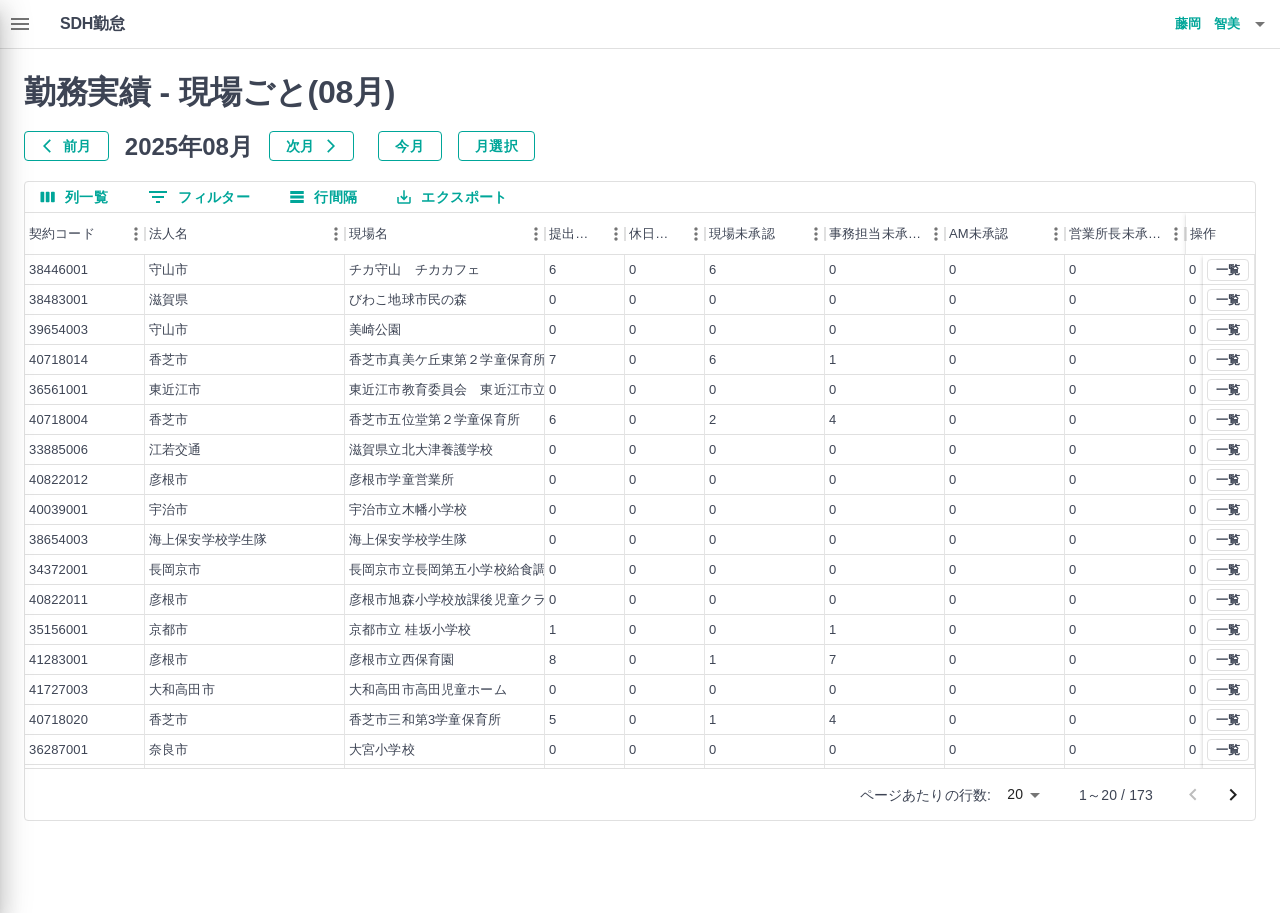 click at bounding box center [640, 456] 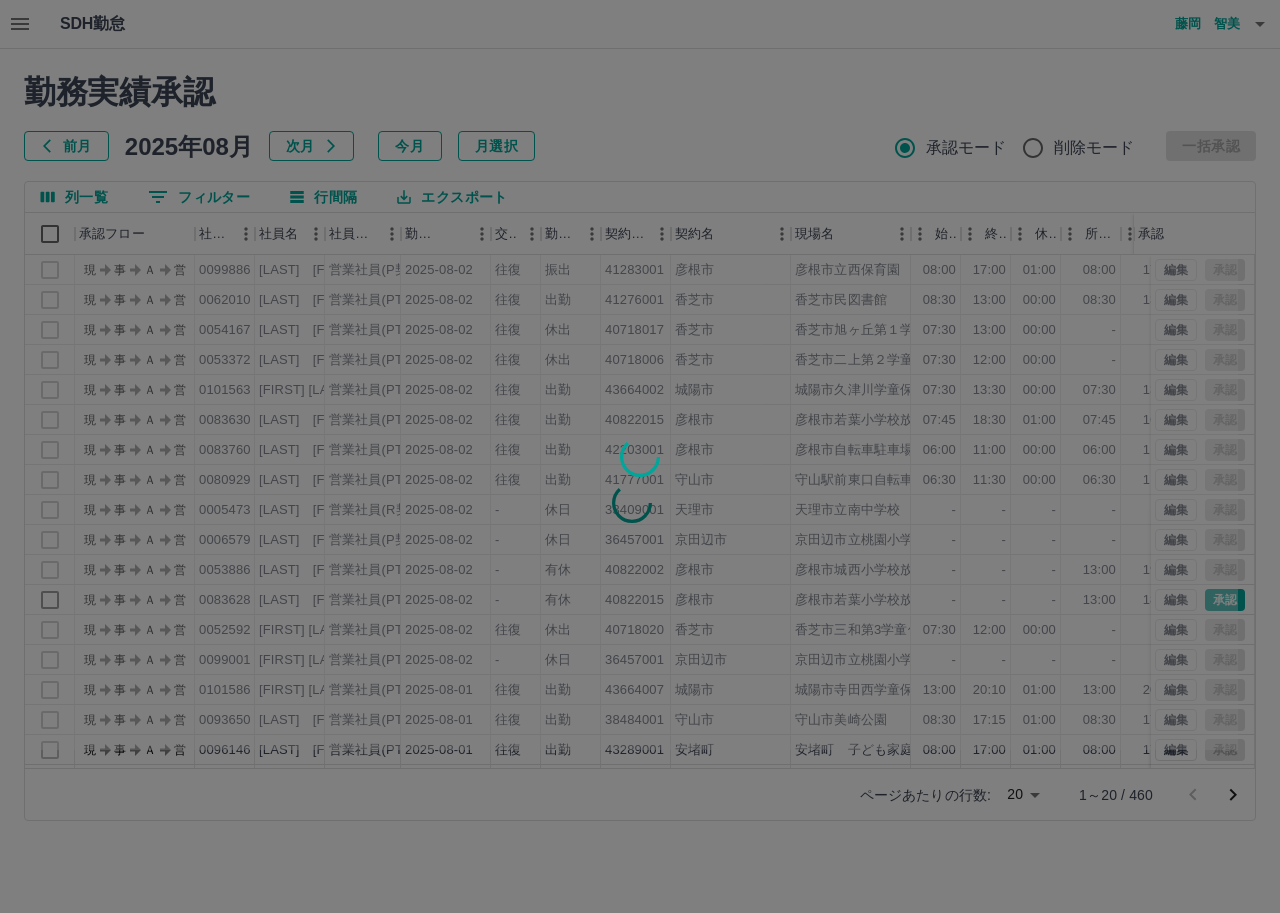 click at bounding box center [640, 456] 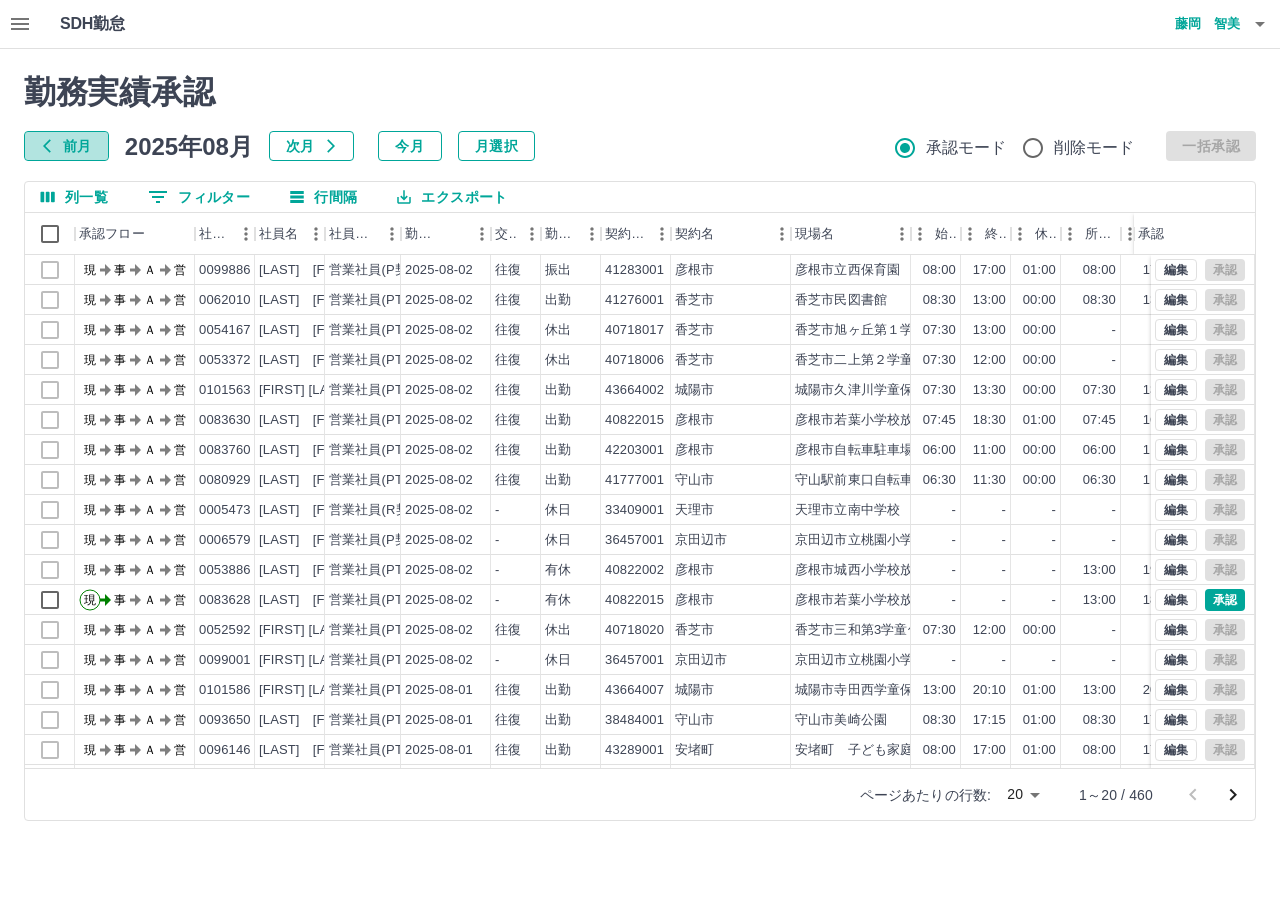click 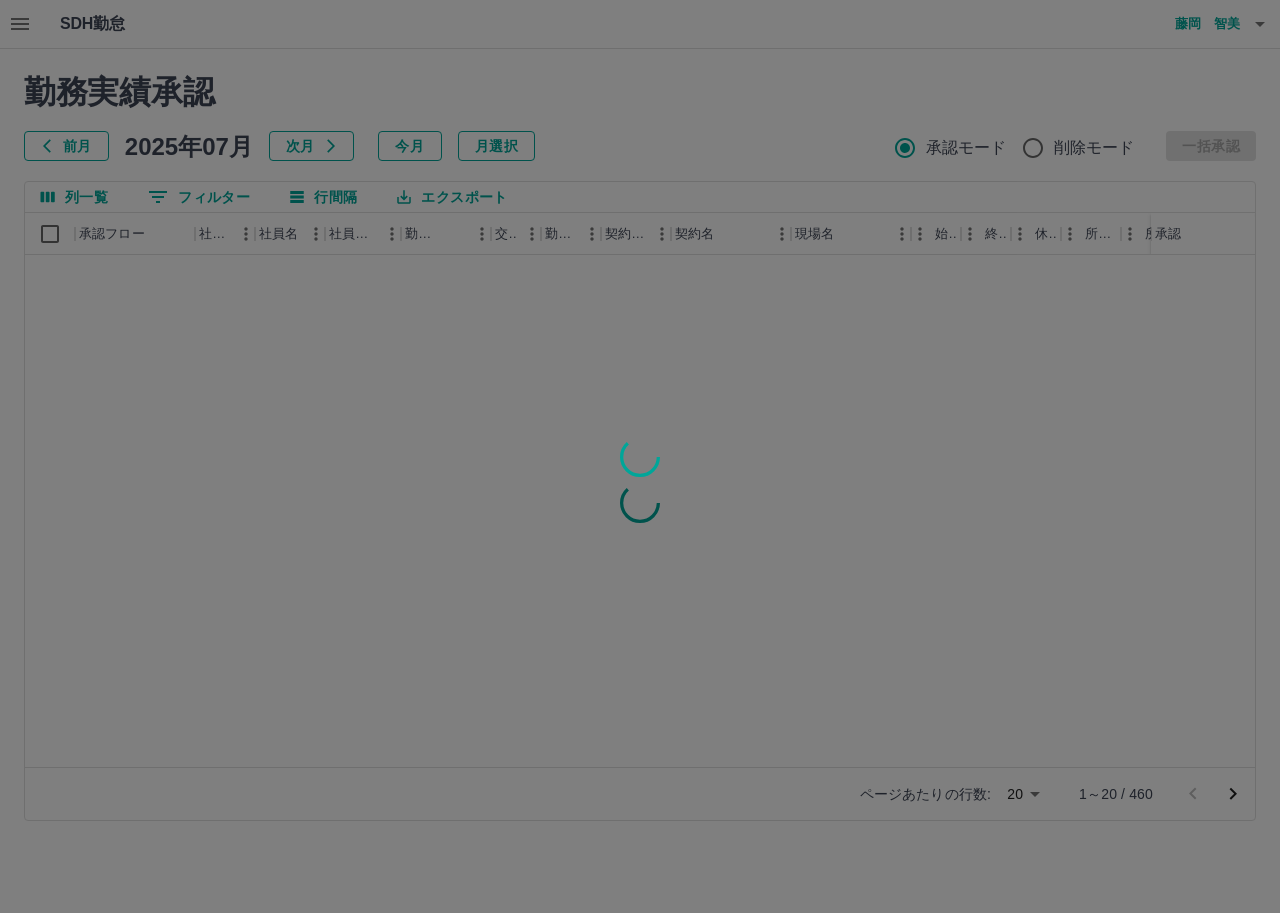 click at bounding box center [640, 456] 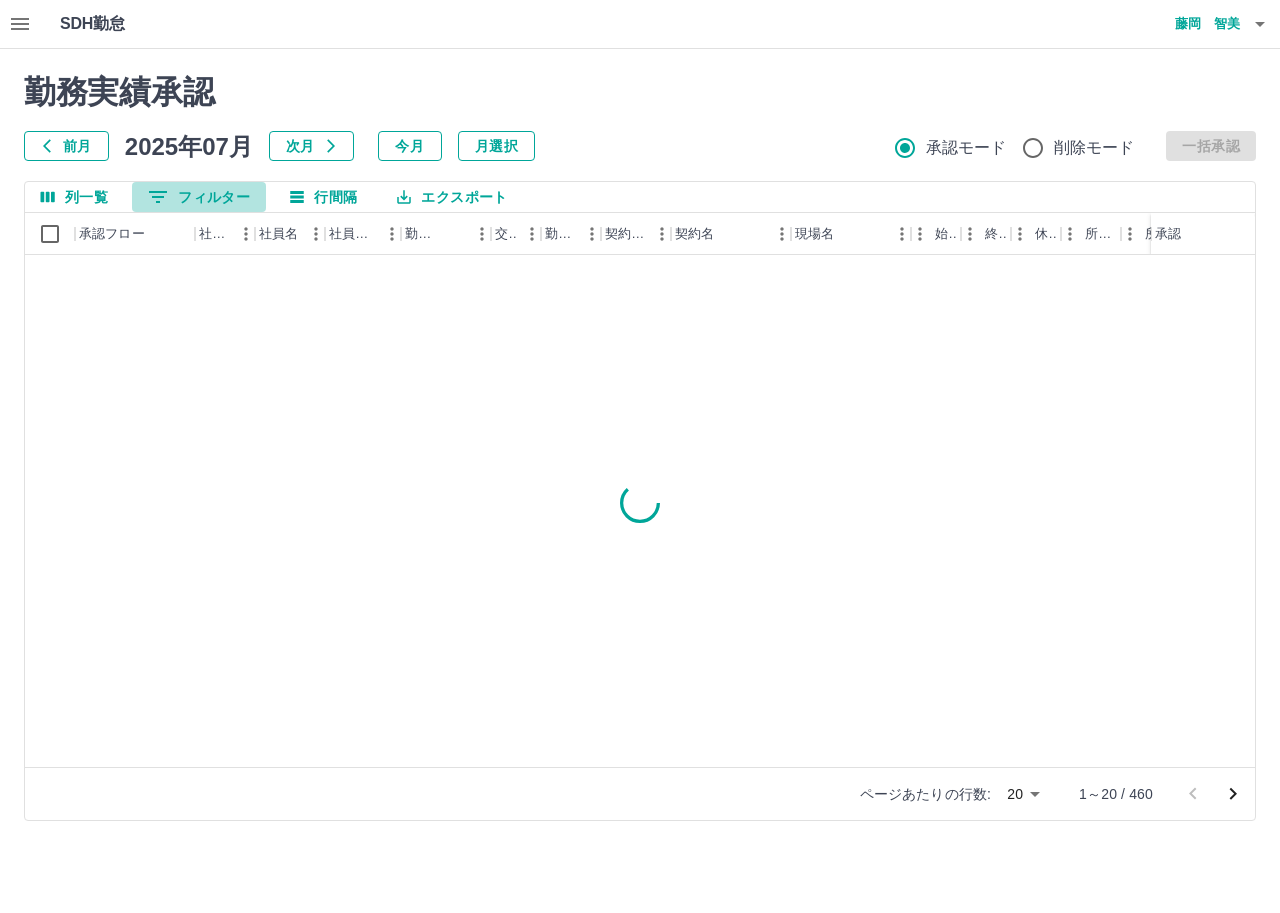 click 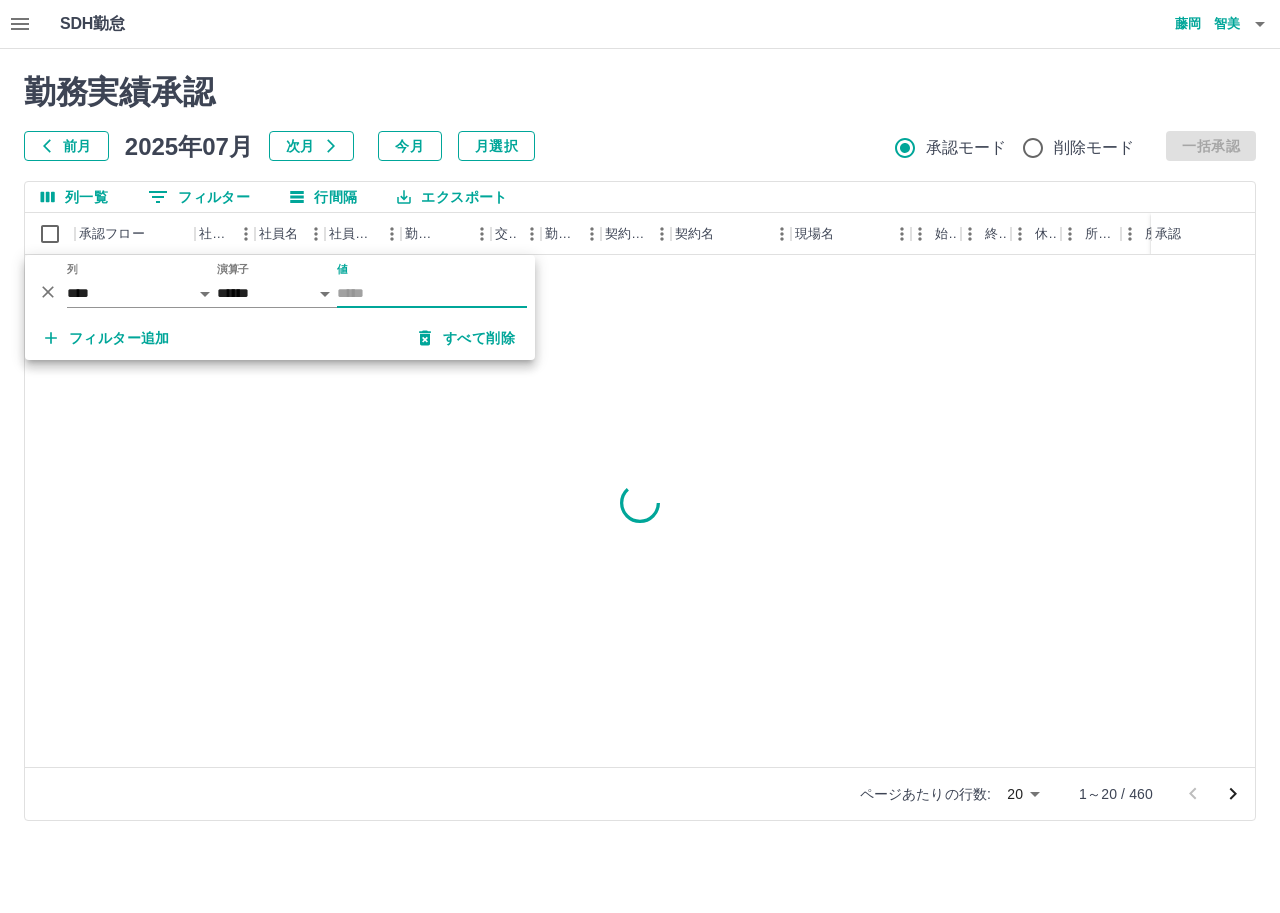 click on "列一覧" at bounding box center [74, 197] 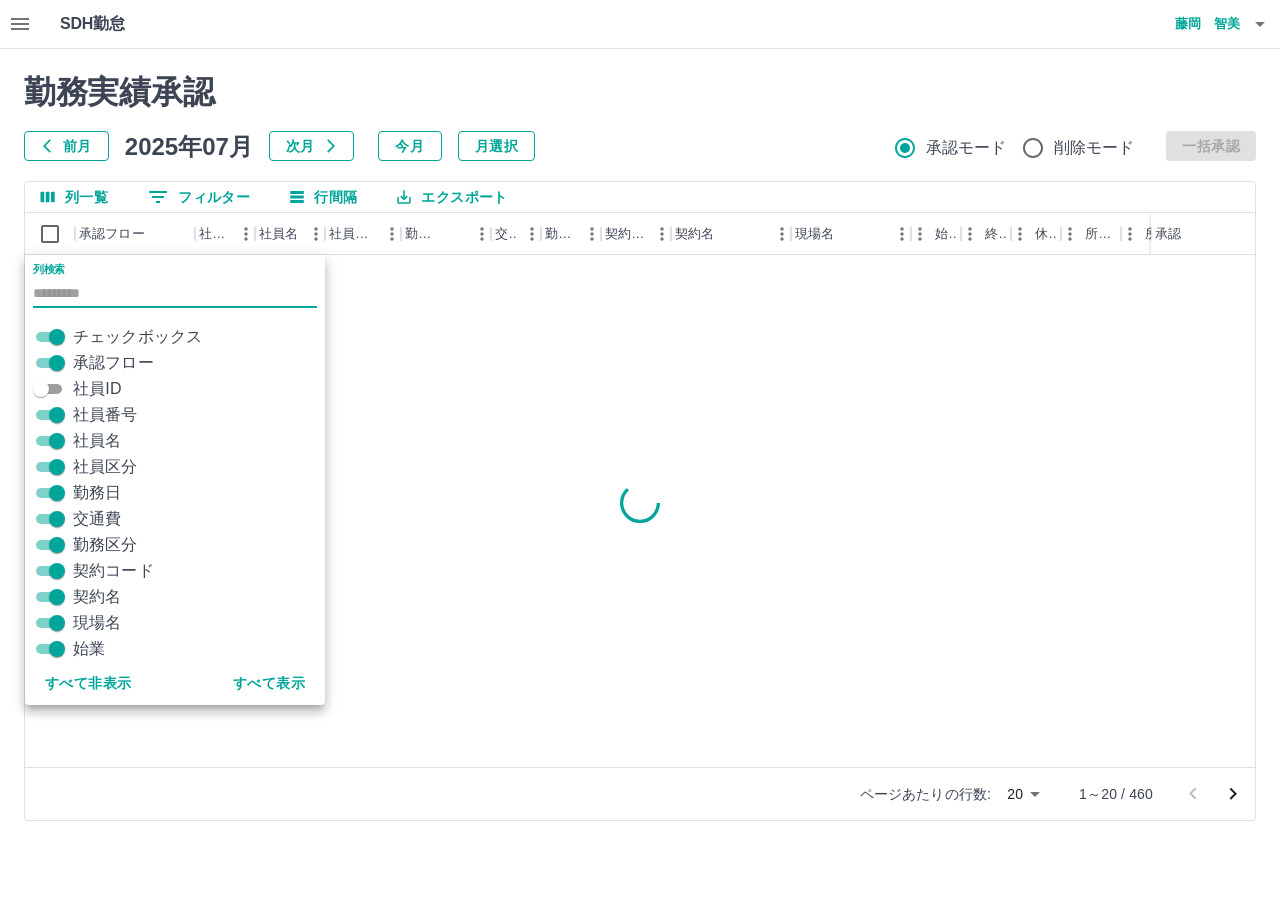 click on "前月" at bounding box center [66, 146] 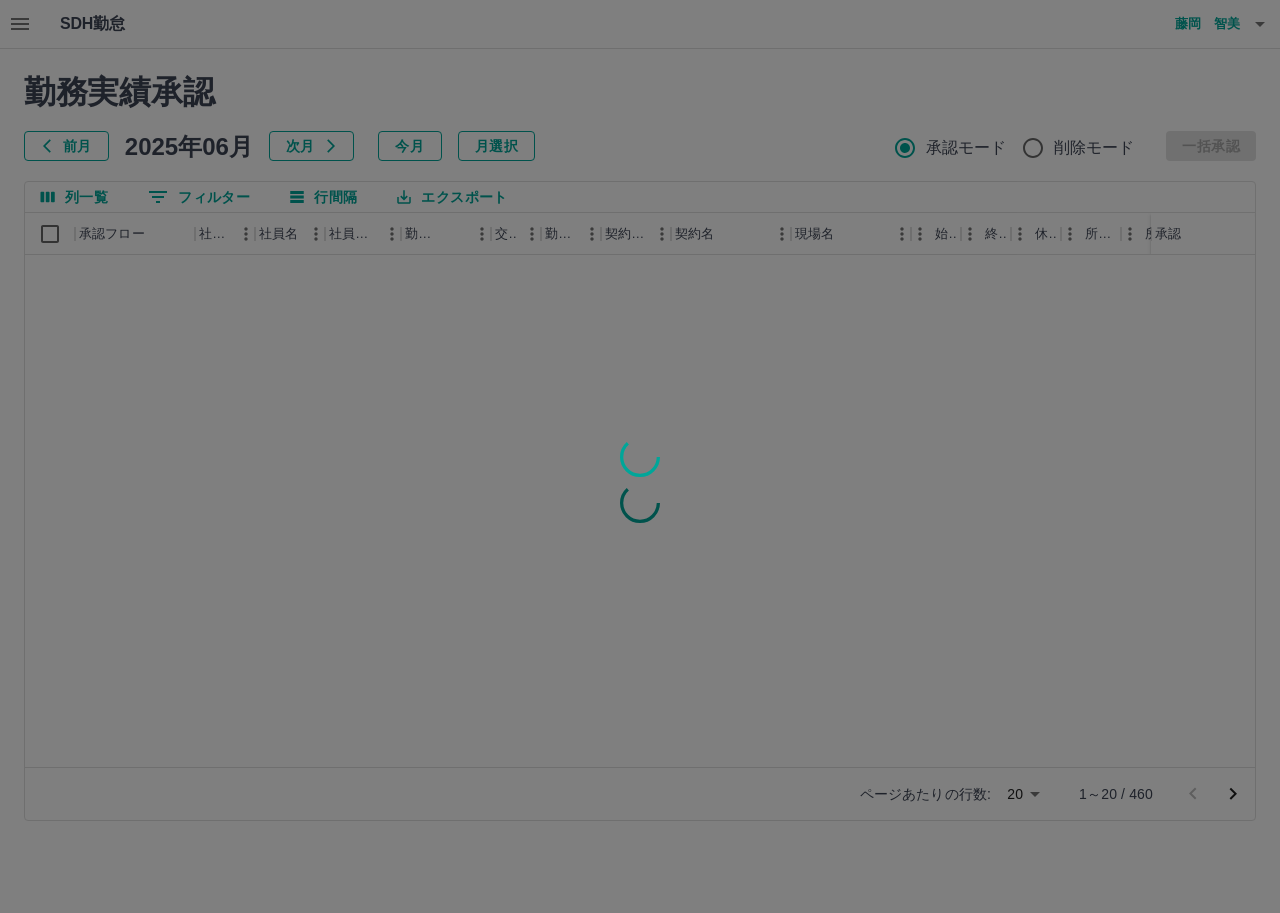 click at bounding box center [640, 456] 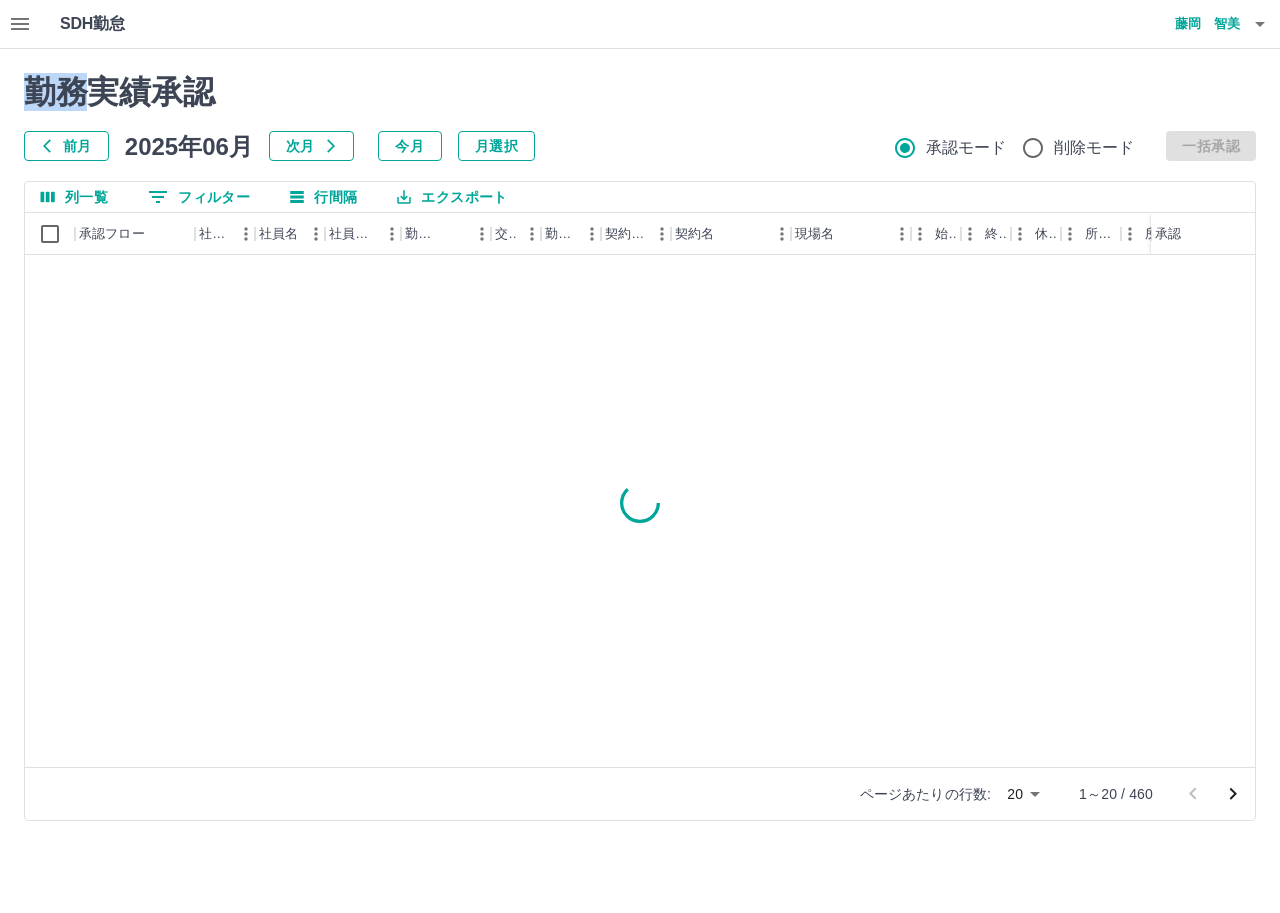 click on "勤務実績承認 前月 2025年06月 次月 今月 月選択 承認モード 削除モード 一括承認" at bounding box center (640, 117) 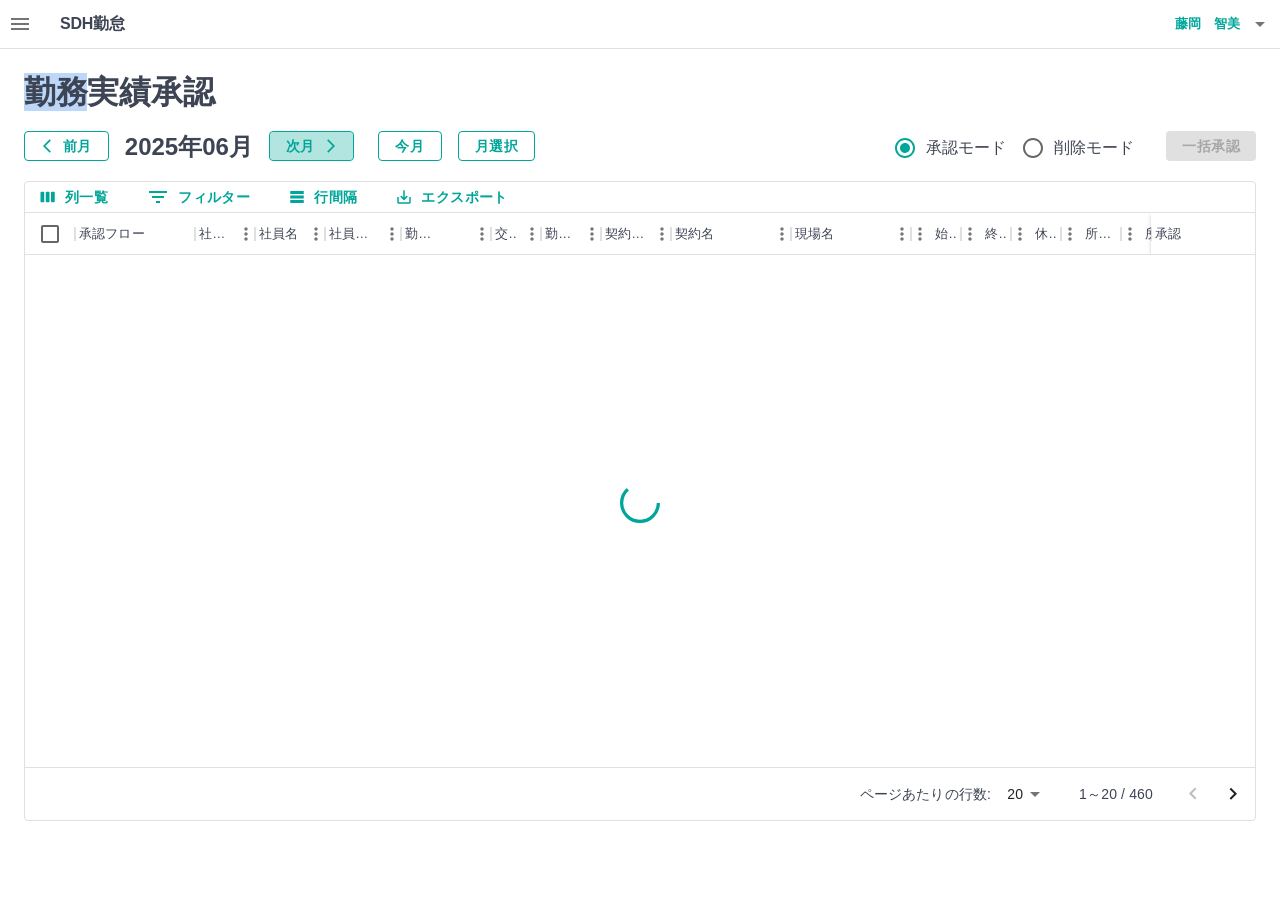 click on "次月" at bounding box center (311, 146) 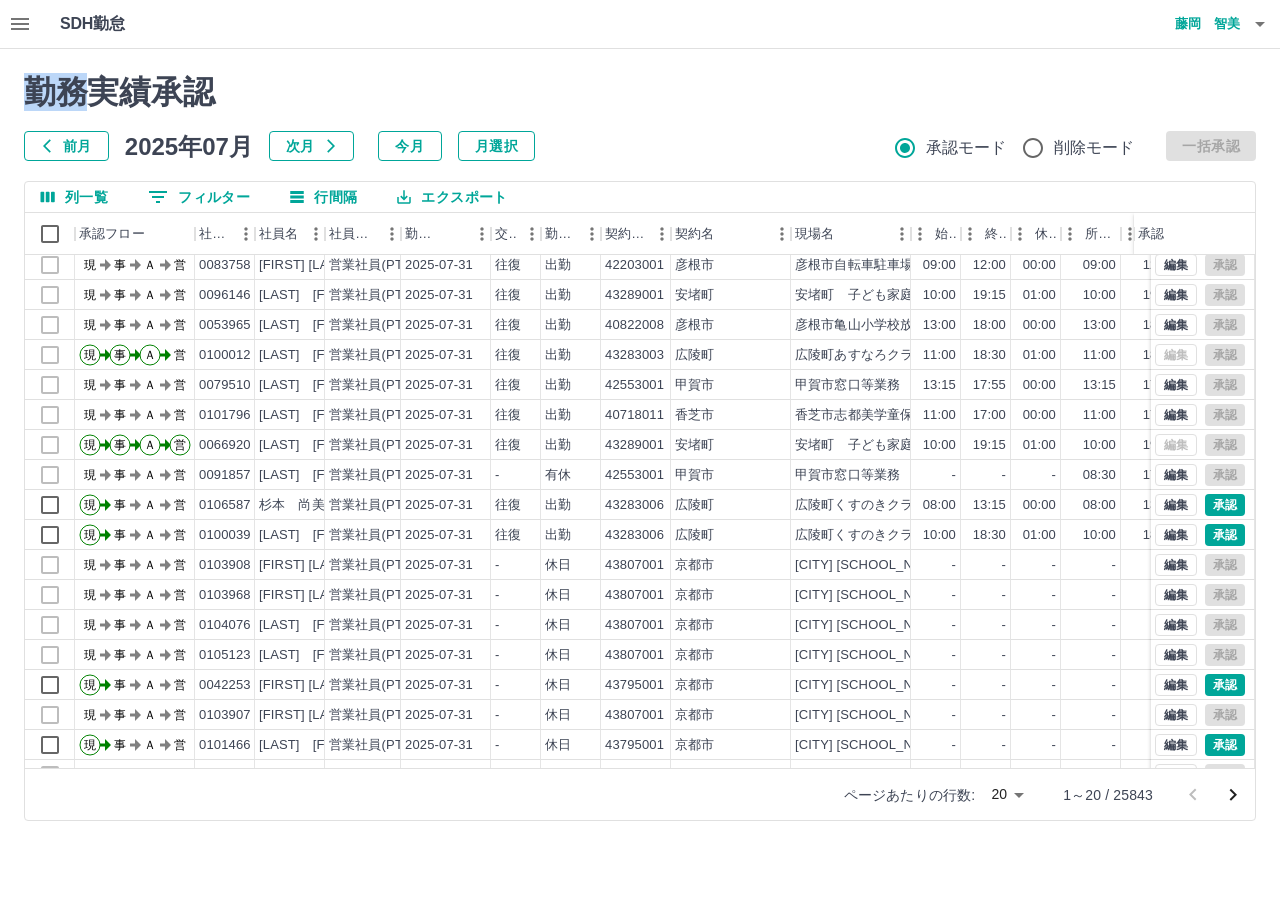 scroll, scrollTop: 104, scrollLeft: 0, axis: vertical 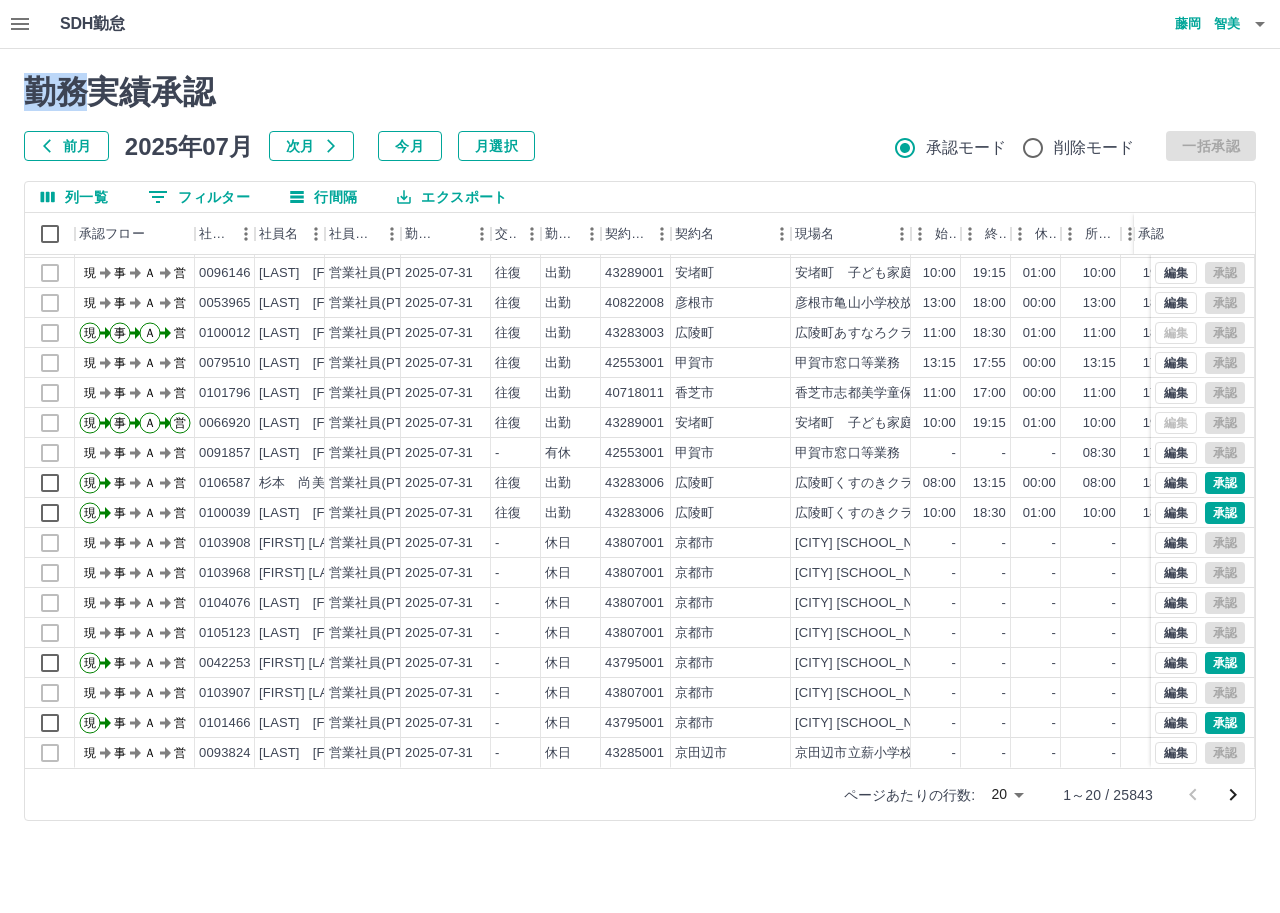 click on "SDH勤怠 藤岡　智美 勤務実績承認 前月 2025年07月 次月 今月 月選択 承認モード 削除モード 一括承認 列一覧 0 フィルター 行間隔 エクスポート 承認フロー 社員番号 社員名 社員区分 勤務日 交通費 勤務区分 契約コード 契約名 現場名 始業 終業 休憩 所定開始 所定終業 所定休憩 拘束 勤務 遅刻等 承認 現 事 Ａ 営 0052654 大前　かおり 営業社員(PT契約) 2025-07-31 往復 出勤 40718013 香芝市 香芝市真美ケ丘東第１学童保育所 07:30 18:30 02:30 07:30 18:00 02:30 11:00 08:30 00:00 現 事 Ａ 営 0083758 平塚　隆 営業社員(PT契約) 2025-07-31 往復 出勤 42203001 彦根市 彦根市自転車駐車場・彦根市営河瀬駅前西口 09:00 12:00 00:00 09:00 12:00 00:00 03:00 03:00 00:00 現 事 Ａ 営 0096146 西浦　由太 営業社員(PT契約) 2025-07-31 往復 出勤 43289001 安堵町 安堵町　子ども家庭推進室 10:00 19:15 01:00 10:00 19:00 01:00 09:15 08:15" at bounding box center (640, 422) 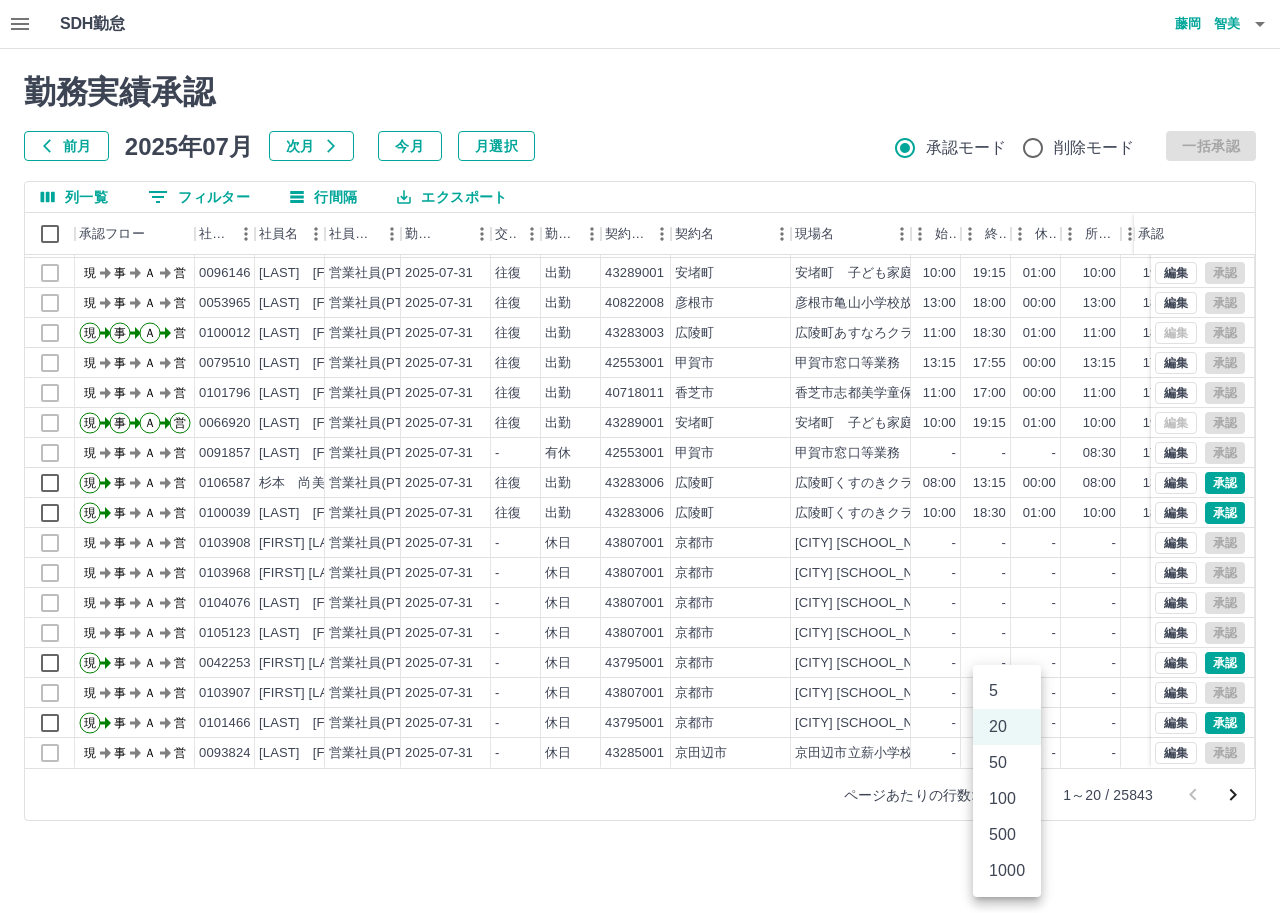 click at bounding box center [640, 456] 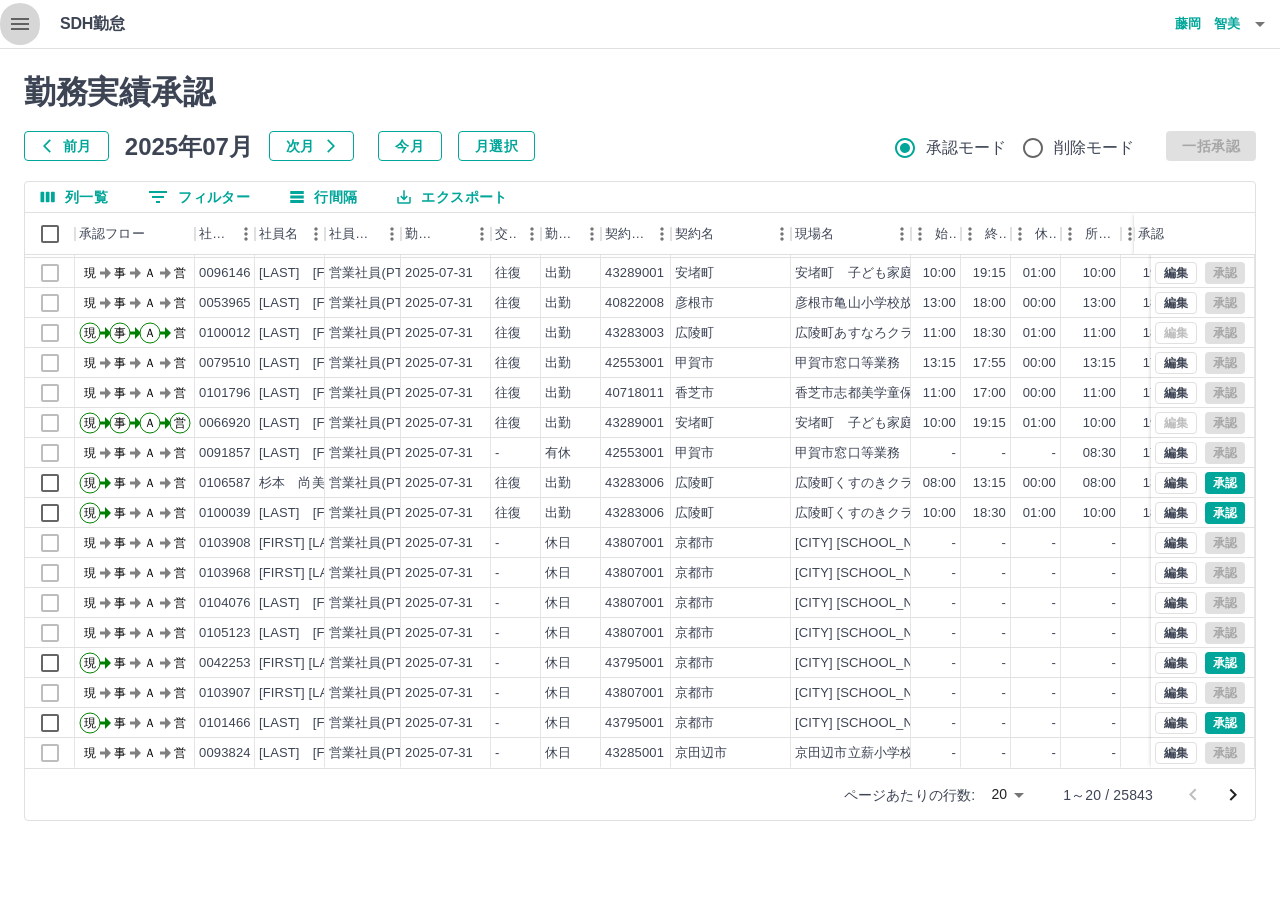 click 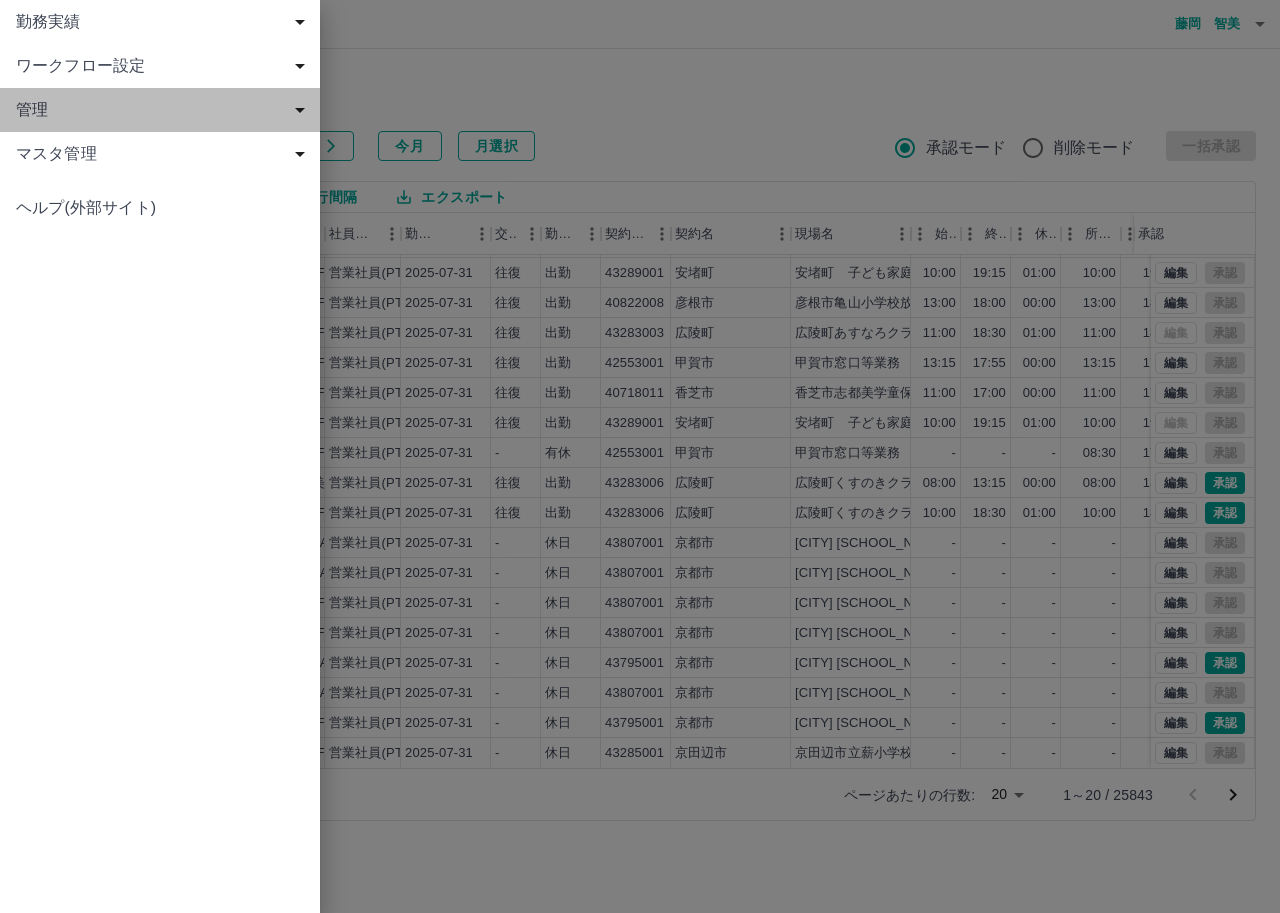 click on "管理" at bounding box center (164, 110) 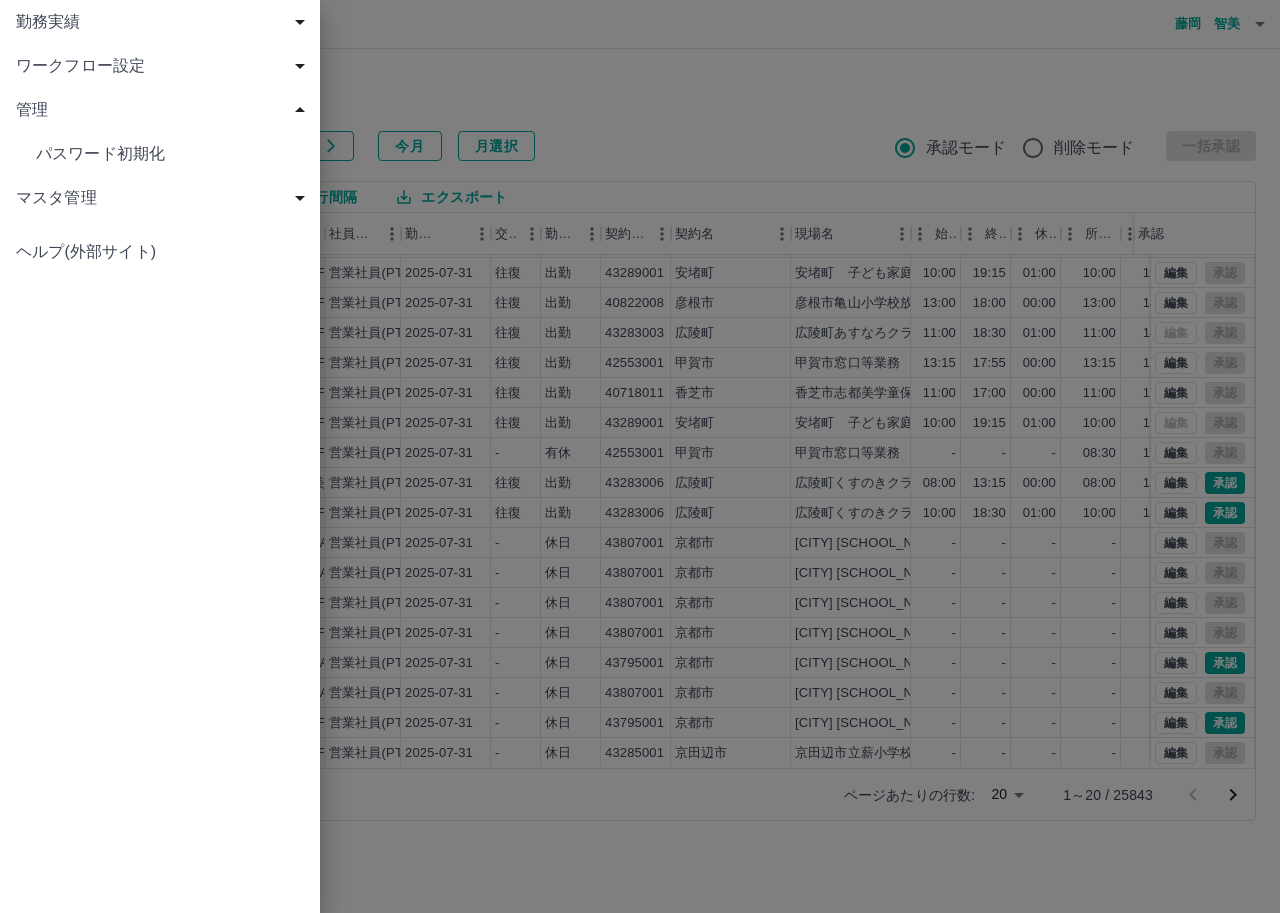 click on "勤務実績" at bounding box center (164, 22) 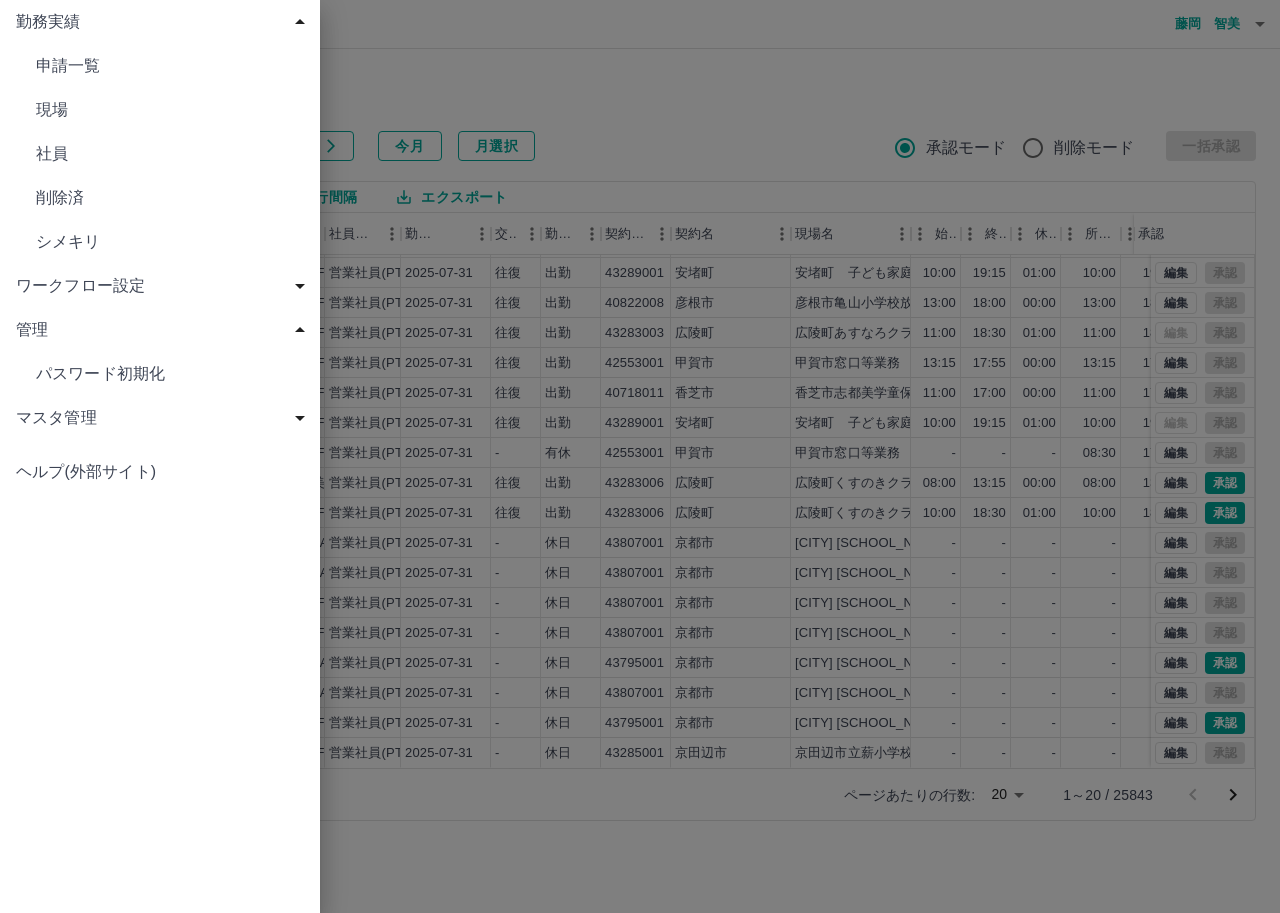 click on "現場" at bounding box center [170, 110] 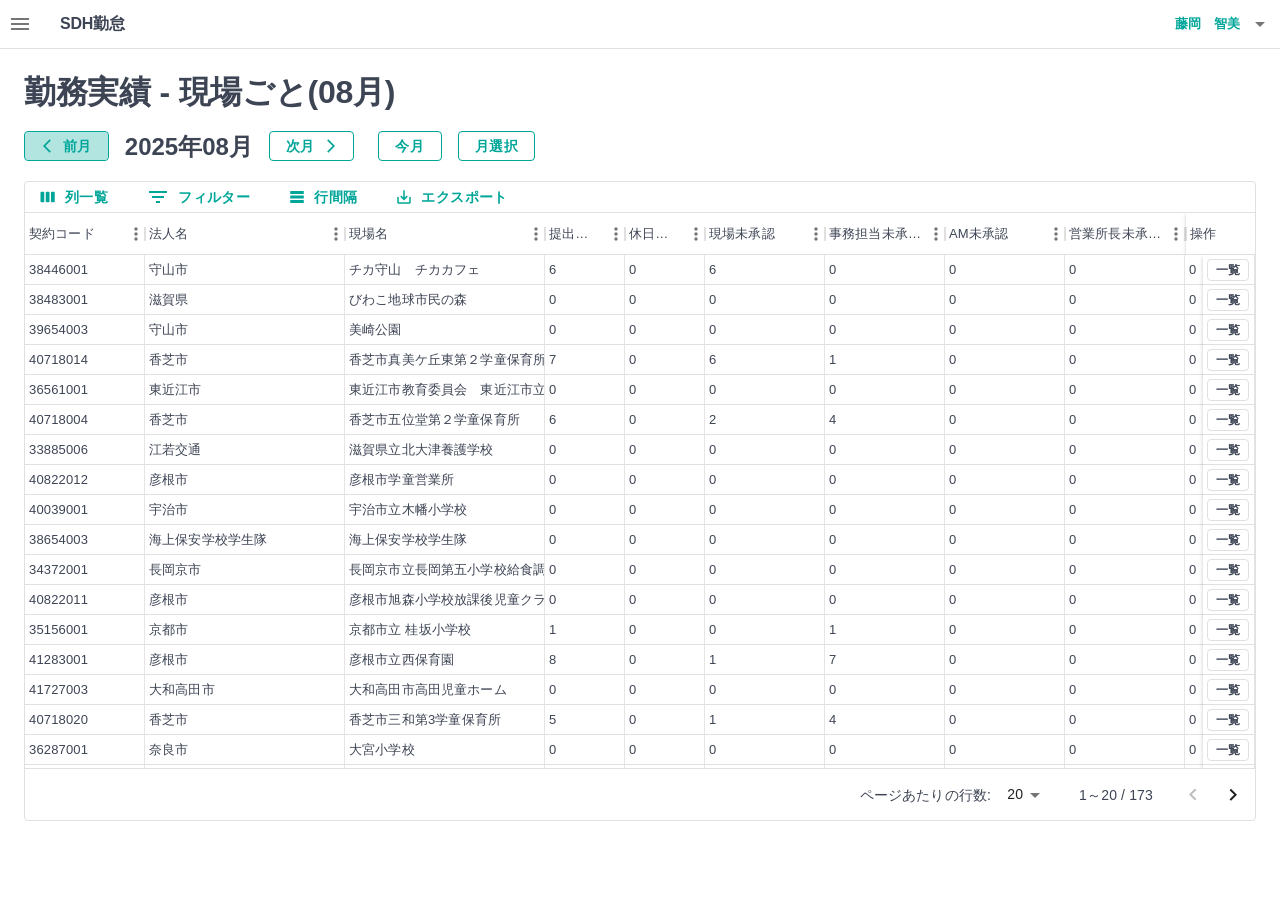 click on "前月" at bounding box center (66, 146) 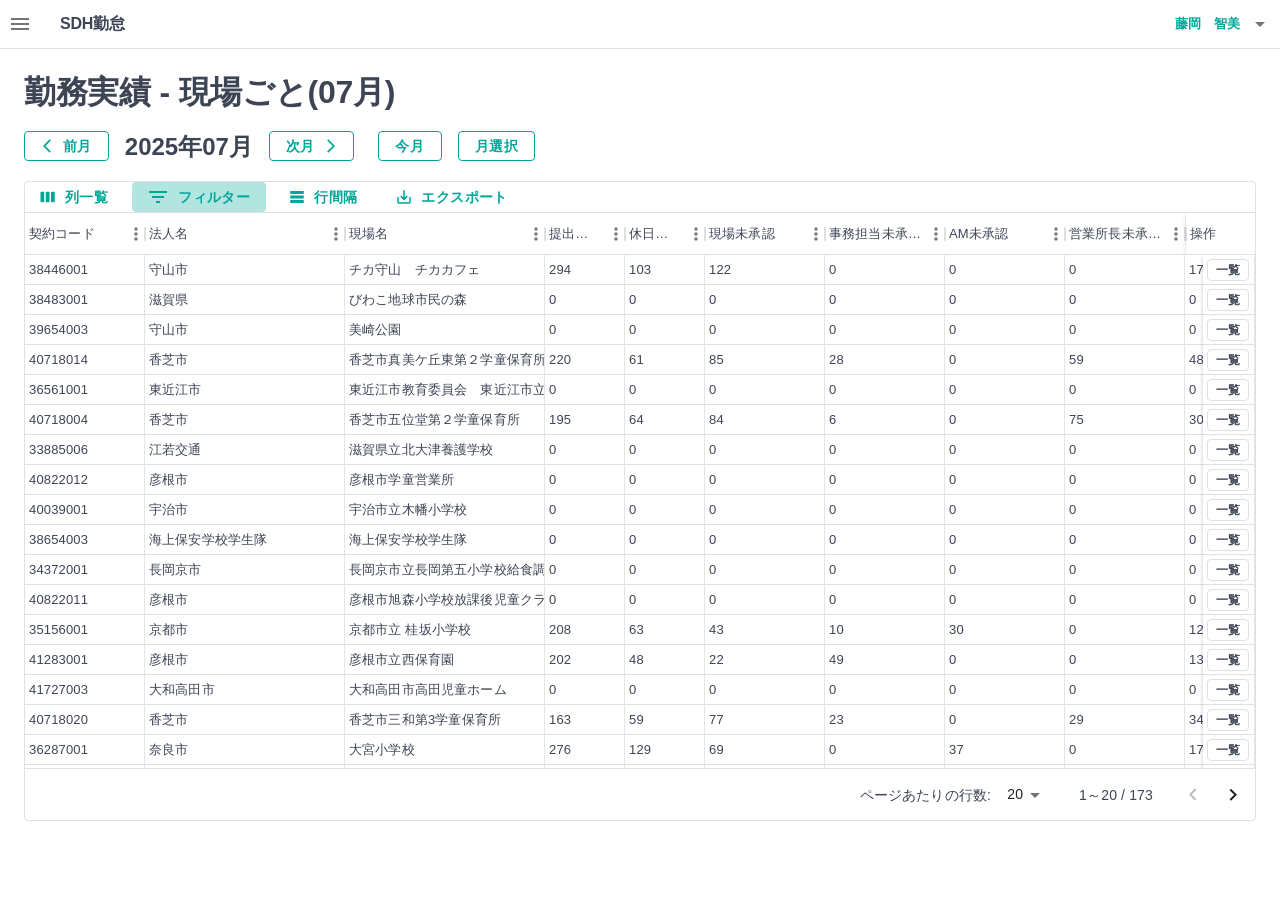 click on "0 フィルター" at bounding box center (199, 197) 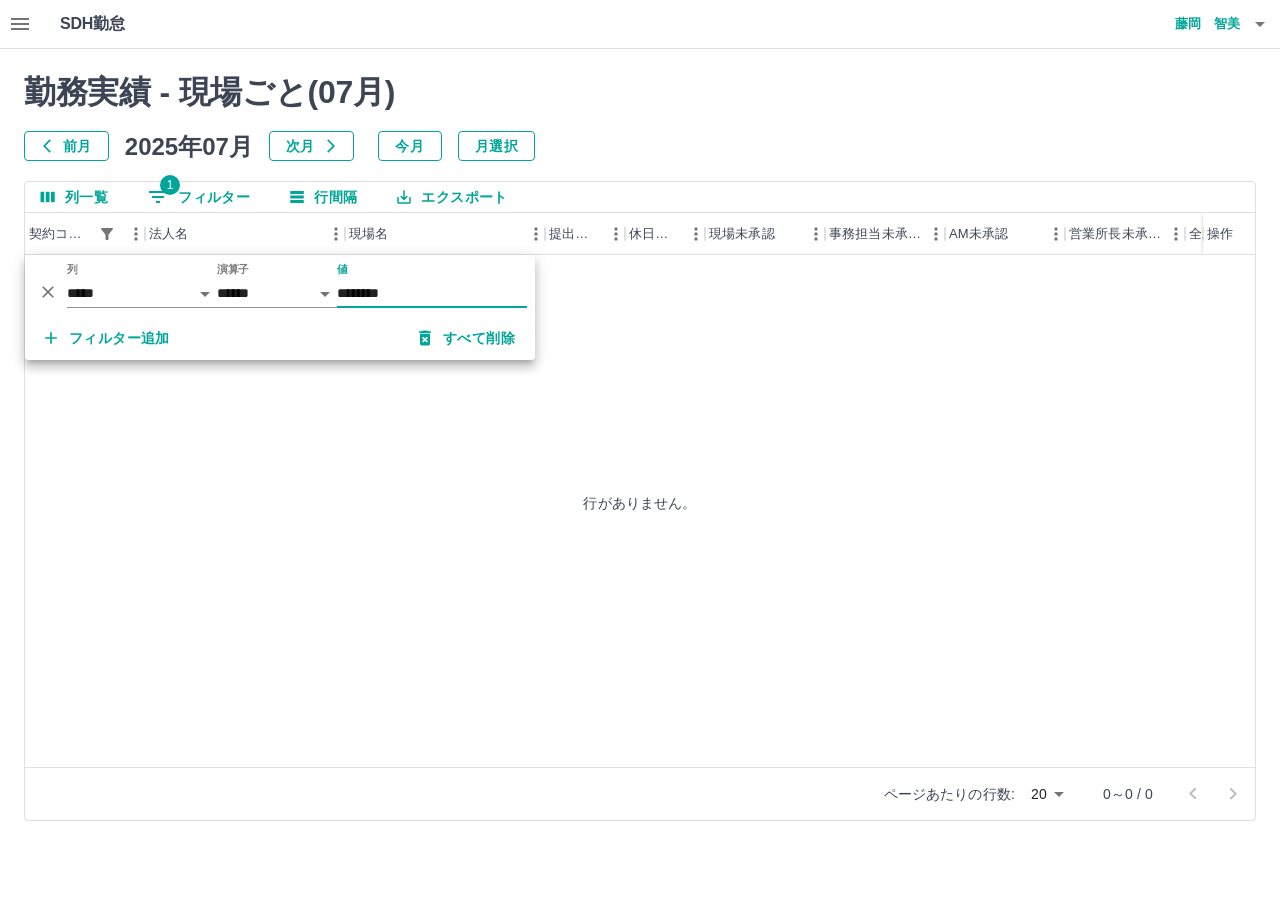 drag, startPoint x: 360, startPoint y: 293, endPoint x: 396, endPoint y: 286, distance: 36.67424 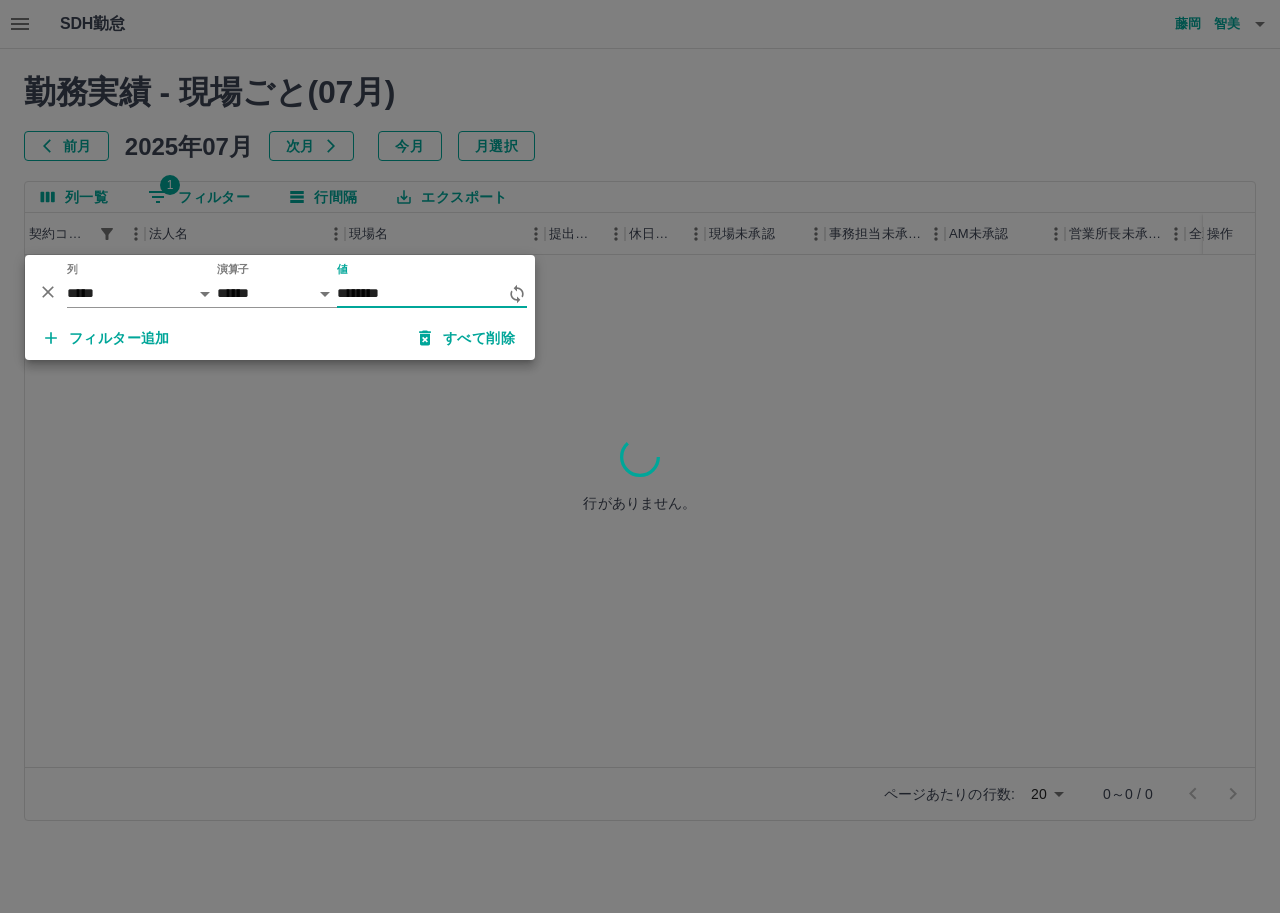 type on "********" 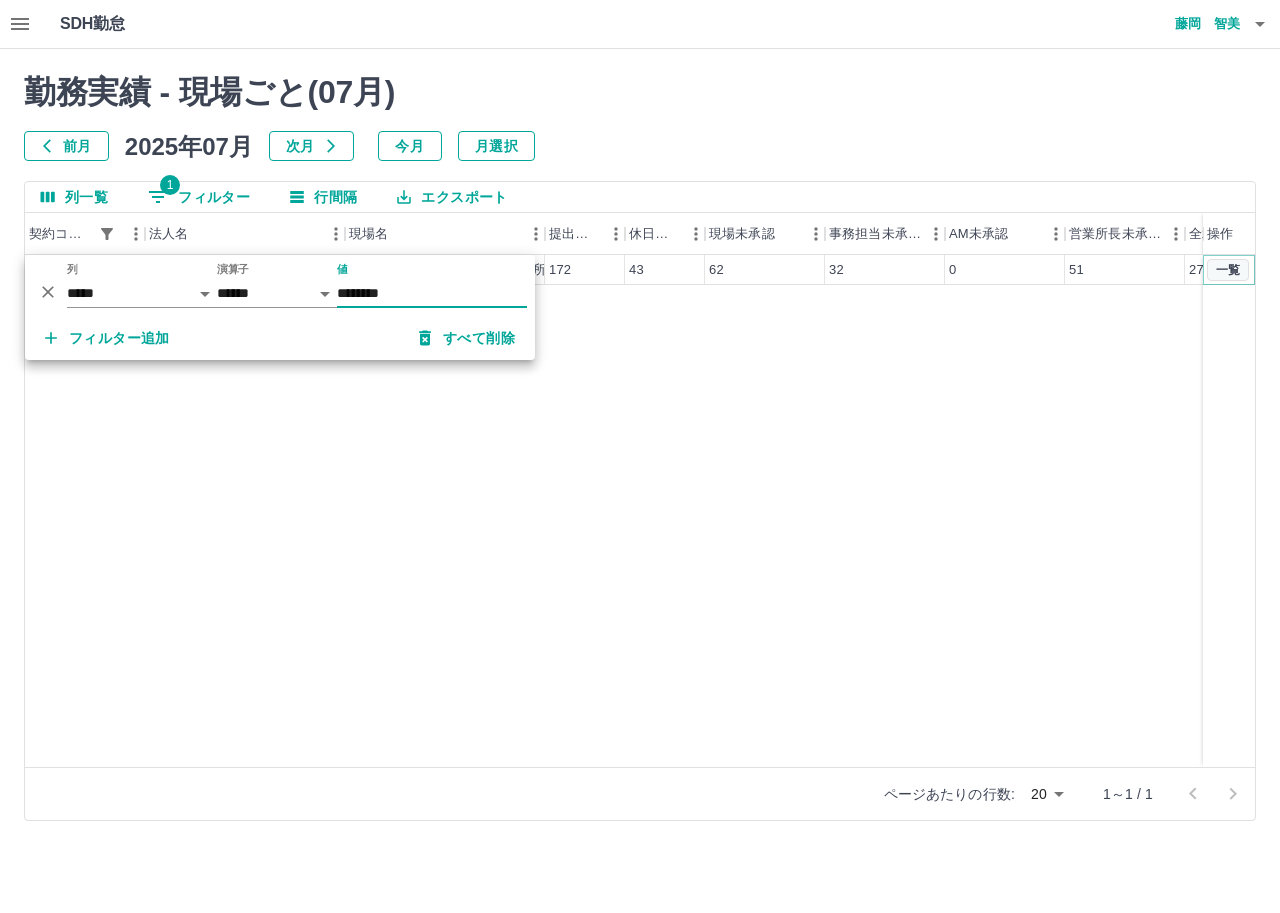 click on "一覧" at bounding box center [1228, 270] 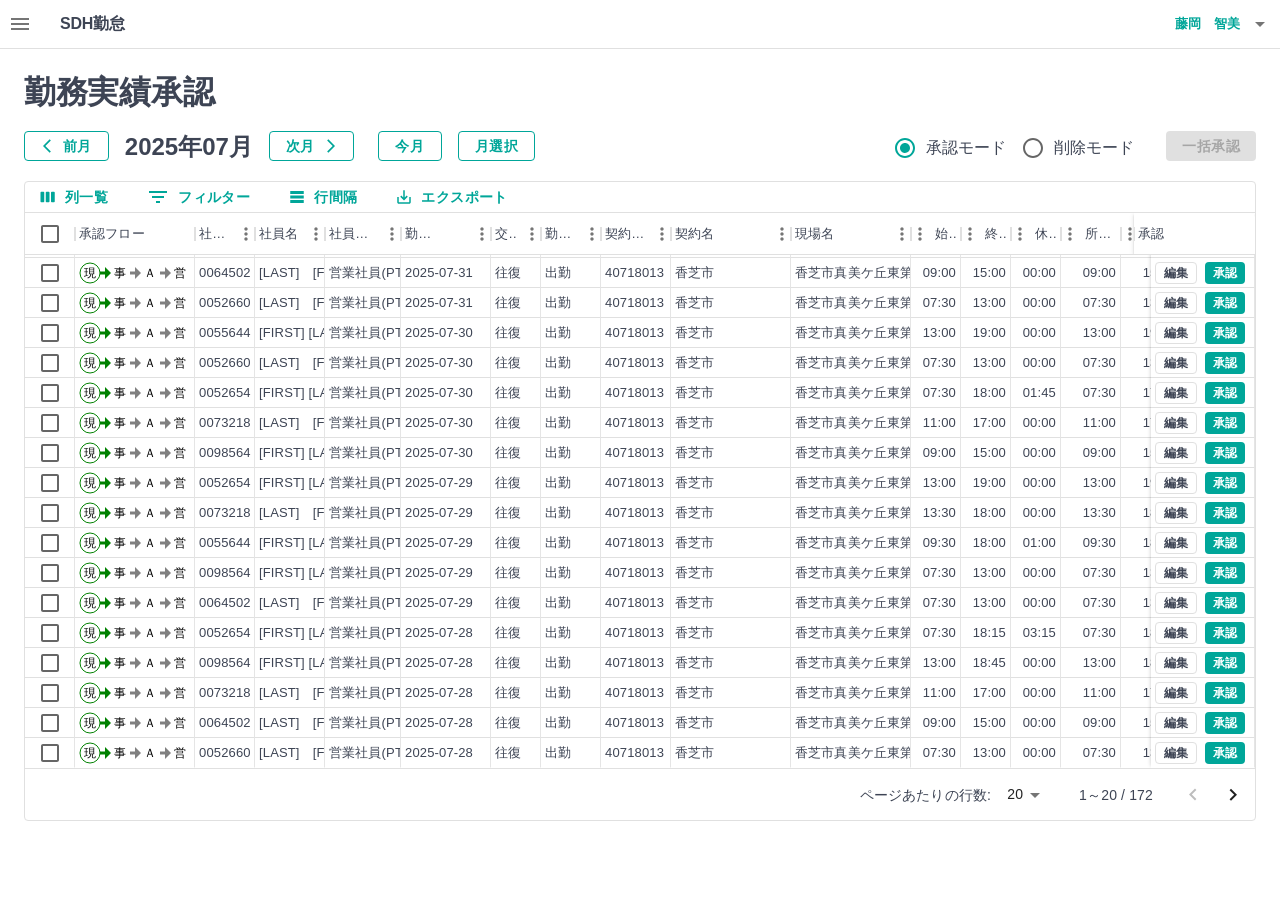 scroll, scrollTop: 104, scrollLeft: 0, axis: vertical 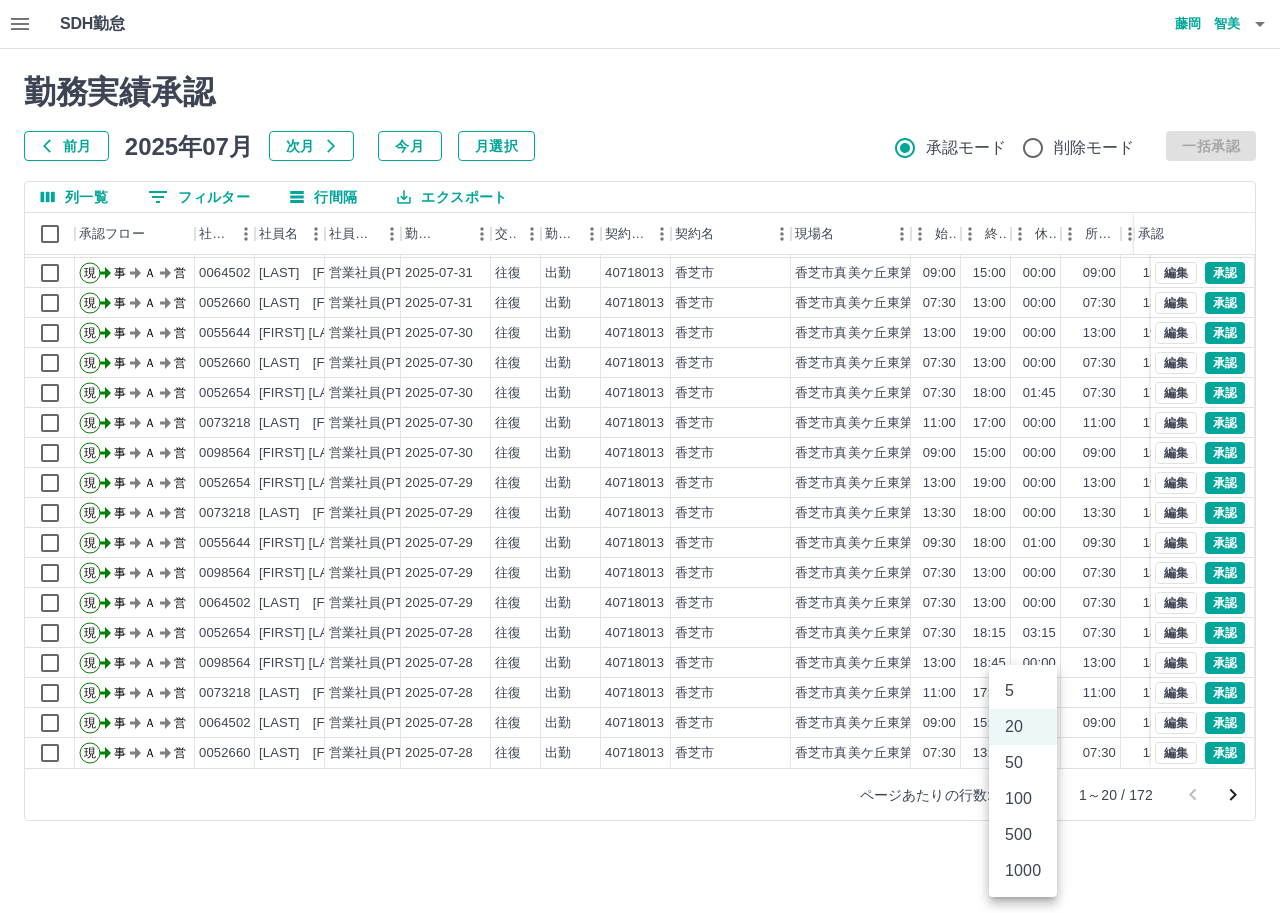 click on "SDH勤怠 藤岡　智美 勤務実績承認 前月 2025年07月 次月 今月 月選択 承認モード 削除モード 一括承認 列一覧 0 フィルター 行間隔 エクスポート 承認フロー 社員番号 社員名 社員区分 勤務日 交通費 勤務区分 契約コード 契約名 現場名 始業 終業 休憩 所定開始 所定終業 所定休憩 拘束 勤務 遅刻等 承認 現 事 Ａ 営 0055644 範國　留美 営業社員(PT契約) 2025-07-31 往復 出勤 40718013 香芝市 香芝市真美ケ丘東第１学童保育所 13:00 20:10 01:00 13:00 20:10 01:00 07:10 06:10 00:00 現 事 Ａ 営 0073218 藤田　真弓 営業社員(PT契約) 2025-07-31 往復 出勤 40718013 香芝市 香芝市真美ケ丘東第１学童保育所 11:00 17:00 00:00 11:00 17:00 00:00 06:00 06:00 00:00 現 事 Ａ 営 0064502 三宅　順子 営業社員(PT契約) 2025-07-31 往復 出勤 40718013 香芝市 香芝市真美ケ丘東第１学童保育所 09:00 15:00 00:00 09:00 15:00 00:00 06:00 06:00 00:00" at bounding box center (640, 422) 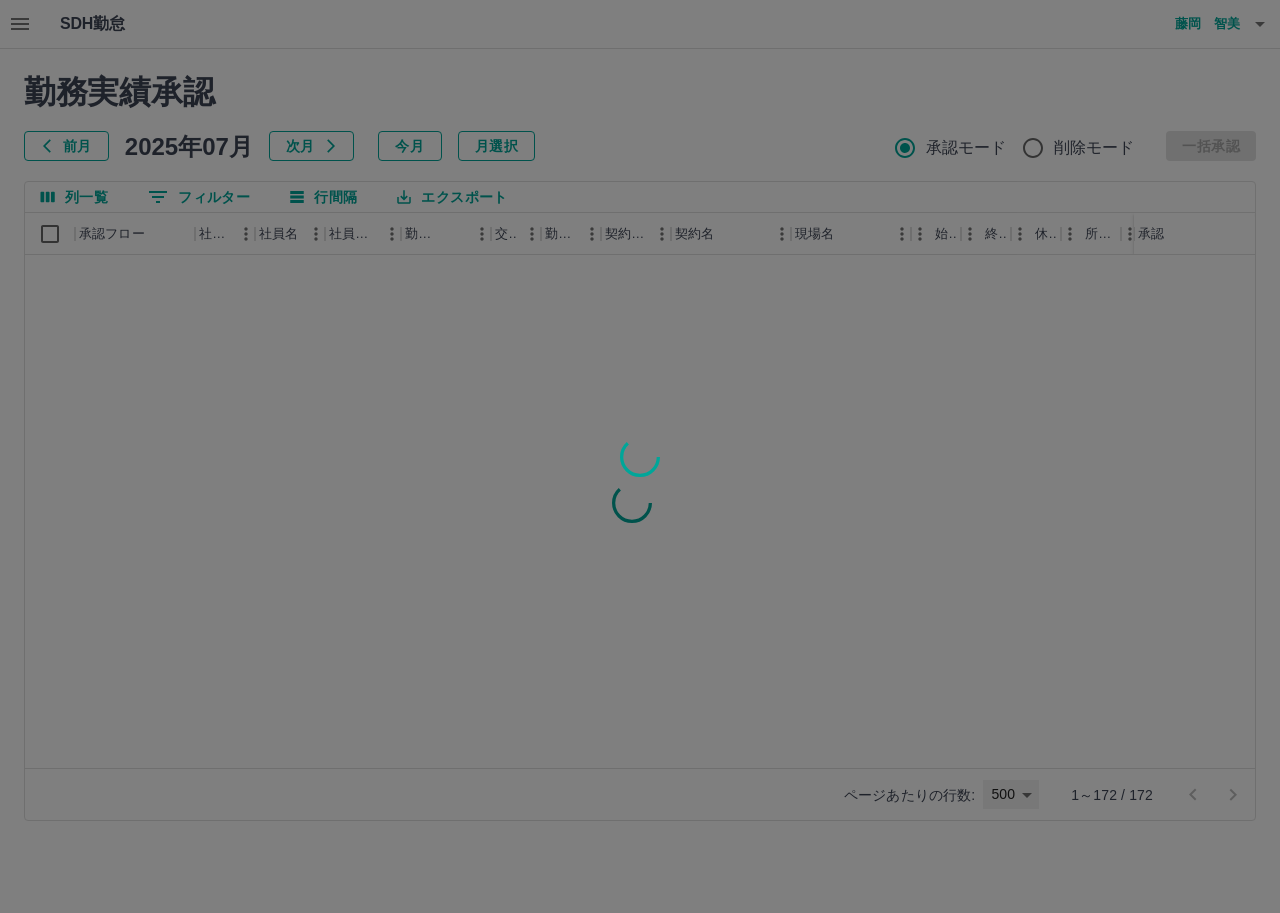 type on "***" 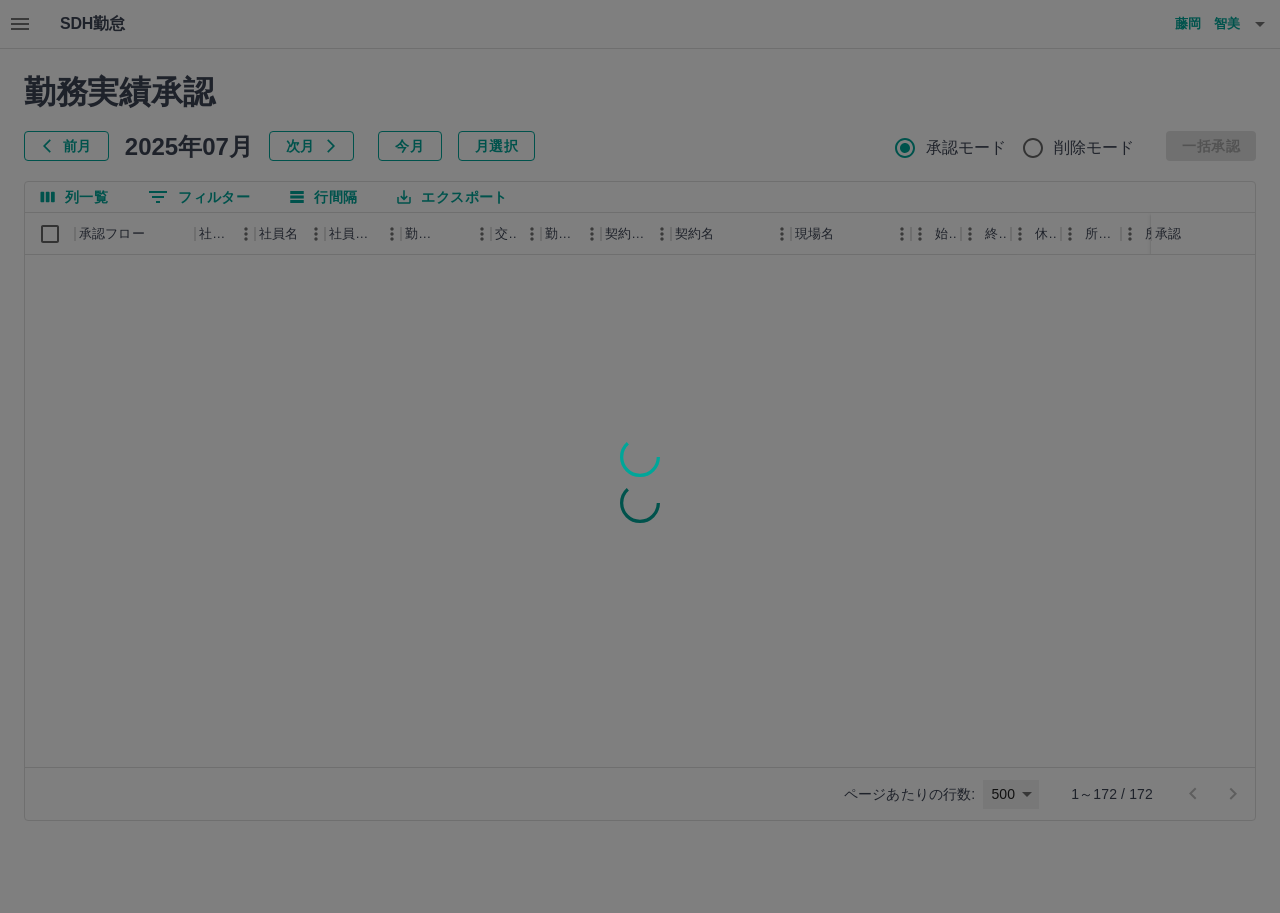 scroll, scrollTop: 0, scrollLeft: 0, axis: both 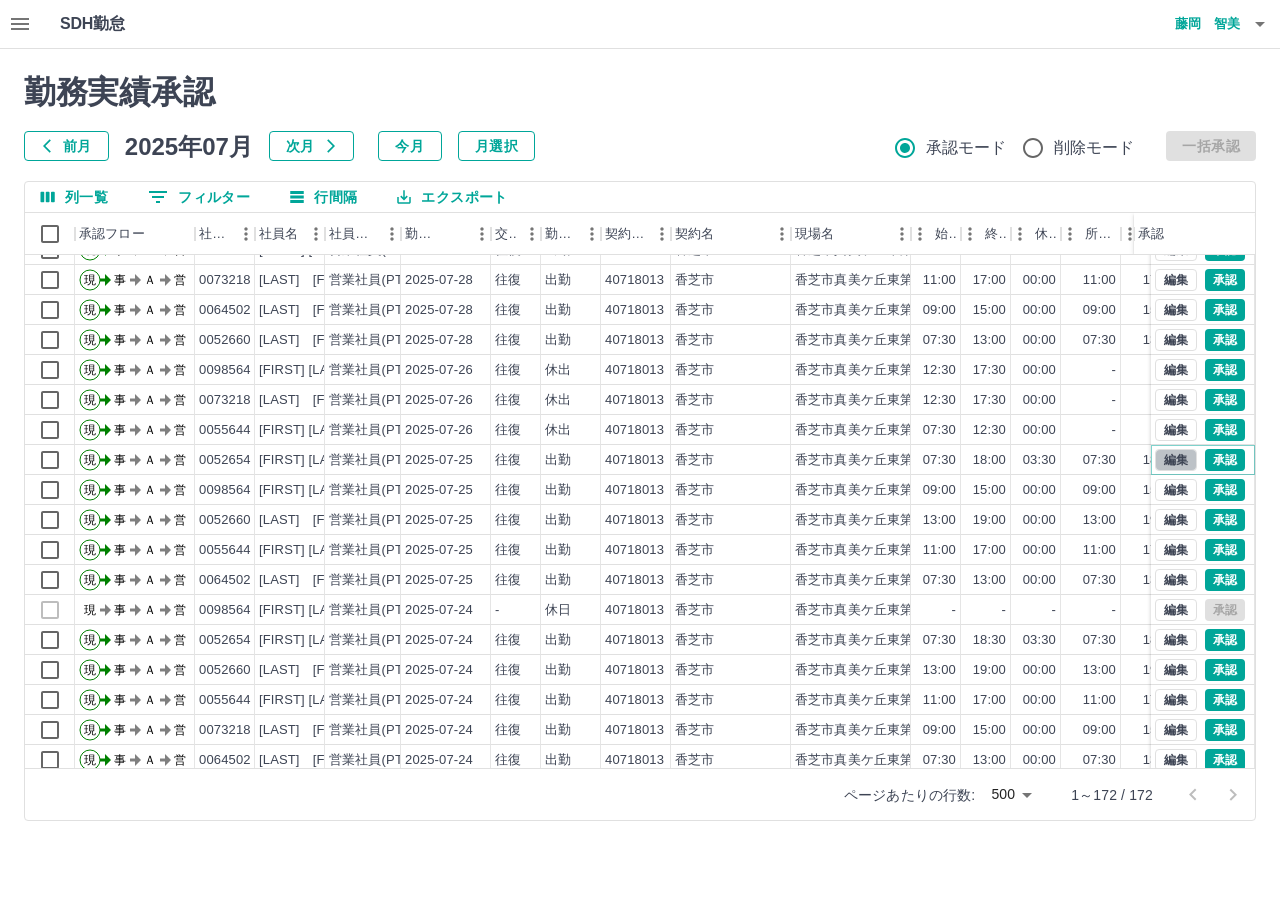click on "編集" at bounding box center [1176, 460] 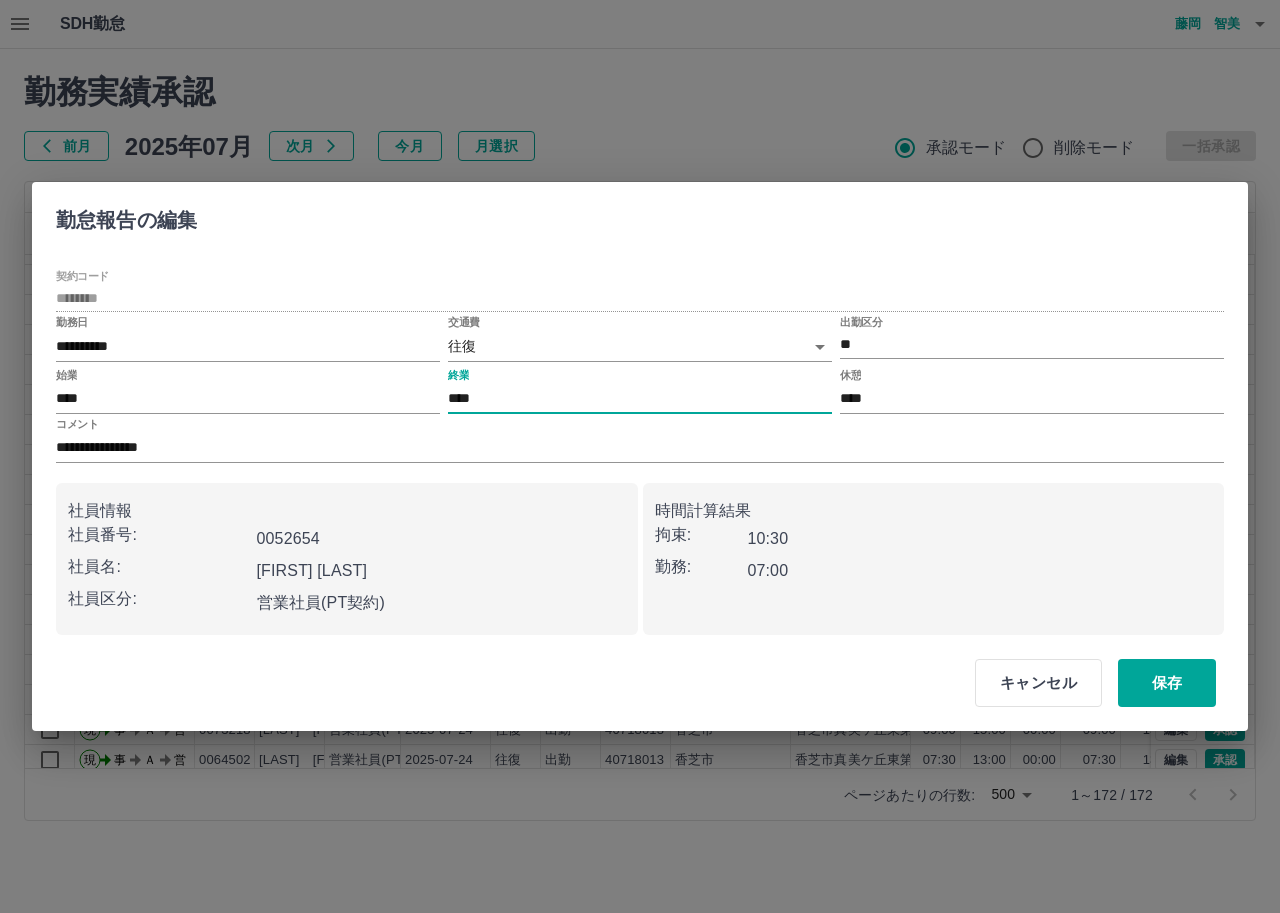 click on "****" at bounding box center (640, 399) 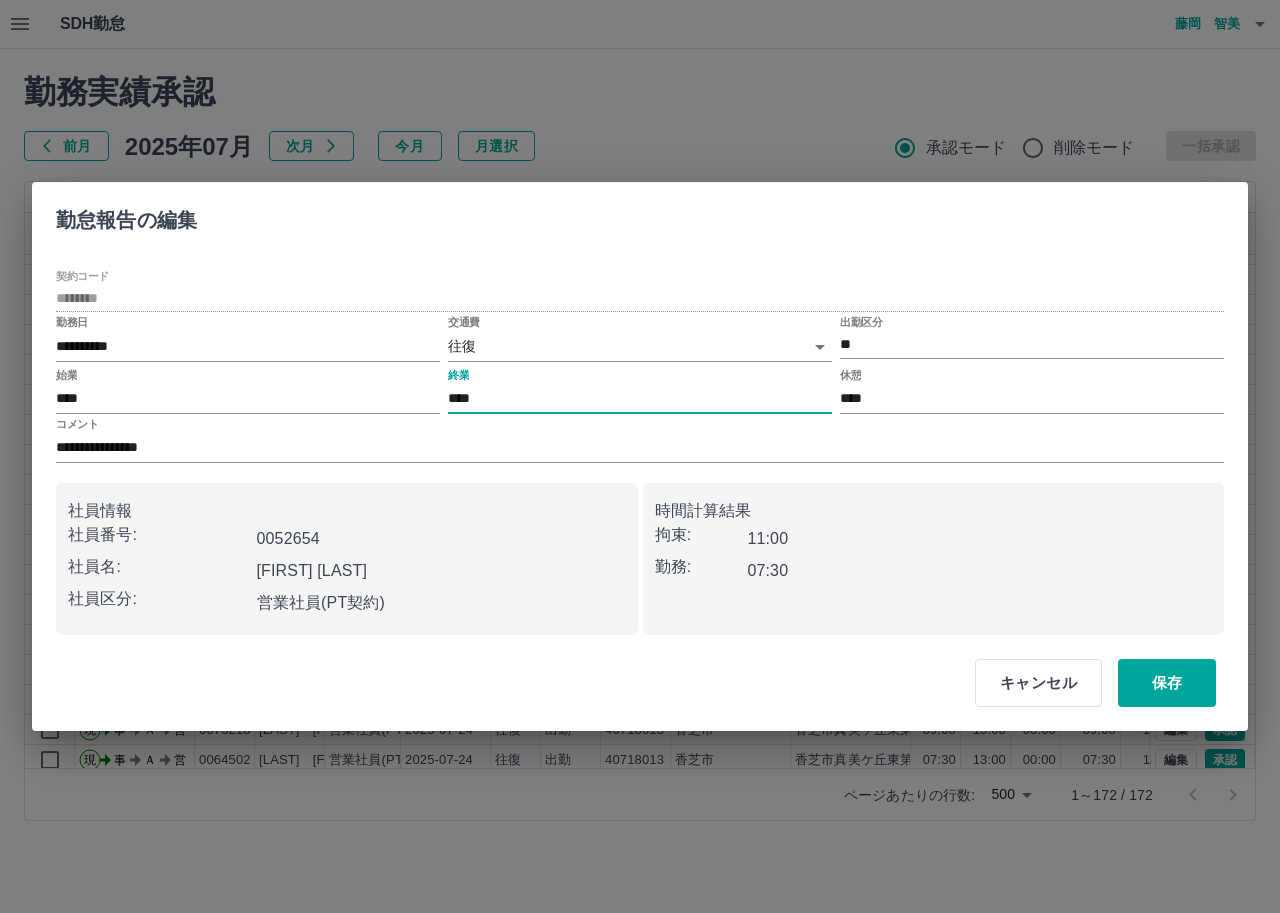 type on "****" 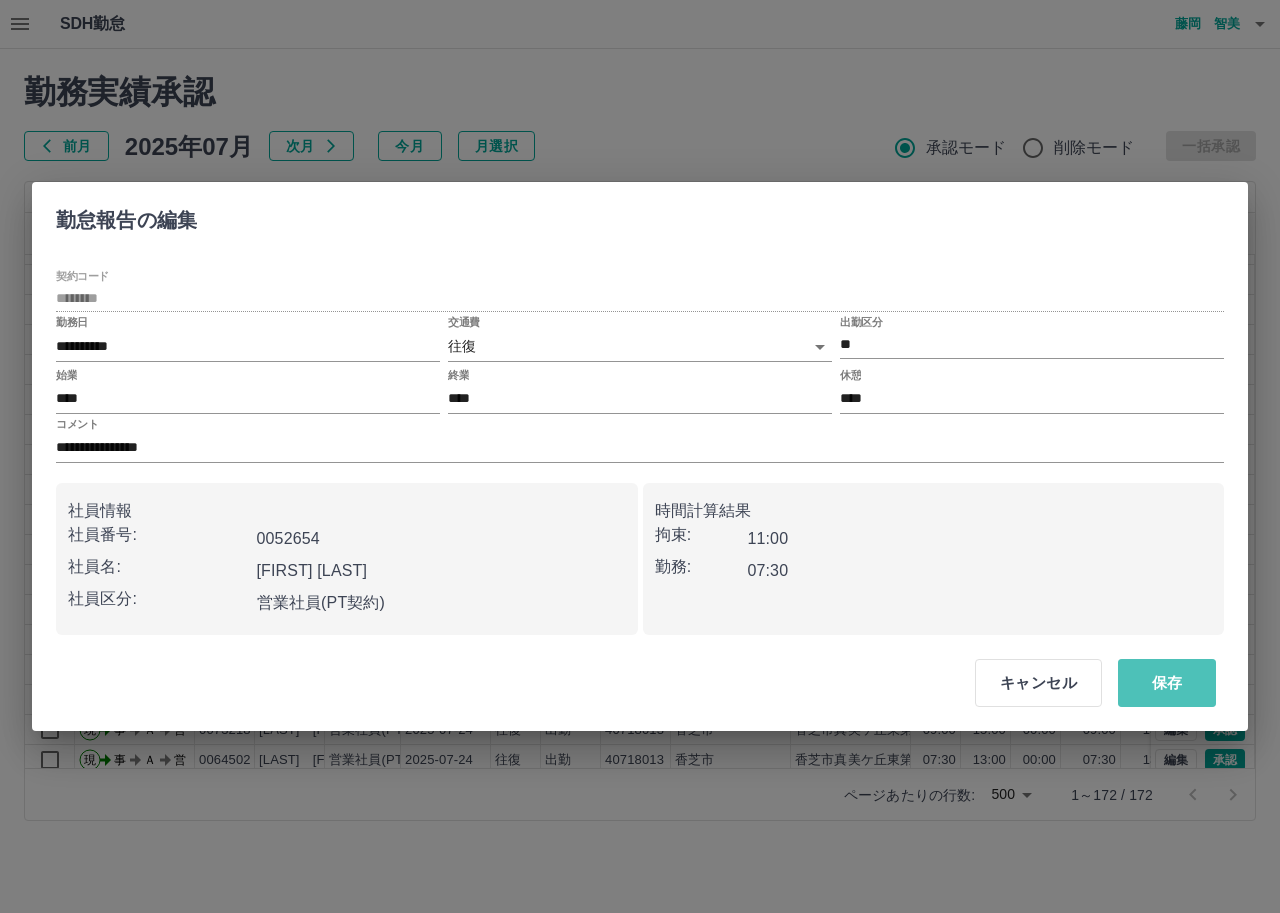 drag, startPoint x: 1161, startPoint y: 689, endPoint x: 855, endPoint y: 781, distance: 319.5309 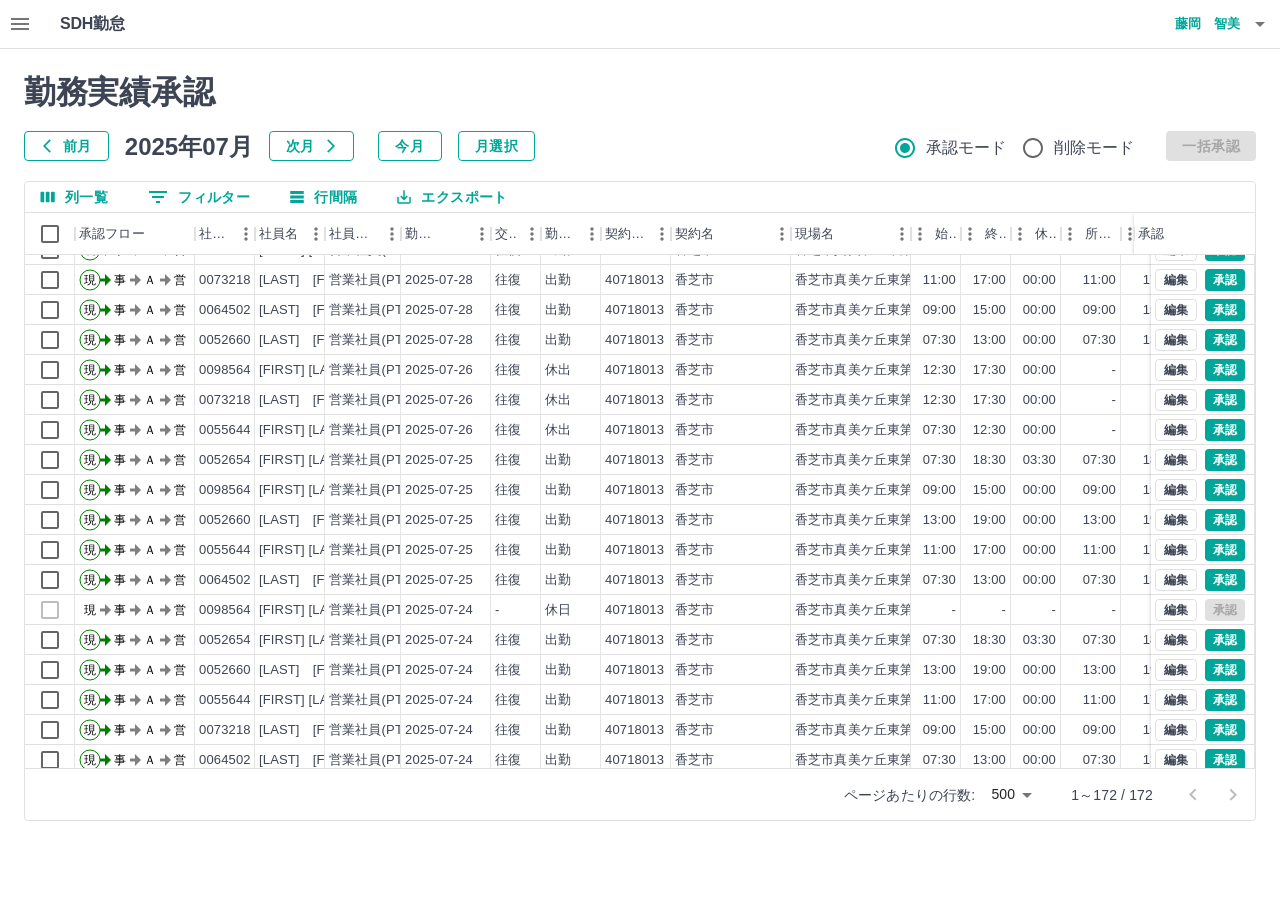 click on "SDH勤怠 藤岡　智美 勤務実績承認 前月 2025年07月 次月 今月 月選択 承認モード 削除モード 一括承認 列一覧 0 フィルター 行間隔 エクスポート 承認フロー 社員番号 社員名 社員区分 勤務日 交通費 勤務区分 契約コード 契約名 現場名 始業 終業 休憩 所定開始 所定終業 所定休憩 拘束 勤務 遅刻等 承認 現 事 Ａ 営 0064502 三宅　順子 営業社員(PT契約) 2025-07-29 往復 出勤 40718013 香芝市 香芝市真美ケ丘東第１学童保育所 07:30 13:00 00:00 07:30 13:00 00:00 05:30 05:30 00:00 現 事 Ａ 営 0052654 大前　かおり 営業社員(PT契約) 2025-07-28 往復 出勤 40718013 香芝市 香芝市真美ケ丘東第１学童保育所 07:30 18:15 03:15 07:30 18:15 03:15 10:45 07:30 00:00 現 事 Ａ 営 0098564 萬木　かなえ 営業社員(PT契約) 2025-07-28 往復 出勤 40718013 香芝市 香芝市真美ケ丘東第１学童保育所 13:00 18:45 00:00 13:00 18:45 00:00 05:45 05:45" at bounding box center (640, 422) 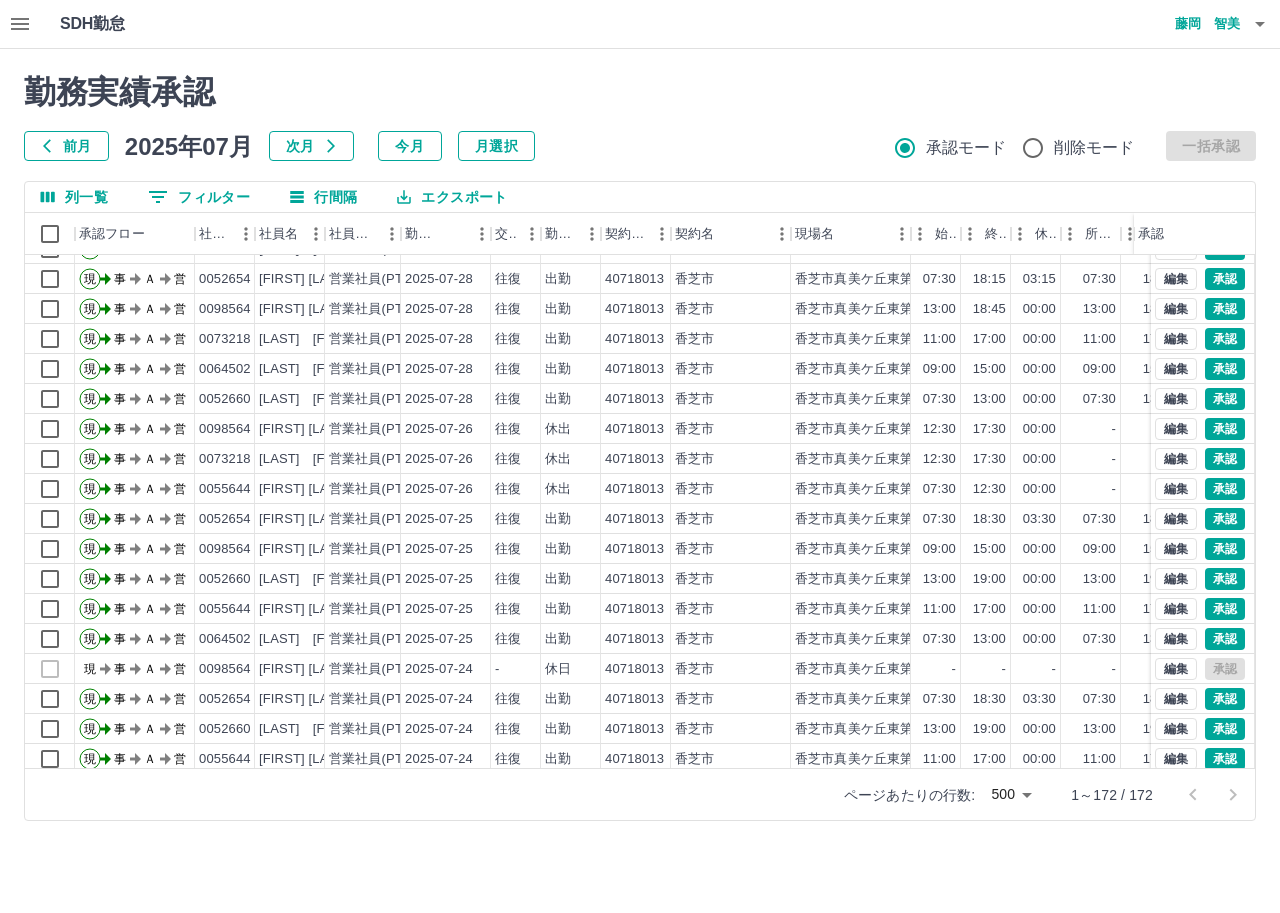 scroll, scrollTop: 400, scrollLeft: 0, axis: vertical 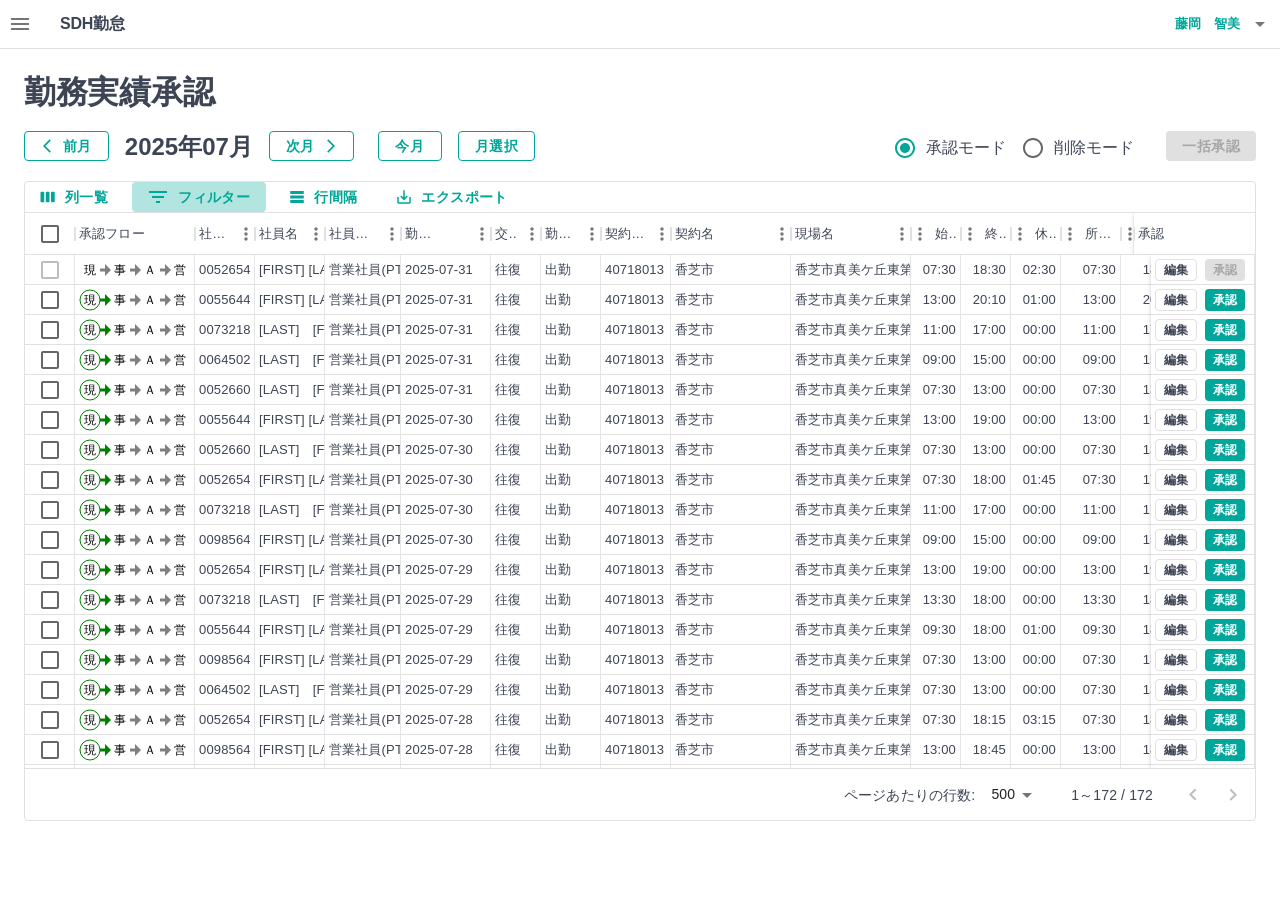 click on "0 フィルター" at bounding box center [199, 197] 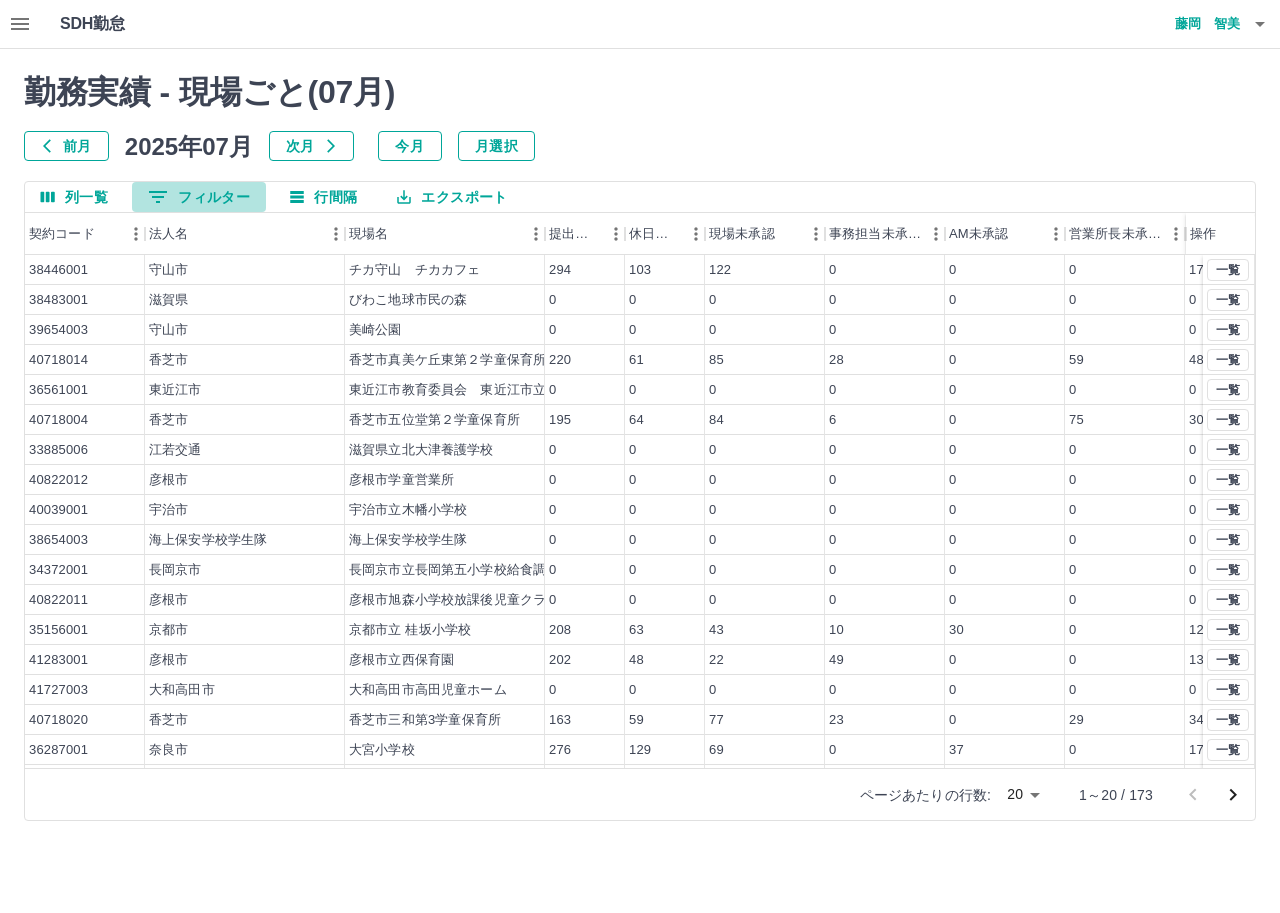 click on "0 フィルター" at bounding box center (199, 197) 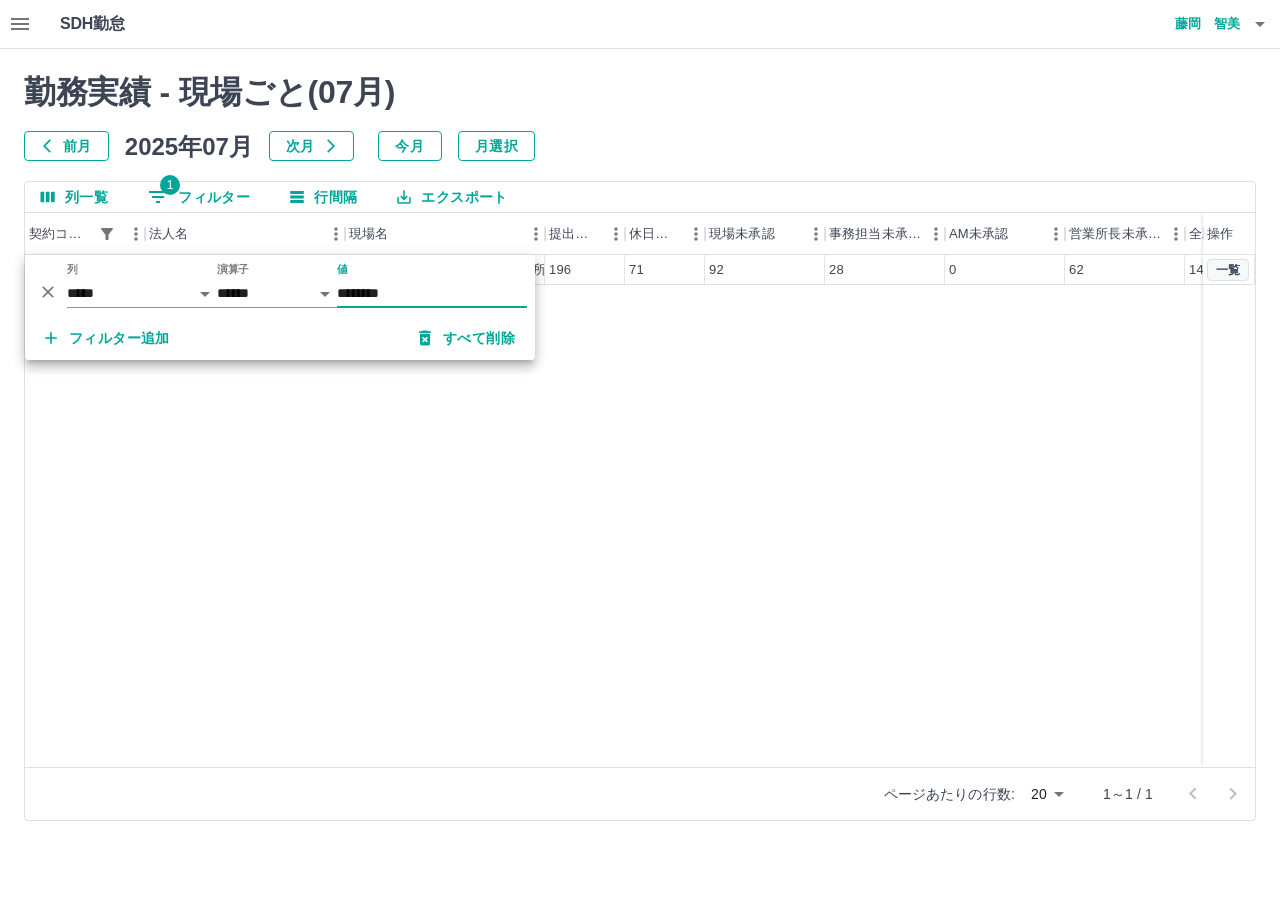 type on "********" 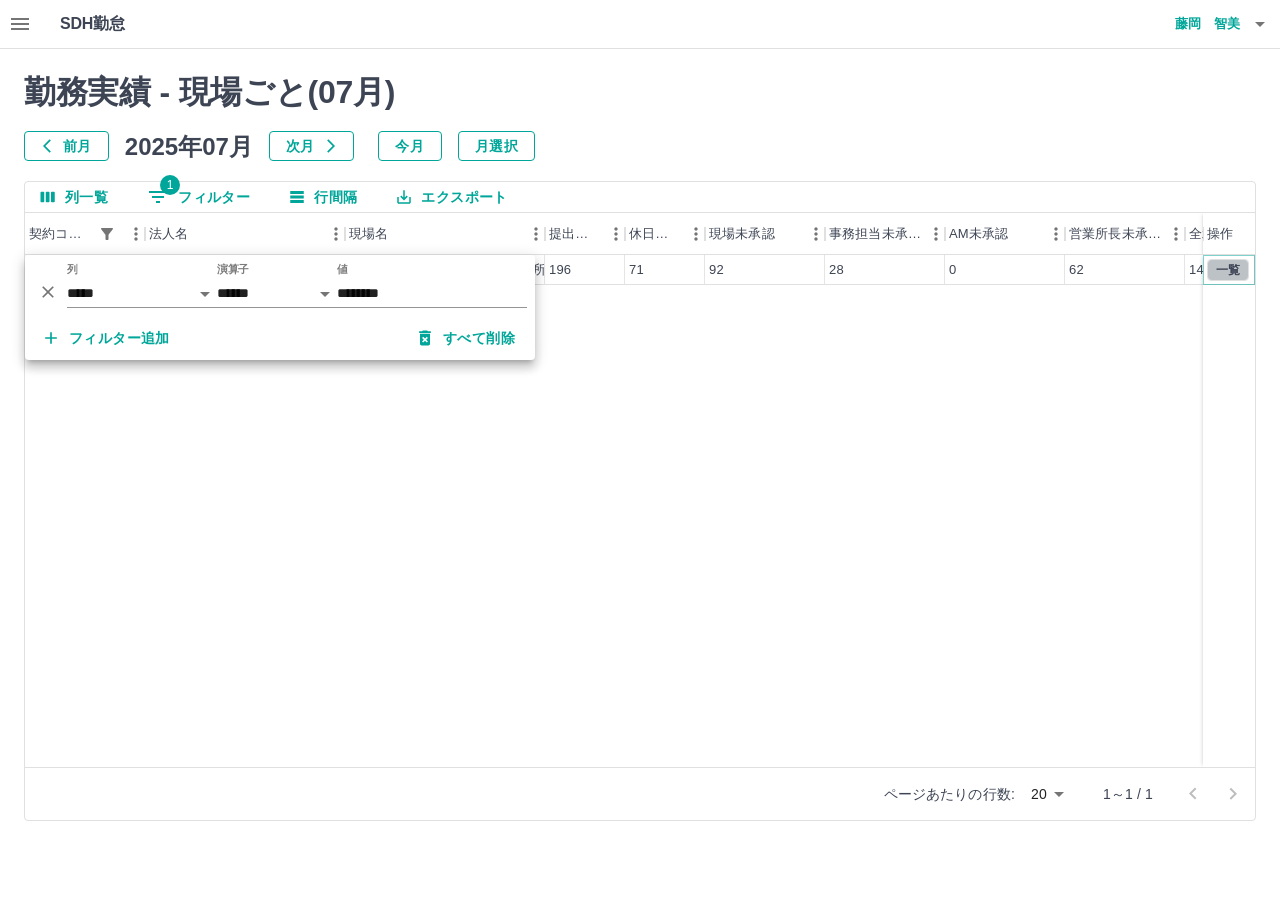 click on "一覧" at bounding box center [1228, 270] 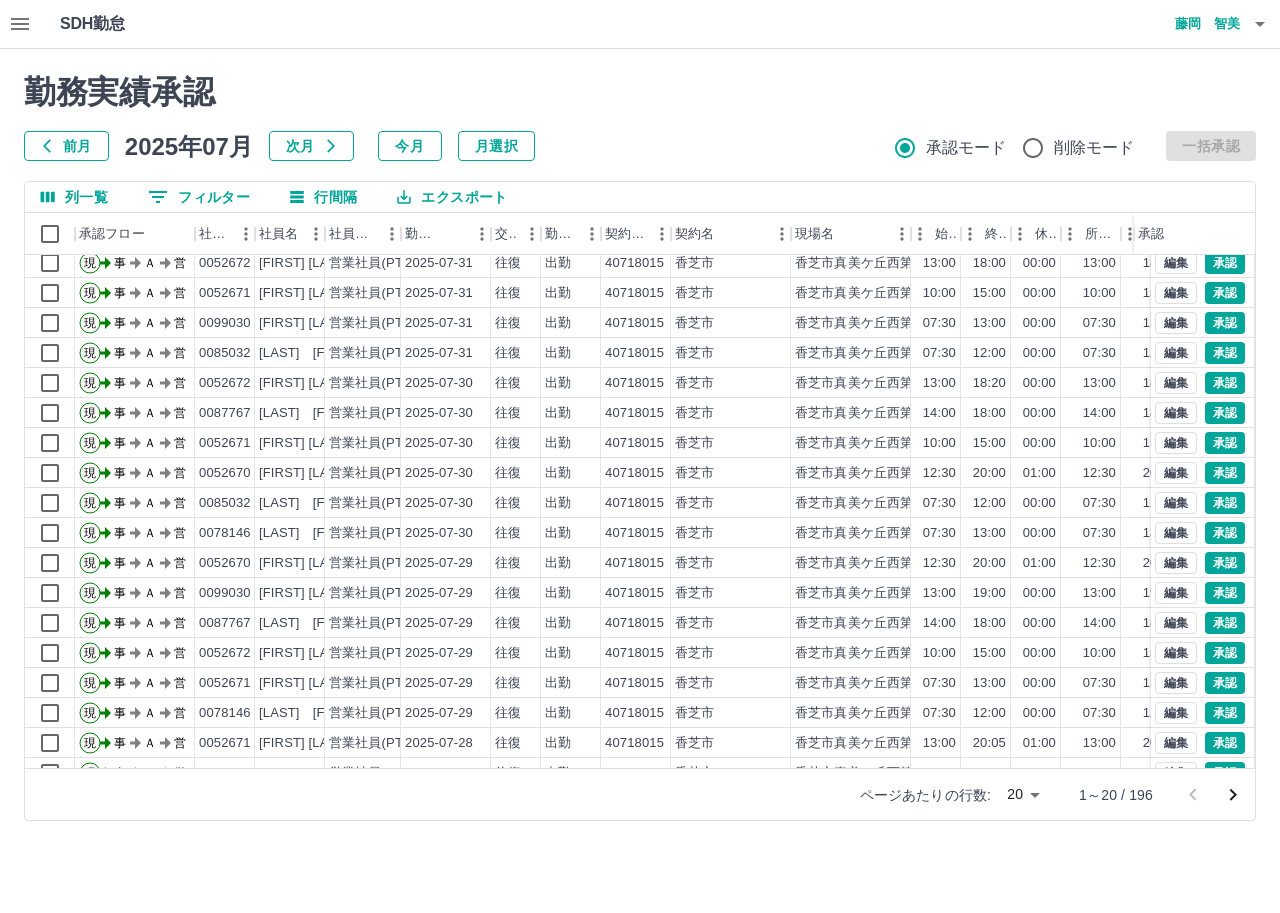 scroll, scrollTop: 100, scrollLeft: 0, axis: vertical 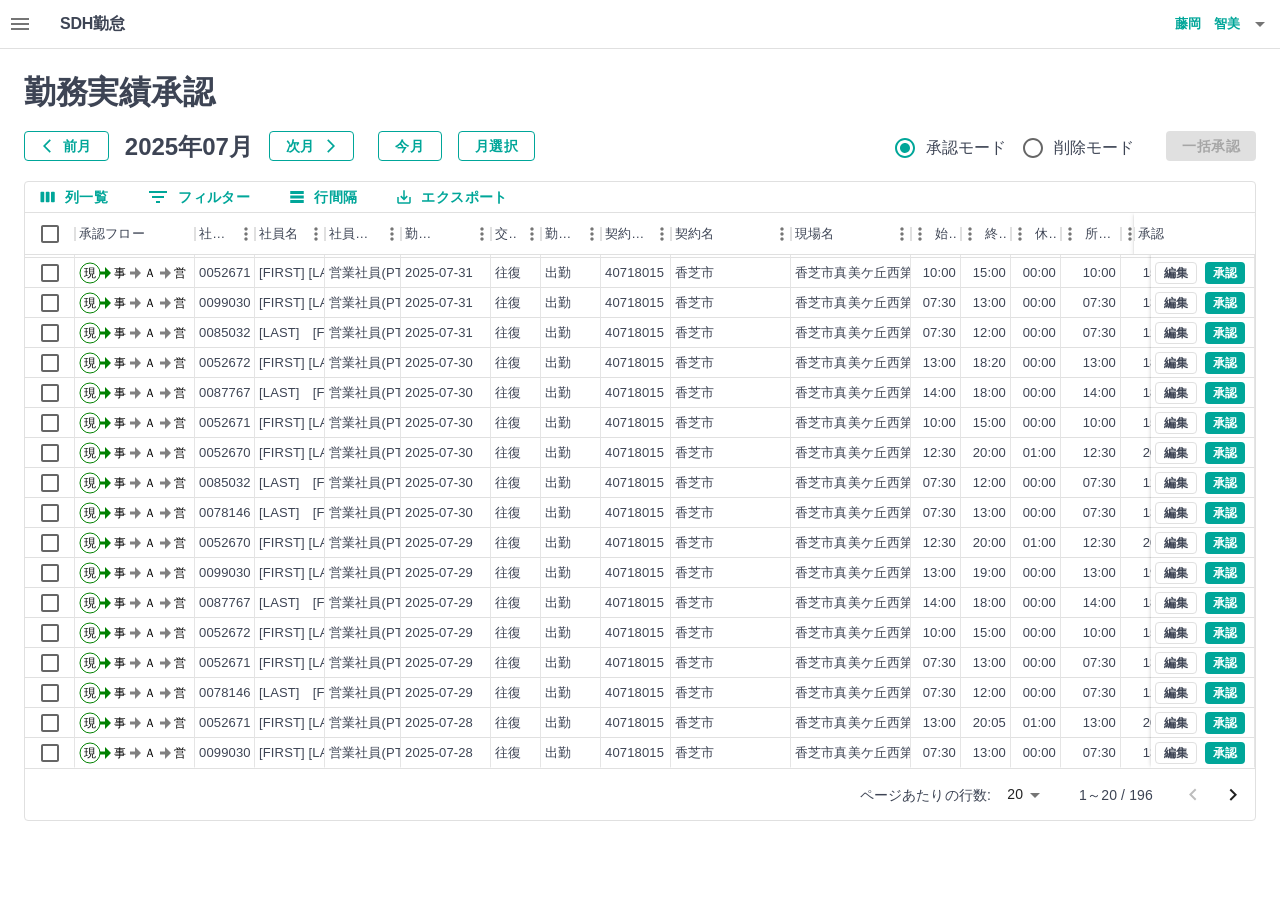 click on "SDH勤怠 藤岡　智美 勤務実績承認 前月 2025年07月 次月 今月 月選択 承認モード 削除モード 一括承認 列一覧 0 フィルター 行間隔 エクスポート 承認フロー 社員番号 社員名 社員区分 勤務日 交通費 勤務区分 契約コード 契約名 現場名 始業 終業 休憩 所定開始 所定終業 所定休憩 拘束 勤務 遅刻等 承認 現 事 Ａ 営 0087767 髙田　真緒 営業社員(PT契約) 2025-07-31 往復 出勤 40718015 香芝市 香芝市真美ケ丘西第１学童保育所 14:00 19:00 00:00 14:00 19:00 00:00 05:00 05:00 00:00 現 事 Ａ 営 0052672 中谷　直美 営業社員(PT契約) 2025-07-31 往復 出勤 40718015 香芝市 香芝市真美ケ丘西第１学童保育所 13:00 18:00 00:00 13:00 18:00 00:00 05:00 05:00 00:00 現 事 Ａ 営 0052671 井川　千都子 営業社員(PT契約) 2025-07-31 往復 出勤 40718015 香芝市 香芝市真美ケ丘西第１学童保育所 10:00 15:00 00:00 10:00 15:00 00:00 05:00 05:00 現" at bounding box center (640, 422) 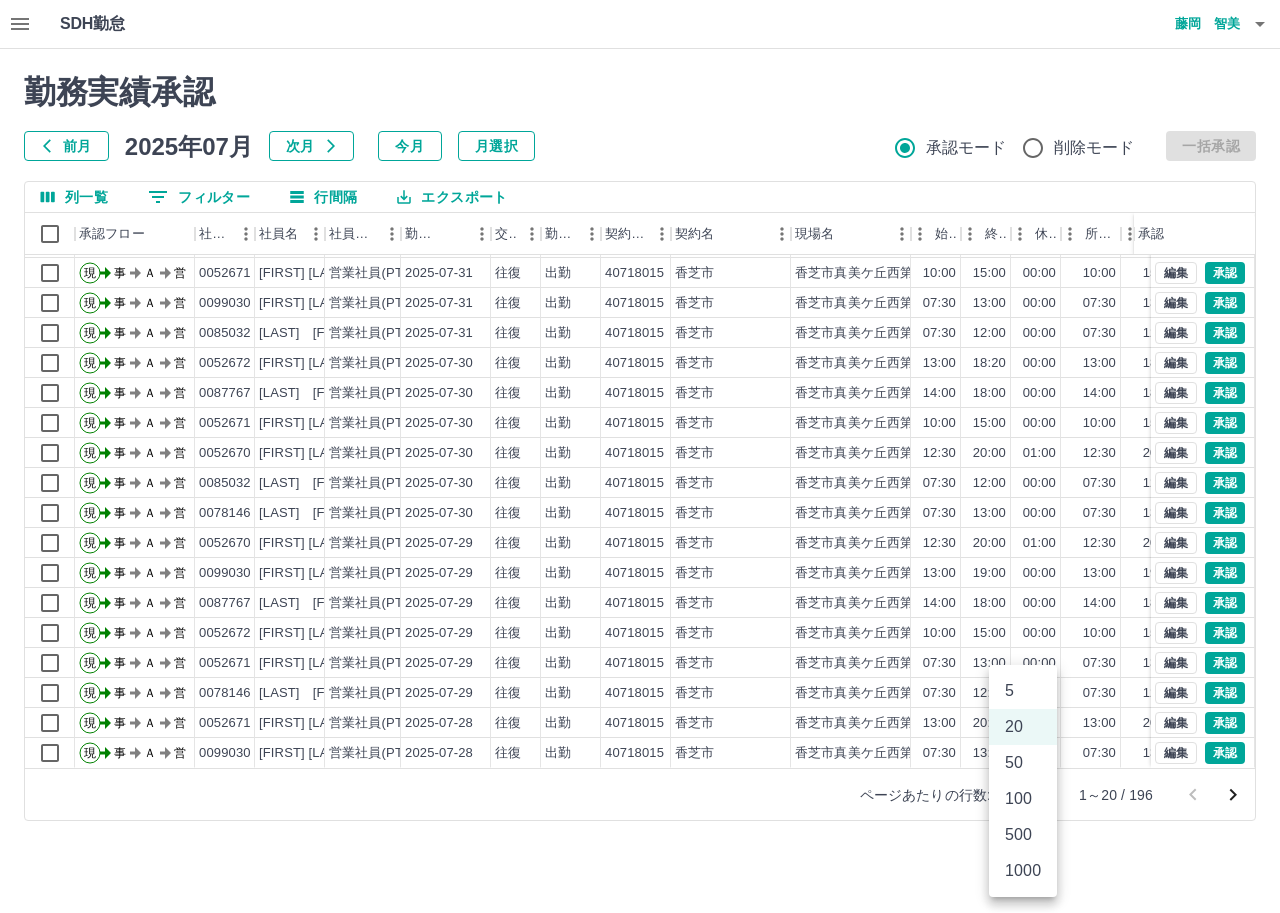 click on "100" at bounding box center [1023, 799] 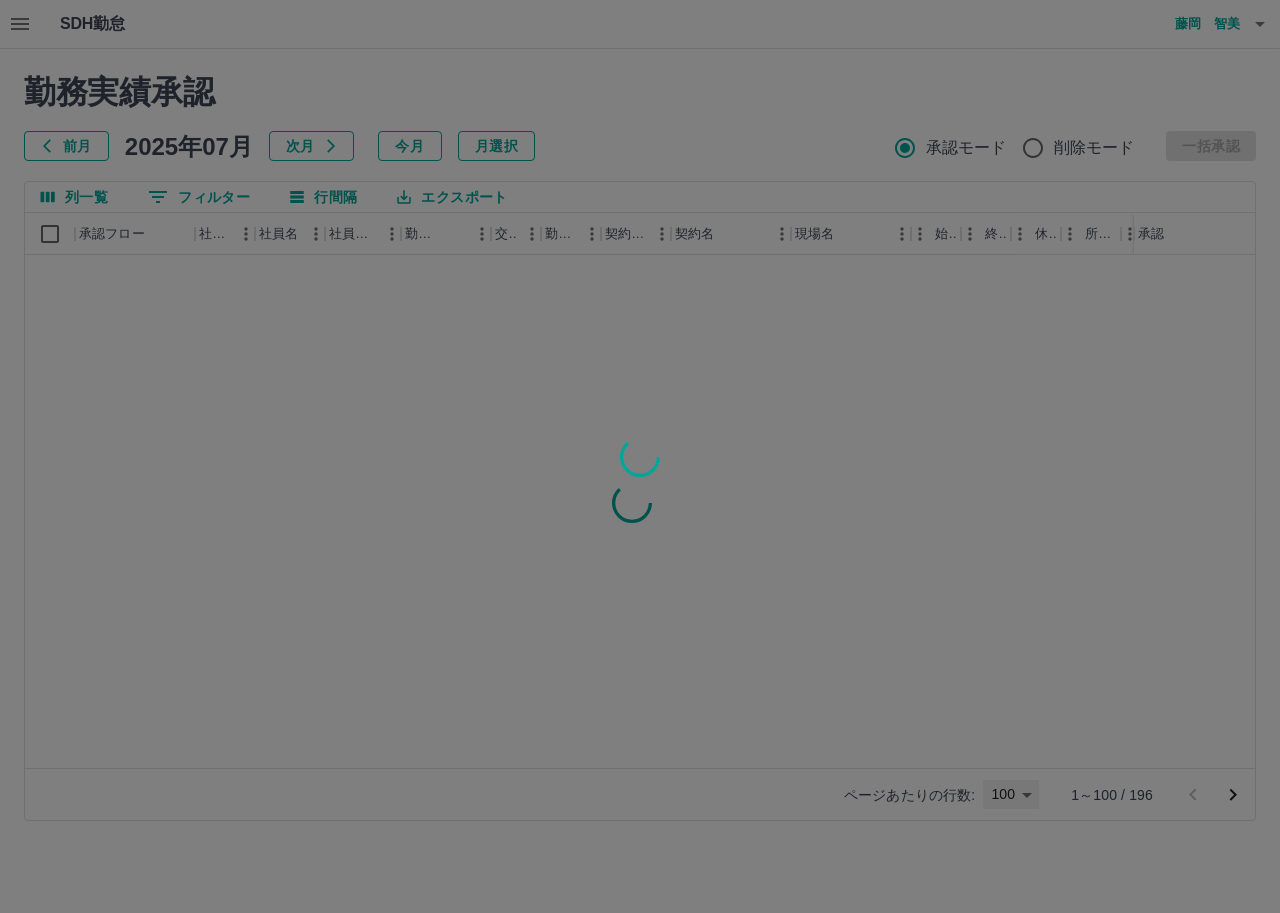 scroll, scrollTop: 0, scrollLeft: 0, axis: both 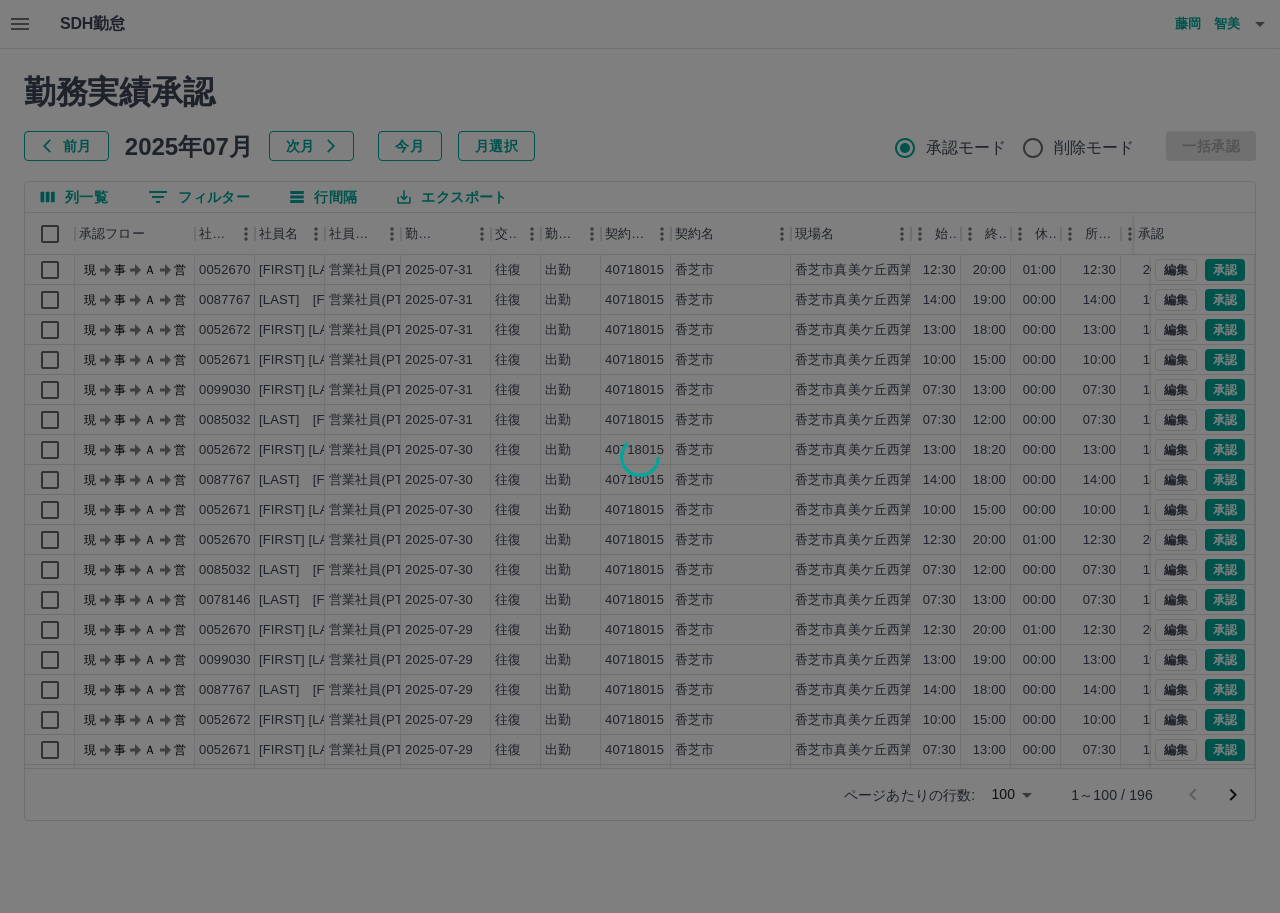click at bounding box center [640, 456] 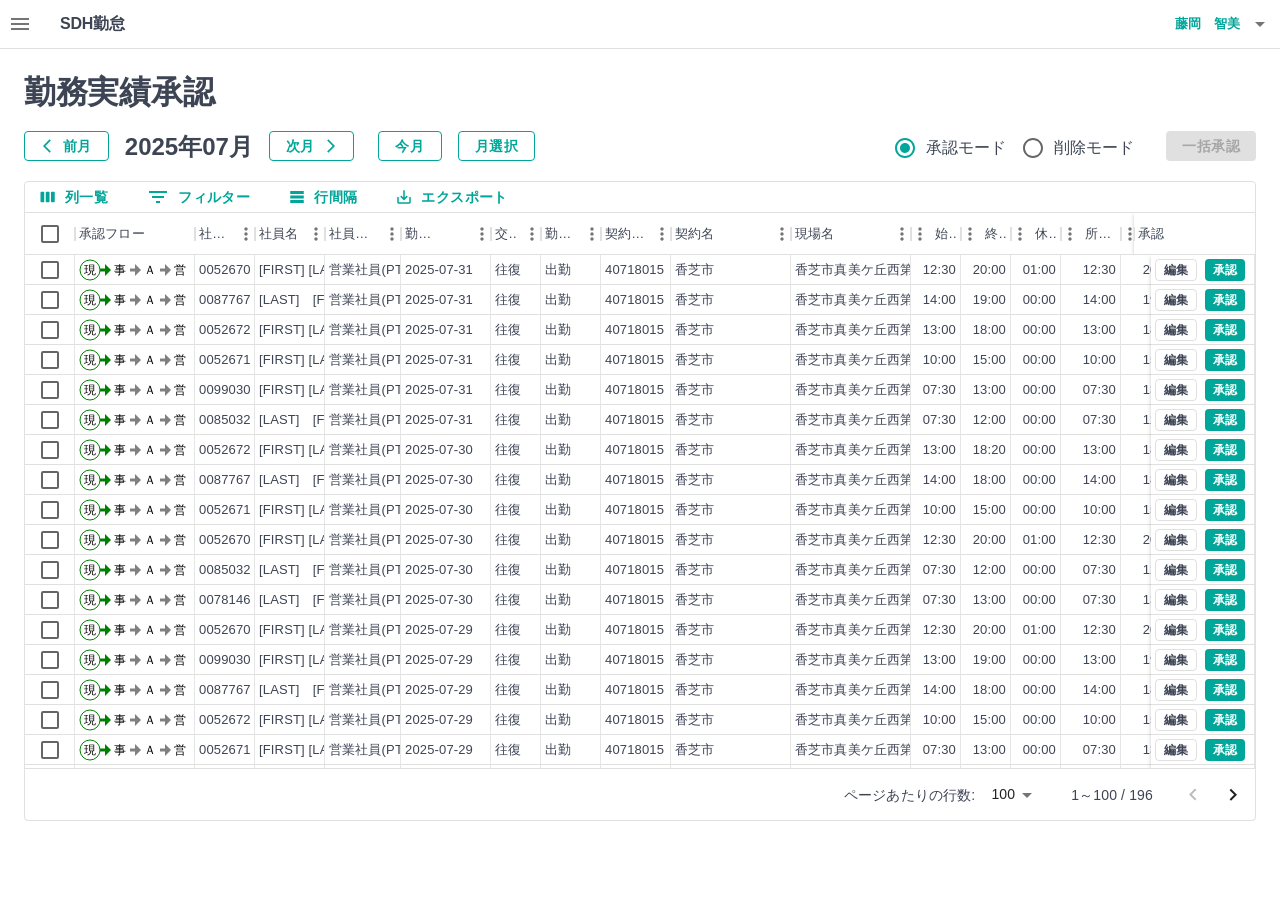 click on "SDH勤怠 藤岡　智美 勤務実績承認 前月 2025年07月 次月 今月 月選択 承認モード 削除モード 一括承認 列一覧 0 フィルター 行間隔 エクスポート 承認フロー 社員番号 社員名 社員区分 勤務日 交通費 勤務区分 契約コード 契約名 現場名 始業 終業 休憩 所定開始 所定終業 所定休憩 拘束 勤務 遅刻等 承認 現 事 Ａ 営 0052670 郷司　久美子 営業社員(PT契約) 2025-07-31 往復 出勤 40718015 香芝市 香芝市真美ケ丘西第１学童保育所 12:30 20:00 01:00 12:30 20:00 01:00 07:30 06:30 00:00 現 事 Ａ 営 0087767 髙田　真緒 営業社員(PT契約) 2025-07-31 往復 出勤 40718015 香芝市 香芝市真美ケ丘西第１学童保育所 14:00 19:00 00:00 14:00 19:00 00:00 05:00 05:00 00:00 現 事 Ａ 営 0052672 中谷　直美 営業社員(PT契約) 2025-07-31 往復 出勤 40718015 香芝市 香芝市真美ケ丘西第１学童保育所 13:00 18:00 00:00 13:00 18:00 00:00 05:00 05:00 現" at bounding box center (640, 422) 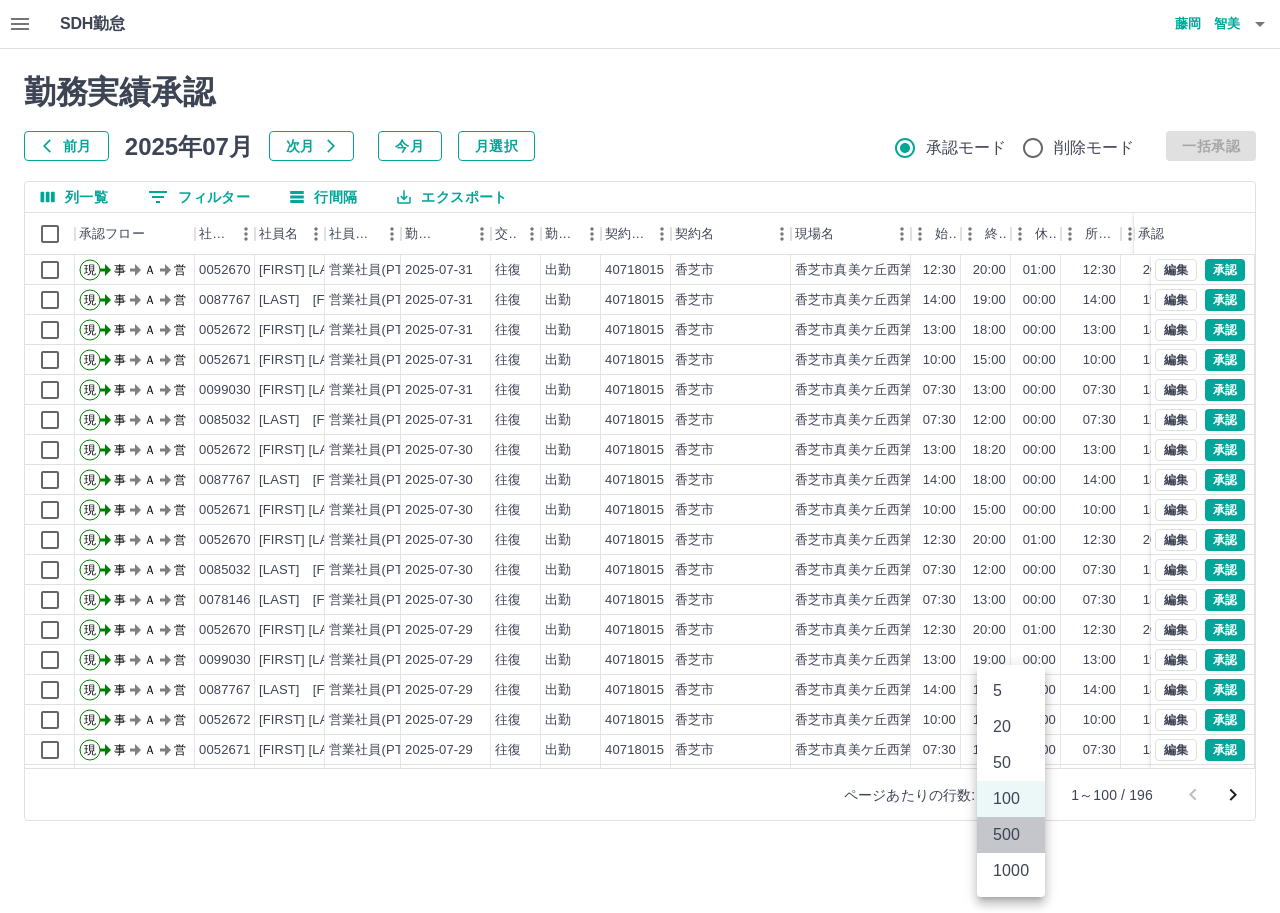 click on "500" at bounding box center [1011, 835] 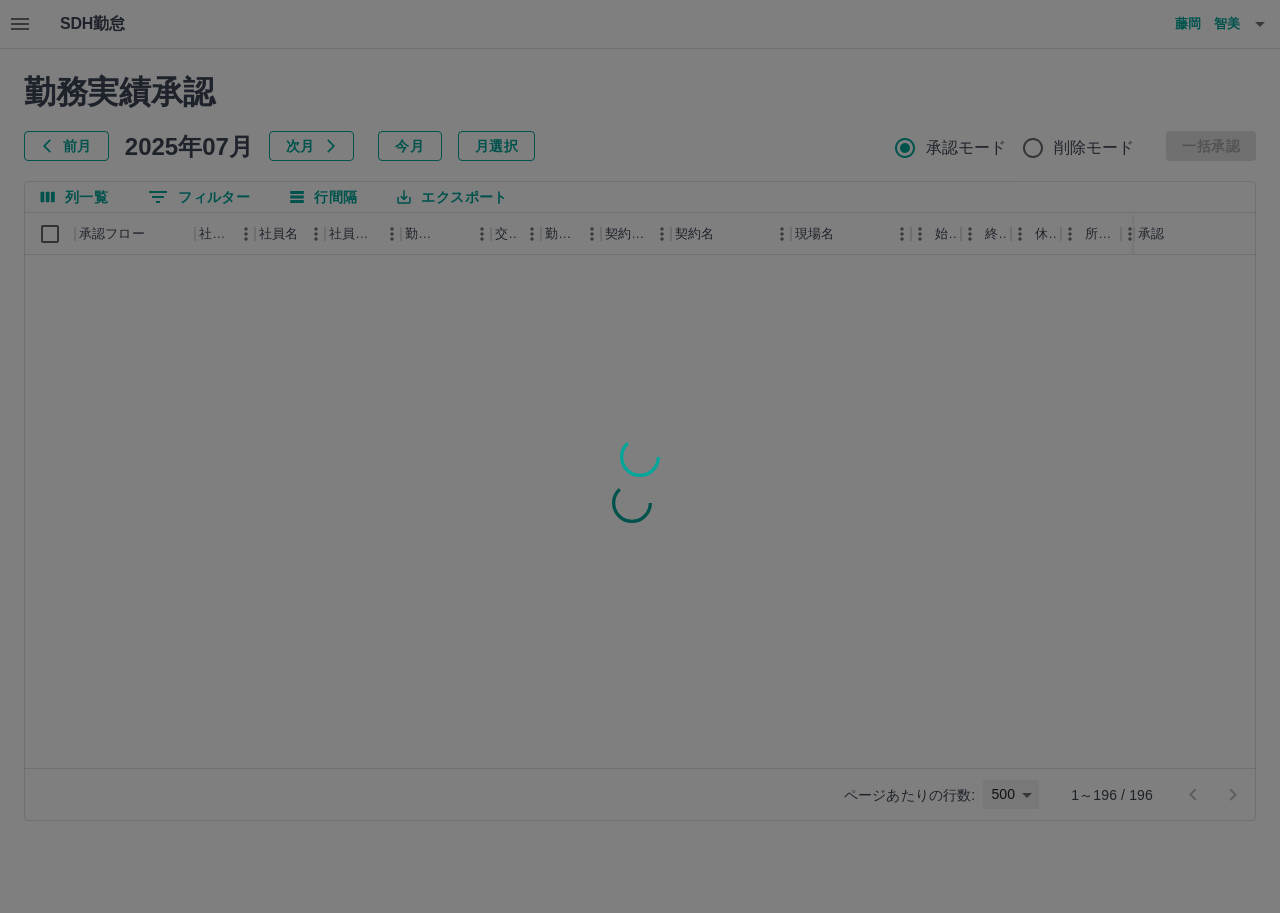 type on "***" 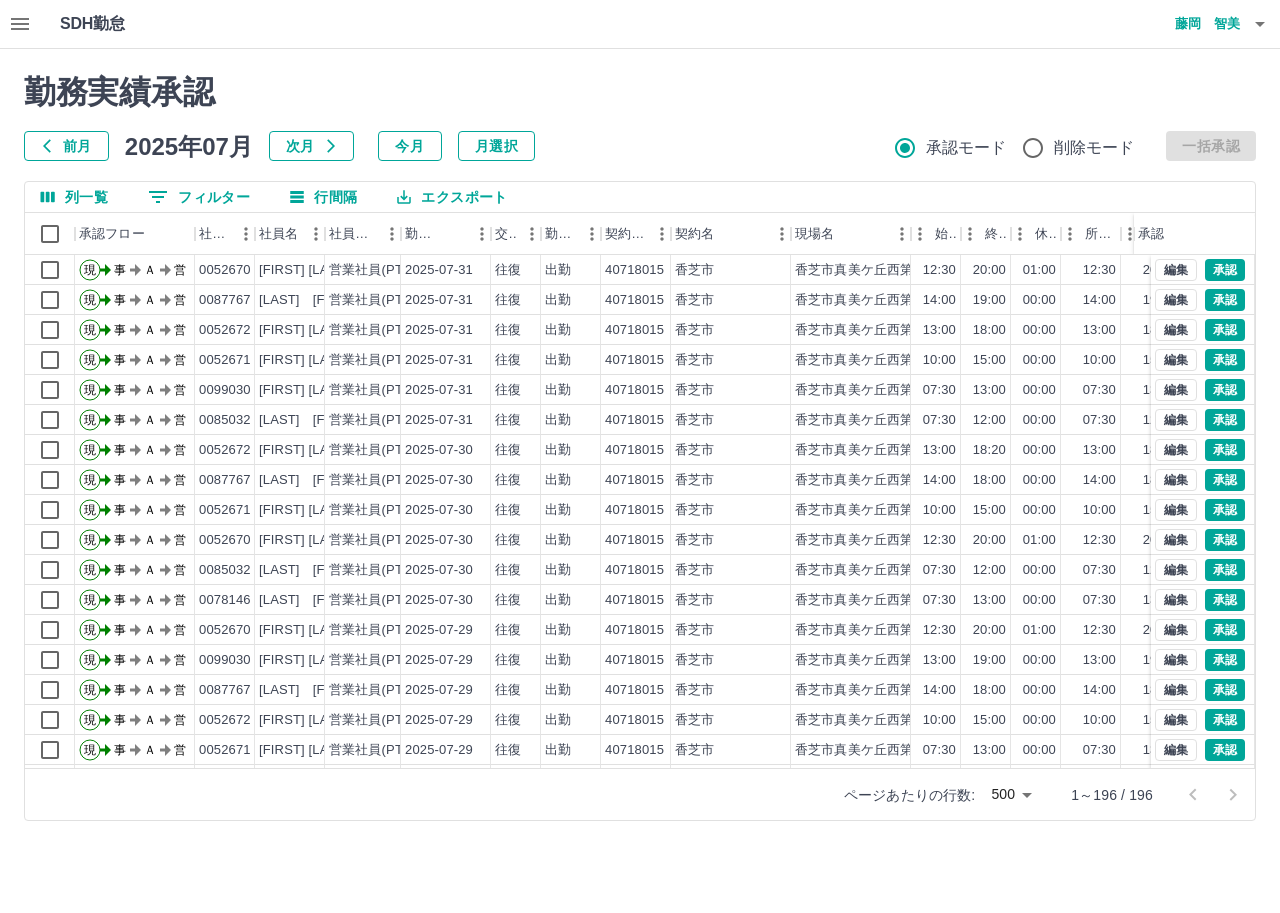 click on "勤務実績承認 前月 2025年07月 次月 今月 月選択 承認モード 削除モード 一括承認 列一覧 0 フィルター 行間隔 エクスポート 承認フロー 社員番号 社員名 社員区分 勤務日 交通費 勤務区分 契約コード 契約名 現場名 始業 終業 休憩 所定開始 所定終業 所定休憩 拘束 勤務 遅刻等 承認 現 事 Ａ 営 0052670 郷司　久美子 営業社員(PT契約) 2025-07-31 往復 出勤 40718015 香芝市 香芝市真美ケ丘西第１学童保育所 12:30 20:00 01:00 12:30 20:00 01:00 07:30 06:30 00:00 現 事 Ａ 営 0087767 髙田　真緒 営業社員(PT契約) 2025-07-31 往復 出勤 40718015 香芝市 香芝市真美ケ丘西第１学童保育所 14:00 19:00 00:00 14:00 19:00 00:00 05:00 05:00 00:00 現 事 Ａ 営 0052672 中谷　直美 営業社員(PT契約) 2025-07-31 往復 出勤 40718015 香芝市 香芝市真美ケ丘西第１学童保育所 13:00 18:00 00:00 13:00 18:00 00:00 05:00 05:00 00:00 現 事 Ａ 営 0052671" at bounding box center (640, 447) 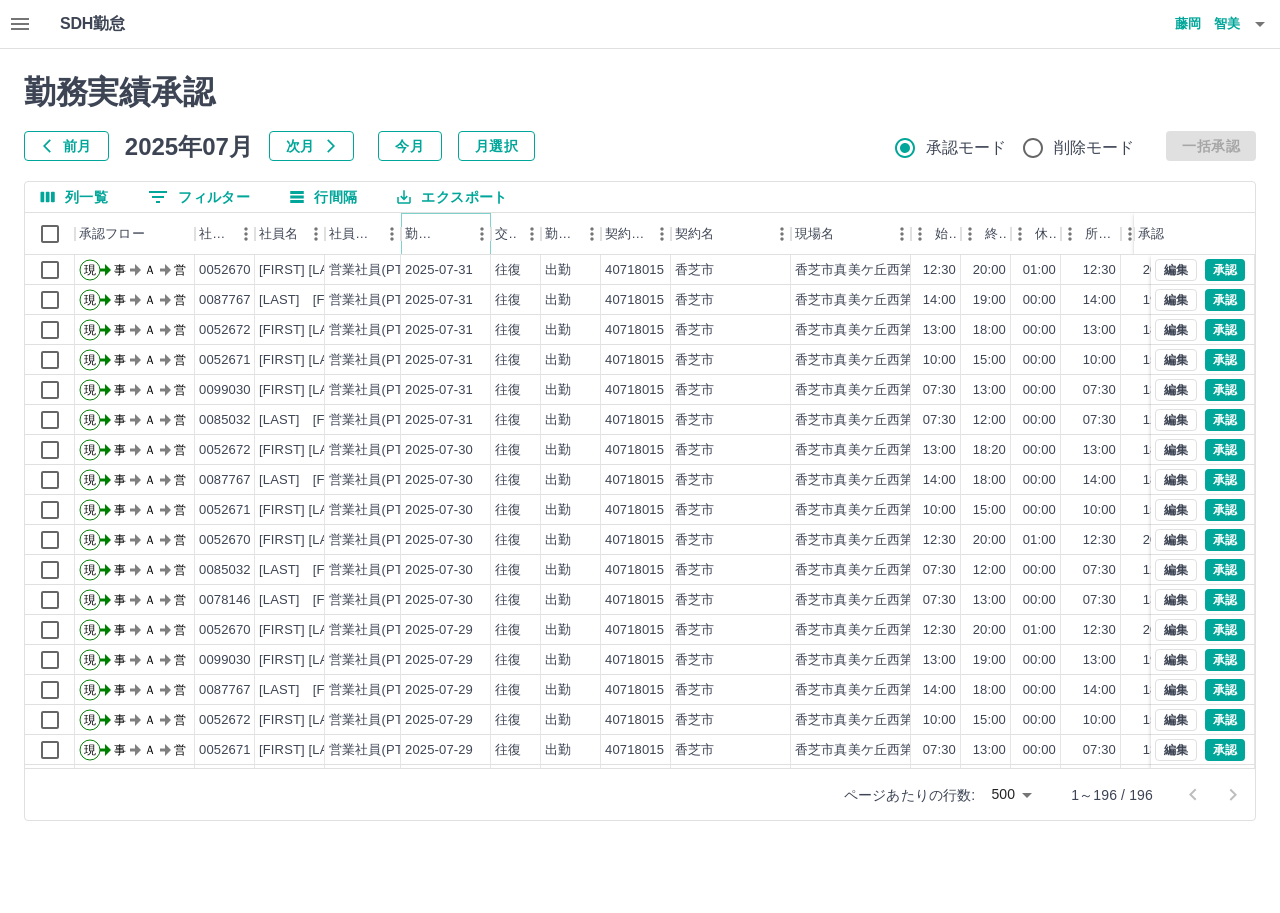 click 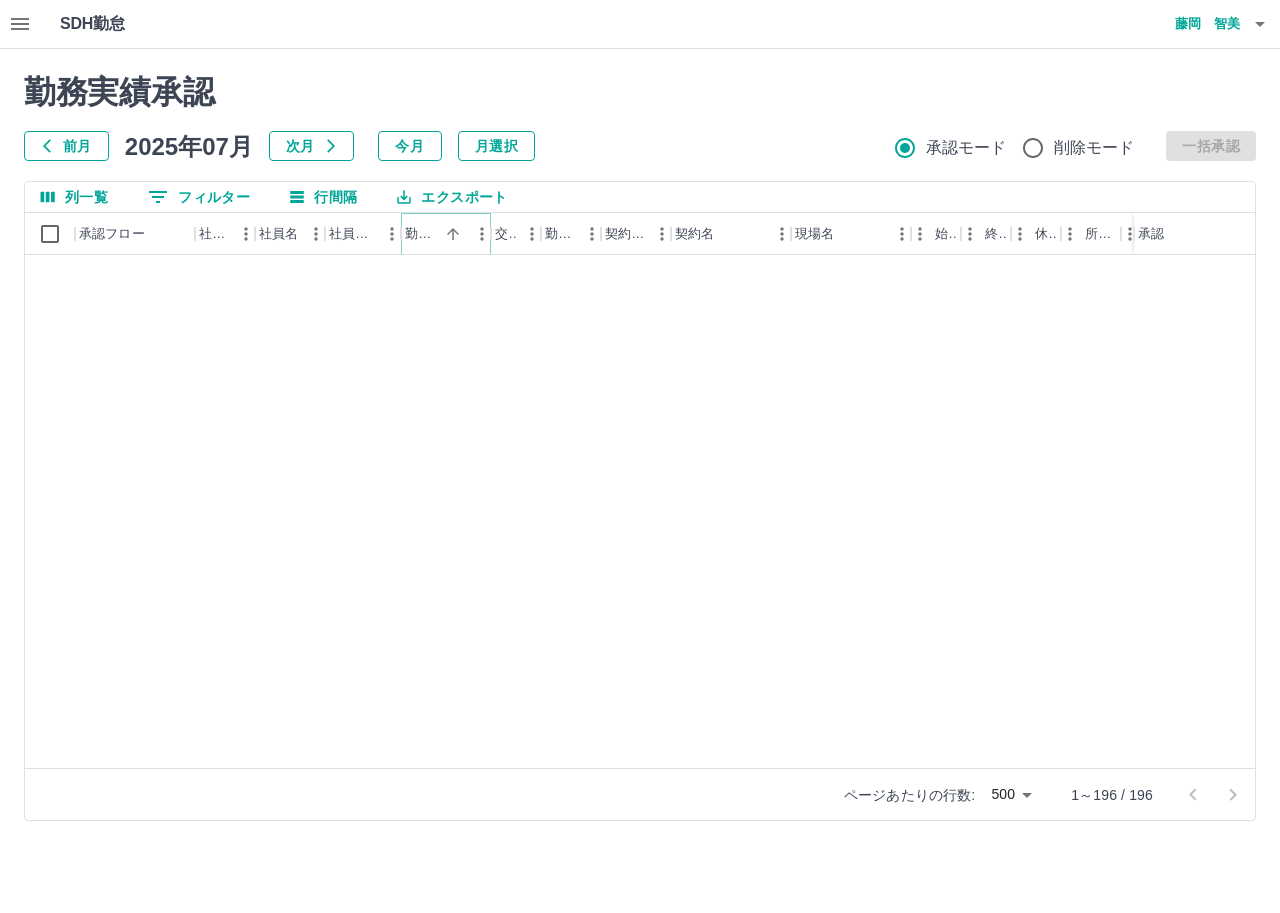 scroll, scrollTop: 1600, scrollLeft: 0, axis: vertical 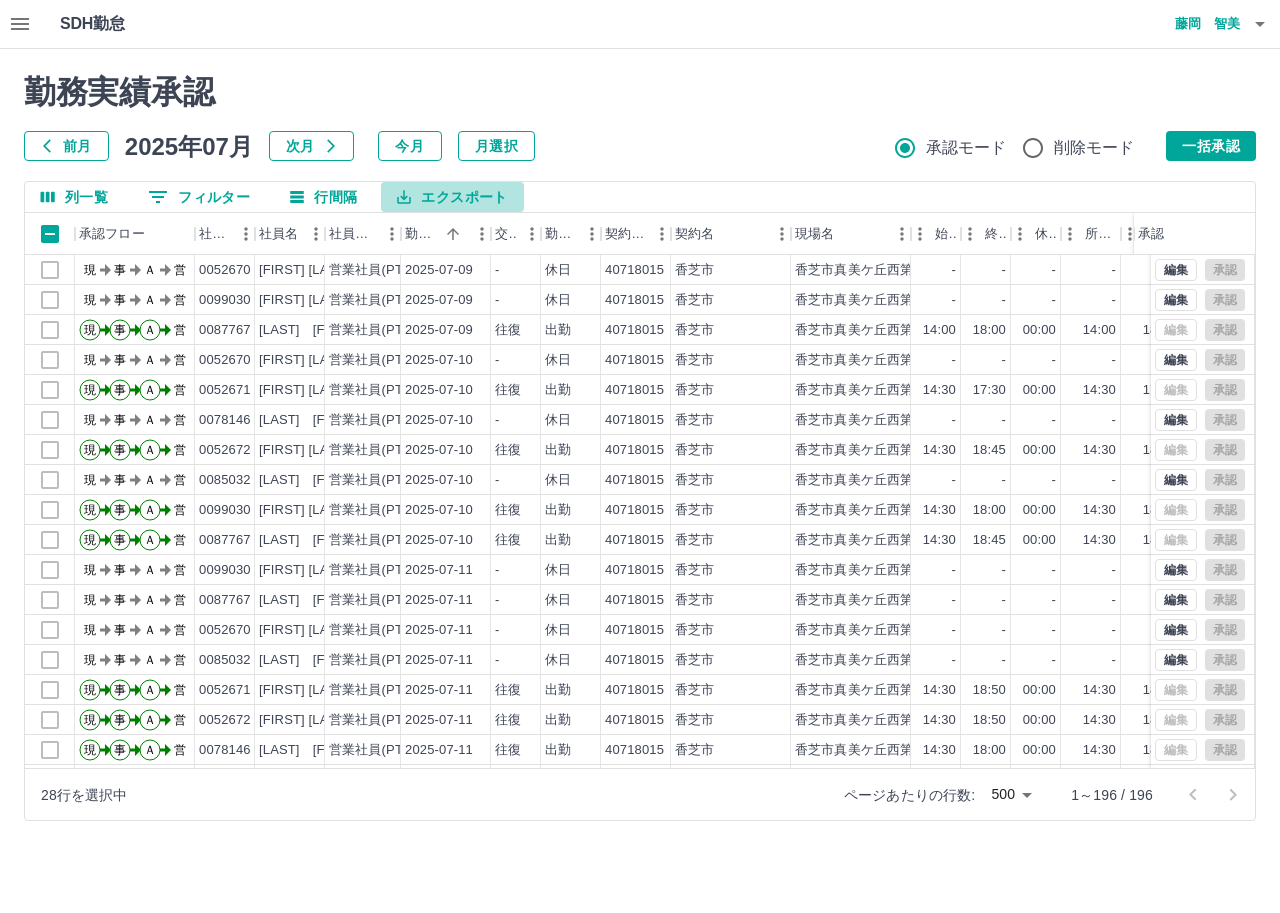 click on "エクスポート" at bounding box center (452, 197) 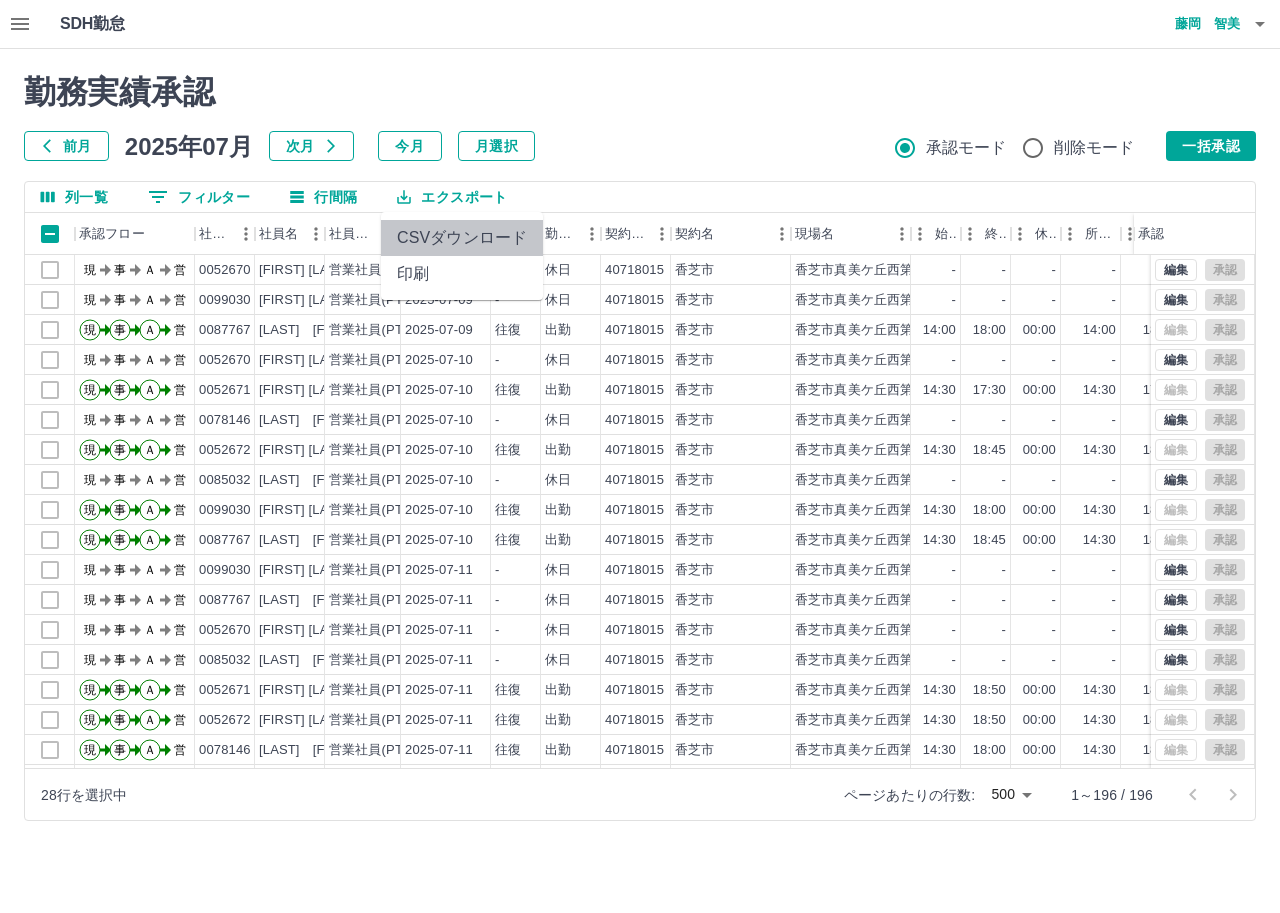 click on "CSVダウンロード" at bounding box center [462, 238] 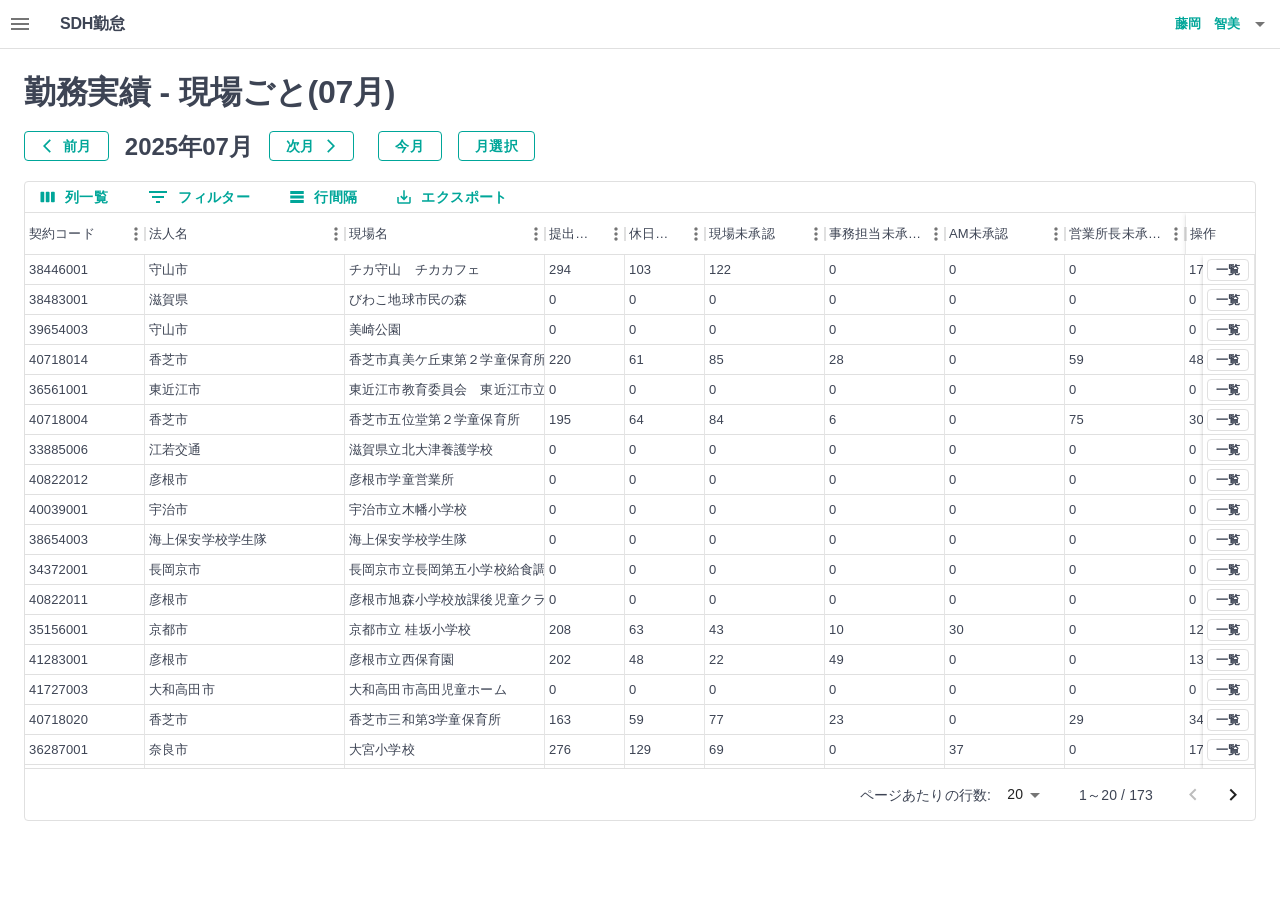 click on "0 フィルター" at bounding box center [199, 197] 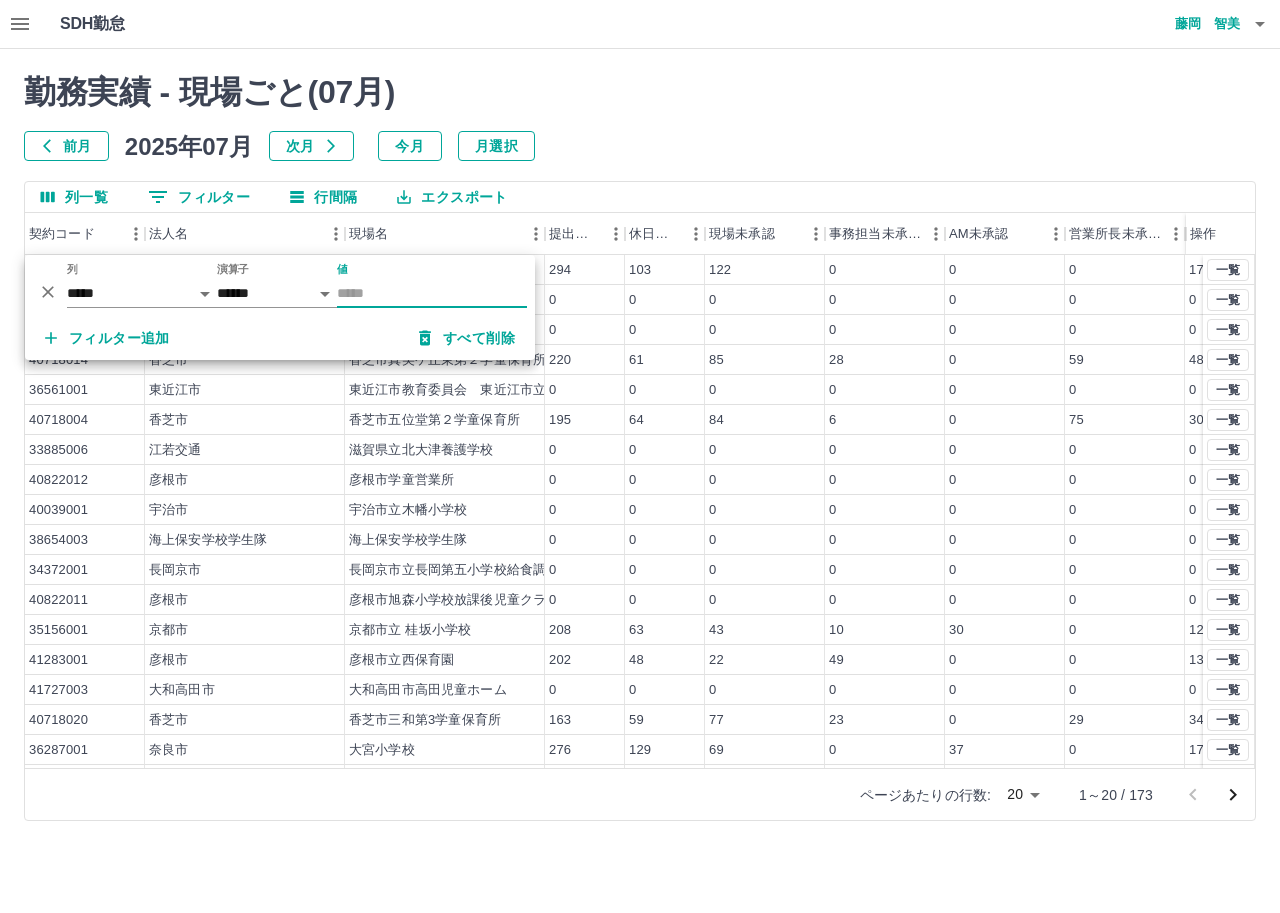 click on "値" at bounding box center [432, 293] 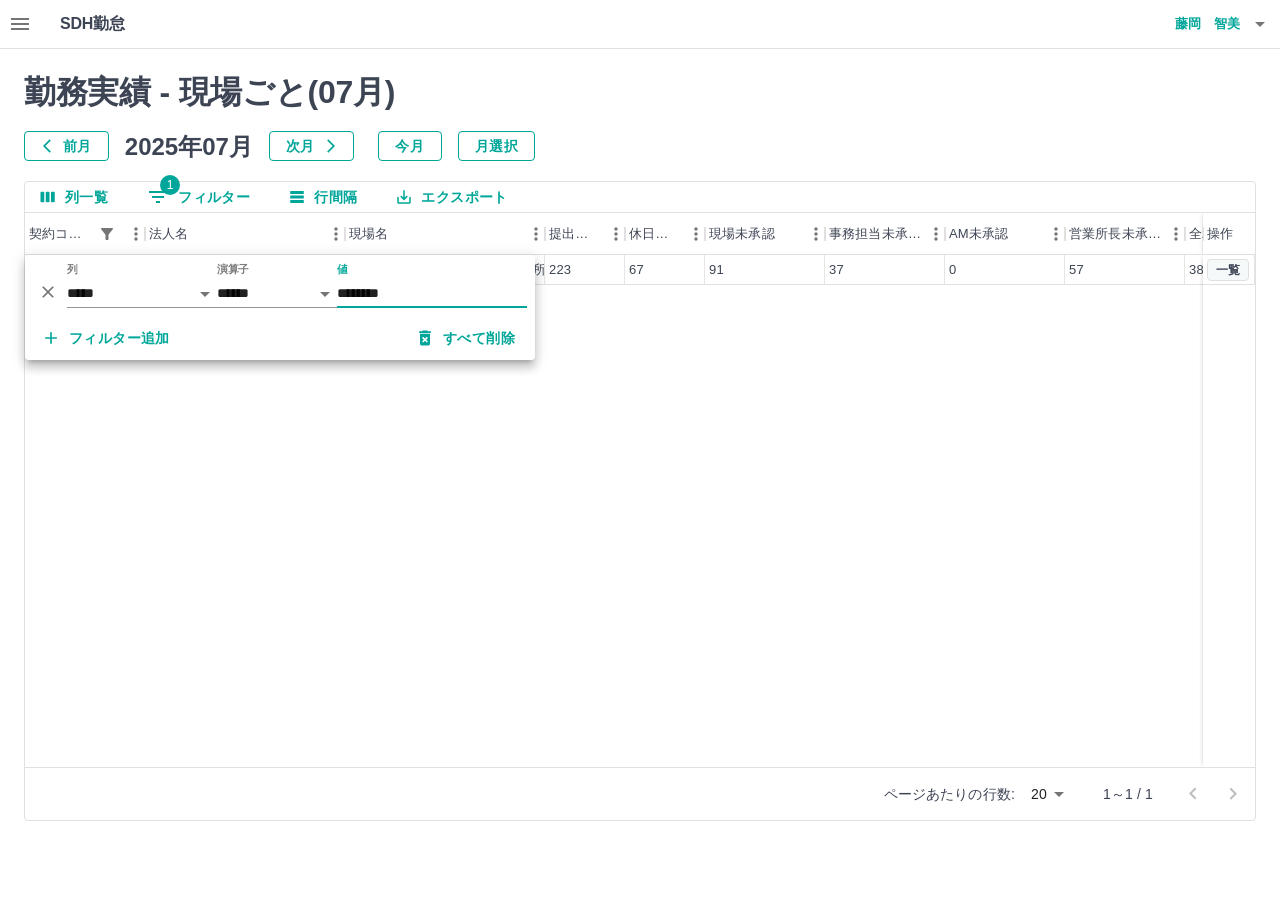 type on "********" 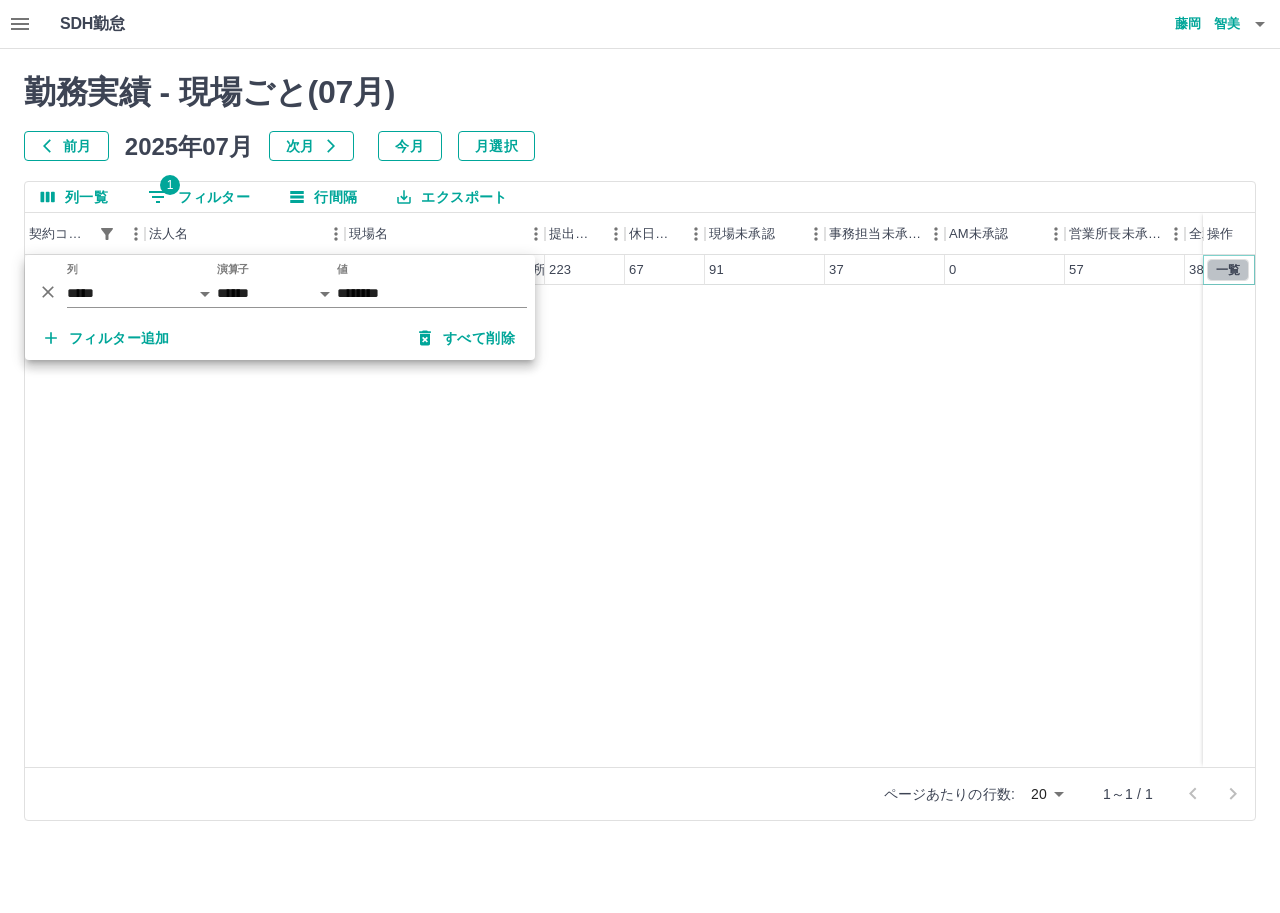 click on "一覧" at bounding box center (1228, 270) 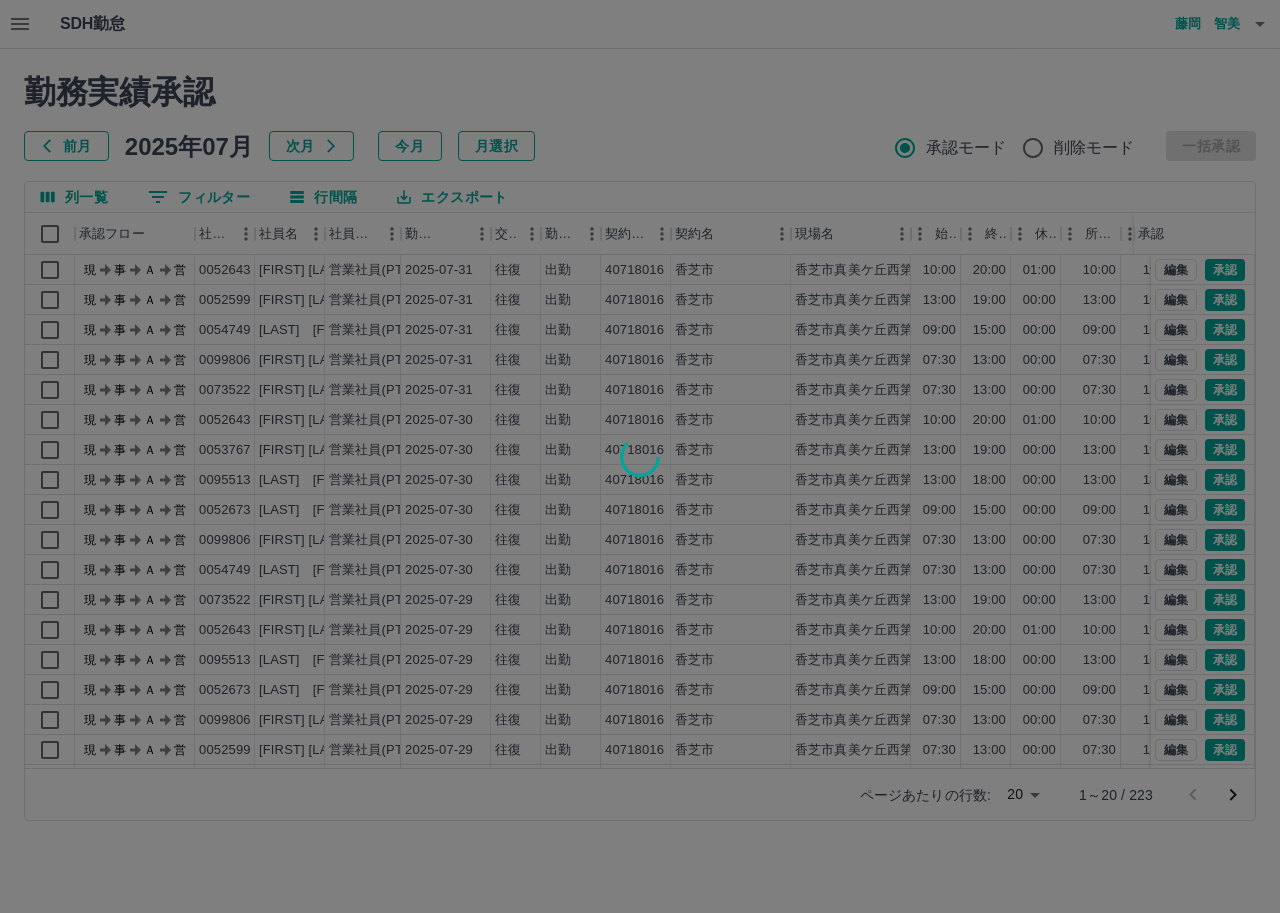 click at bounding box center (640, 456) 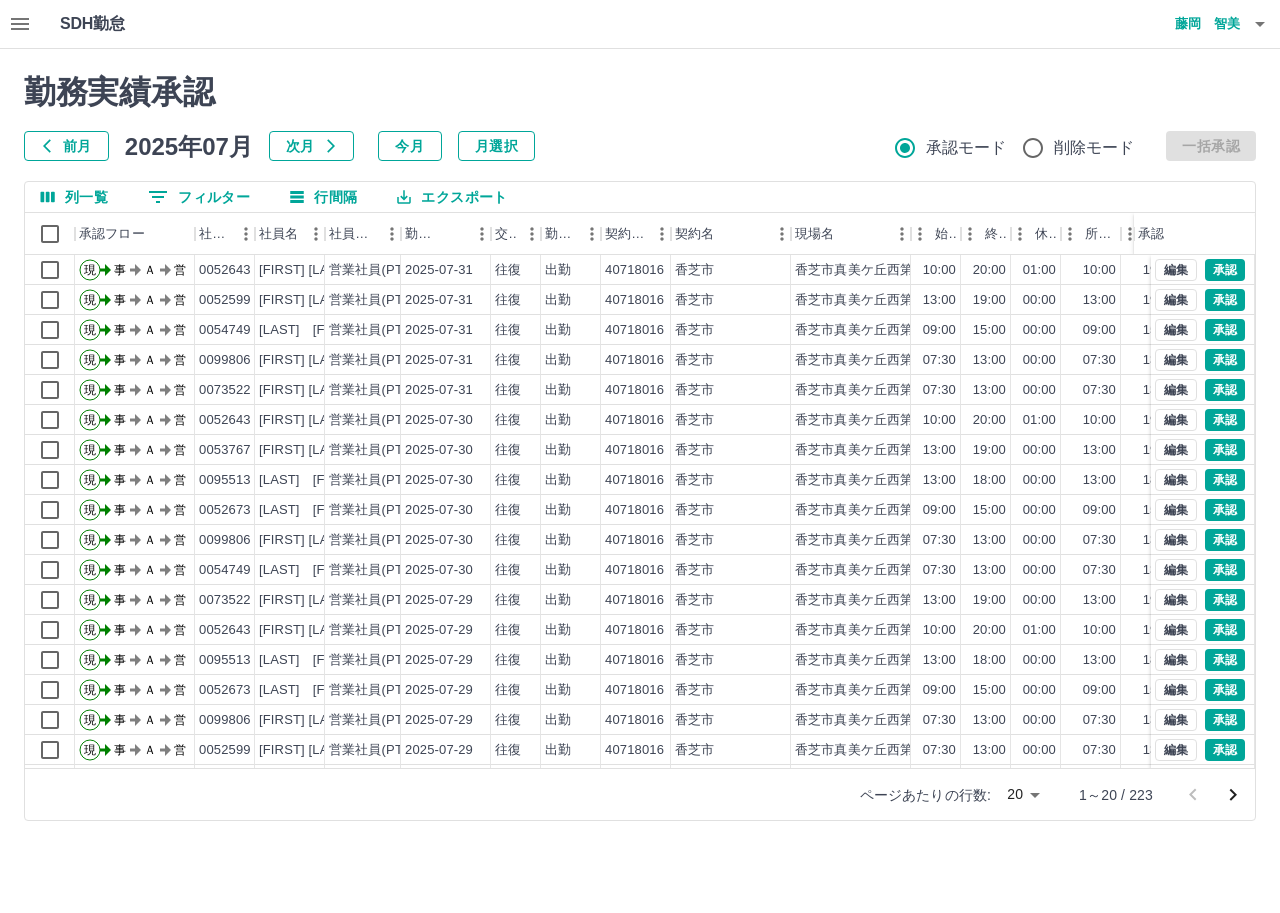 click on "SDH勤怠 藤岡　智美 勤務実績承認 前月 2025年07月 次月 今月 月選択 承認モード 削除モード 一括承認 列一覧 0 フィルター 行間隔 エクスポート 承認フロー 社員番号 社員名 社員区分 勤務日 交通費 勤務区分 契約コード 契約名 現場名 始業 終業 休憩 所定開始 所定終業 所定休憩 拘束 勤務 遅刻等 承認 現 事 Ａ 営 0052643 西川　由美 営業社員(PT契約) 2025-07-31 往復 出勤 40718016 香芝市 香芝市真美ケ丘西第２学童保育所 10:00 20:00 01:00 10:00 19:00 01:00 10:00 09:00 00:00 現 事 Ａ 営 0052599 大西　敦子 営業社員(PT契約) 2025-07-31 往復 出勤 40718016 香芝市 香芝市真美ケ丘西第２学童保育所 13:00 19:00 00:00 13:00 19:00 00:00 06:00 06:00 00:00 現 事 Ａ 営 0054749 尾崎　広美 営業社員(PT契約) 2025-07-31 往復 出勤 40718016 香芝市 香芝市真美ケ丘西第２学童保育所 09:00 15:00 00:00 09:00 15:00 00:00 06:00 06:00 00:00" at bounding box center (640, 422) 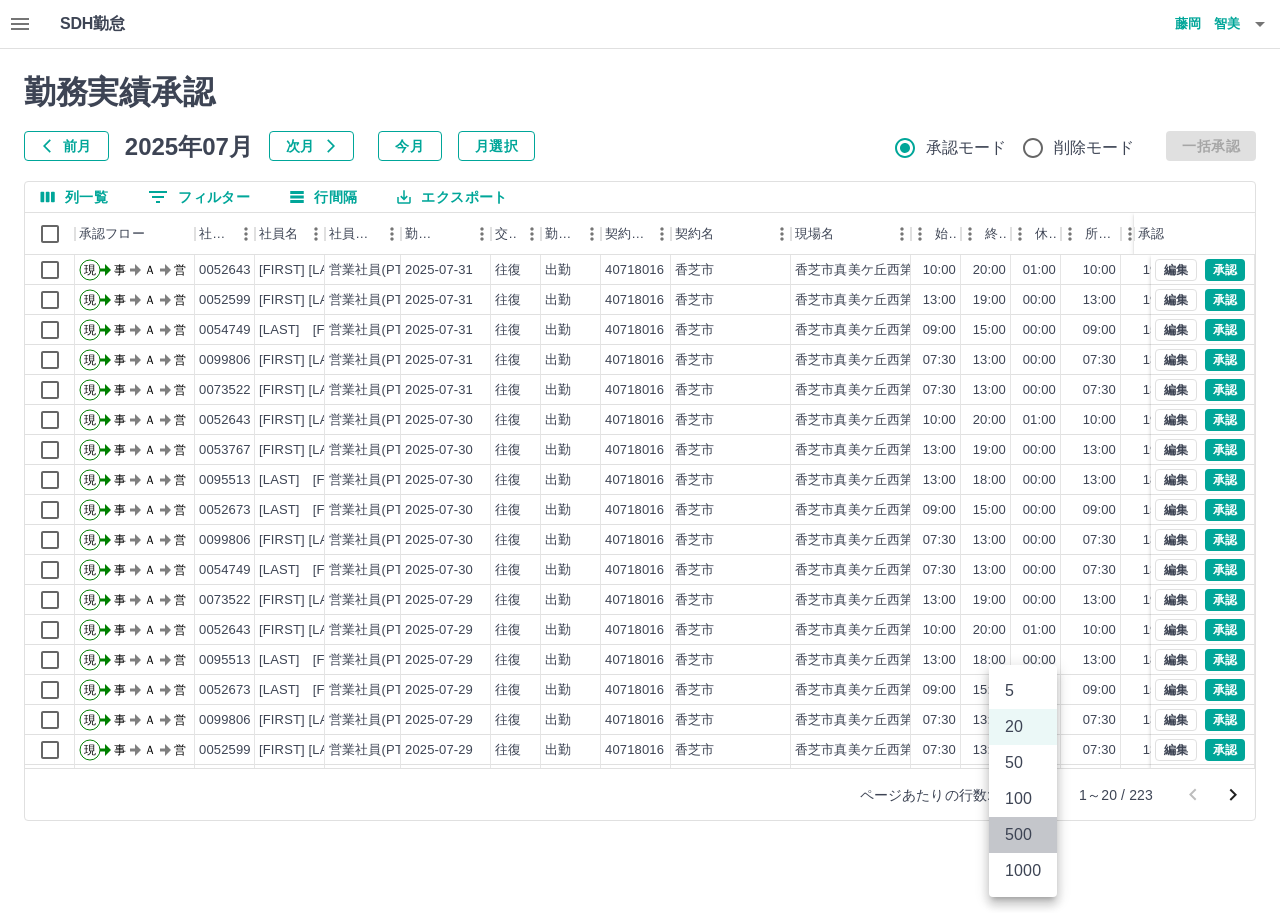 click on "500" at bounding box center (1023, 835) 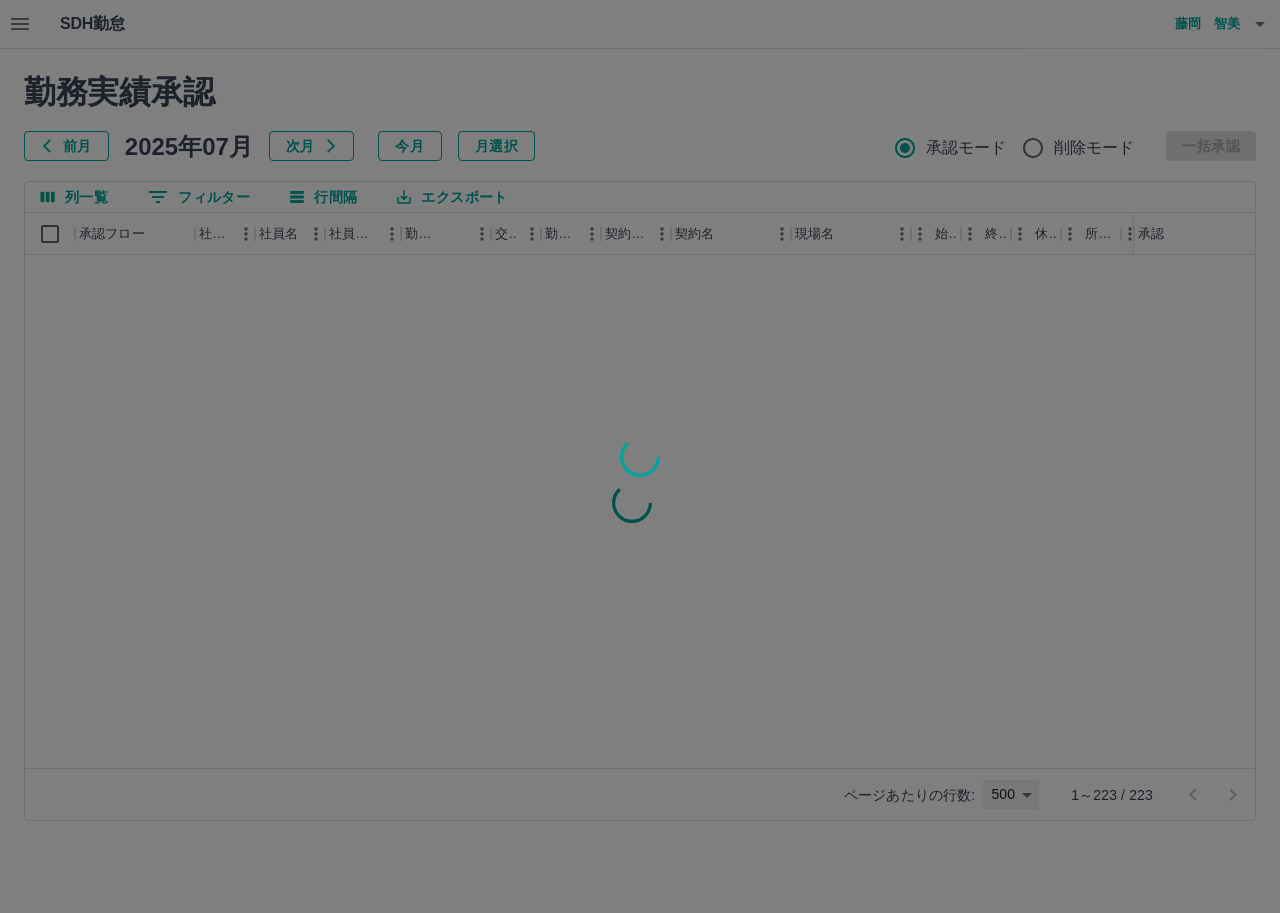 type on "***" 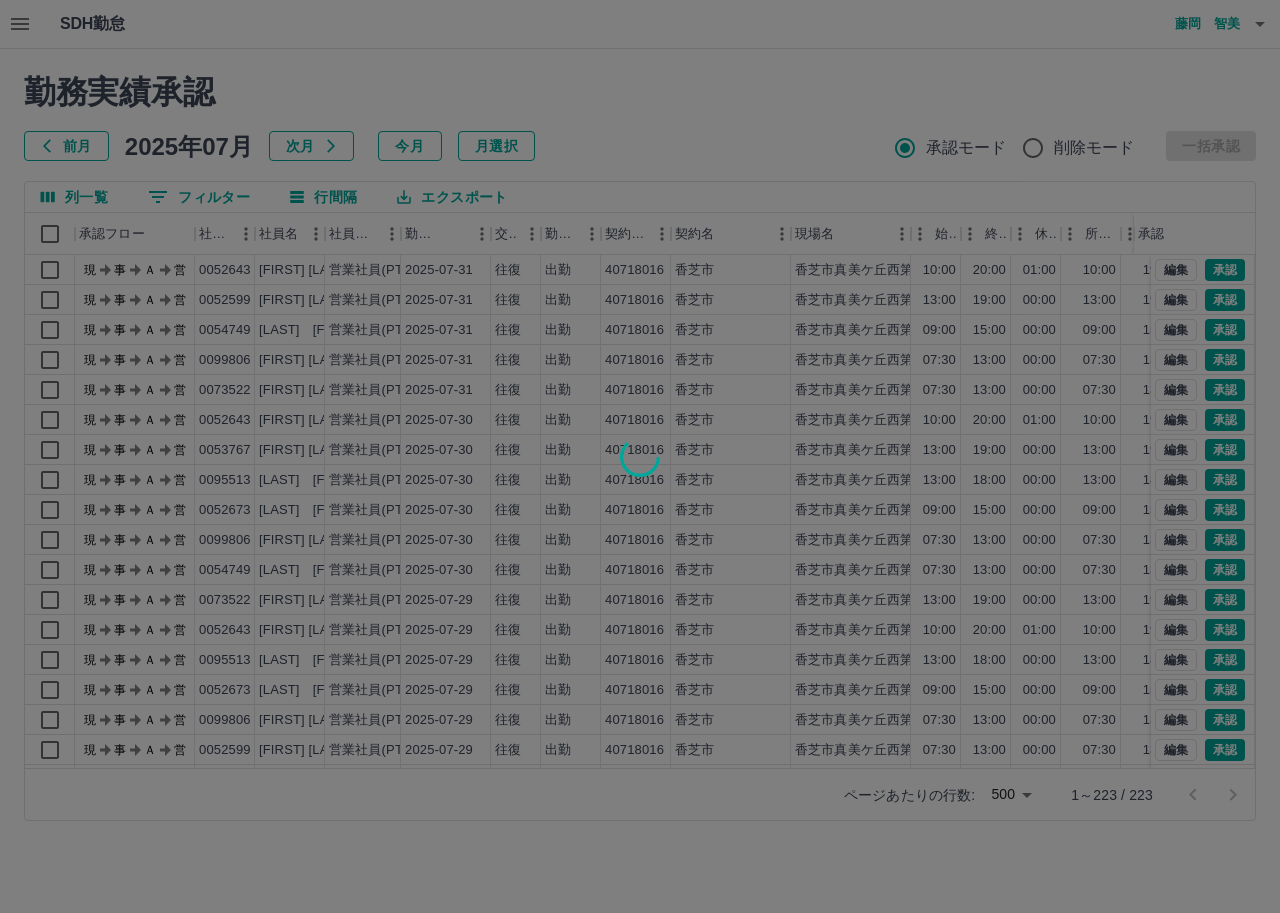 click at bounding box center (640, 456) 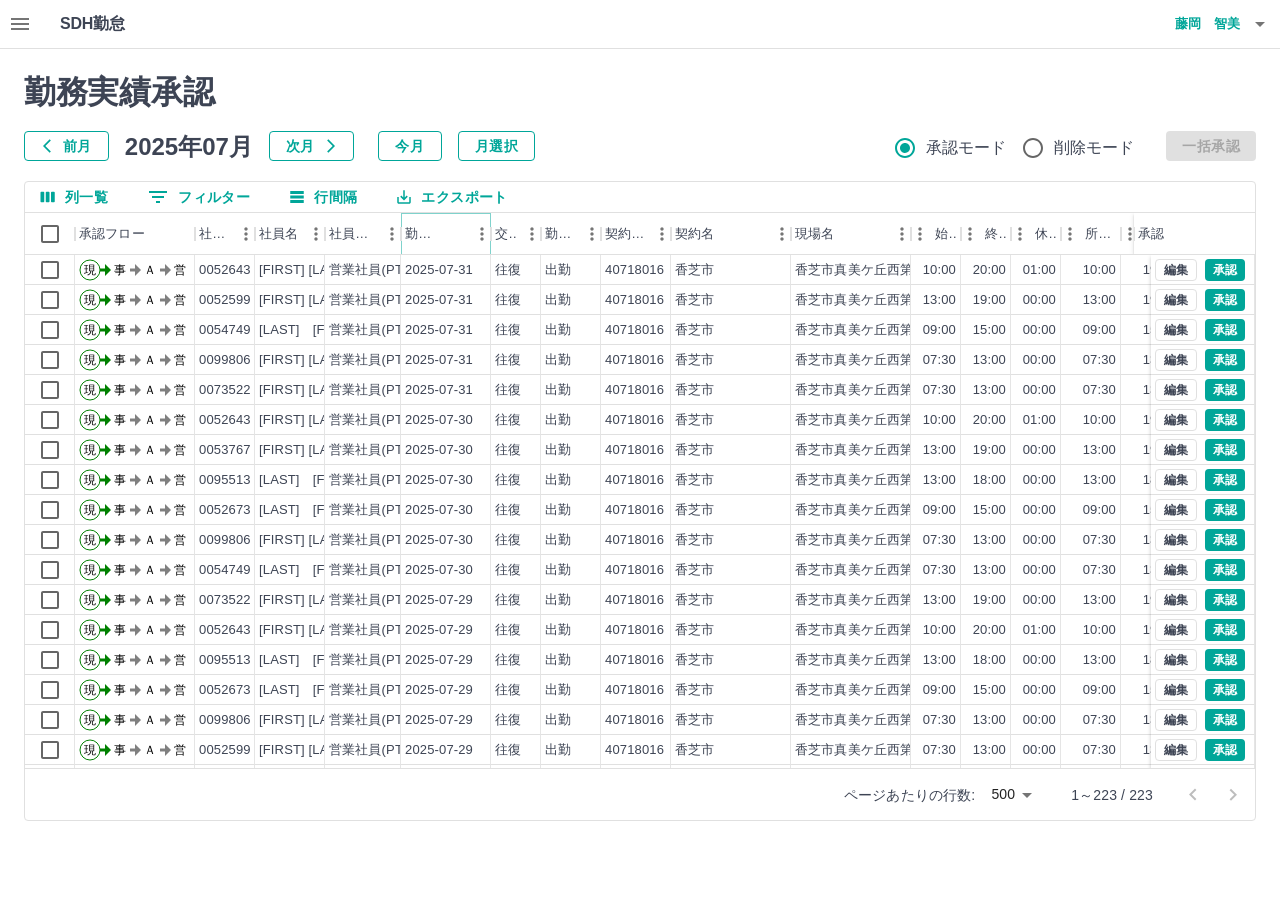 click 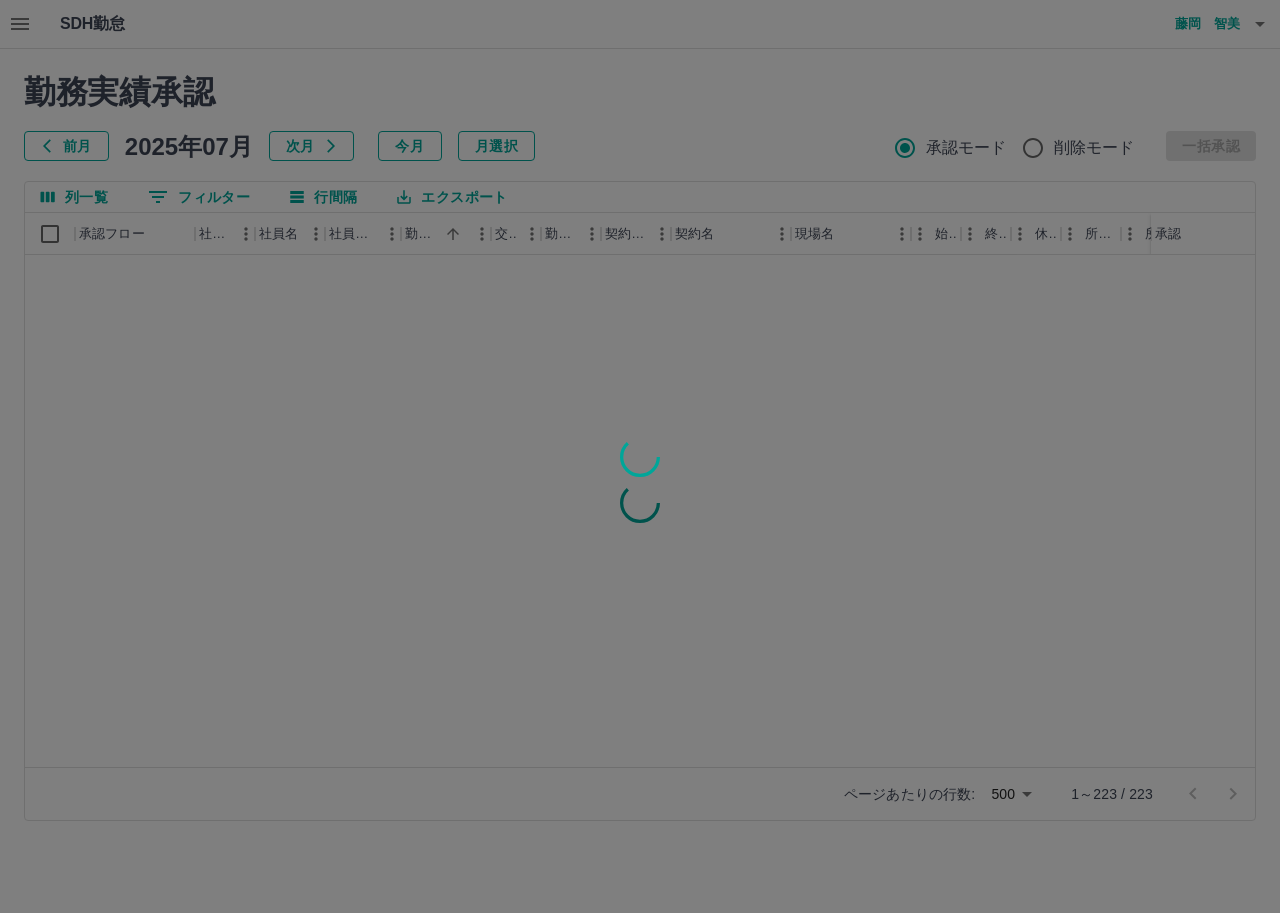 click at bounding box center [640, 456] 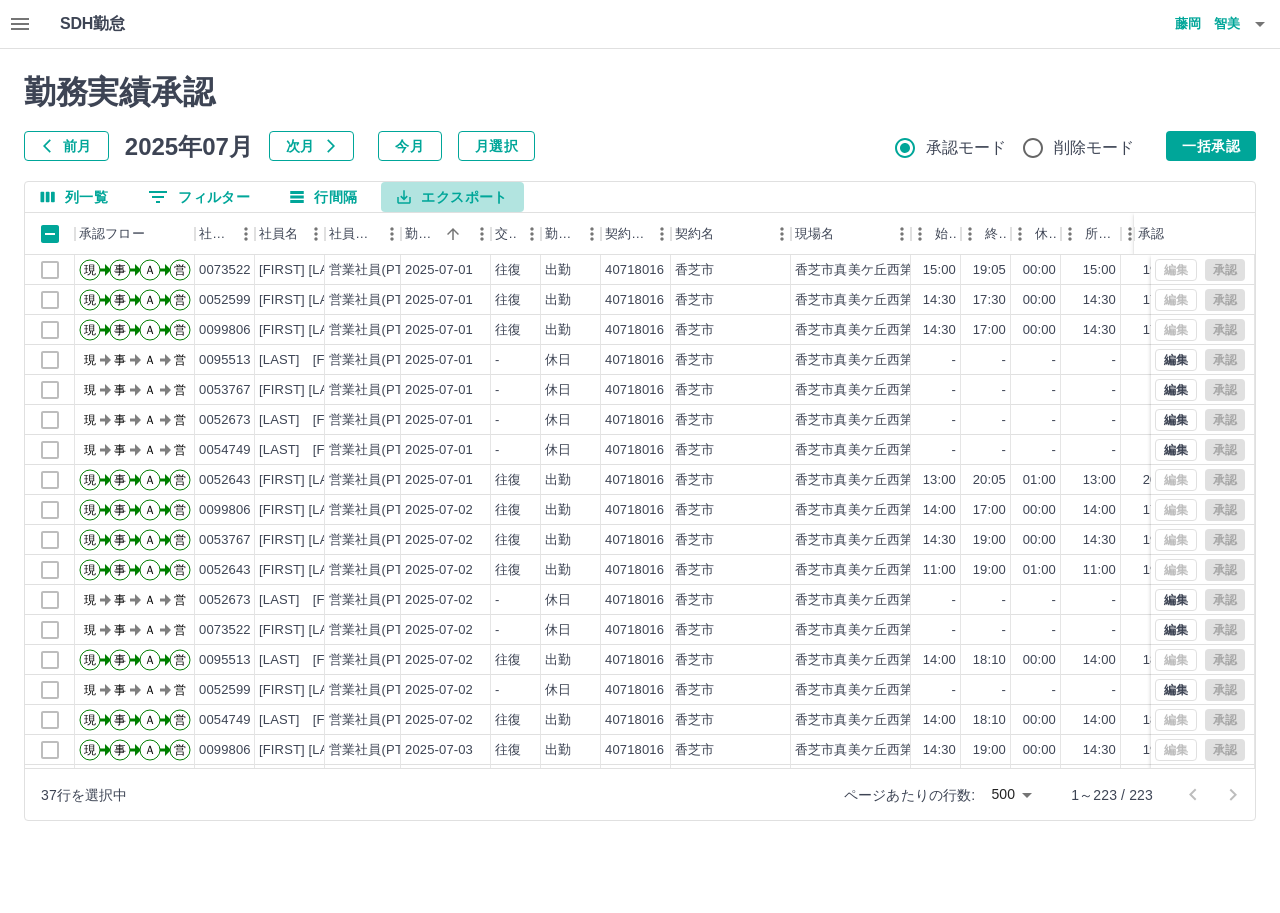 click 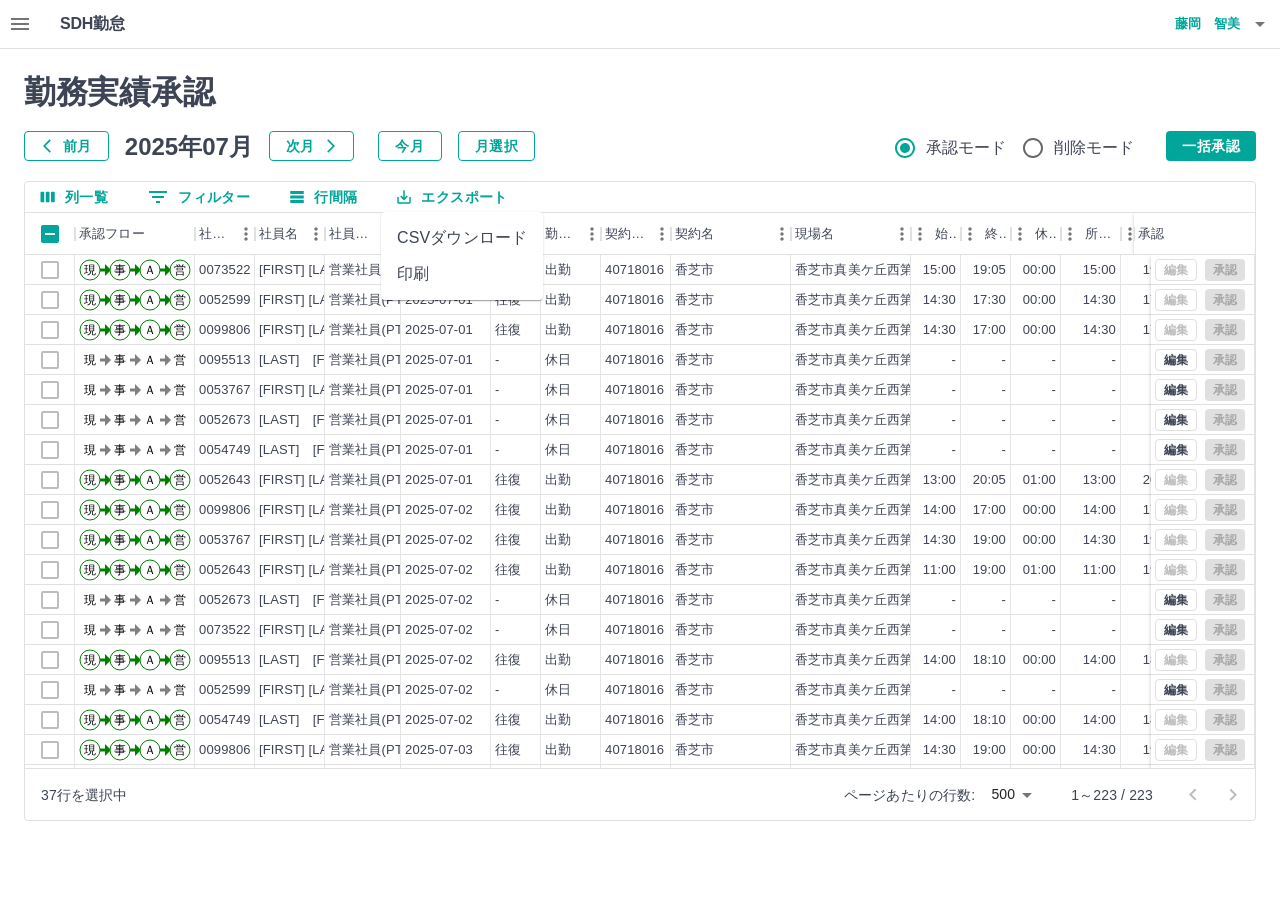 click on "CSVダウンロード" at bounding box center (462, 238) 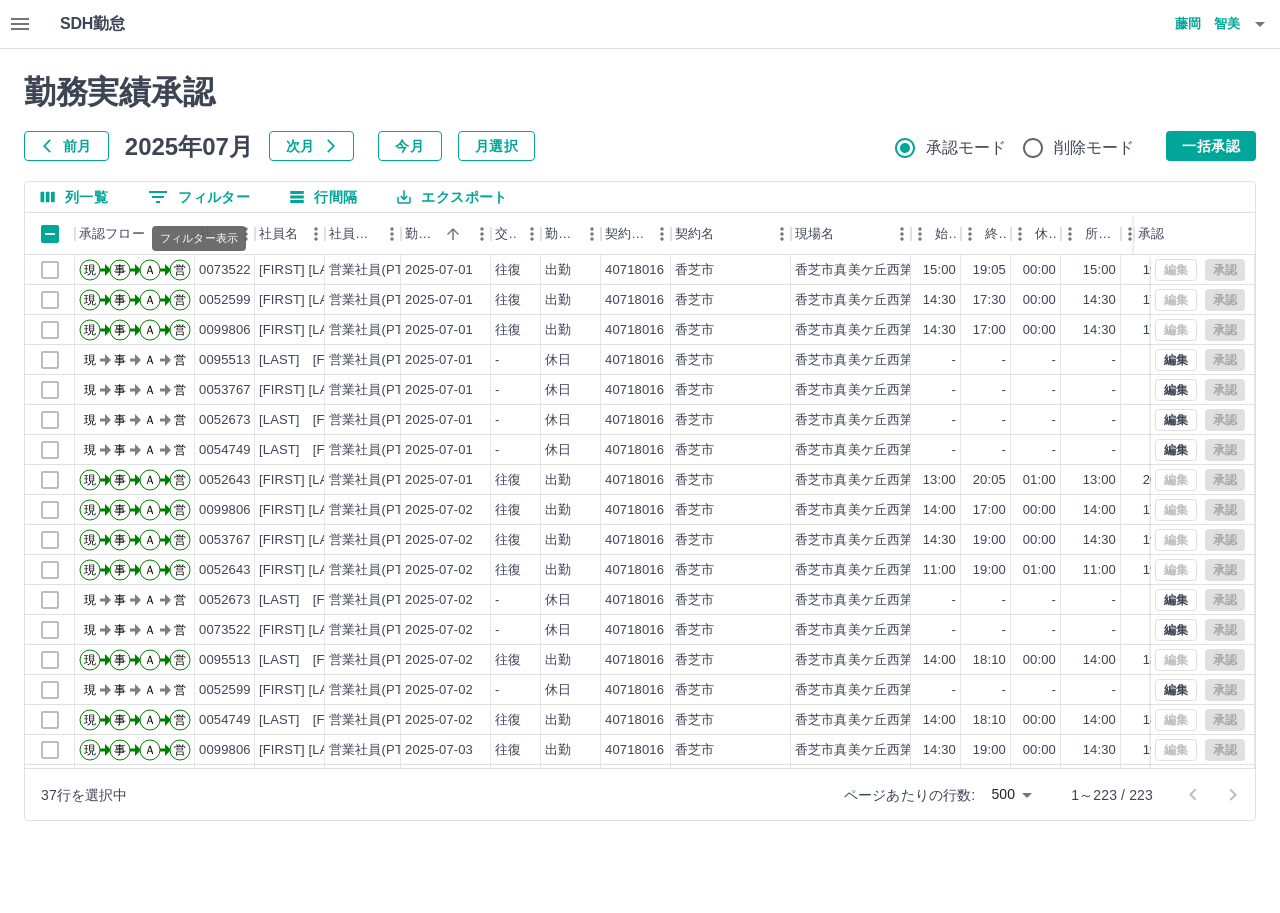 click on "0 フィルター" at bounding box center (199, 197) 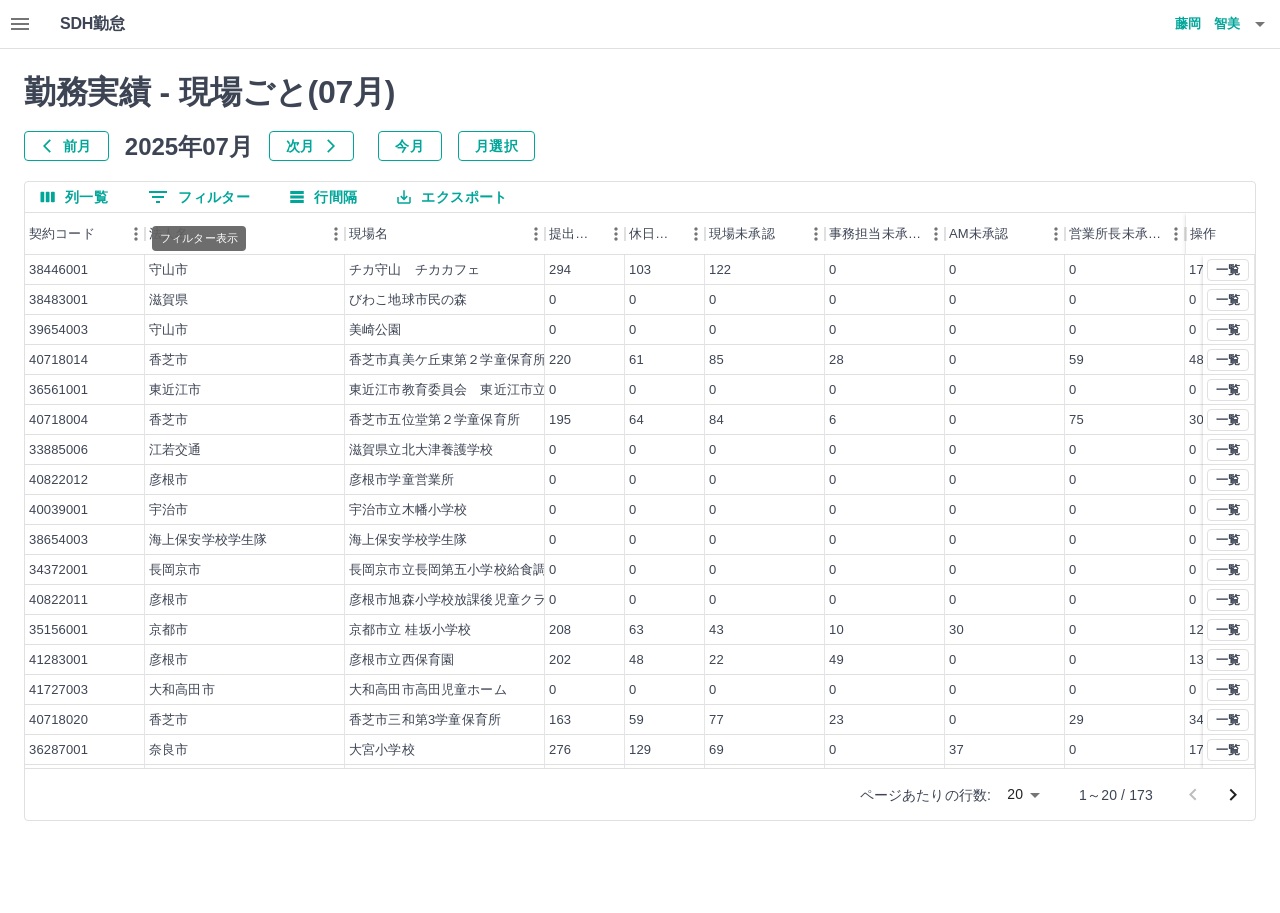 click on "0 フィルター" at bounding box center [199, 197] 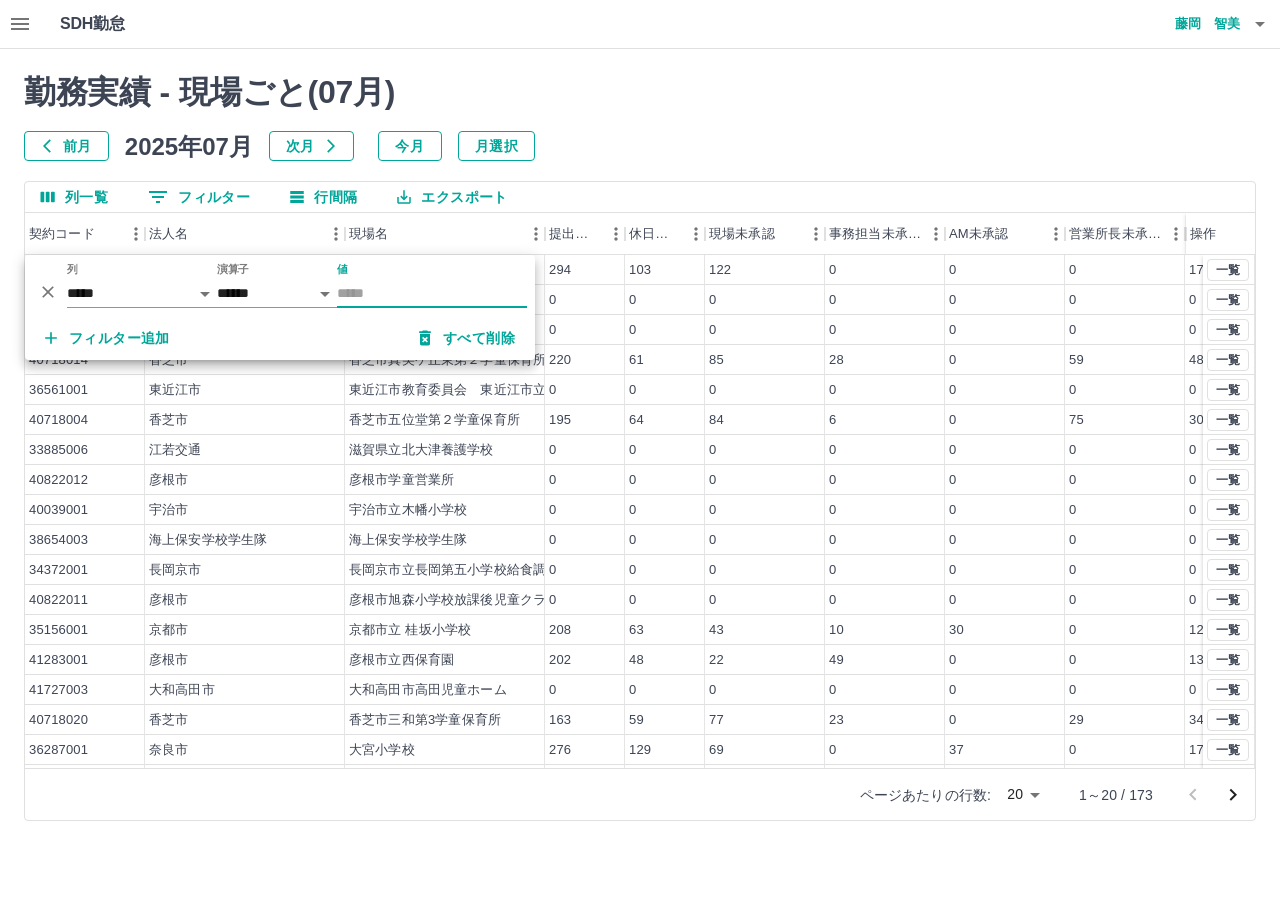 click on "値" at bounding box center (432, 293) 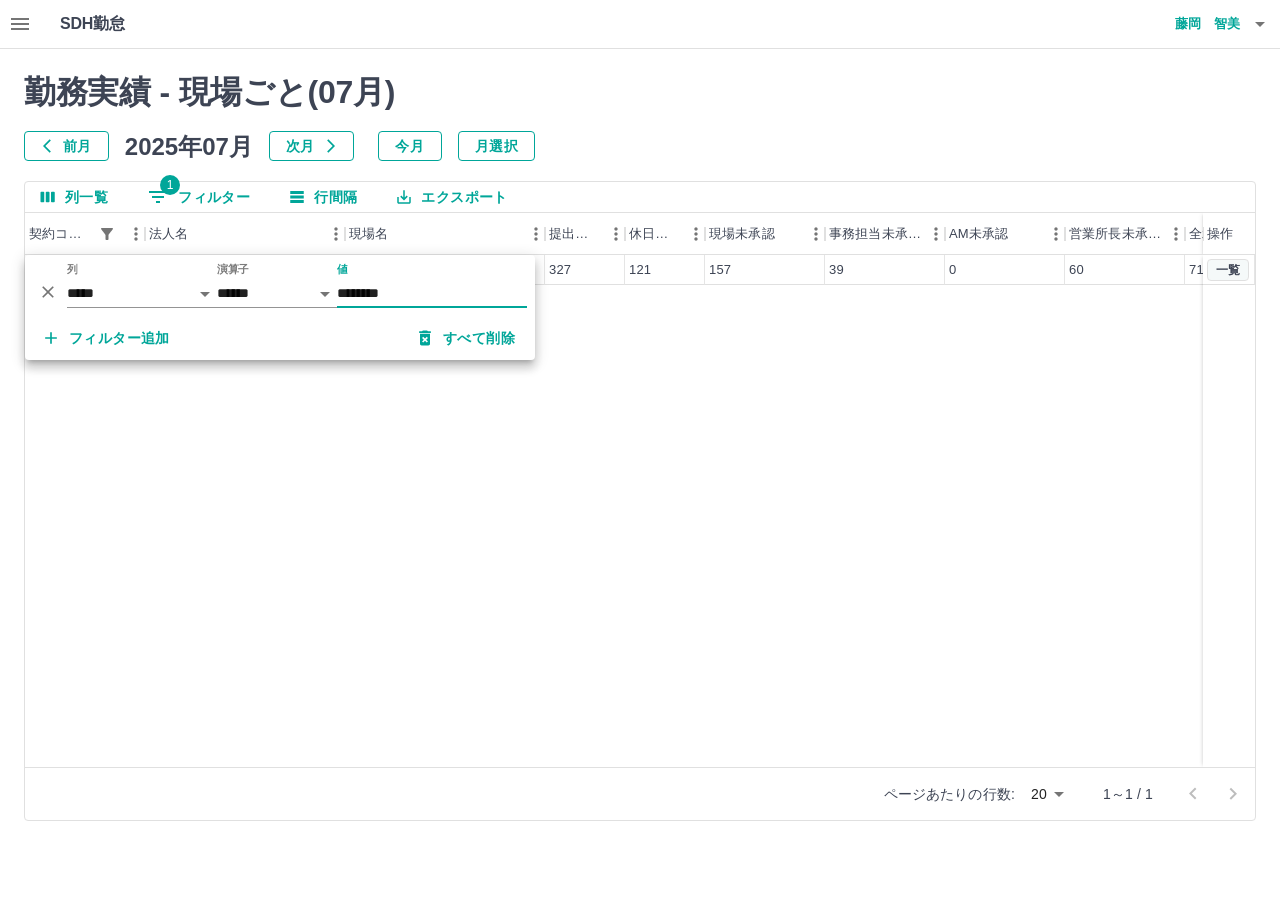 type on "********" 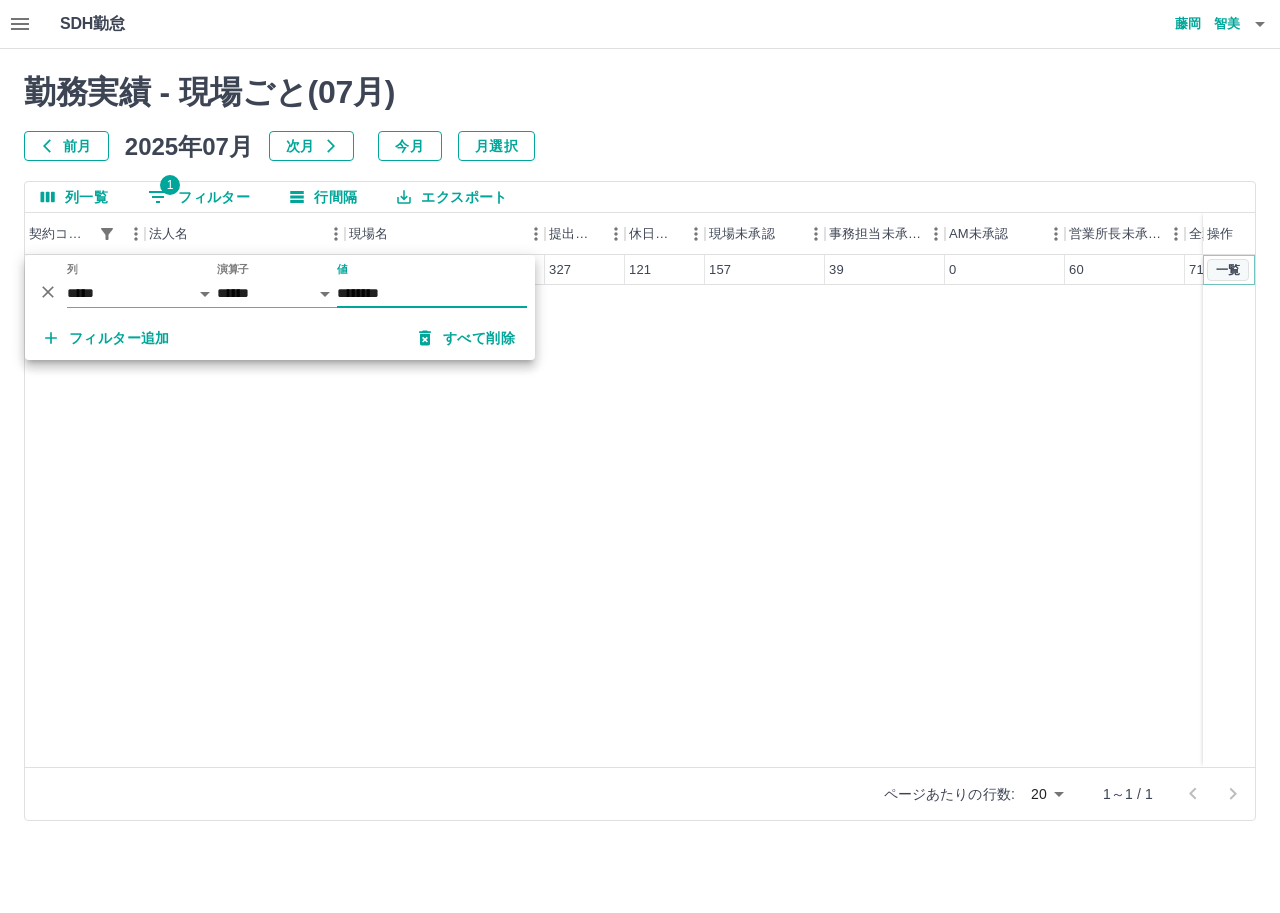 click on "一覧" at bounding box center (1228, 270) 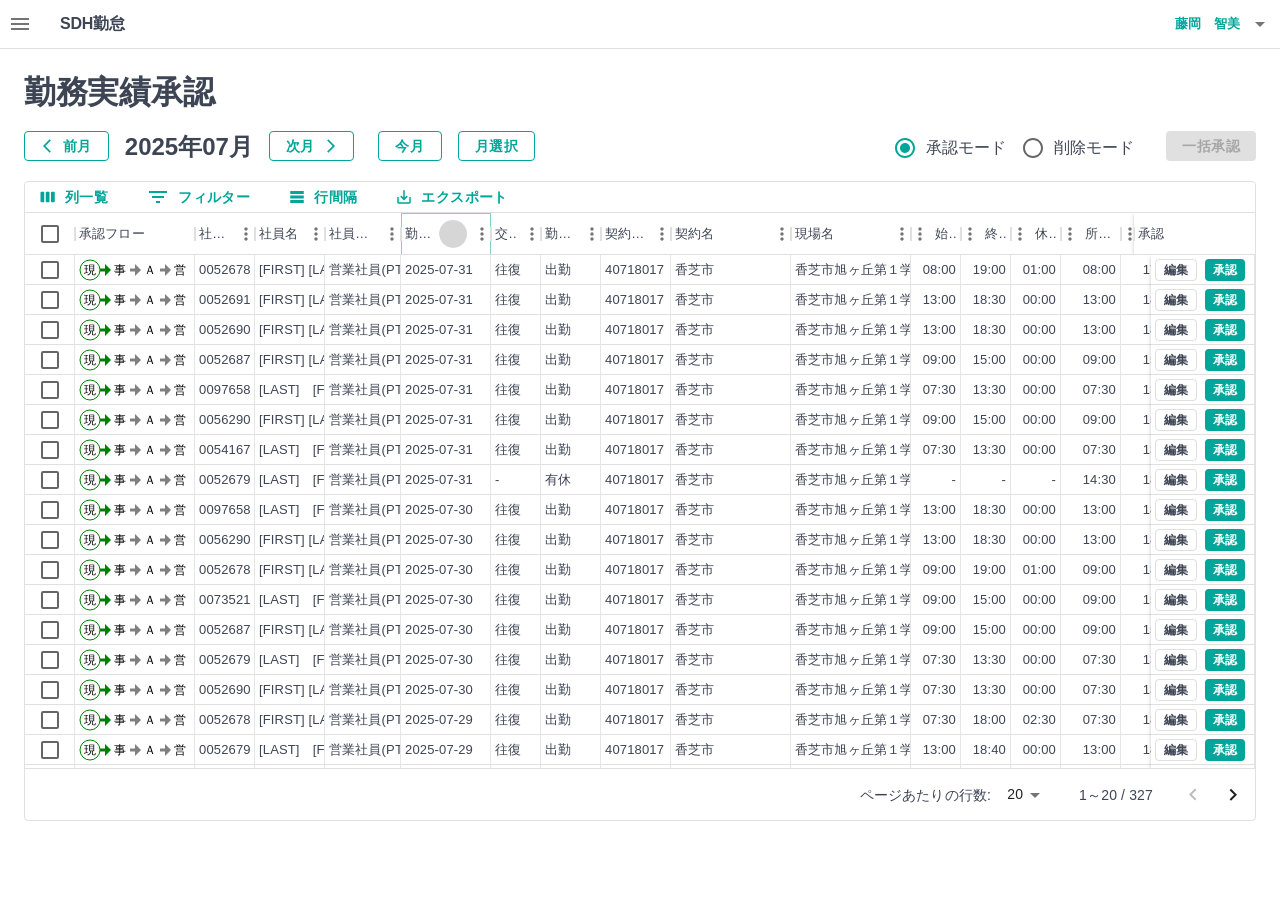 click 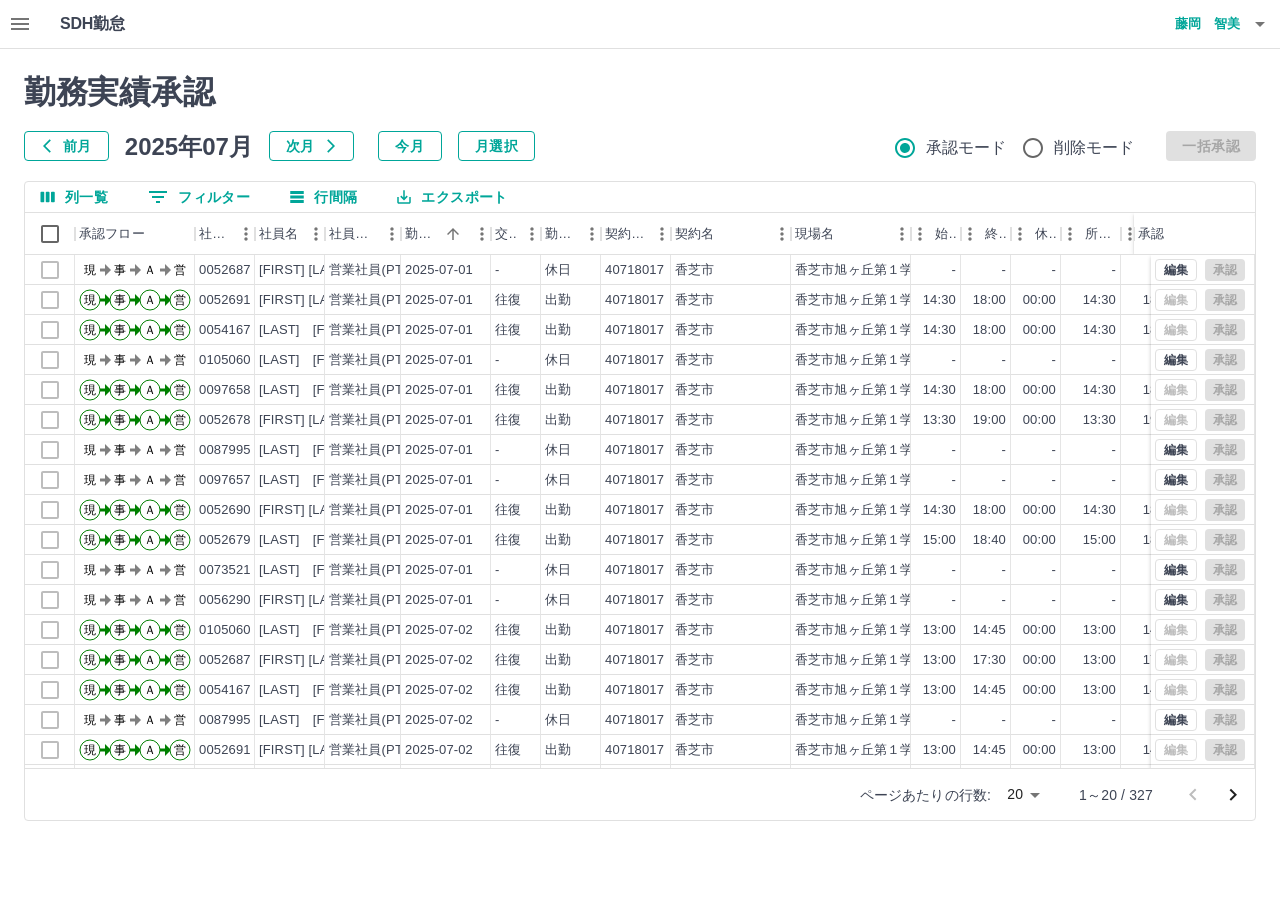 click on "SDH勤怠 藤岡　智美 勤務実績承認 前月 2025年07月 次月 今月 月選択 承認モード 削除モード 一括承認 列一覧 0 フィルター 行間隔 エクスポート 承認フロー 社員番号 社員名 社員区分 勤務日 交通費 勤務区分 契約コード 契約名 現場名 始業 終業 休憩 所定開始 所定終業 所定休憩 拘束 勤務 遅刻等 承認 現 事 Ａ 営 0052687 中村　佳子 営業社員(PT契約) 2025-07-01  -  休日 40718017 香芝市 香芝市旭ヶ丘第１学童保育所 - - - - - - 00:00 00:00 00:00 現 事 Ａ 営 0052691 竹田　昌子 営業社員(PT契約) 2025-07-01 往復 出勤 40718017 香芝市 香芝市旭ヶ丘第１学童保育所 14:30 18:00 00:00 14:30 18:00 00:00 03:30 03:30 00:00 現 事 Ａ 営 0054167 田中　昌代 営業社員(PT契約) 2025-07-01 往復 出勤 40718017 香芝市 香芝市旭ヶ丘第１学童保育所 14:30 18:00 00:00 14:30 18:00 00:00 03:30 03:30 00:00 現 事 Ａ 営 0105060 西口　操  -  - -" at bounding box center [640, 422] 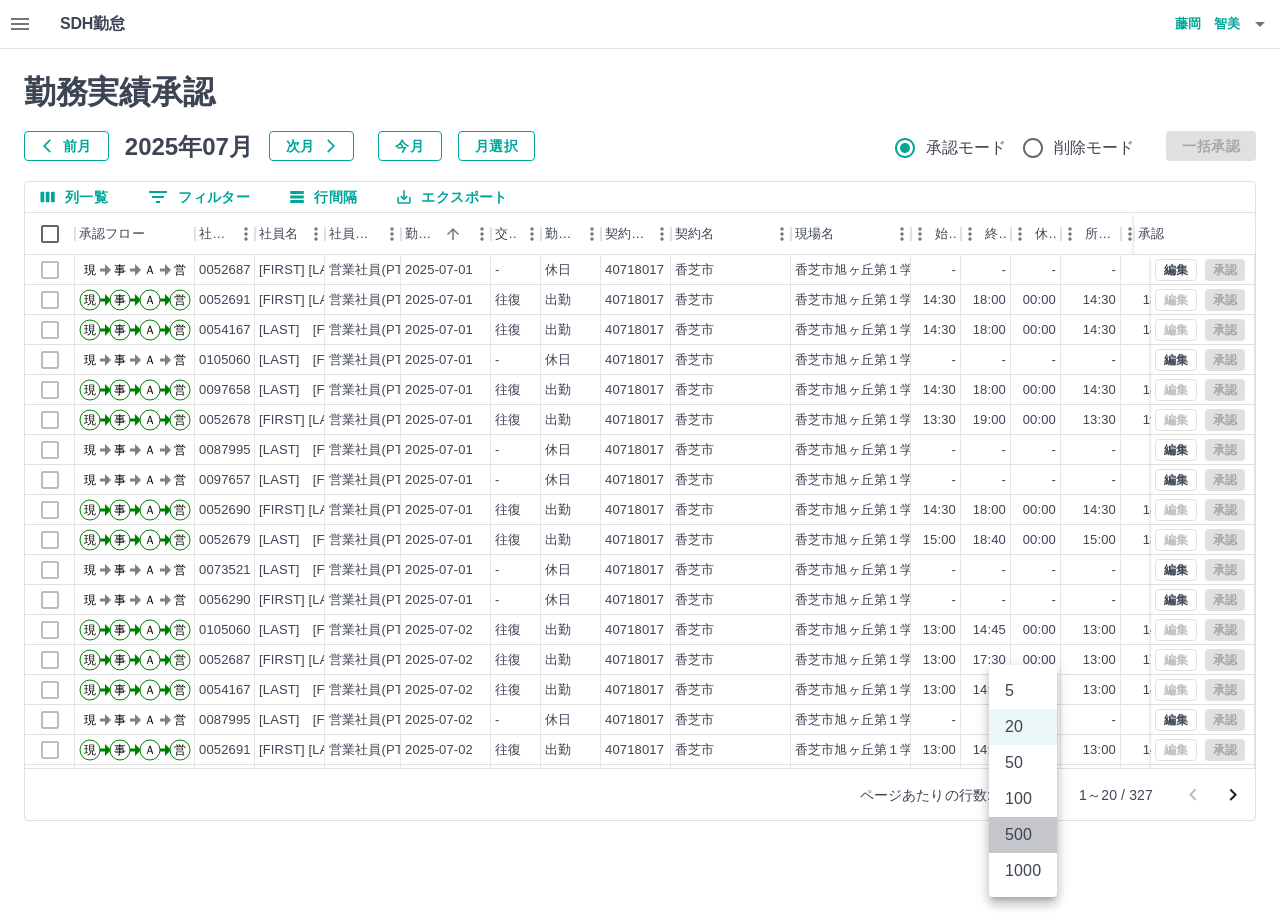click on "500" at bounding box center (1023, 835) 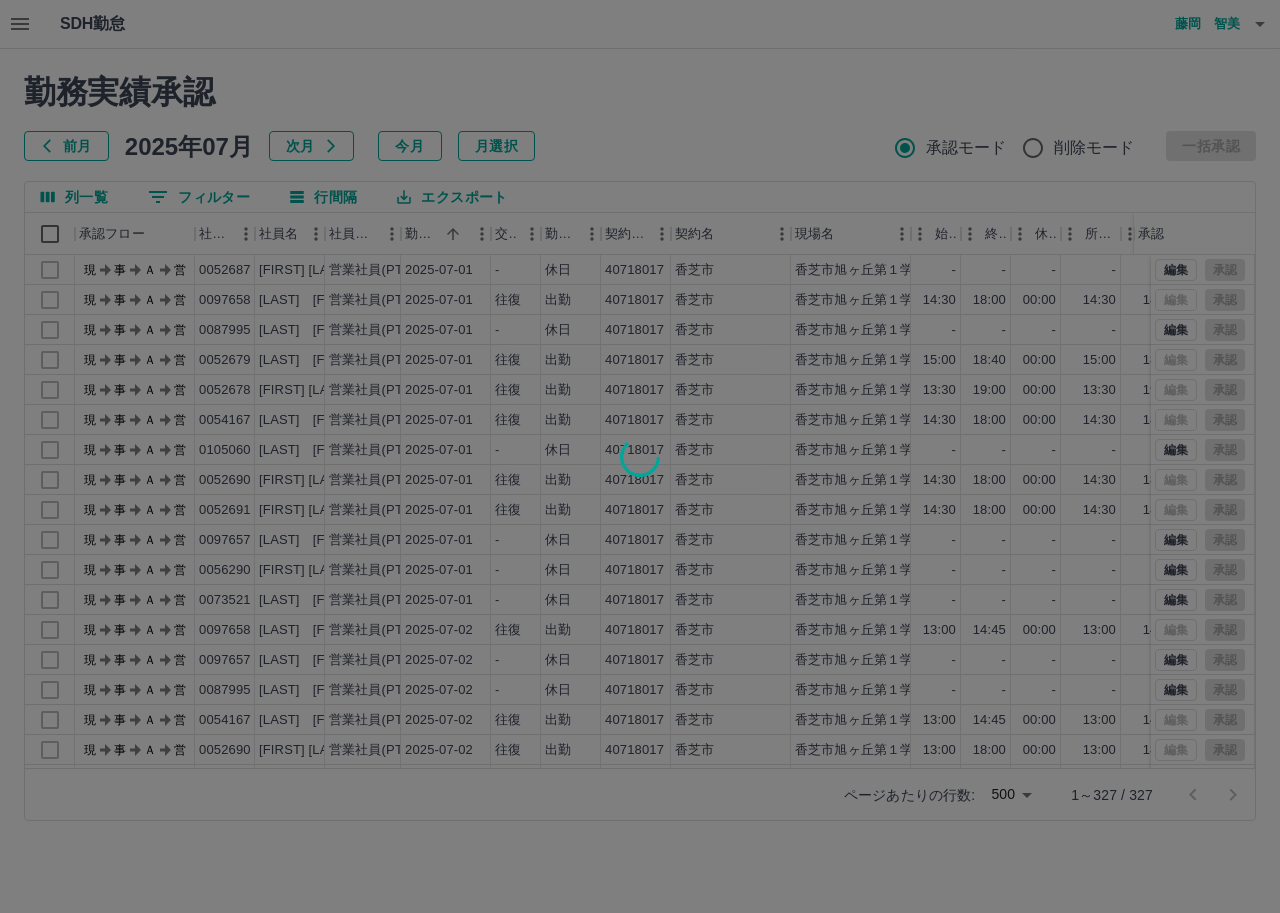 click at bounding box center (640, 456) 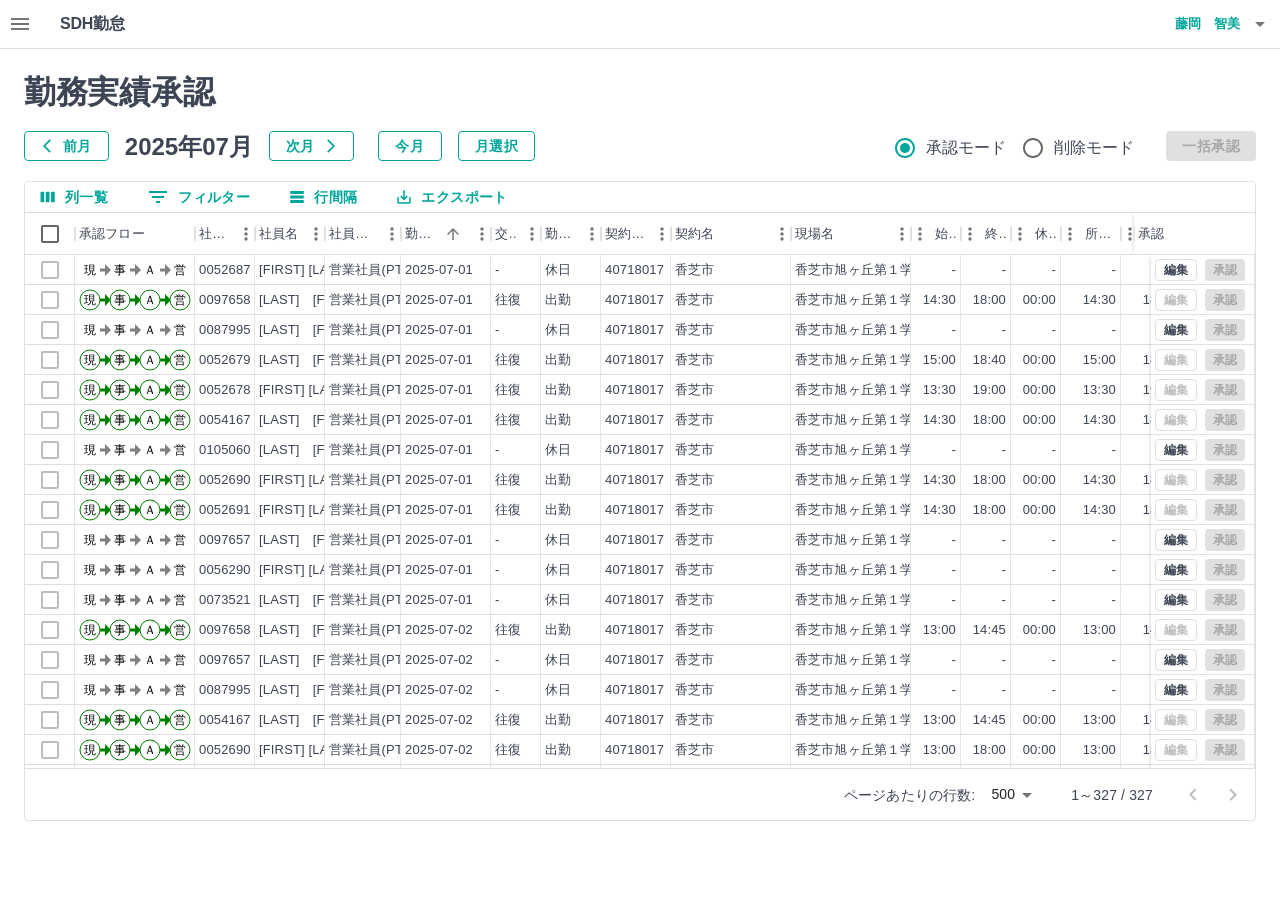 click on "勤務実績承認 前月 2025年07月 次月 今月 月選択 承認モード 削除モード 一括承認 列一覧 0 フィルター 行間隔 エクスポート 承認フロー 社員番号 社員名 社員区分 勤務日 交通費 勤務区分 契約コード 契約名 現場名 始業 終業 休憩 所定開始 所定終業 所定休憩 拘束 勤務 遅刻等 承認 現 事 Ａ 営 0052687 中村　佳子 営業社員(PT契約) 2025-07-01  -  休日 40718017 香芝市 香芝市旭ヶ丘第１学童保育所 - - - - - - 00:00 00:00 00:00 現 事 Ａ 営 0097658 米田　佳子 営業社員(PT契約) 2025-07-01 往復 出勤 40718017 香芝市 香芝市旭ヶ丘第１学童保育所 14:30 18:00 00:00 14:30 18:00 00:00 03:30 03:30 00:00 現 事 Ａ 営 0087995 辻本　梨琴 営業社員(PT契約) 2025-07-01  -  休日 40718017 香芝市 香芝市旭ヶ丘第１学童保育所 - - - - - - 00:00 00:00 00:00 現 事 Ａ 営 0052679 増田　順子 営業社員(PT契約) 2025-07-01 往復 出勤 40718017 -" at bounding box center [640, 447] 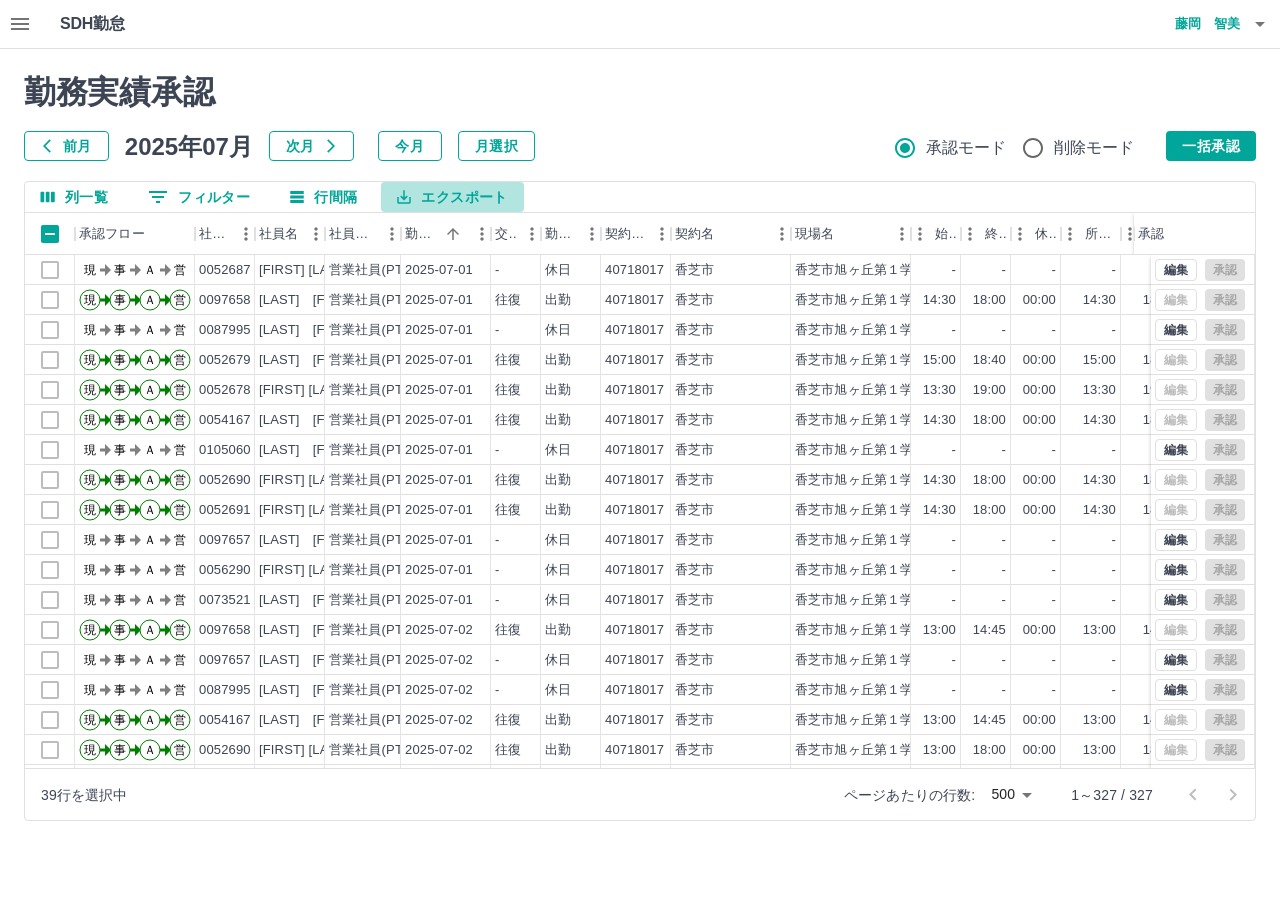 click on "エクスポート" at bounding box center (452, 197) 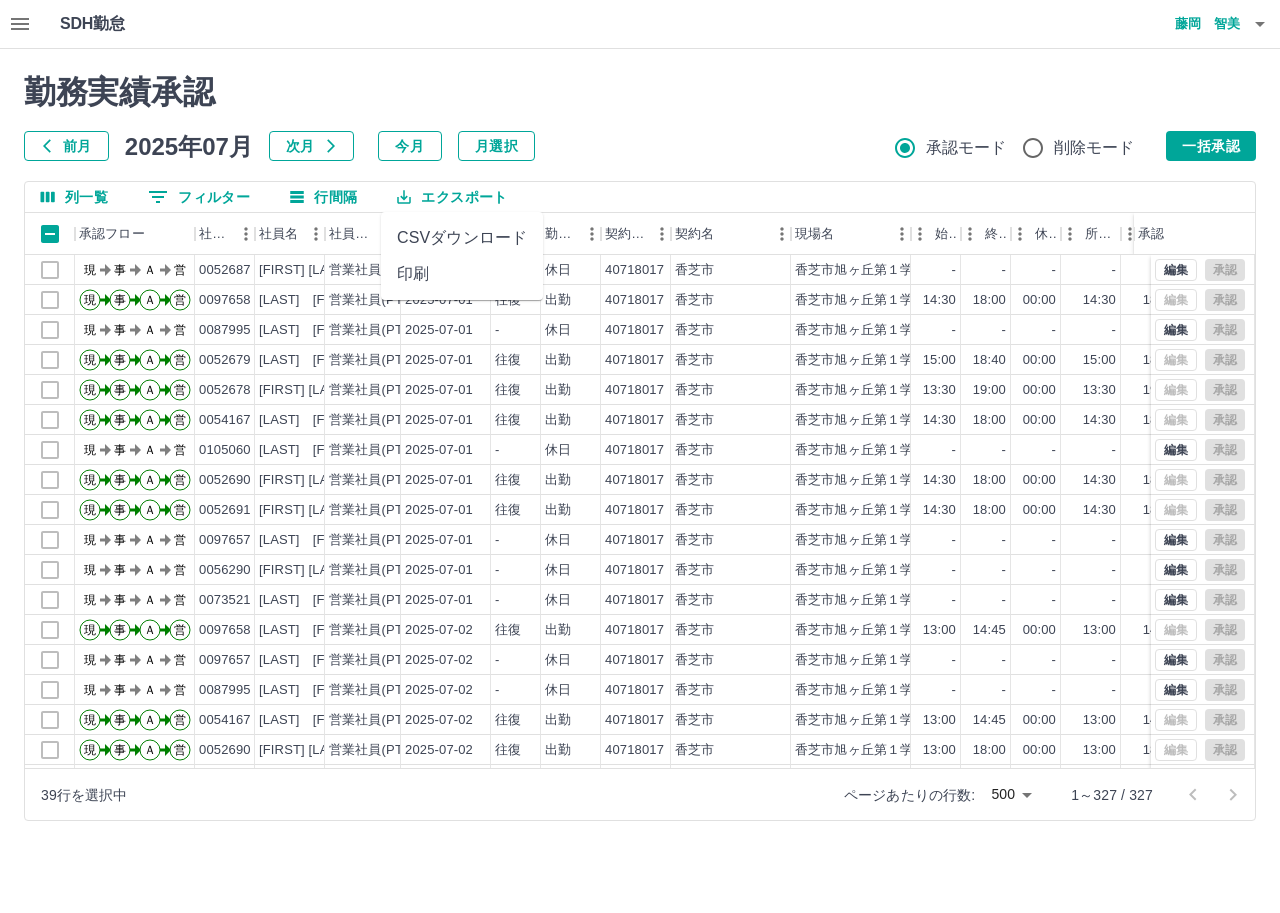 click on "CSVダウンロード" at bounding box center (462, 238) 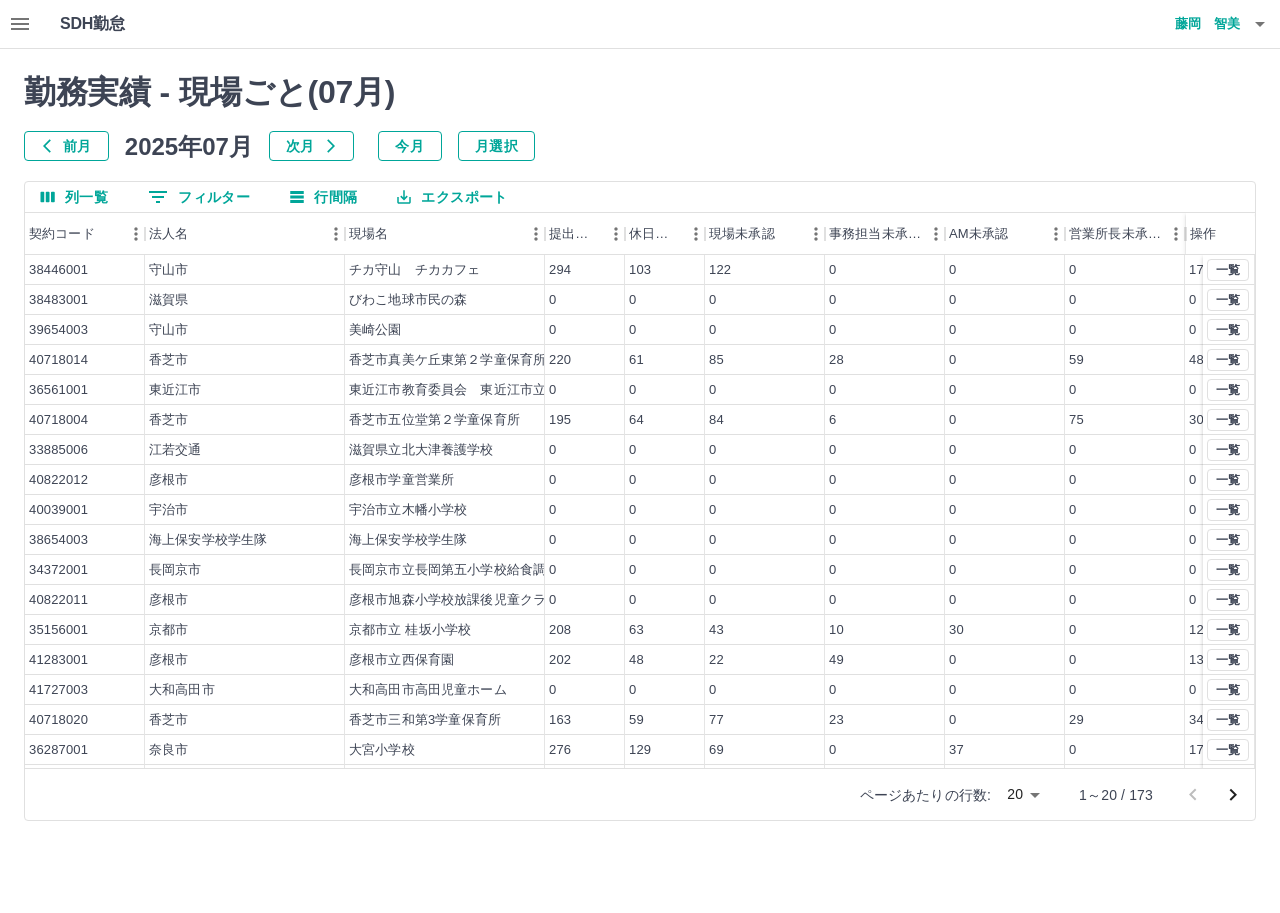 click on "0 フィルター" at bounding box center [199, 197] 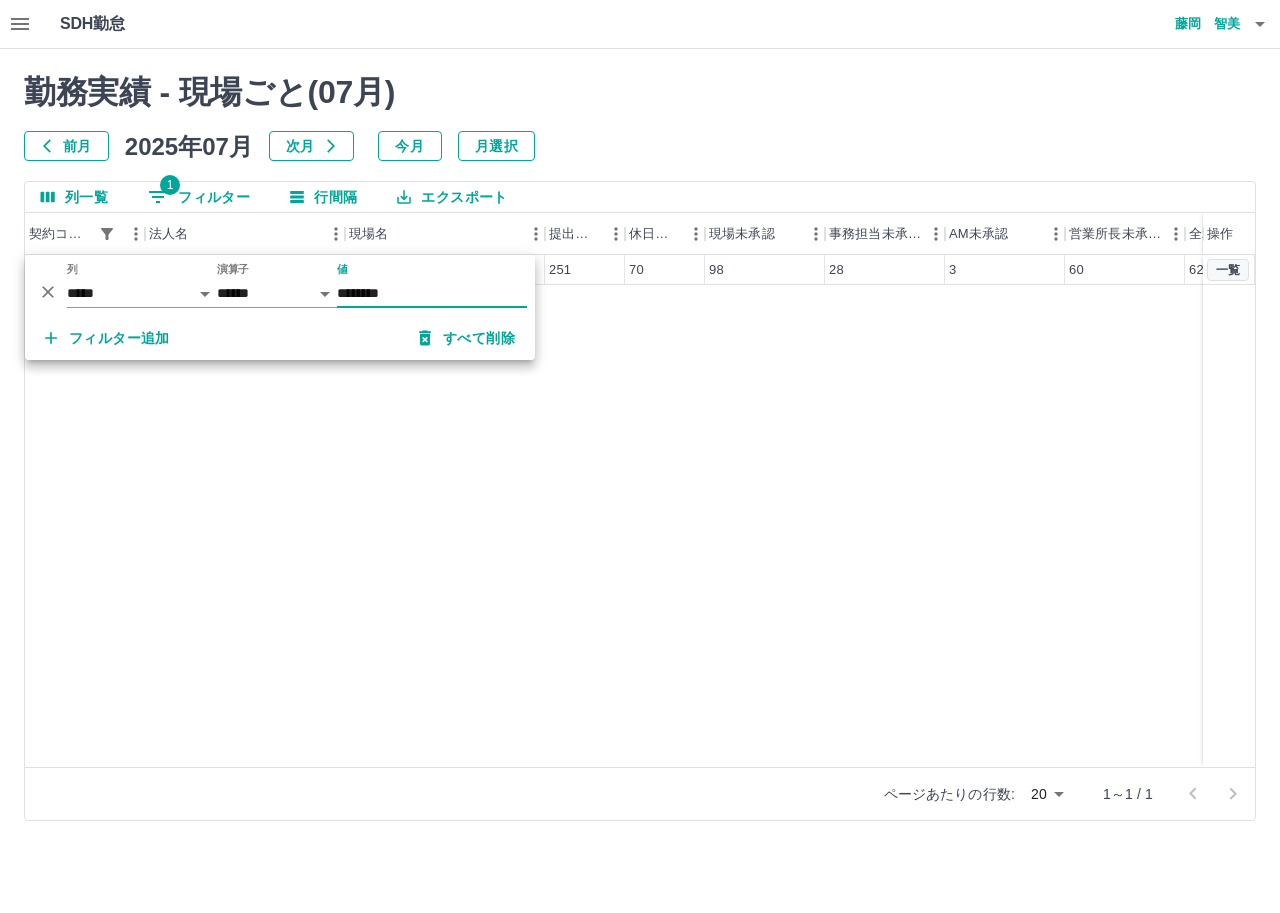 type on "********" 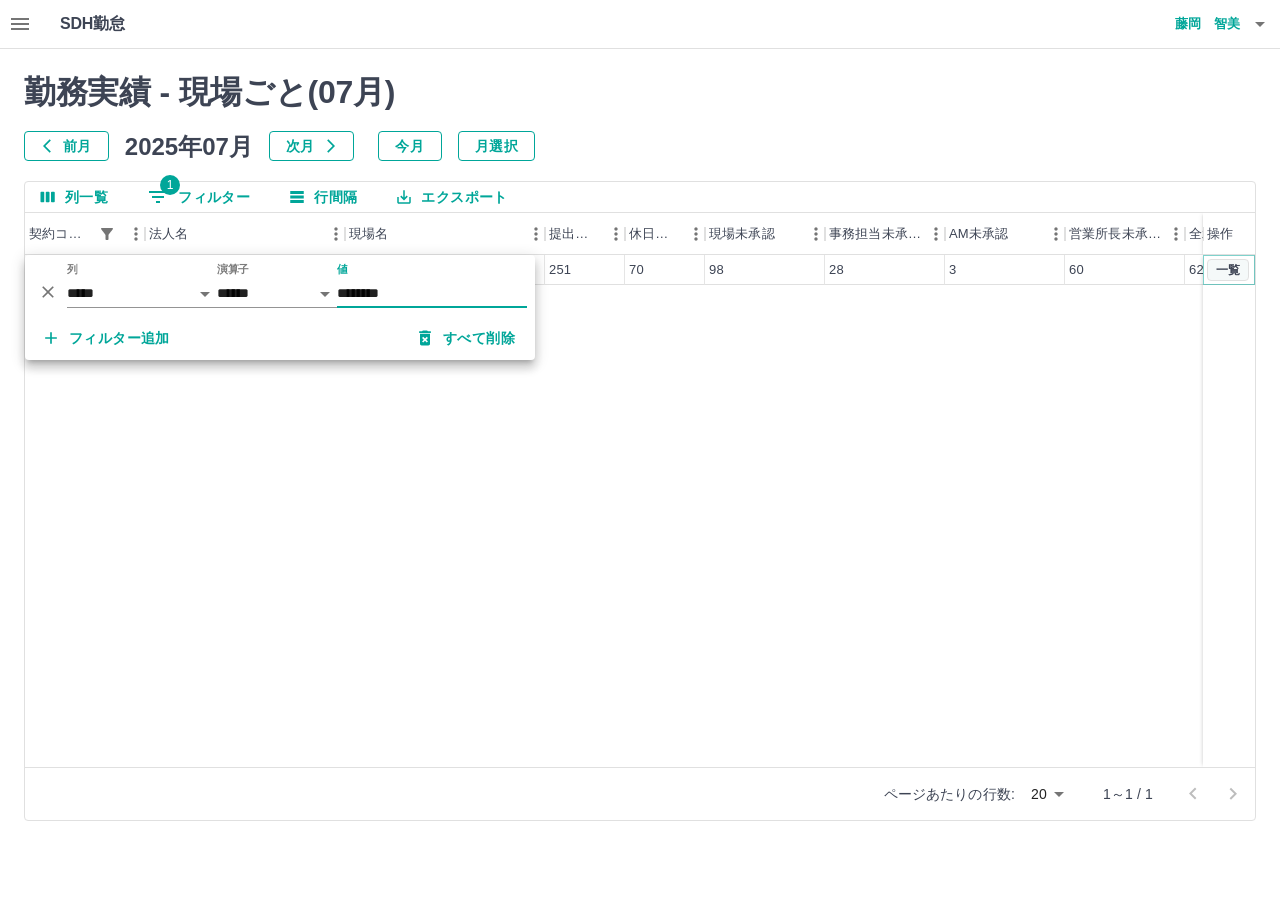 click on "一覧" at bounding box center (1228, 270) 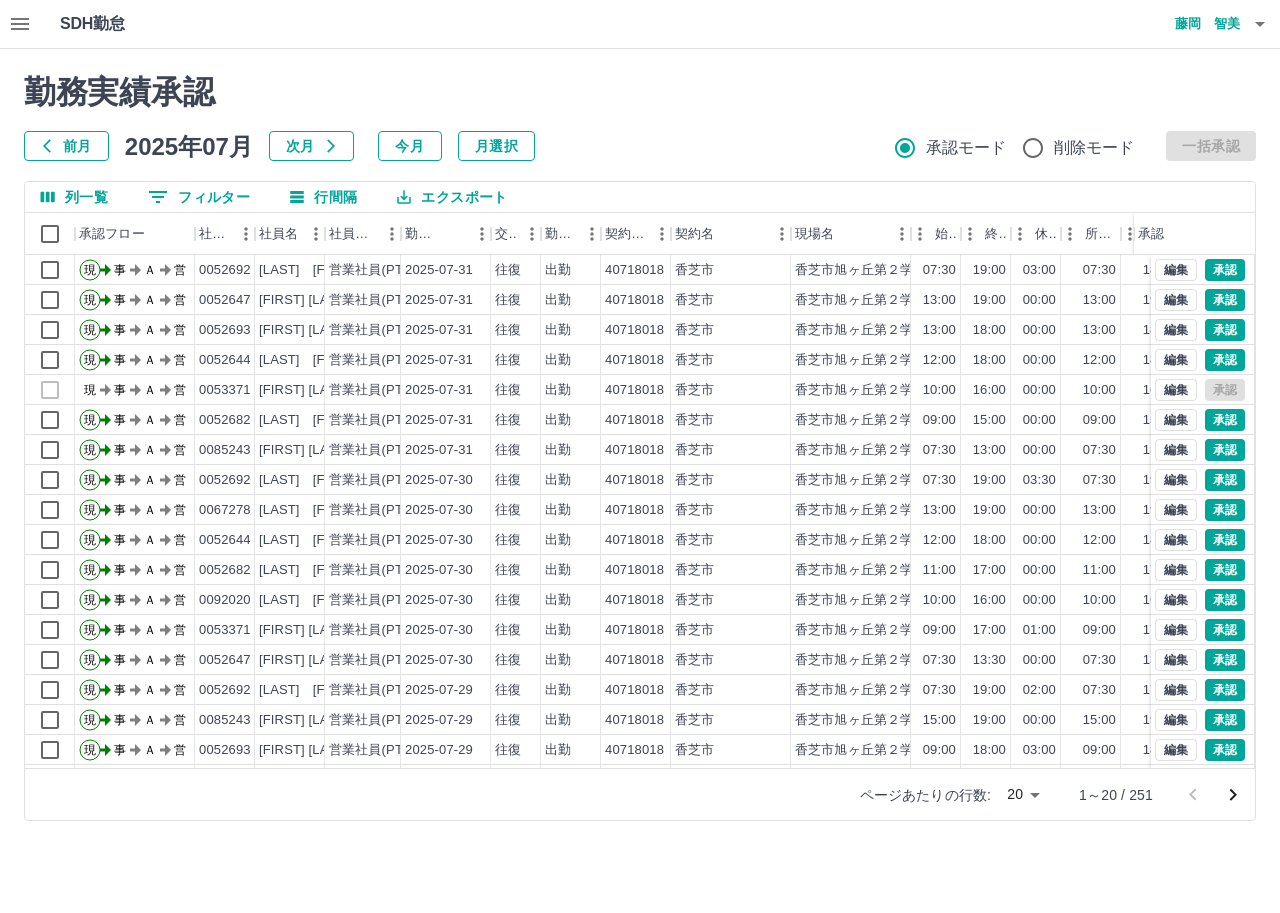 click on "エクスポート" at bounding box center [452, 197] 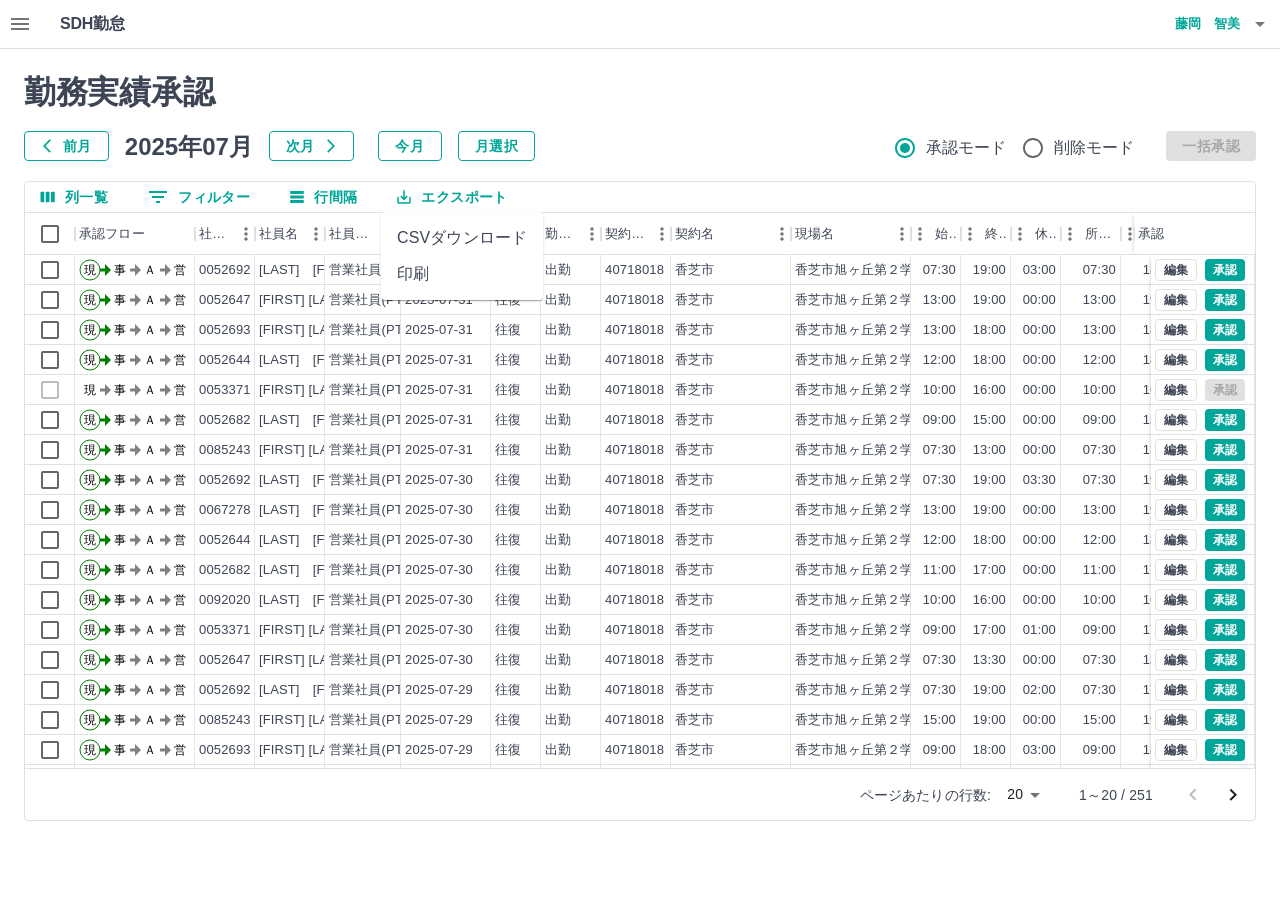 click on "CSVダウンロード" at bounding box center [462, 238] 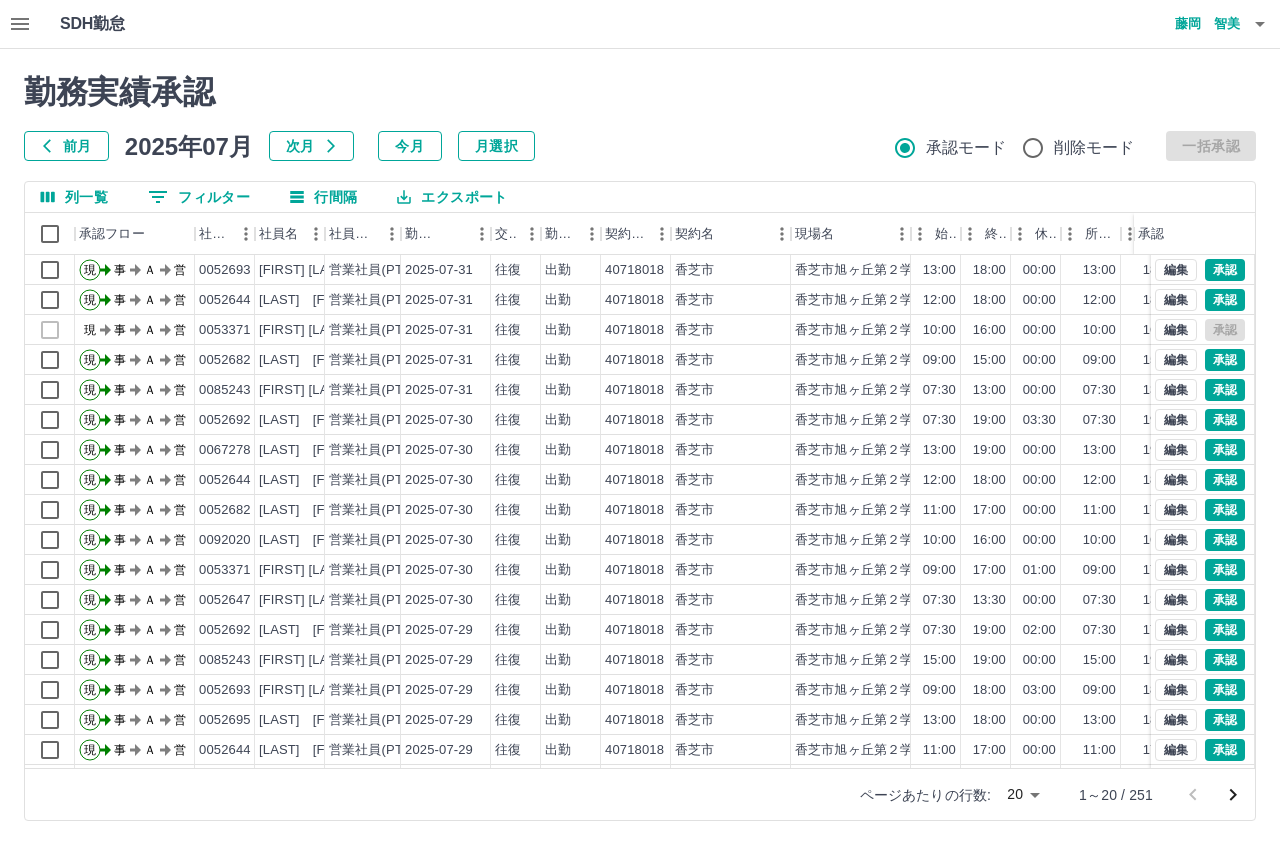scroll, scrollTop: 104, scrollLeft: 0, axis: vertical 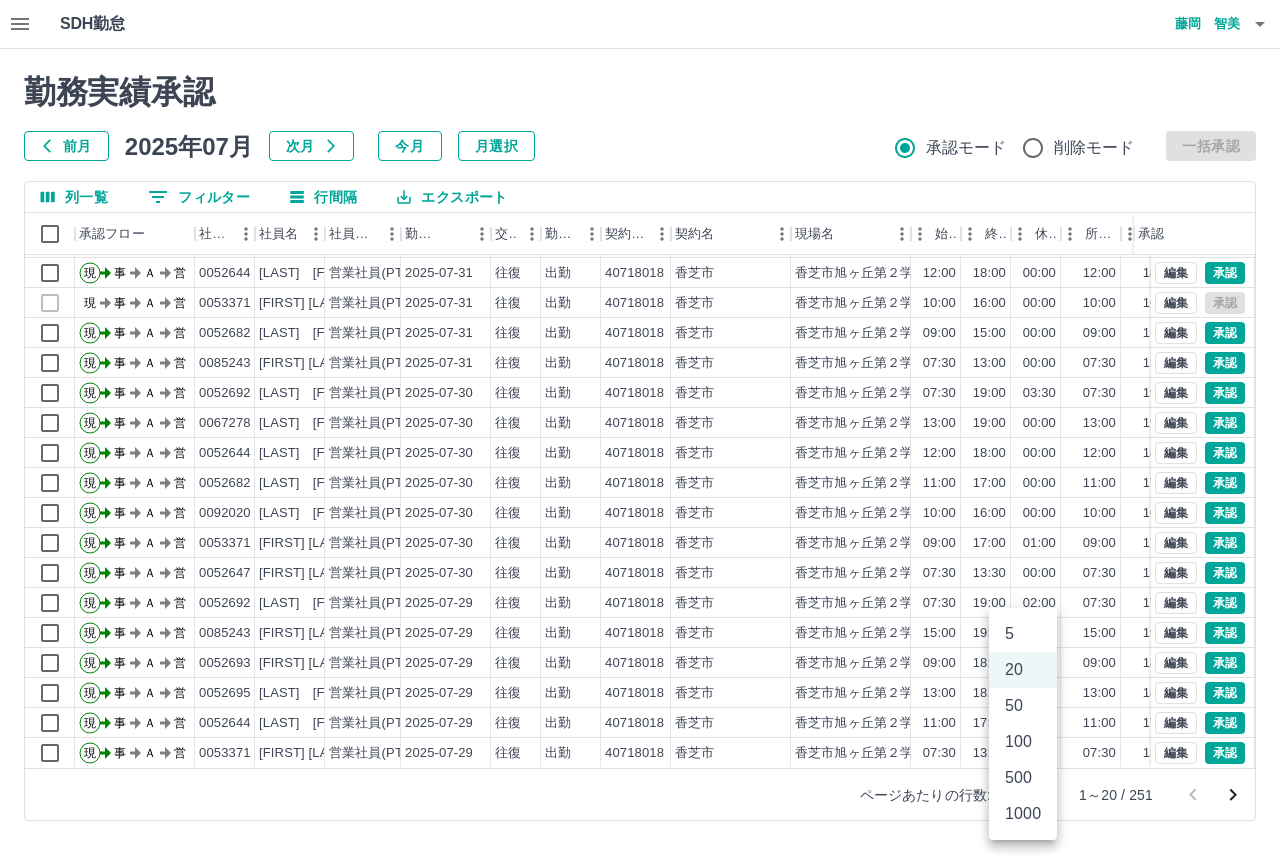 click on "SDH勤怠 藤岡　智美 勤務実績承認 前月 2025年07月 次月 今月 月選択 承認モード 削除モード 一括承認 列一覧 0 フィルター 行間隔 エクスポート 承認フロー 社員番号 社員名 社員区分 勤務日 交通費 勤務区分 契約コード 契約名 現場名 始業 終業 休憩 所定開始 所定終業 所定休憩 拘束 勤務 遅刻等 承認 現 事 Ａ 営 0052647 仲　貴子 営業社員(PT契約) 2025-07-31 往復 出勤 40718018 香芝市 香芝市旭ヶ丘第２学童保育所 13:00 19:00 00:00 13:00 19:00 00:00 06:00 06:00 00:00 現 事 Ａ 営 0052693 小山　美穂 営業社員(PT契約) 2025-07-31 往復 出勤 40718018 香芝市 香芝市旭ヶ丘第２学童保育所 13:00 18:00 00:00 13:00 18:00 00:00 05:00 05:00 00:00 現 事 Ａ 営 0052644 伊藤　孝子 営業社員(PT契約) 2025-07-31 往復 出勤 40718018 香芝市 香芝市旭ヶ丘第２学童保育所 12:00 18:00 00:00 12:00 18:00 00:00 06:00 06:00 00:00 現 事 Ａ 営 10:00" at bounding box center [640, 422] 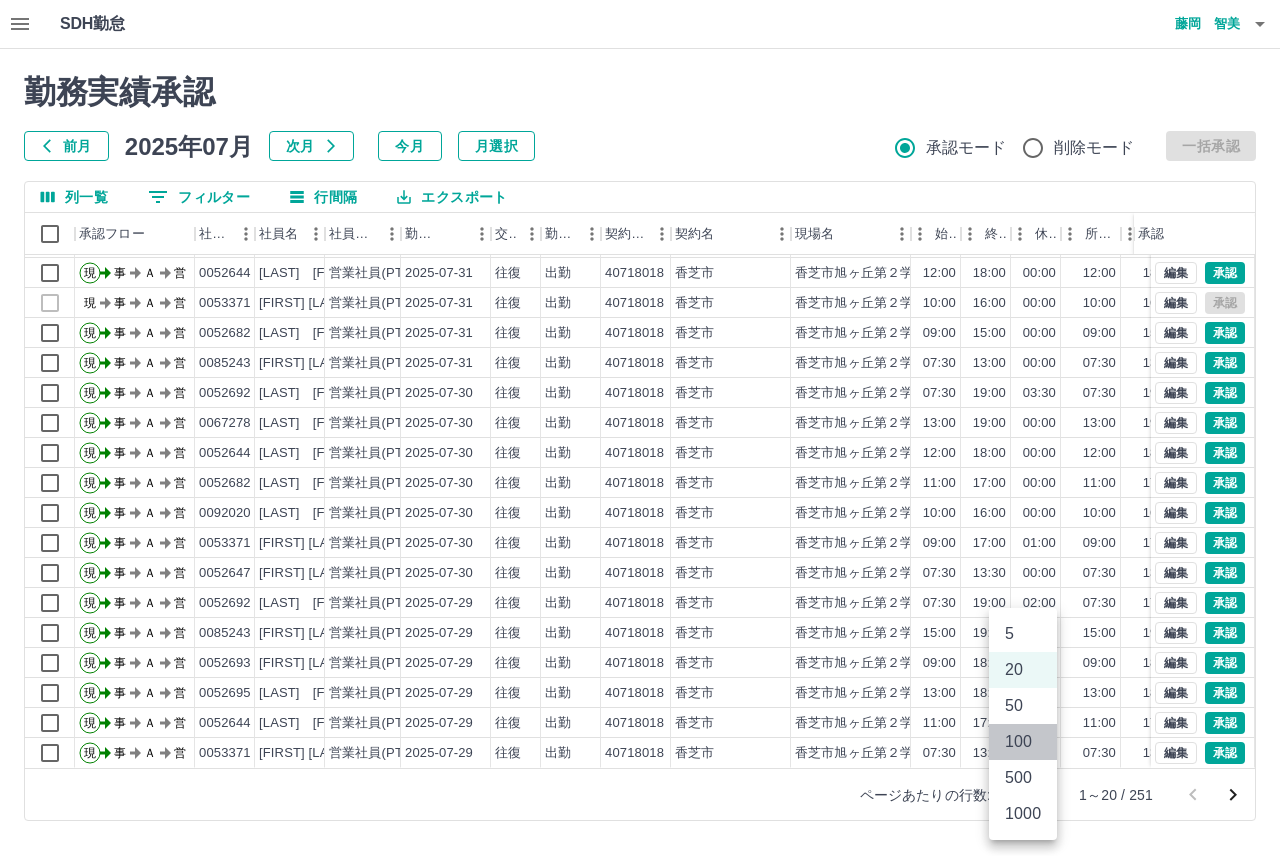 click on "100" at bounding box center [1023, 742] 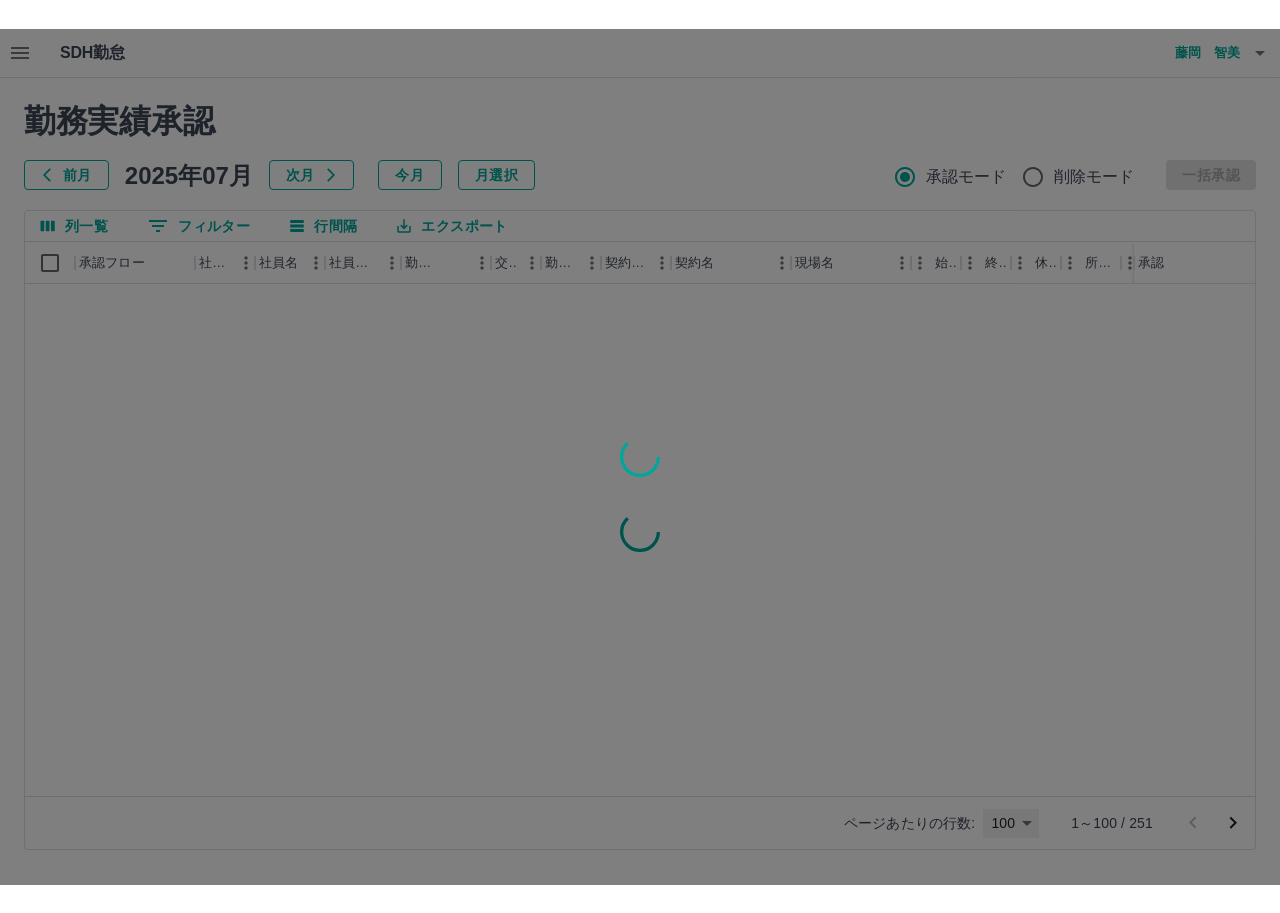 scroll, scrollTop: 0, scrollLeft: 0, axis: both 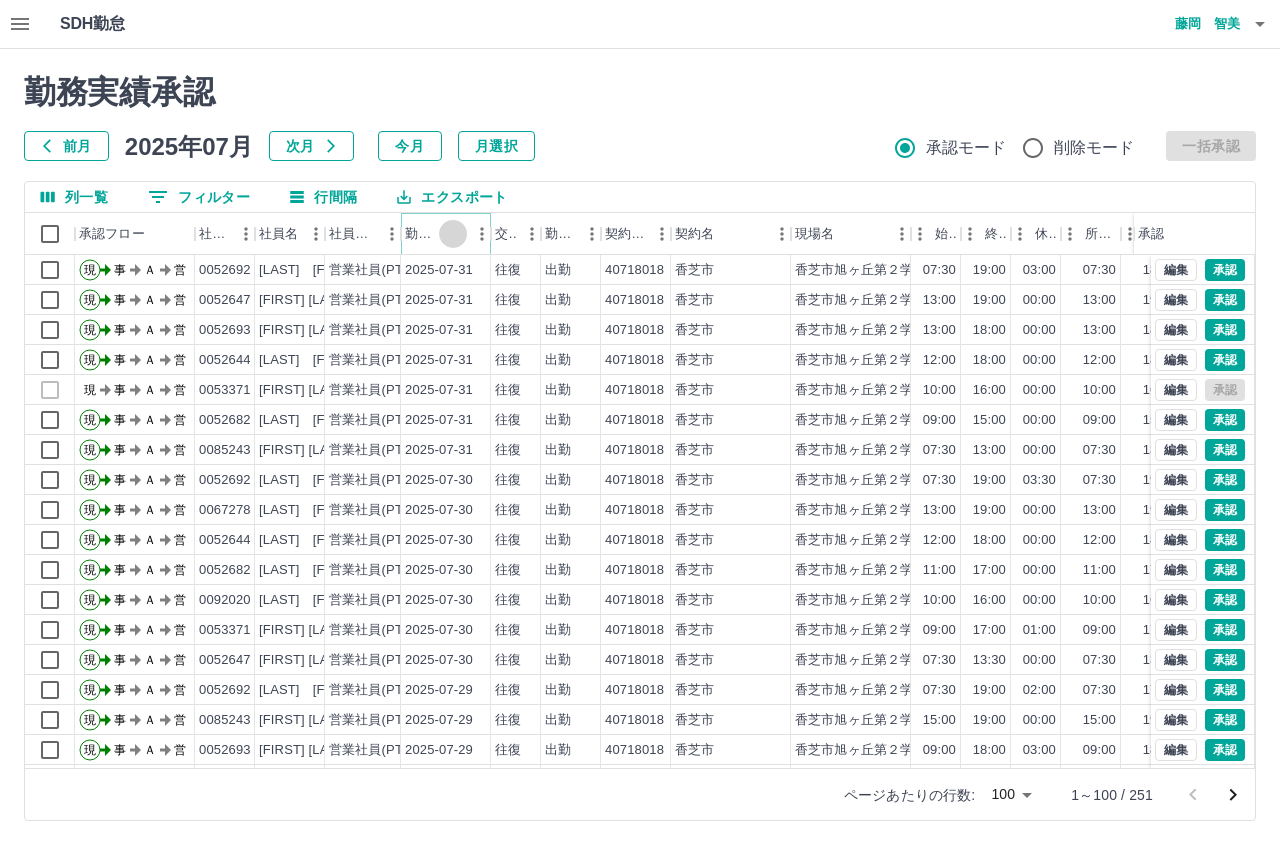 click 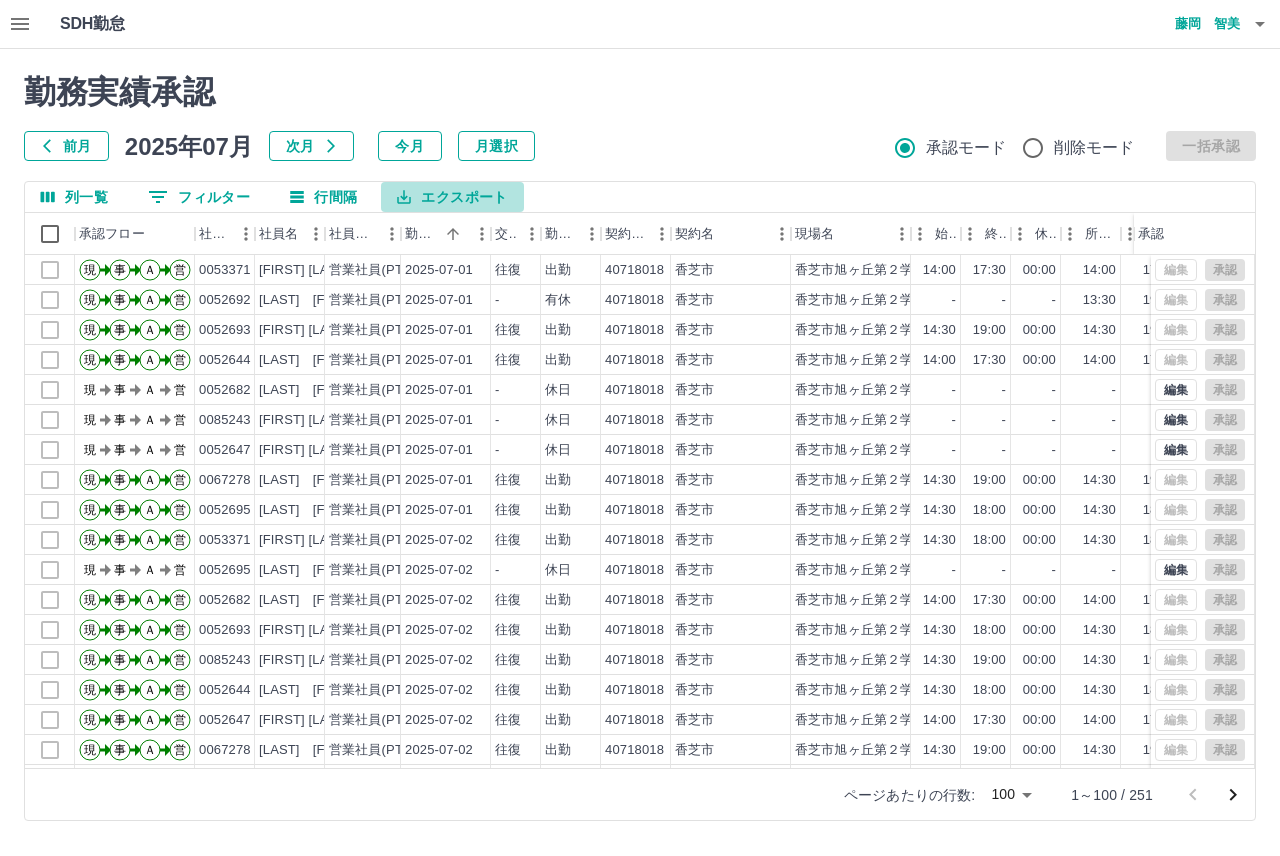 click on "エクスポート" at bounding box center [452, 197] 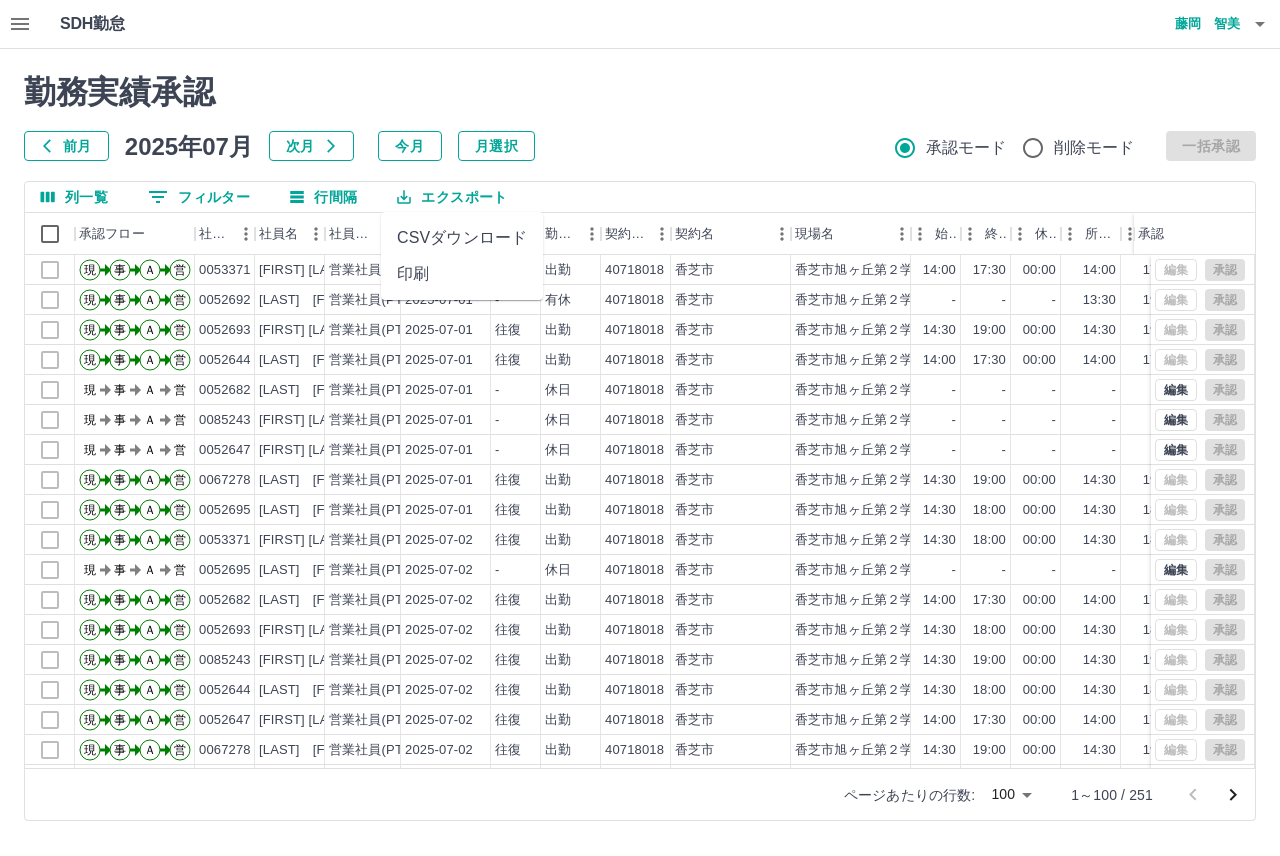 click on "CSVダウンロード" at bounding box center (462, 238) 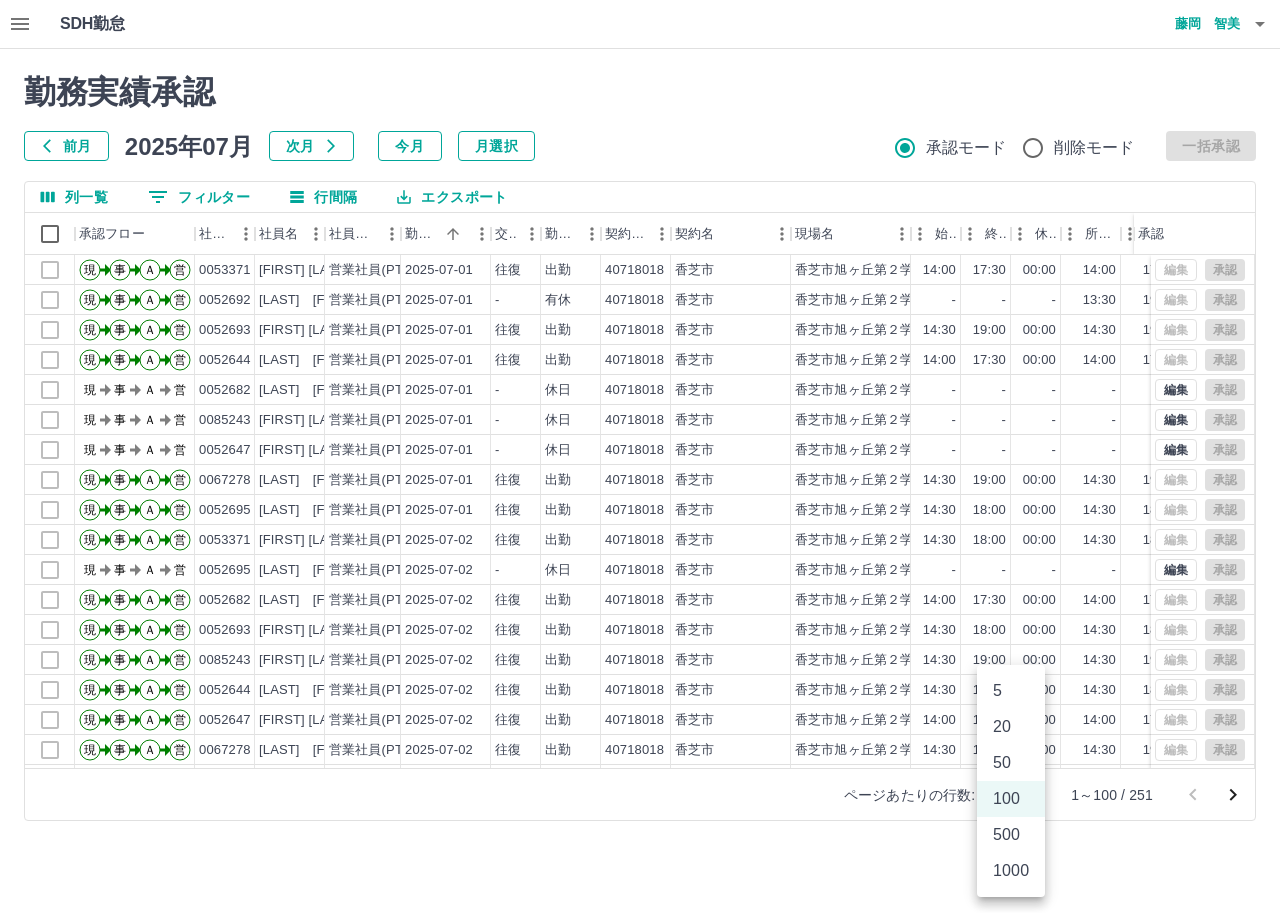 click on "SDH勤怠 藤岡　智美 勤務実績承認 前月 2025年07月 次月 今月 月選択 承認モード 削除モード 一括承認 列一覧 0 フィルター 行間隔 エクスポート 承認フロー 社員番号 社員名 社員区分 勤務日 交通費 勤務区分 契約コード 契約名 現場名 始業 終業 休憩 所定開始 所定終業 所定休憩 拘束 勤務 遅刻等 承認 現 事 Ａ 営 0053371 作尾　美智子 営業社員(PT契約) 2025-07-01 往復 出勤 40718018 香芝市 香芝市旭ヶ丘第２学童保育所 14:00 17:30 00:00 14:00 17:30 00:00 03:30 03:30 00:00 現 事 Ａ 営 0052692 高垣　妙子 営業社員(PT契約) 2025-07-01  -  有休 40718018 香芝市 香芝市旭ヶ丘第２学童保育所 - - - 13:30 19:00 00:00 00:00 00:00 00:00 現 事 Ａ 営 0052693 小山　美穂 営業社員(PT契約) 2025-07-01 往復 出勤 40718018 香芝市 香芝市旭ヶ丘第２学童保育所 14:30 19:00 00:00 14:30 19:00 00:00 04:30 04:30 00:00 現 事 Ａ 営 0052644 往復" at bounding box center [640, 422] 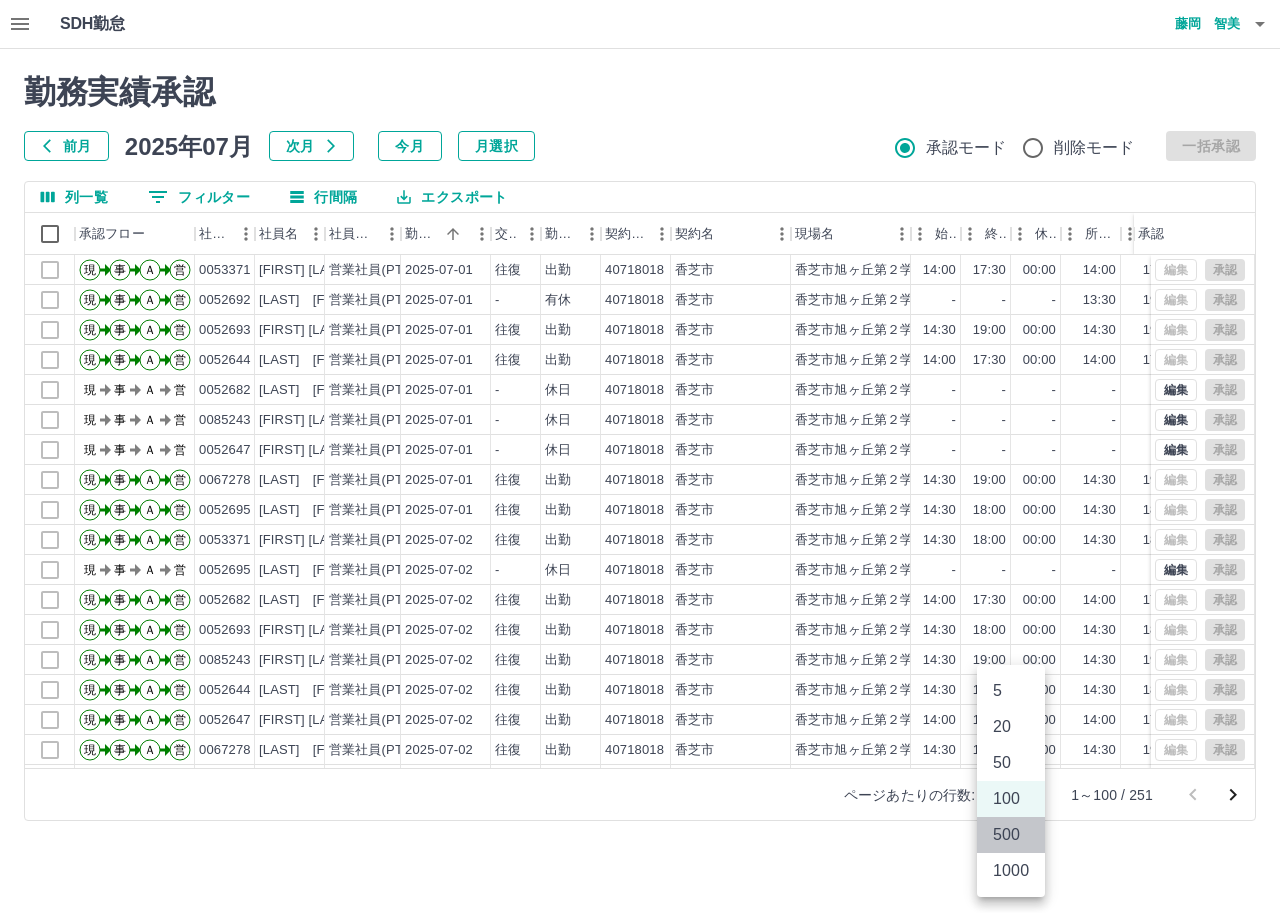 click on "500" at bounding box center [1011, 835] 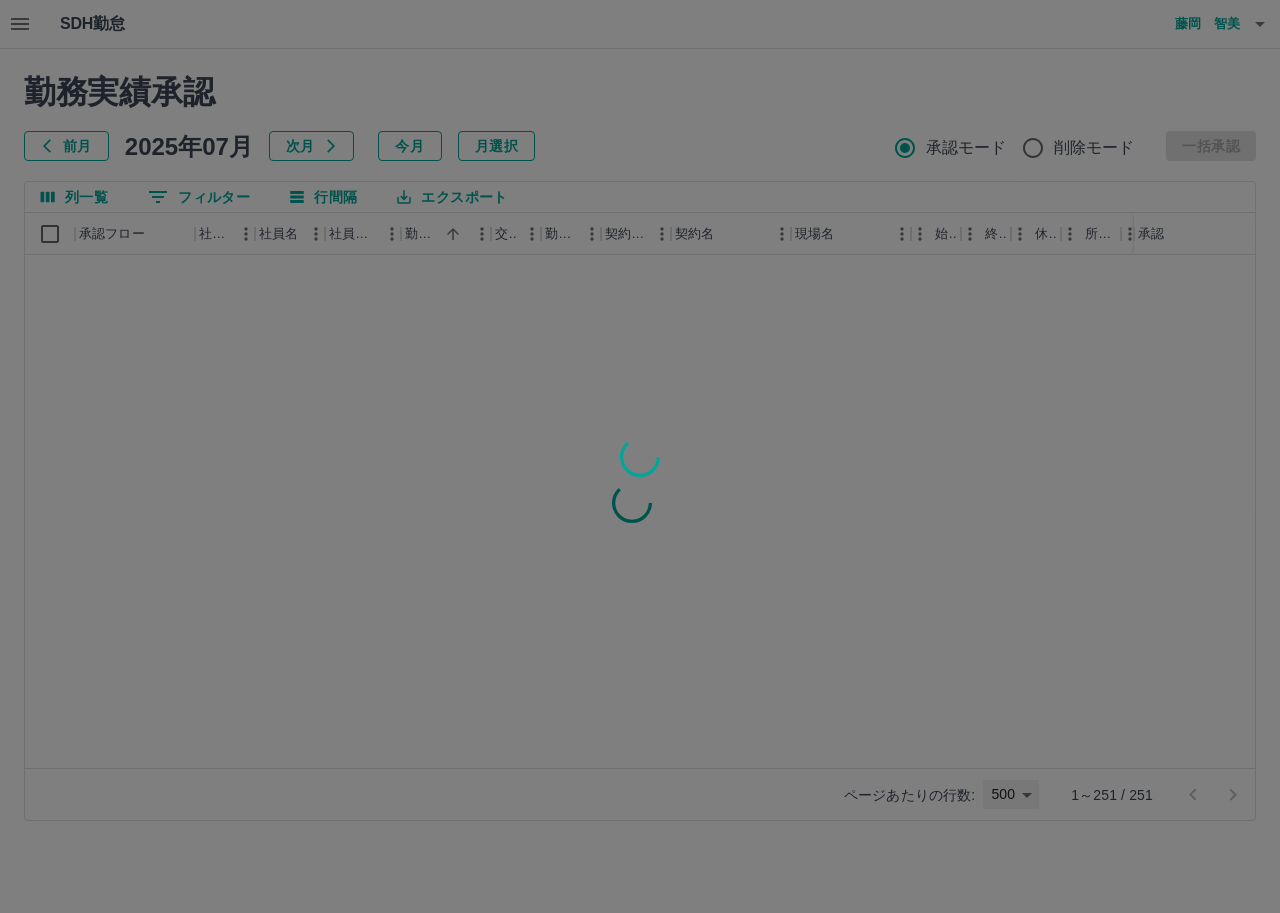 type on "***" 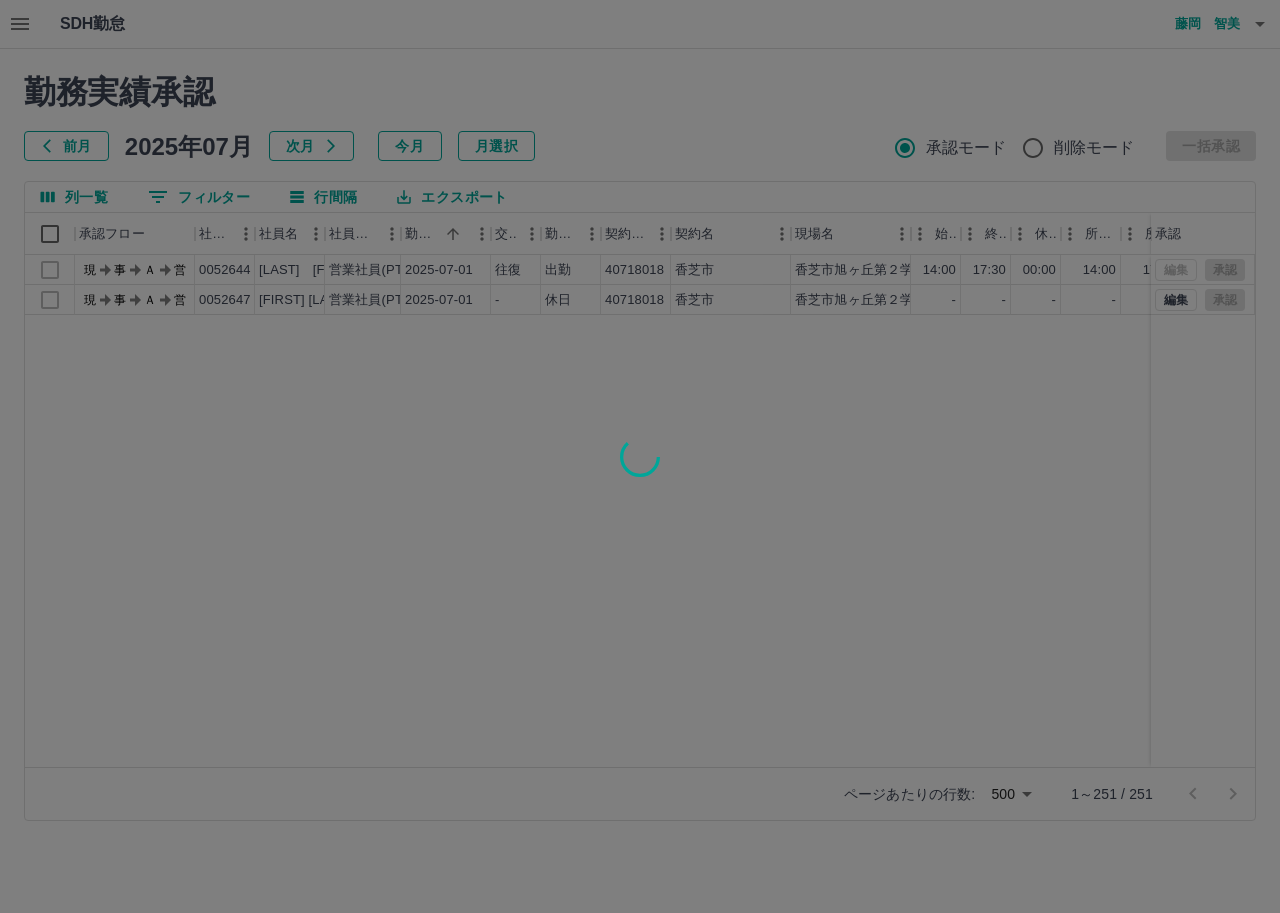 click at bounding box center [640, 456] 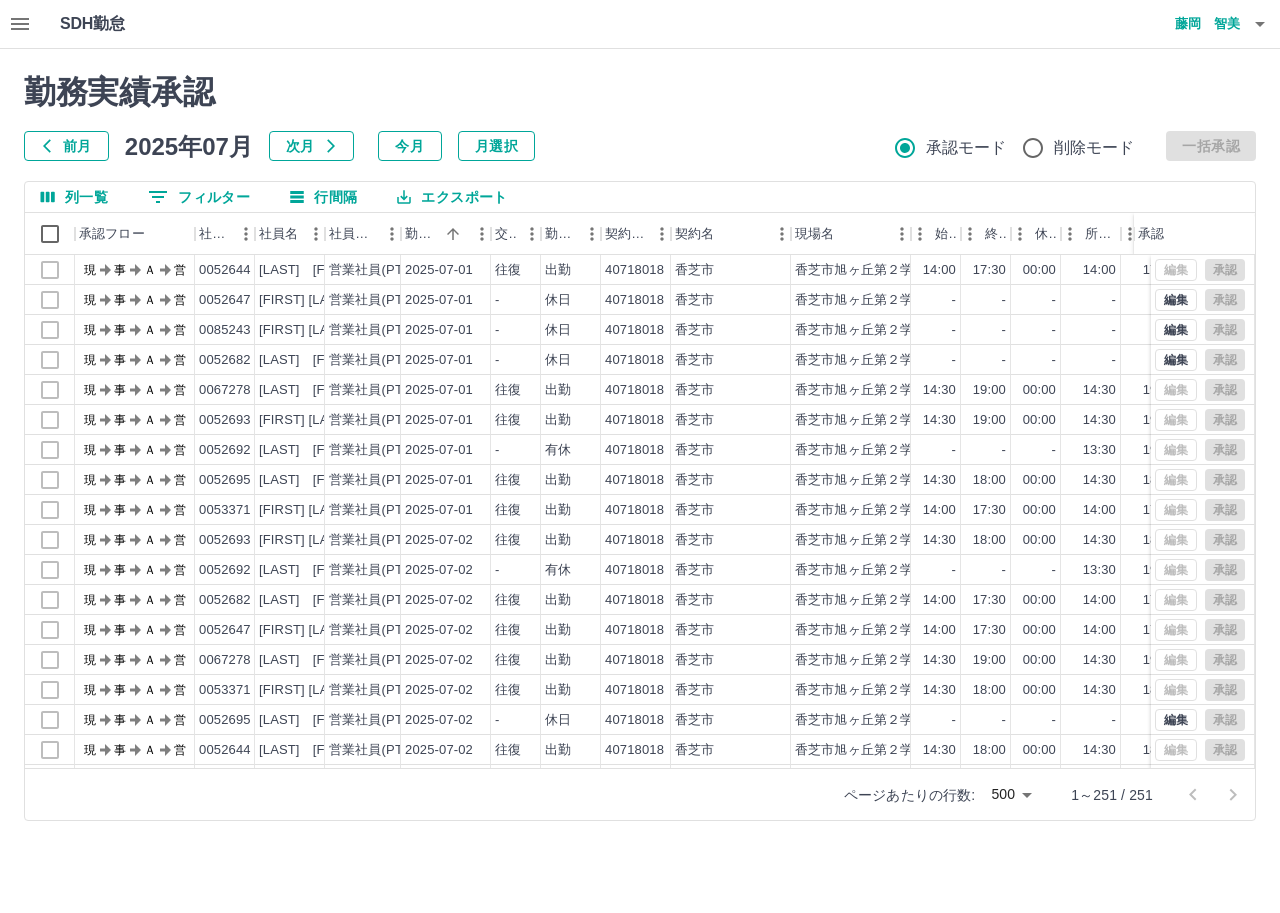 click at bounding box center (640, 456) 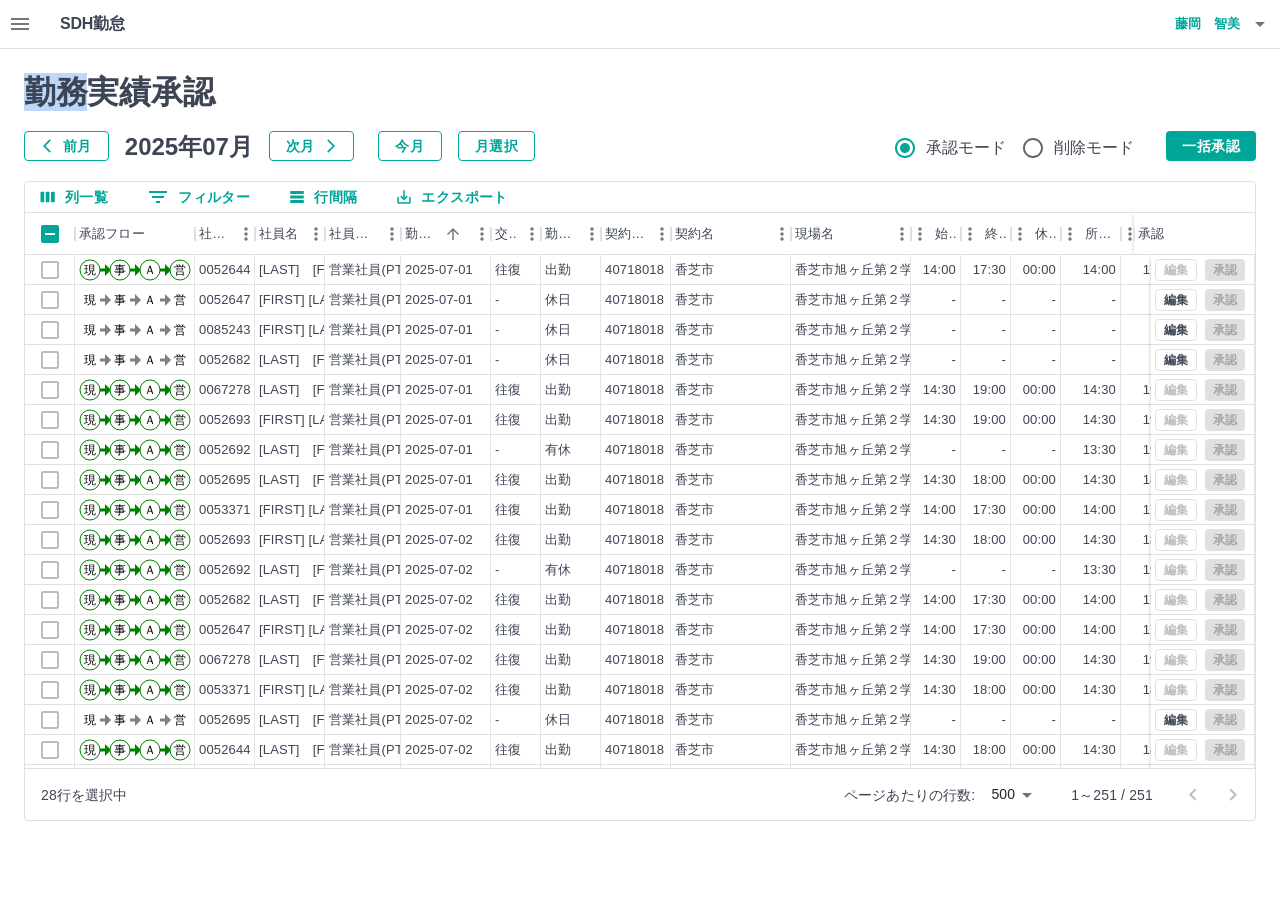 click on "エクスポート" at bounding box center (452, 197) 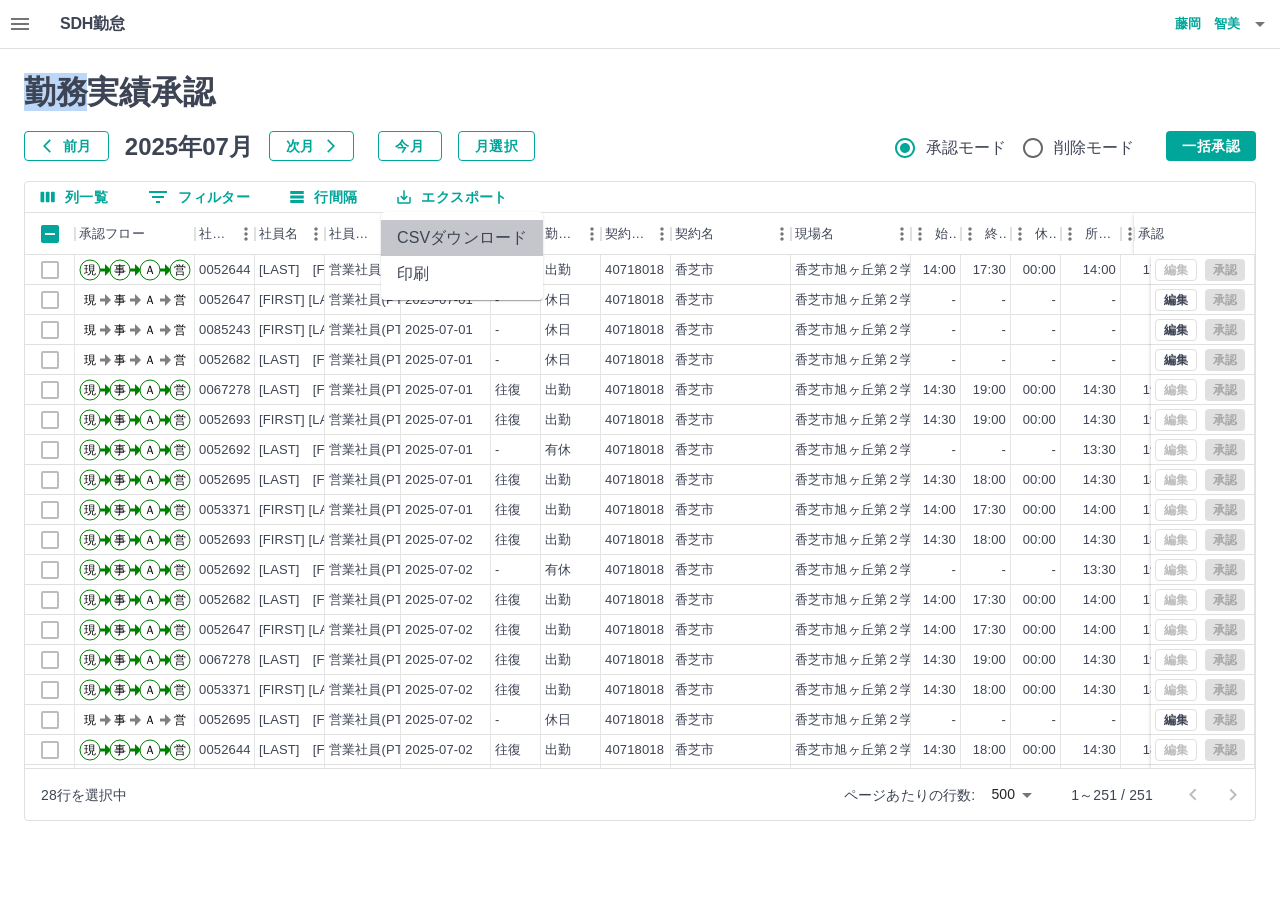 click on "CSVダウンロード" at bounding box center (462, 238) 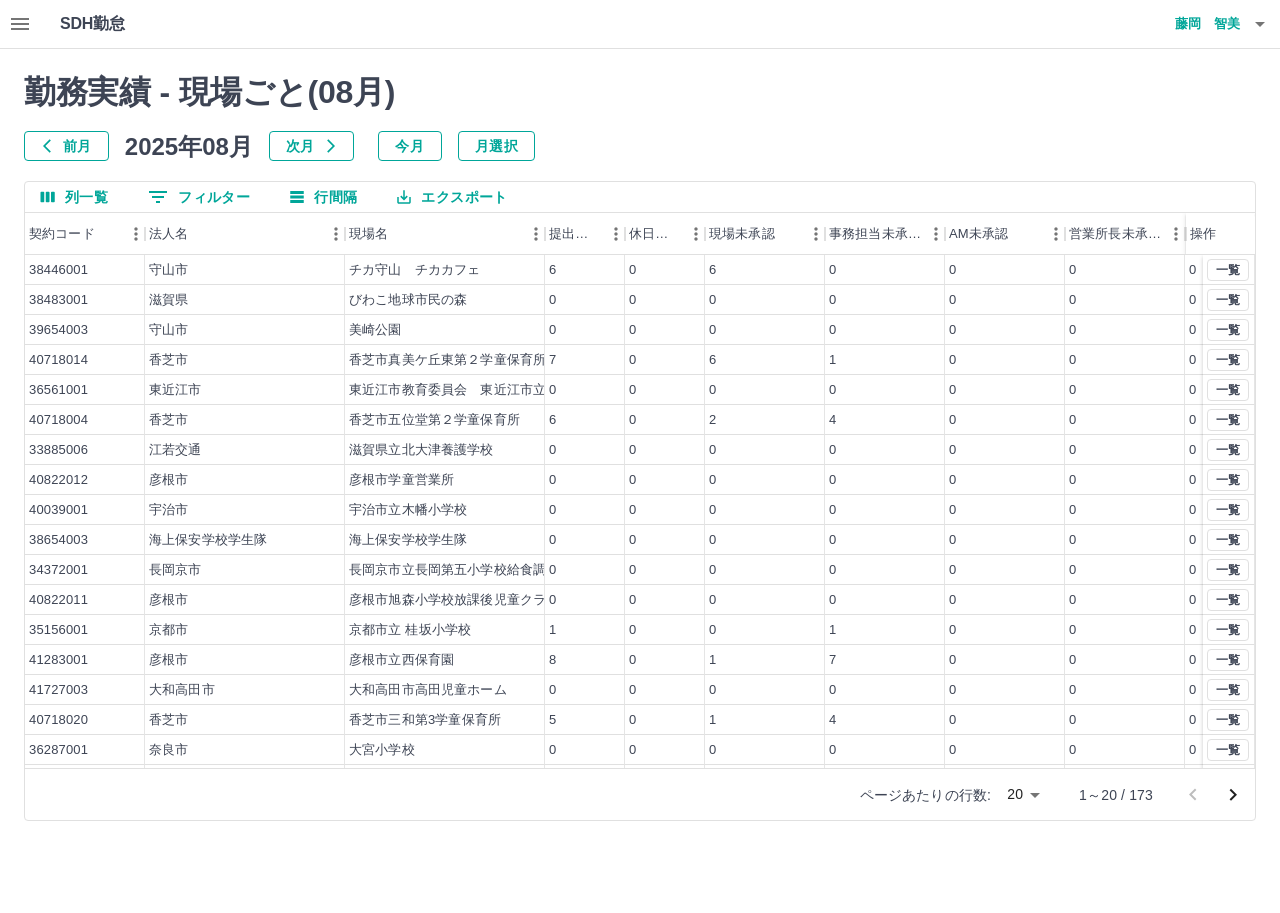 click 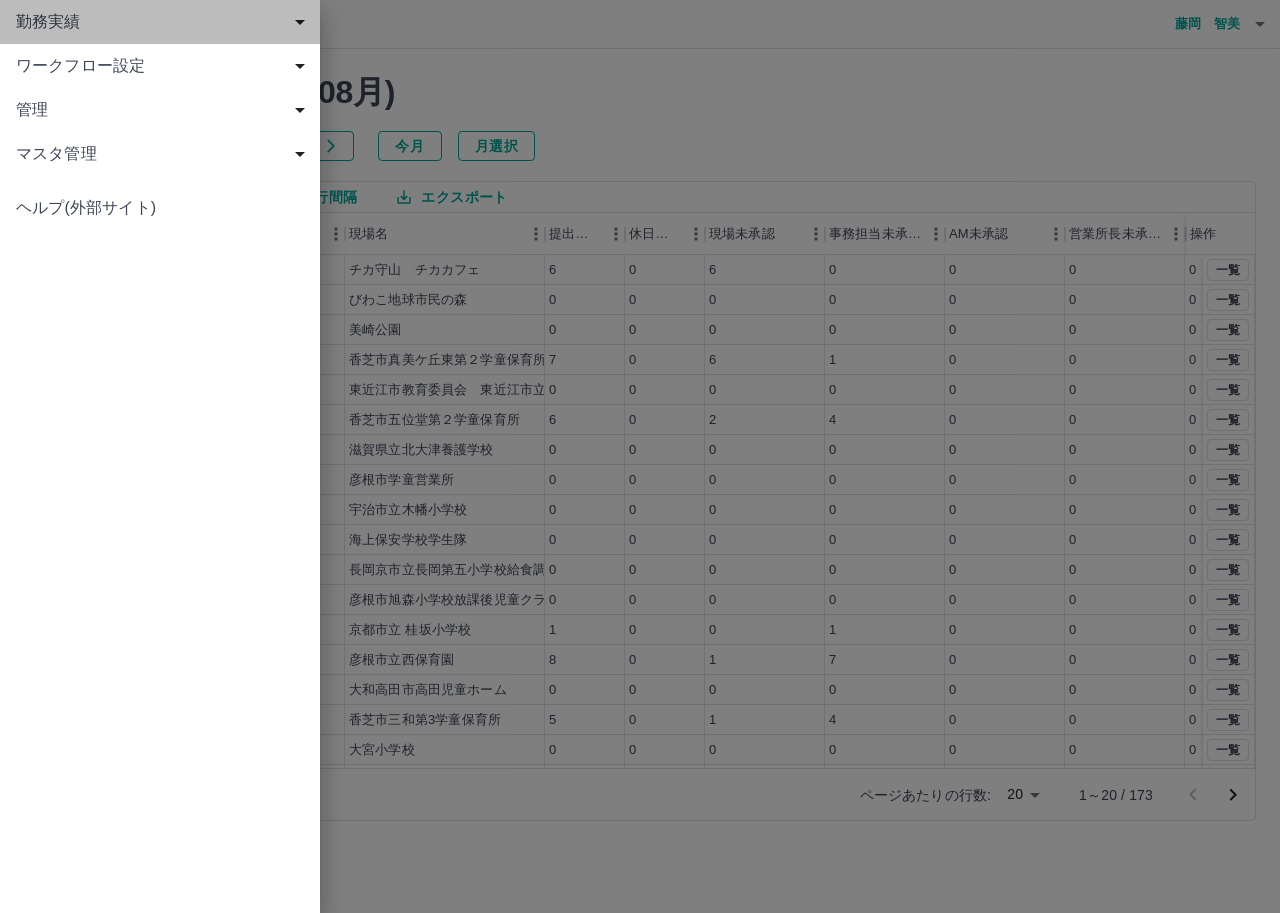 click on "勤務実績" at bounding box center [164, 22] 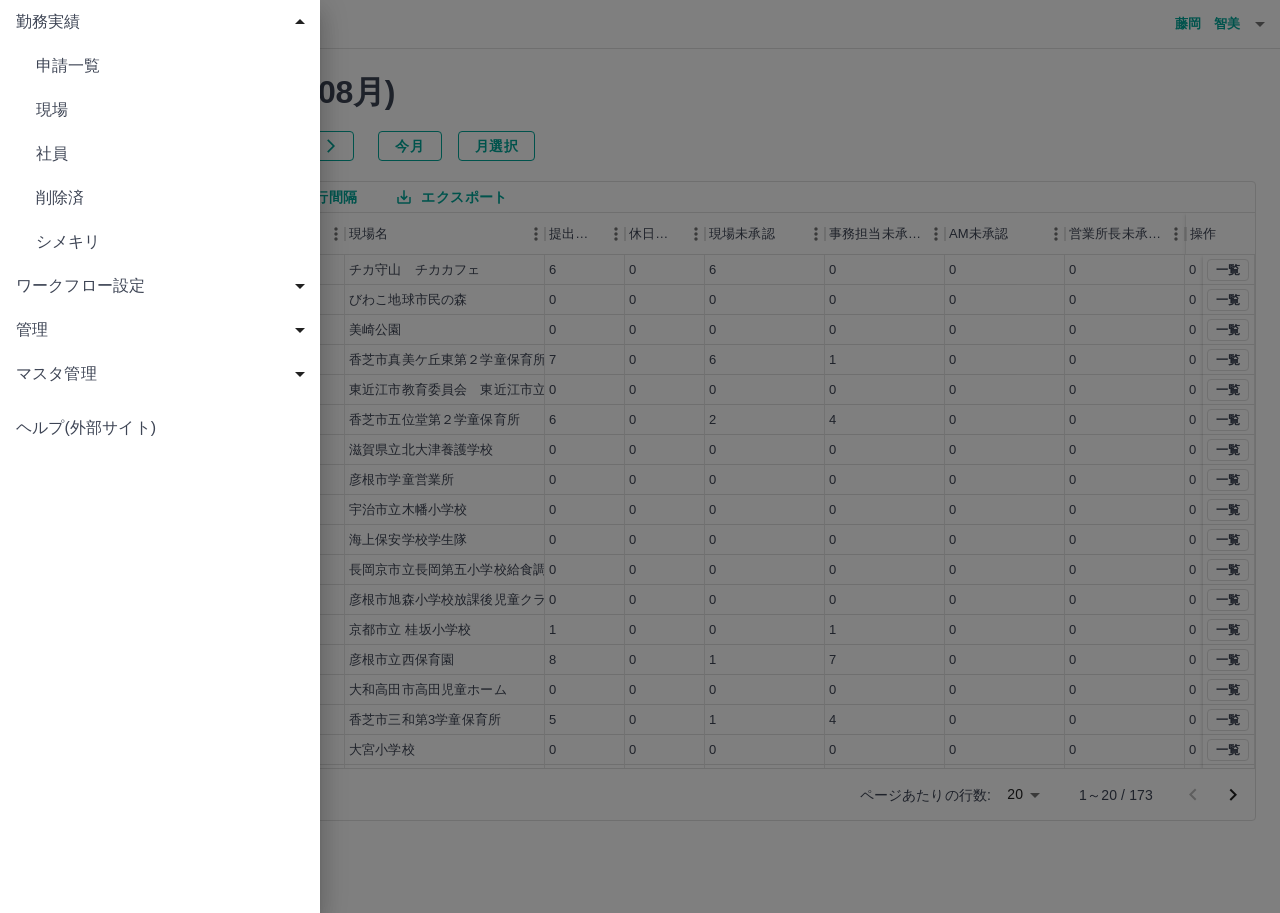 click on "現場" at bounding box center [170, 110] 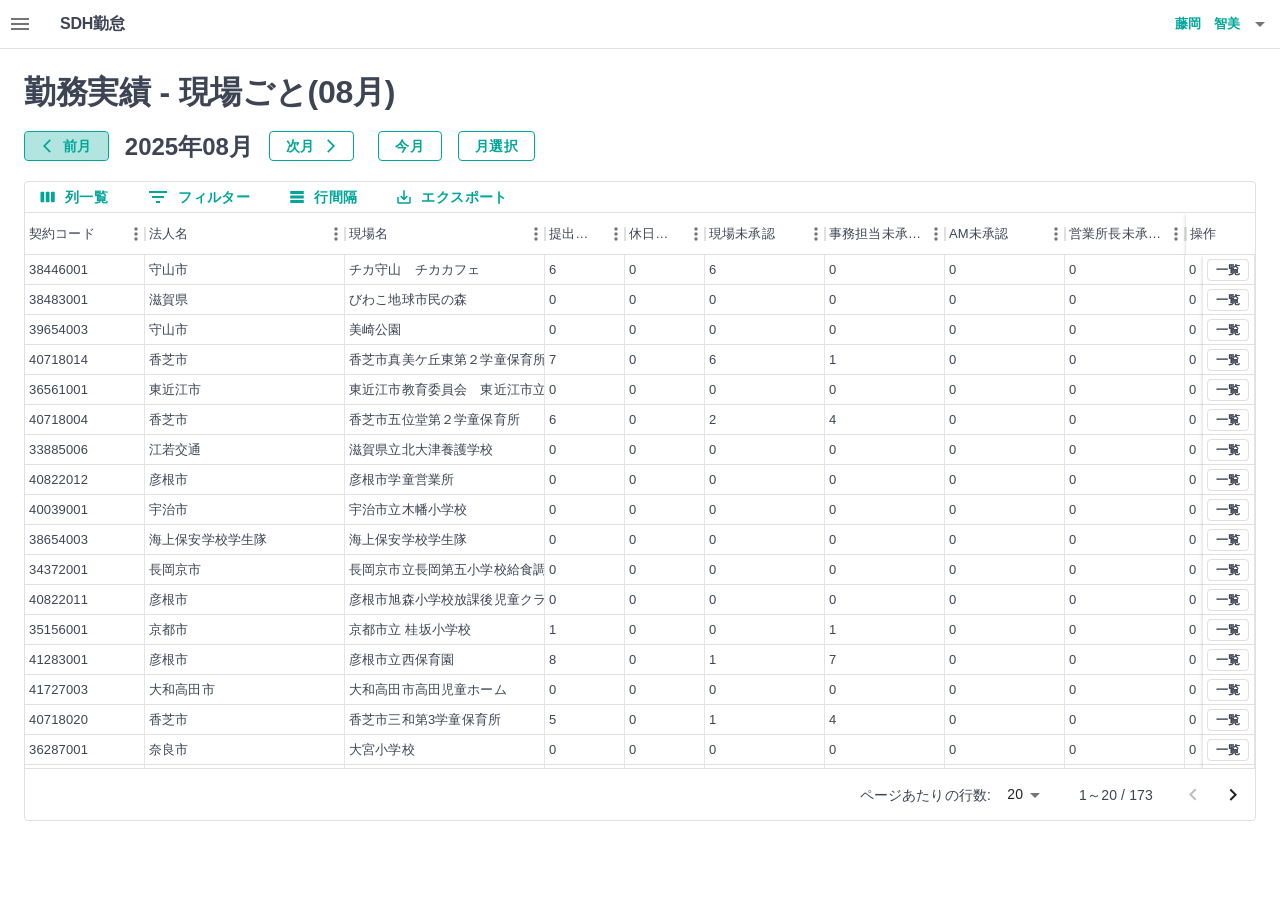 click on "前月" at bounding box center [66, 146] 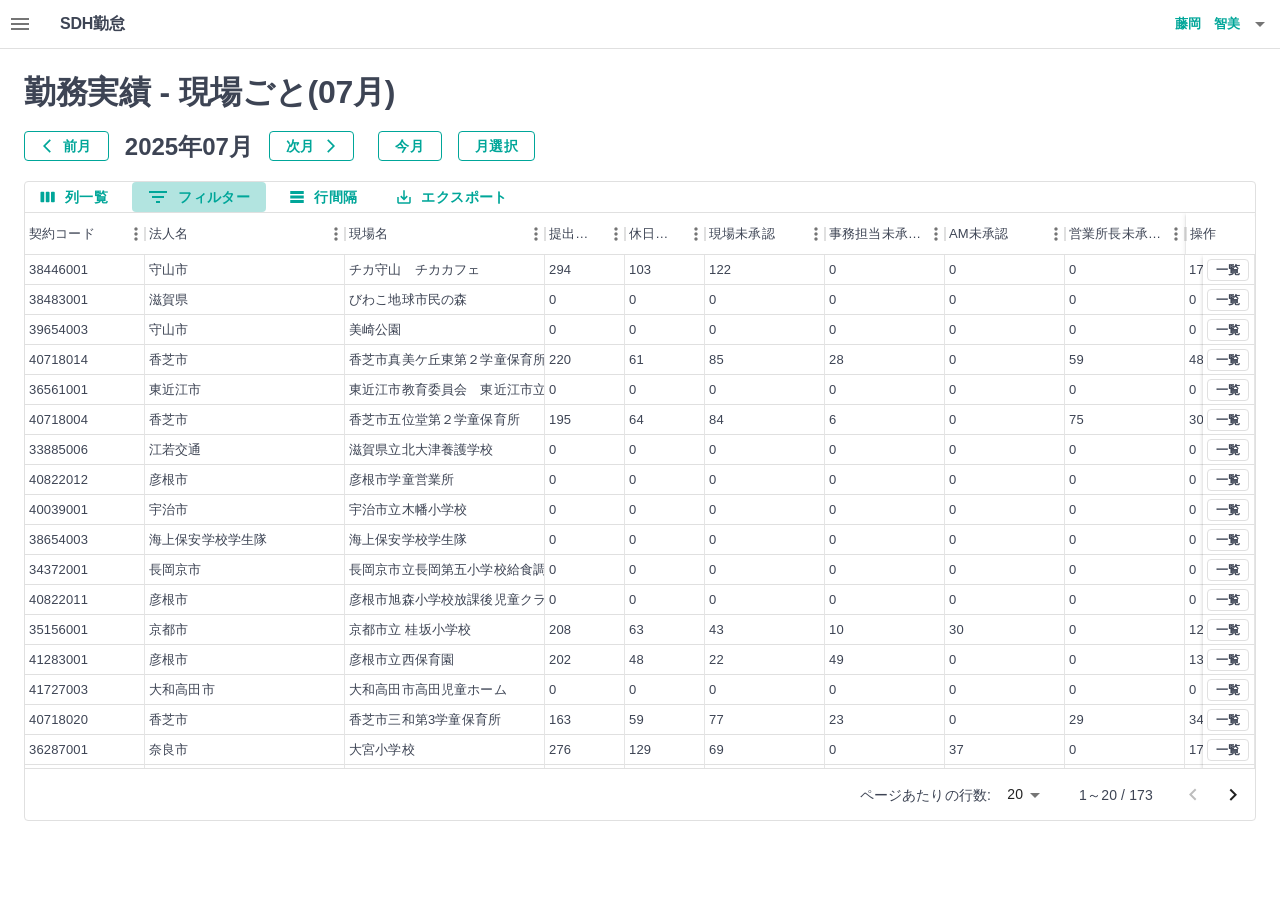 drag, startPoint x: 117, startPoint y: 165, endPoint x: 213, endPoint y: 197, distance: 101.19289 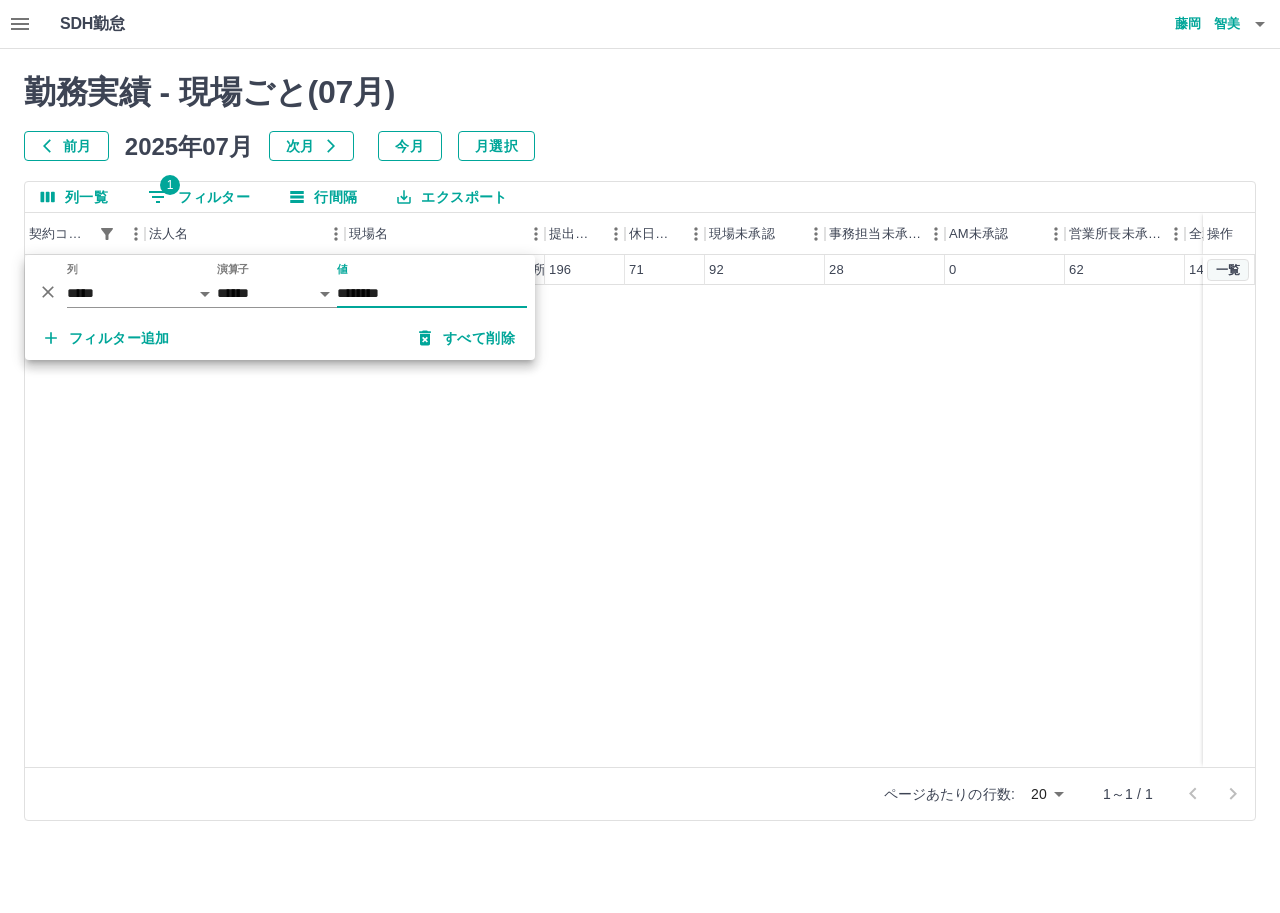 type on "********" 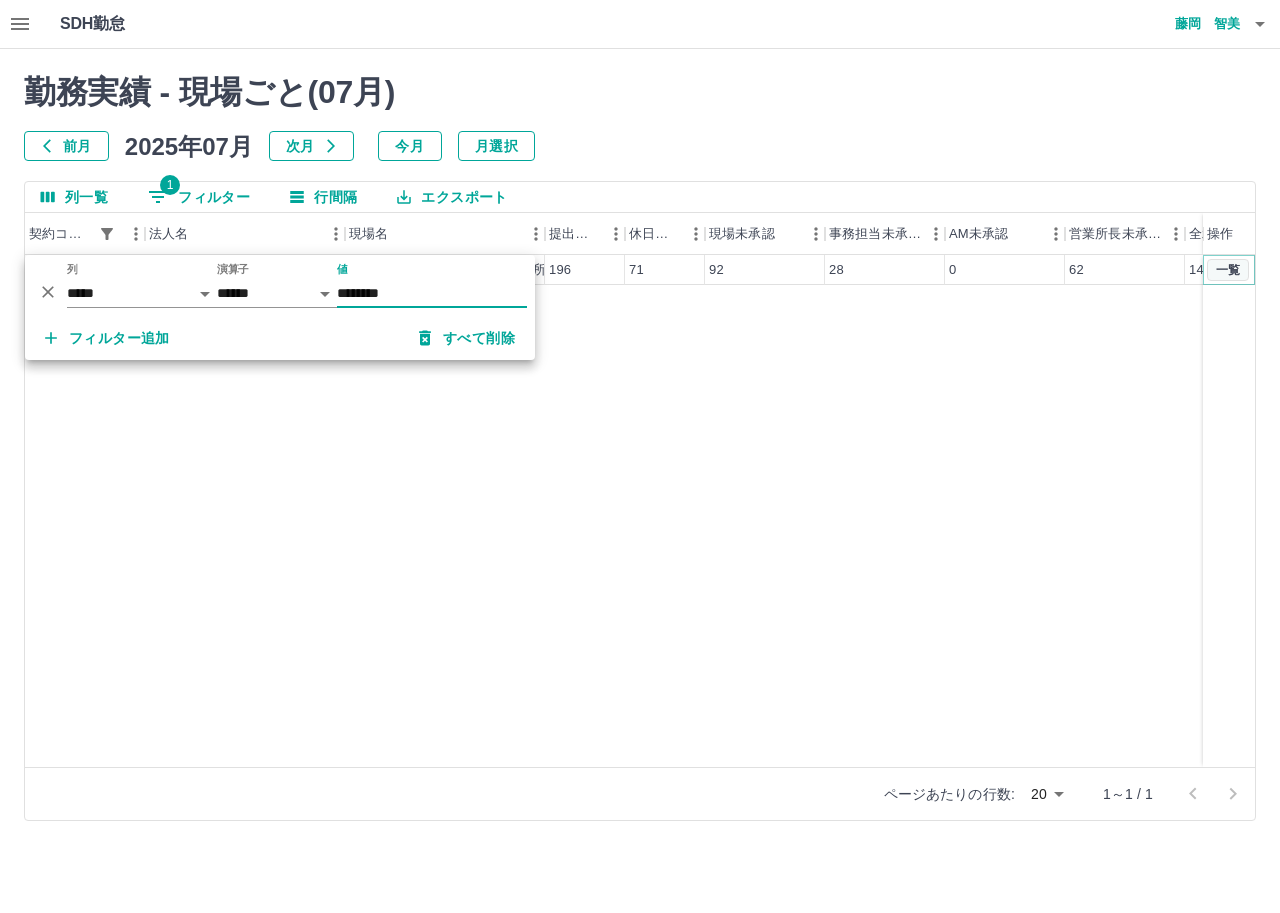 click on "一覧" at bounding box center [1228, 270] 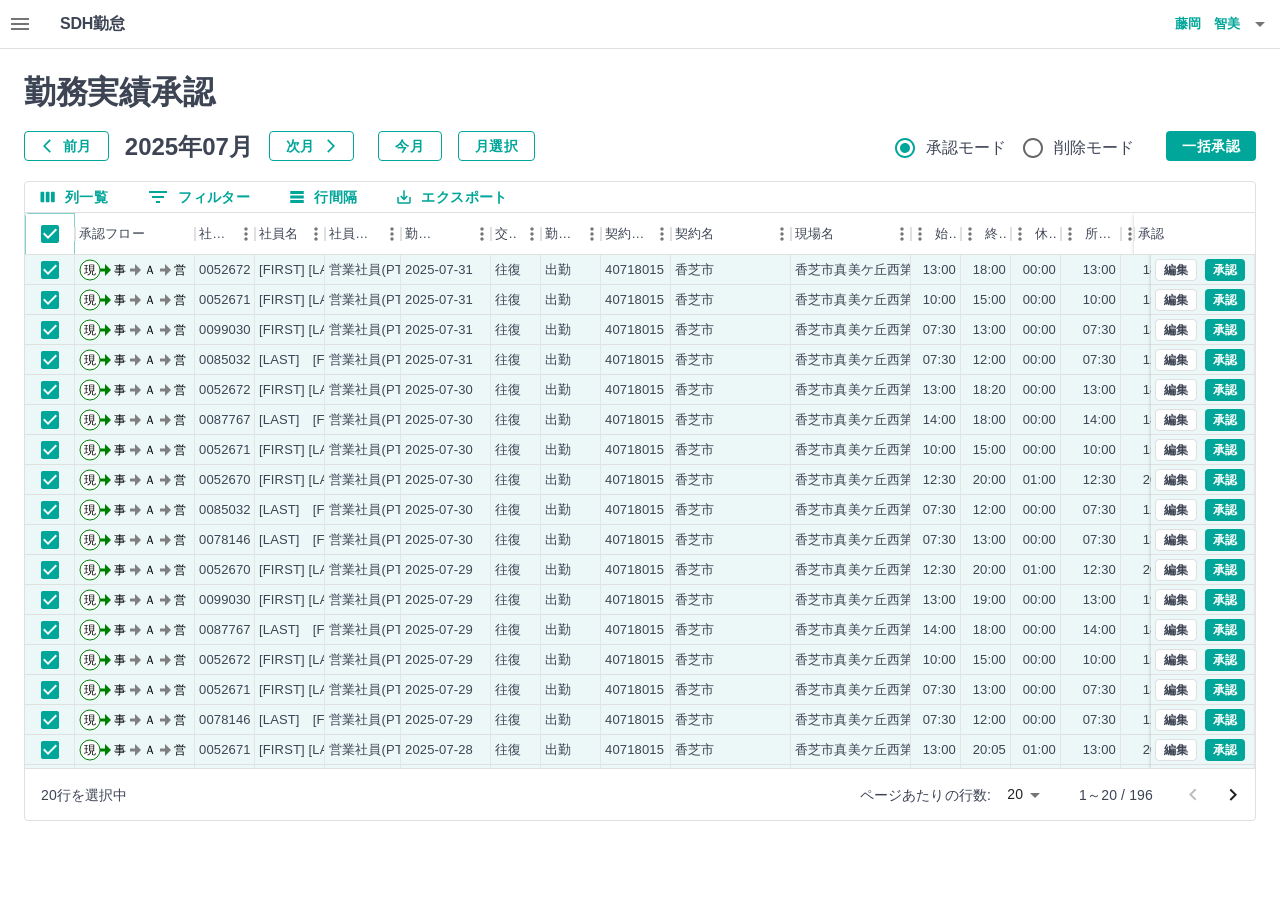 scroll, scrollTop: 104, scrollLeft: 0, axis: vertical 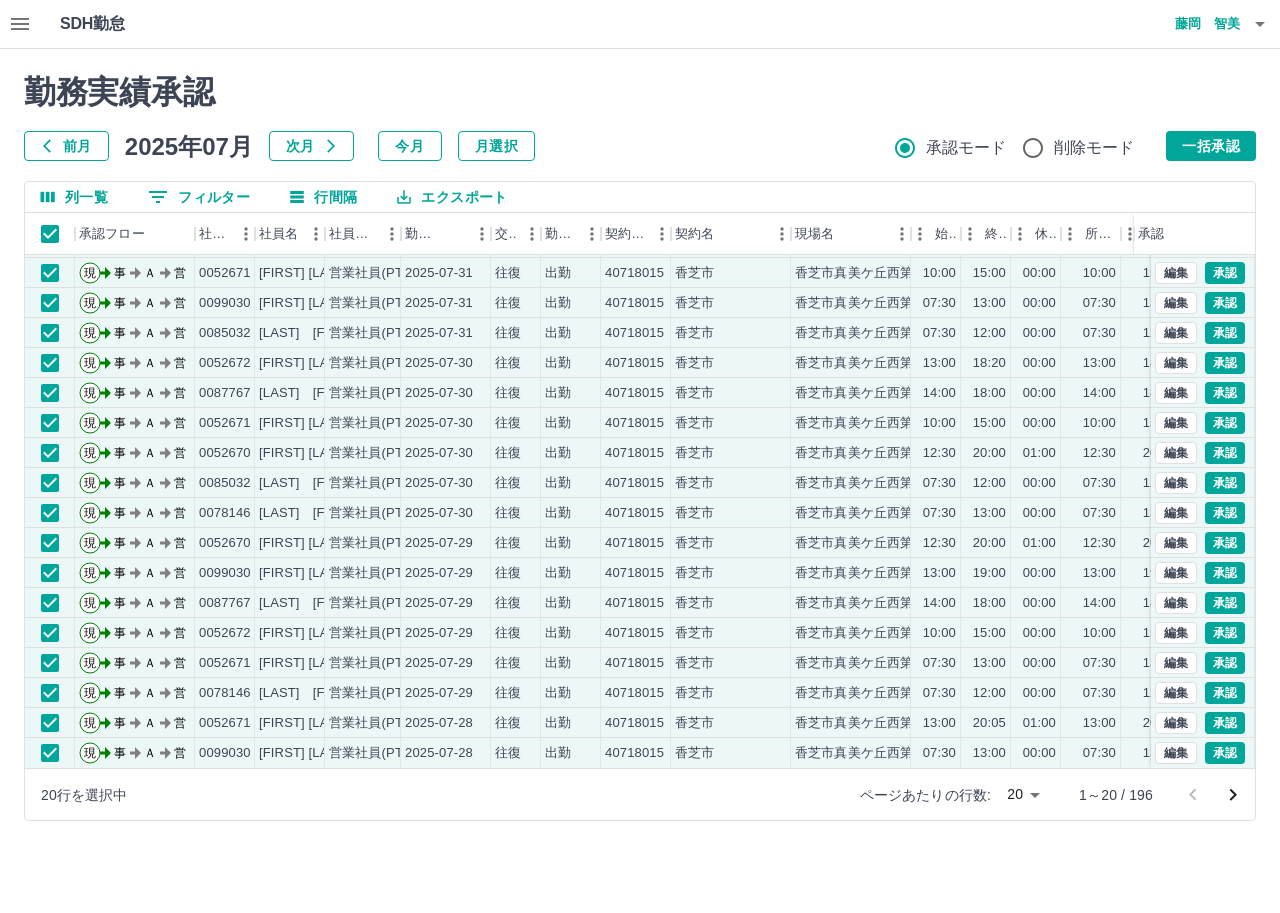 click on "ページあたりの行数: 20 ** 1～20 / 196" at bounding box center (1045, 795) 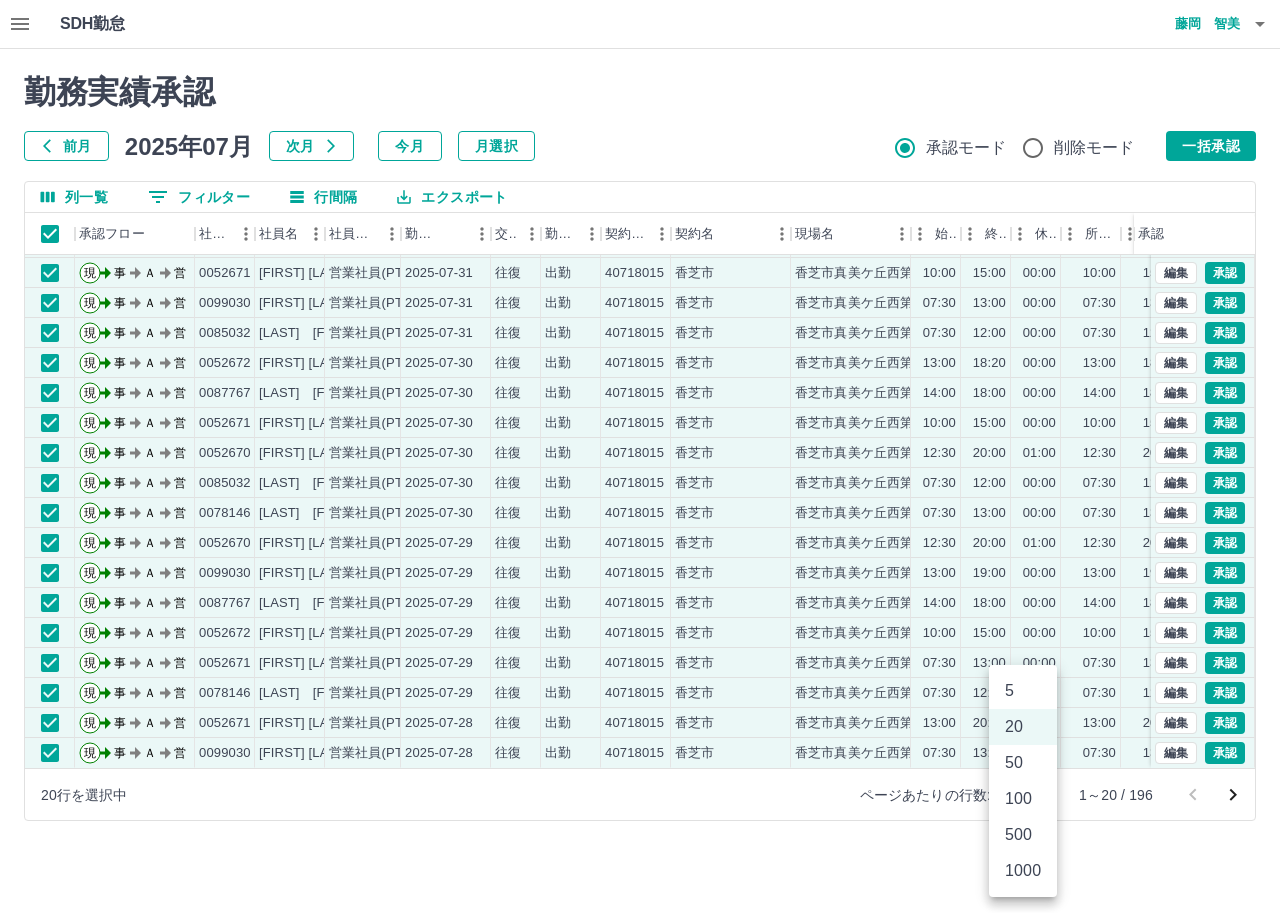 click on "SDH勤怠 藤岡　智美 勤務実績承認 前月 2025年07月 次月 今月 月選択 承認モード 削除モード 一括承認 列一覧 0 フィルター 行間隔 エクスポート 承認フロー 社員番号 社員名 社員区分 勤務日 交通費 勤務区分 契約コード 契約名 現場名 始業 終業 休憩 所定開始 所定終業 所定休憩 拘束 勤務 遅刻等 承認 現 事 Ａ 営 0087767 髙田　真緒 営業社員(PT契約) 2025-07-31 往復 出勤 40718015 香芝市 香芝市真美ケ丘西第１学童保育所 14:00 19:00 00:00 14:00 19:00 00:00 05:00 05:00 00:00 現 事 Ａ 営 0052672 中谷　直美 営業社員(PT契約) 2025-07-31 往復 出勤 40718015 香芝市 香芝市真美ケ丘西第１学童保育所 13:00 18:00 00:00 13:00 18:00 00:00 05:00 05:00 00:00 現 事 Ａ 営 0052671 井川　千都子 営業社員(PT契約) 2025-07-31 往復 出勤 40718015 香芝市 香芝市真美ケ丘西第１学童保育所 10:00 15:00 00:00 10:00 15:00 00:00 05:00 05:00 現" at bounding box center (640, 422) 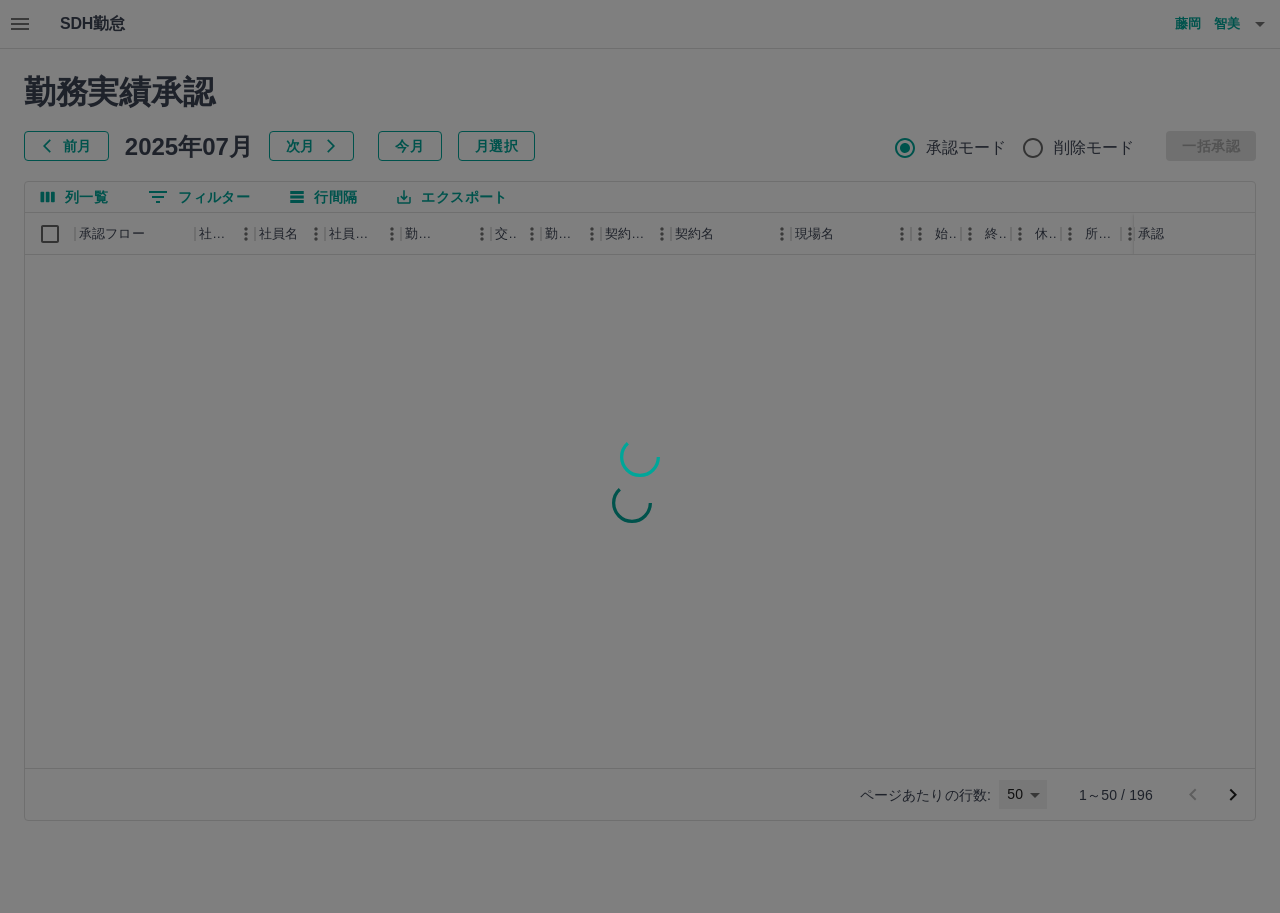 type on "**" 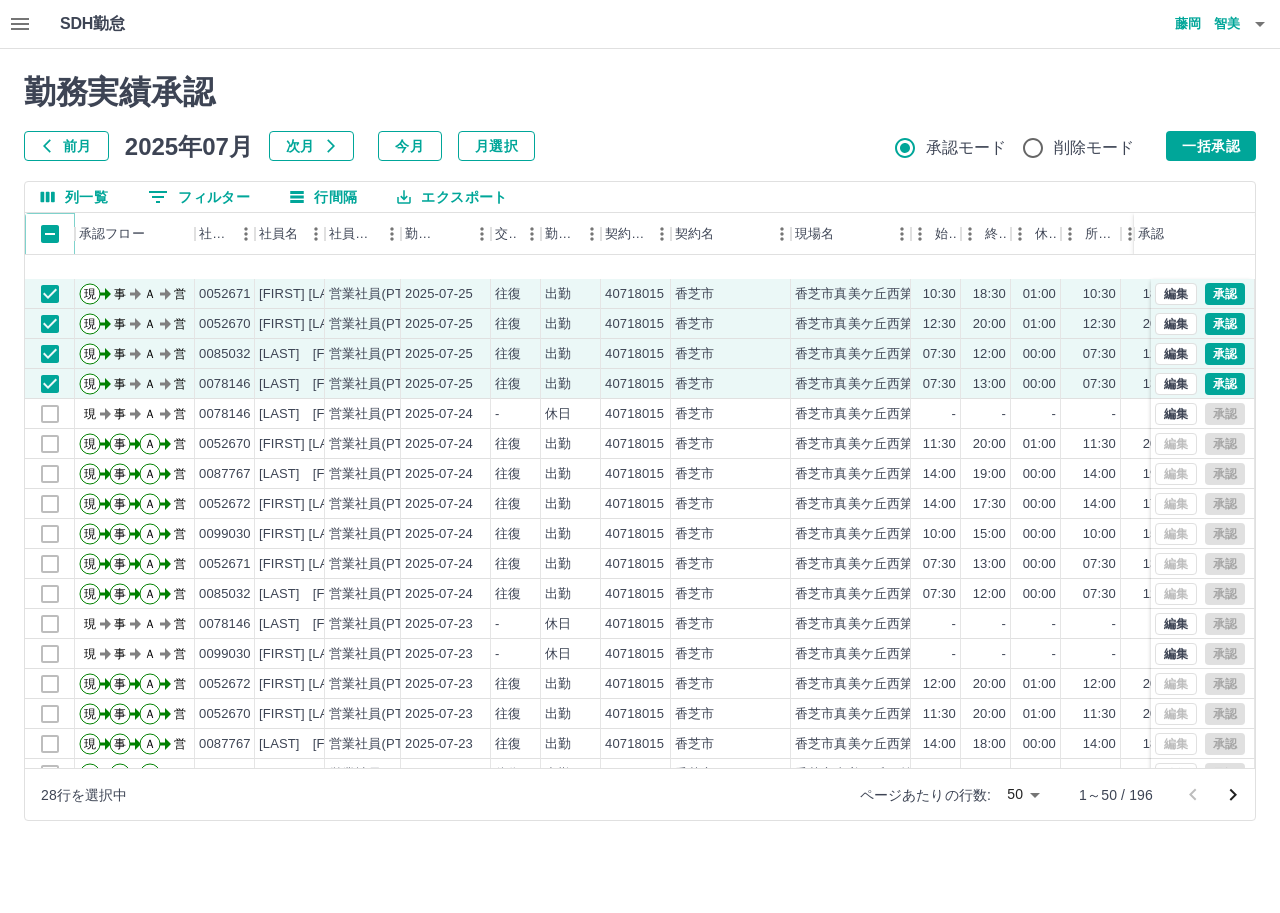 scroll, scrollTop: 600, scrollLeft: 0, axis: vertical 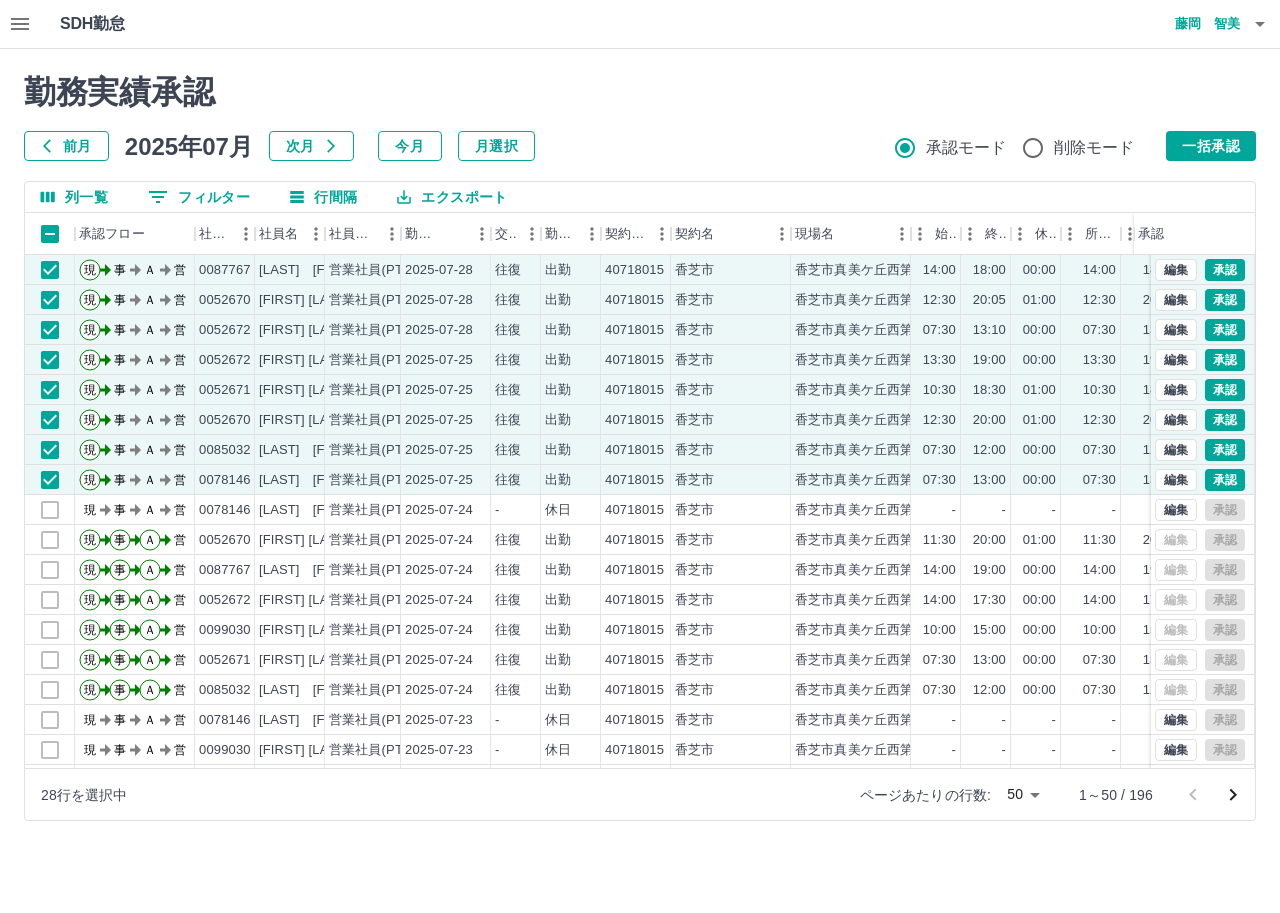 click on "勤務実績承認 前月 2025年07月 次月 今月 月選択 承認モード 削除モード 一括承認 列一覧 0 フィルター 行間隔 エクスポート 承認フロー 社員番号 社員名 社員区分 勤務日 交通費 勤務区分 契約コード 契約名 現場名 始業 終業 休憩 所定開始 所定終業 所定休憩 拘束 勤務 遅刻等 承認 現 事 Ａ 営 0078146 宮下　典子 営業社員(PT契約) 2025-07-29 往復 出勤 40718015 香芝市 香芝市真美ケ丘西第１学童保育所 07:30 12:00 00:00 07:30 12:00 00:00 04:30 04:30 00:00 現 事 Ａ 営 0052671 井川　千都子 営業社員(PT契約) 2025-07-28 往復 出勤 40718015 香芝市 香芝市真美ケ丘西第１学童保育所 13:00 20:05 01:00 13:00 20:05 01:00 07:05 06:05 00:00 現 事 Ａ 営 0099030 大西　知加子 営業社員(PT契約) 2025-07-28 往復 出勤 40718015 香芝市 香芝市真美ケ丘西第１学童保育所 07:30 13:00 00:00 07:30 13:00 00:00 05:30 05:30 00:00 現 事 Ａ 営 現" at bounding box center (640, 447) 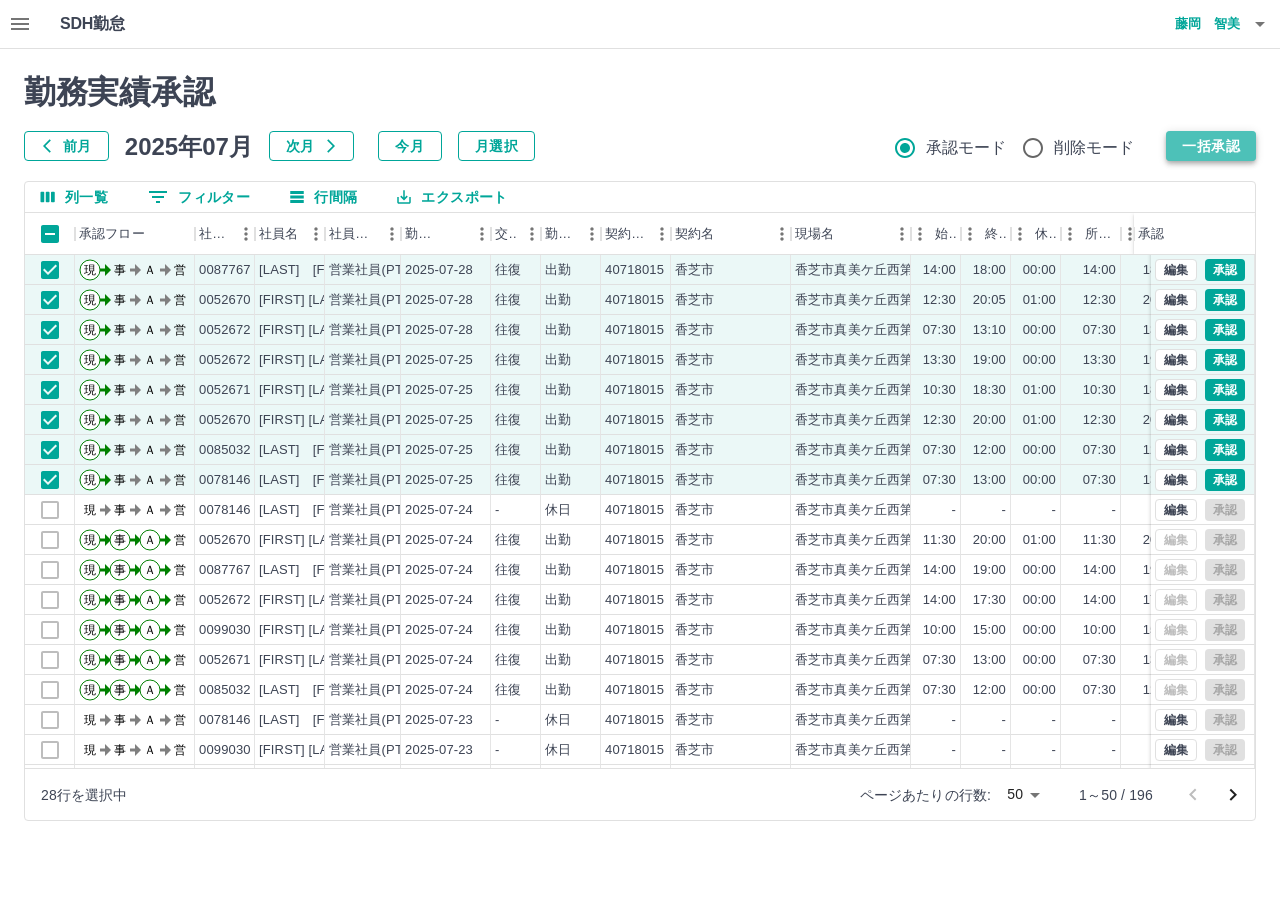 click on "一括承認" at bounding box center [1211, 146] 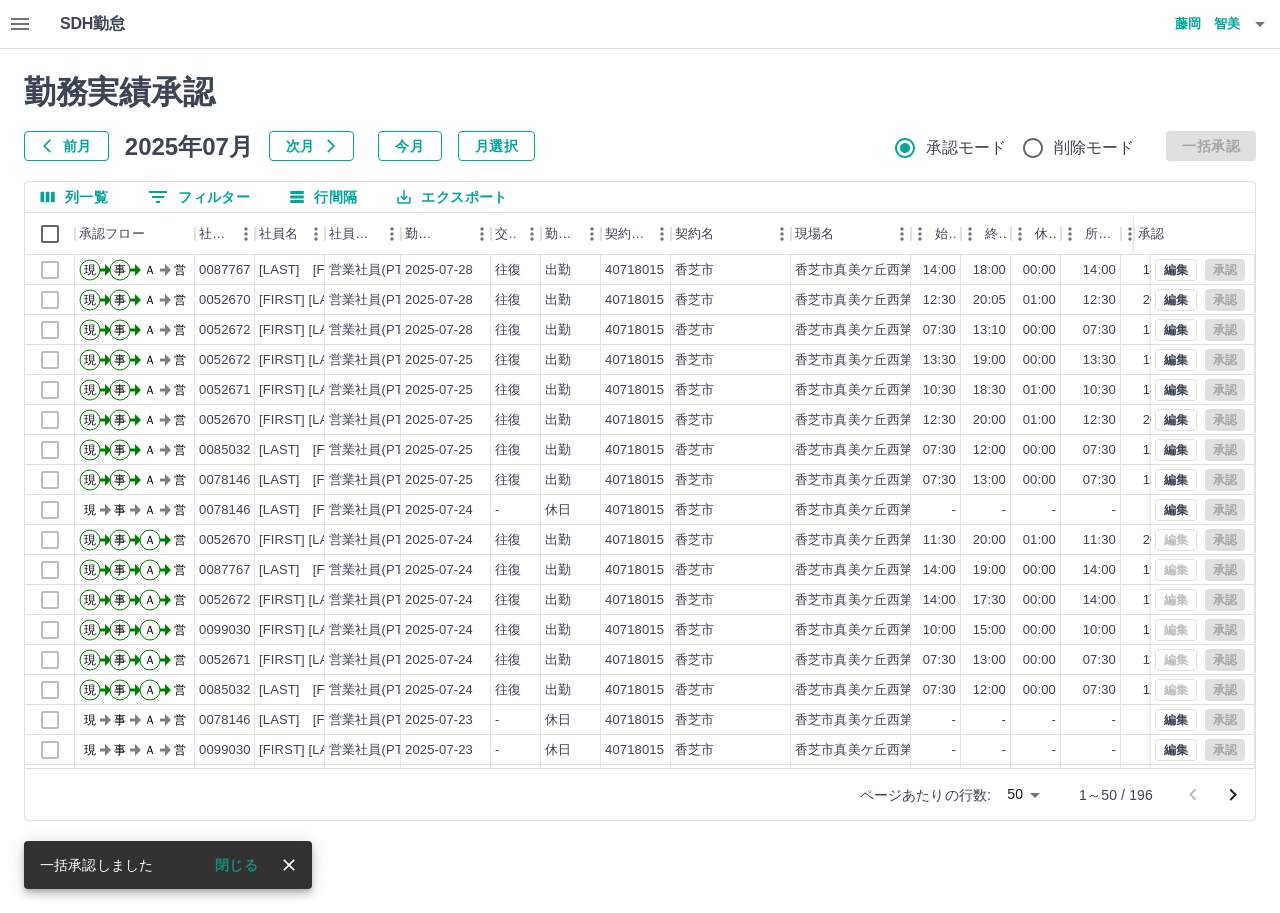 click on "閉じる" at bounding box center [236, 865] 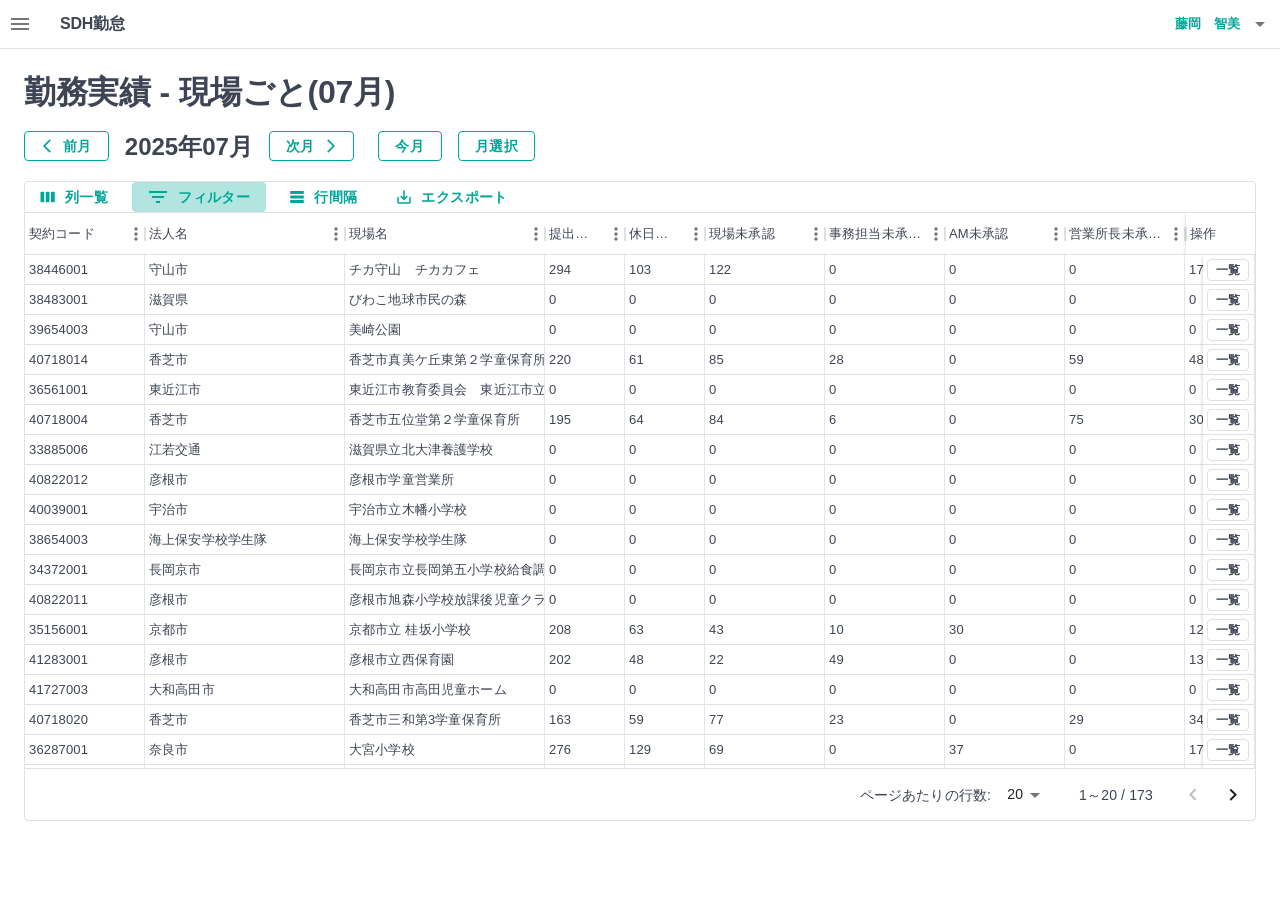 click 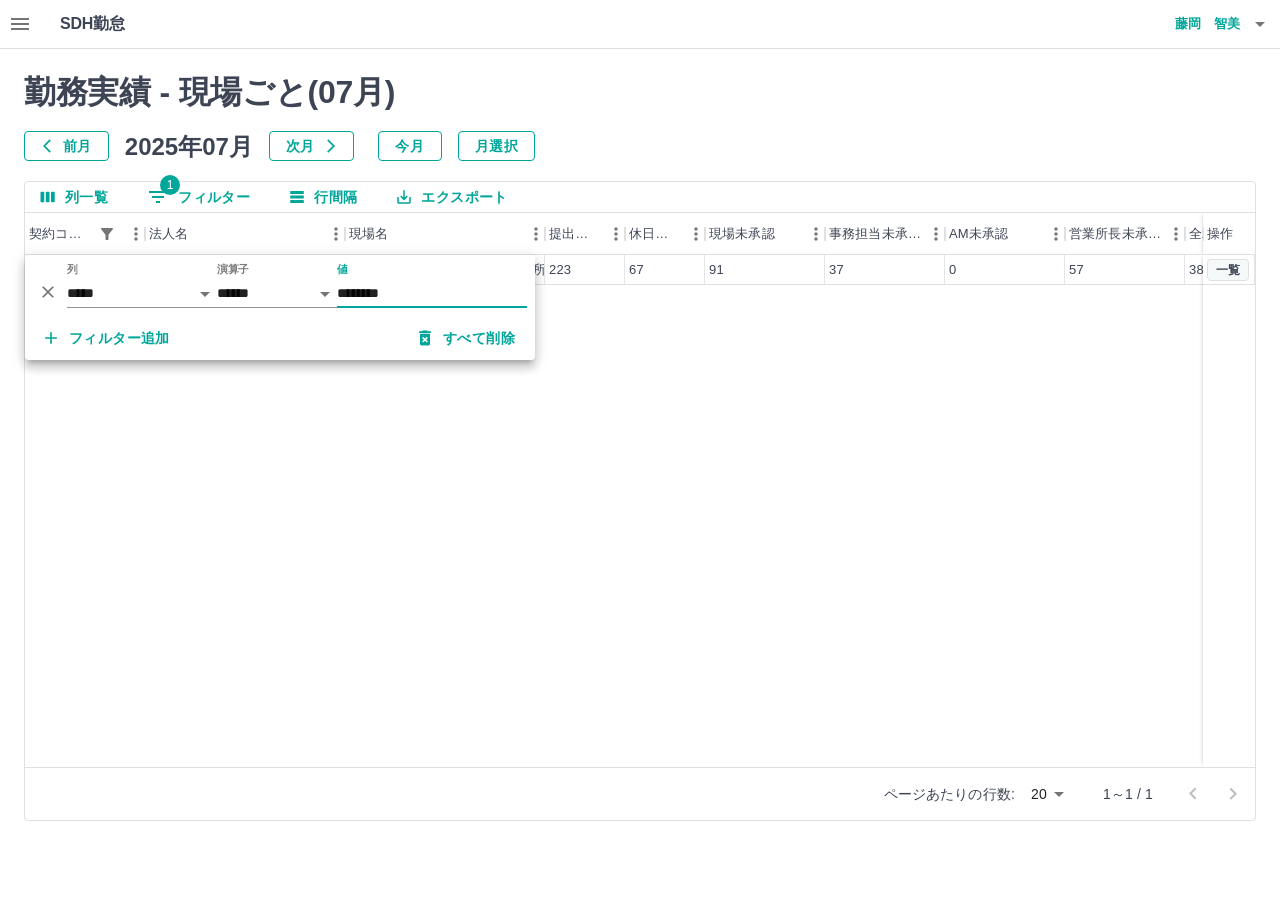 type on "********" 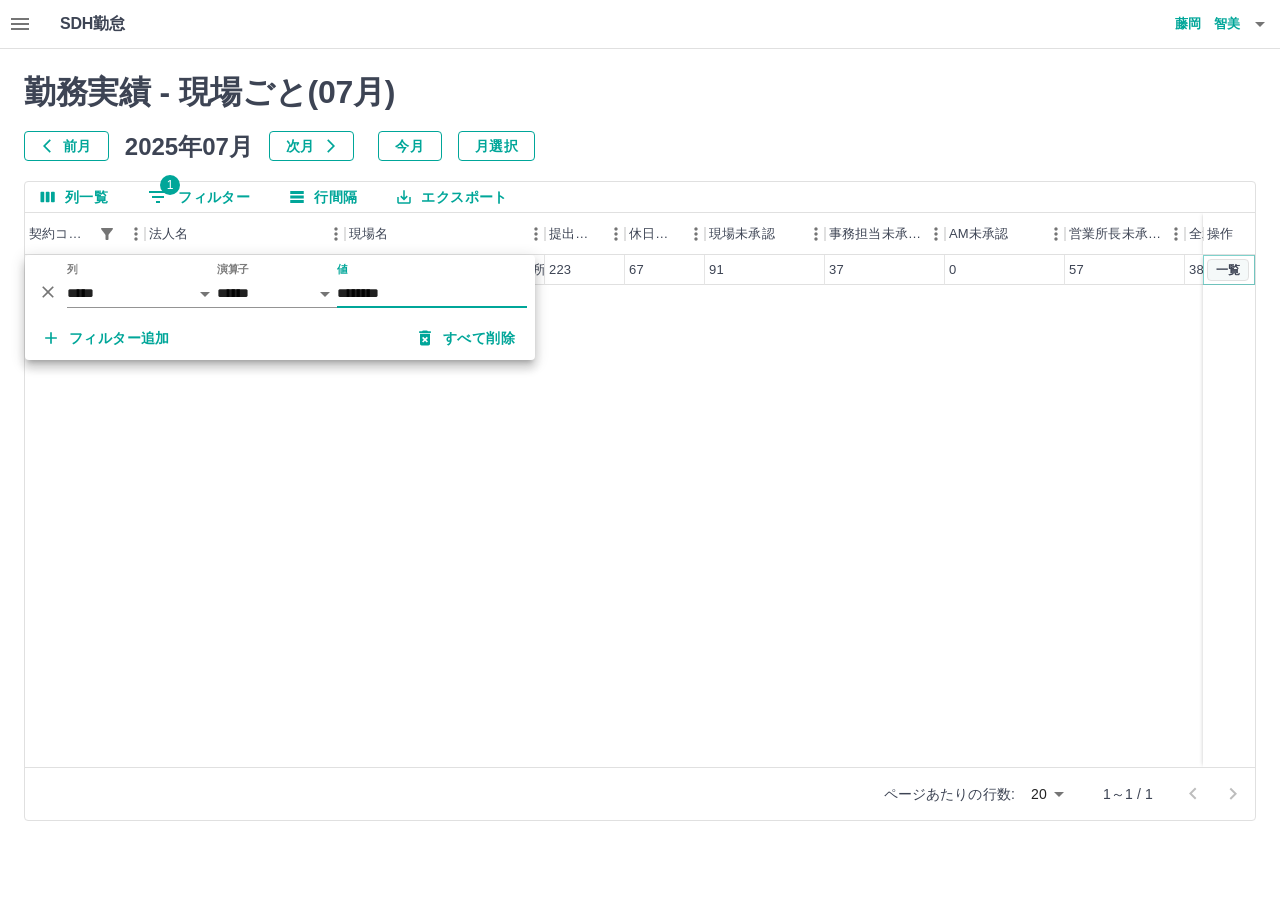 click on "一覧" at bounding box center (1228, 270) 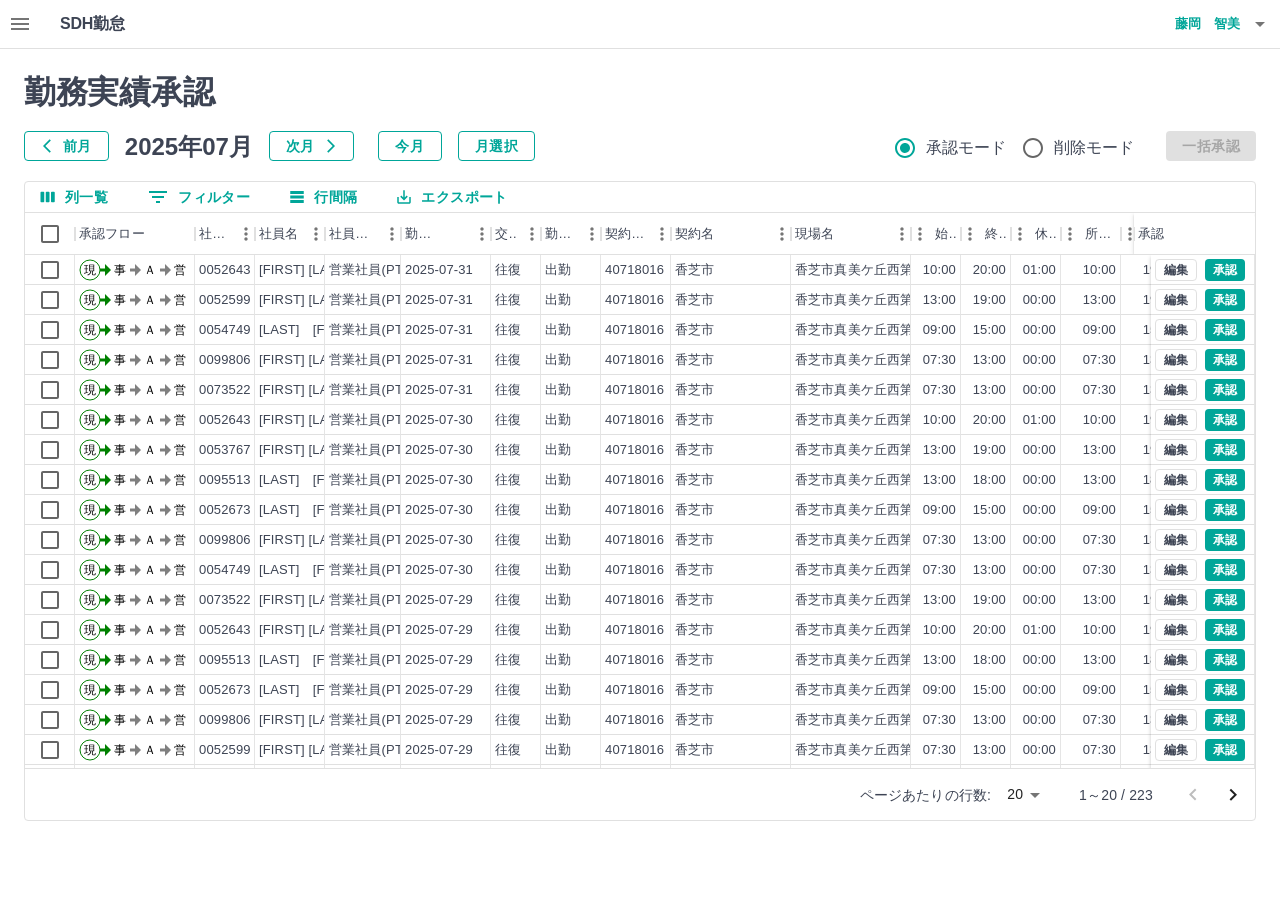 click on "SDH勤怠 藤岡　智美 勤務実績承認 前月 2025年07月 次月 今月 月選択 承認モード 削除モード 一括承認 列一覧 0 フィルター 行間隔 エクスポート 承認フロー 社員番号 社員名 社員区分 勤務日 交通費 勤務区分 契約コード 契約名 現場名 始業 終業 休憩 所定開始 所定終業 所定休憩 拘束 勤務 遅刻等 承認 現 事 Ａ 営 0052643 西川　由美 営業社員(PT契約) 2025-07-31 往復 出勤 40718016 香芝市 香芝市真美ケ丘西第２学童保育所 10:00 20:00 01:00 10:00 19:00 01:00 10:00 09:00 00:00 現 事 Ａ 営 0052599 大西　敦子 営業社員(PT契約) 2025-07-31 往復 出勤 40718016 香芝市 香芝市真美ケ丘西第２学童保育所 13:00 19:00 00:00 13:00 19:00 00:00 06:00 06:00 00:00 現 事 Ａ 営 0054749 尾崎　広美 営業社員(PT契約) 2025-07-31 往復 出勤 40718016 香芝市 香芝市真美ケ丘西第２学童保育所 09:00 15:00 00:00 09:00 15:00 00:00 06:00 06:00 00:00" at bounding box center [640, 422] 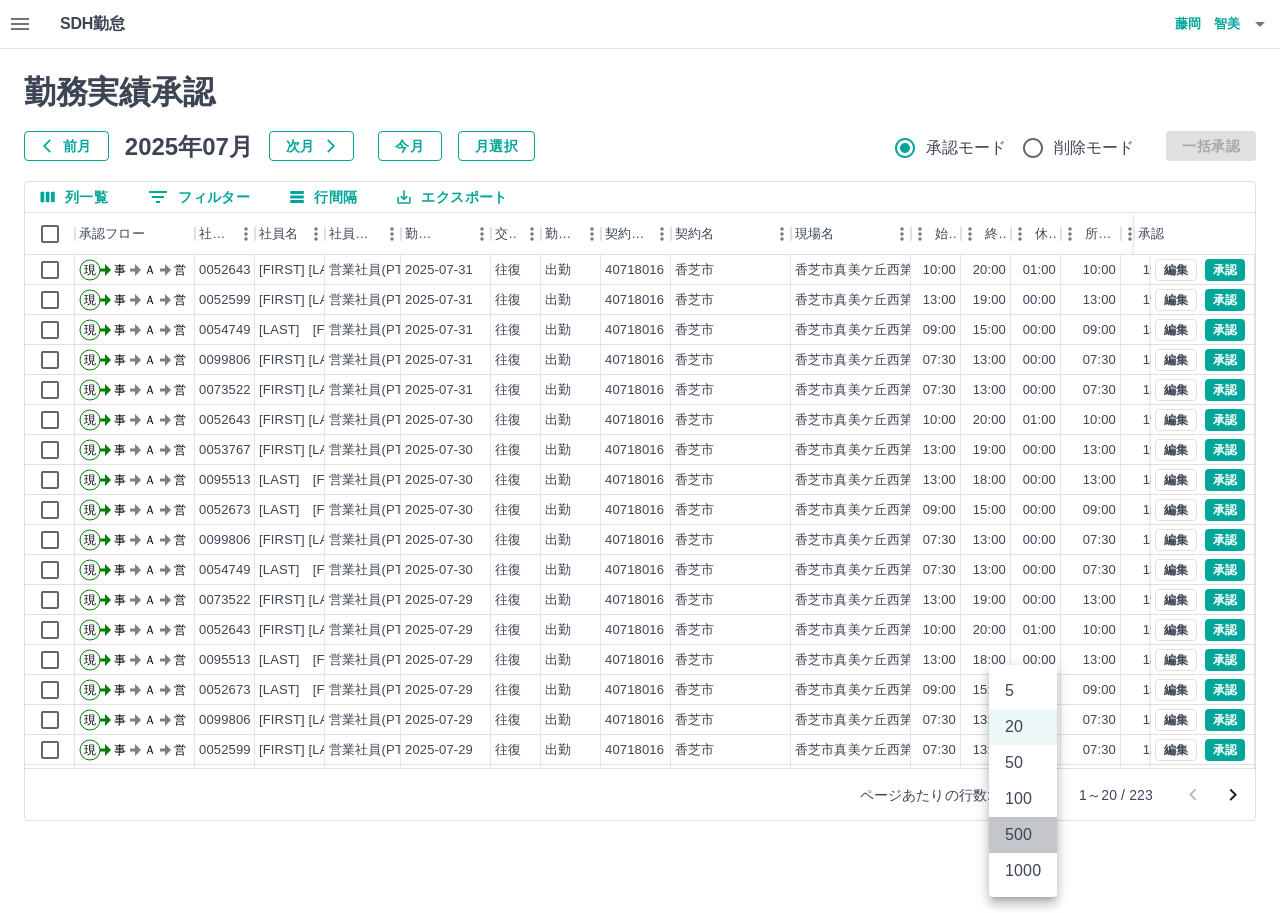 click on "500" at bounding box center (1023, 835) 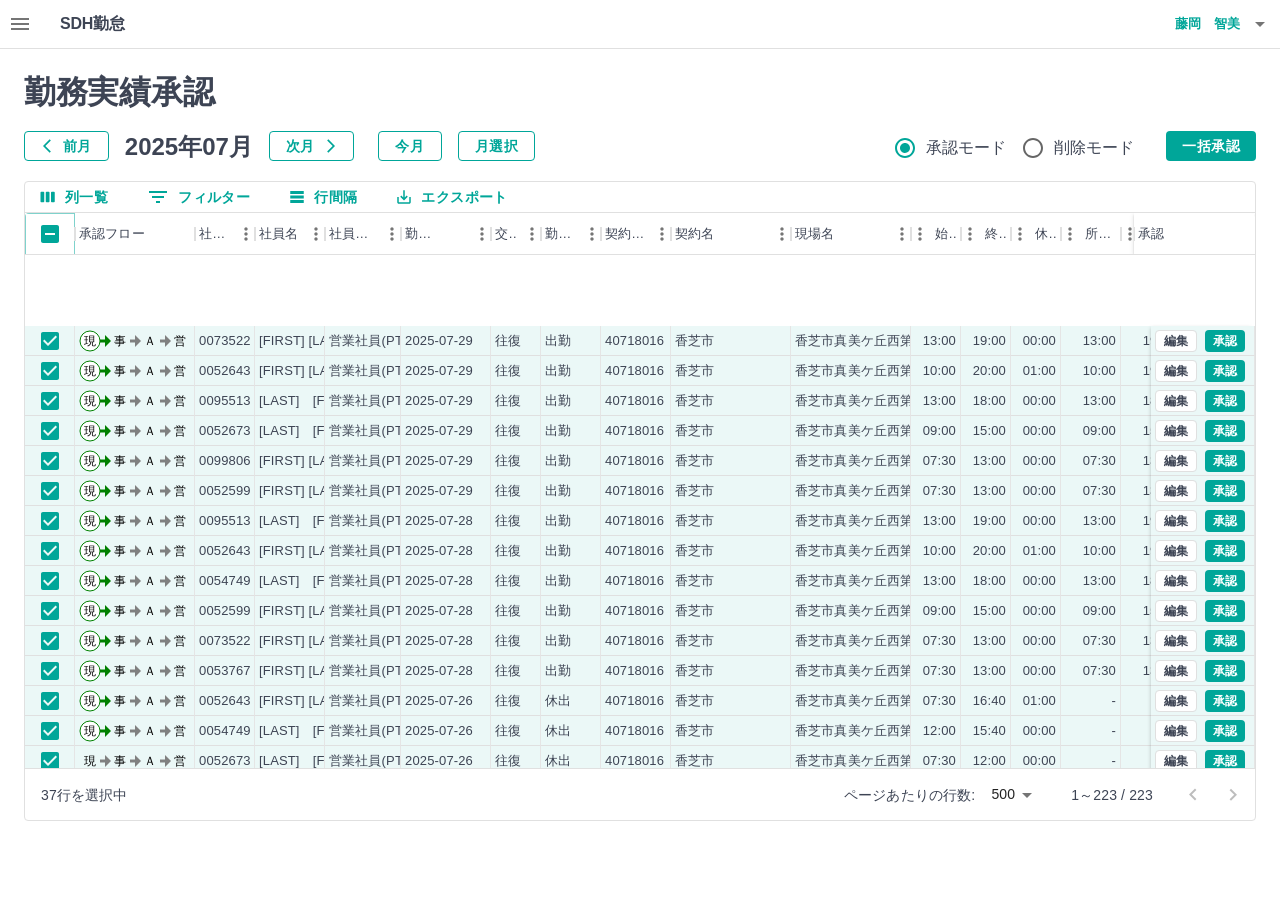 scroll, scrollTop: 400, scrollLeft: 0, axis: vertical 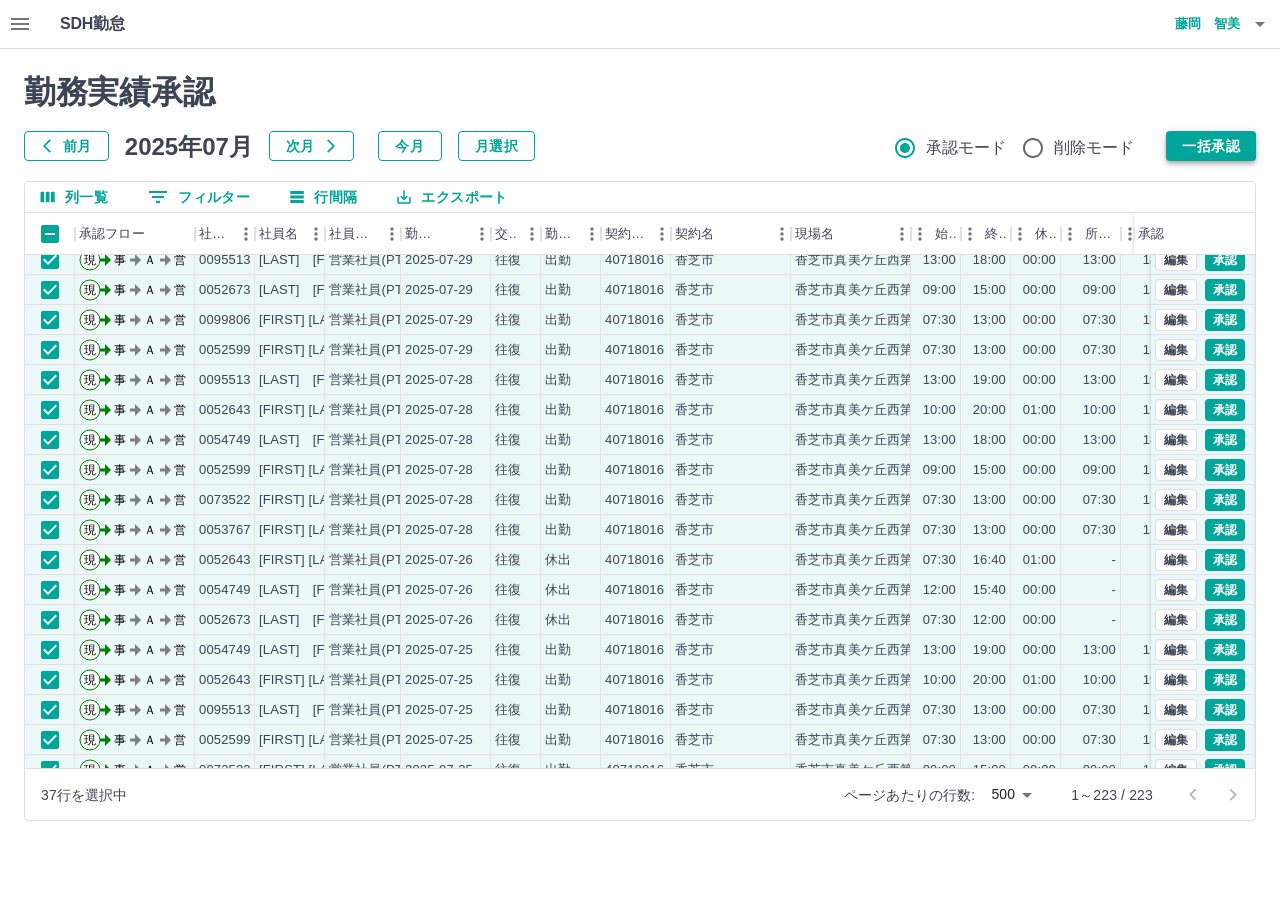 click on "一括承認" at bounding box center [1211, 146] 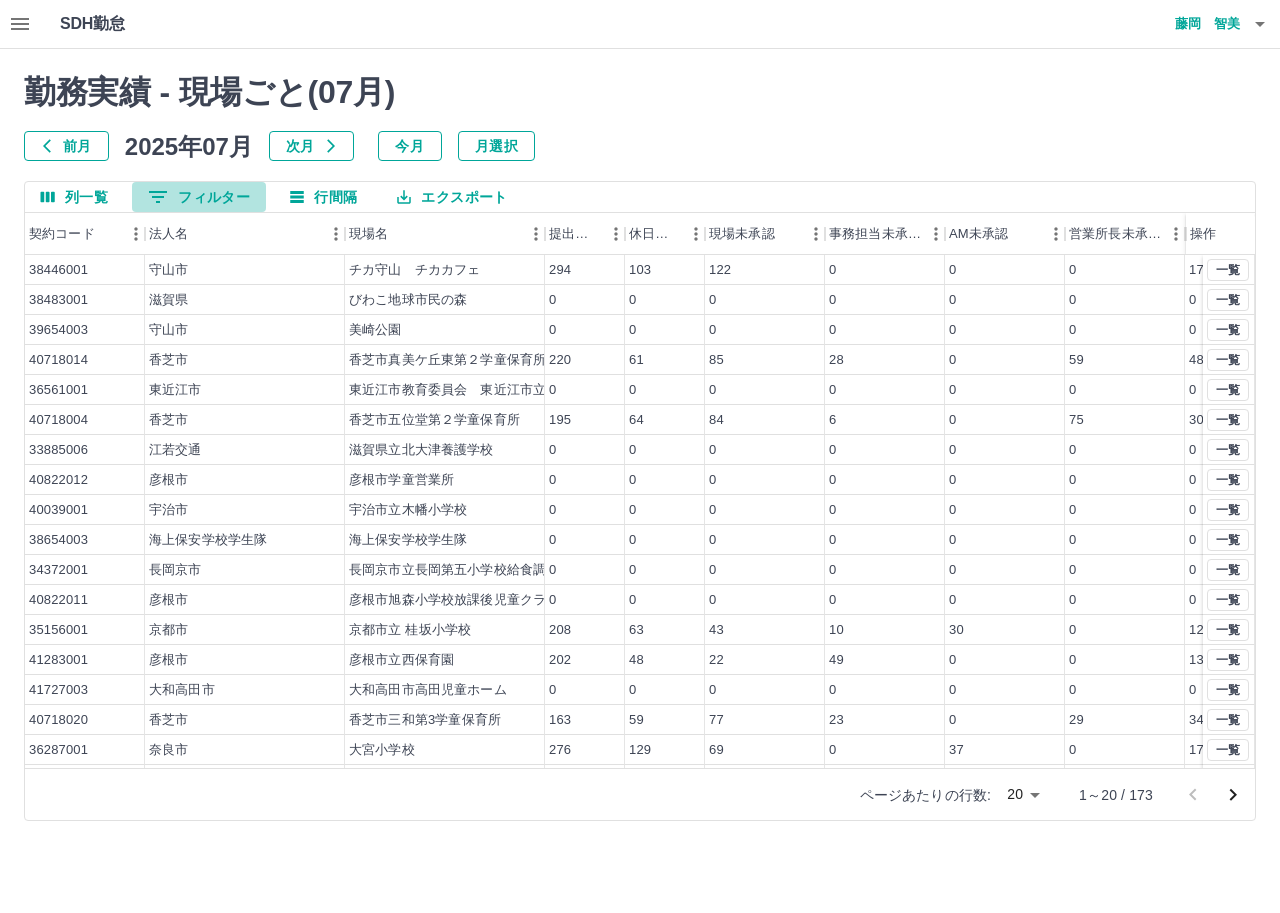 click on "0 フィルター" at bounding box center (199, 197) 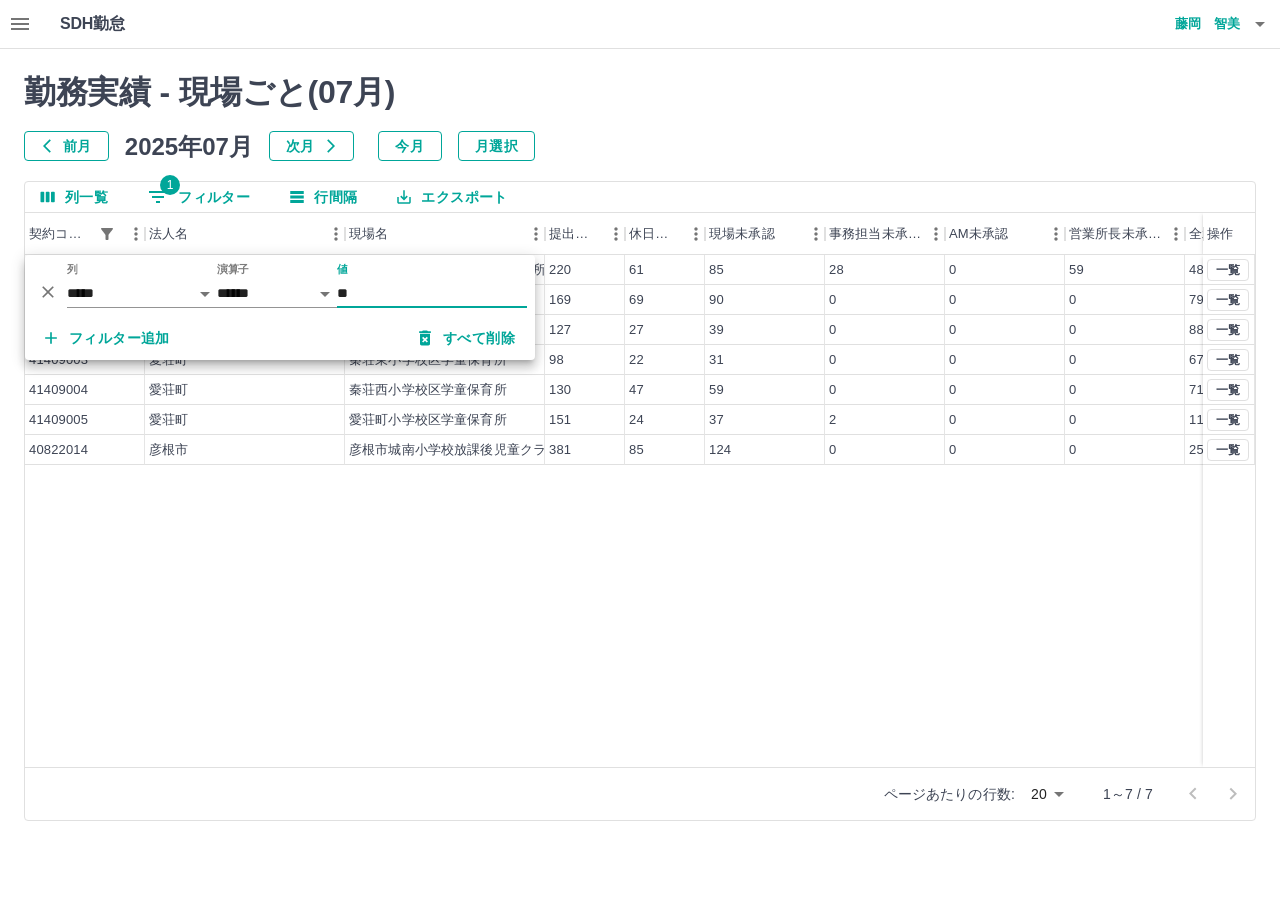 type on "*" 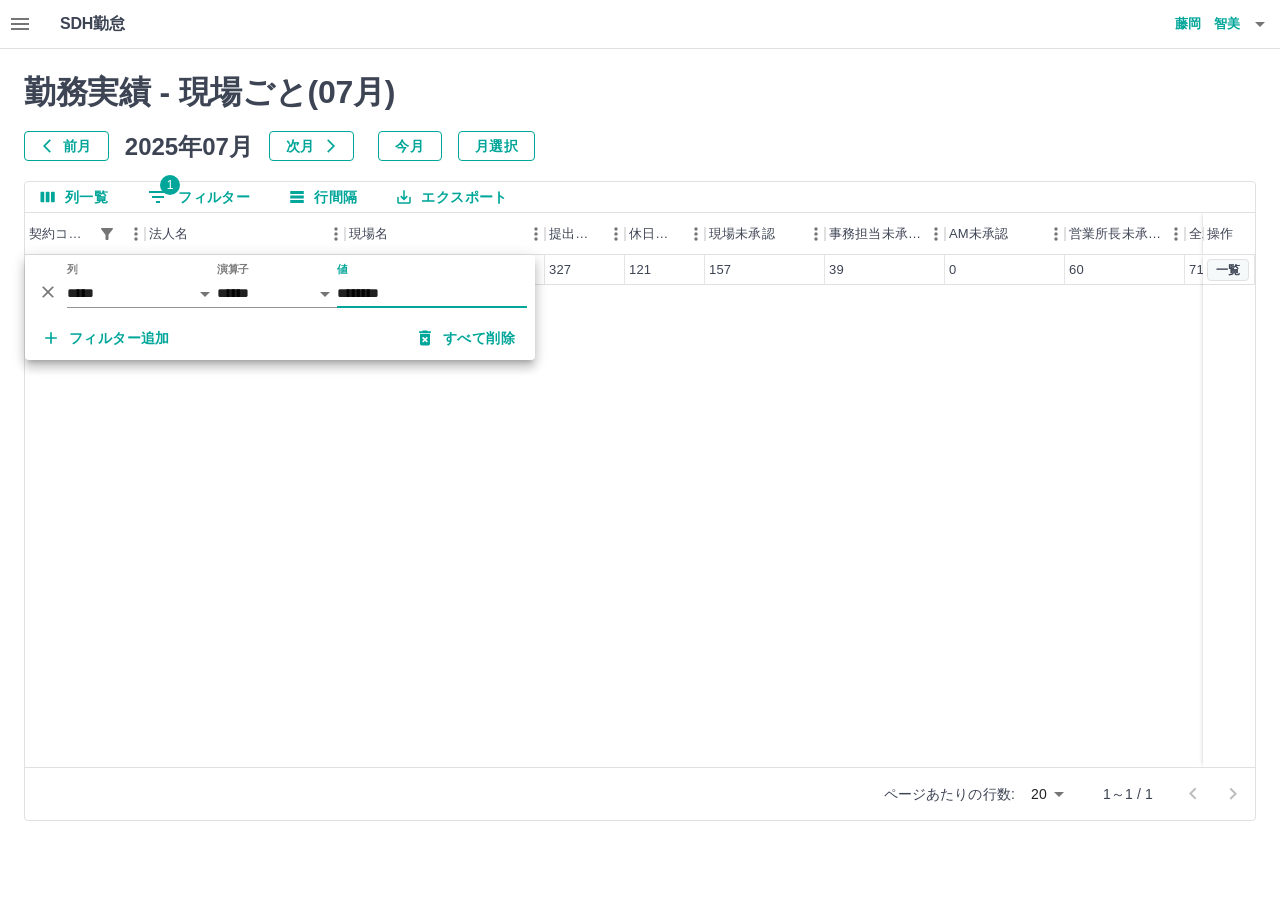 type on "********" 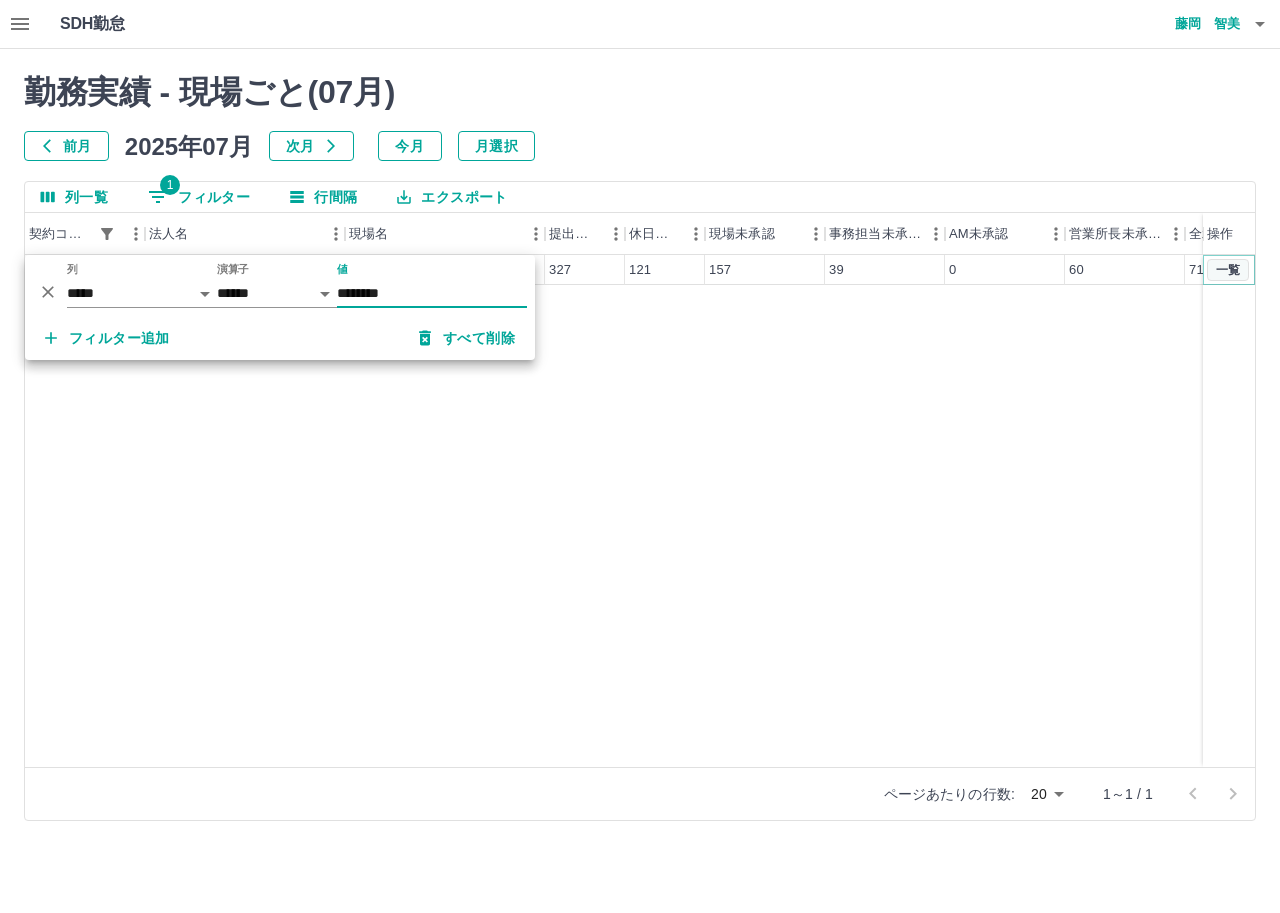 click on "一覧" at bounding box center [1228, 270] 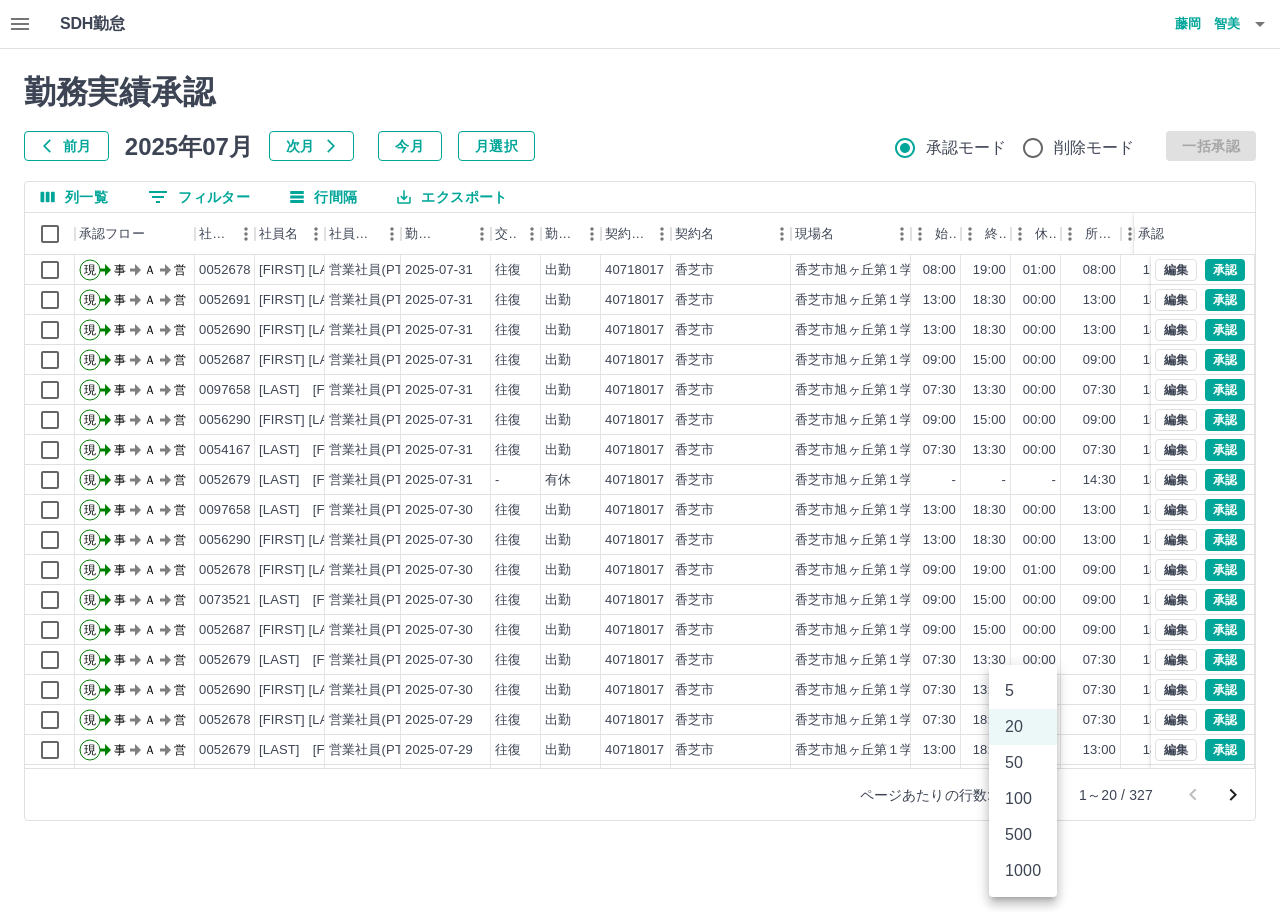 click on "SDH勤怠 藤岡　智美 勤務実績承認 前月 2025年07月 次月 今月 月選択 承認モード 削除モード 一括承認 列一覧 0 フィルター 行間隔 エクスポート 承認フロー 社員番号 社員名 社員区分 勤務日 交通費 勤務区分 契約コード 契約名 現場名 始業 終業 休憩 所定開始 所定終業 所定休憩 拘束 勤務 遅刻等 承認 現 事 Ａ 営 0052678 田中　ひろみ 営業社員(PT契約) 2025-07-31 往復 出勤 40718017 香芝市 香芝市旭ヶ丘第１学童保育所 08:00 19:00 01:00 08:00 17:00 01:00 11:00 10:00 00:00 現 事 Ａ 営 0052691 竹田　昌子 営業社員(PT契約) 2025-07-31 往復 出勤 40718017 香芝市 香芝市旭ヶ丘第１学童保育所 13:00 18:30 00:00 13:00 18:30 00:00 05:30 05:30 00:00 現 事 Ａ 営 0052690 倉本　積一 営業社員(PT契約) 2025-07-31 往復 出勤 40718017 香芝市 香芝市旭ヶ丘第１学童保育所 13:00 18:30 00:00 13:00 18:30 00:00 05:30 05:30 00:00 現 事 Ａ 営" at bounding box center [640, 422] 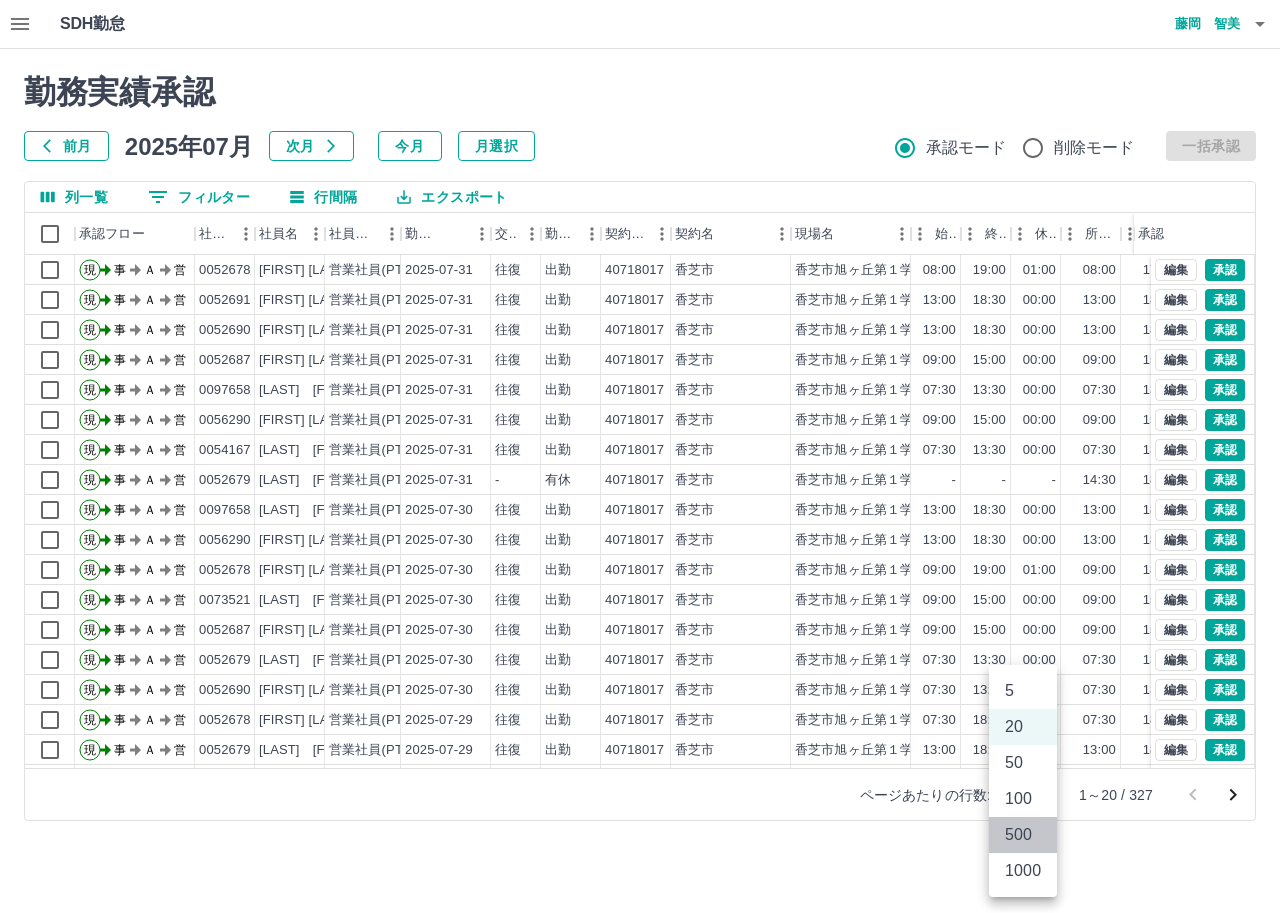 click on "500" at bounding box center [1023, 835] 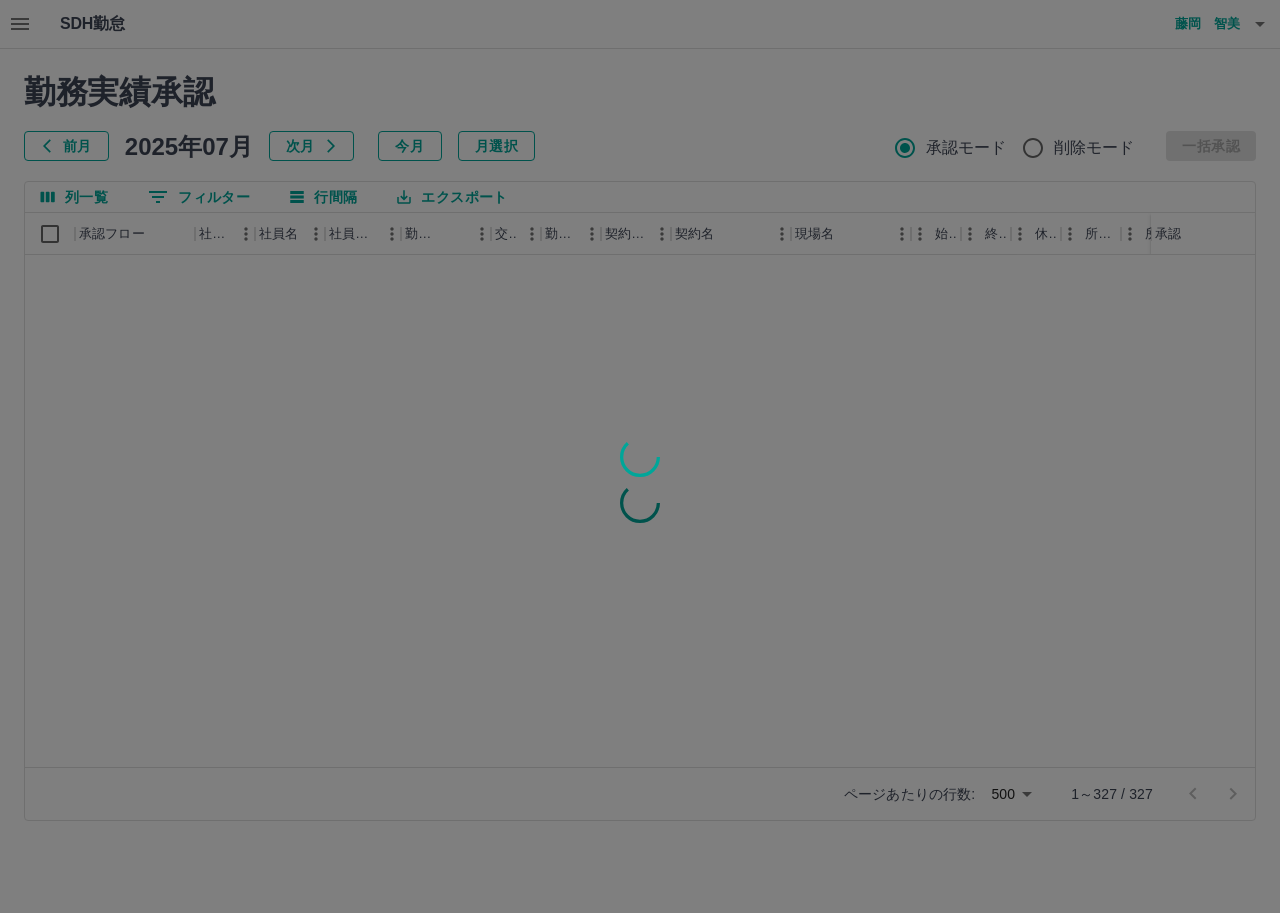 click at bounding box center [640, 456] 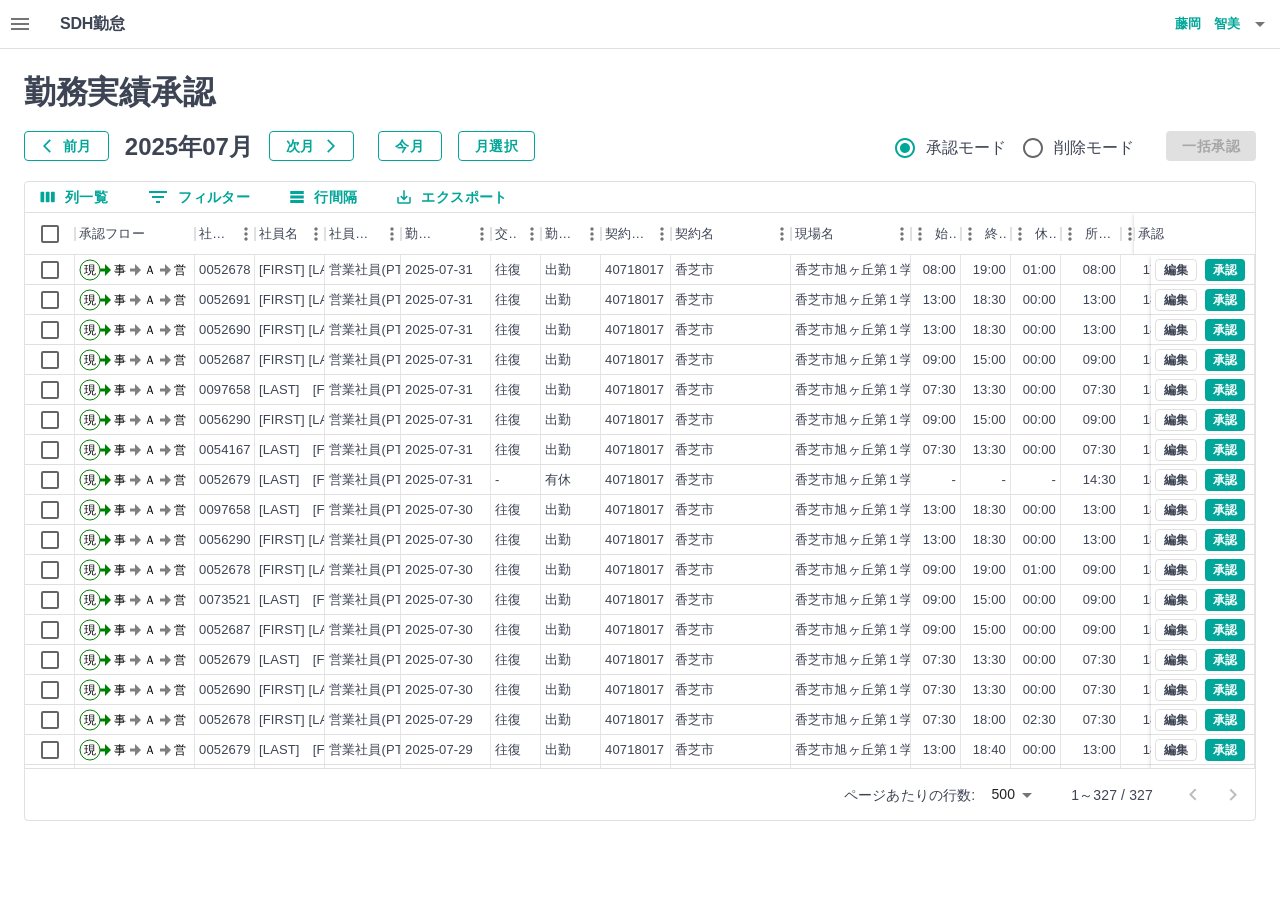 click on "勤務実績承認 前月 2025年07月 次月 今月 月選択 承認モード 削除モード 一括承認 列一覧 0 フィルター 行間隔 エクスポート 承認フロー 社員番号 社員名 社員区分 勤務日 交通費 勤務区分 契約コード 契約名 現場名 始業 終業 休憩 所定開始 所定終業 所定休憩 拘束 勤務 遅刻等 承認 現 事 Ａ 営 0052678 田中　ひろみ 営業社員(PT契約) 2025-07-31 往復 出勤 40718017 香芝市 香芝市旭ヶ丘第１学童保育所 08:00 19:00 01:00 08:00 17:00 01:00 11:00 10:00 00:00 現 事 Ａ 営 0052691 竹田　昌子 営業社員(PT契約) 2025-07-31 往復 出勤 40718017 香芝市 香芝市旭ヶ丘第１学童保育所 13:00 18:30 00:00 13:00 18:30 00:00 05:30 05:30 00:00 現 事 Ａ 営 0052690 倉本　積一 営業社員(PT契約) 2025-07-31 往復 出勤 40718017 香芝市 香芝市旭ヶ丘第１学童保育所 13:00 18:30 00:00 13:00 18:30 00:00 05:30 05:30 00:00 現 事 Ａ 営 0052687 中村　佳子 -" at bounding box center (640, 447) 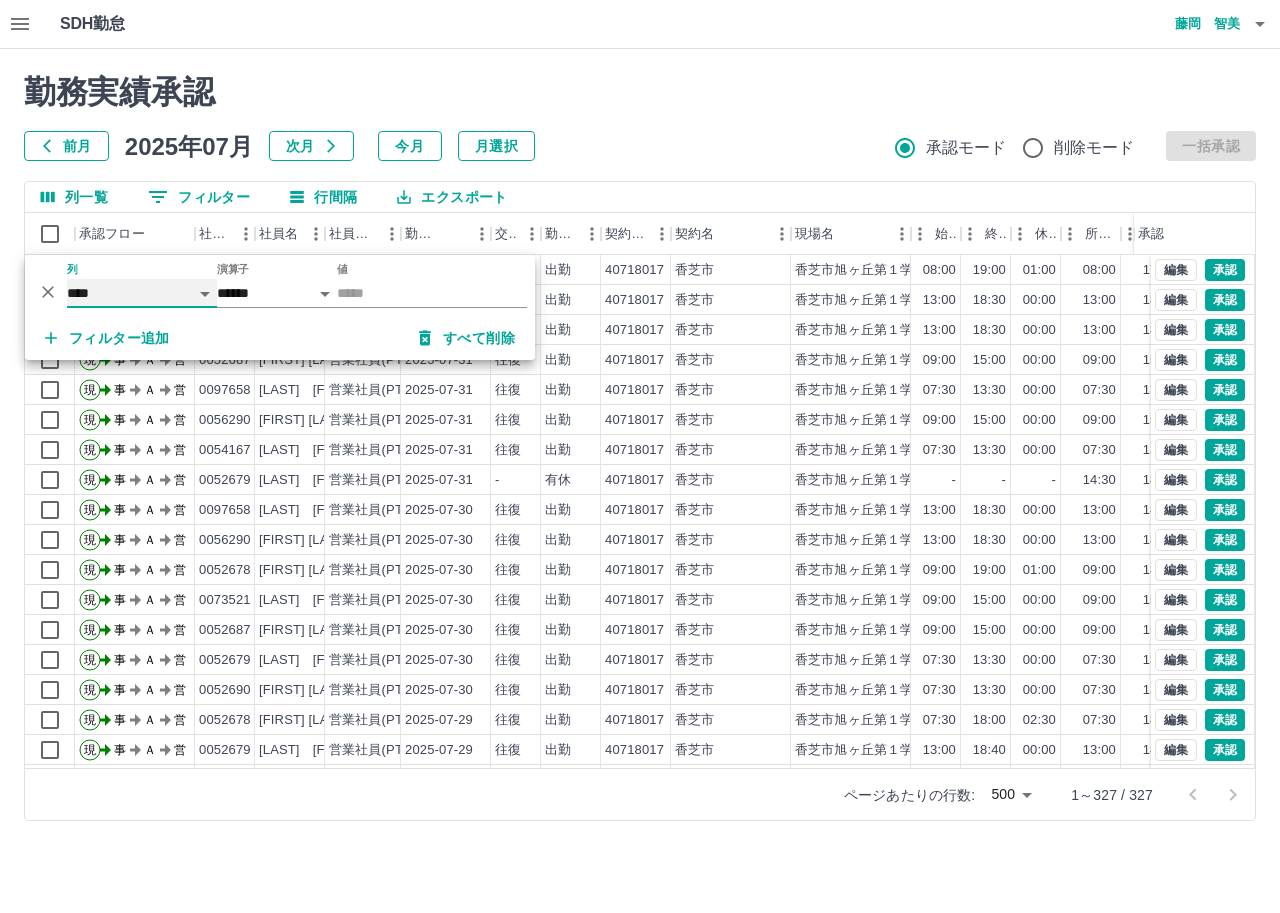 click on "**** *** **** *** *** **** ***** *** *** ** ** ** **** **** **** ** ** *** **** *****" at bounding box center [142, 293] 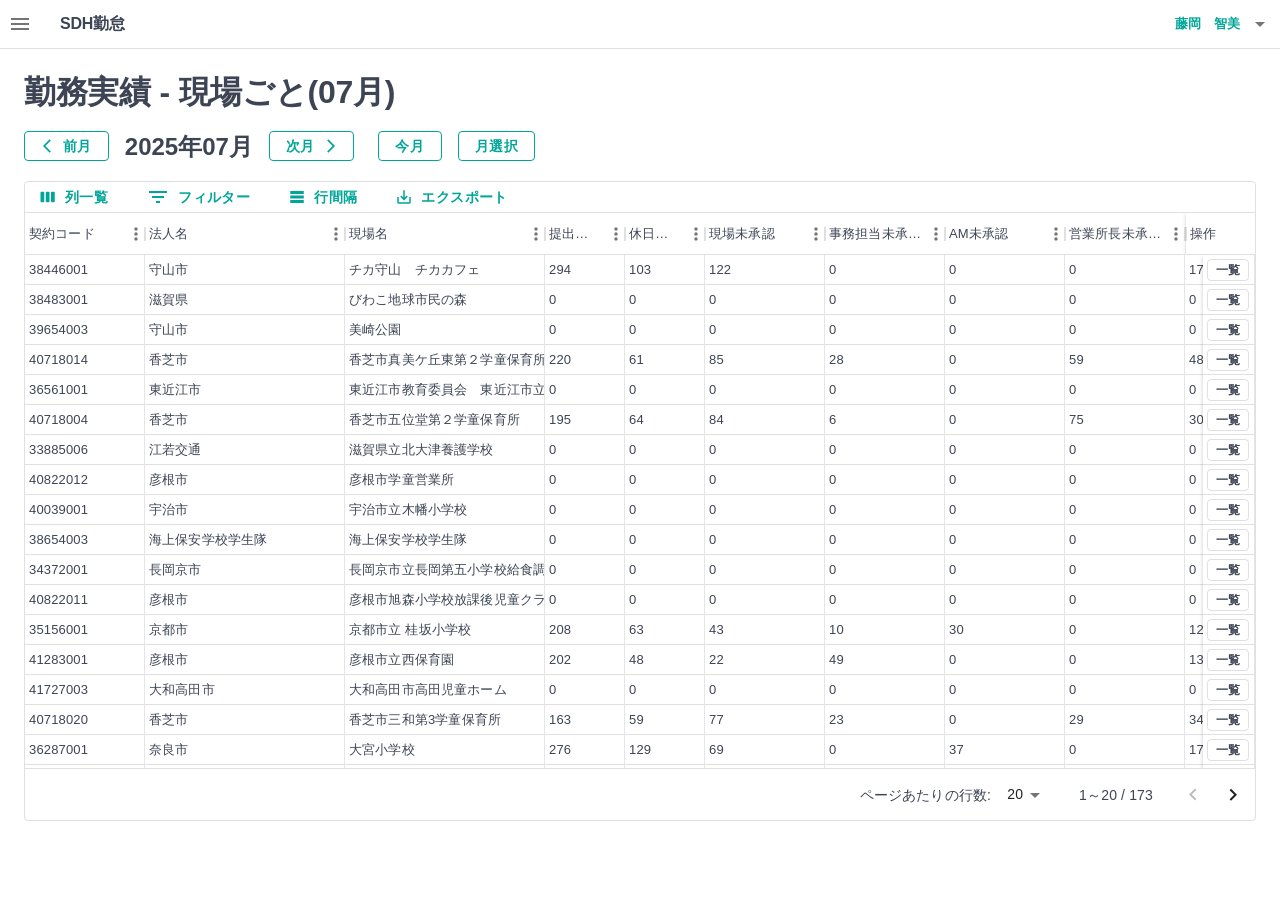 click on "0 フィルター" at bounding box center [199, 197] 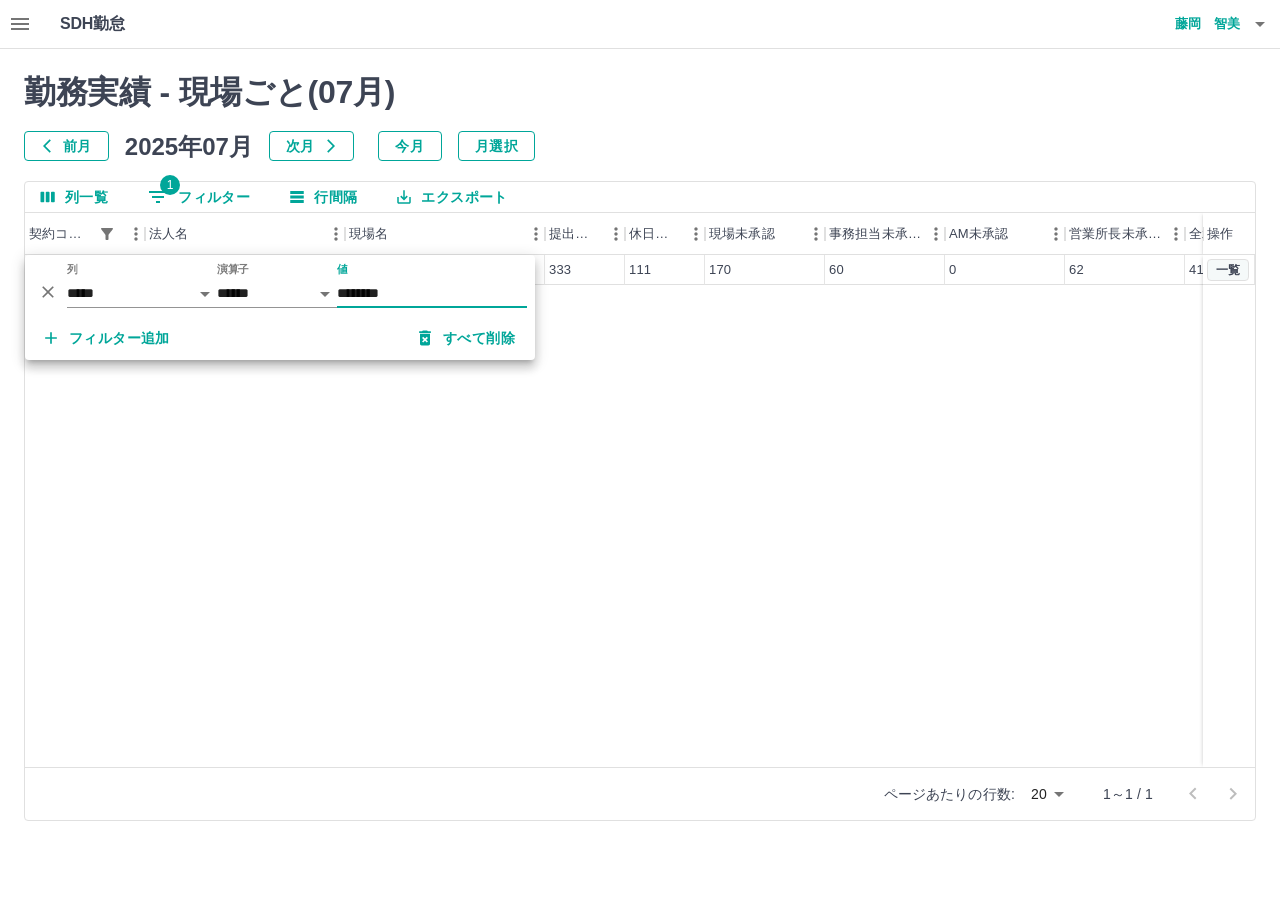 type on "********" 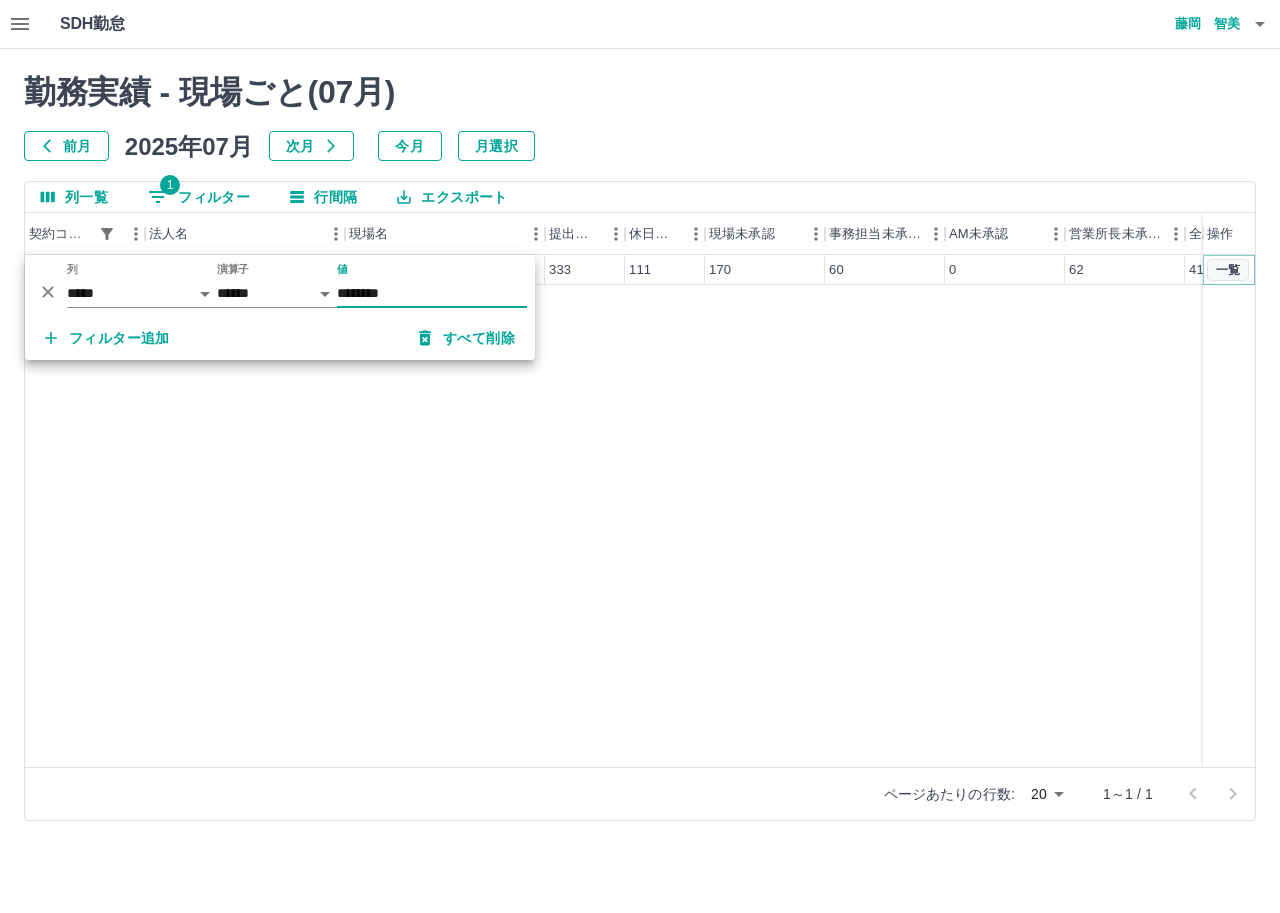 click on "一覧" at bounding box center (1228, 270) 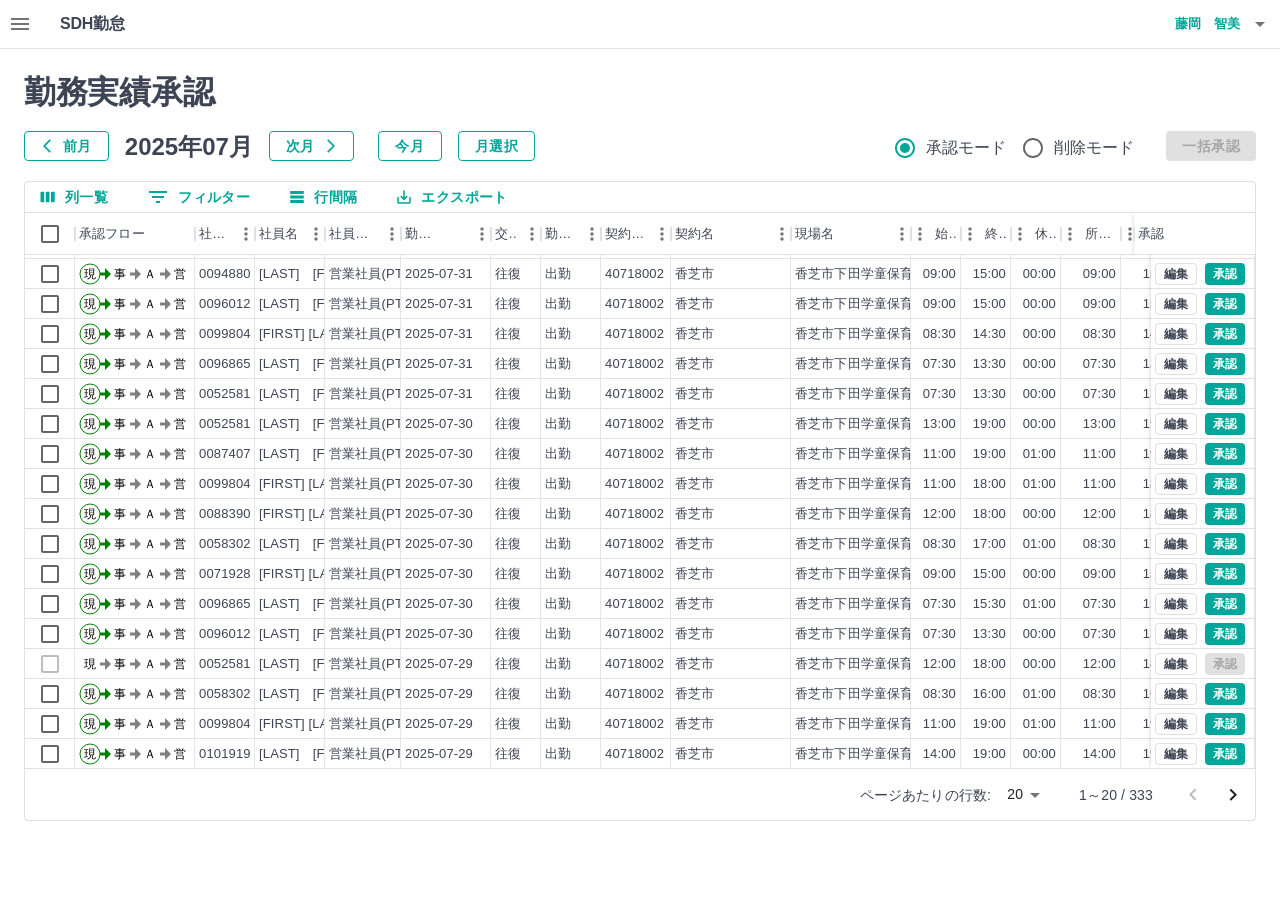 scroll, scrollTop: 104, scrollLeft: 0, axis: vertical 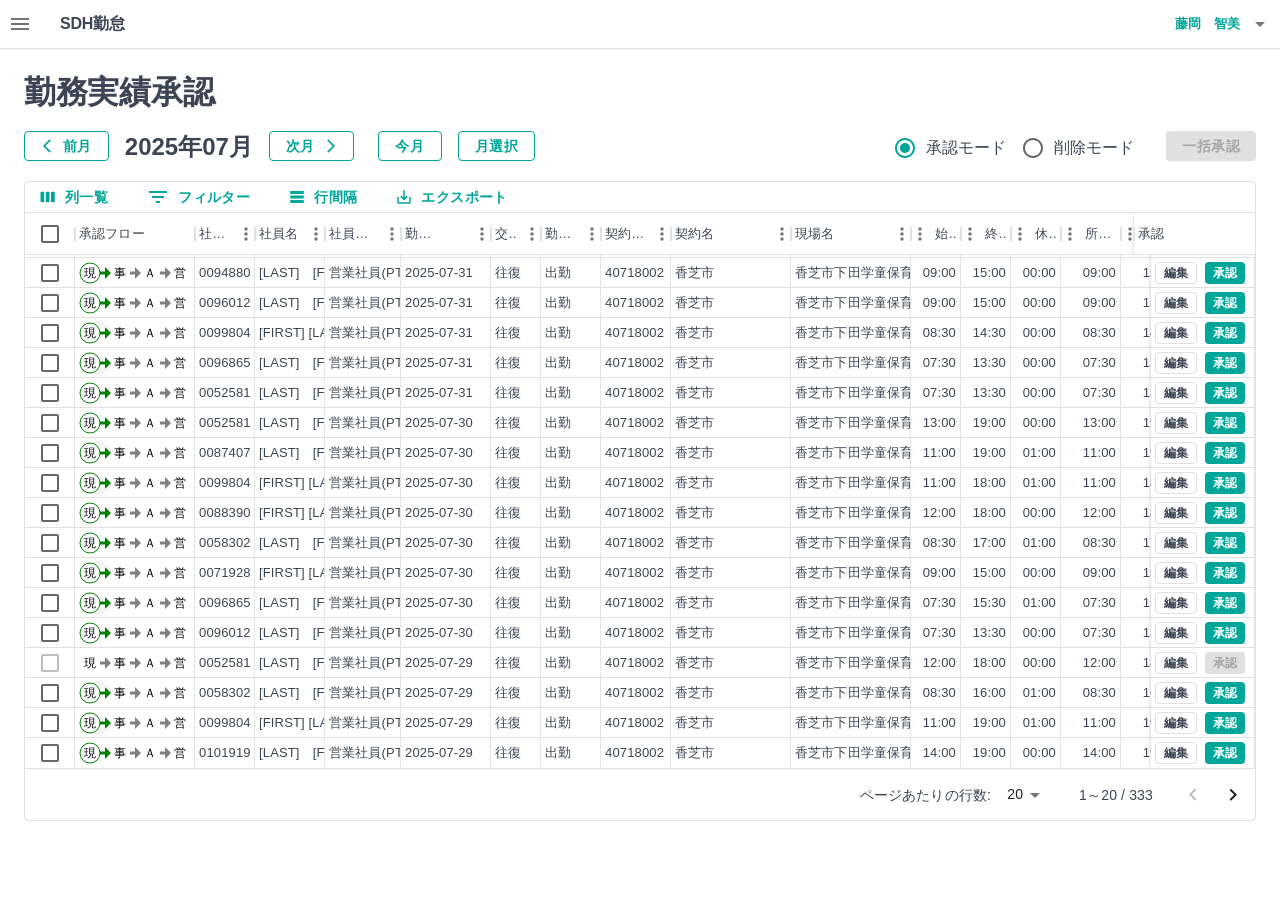 click on "SDH勤怠 藤岡　智美 勤務実績承認 前月 2025年07月 次月 今月 月選択 承認モード 削除モード 一括承認 列一覧 0 フィルター 行間隔 エクスポート 承認フロー 社員番号 社員名 社員区分 勤務日 交通費 勤務区分 契約コード 契約名 現場名 始業 終業 休憩 所定開始 所定終業 所定休憩 拘束 勤務 遅刻等 承認 現 事 Ａ 営 0088390 藤田　誠広 営業社員(PT契約) 2025-07-31 往復 出勤 40718002 香芝市 香芝市下田学童保育所 13:00 19:00 00:00 13:00 19:00 00:00 06:00 06:00 00:00 現 事 Ａ 営 0071928 平田　かよ 営業社員(PT契約) 2025-07-31 往復 出勤 40718002 香芝市 香芝市下田学童保育所 12:00 18:00 00:00 12:00 18:00 00:00 06:00 06:00 00:00 現 事 Ａ 営 0094880 弥富　敦子 営業社員(PT契約) 2025-07-31 往復 出勤 40718002 香芝市 香芝市下田学童保育所 09:00 15:00 00:00 09:00 15:00 00:00 06:00 06:00 00:00 現 事 Ａ 営 0096012 西本　晃子 09:00" at bounding box center [640, 422] 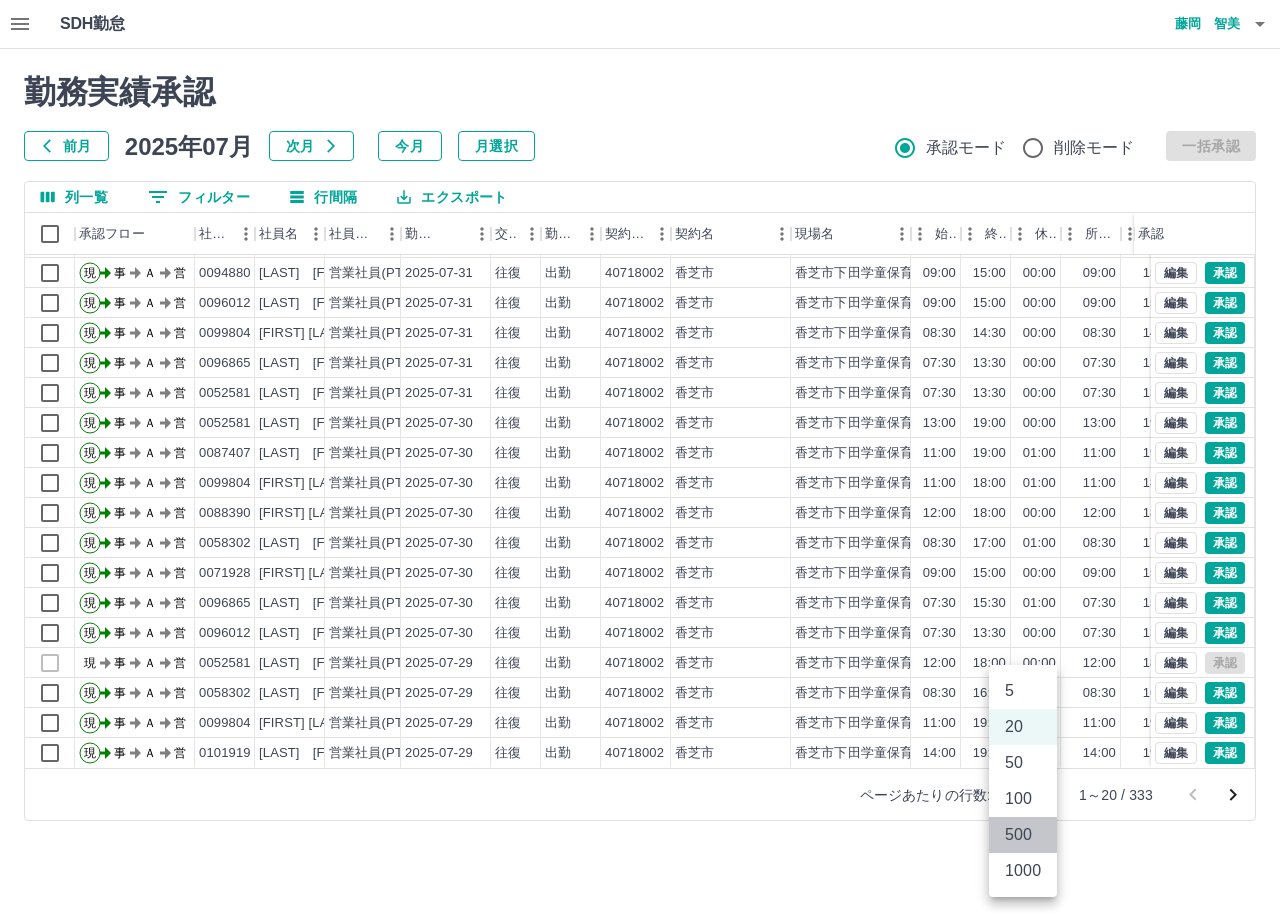 click on "500" at bounding box center (1023, 835) 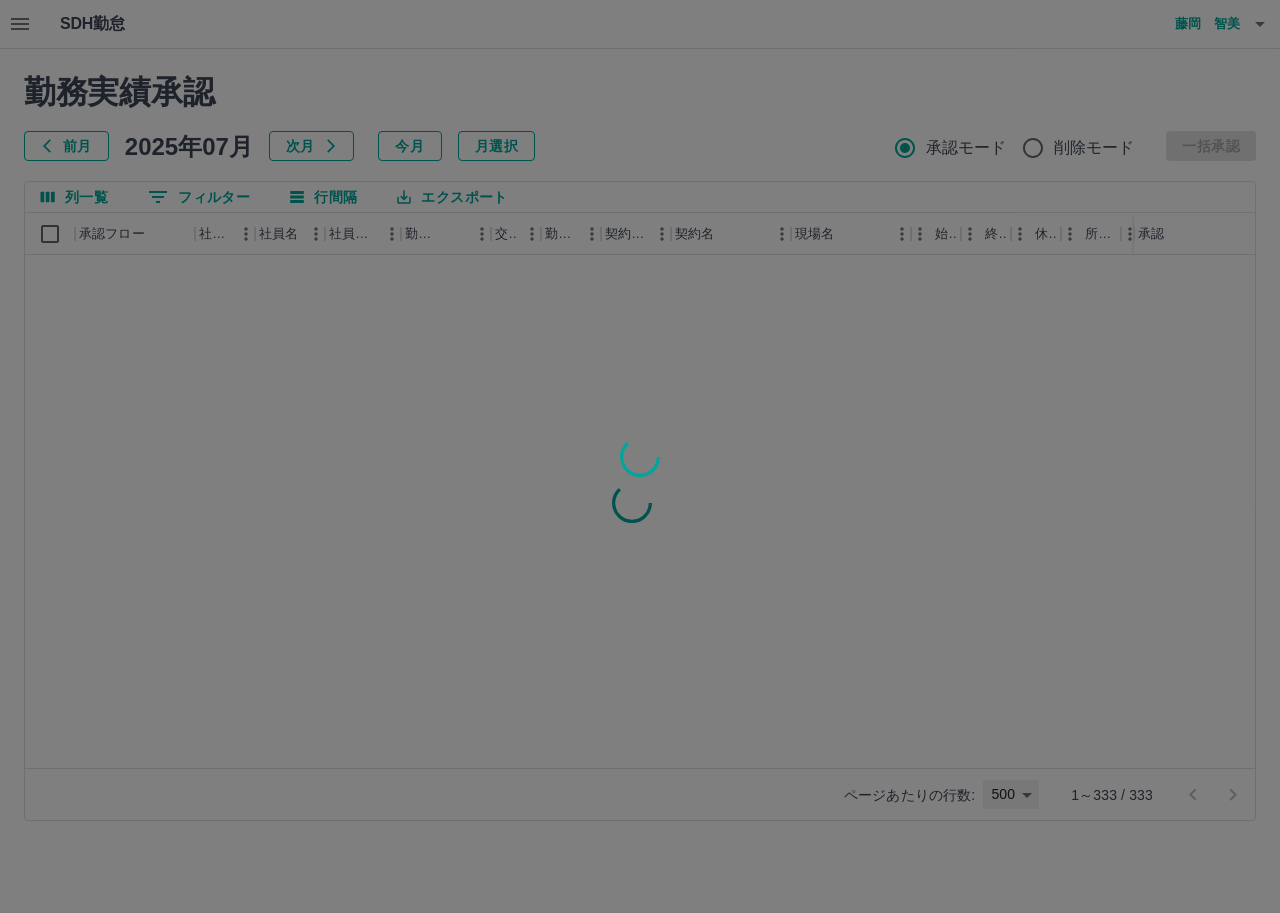type on "***" 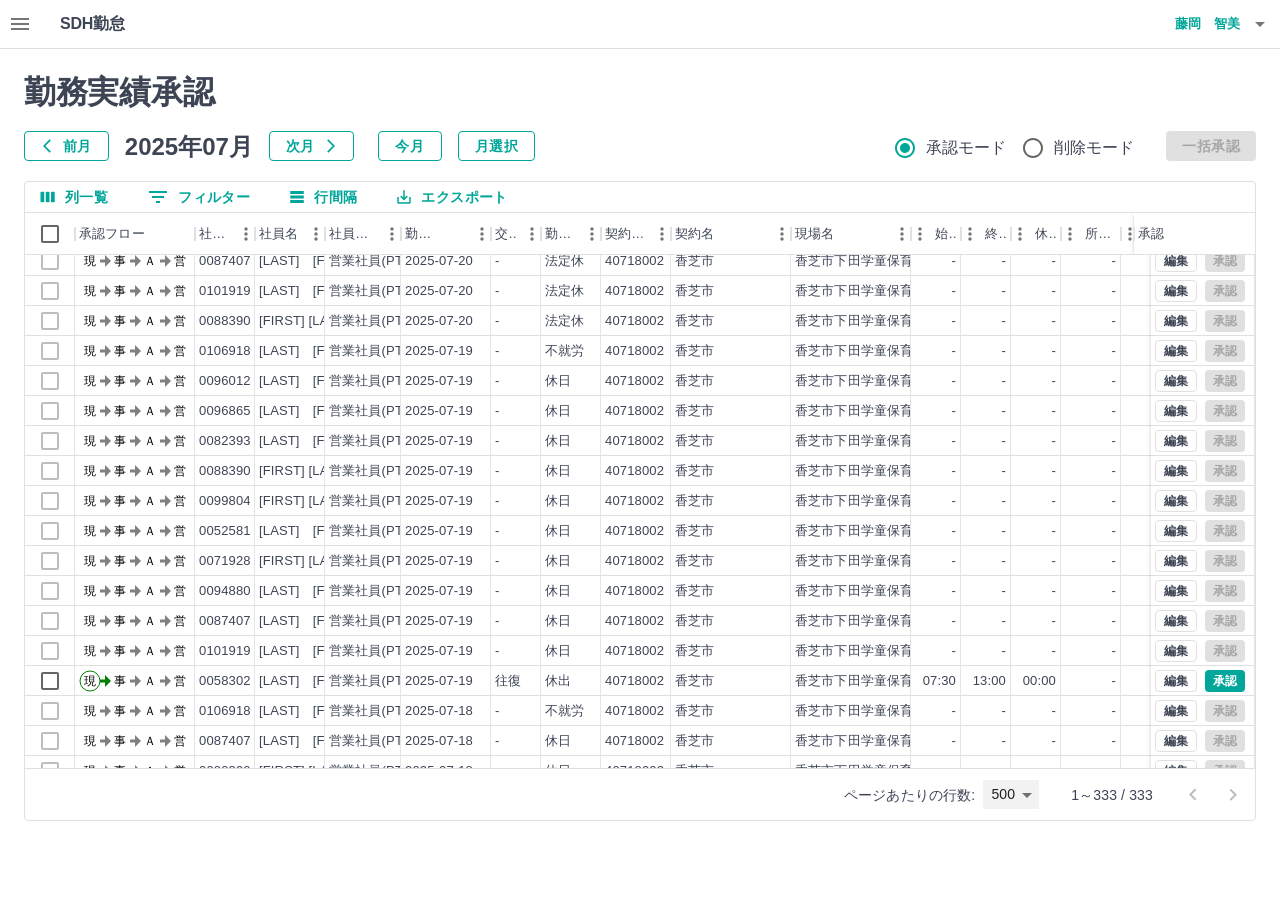 scroll, scrollTop: 3100, scrollLeft: 0, axis: vertical 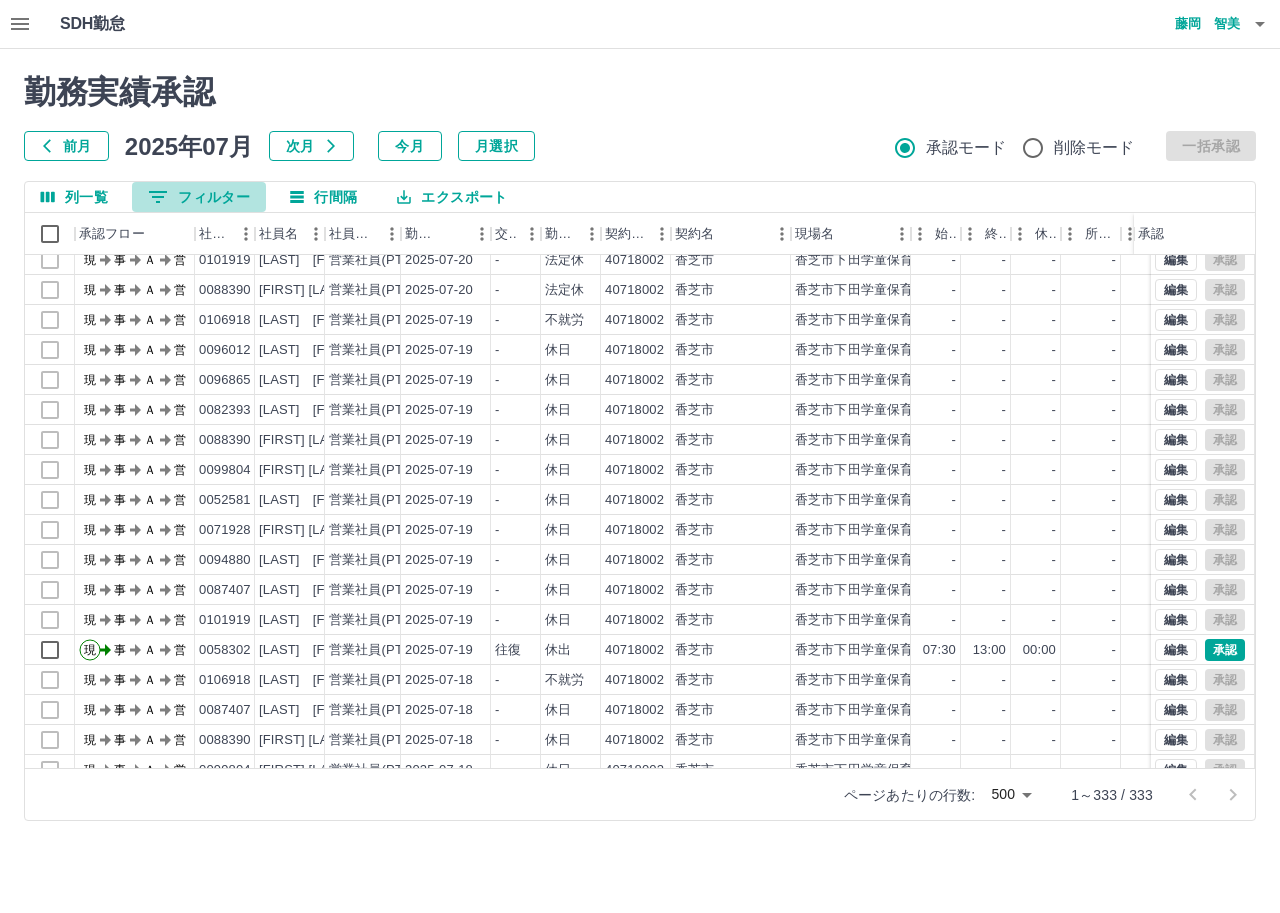click on "0 フィルター" at bounding box center (199, 197) 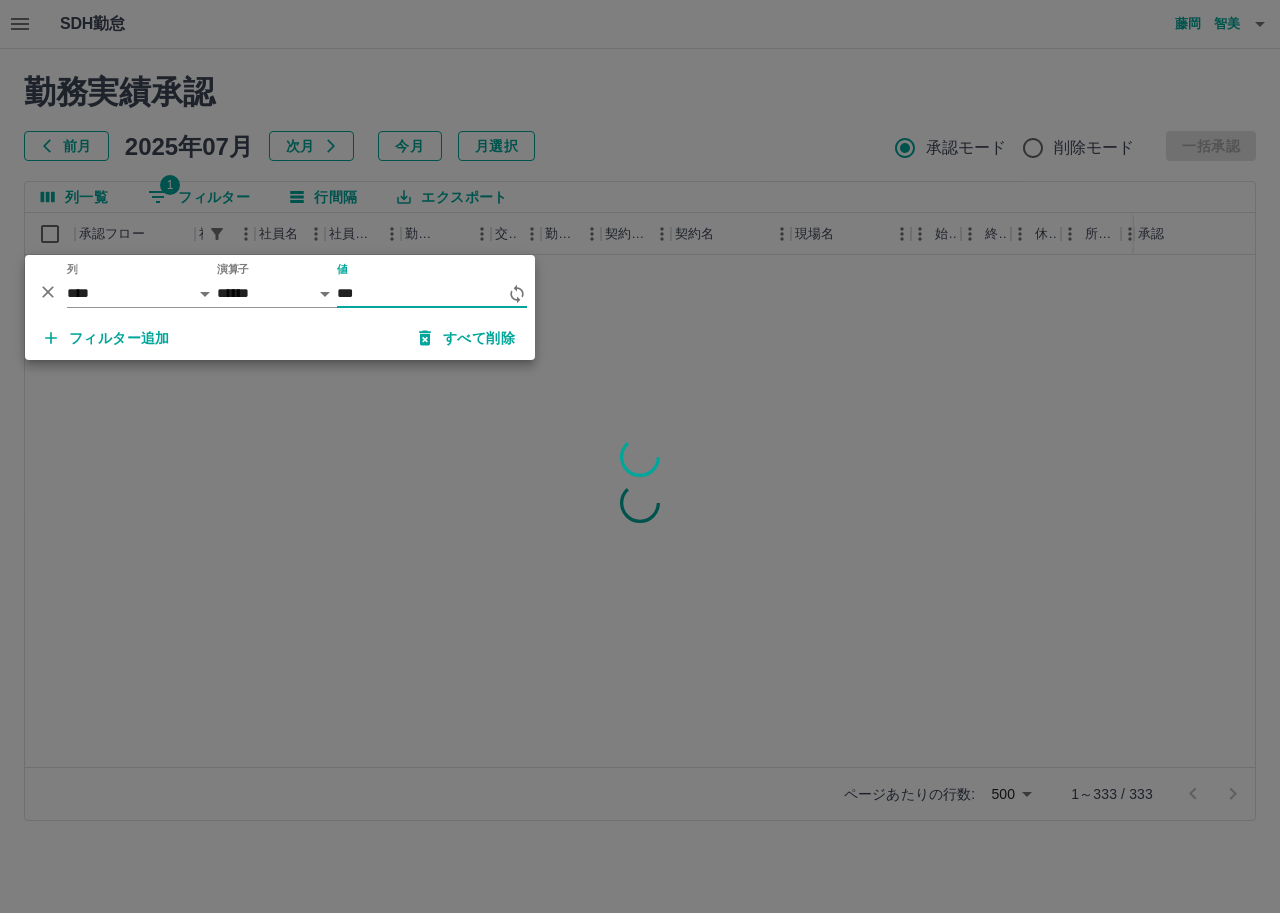 type on "****" 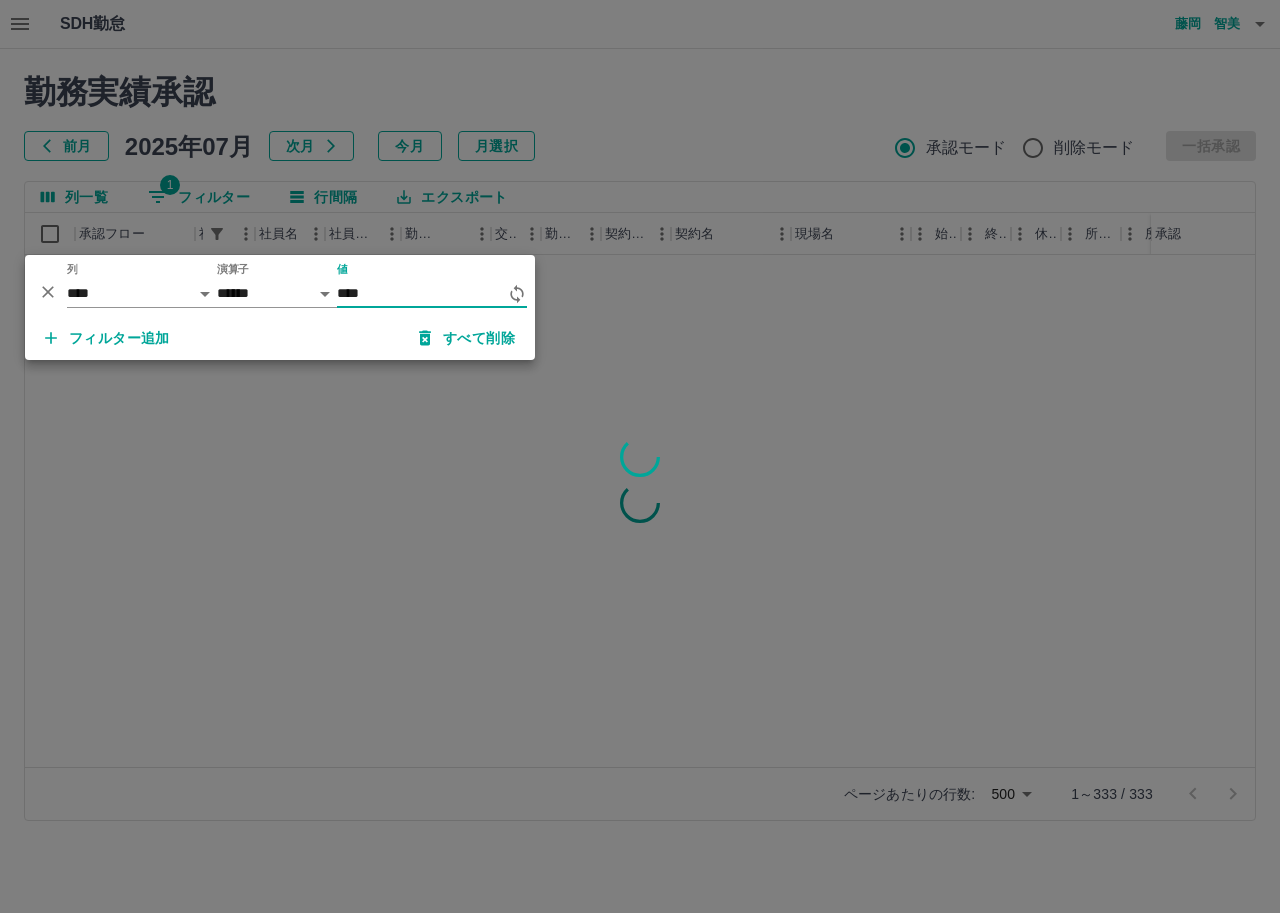 scroll, scrollTop: 0, scrollLeft: 0, axis: both 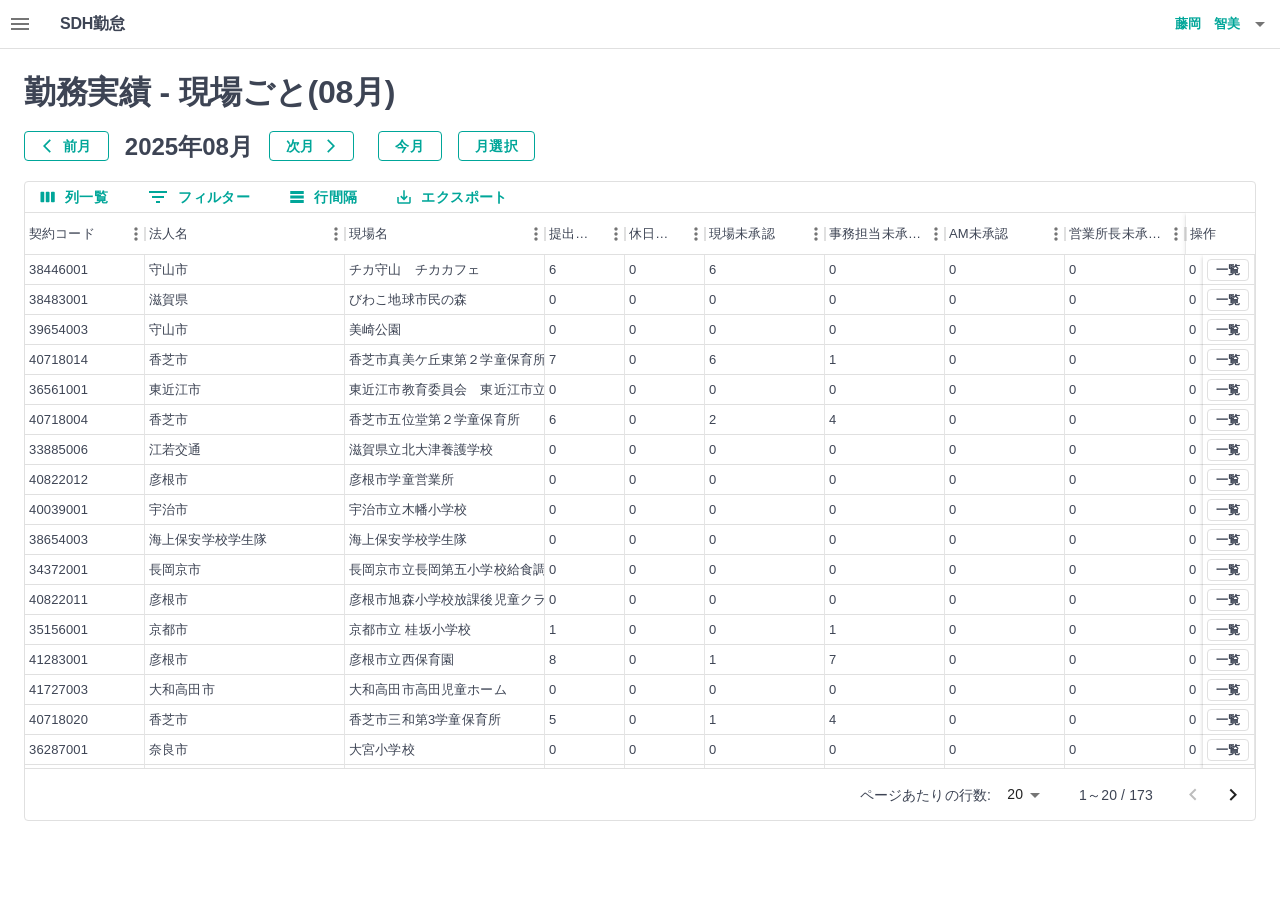 click on "0 フィルター" at bounding box center (199, 197) 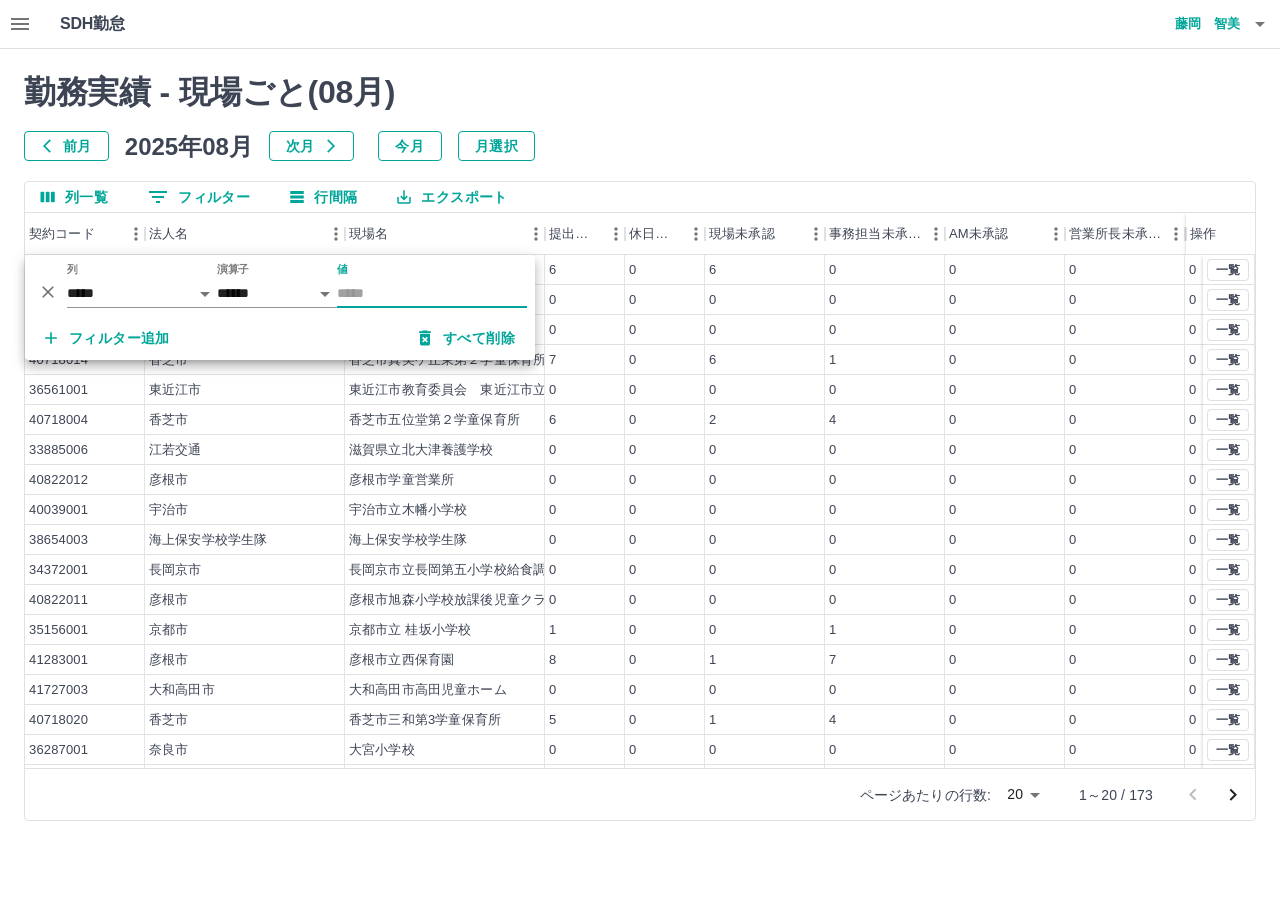 click on "前月" at bounding box center [66, 146] 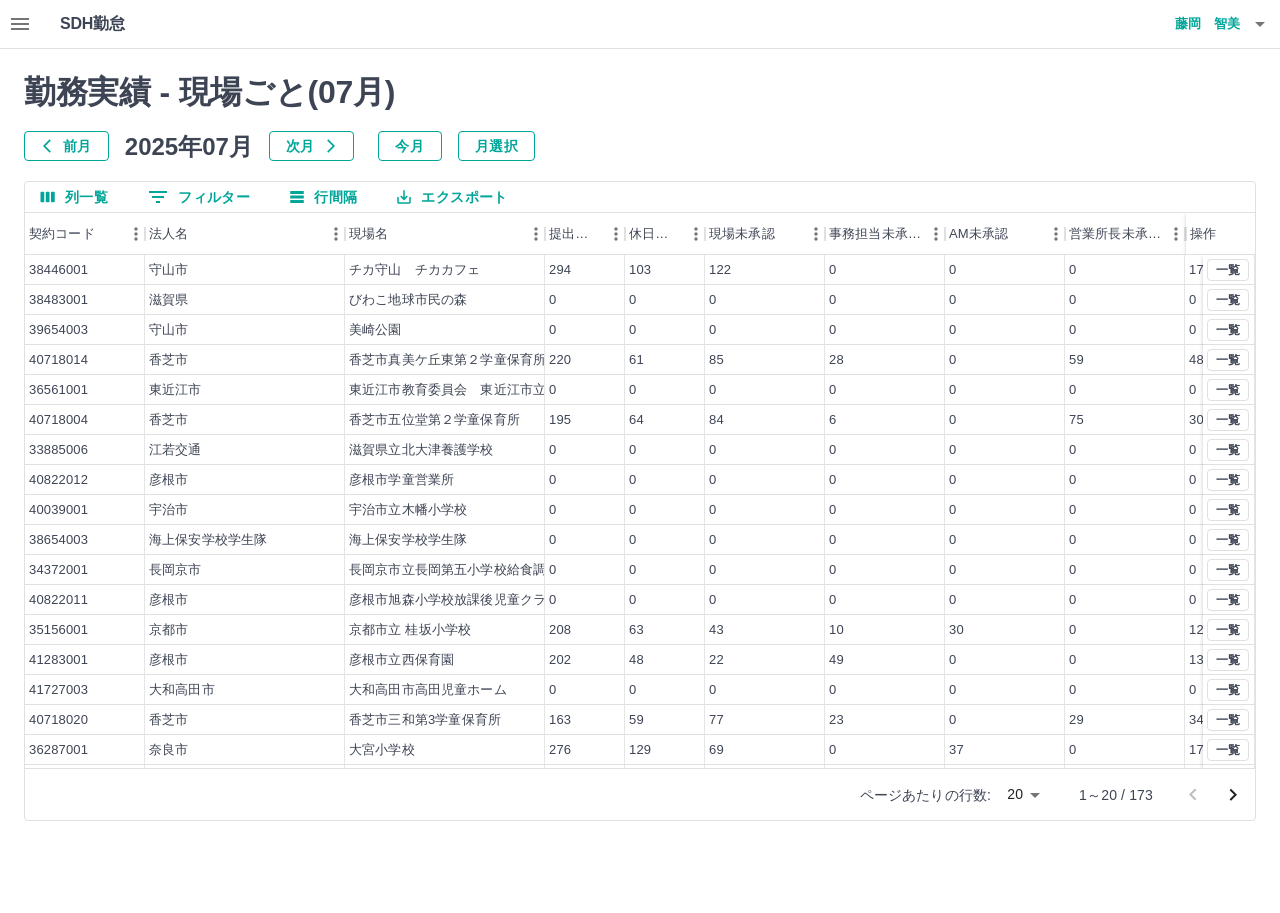click on "0 フィルター" at bounding box center (199, 197) 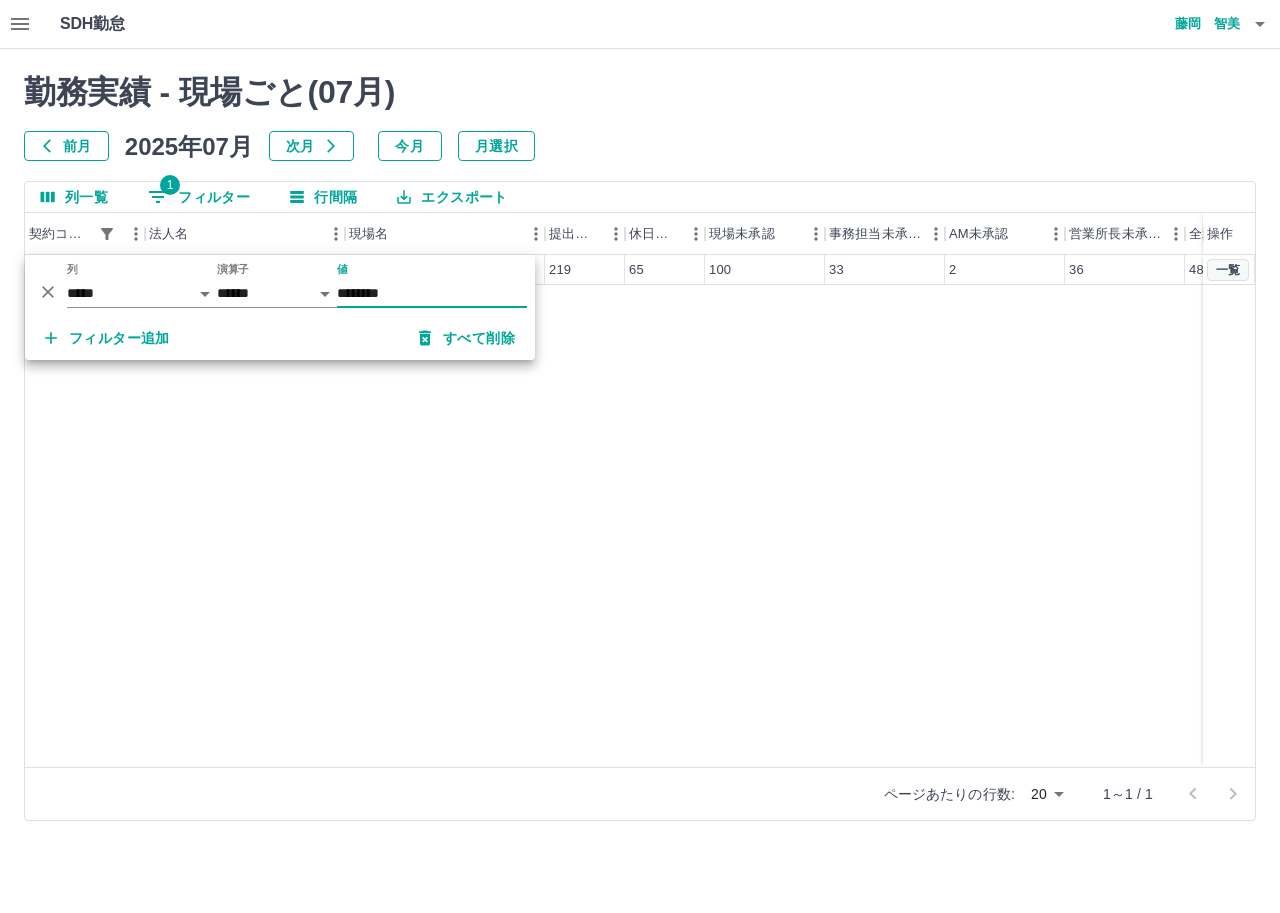 type on "********" 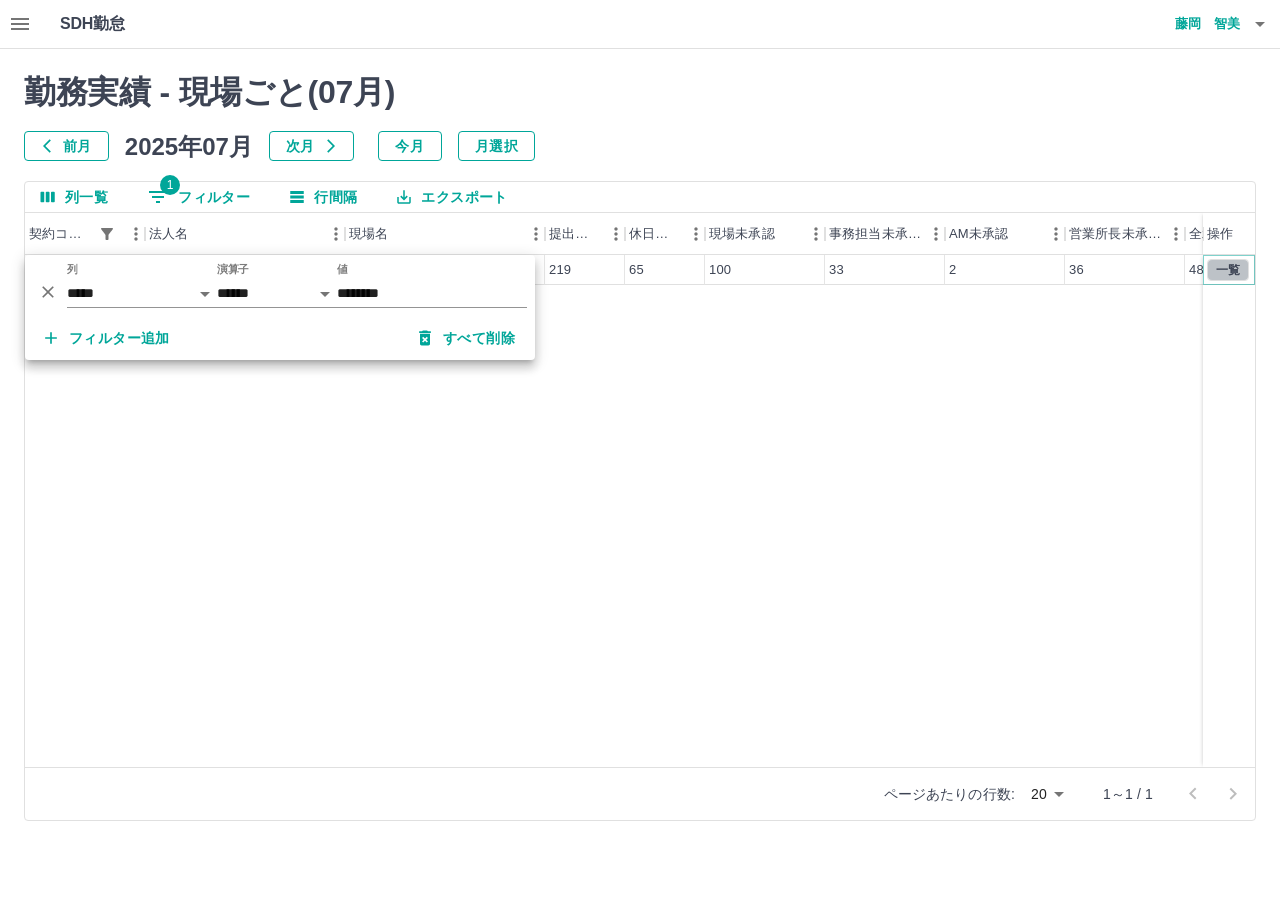 click on "一覧" at bounding box center (1228, 270) 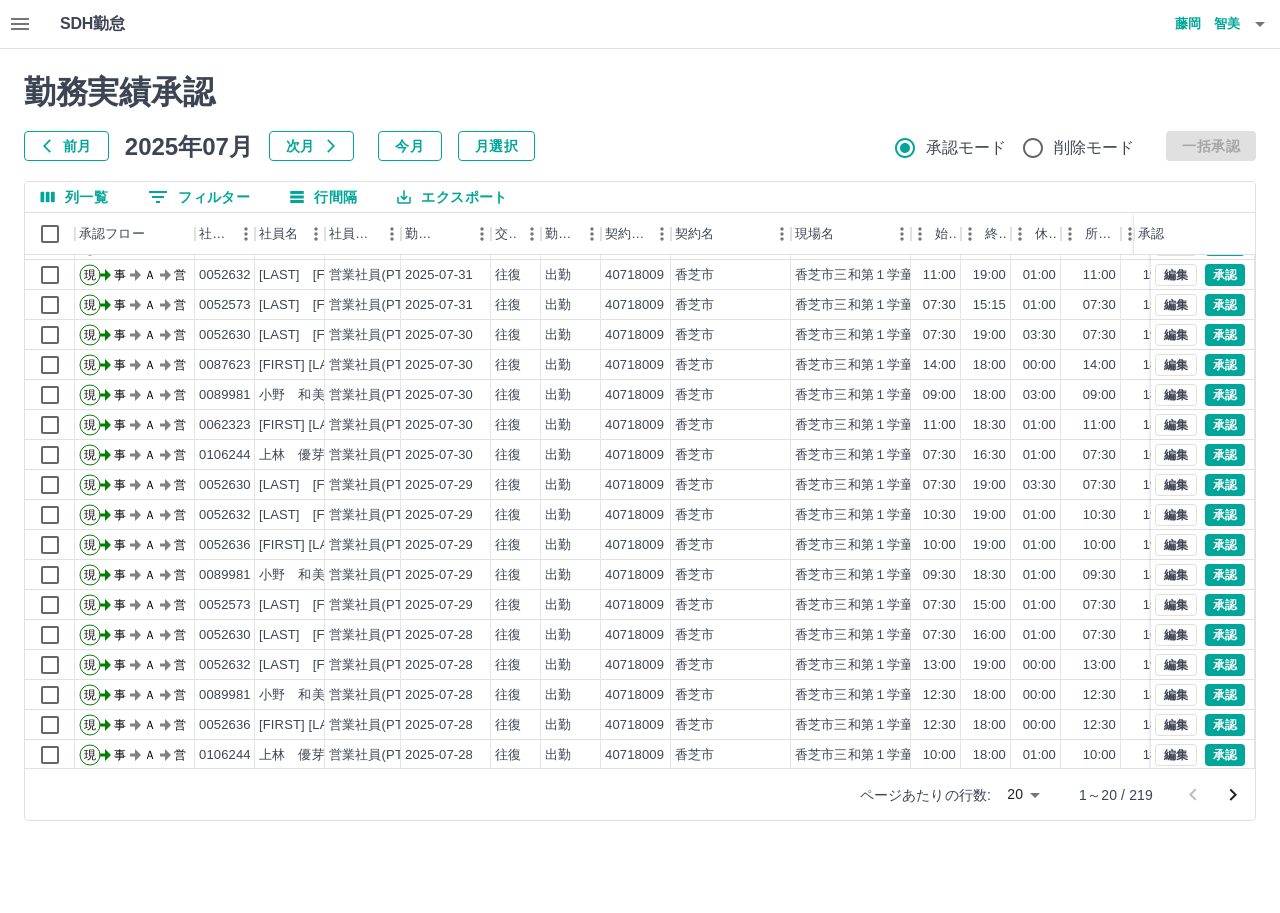 scroll, scrollTop: 104, scrollLeft: 0, axis: vertical 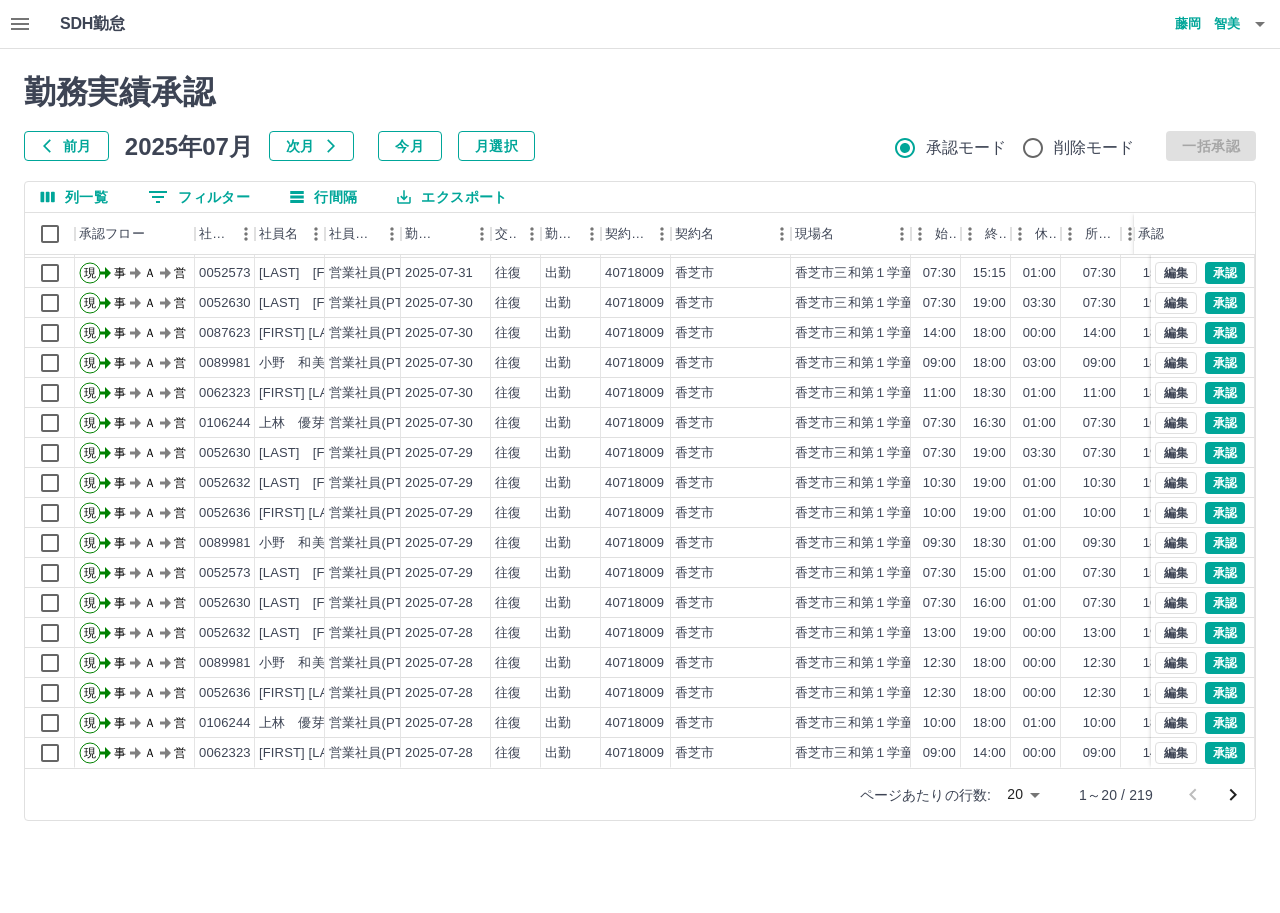 click on "SDH勤怠 藤岡　智美 勤務実績承認 前月 2025年07月 次月 今月 月選択 承認モード 削除モード 一括承認 列一覧 0 フィルター 行間隔 エクスポート 承認フロー 社員番号 社員名 社員区分 勤務日 交通費 勤務区分 契約コード 契約名 現場名 始業 終業 休憩 所定開始 所定終業 所定休憩 拘束 勤務 遅刻等 承認 現 事 Ａ 営 0089981 小野　和美 営業社員(PT契約) 2025-07-31 往復 出勤 40718009 香芝市 香芝市三和第１学童保育所 09:00 18:00 03:30 09:00 18:00 03:30 09:00 05:30 00:00 現 事 Ａ 営 0052632 牧浦　友の 営業社員(PT契約) 2025-07-31 往復 出勤 40718009 香芝市 香芝市三和第１学童保育所 11:00 19:00 01:00 11:00 19:00 01:00 08:00 07:00 00:00 現 事 Ａ 営 0052573 中村　恭子 営業社員(PT契約) 2025-07-31 往復 出勤 40718009 香芝市 香芝市三和第１学童保育所 07:30 15:15 01:00 07:30 15:15 01:00 07:45 06:45 00:00 現 事 Ａ 営 0052630 現" at bounding box center [640, 422] 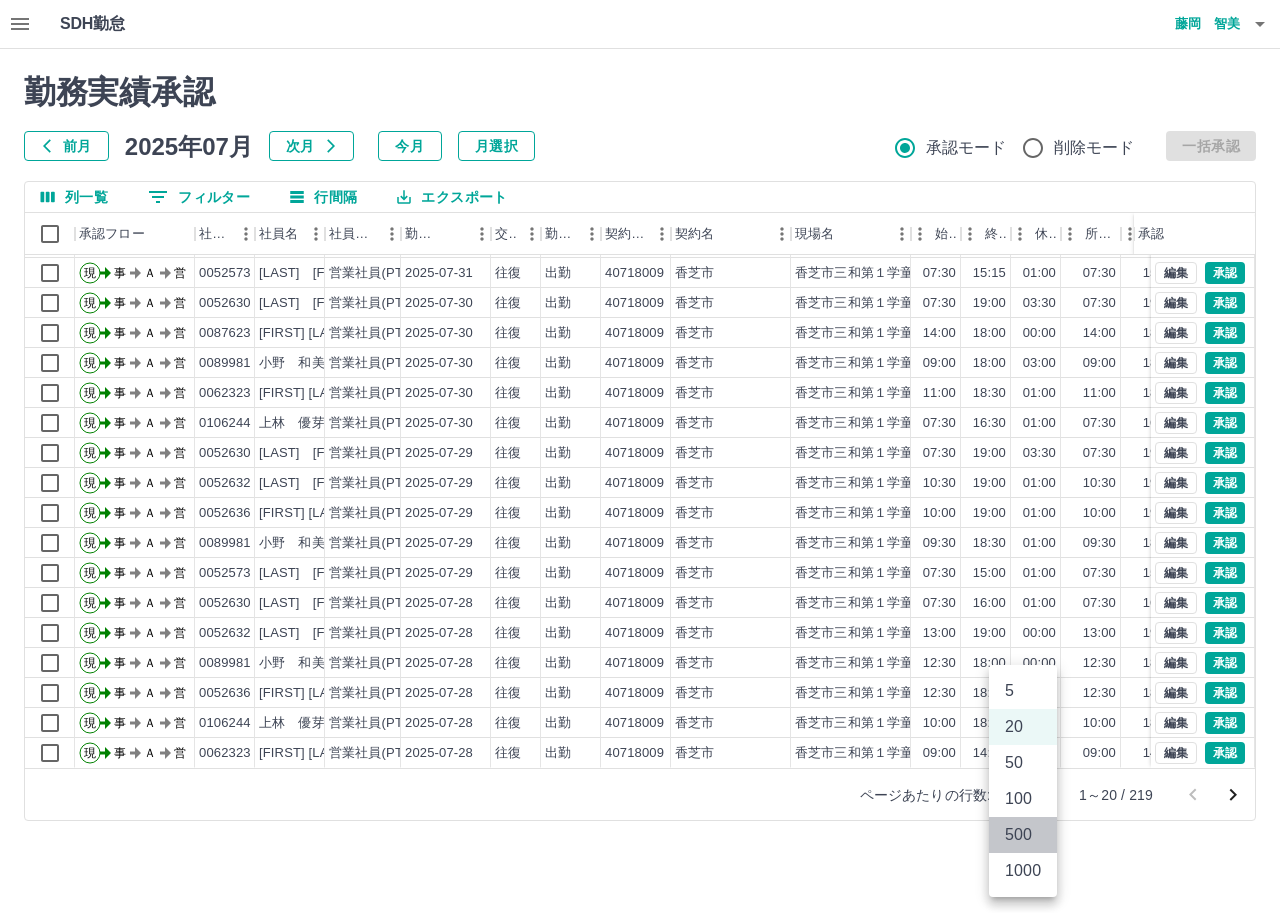 click on "500" at bounding box center (1023, 835) 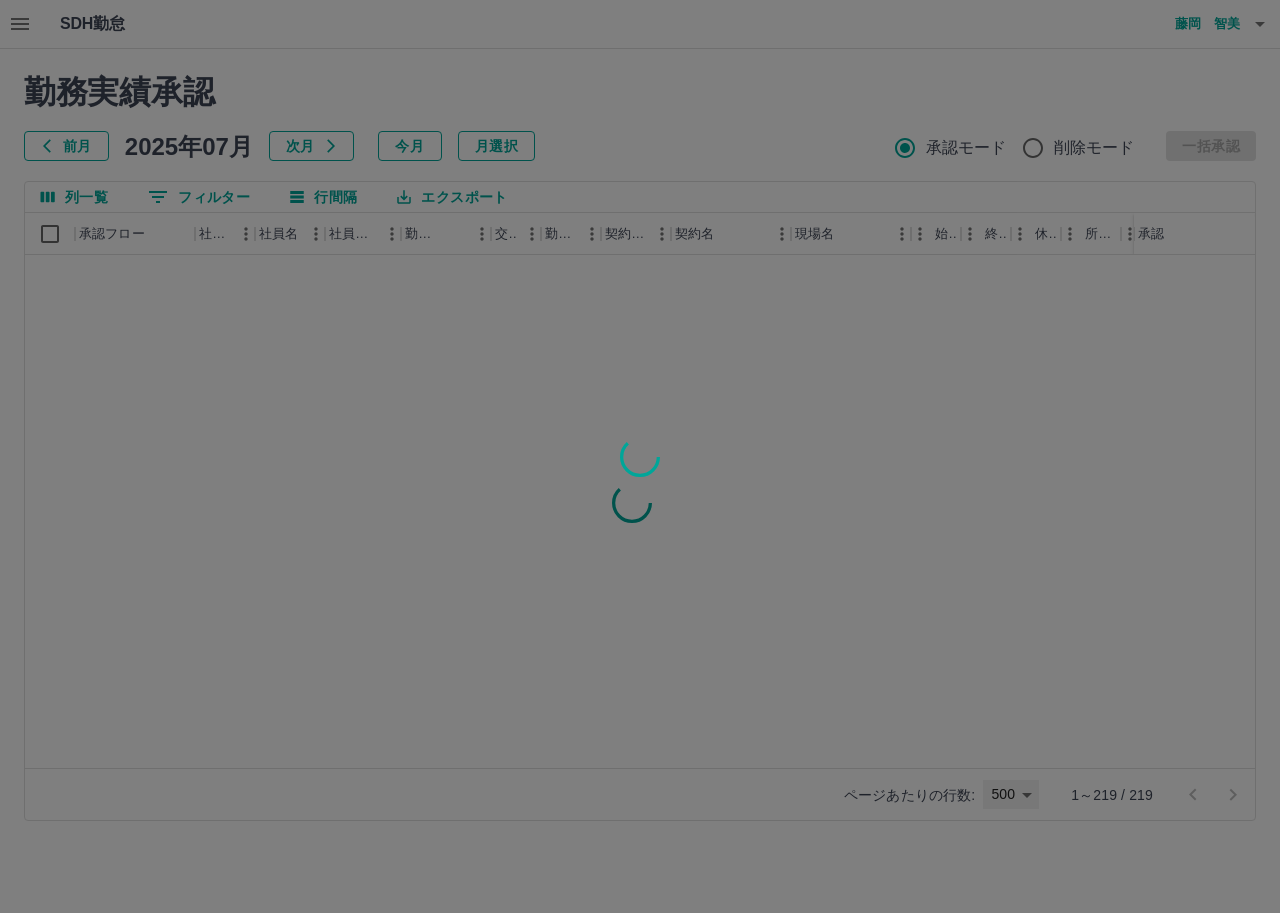 type on "***" 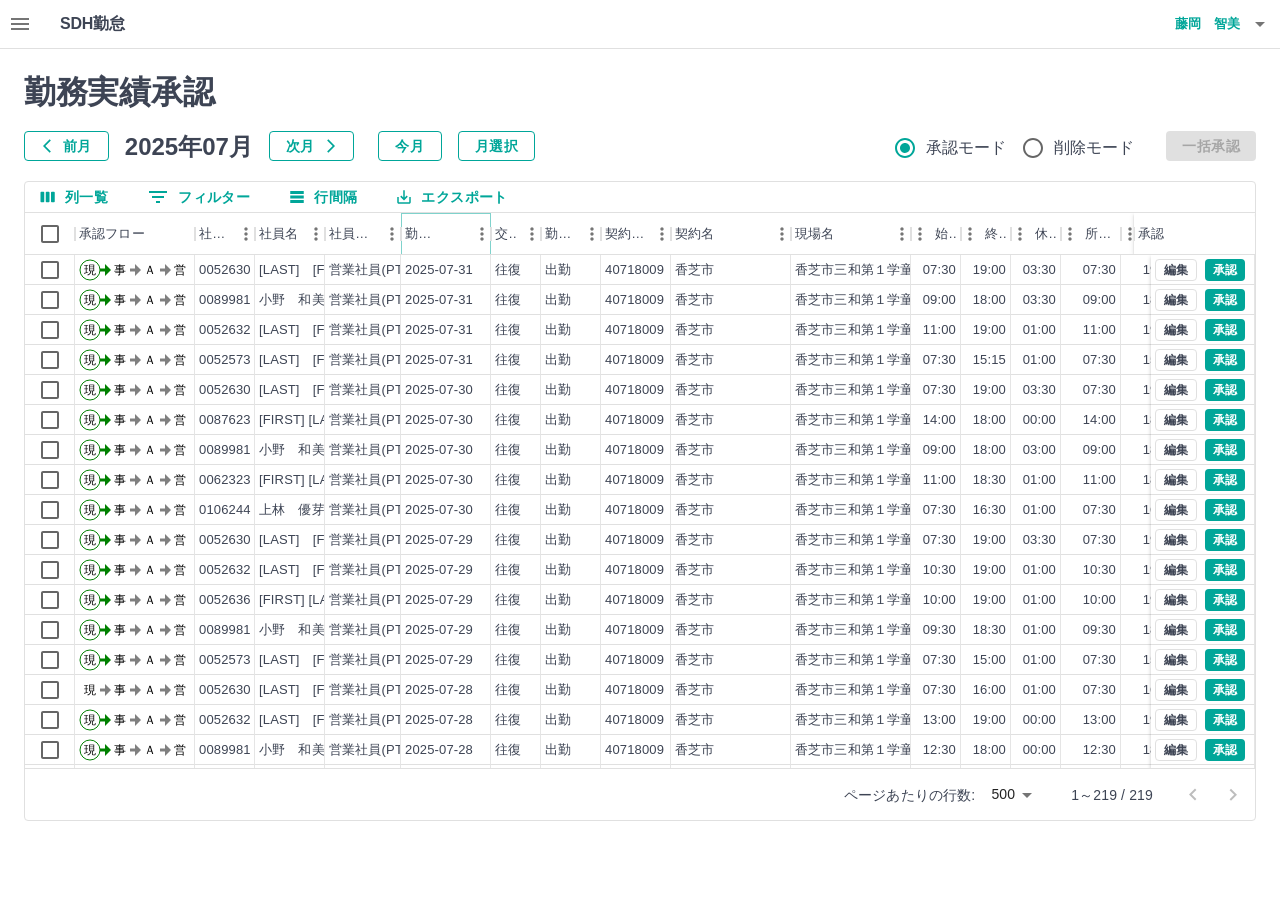 click 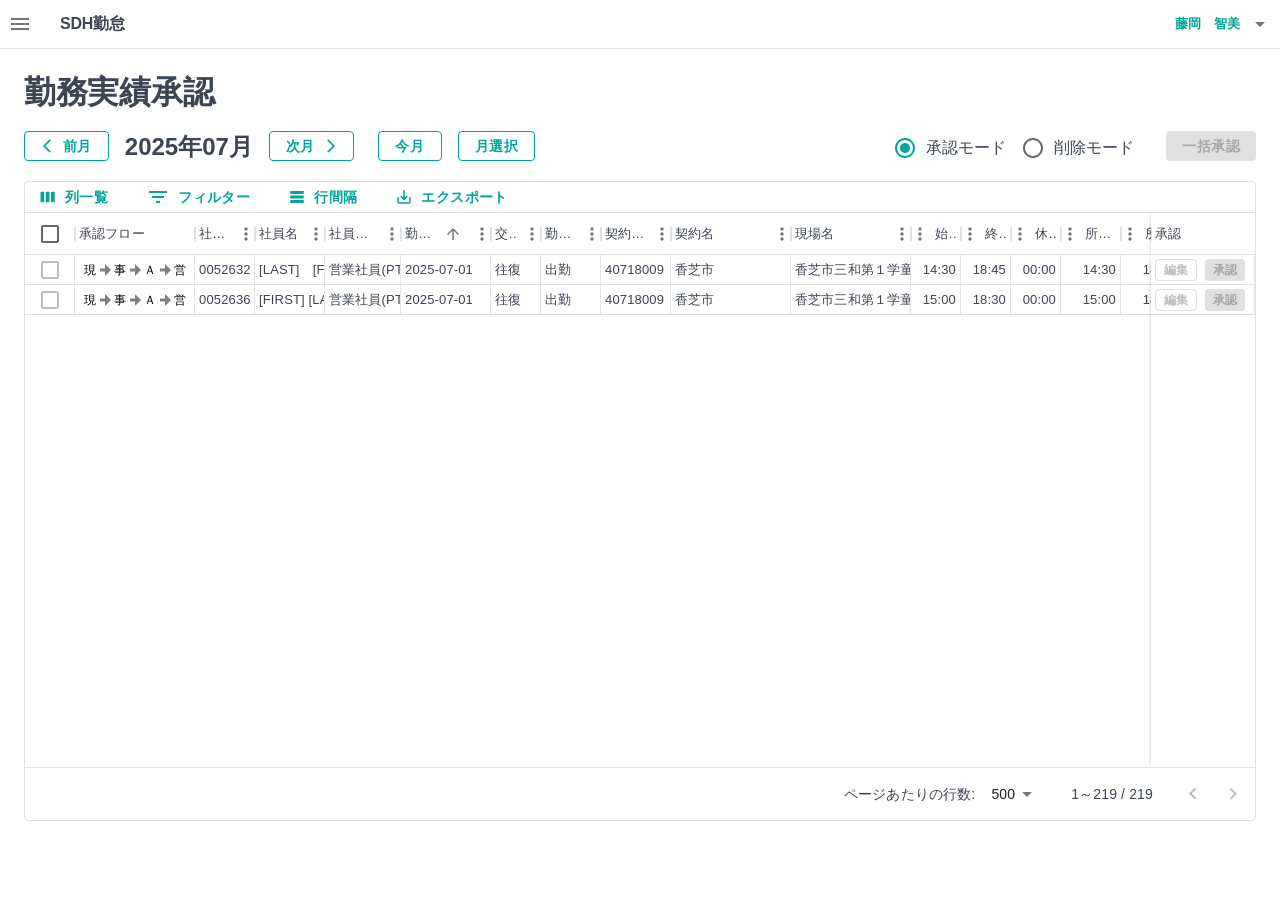 click at bounding box center [640, 456] 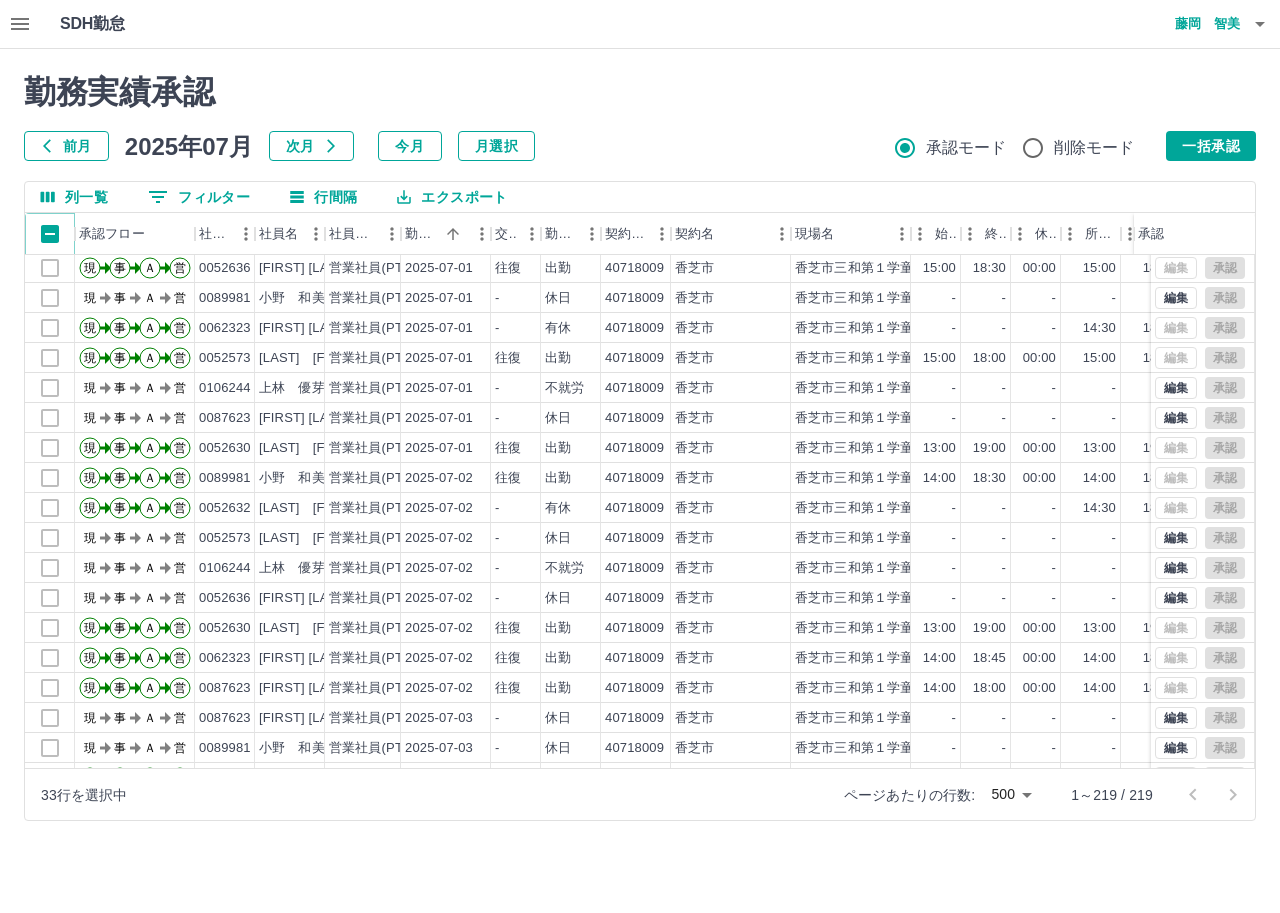 scroll, scrollTop: 0, scrollLeft: 0, axis: both 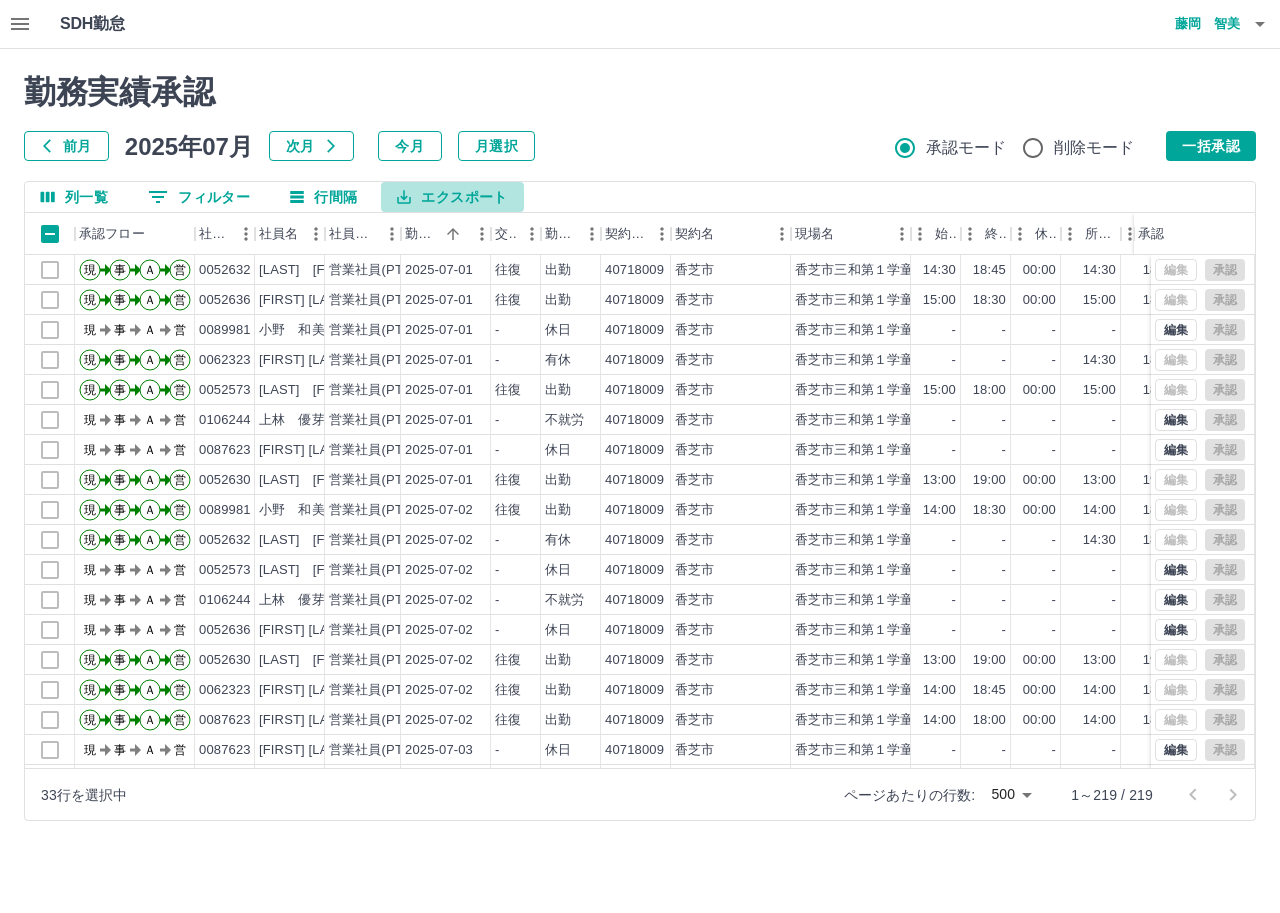 click 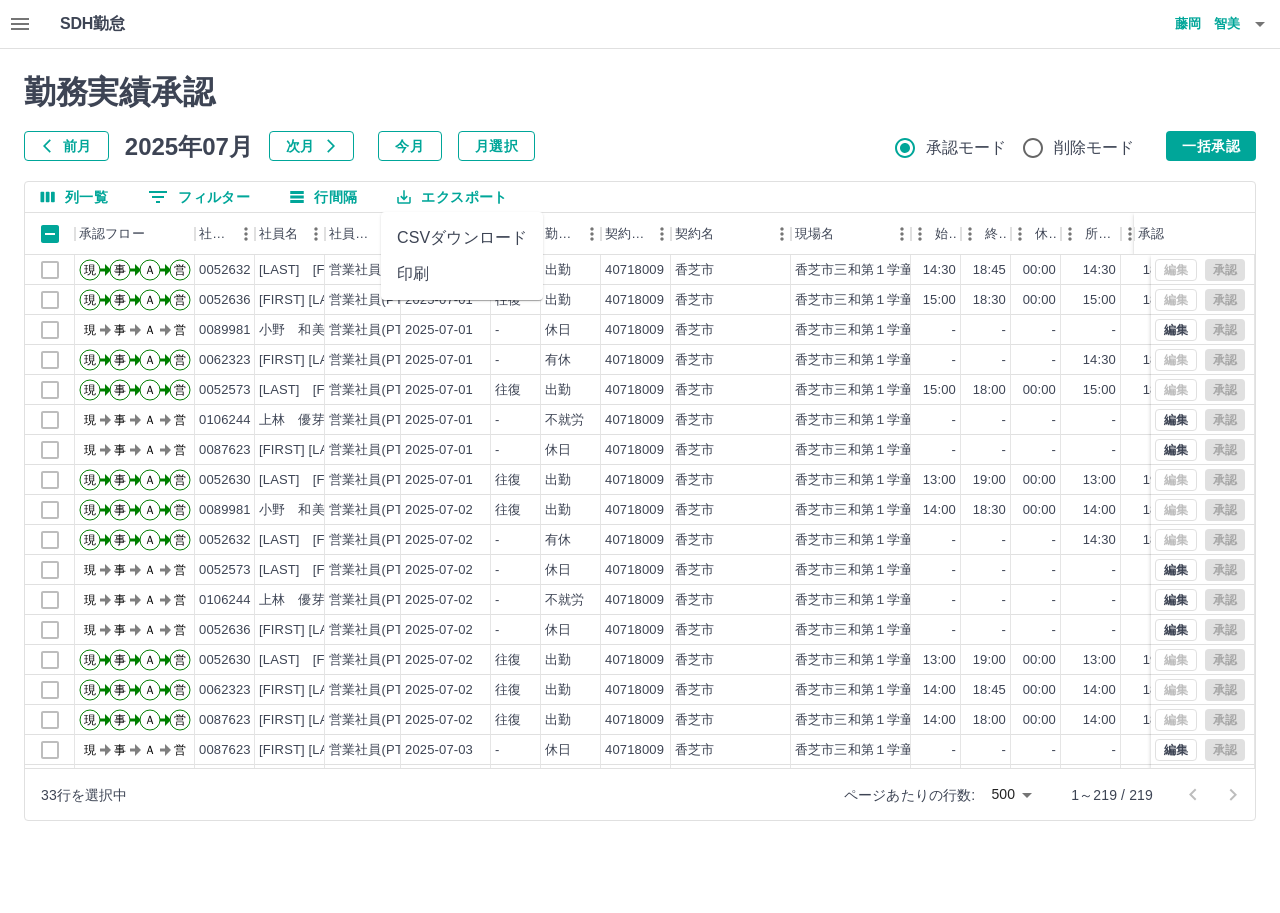 click on "CSVダウンロード" at bounding box center [462, 238] 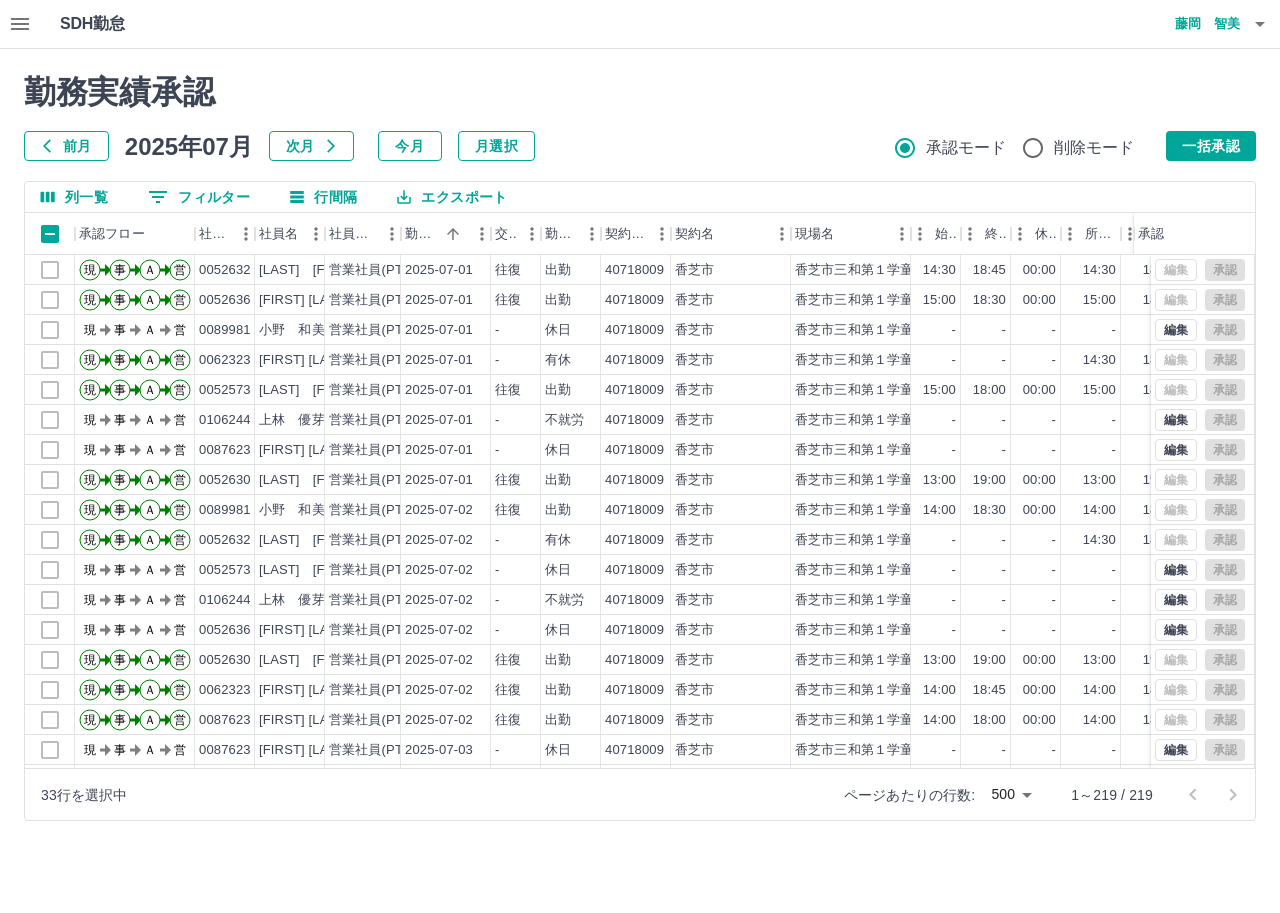 click on "勤務実績承認 前月 2025年07月 次月 今月 月選択 承認モード 削除モード 一括承認 列一覧 0 フィルター 行間隔 エクスポート 承認フロー 社員番号 社員名 社員区分 勤務日 交通費 勤務区分 契約コード 契約名 現場名 始業 終業 休憩 所定開始 所定終業 所定休憩 拘束 勤務 遅刻等 承認 現 事 Ａ 営 0052632 牧浦　友の 営業社員(PT契約) 2025-07-01 往復 出勤 40718009 香芝市 香芝市三和第１学童保育所 14:30 18:45 00:00 14:30 18:45 00:00 04:15 04:15 00:00 現 事 Ａ 営 0052636 竹内　和代 営業社員(PT契約) 2025-07-01 往復 出勤 40718009 香芝市 香芝市三和第１学童保育所 15:00 18:30 00:00 15:00 18:30 00:00 03:30 03:30 00:00 現 事 Ａ 営 0089981 小野　和美 営業社員(PT契約) 2025-07-01  -  休日 40718009 香芝市 香芝市三和第１学童保育所 - - - - - - 00:00 00:00 00:00 現 事 Ａ 営 0062323 東村　久美子 営業社員(PT契約) 2025-07-01  -" at bounding box center (640, 447) 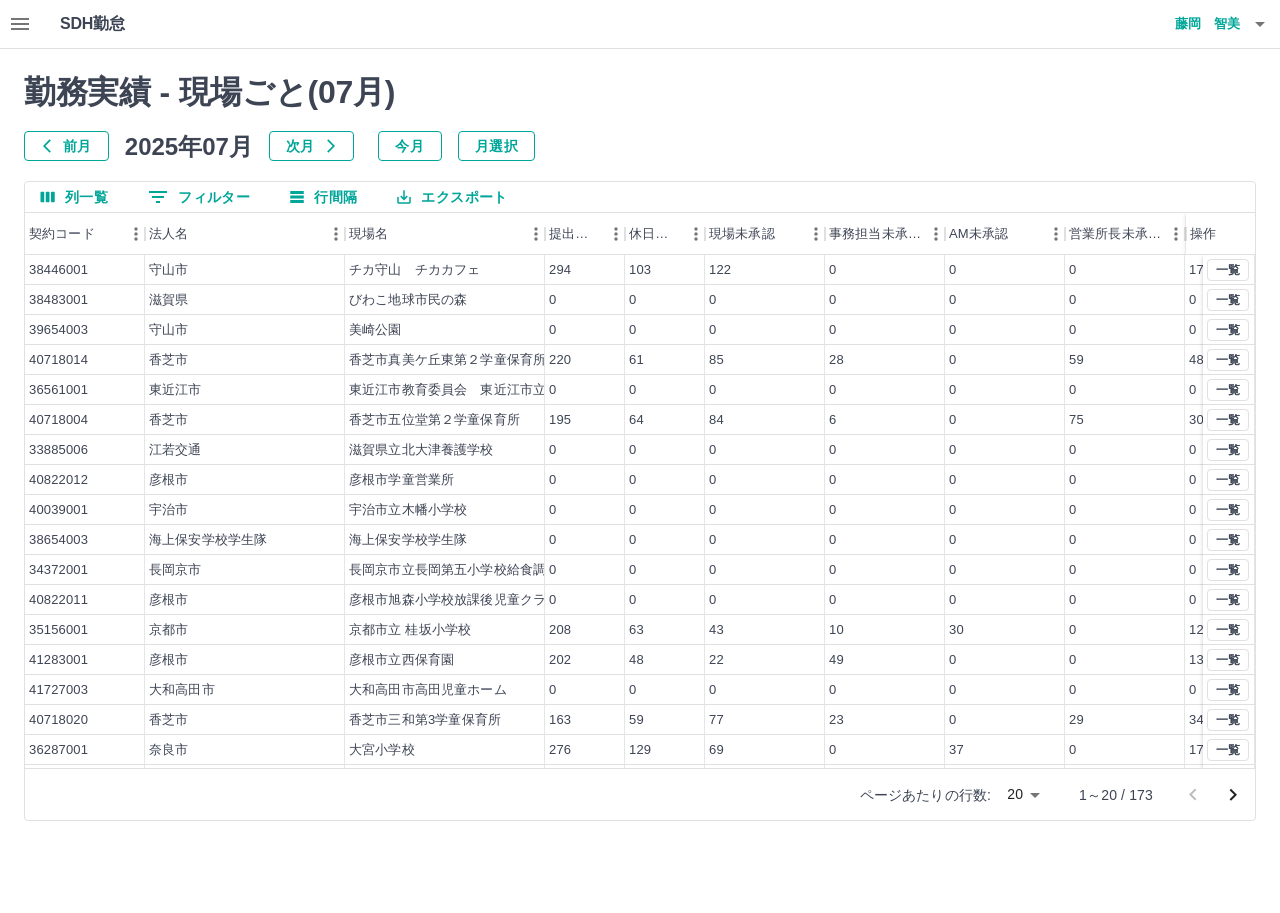 click on "0 フィルター" at bounding box center (199, 197) 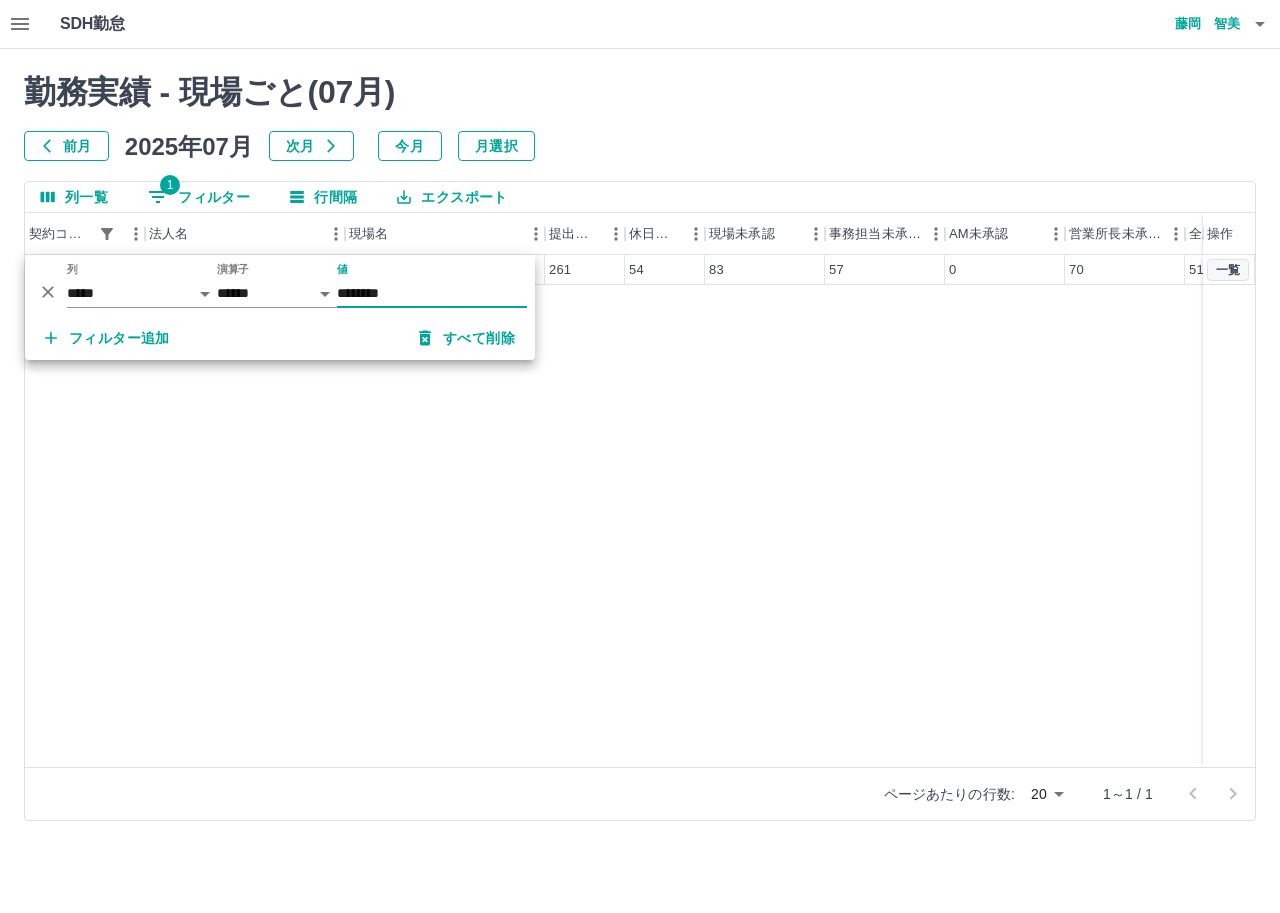 type on "********" 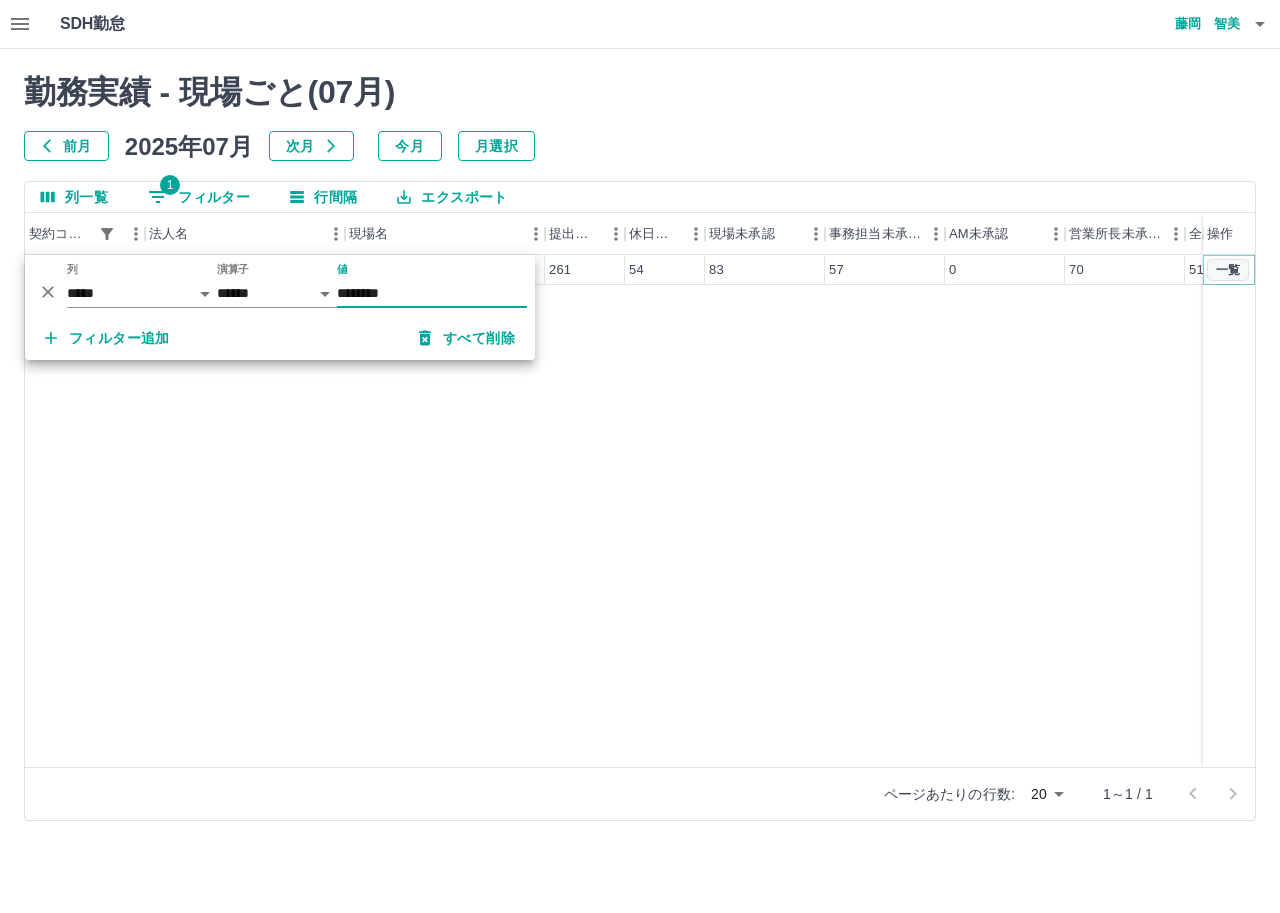 click on "一覧" at bounding box center (1228, 270) 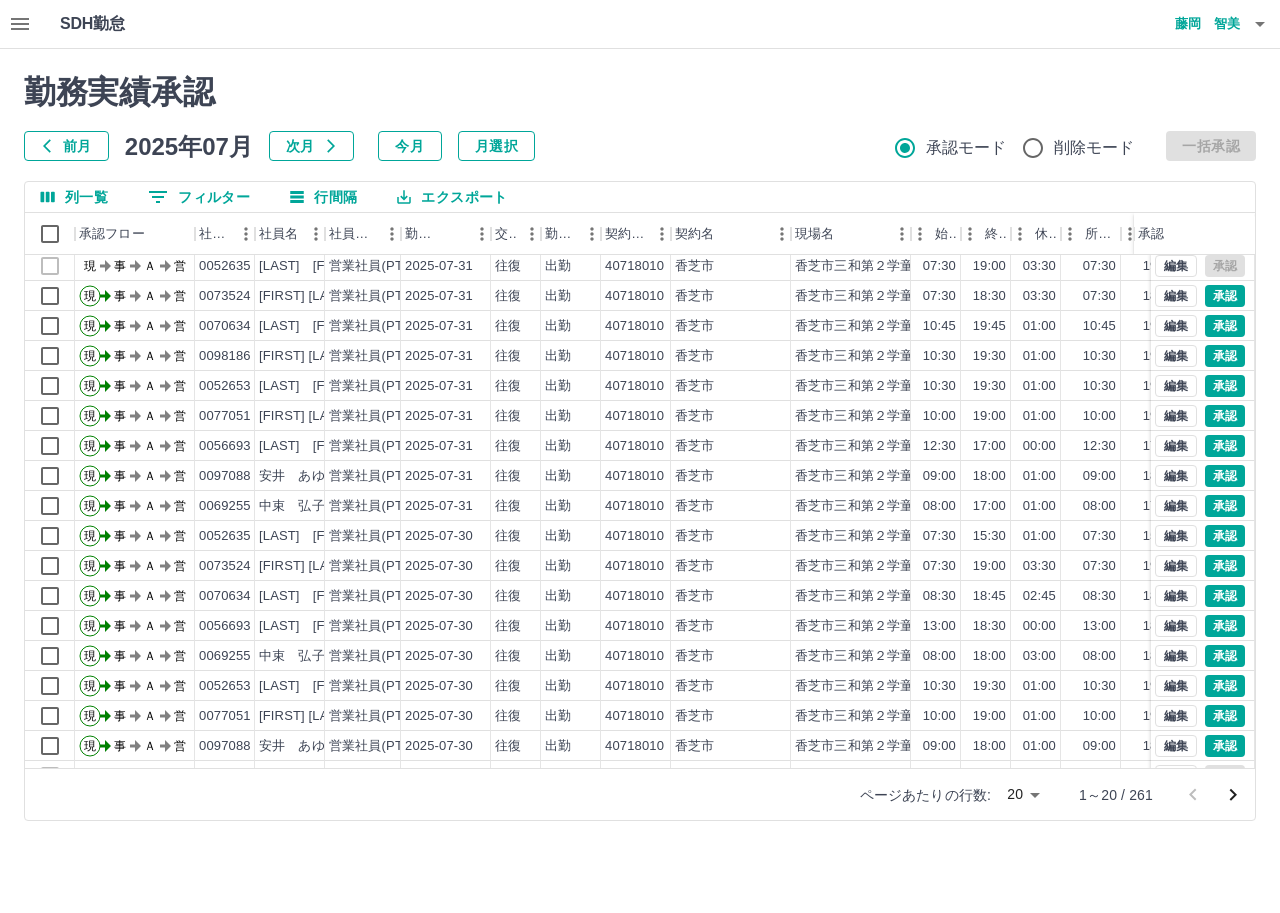 scroll, scrollTop: 104, scrollLeft: 0, axis: vertical 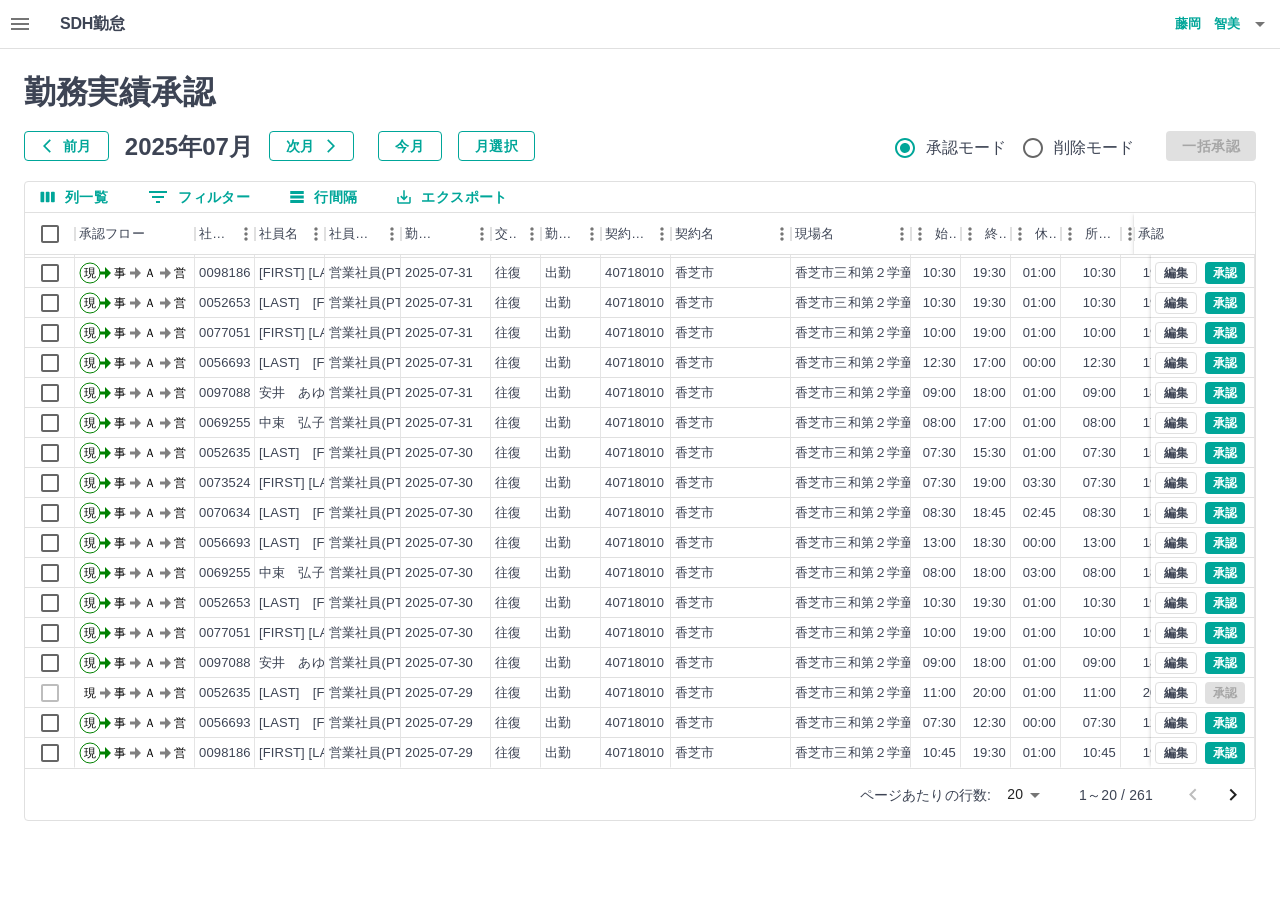 click on "SDH勤怠 藤岡　智美 勤務実績承認 前月 2025年07月 次月 今月 月選択 承認モード 削除モード 一括承認 列一覧 0 フィルター 行間隔 エクスポート 承認フロー 社員番号 社員名 社員区分 勤務日 交通費 勤務区分 契約コード 契約名 現場名 始業 終業 休憩 所定開始 所定終業 所定休憩 拘束 勤務 遅刻等 承認 現 事 Ａ 営 0073524 髙橋　裕子 営業社員(PT契約) 2025-07-31 往復 出勤 40718010 香芝市 香芝市三和第２学童保育所 07:30 18:30 03:30 07:30 18:30 03:30 11:00 07:30 00:00 現 事 Ａ 営 0070634 西川　江里 営業社員(PT契約) 2025-07-31 往復 出勤 40718010 香芝市 香芝市三和第２学童保育所 10:45 19:45 01:00 10:45 19:45 01:00 09:00 08:00 00:00 現 事 Ａ 営 0098186 藤木　和子 営業社員(PT契約) 2025-07-31 往復 出勤 40718010 香芝市 香芝市三和第２学童保育所 10:30 19:30 01:00 10:30 19:30 01:00 09:00 08:00 00:00 現 事 Ａ 営 0052653 現" at bounding box center [640, 422] 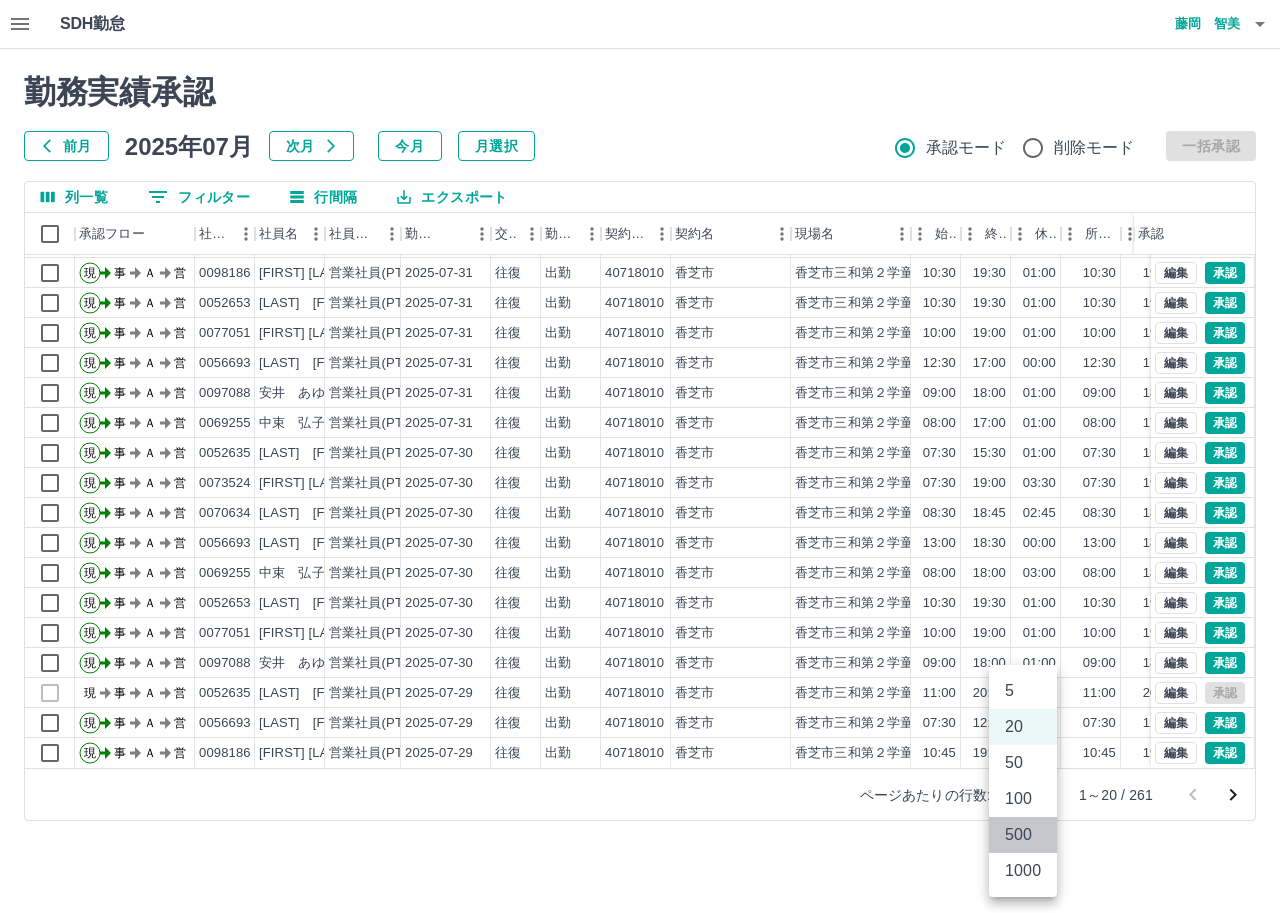 click on "500" at bounding box center [1023, 835] 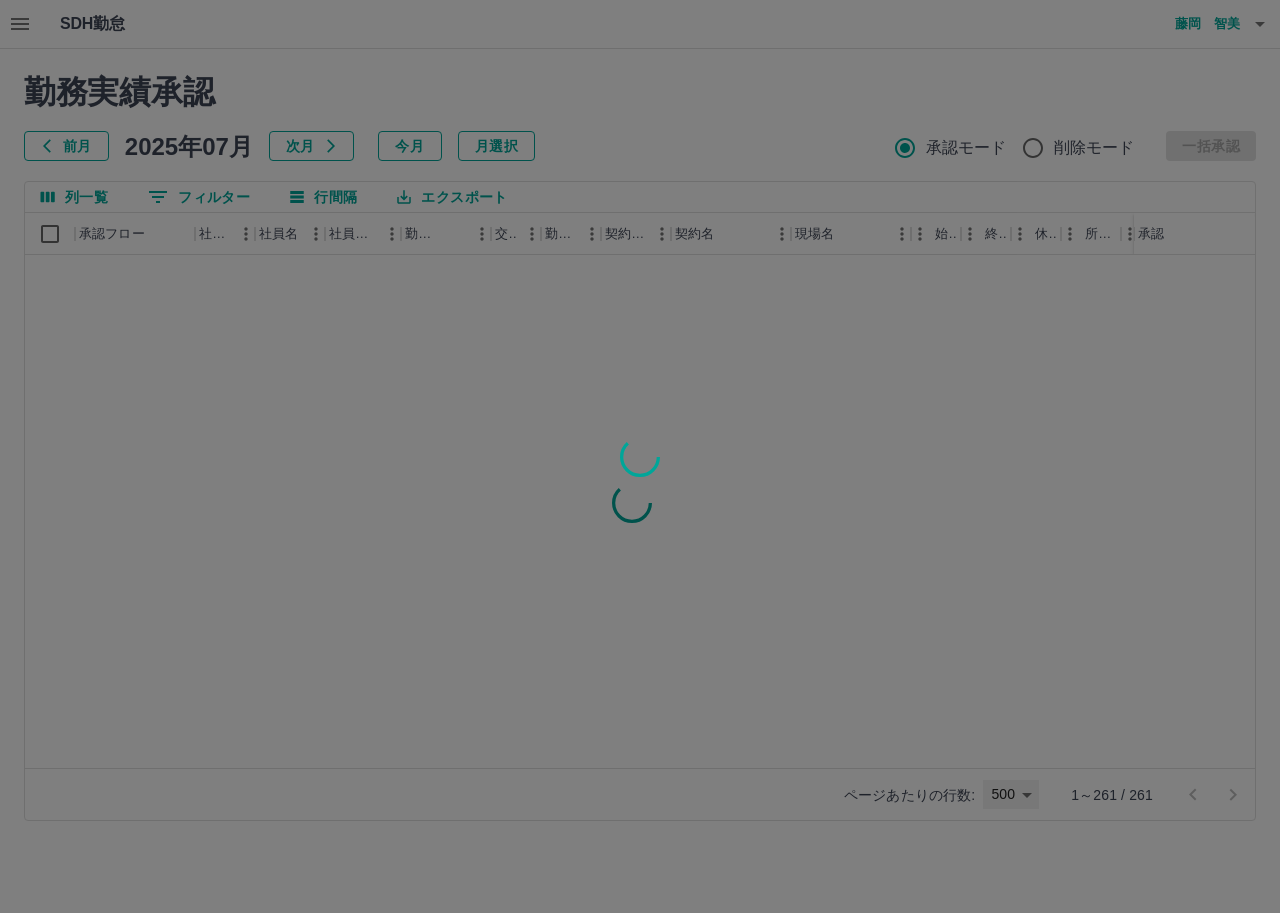 type on "***" 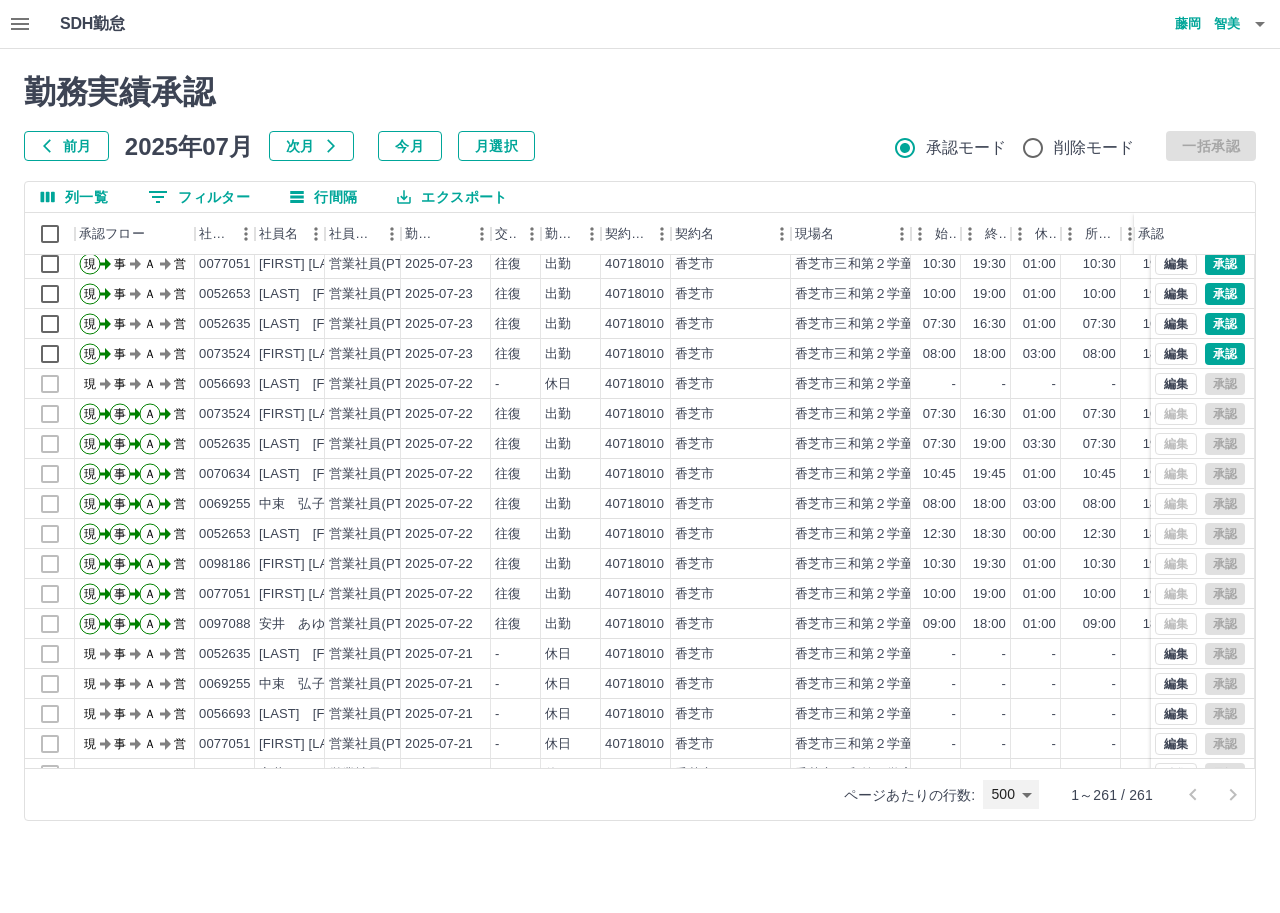 scroll, scrollTop: 1500, scrollLeft: 0, axis: vertical 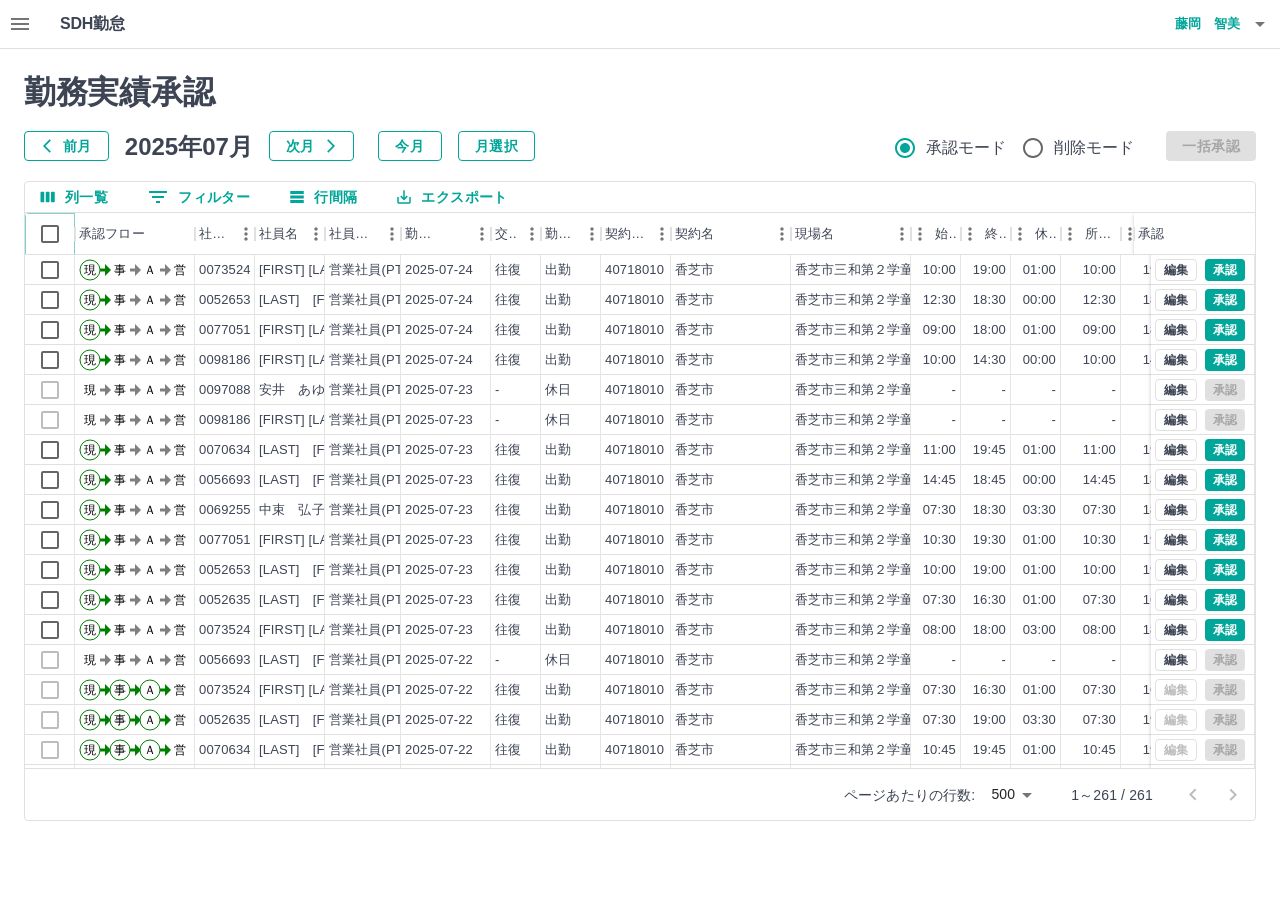 click 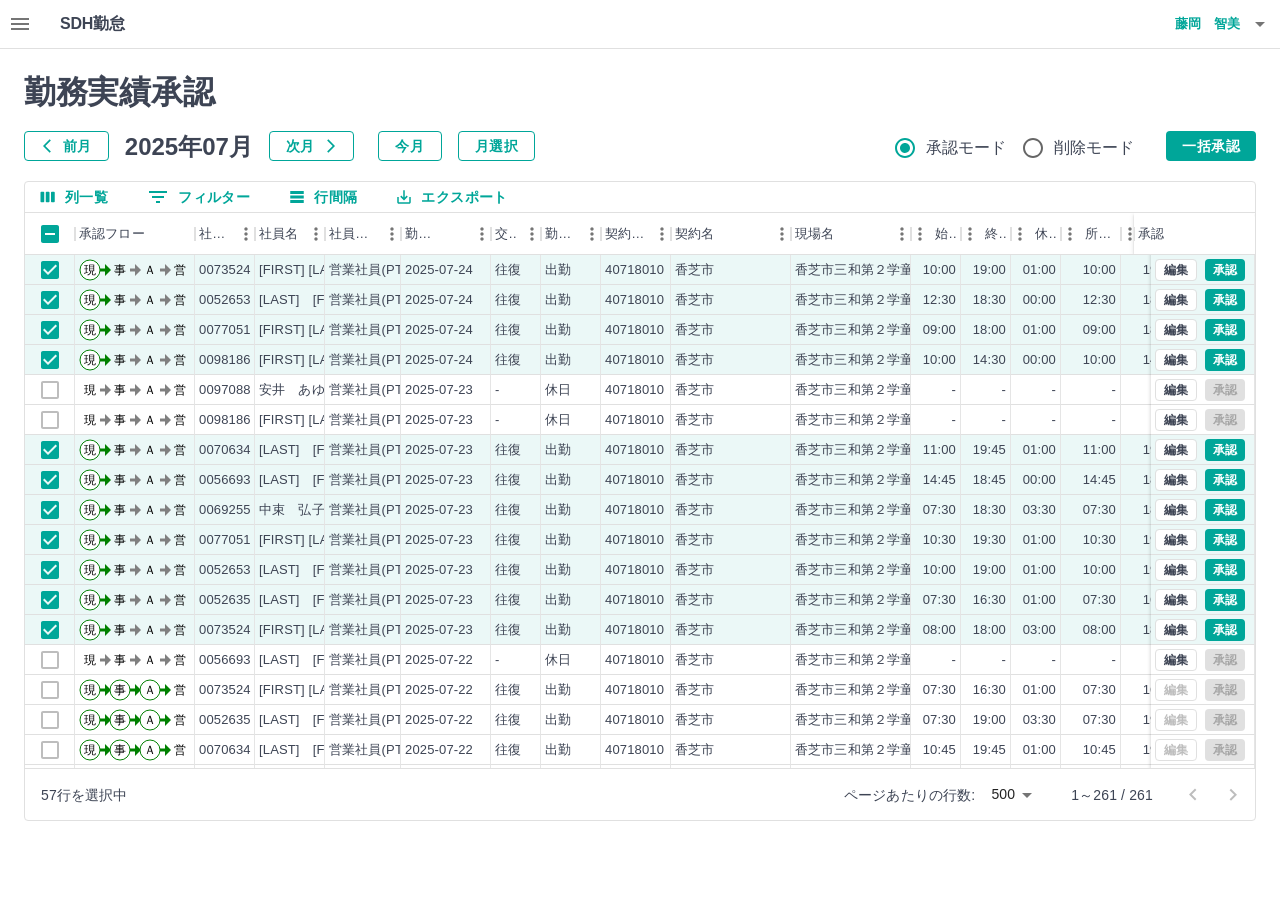 click on "エクスポート" at bounding box center [452, 197] 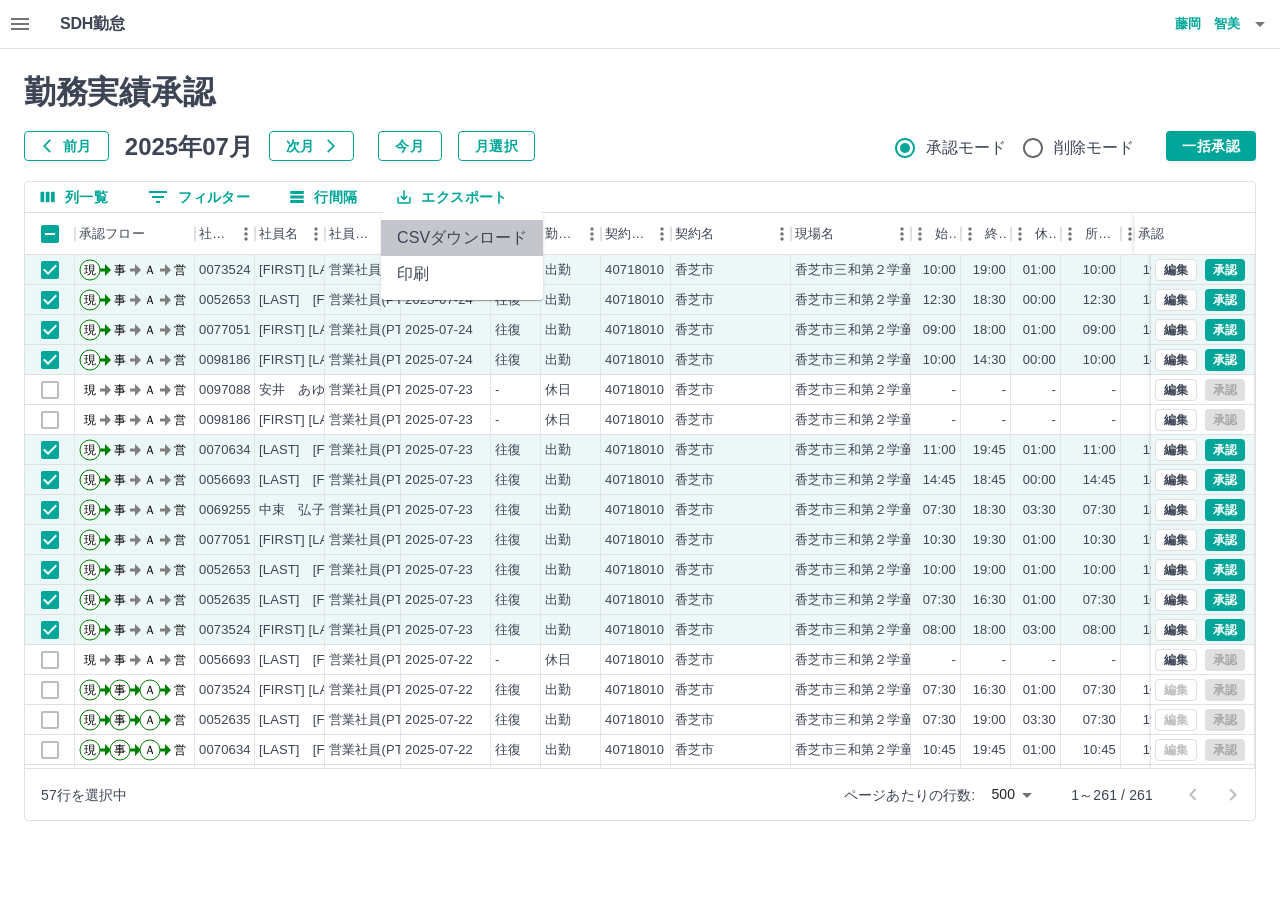 click on "CSVダウンロード" at bounding box center [462, 238] 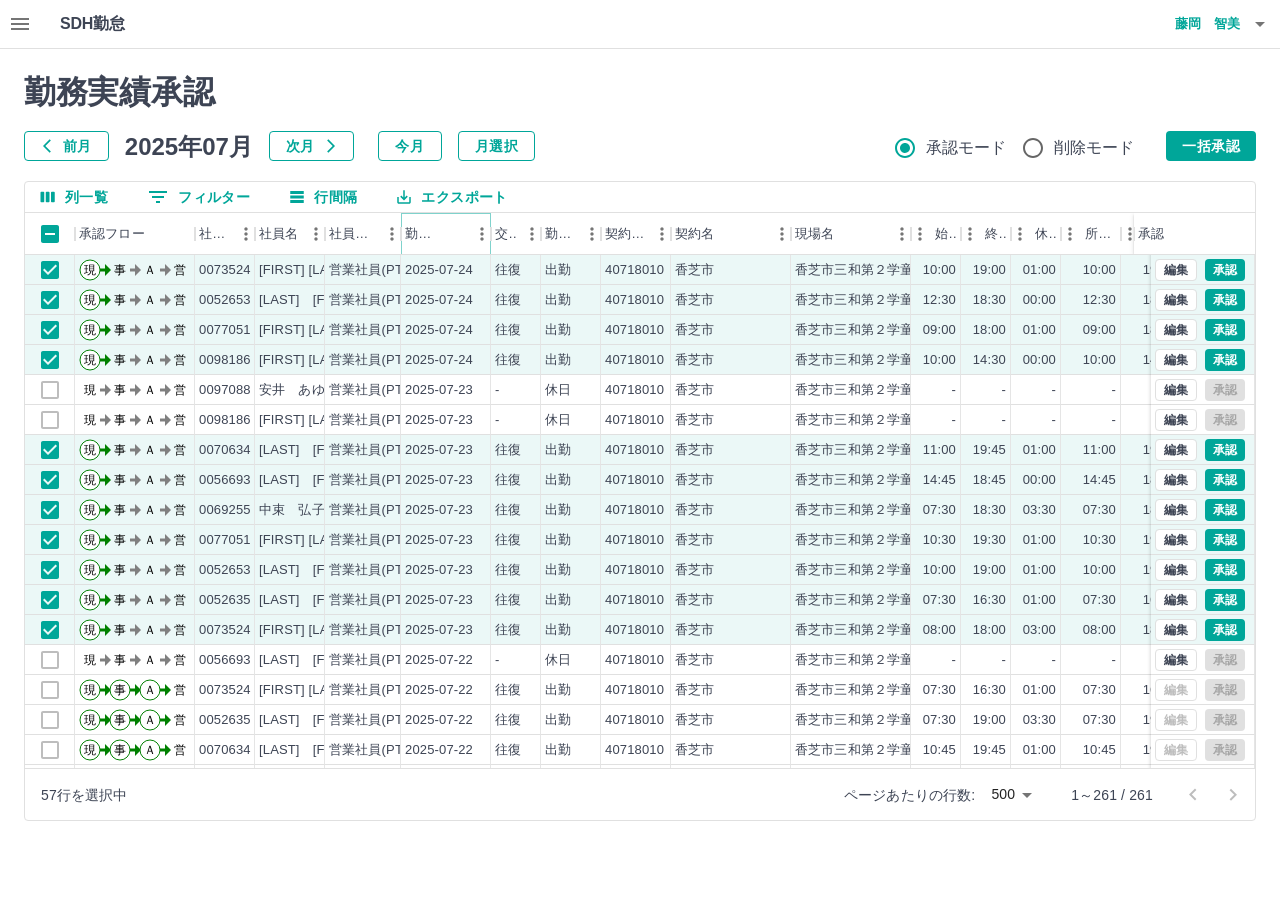 click 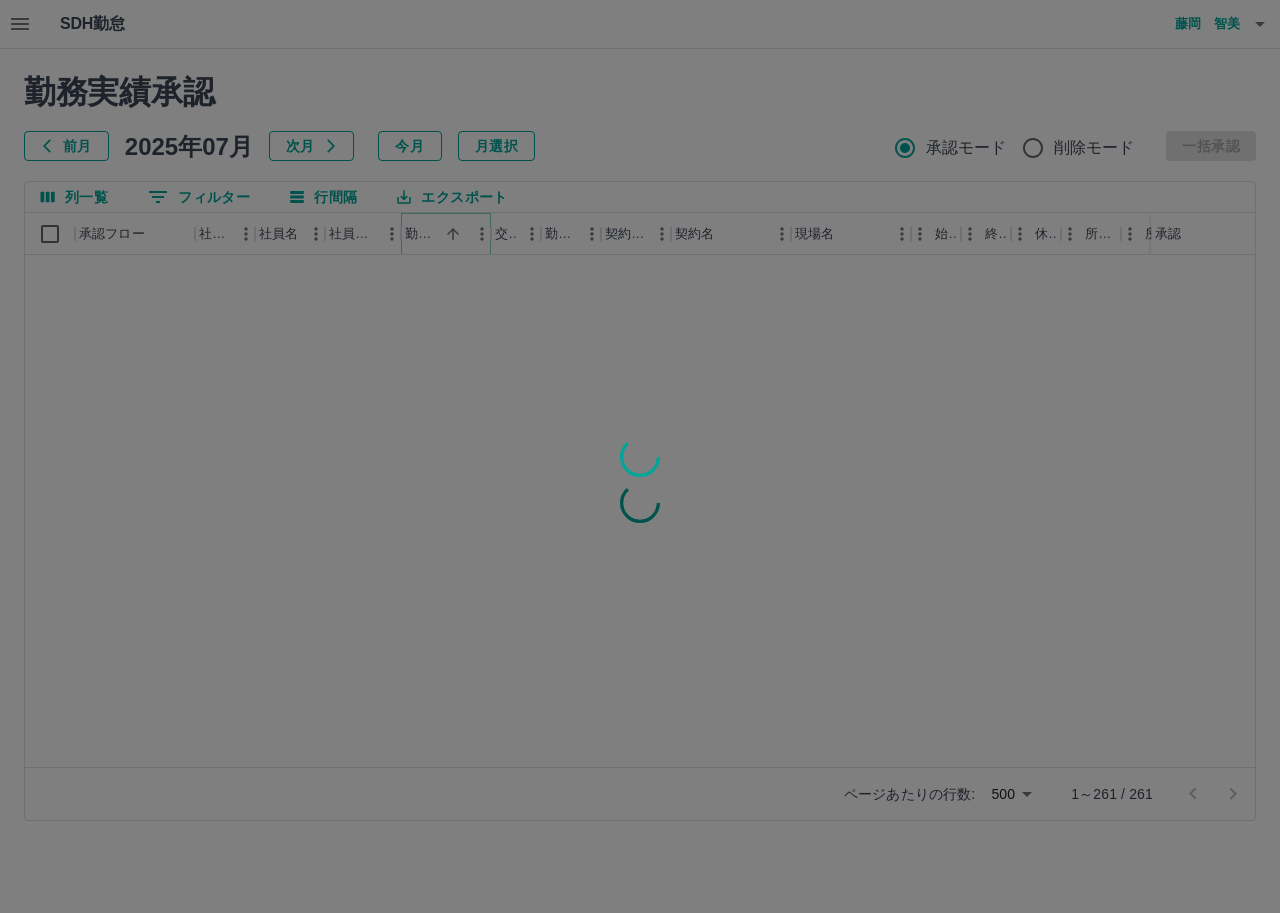 scroll, scrollTop: 0, scrollLeft: 0, axis: both 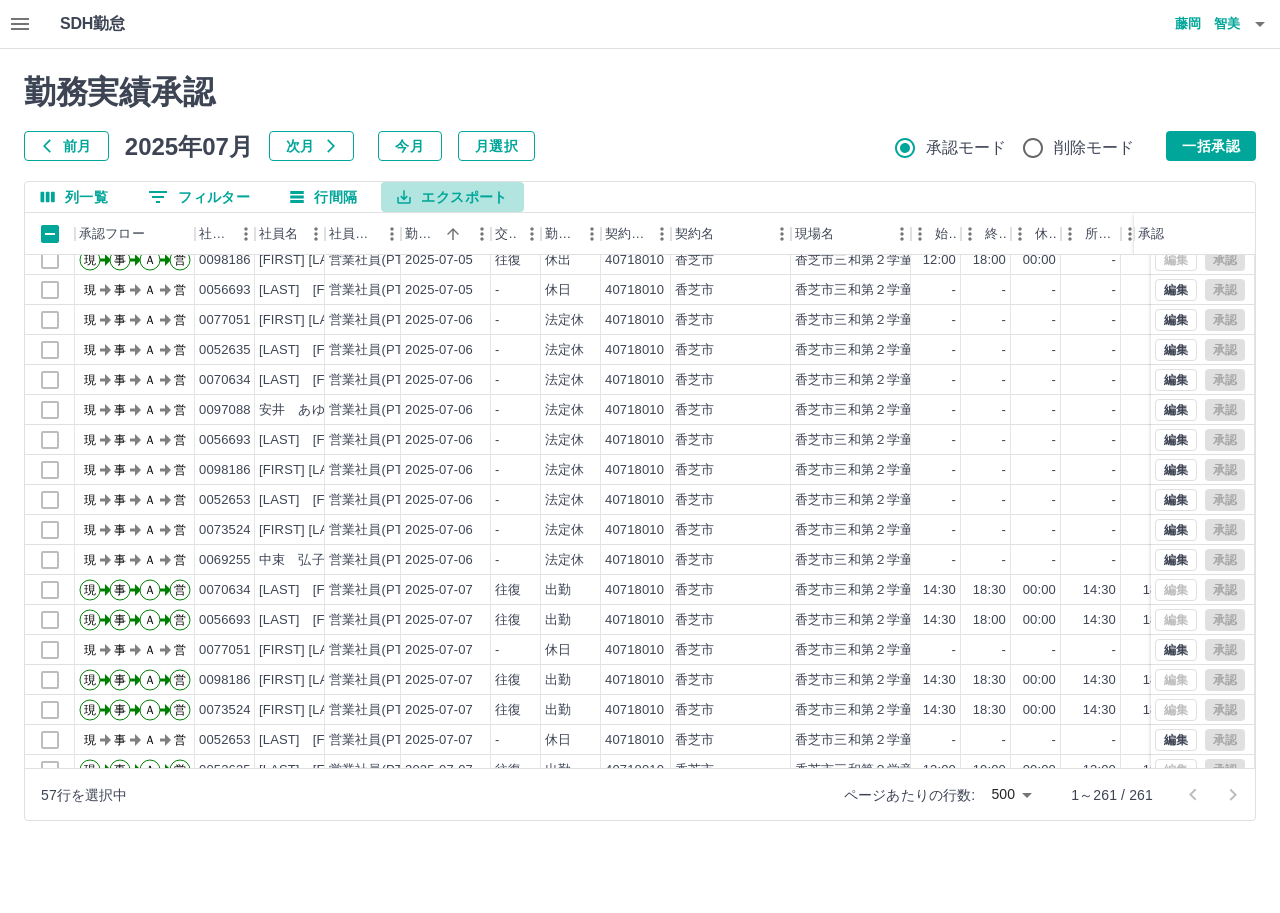click on "エクスポート" at bounding box center [452, 197] 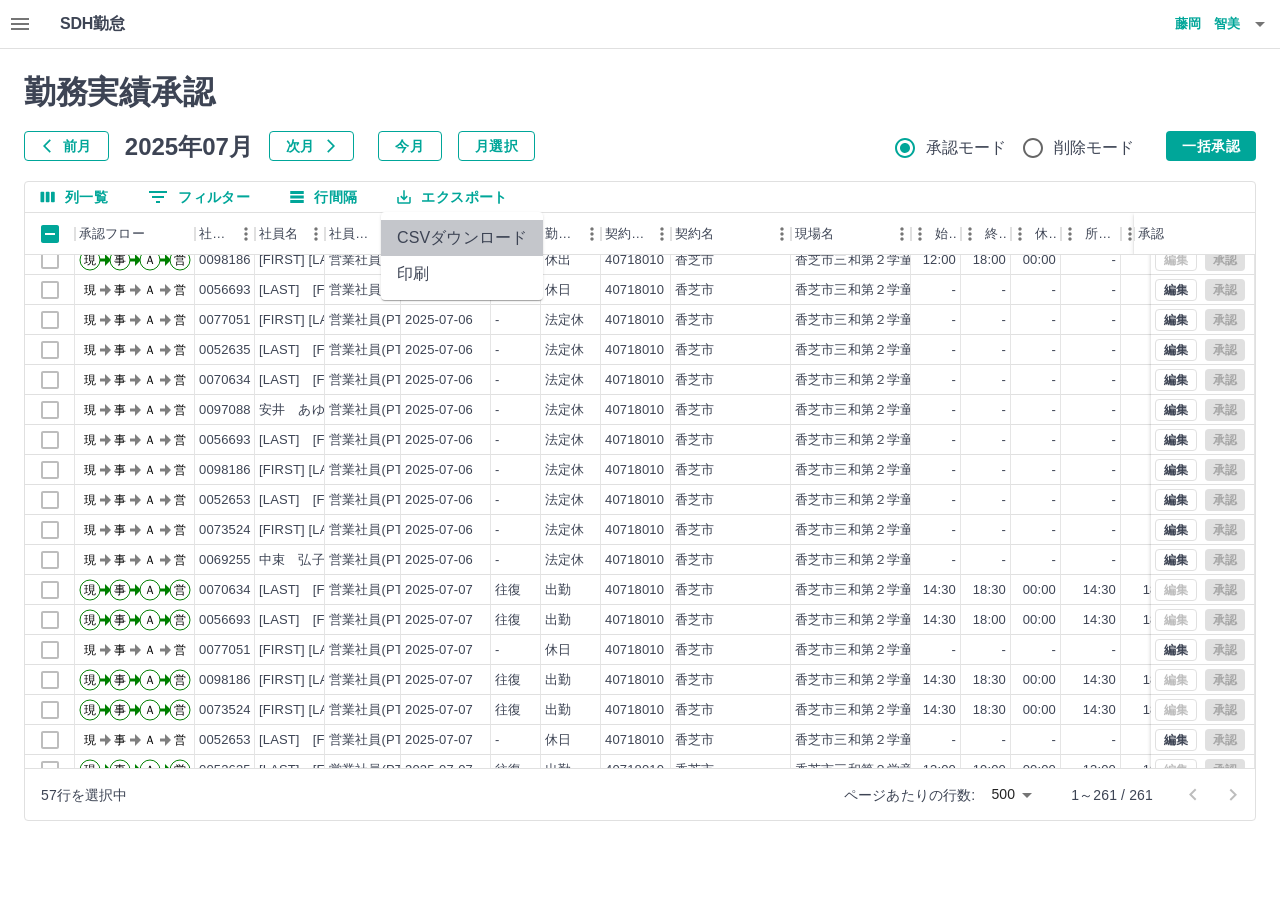 click on "CSVダウンロード" at bounding box center (462, 238) 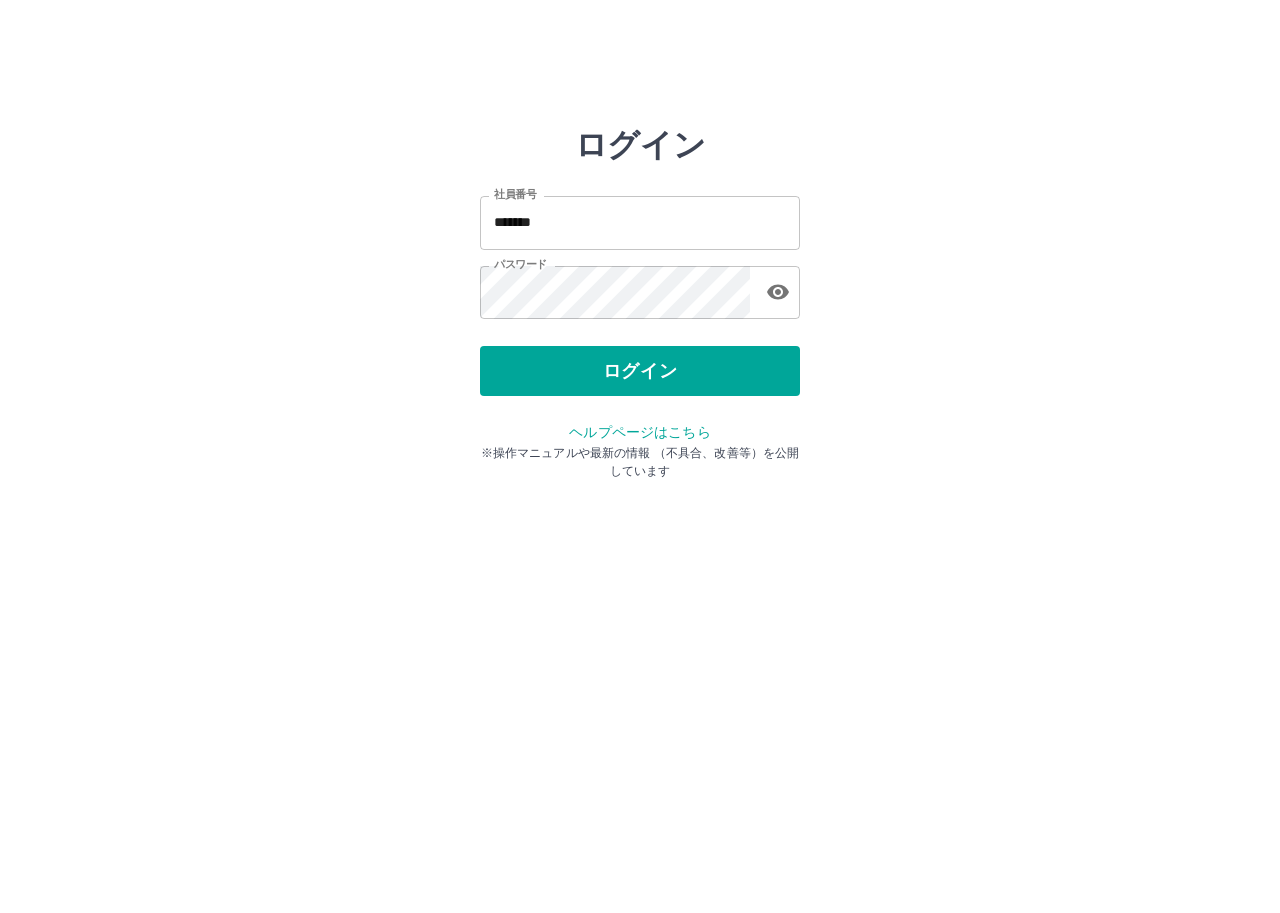 scroll, scrollTop: 0, scrollLeft: 0, axis: both 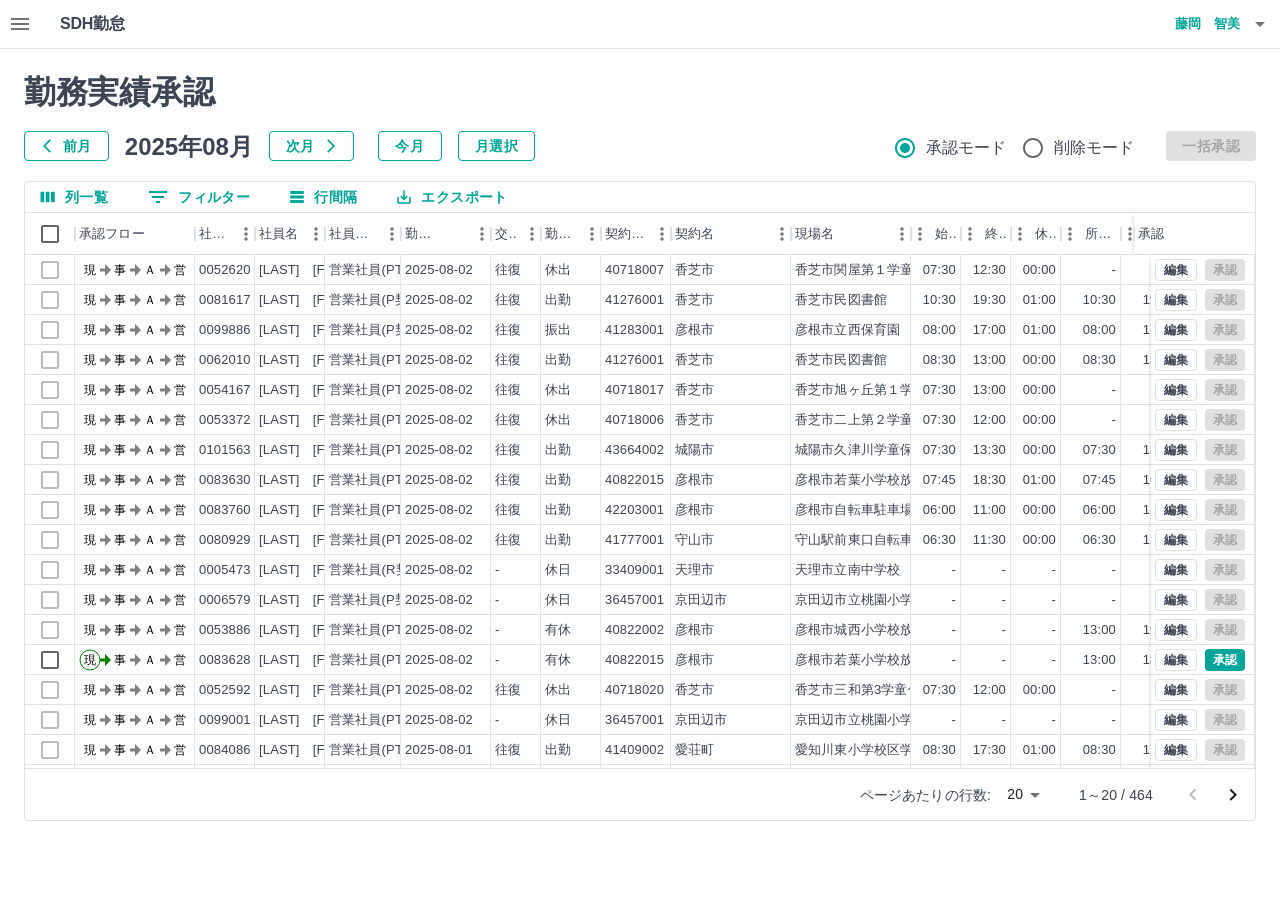 click 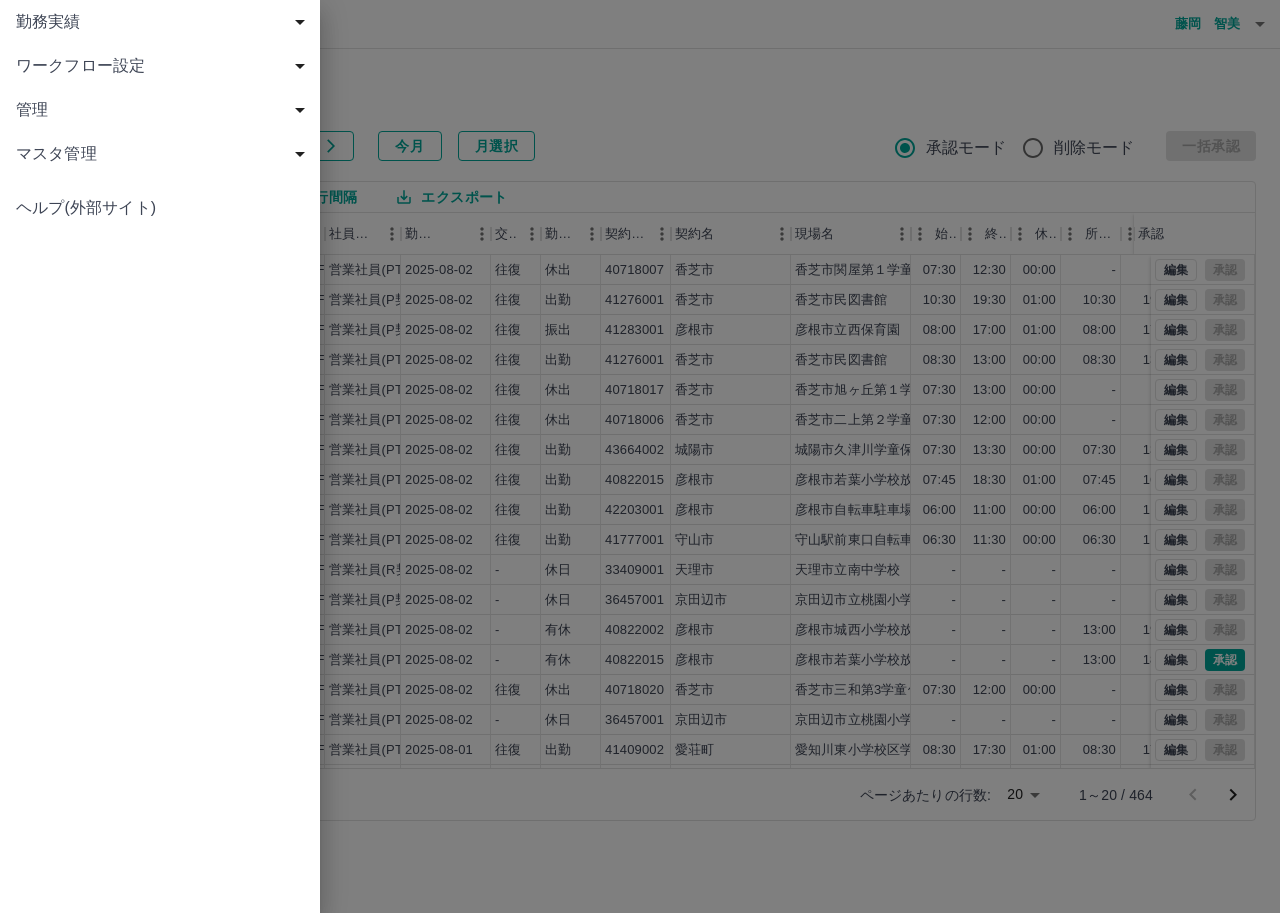 click on "勤務実績" at bounding box center [164, 22] 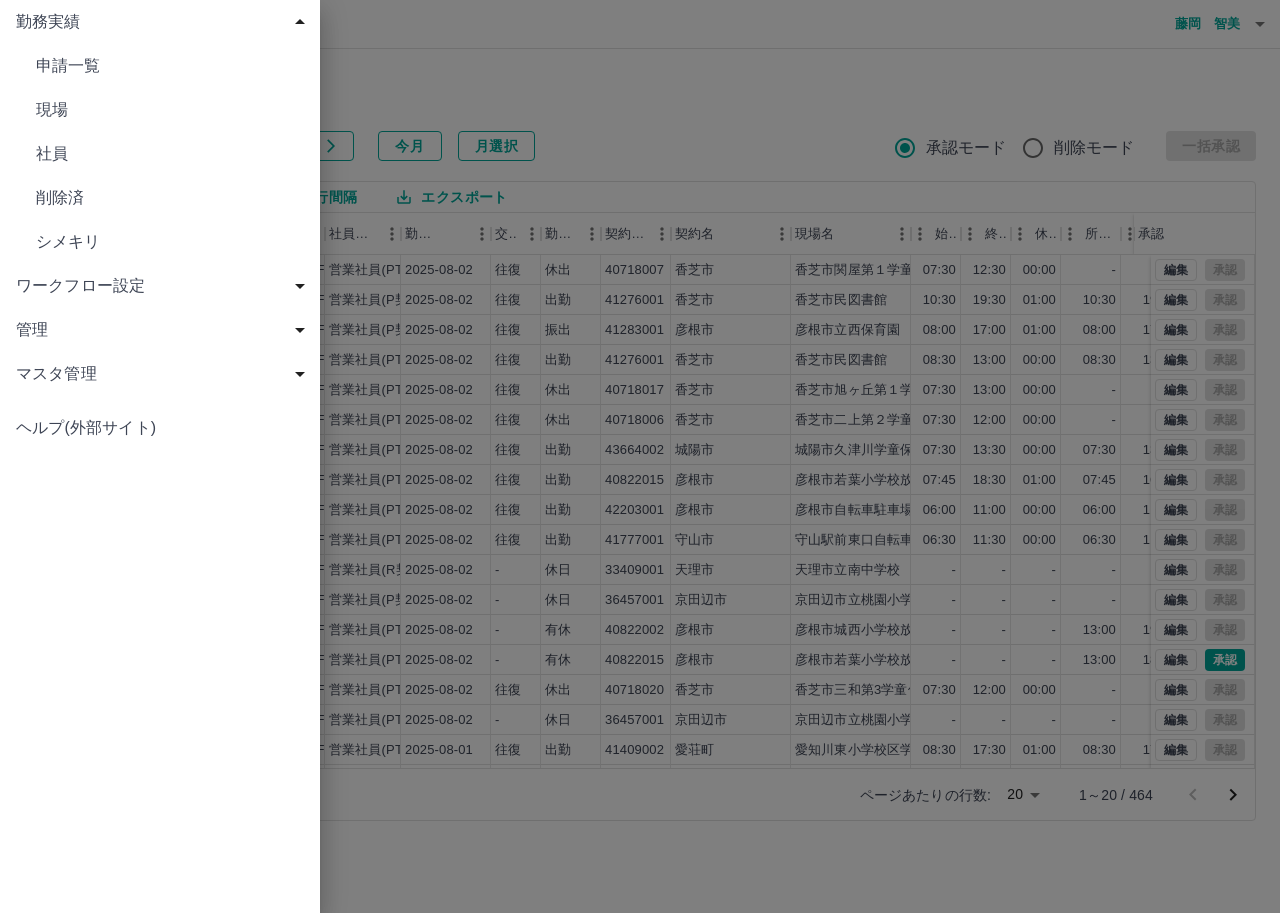 click on "現場" at bounding box center [170, 110] 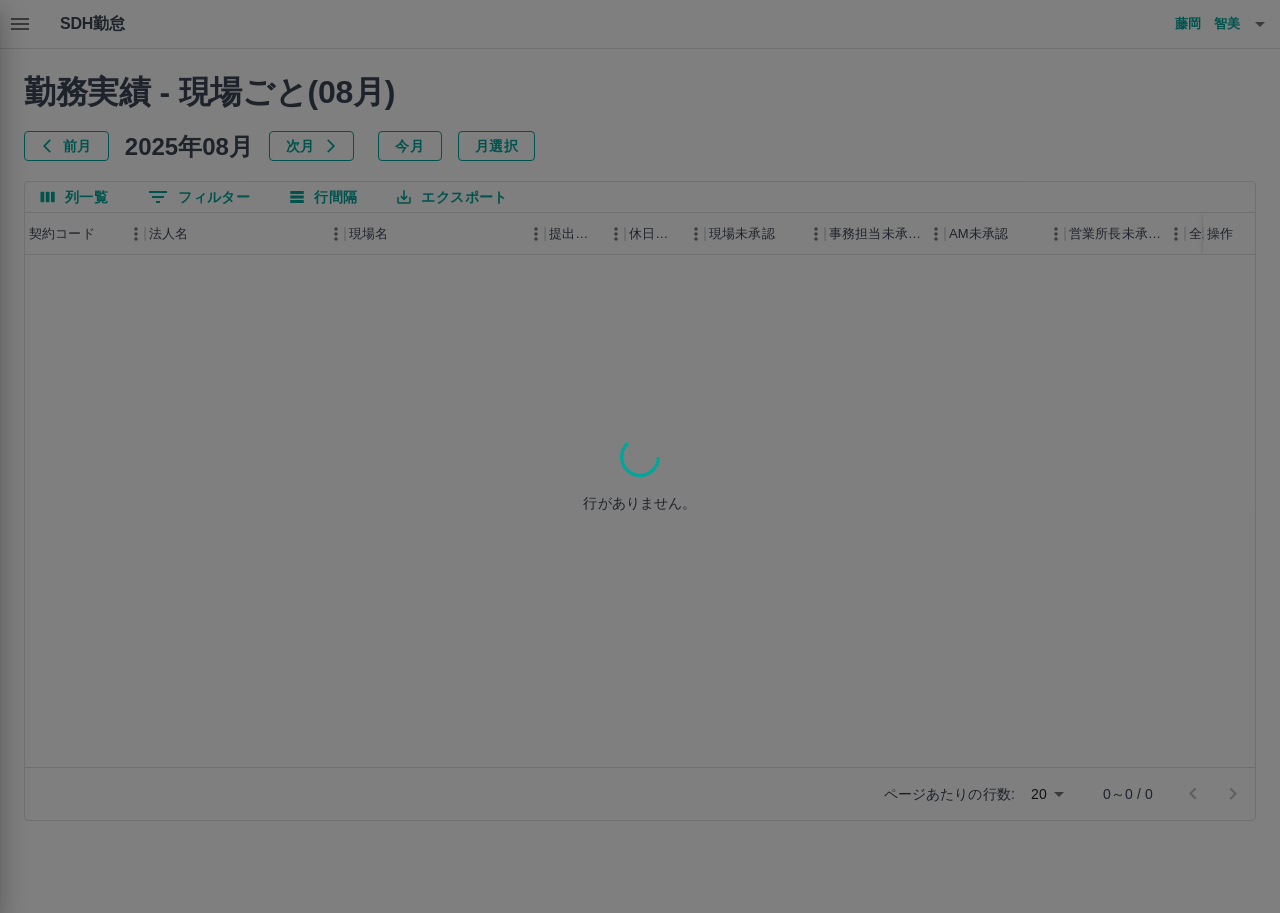 click at bounding box center (640, 456) 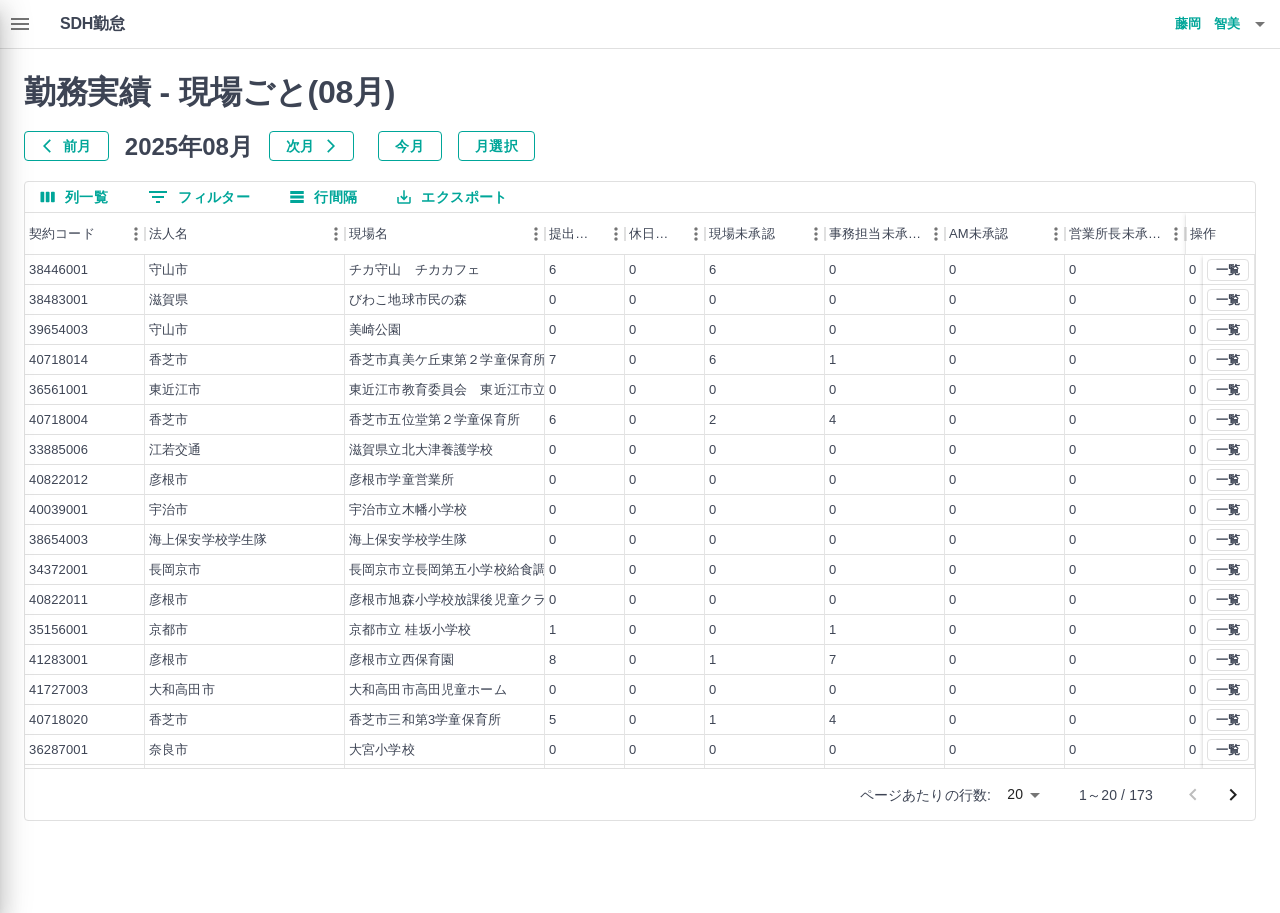 click at bounding box center [640, 456] 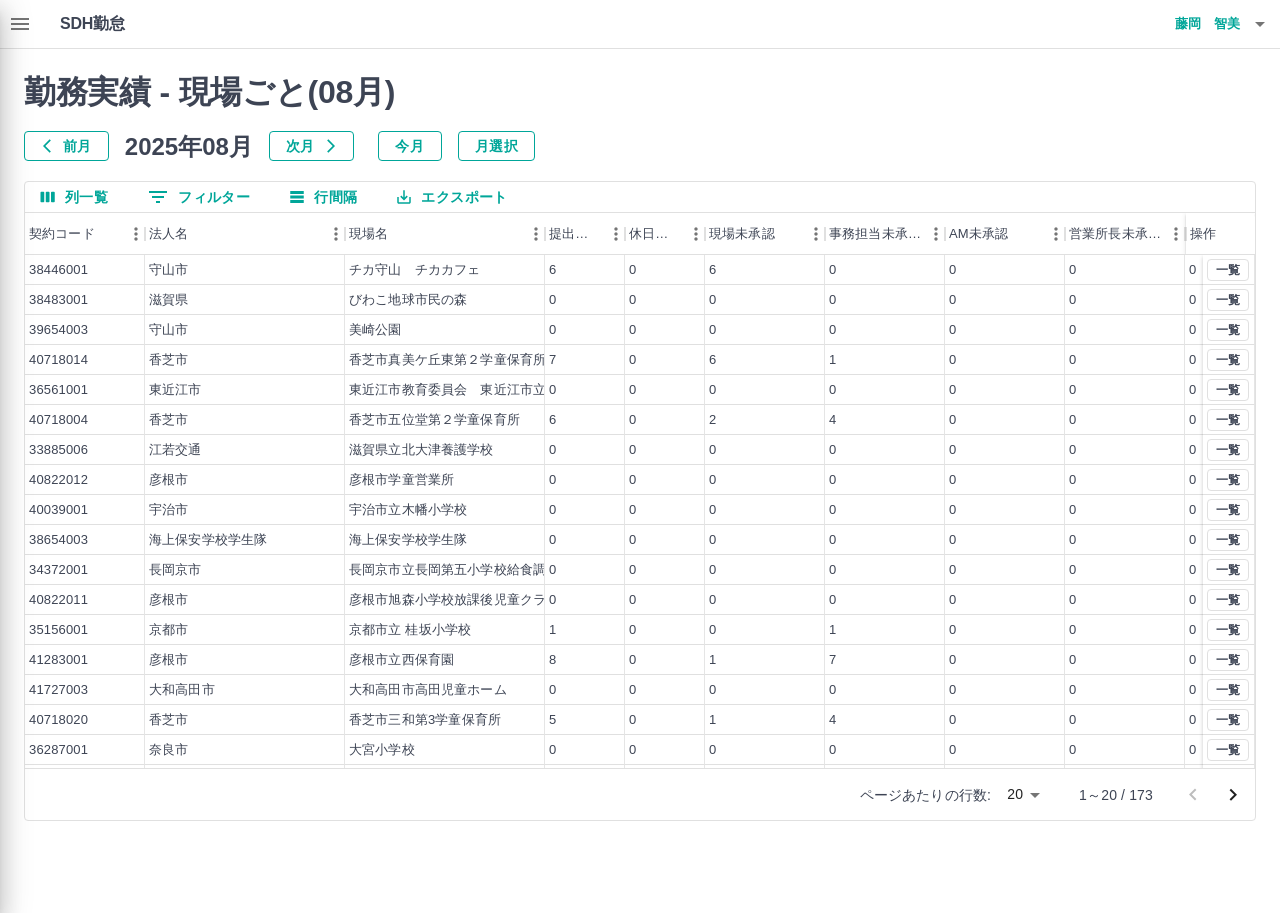 click at bounding box center (640, 456) 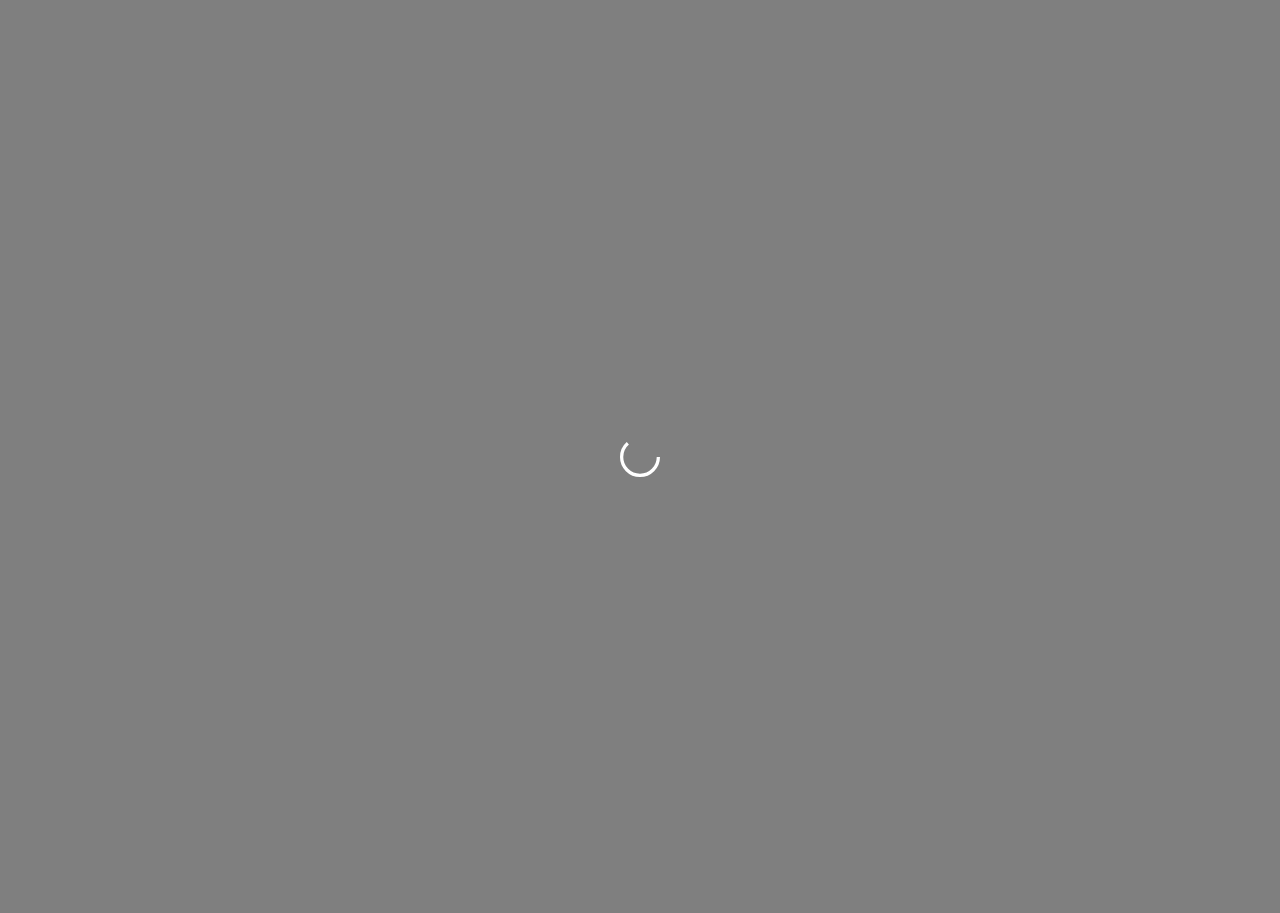 scroll, scrollTop: 0, scrollLeft: 0, axis: both 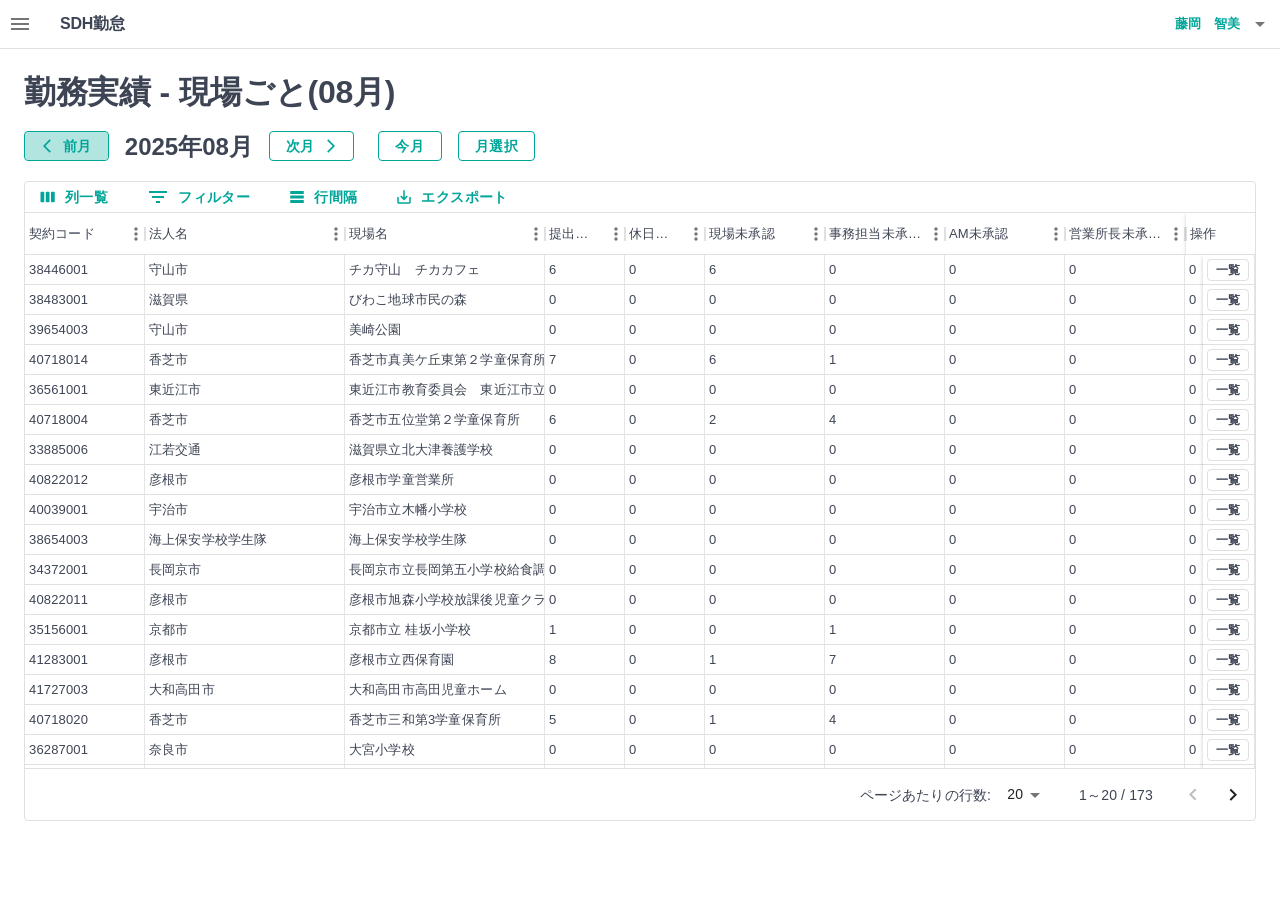 click on "前月" at bounding box center (66, 146) 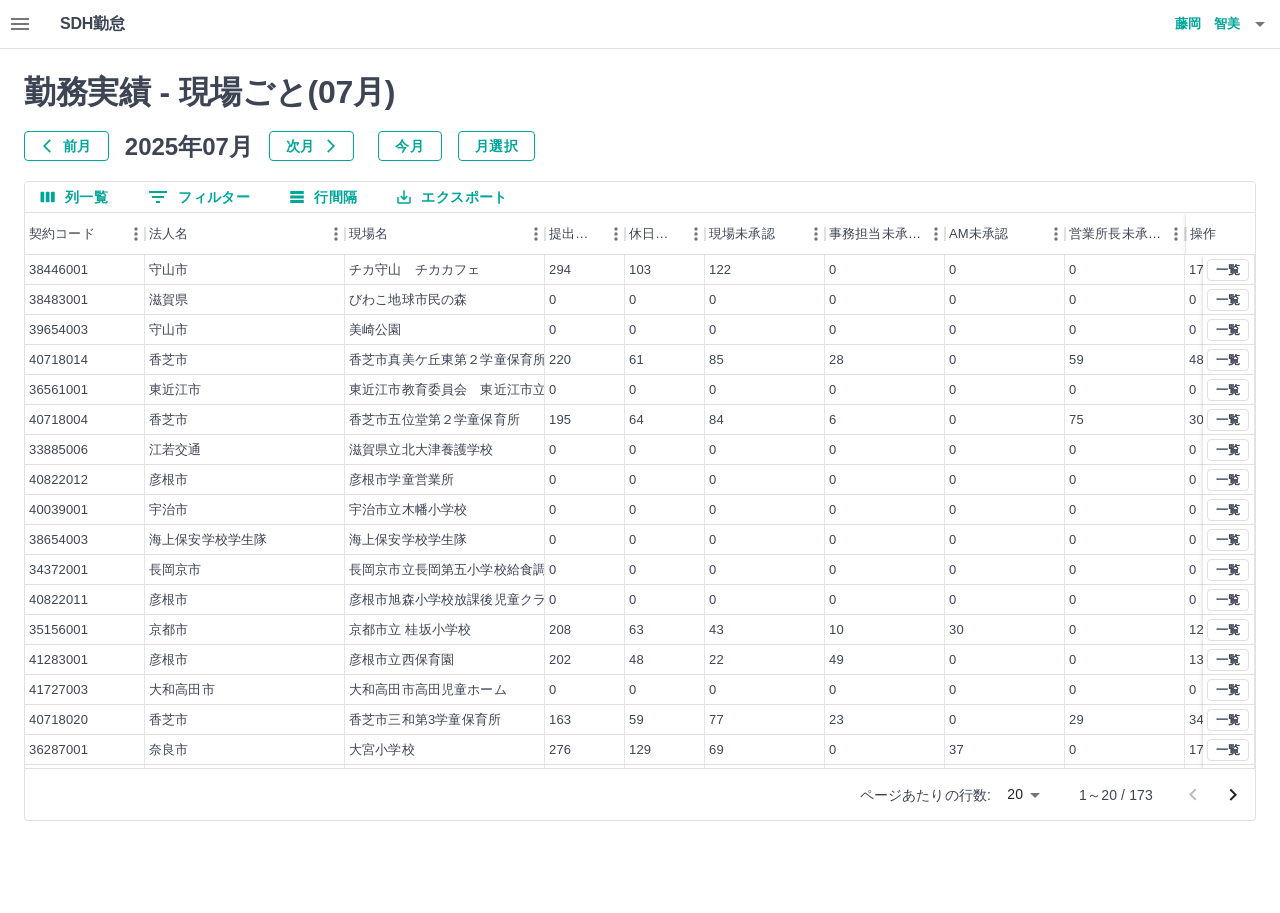 click on "0 フィルター" at bounding box center [199, 197] 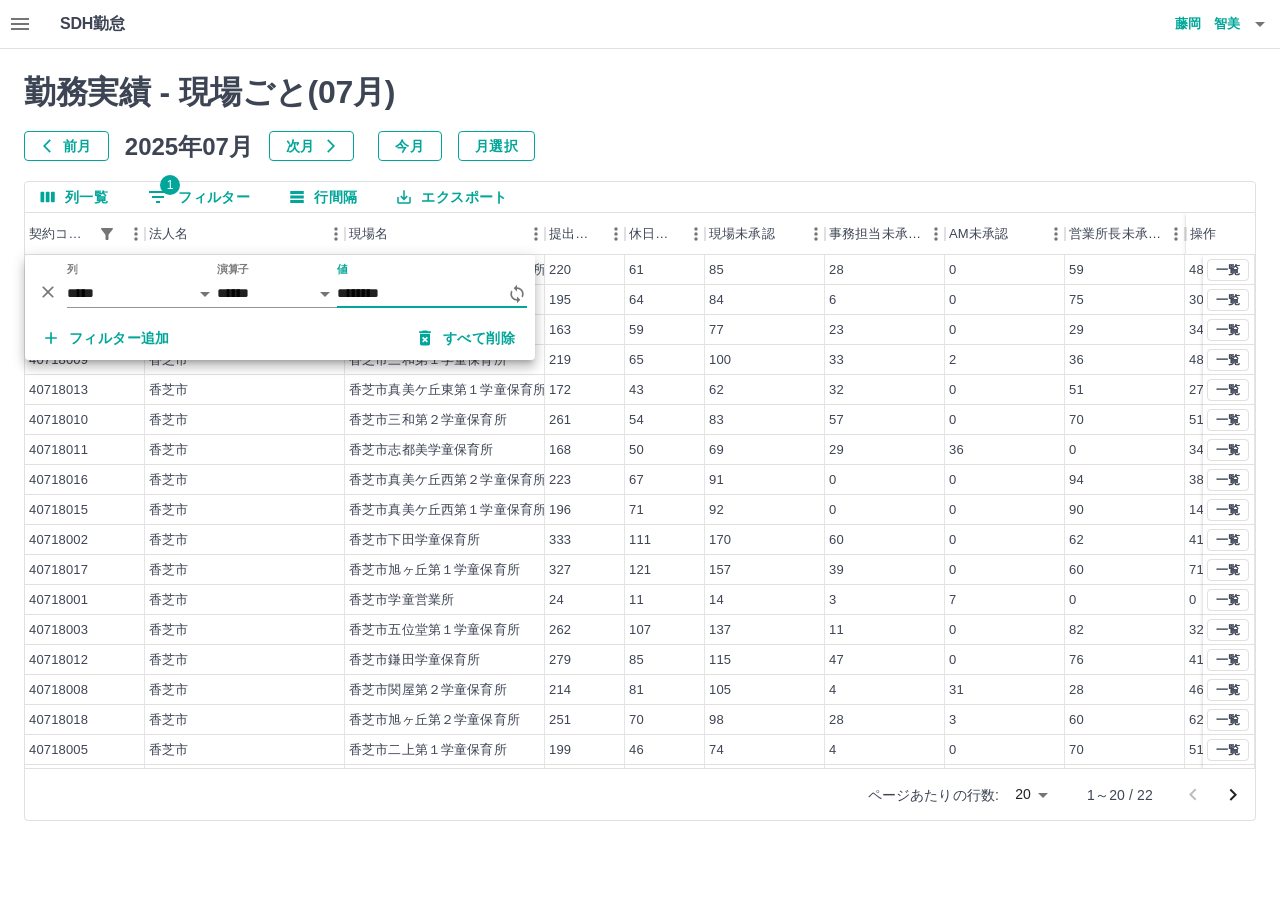 type on "********" 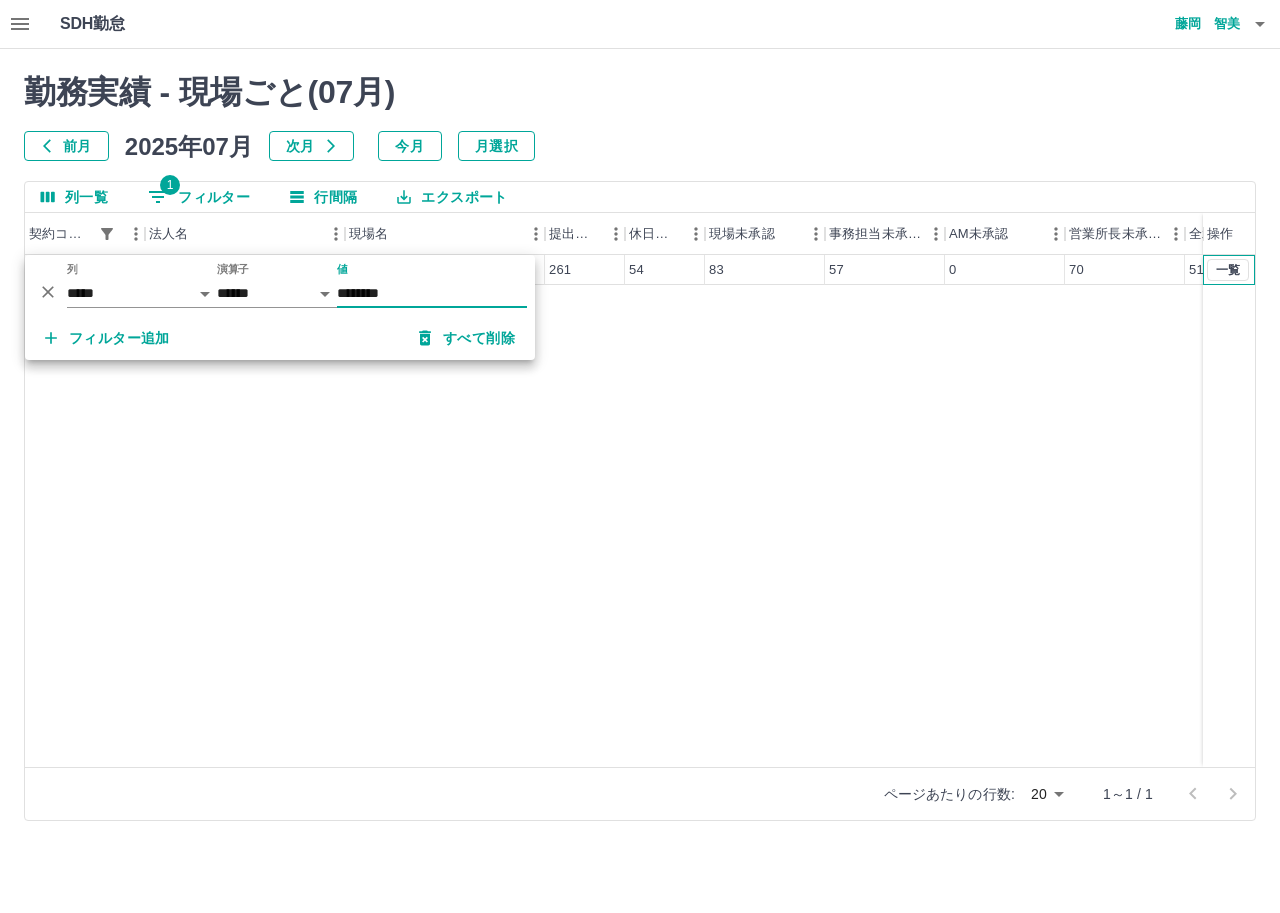 click on "一覧" at bounding box center (1229, 270) 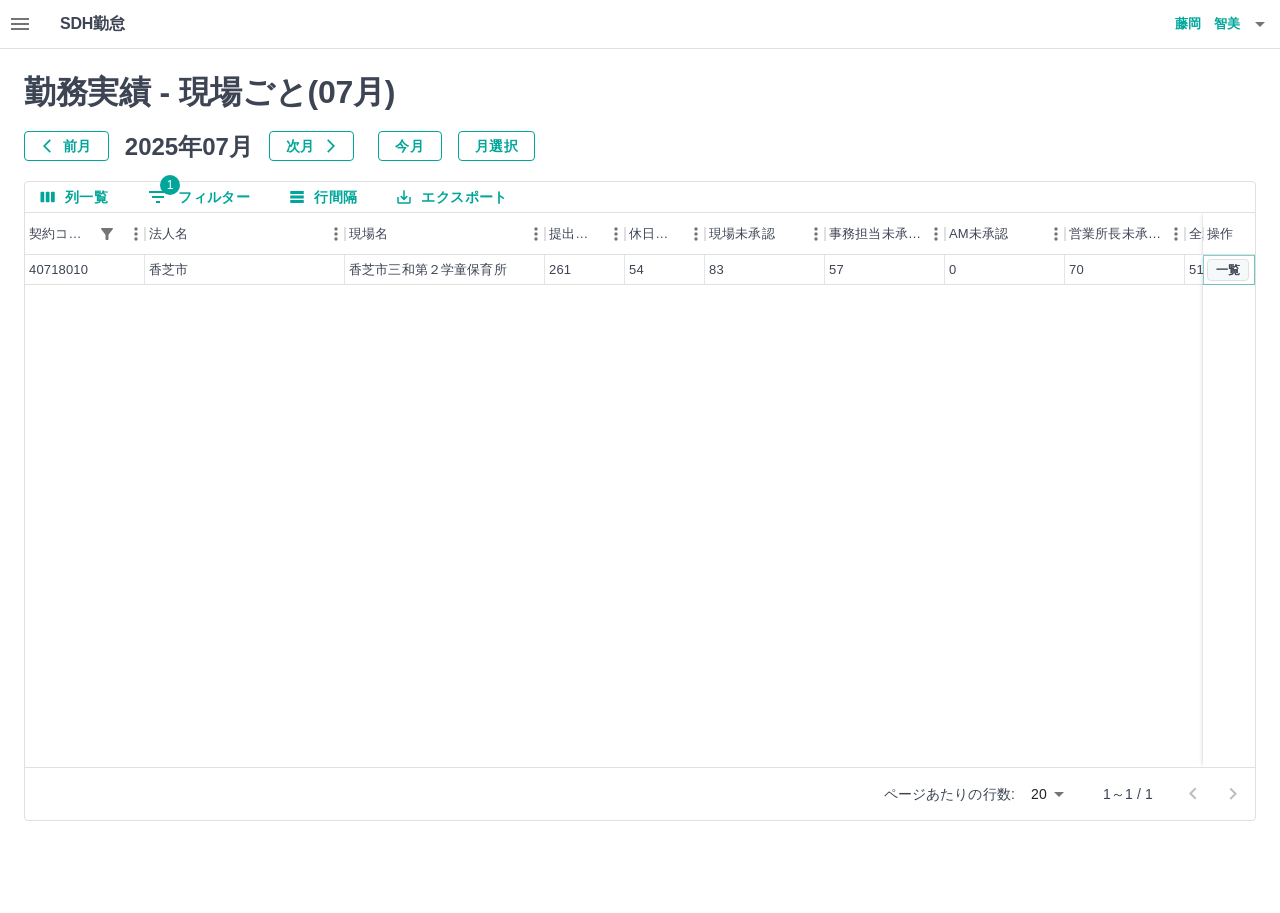 click on "一覧" at bounding box center (1228, 270) 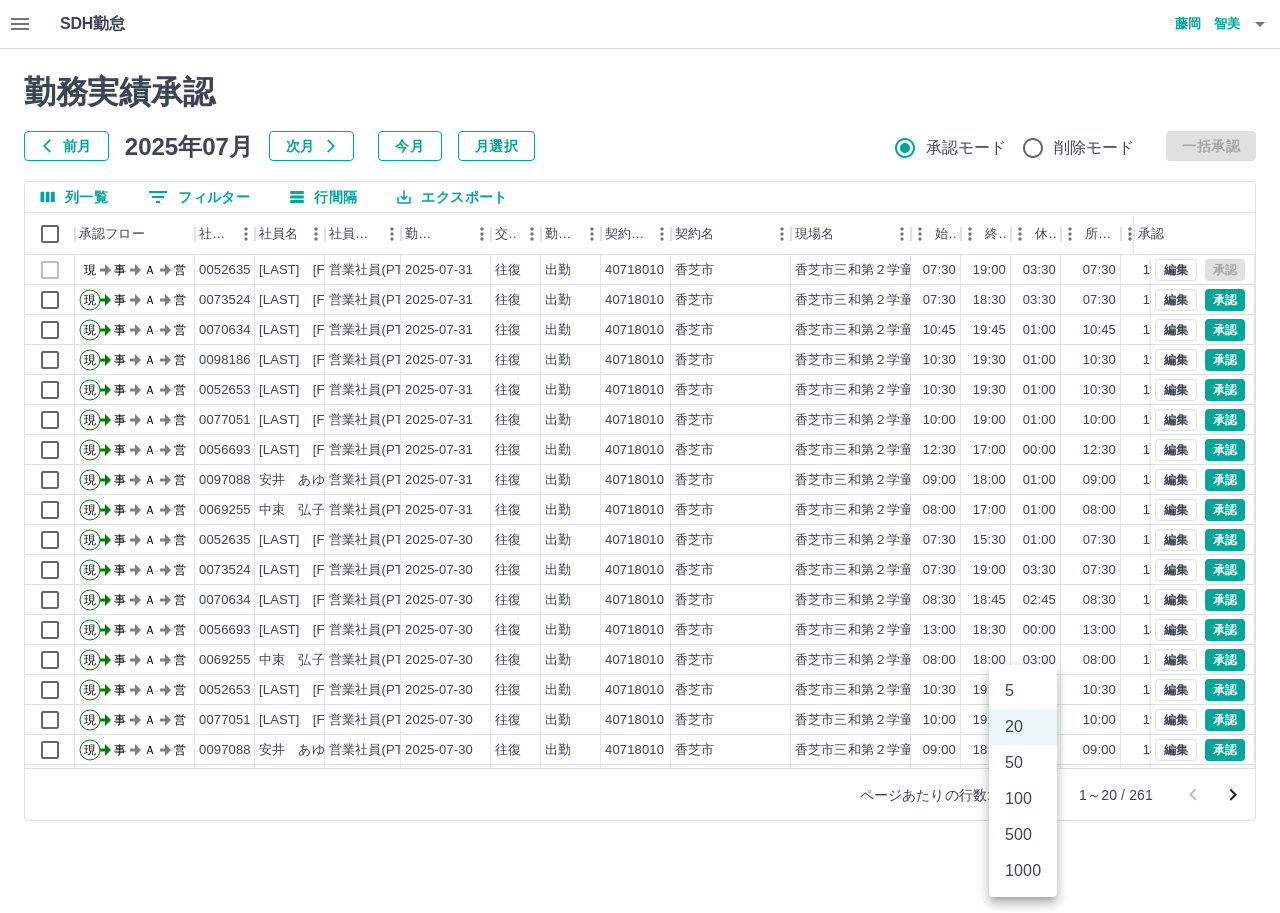 drag, startPoint x: 1047, startPoint y: 788, endPoint x: 1039, endPoint y: 801, distance: 15.264338 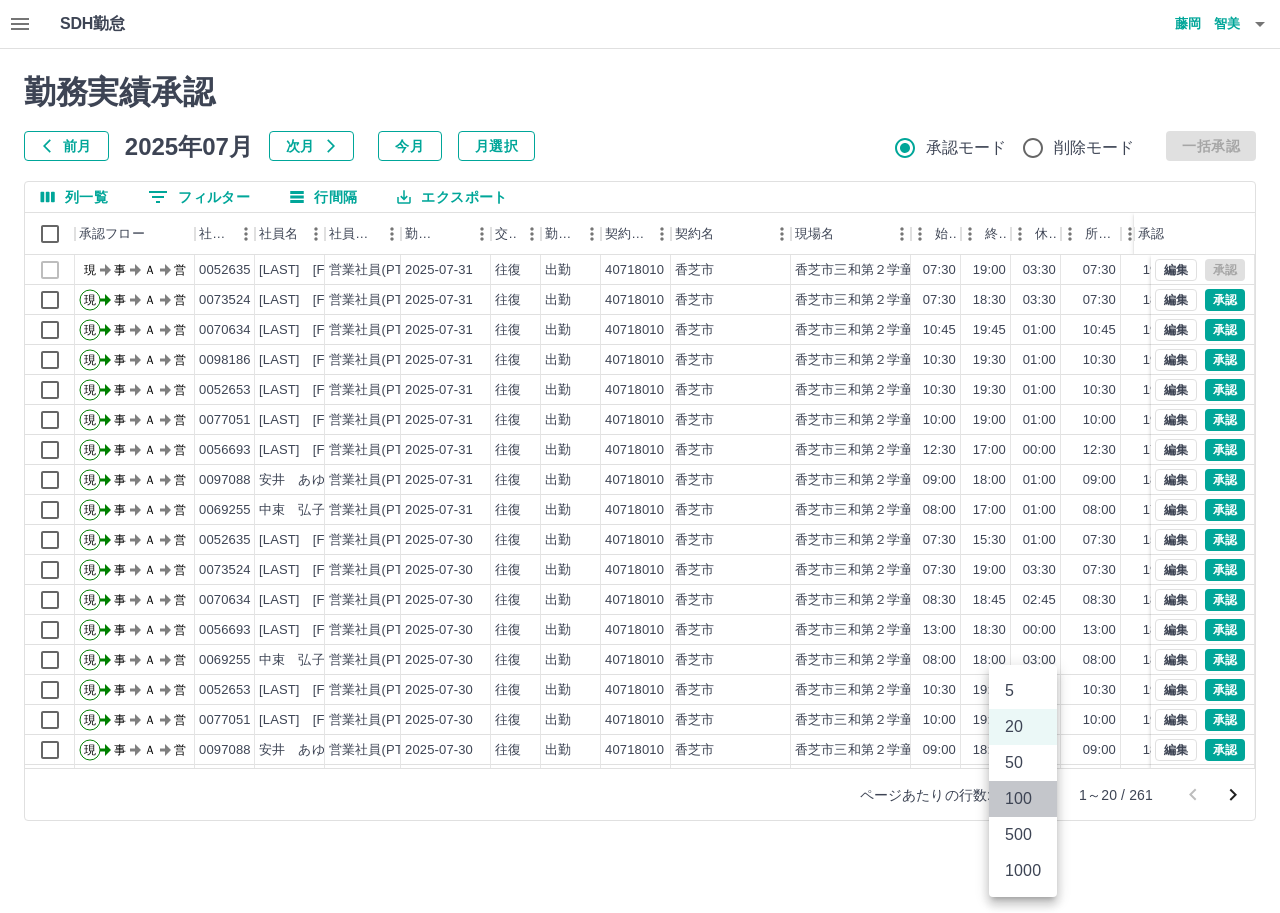 drag, startPoint x: 1034, startPoint y: 801, endPoint x: 1032, endPoint y: 815, distance: 14.142136 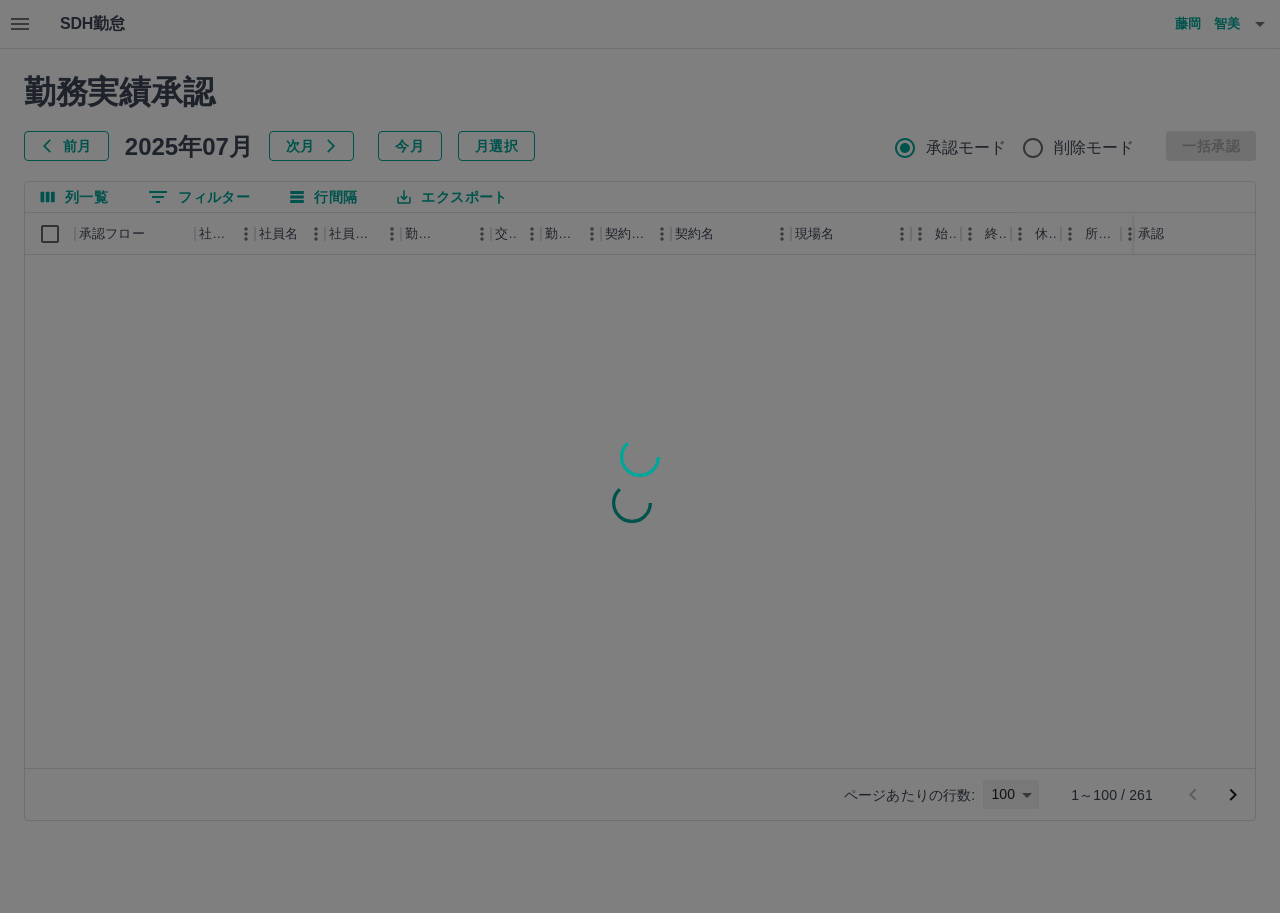 type on "***" 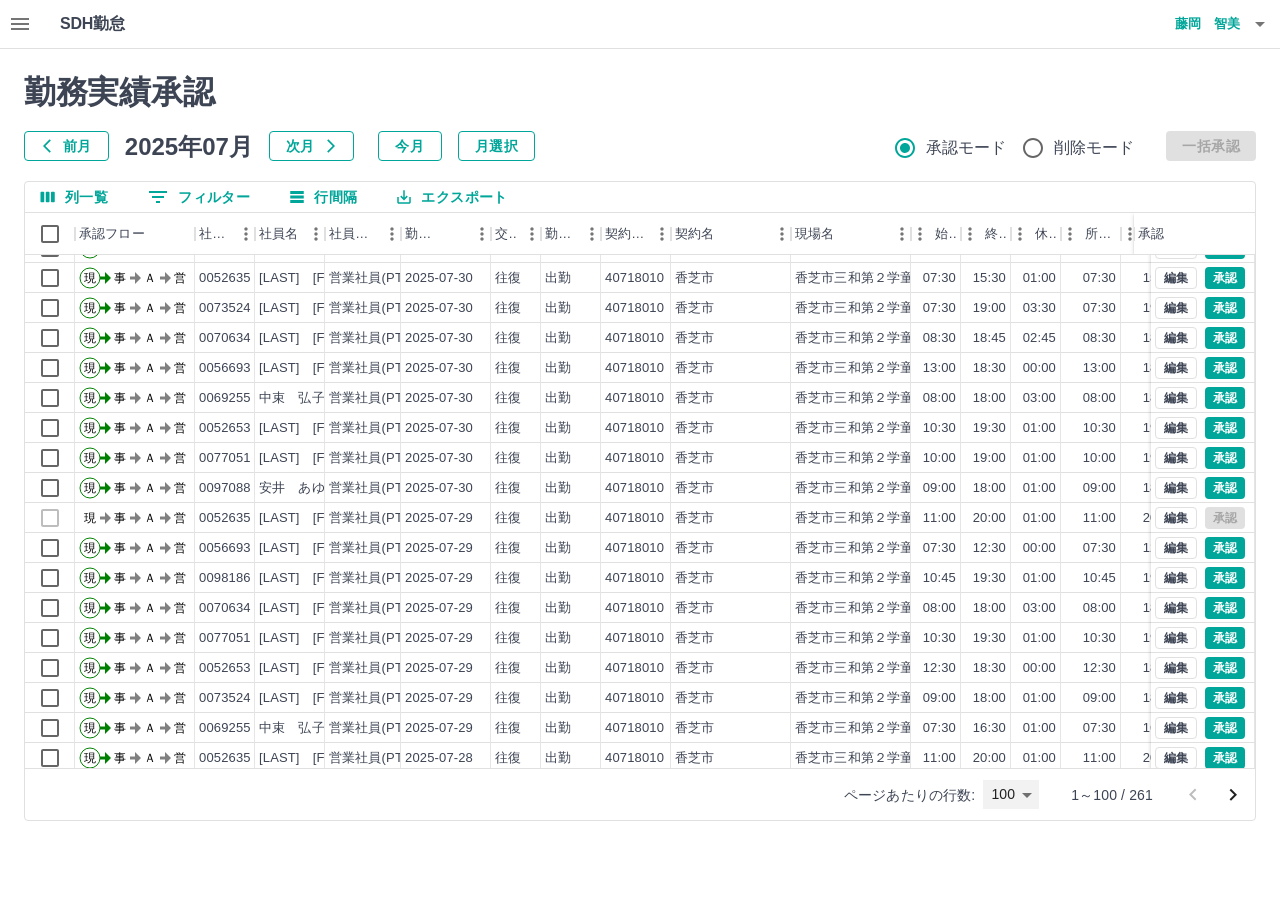 scroll, scrollTop: 300, scrollLeft: 0, axis: vertical 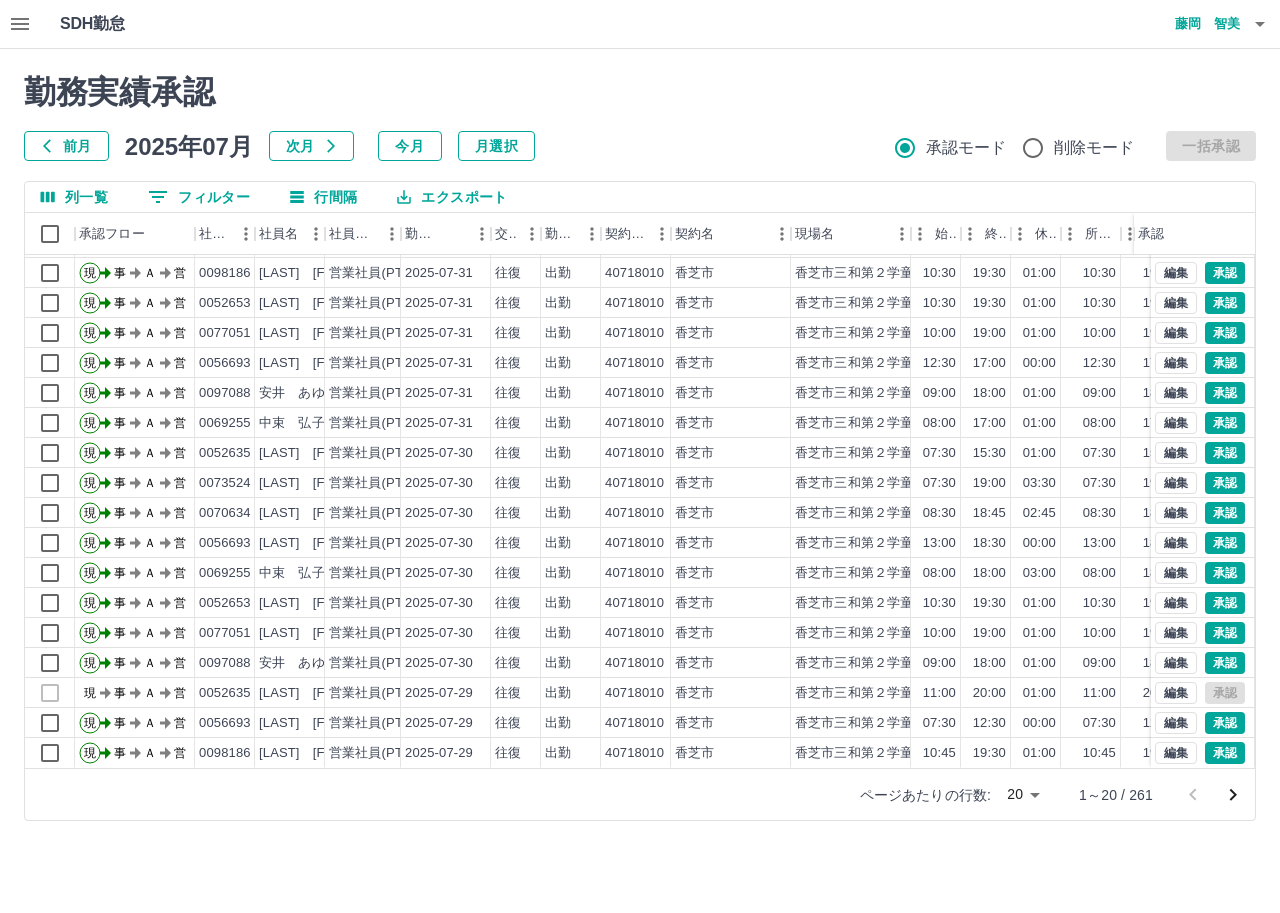 click on "SDH勤怠 藤岡　智美 勤務実績承認 前月 2025年07月 次月 今月 月選択 承認モード 削除モード 一括承認 列一覧 0 フィルター 行間隔 エクスポート 承認フロー 社員番号 社員名 社員区分 勤務日 交通費 勤務区分 契約コード 契約名 現場名 始業 終業 休憩 所定開始 所定終業 所定休憩 拘束 勤務 遅刻等 承認 現 事 Ａ 営 0073524 髙橋　裕子 営業社員(PT契約) 2025-07-31 往復 出勤 40718010 香芝市 香芝市三和第２学童保育所 07:30 18:30 03:30 07:30 18:30 03:30 11:00 07:30 00:00 現 事 Ａ 営 0070634 西川　江里 営業社員(PT契約) 2025-07-31 往復 出勤 40718010 香芝市 香芝市三和第２学童保育所 10:45 19:45 01:00 10:45 19:45 01:00 09:00 08:00 00:00 現 事 Ａ 営 0098186 藤木　和子 営業社員(PT契約) 2025-07-31 往復 出勤 40718010 香芝市 香芝市三和第２学童保育所 10:30 19:30 01:00 10:30 19:30 01:00 09:00 08:00 00:00 現 事 Ａ 営 0052653 現" at bounding box center [640, 422] 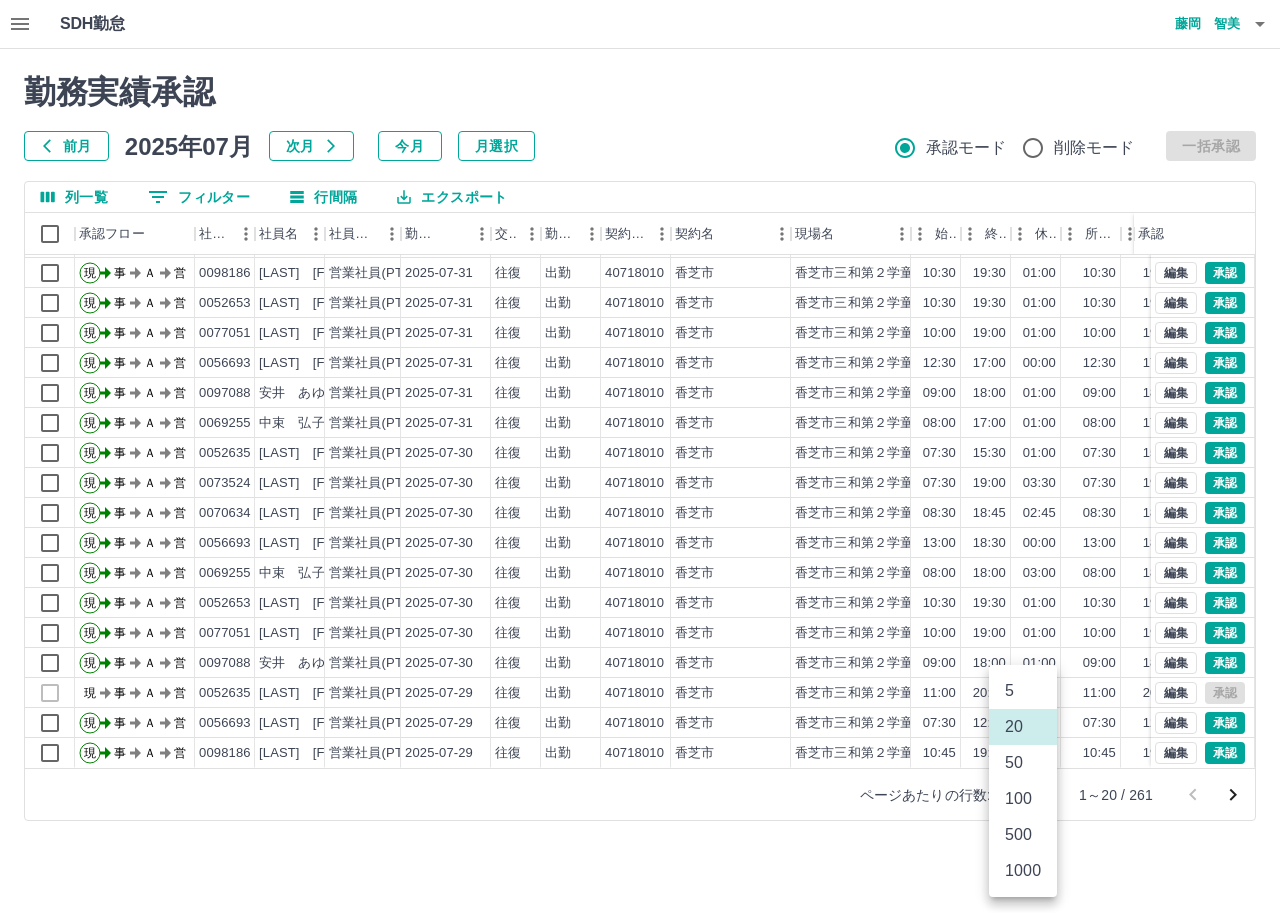 click on "100" at bounding box center [1023, 799] 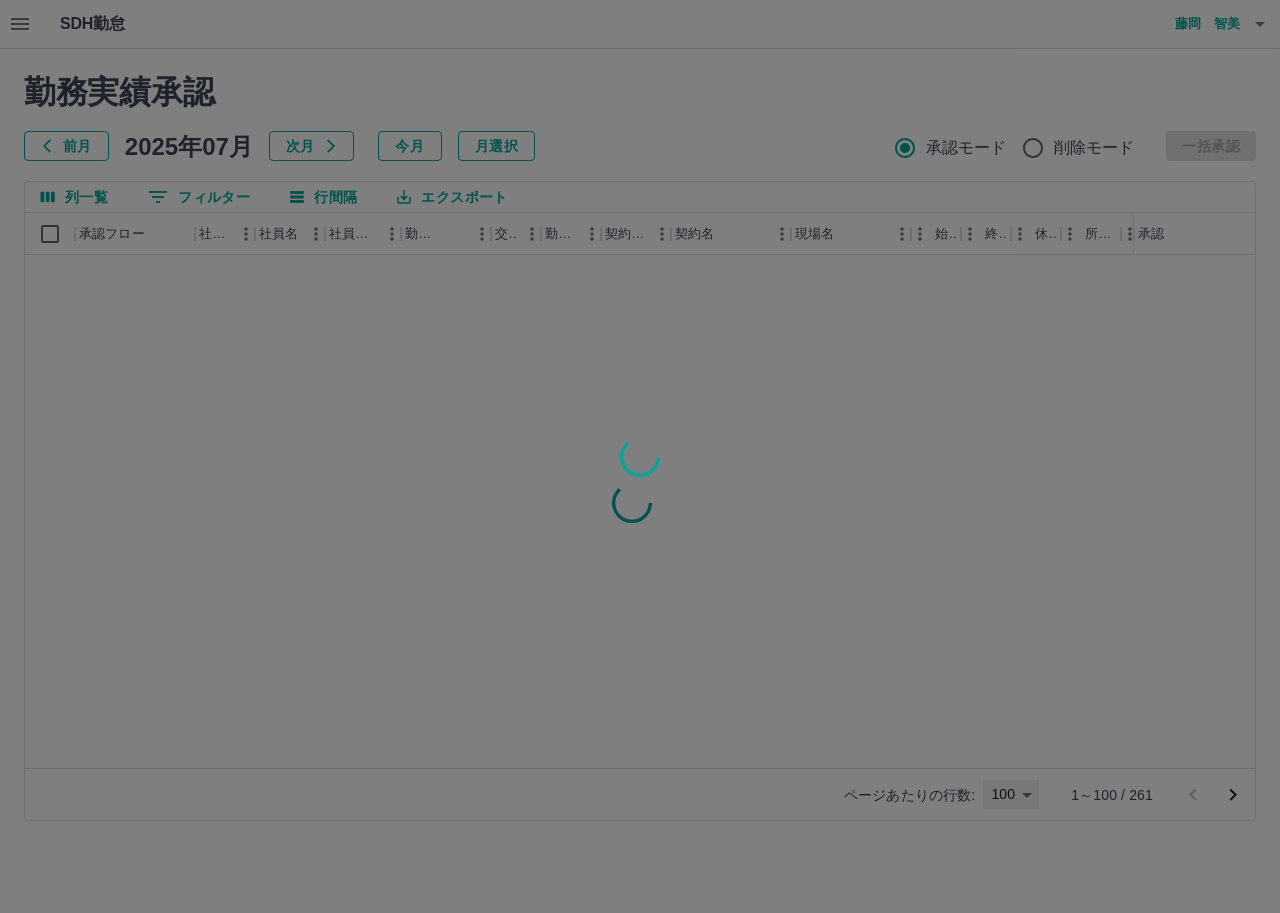 type on "***" 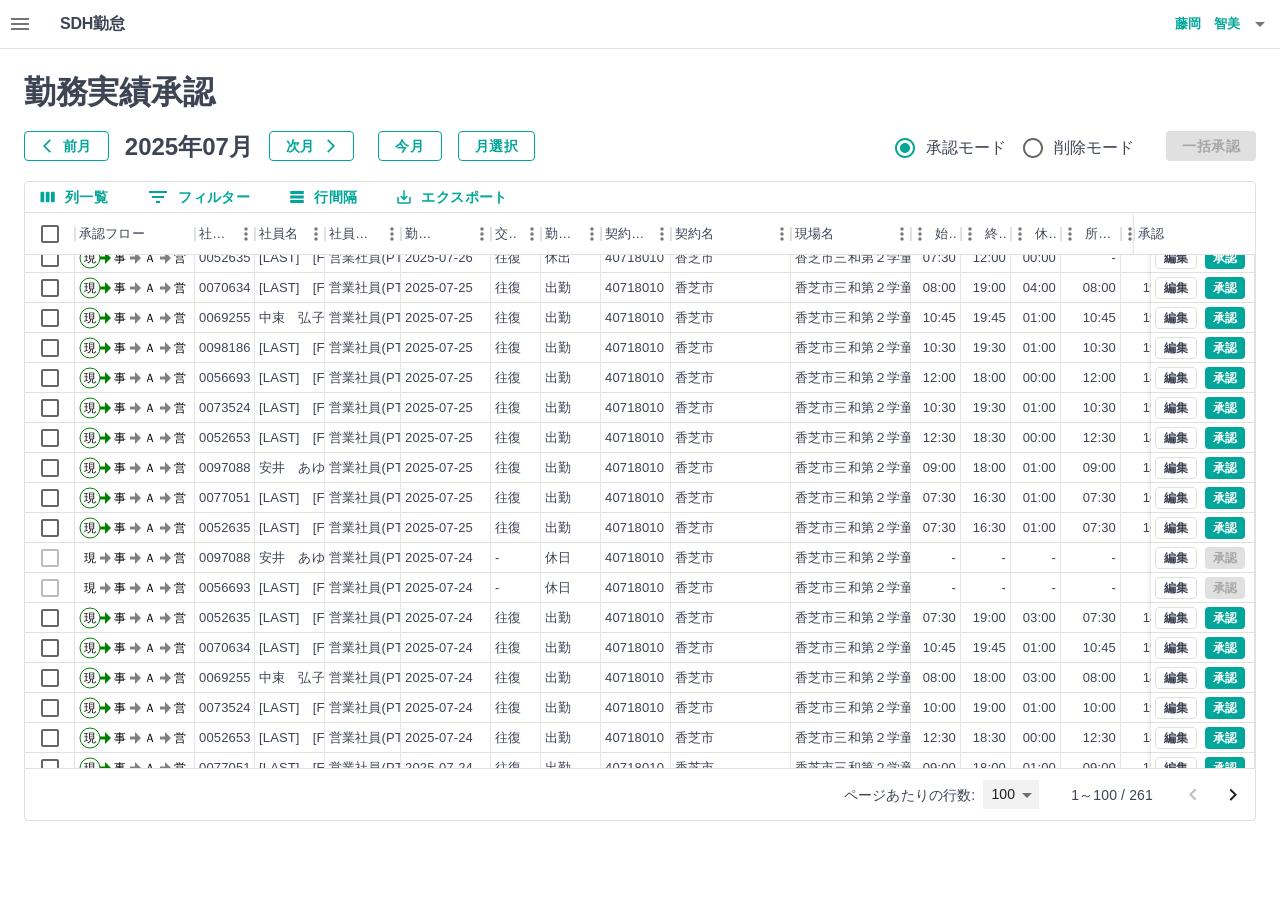 scroll, scrollTop: 1100, scrollLeft: 0, axis: vertical 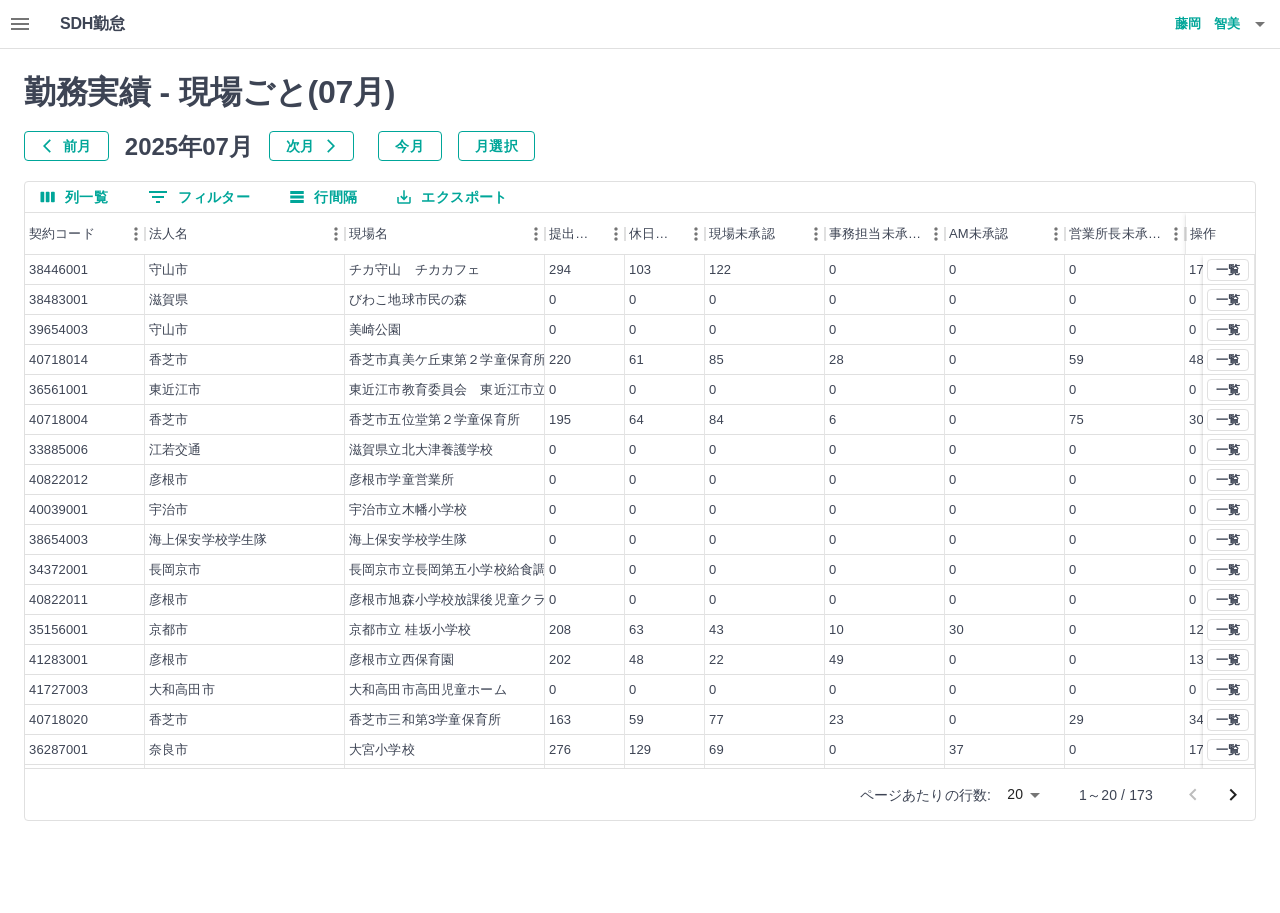 click on "勤務実績 - 現場ごと( 07 月) 前月 2025年07月 次月 今月 月選択 列一覧 0 フィルター 行間隔 エクスポート 契約コード 法人名 現場名 提出件数 休日件数 現場未承認 事務担当未承認 AM未承認 営業所長未承認 全承認済 操作 38446001 守山市 チカ守山　チカカフェ 294 103 122 0 0 0 172 38483001 滋賀県 びわこ地球市民の森 0 0 0 0 0 0 0 39654003 守山市 美崎公園 0 0 0 0 0 0 0 40718014 香芝市 香芝市真美ケ丘東第２学童保育所 220 61 85 28 0 59 48 36561001 東近江市 東近江市教育委員会　東近江市立玉緒小学校 0 0 0 0 0 0 0 40718004 香芝市 香芝市五位堂第２学童保育所 195 64 84 6 0 75 30 33885006 江若交通 滋賀県立北大津養護学校 0 0 0 0 0 0 0 40822012 彦根市 彦根市学童営業所 0 0 0 0 0 0 0 40039001 宇治市 宇治市立木幡小学校 0 0 0 0 0 0 0 38654003 海上保安学校学生隊 海上保安学校学生隊 0 0 0 0 0 0 0 34372001 長岡京市 0" at bounding box center (640, 447) 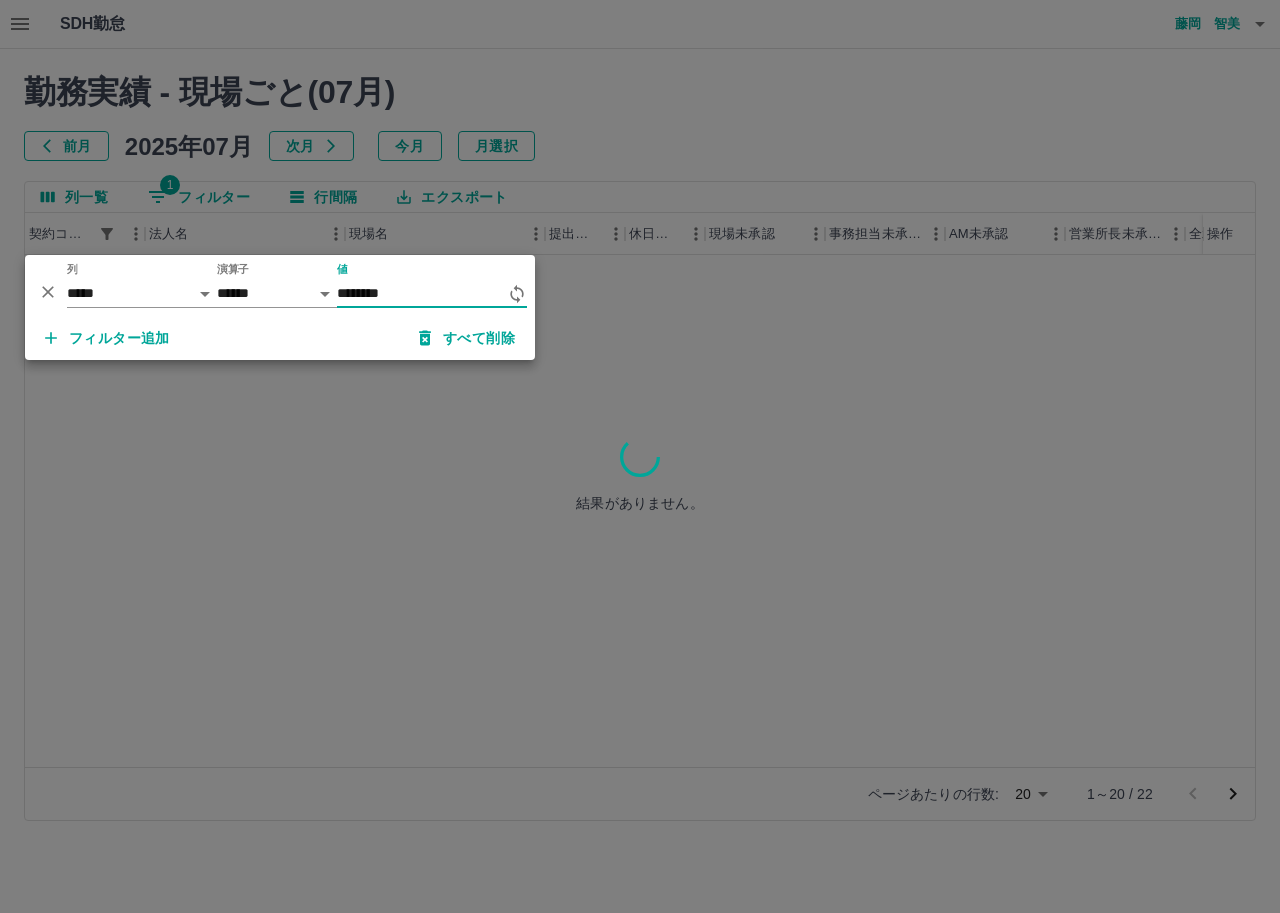 type on "********" 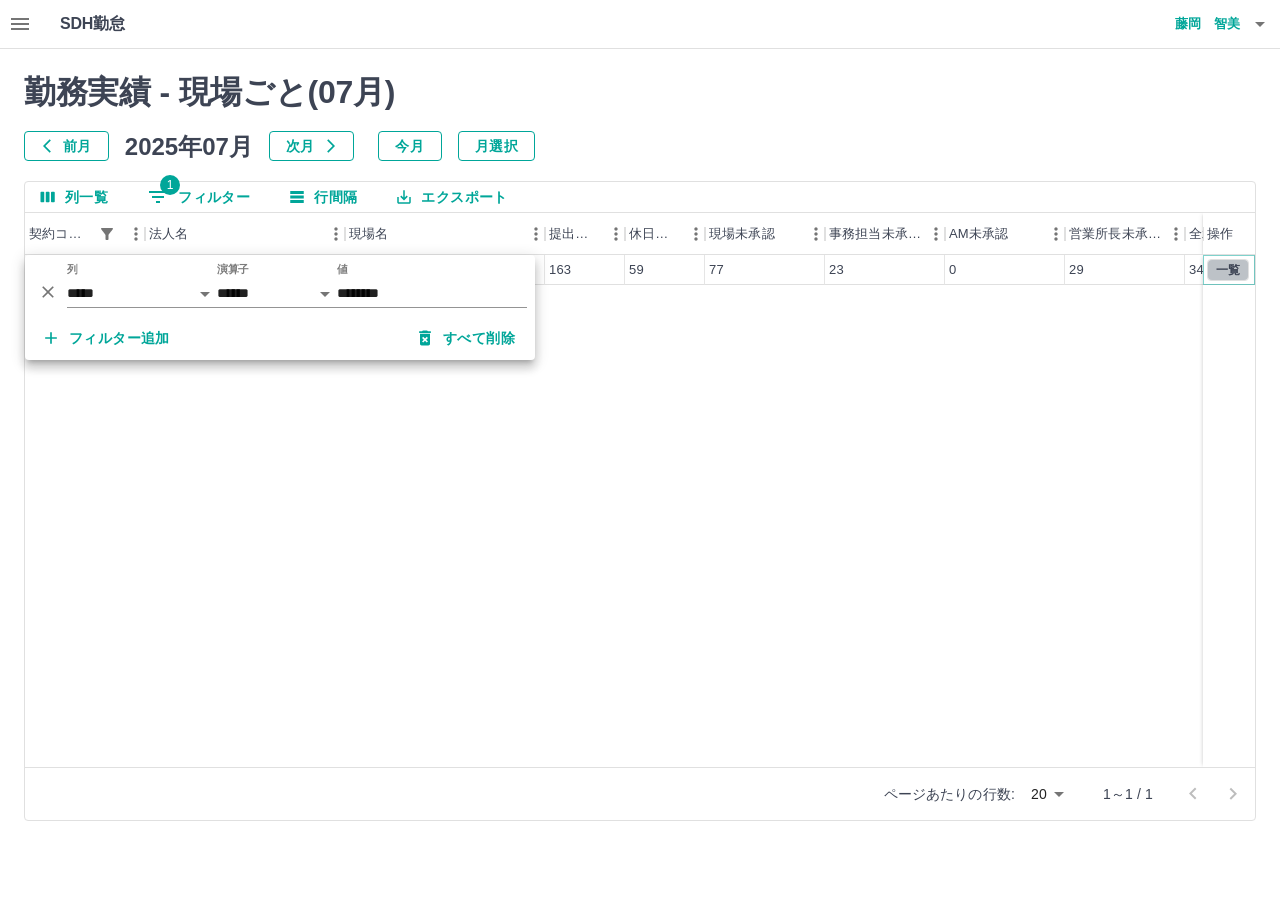click on "一覧" at bounding box center (1228, 270) 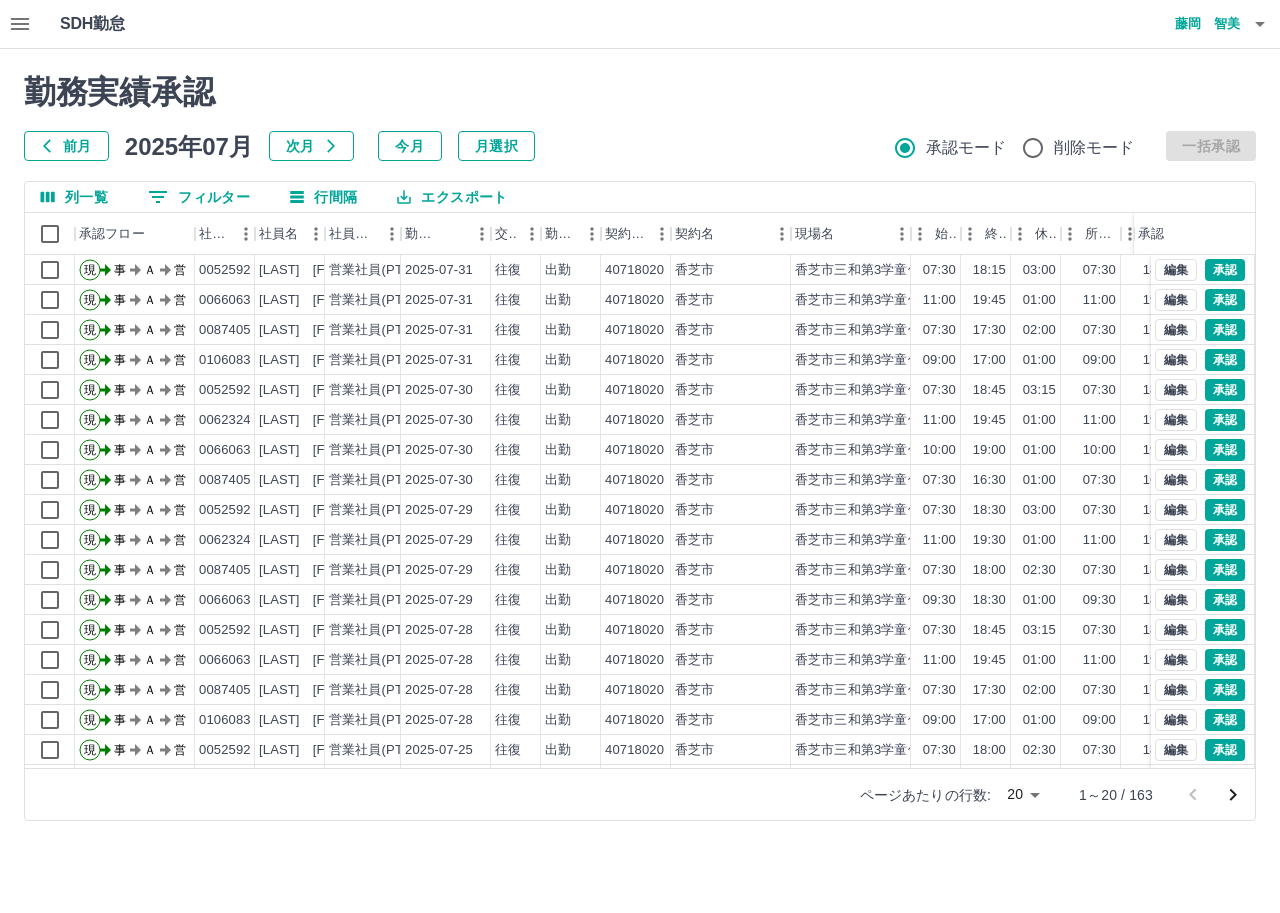 click on "SDH勤怠 藤岡　智美 勤務実績承認 前月 2025年07月 次月 今月 月選択 承認モード 削除モード 一括承認 列一覧 0 フィルター 行間隔 エクスポート 承認フロー 社員番号 社員名 社員区分 勤務日 交通費 勤務区分 契約コード 契約名 現場名 始業 終業 休憩 所定開始 所定終業 所定休憩 拘束 勤務 遅刻等 承認 現 事 Ａ 営 0052592 矢追　恵美子 営業社員(PT契約) 2025-07-31 往復 出勤 40718020 香芝市 香芝市三和第3学童保育所 07:30 18:15 03:00 07:30 18:15 03:00 10:45 07:45 00:00 現 事 Ａ 営 0066063 植嶋　邦恵 営業社員(PT契約) 2025-07-31 往復 出勤 40718020 香芝市 香芝市三和第3学童保育所 11:00 19:45 01:00 11:00 19:45 01:00 08:45 07:45 00:00 現 事 Ａ 営 0087405 中田　好美 営業社員(PT契約) 2025-07-31 往復 出勤 40718020 香芝市 香芝市三和第3学童保育所 07:30 17:30 02:00 07:30 17:30 02:00 10:00 08:00 00:00 現 事 Ａ 営 0106083 往復" at bounding box center (640, 422) 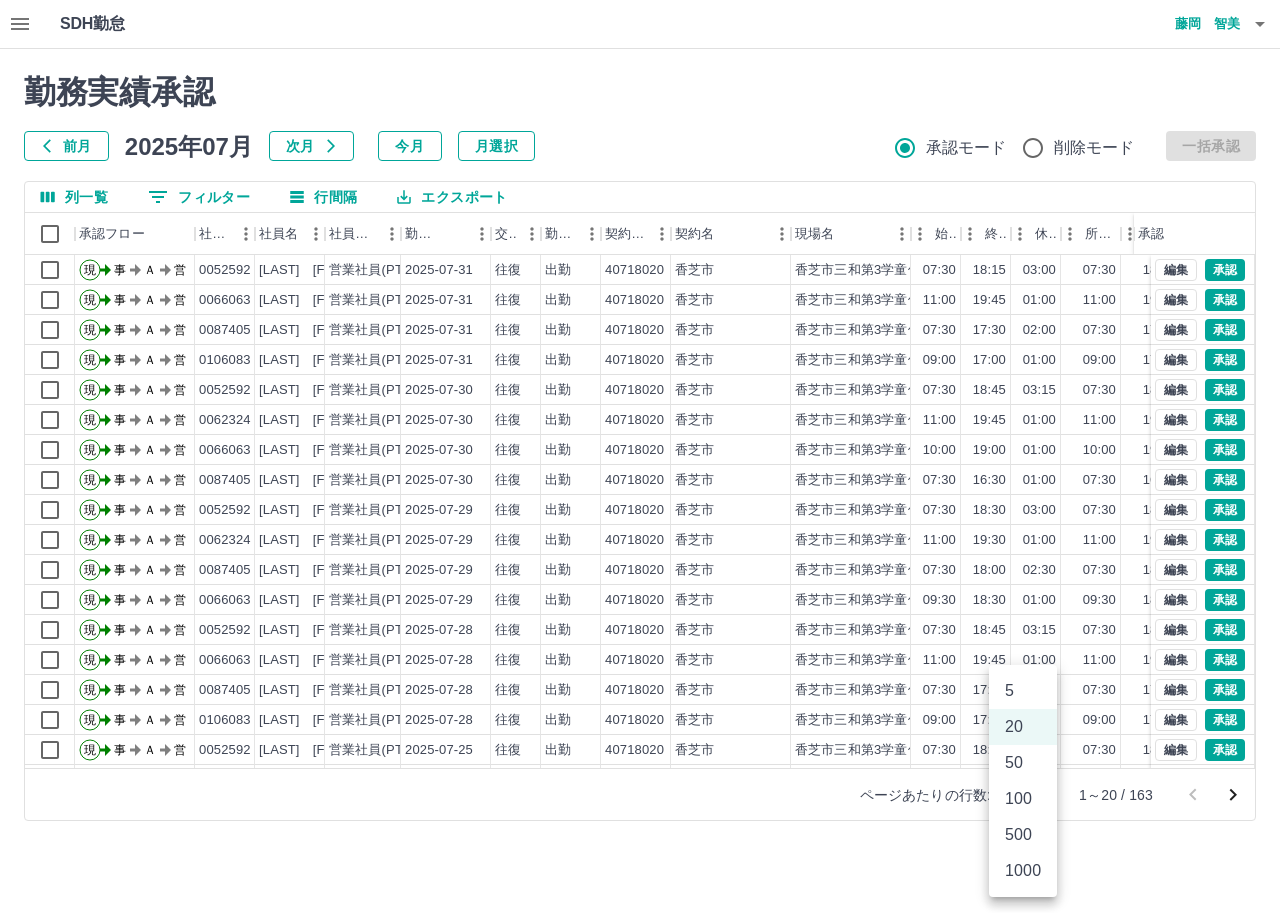 click on "500" at bounding box center (1023, 835) 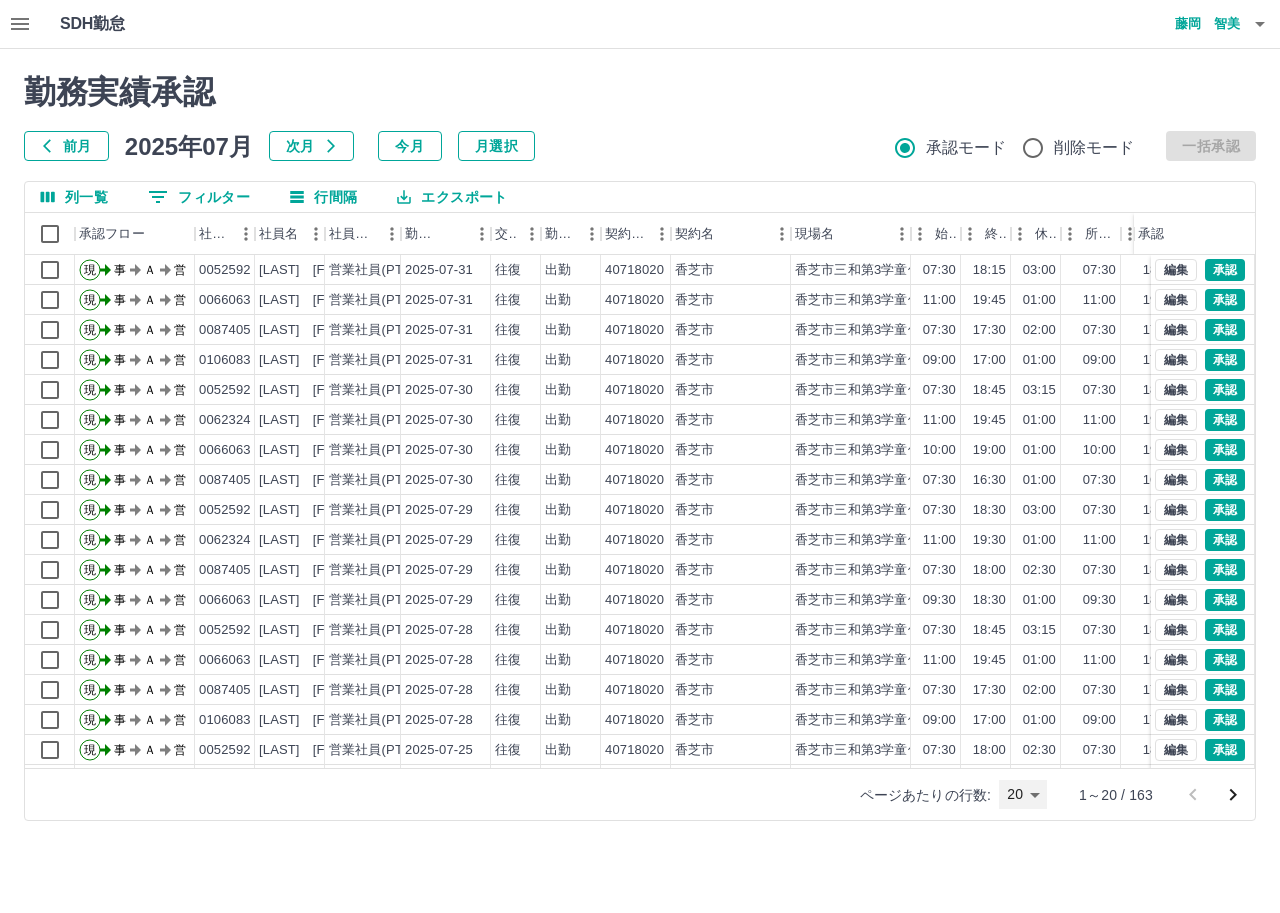 type on "***" 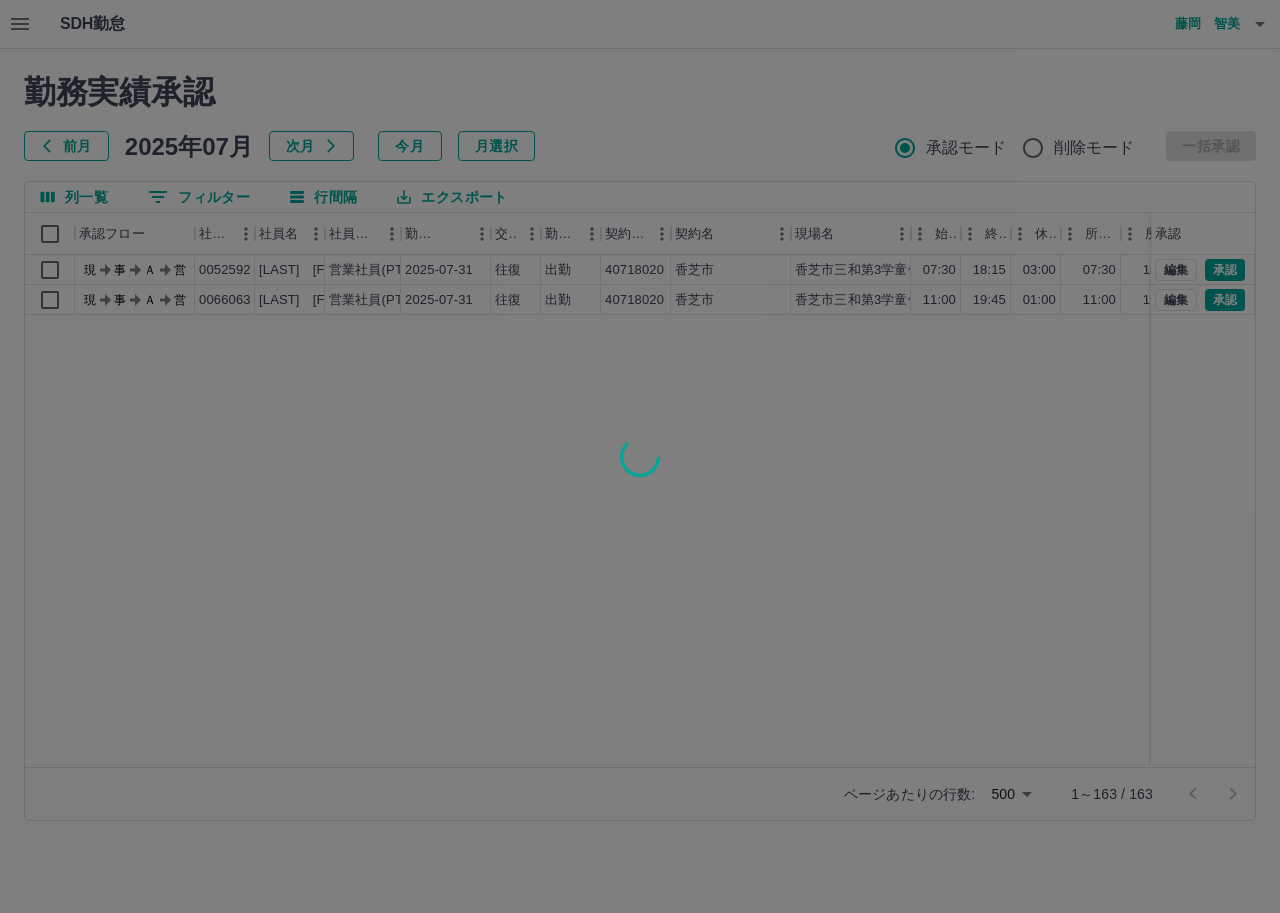 click at bounding box center [640, 456] 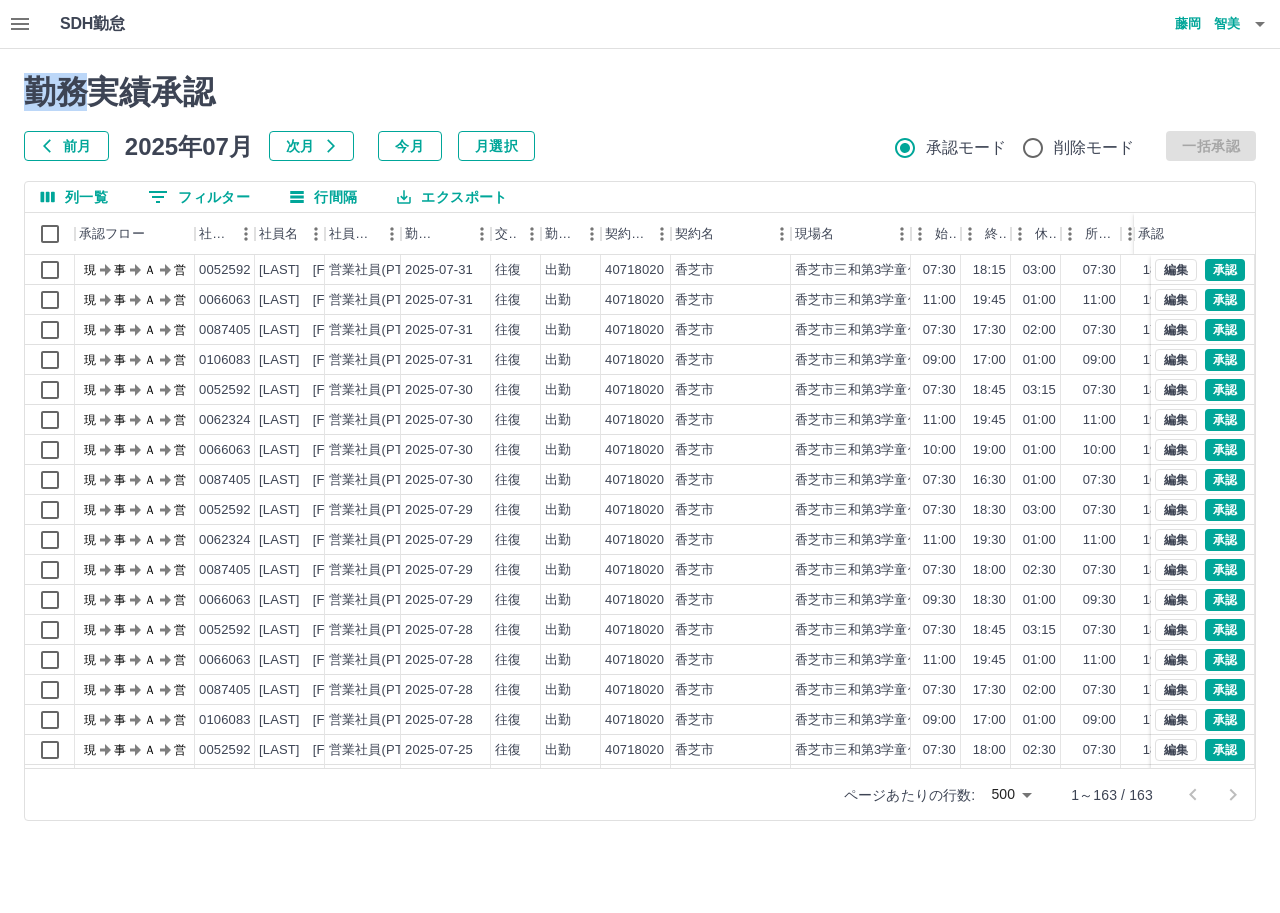 click at bounding box center [640, 456] 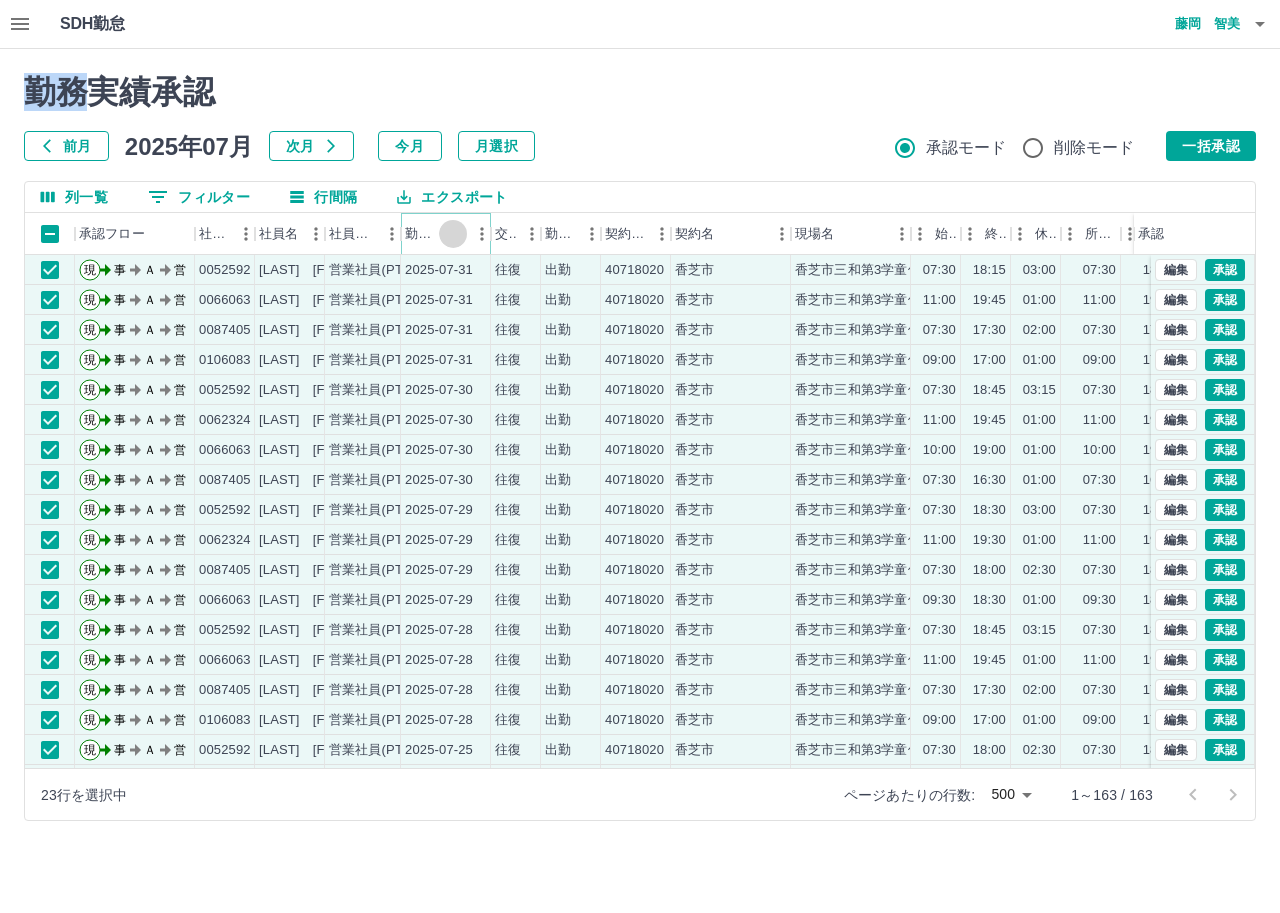 click 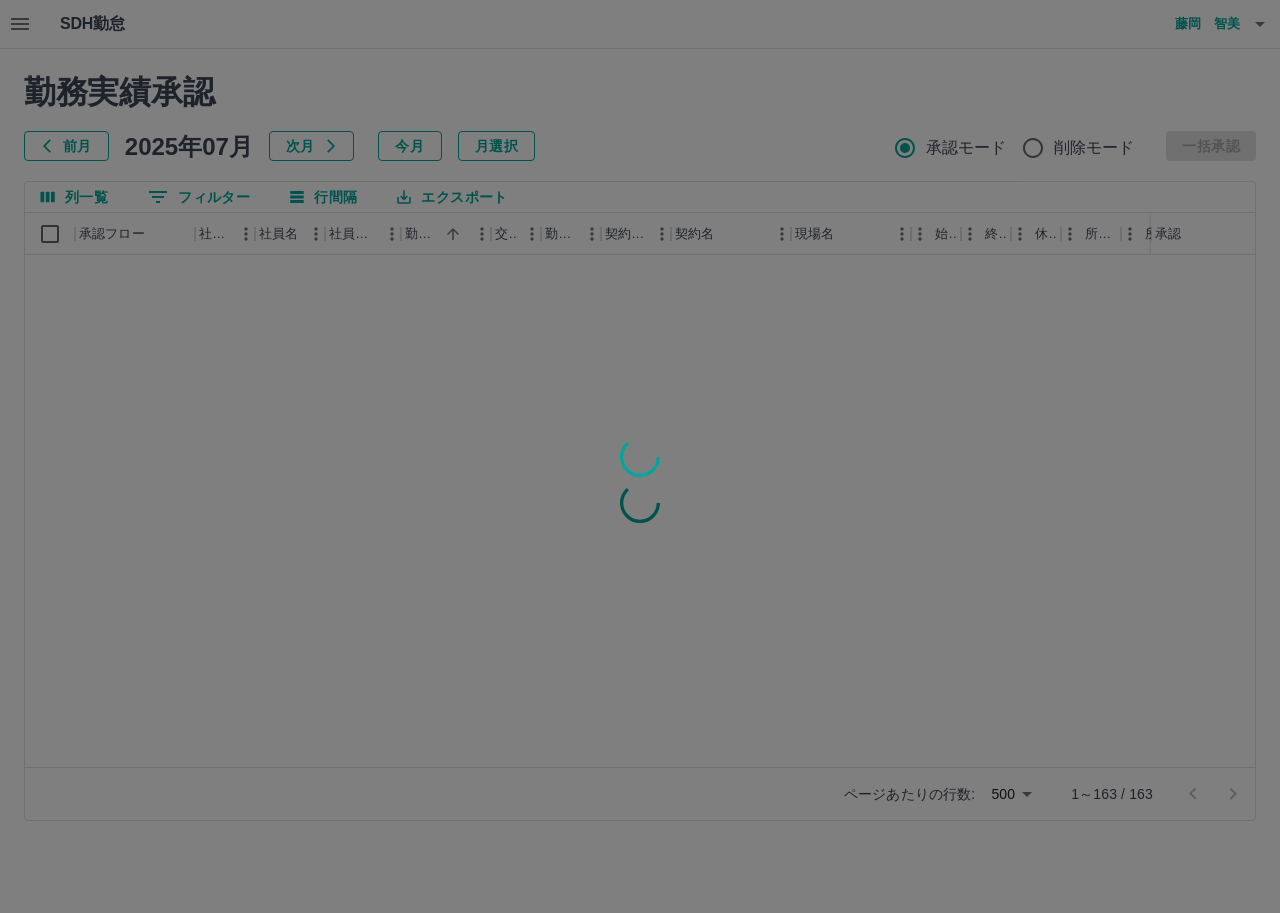 click at bounding box center [640, 456] 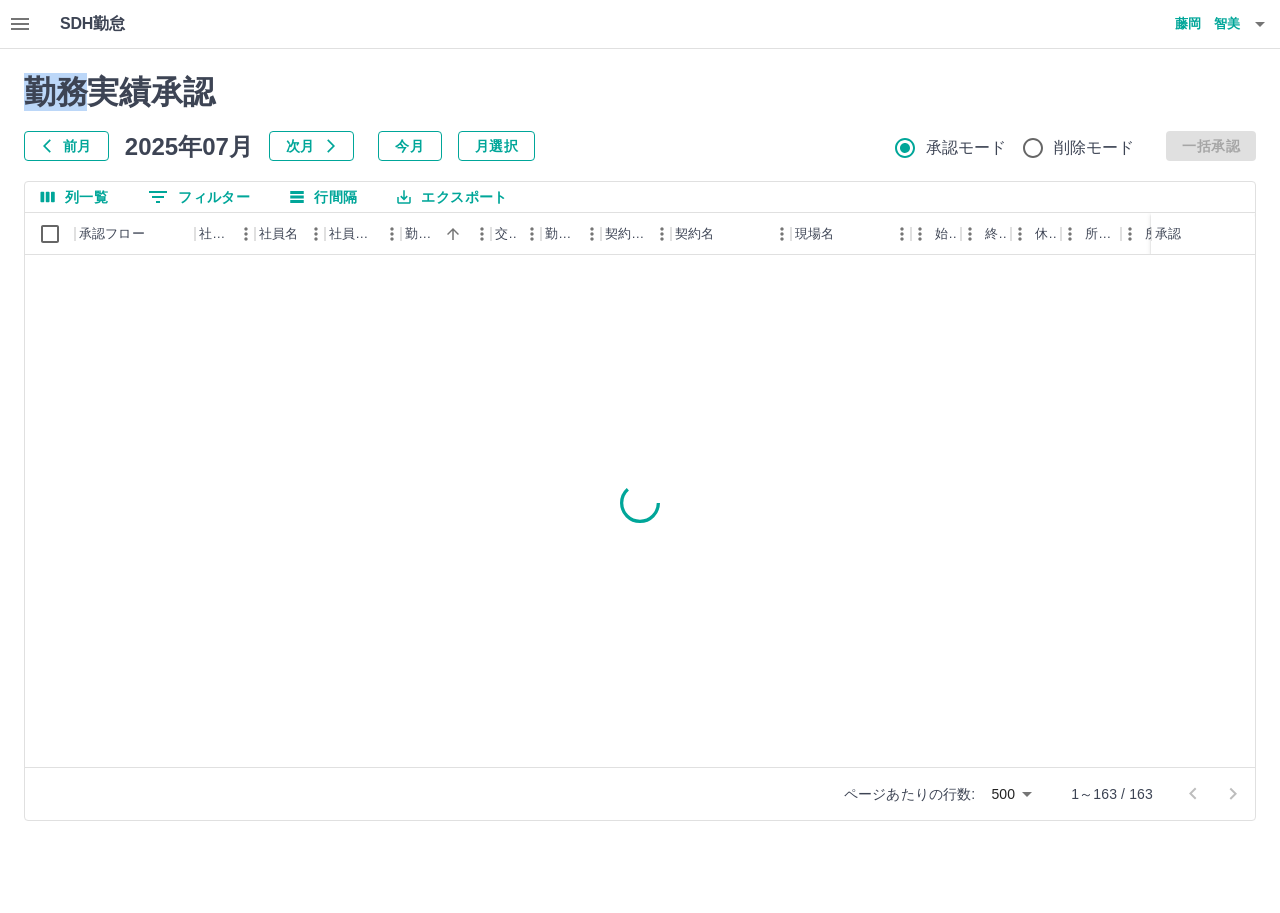 click on "勤務実績承認 前月 2025年07月 次月 今月 月選択 承認モード 削除モード 一括承認 列一覧 0 フィルター 行間隔 エクスポート 承認フロー 社員番号 社員名 社員区分 勤務日 交通費 勤務区分 契約コード 契約名 現場名 始業 終業 休憩 所定開始 所定終業 所定休憩 拘束 勤務 遅刻等 承認 ページあたりの行数: 500 *** 1～163 / 163" at bounding box center [640, 447] 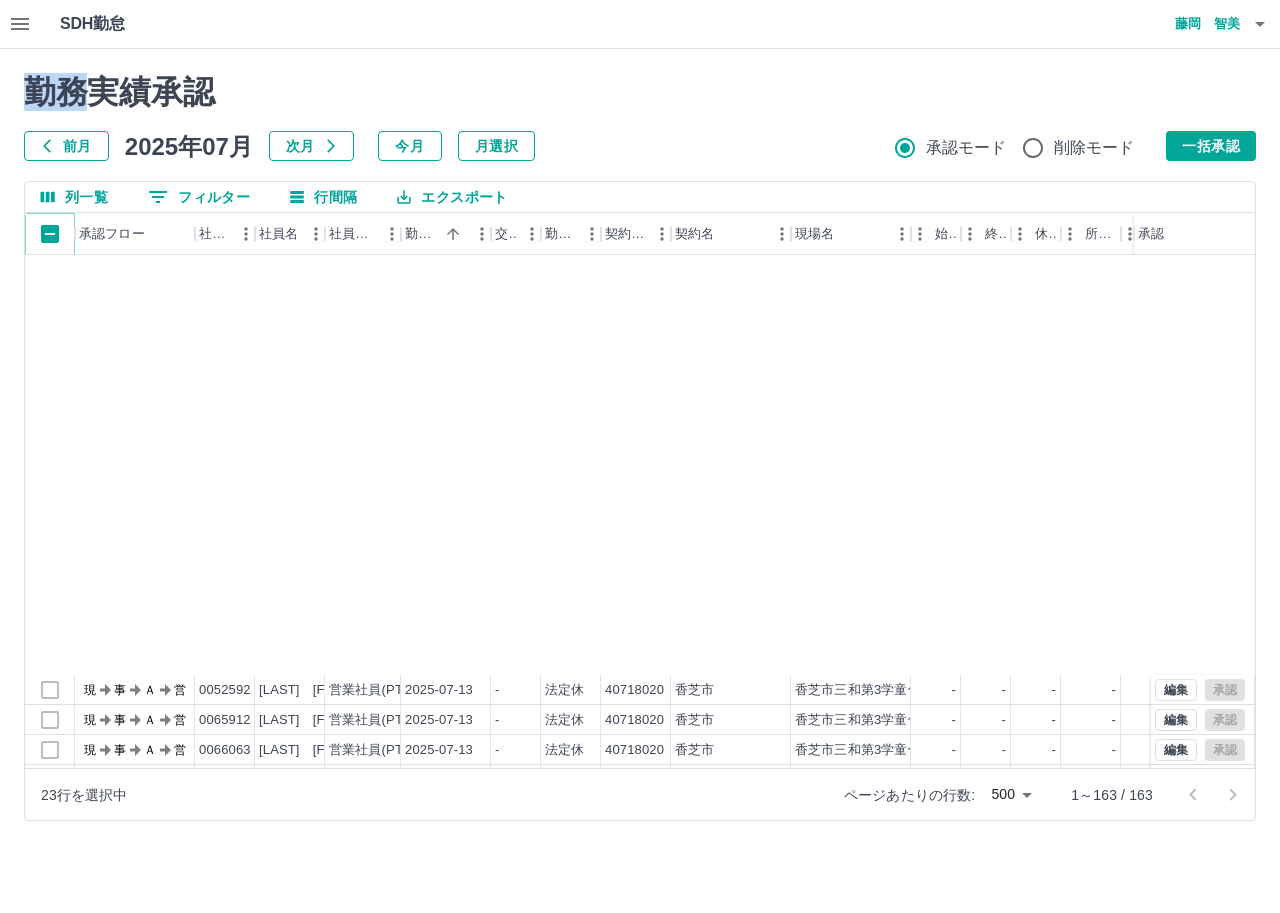 scroll, scrollTop: 2300, scrollLeft: 0, axis: vertical 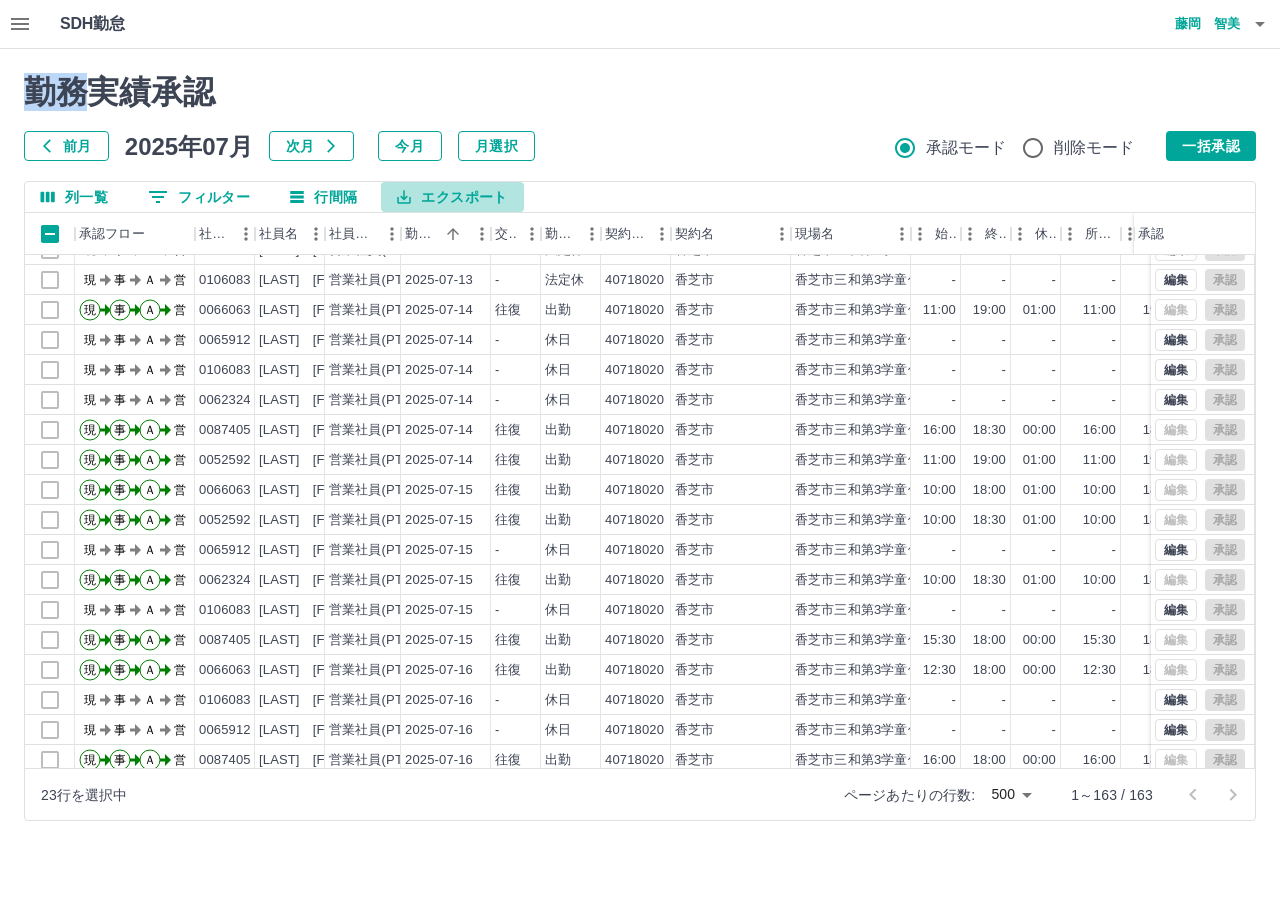 click on "エクスポート" at bounding box center (452, 197) 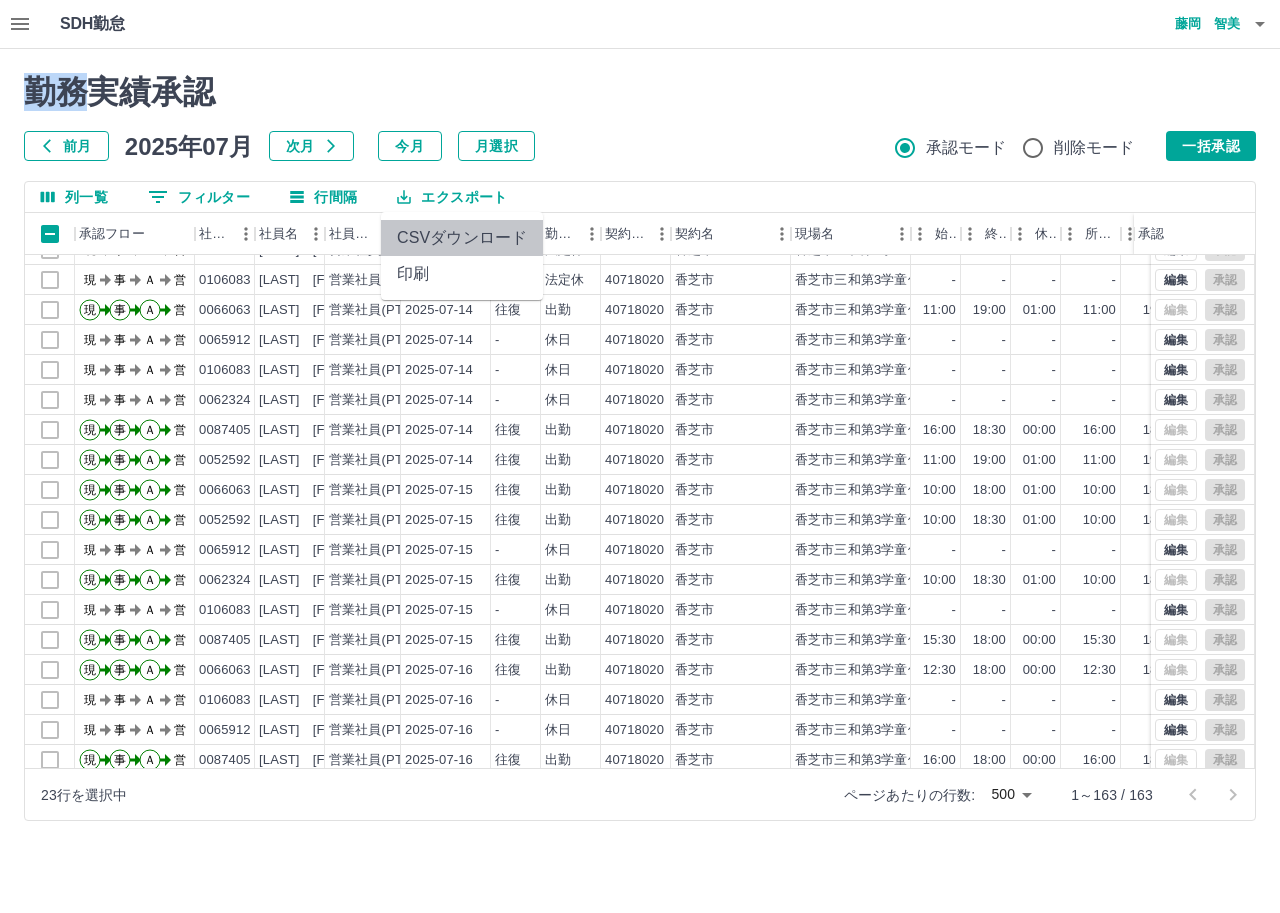 click on "CSVダウンロード" at bounding box center (462, 238) 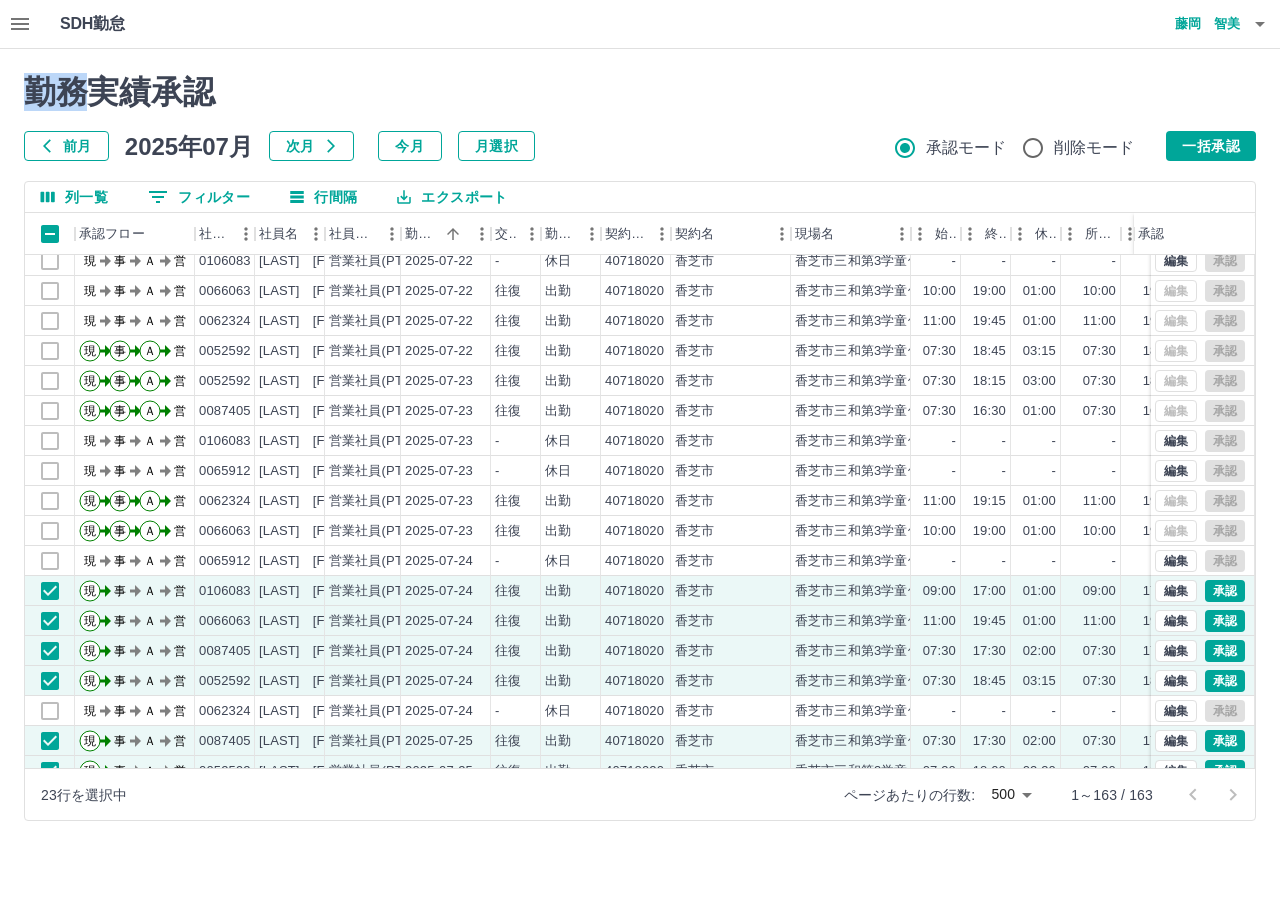 scroll, scrollTop: 3794, scrollLeft: 0, axis: vertical 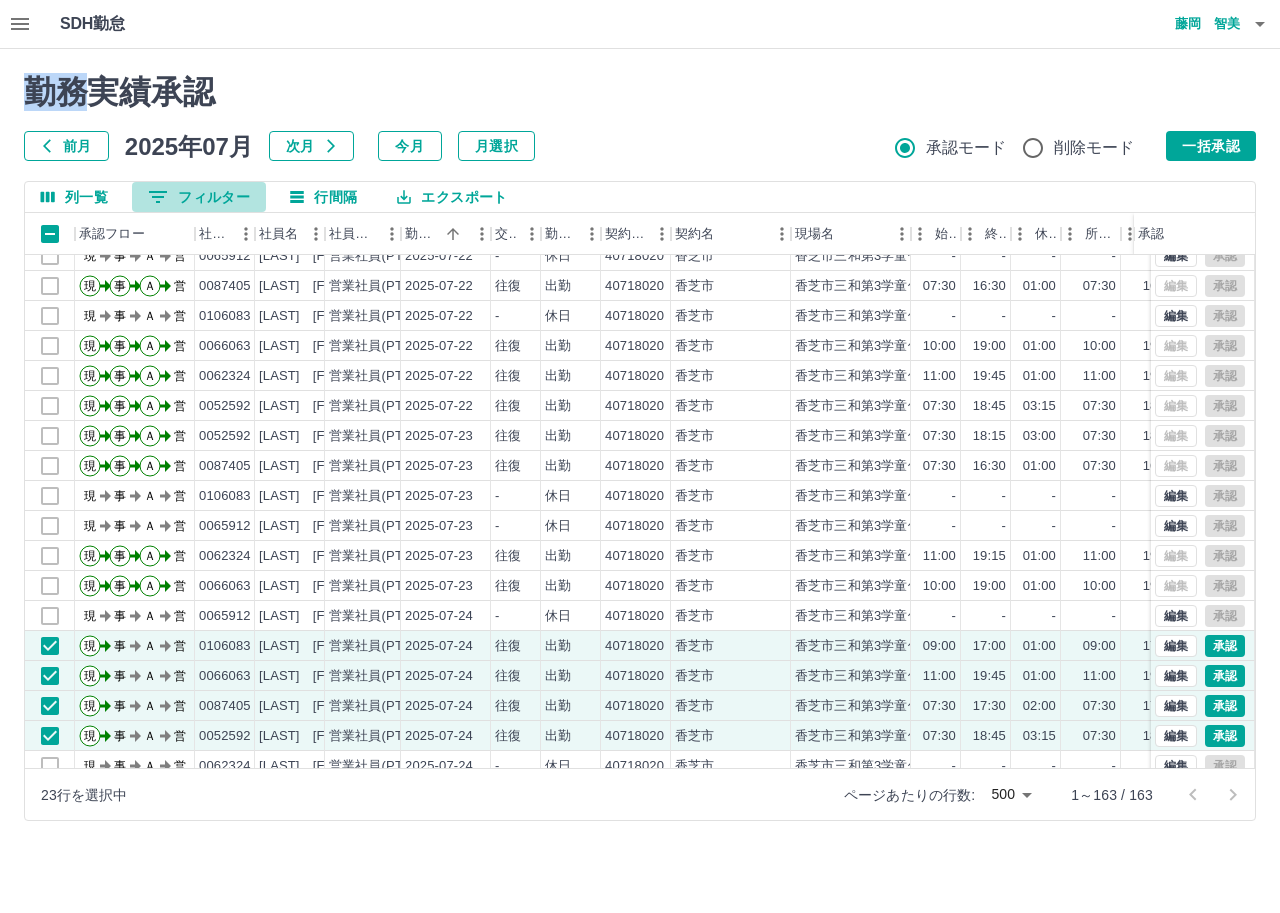 click on "0 フィルター" at bounding box center [199, 197] 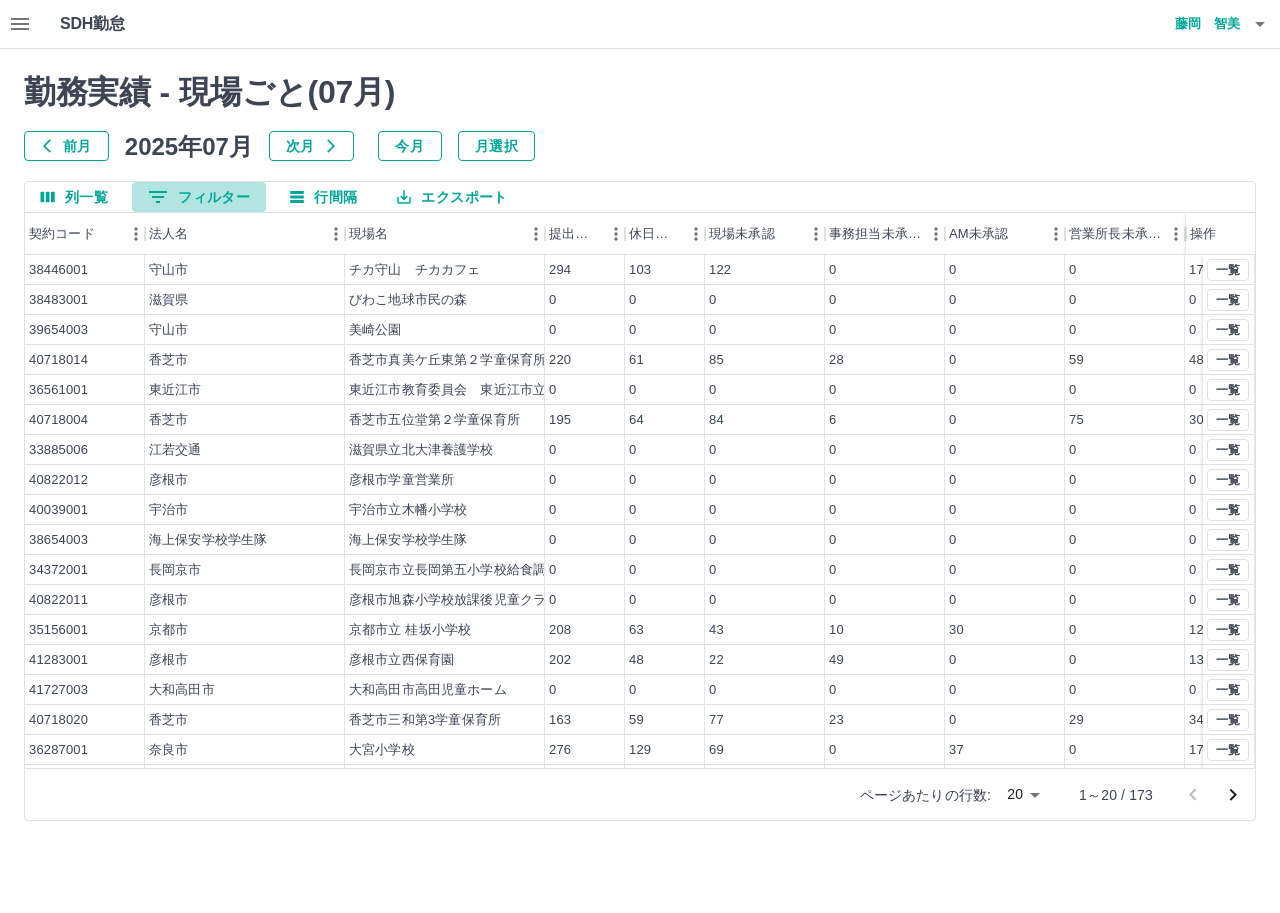 click on "0 フィルター" at bounding box center (199, 197) 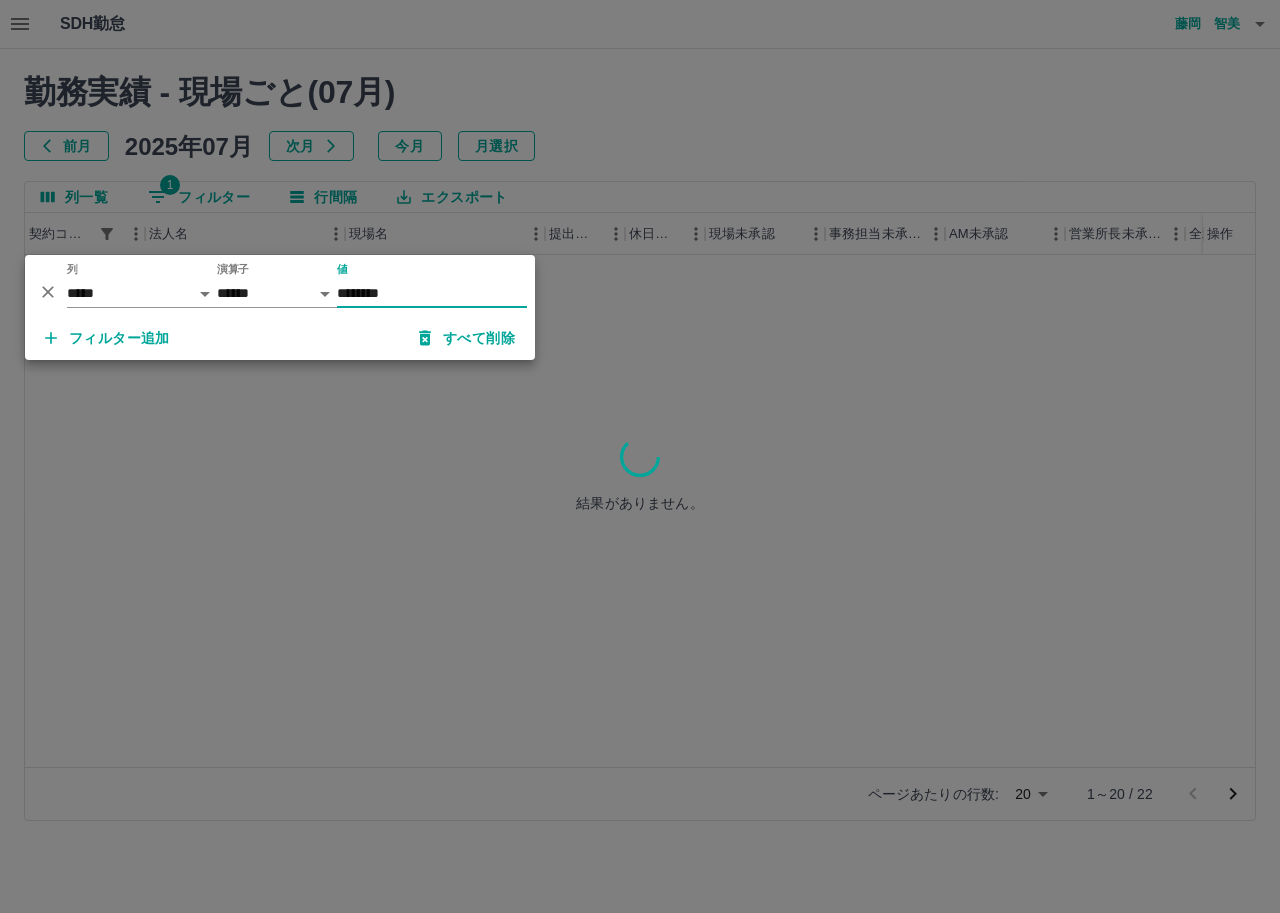 type on "********" 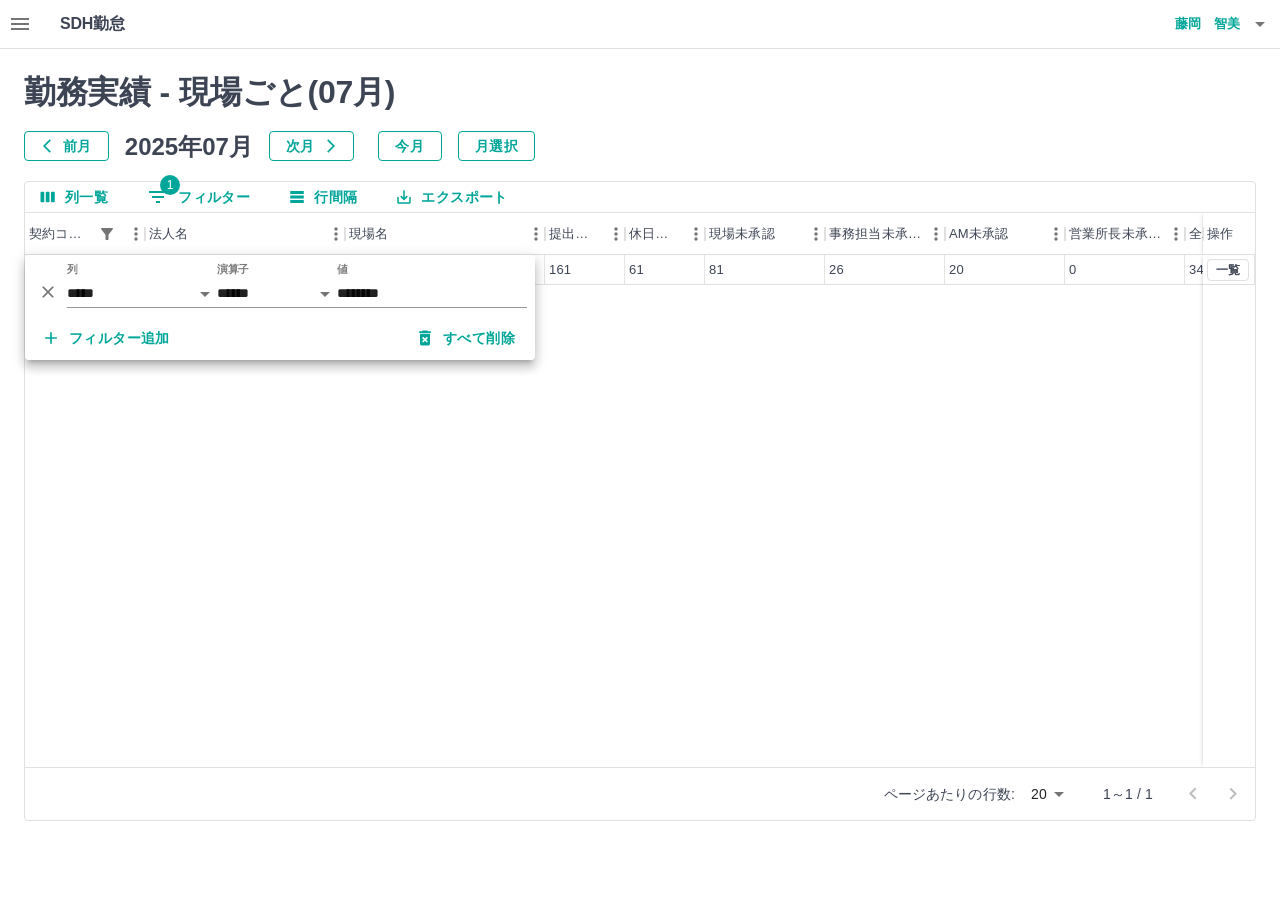 click on "40718021 香芝市 香芝市立下田第２学童保育所 161 61 81 26 20 0 34 一覧" at bounding box center [691, 511] 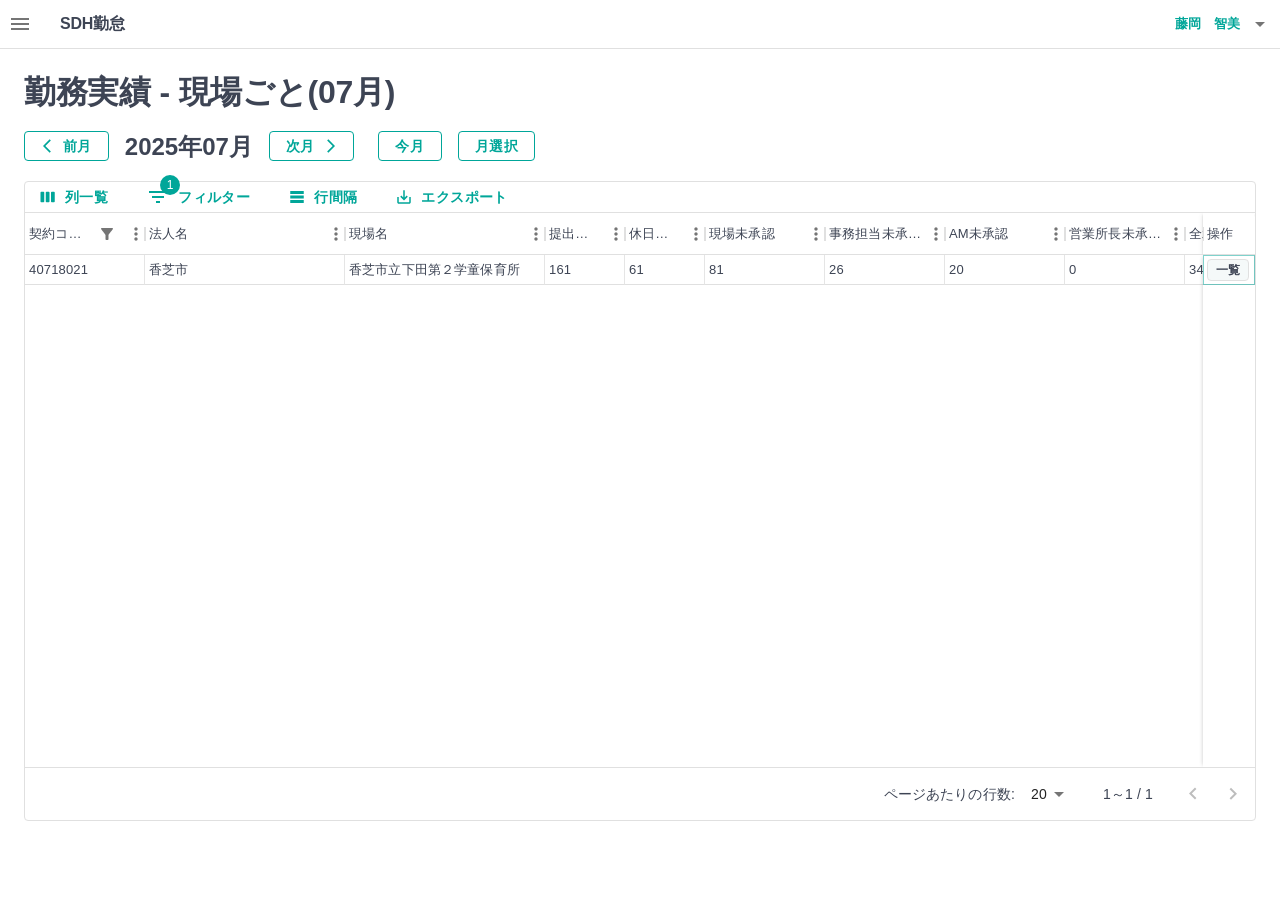 click on "一覧" at bounding box center [1228, 270] 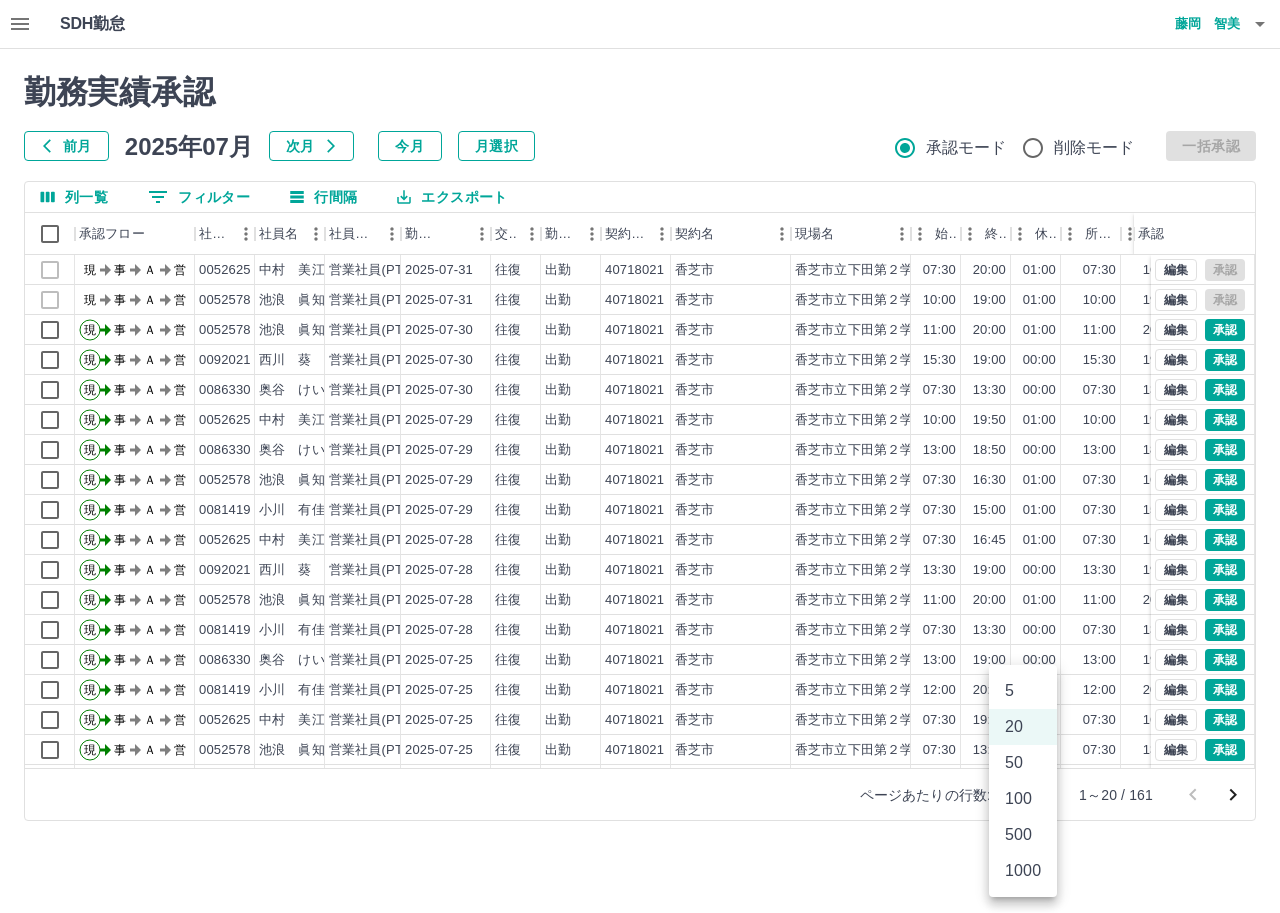 click on "SDH勤怠 藤岡　智美 勤務実績承認 前月 2025年07月 次月 今月 月選択 承認モード 削除モード 一括承認 列一覧 0 フィルター 行間隔 エクスポート 承認フロー 社員番号 社員名 社員区分 勤務日 交通費 勤務区分 契約コード 契約名 現場名 始業 終業 休憩 所定開始 所定終業 所定休憩 拘束 勤務 遅刻等 承認 現 事 Ａ 営 0052625 中村　美江 営業社員(PT契約) 2025-07-31 往復 出勤 40718021 香芝市 香芝市立下田第２学童保育所 07:30 20:00 01:00 07:30 16:30 01:00 12:30 11:30 00:00 現 事 Ａ 営 0052578 池浪　眞知子 営業社員(PT契約) 2025-07-31 往復 出勤 40718021 香芝市 香芝市立下田第２学童保育所 10:00 19:00 01:00 10:00 19:00 01:00 09:00 08:00 00:00 現 事 Ａ 営 0052578 池浪　眞知子 営業社員(PT契約) 2025-07-30 往復 出勤 40718021 香芝市 香芝市立下田第２学童保育所 11:00 20:00 01:00 11:00 20:00 01:00 09:00 08:00 00:00 現 事 Ａ" at bounding box center [640, 422] 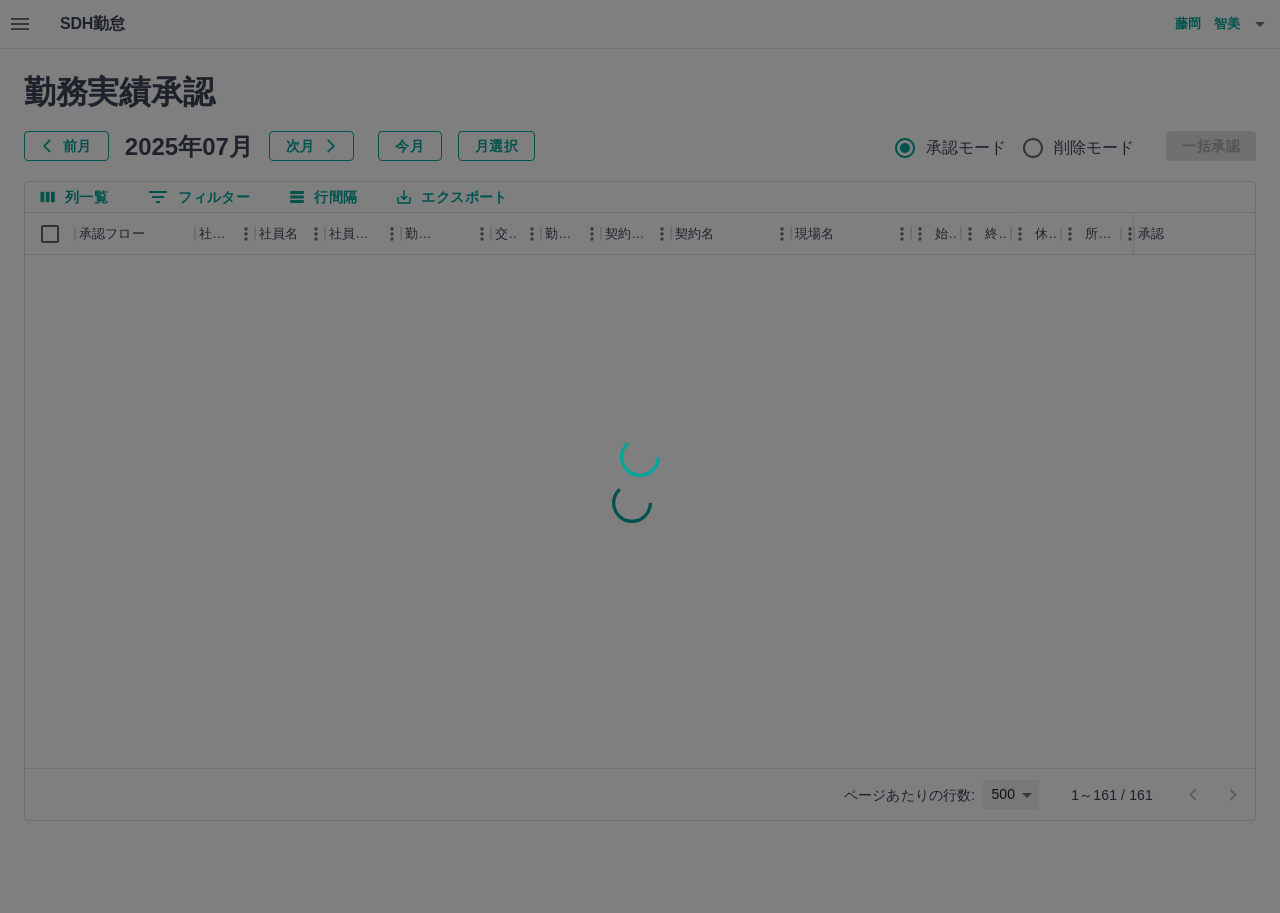 type on "***" 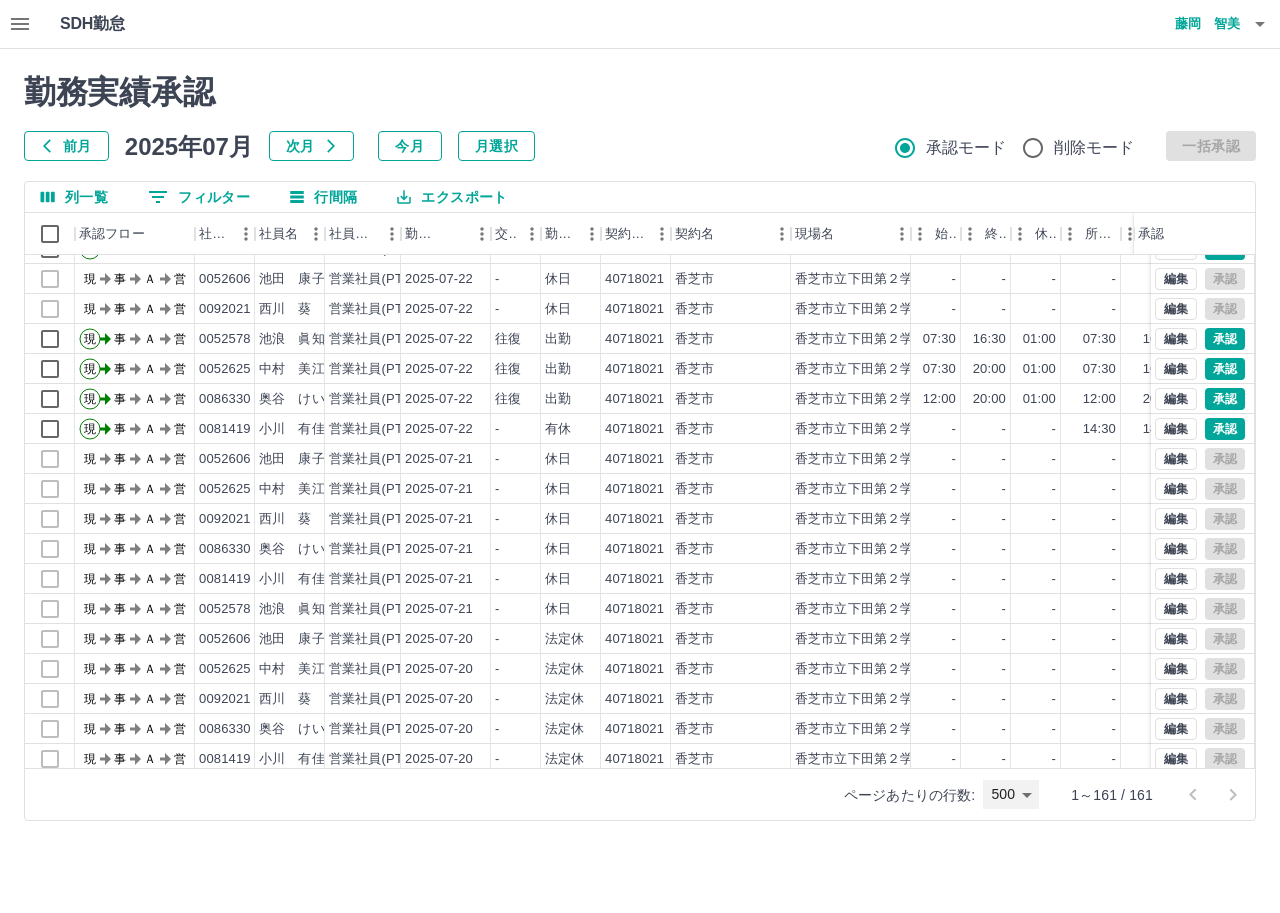 scroll, scrollTop: 730, scrollLeft: 0, axis: vertical 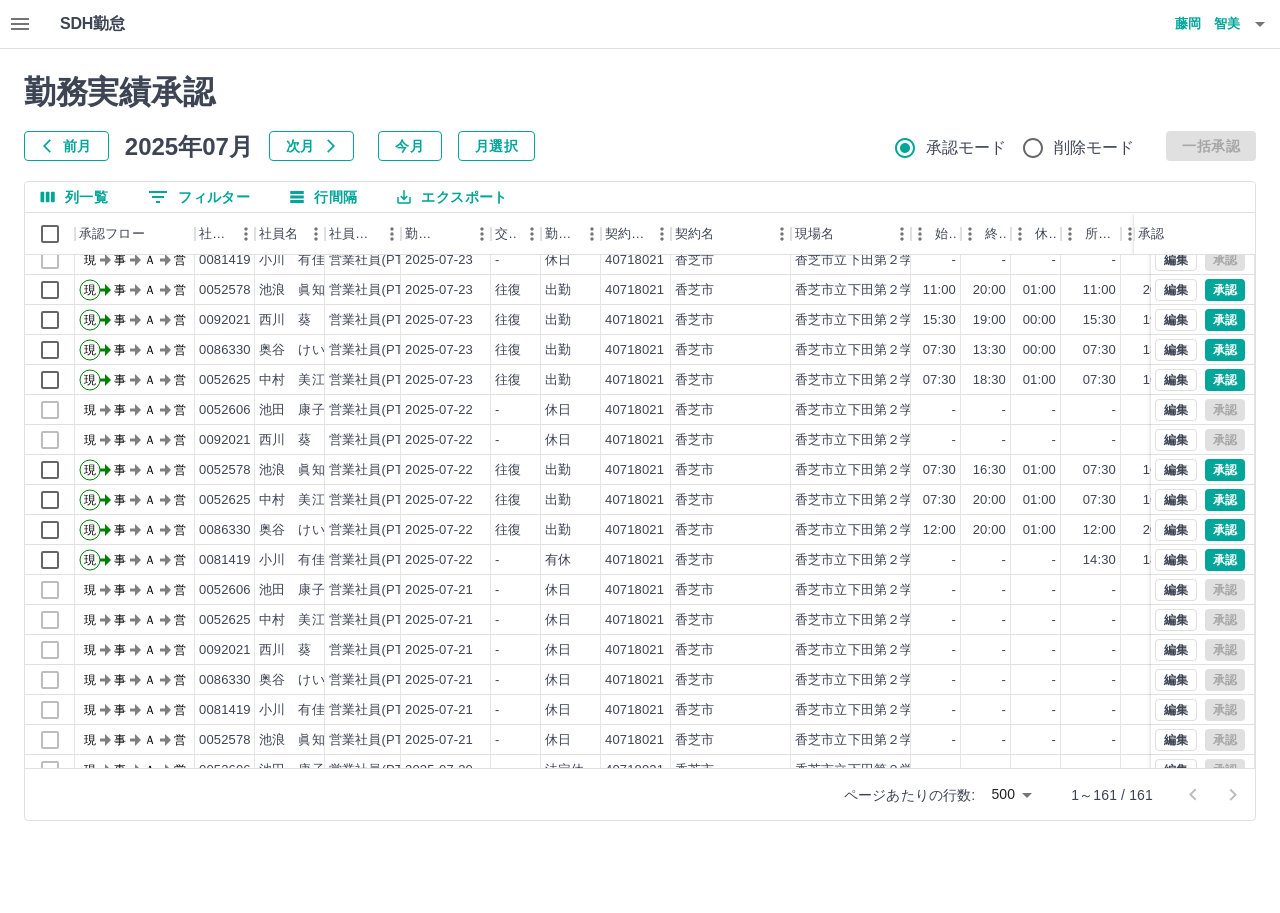 click on "勤務実績承認 前月 2025年07月 次月 今月 月選択 承認モード 削除モード 一括承認 列一覧 0 フィルター 行間隔 エクスポート 承認フロー 社員番号 社員名 社員区分 勤務日 交通費 勤務区分 契約コード 契約名 現場名 始業 終業 休憩 所定開始 所定終業 所定休憩 拘束 勤務 遅刻等 承認 現 事 Ａ 営 0092021 西川　葵 営業社員(PT契約) 2025-07-24 往復 出勤 40718021 香芝市 香芝市立下田第２学童保育所 07:30 11:30 00:00 07:30 11:30 00:00 04:00 04:00 00:00 現 事 Ａ 営 0052606 池田　康子 営業社員(PT契約) 2025-07-23  -  休日 40718021 香芝市 香芝市立下田第２学童保育所 - - - - - - 00:00 00:00 00:00 現 事 Ａ 営 0081419 小川　有佳 営業社員(PT契約) 2025-07-23  -  休日 40718021 香芝市 香芝市立下田第２学童保育所 - - - - - - 00:00 00:00 00:00 現 事 Ａ 営 0052578 池浪　眞知子 営業社員(PT契約) 2025-07-23 往復 出勤 40718021 -" at bounding box center [640, 447] 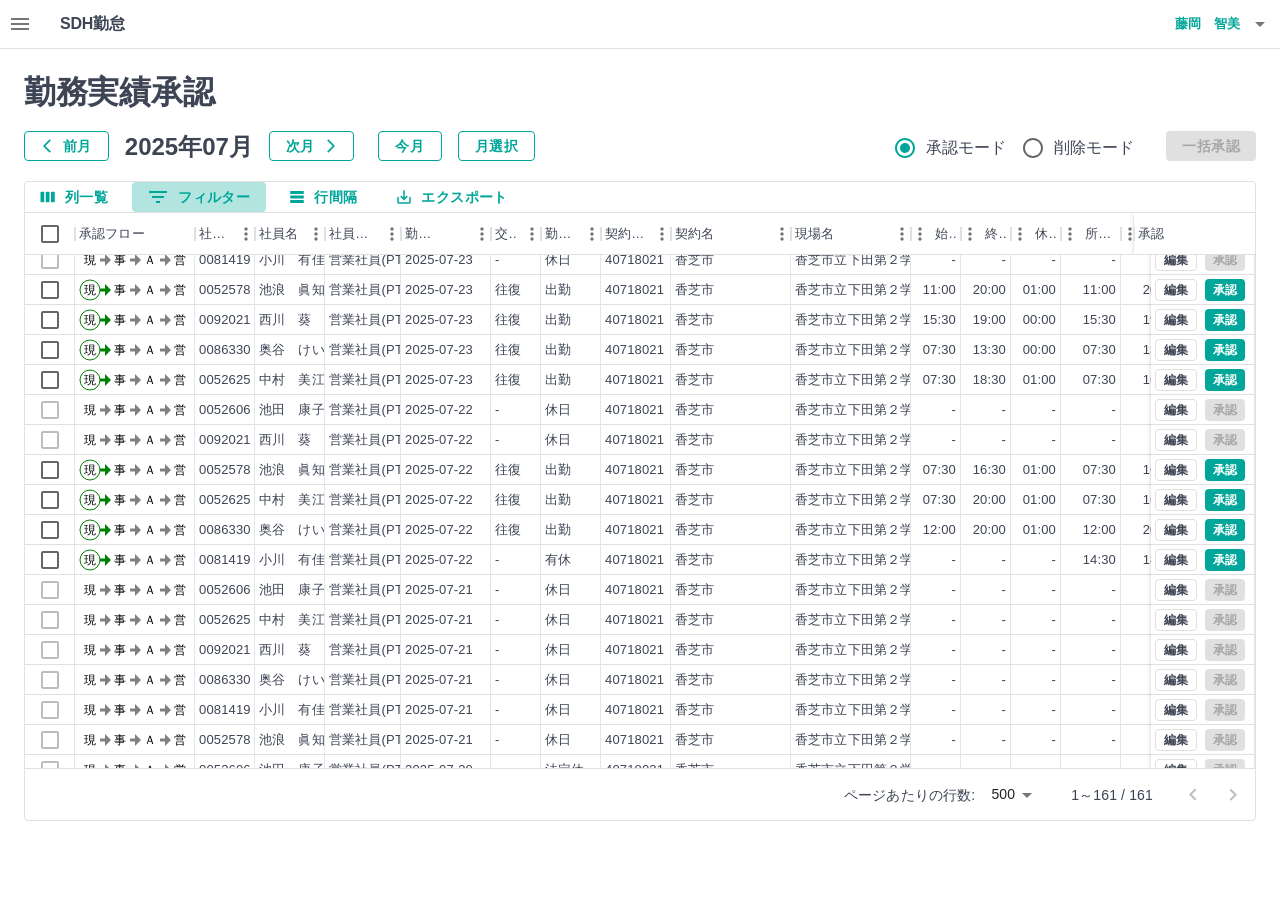 click on "0 フィルター" at bounding box center (199, 197) 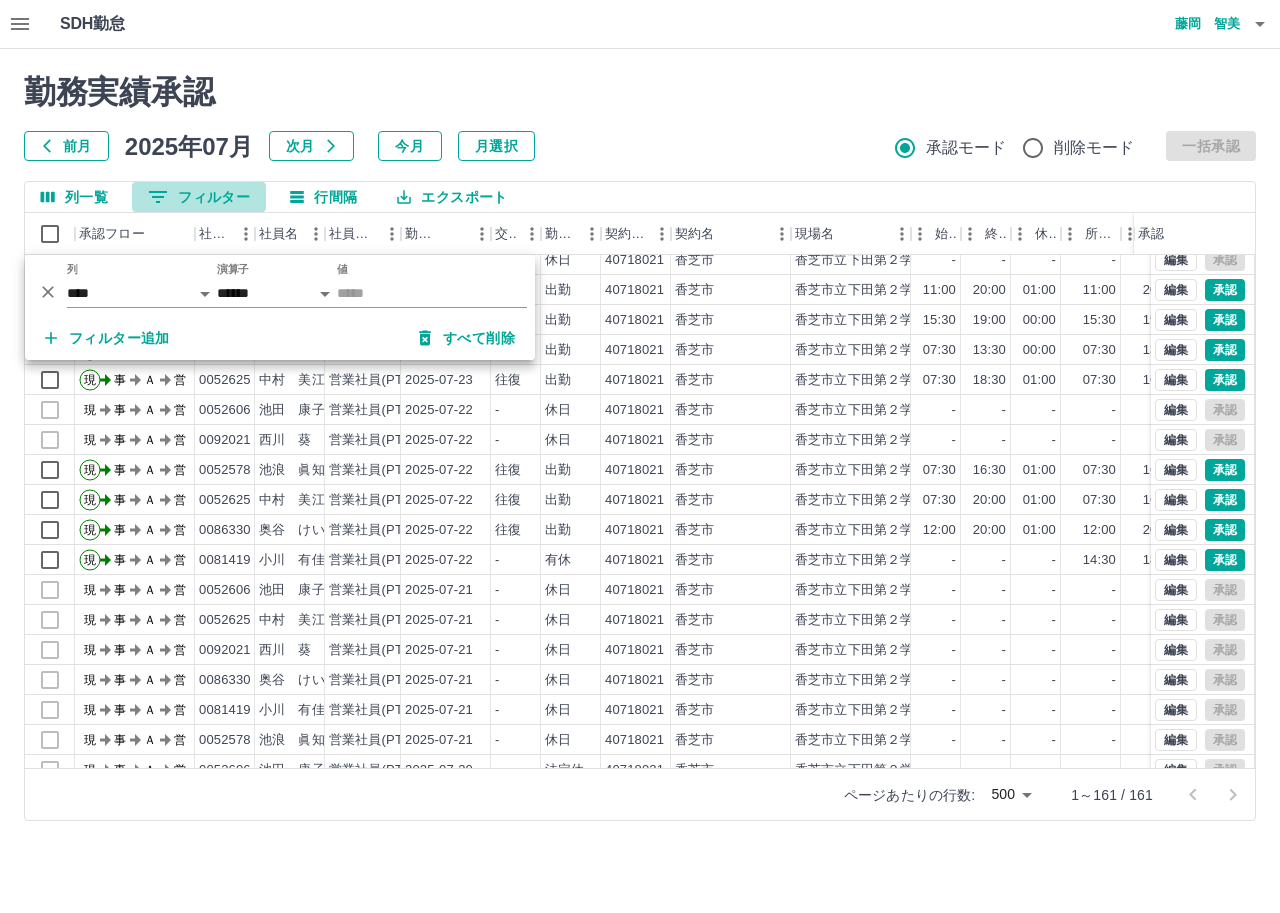 click on "0 フィルター" at bounding box center (199, 197) 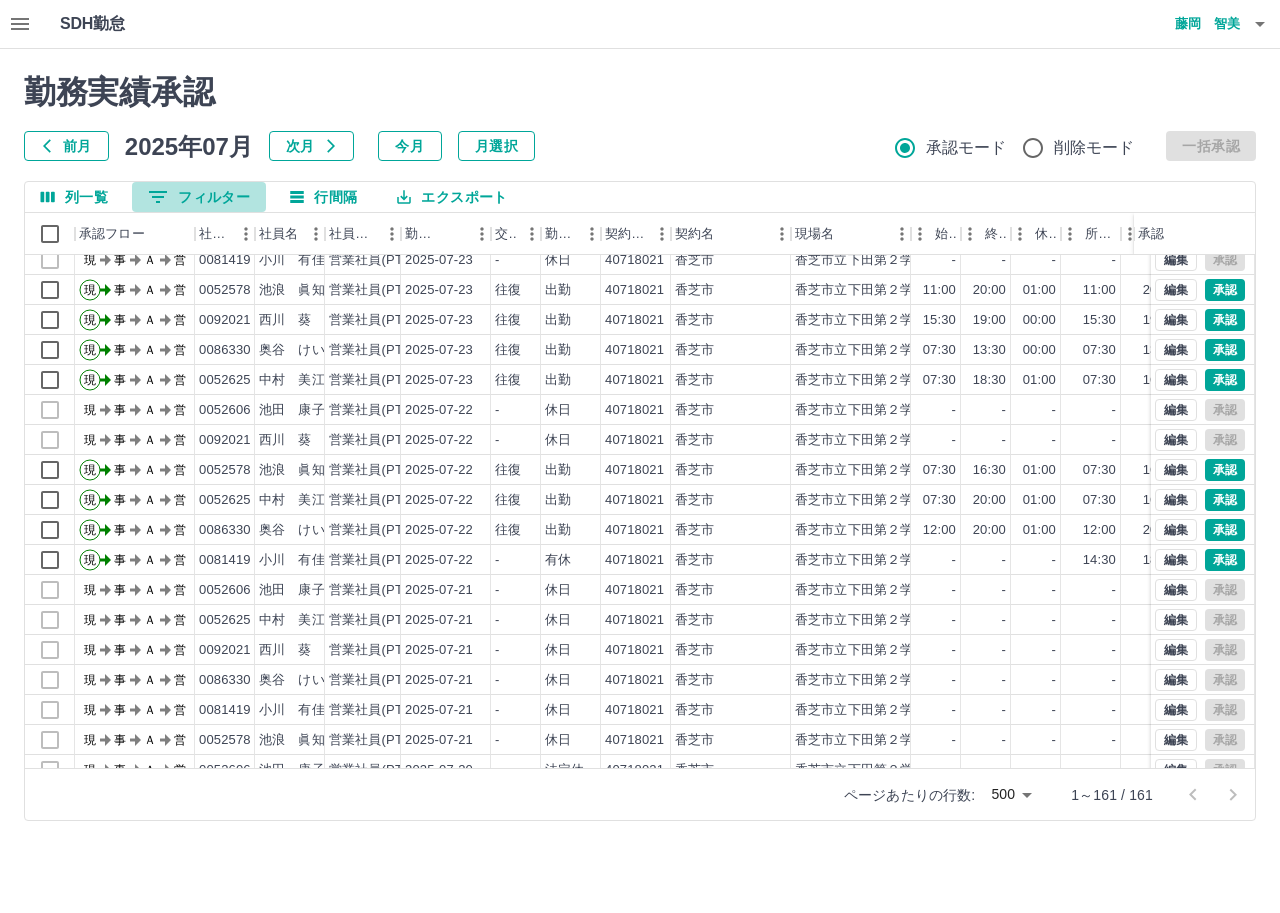 click on "0 フィルター" at bounding box center [199, 197] 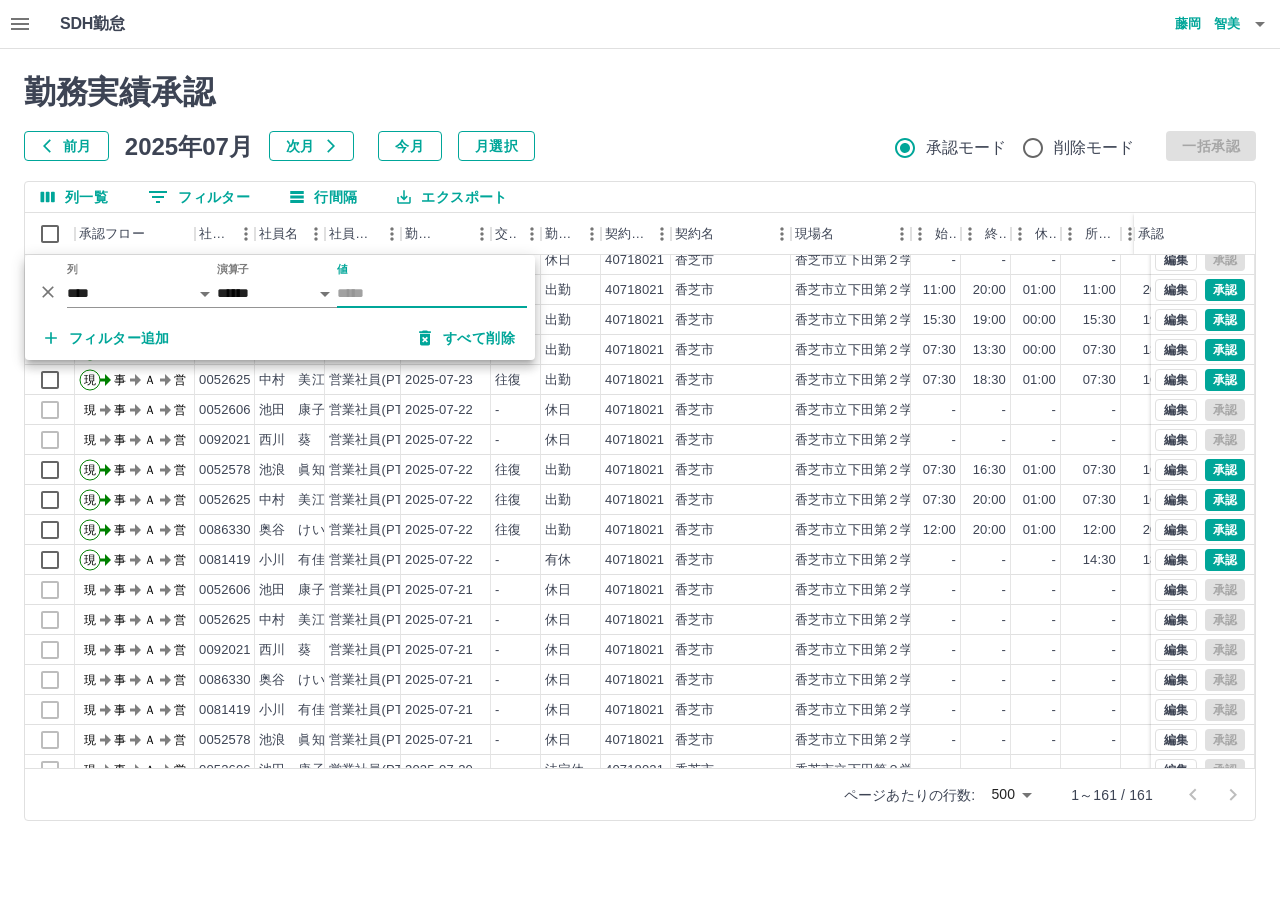 click on "0 フィルター" at bounding box center [199, 197] 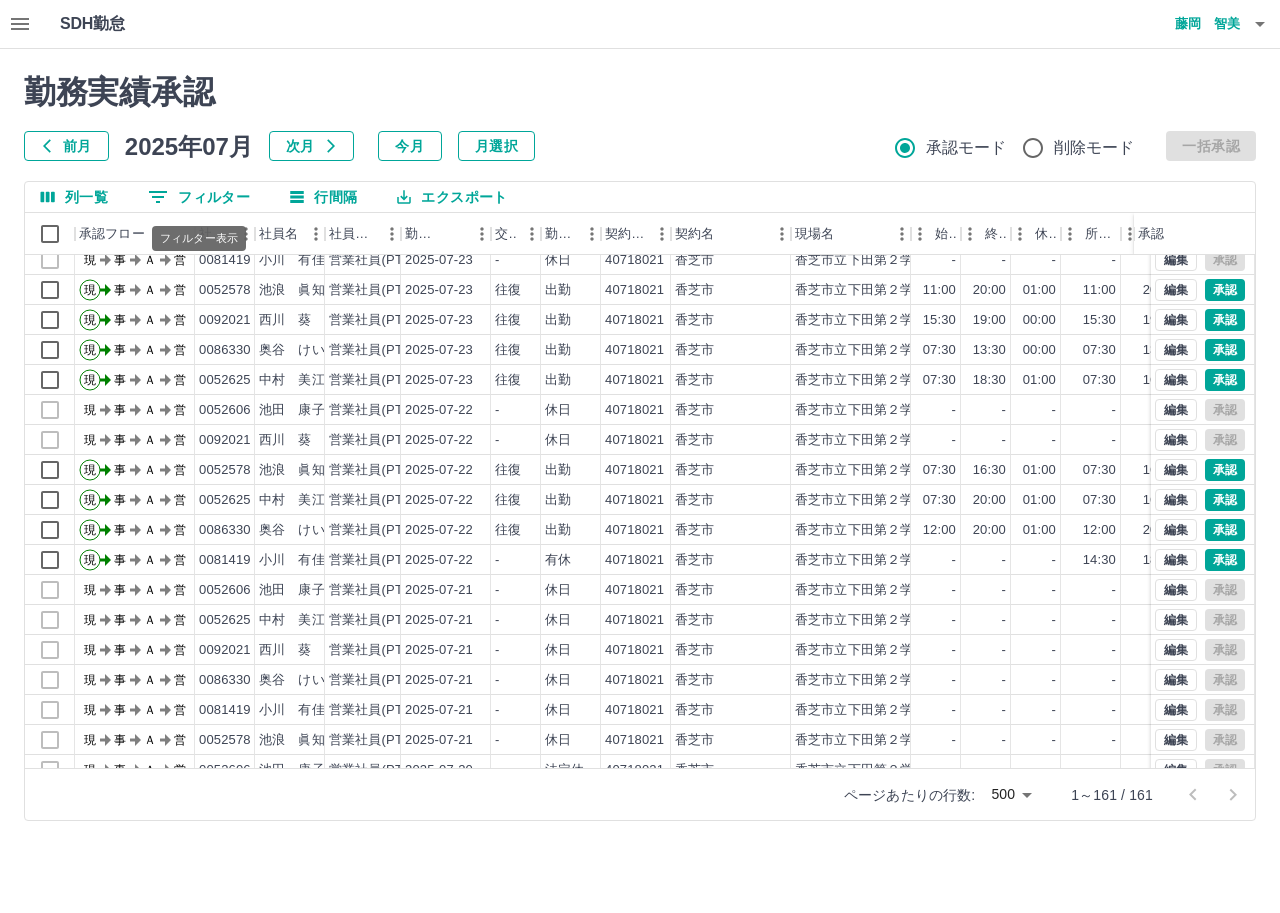 click on "0 フィルター" at bounding box center [199, 197] 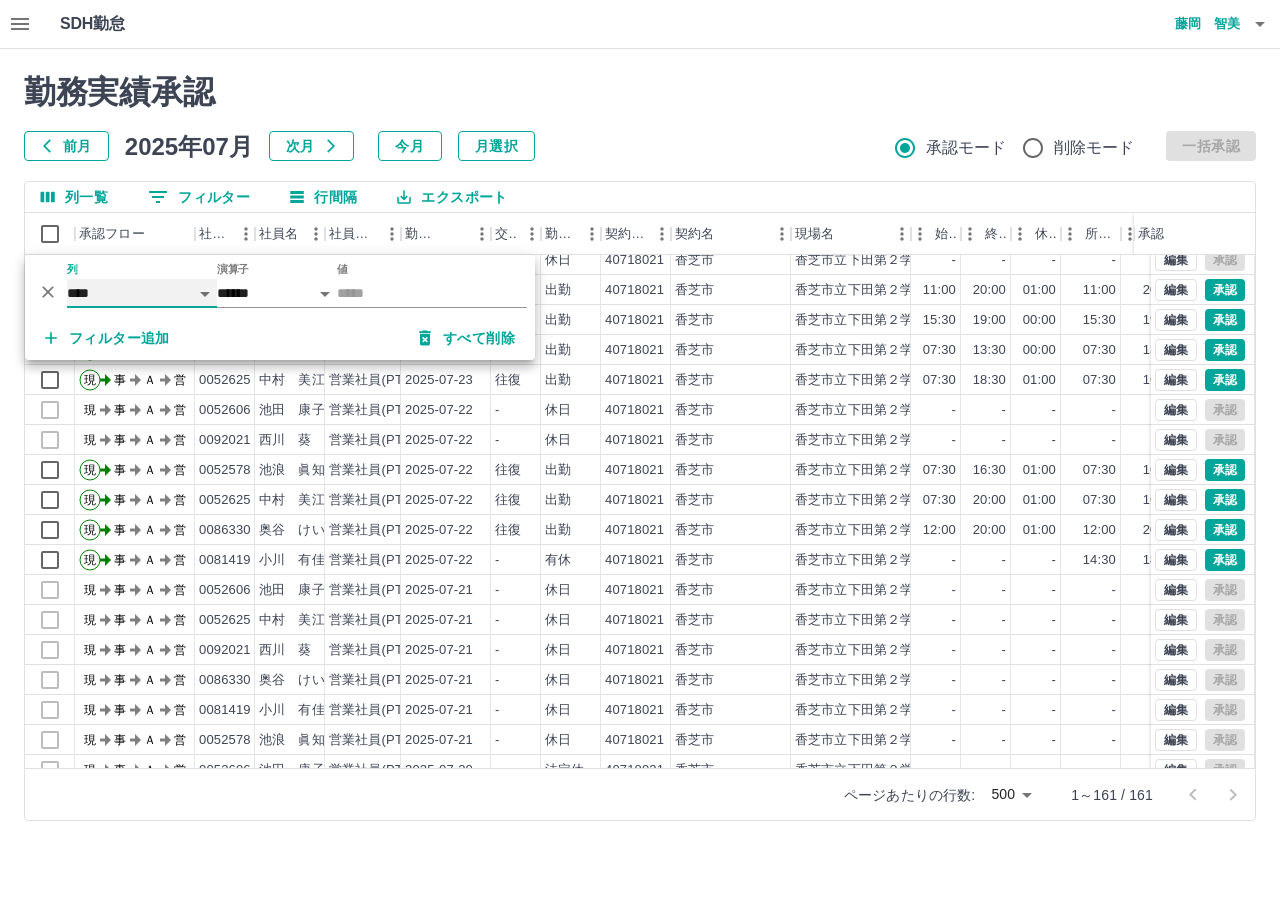 click on "**** *** **** *** *** **** ***** *** *** ** ** ** **** **** **** ** ** *** **** *****" at bounding box center [142, 293] 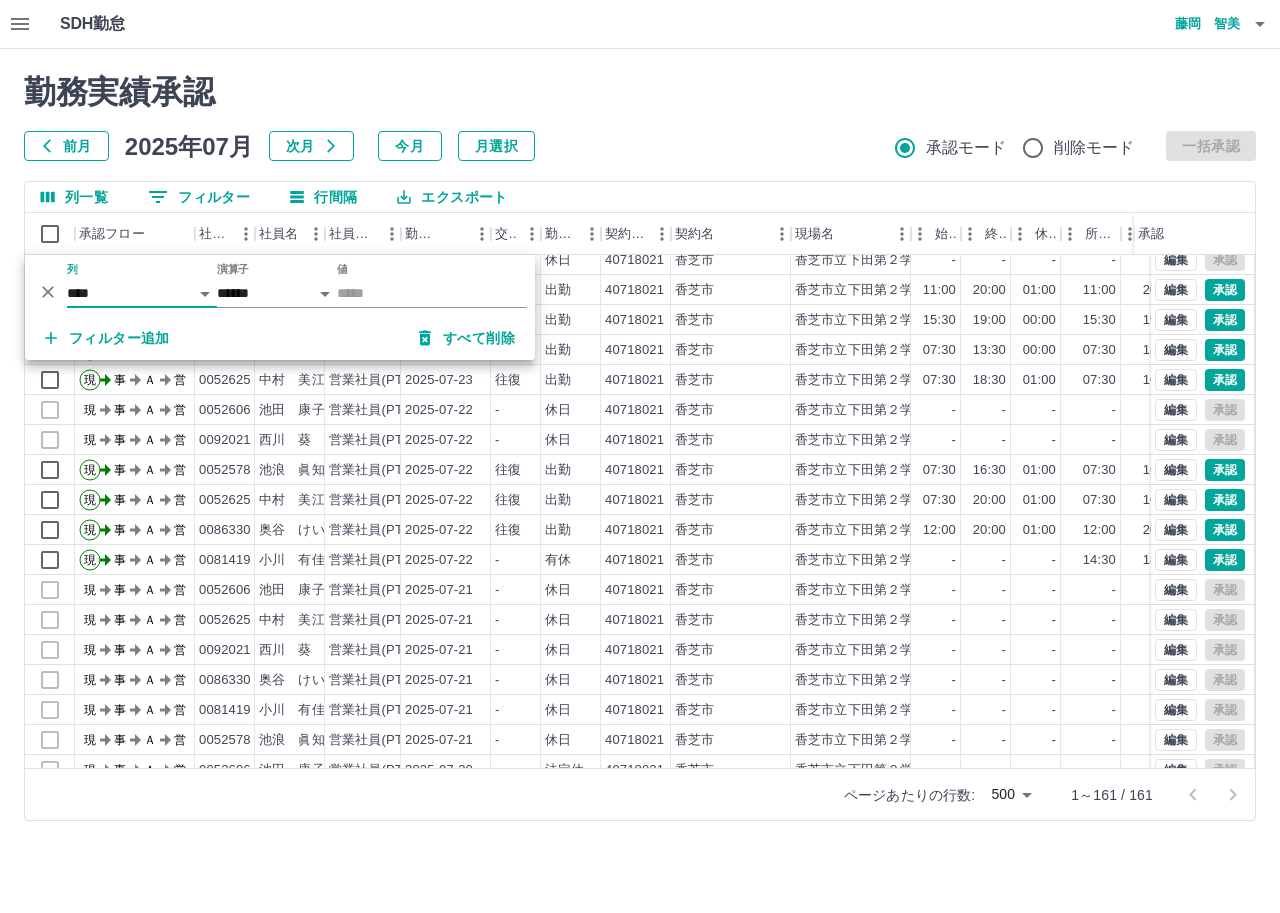 click 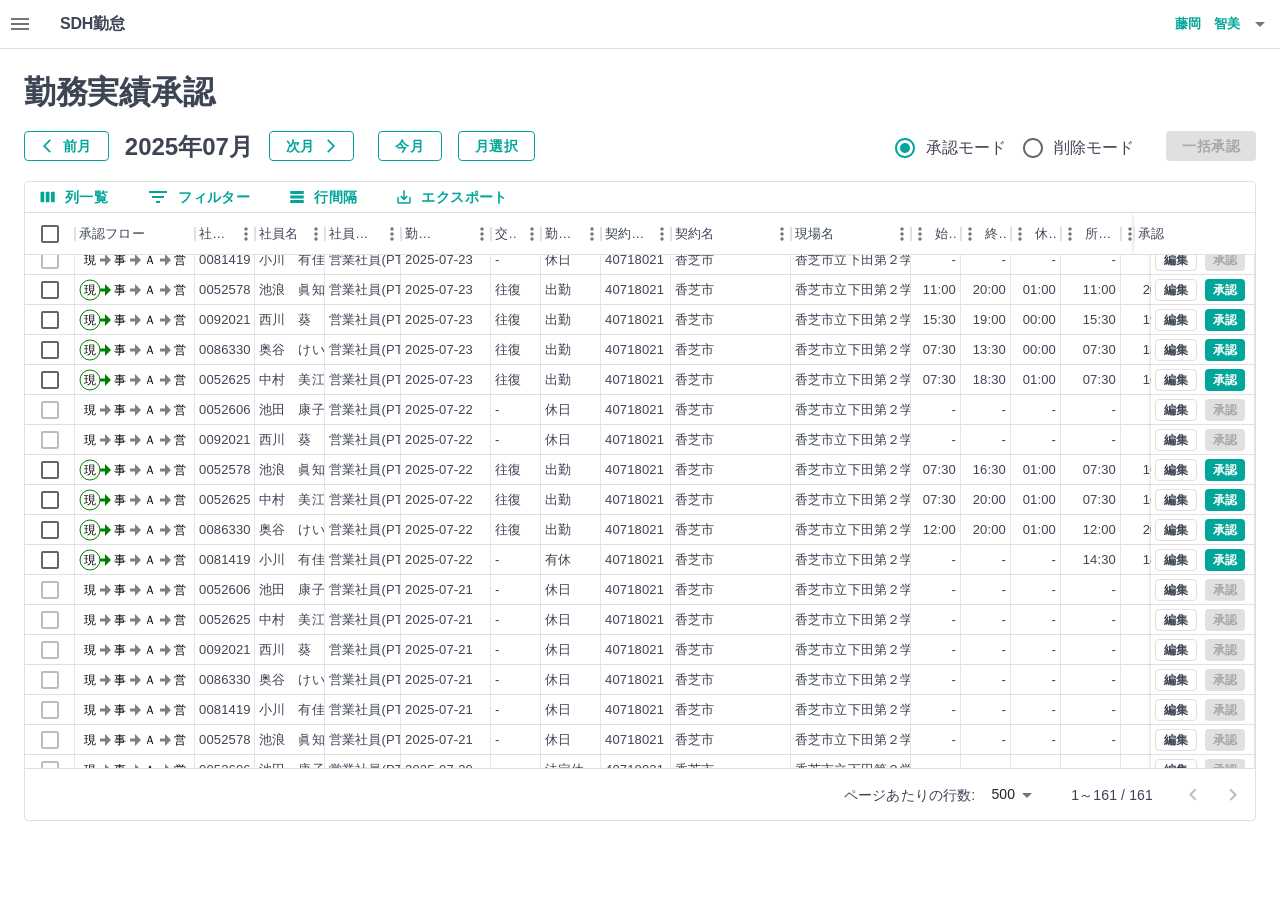 click 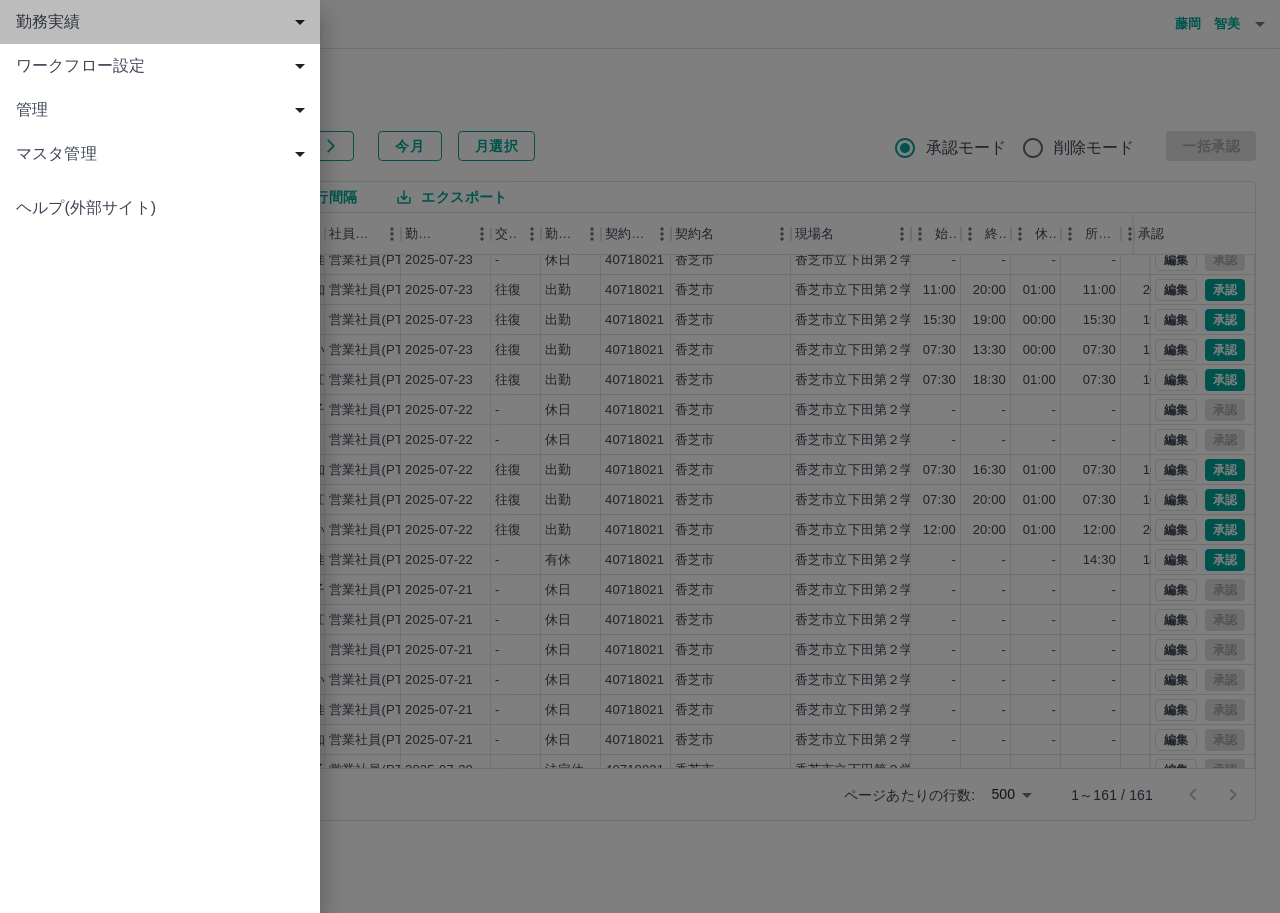 click on "勤務実績" at bounding box center [164, 22] 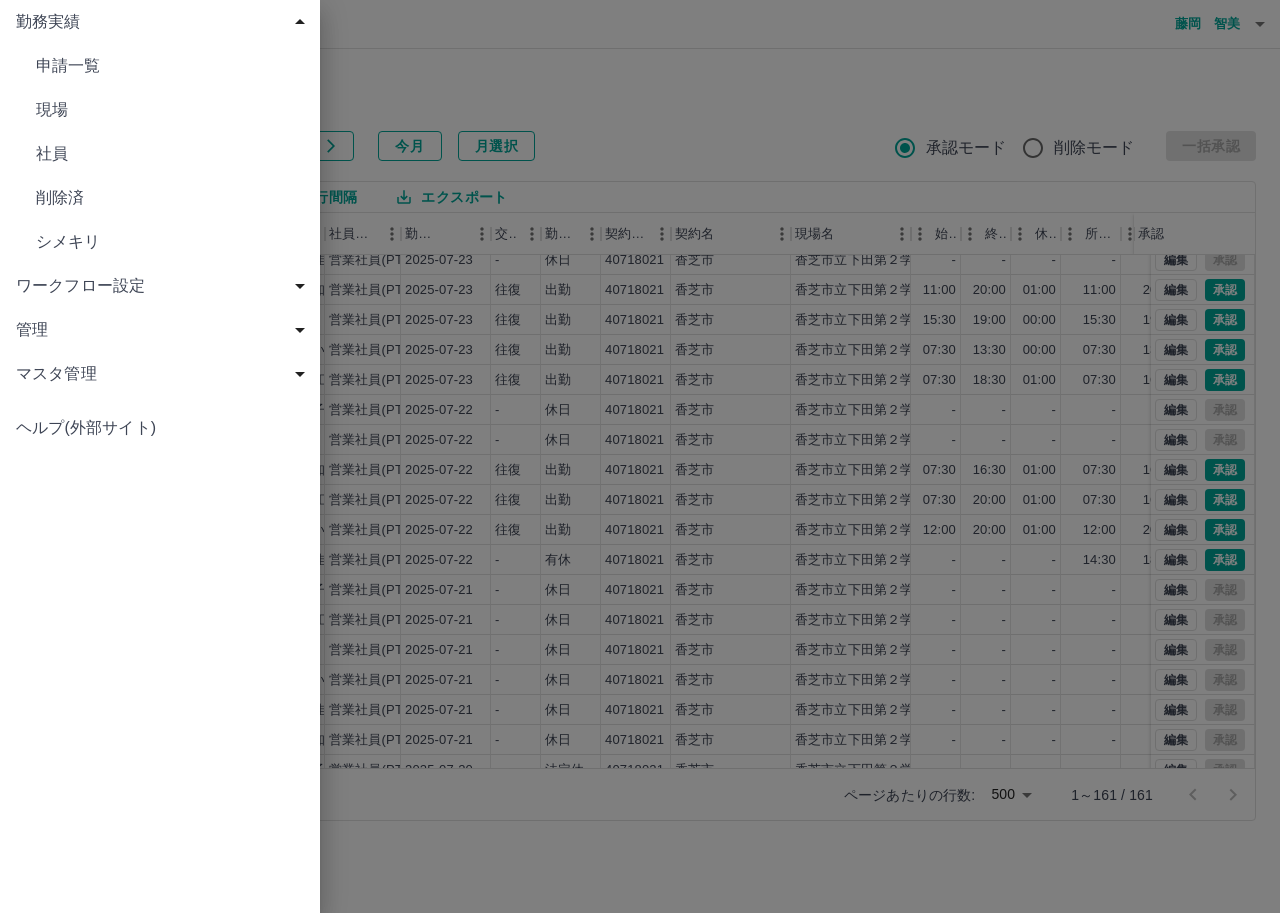 click on "現場" at bounding box center (170, 110) 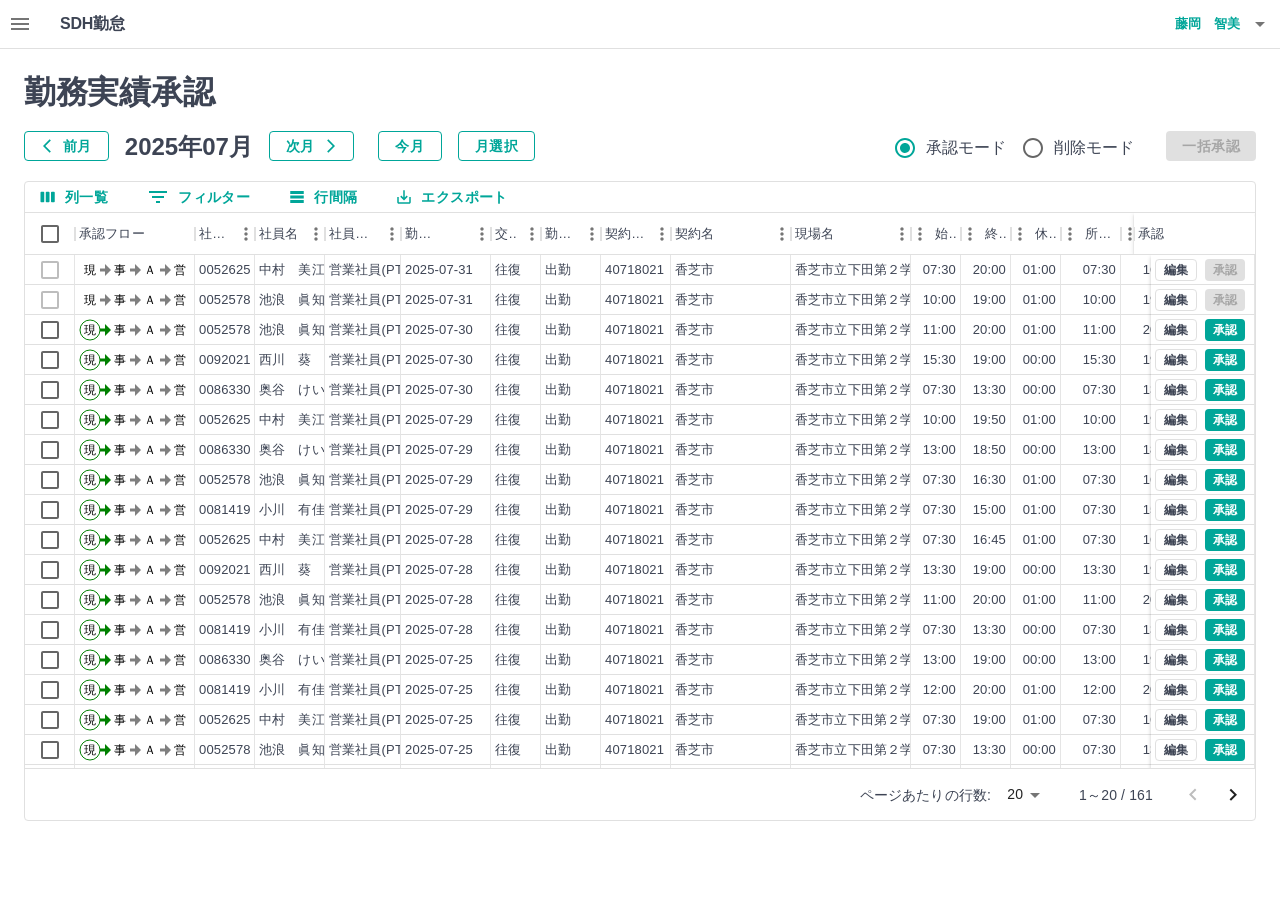 click on "0 フィルター" at bounding box center [199, 197] 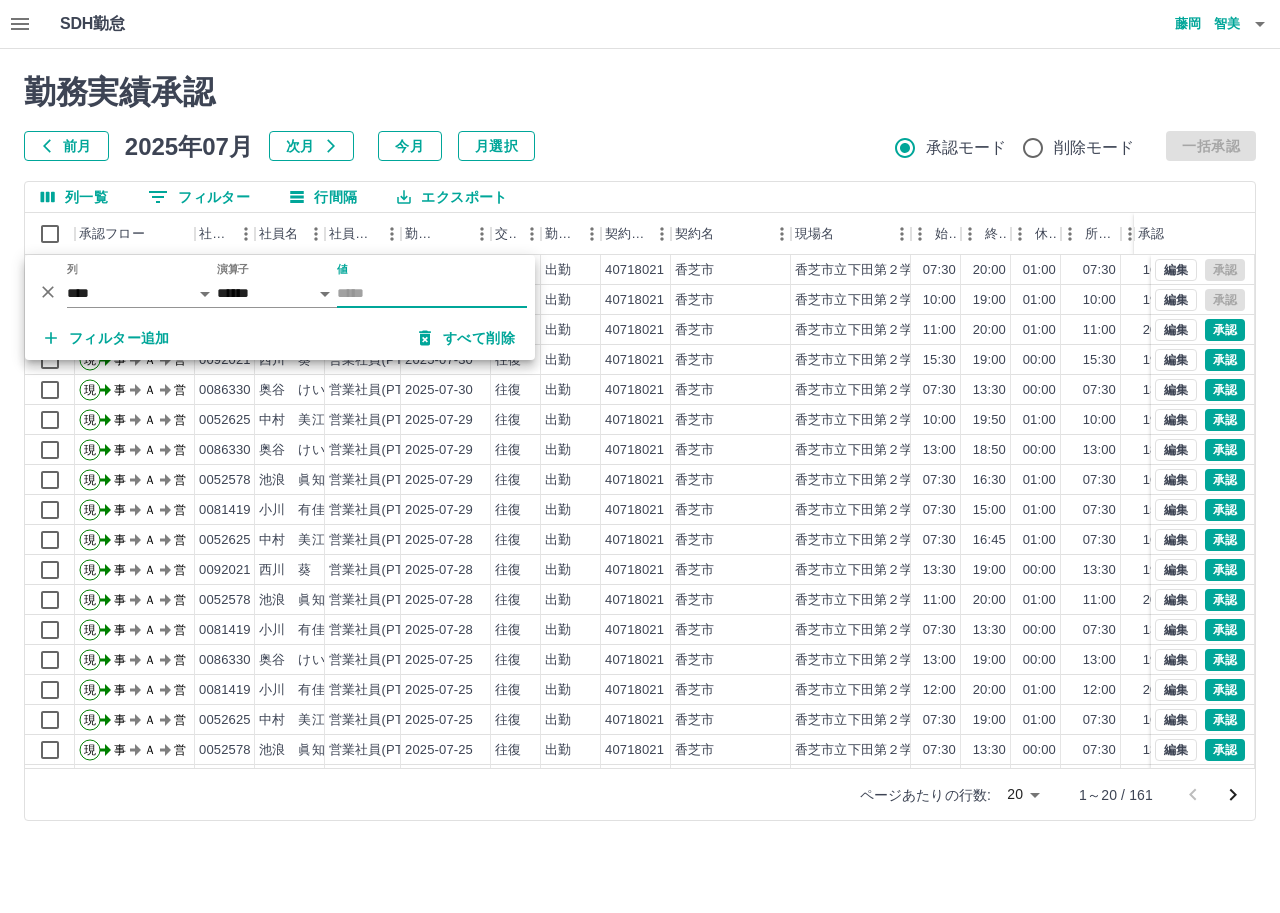 click on "勤務実績承認 前月 2025年07月 次月 今月 月選択 承認モード 削除モード 一括承認 列一覧 0 フィルター 行間隔 エクスポート 承認フロー 社員番号 社員名 社員区分 勤務日 交通費 勤務区分 契約コード 契約名 現場名 始業 終業 休憩 所定開始 所定終業 所定休憩 拘束 勤務 遅刻等 承認 現 事 Ａ 営 0052625 中村　美江 営業社員(PT契約) 2025-07-31 往復 出勤 40718021 香芝市 香芝市立下田第２学童保育所 07:30 20:00 01:00 07:30 16:30 01:00 12:30 11:30 00:00 現 事 Ａ 営 0052578 池浪　眞知子 営業社員(PT契約) 2025-07-31 往復 出勤 40718021 香芝市 香芝市立下田第２学童保育所 10:00 19:00 01:00 10:00 19:00 01:00 09:00 08:00 00:00 現 事 Ａ 営 0052578 池浪　眞知子 営業社員(PT契約) 2025-07-30 往復 出勤 40718021 香芝市 香芝市立下田第２学童保育所 11:00 20:00 01:00 11:00 20:00 01:00 09:00 08:00 00:00 現 事 Ａ 営 0092021 西川　葵 -" at bounding box center (640, 447) 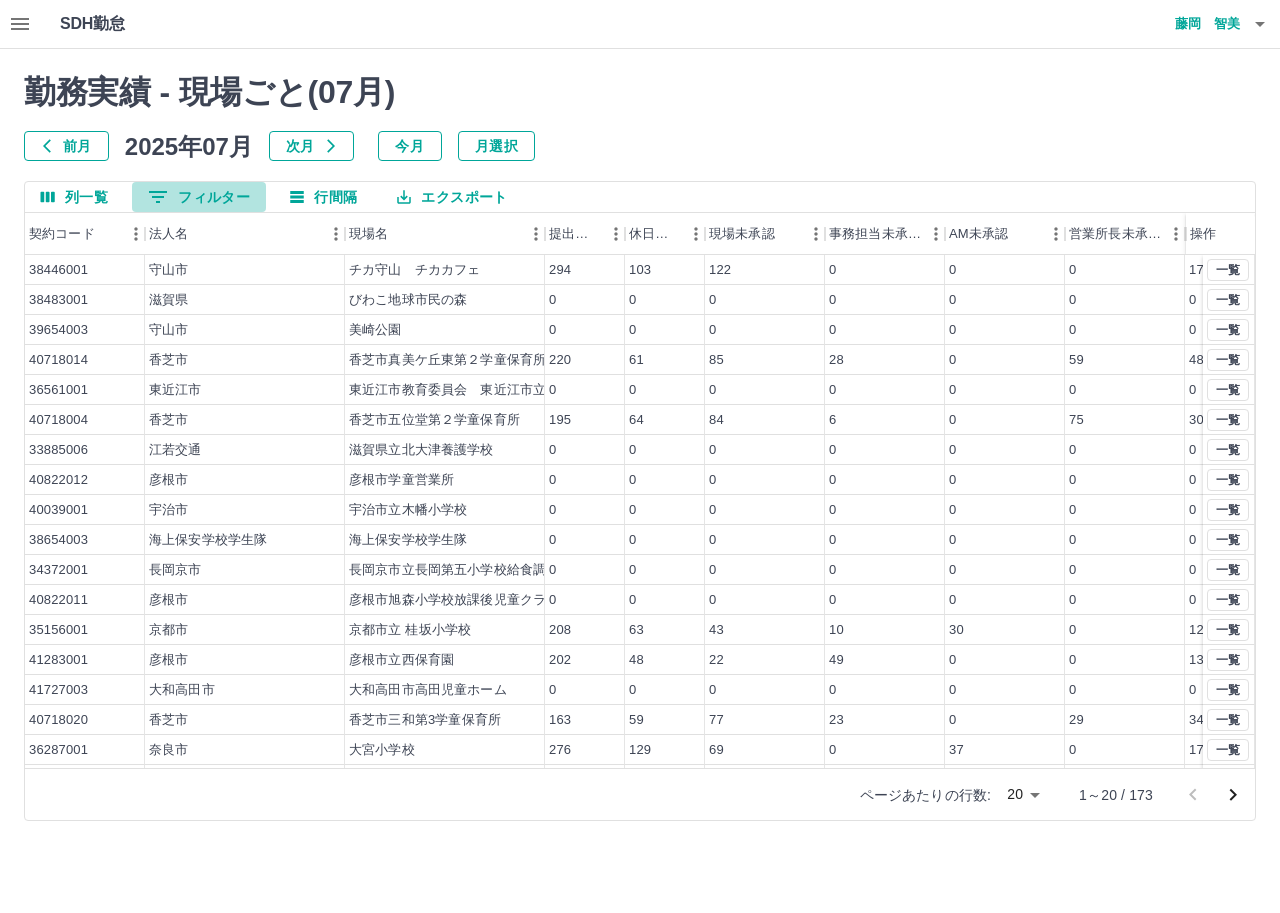 click on "0 フィルター" at bounding box center [199, 197] 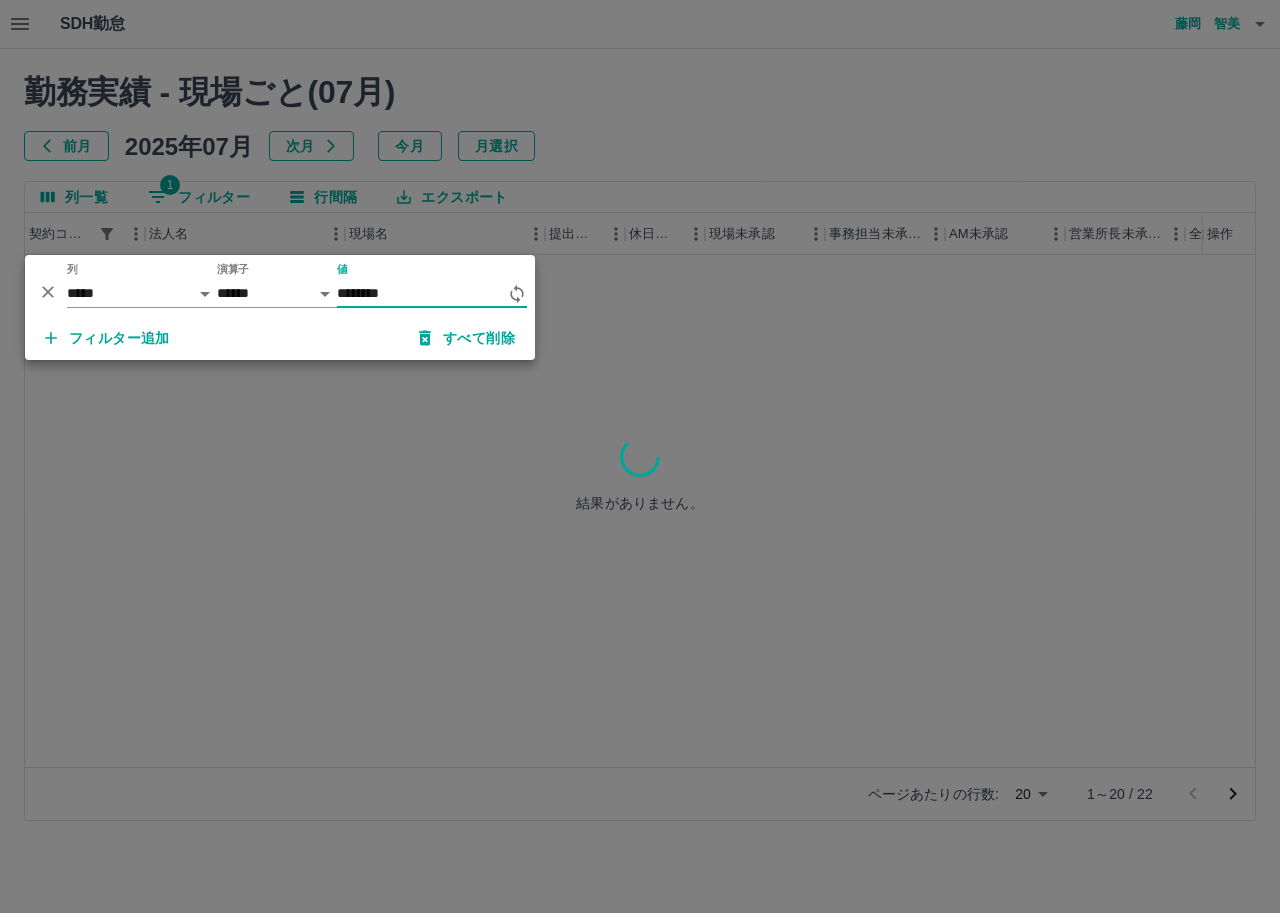 type on "********" 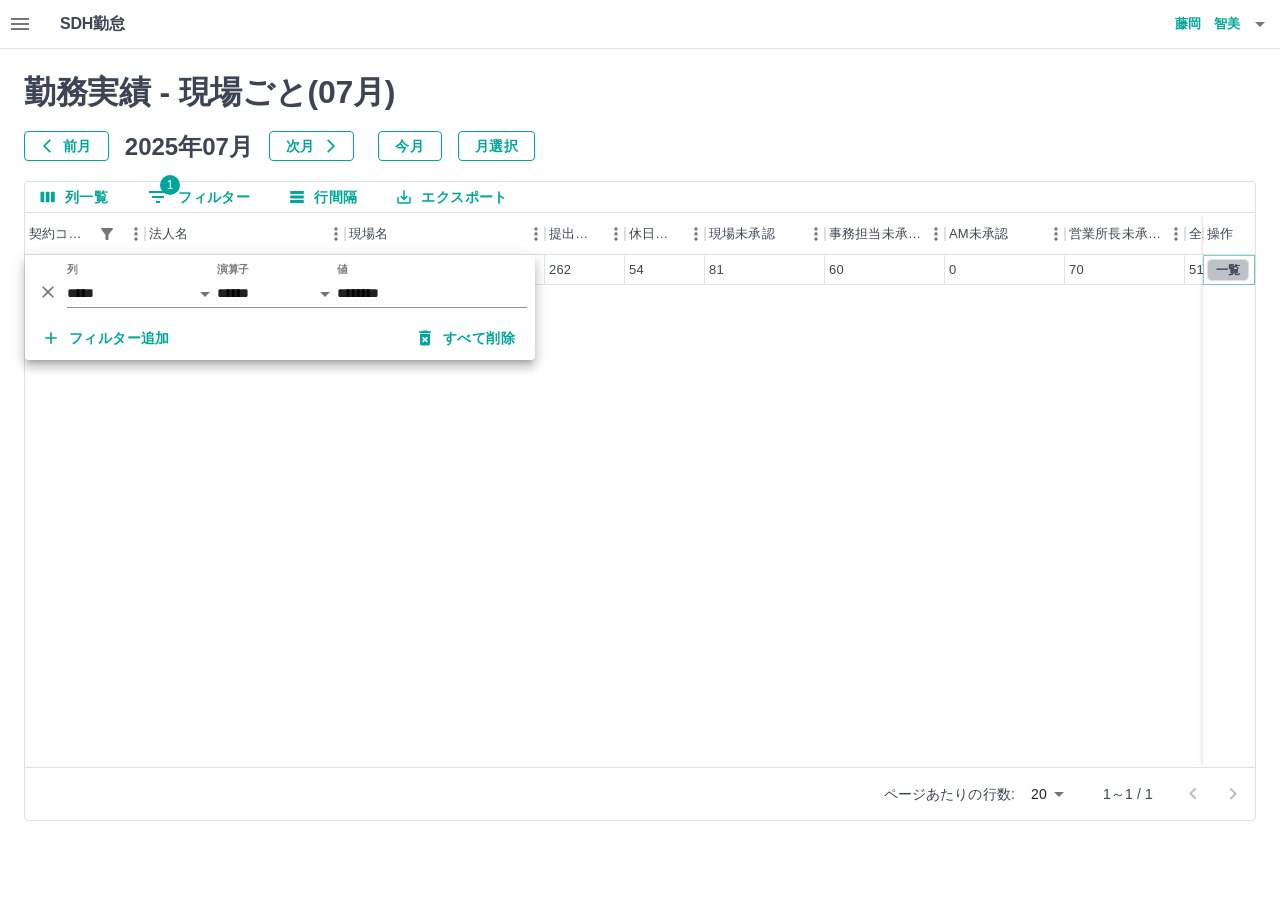 click on "一覧" at bounding box center (1228, 270) 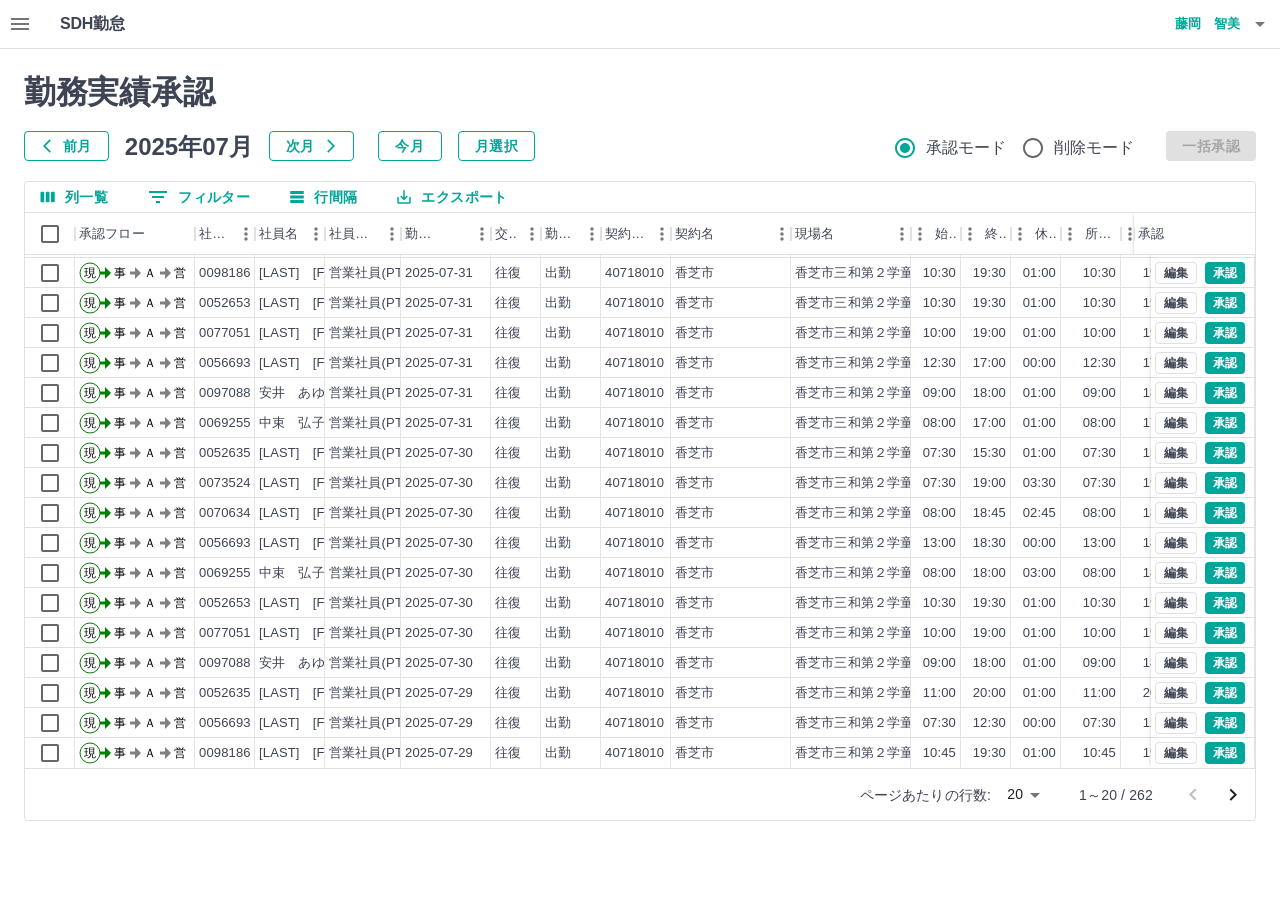 scroll, scrollTop: 104, scrollLeft: 0, axis: vertical 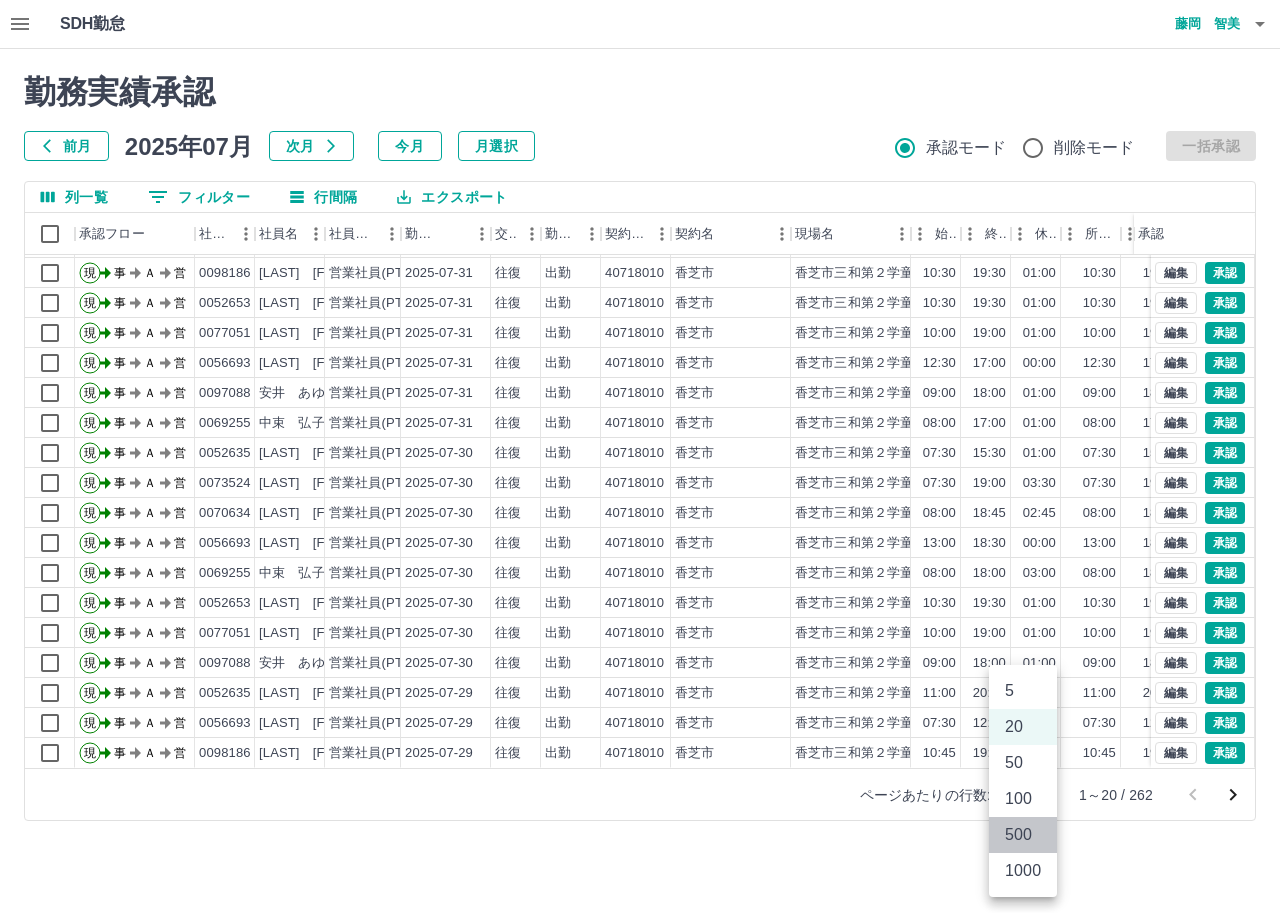 click on "500" at bounding box center (1023, 835) 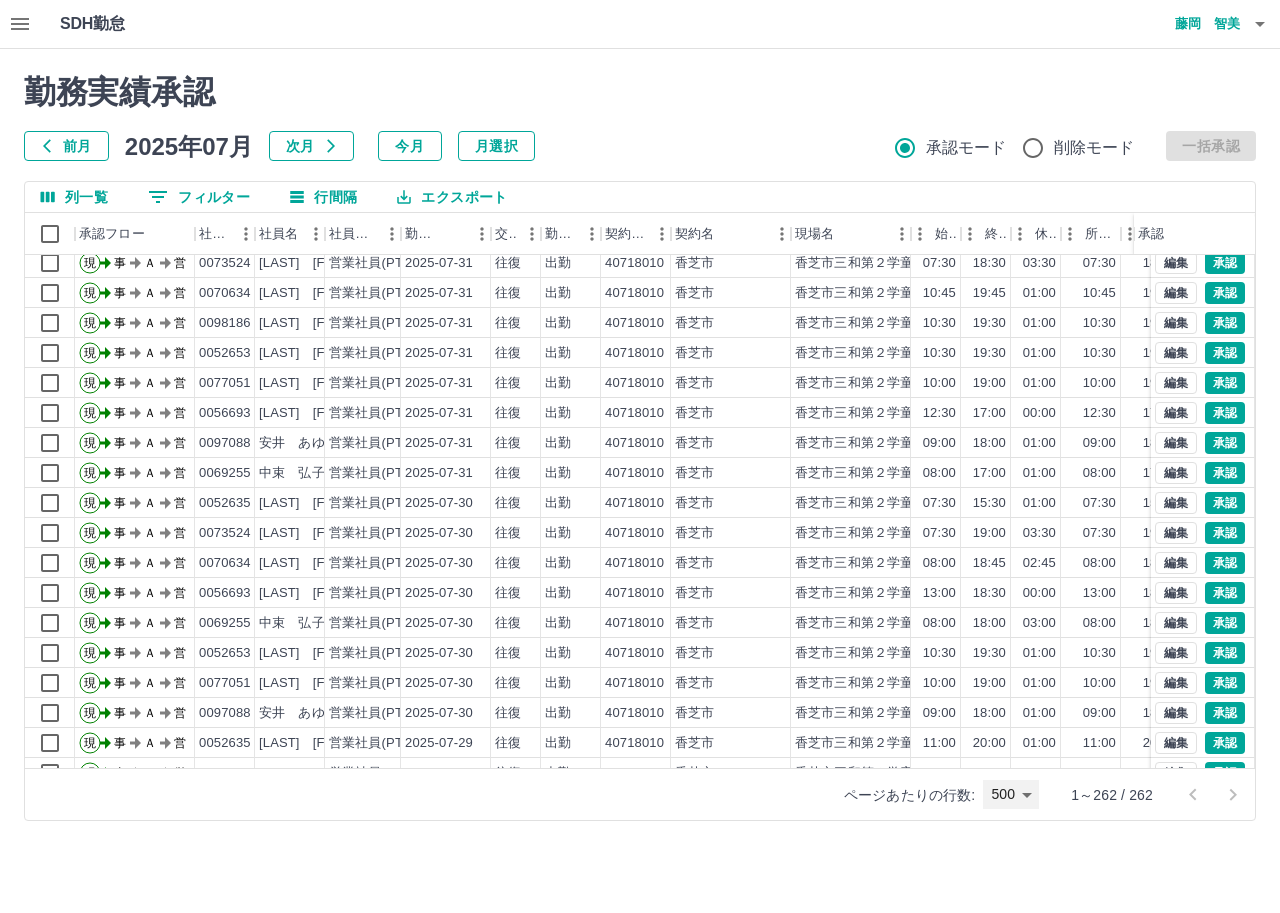 scroll, scrollTop: 0, scrollLeft: 0, axis: both 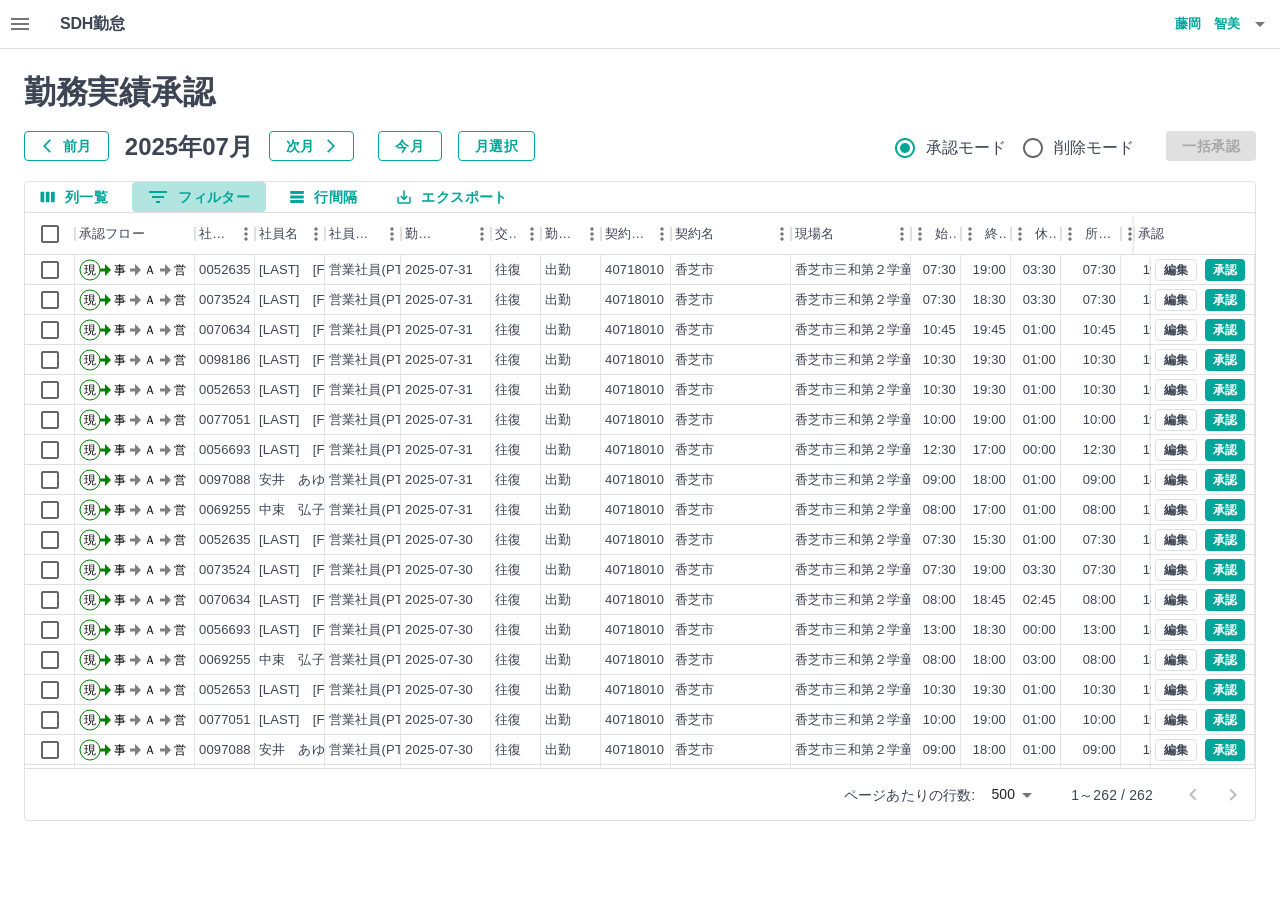 click on "0 フィルター" at bounding box center [199, 197] 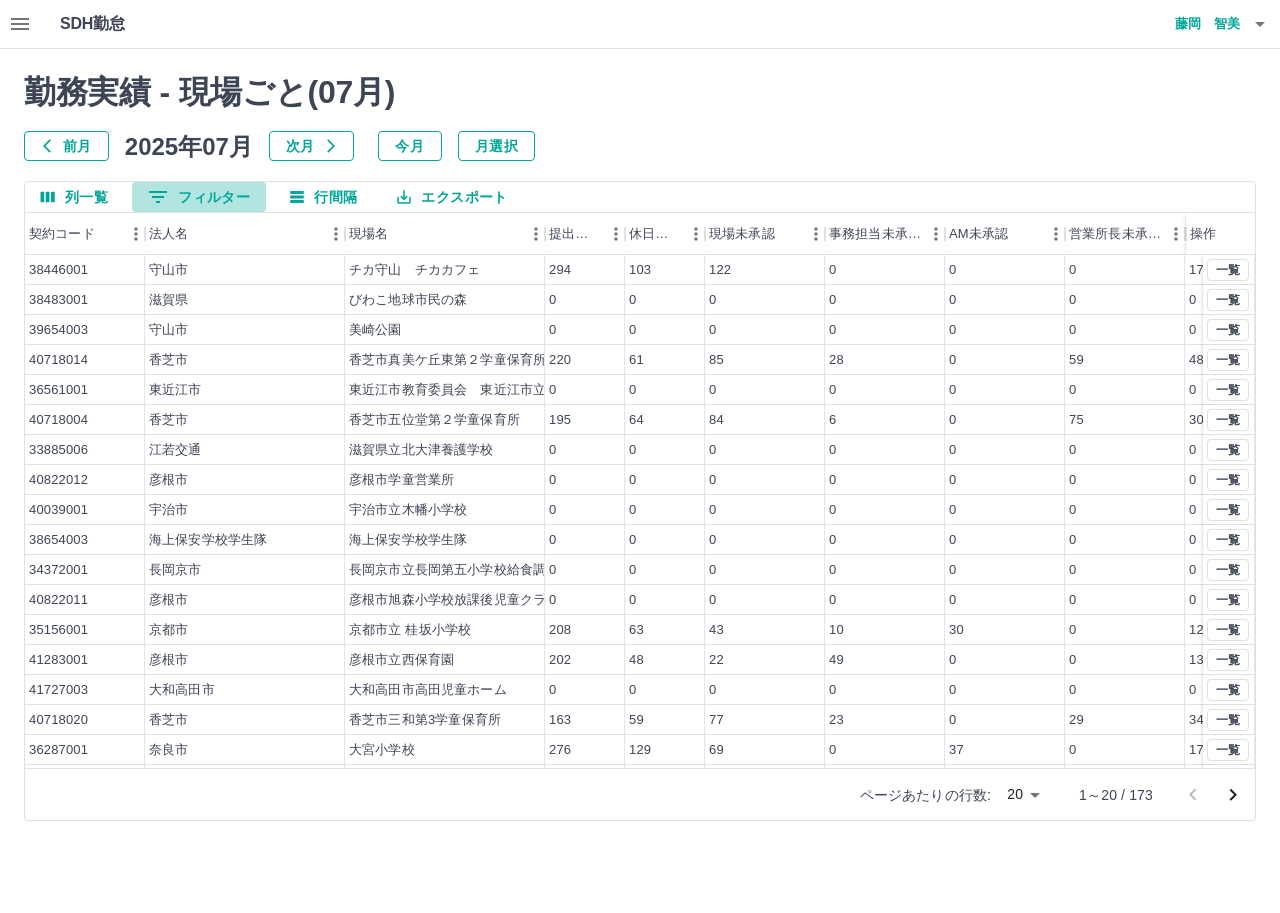 click on "0 フィルター" at bounding box center (199, 197) 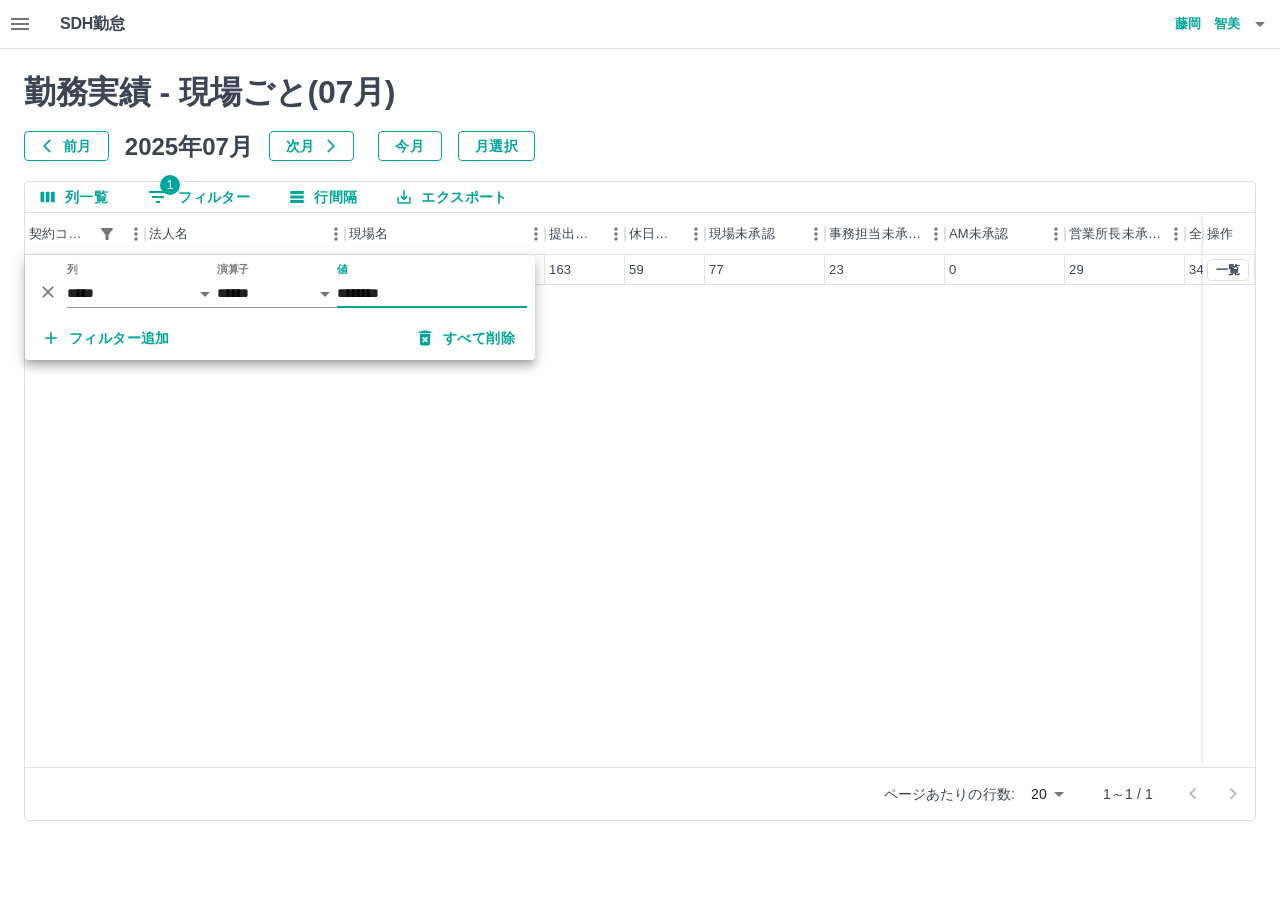 type on "********" 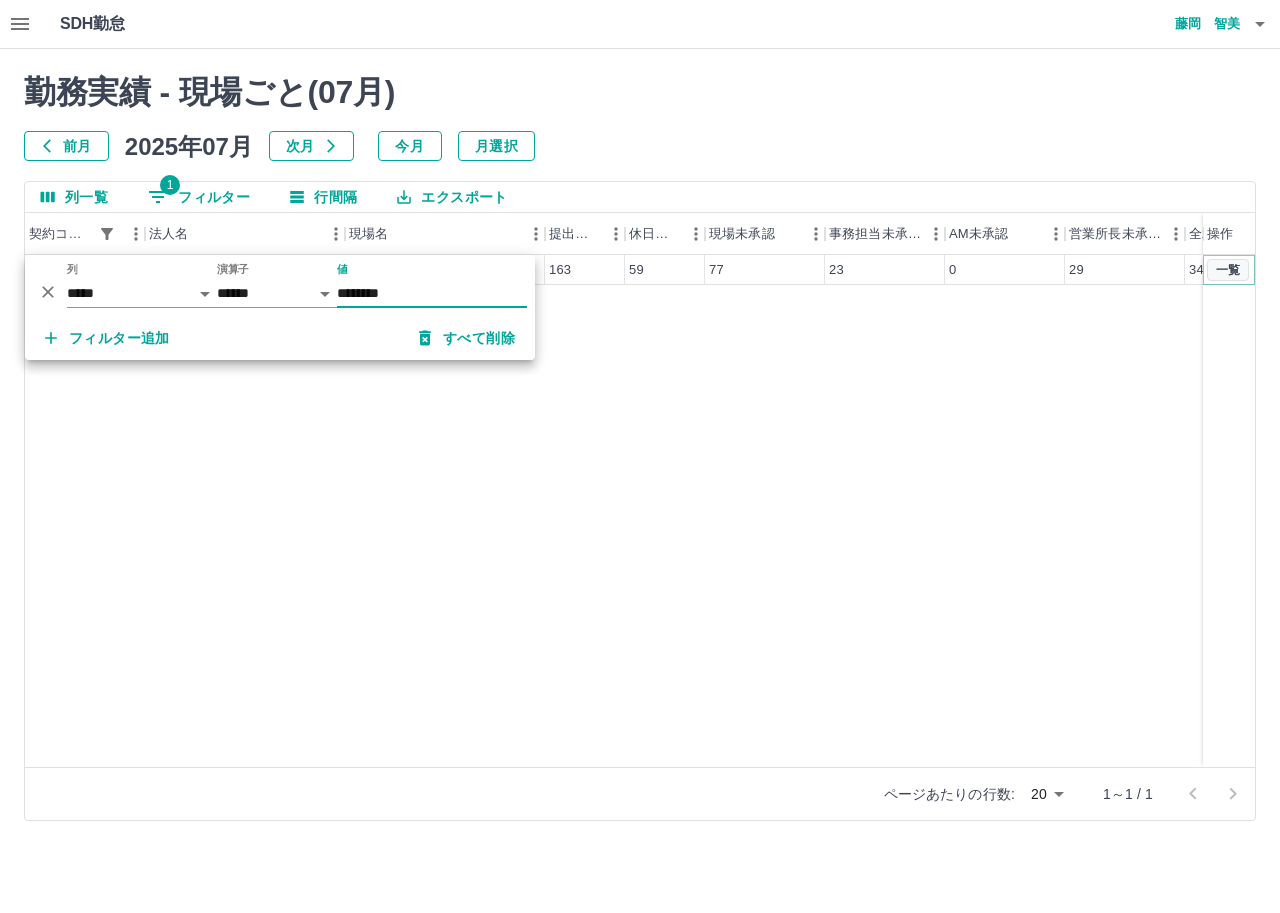 click on "一覧" at bounding box center [1228, 270] 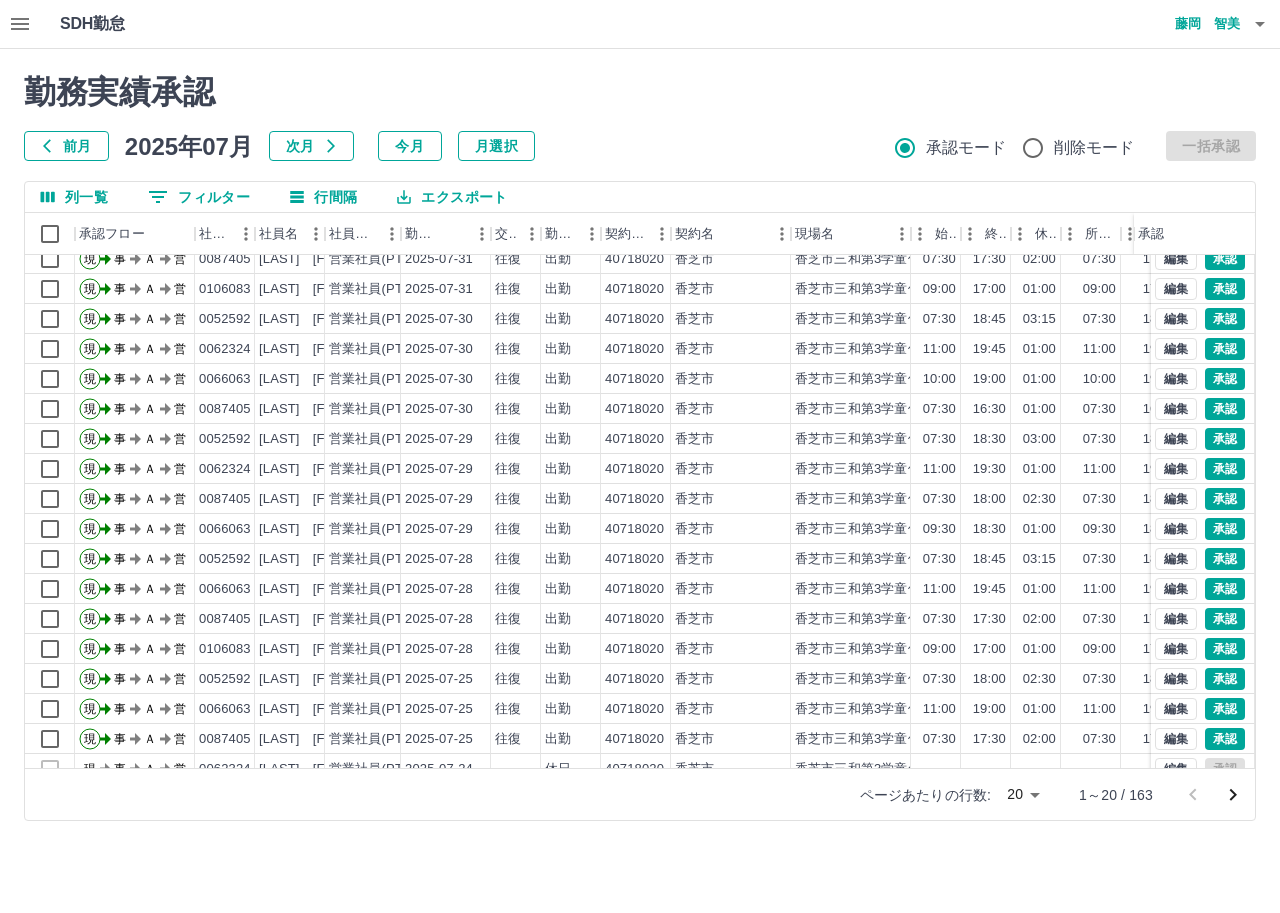 scroll, scrollTop: 100, scrollLeft: 0, axis: vertical 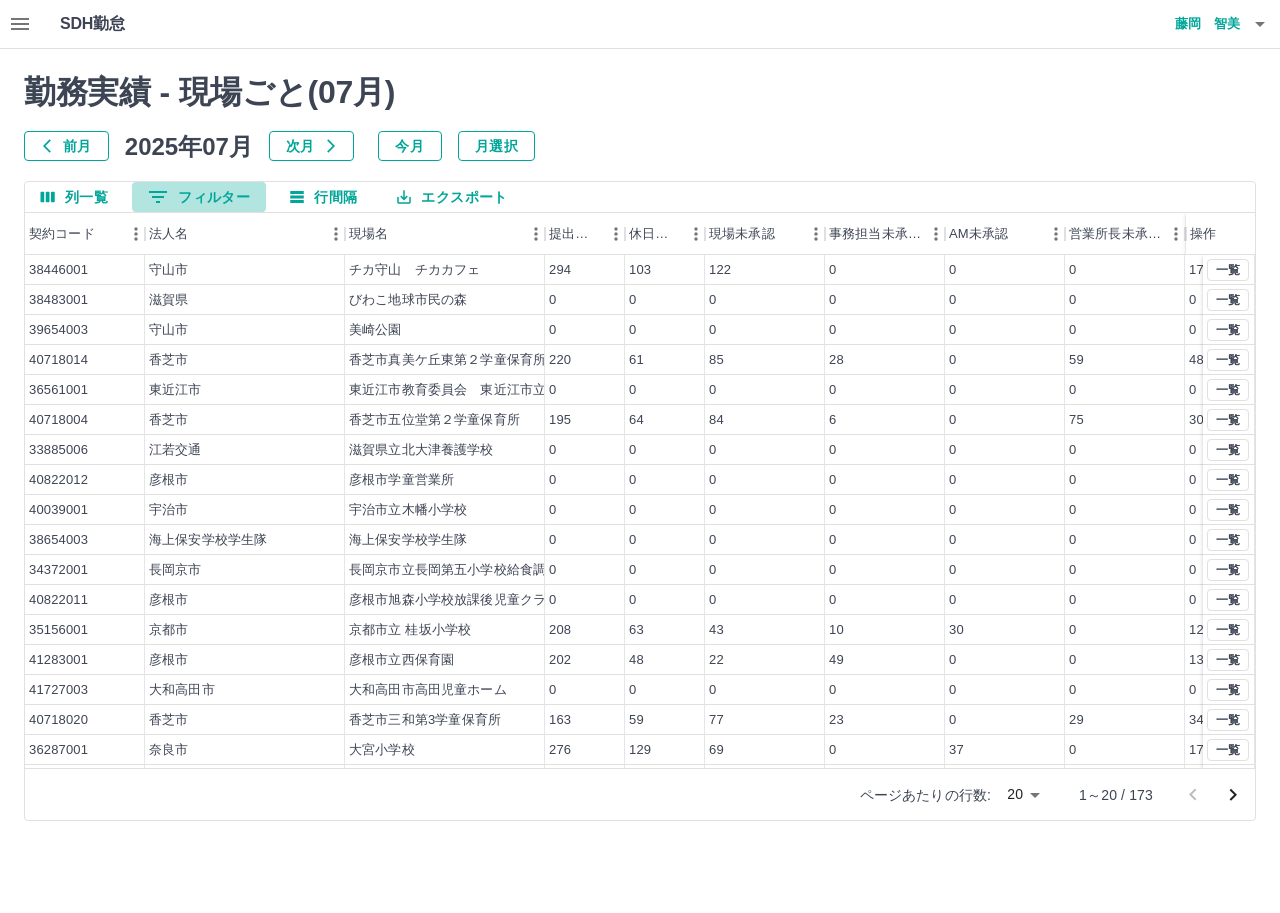 click on "0 フィルター" at bounding box center [199, 197] 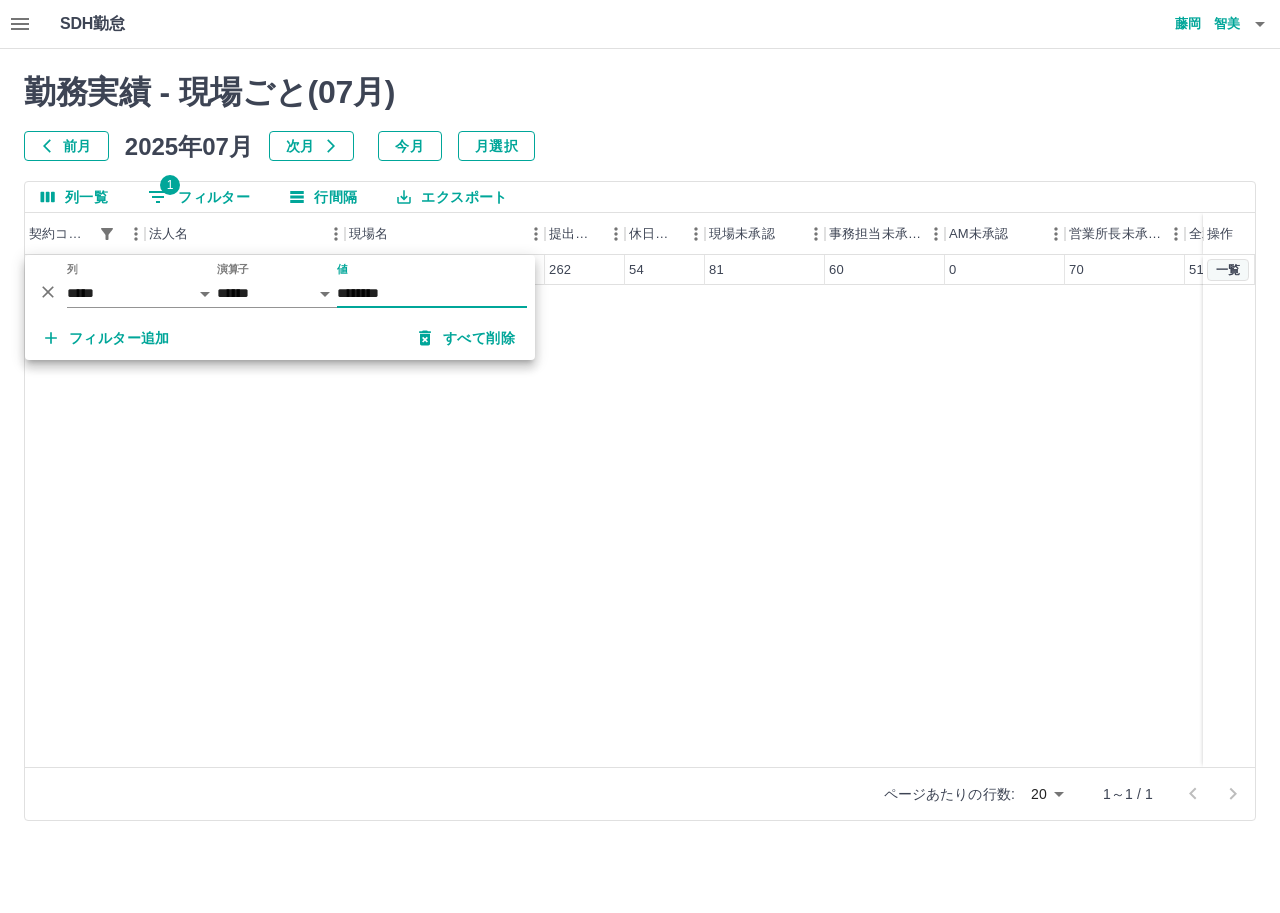 type on "********" 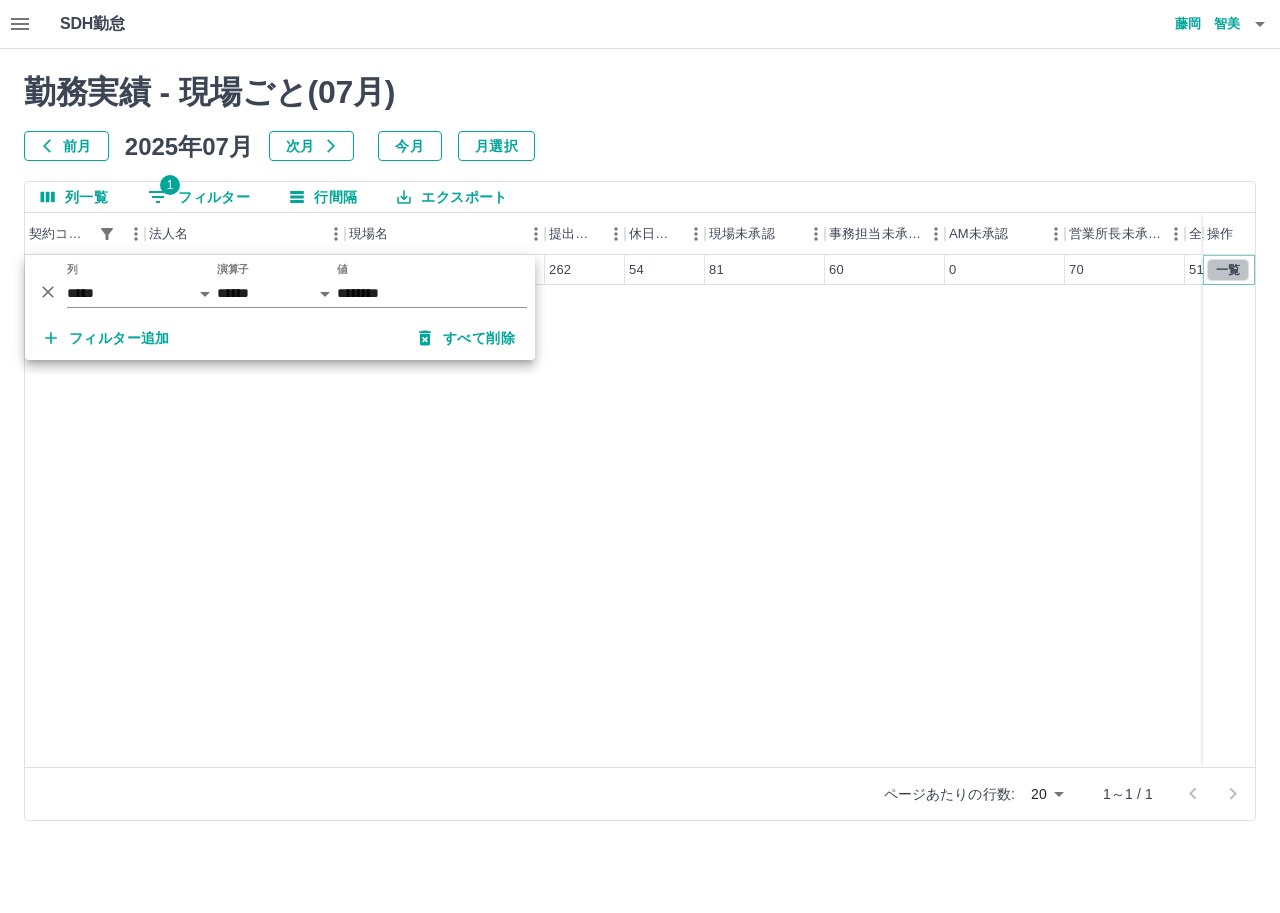 click on "一覧" at bounding box center [1228, 270] 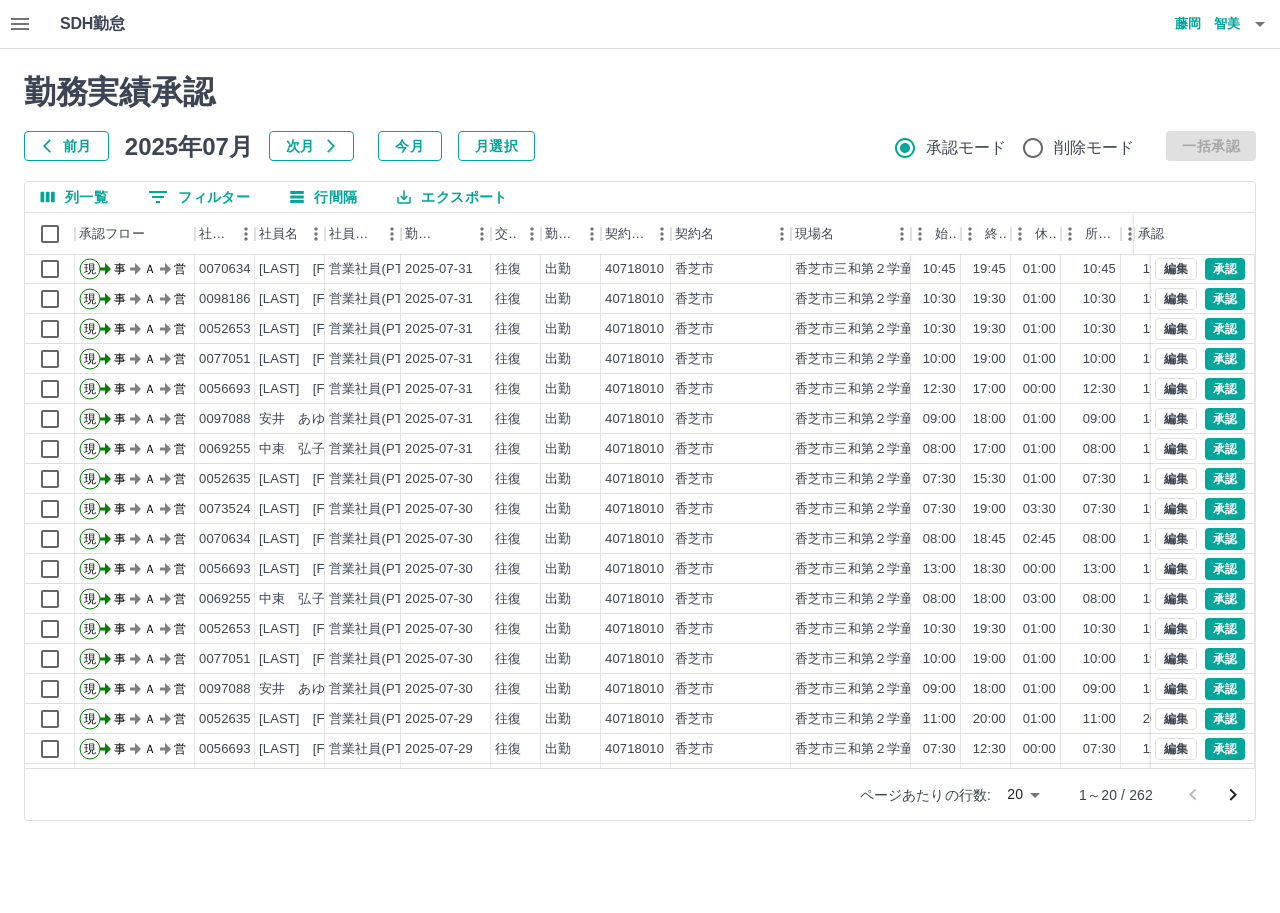 scroll, scrollTop: 104, scrollLeft: 0, axis: vertical 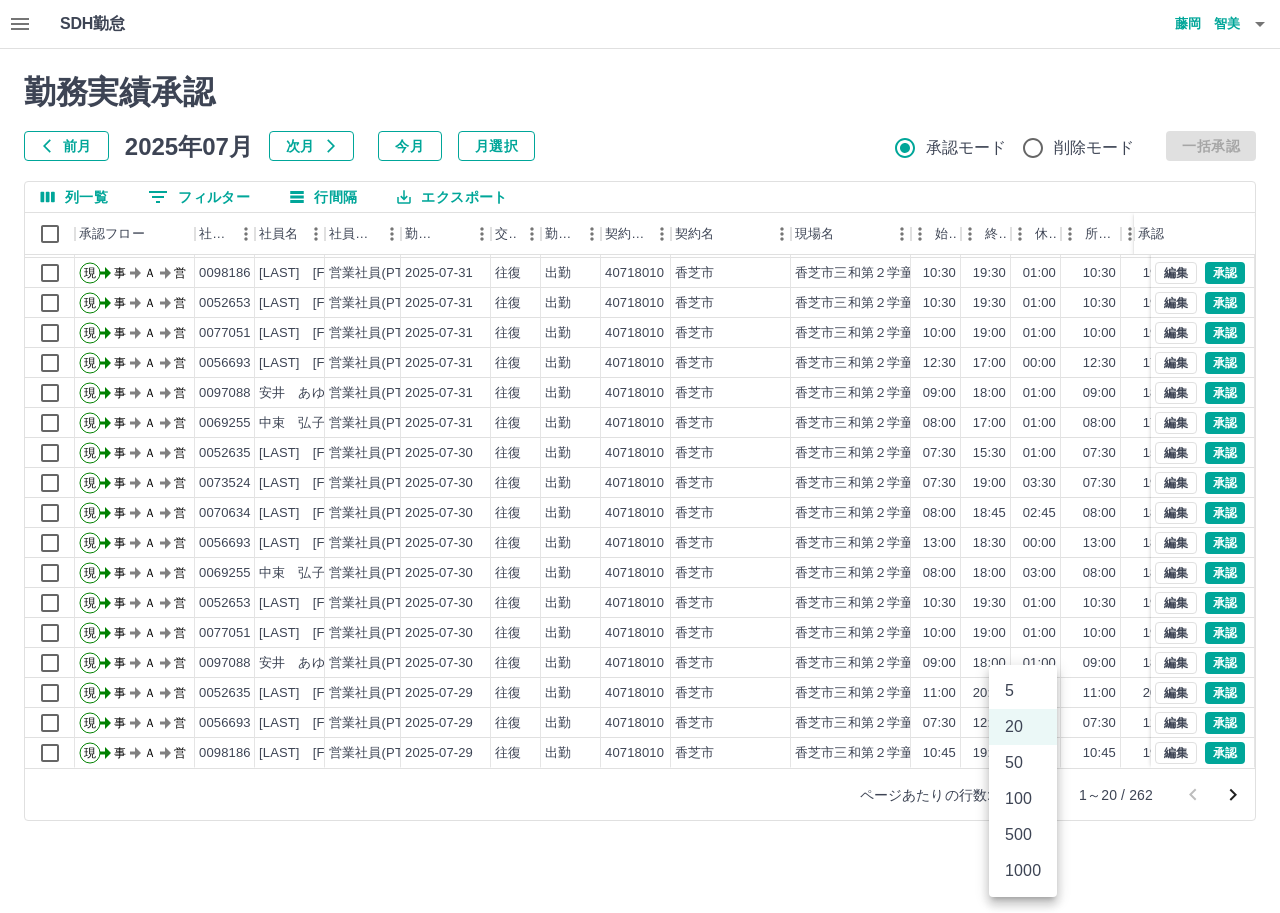 click on "SDH勤怠 藤岡　智美 勤務実績承認 前月 2025年07月 次月 今月 月選択 承認モード 削除モード 一括承認 列一覧 0 フィルター 行間隔 エクスポート 承認フロー 社員番号 社員名 社員区分 勤務日 交通費 勤務区分 契約コード 契約名 現場名 始業 終業 休憩 所定開始 所定終業 所定休憩 拘束 勤務 遅刻等 承認 現 事 Ａ 営 0073524 髙橋　裕子 営業社員(PT契約) 2025-07-31 往復 出勤 40718010 香芝市 香芝市三和第２学童保育所 07:30 18:30 03:30 07:30 18:30 03:30 11:00 07:30 00:00 現 事 Ａ 営 0070634 西川　江里 営業社員(PT契約) 2025-07-31 往復 出勤 40718010 香芝市 香芝市三和第２学童保育所 10:45 19:45 01:00 10:45 19:45 01:00 09:00 08:00 00:00 現 事 Ａ 営 0098186 藤木　和子 営業社員(PT契約) 2025-07-31 往復 出勤 40718010 香芝市 香芝市三和第２学童保育所 10:30 19:30 01:00 10:30 19:30 01:00 09:00 08:00 00:00 現 事 Ａ 営 0052653 現" at bounding box center (640, 422) 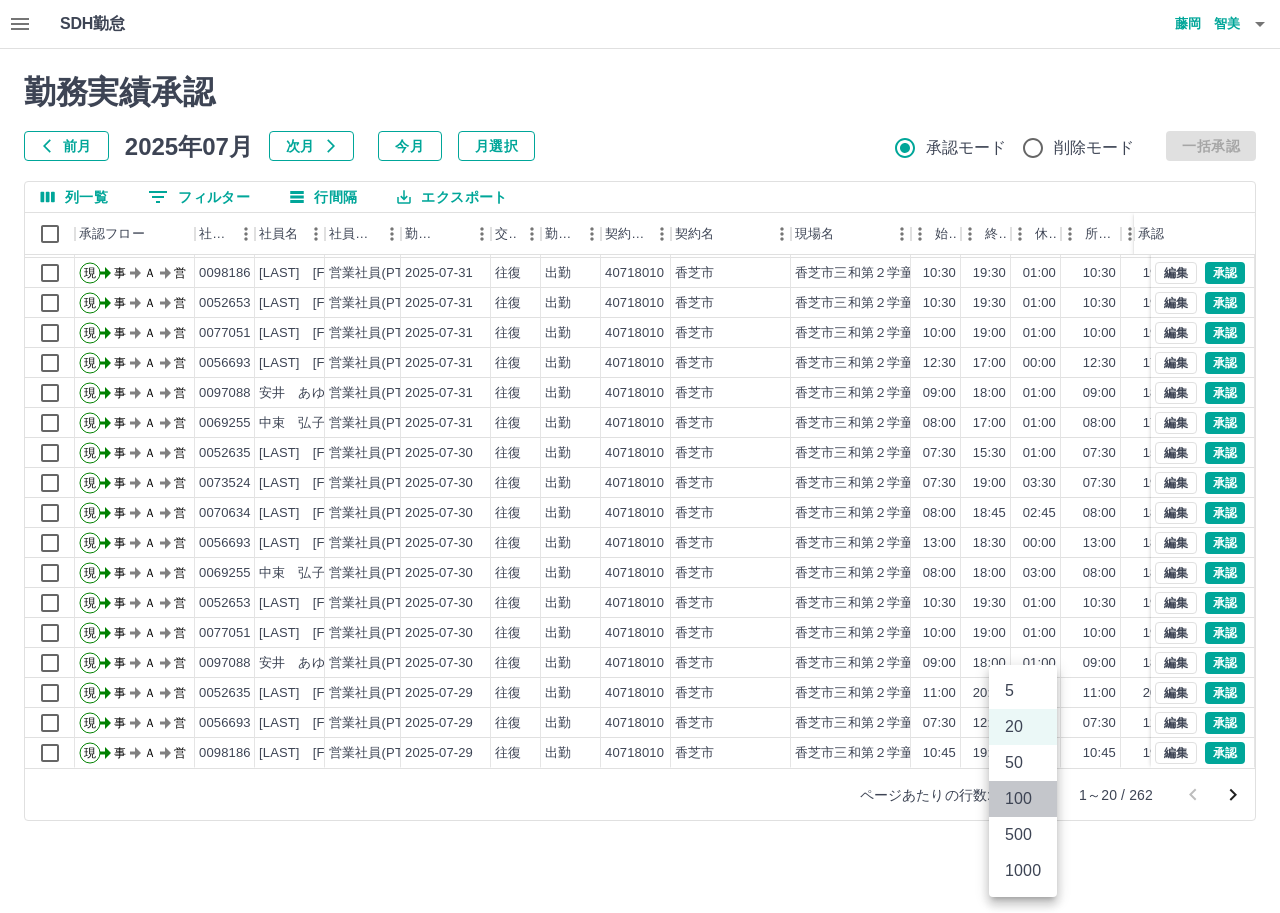 click on "100" at bounding box center [1023, 799] 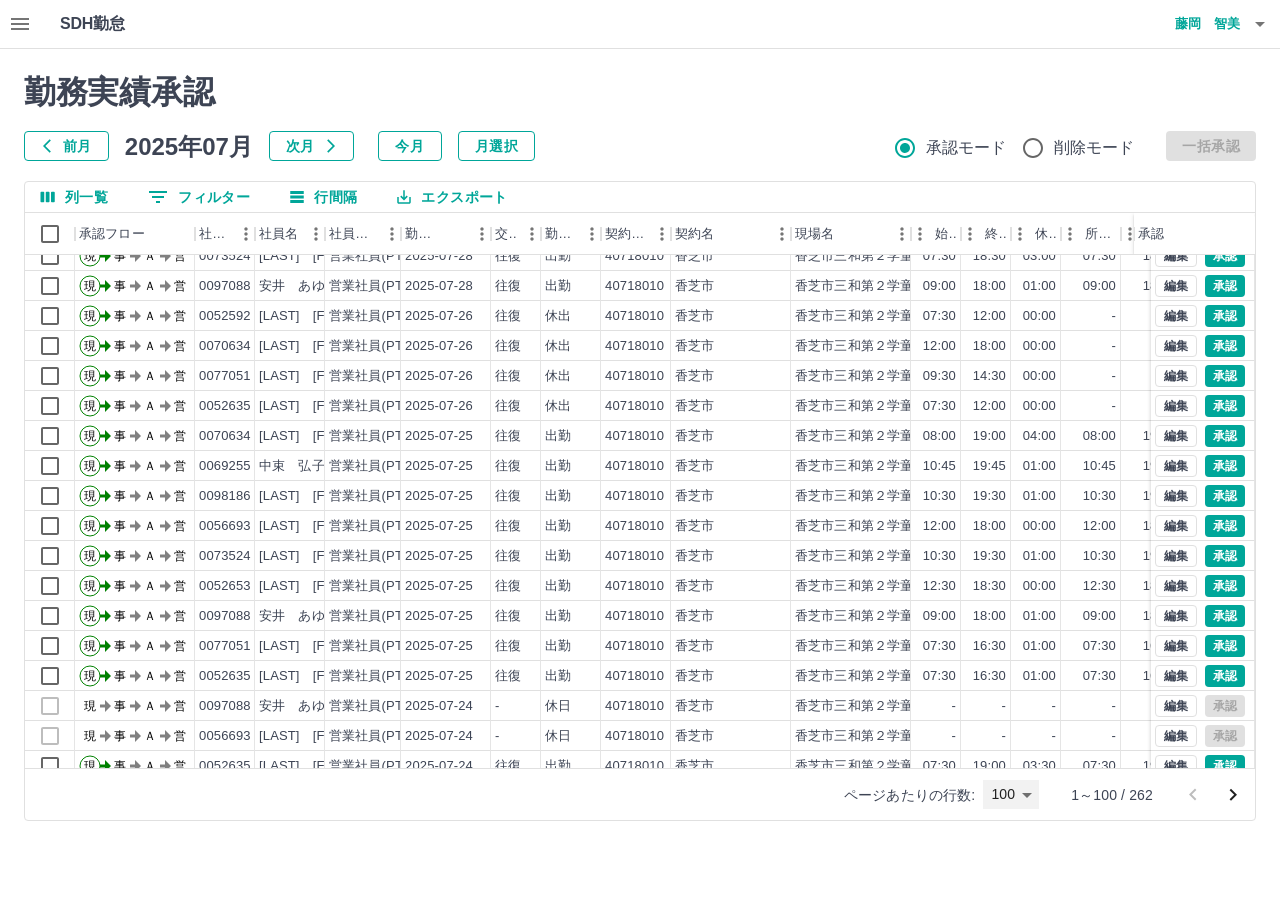 scroll, scrollTop: 904, scrollLeft: 0, axis: vertical 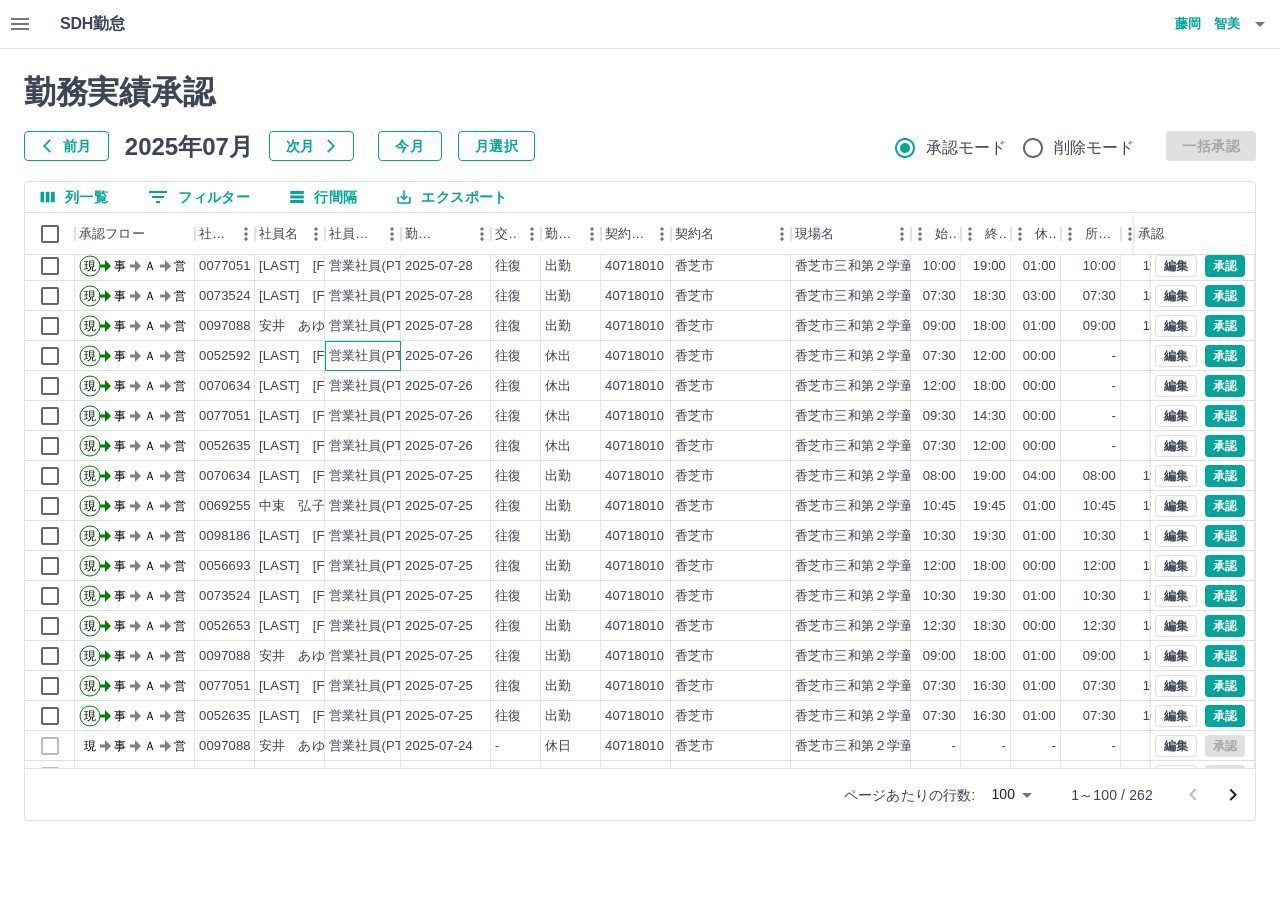click on "営業社員(PT契約)" at bounding box center (381, 356) 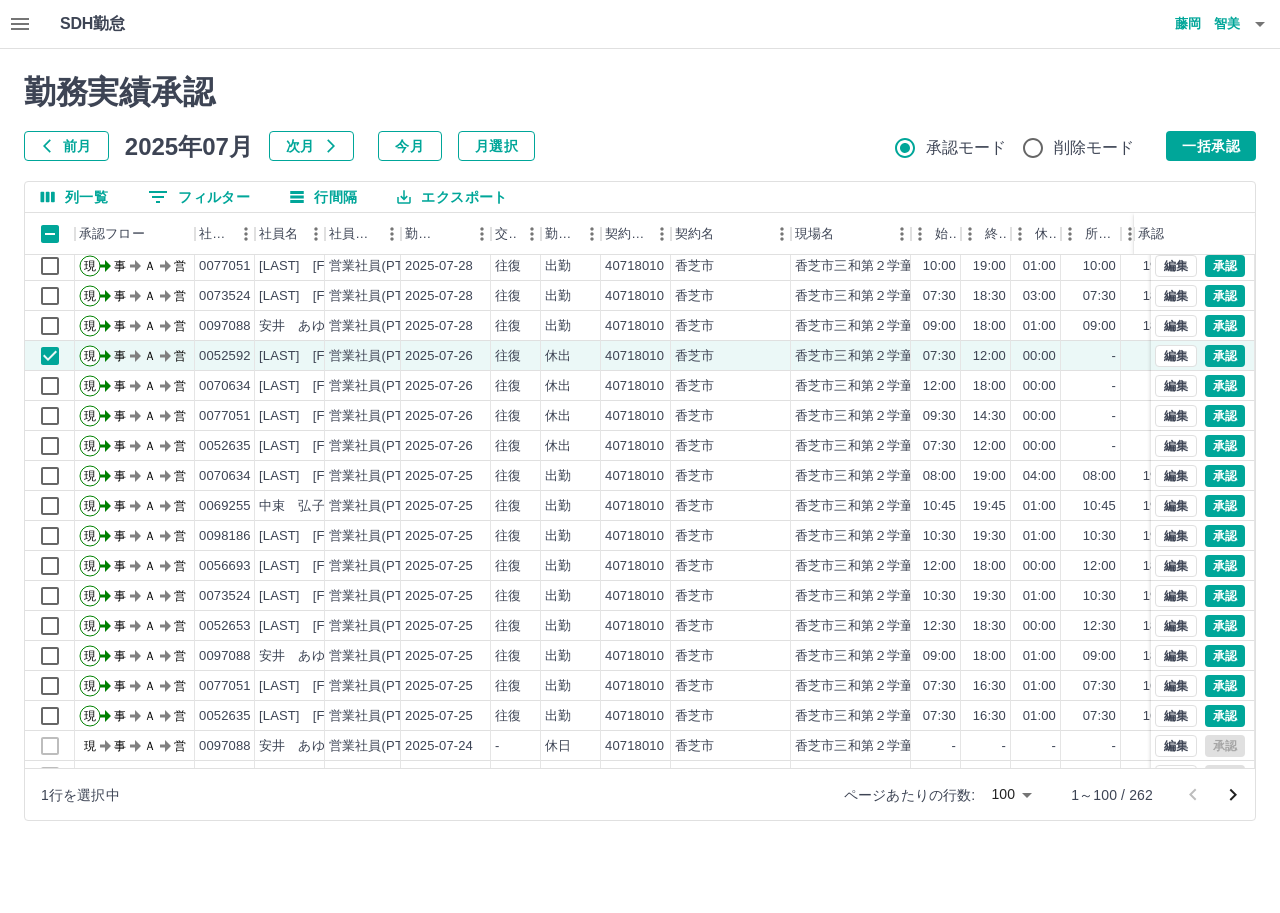 click on "勤務実績承認" at bounding box center [640, 92] 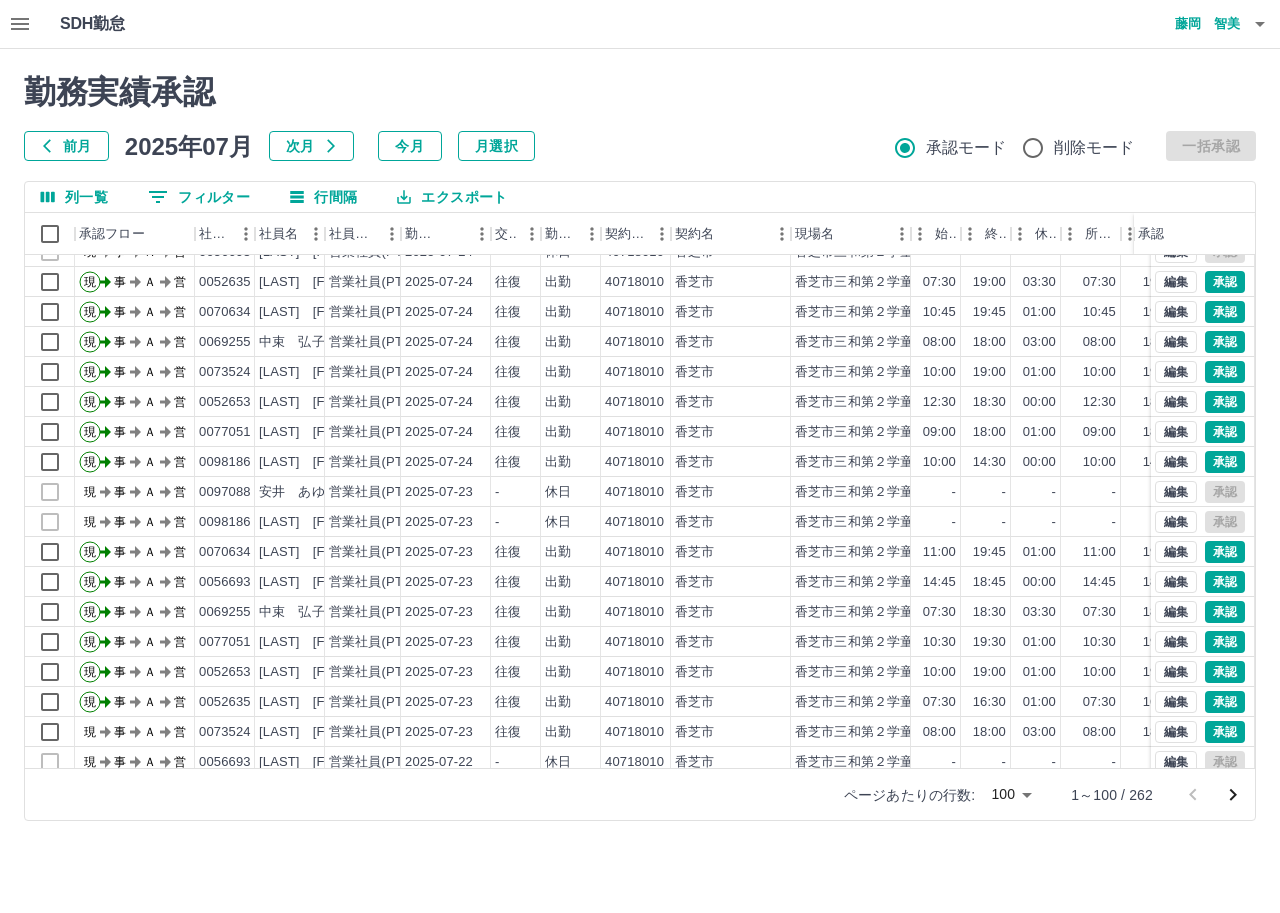 scroll, scrollTop: 1504, scrollLeft: 0, axis: vertical 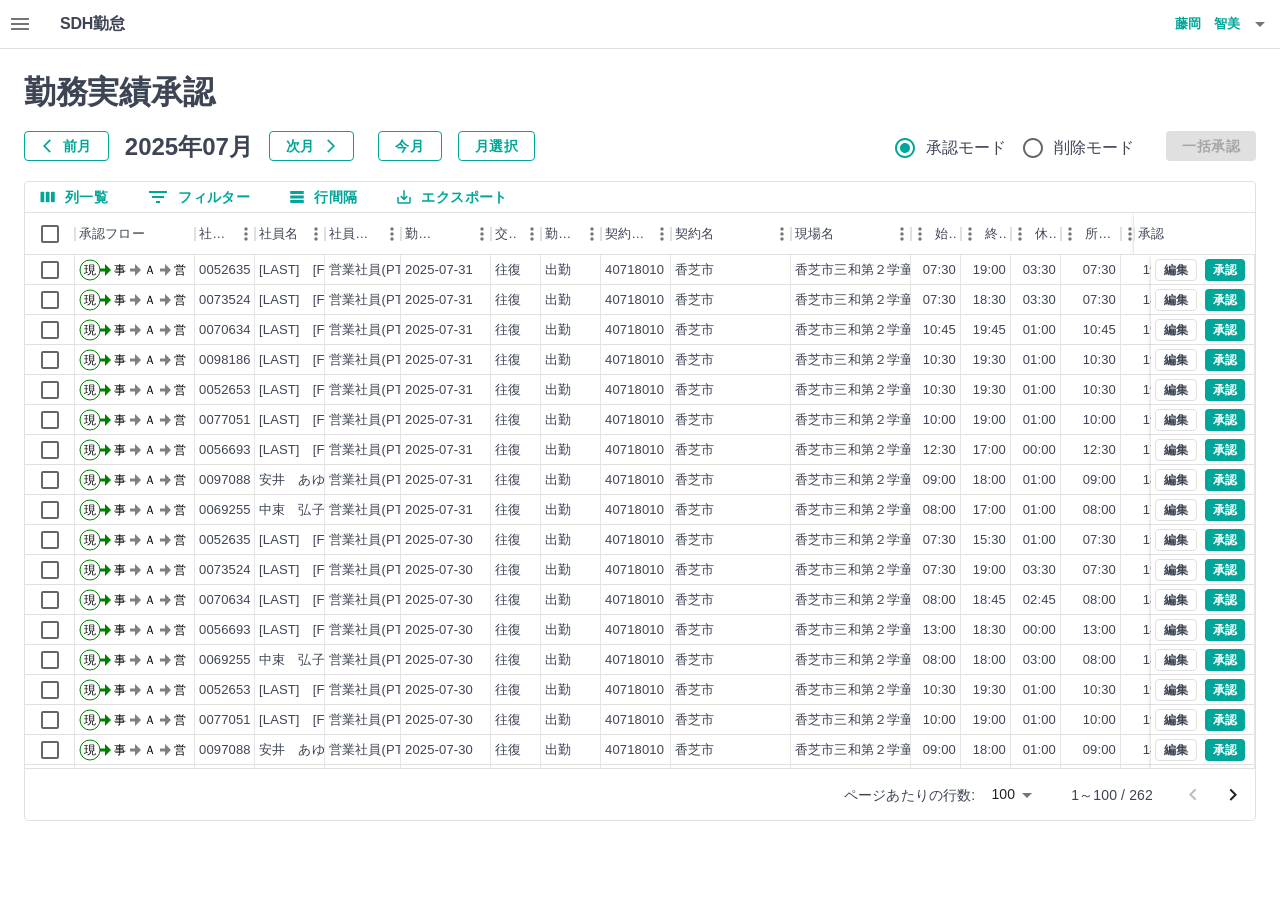 click on "SDH勤怠 藤岡　智美 勤務実績承認 前月 2025年07月 次月 今月 月選択 承認モード 削除モード 一括承認 列一覧 0 フィルター 行間隔 エクスポート 承認フロー 社員番号 社員名 社員区分 勤務日 交通費 勤務区分 契約コード 契約名 現場名 始業 終業 休憩 所定開始 所定終業 所定休憩 拘束 勤務 遅刻等 承認 現 事 Ａ 営 0052635 山本　阿里 営業社員(PT契約) 2025-07-31 往復 出勤 40718010 香芝市 香芝市三和第２学童保育所 07:30 19:00 03:30 07:30 19:00 03:30 11:30 08:00 00:00 現 事 Ａ 営 0073524 髙橋　裕子 営業社員(PT契約) 2025-07-31 往復 出勤 40718010 香芝市 香芝市三和第２学童保育所 07:30 18:30 03:30 07:30 18:30 03:30 11:00 07:30 00:00 現 事 Ａ 営 0070634 西川　江里 営業社員(PT契約) 2025-07-31 往復 出勤 40718010 香芝市 香芝市三和第２学童保育所 10:45 19:45 01:00 10:45 19:45 01:00 09:00 08:00 00:00 現 事 Ａ 営 0098186 現" at bounding box center (640, 422) 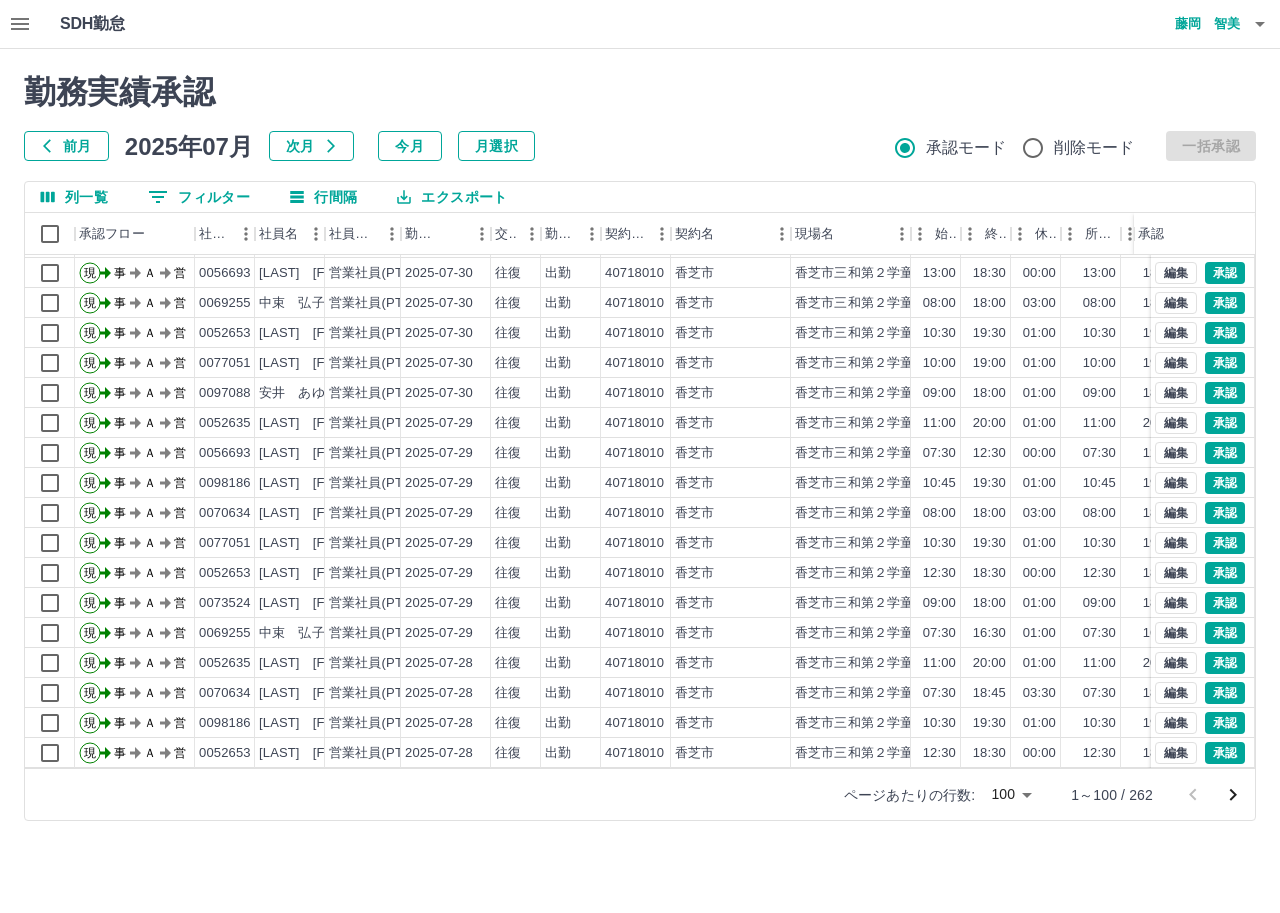 scroll, scrollTop: 360, scrollLeft: 0, axis: vertical 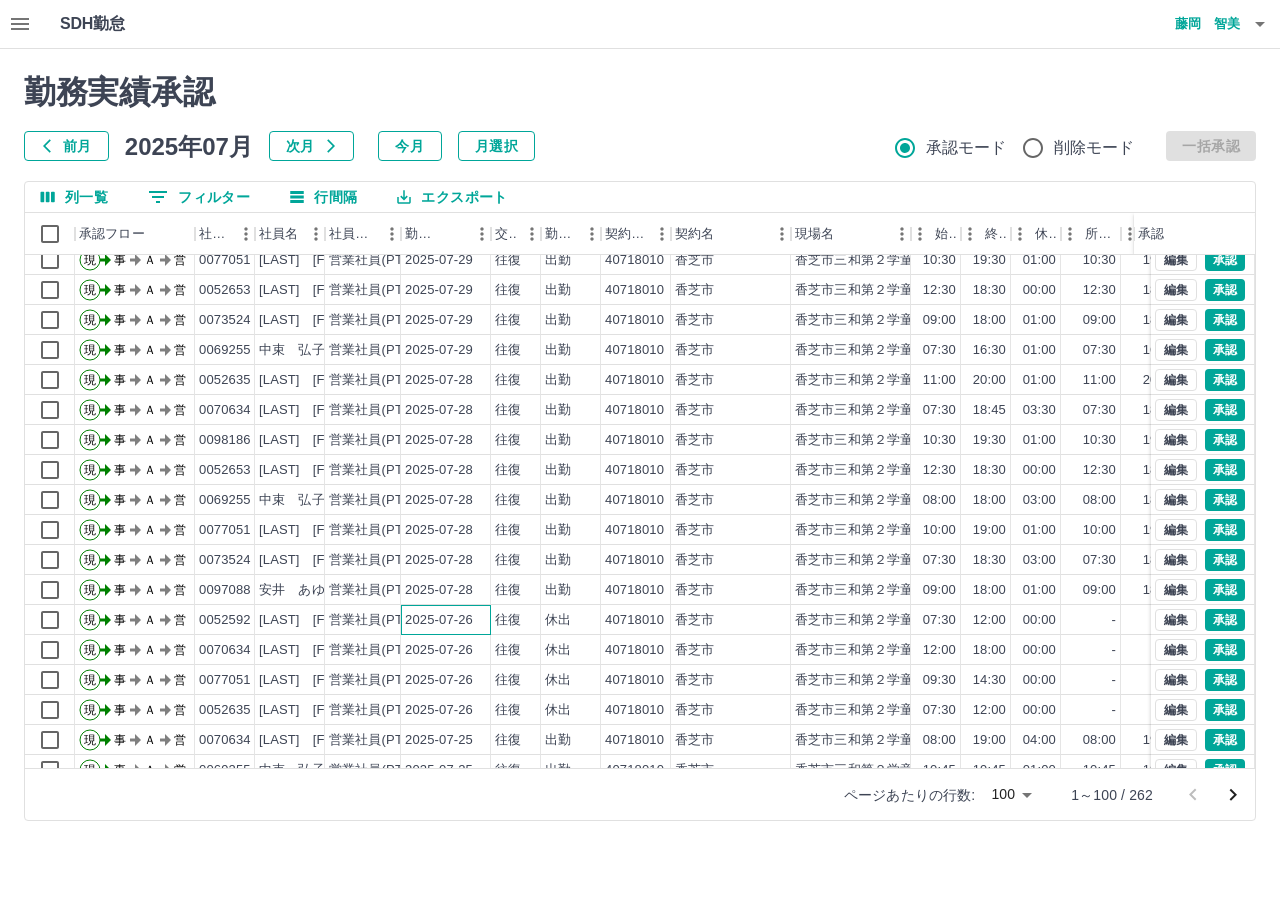 click on "2025-07-26" at bounding box center (439, 620) 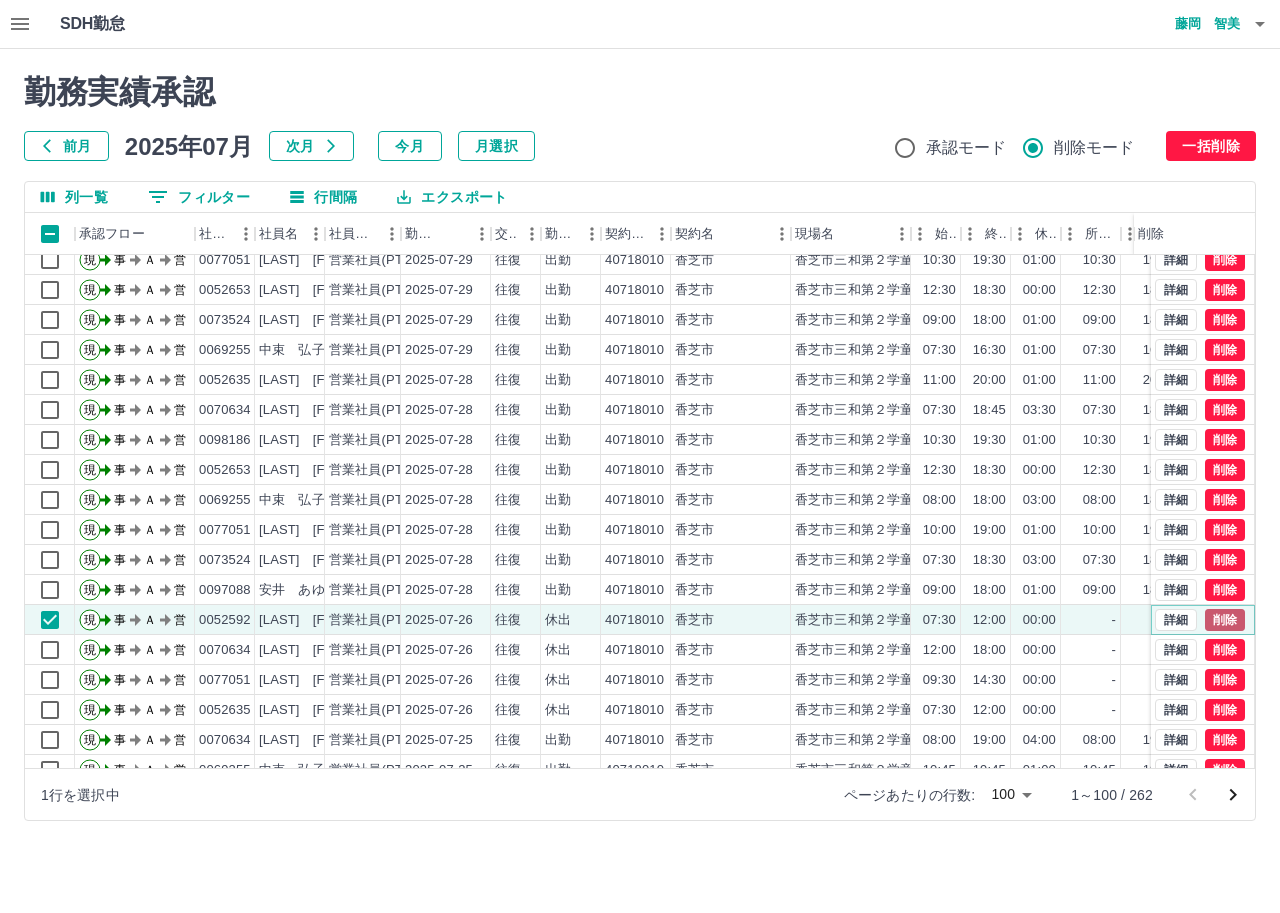 click on "削除" at bounding box center (1225, 620) 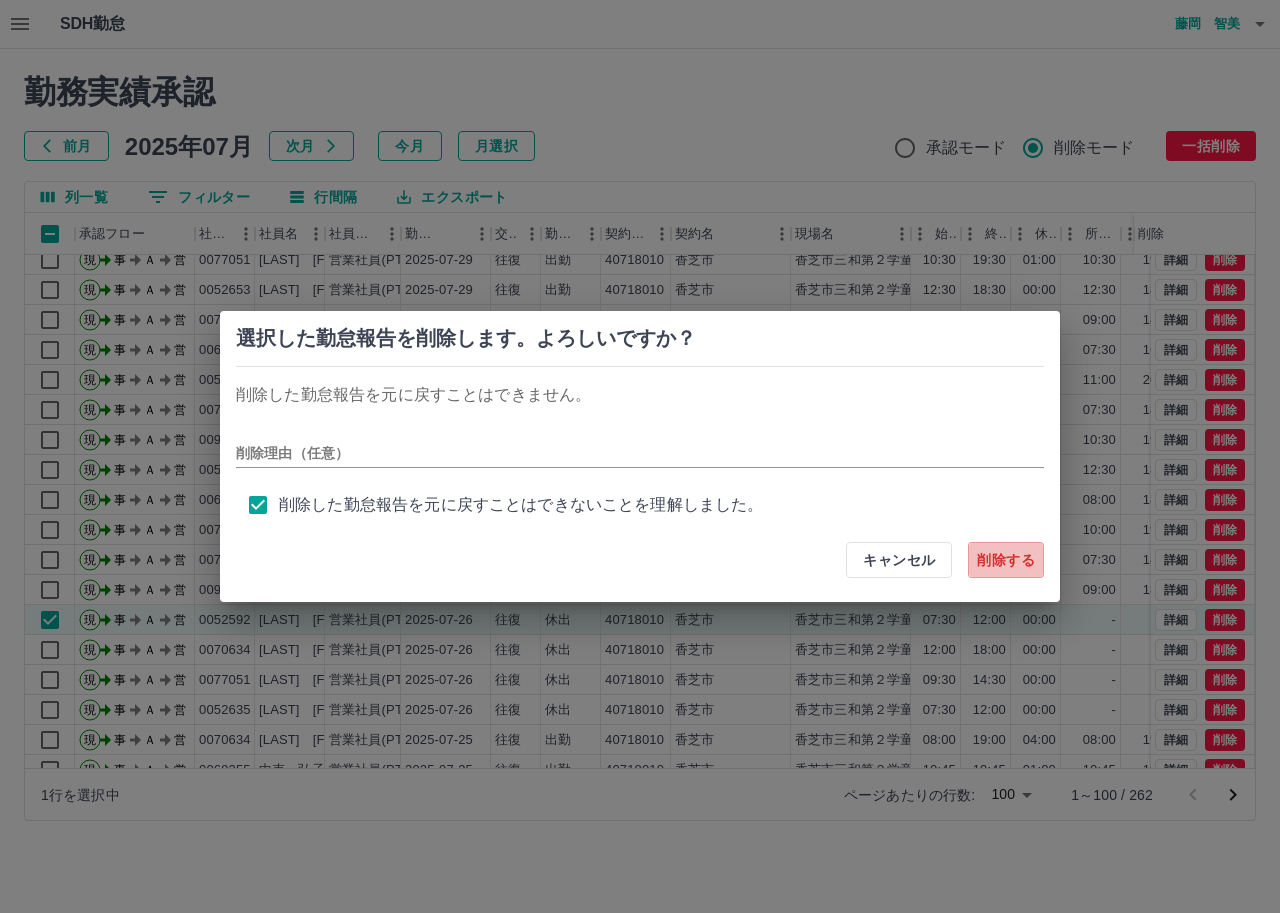 click on "削除する" at bounding box center (1006, 560) 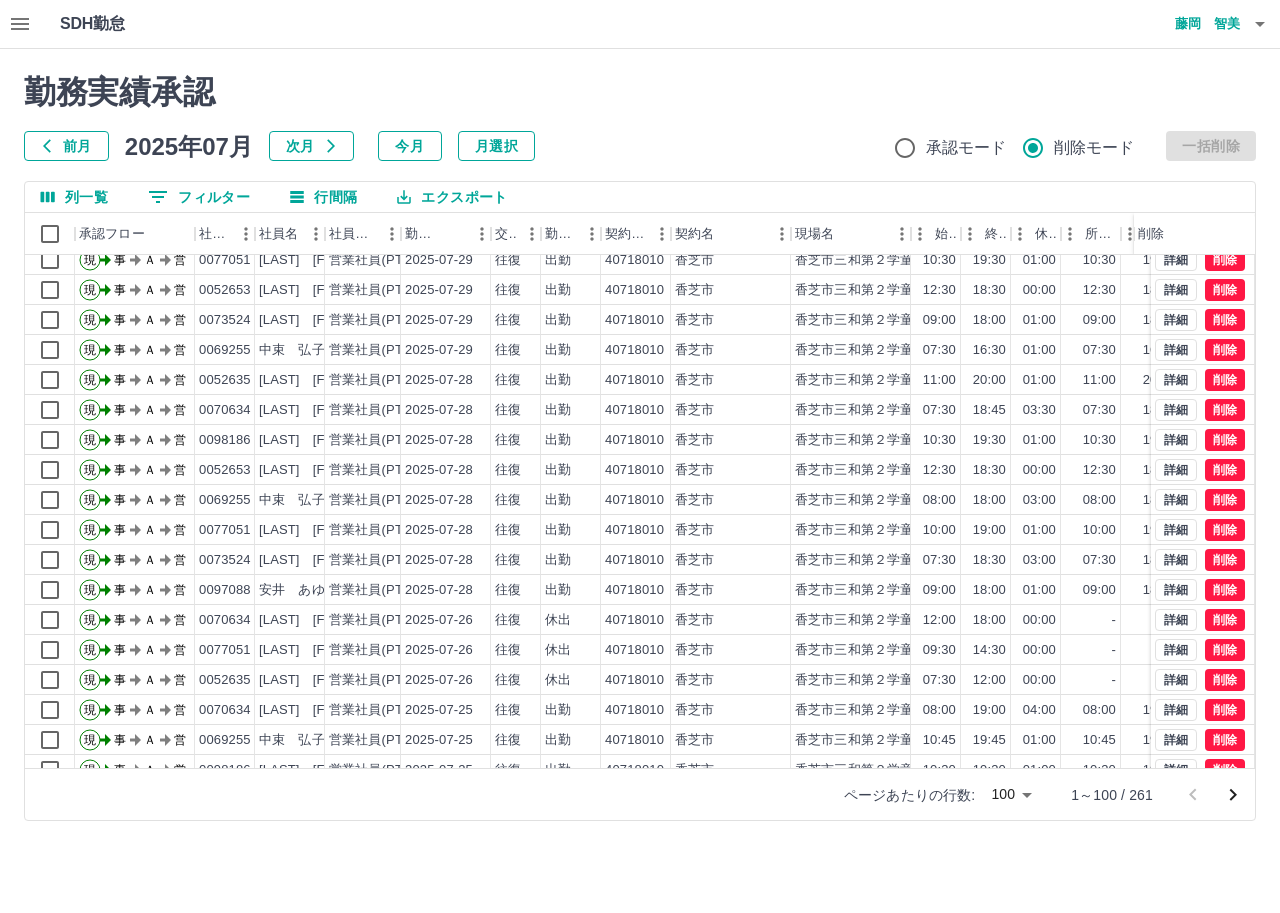 click on "承認モード" at bounding box center (966, 148) 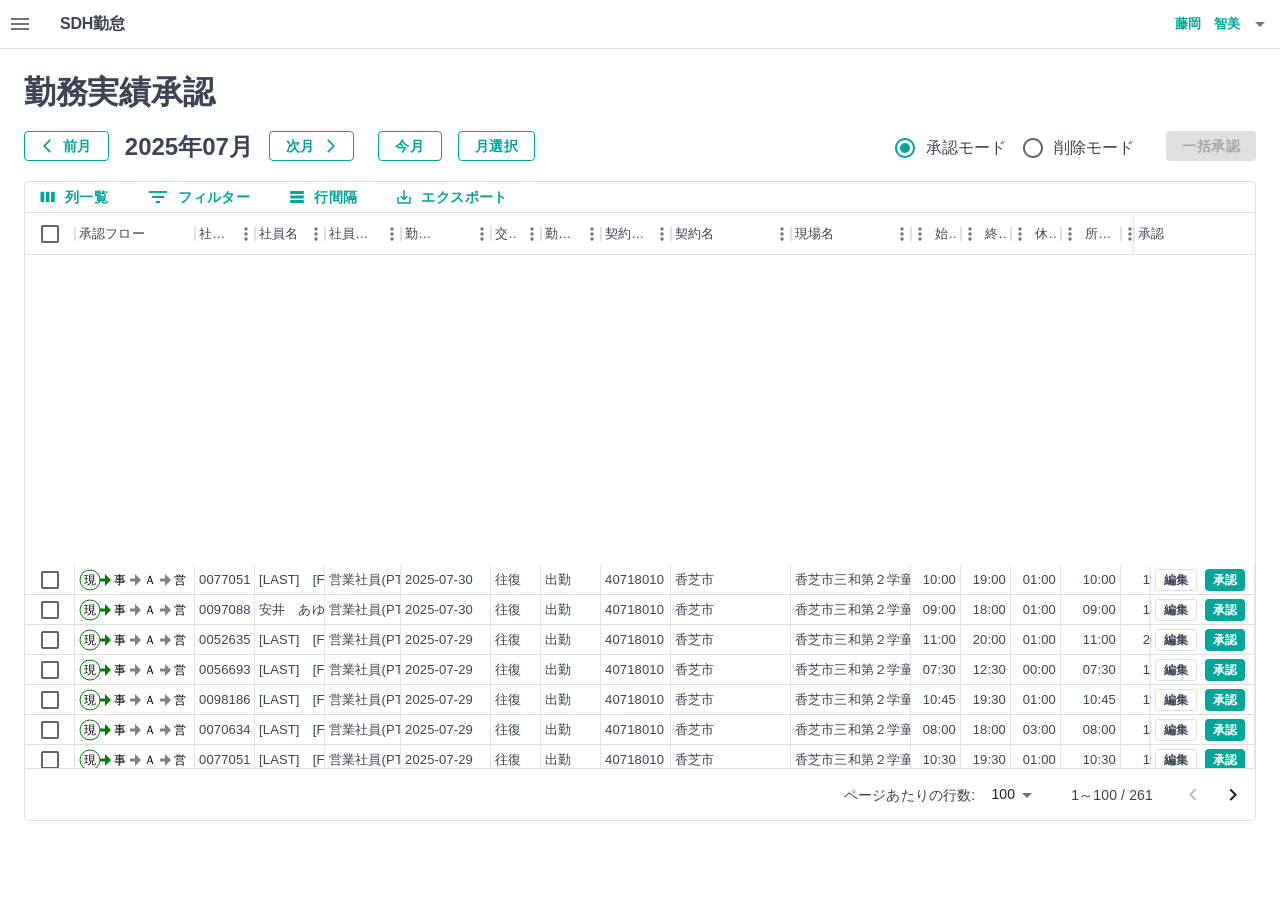 scroll, scrollTop: 540, scrollLeft: 0, axis: vertical 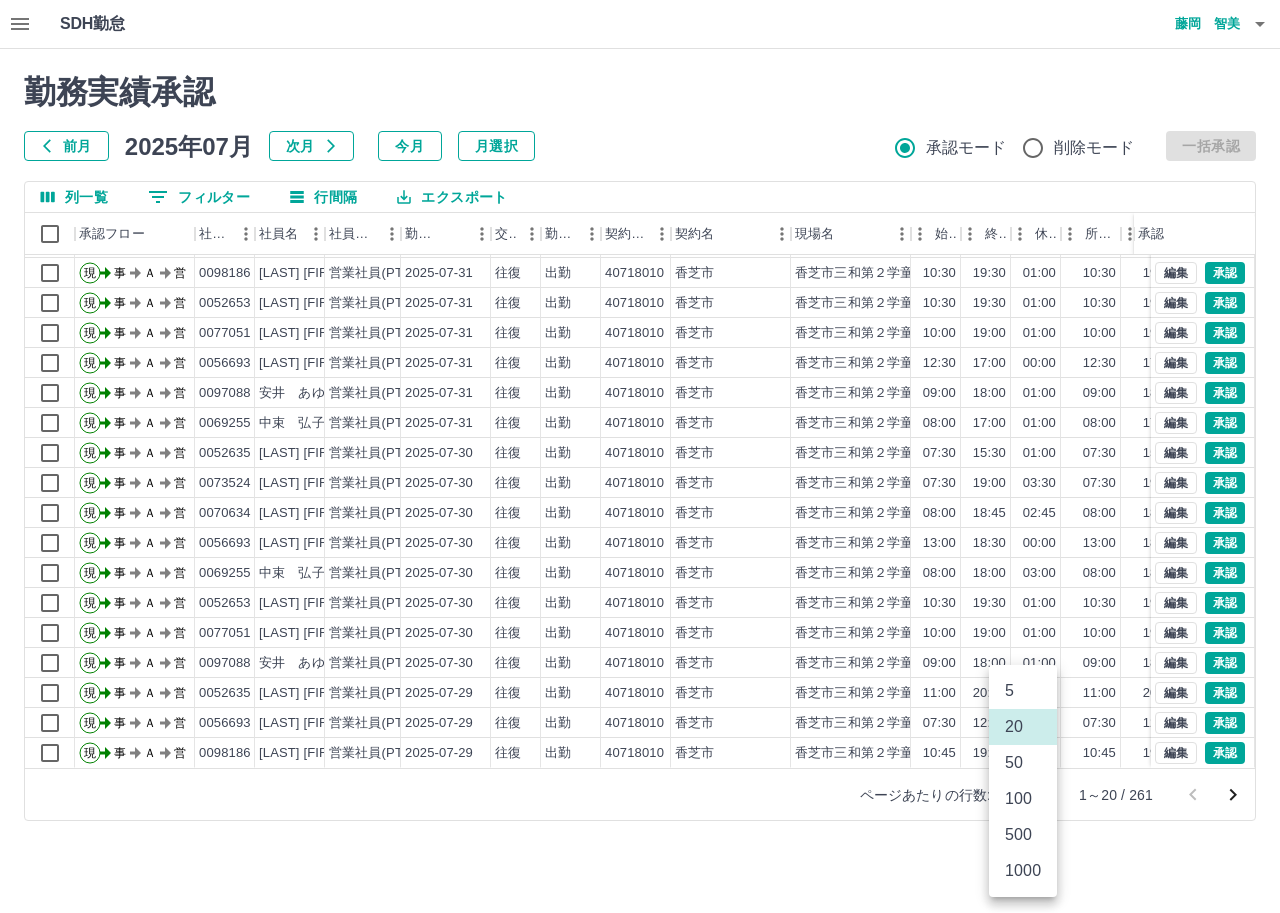 click on "SDH勤怠 [LAST] [FIRST] 勤務実績承認 前月 2025年07月 次月 今月 月選択 承認モード 削除モード 一括承認 列一覧 0 フィルター 行間隔 エクスポート 承認フロー 社員番号 社員名 社員区分 勤務日 交通費 勤務区分 契約コード 契約名 現場名 始業 終業 休憩 所定開始 所定終業 所定休憩 拘束 勤務 遅刻等 承認 現 事 Ａ 営 0073524 [LAST] [FIRST] 営業社員(PT契約) 2025-07-31 往復 出勤 40718010 [CITY] [CITY][STREET] 07:30 18:30 03:30 07:30 18:30 03:30 11:00 07:30 00:00 現 事 Ａ 営 0070634 [LAST] [FIRST] 営業社員(PT契約) 2025-07-31 往復 出勤 40718010 [CITY] [CITY][STREET] 10:45 19:45 01:00 10:45 19:45 01:00 09:00 08:00 00:00 現 事 Ａ 営 0098186 [LAST] [FIRST] 営業社員(PT契約) 2025-07-31 往復 出勤 40718010 [CITY] [CITY][STREET] 10:30 19:30 01:00 10:30 19:30 01:00 09:00 08:00 00:00 現 事 Ａ 営 0052653 現" at bounding box center (640, 422) 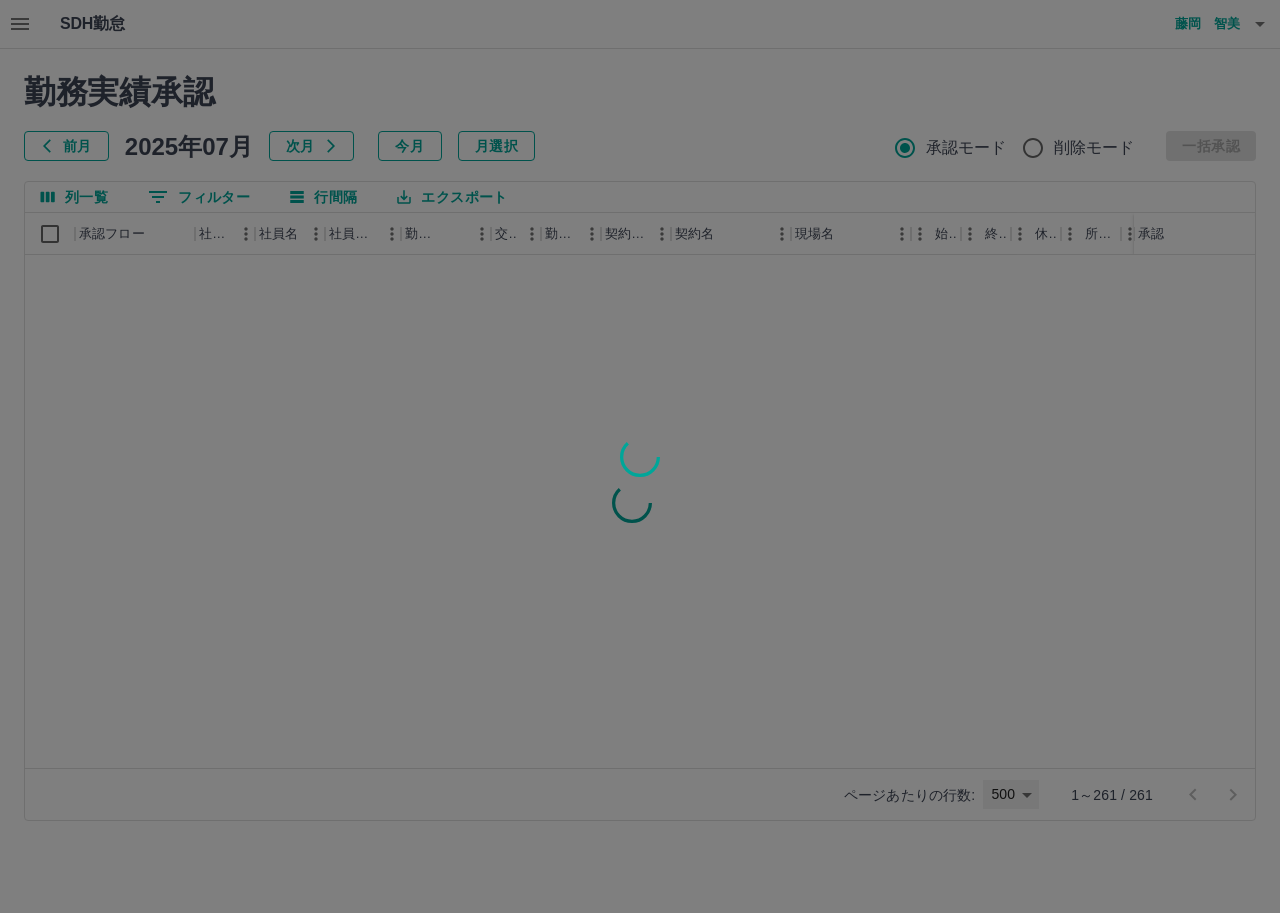 type on "***" 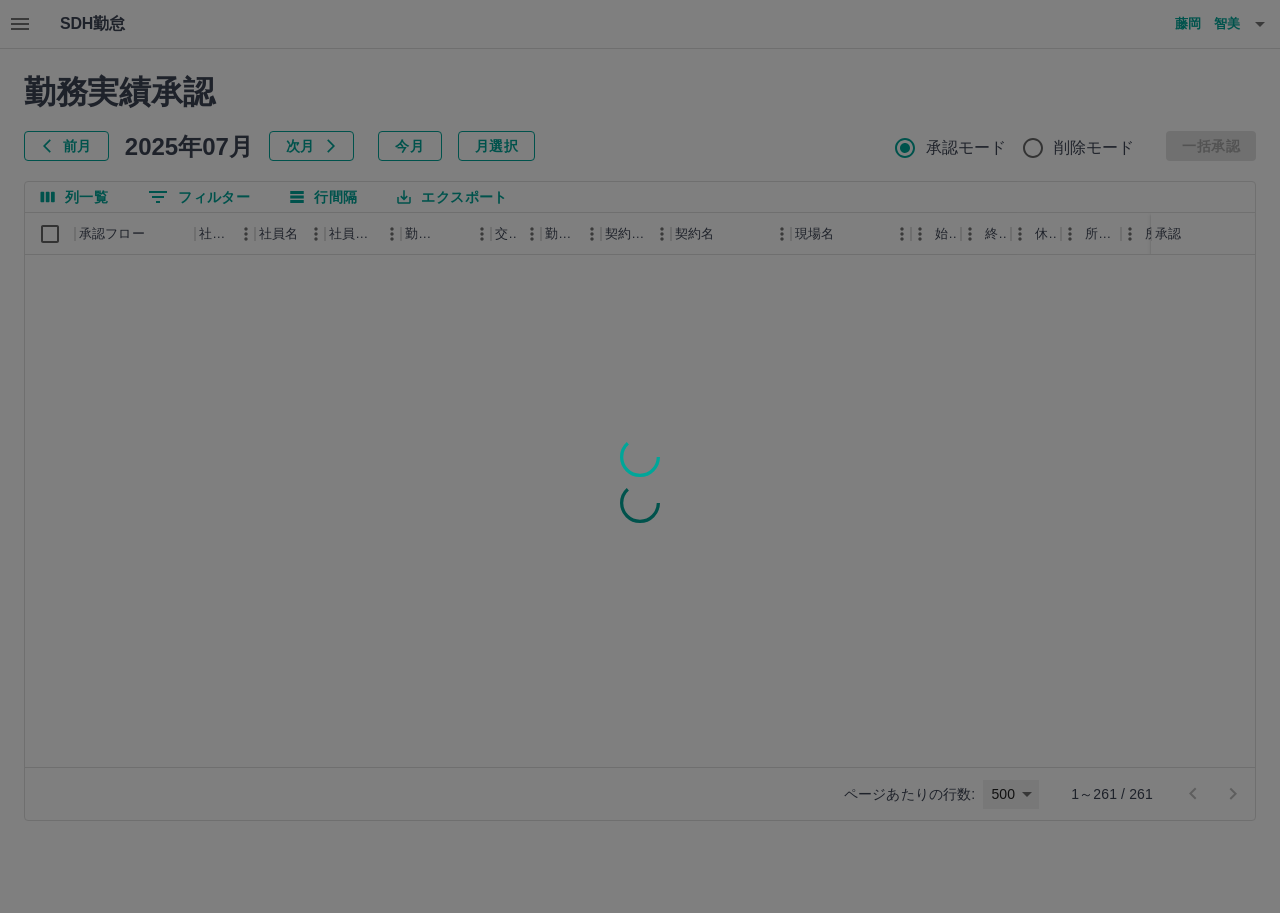 scroll, scrollTop: 0, scrollLeft: 0, axis: both 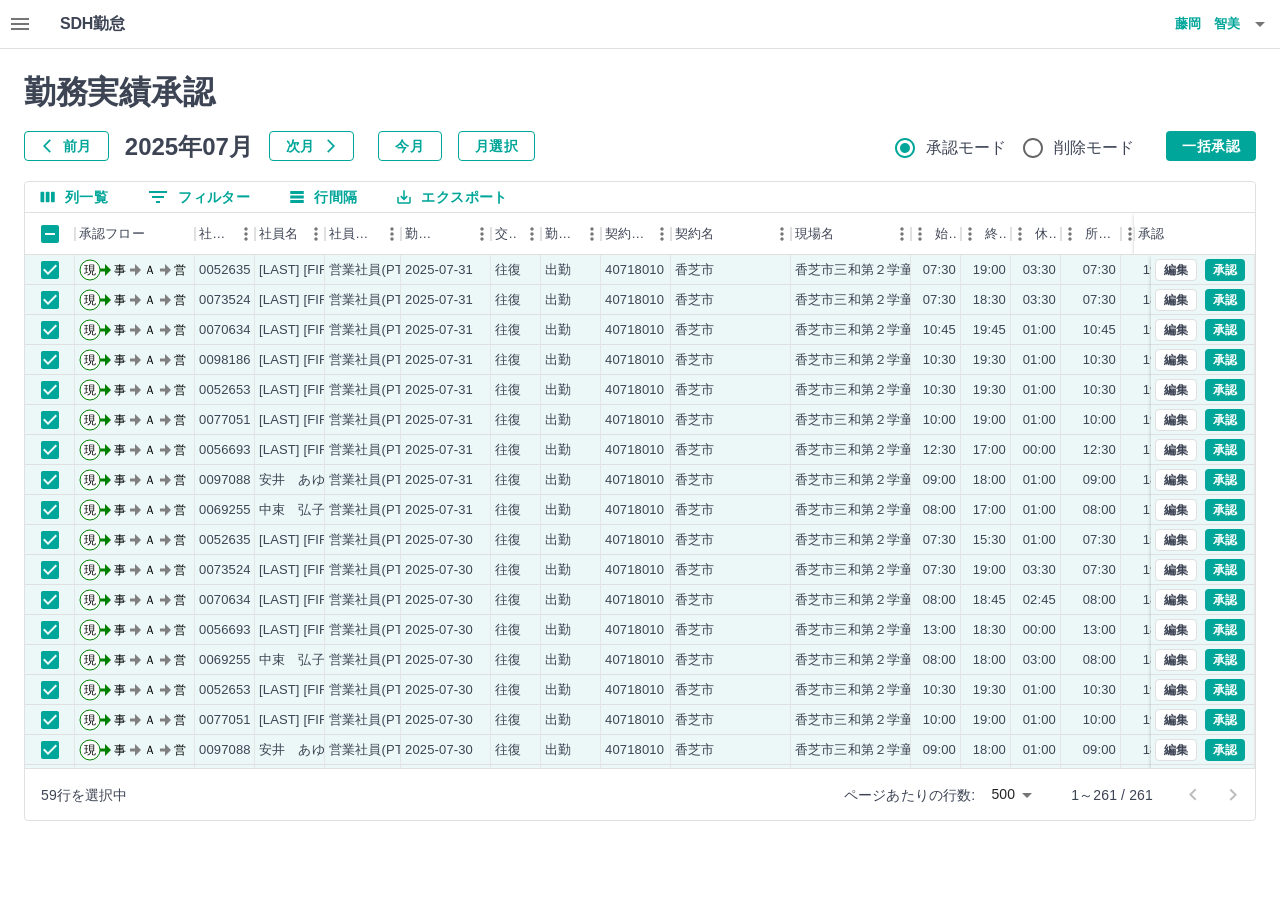 click on "勤務実績承認" at bounding box center [640, 92] 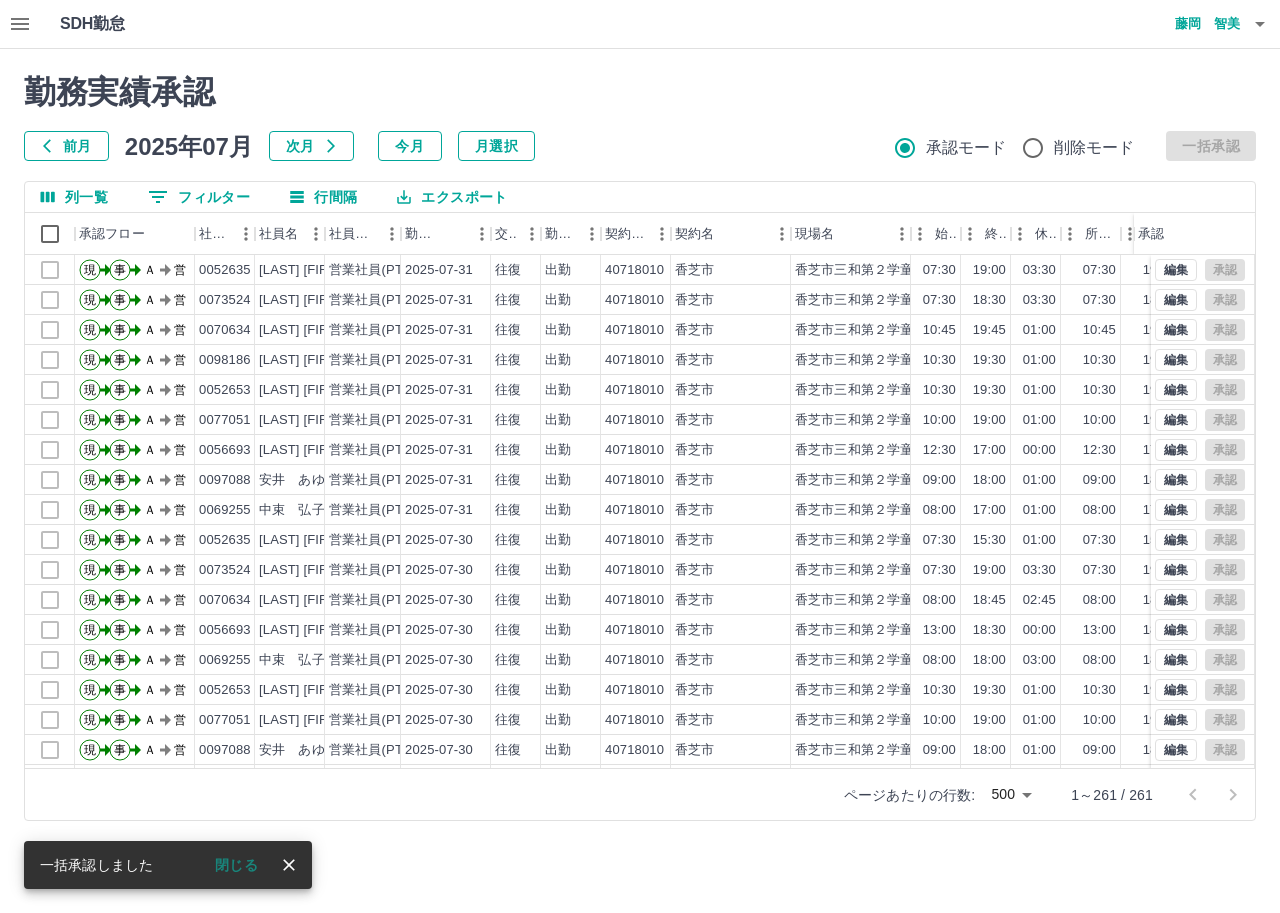 click on "閉じる" at bounding box center [236, 865] 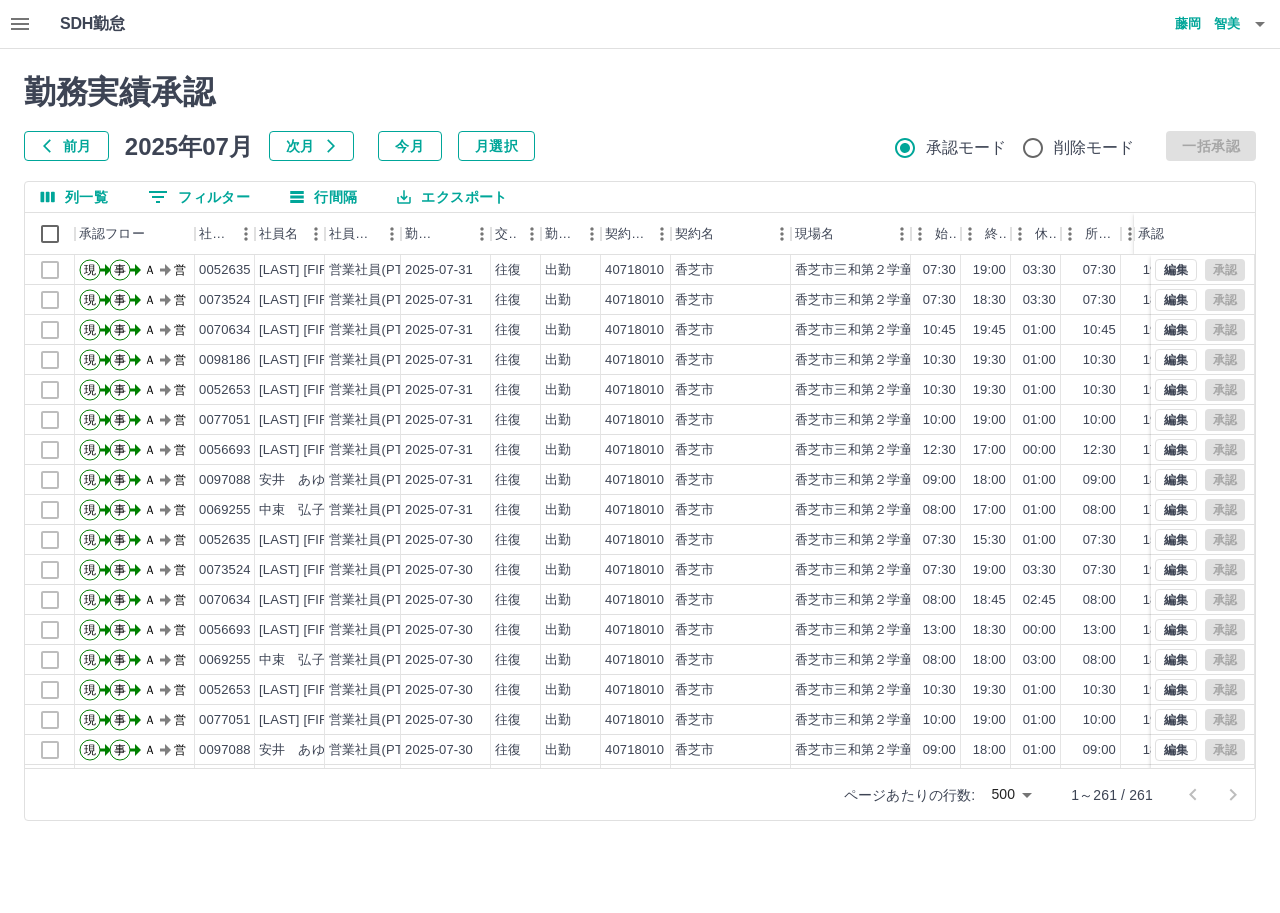 click on "SDH勤怠 藤岡　智美 勤務実績承認 前月 2025年07月 次月 今月 月選択 承認モード 削除モード 一括承認 列一覧 0 フィルター 行間隔 エクスポート 承認フロー 社員番号 社員名 社員区分 勤務日 交通費 勤務区分 契約コード 契約名 現場名 始業 終業 休憩 所定開始 所定終業 所定休憩 拘束 勤務 遅刻等 承認 現 事 Ａ 営 0052635 山本　阿里 営業社員(PT契約) 2025-07-31 往復 出勤 40718010 香芝市 香芝市三和第２学童保育所 07:30 19:00 03:30 07:30 19:00 03:30 11:30 08:00 00:00 現 事 Ａ 営 0073524 髙橋　裕子 営業社員(PT契約) 2025-07-31 往復 出勤 40718010 香芝市 香芝市三和第２学童保育所 07:30 18:30 03:30 07:30 18:30 03:30 11:00 07:30 00:00 現 事 Ａ 営 0070634 西川　江里 営業社員(PT契約) 2025-07-31 往復 出勤 40718010 香芝市 香芝市三和第２学童保育所 10:45 19:45 01:00 10:45 19:45 01:00 09:00 08:00 00:00 現 事 Ａ 営 0098186 現" at bounding box center (640, 422) 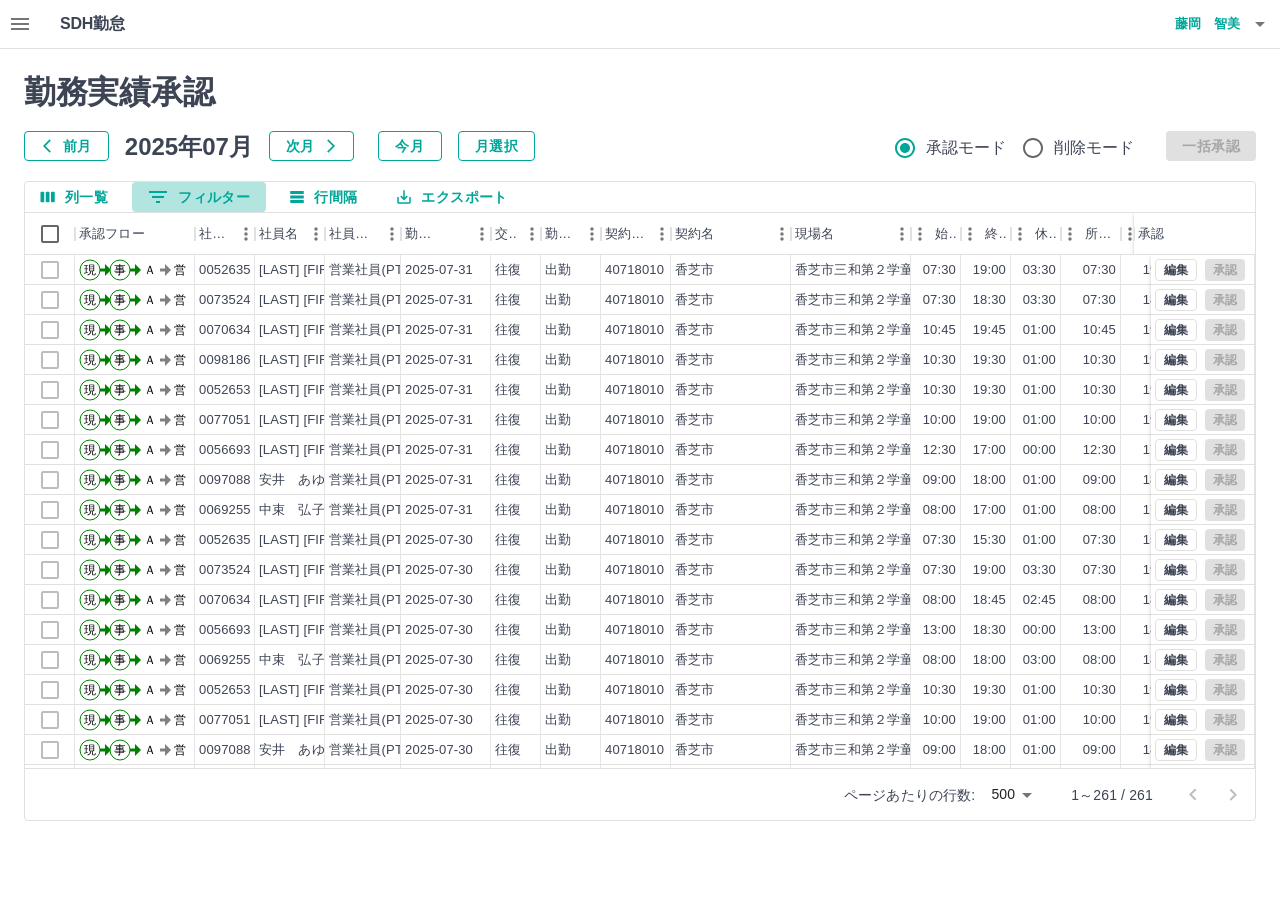 click on "0 フィルター" at bounding box center [199, 197] 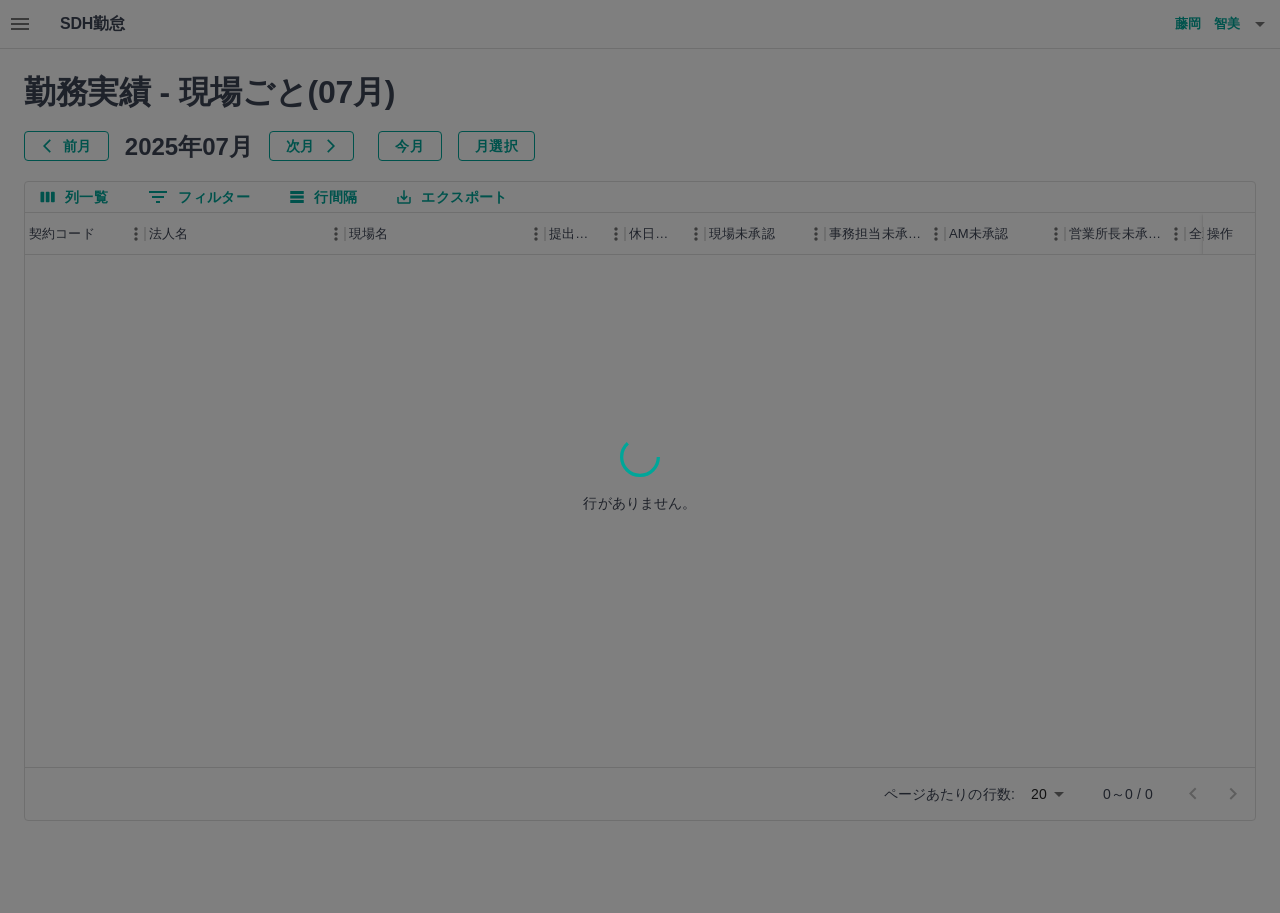 click at bounding box center (640, 456) 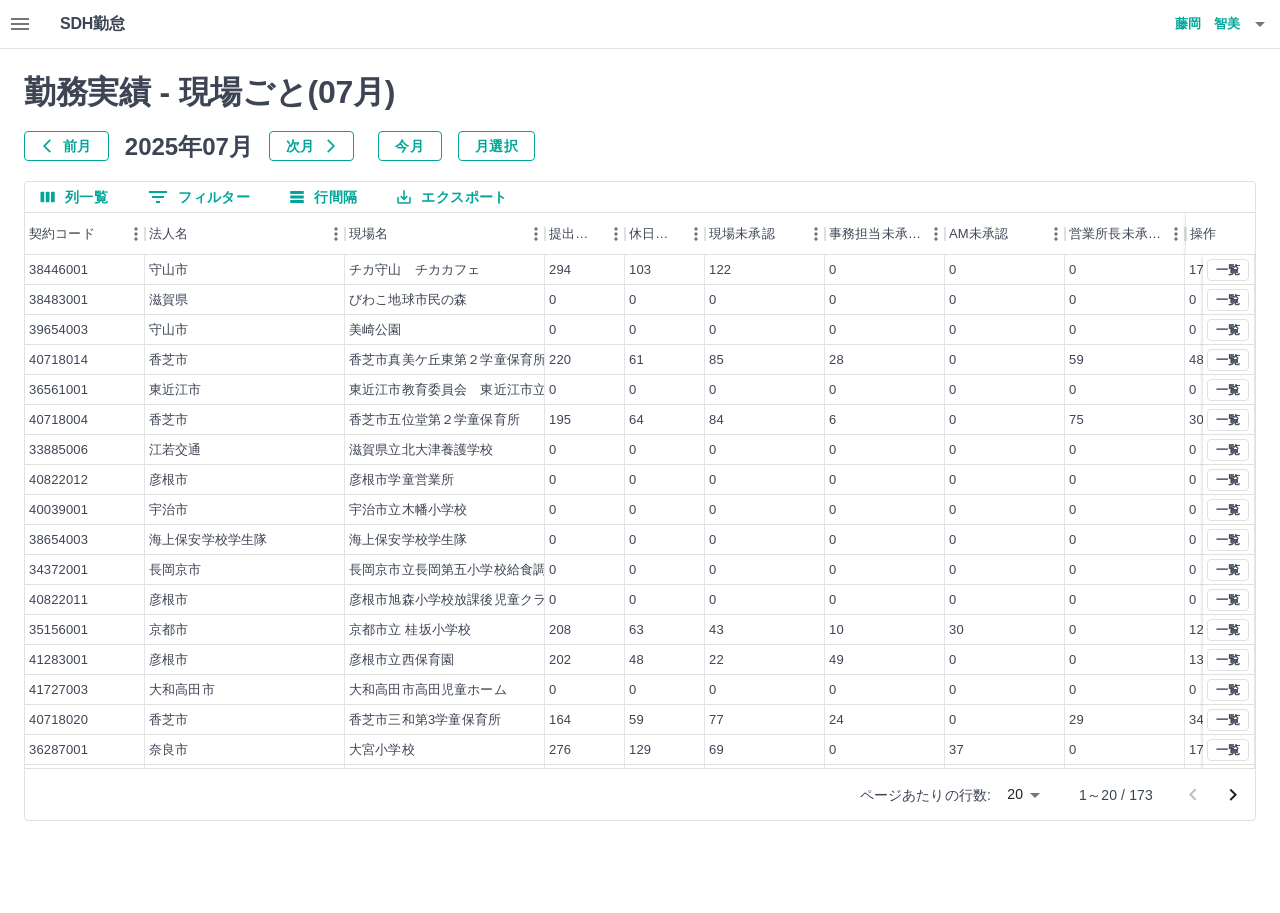 click on "勤務実績 - 現場ごと( 07 月) 前月 2025年07月 次月 今月 月選択 列一覧 0 フィルター 行間隔 エクスポート 契約コード 法人名 現場名 提出件数 休日件数 現場未承認 事務担当未承認 AM未承認 営業所長未承認 全承認済 操作 38446001 守山市 チカ守山　チカカフェ 294 103 122 0 0 0 172 38483001 滋賀県 びわこ地球市民の森 0 0 0 0 0 0 0 39654003 守山市 美崎公園 0 0 0 0 0 0 0 40718014 香芝市 香芝市真美ケ丘東第２学童保育所 220 61 85 28 0 59 48 36561001 東近江市 東近江市教育委員会　東近江市立玉緒小学校 0 0 0 0 0 0 0 40718004 香芝市 香芝市五位堂第２学童保育所 195 64 84 6 0 75 30 33885006 江若交通 滋賀県立北大津養護学校 0 0 0 0 0 0 0 40822012 彦根市 彦根市学童営業所 0 0 0 0 0 0 0 40039001 宇治市 宇治市立木幡小学校 0 0 0 0 0 0 0 38654003 海上保安学校学生隊 海上保安学校学生隊 0 0 0 0 0 0 0 34372001 長岡京市 0" at bounding box center [640, 447] 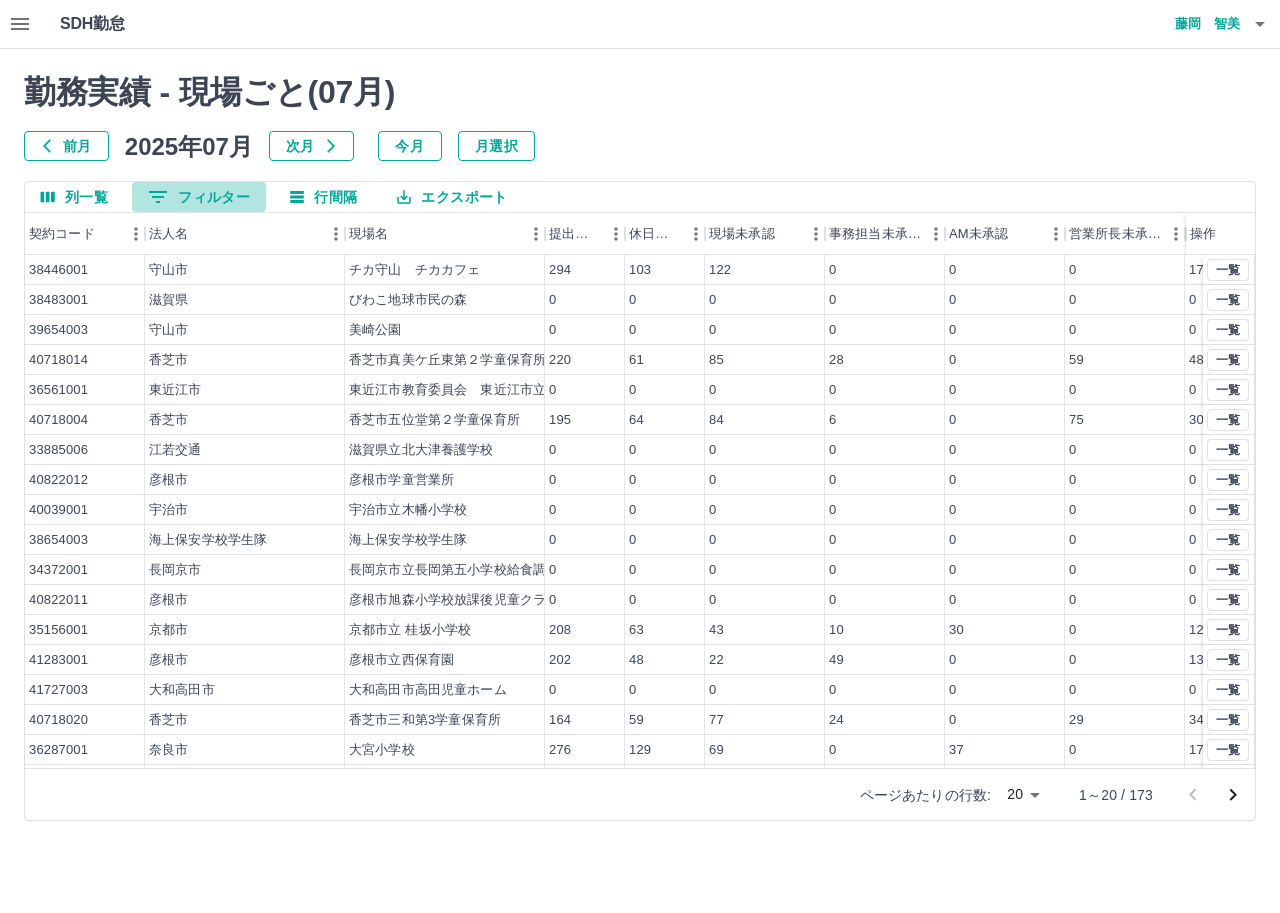 click on "0 フィルター" at bounding box center (199, 197) 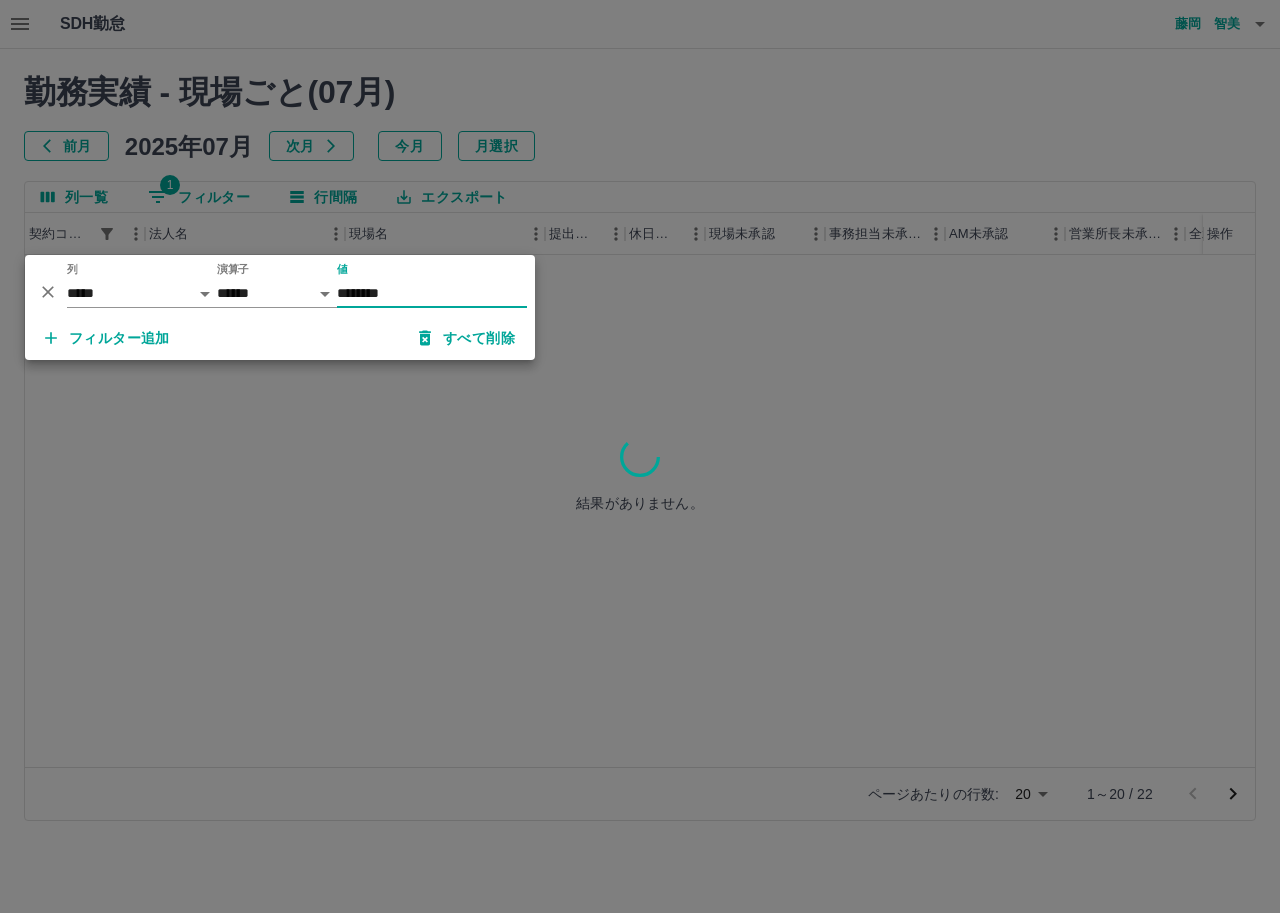 type on "********" 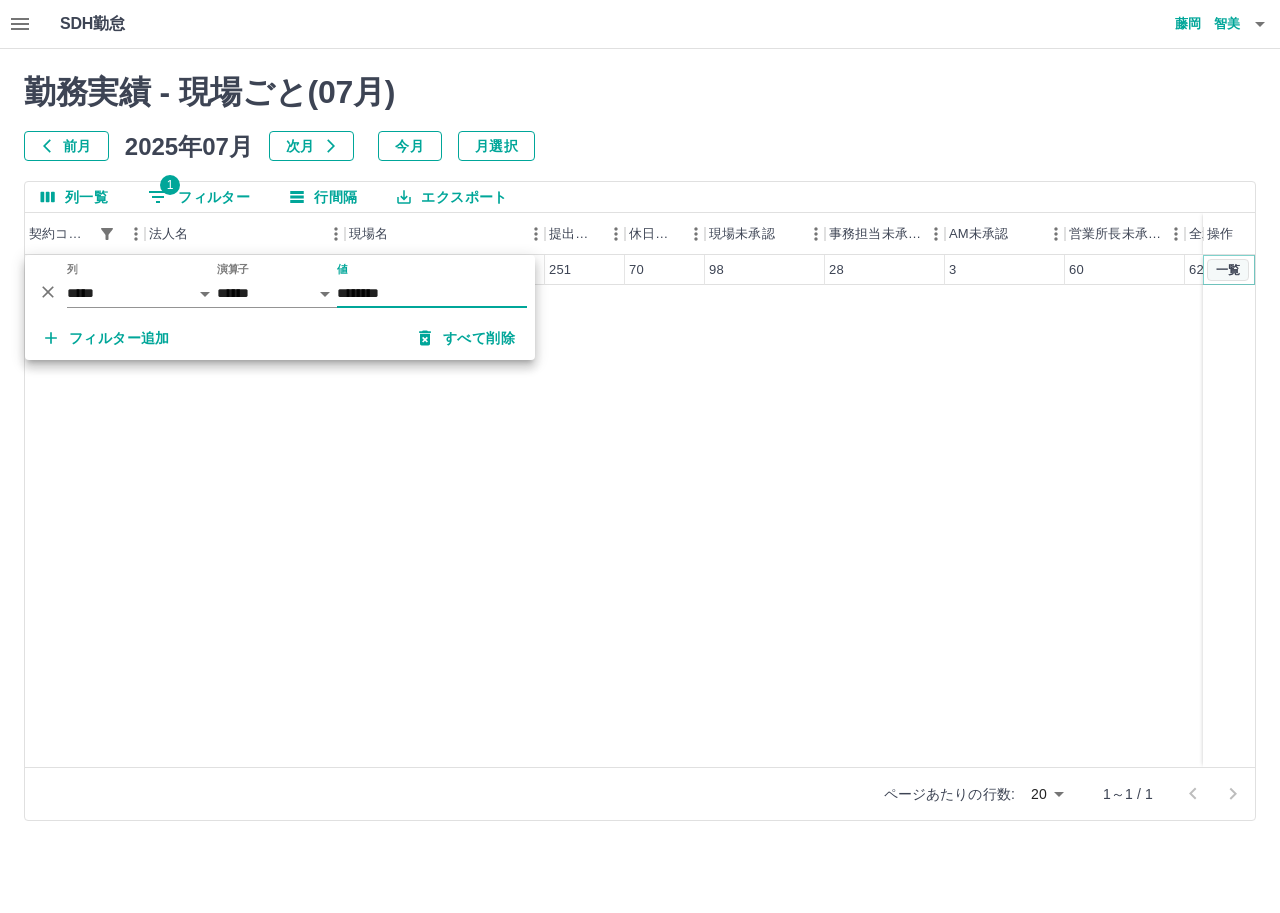 click on "一覧" at bounding box center [1228, 270] 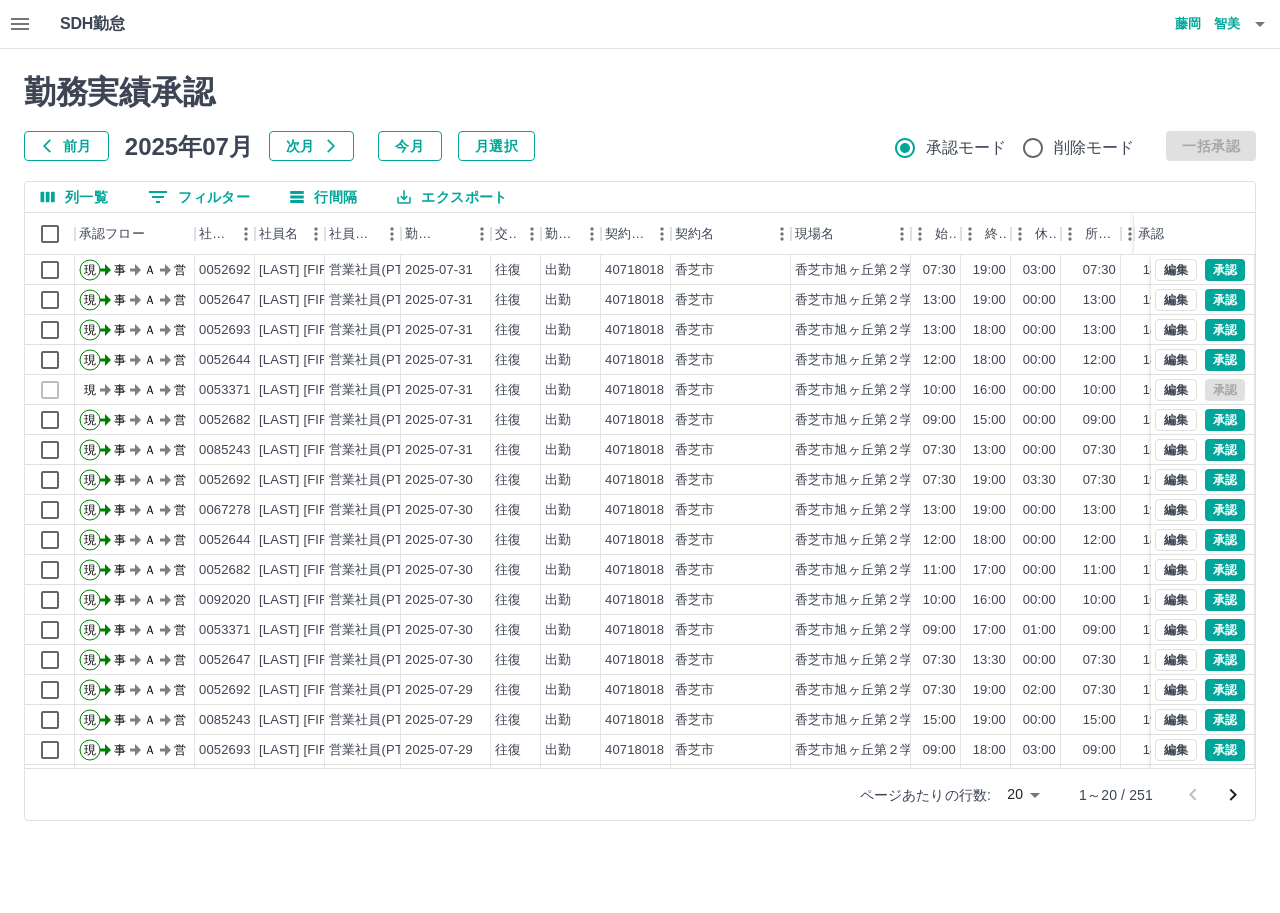click on "勤務実績承認 前月 2025年07月 次月 今月 月選択 承認モード 削除モード 一括承認 列一覧 0 フィルター 行間隔 エクスポート 承認フロー 社員番号 社員名 社員区分 勤務日 交通費 勤務区分 契約コード 契約名 現場名 始業 終業 休憩 所定開始 所定終業 所定休憩 拘束 勤務 遅刻等 承認 現 事 Ａ 営 0052692 高垣　妙子 営業社員(PT契約) 2025-07-31 往復 出勤 40718018 香芝市 香芝市旭ヶ丘第２学童保育所 07:30 19:00 03:00 07:30 18:30 03:00 11:30 08:30 00:00 現 事 Ａ 営 0052647 仲　貴子 営業社員(PT契約) 2025-07-31 往復 出勤 40718018 香芝市 香芝市旭ヶ丘第２学童保育所 13:00 19:00 00:00 13:00 19:00 00:00 06:00 06:00 00:00 現 事 Ａ 営 0052693 小山　美穂 営業社員(PT契約) 2025-07-31 往復 出勤 40718018 香芝市 香芝市旭ヶ丘第２学童保育所 13:00 18:00 00:00 13:00 18:00 00:00 05:00 05:00 00:00 現 事 Ａ 営 0052644 伊藤　孝子 往復" at bounding box center [640, 447] 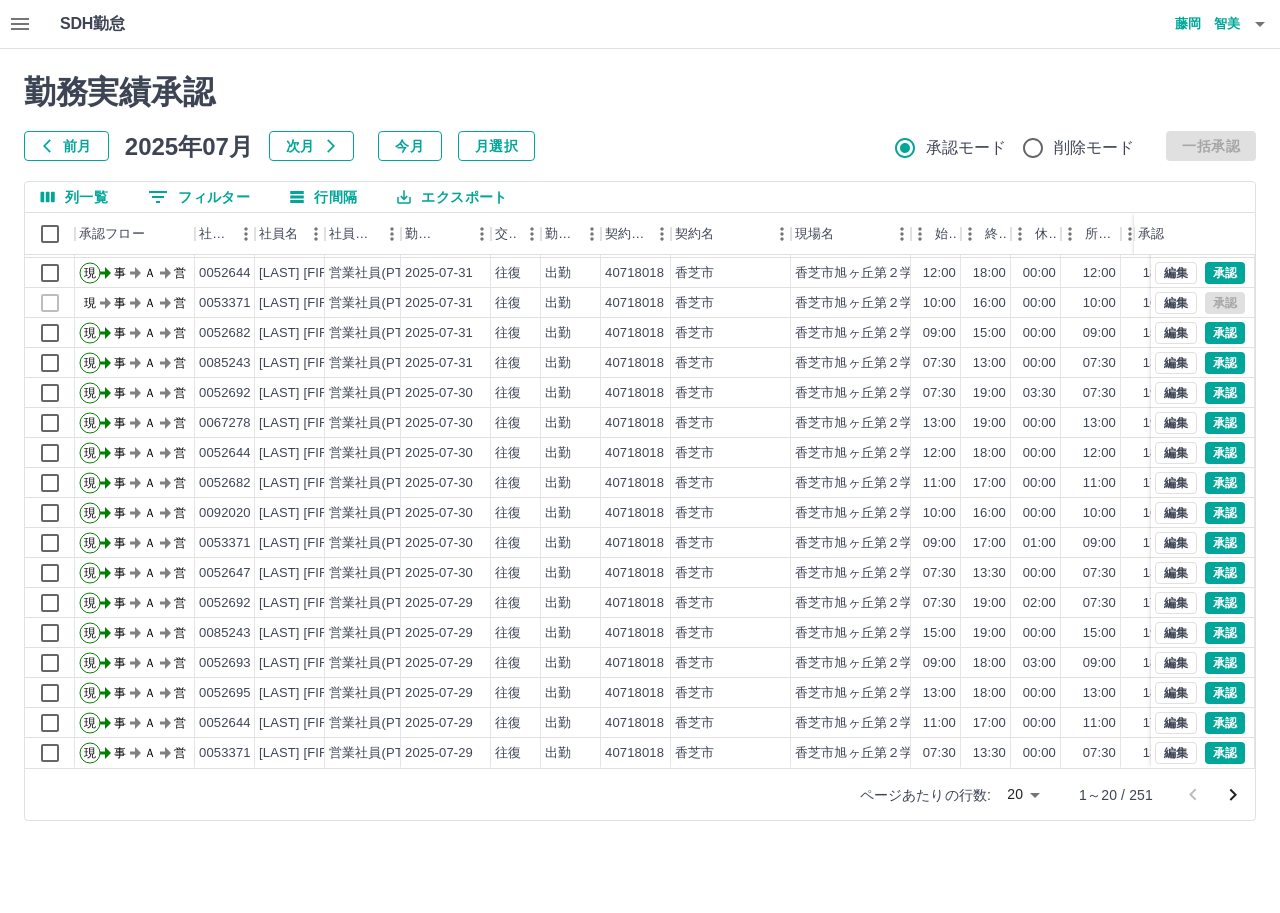 scroll, scrollTop: 104, scrollLeft: 0, axis: vertical 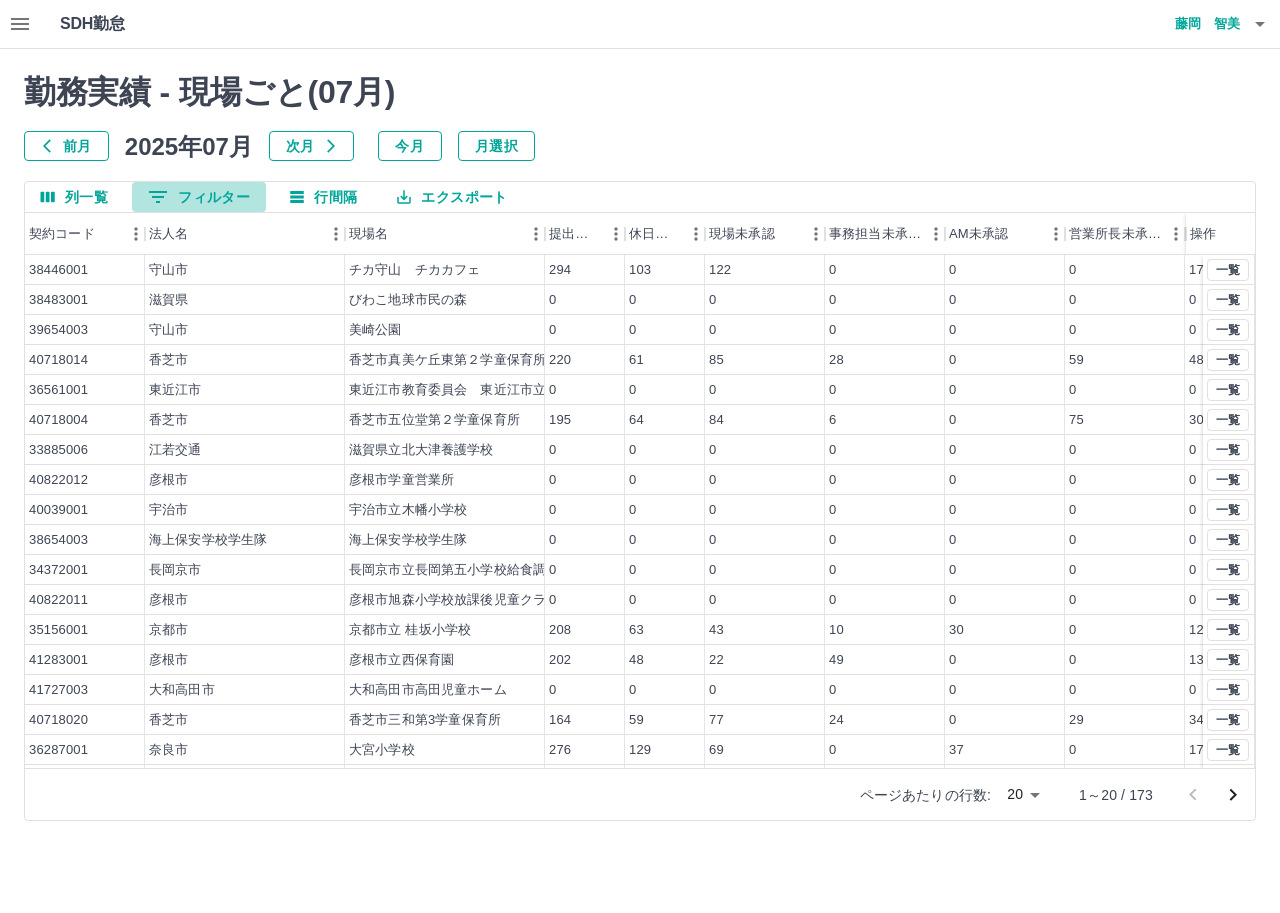 click on "0 フィルター" at bounding box center (199, 197) 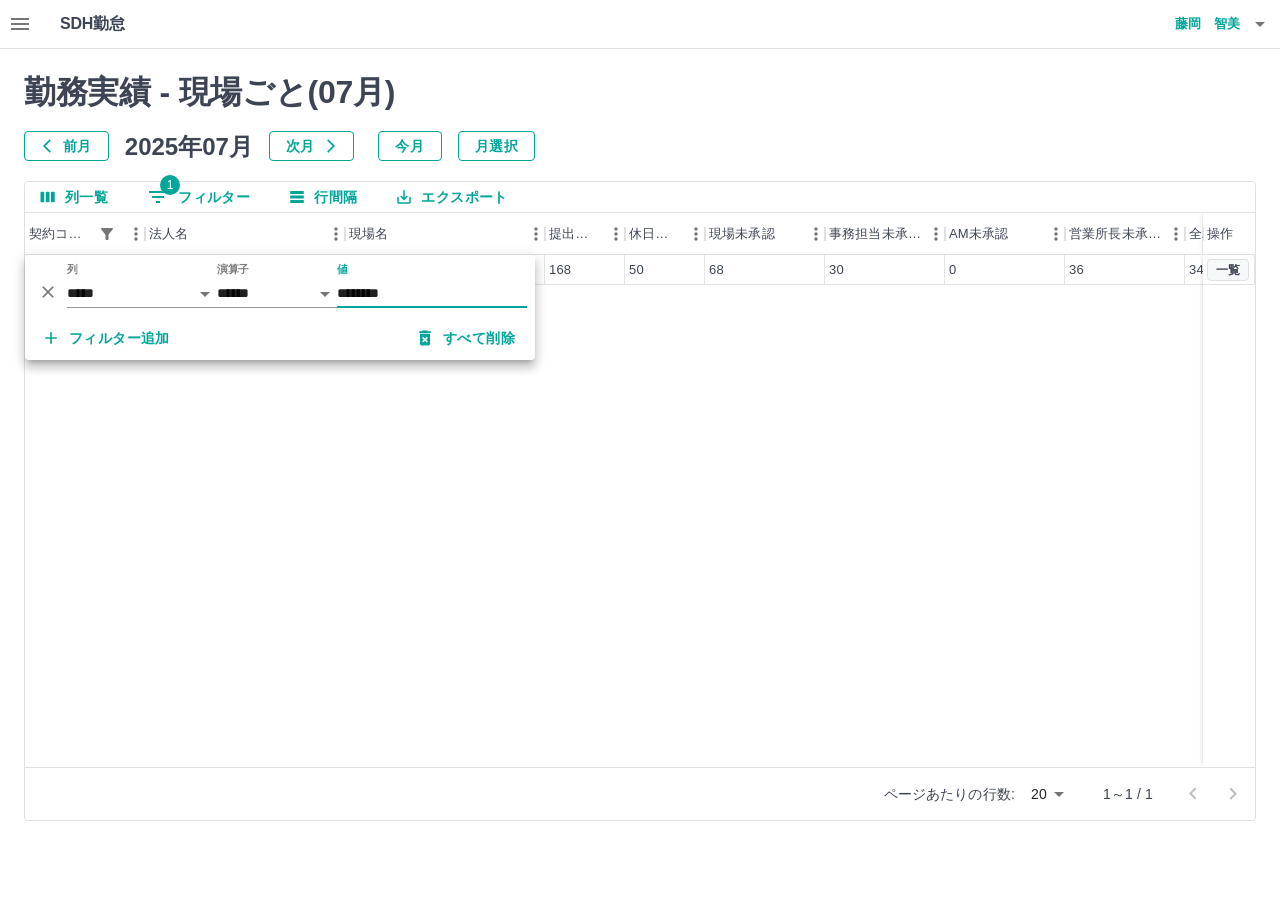 type on "********" 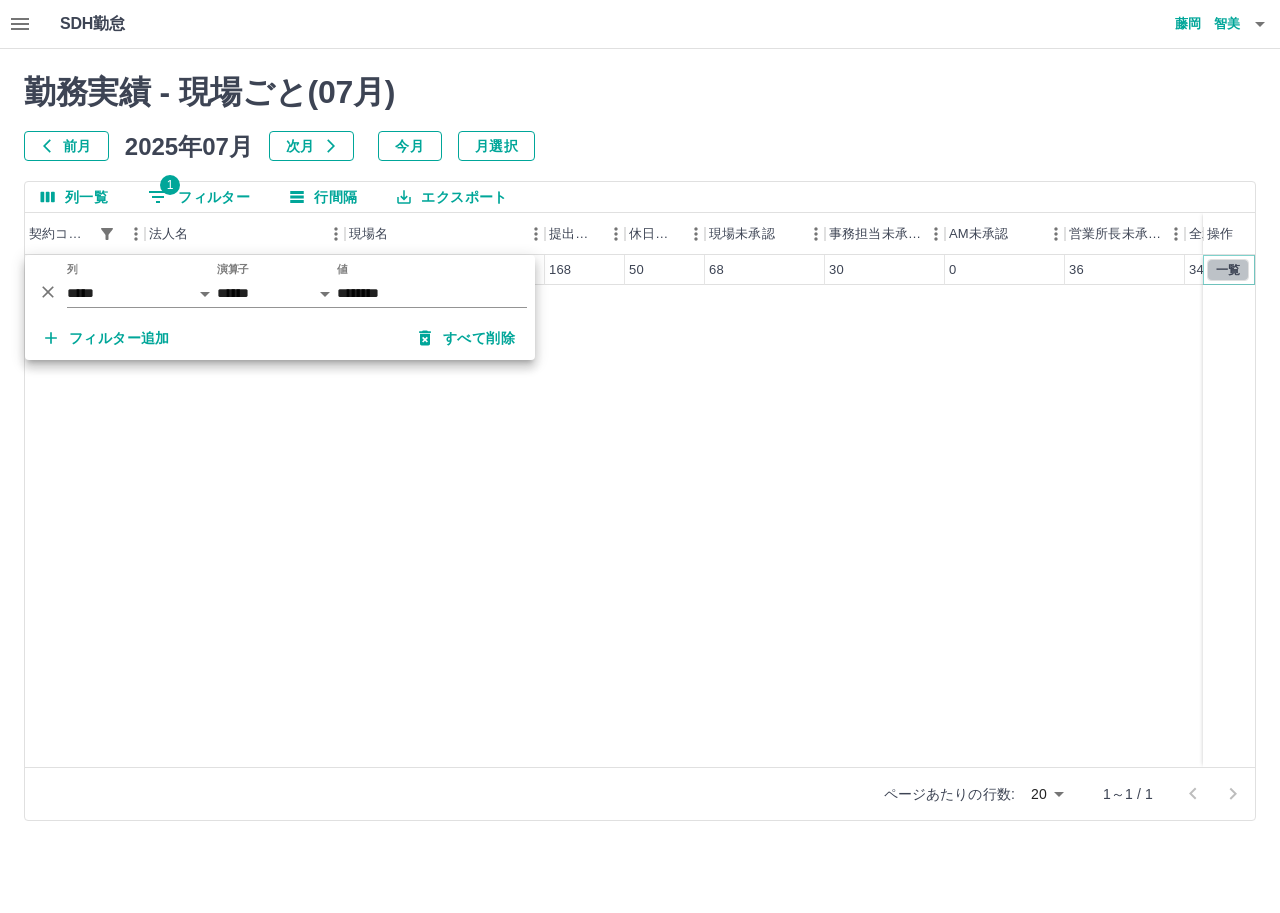 click on "一覧" at bounding box center [1228, 270] 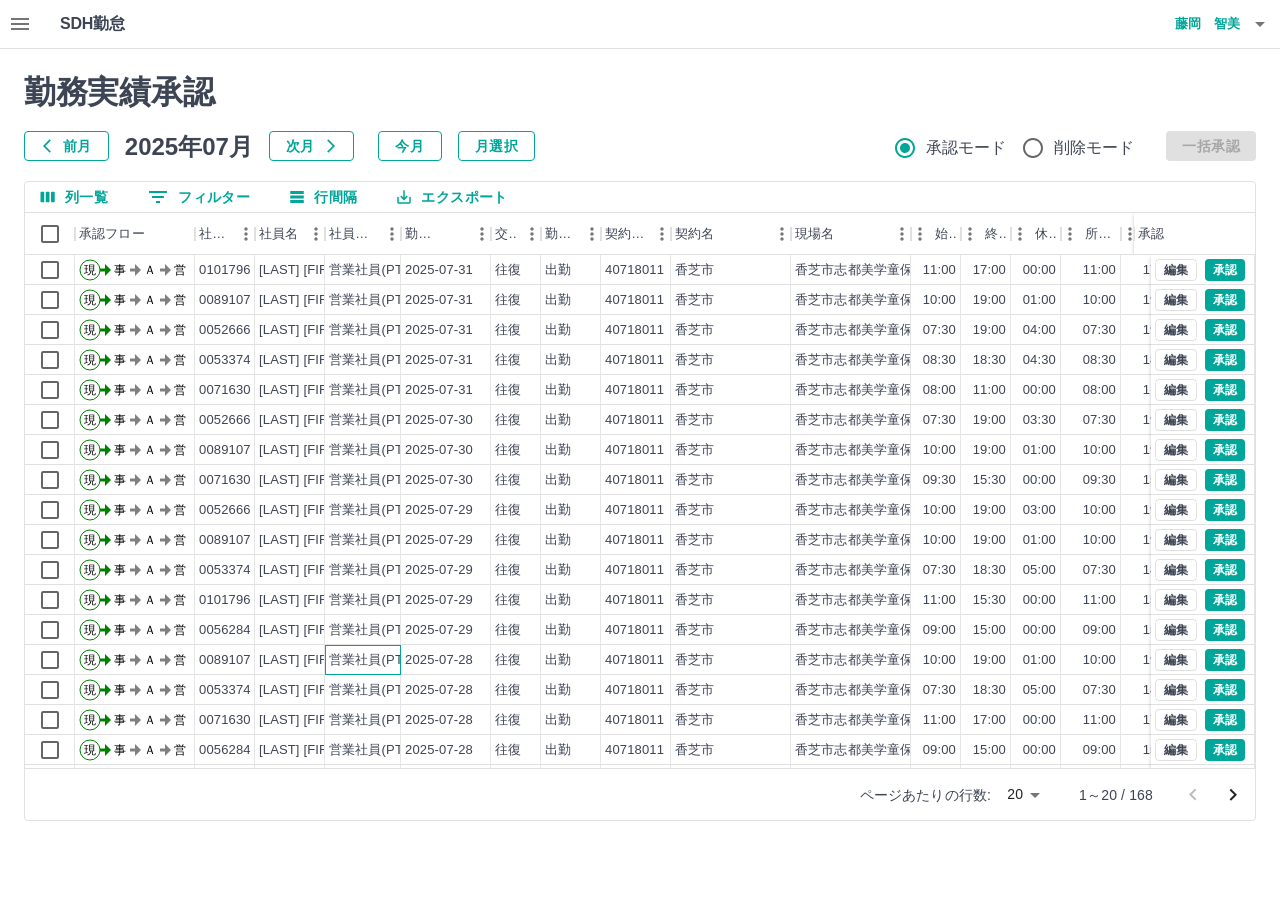 click on "営業社員(PT契約)" at bounding box center (381, 660) 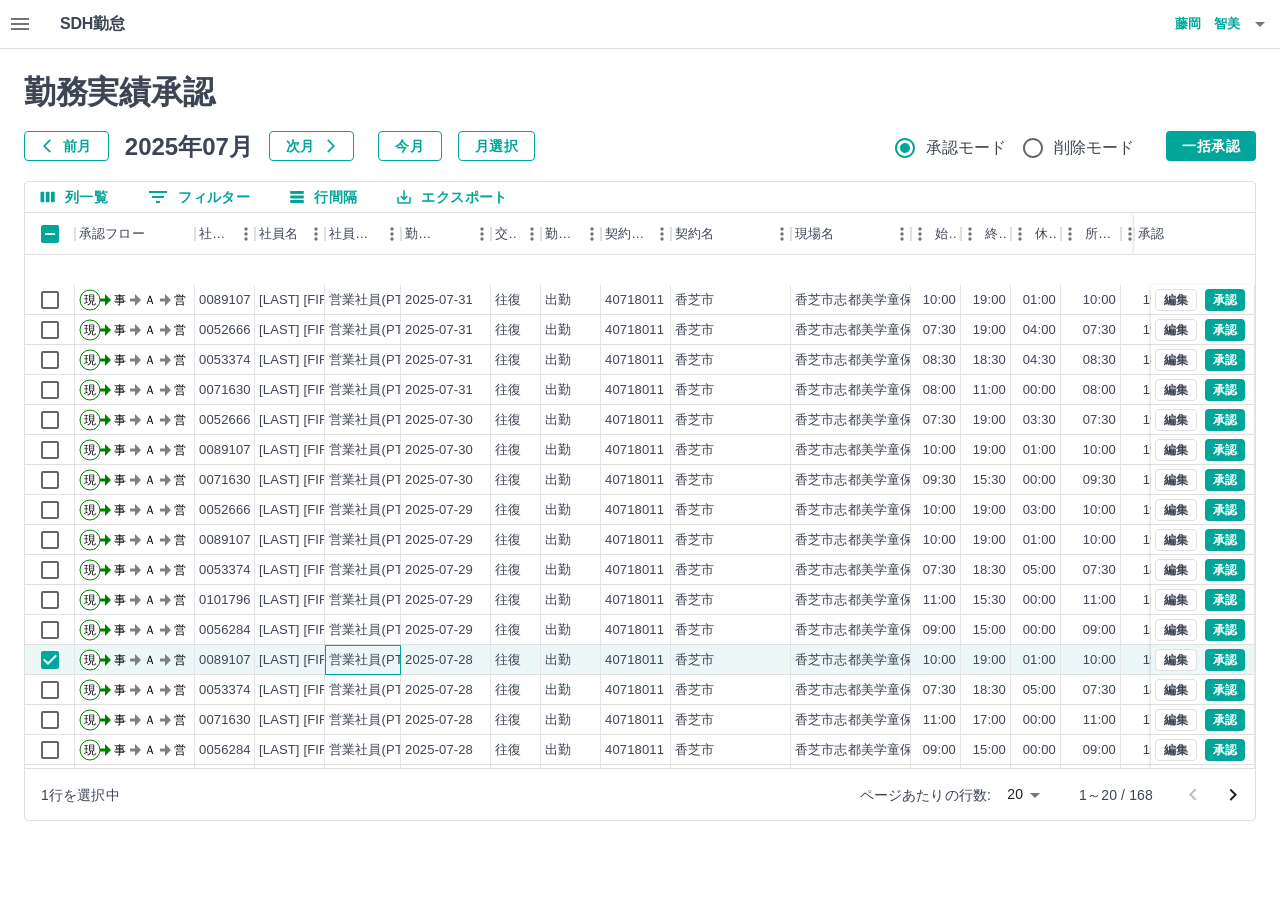 scroll, scrollTop: 104, scrollLeft: 0, axis: vertical 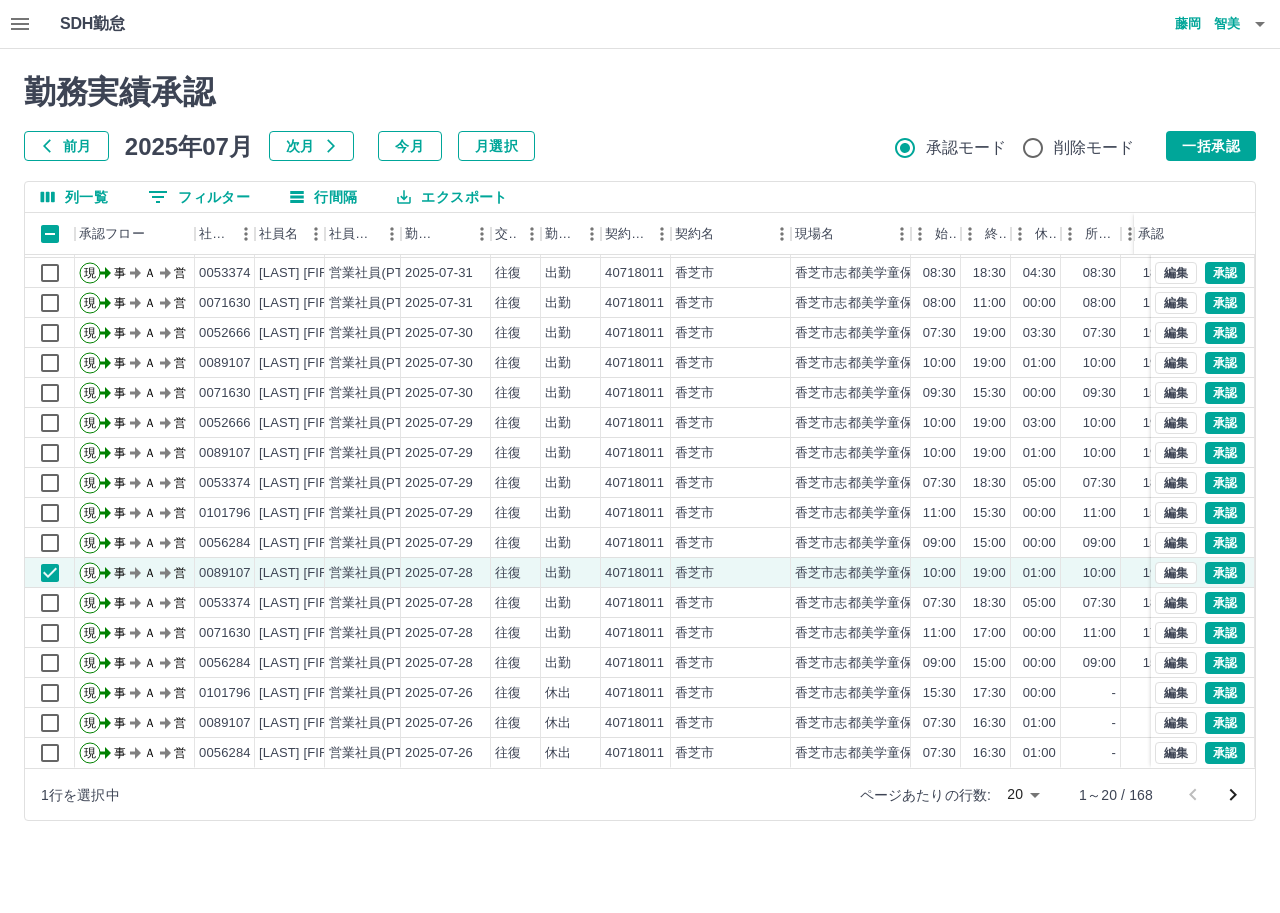 click on "SDH勤怠 藤岡　智美 勤務実績承認 前月 2025年07月 次月 今月 月選択 承認モード 削除モード 一括承認 列一覧 0 フィルター 行間隔 エクスポート 承認フロー 社員番号 社員名 社員区分 勤務日 交通費 勤務区分 契約コード 契約名 現場名 始業 終業 休憩 所定開始 所定終業 所定休憩 拘束 勤務 遅刻等 承認 現 事 Ａ 営 0089107 小野　京香 営業社員(PT契約) 2025-07-31 往復 出勤 40718011 香芝市 香芝市志都美学童保育所 10:00 19:00 01:00 10:00 19:00 01:00 09:00 08:00 00:00 現 事 Ａ 営 0052666 大橋　典子 営業社員(PT契約) 2025-07-31 往復 出勤 40718011 香芝市 香芝市志都美学童保育所 07:30 19:00 04:00 07:30 19:00 04:00 11:30 07:30 00:00 現 事 Ａ 営 0053374 横川　眞紀子 営業社員(PT契約) 2025-07-31 往復 出勤 40718011 香芝市 香芝市志都美学童保育所 08:30 18:30 04:30 08:30 18:30 04:30 10:00 05:30 00:00 現 事 Ａ 営 0071630 往復 -" at bounding box center [640, 422] 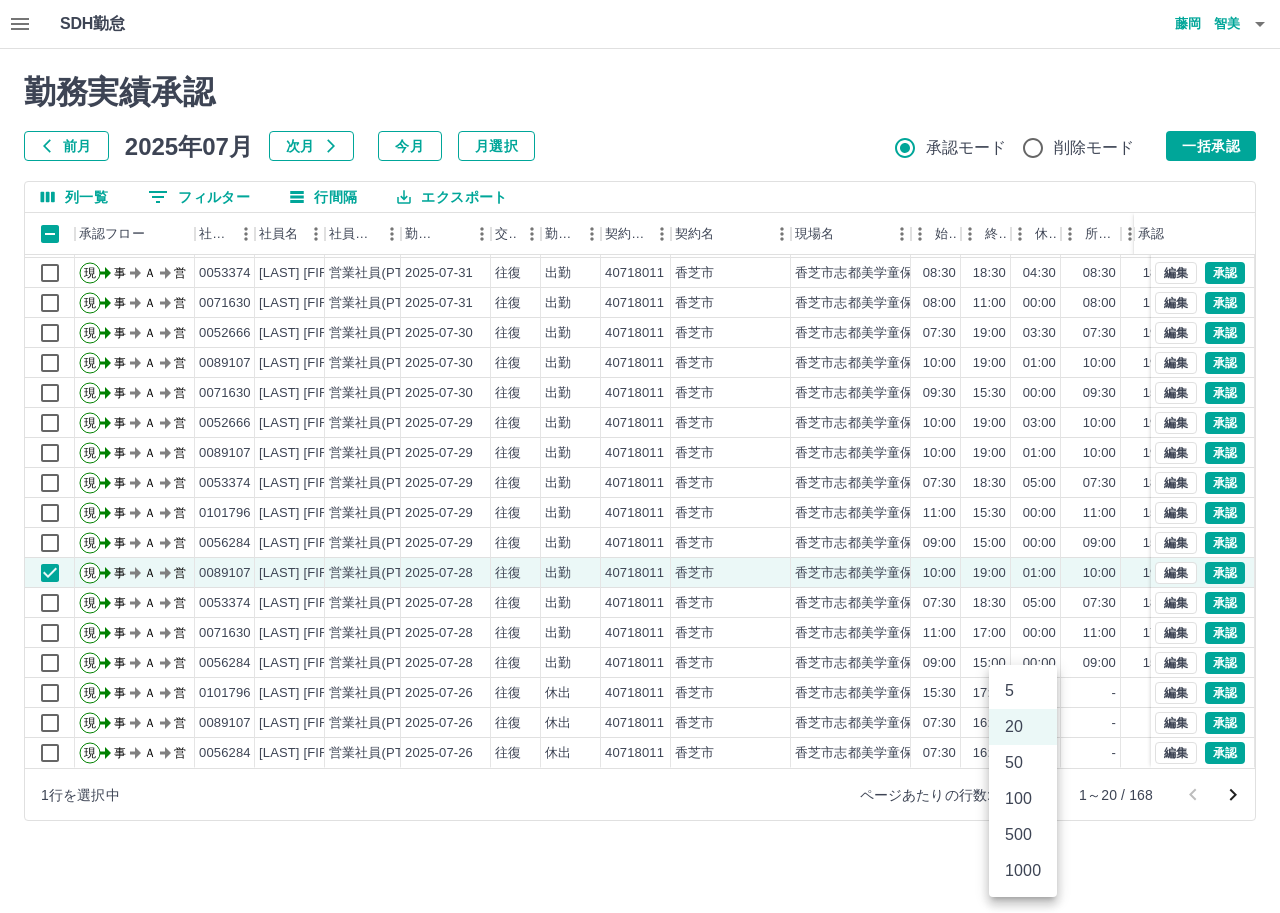 click on "500" at bounding box center (1023, 835) 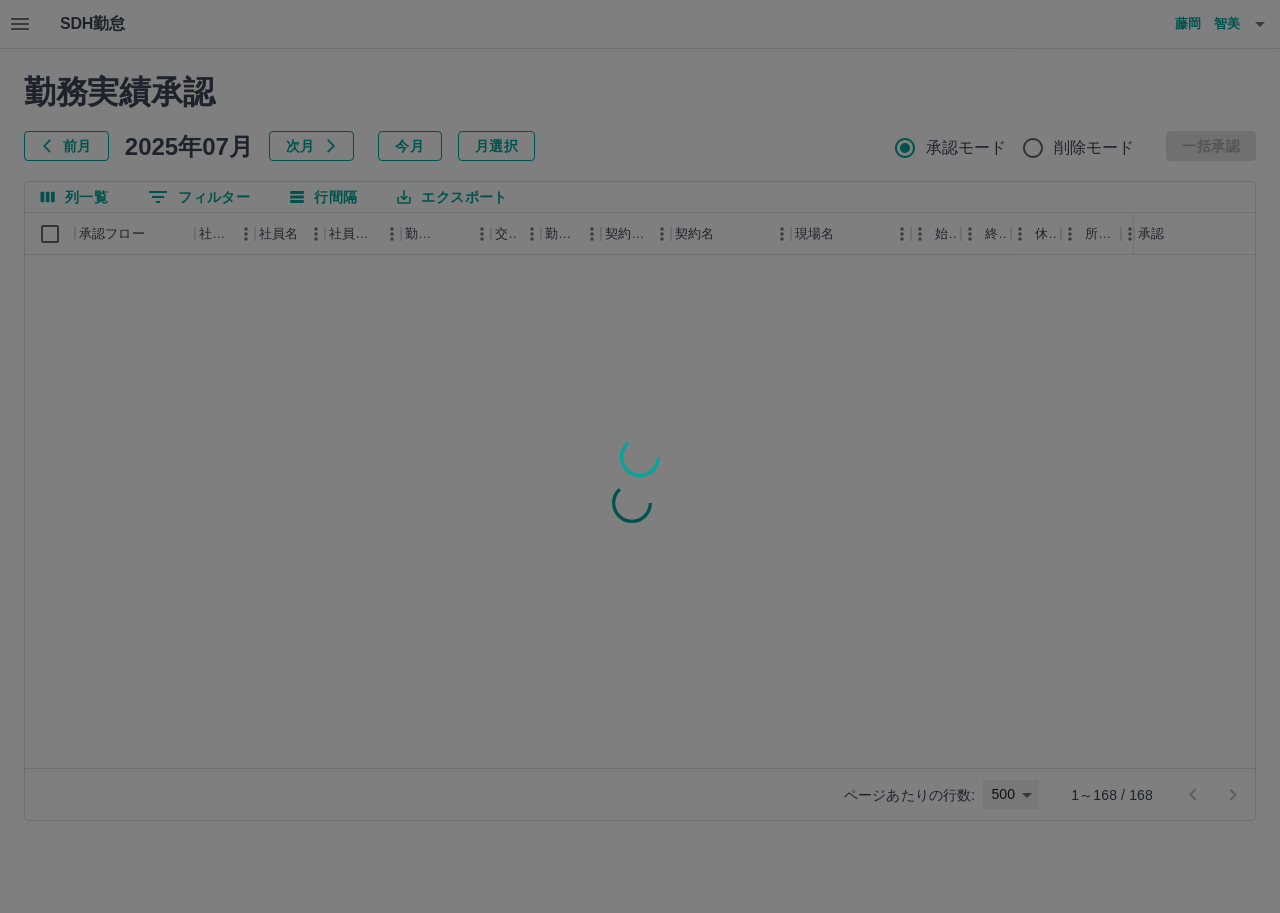 type on "***" 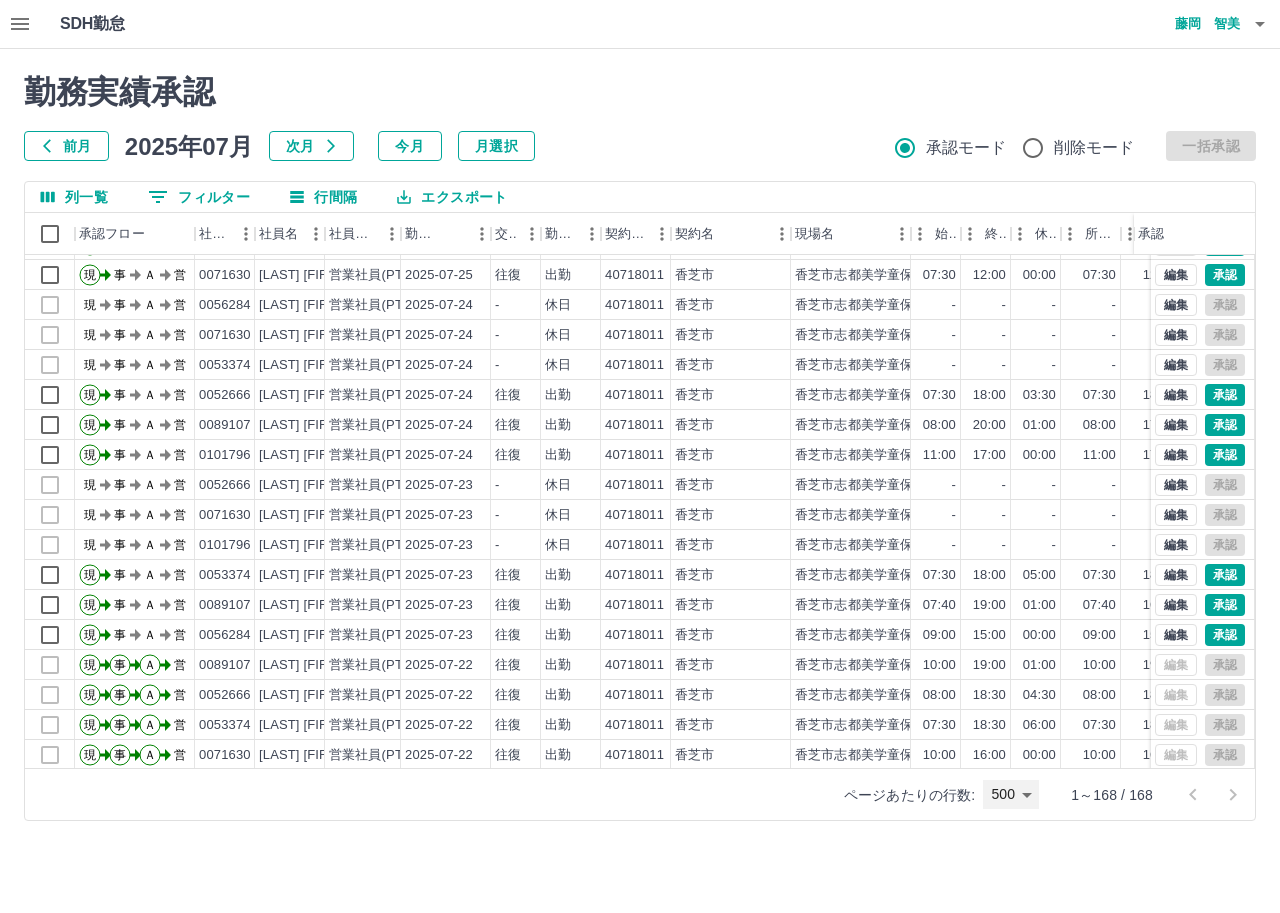scroll, scrollTop: 700, scrollLeft: 0, axis: vertical 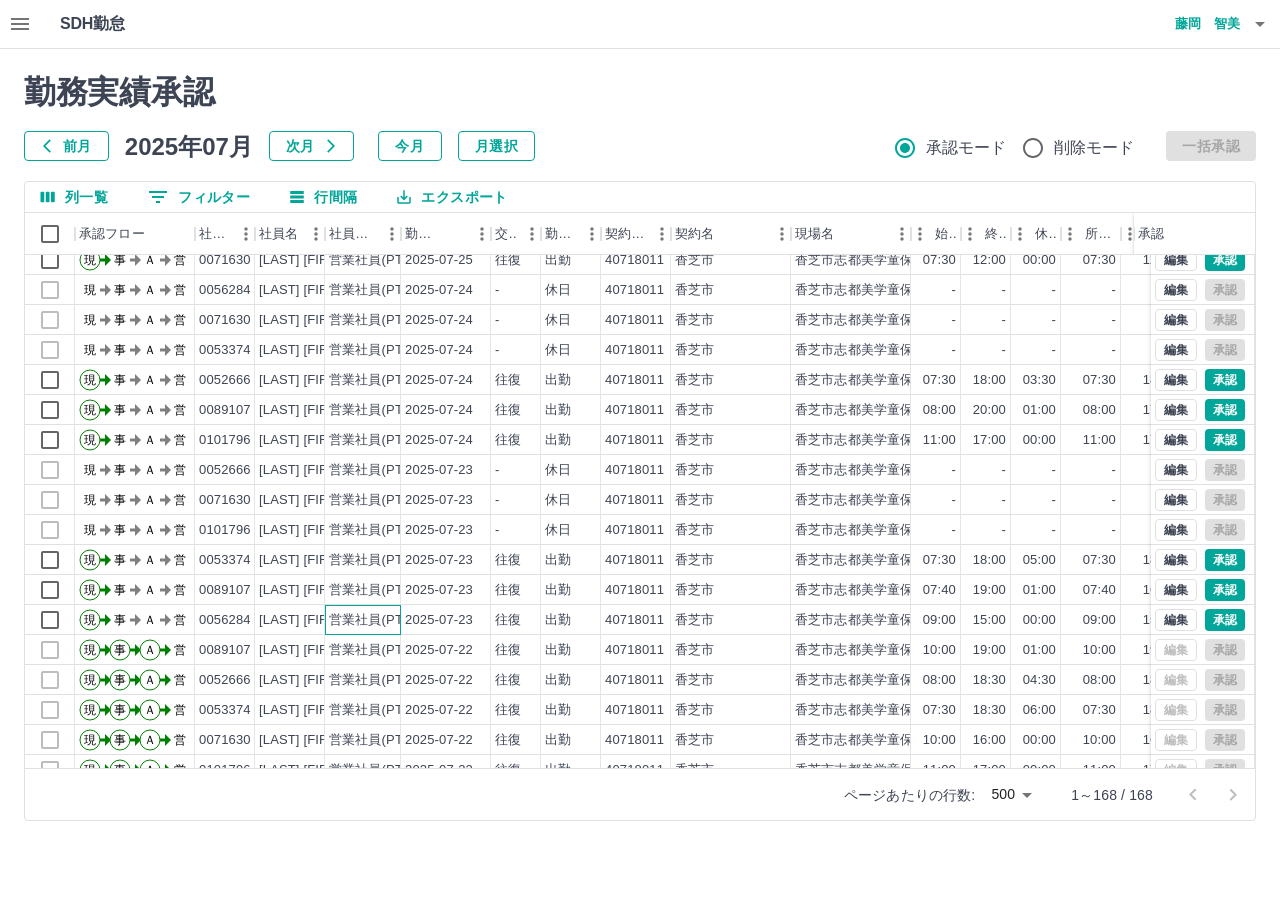 drag, startPoint x: 336, startPoint y: 625, endPoint x: 329, endPoint y: 616, distance: 11.401754 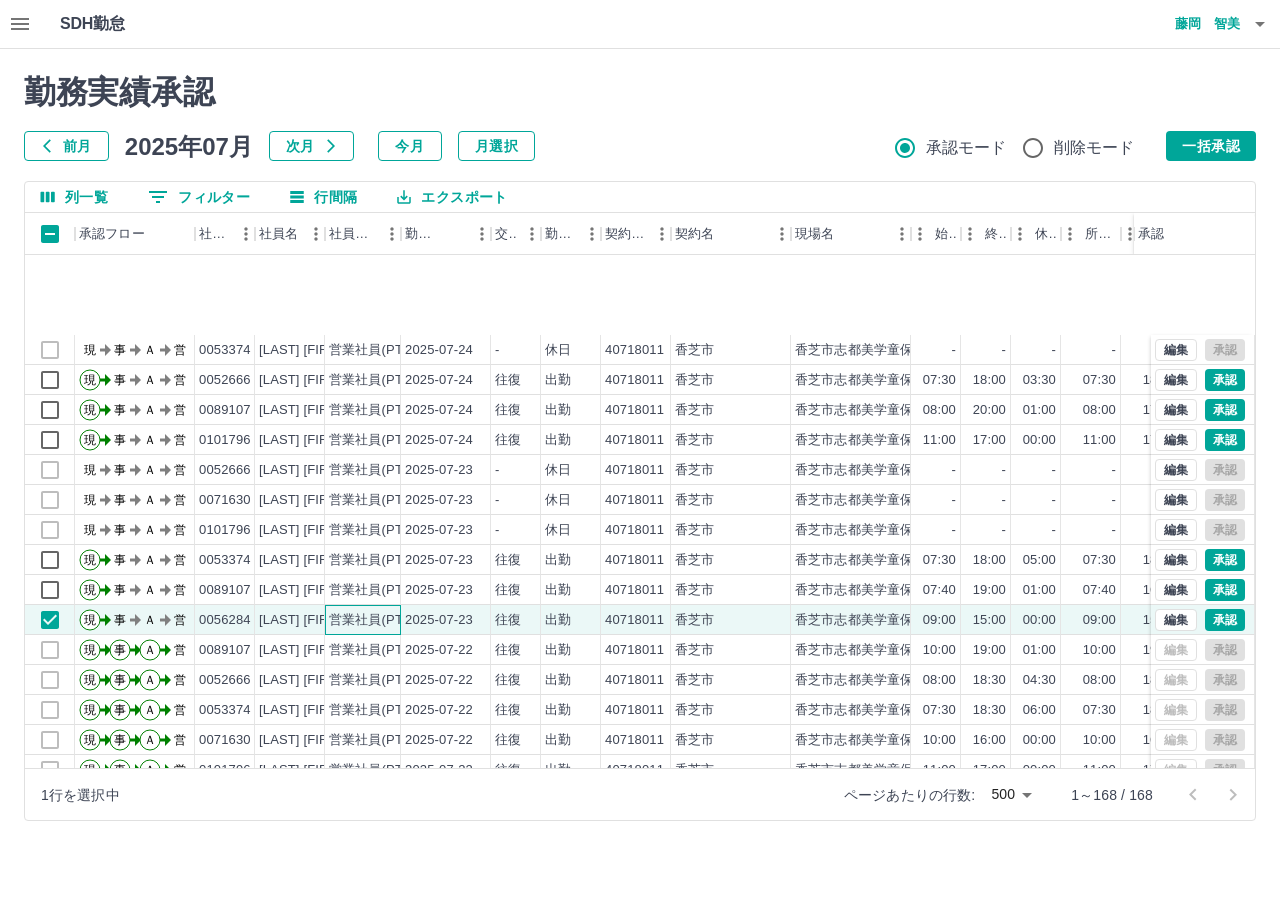 scroll, scrollTop: 900, scrollLeft: 0, axis: vertical 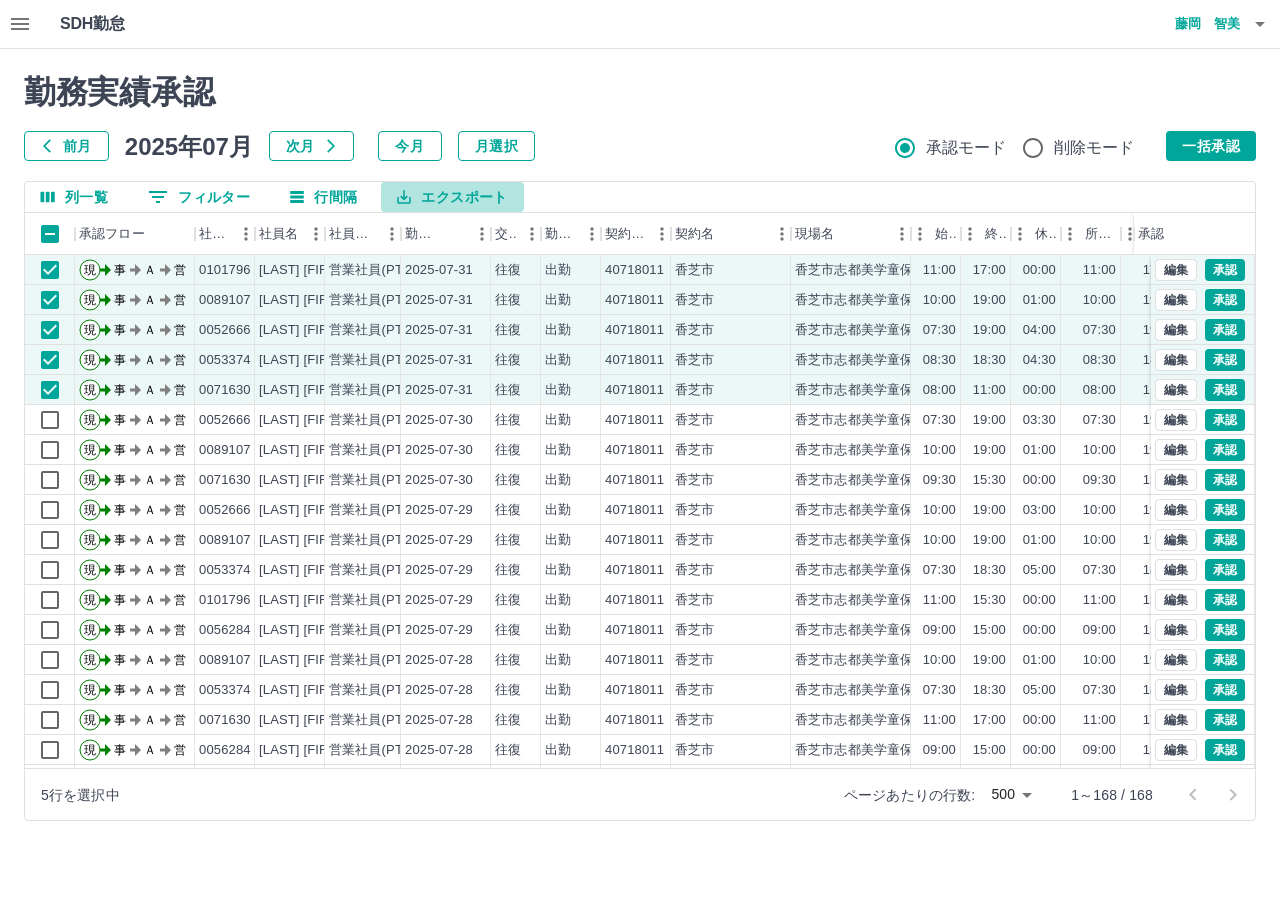 click 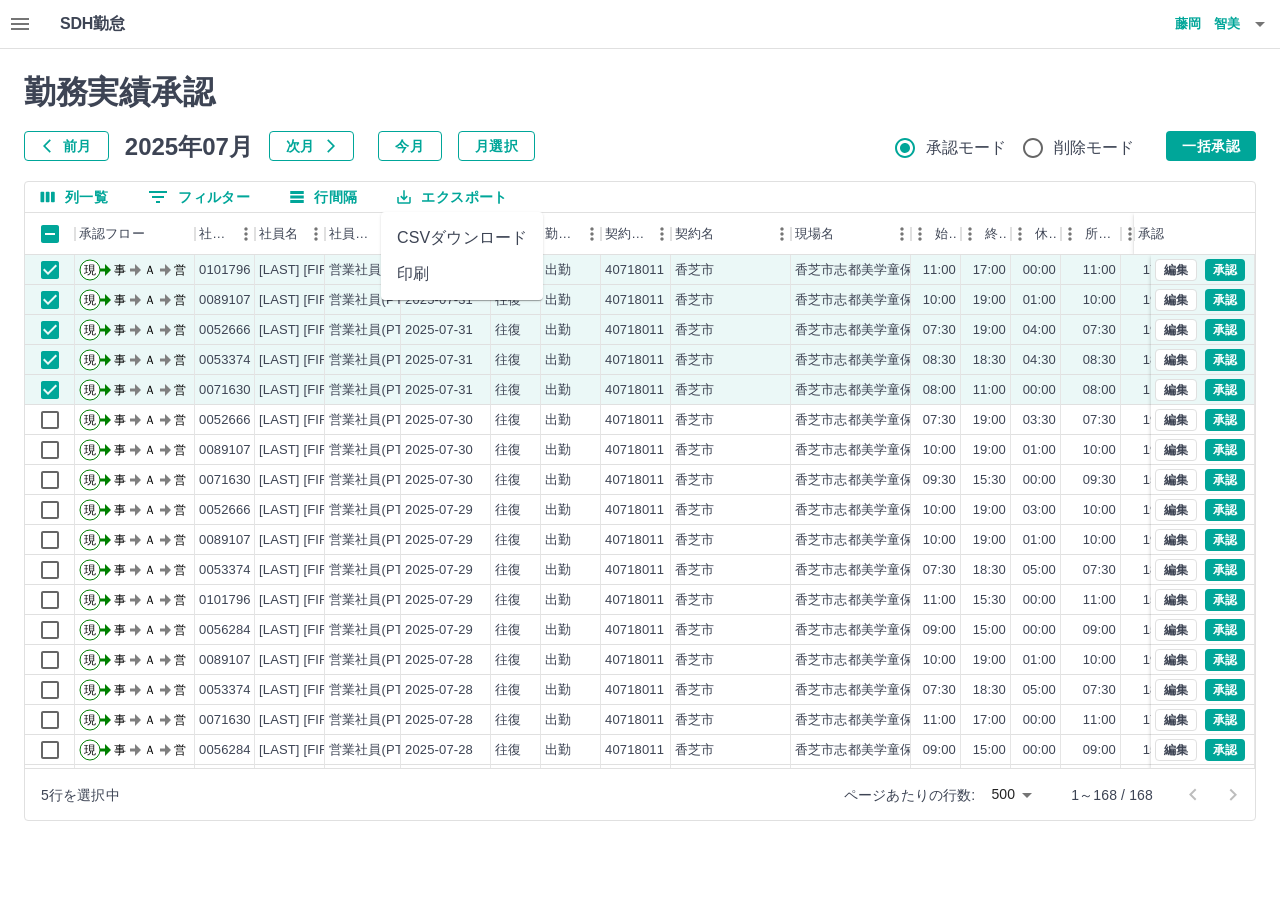 click on "CSVダウンロード" at bounding box center (462, 238) 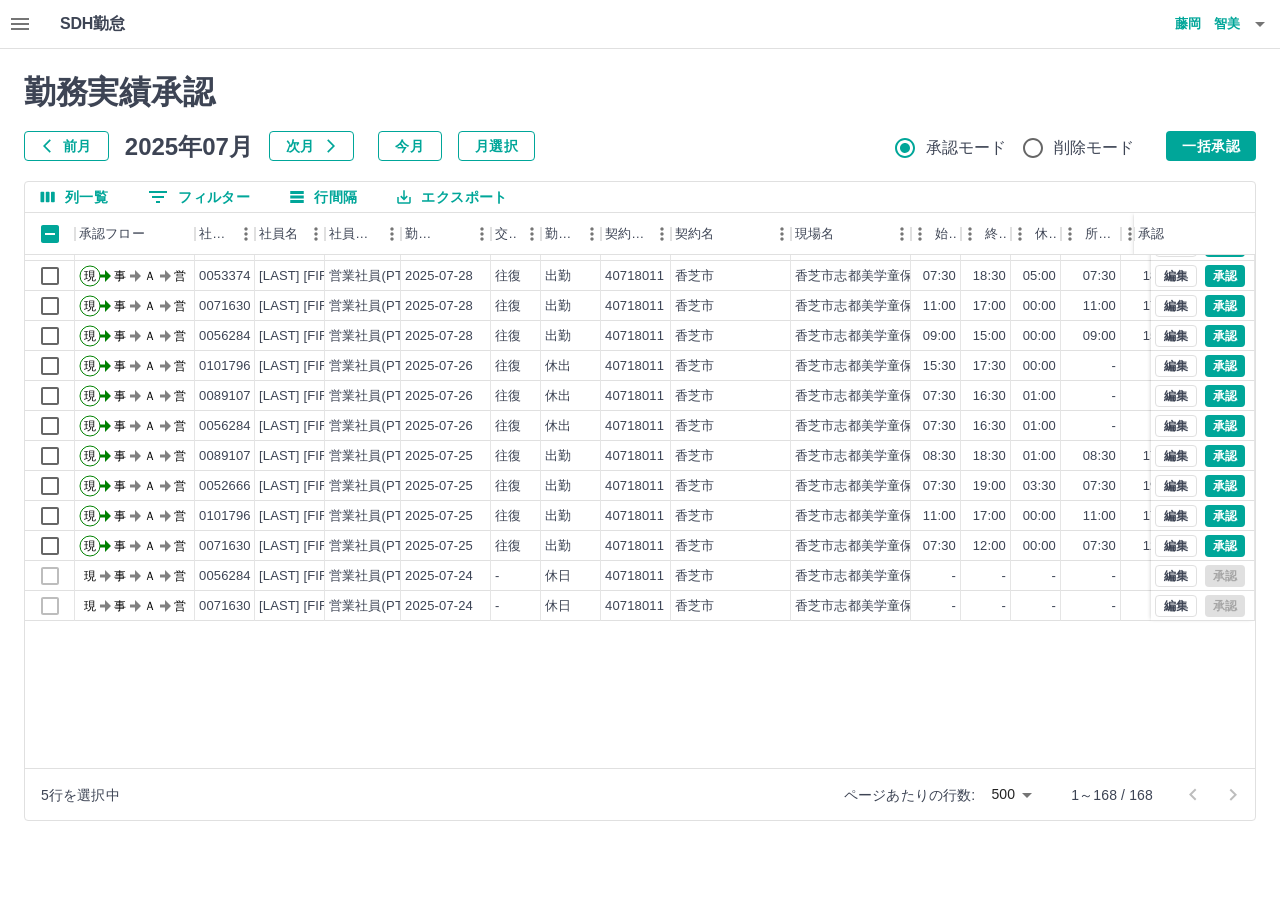 scroll, scrollTop: 100, scrollLeft: 0, axis: vertical 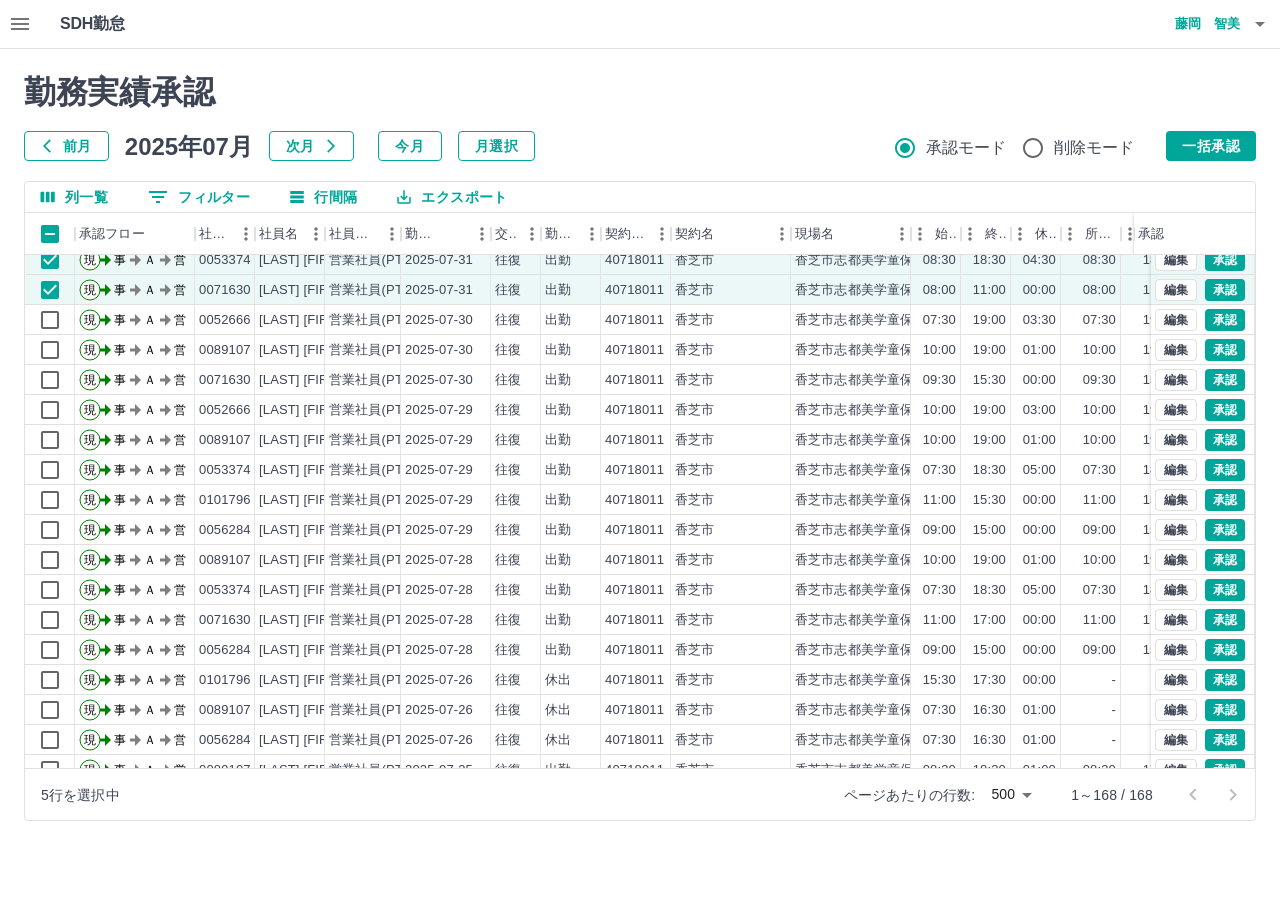 click on "5行を選択中 ページあたりの行数: 500 *** 1～168 / 168" at bounding box center [640, 794] 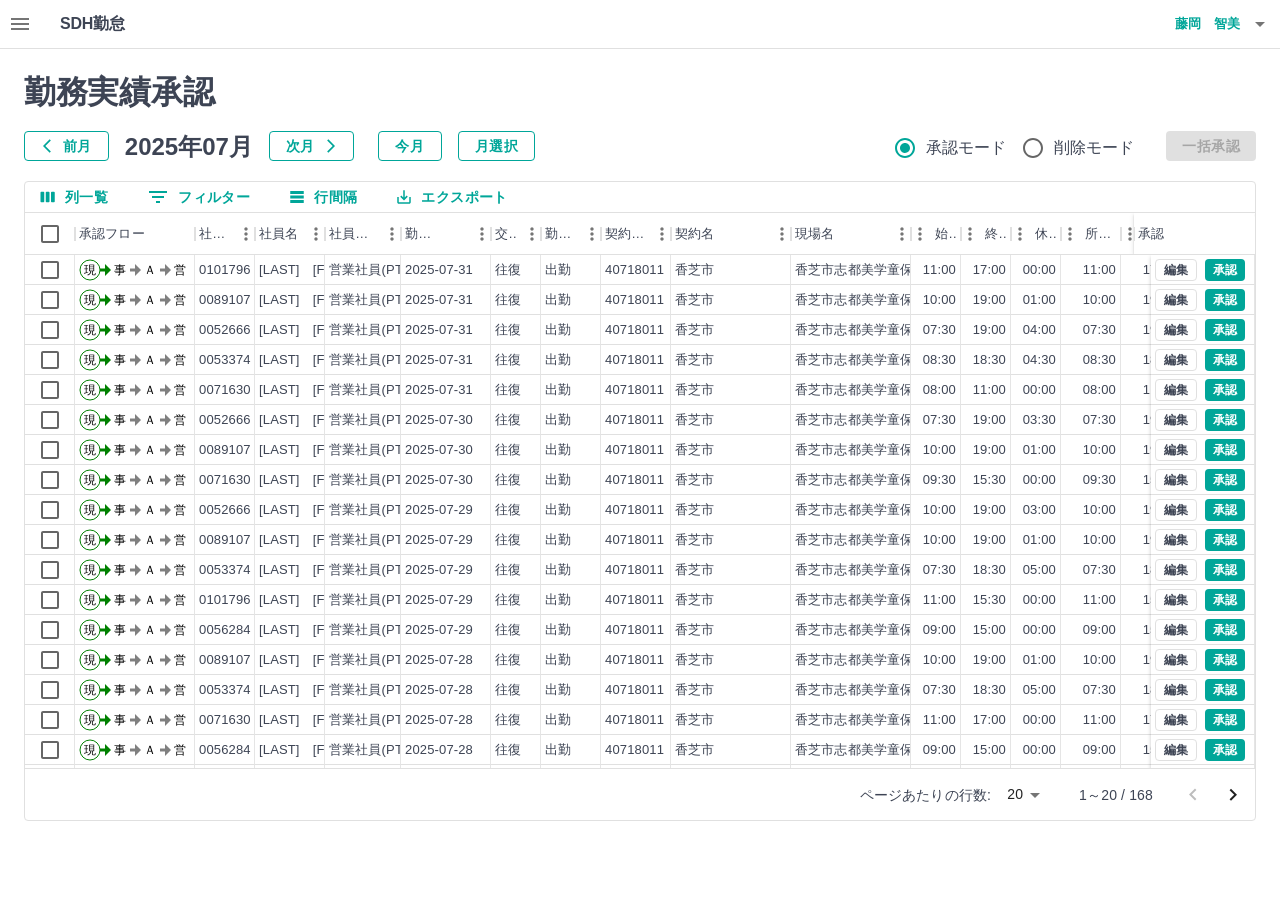 scroll, scrollTop: 0, scrollLeft: 0, axis: both 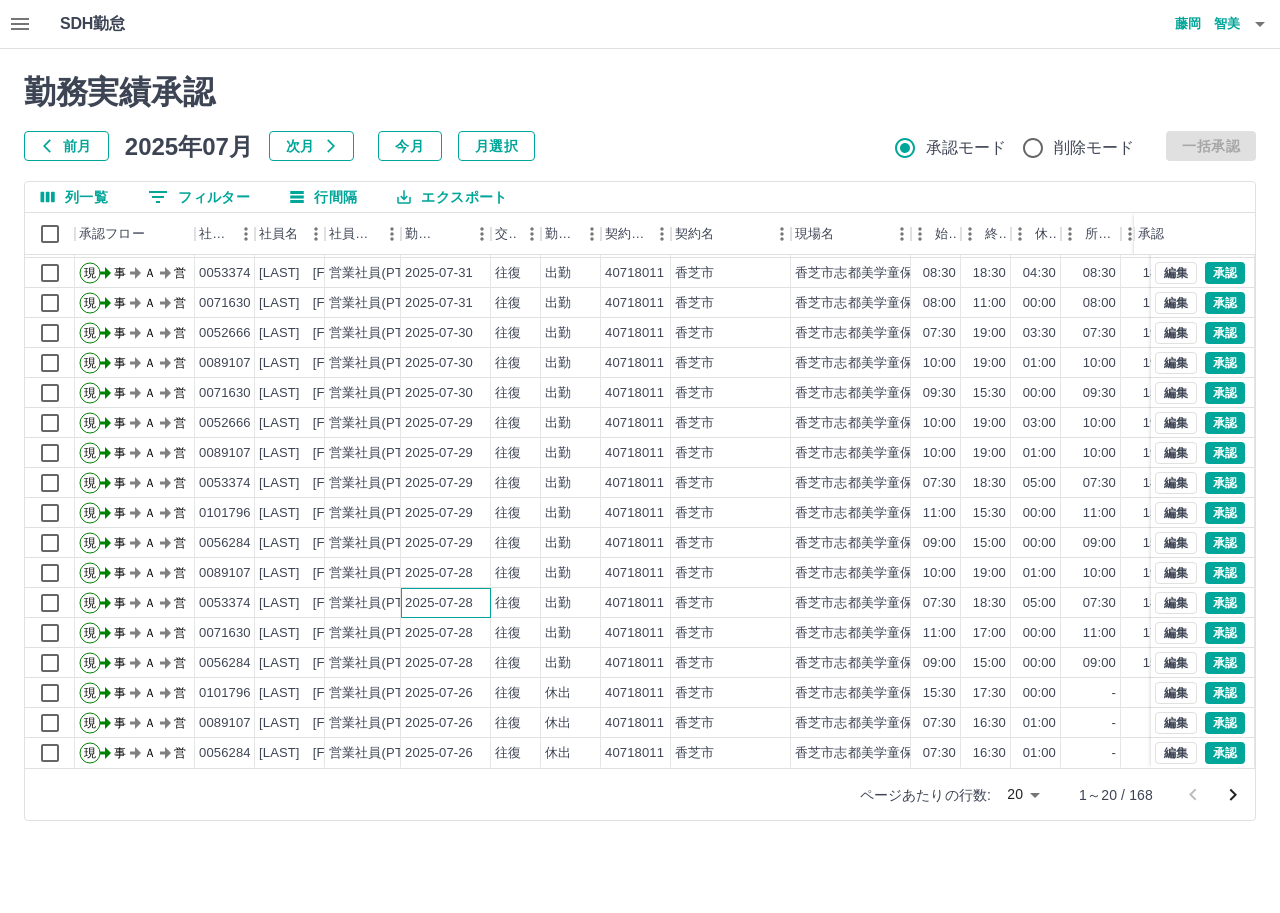 click on "2025-07-28" at bounding box center (439, 603) 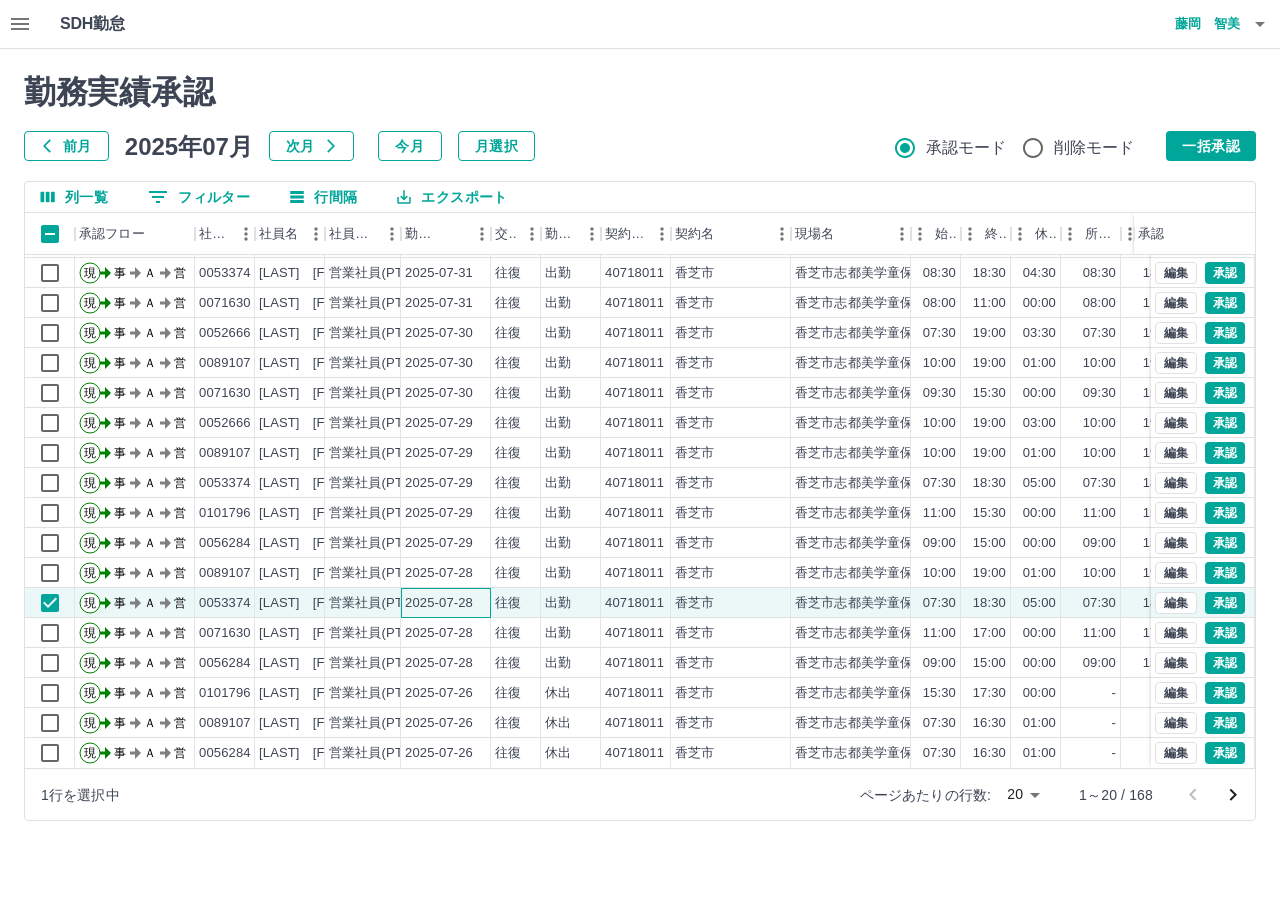 scroll, scrollTop: 104, scrollLeft: 0, axis: vertical 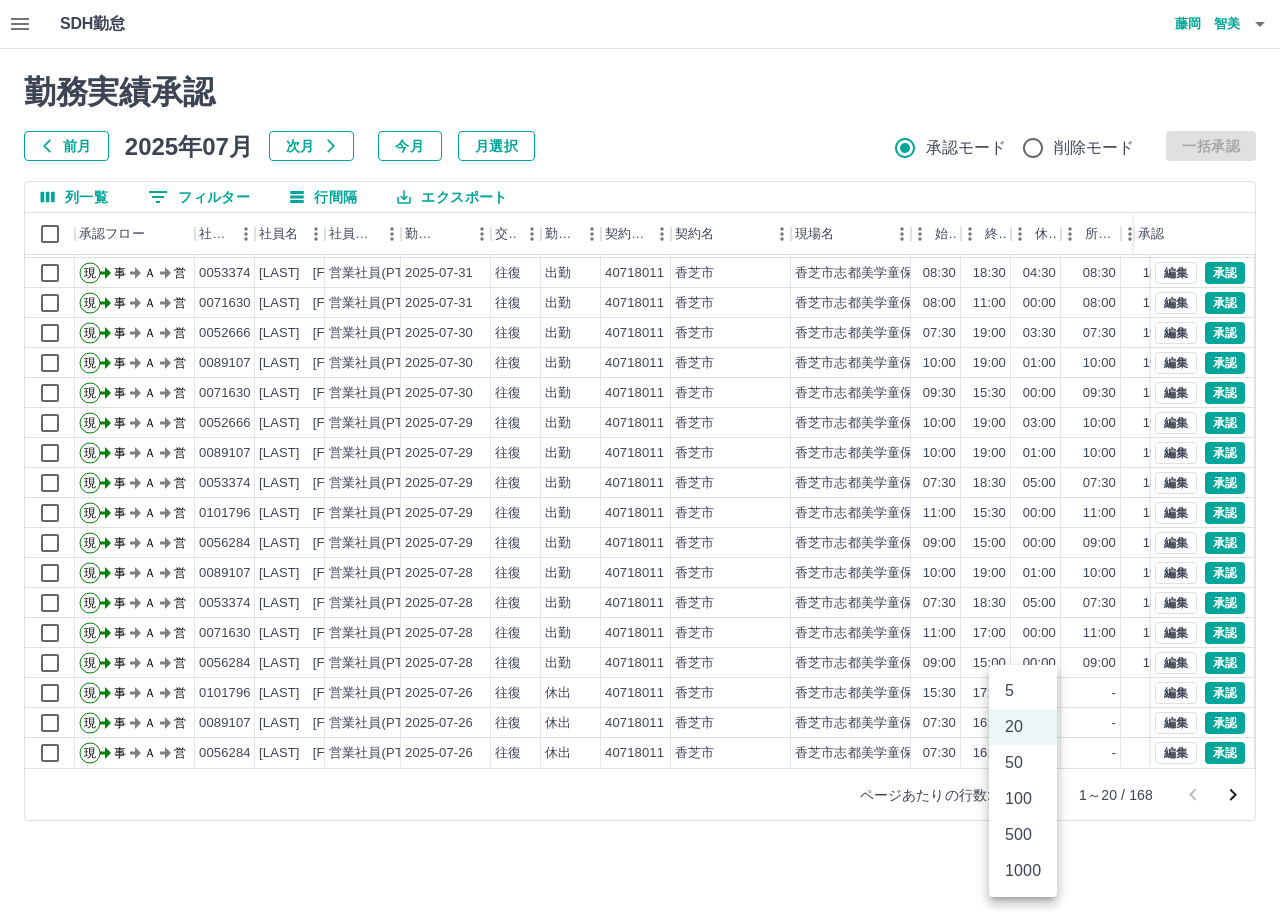 click on "SDH勤怠 [LAST] [FIRST] 勤務実績承認 前月 2025年07月 次月 今月 月選択 承認モード 削除モード 一括承認 列一覧 0 フィルター 行間隔 エクスポート 承認フロー 社員番号 社員名 社員区分 勤務日 交通費 勤務区分 契約コード 契約名 現場名 始業 終業 休憩 所定開始 所定終業 所定休憩 拘束 勤務 遅刻等 承認 現 事 Ａ 営 0089107 [LAST] [FIRST] 営業社員(PT契約) 2025-07-31 往復 出勤 40718011 [CITY] [CITY][STREET] 10:00 19:00 01:00 10:00 19:00 01:00 09:00 08:00 00:00 現 事 Ａ 営 0052666 [LAST] [FIRST] 営業社員(PT契約) 2025-07-31 往復 出勤 40718011 [CITY] [CITY][STREET] 07:30 19:00 04:00 07:30 19:00 04:00 11:30 07:30 00:00 現 事 Ａ 営 0053374 [LAST] [FIRST] 営業社員(PT契約) 2025-07-31 往復 出勤 40718011 [CITY] [CITY][STREET] 08:30 18:30 04:30 08:30 18:30 04:30 10:00 05:30 00:00 現 事 Ａ 営 0071630 往復 -" at bounding box center [640, 422] 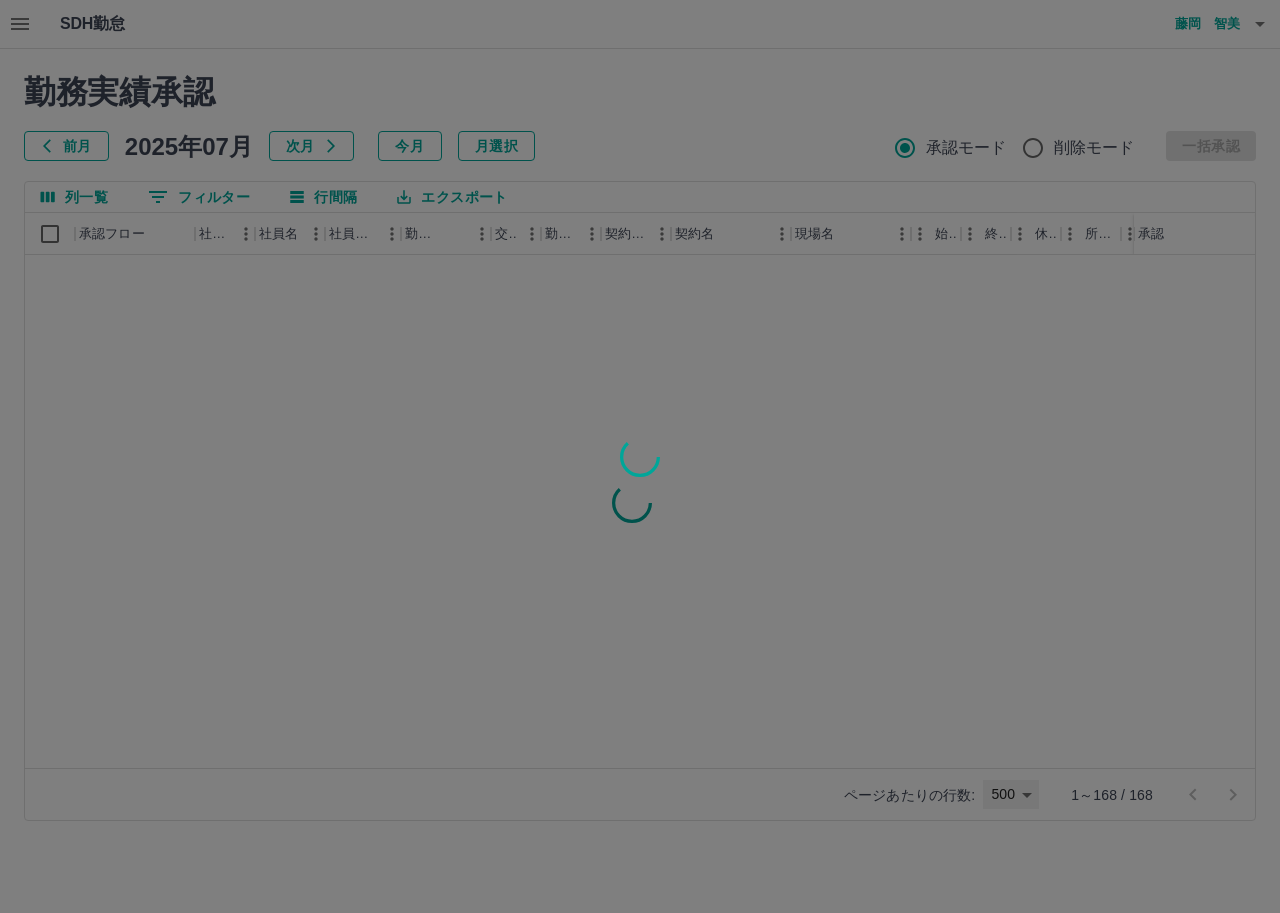 type on "***" 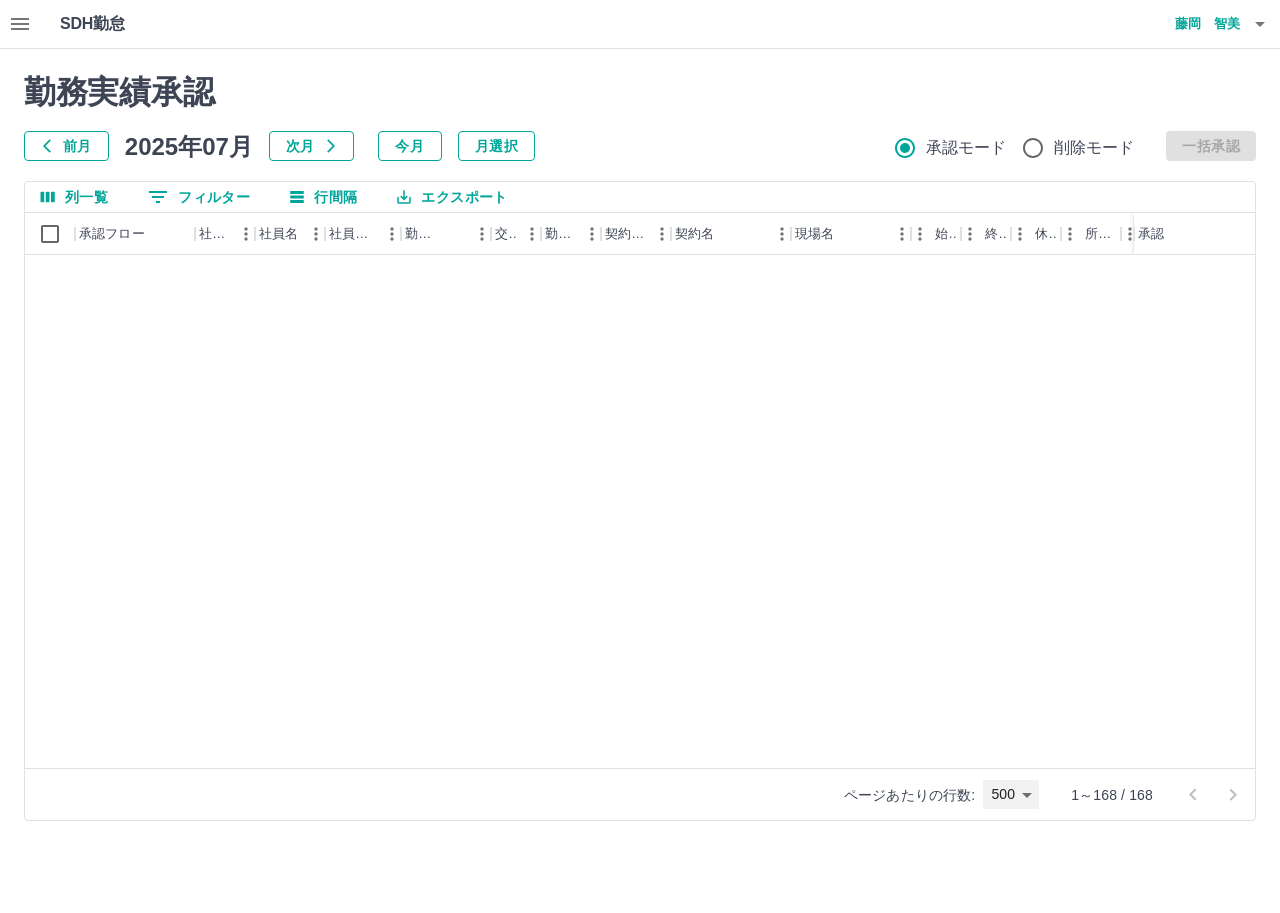 scroll, scrollTop: 0, scrollLeft: 0, axis: both 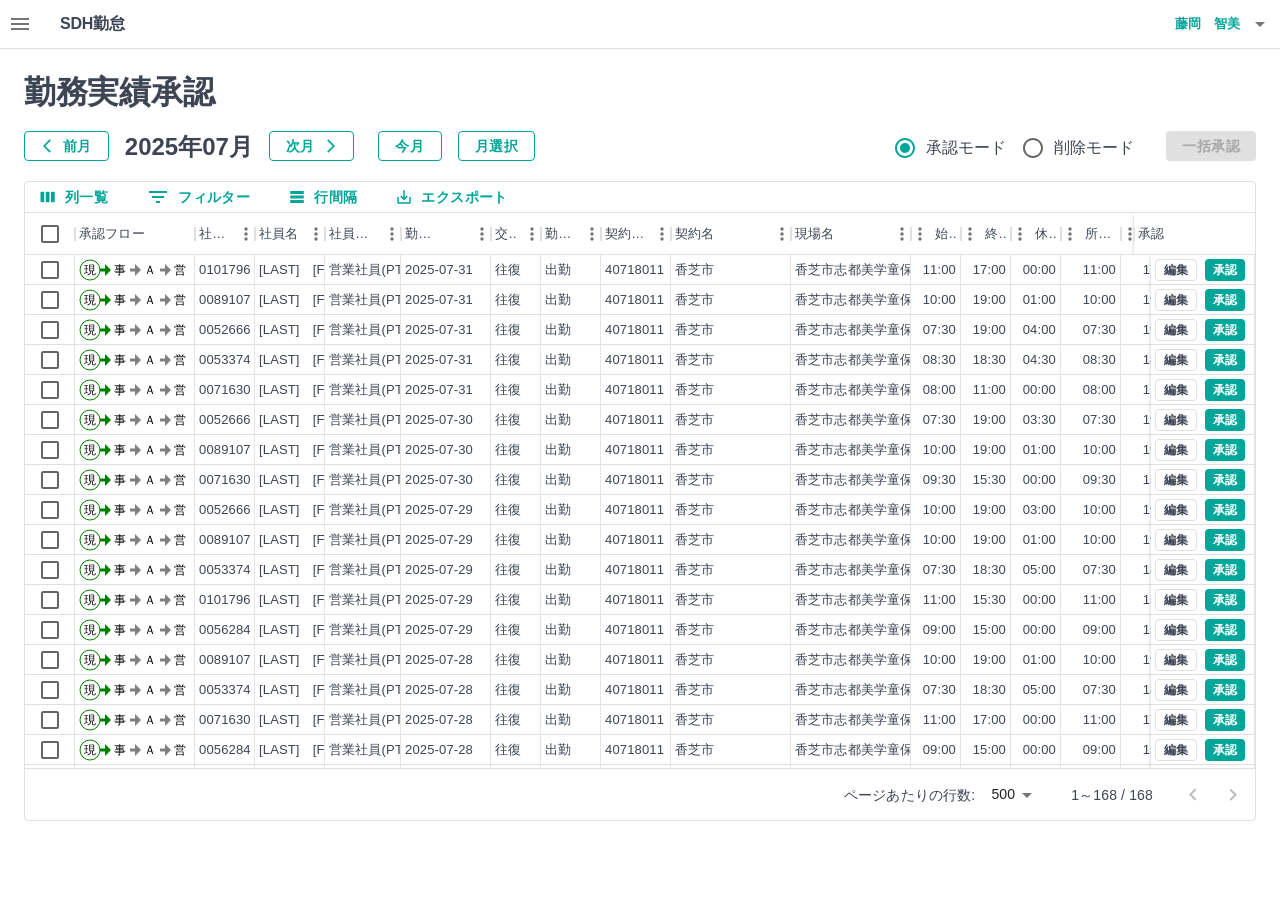 click 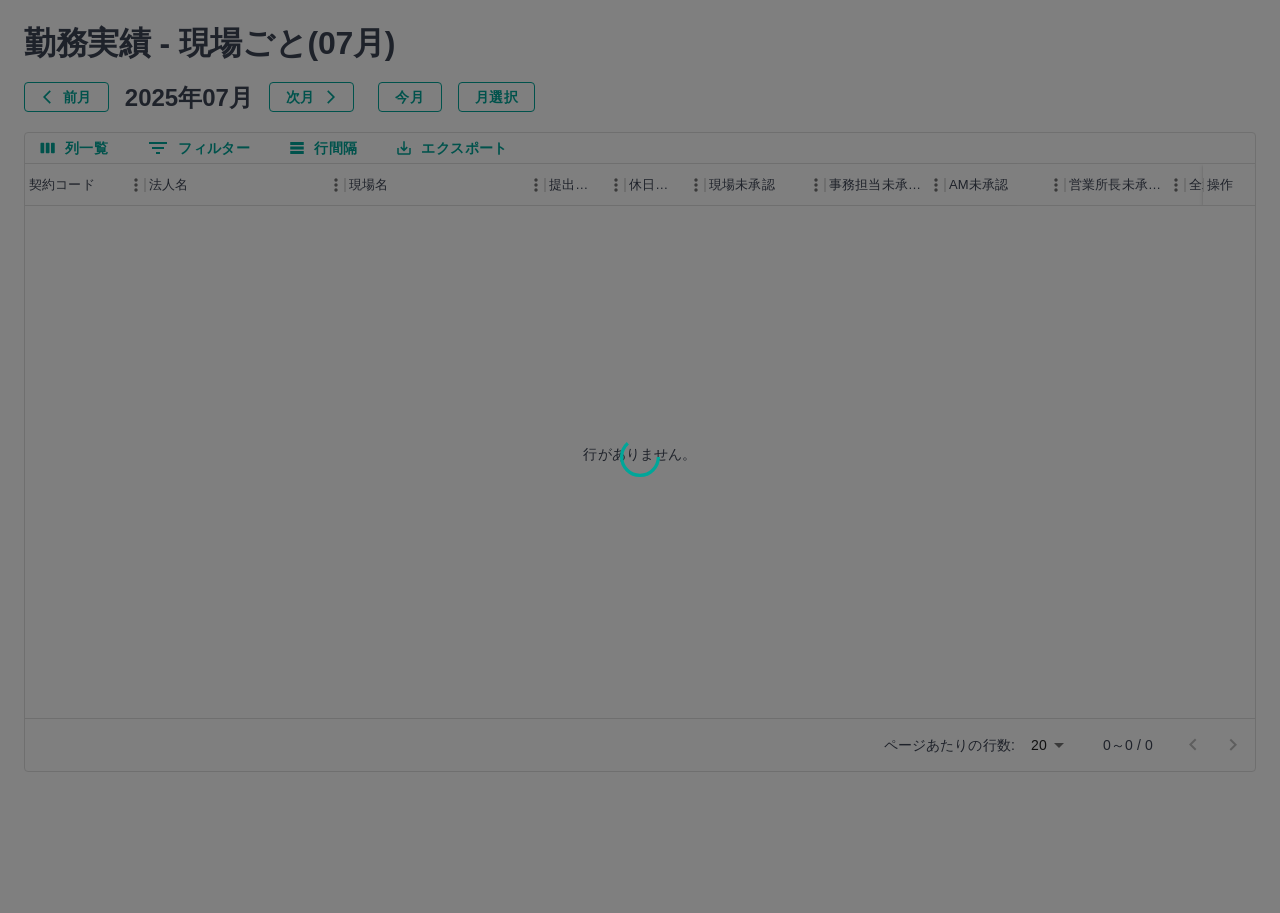 scroll, scrollTop: 0, scrollLeft: 0, axis: both 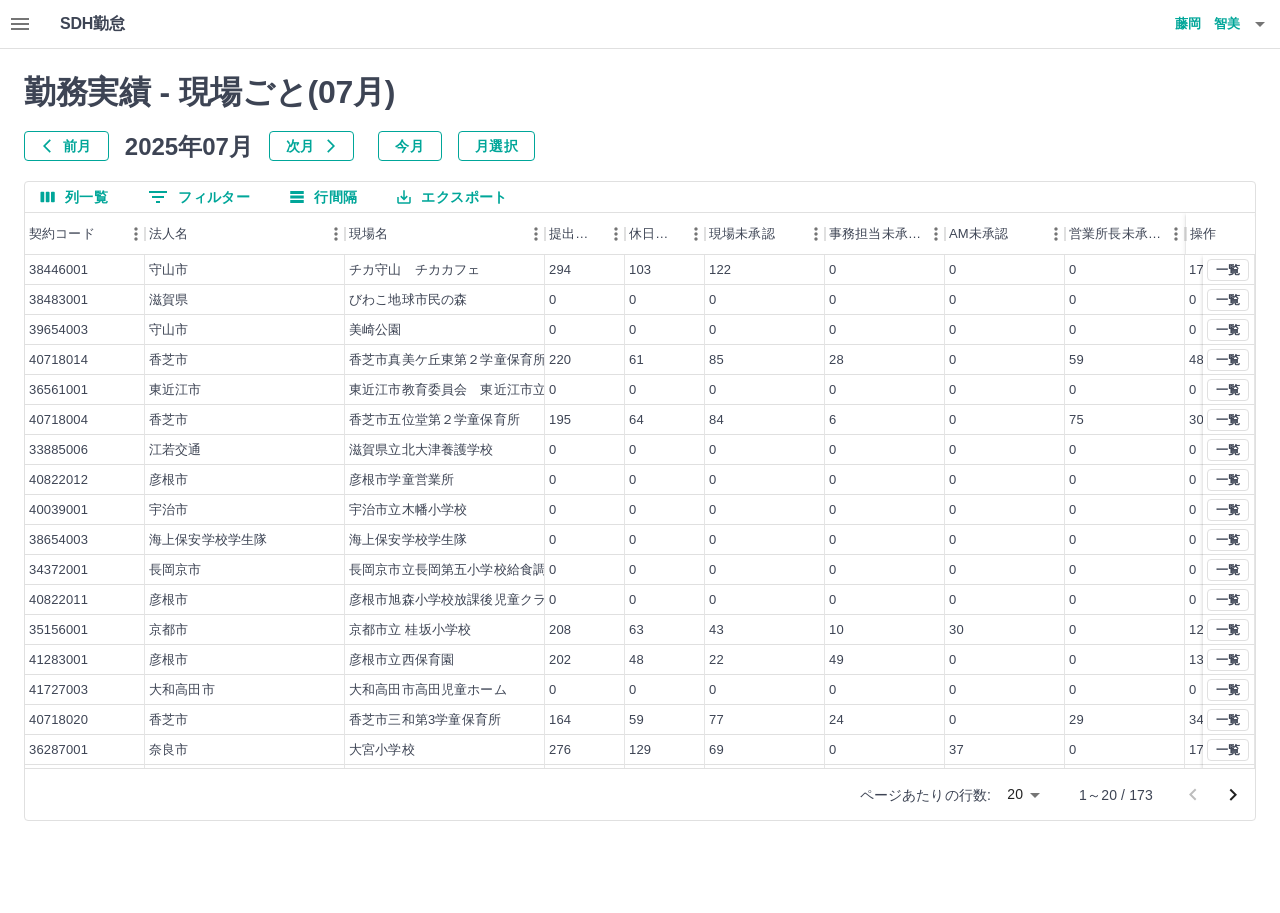 click on "0 フィルター" at bounding box center (199, 197) 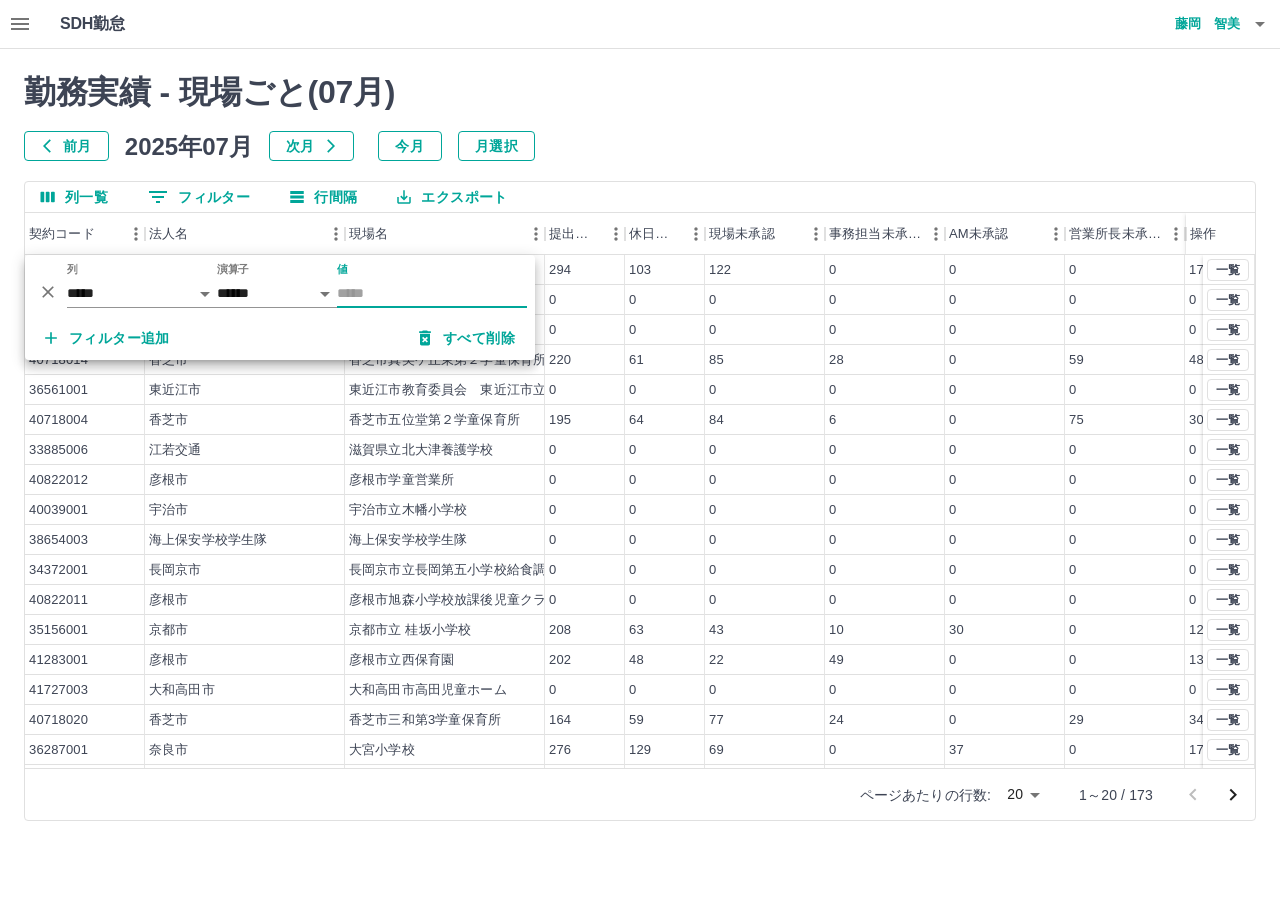 click on "勤務実績 - 現場ごと( 07 月) 前月 2025年07月 次月 今月 月選択" at bounding box center (640, 117) 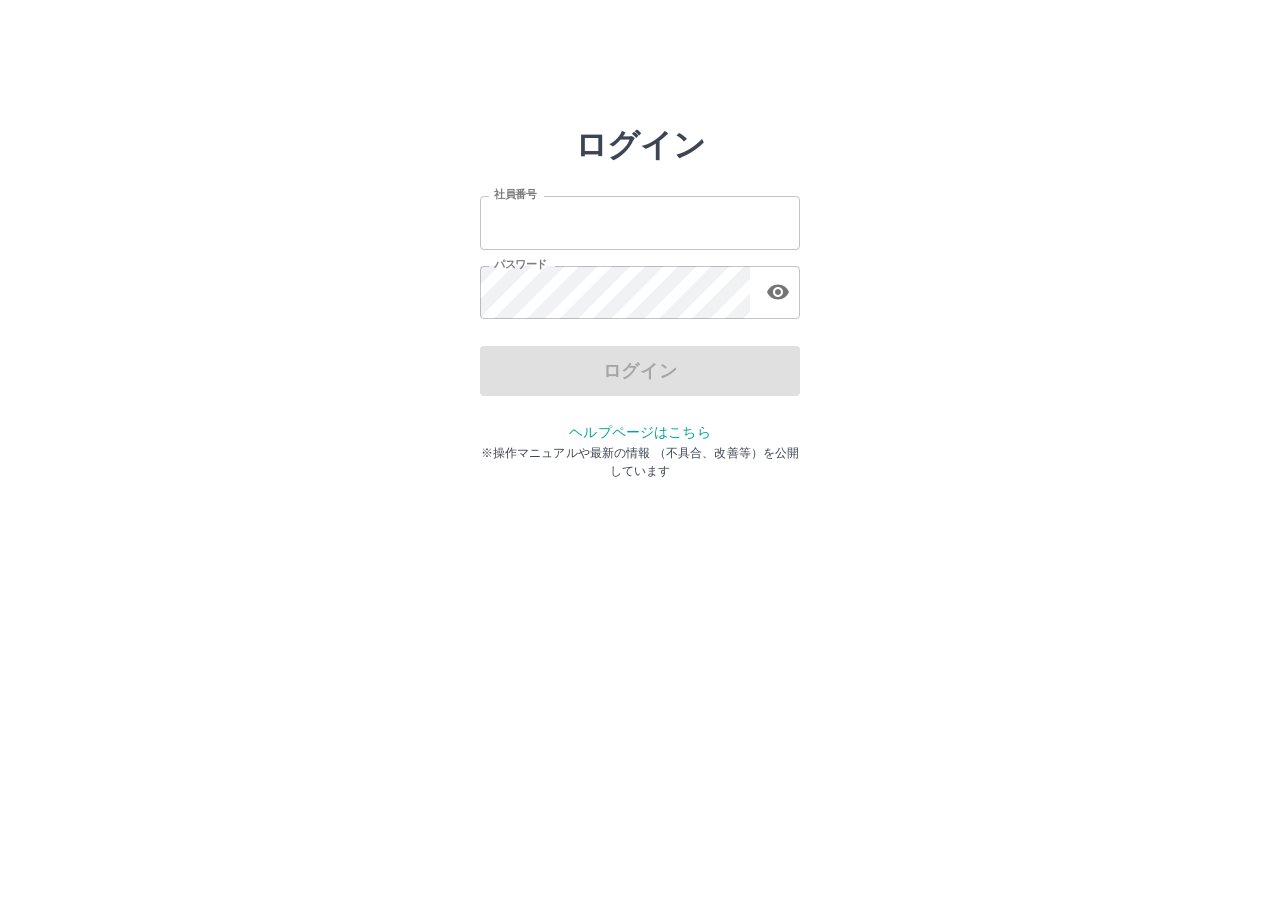 scroll, scrollTop: 0, scrollLeft: 0, axis: both 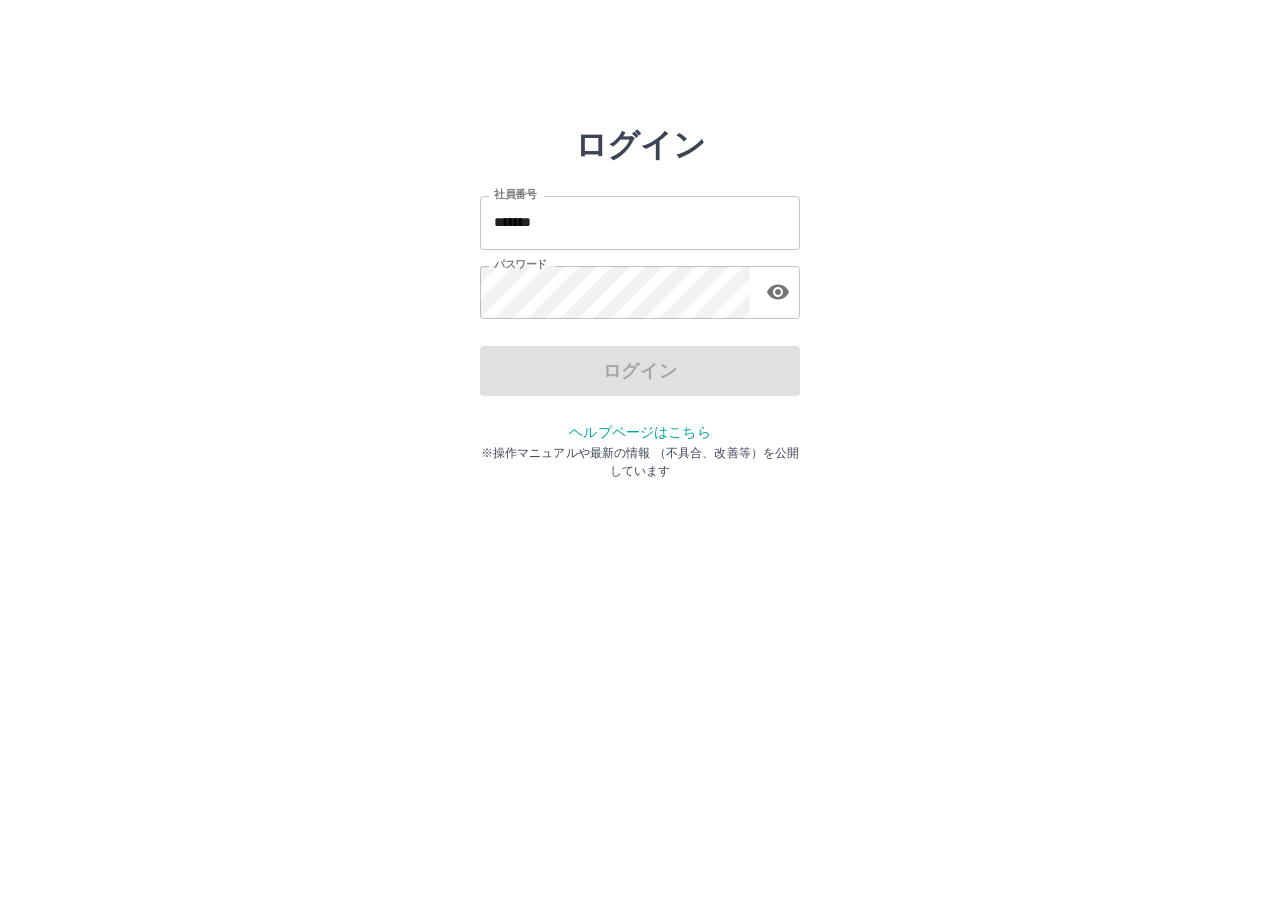 click on "ログイン" at bounding box center [640, 371] 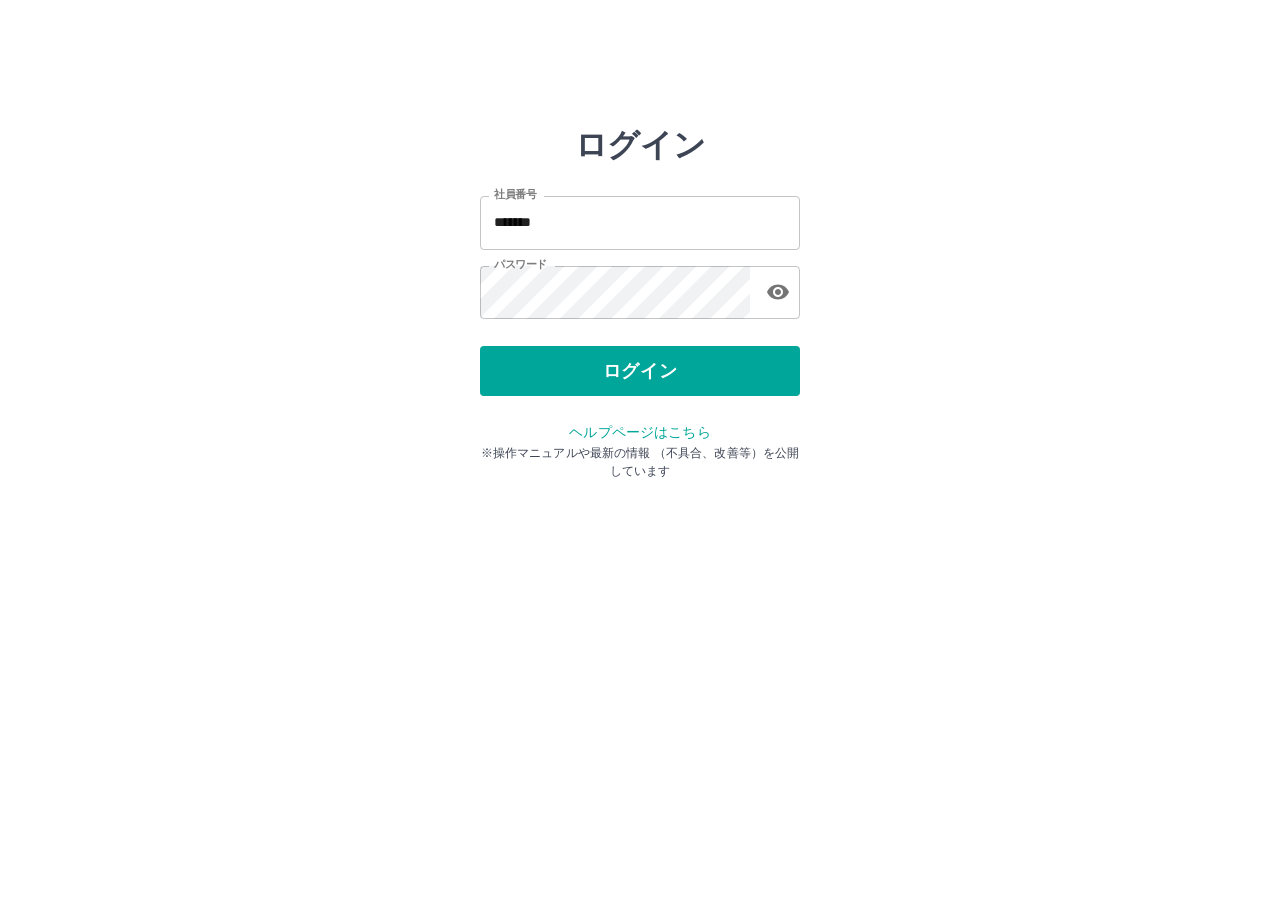 click on "ログイン" at bounding box center [640, 371] 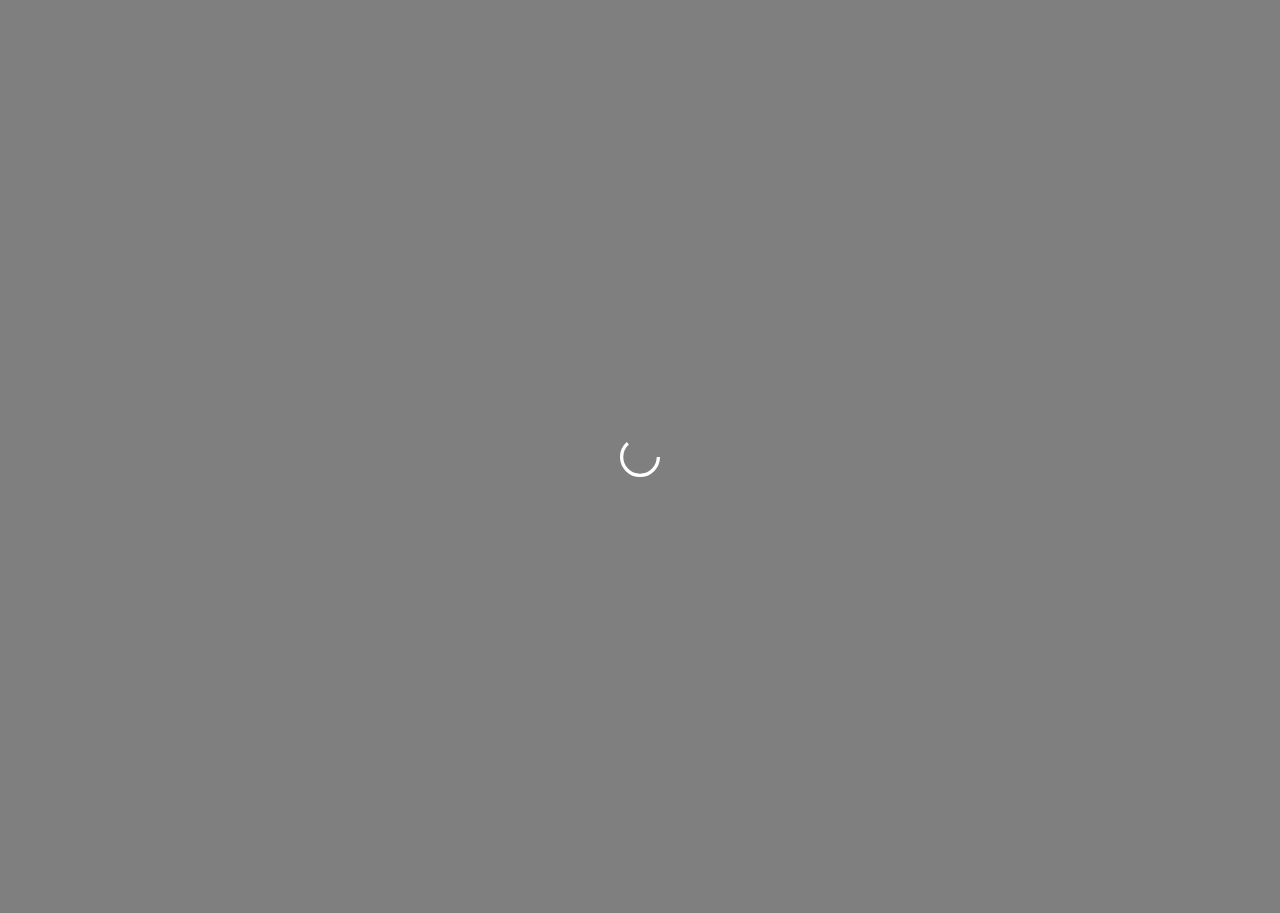 scroll, scrollTop: 0, scrollLeft: 0, axis: both 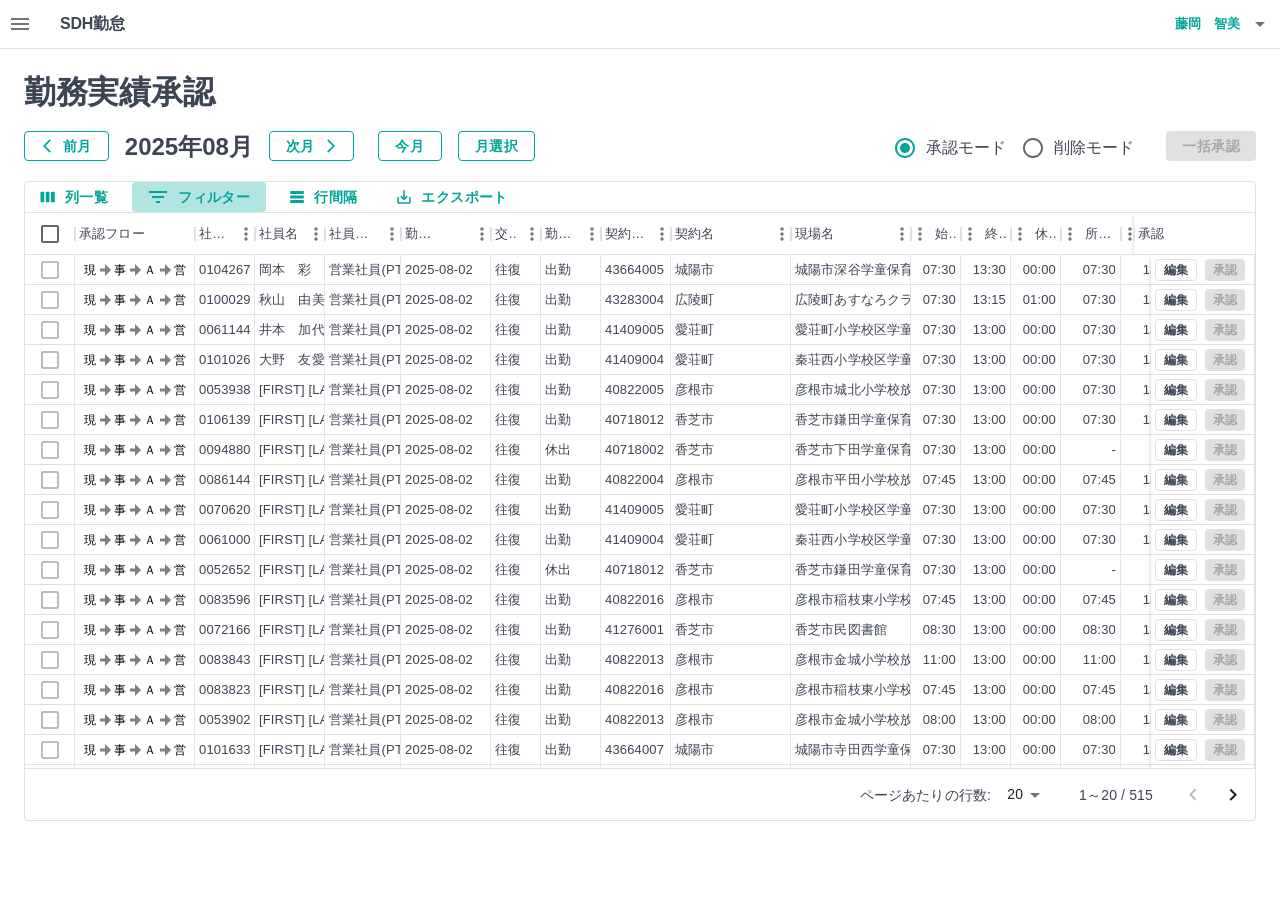 click on "0 フィルター" at bounding box center [199, 197] 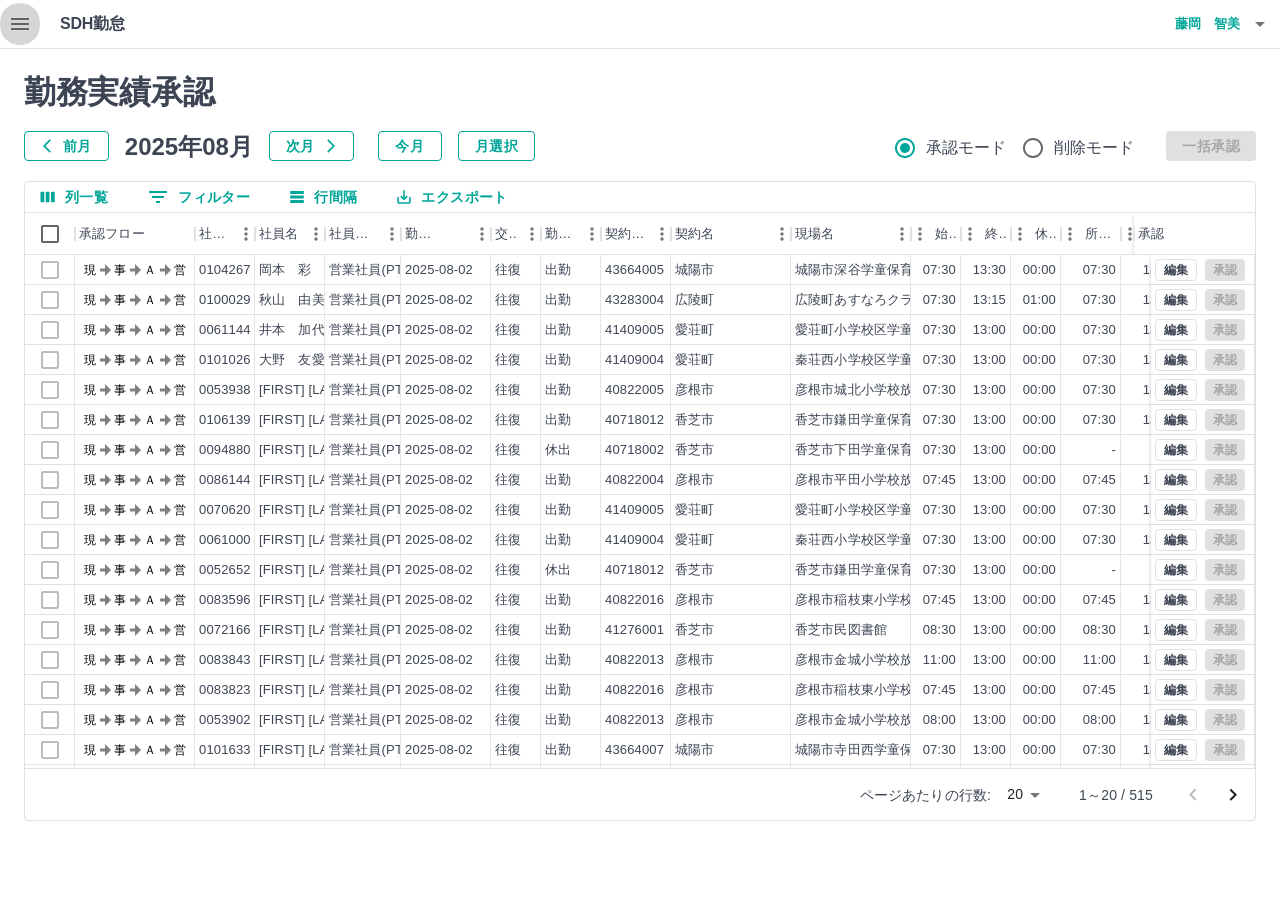 click 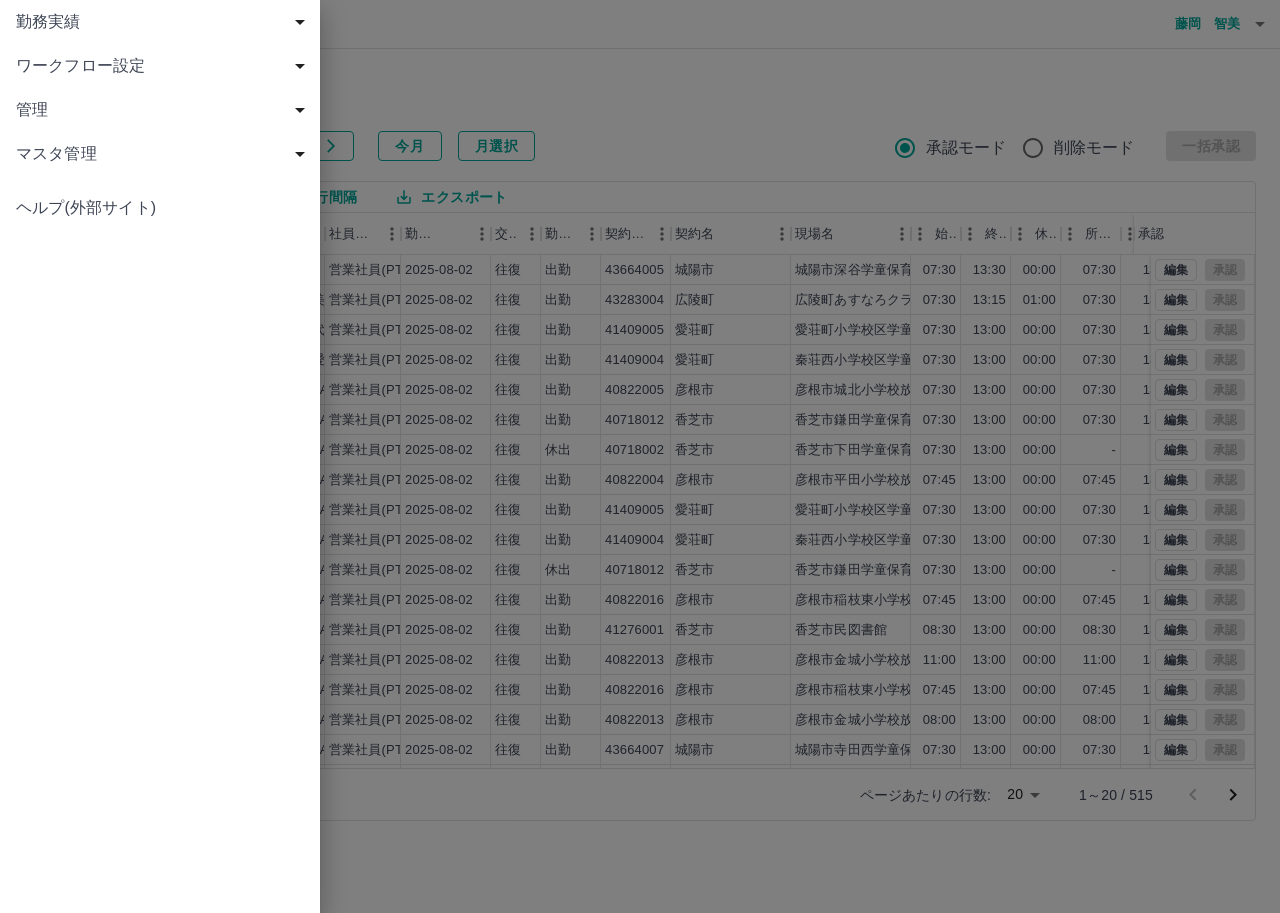 click on "勤務実績" at bounding box center [164, 22] 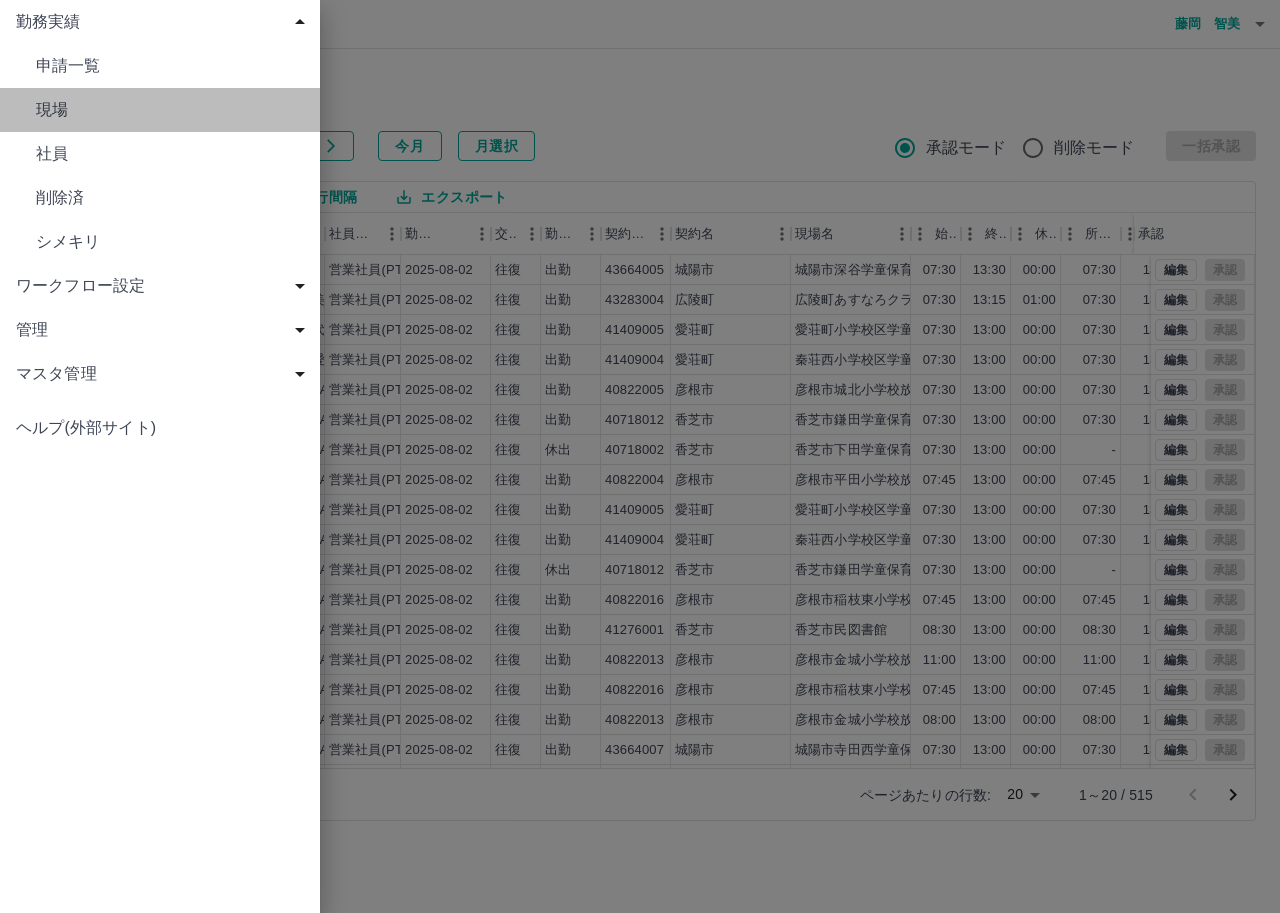 click on "現場" at bounding box center [170, 110] 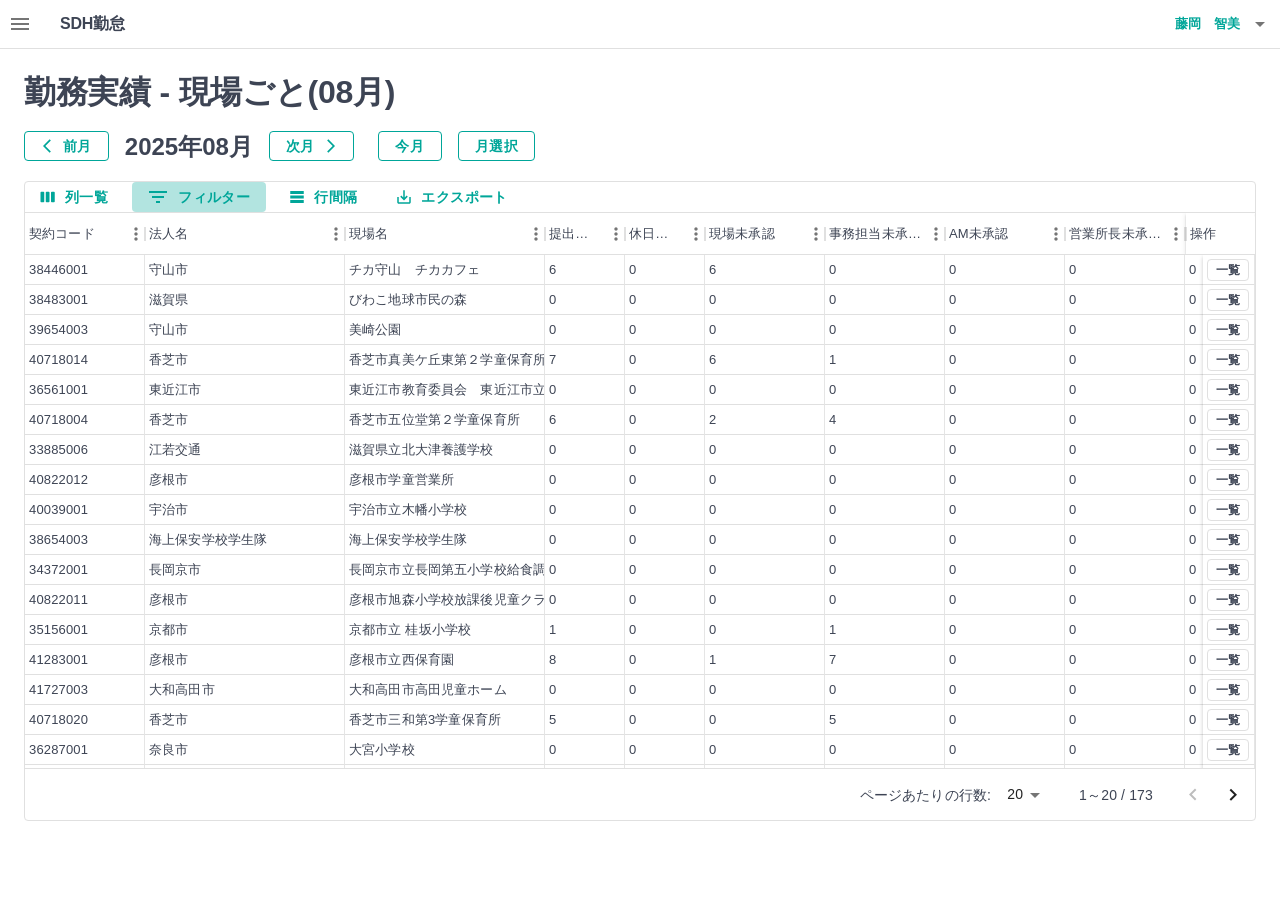 click on "0 フィルター" at bounding box center (199, 197) 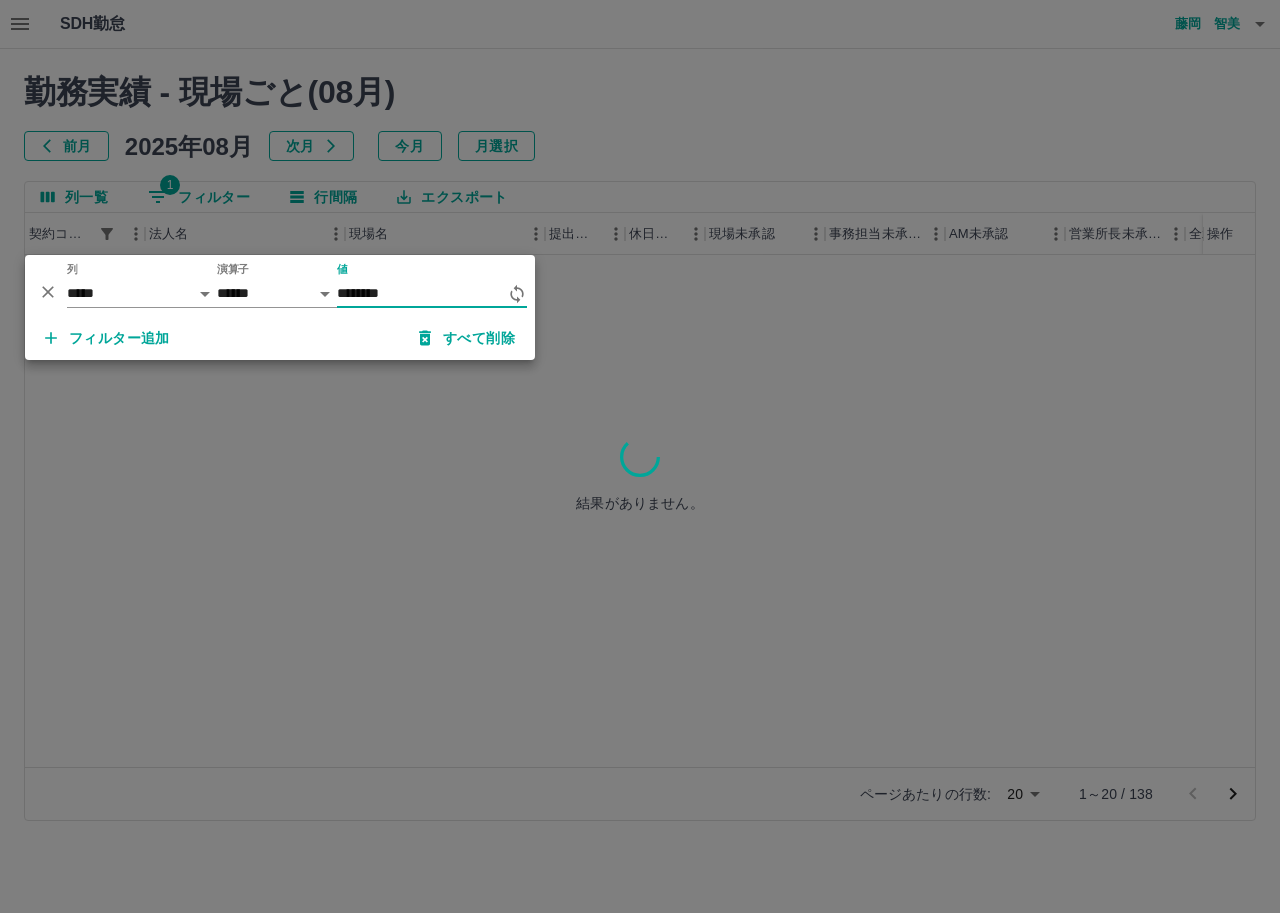 type on "********" 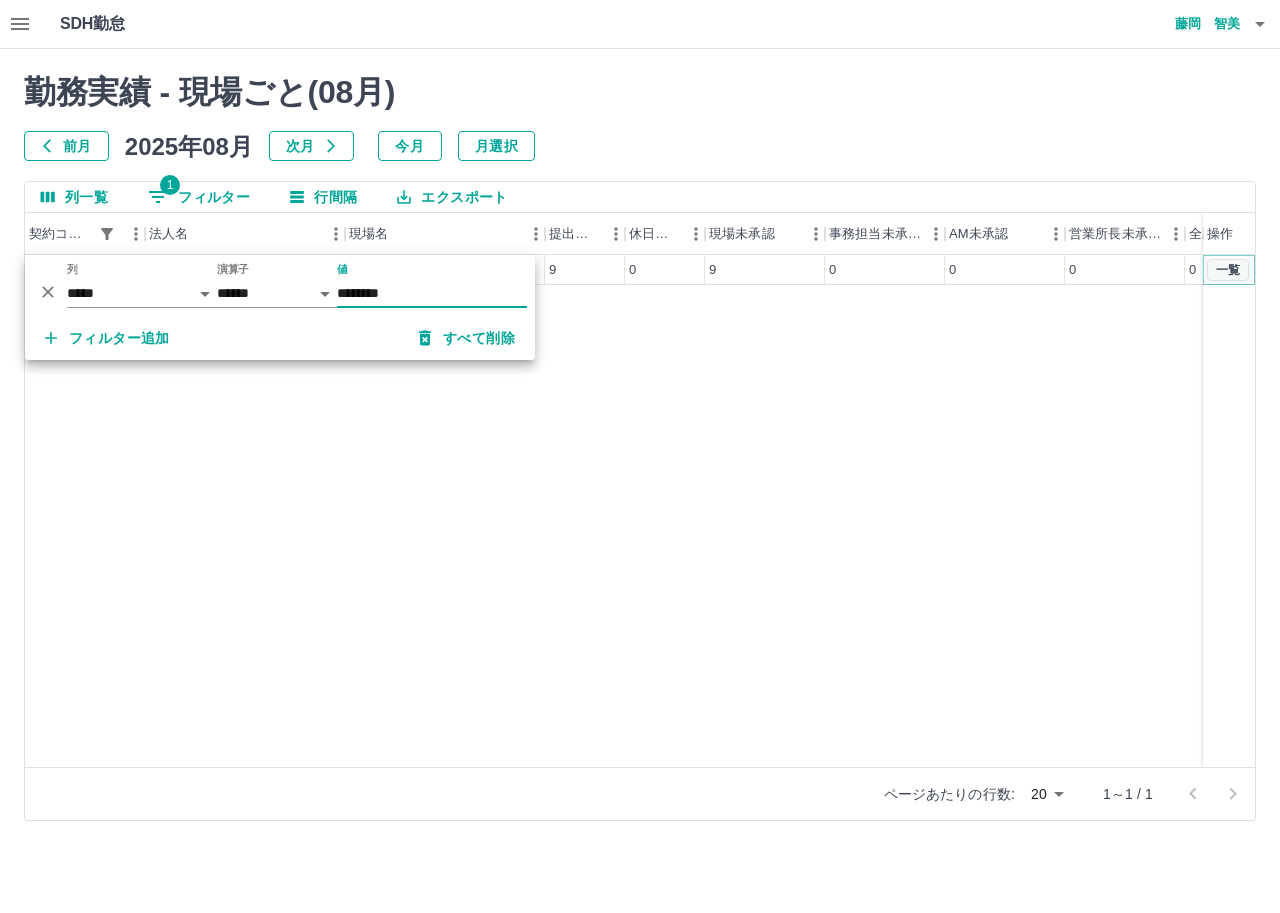 click on "一覧" at bounding box center (1228, 270) 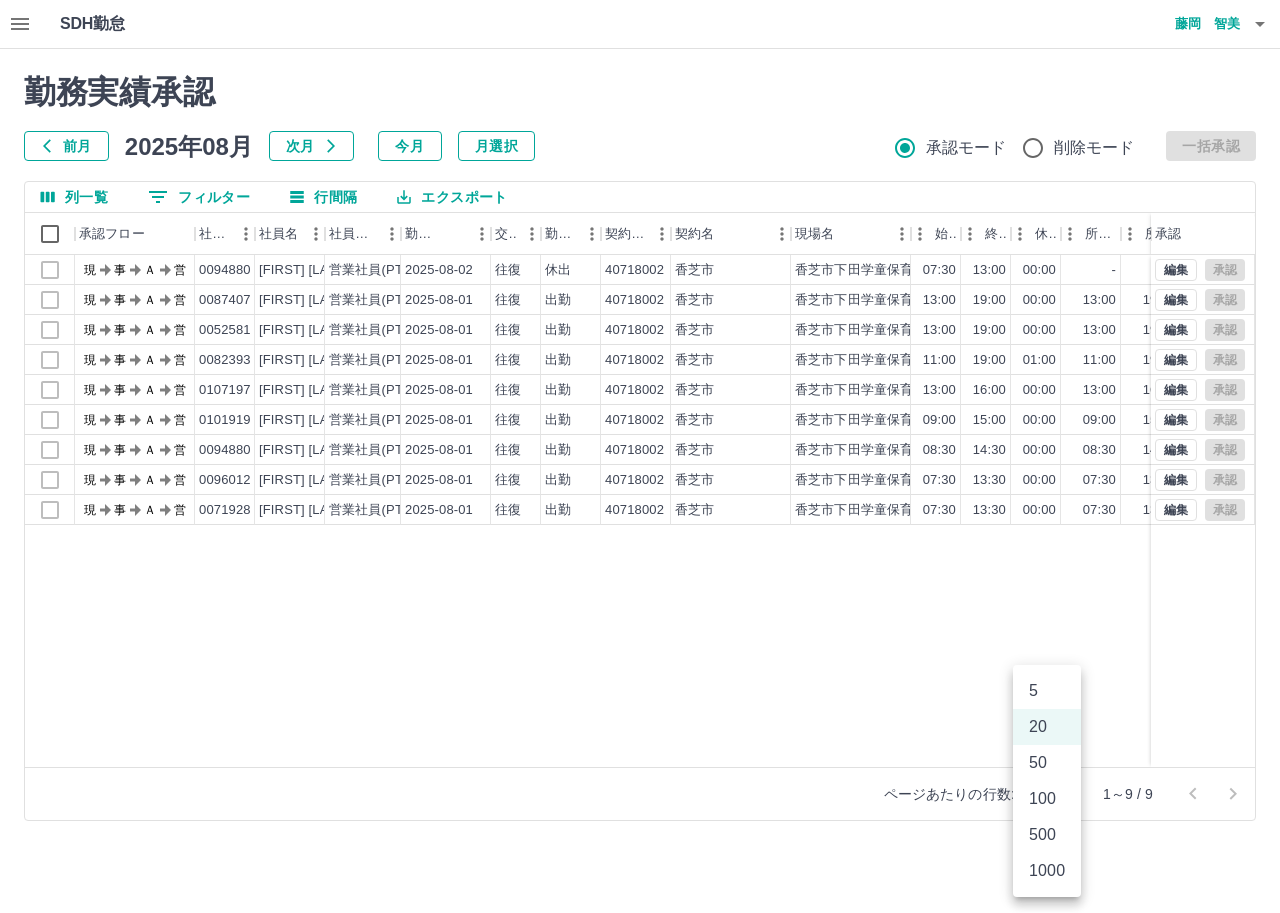 click on "SDH勤怠 [FIRST] [LAST] 勤務実績承認 前月 2025年08月 次月 今月 月選択 承認モード 削除モード 一括承認 列一覧 0 フィルター 行間隔 エクスポート 承認フロー 社員番号 社員名 社員区分 勤務日 交通費 勤務区分 契約コード 契約名 現場名 始業 終業 休憩 所定開始 所定終業 所定休憩 拘束 勤務 遅刻等 コメント 承認 現 事 Ａ 営 0094880 [FIRST] [LAST] 営業社員(PT契約) 2025-08-02 往復 休出 40718002 [CITY] [CITY][STREET] 07:30 13:00 00:00 - - - 05:30 05:30 00:00 現 事 Ａ 営 0087407 [FIRST] [LAST] 営業社員(PT契約) 2025-08-01 往復 出勤 40718002 [CITY] [CITY][STREET] 13:00 19:00 00:00 13:00 19:00 00:00 06:00 06:00 00:00 現 事 Ａ 営 0052581 [FIRST] [LAST] 営業社員(PT契約) 2025-08-01 往復 出勤 40718002 [CITY] [CITY][STREET] 13:00 19:00 00:00 13:00 19:00 00:00 06:00 06:00 00:00 現 事 Ａ 営 0082393 [FIRST] [LAST] 5" at bounding box center [640, 422] 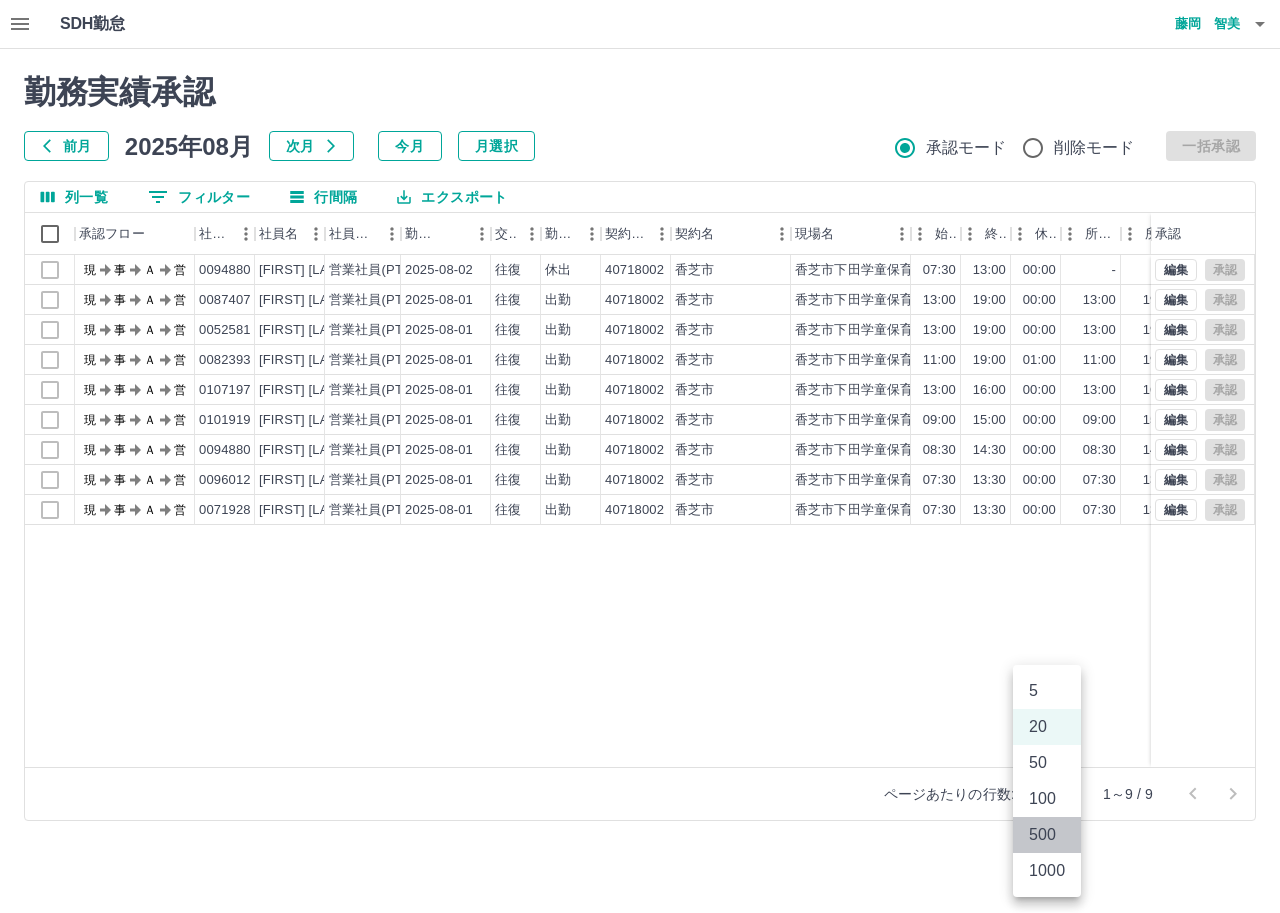 click on "500" at bounding box center (1047, 835) 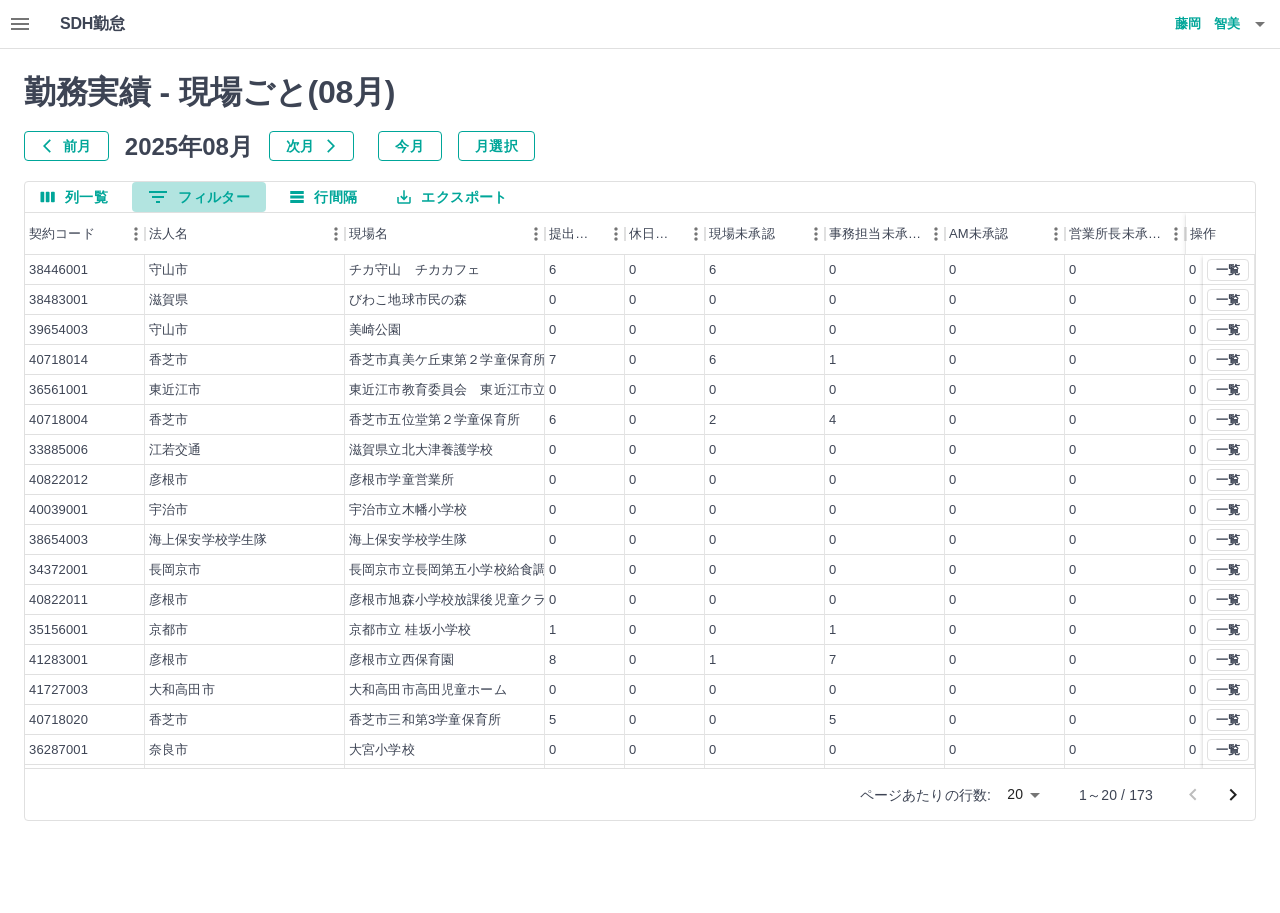 click on "0 フィルター" at bounding box center (199, 197) 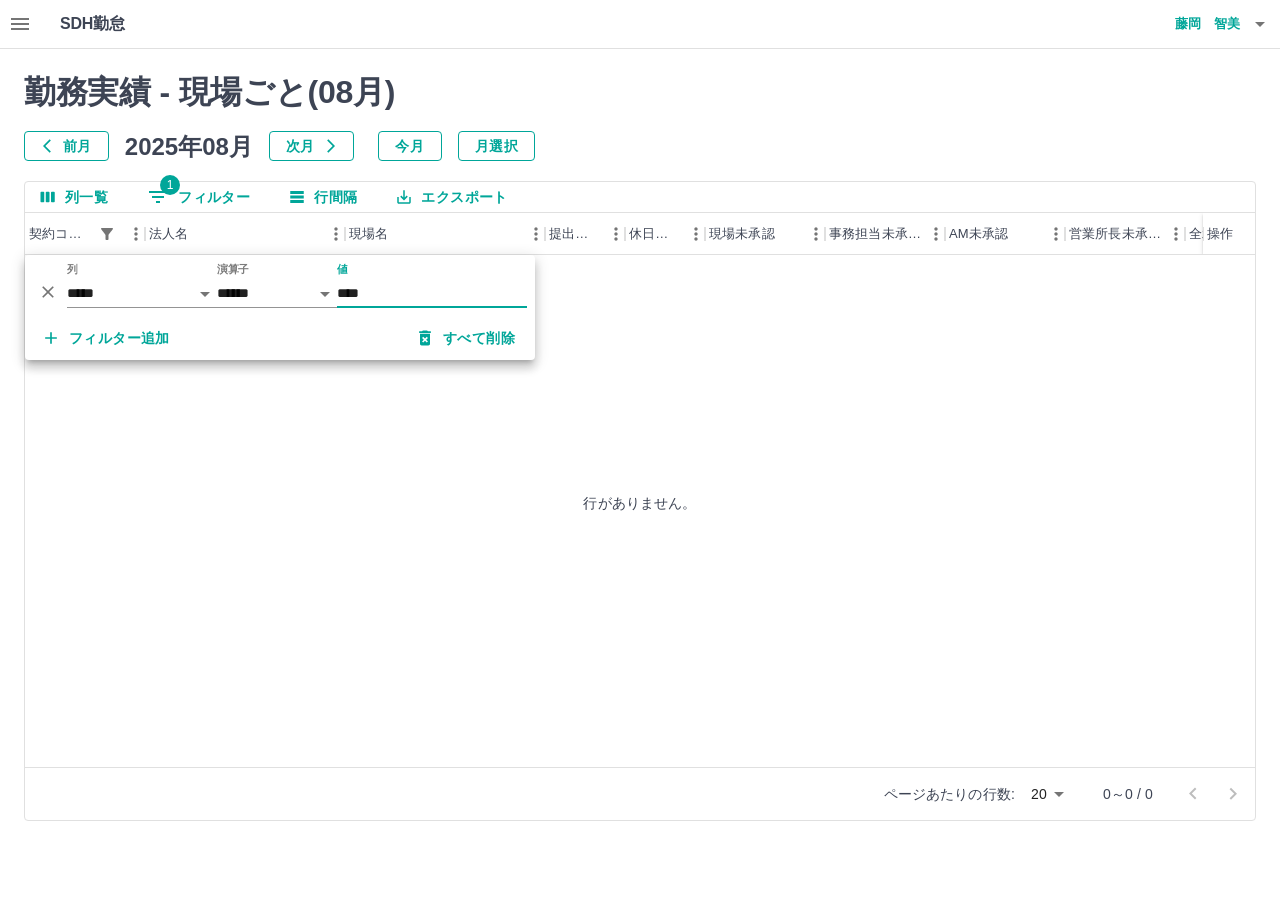 type on "****" 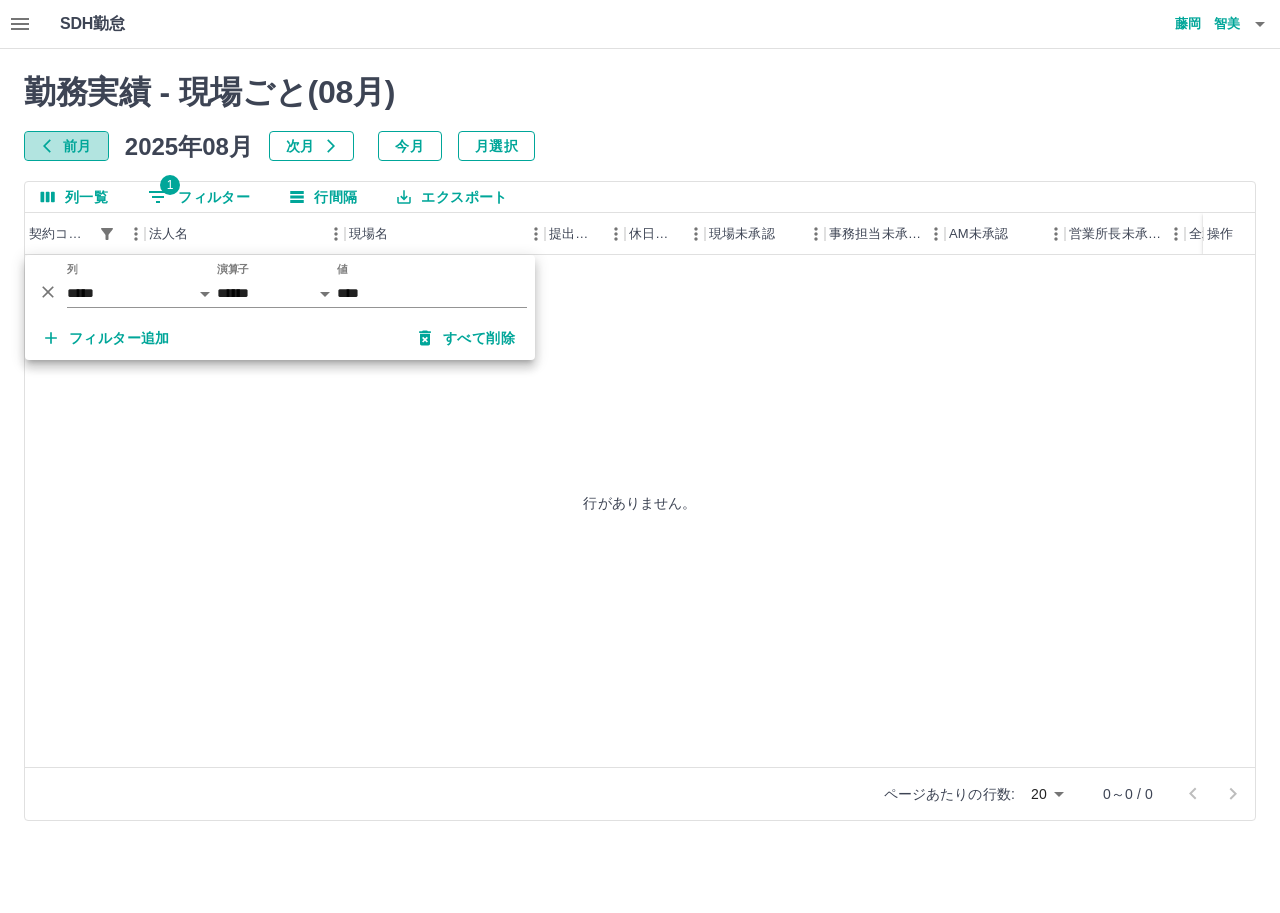 click on "前月" at bounding box center (66, 146) 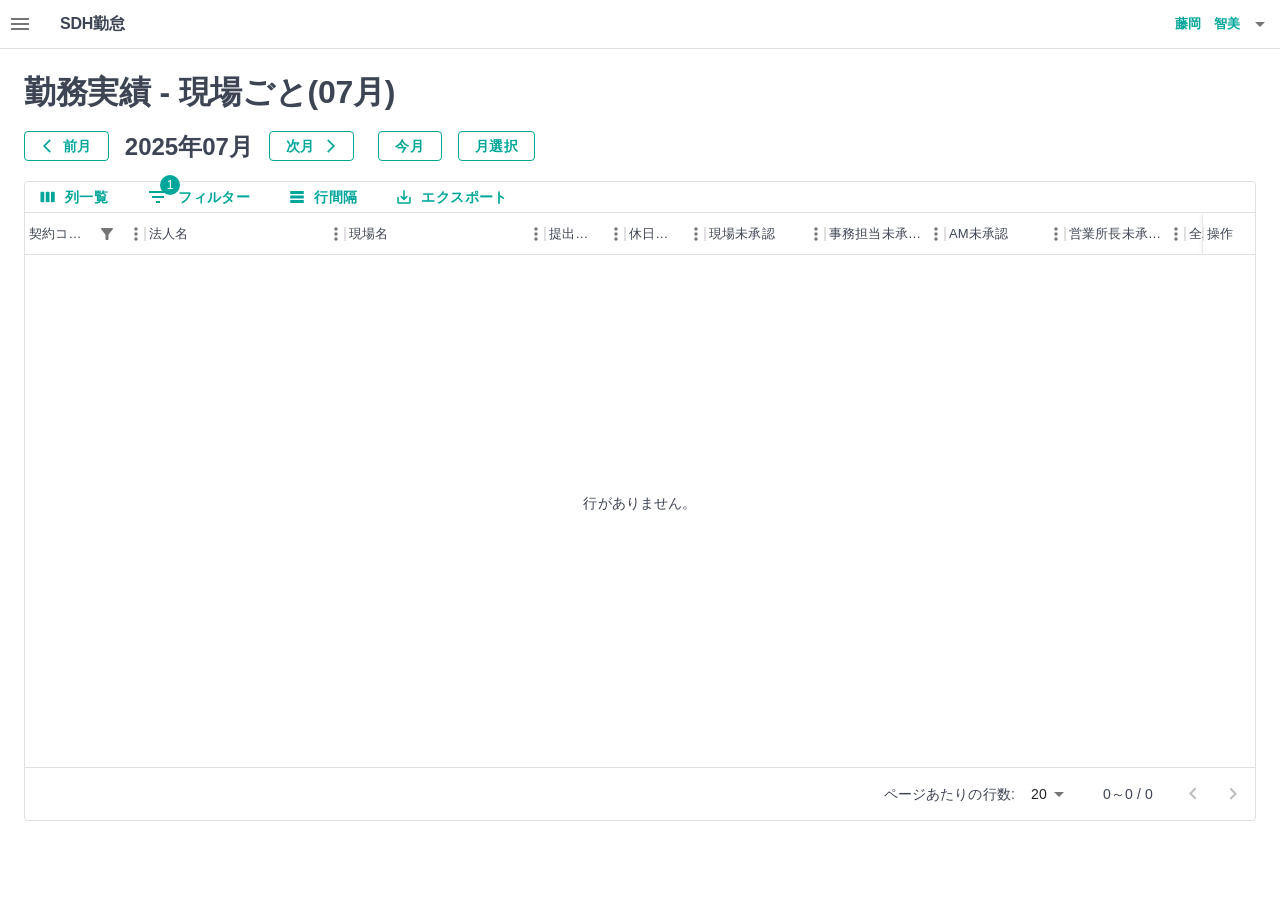 click on "1" at bounding box center (170, 185) 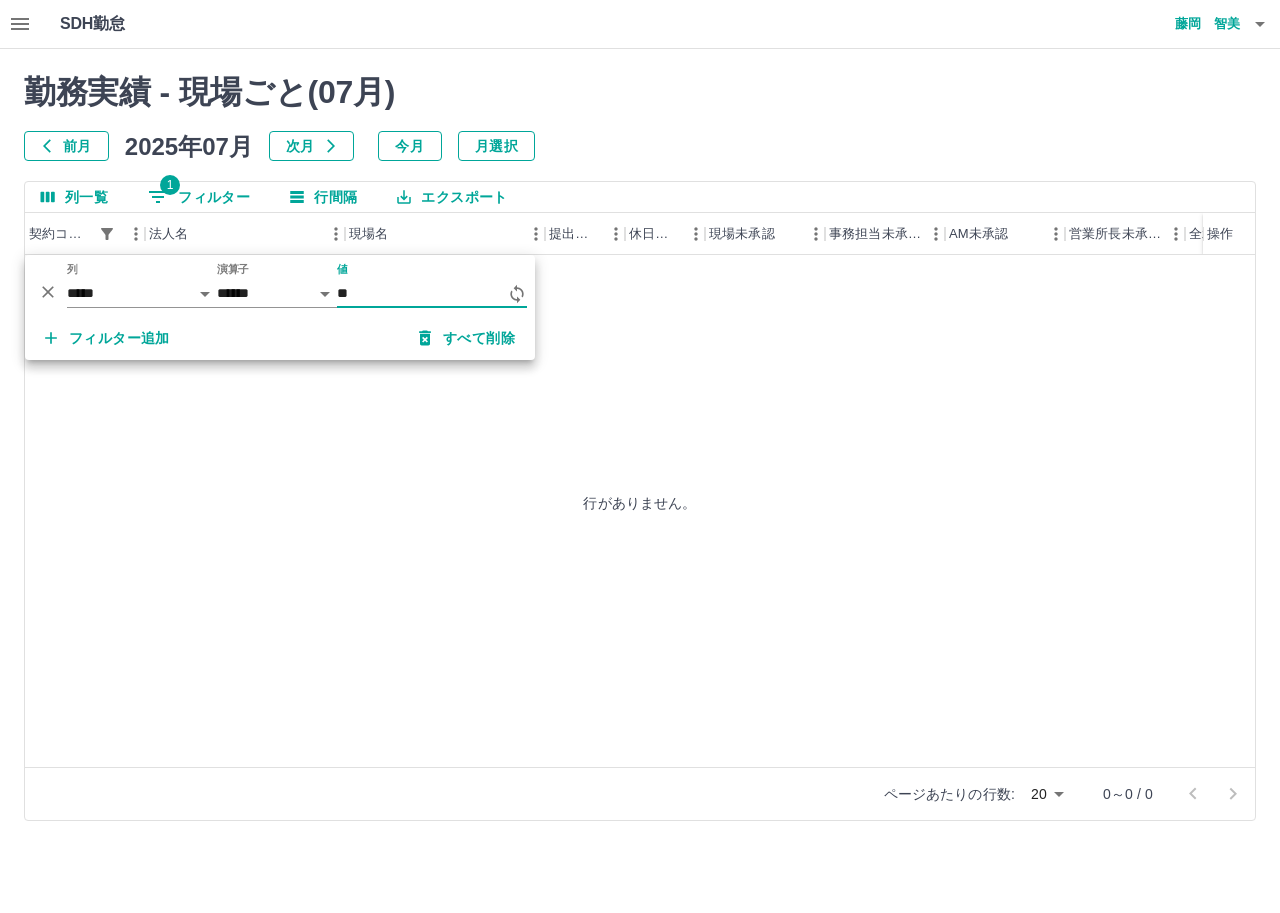 type on "*" 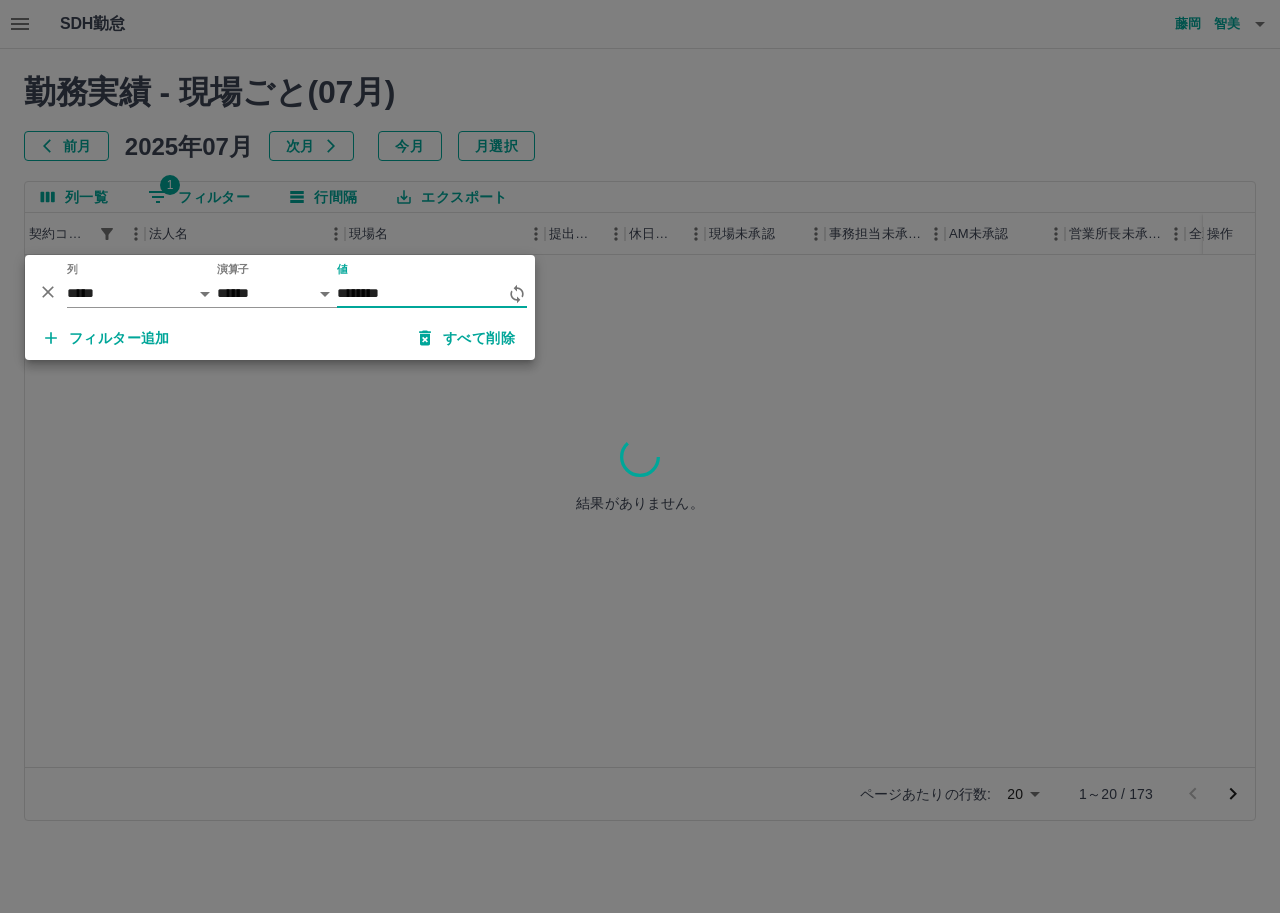 type on "********" 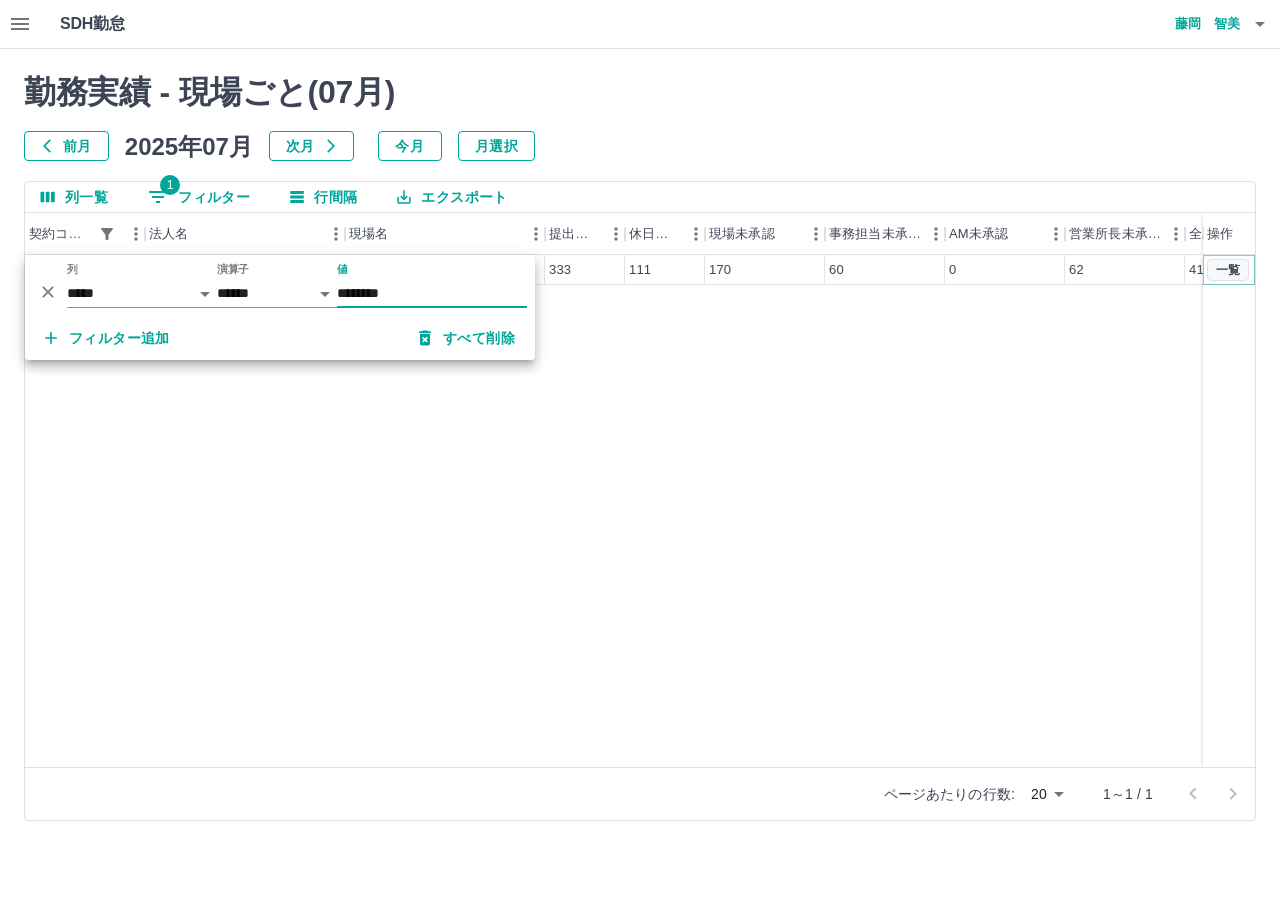 click on "一覧" at bounding box center [1228, 270] 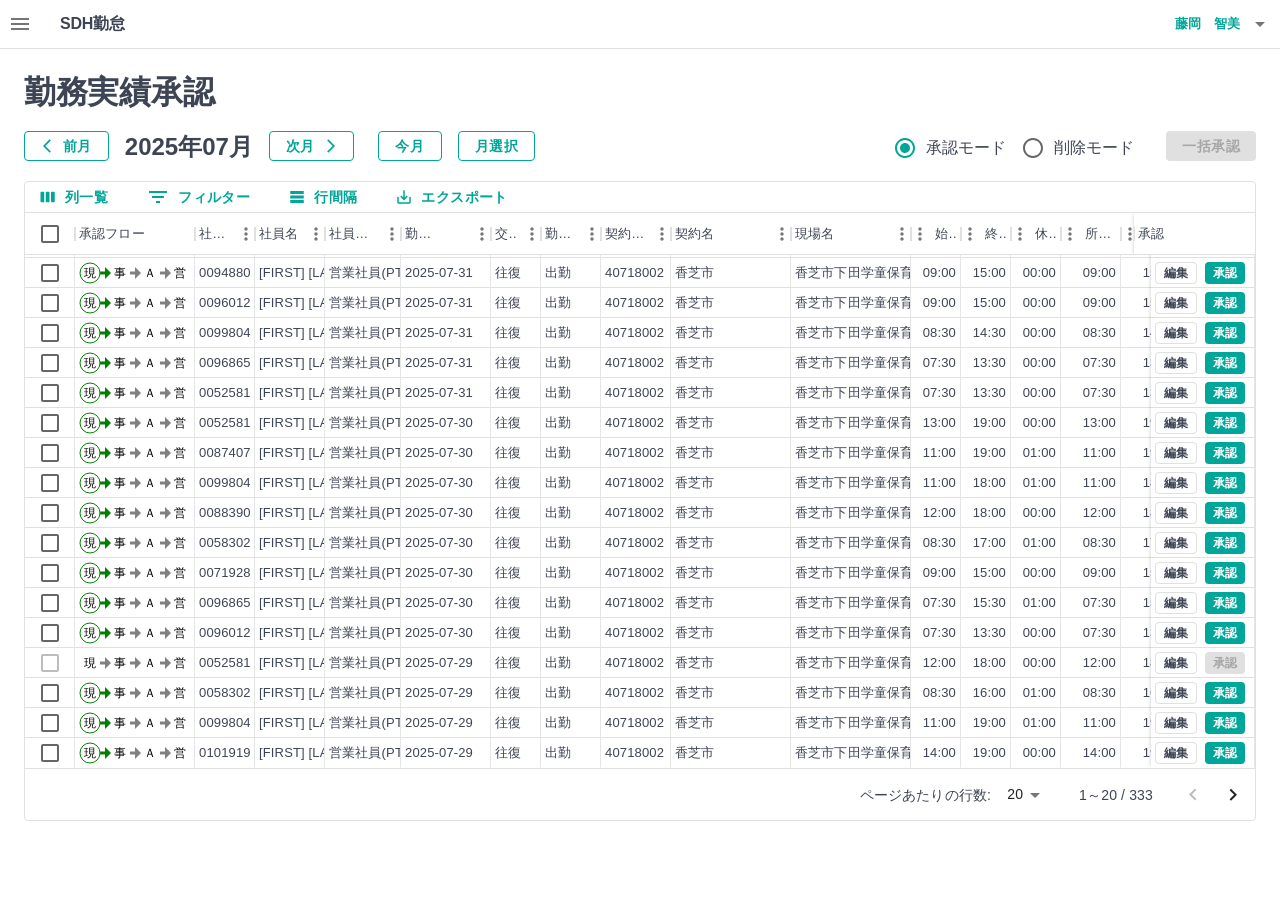 scroll, scrollTop: 104, scrollLeft: 0, axis: vertical 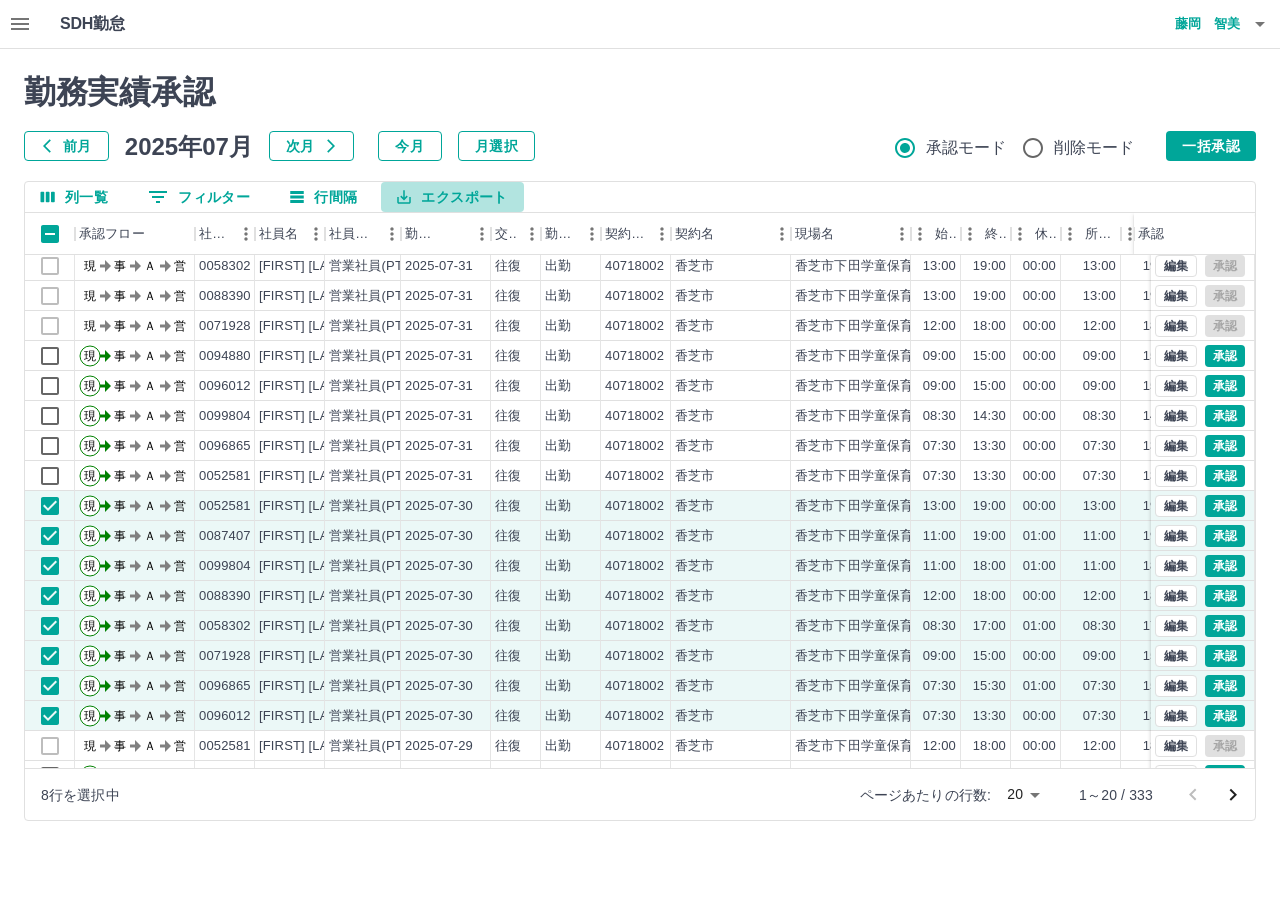 click 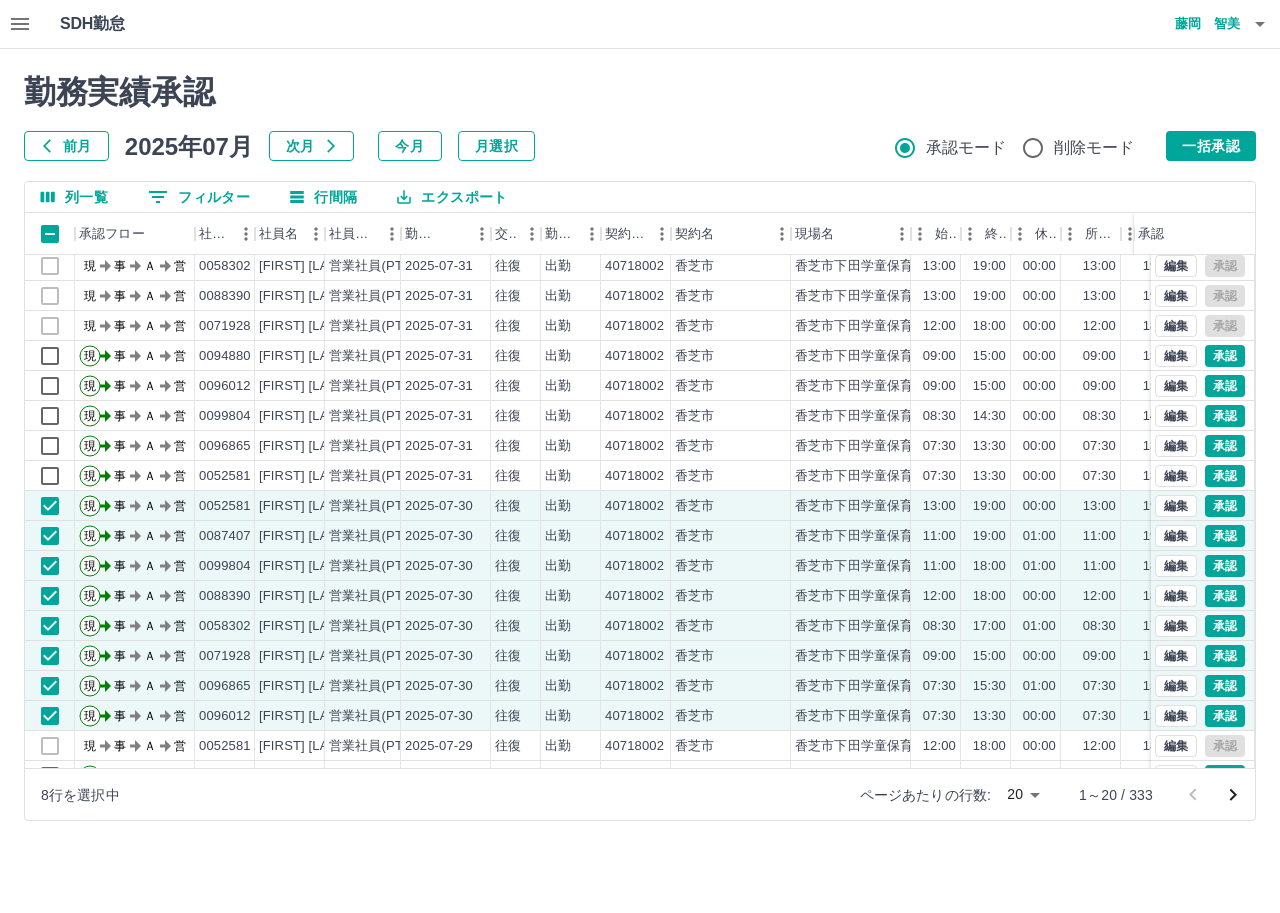 click on "前月 2025年07月 次月 今月 月選択 承認モード 削除モード 一括承認" at bounding box center [640, 146] 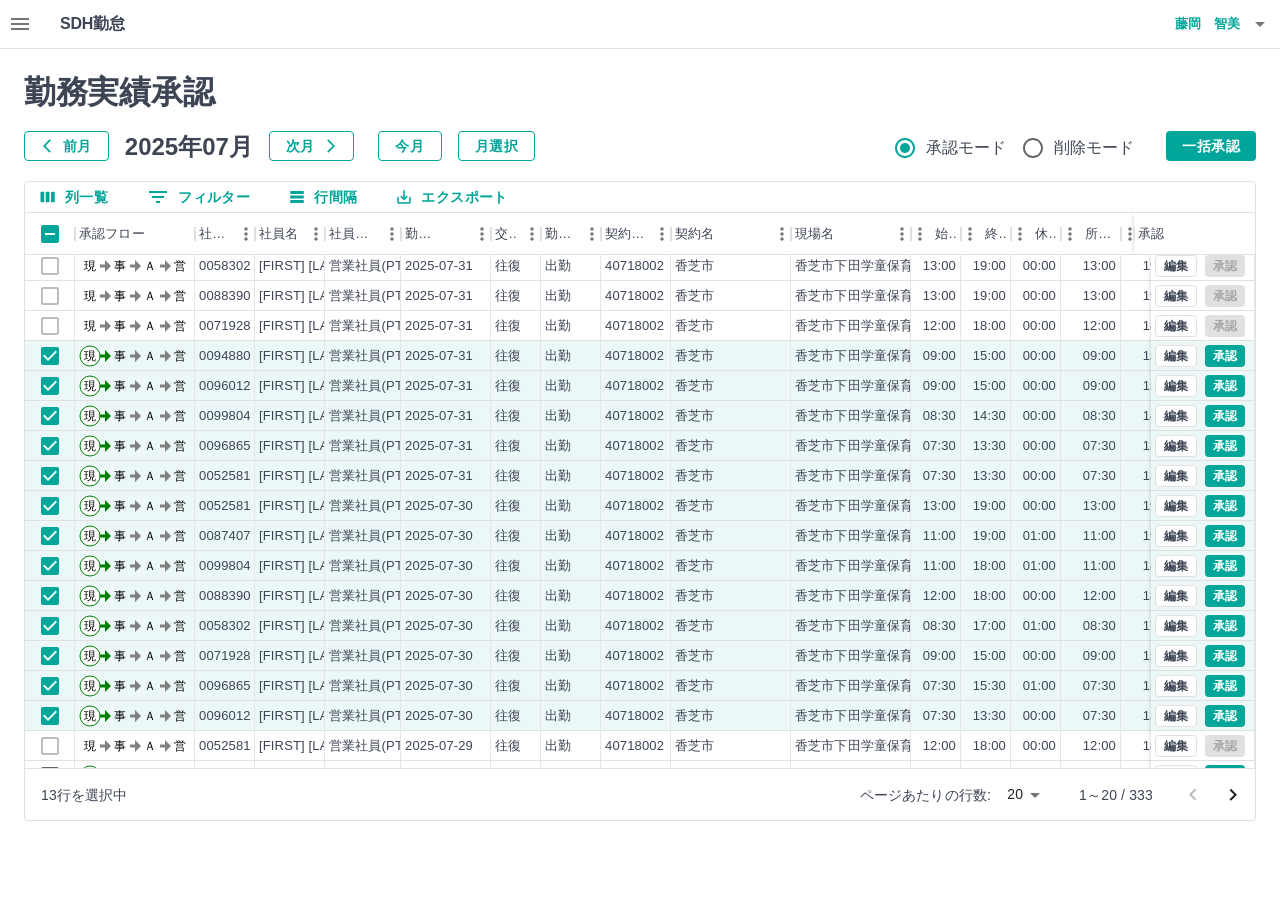 click on "エクスポート" at bounding box center [452, 197] 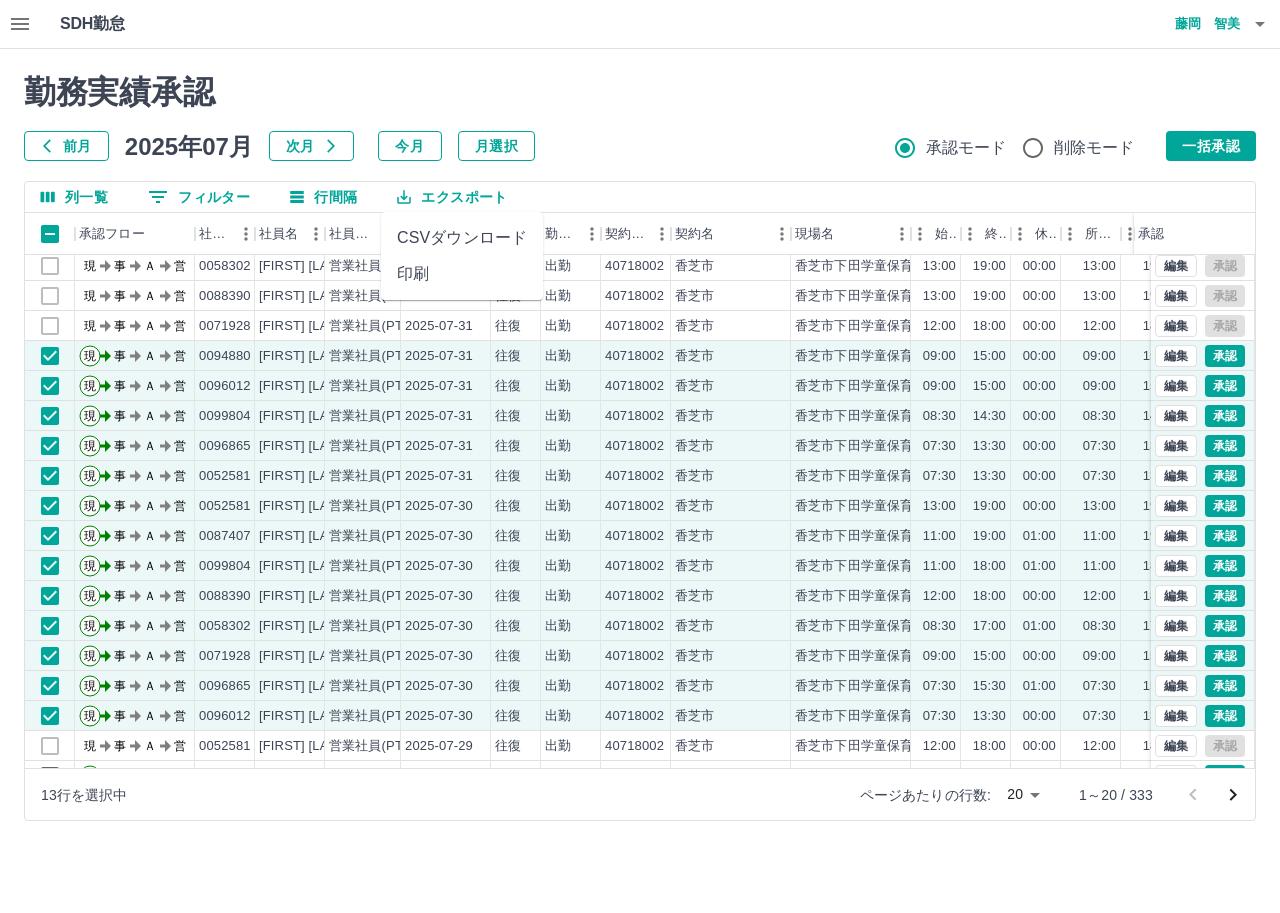 click on "CSVダウンロード" at bounding box center [462, 238] 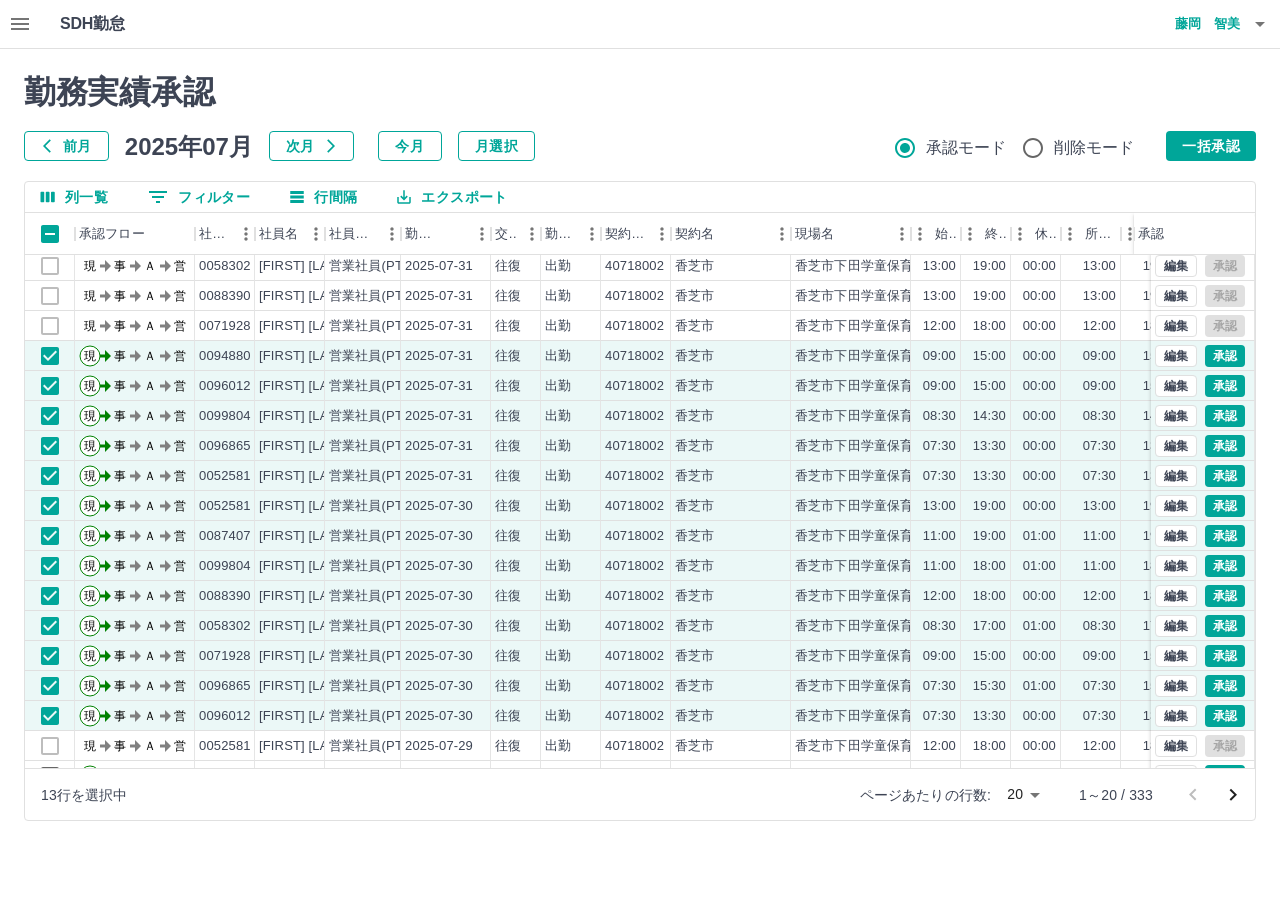 click on "SDH勤怠 藤岡　智美 勤務実績承認 前月 2025年07月 次月 今月 月選択 承認モード 削除モード 一括承認 列一覧 0 フィルター 行間隔 エクスポート 承認フロー 社員番号 社員名 社員区分 勤務日 交通費 勤務区分 契約コード 契約名 現場名 始業 終業 休憩 所定開始 所定終業 所定休憩 拘束 勤務 遅刻等 承認 現 事 Ａ 営 0058302 池原　奈々 営業社員(PT契約) 2025-07-31 往復 出勤 40718002 香芝市 香芝市下田学童保育所 13:00 19:00 00:00 13:00 19:00 00:00 06:00 06:00 00:00 現 事 Ａ 営 0088390 藤田　誠広 営業社員(PT契約) 2025-07-31 往復 出勤 40718002 香芝市 香芝市下田学童保育所 13:00 19:00 00:00 13:00 19:00 00:00 06:00 06:00 00:00 現 事 Ａ 営 0071928 平田　かよ 営業社員(PT契約) 2025-07-31 往復 出勤 40718002 香芝市 香芝市下田学童保育所 12:00 18:00 00:00 12:00 18:00 00:00 06:00 06:00 00:00 現 事 Ａ 営 0094880 弥富　敦子 09:00" at bounding box center (640, 422) 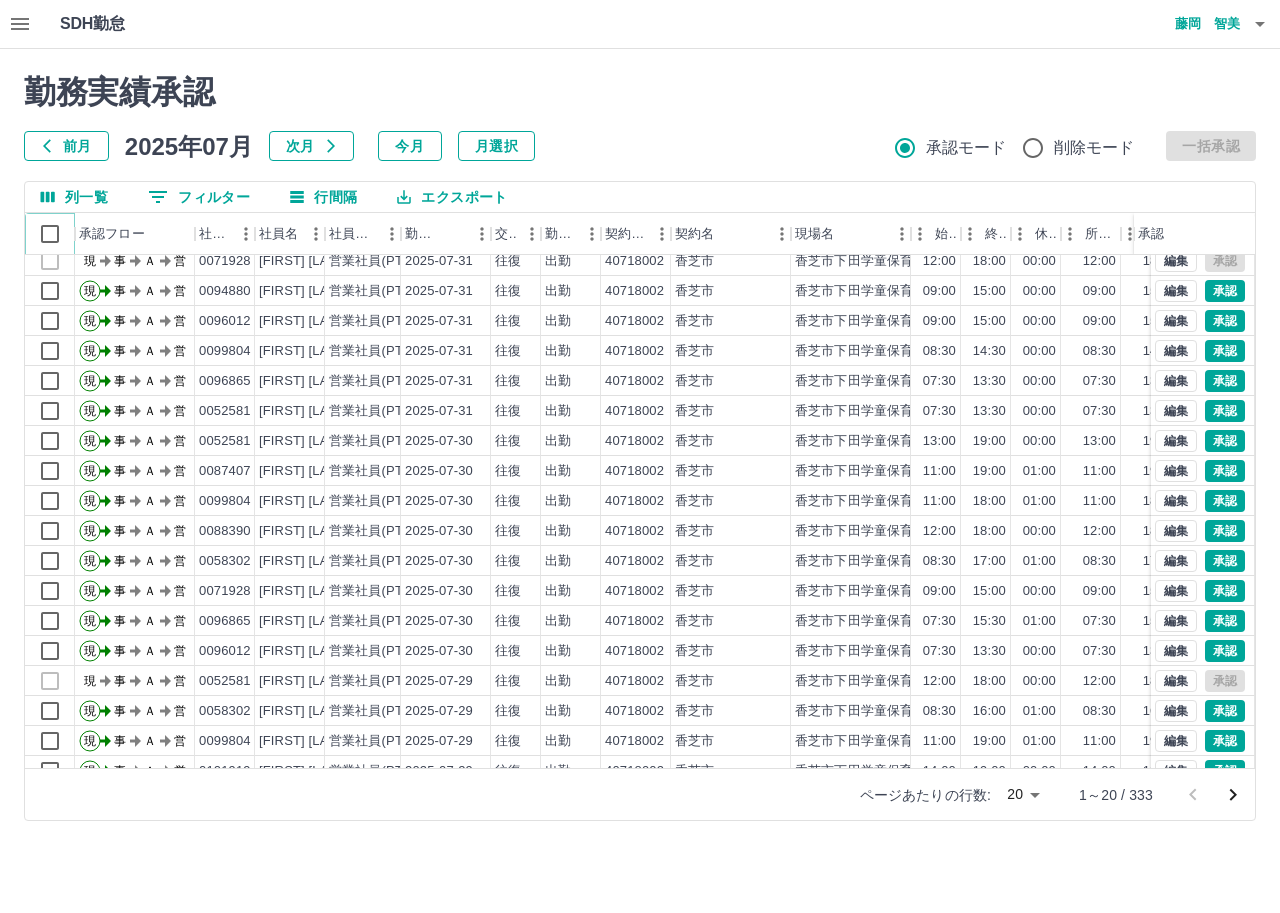 scroll, scrollTop: 104, scrollLeft: 0, axis: vertical 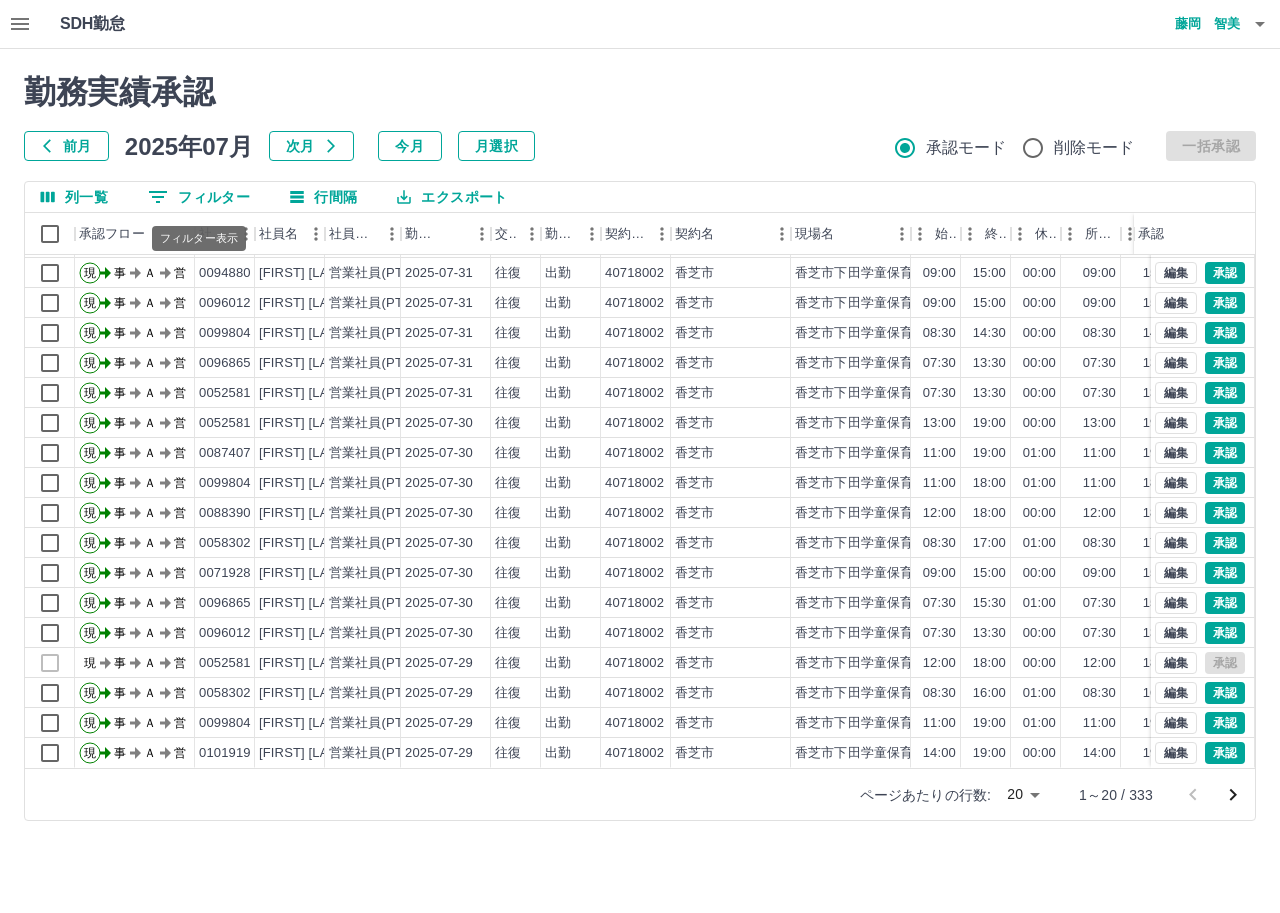 click on "0 フィルター" at bounding box center [199, 197] 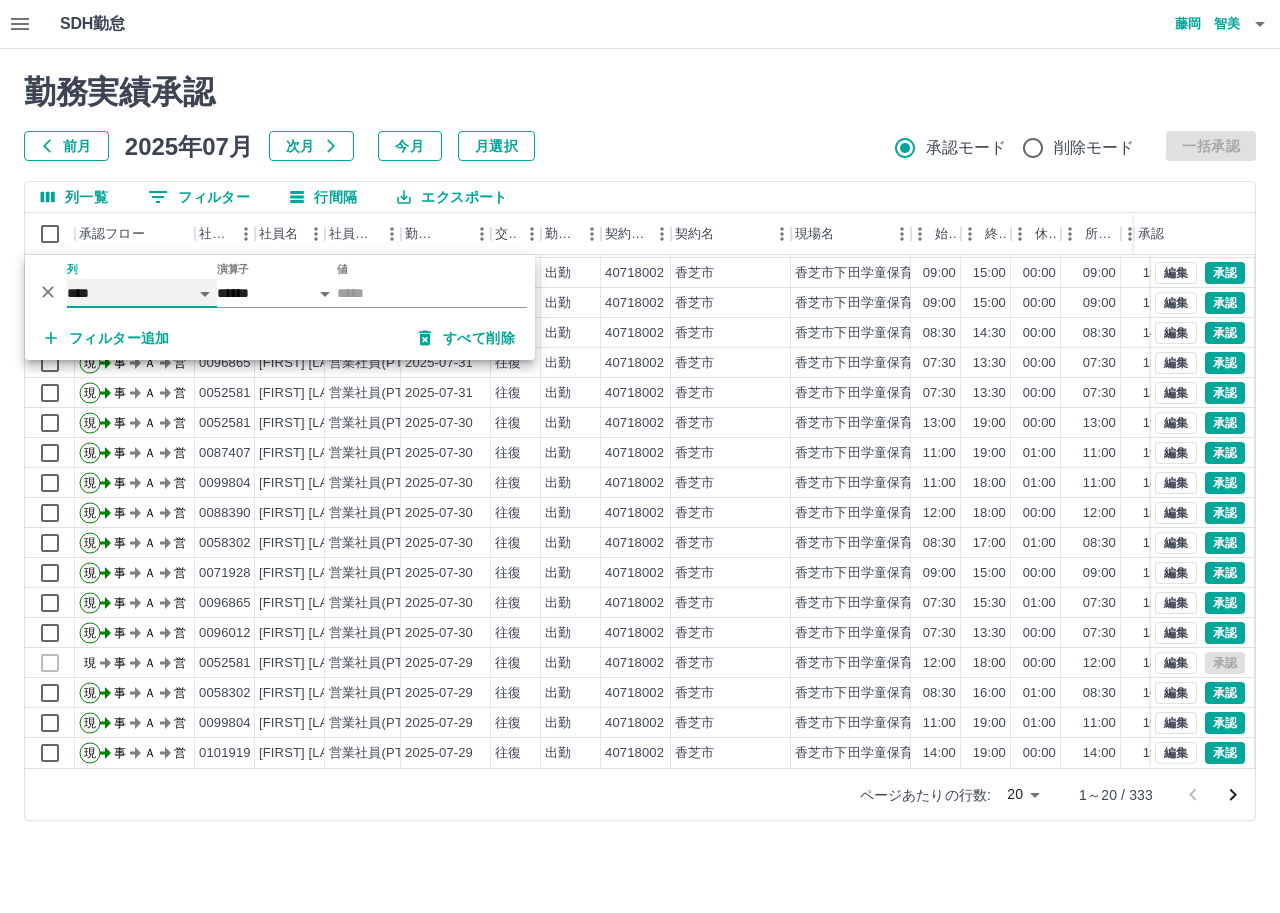 click on "**** *** **** *** *** **** ***** *** *** ** ** ** **** **** **** ** ** *** **** *****" at bounding box center [142, 293] 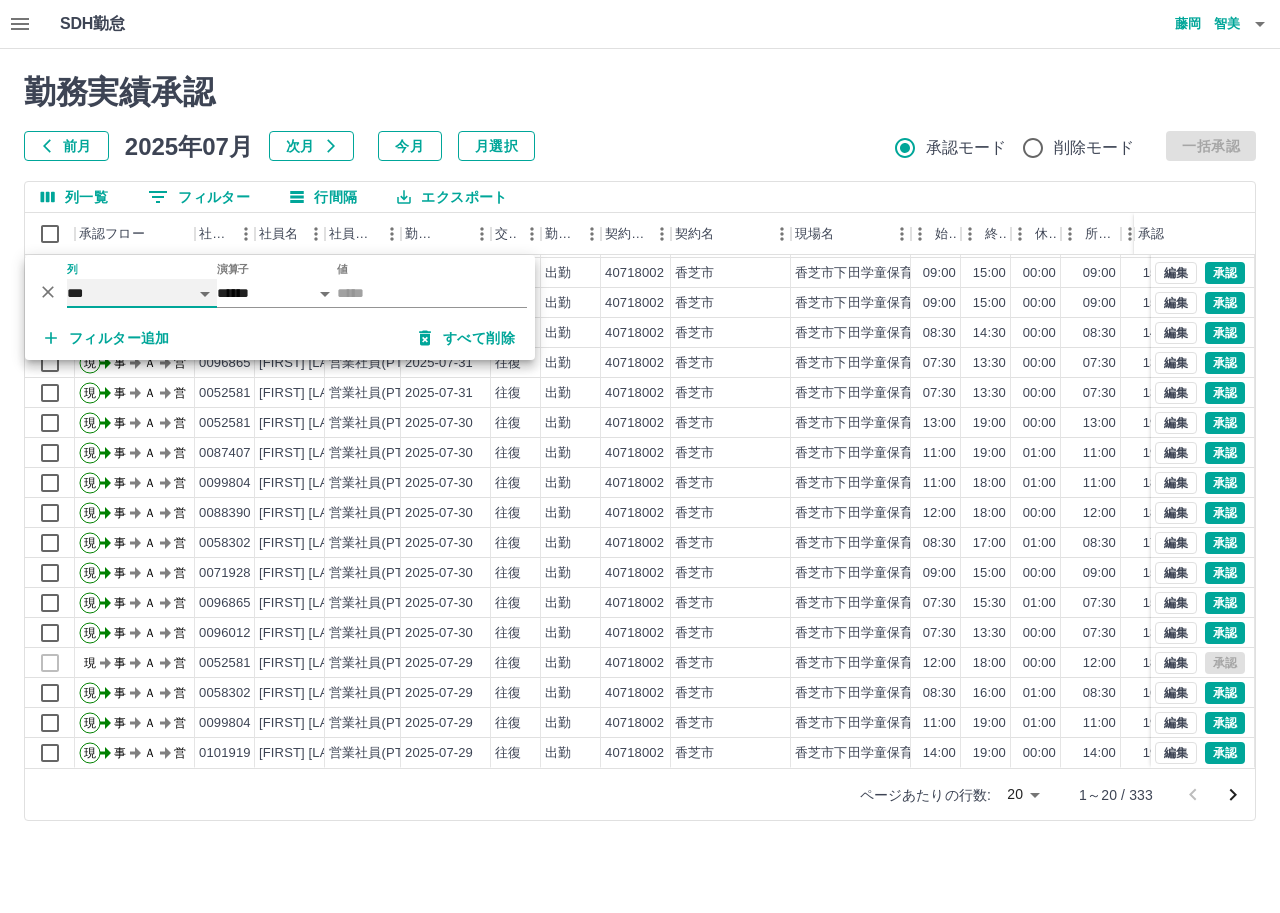 click on "**** *** **** *** *** **** ***** *** *** ** ** ** **** **** **** ** ** *** **** *****" at bounding box center [142, 293] 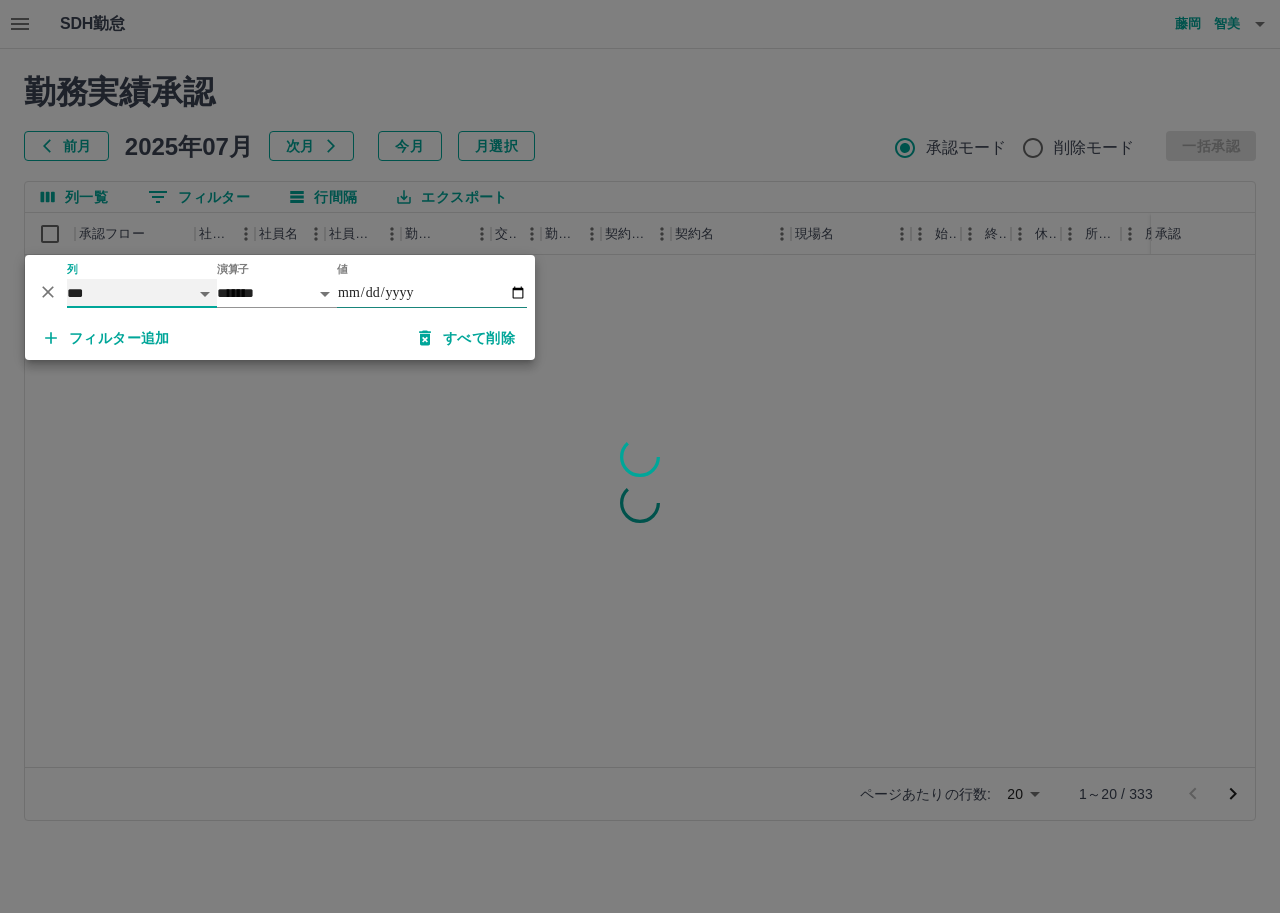 scroll, scrollTop: 0, scrollLeft: 0, axis: both 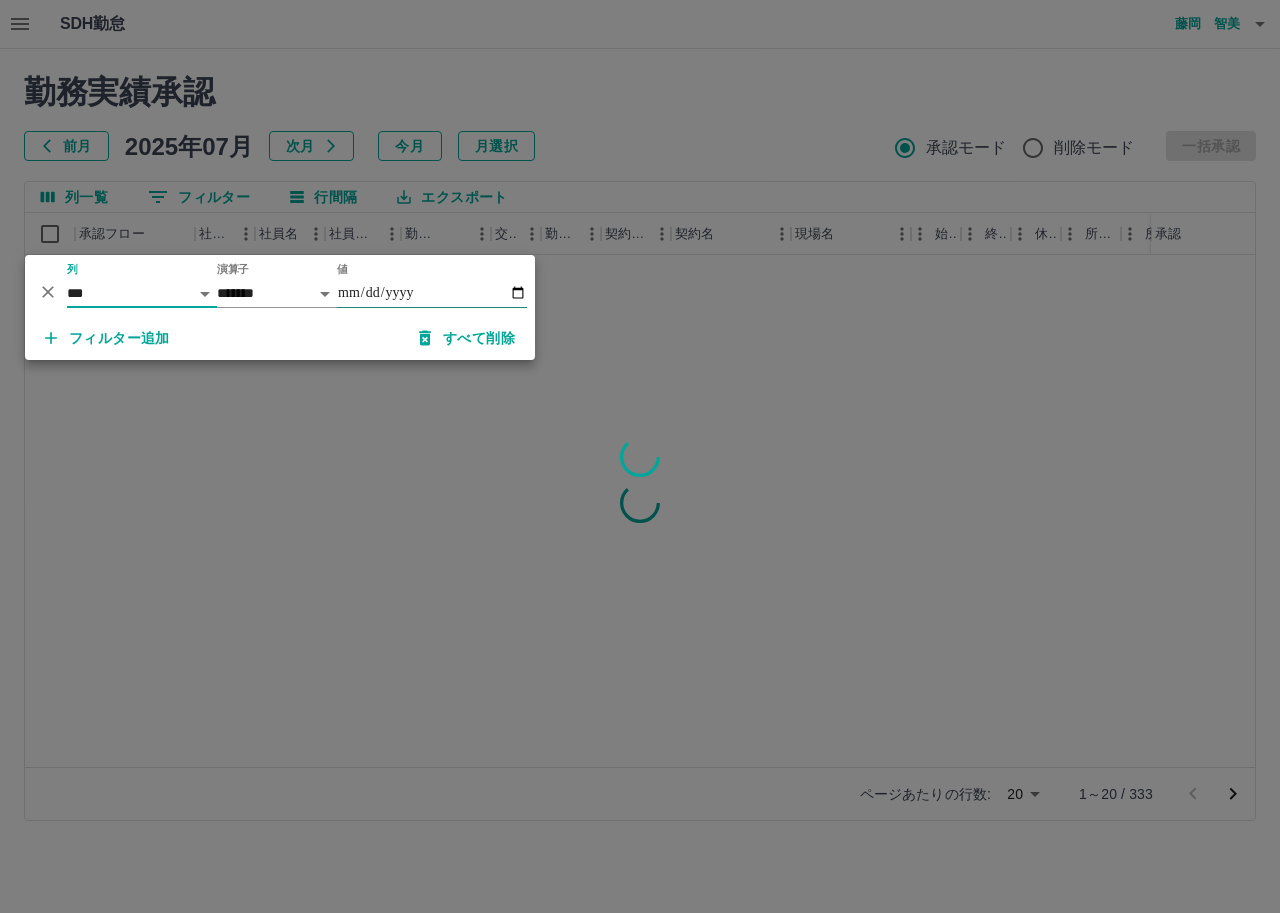 click on "値" at bounding box center (432, 293) 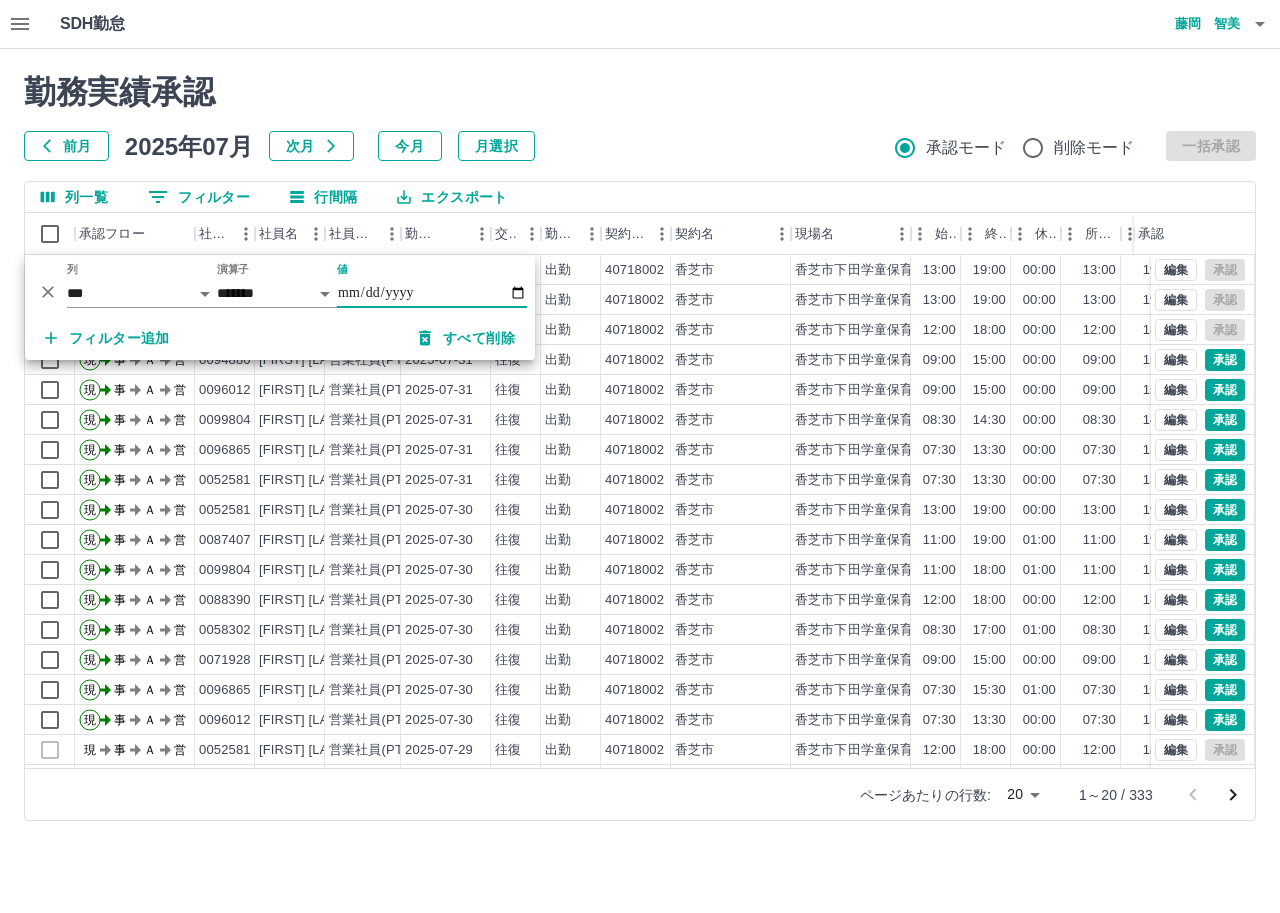 click on "値" at bounding box center [432, 293] 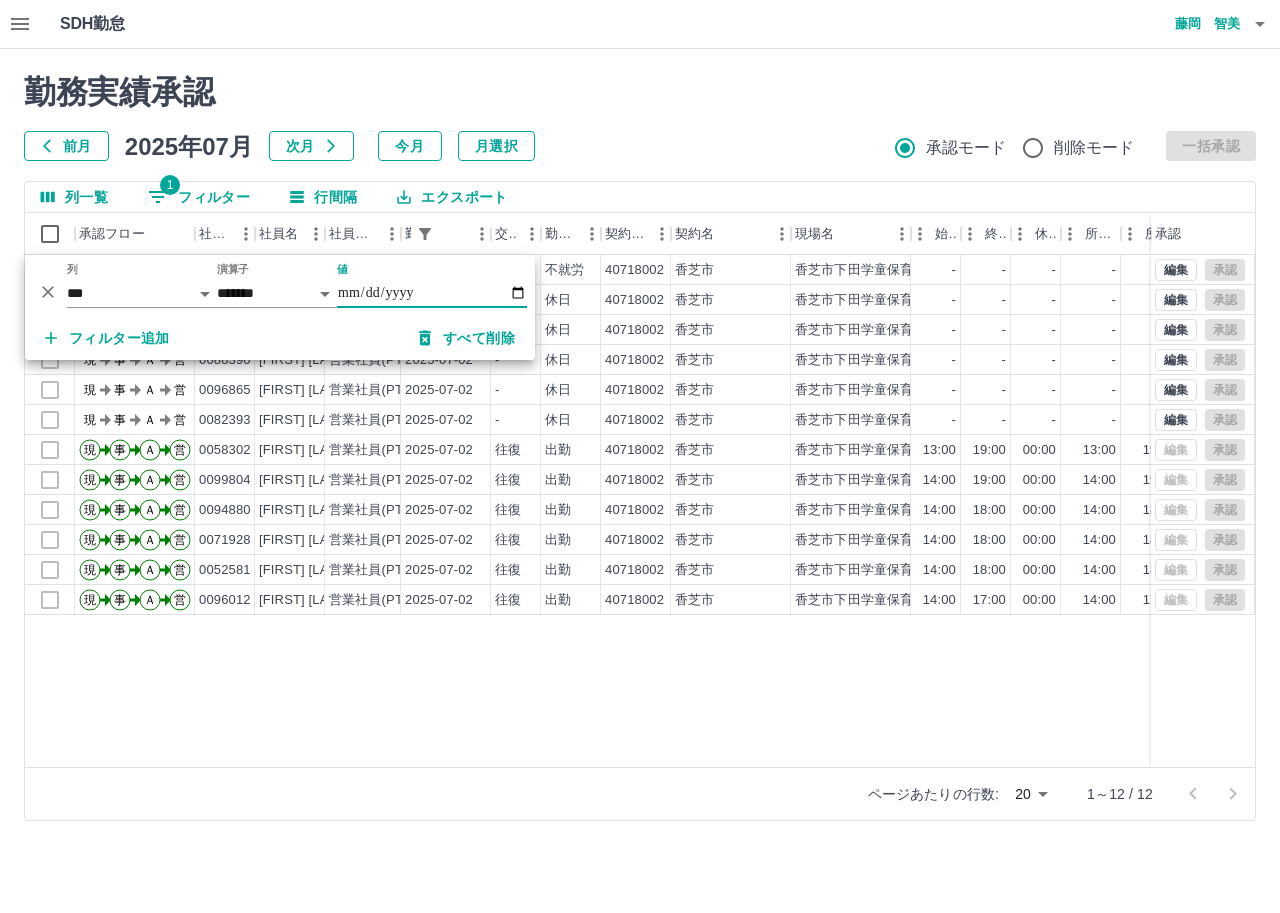 type on "**********" 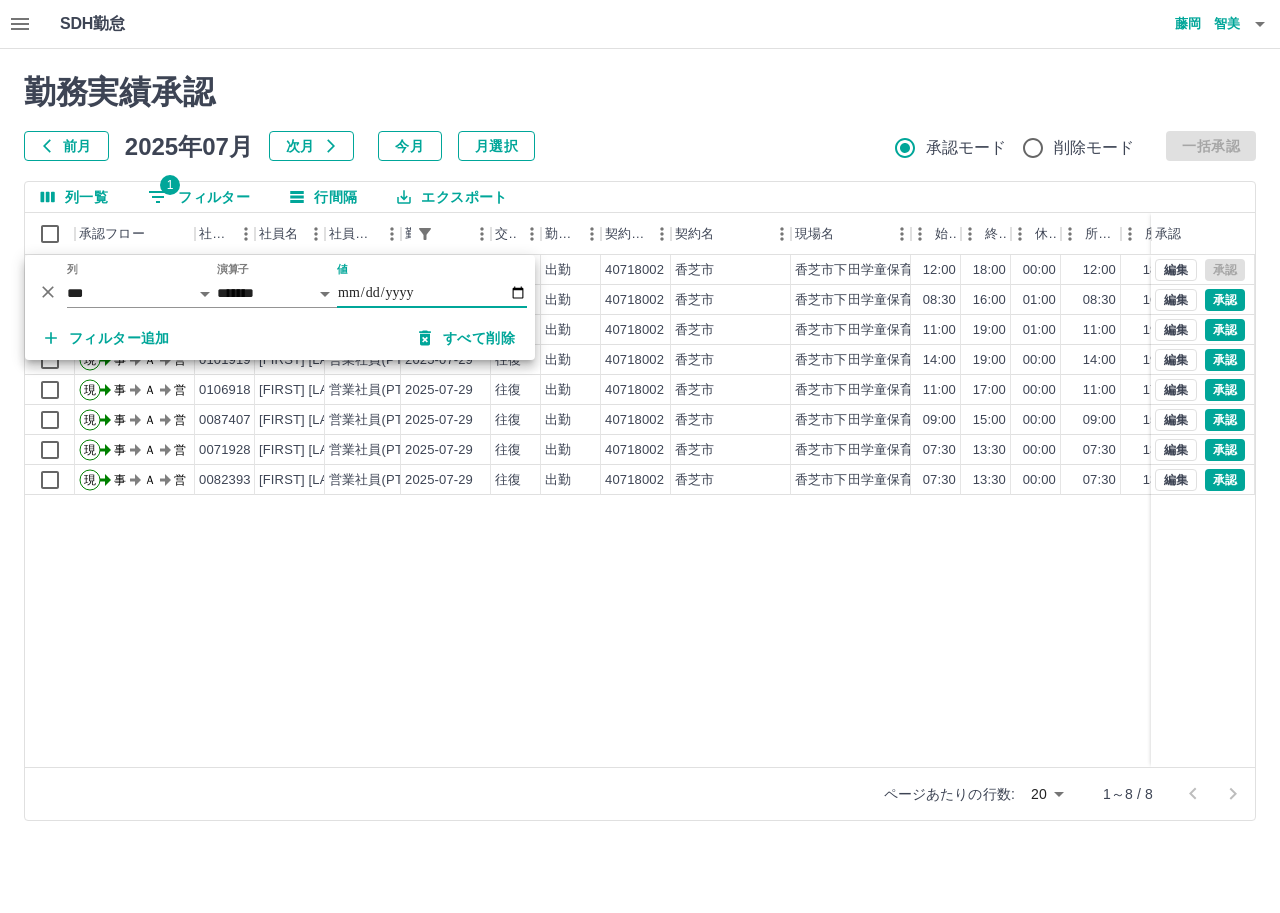 click on "現 事 Ａ 営 0052581 中川　裕子 営業社員(PT契約) 2025-07-29 往復 出勤 40718002 香芝市 香芝市下田学童保育所 12:00 18:00 00:00 12:00 18:00 00:00 06:00 06:00 00:00 現 事 Ａ 営 0058302 池原　奈々 営業社員(PT契約) 2025-07-29 往復 出勤 40718002 香芝市 香芝市下田学童保育所 08:30 16:00 01:00 08:30 16:00 01:00 07:30 06:30 00:00 8時半から15時勤務 現 事 Ａ 営 0099804 木村　瞳 営業社員(PT契約) 2025-07-29 往復 出勤 40718002 香芝市 香芝市下田学童保育所 11:00 19:00 01:00 11:00 19:00 01:00 08:00 07:00 00:00 12時から19時勤務　26日1hスクール開所準備 現 事 Ａ 営 0101919 野地　七瑞 営業社員(PT契約) 2025-07-29 往復 出勤 40718002 香芝市 香芝市下田学童保育所 14:00 19:00 00:00 14:00 19:00 00:00 05:00 05:00 00:00 現 事 Ａ 営 0106918 山下　阿津子 営業社員(PT契約) 2025-07-29 往復 出勤 40718002 香芝市 香芝市下田学童保育所 11:00 17:00 00:00 11:00 17:00 00:00" at bounding box center (898, 511) 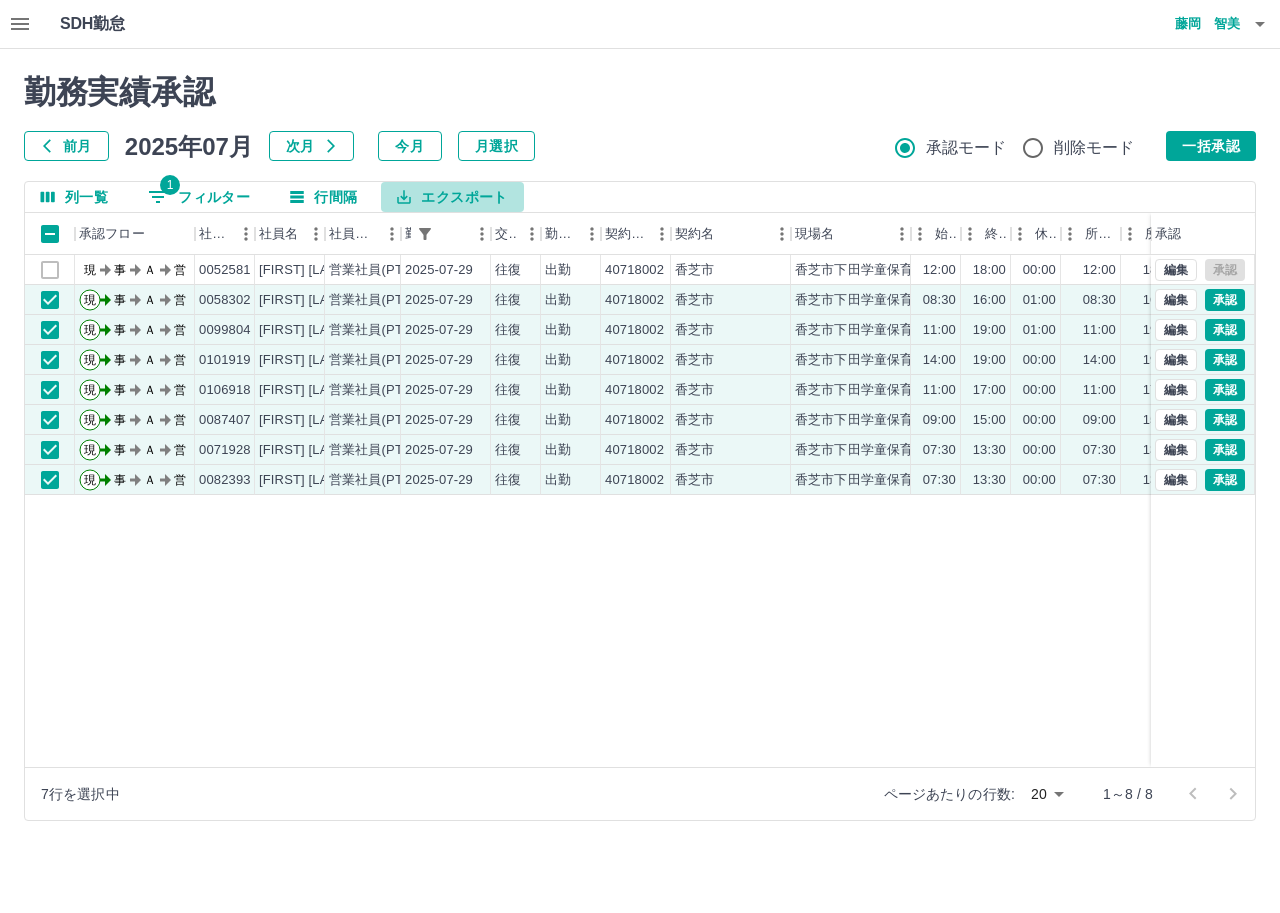 click on "エクスポート" at bounding box center (452, 197) 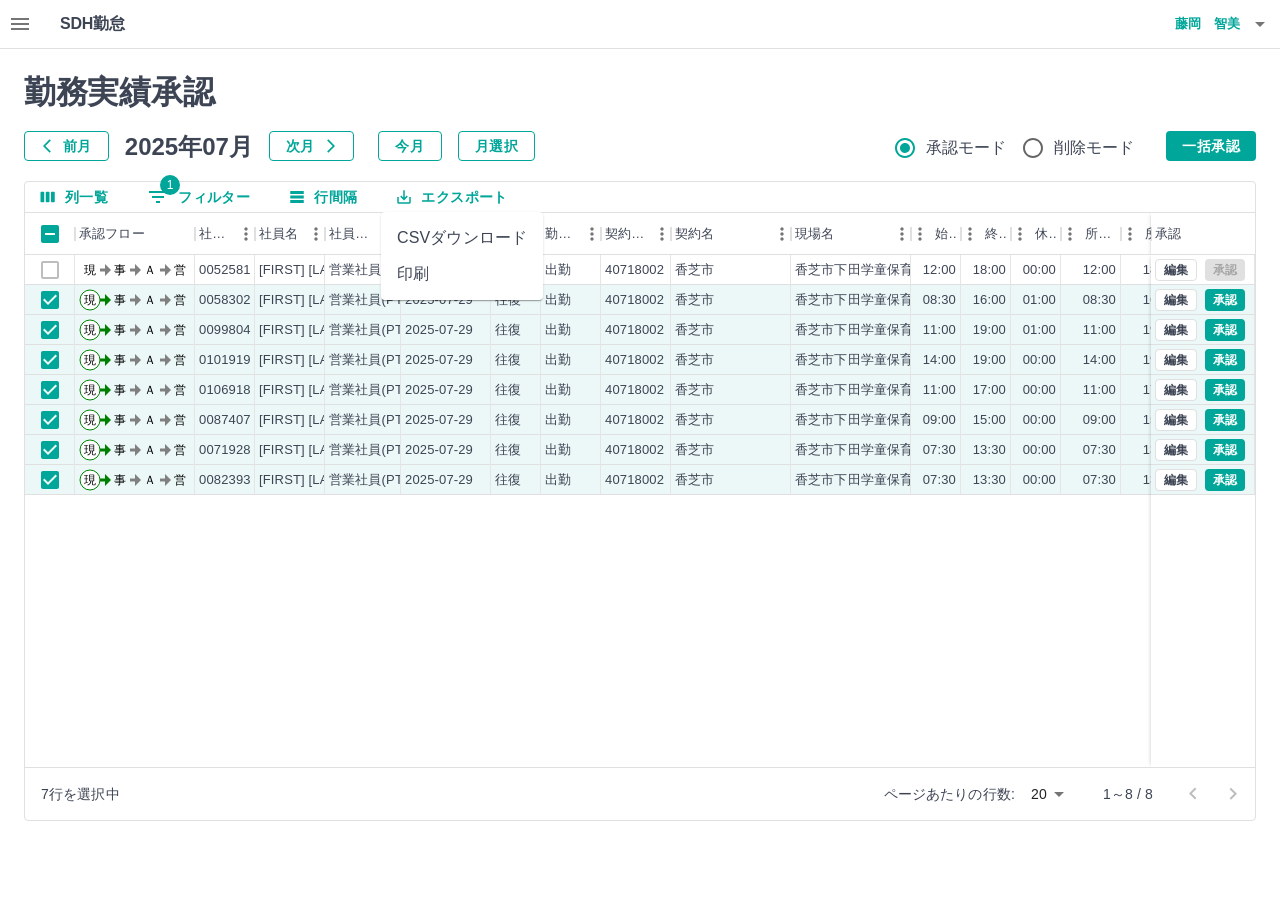 click on "CSVダウンロード" at bounding box center [462, 238] 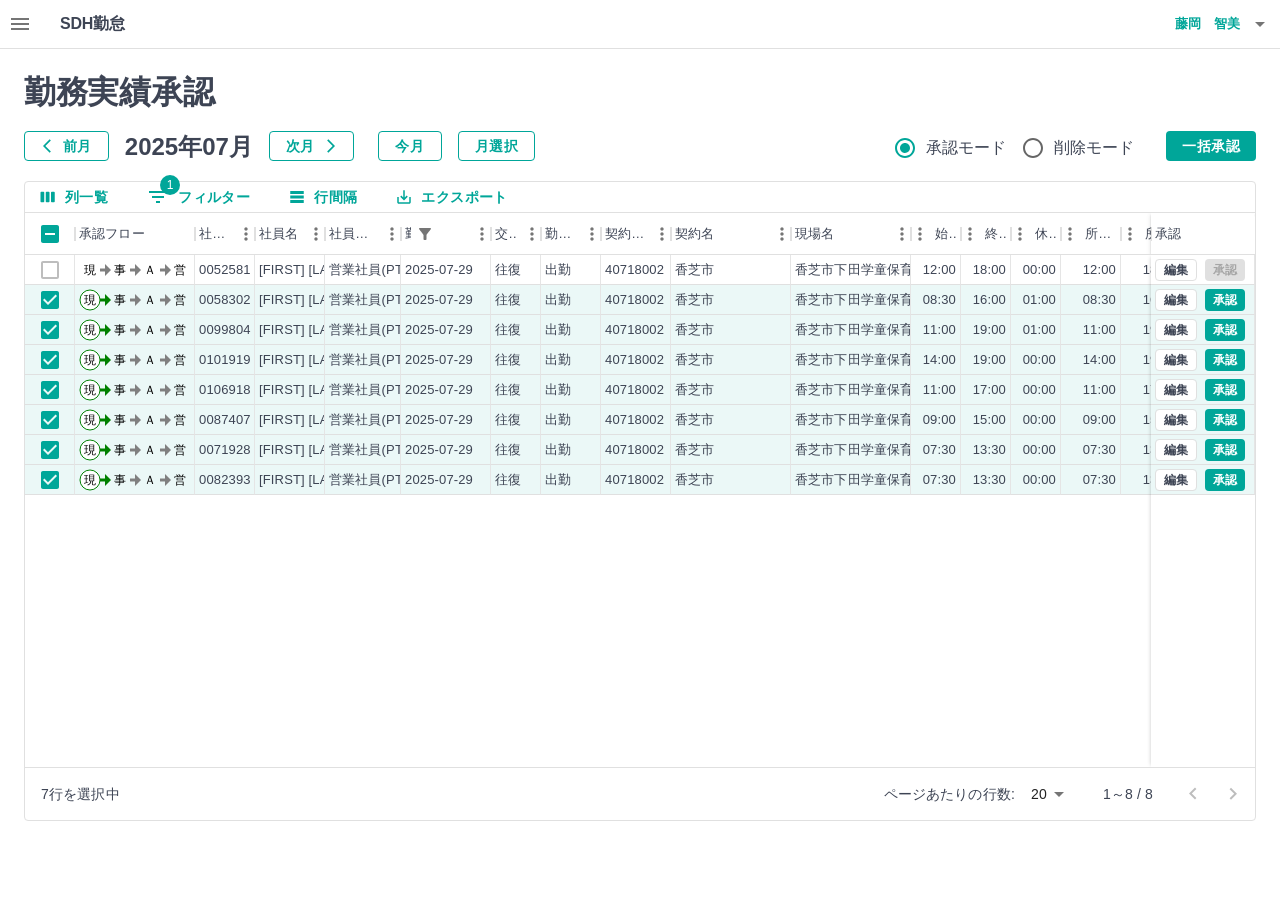 click on "SDH勤怠 藤岡　智美" at bounding box center (640, 24) 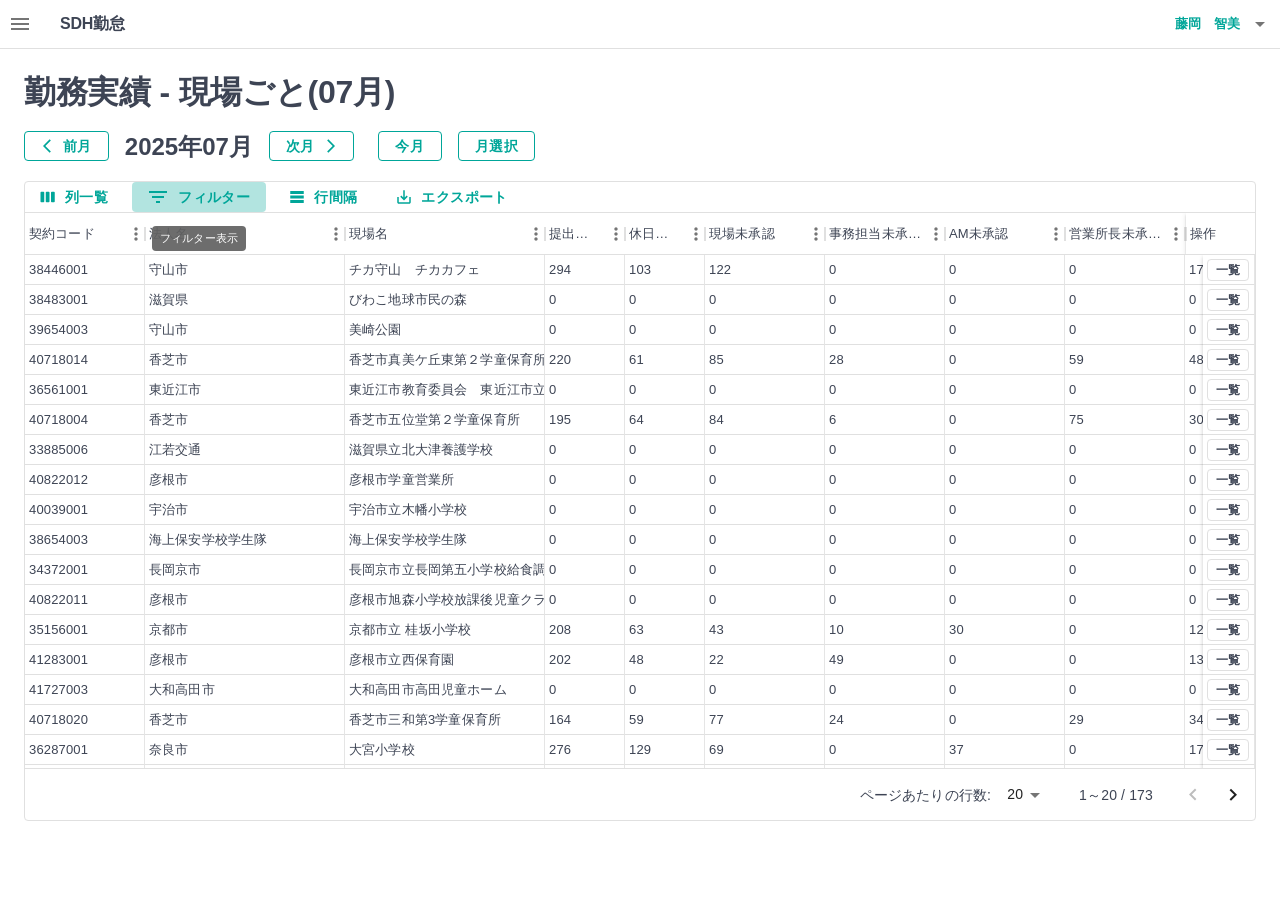 click on "0 フィルター" at bounding box center [199, 197] 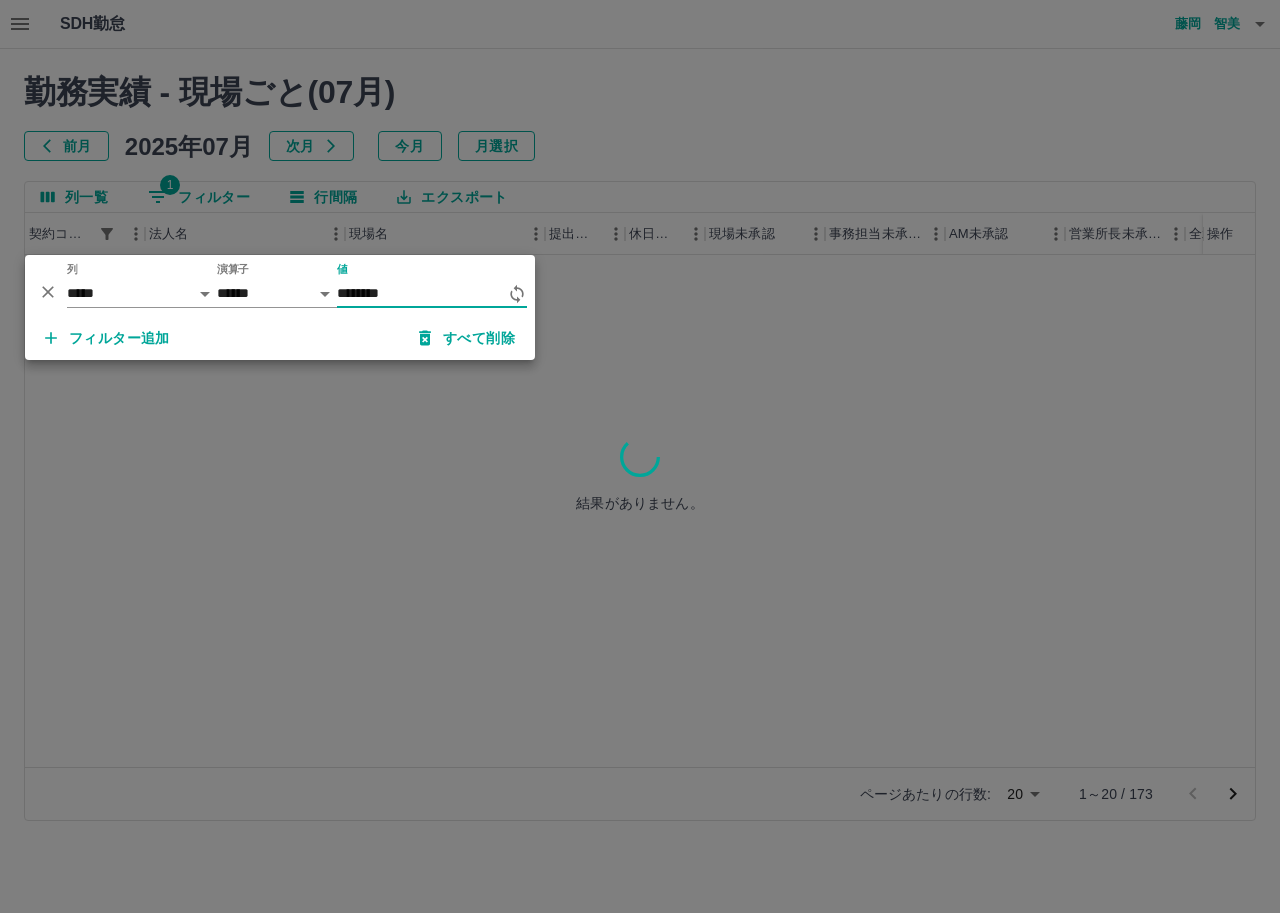 type on "********" 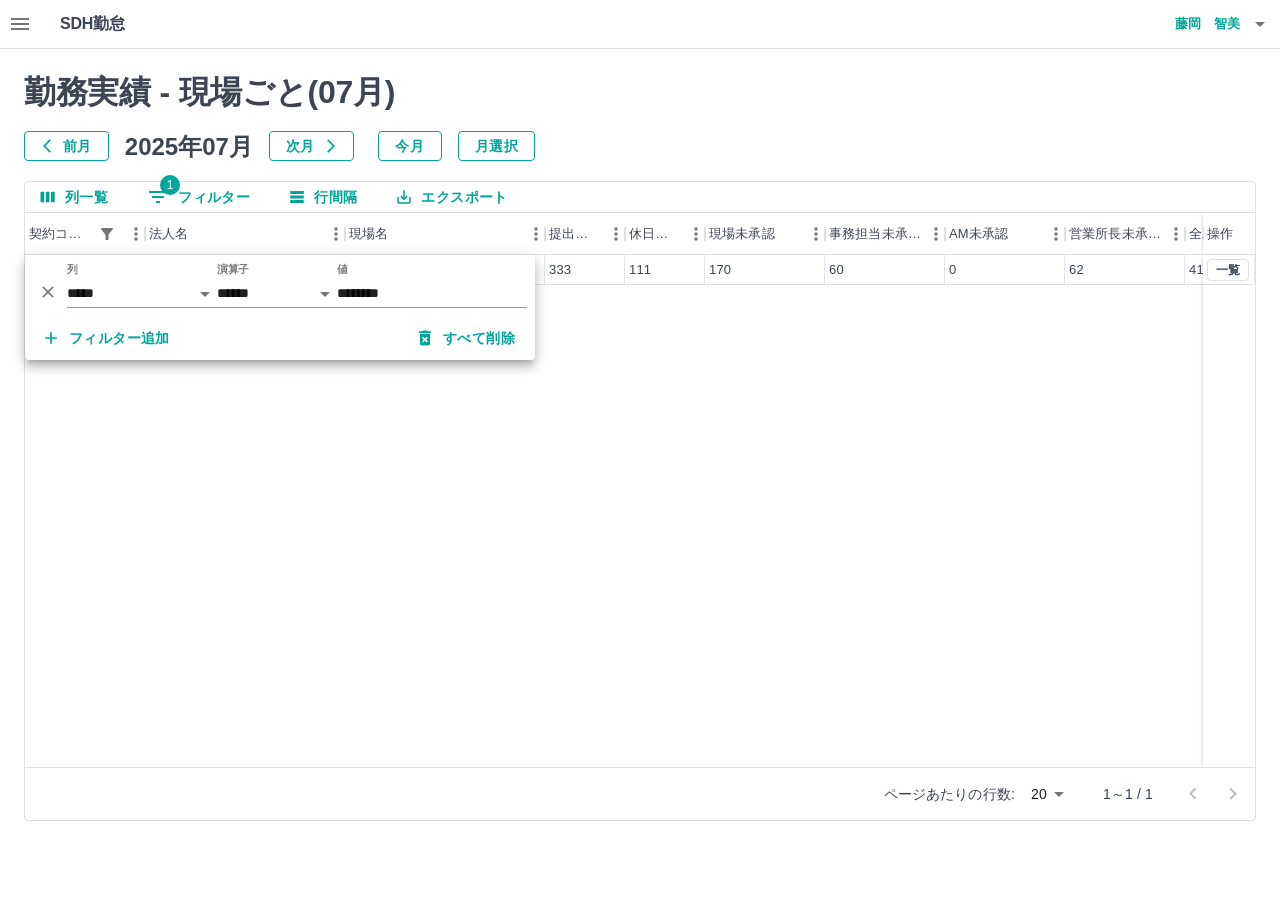 click on "40718002 香芝市 香芝市下田学童保育所 333 111 170 60 0 62 41 一覧" at bounding box center (691, 511) 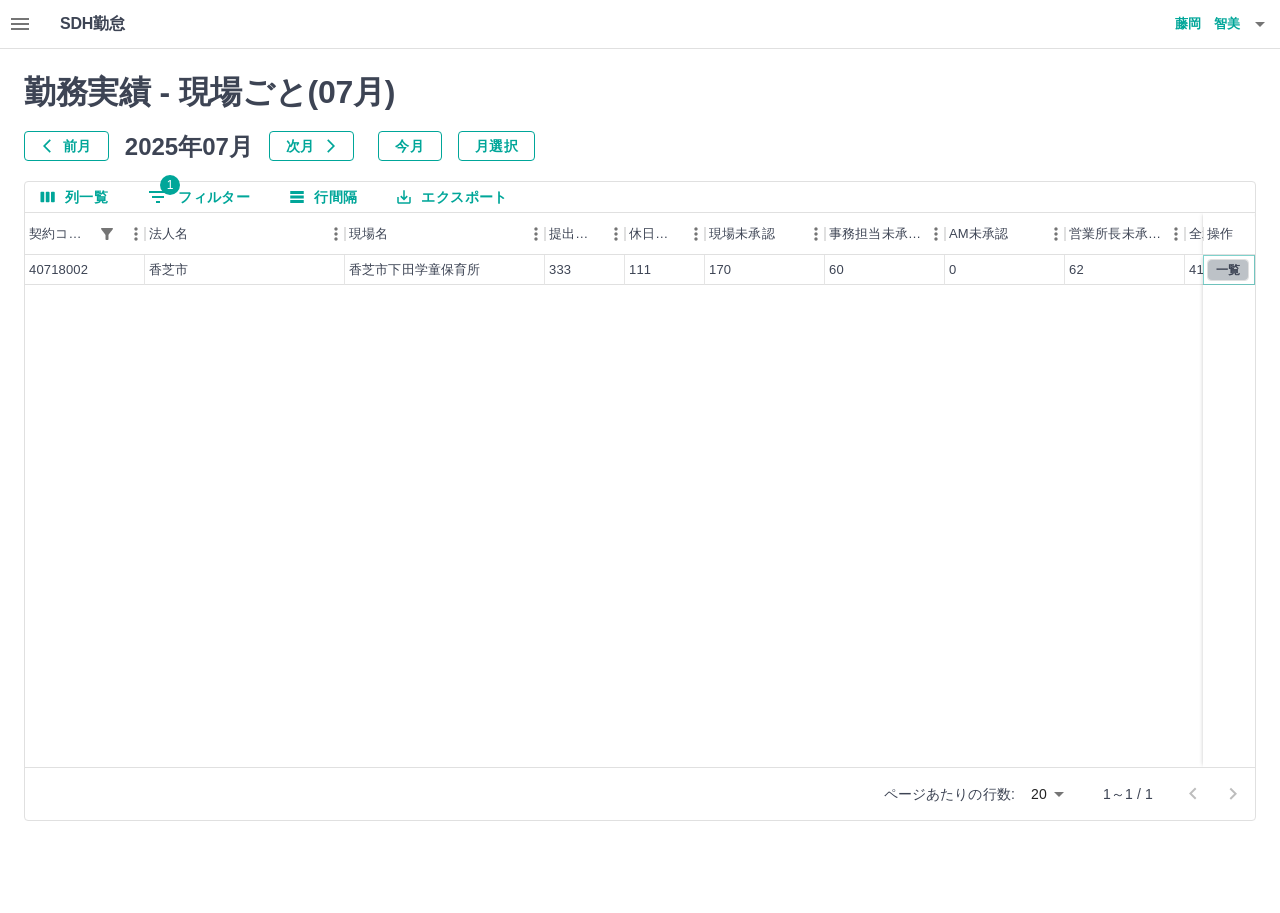click on "一覧" at bounding box center [1228, 270] 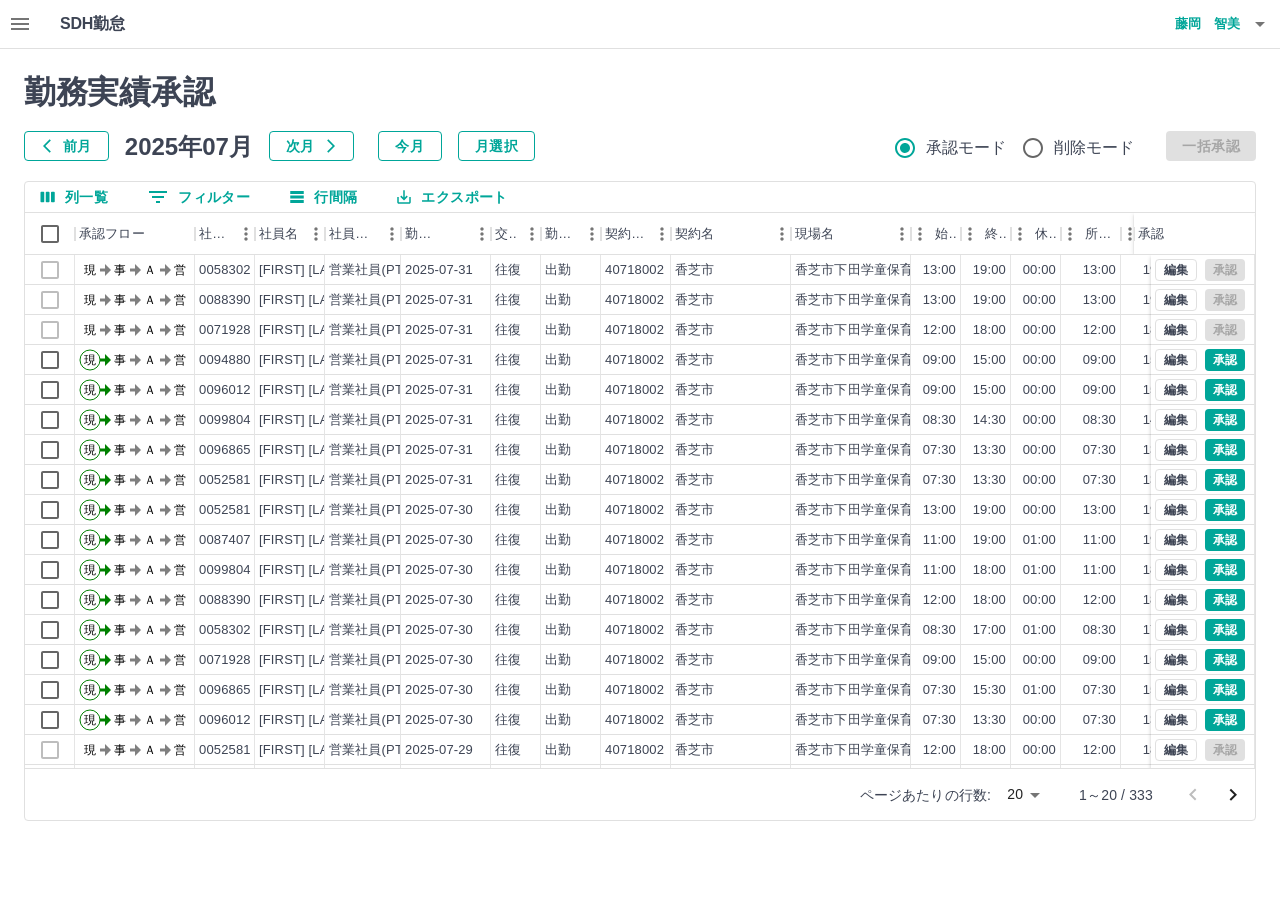 click on "SDH勤怠 藤岡　智美 勤務実績承認 前月 2025年07月 次月 今月 月選択 承認モード 削除モード 一括承認 列一覧 0 フィルター 行間隔 エクスポート 承認フロー 社員番号 社員名 社員区分 勤務日 交通費 勤務区分 契約コード 契約名 現場名 始業 終業 休憩 所定開始 所定終業 所定休憩 拘束 勤務 遅刻等 承認 現 事 Ａ 営 0058302 池原　奈々 営業社員(PT契約) 2025-07-31 往復 出勤 40718002 香芝市 香芝市下田学童保育所 13:00 19:00 00:00 13:00 19:00 00:00 06:00 06:00 00:00 現 事 Ａ 営 0088390 藤田　誠広 営業社員(PT契約) 2025-07-31 往復 出勤 40718002 香芝市 香芝市下田学童保育所 13:00 19:00 00:00 13:00 19:00 00:00 06:00 06:00 00:00 現 事 Ａ 営 0071928 平田　かよ 営業社員(PT契約) 2025-07-31 往復 出勤 40718002 香芝市 香芝市下田学童保育所 12:00 18:00 00:00 12:00 18:00 00:00 06:00 06:00 00:00 現 事 Ａ 営 0094880 弥富　敦子 09:00" at bounding box center [640, 422] 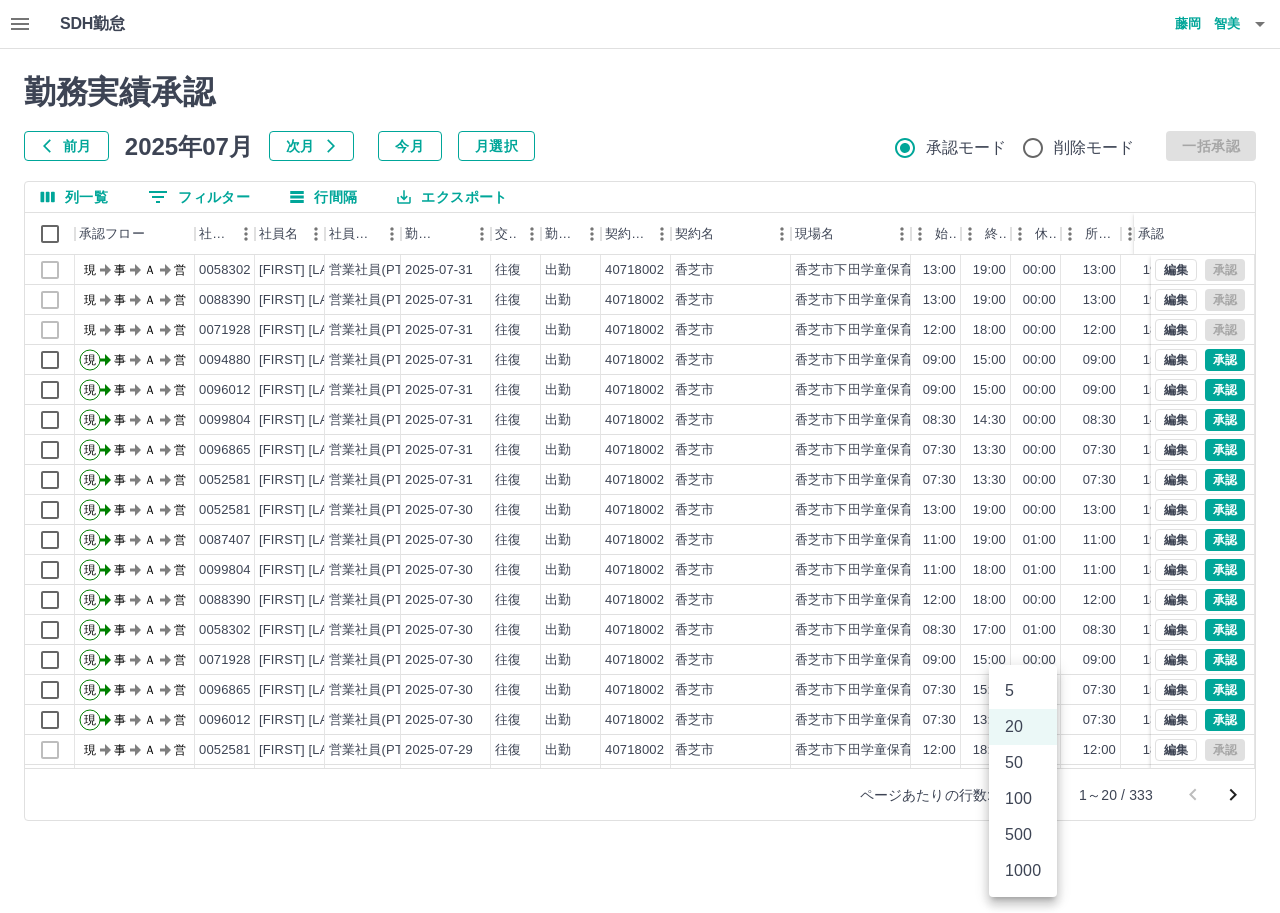 click on "500" at bounding box center (1023, 835) 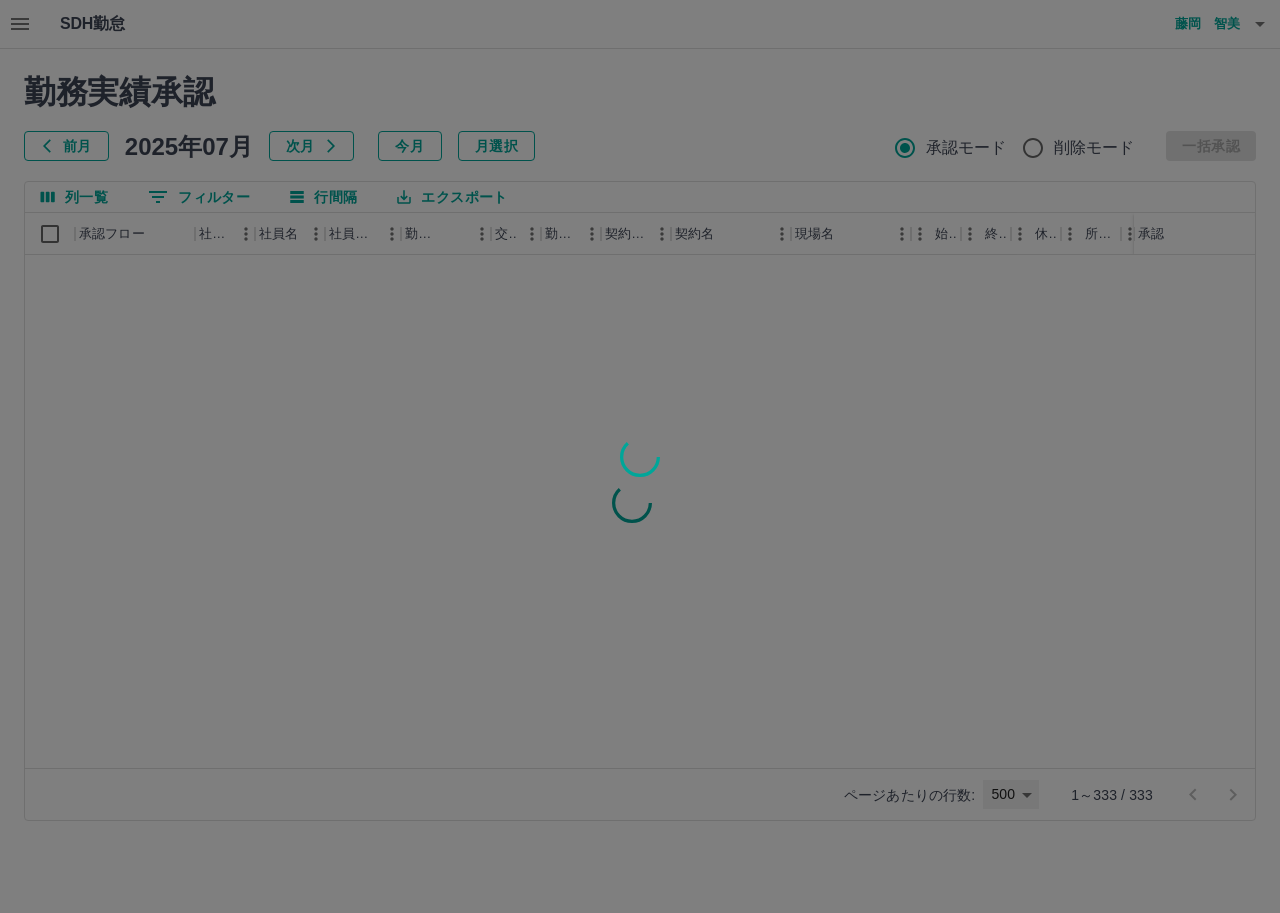 type on "***" 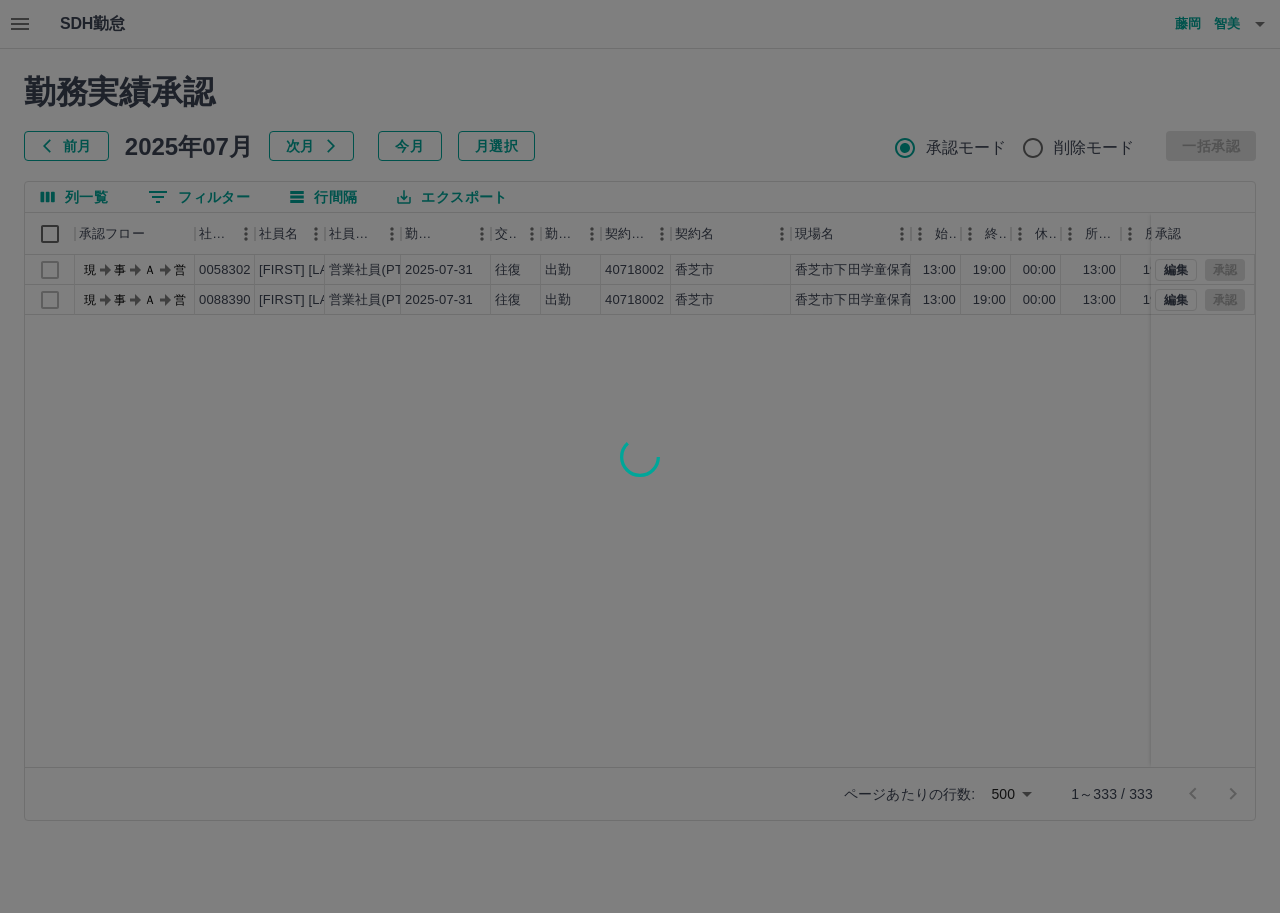 click at bounding box center (640, 456) 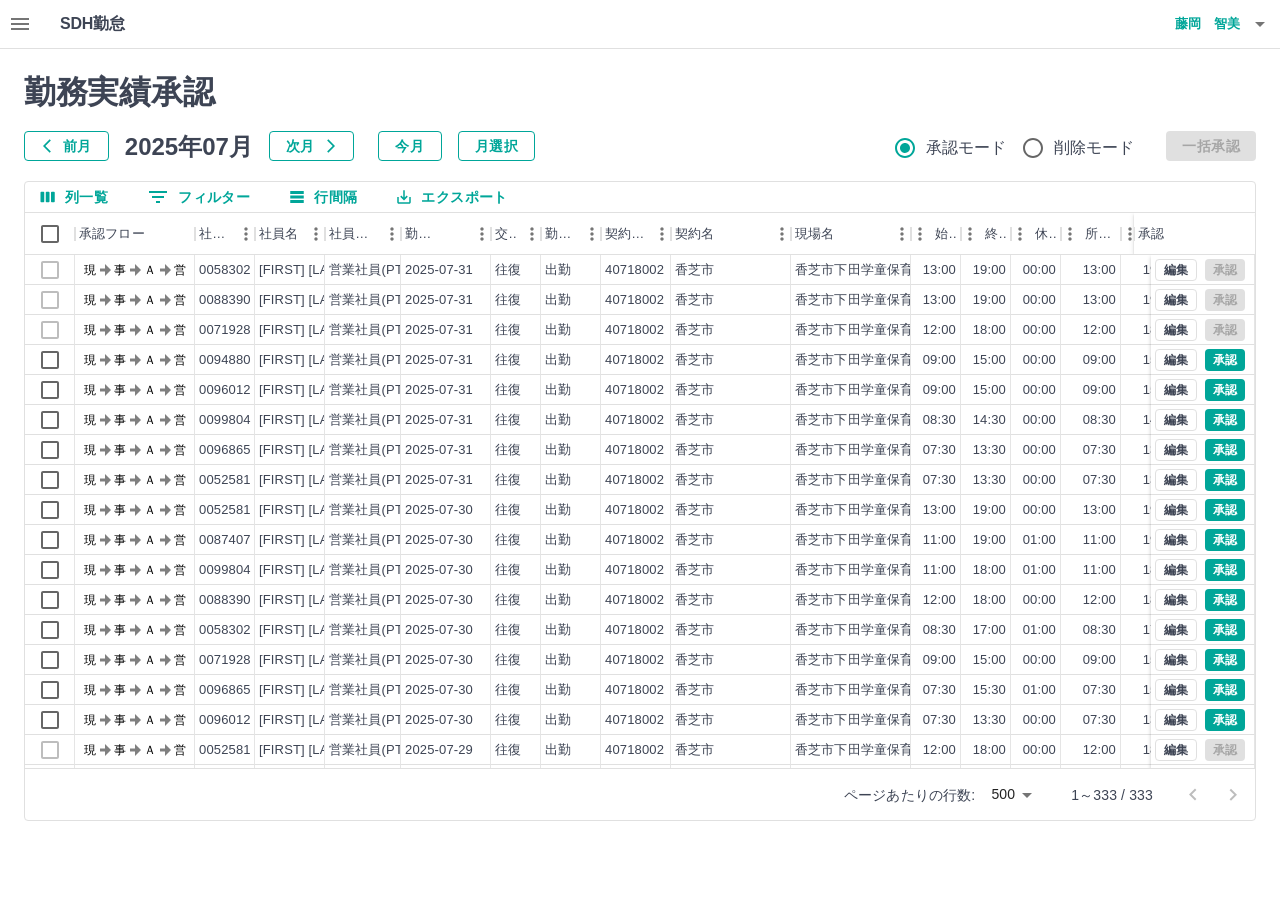 click on "勤務実績承認 前月 2025年07月 次月 今月 月選択 承認モード 削除モード 一括承認 列一覧 フィルター 行間隔 エクスポート 承認フロー 社員番号 社員名 社員区分 勤務日 交通費 勤務区分 契約コード 契約名 現場名 始業 終業 休憩 所定開始 所定終業 所定休憩 拘束 勤務 遅刻等 承認 現 事 Ａ 営 0058302 池原　奈々 営業社員(PT契約) 2025-07-31 往復 出勤 40718002 香芝市 香芝市下田学童保育所 13:00 19:00 00:00 13:00 19:00 00:00 06:00 06:00 00:00 現 事 Ａ 営 0088390 藤田　誠広 営業社員(PT契約) 2025-07-31 往復 出勤 40718002 香芝市 香芝市下田学童保育所 13:00 19:00 00:00 13:00 19:00 00:00 06:00 06:00 00:00 現 事 Ａ 営 0071928 平田　かよ 営業社員(PT契約) 2025-07-31 往復 出勤 40718002 香芝市 香芝市下田学童保育所 12:00 18:00 00:00 12:00 18:00 00:00 06:00 06:00 00:00 現 事 Ａ 営 0094880 弥富　敦子 営業社員(PT契約) 2025-07-31" at bounding box center [640, 447] 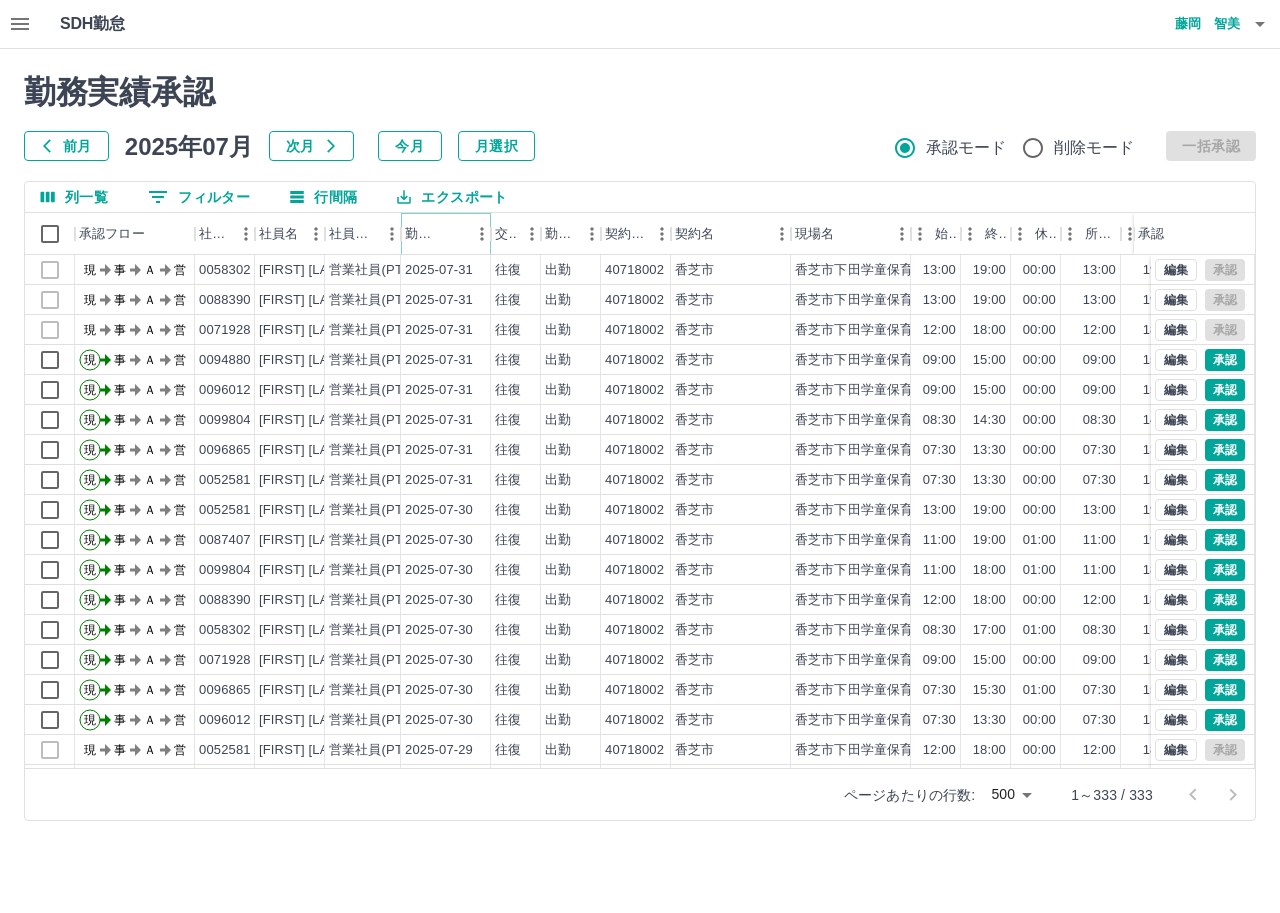 click 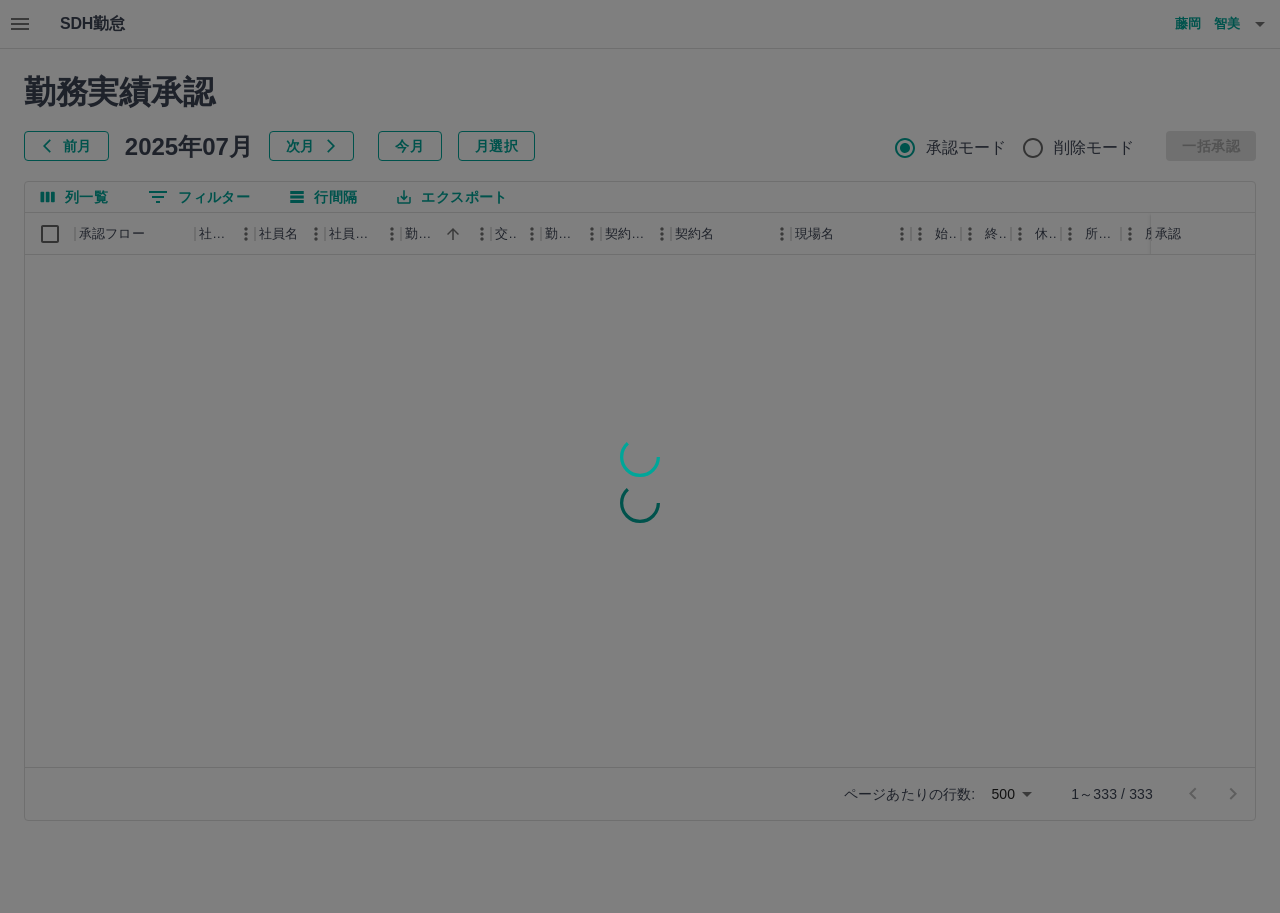 click at bounding box center [640, 456] 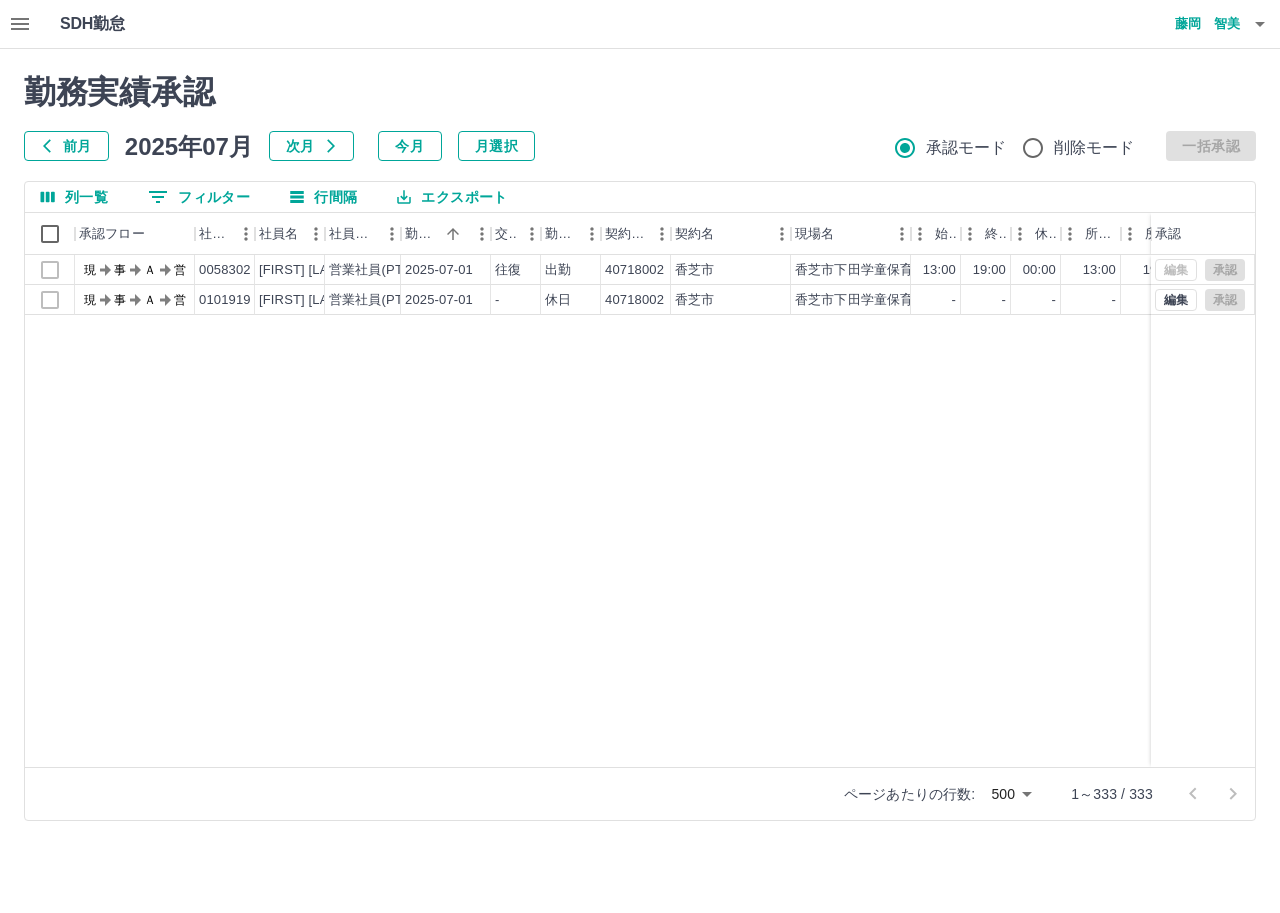 click on "勤務実績承認 前月 2025年07月 次月 今月 月選択 承認モード 削除モード 一括承認 列一覧 フィルター 行間隔 エクスポート 承認フロー 社員番号 社員名 社員区分 勤務日 交通費 勤務区分 契約コード 契約名 現場名 始業 終業 休憩 所定開始 所定終業 所定休憩 拘束 勤務 遅刻等 承認 現 事 Ａ 営 0058302 池原　奈々 営業社員(PT契約) 2025-07-01 往復 出勤 40718002 香芝市 香芝市下田学童保育所 13:00 19:00 00:00 13:00 19:00 00:00 06:00 06:00 00:00 現 事 Ａ 営 0101919 野地　七瑞 営業社員(PT契約) 2025-07-01  -  休日 40718002 香芝市 香芝市下田学童保育所 - - - - - - 00:00 00:00 00:00 編集 承認 編集 承認 ページあたりの行数: 500 *** 1～333 / 333" at bounding box center (640, 447) 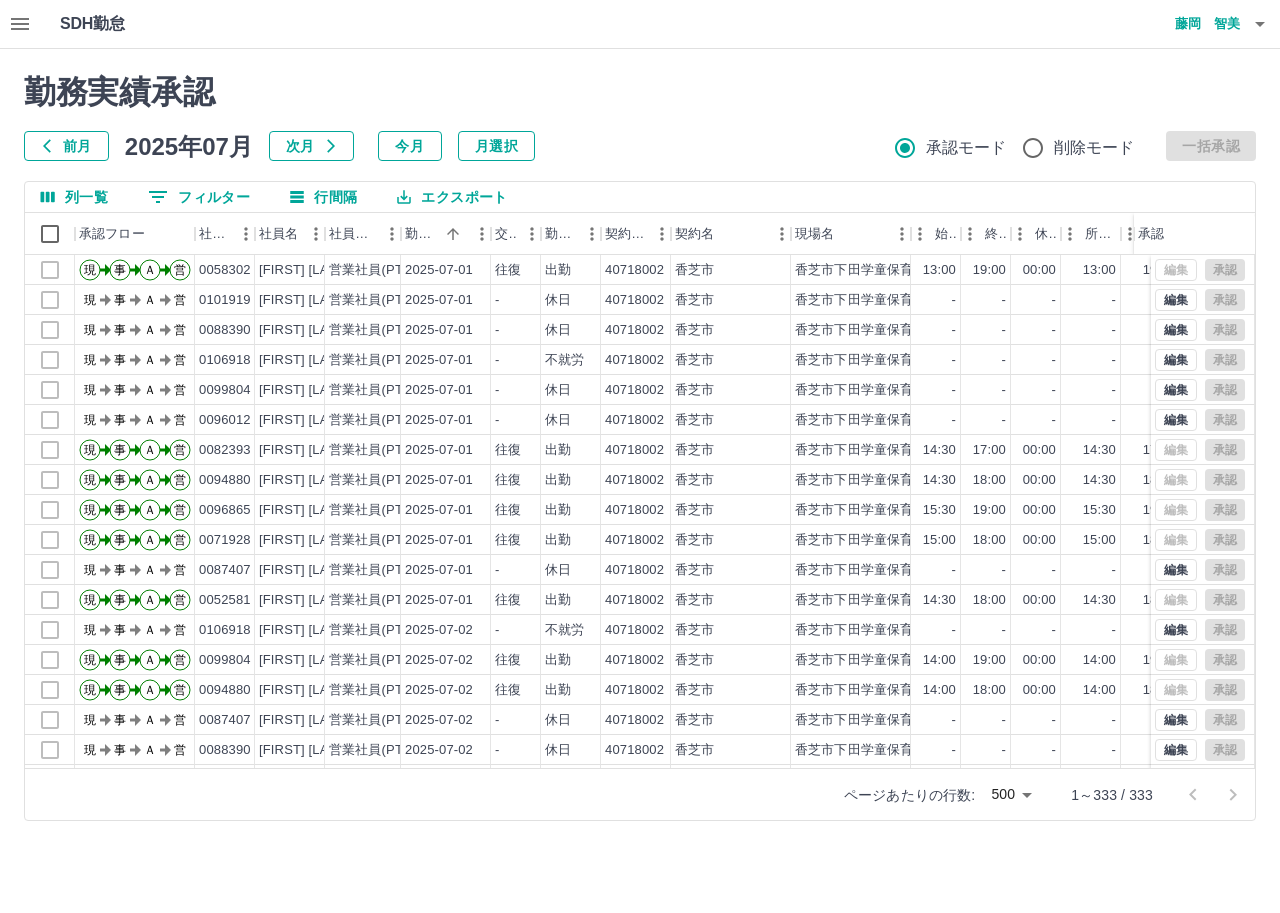 click 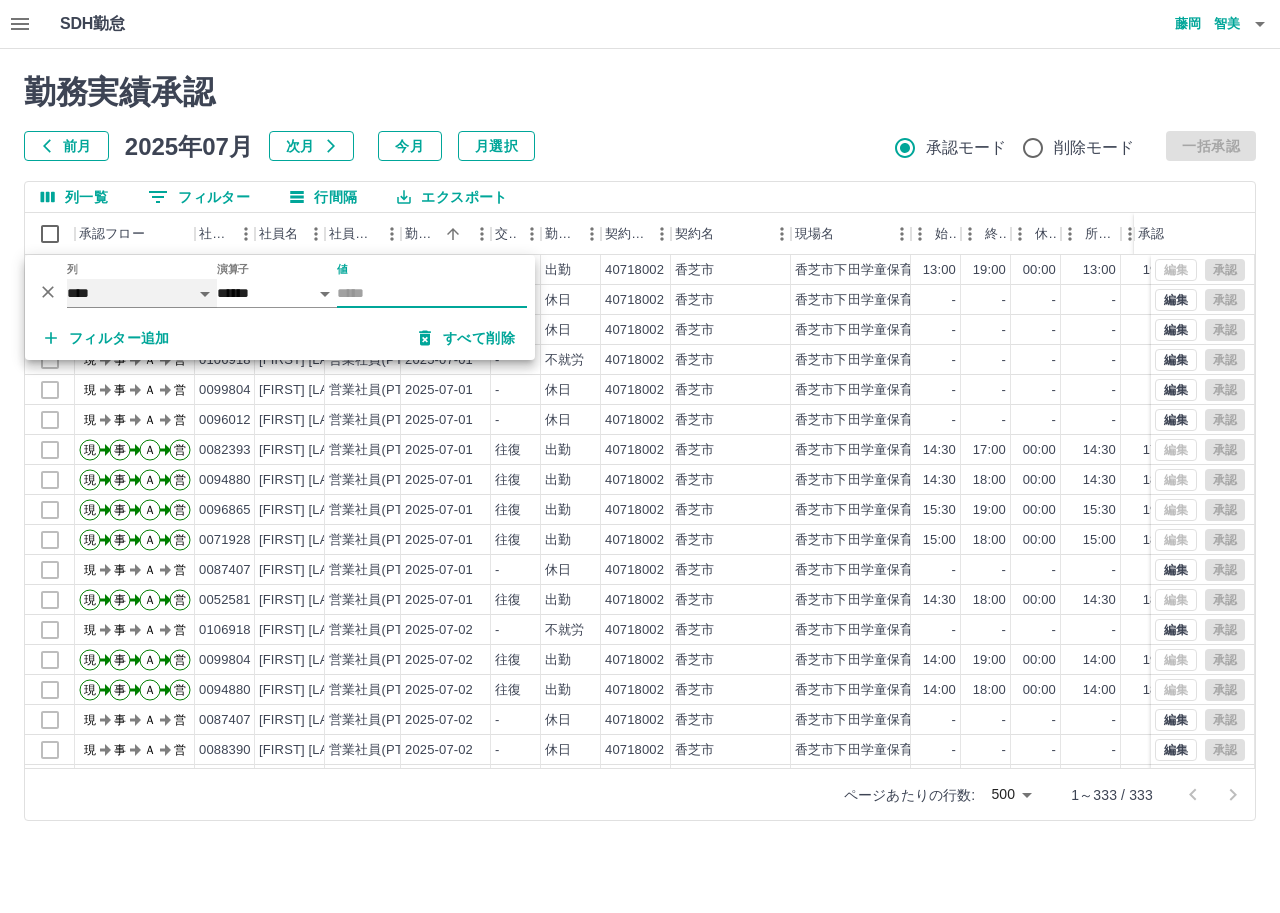click on "**** *** **** *** *** **** ***** *** *** ** ** ** **** **** **** ** ** *** **** *****" at bounding box center (142, 293) 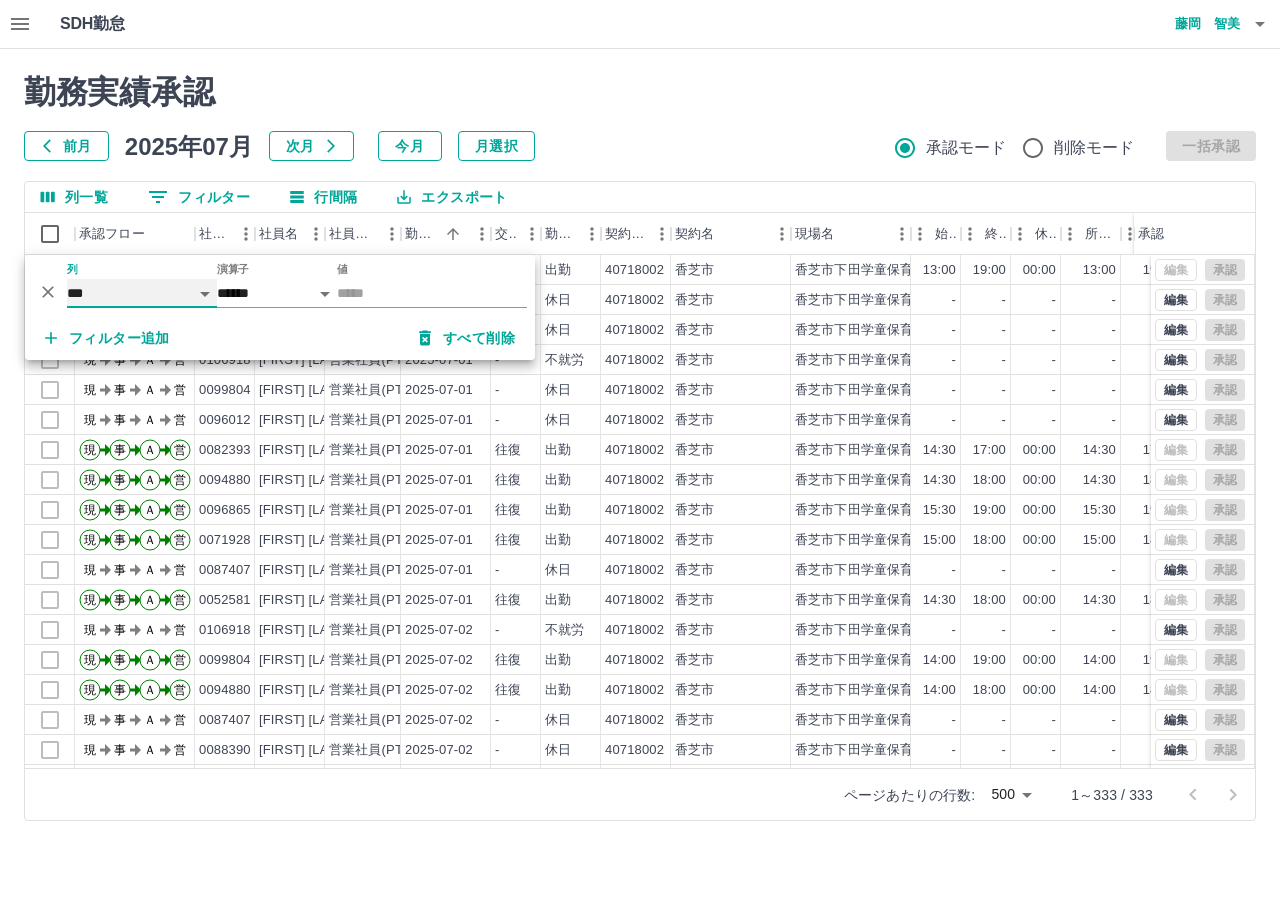 click on "**** *** **** *** *** **** ***** *** *** ** ** ** **** **** **** ** ** *** **** *****" at bounding box center (142, 293) 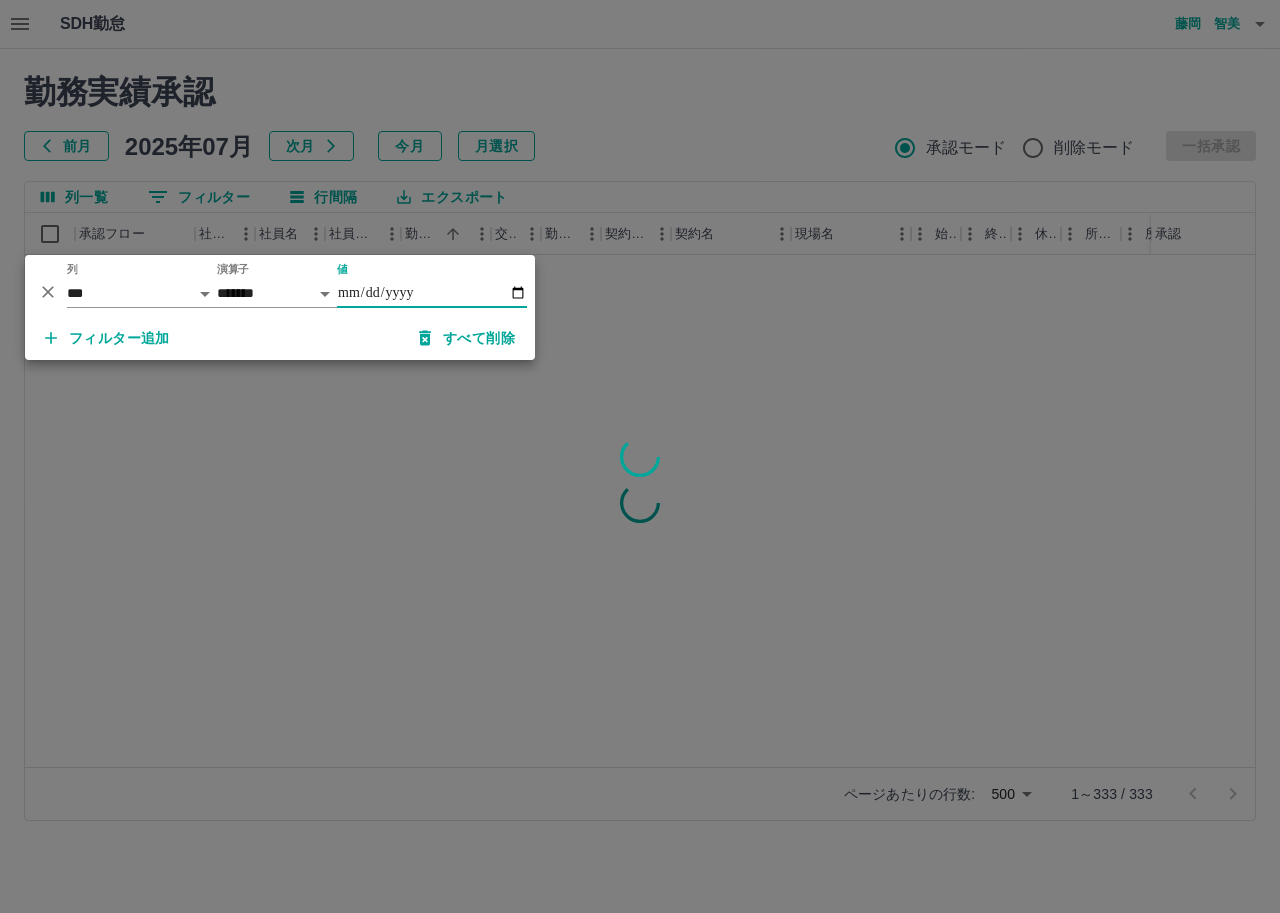 click on "値" at bounding box center [432, 293] 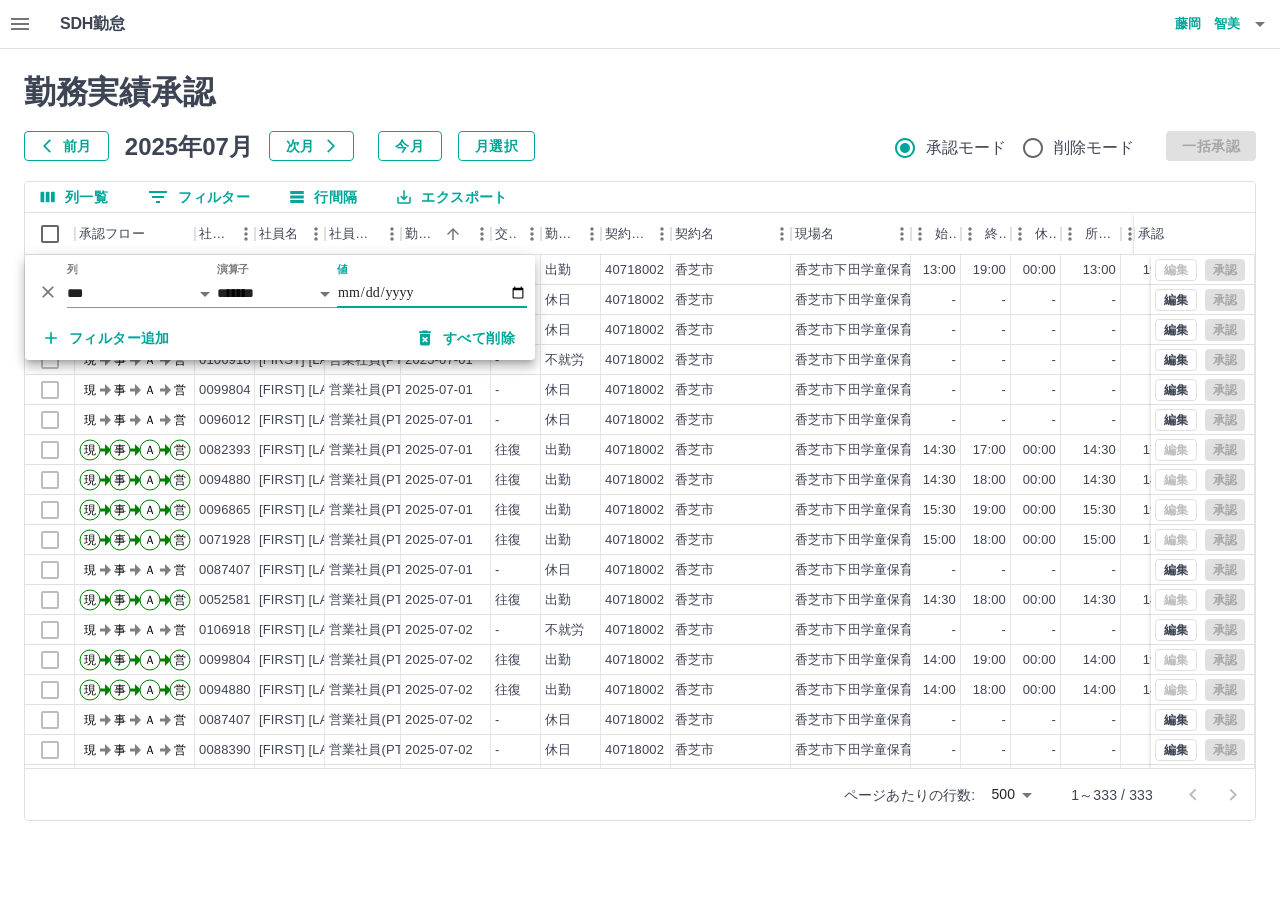 type on "**********" 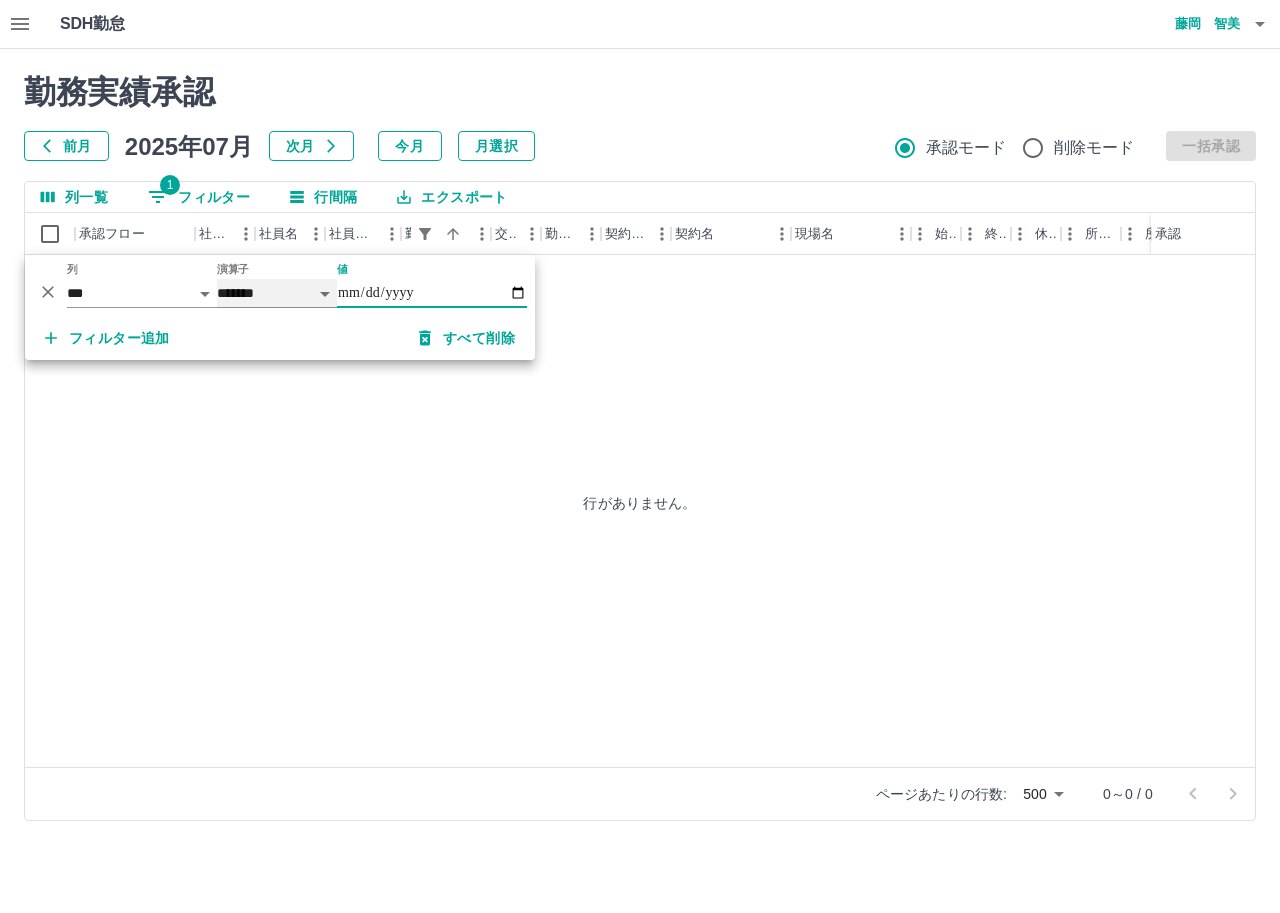 click on "******* ********* ** **" at bounding box center [277, 293] 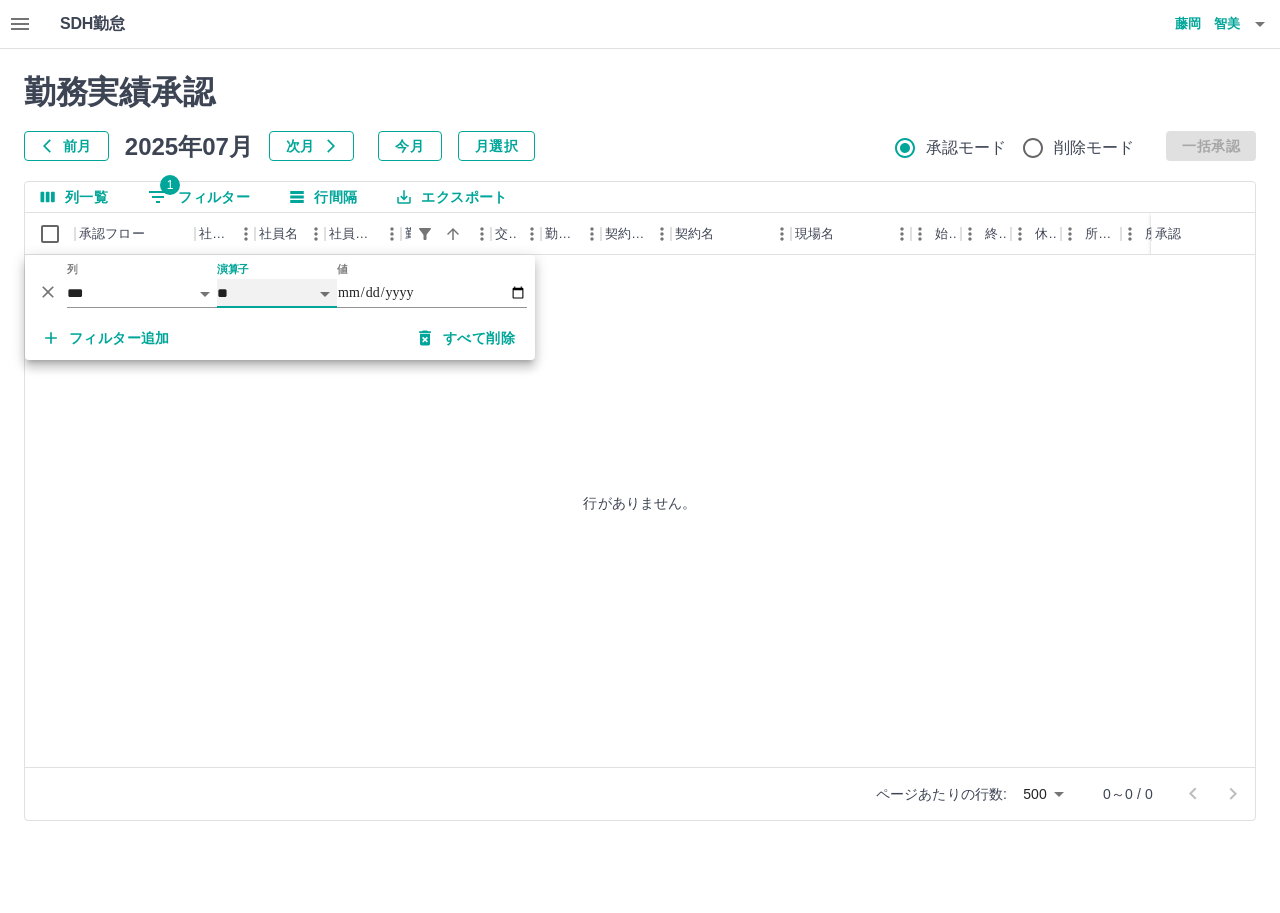 click on "******* ********* ** **" at bounding box center (277, 293) 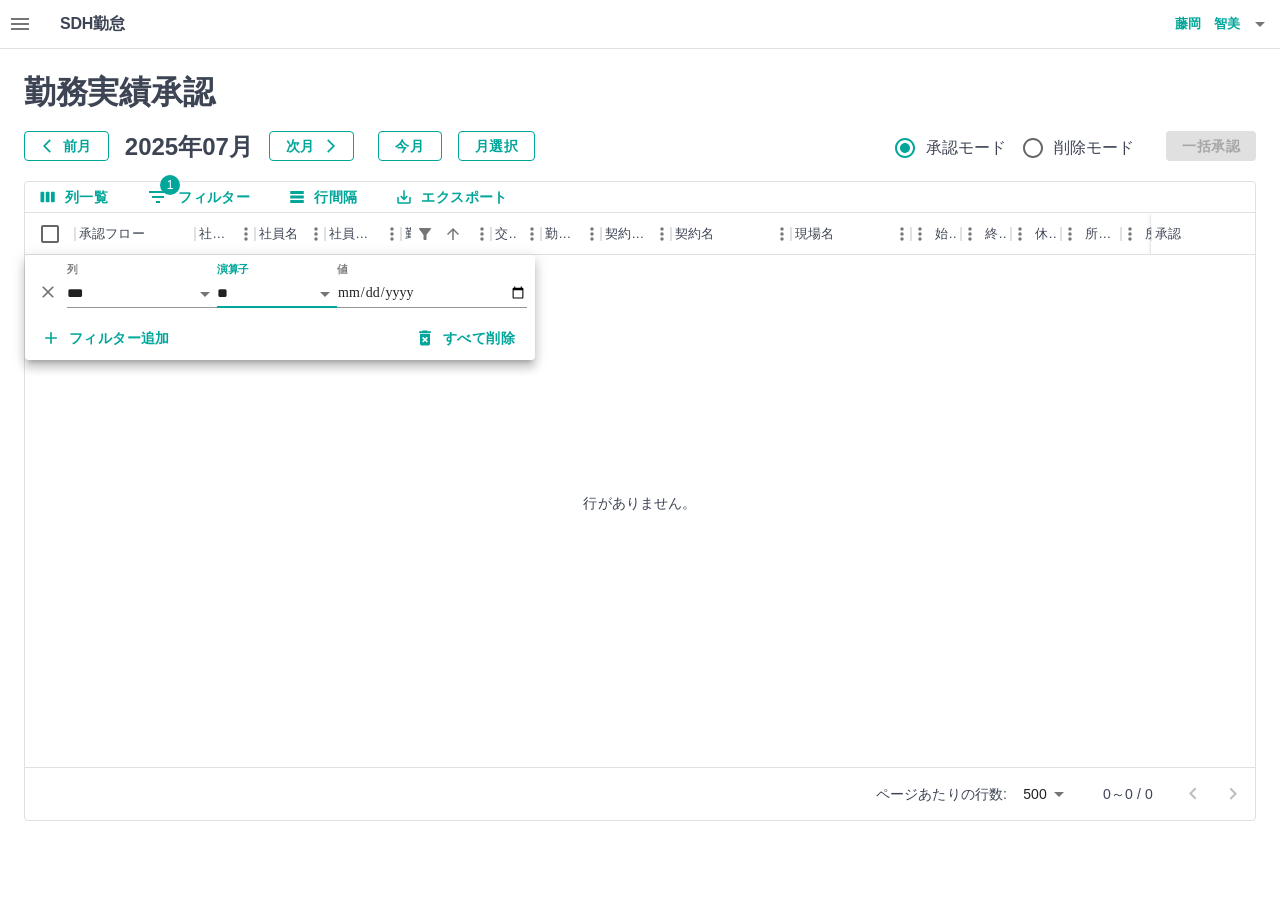 click on "行がありません。" at bounding box center [640, 502] 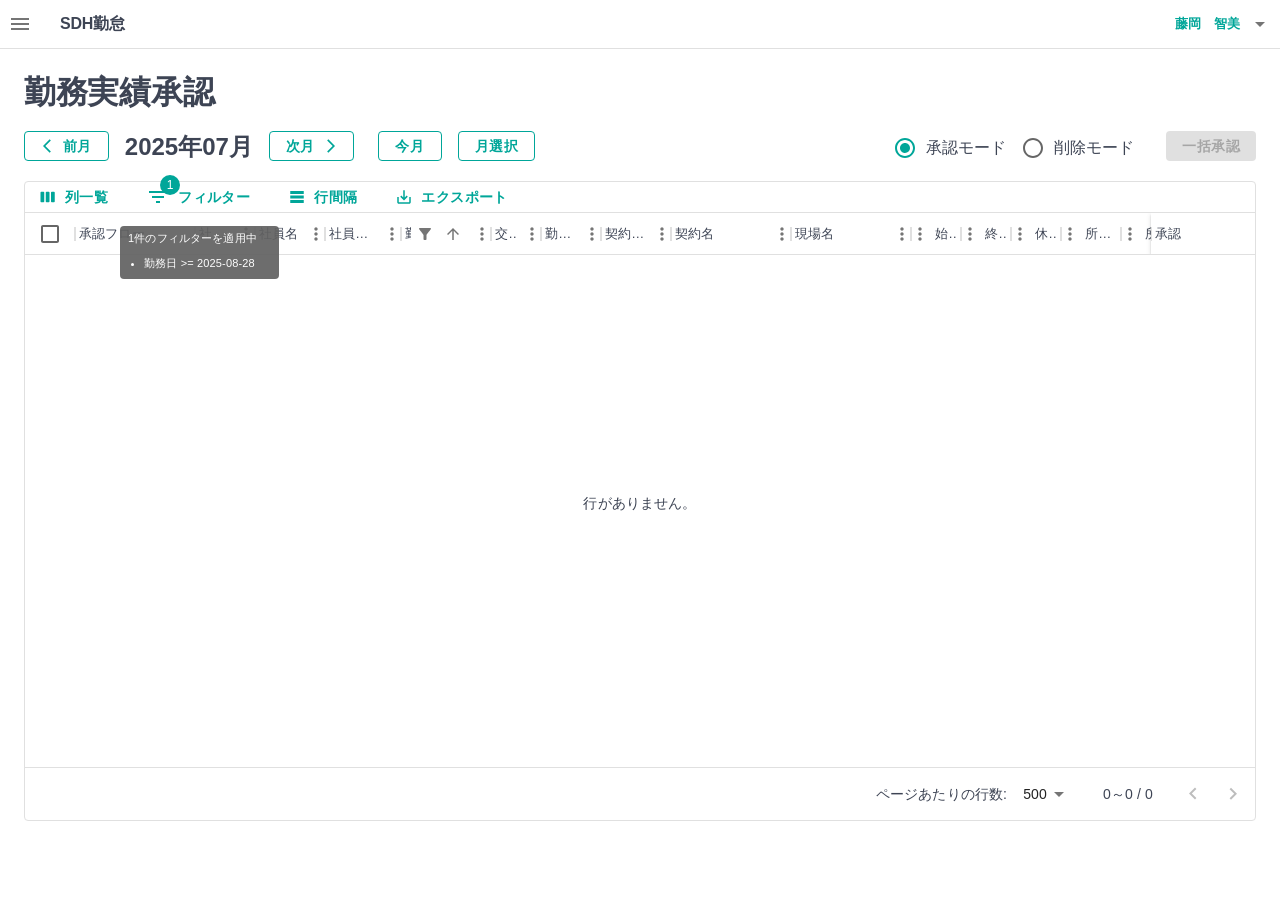 click on "1 フィルター" at bounding box center (199, 197) 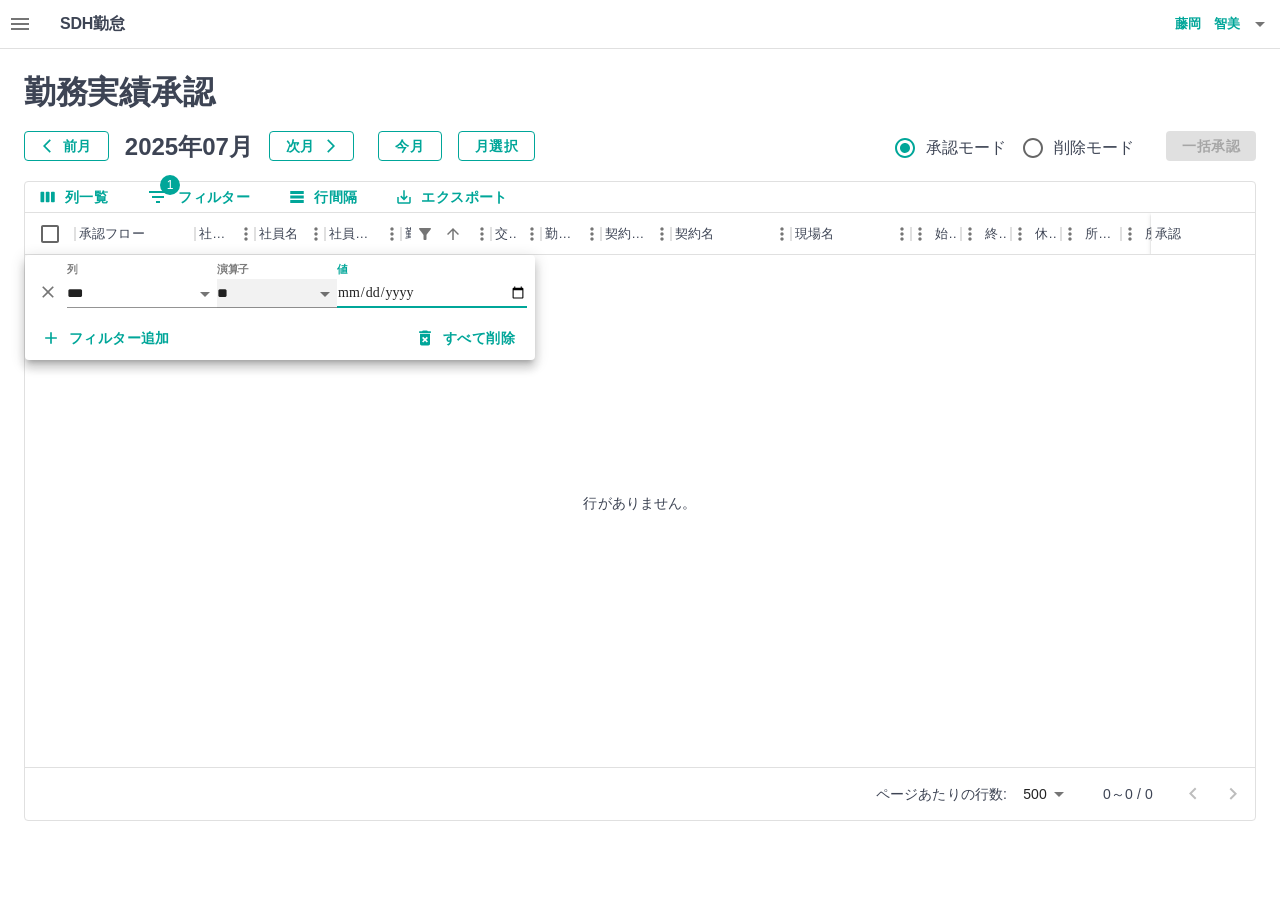 click on "******* ********* ** **" at bounding box center [277, 293] 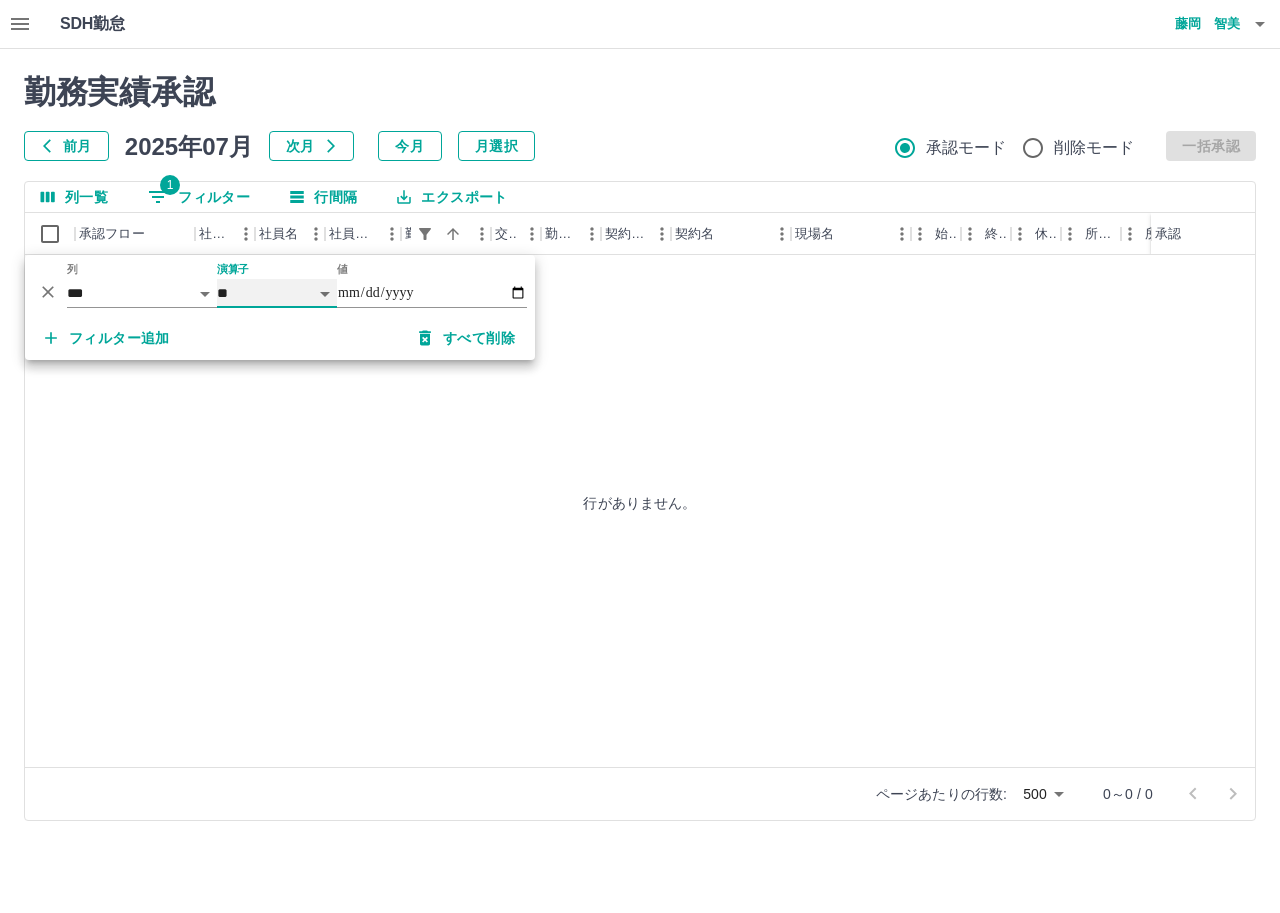 click on "******* ********* ** **" at bounding box center (277, 293) 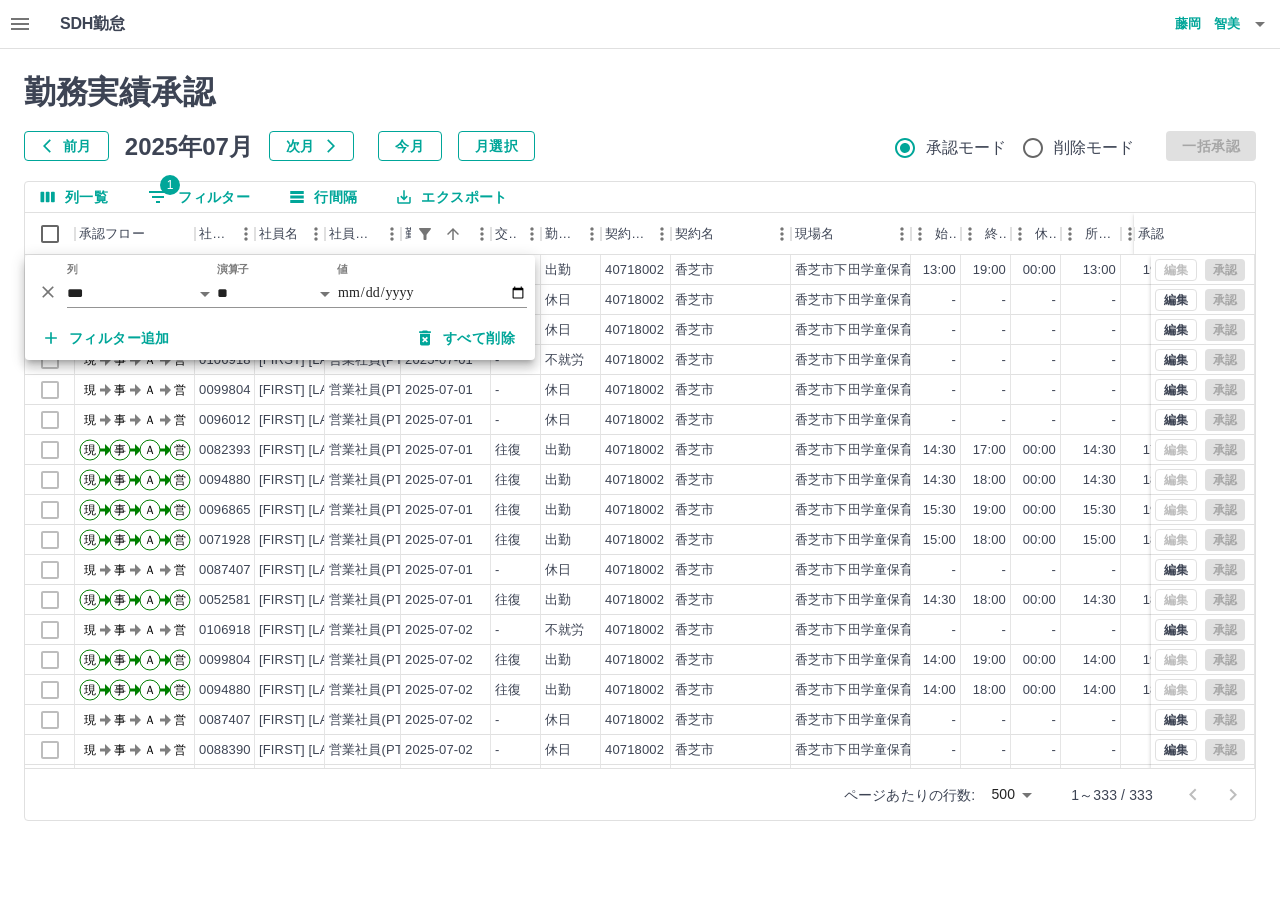 click on "勤務実績承認" at bounding box center (640, 92) 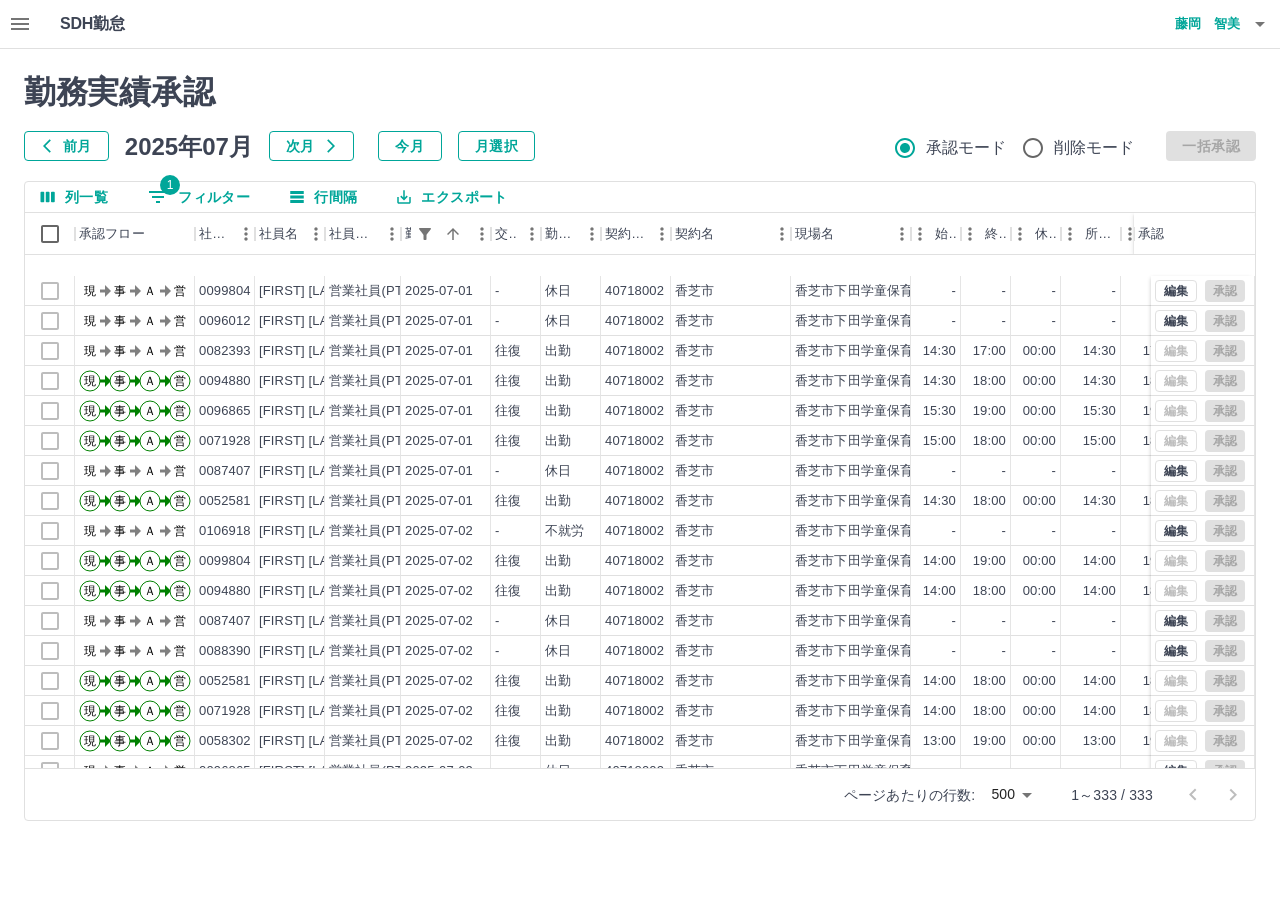 scroll, scrollTop: 0, scrollLeft: 0, axis: both 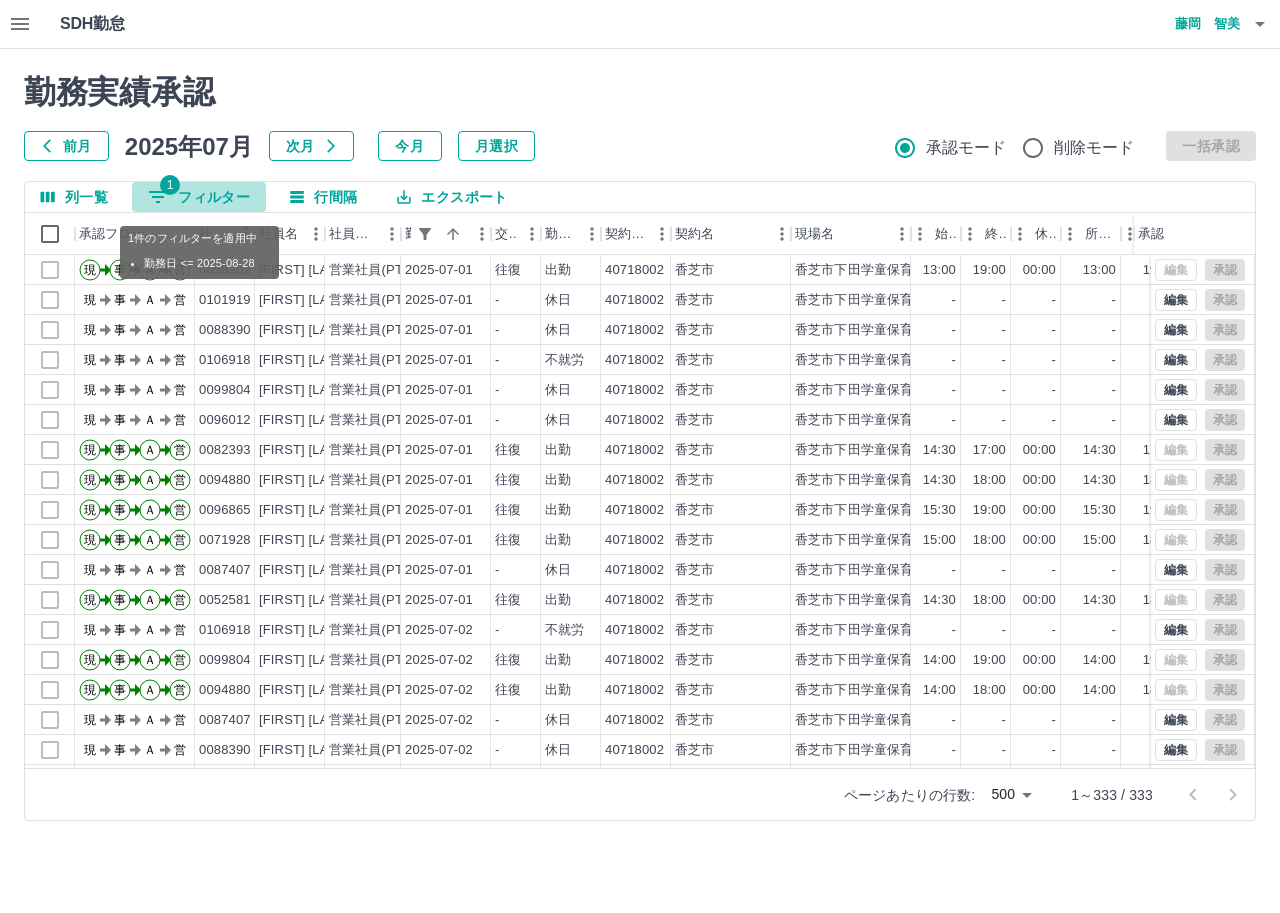 click on "1 フィルター" at bounding box center (199, 197) 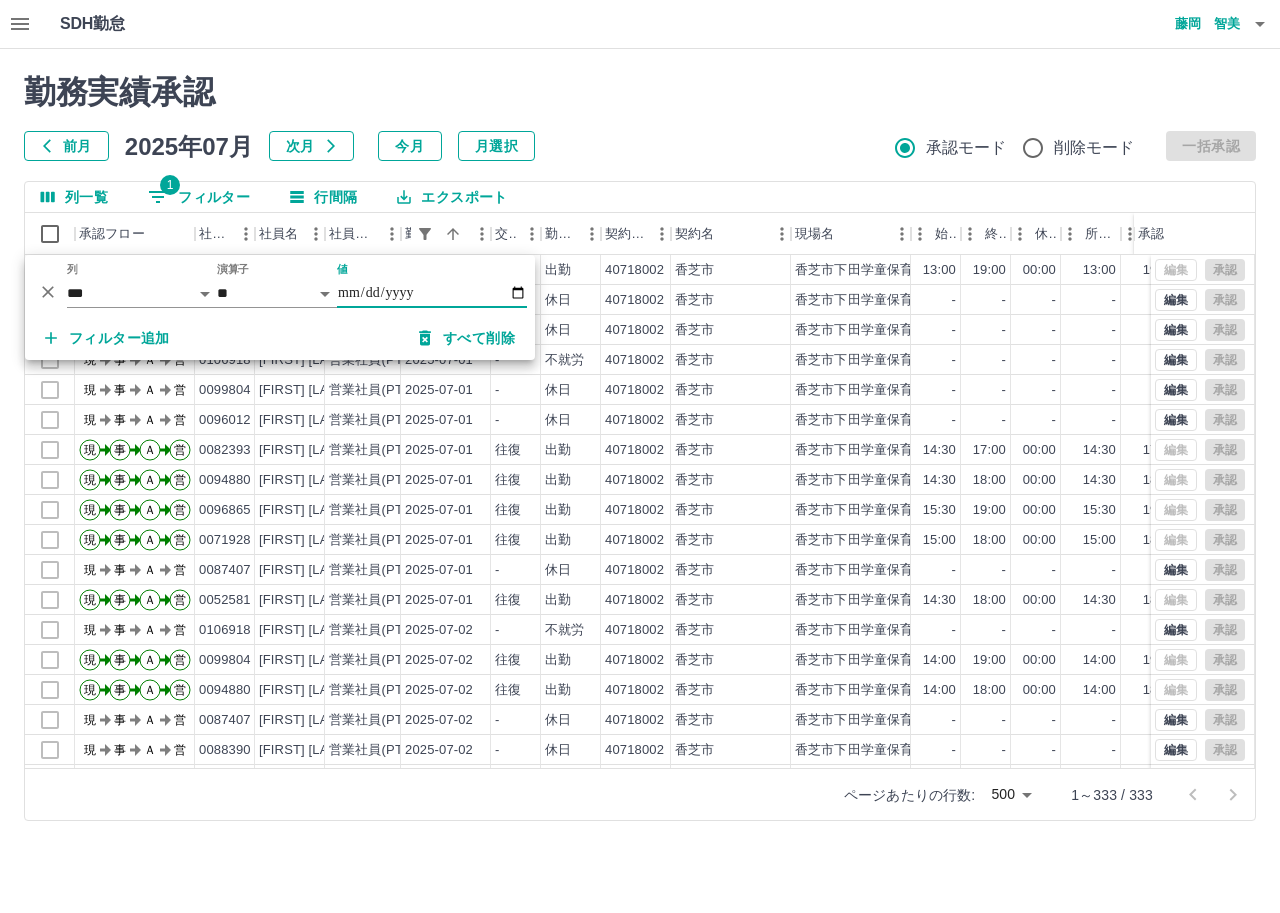 click on "**********" at bounding box center [432, 293] 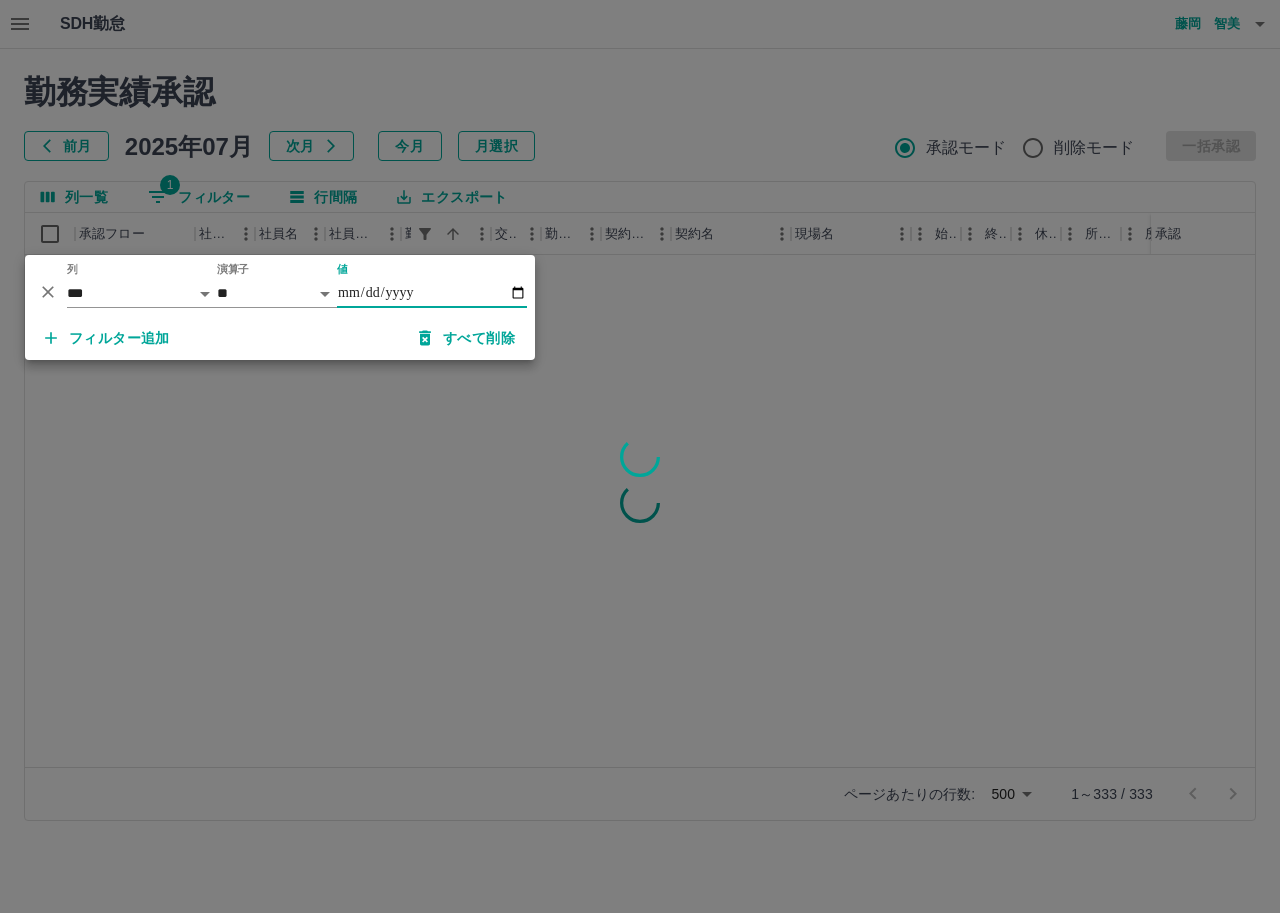 type on "**********" 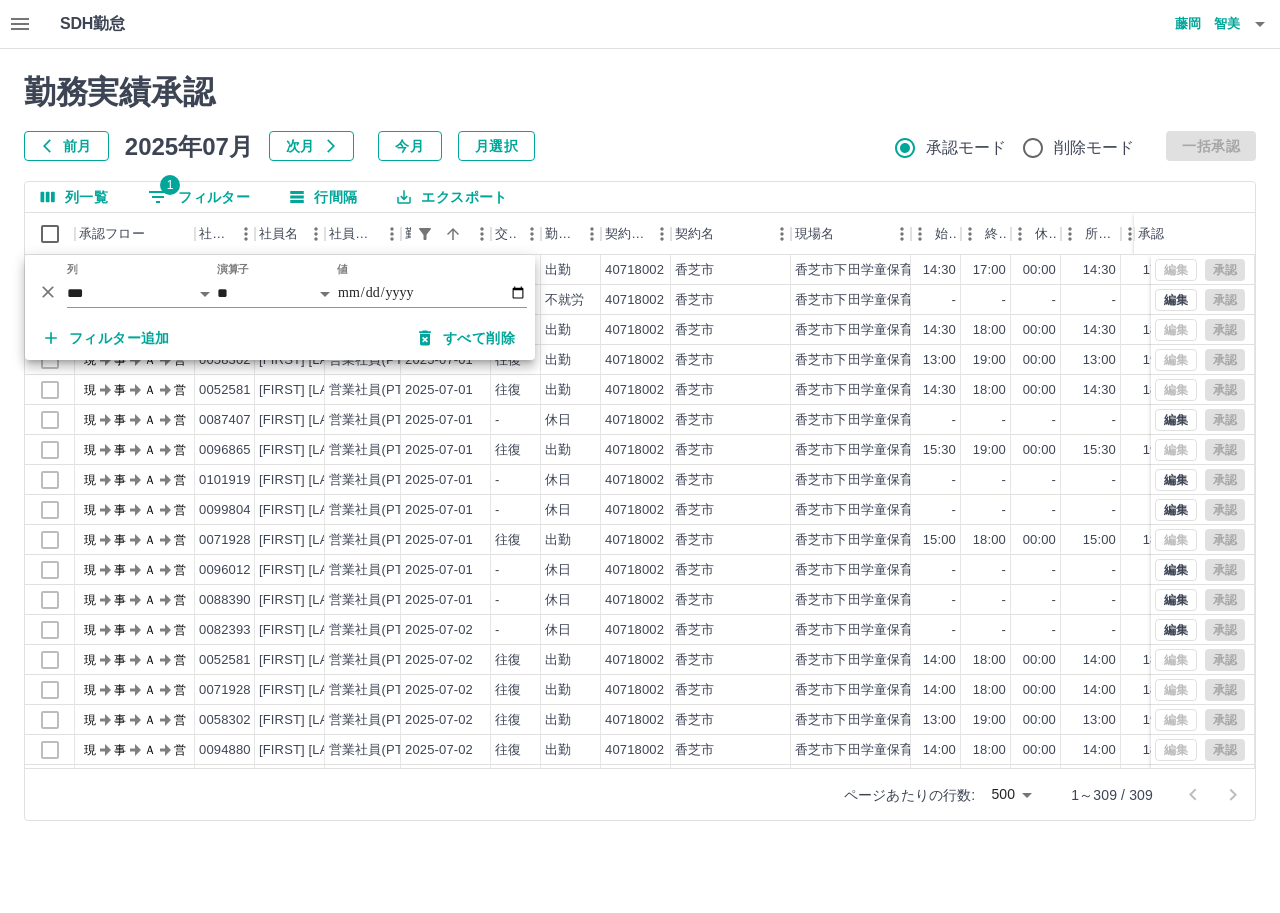 click at bounding box center (640, 456) 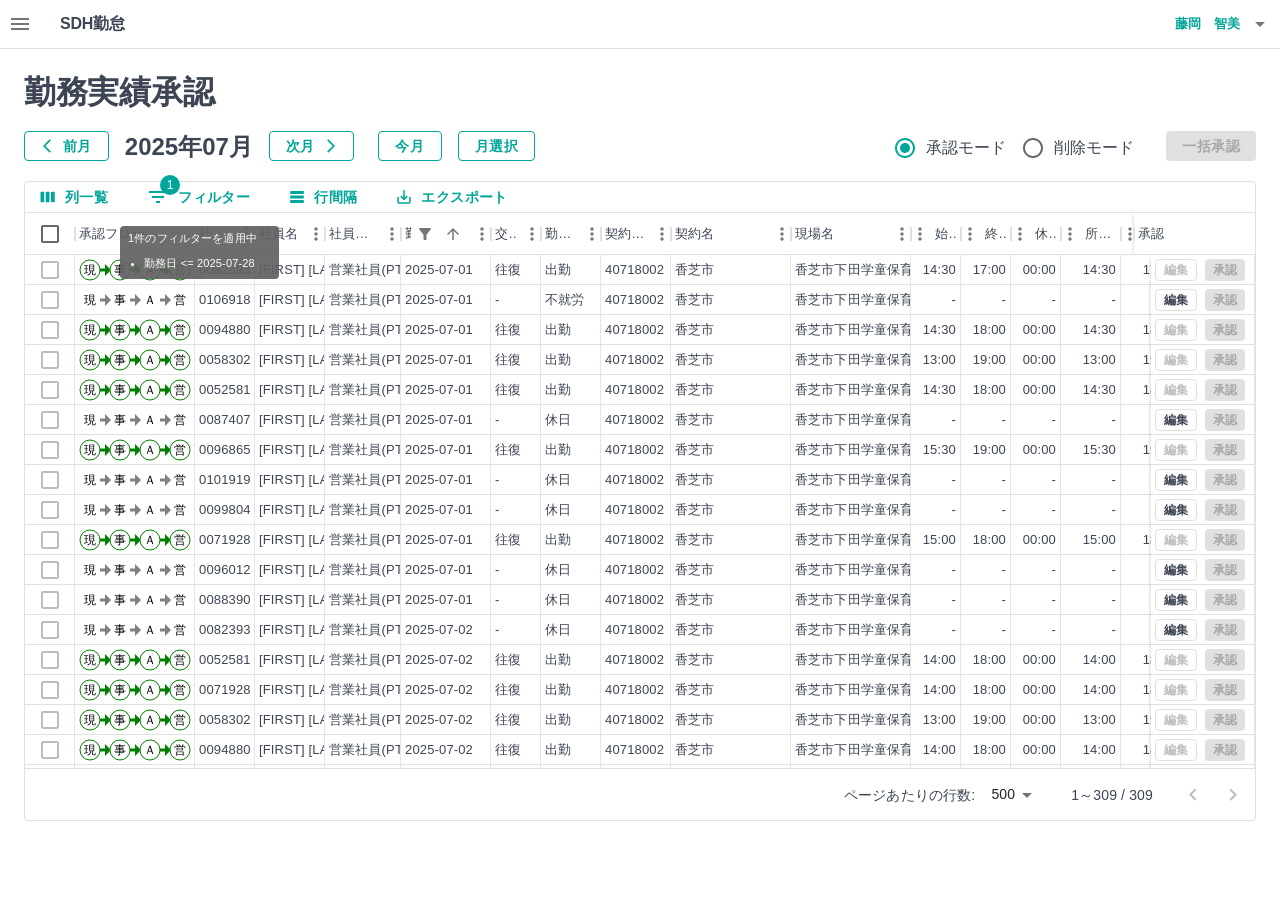 click on "1 フィルター" at bounding box center [199, 197] 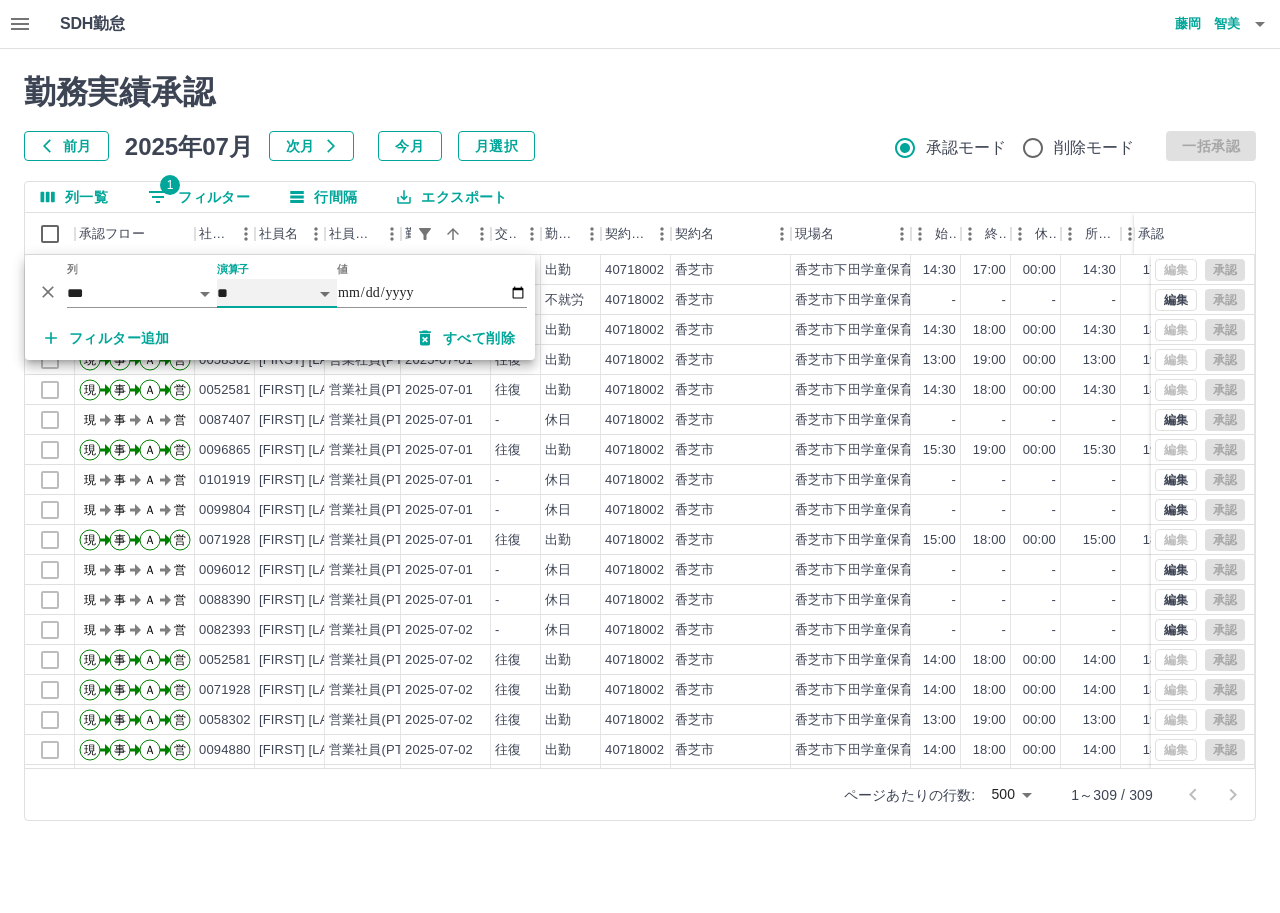 click on "******* ********* ** **" at bounding box center (277, 293) 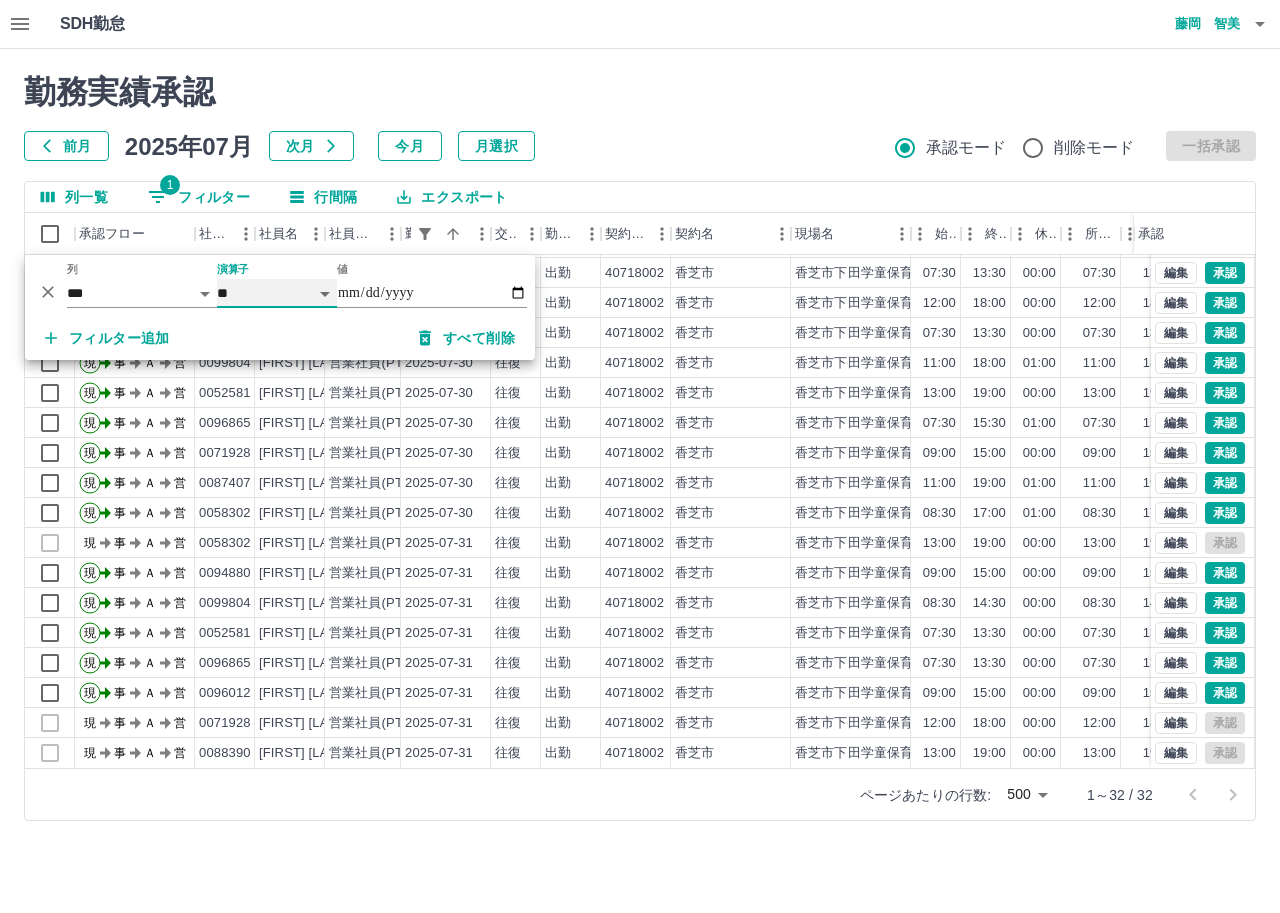 scroll, scrollTop: 464, scrollLeft: 0, axis: vertical 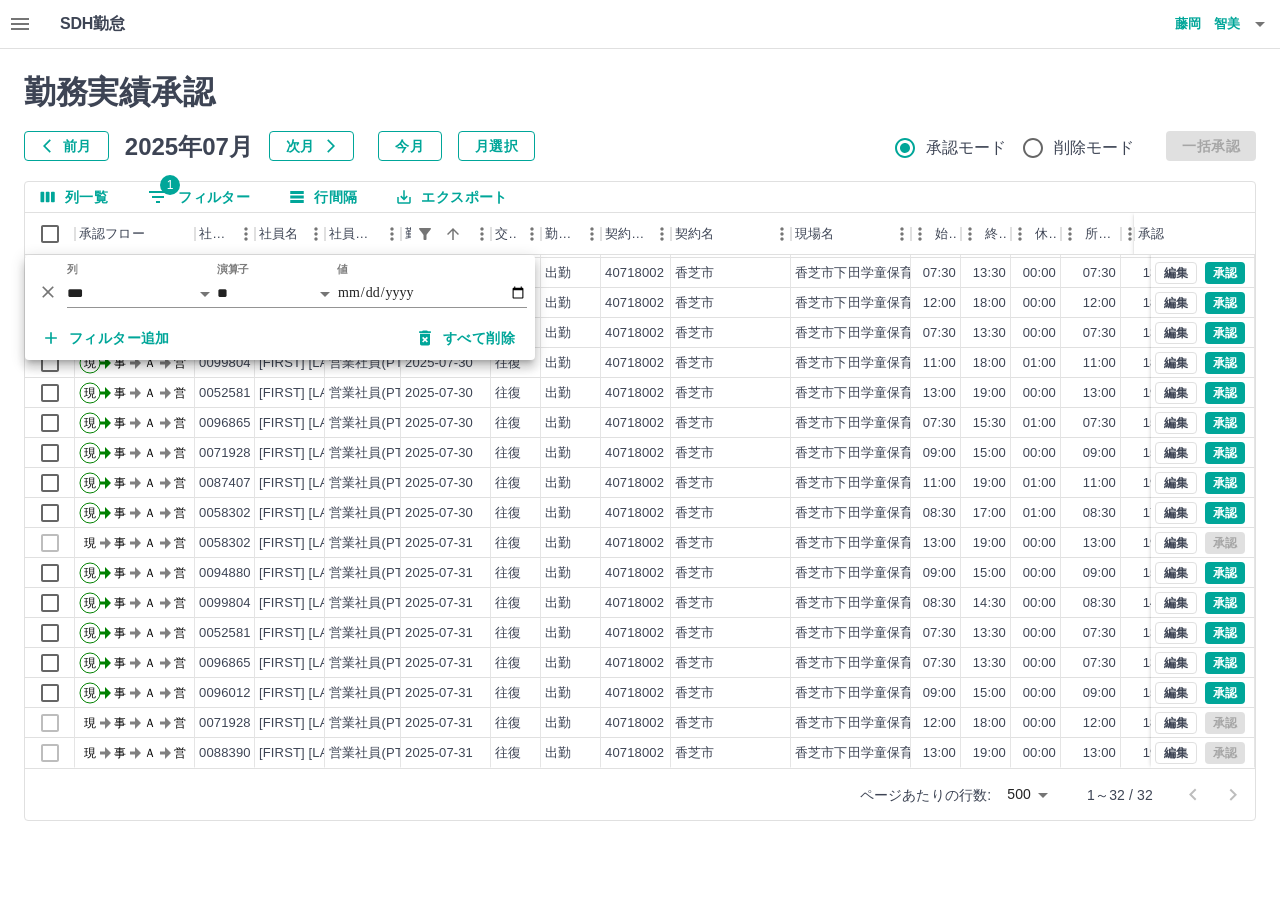 click on "勤務実績承認 前月 2025年07月 次月 今月 月選択 承認モード 削除モード 一括承認" at bounding box center (640, 117) 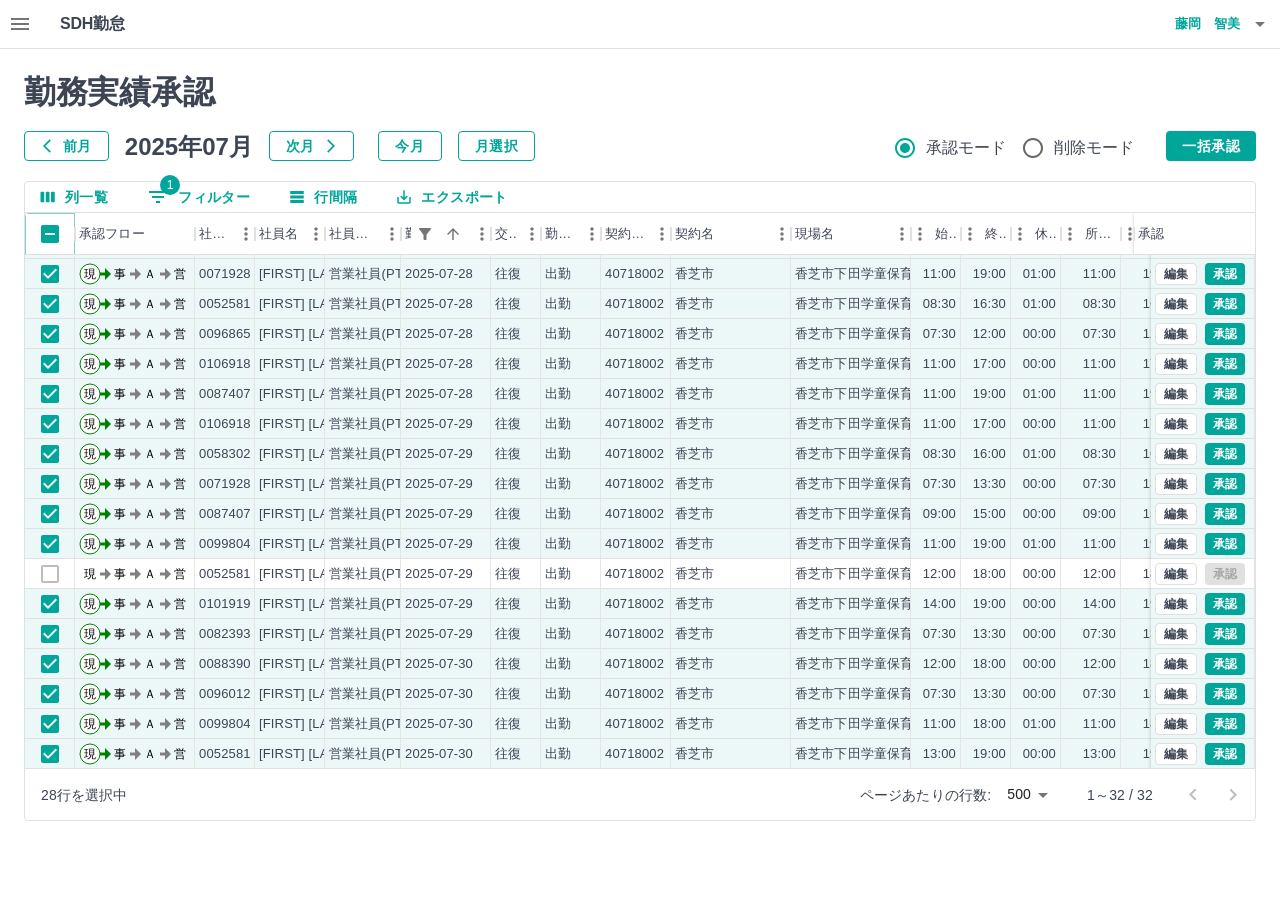 scroll, scrollTop: 64, scrollLeft: 0, axis: vertical 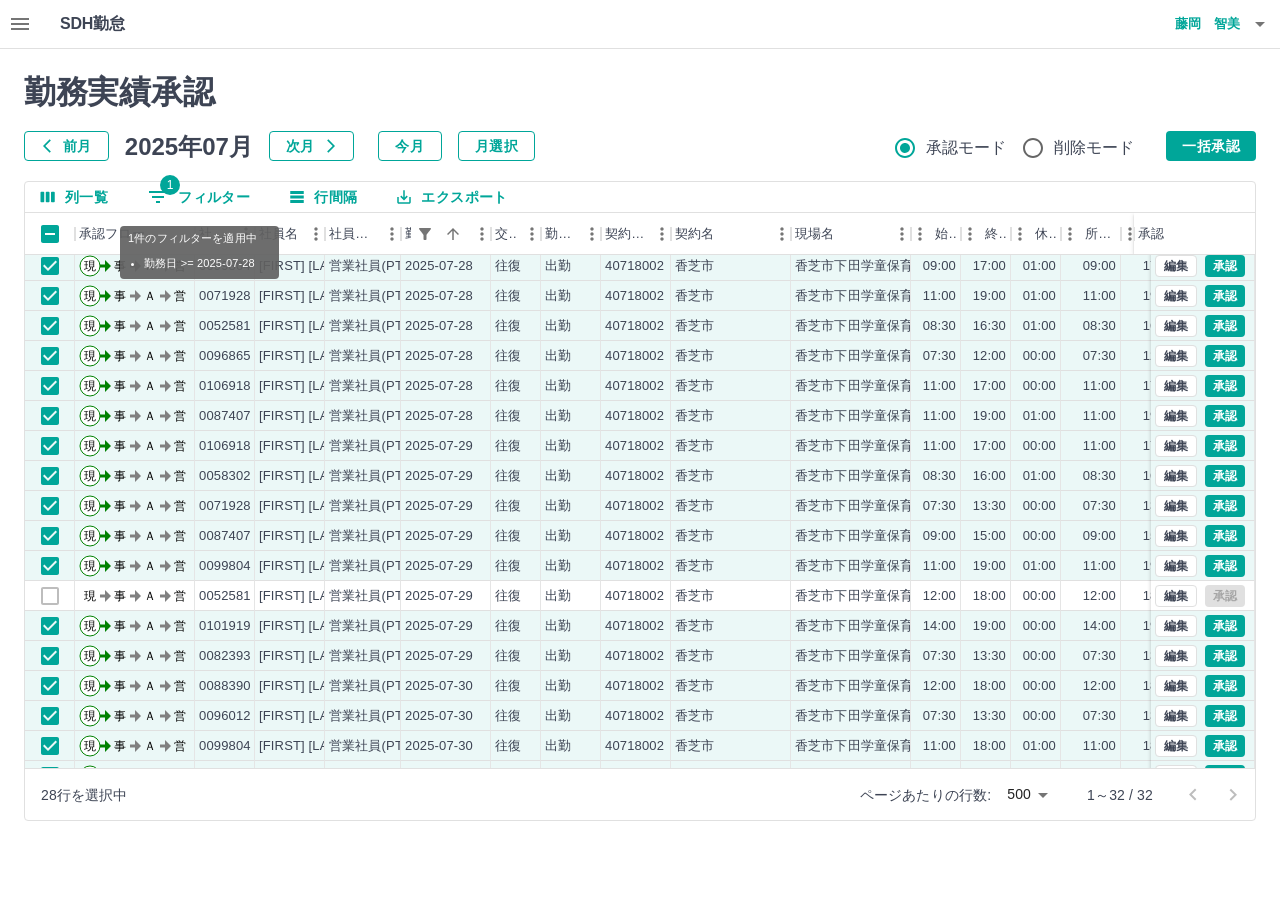 click on "1 フィルター" at bounding box center [199, 197] 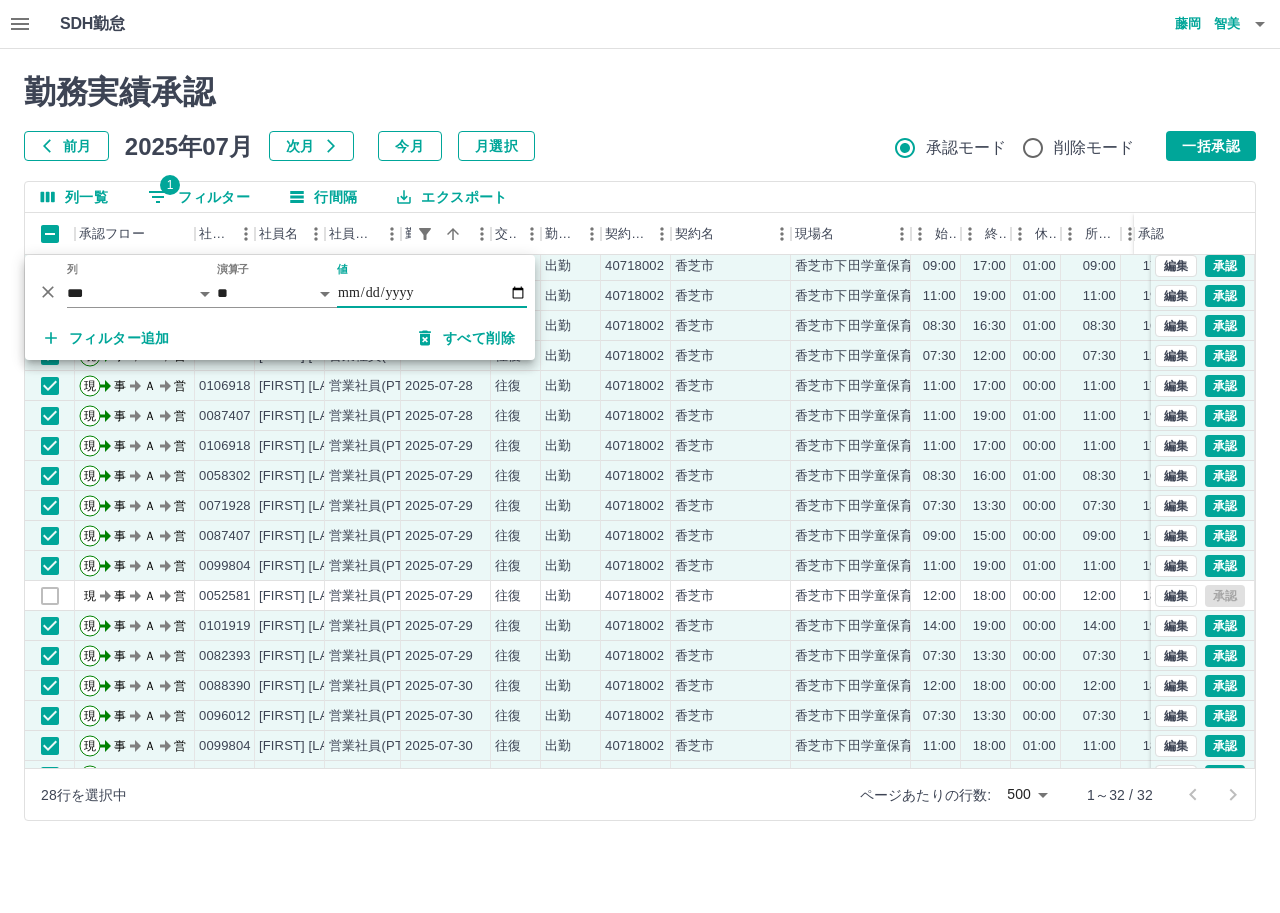 click on "**********" at bounding box center [432, 293] 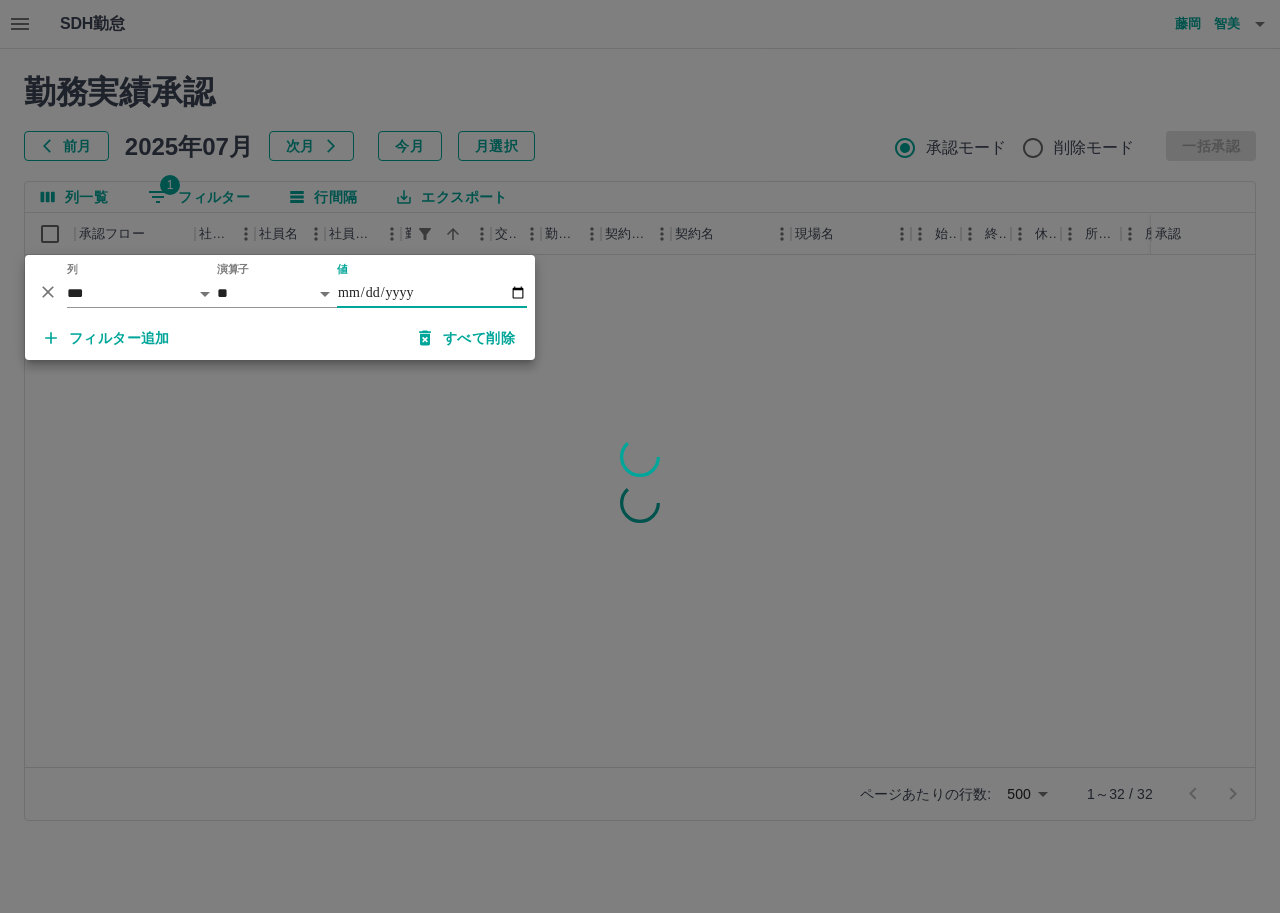 scroll, scrollTop: 0, scrollLeft: 0, axis: both 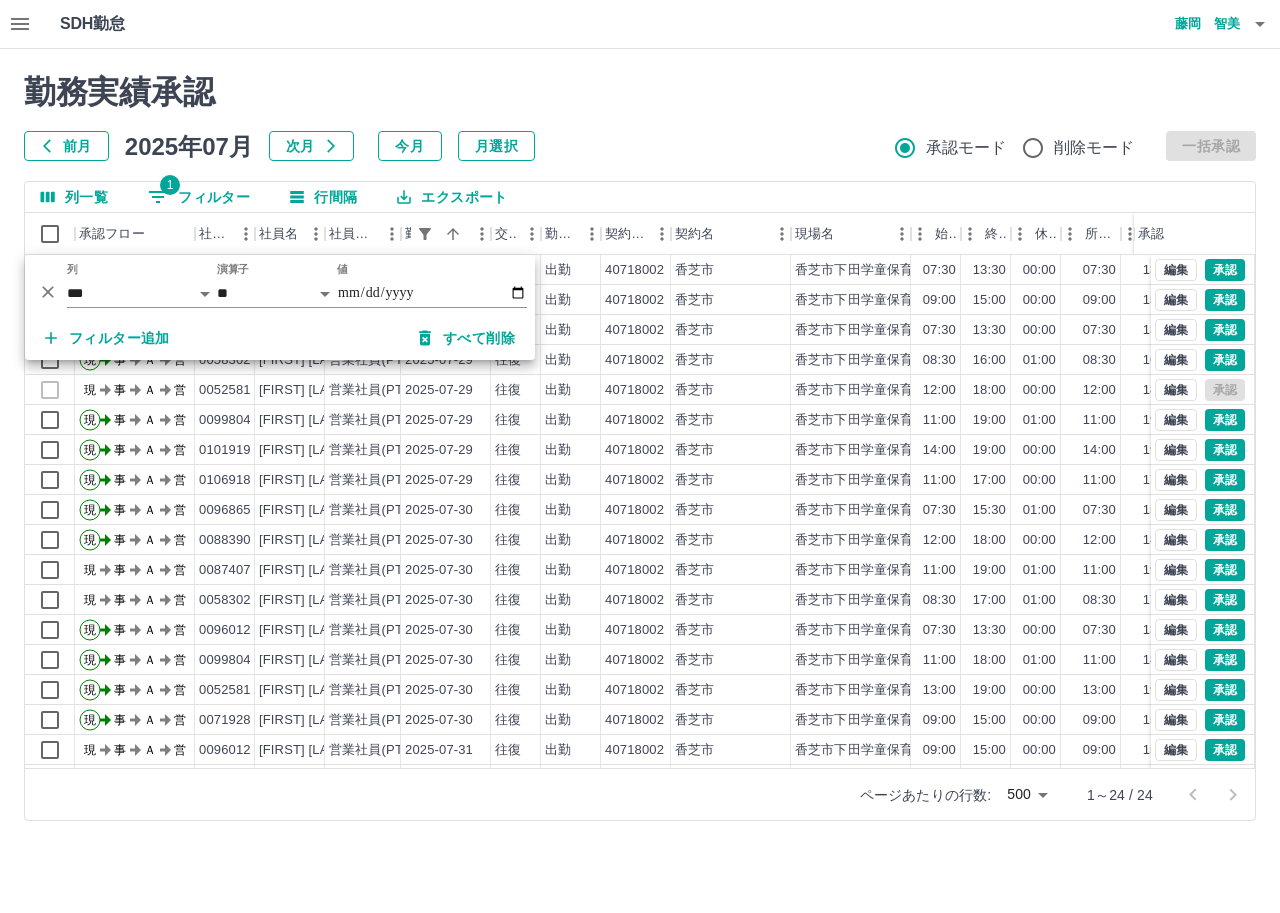 click at bounding box center [640, 456] 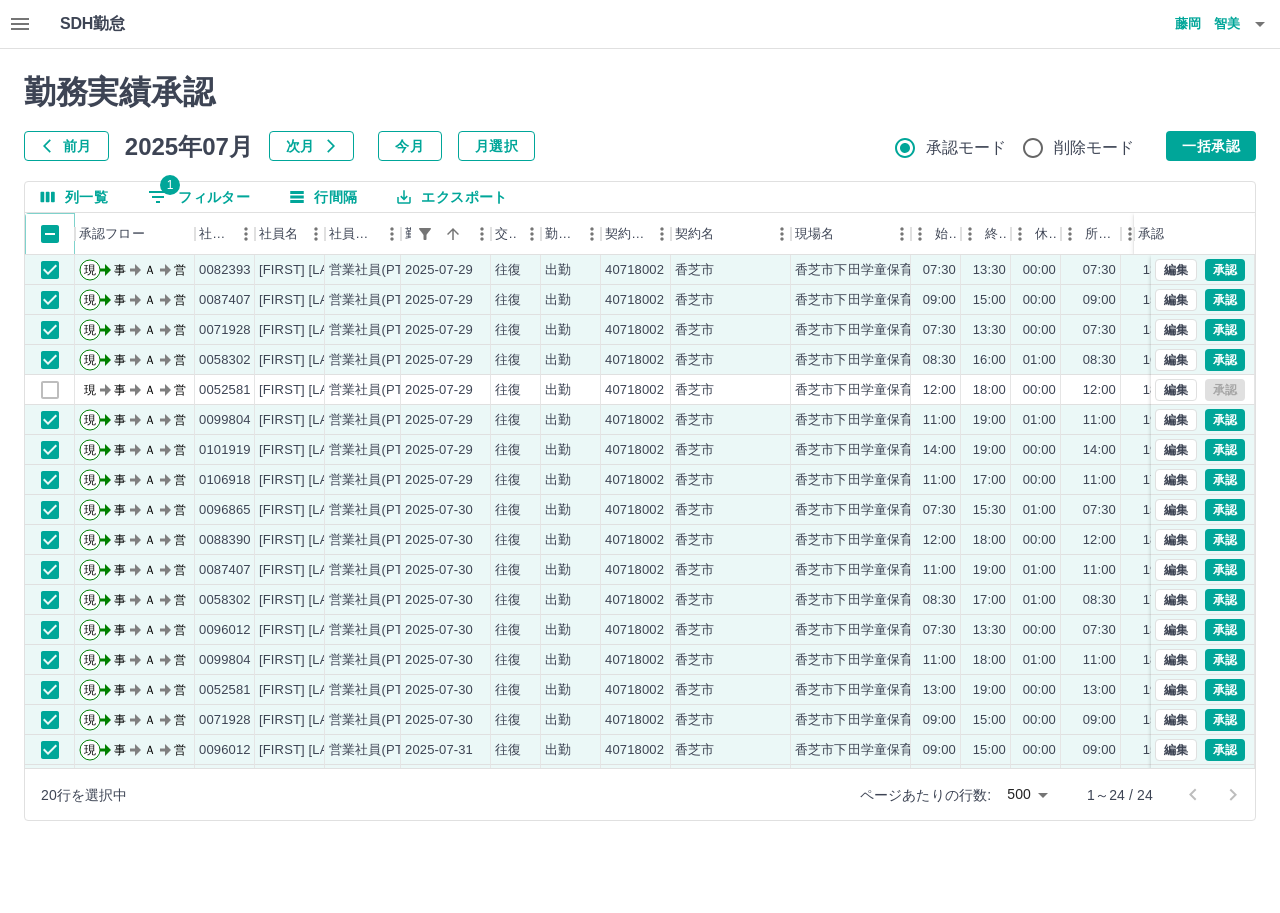 scroll, scrollTop: 100, scrollLeft: 0, axis: vertical 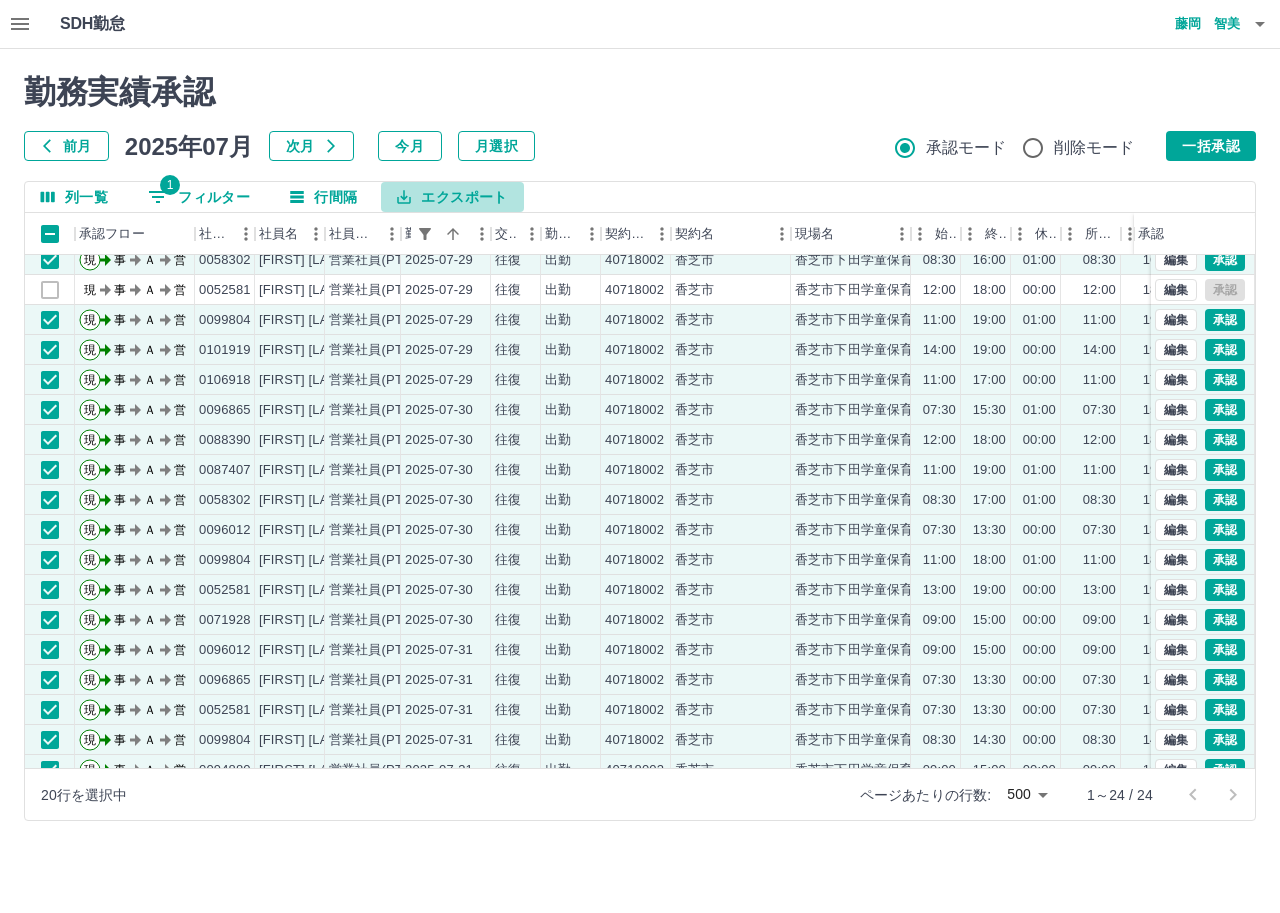 drag, startPoint x: 469, startPoint y: 199, endPoint x: 458, endPoint y: 201, distance: 11.18034 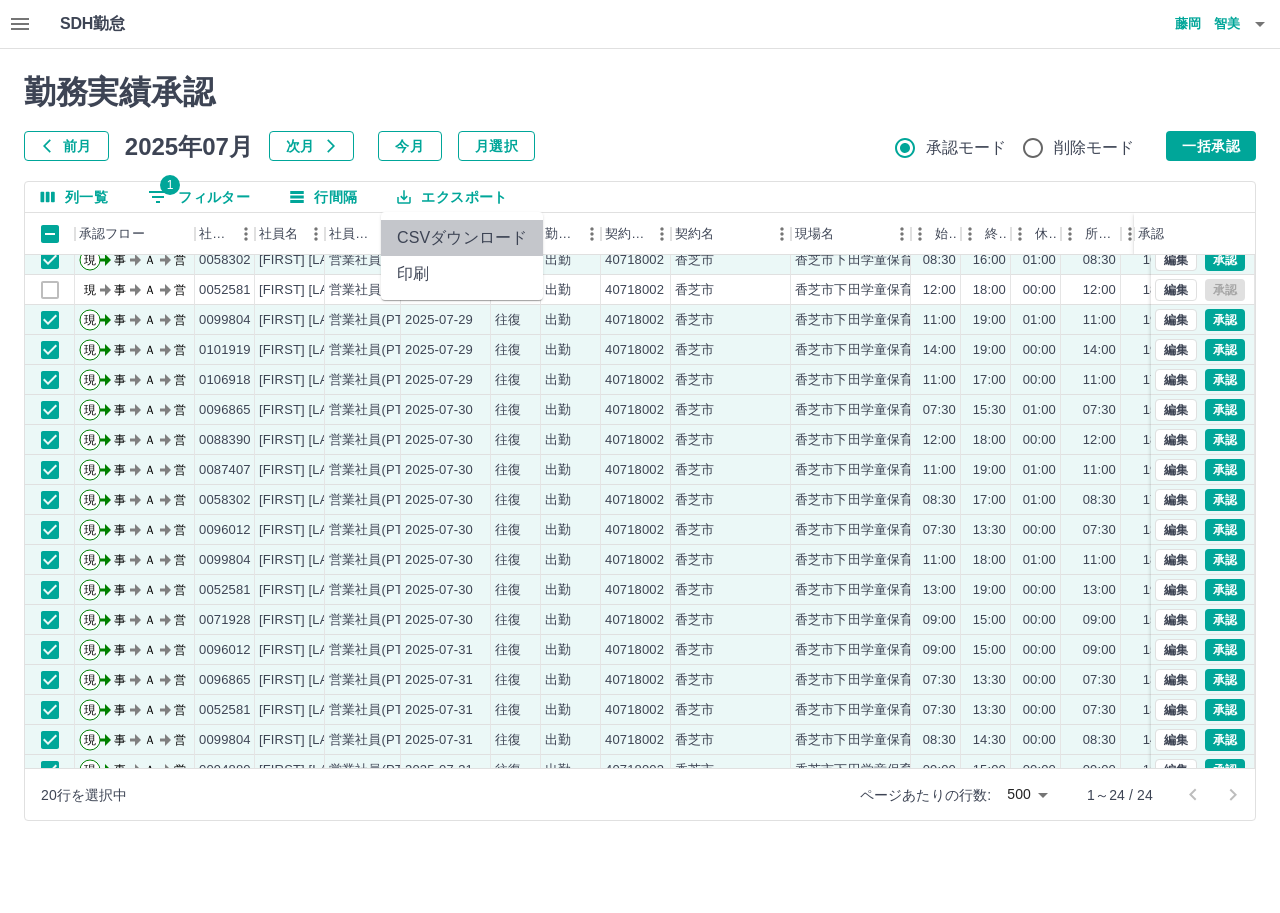 click on "CSVダウンロード" at bounding box center [462, 238] 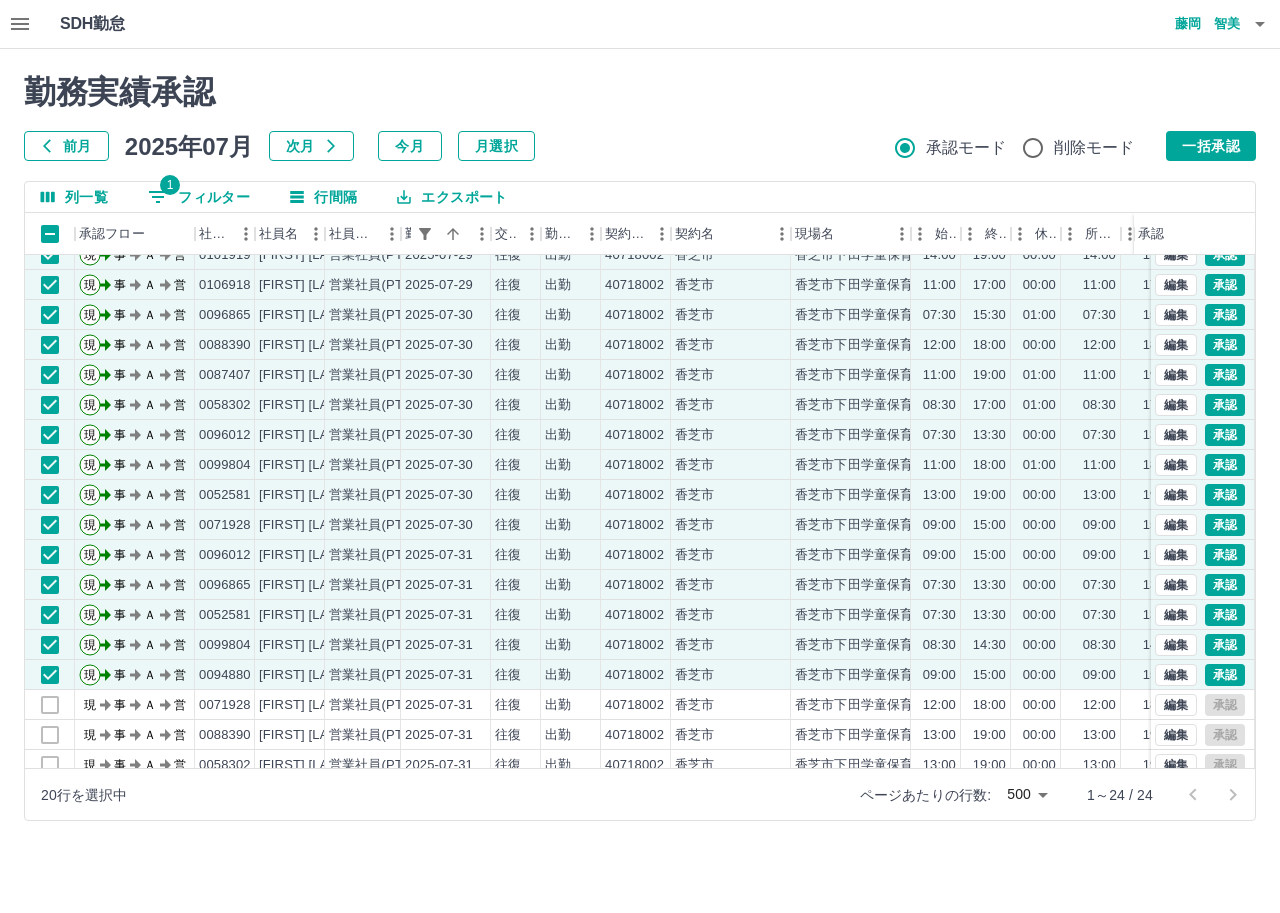 scroll, scrollTop: 200, scrollLeft: 0, axis: vertical 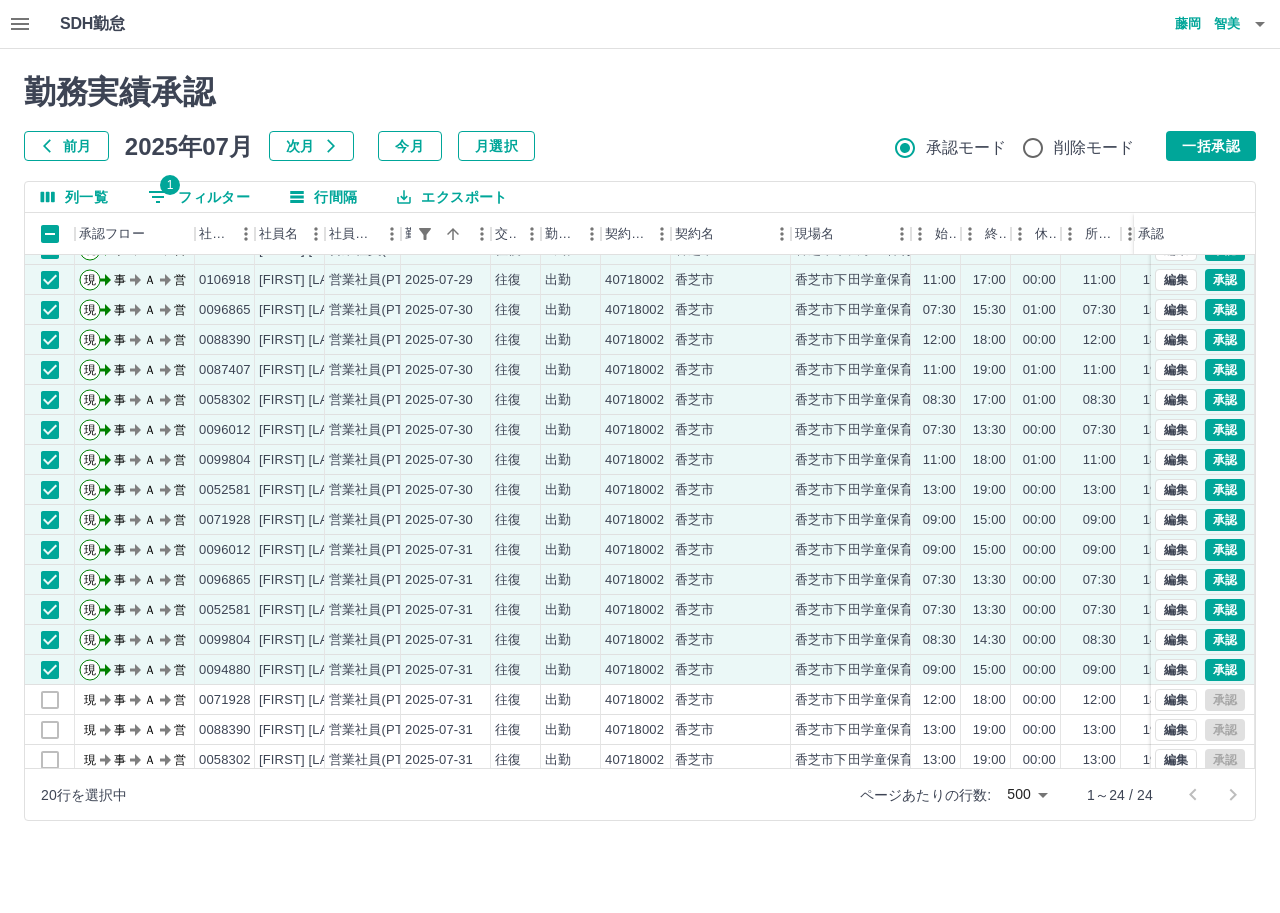 click on "SDH勤怠 藤岡　智美 勤務実績承認 前月 2025年07月 次月 今月 月選択 承認モード 削除モード 一括承認 列一覧 1 フィルター 行間隔 エクスポート 承認フロー 社員番号 社員名 社員区分 勤務日 交通費 勤務区分 契約コード 契約名 現場名 始業 終業 休憩 所定開始 所定終業 所定休憩 拘束 勤務 遅刻等 承認 現 事 Ａ 営 0052581 中川　裕子 営業社員(PT契約) 2025-07-29 往復 出勤 40718002 香芝市 香芝市下田学童保育所 12:00 18:00 00:00 12:00 18:00 00:00 06:00 06:00 00:00 現 事 Ａ 営 0099804 木村　瞳 営業社員(PT契約) 2025-07-29 往復 出勤 40718002 香芝市 香芝市下田学童保育所 11:00 19:00 01:00 11:00 19:00 01:00 08:00 07:00 00:00 現 事 Ａ 営 0101919 野地　七瑞 営業社員(PT契約) 2025-07-29 往復 出勤 40718002 香芝市 香芝市下田学童保育所 14:00 19:00 00:00 14:00 19:00 00:00 05:00 05:00 00:00 現 事 Ａ 営 0106918 山下　阿津子 11:00" at bounding box center (640, 422) 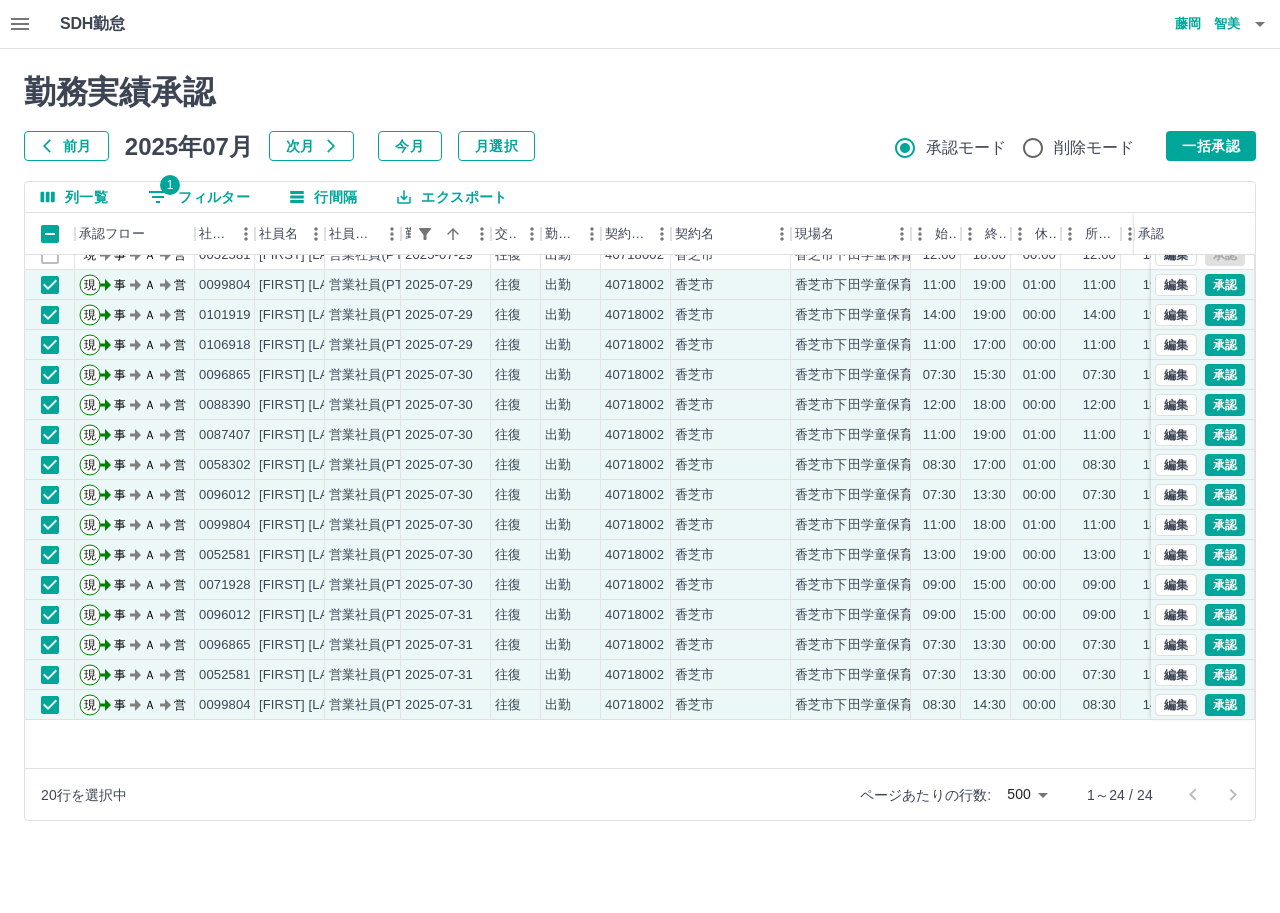 scroll, scrollTop: 224, scrollLeft: 0, axis: vertical 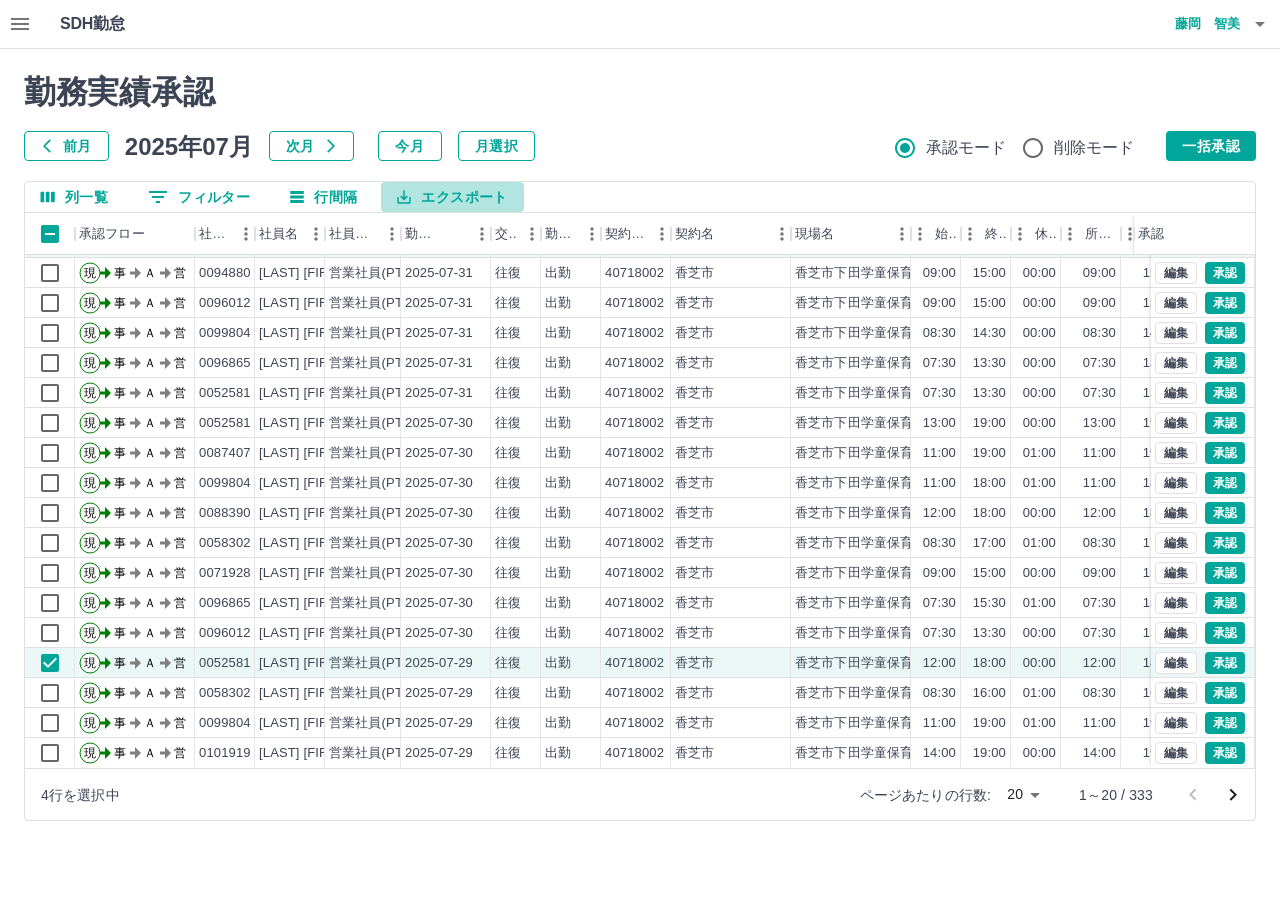 click 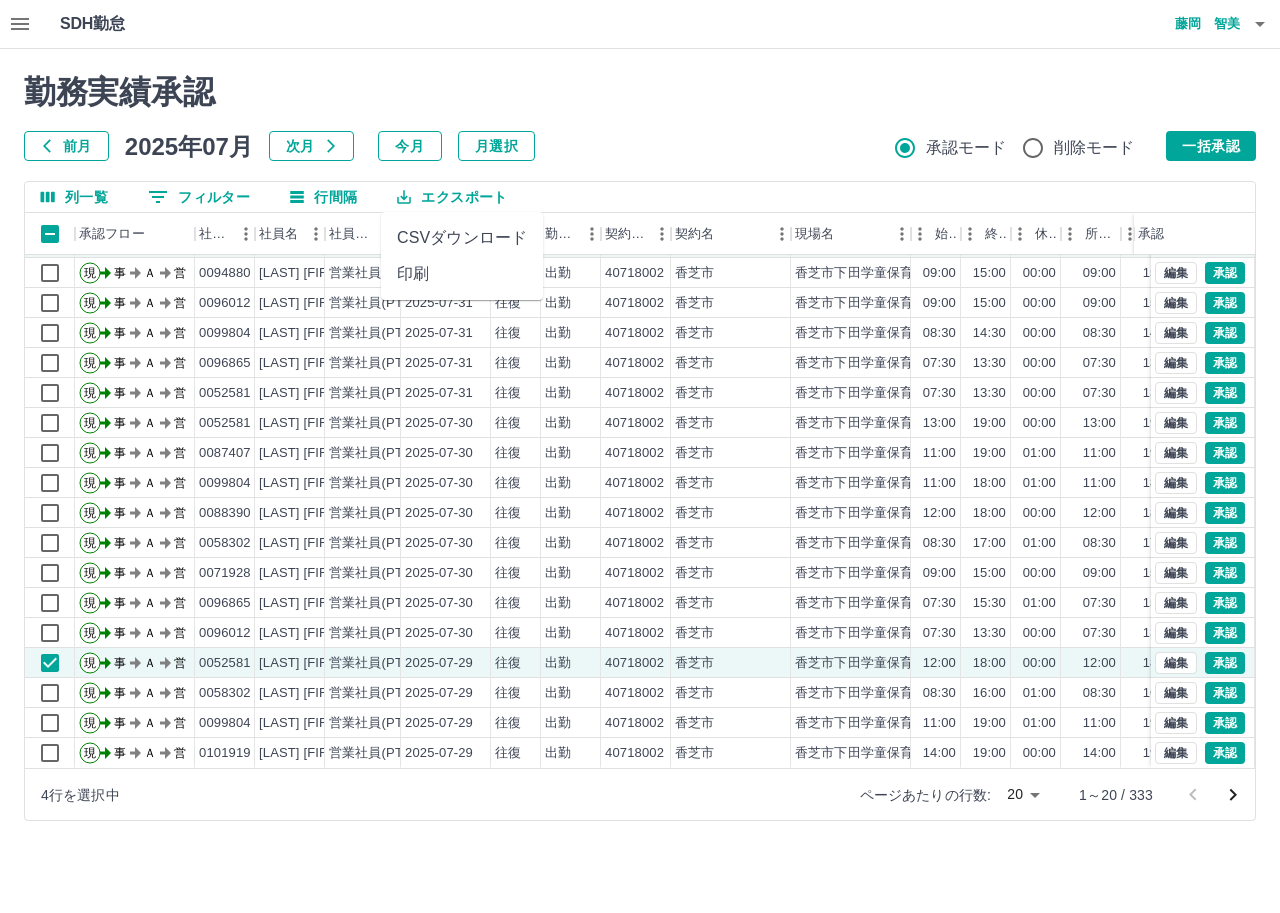 click on "CSVダウンロード" at bounding box center [462, 238] 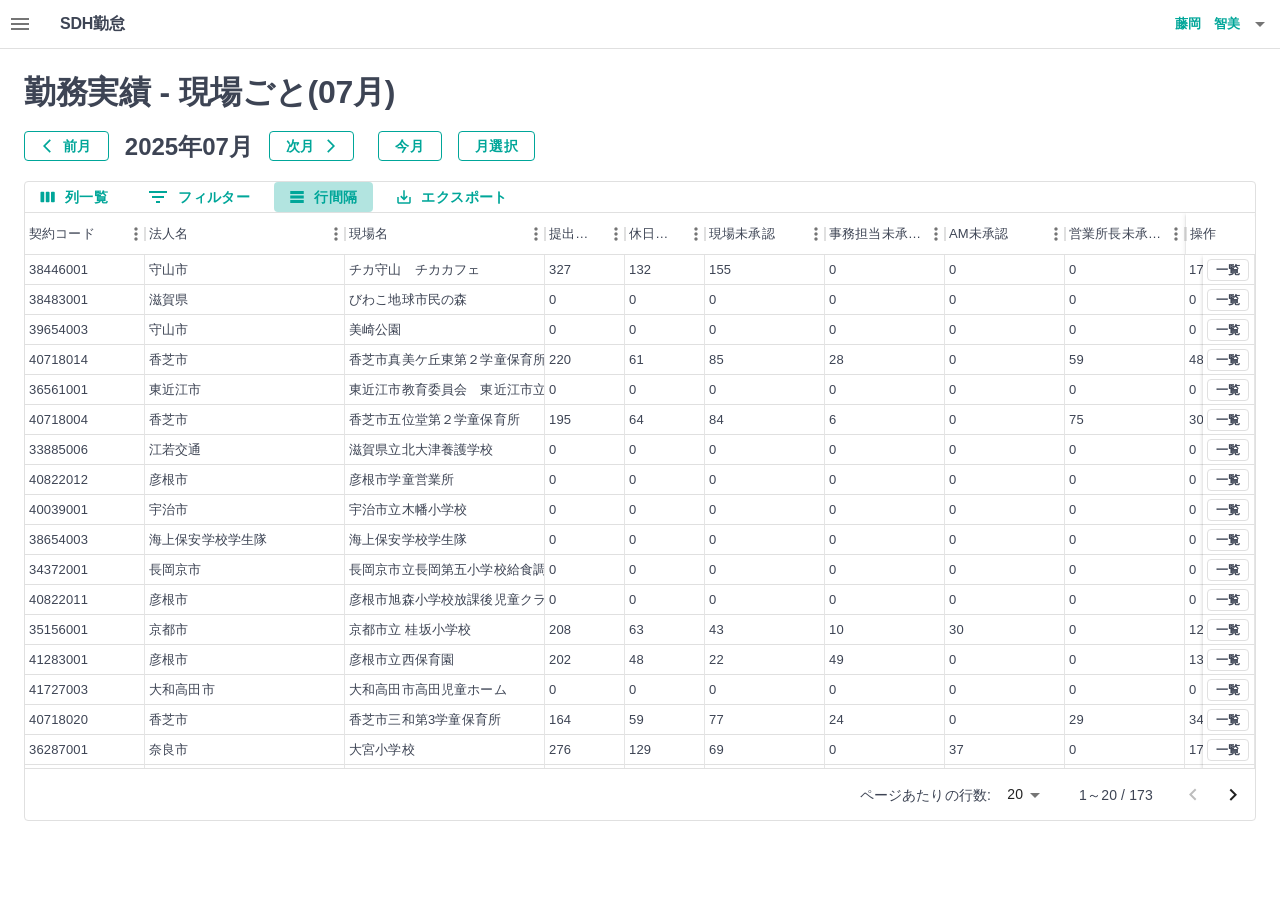 click on "行間隔" at bounding box center (323, 197) 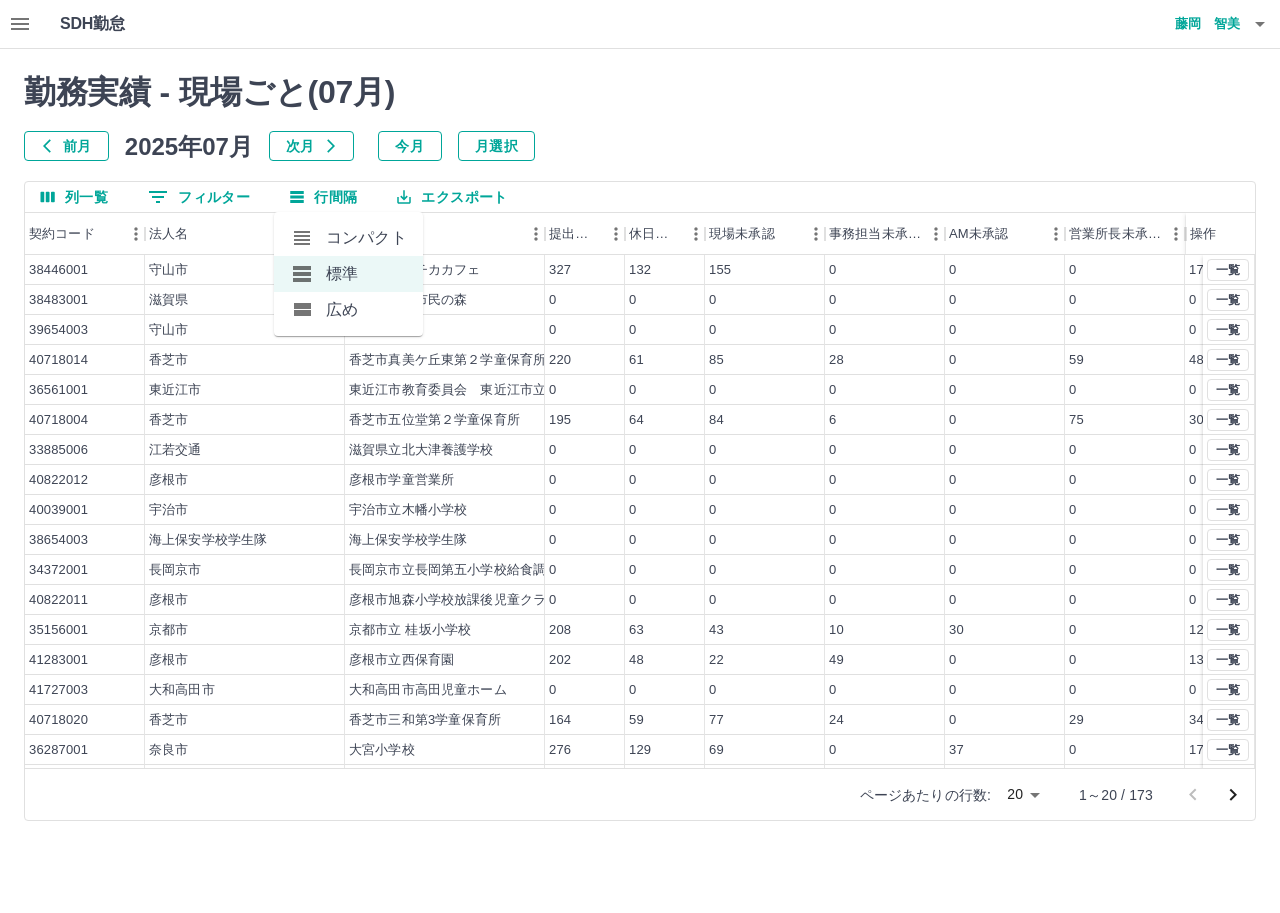 click on "0 フィルター" at bounding box center [199, 197] 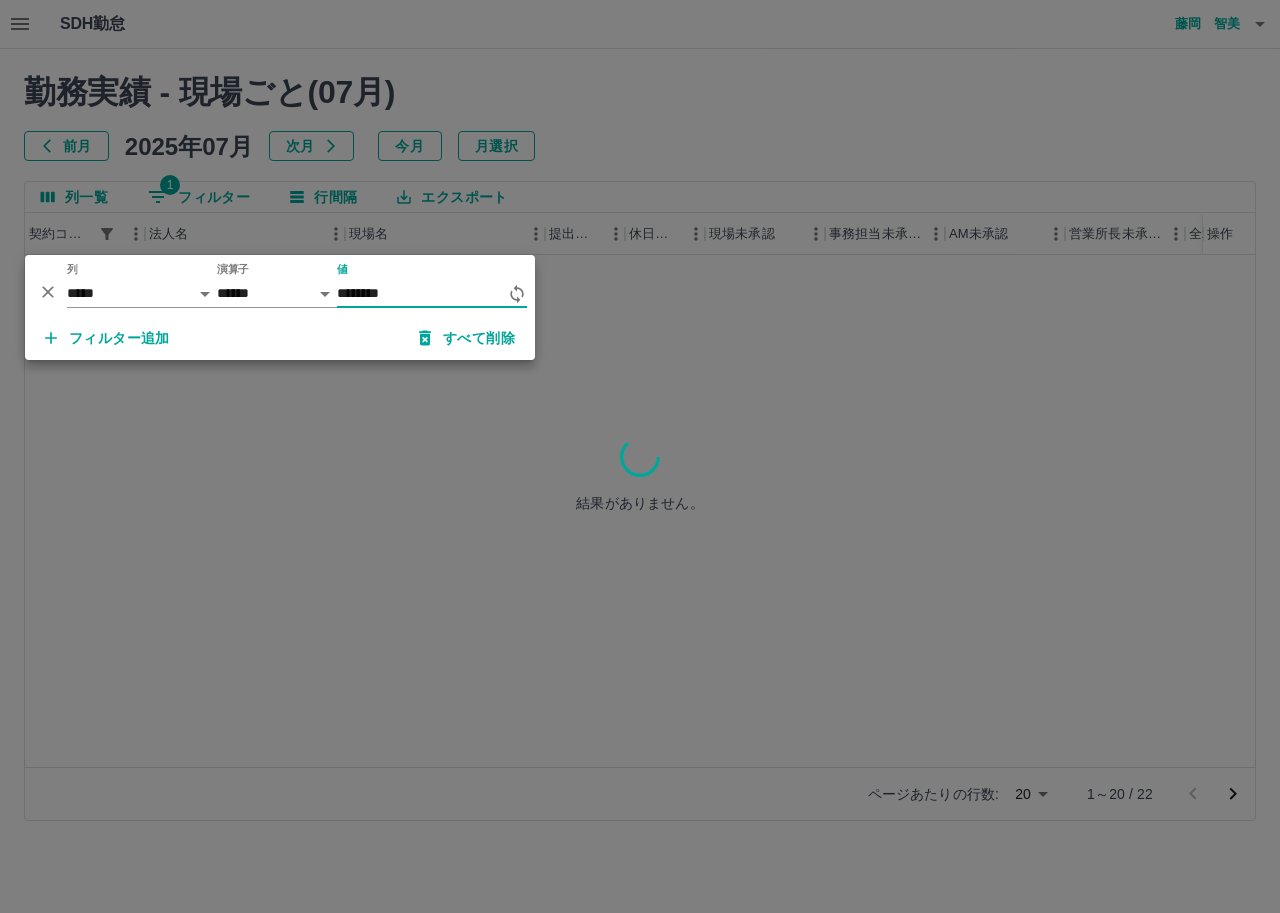 type on "********" 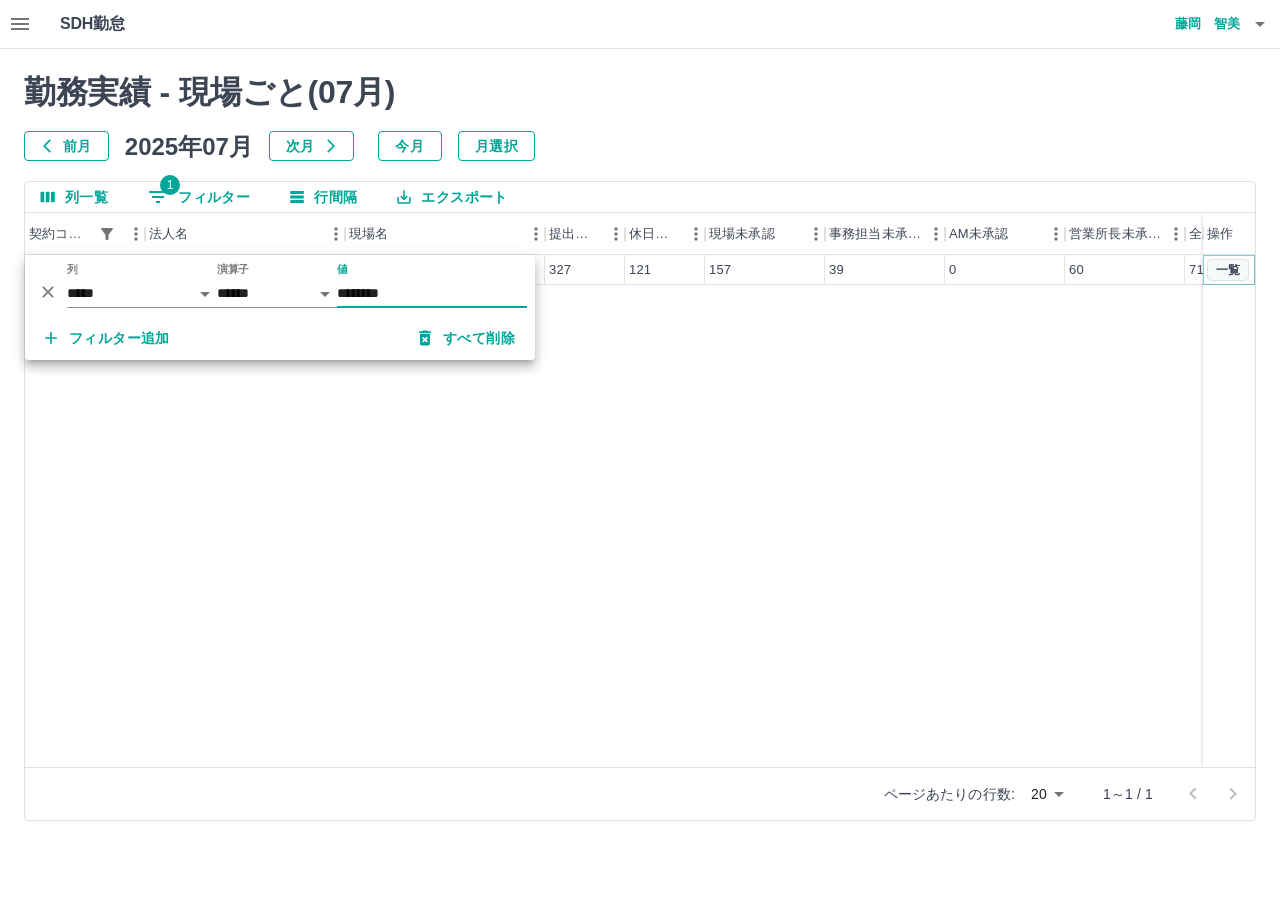 click on "一覧" at bounding box center (1228, 270) 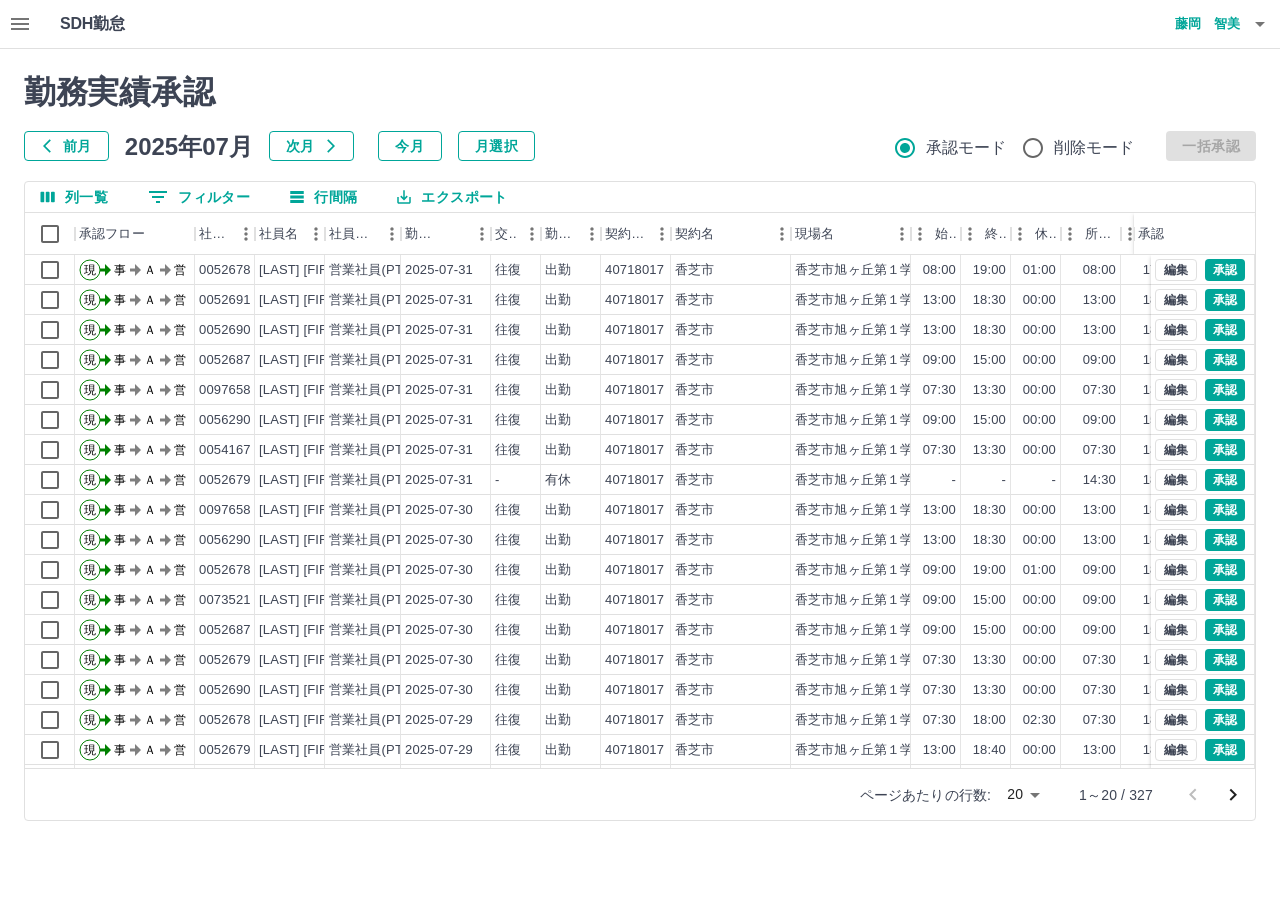 click on "SDH勤怠 [LAST] [FIRST] 勤務実績承認 前月 2025年07月 次月 今月 月選択 承認モード 削除モード 一括承認 列一覧 0 フィルター 行間隔 エクスポート 承認フロー 社員番号 社員名 社員区分 勤務日 交通費 勤務区分 契約コード 契約名 現場名 始業 終業 休憩 所定開始 所定終業 所定休憩 拘束 勤務 遅刻等 承認 現 事 Ａ 営 0052678 [LAST] [FIRST] 営業社員(PT契約) 2025-07-31 往復 出勤 40718017 [CITY] [CITY][STREET_NAME] 08:00 19:00 01:00 08:00 17:00 01:00 11:00 10:00 00:00 現 事 Ａ 営 0052691 [LAST] [FIRST] 営業社員(PT契約) 2025-07-31 往復 出勤 40718017 [CITY] [CITY][STREET_NAME] 13:00 18:30 00:00 13:00 18:30 00:00 05:30 05:30 00:00 現 事 Ａ 営 0052690 [LAST] [FIRST] 営業社員(PT契約) 2025-07-31 往復 出勤 40718017 [CITY] [CITY][STREET_NAME] 13:00 18:30 00:00 13:00 18:30 00:00 05:30 05:30 00:00 現 事 Ａ 営" at bounding box center (640, 422) 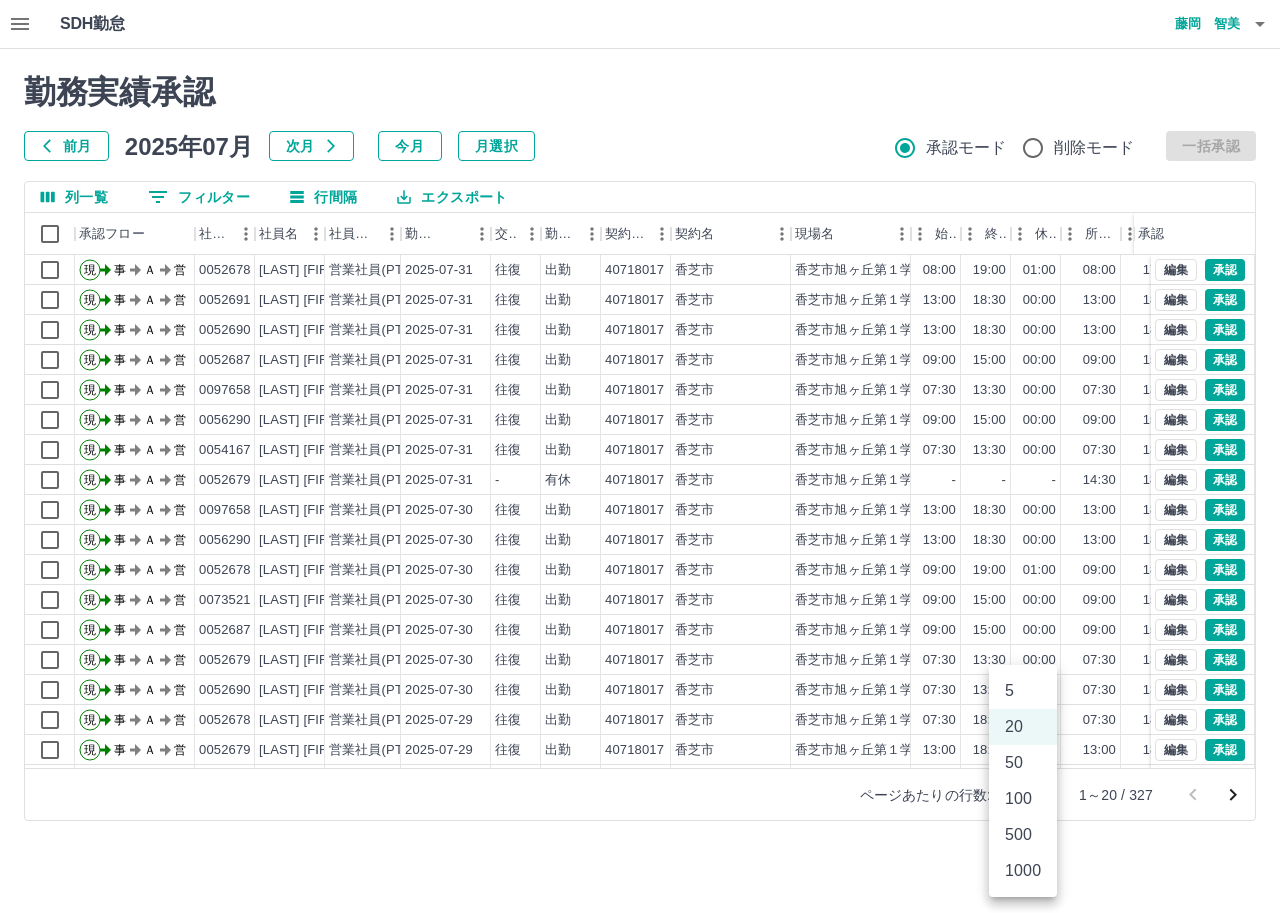 click on "100" at bounding box center (1023, 799) 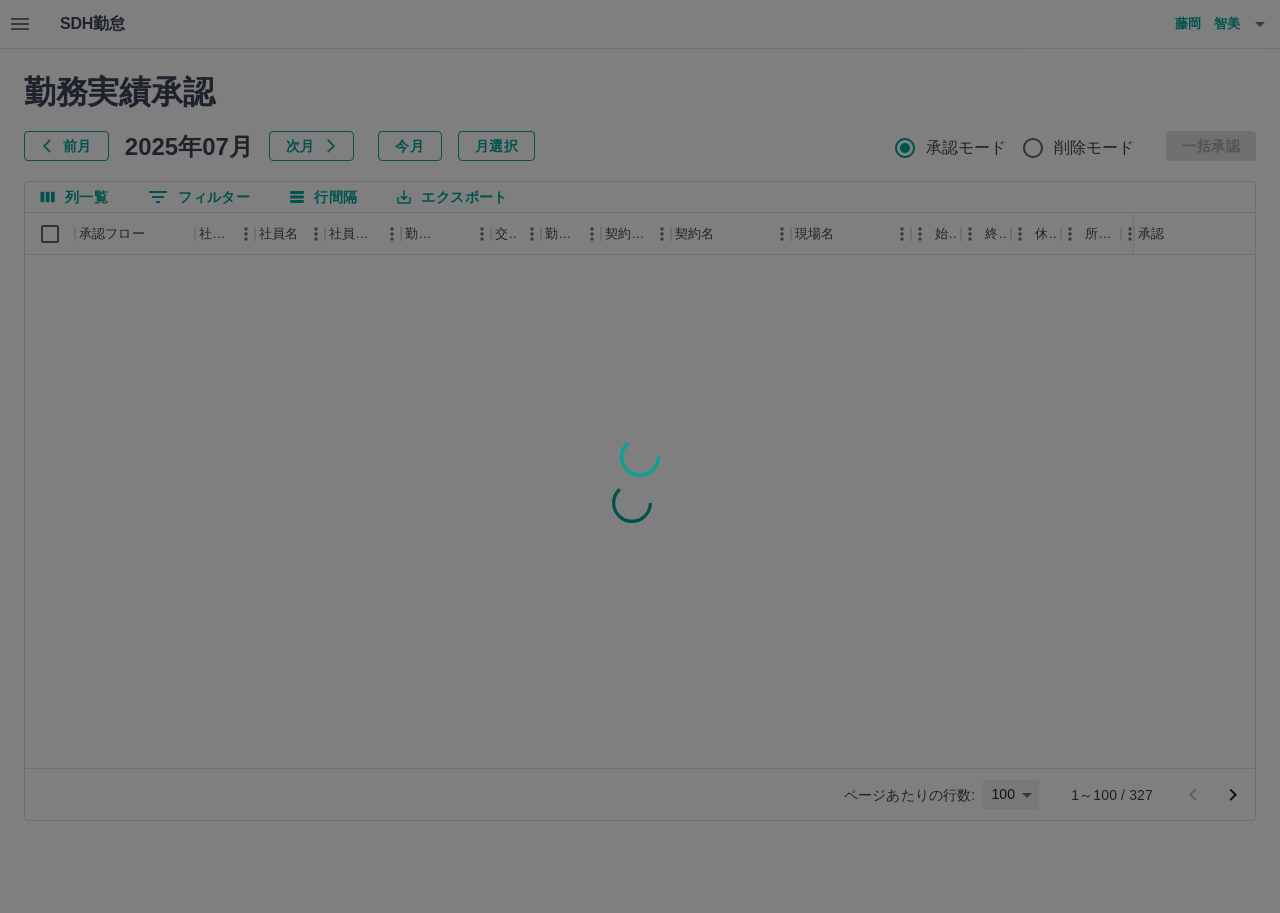 type on "***" 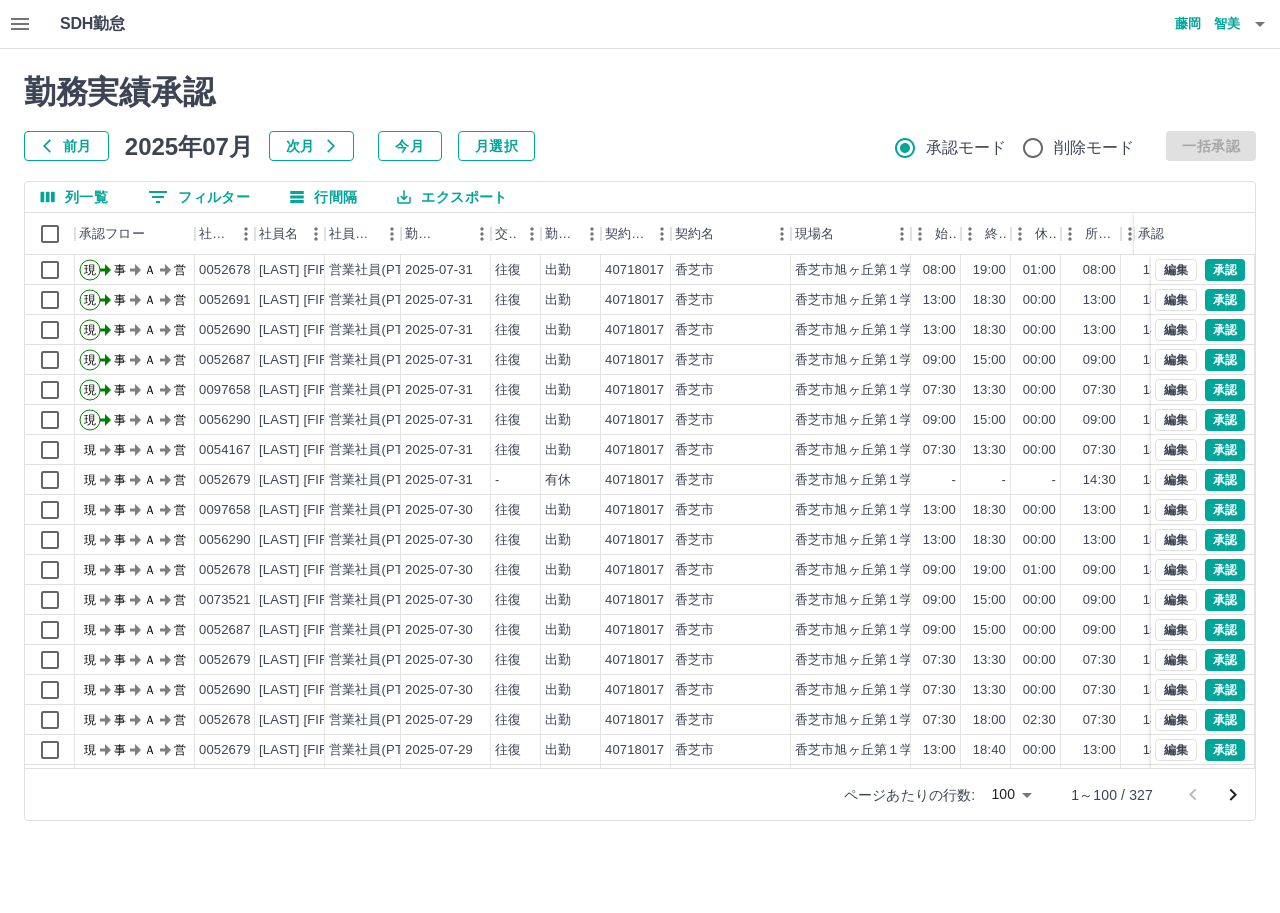 click on "勤務実績承認 前月 2025年07月 次月 今月 月選択 承認モード 削除モード 一括承認 列一覧 0 フィルター 行間隔 エクスポート 承認フロー 社員番号 社員名 社員区分 勤務日 交通費 勤務区分 契約コード 契約名 現場名 始業 終業 休憩 所定開始 所定終業 所定休憩 拘束 勤務 遅刻等 承認 現 事 Ａ 営 0052678 [LAST] [FIRST] 営業社員(PT契約) 2025-07-31 往復 出勤 40718017 [CITY] [CITY][STREET_NAME] 08:00 19:00 01:00 08:00 17:00 01:00 11:00 10:00 00:00 現 事 Ａ 営 0052691 [LAST] [FIRST] 営業社員(PT契約) 2025-07-31 往復 出勤 40718017 [CITY] [CITY][STREET_NAME] 13:00 18:30 00:00 13:00 18:30 00:00 05:30 05:30 00:00 現 事 Ａ 営 0052690 [LAST] [FIRST] 営業社員(PT契約) 2025-07-31 往復 出勤 40718017 [CITY] [CITY][STREET_NAME] 13:00 18:30 00:00 13:00 18:30 00:00 05:30 05:30 00:00 現 事 Ａ 営 0052687 [LAST] [FIRST] -" at bounding box center (640, 447) 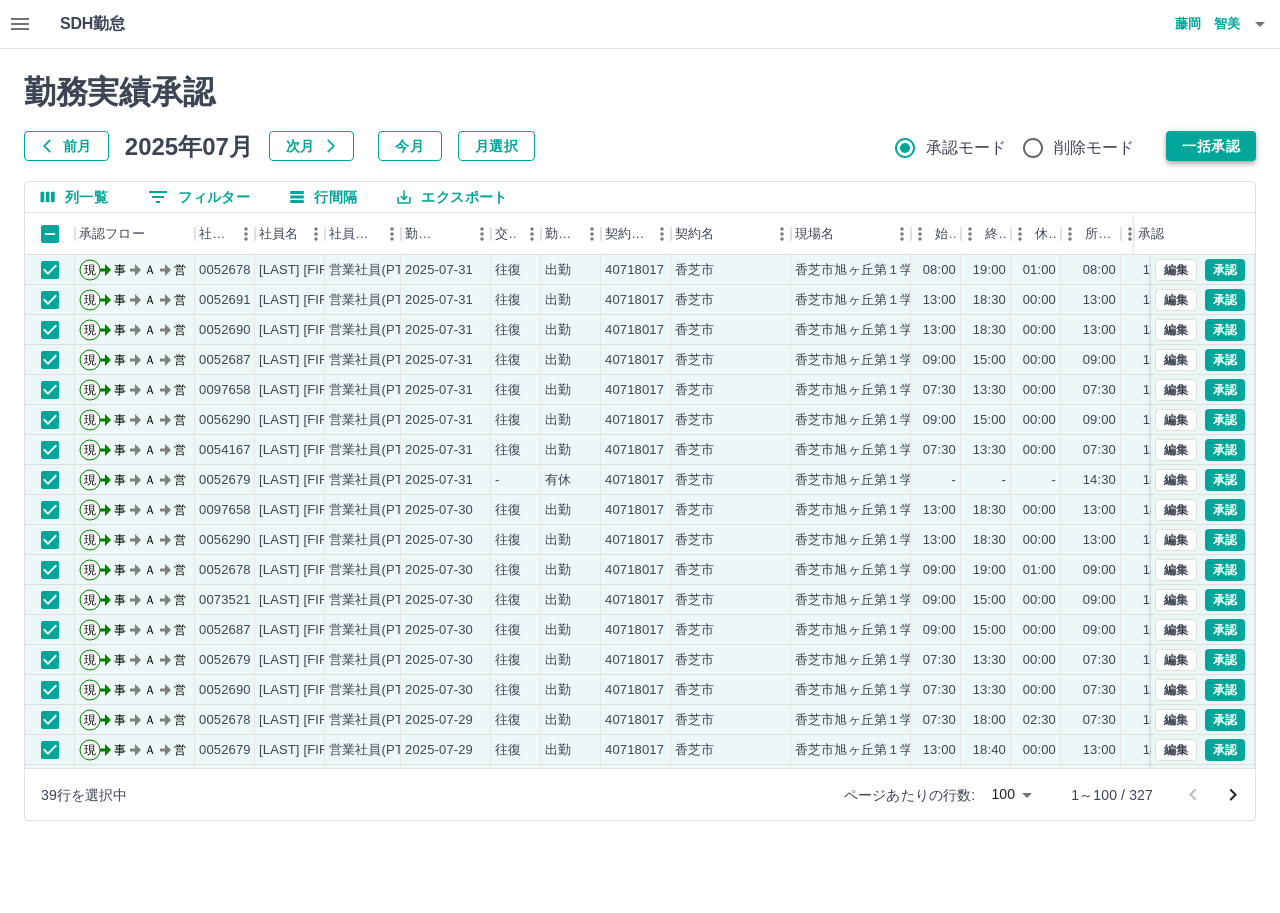 click on "一括承認" at bounding box center [1211, 146] 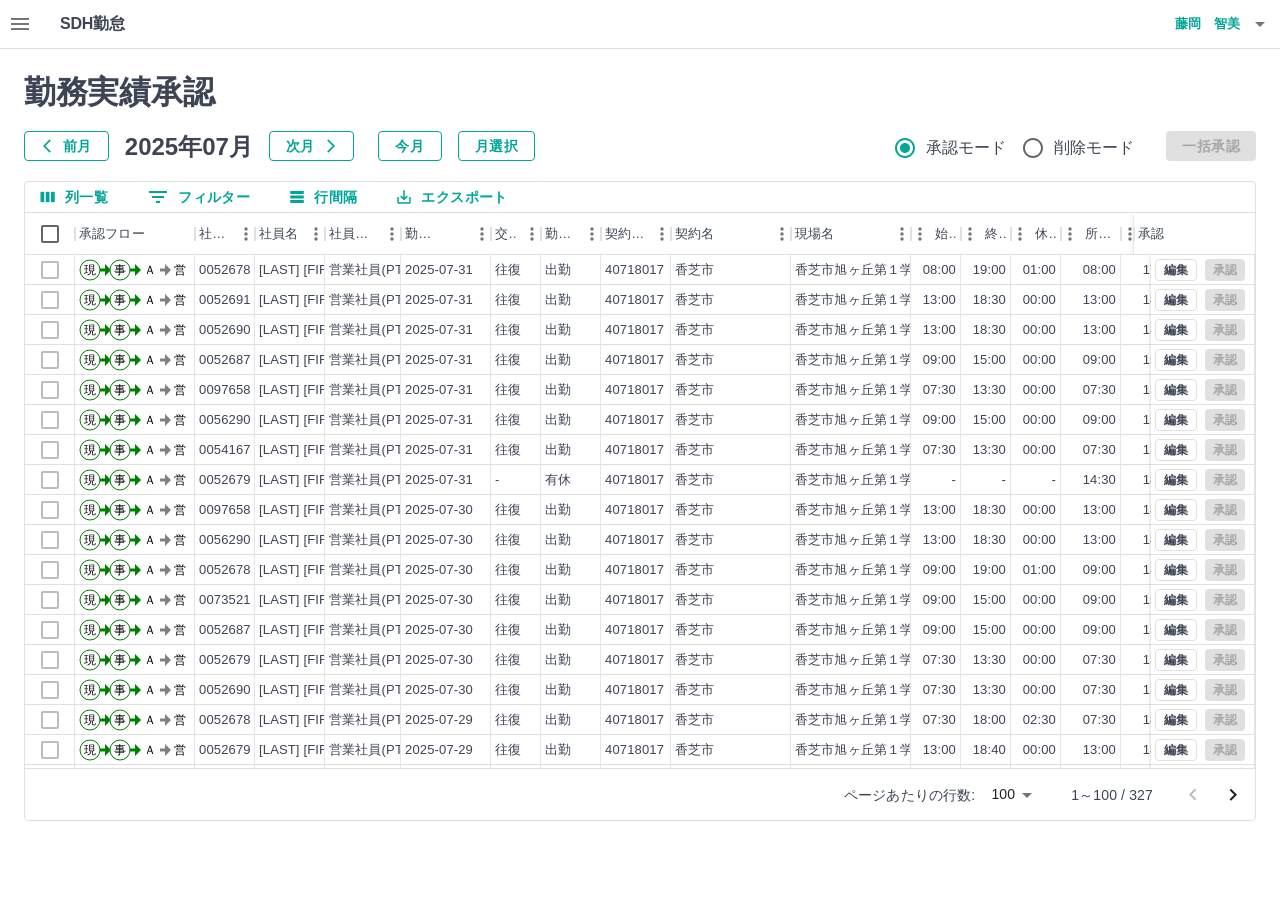 click on "0 フィルター" at bounding box center (199, 197) 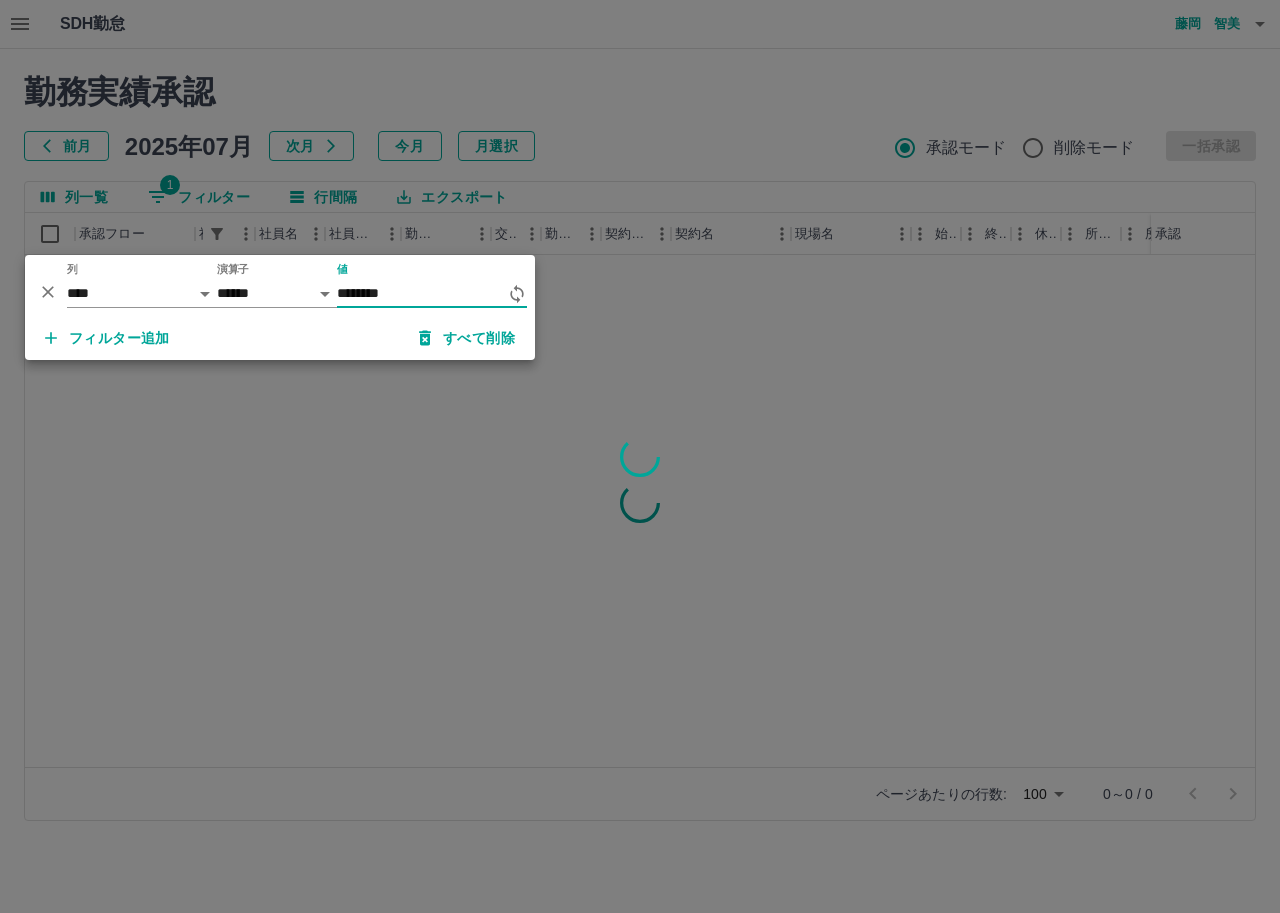 type on "********" 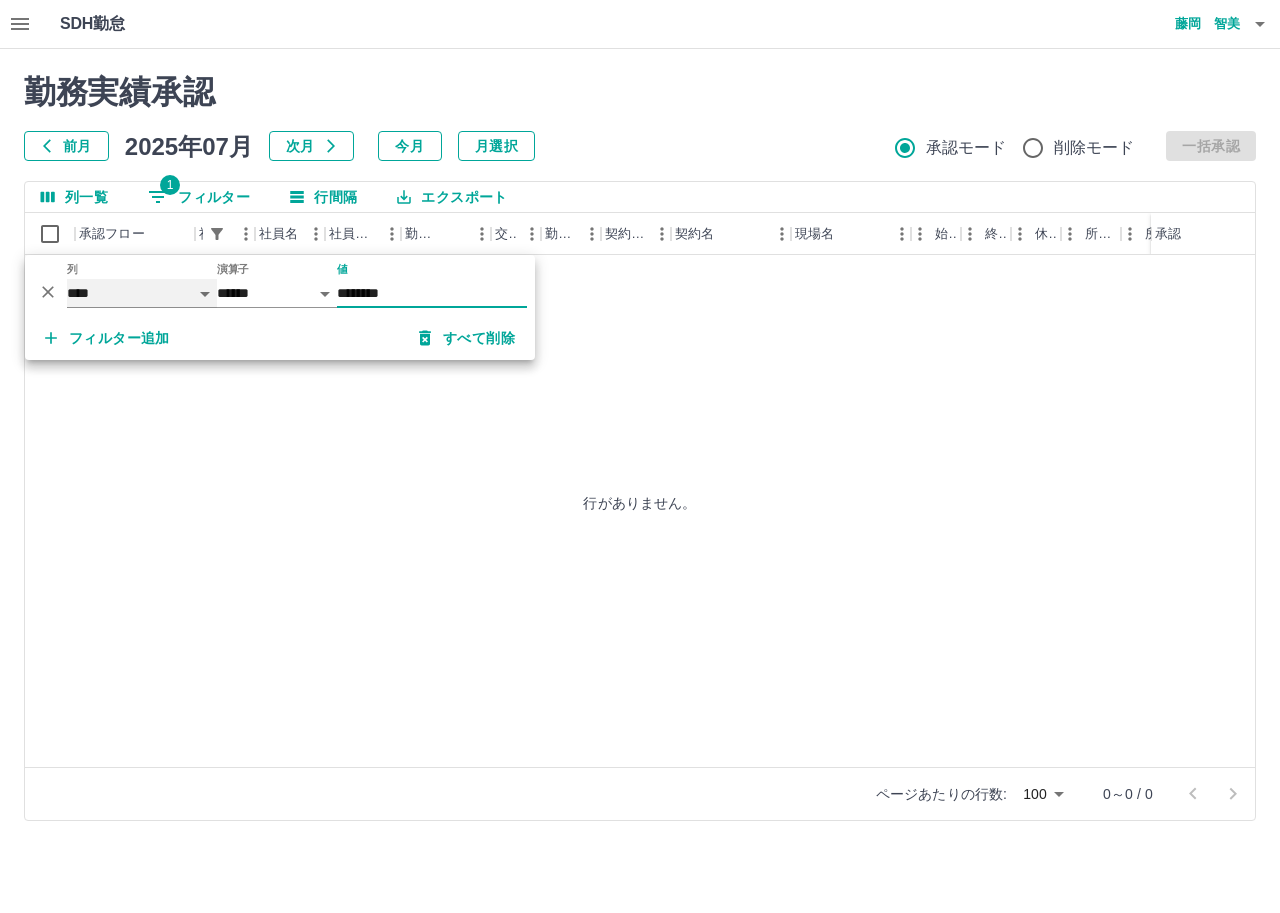 click on "**** *** **** *** *** **** ***** *** *** ** ** ** **** **** **** ** ** *** **** *****" at bounding box center (142, 293) 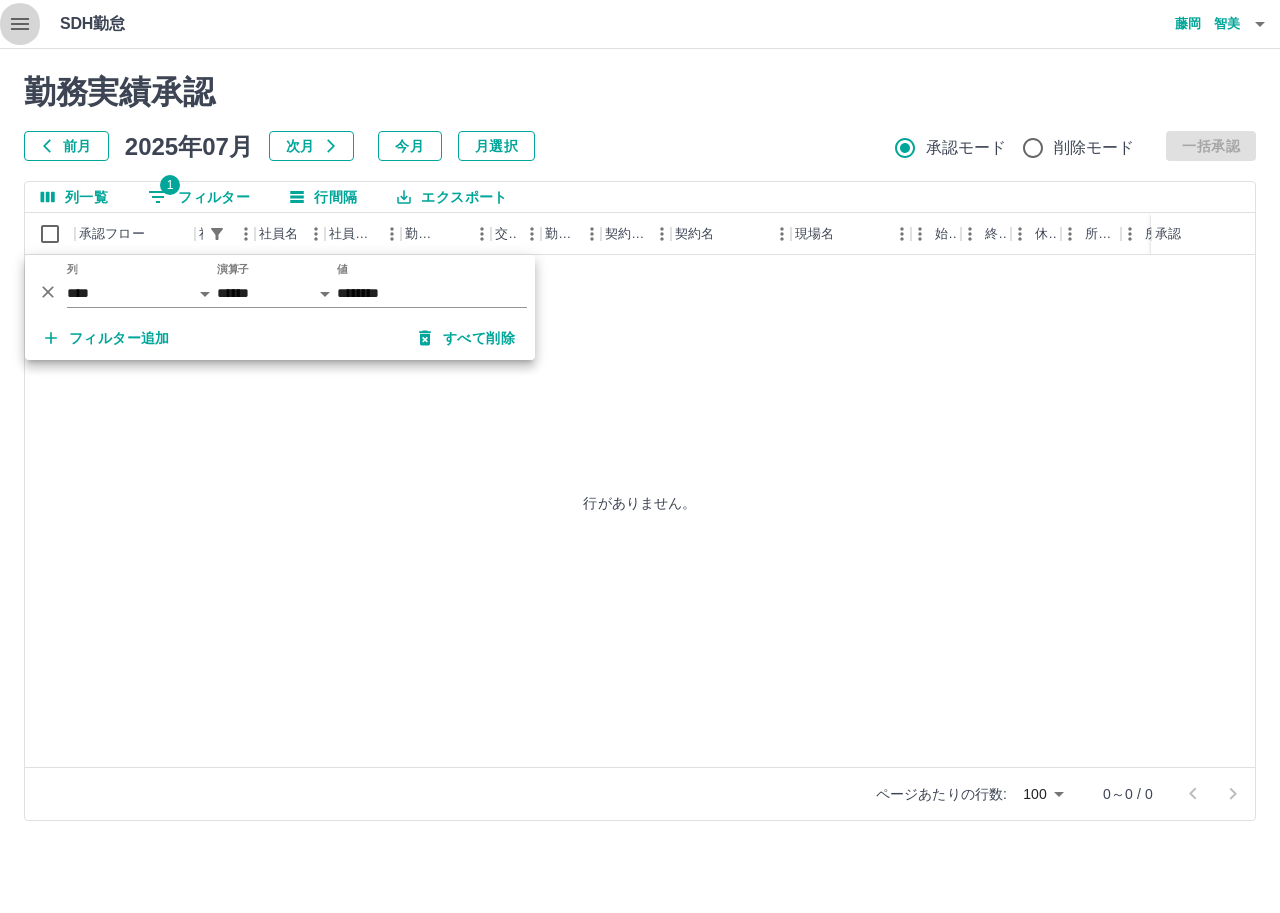 click 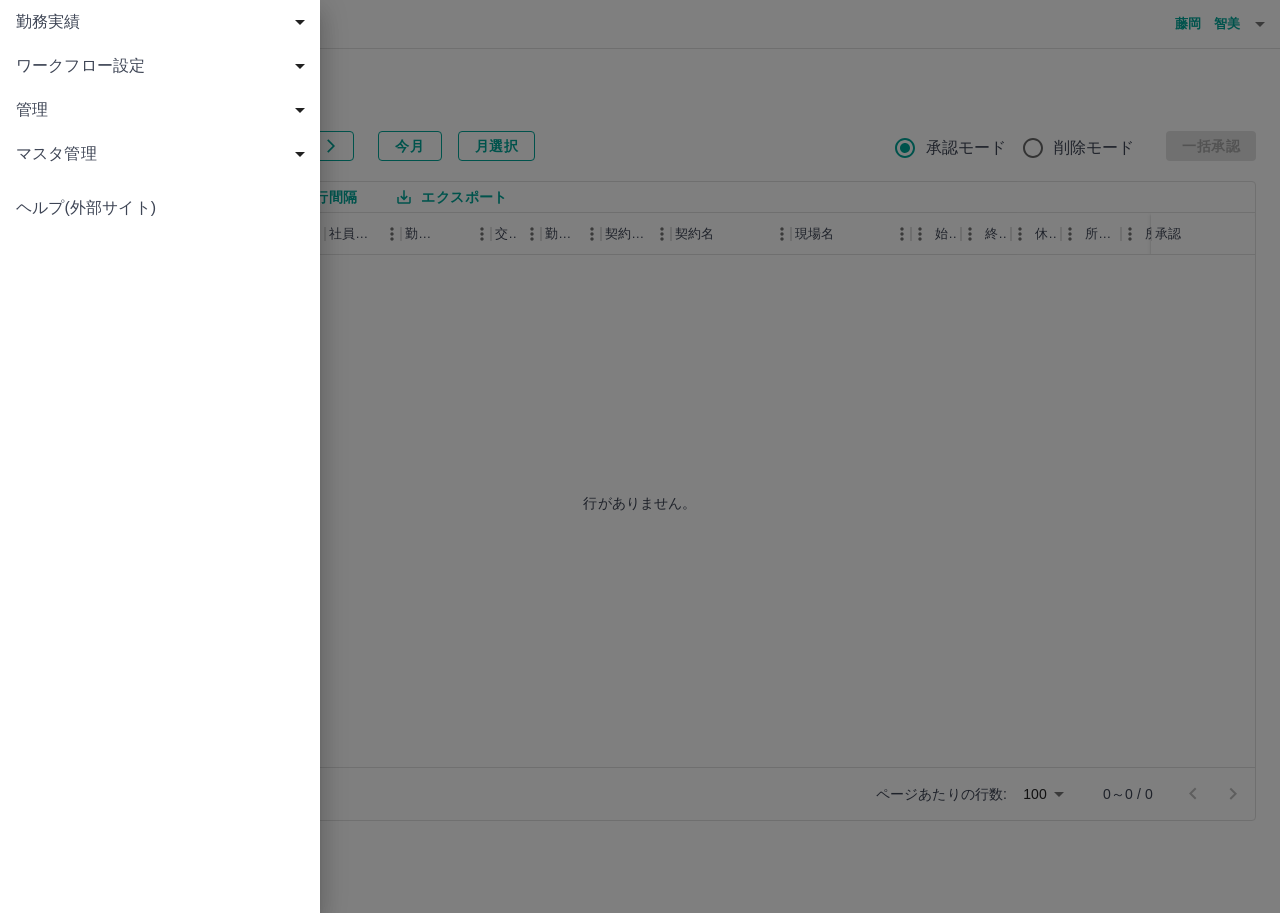 click on "勤務実績" at bounding box center (164, 22) 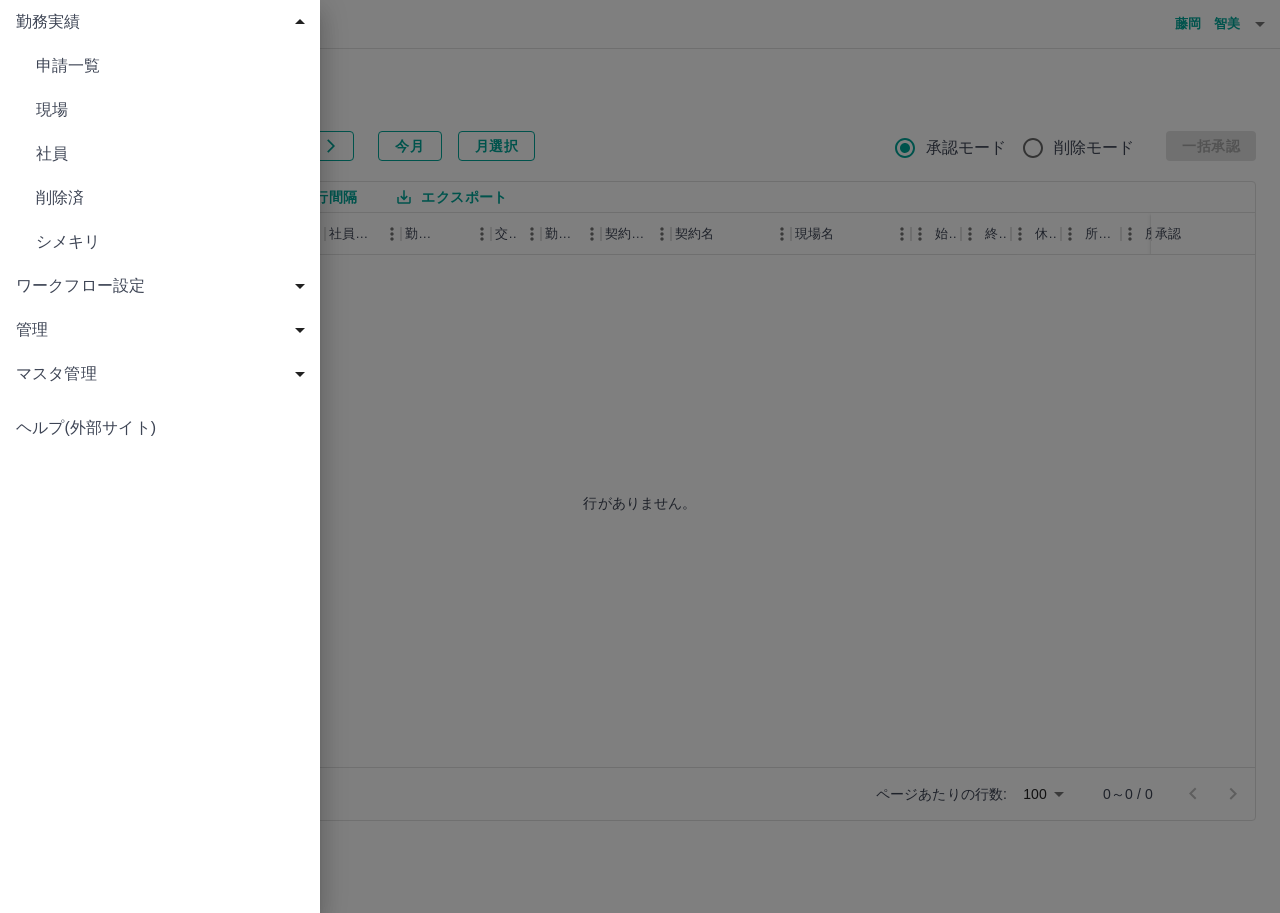 click on "現場" at bounding box center [170, 110] 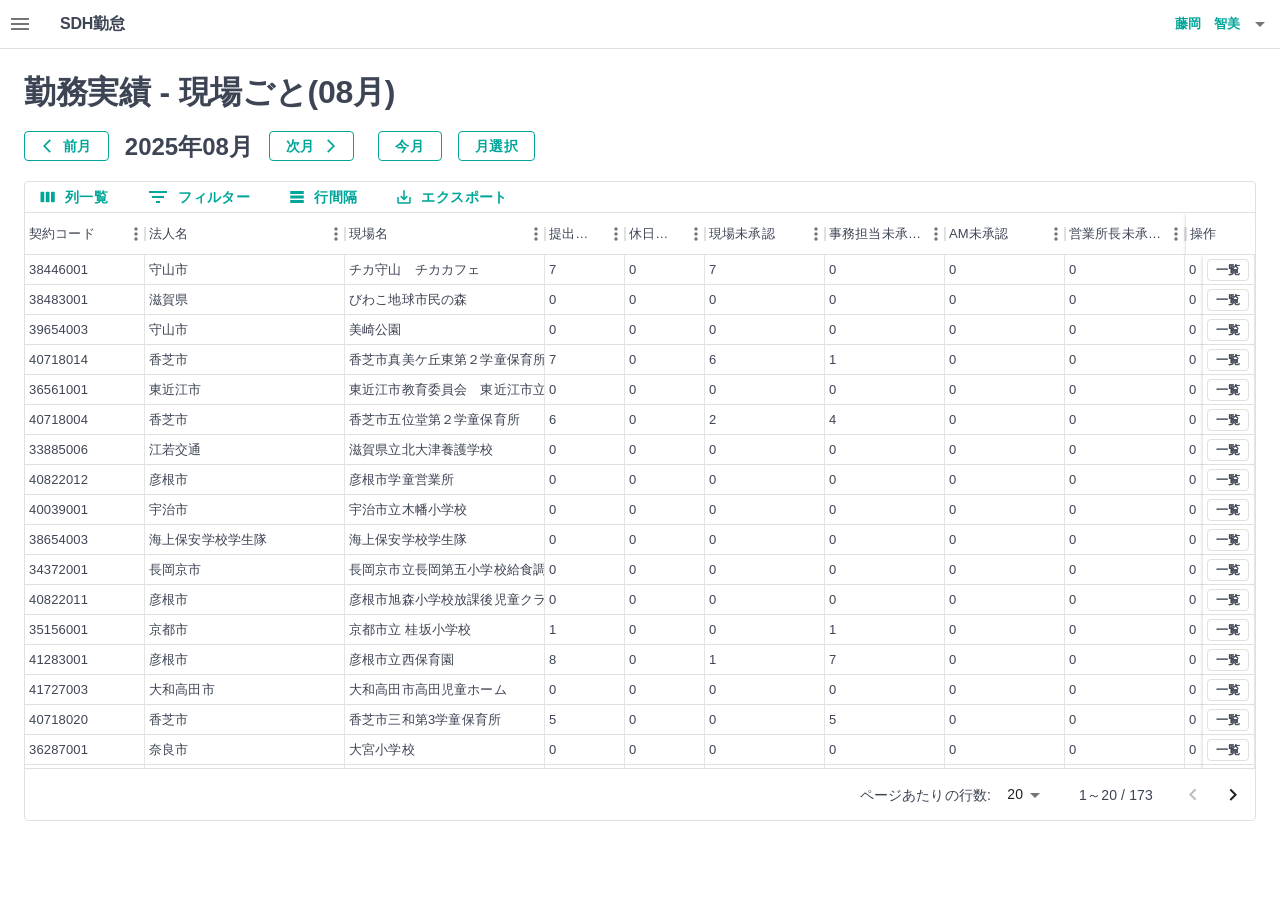click on "0 フィルター" at bounding box center [199, 197] 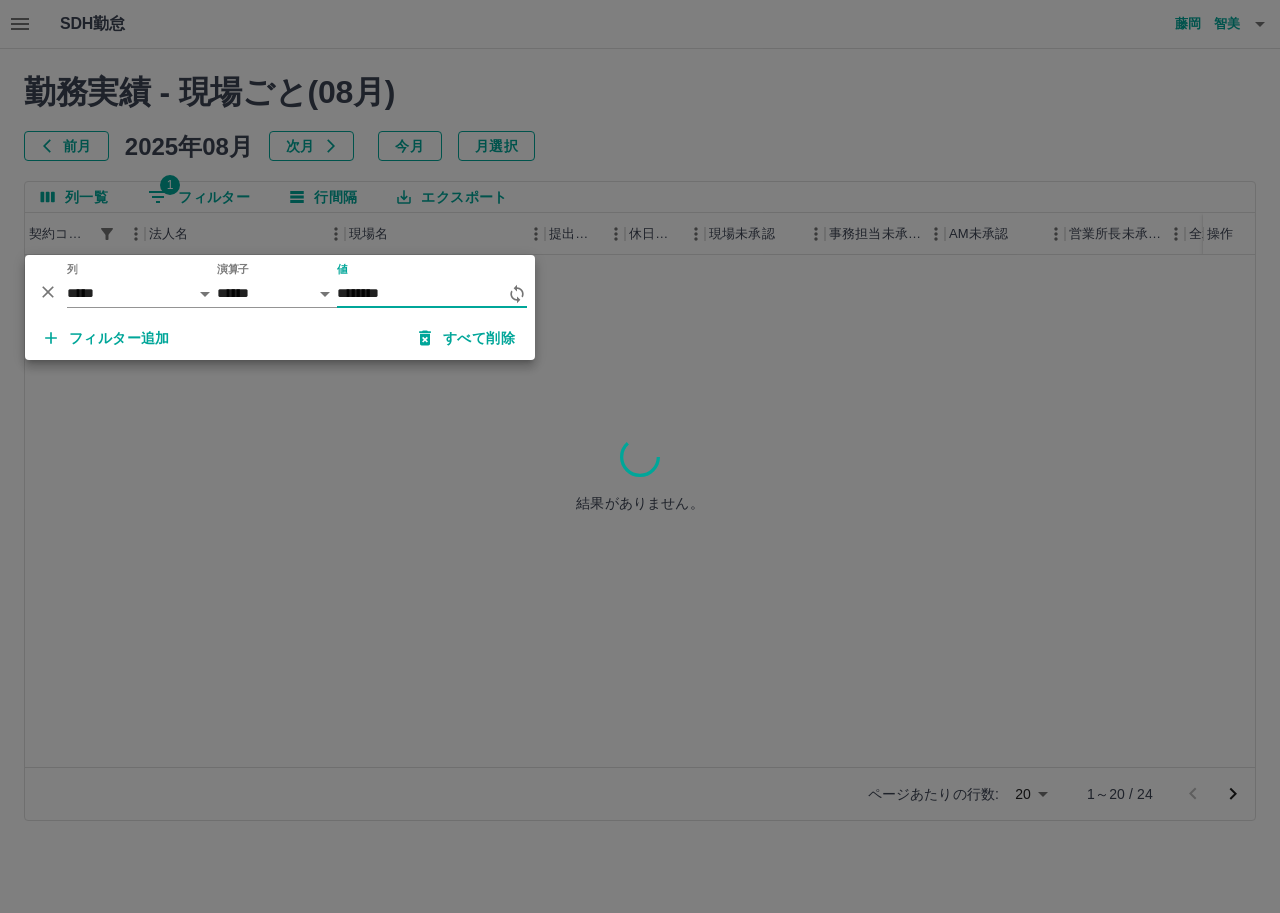 type on "********" 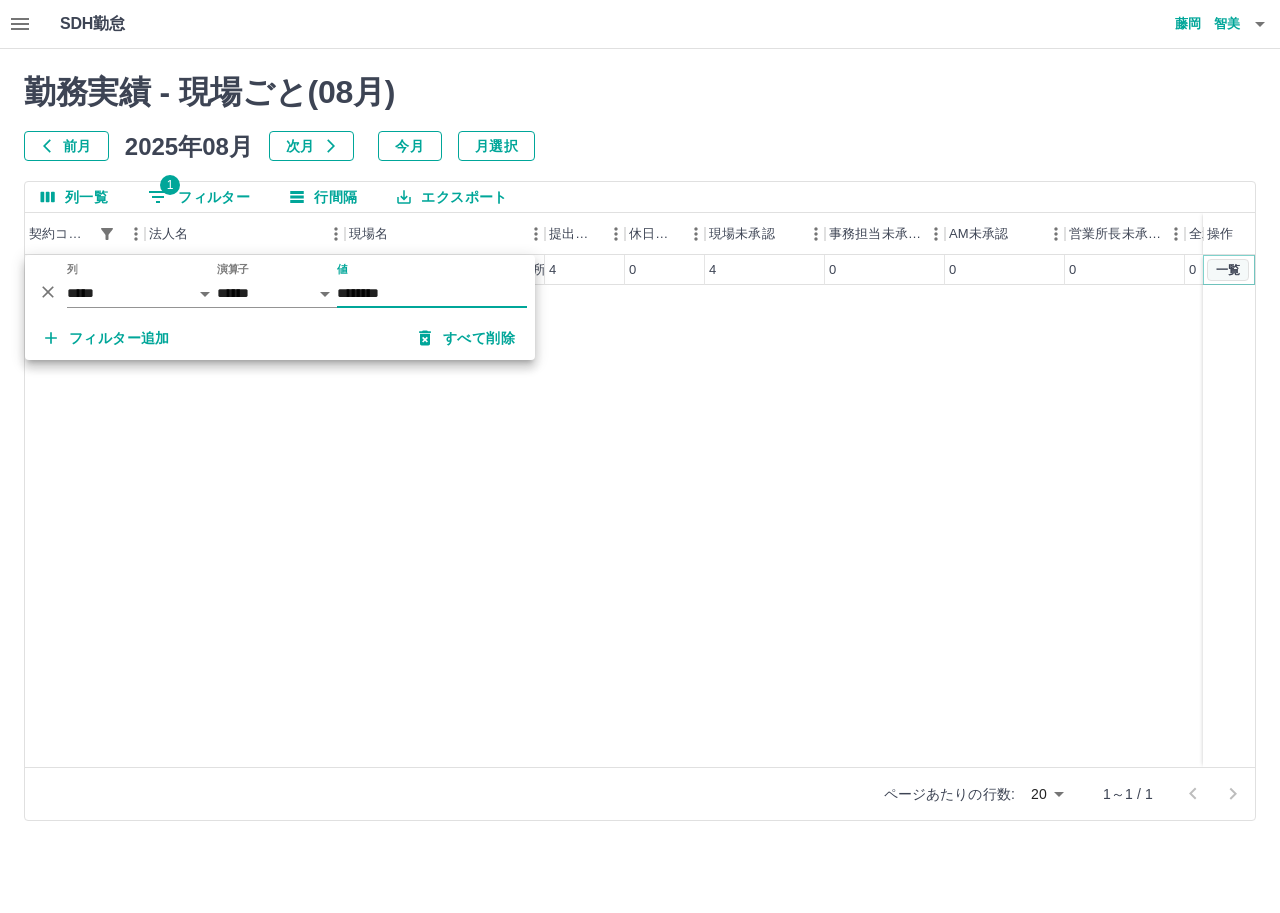 click on "一覧" at bounding box center [1228, 270] 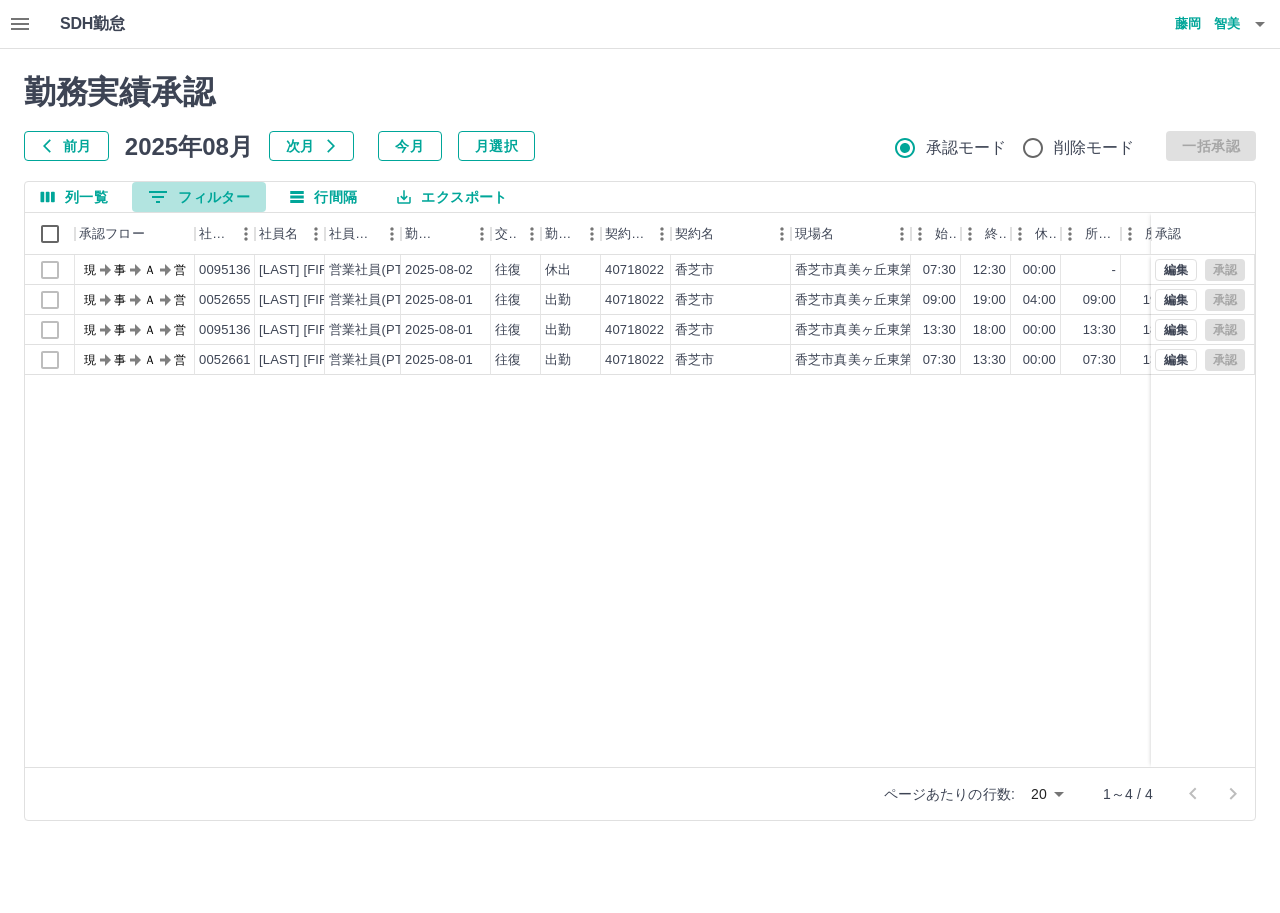 click 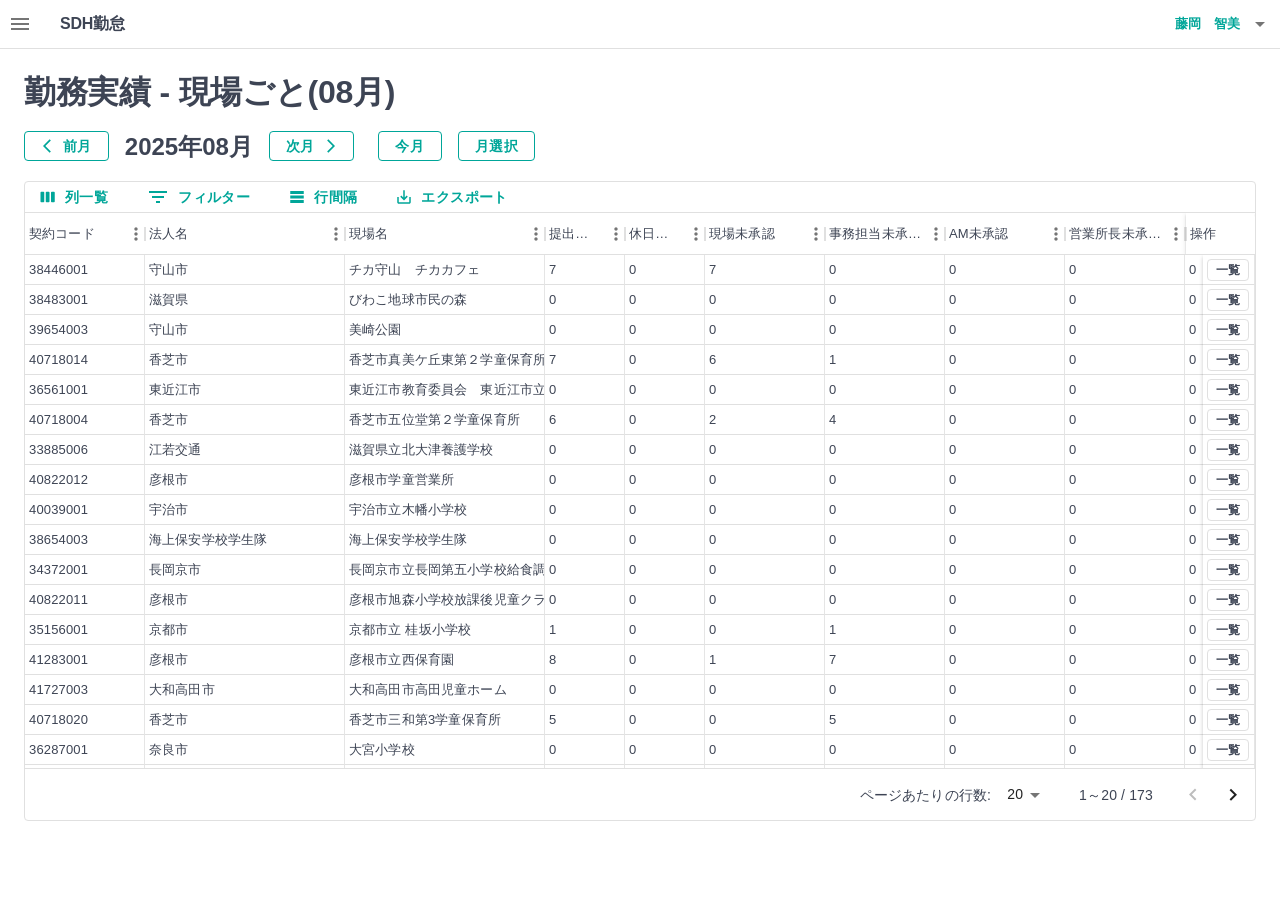 click 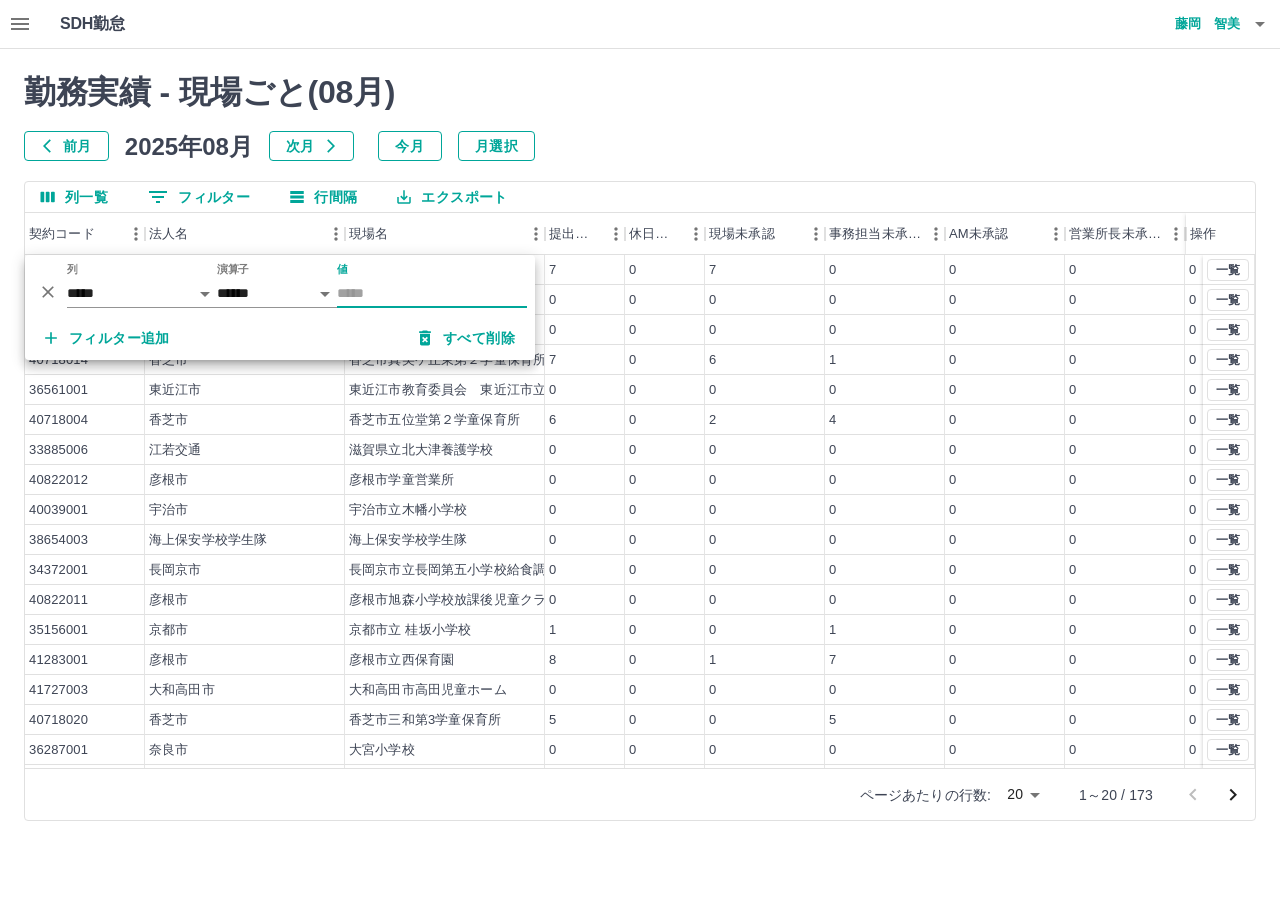 click on "前月" at bounding box center [66, 146] 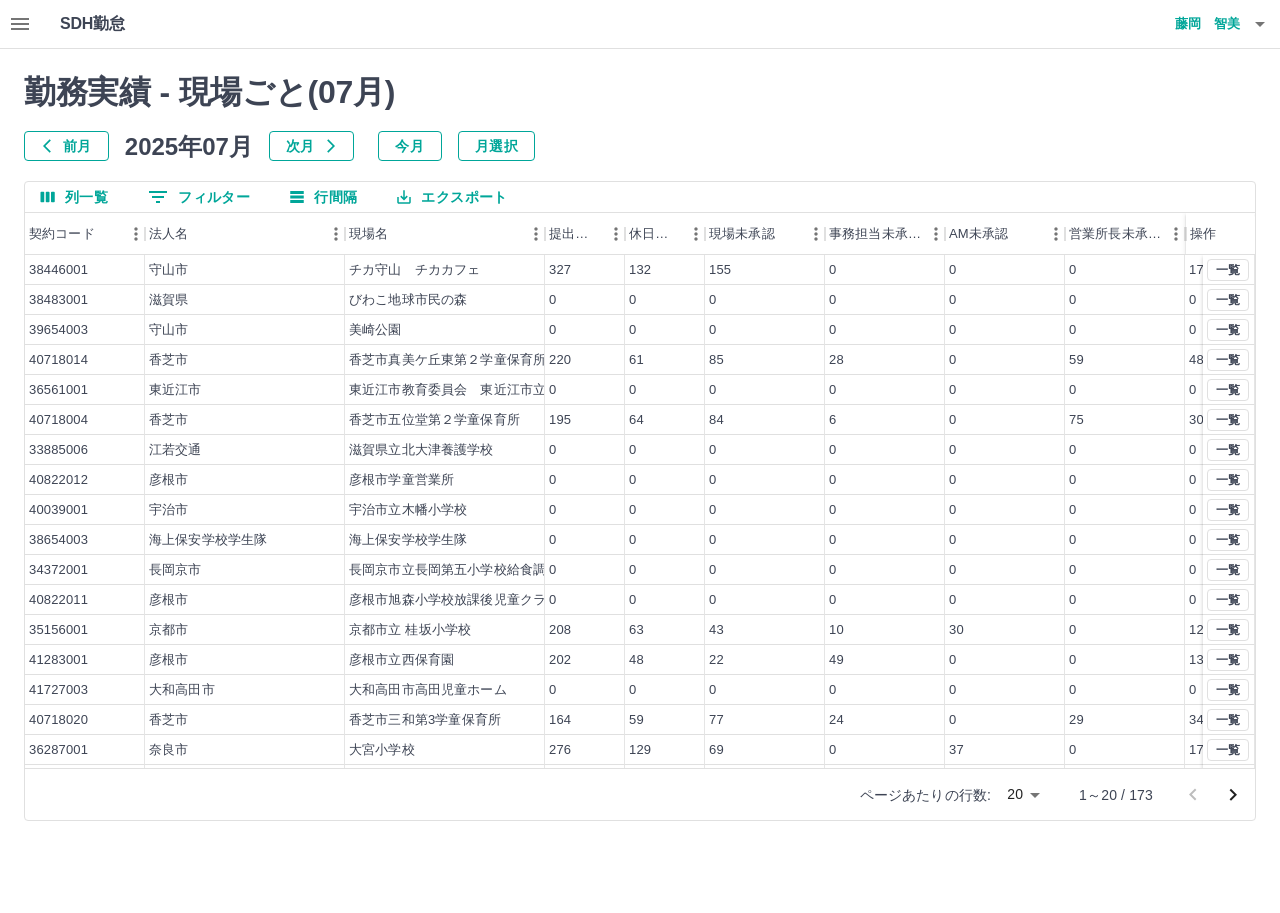 click on "0 フィルター" at bounding box center [199, 197] 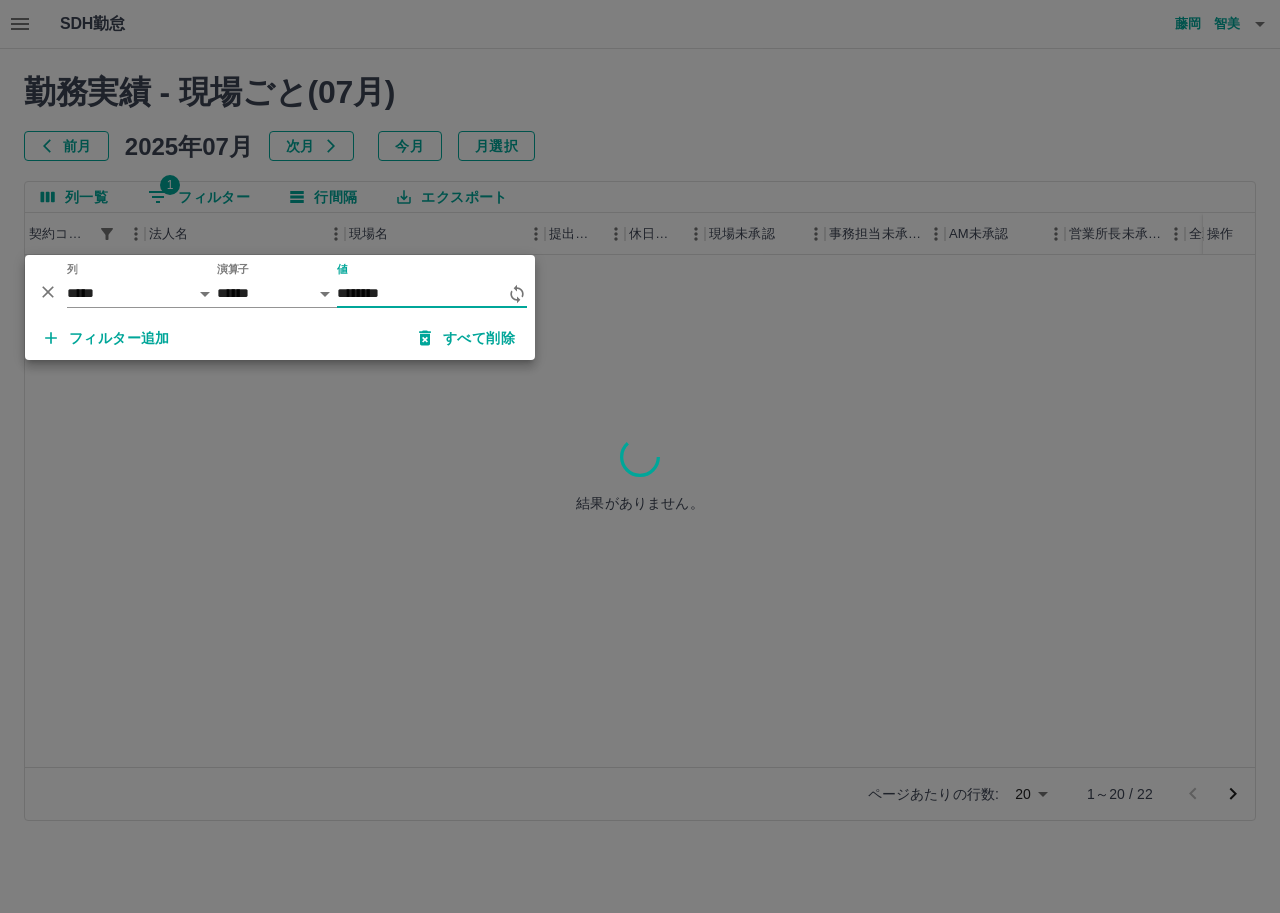 type on "********" 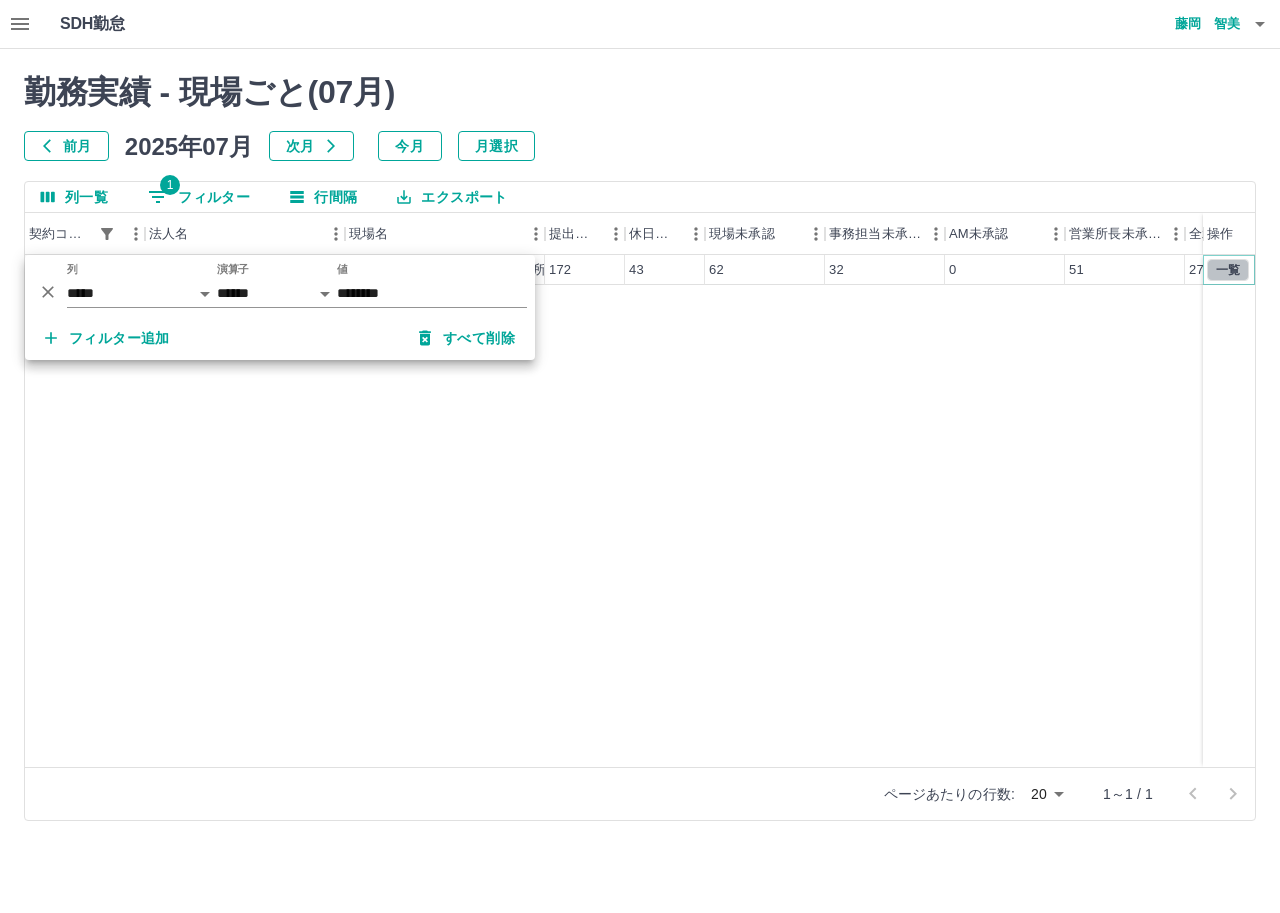 click on "一覧" at bounding box center [1228, 270] 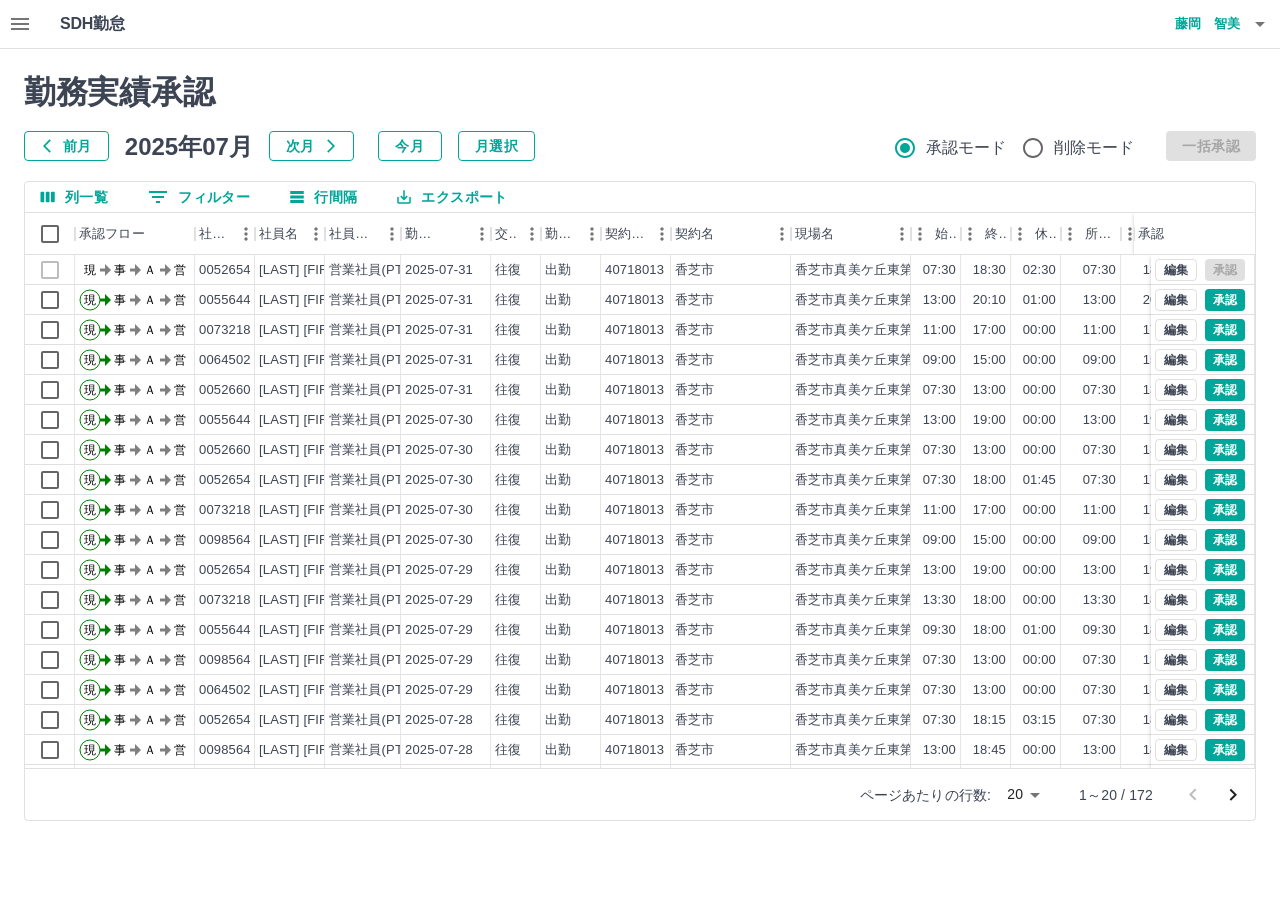 click 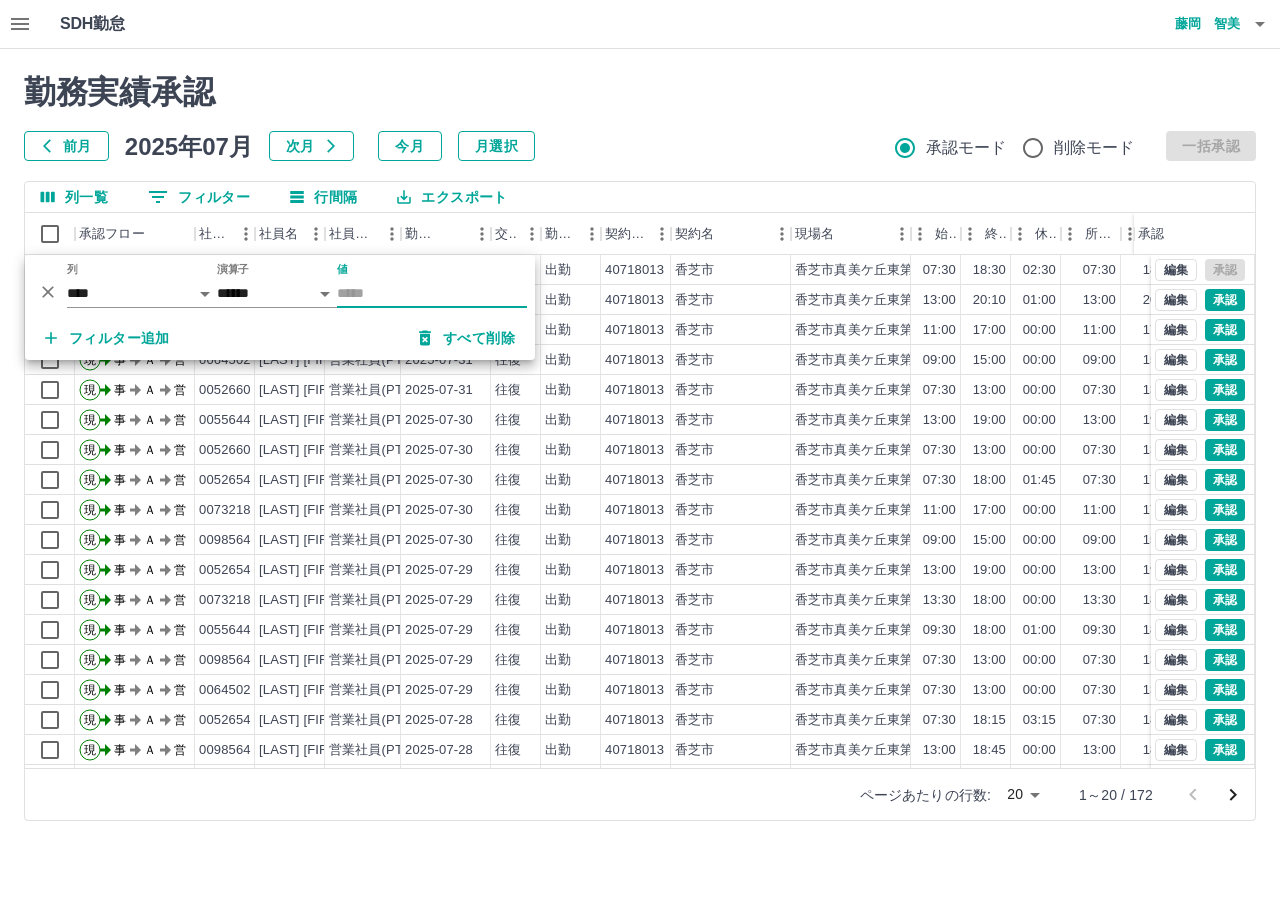 click 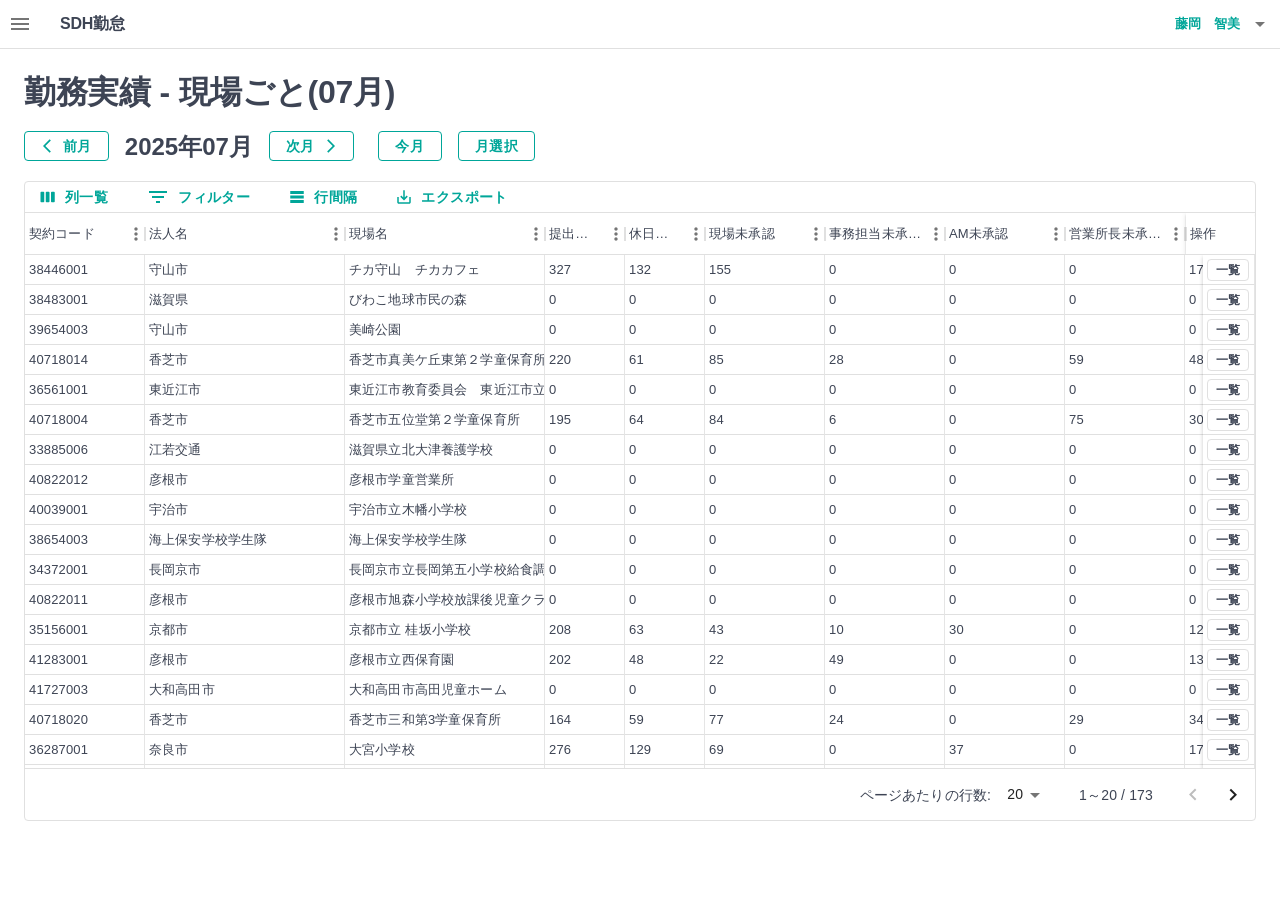 click 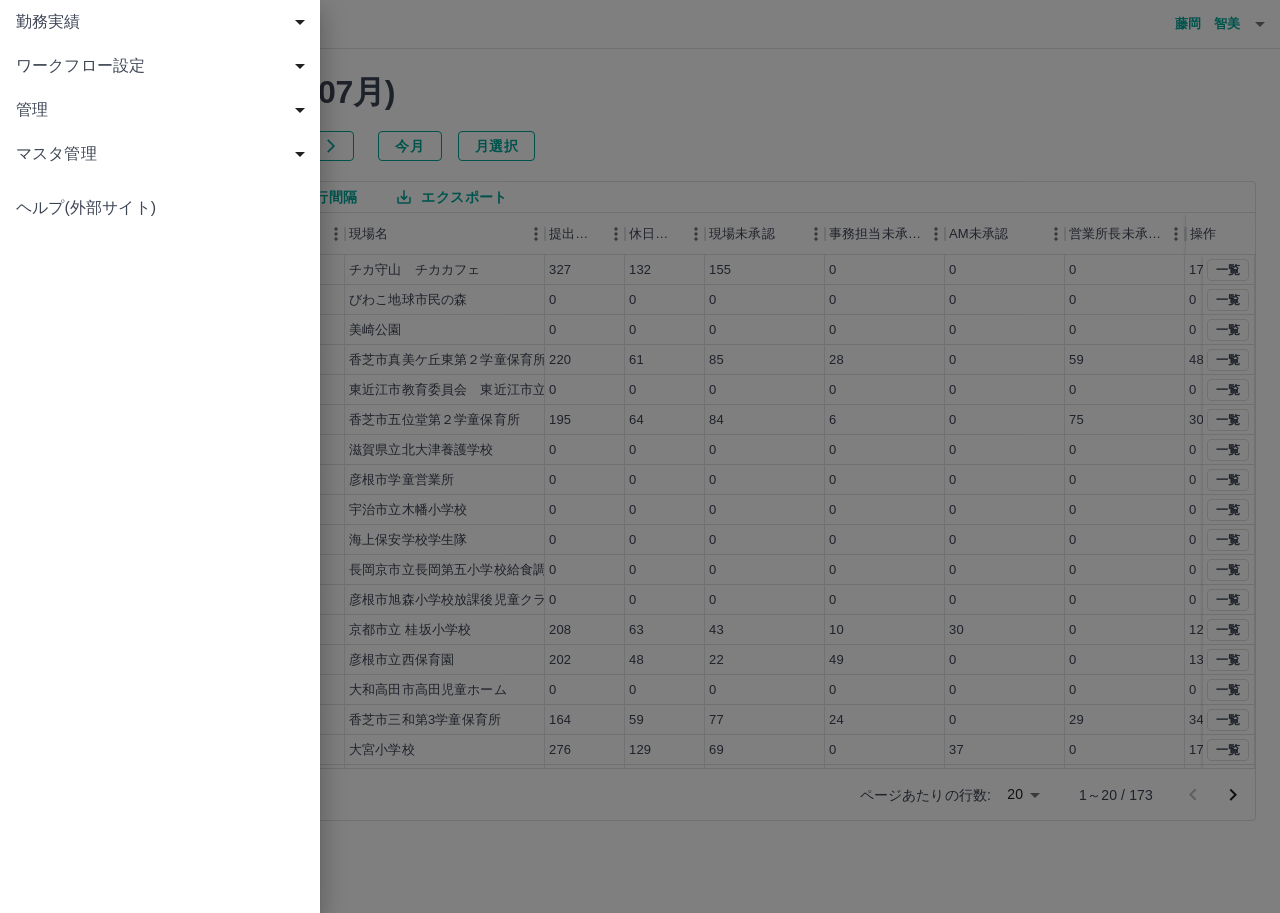 click on "管理" at bounding box center [164, 110] 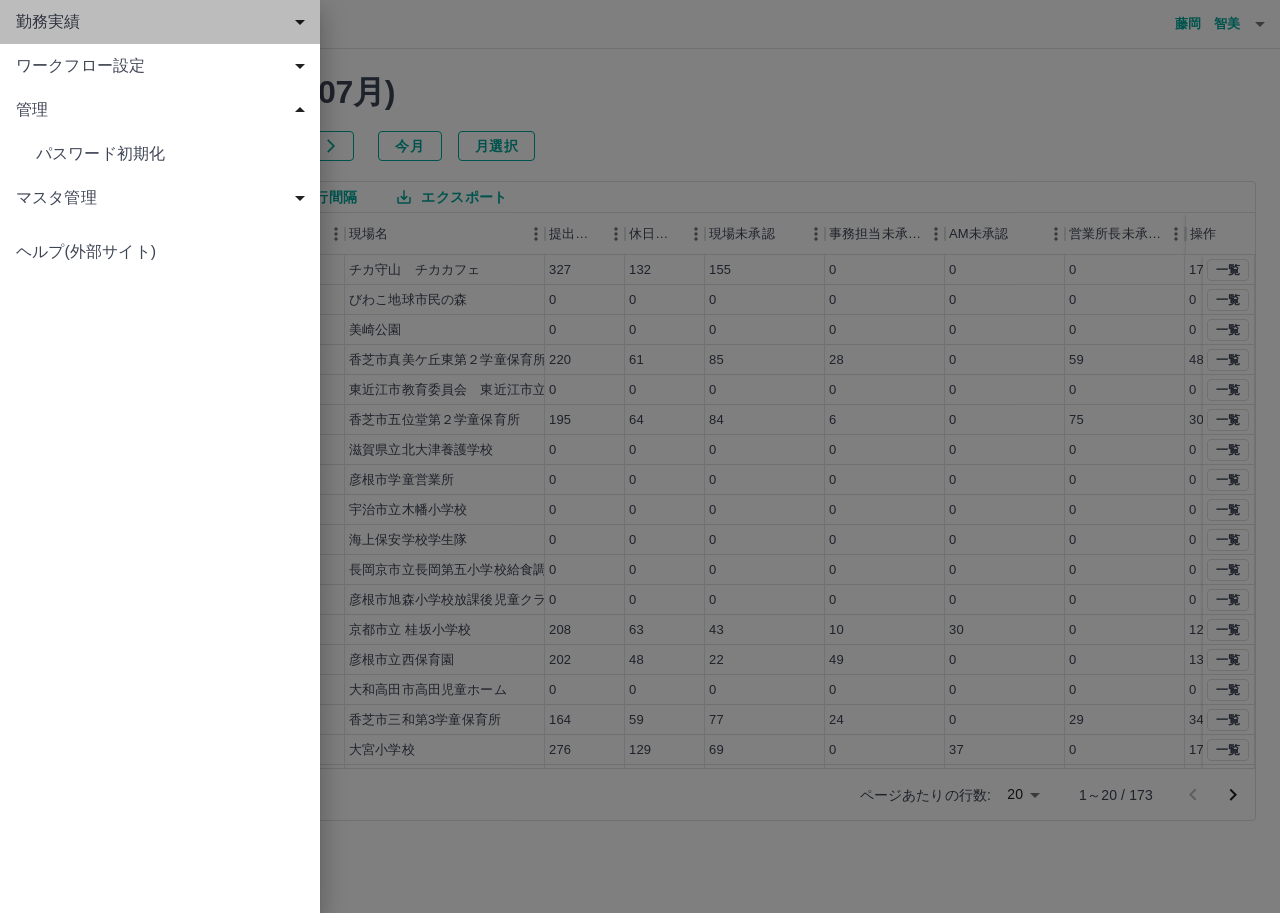 click on "勤務実績" at bounding box center (164, 22) 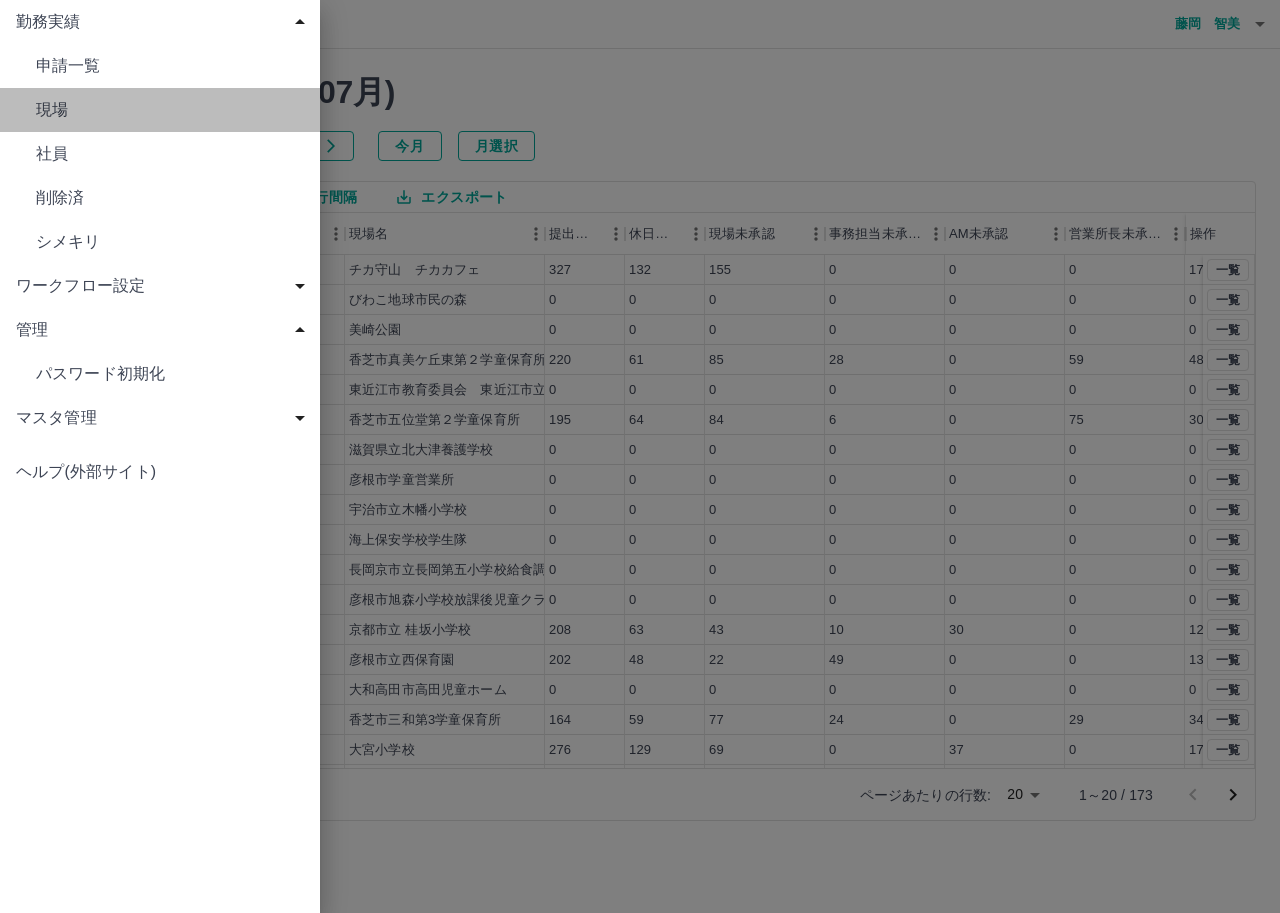 click on "現場" at bounding box center (170, 110) 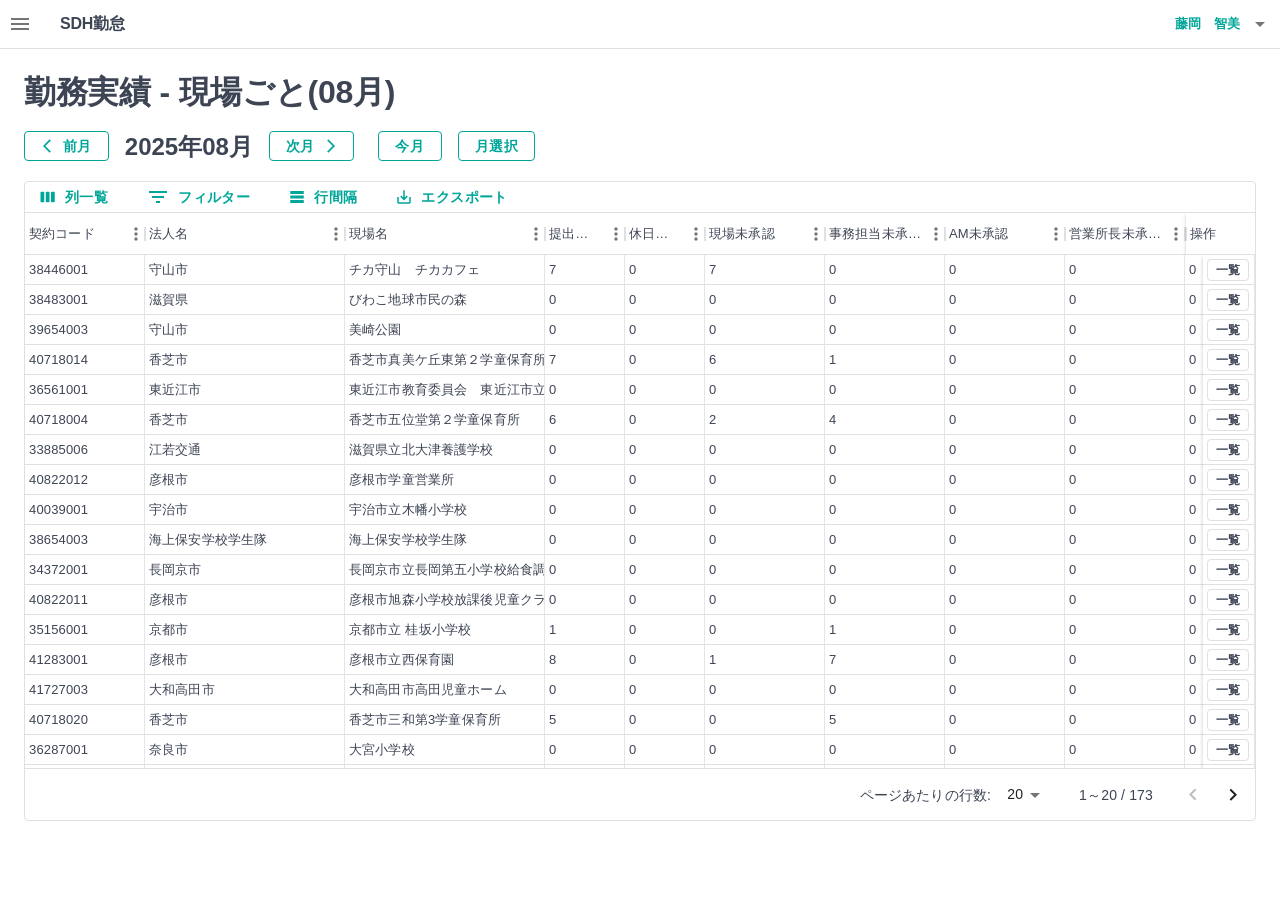 click 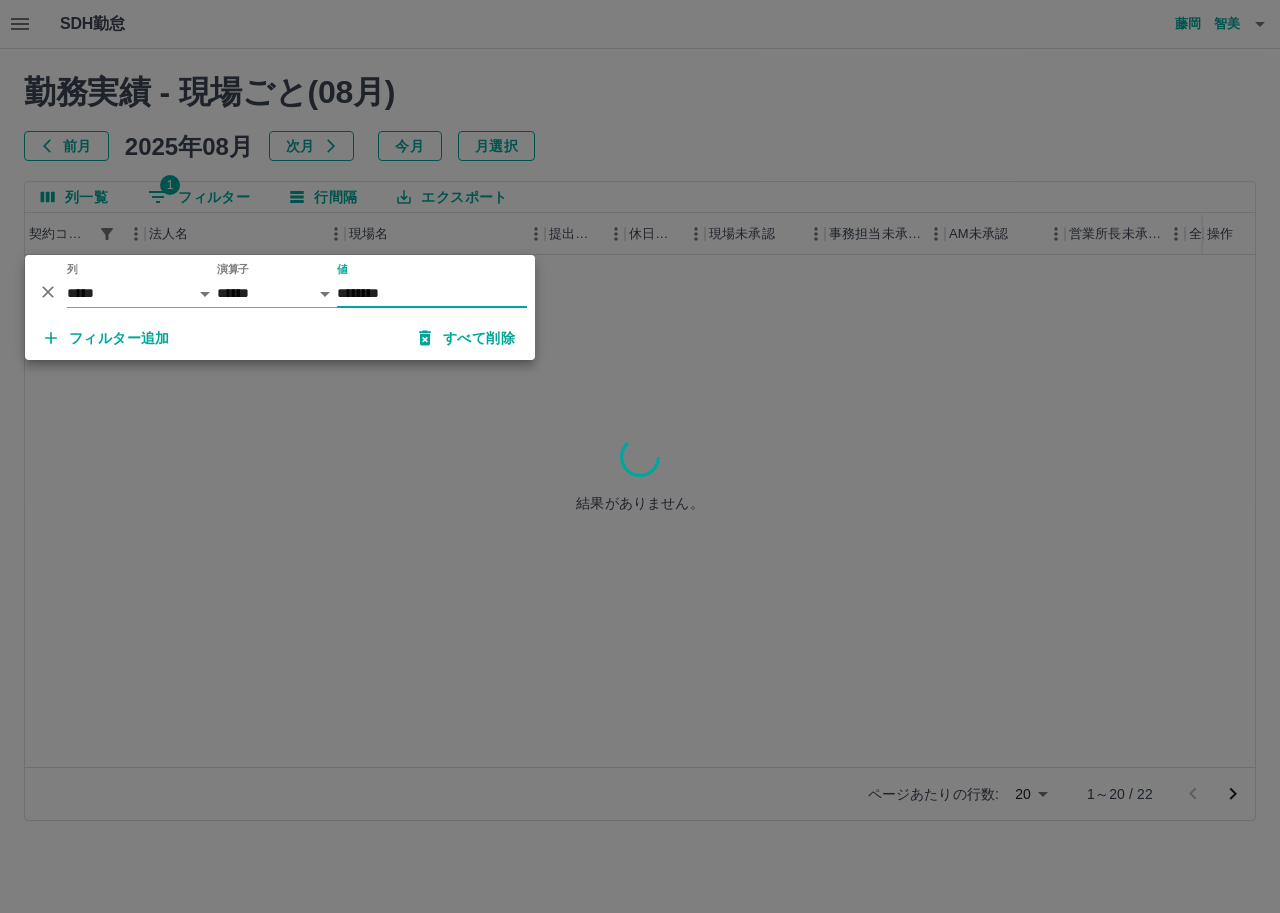 type on "********" 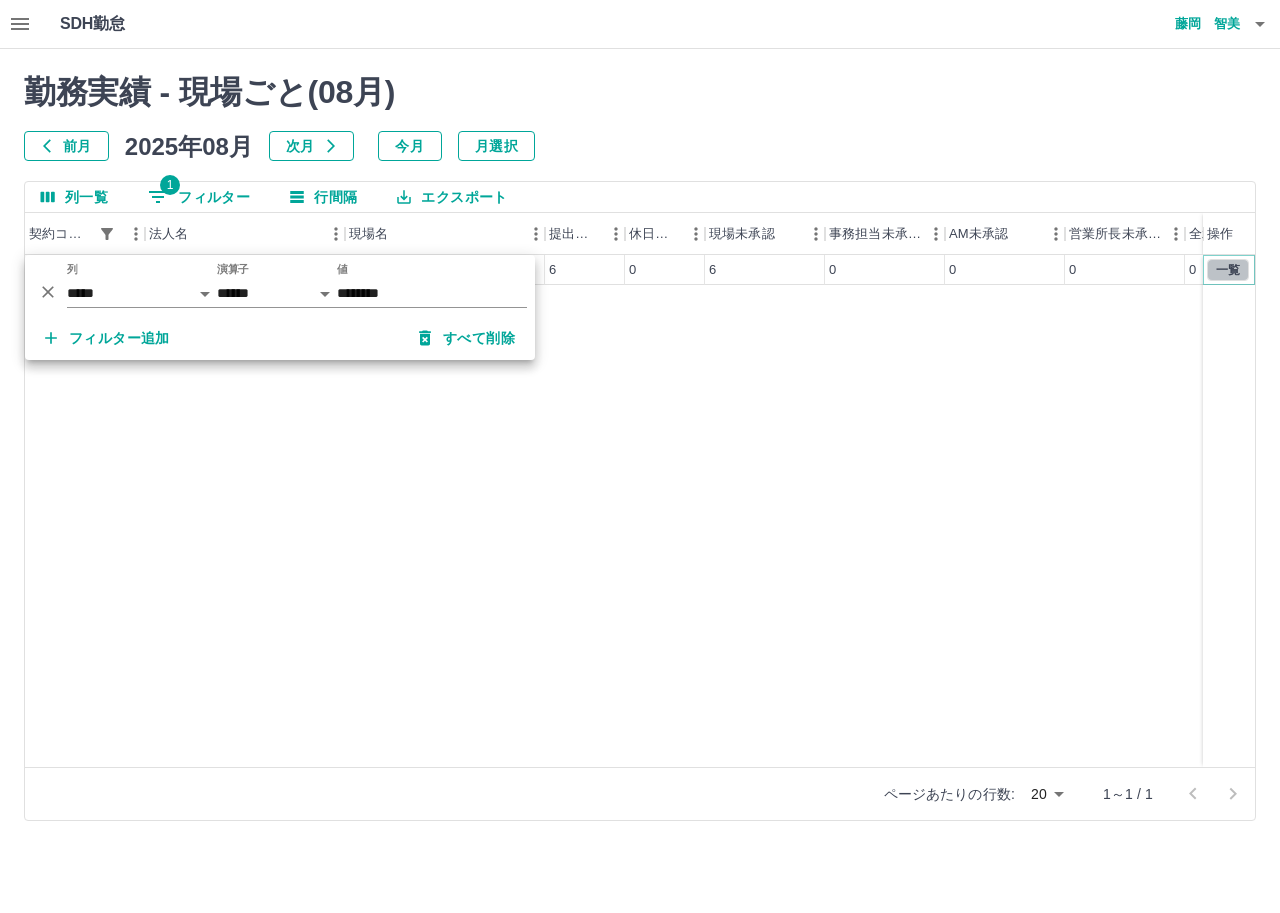 click on "一覧" at bounding box center [1228, 270] 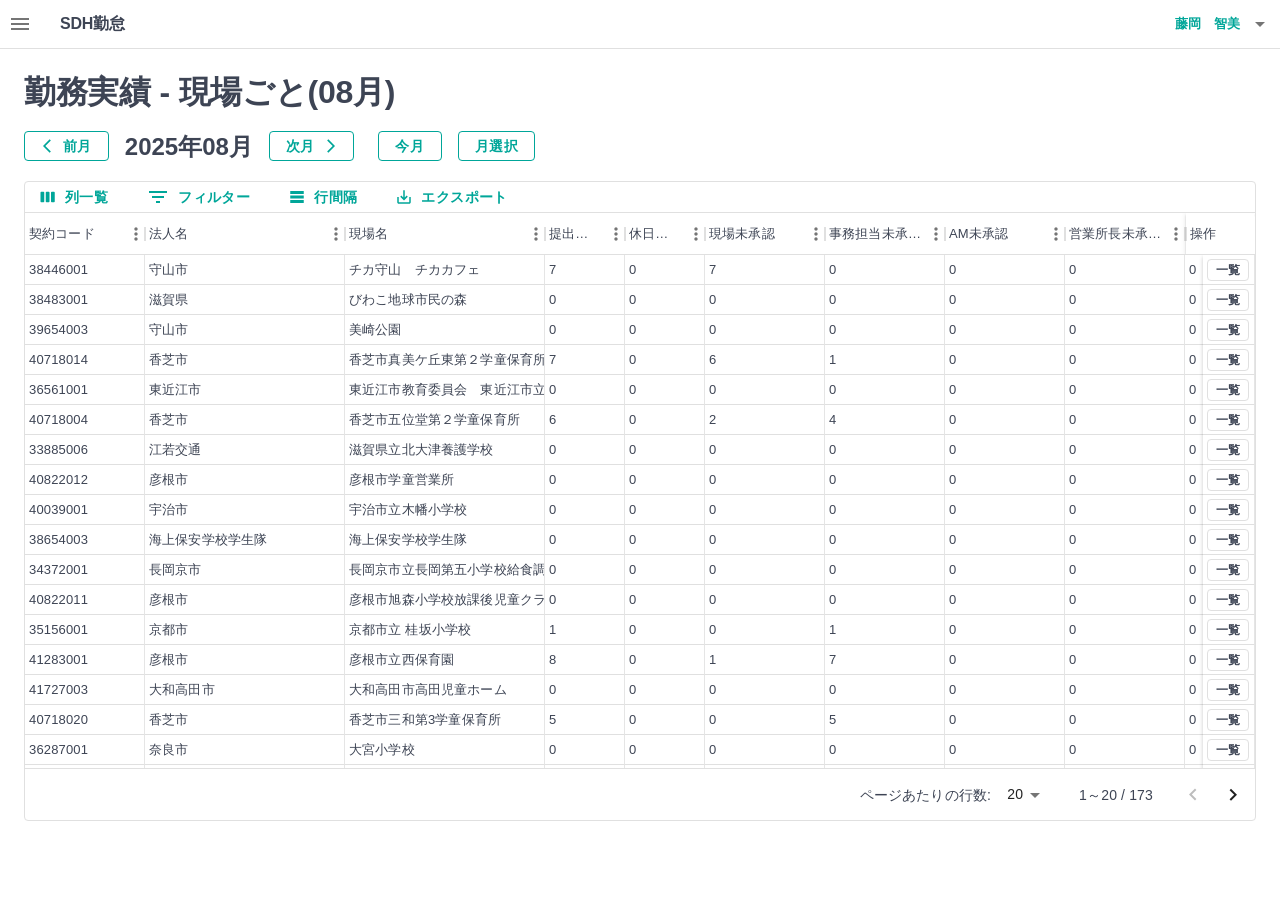 click on "前月" at bounding box center [66, 146] 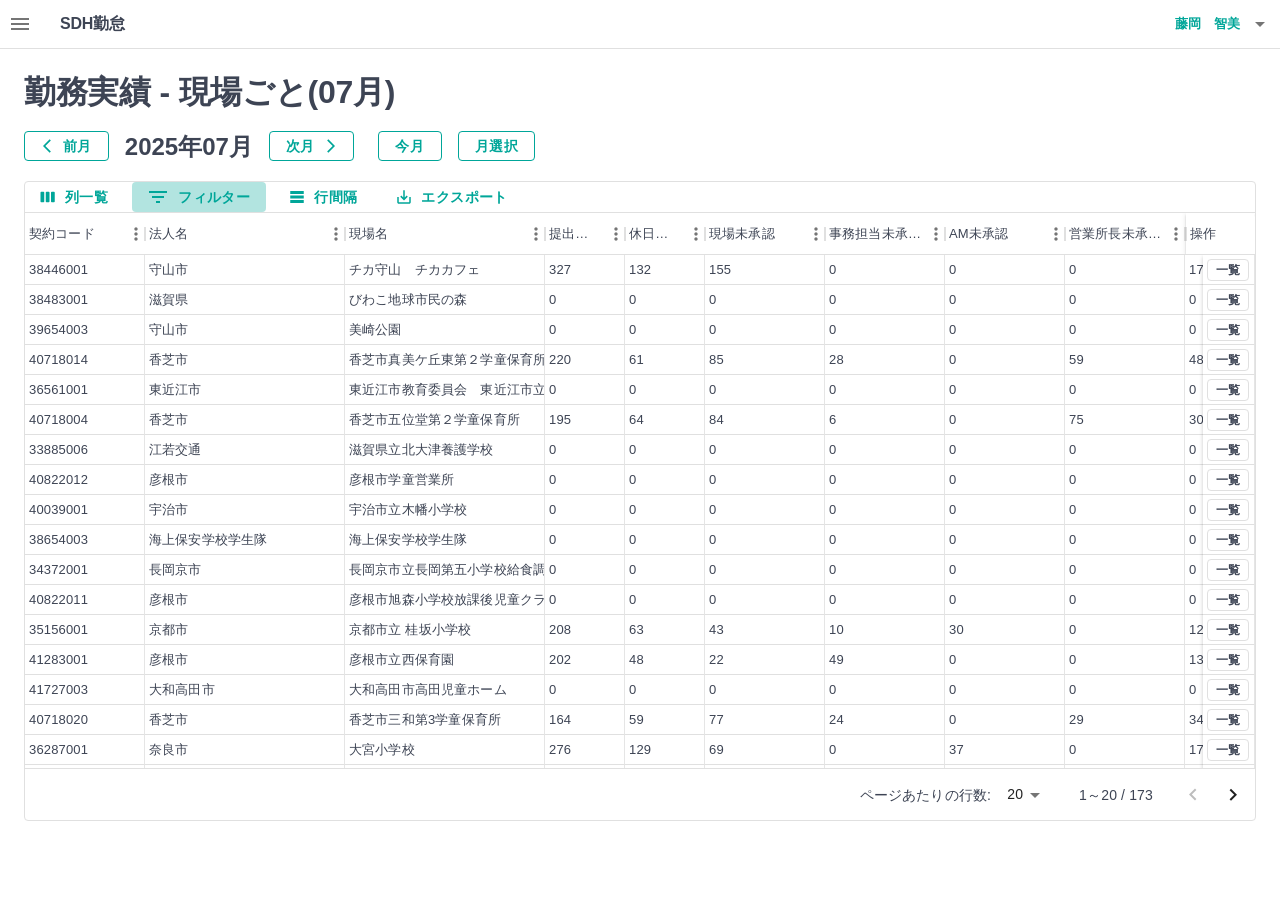 click on "0 フィルター" at bounding box center [199, 197] 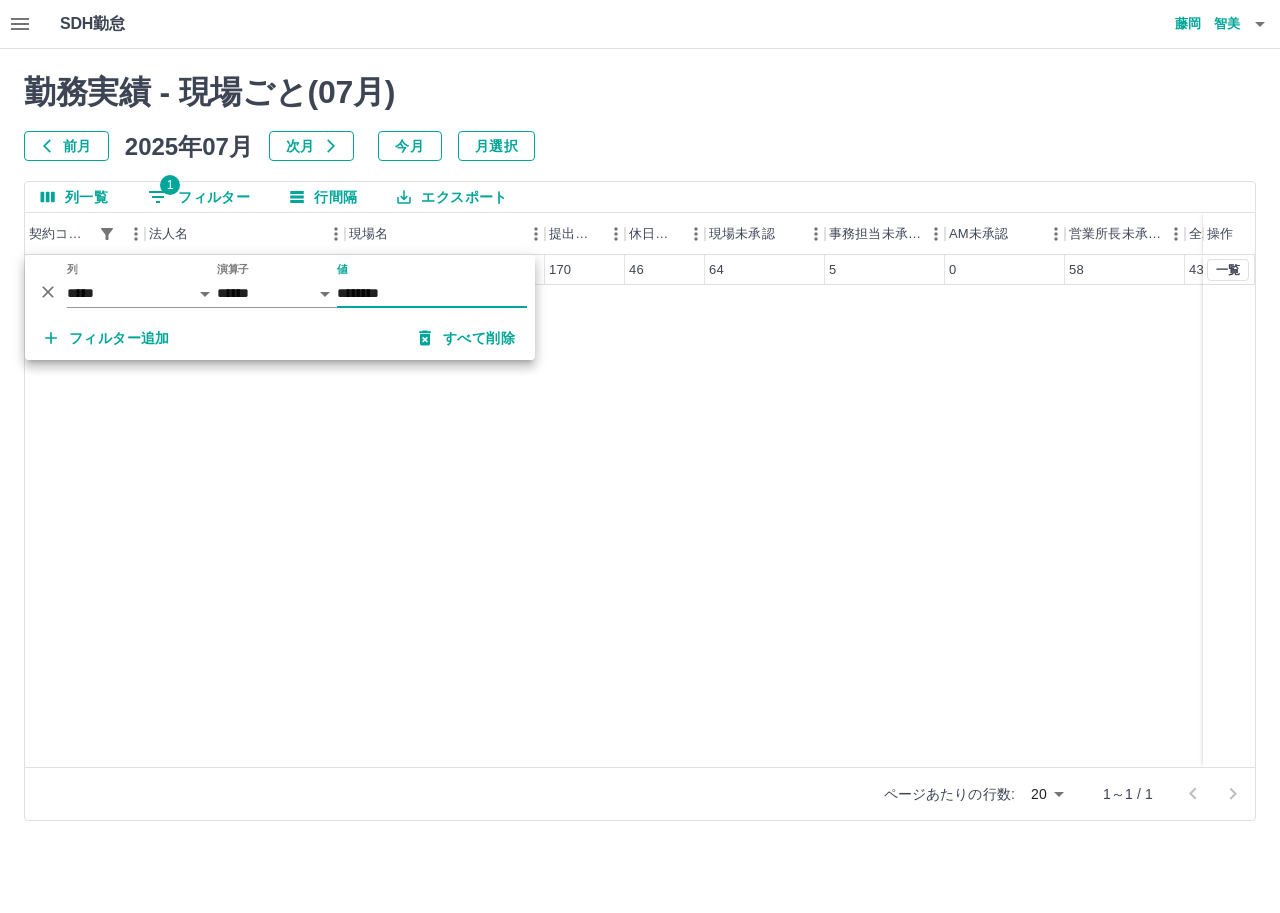 type on "********" 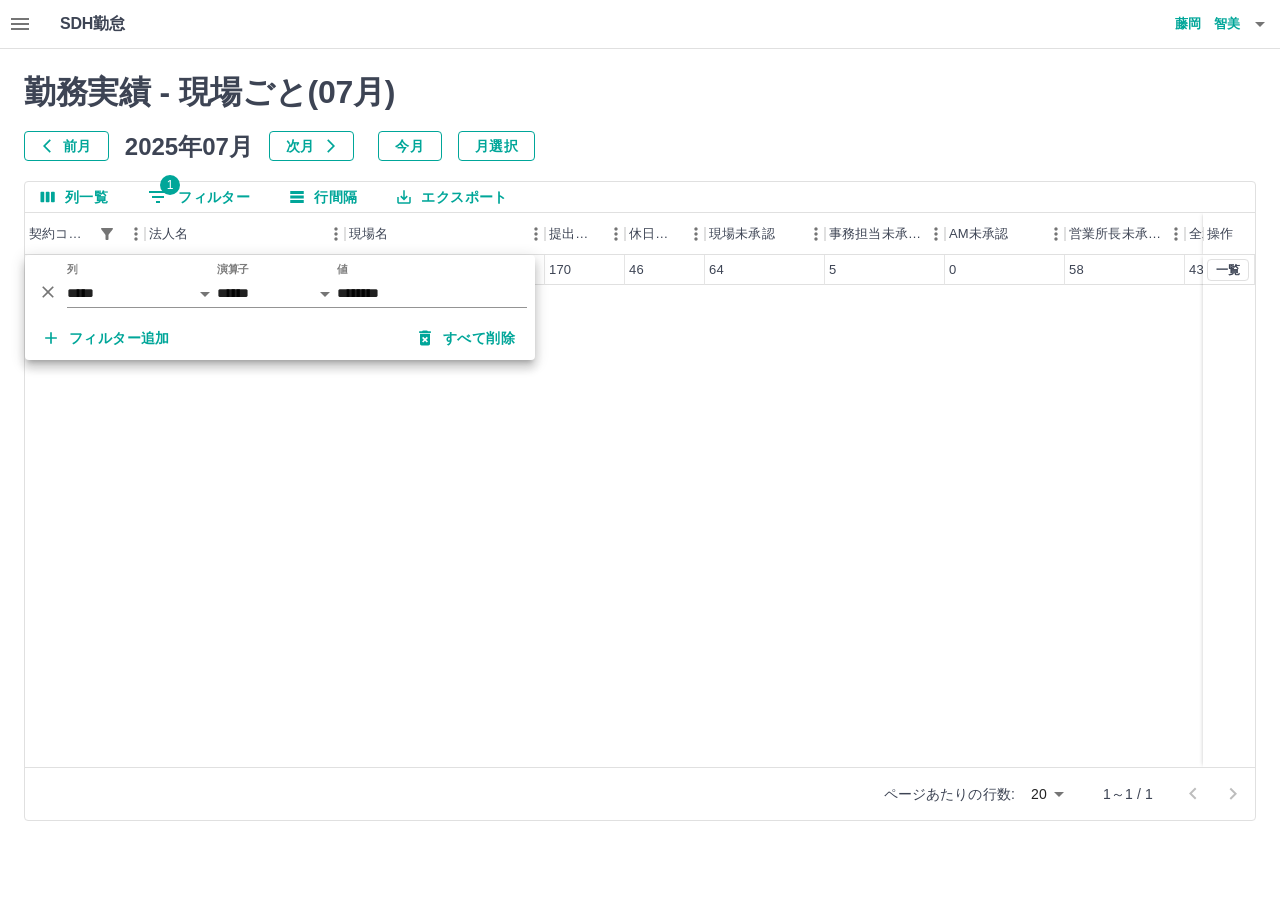 click on "[POSTAL_CODE] [CITY] [CITY][STREET_NAME] [NUMBER] [NUMBER] [NUMBER] [NUMBER] [NUMBER] [NUMBER] [NUMBER] [NUMBER] [NUMBER]" at bounding box center [691, 511] 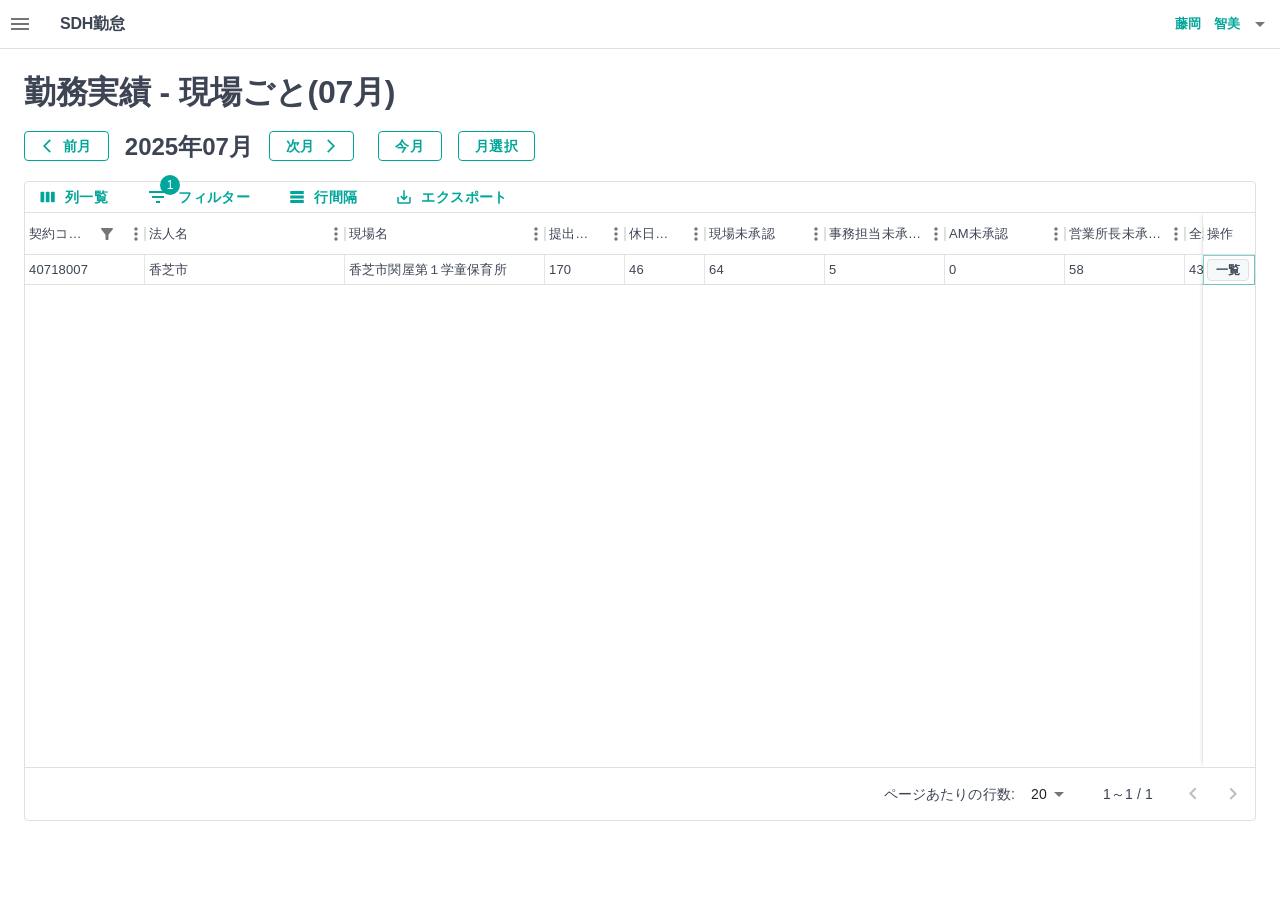 click on "一覧" at bounding box center [1228, 270] 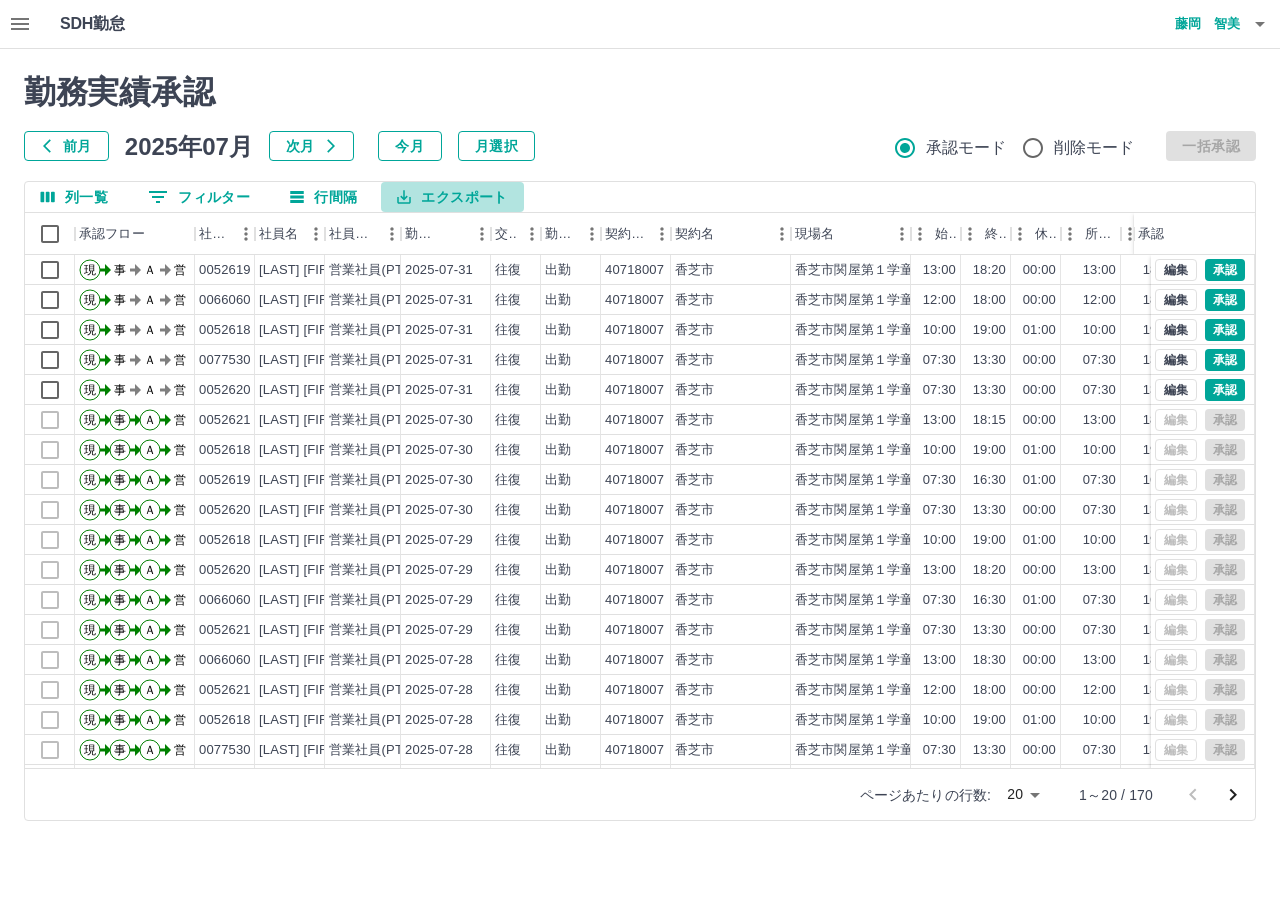click on "エクスポート" at bounding box center (452, 197) 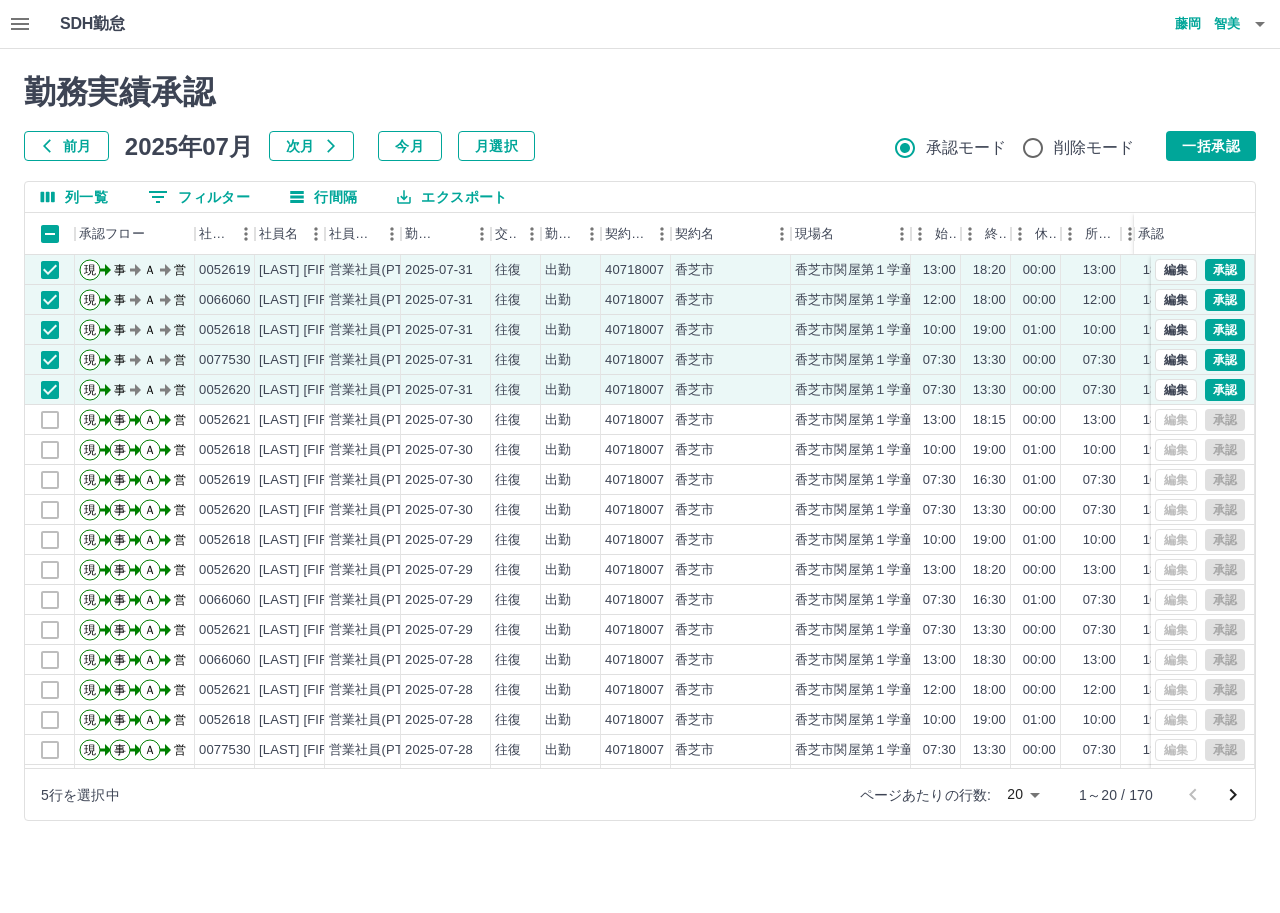 click on "エクスポート" at bounding box center (452, 197) 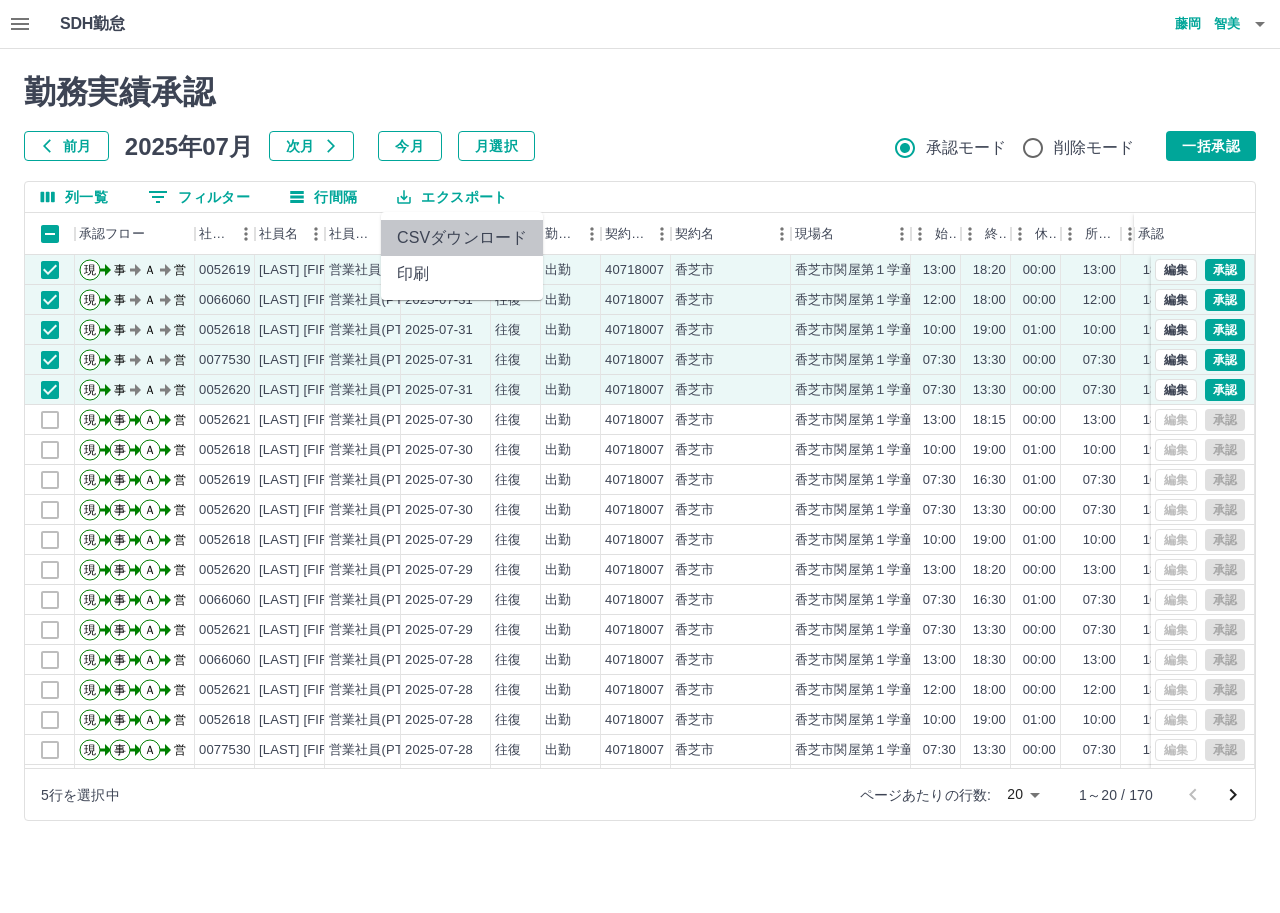 click on "CSVダウンロード" at bounding box center (462, 238) 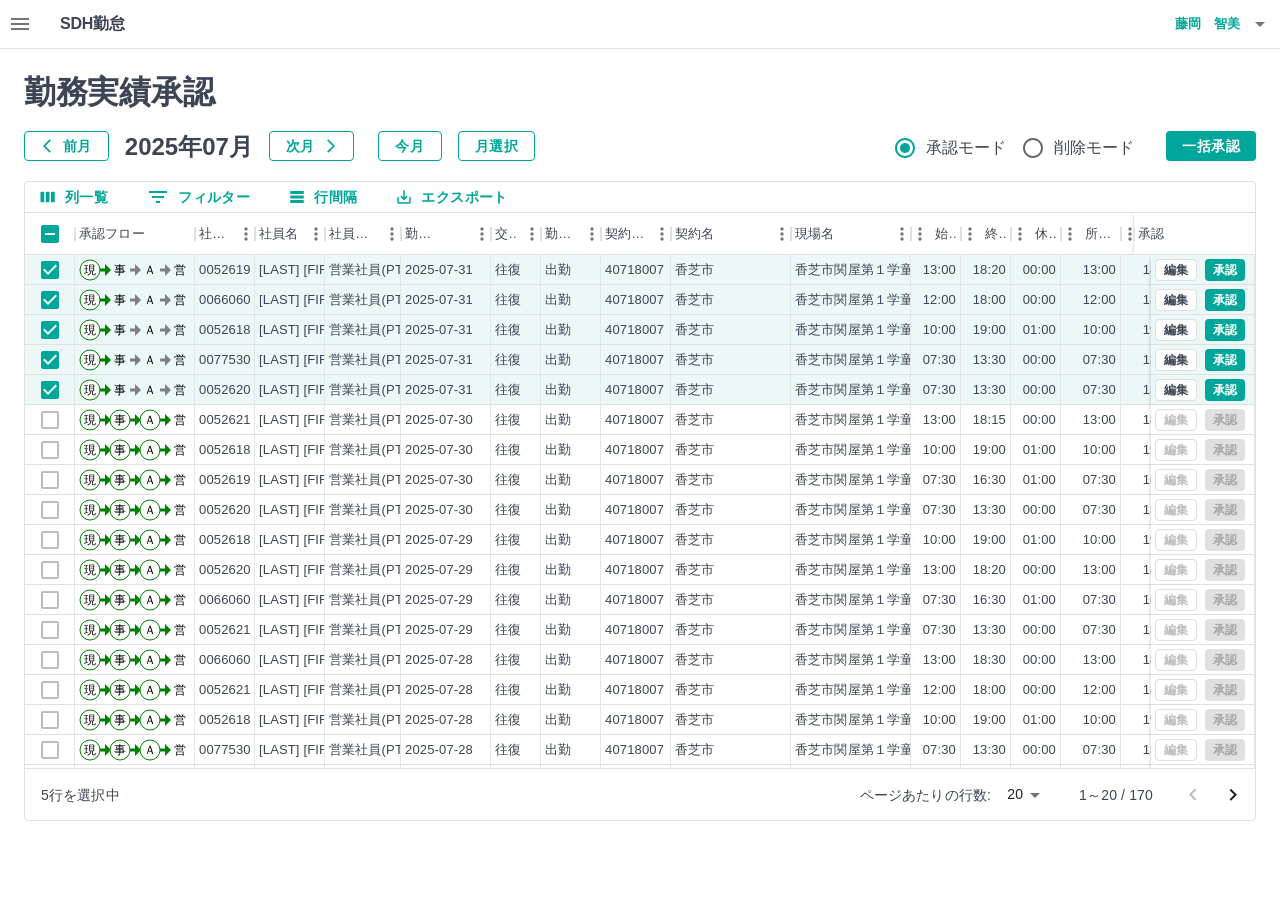 click on "勤務実績承認" at bounding box center [640, 92] 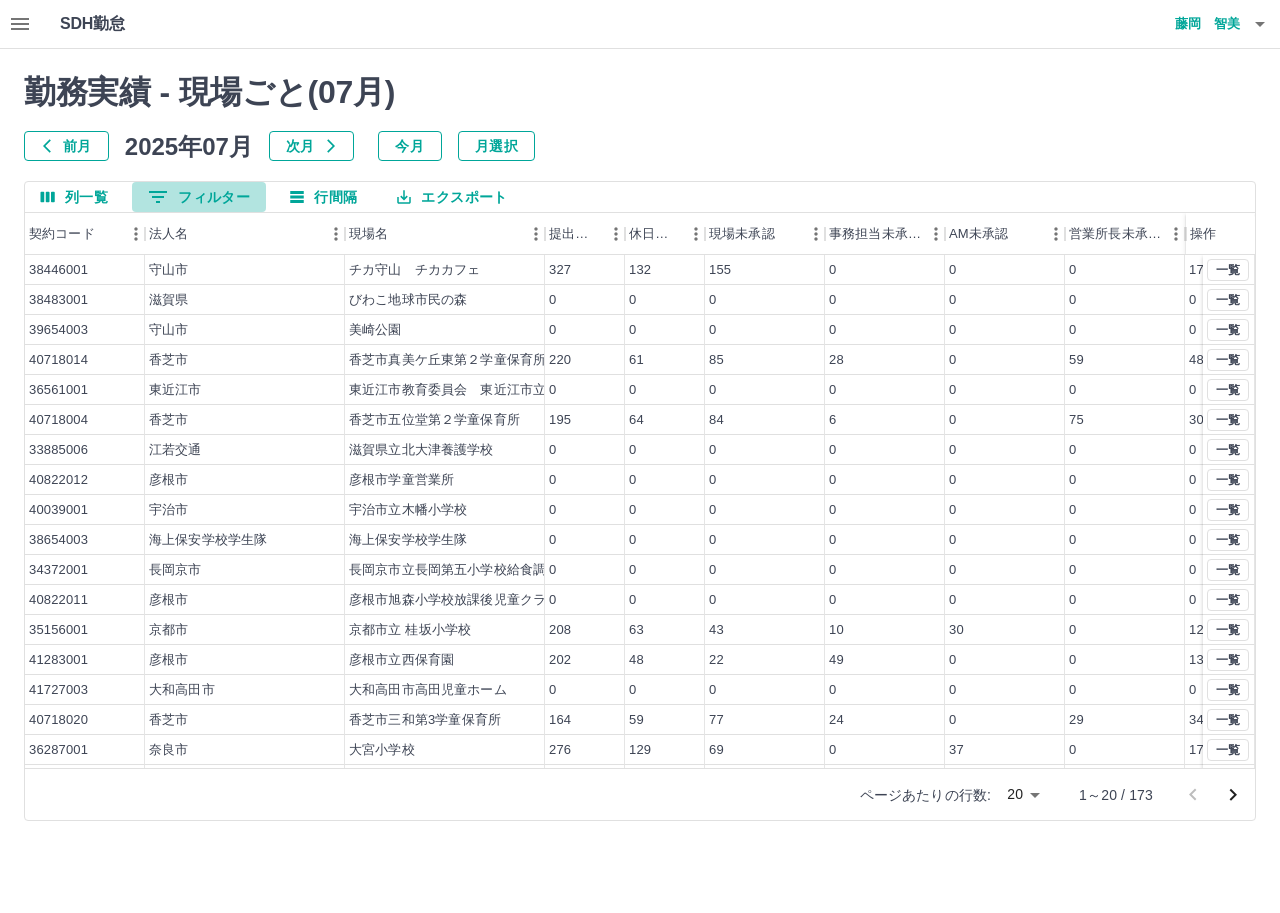 click on "0 フィルター" at bounding box center [199, 197] 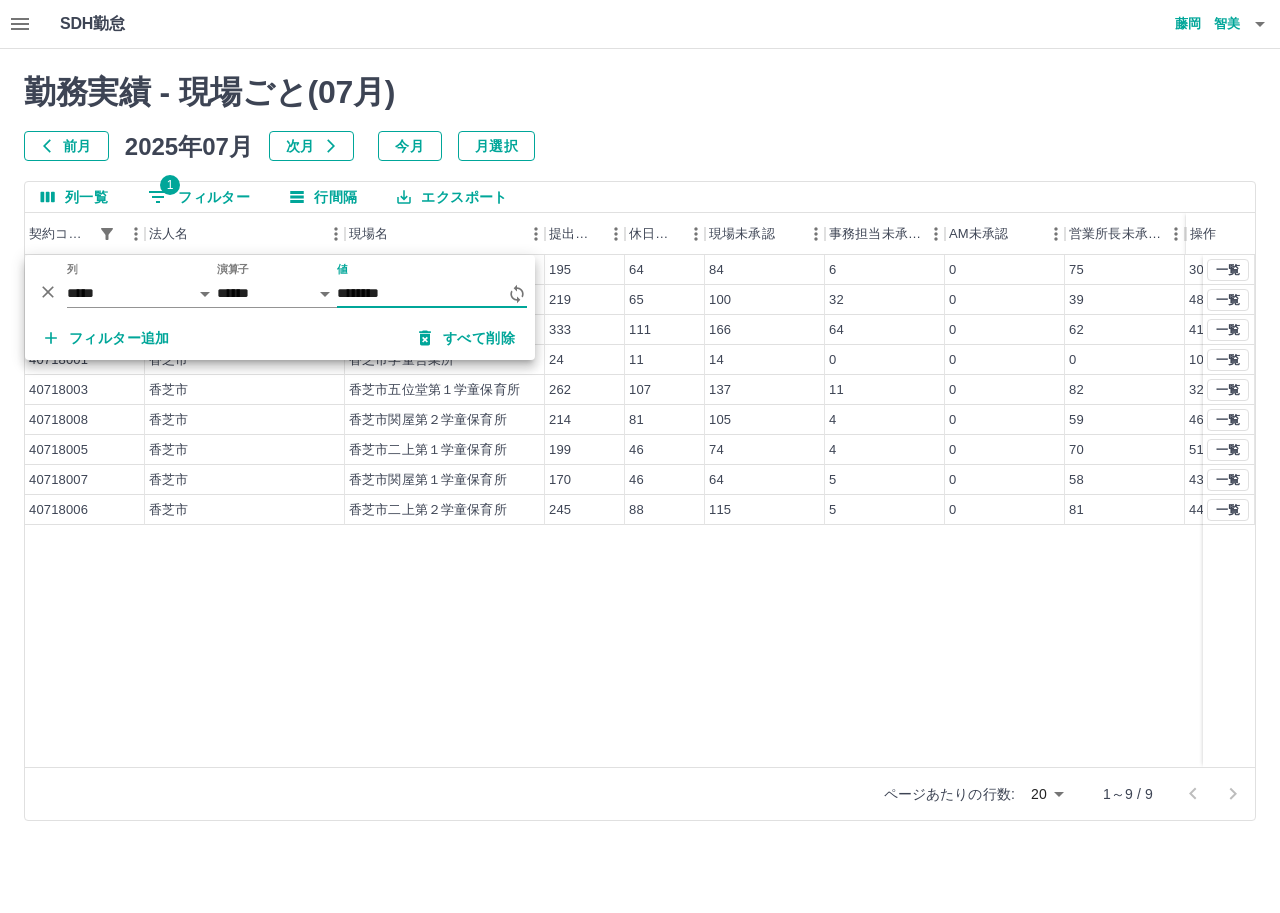 type on "********" 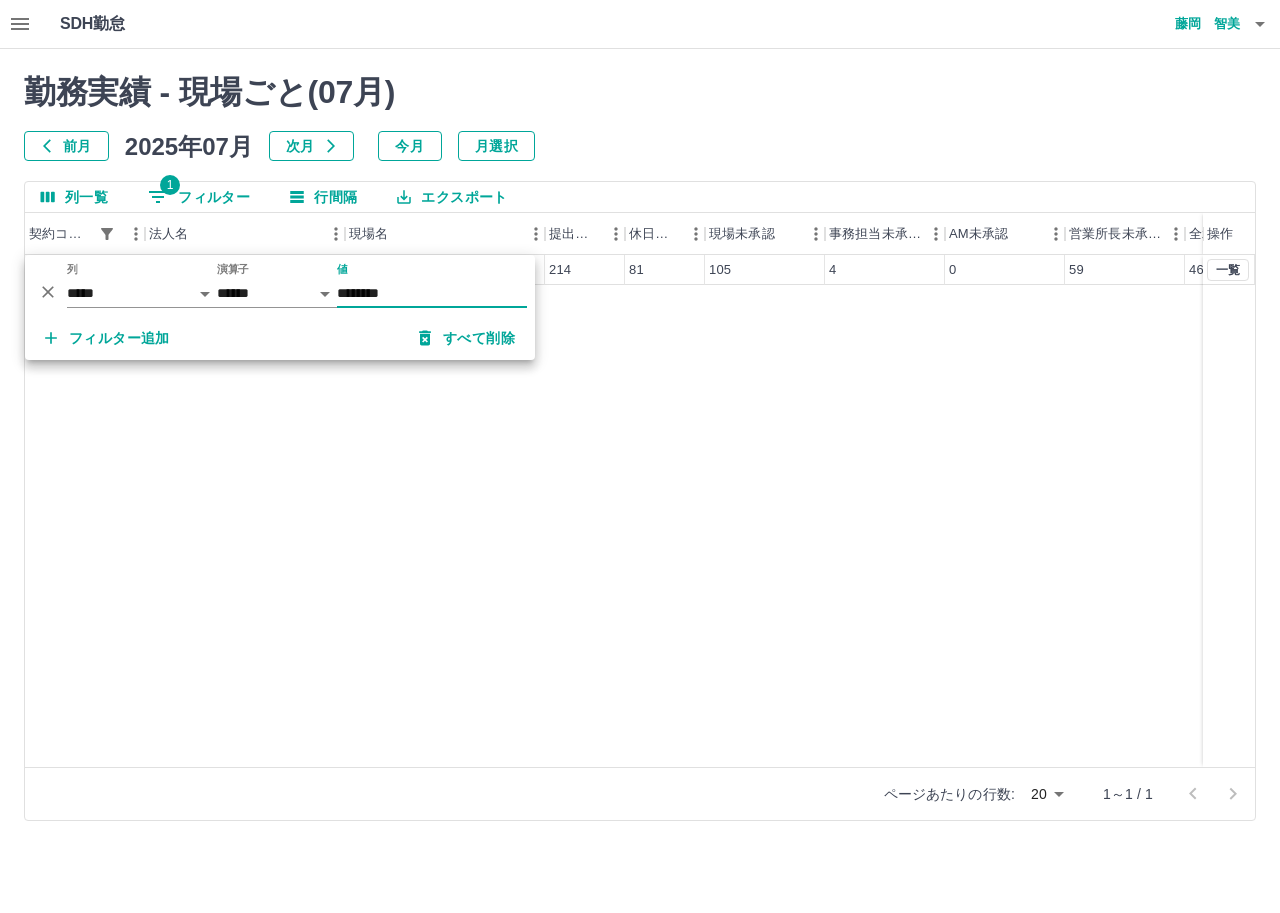 drag, startPoint x: 1149, startPoint y: 503, endPoint x: 1132, endPoint y: 501, distance: 17.117243 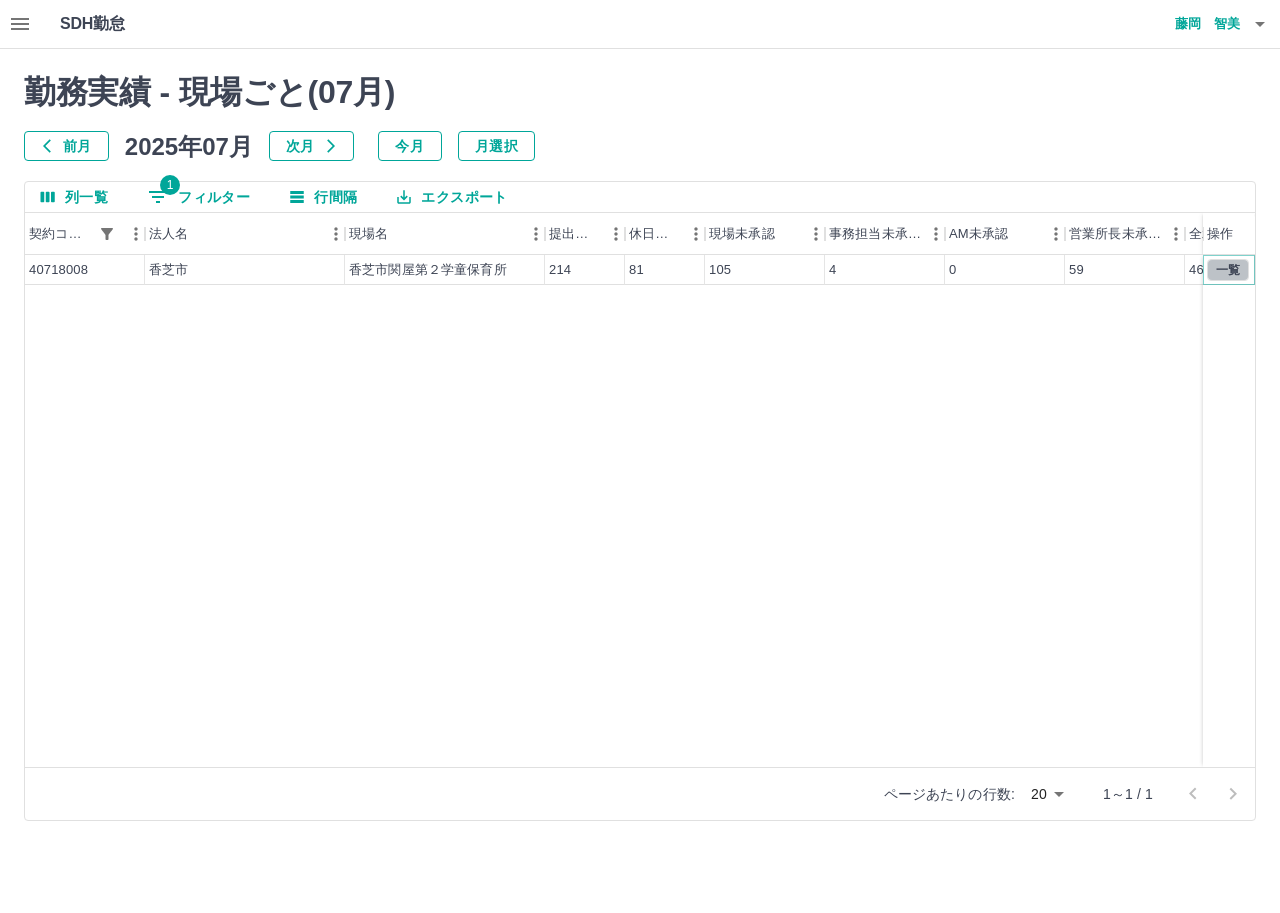 click on "一覧" at bounding box center [1228, 270] 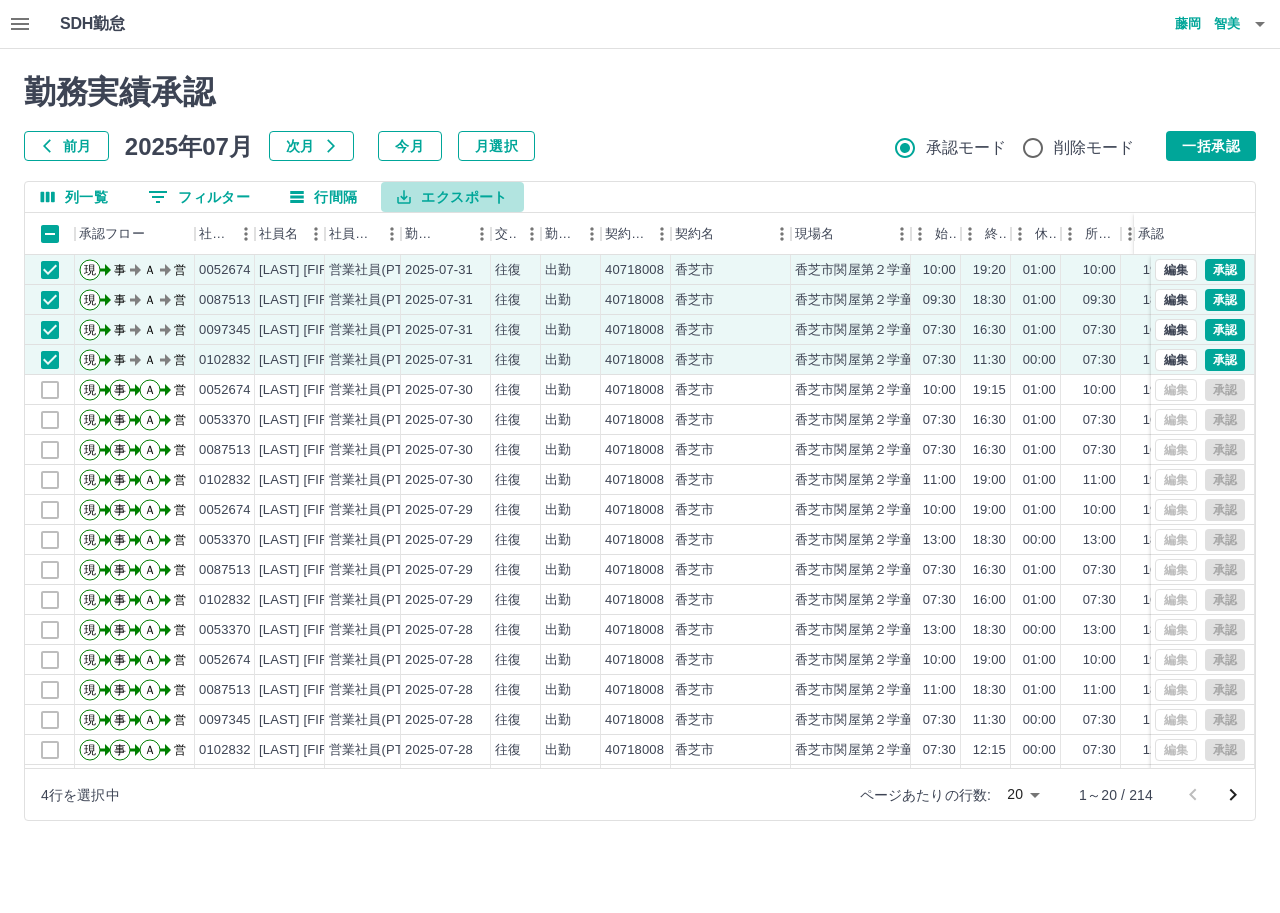 click on "エクスポート" at bounding box center [452, 197] 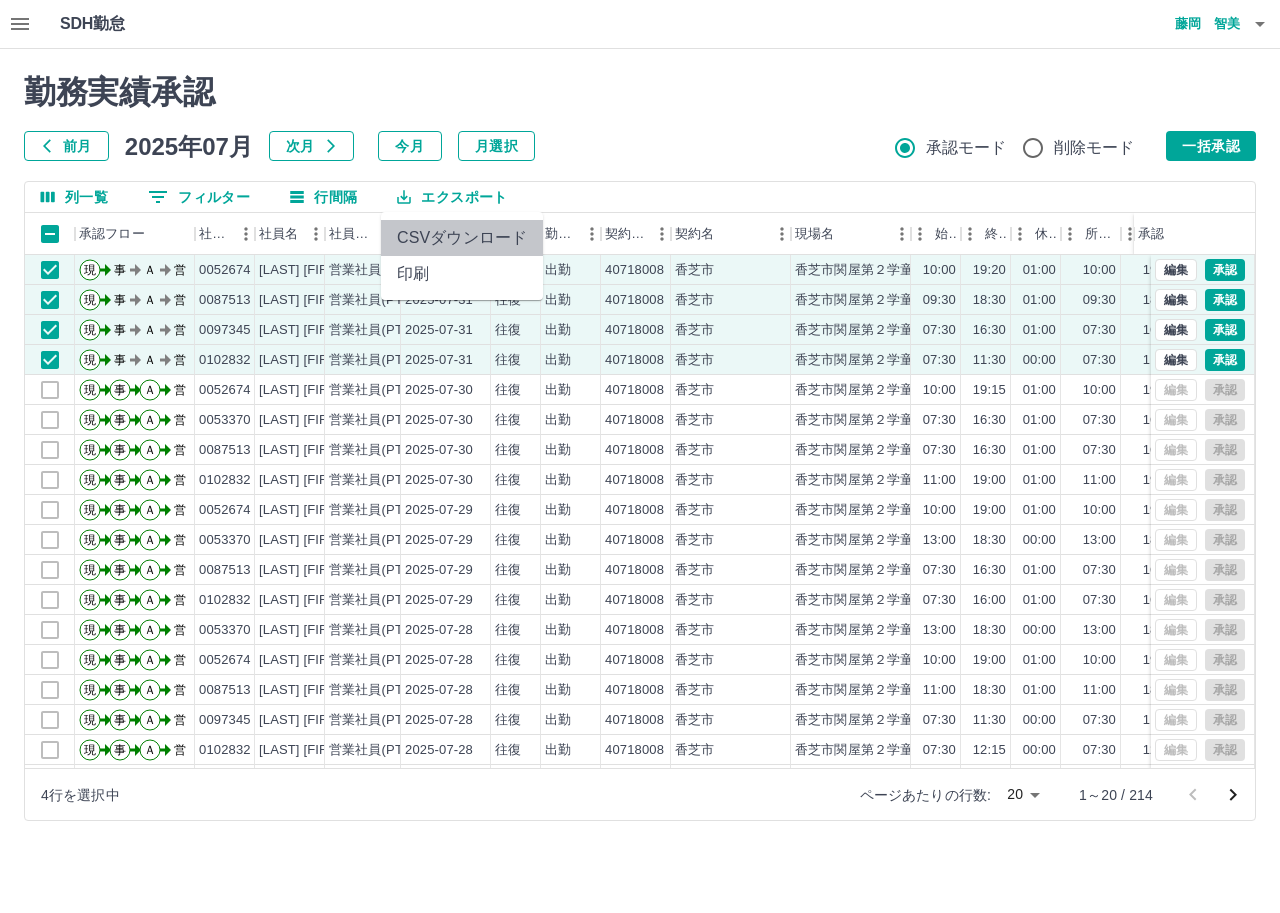 click on "CSVダウンロード" at bounding box center [462, 238] 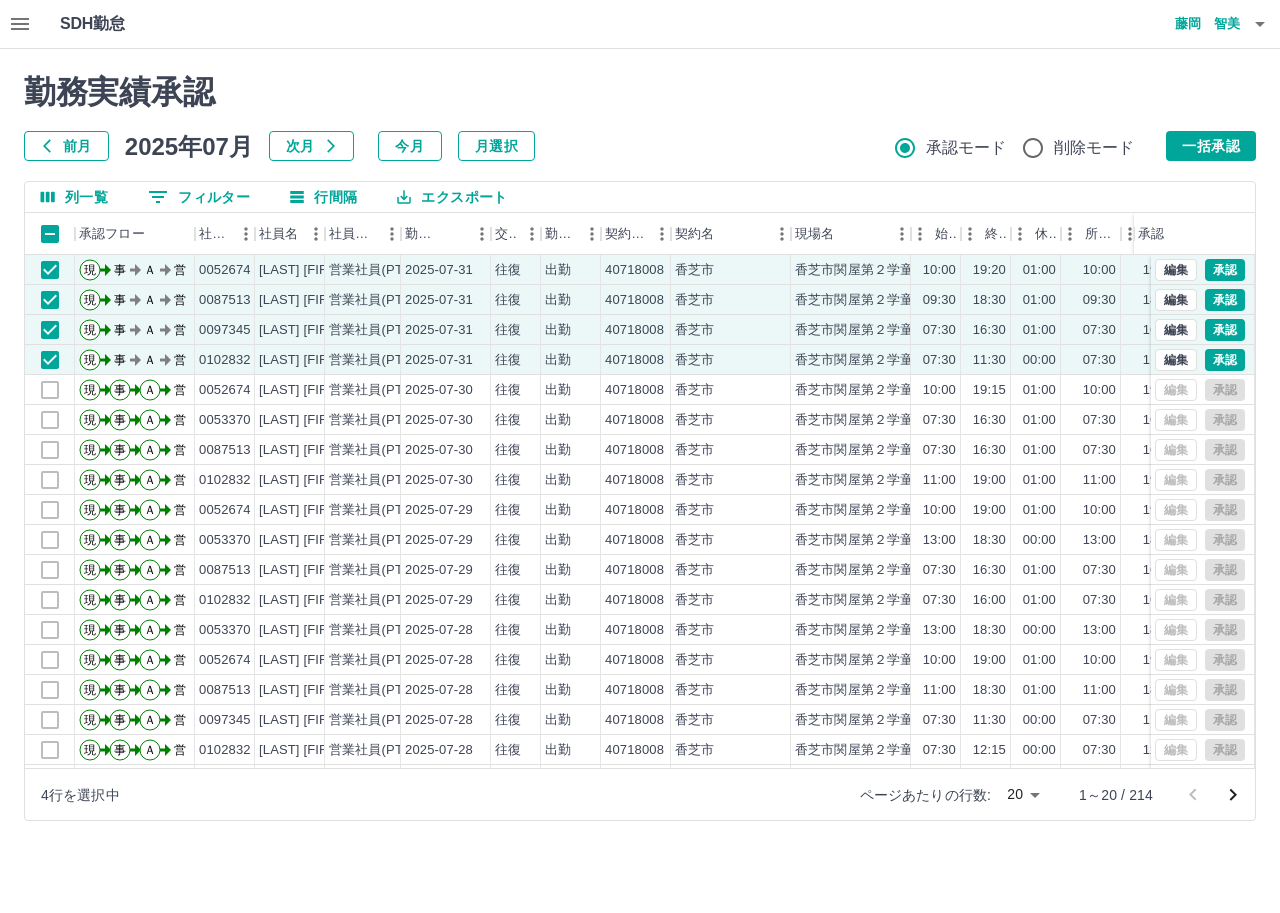 click on "0 フィルター" at bounding box center (199, 197) 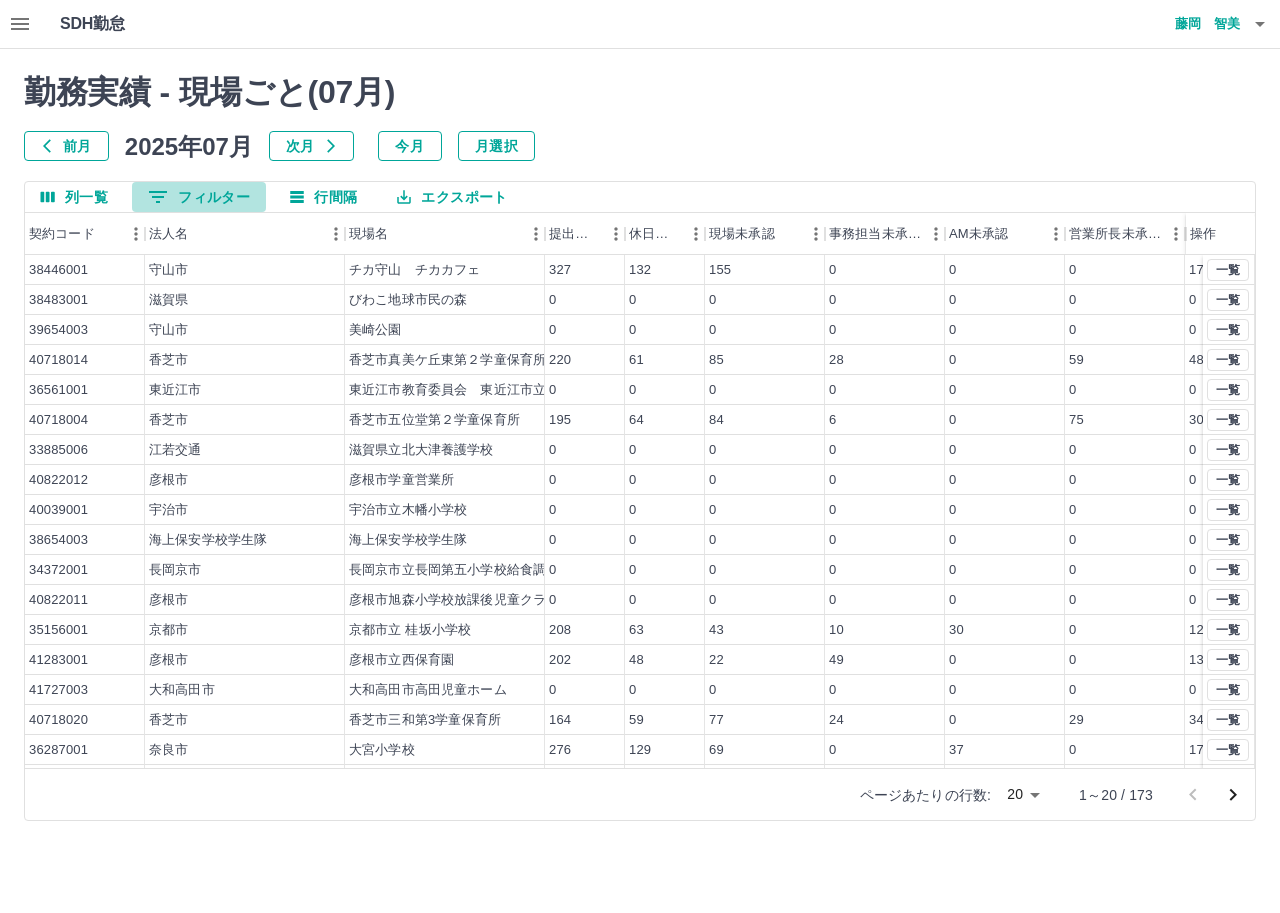 click on "0 フィルター" at bounding box center [199, 197] 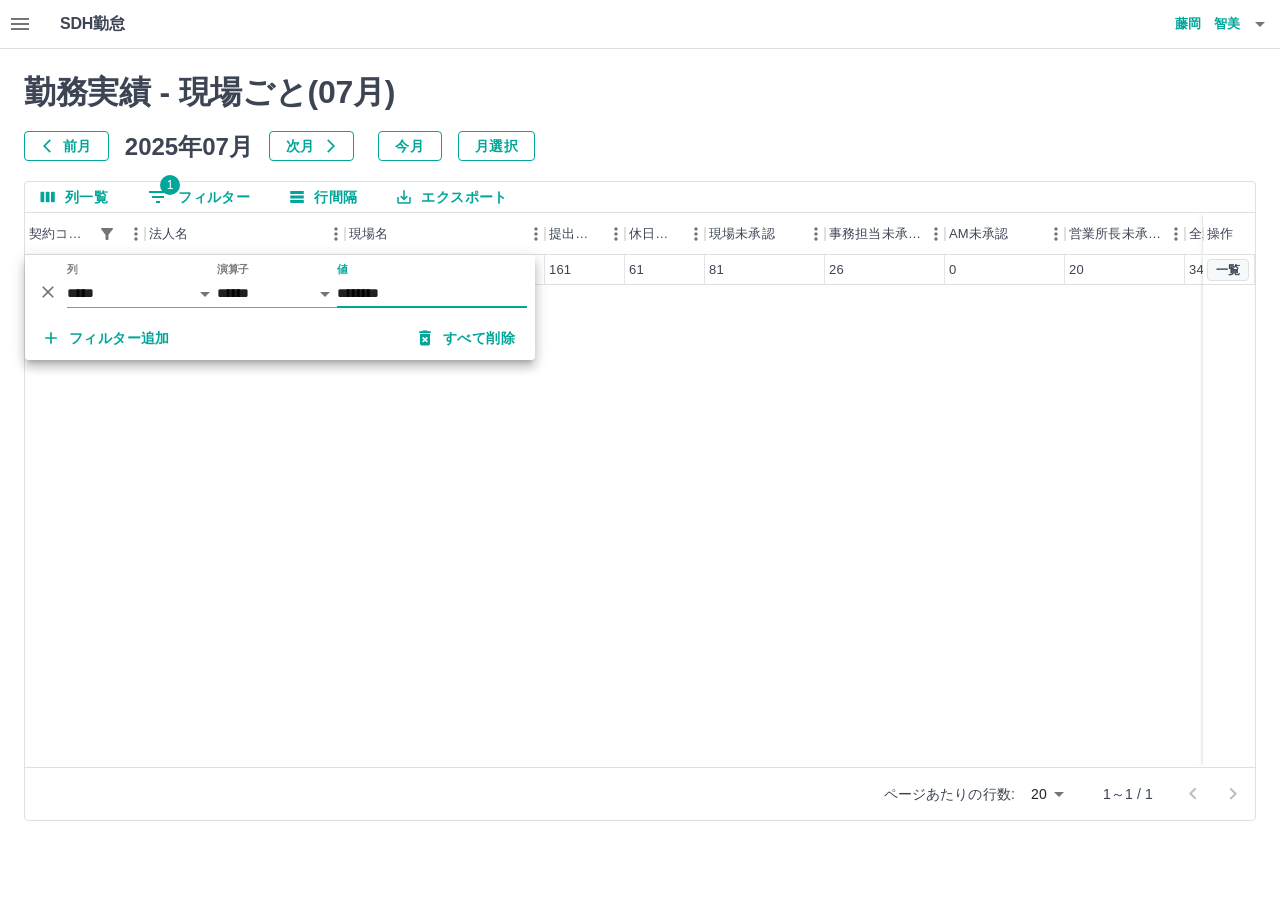 type on "********" 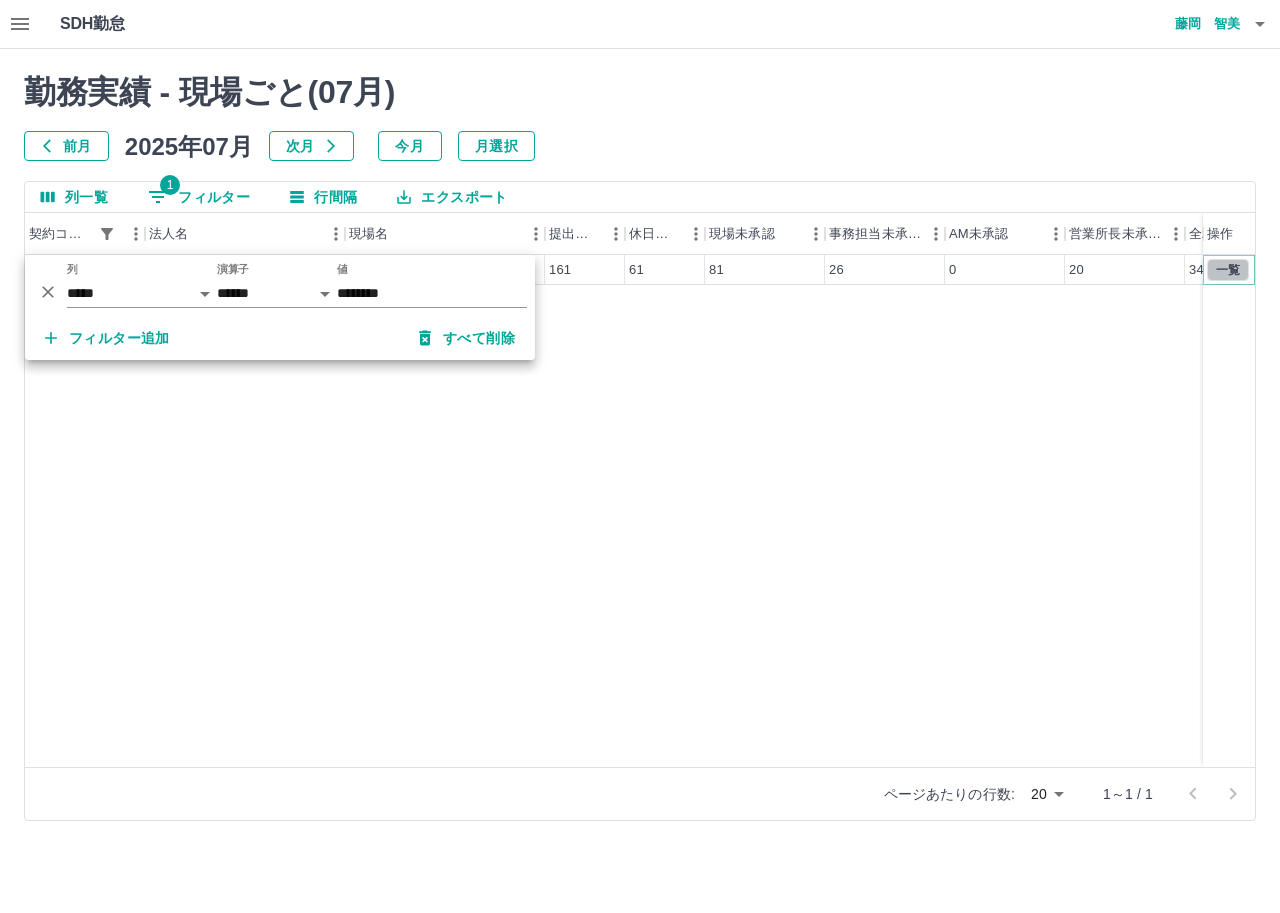 click on "一覧" at bounding box center (1228, 270) 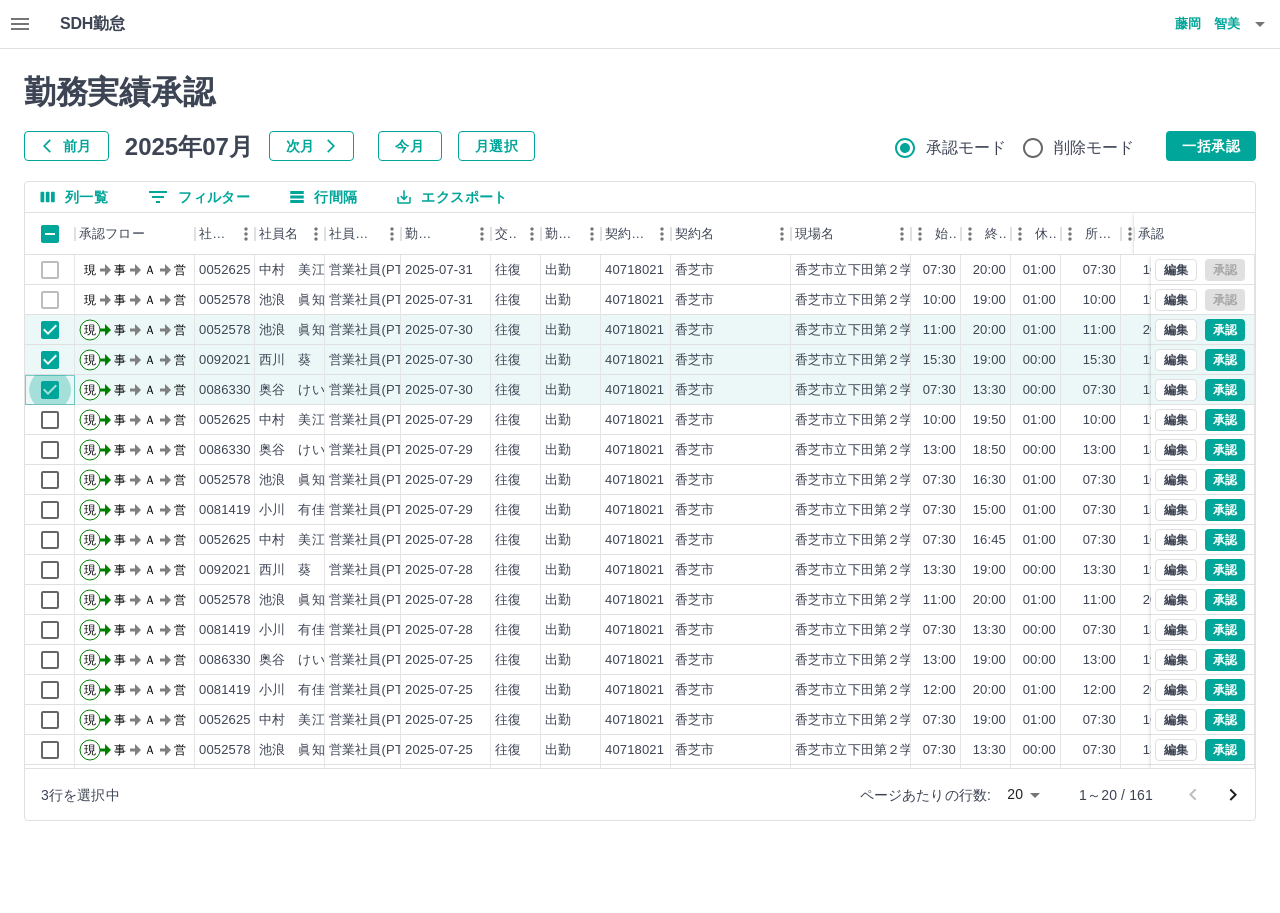 click on "現 事 Ａ 営 0052625 中村　美江 営業社員(PT契約) 2025-07-31 往復 出勤 40718021 香芝市 香芝市立下田第２学童保育所 07:30 20:00 01:00 07:30 16:30 01:00 12:30 11:30 00:00 現 事 Ａ 営 0052578 池浪　眞知子 営業社員(PT契約) 2025-07-31 往復 出勤 40718021 香芝市 香芝市立下田第２学童保育所 10:00 19:00 01:00 10:00 19:00 01:00 09:00 08:00 00:00 現 事 Ａ 営 0052578 池浪　眞知子 営業社員(PT契約) 2025-07-30 往復 出勤 40718021 香芝市 香芝市立下田第２学童保育所 11:00 20:00 01:00 11:00 20:00 01:00 09:00 08:00 00:00 現 事 Ａ 営 0092021 西川　葵 営業社員(PT契約) 2025-07-30 往復 出勤 40718021 香芝市 香芝市立下田第２学童保育所 15:30 19:00 00:00 15:30 19:00 00:00 03:30 03:30 00:00 現 事 Ａ 営 0086330 奥谷　けい子 営業社員(PT契約) 2025-07-30 往復 出勤 40718021 香芝市 香芝市立下田第２学童保育所 07:30 13:30 00:00 07:30 13:30 00:00 06:00 06:00 00:00 現 事 Ａ -" at bounding box center [708, 555] 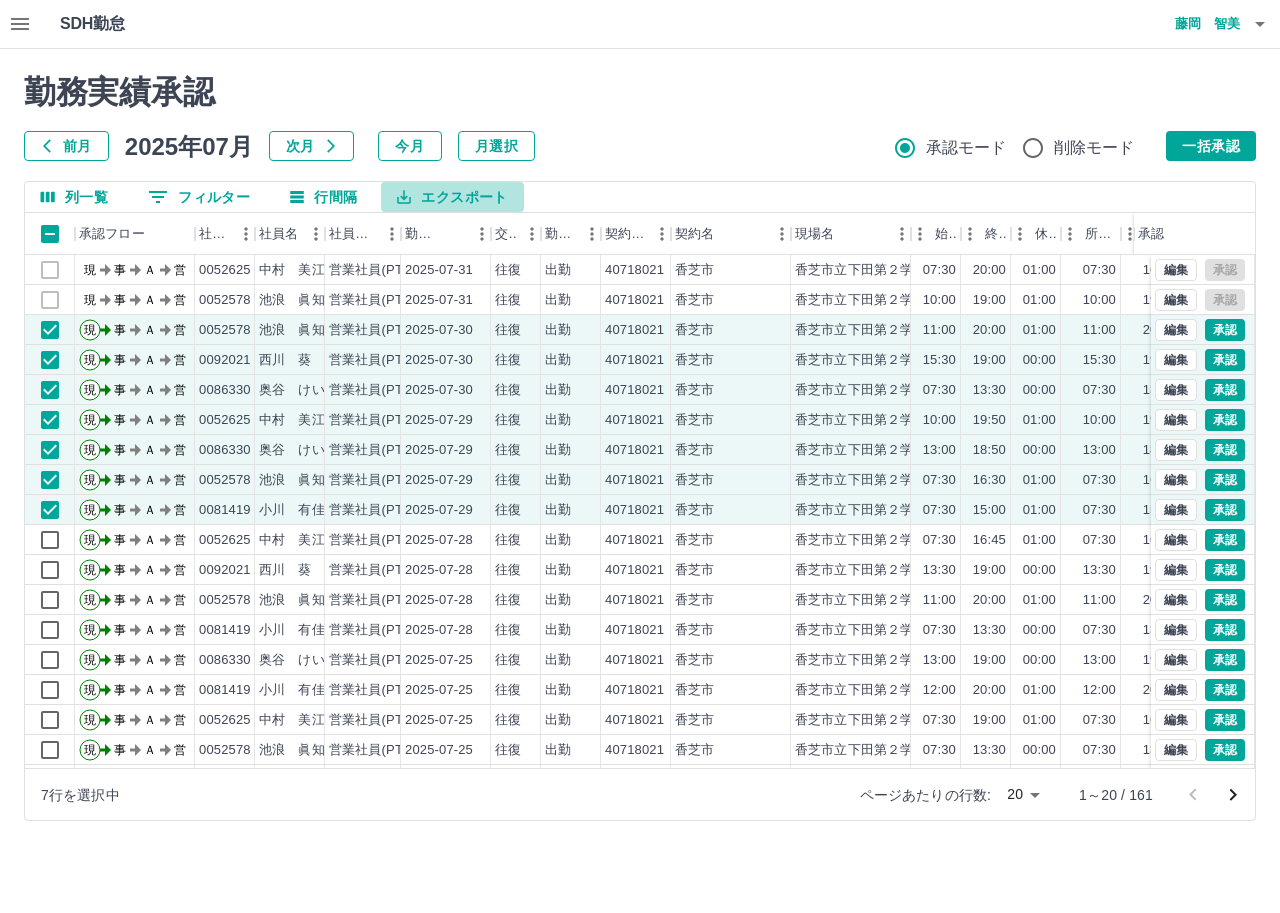 click on "エクスポート" at bounding box center [452, 197] 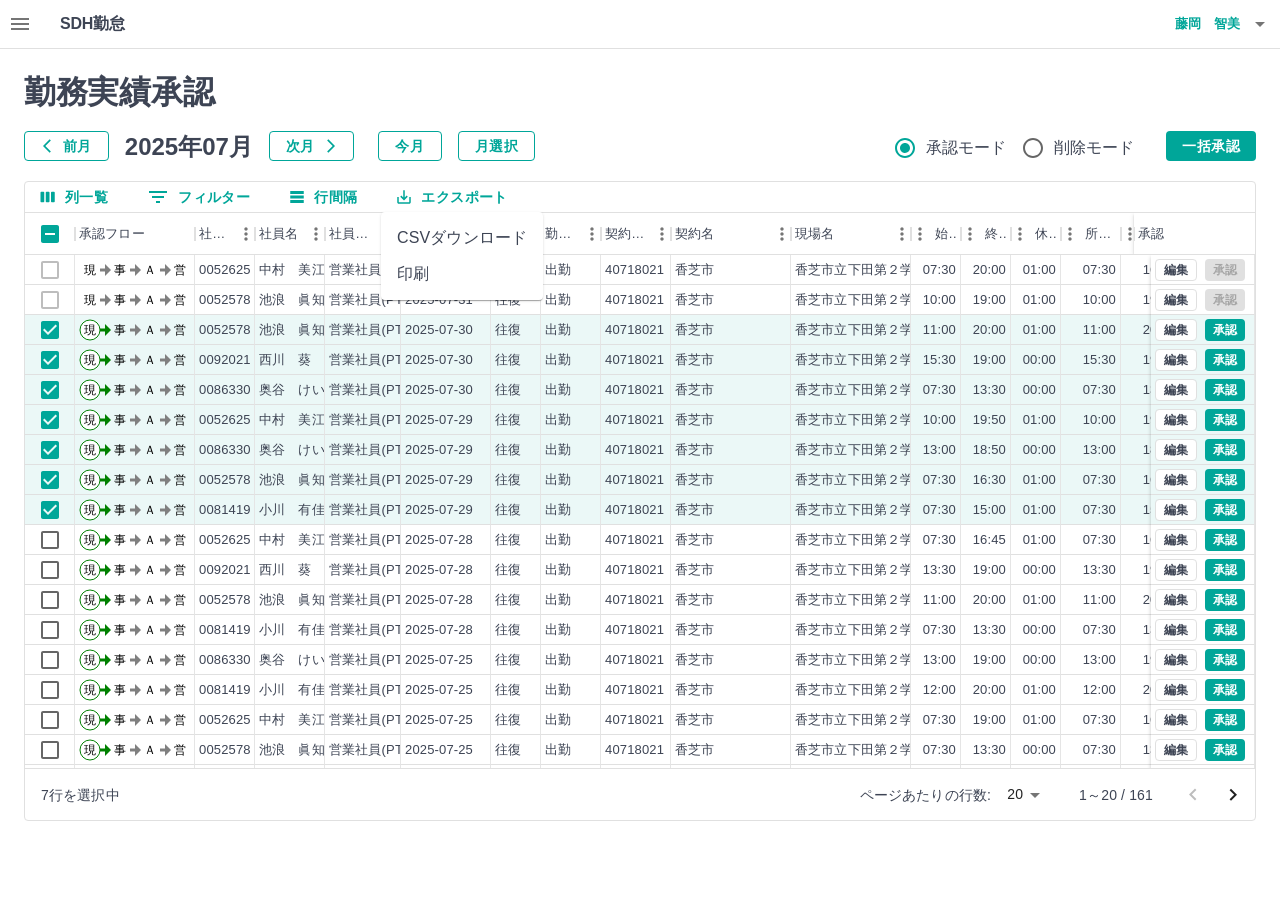 click on "CSVダウンロード" at bounding box center (462, 238) 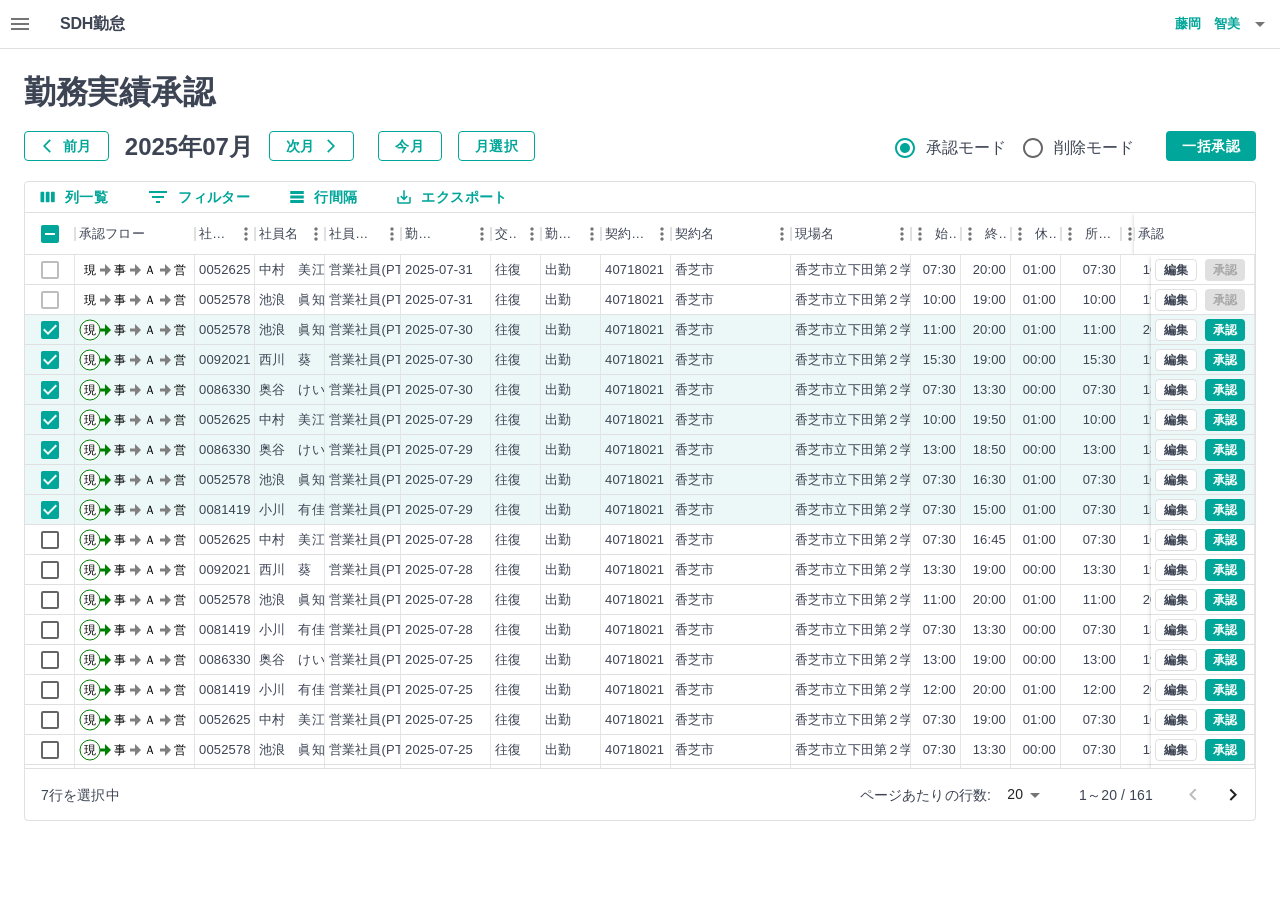 click on "勤務実績承認 前月 2025年07月 次月 今月 月選択 承認モード 削除モード 一括承認 列一覧 0 フィルター 行間隔 エクスポート 承認フロー 社員番号 社員名 社員区分 勤務日 交通費 勤務区分 契約コード 契約名 現場名 始業 終業 休憩 所定開始 所定終業 所定休憩 拘束 勤務 遅刻等 承認 現 事 Ａ 営 0052625 中村　美江 営業社員(PT契約) 2025-07-31 往復 出勤 40718021 香芝市 香芝市立下田第２学童保育所 07:30 20:00 01:00 07:30 16:30 01:00 12:30 11:30 00:00 現 事 Ａ 営 0052578 池浪　眞知子 営業社員(PT契約) 2025-07-31 往復 出勤 40718021 香芝市 香芝市立下田第２学童保育所 10:00 19:00 01:00 10:00 19:00 01:00 09:00 08:00 00:00 現 事 Ａ 営 0052578 池浪　眞知子 営業社員(PT契約) 2025-07-30 往復 出勤 40718021 香芝市 香芝市立下田第２学童保育所 11:00 20:00 01:00 11:00 20:00 01:00 09:00 08:00 00:00 現 事 Ａ 営 0092021 西川　葵 -" at bounding box center (640, 447) 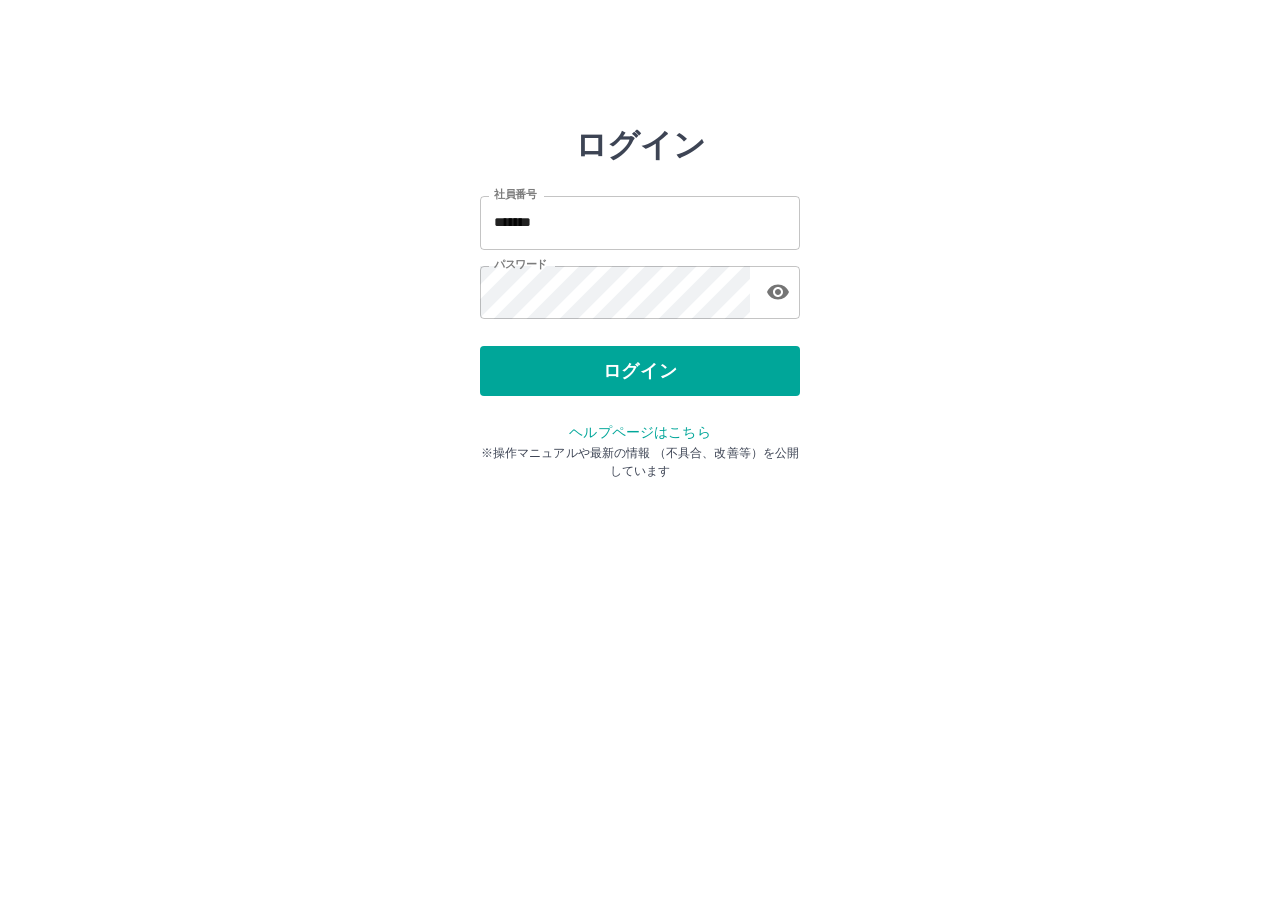 scroll, scrollTop: 0, scrollLeft: 0, axis: both 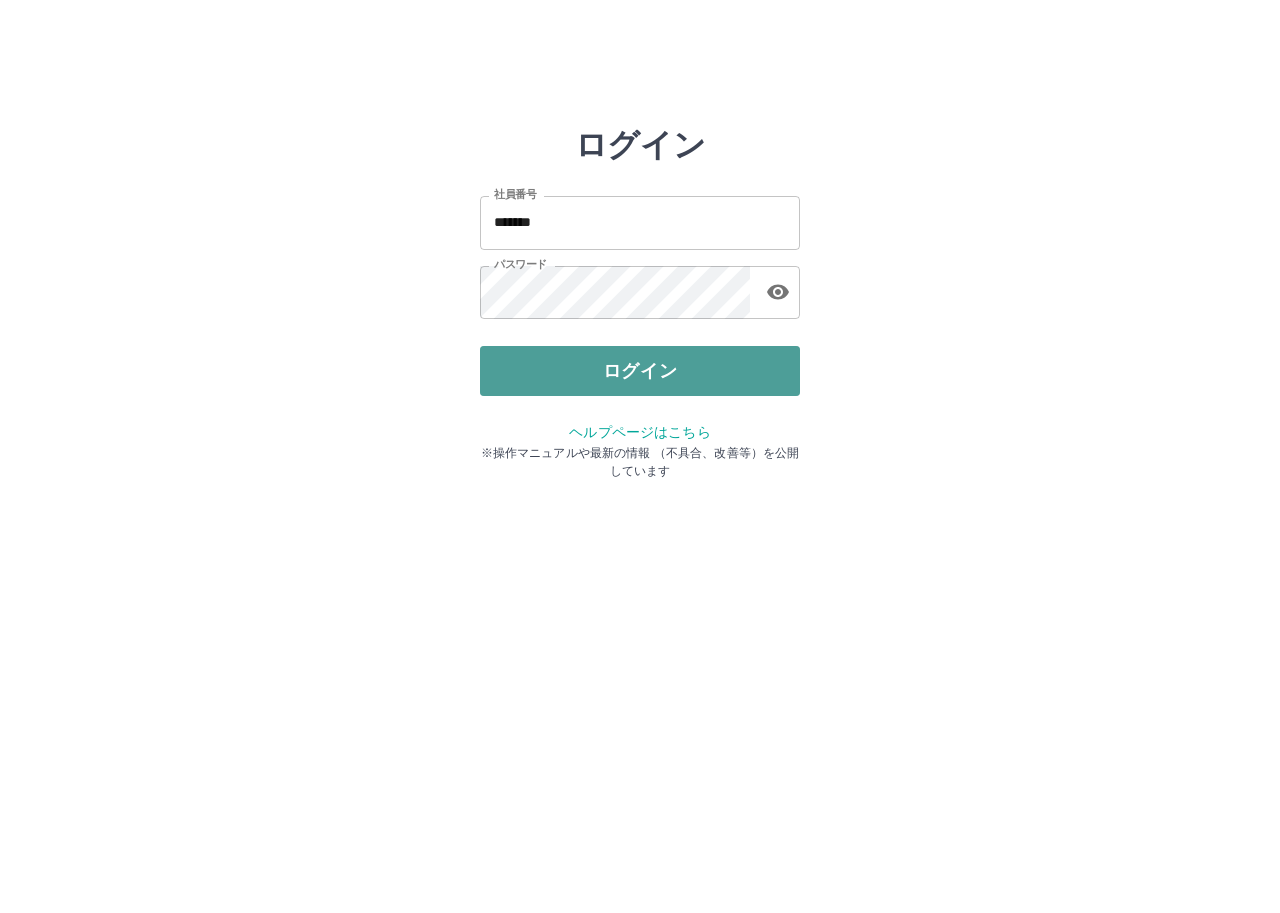 drag, startPoint x: 0, startPoint y: 0, endPoint x: 613, endPoint y: 379, distance: 720.70105 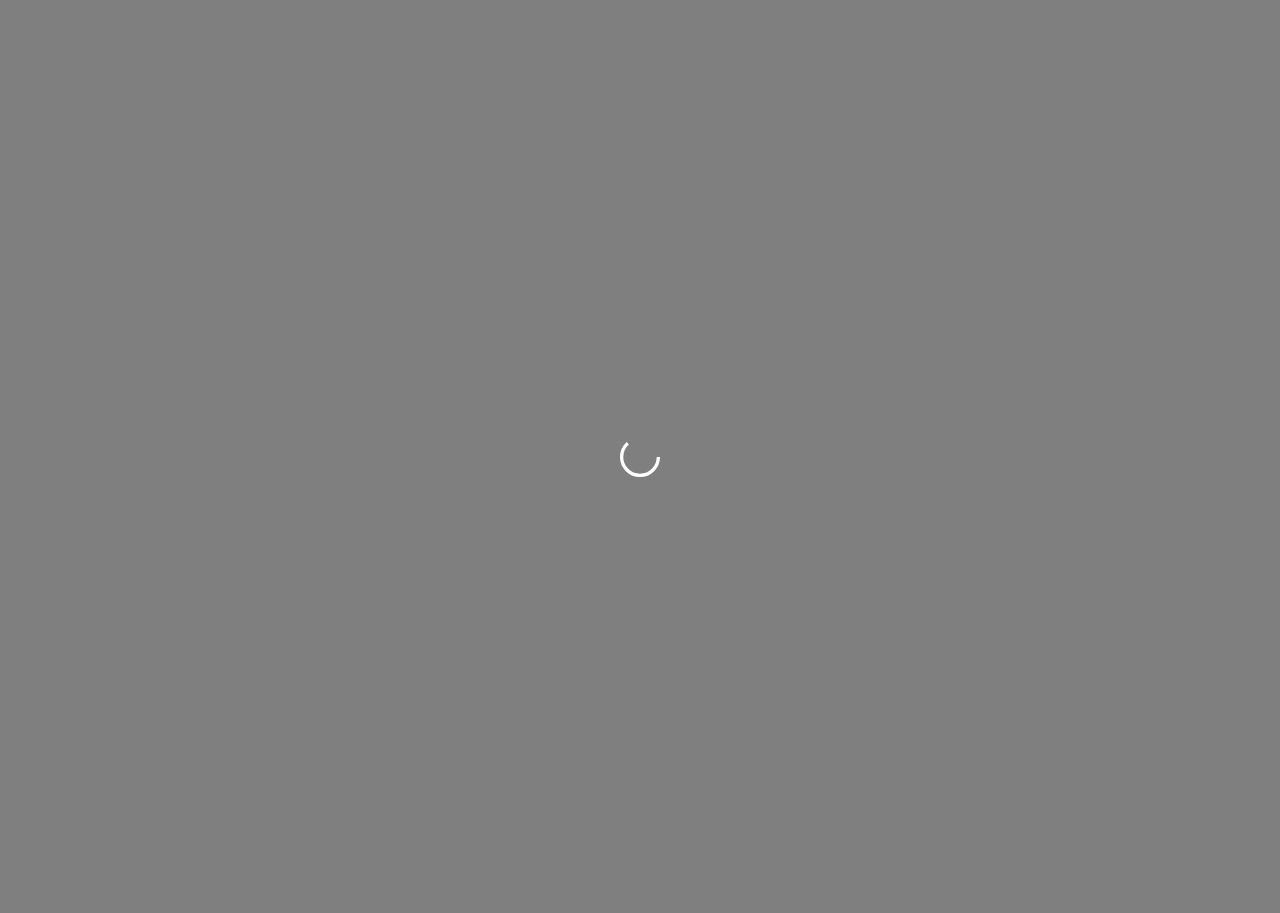 scroll, scrollTop: 0, scrollLeft: 0, axis: both 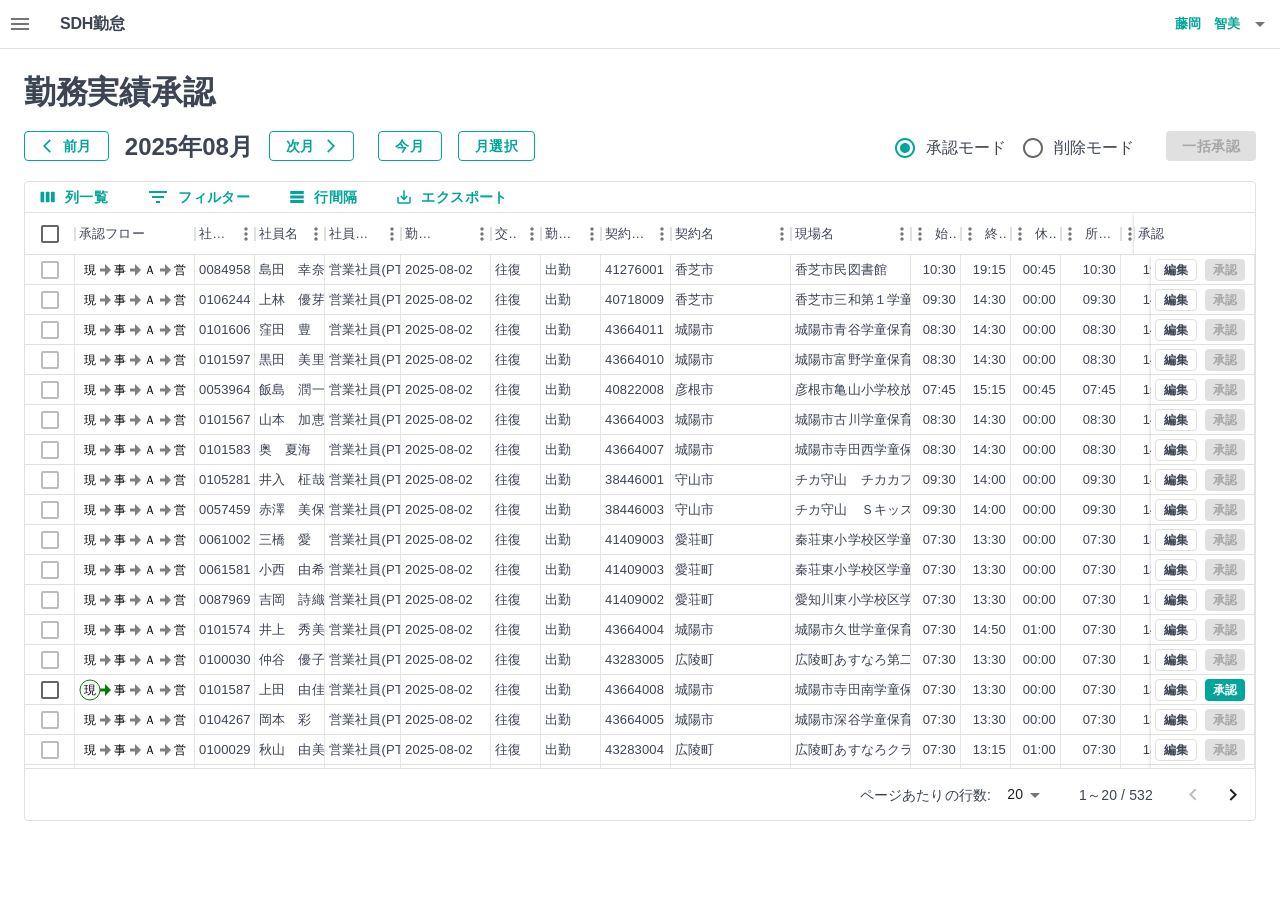 click 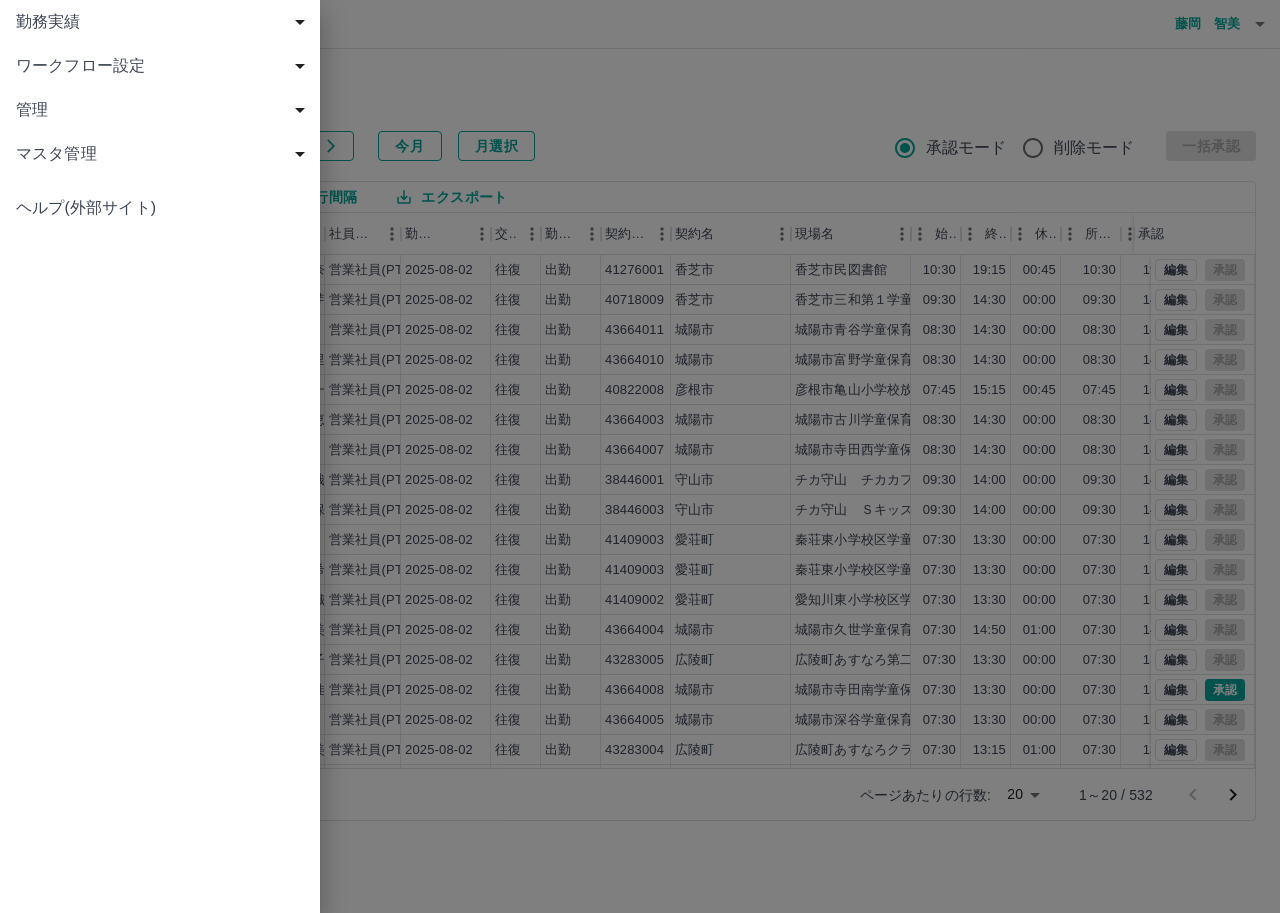 click on "勤務実績" at bounding box center [164, 22] 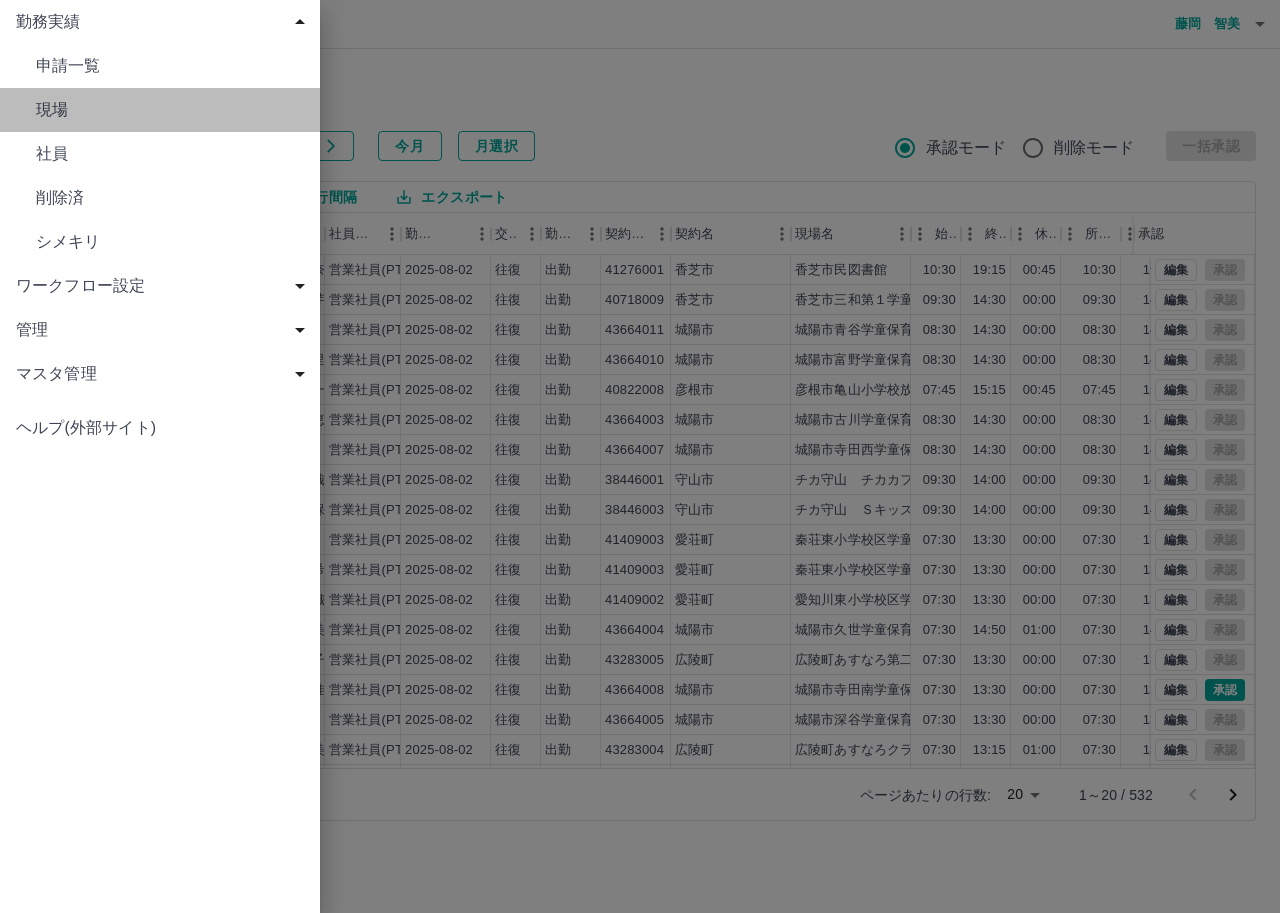 click on "現場" at bounding box center [170, 110] 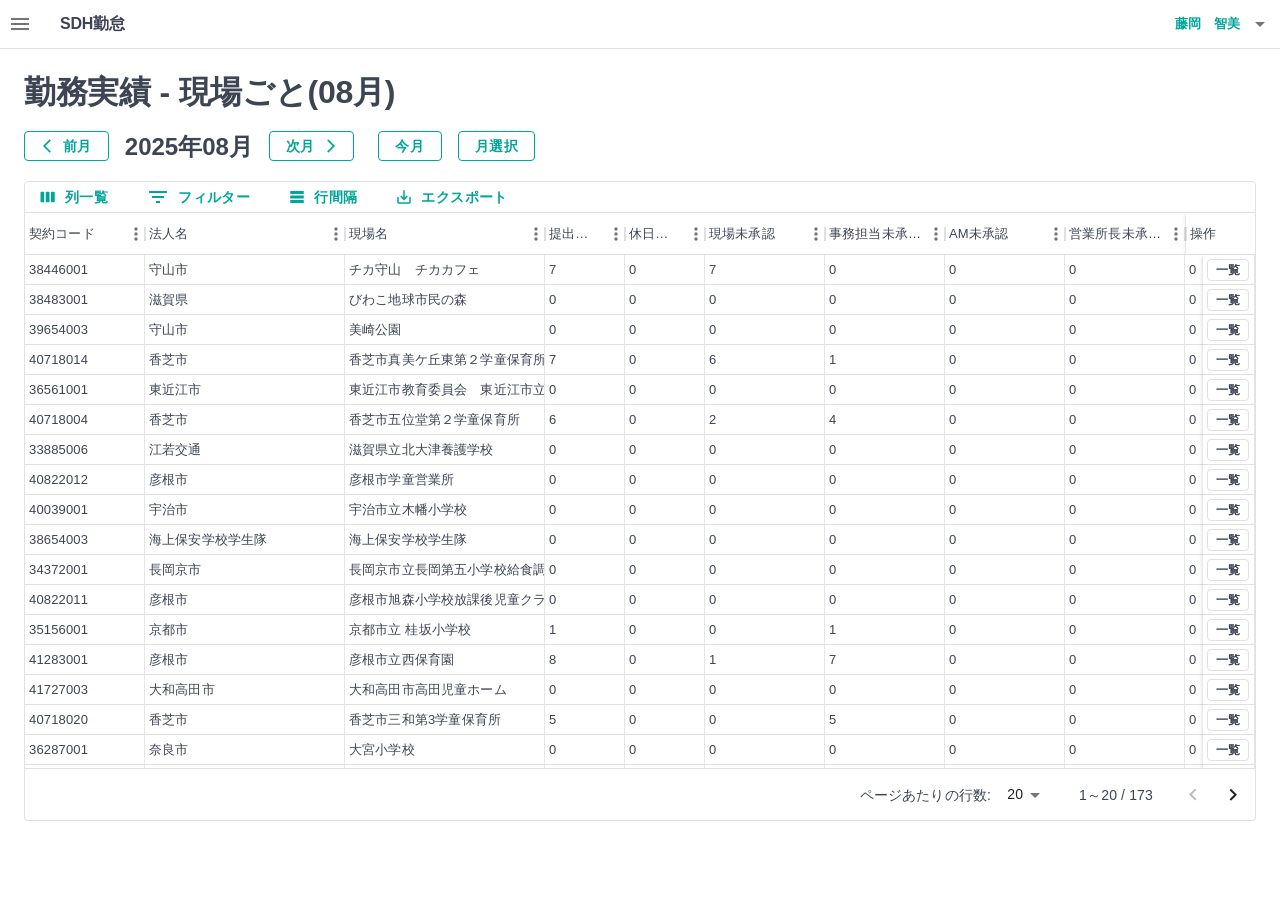 click at bounding box center (640, 456) 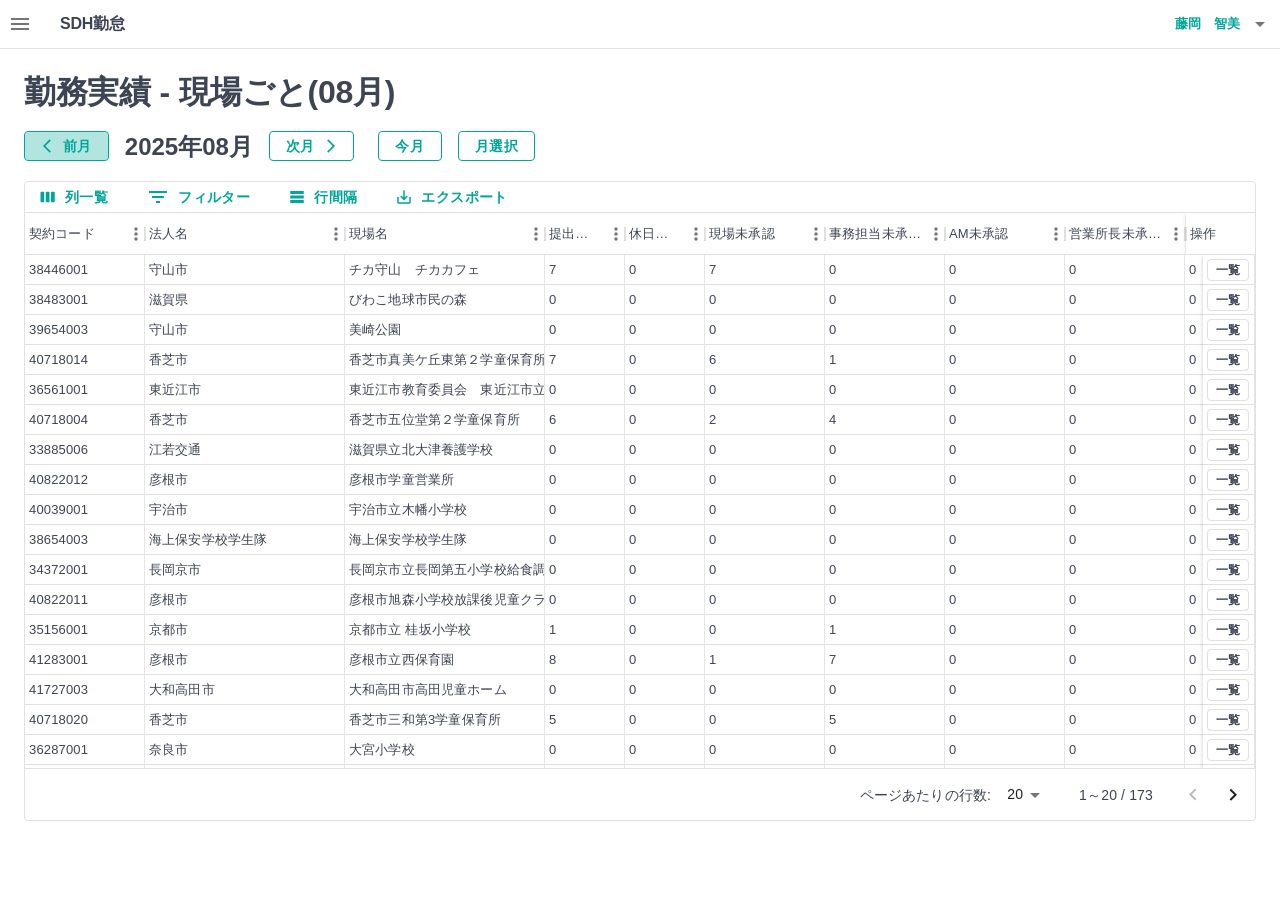 click on "前月" at bounding box center [66, 146] 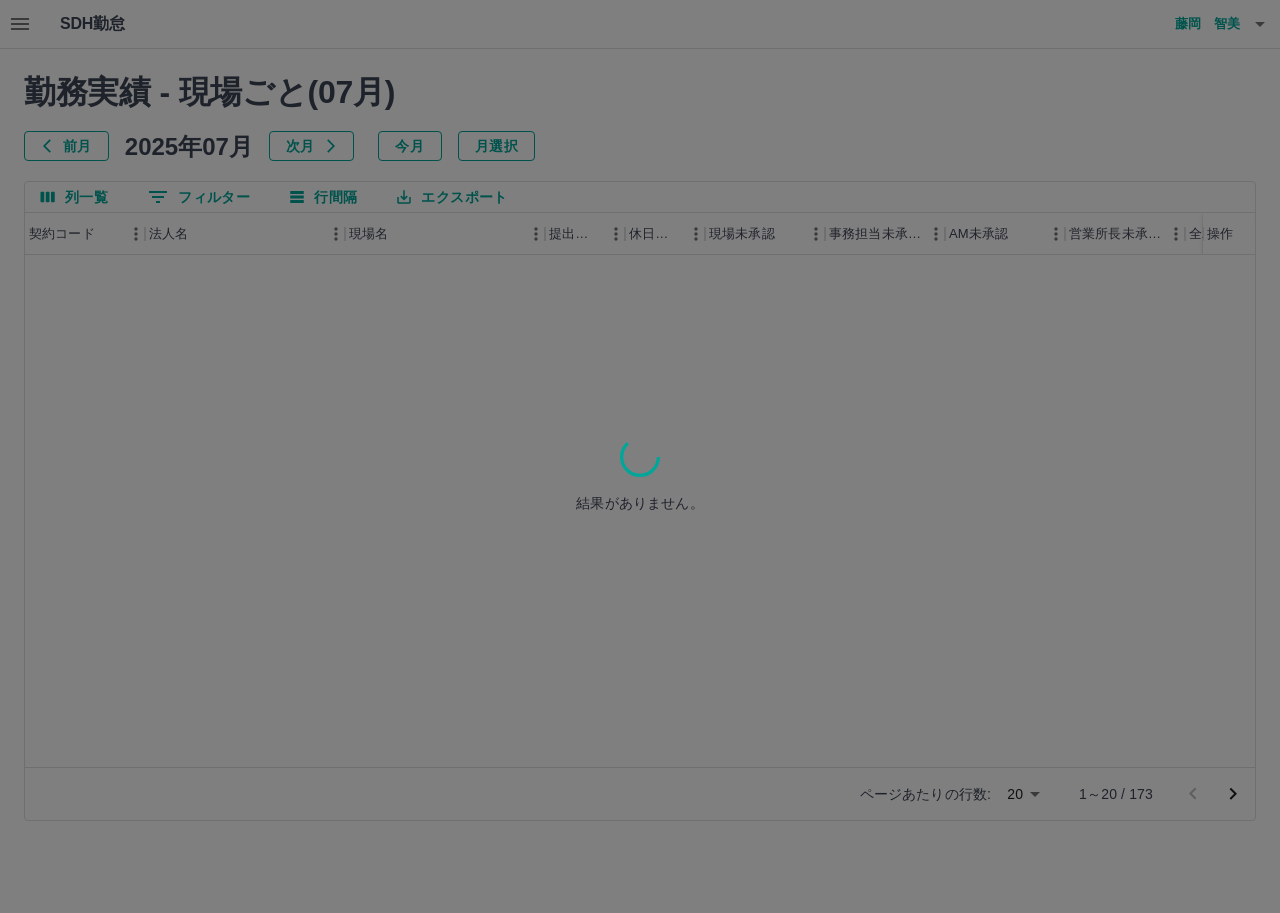 click at bounding box center [640, 456] 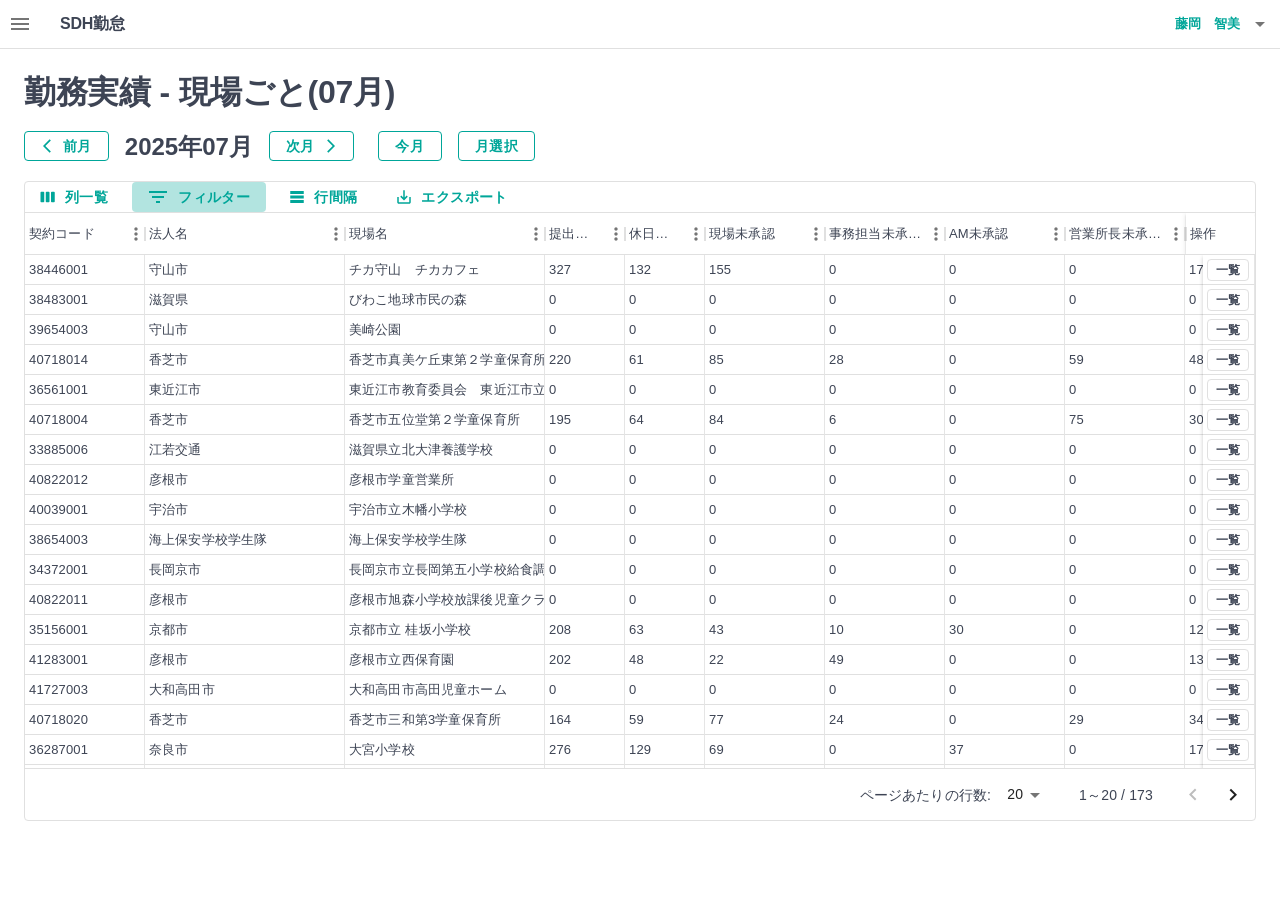 click on "0 フィルター" at bounding box center (199, 197) 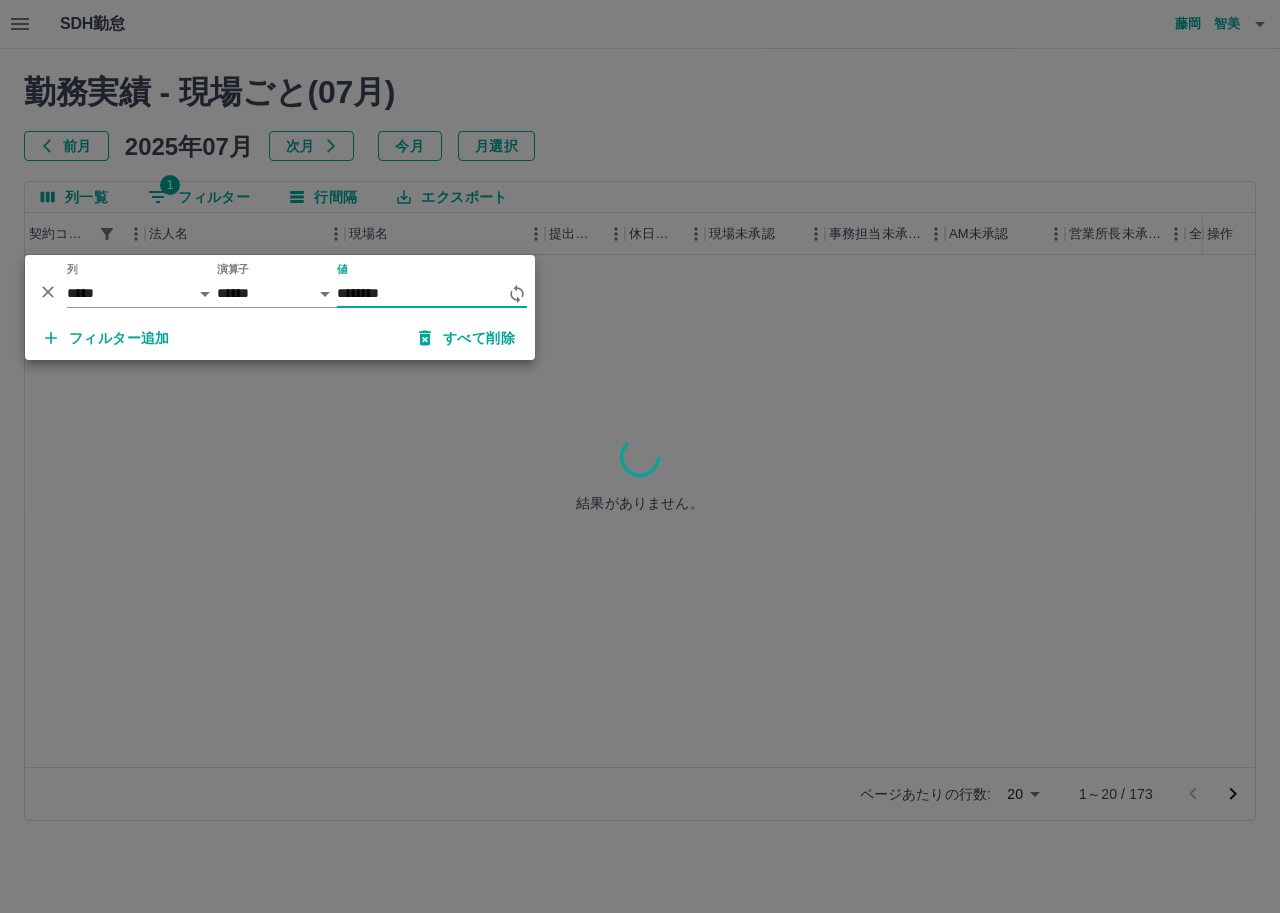 type on "********" 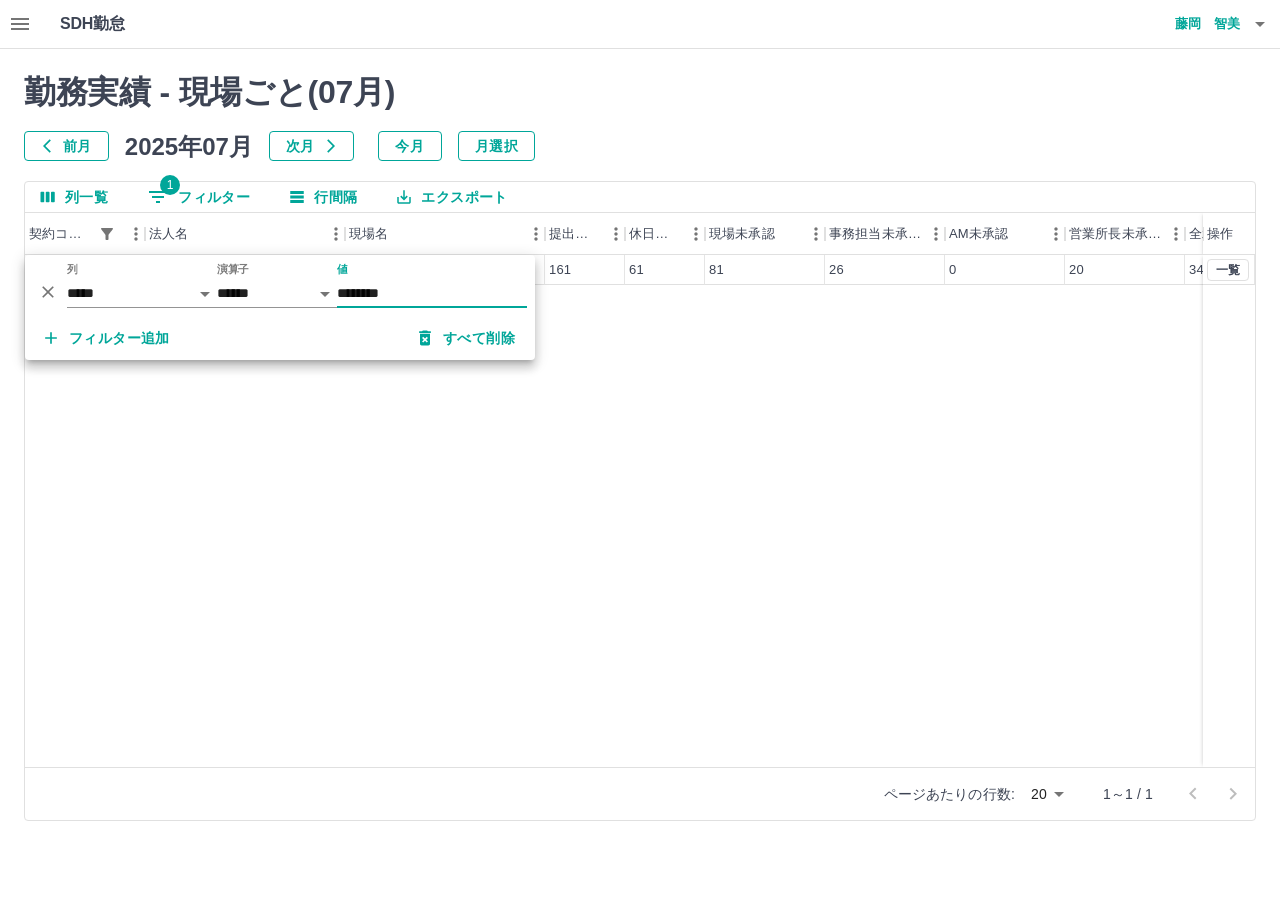click on "40718021 香芝市 香芝市立下田第２学童保育所 161 61 81 26 0 20 34 一覧" at bounding box center (691, 511) 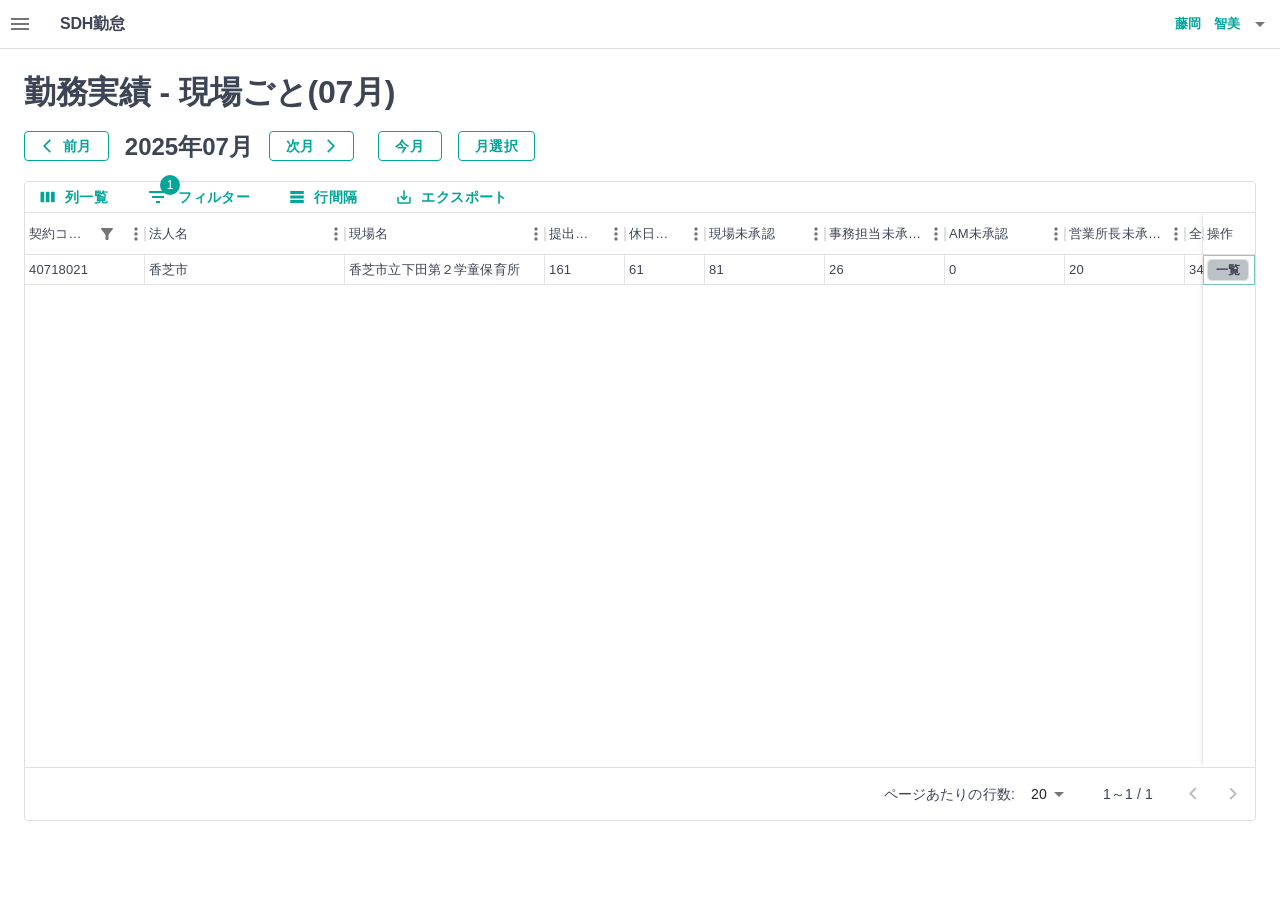 click on "一覧" at bounding box center [1228, 270] 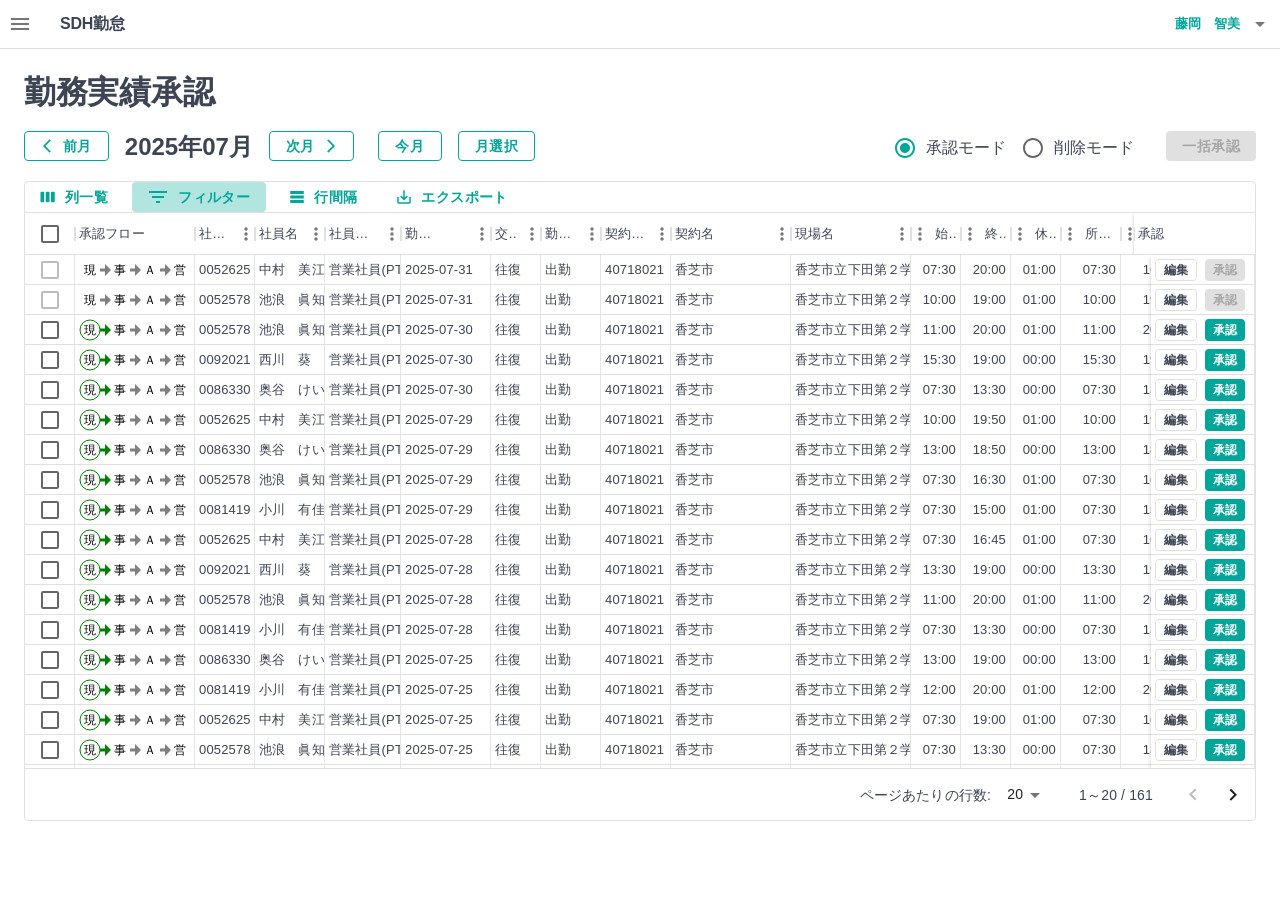 click on "0 フィルター" at bounding box center [199, 197] 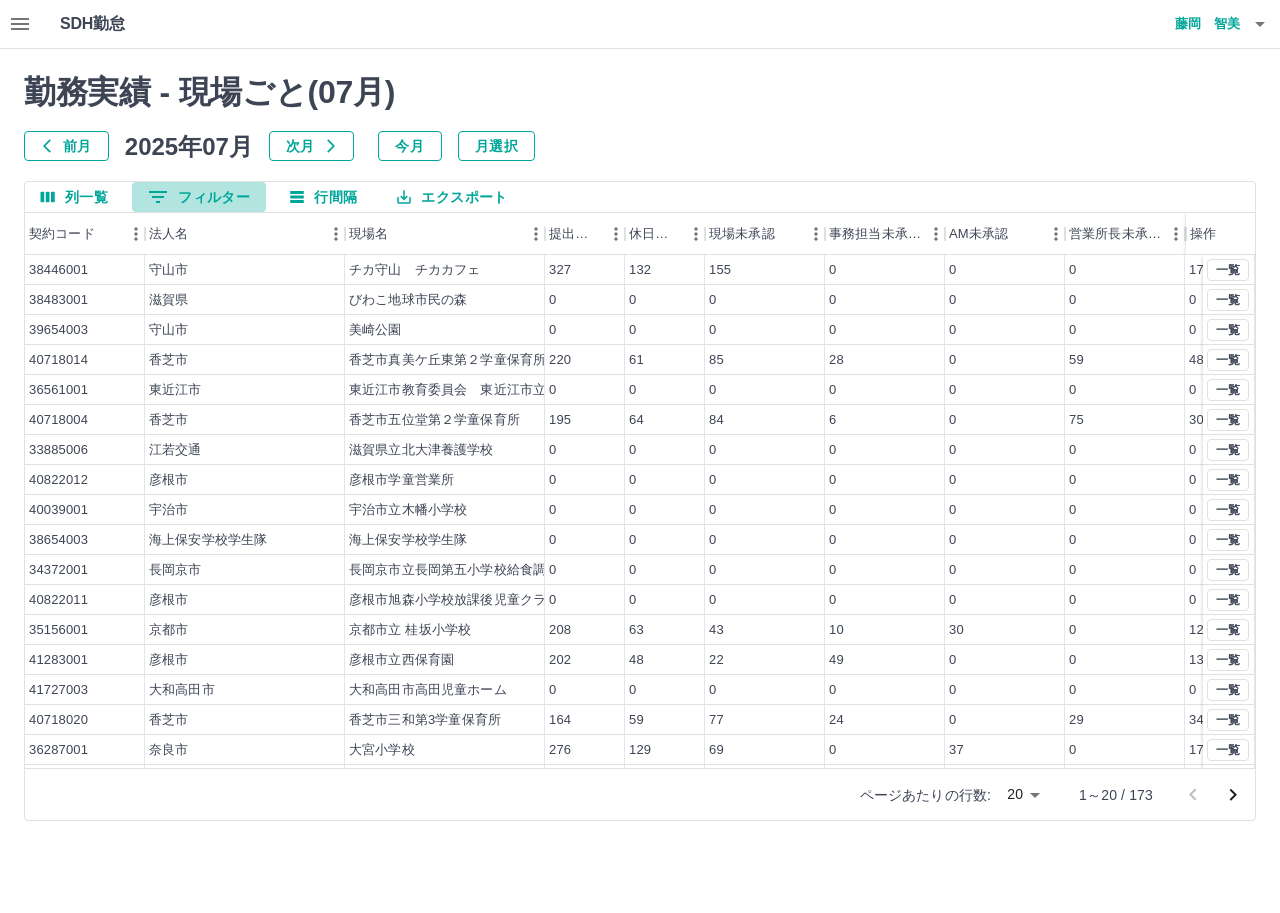 click on "0 フィルター" at bounding box center (199, 197) 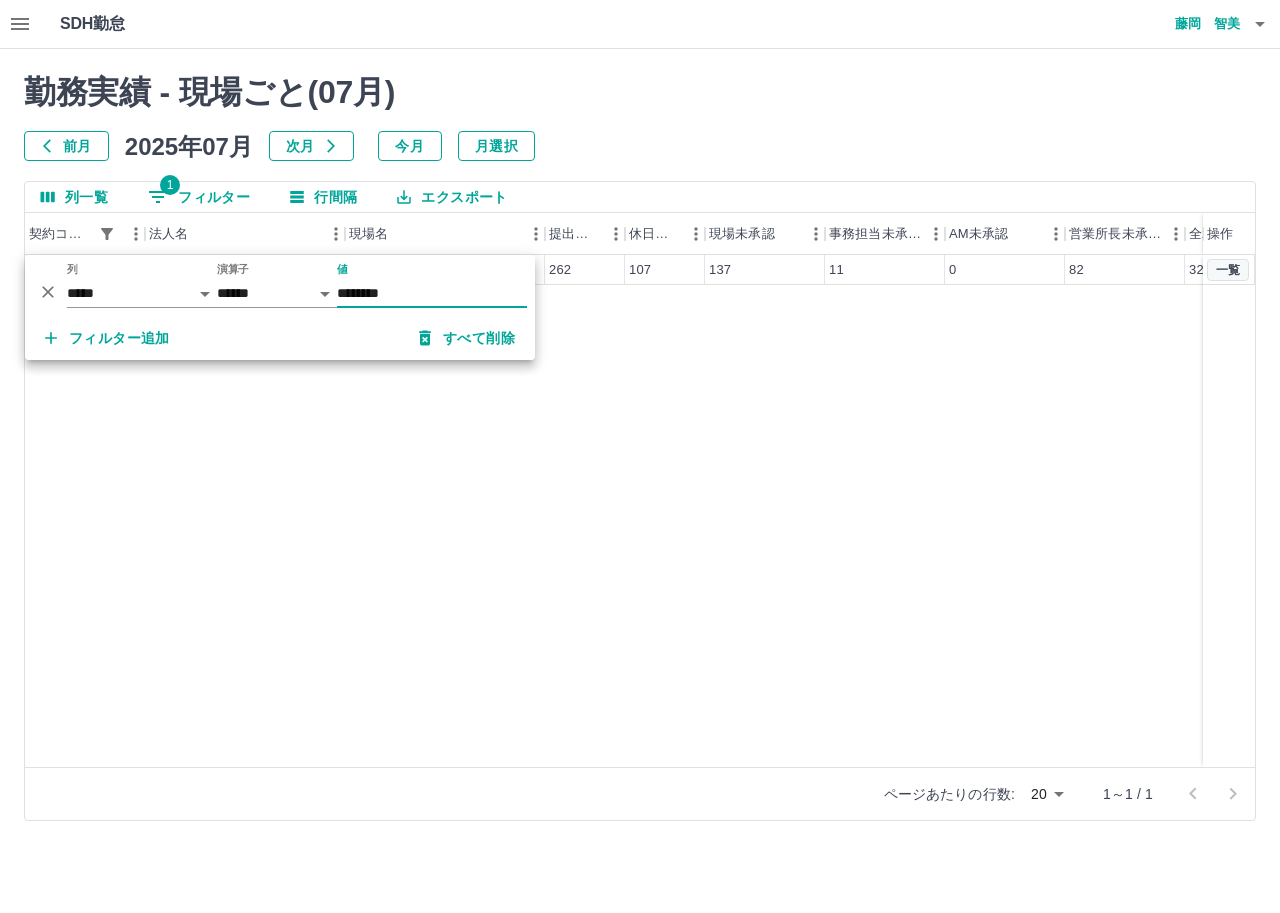 type on "********" 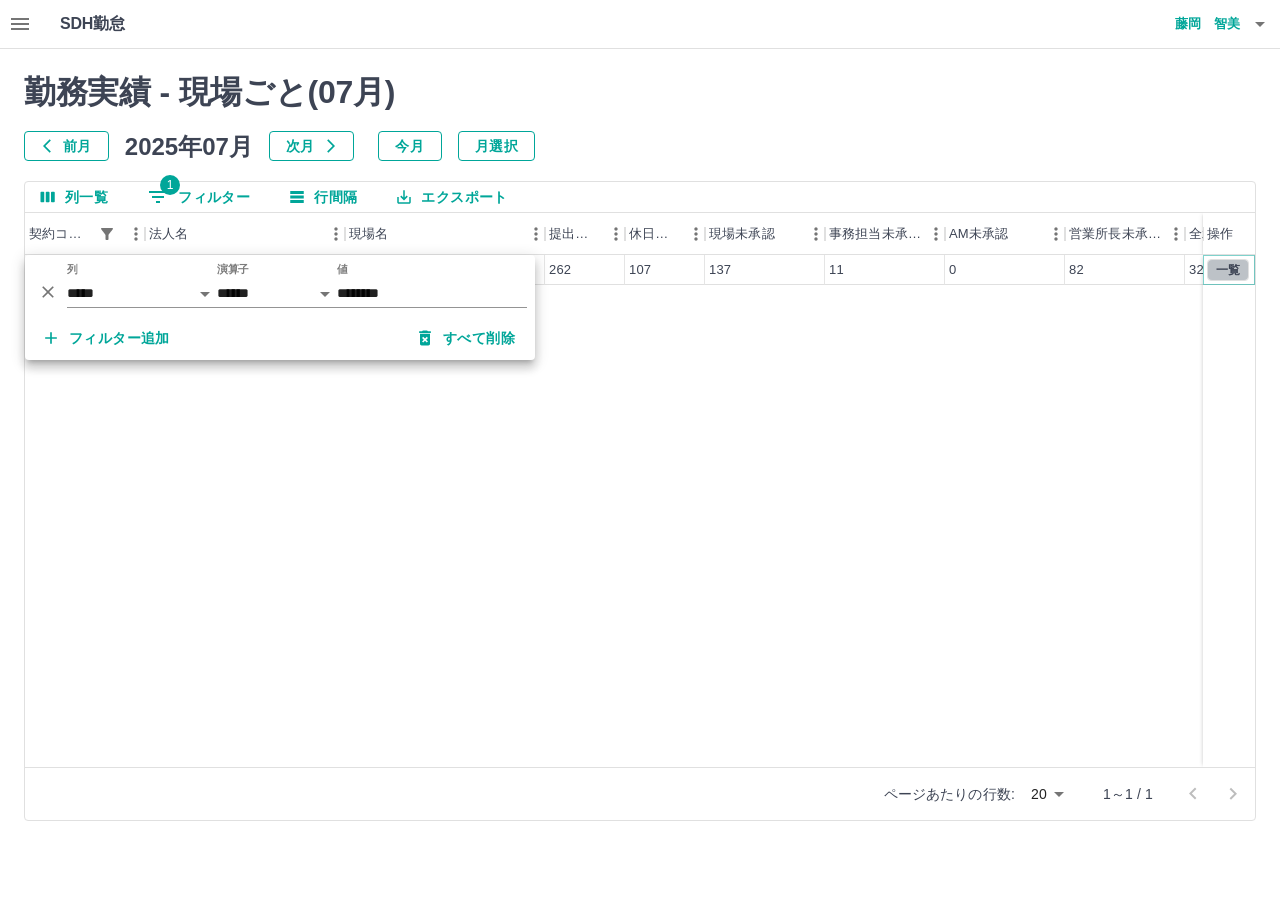 click on "一覧" at bounding box center (1228, 270) 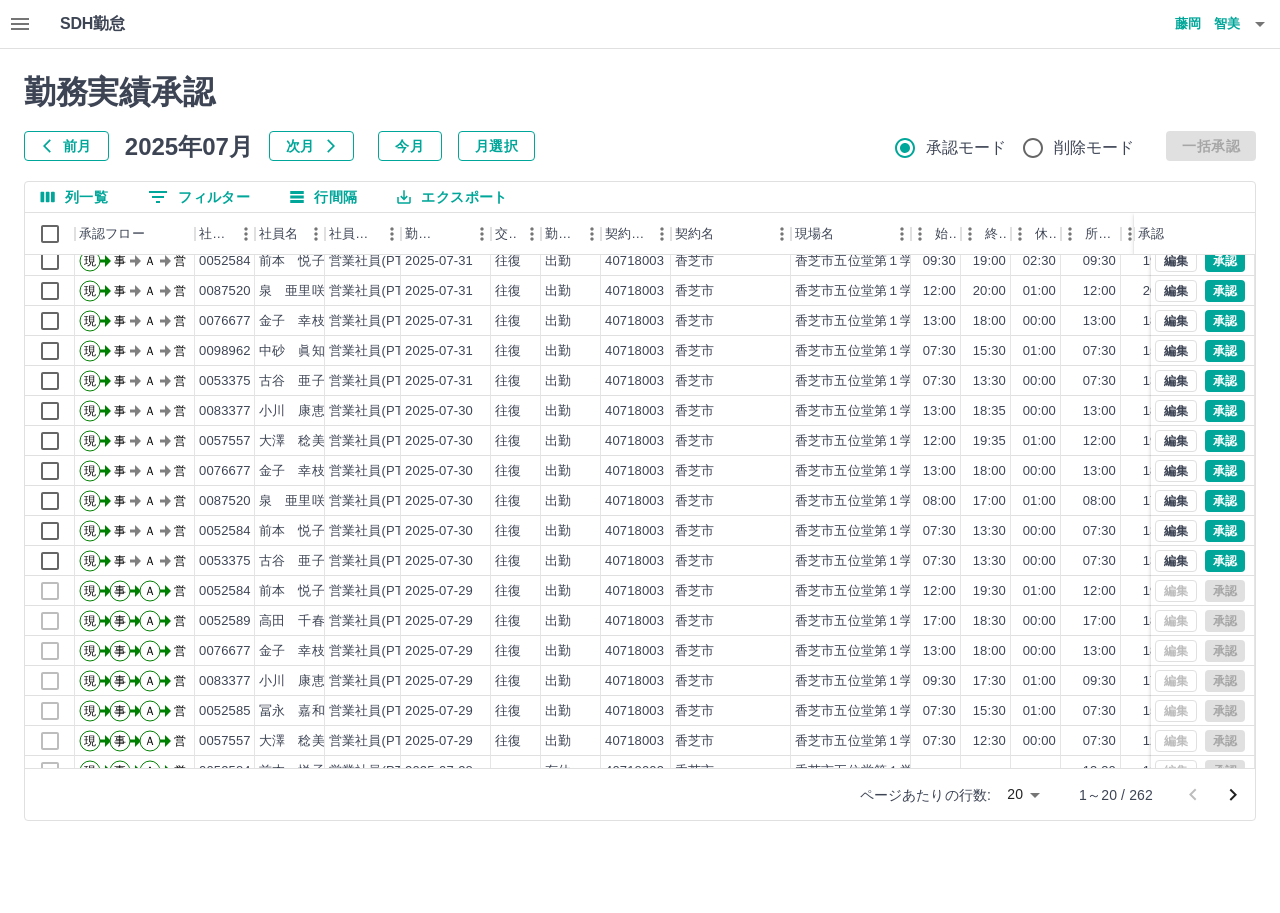 scroll, scrollTop: 0, scrollLeft: 0, axis: both 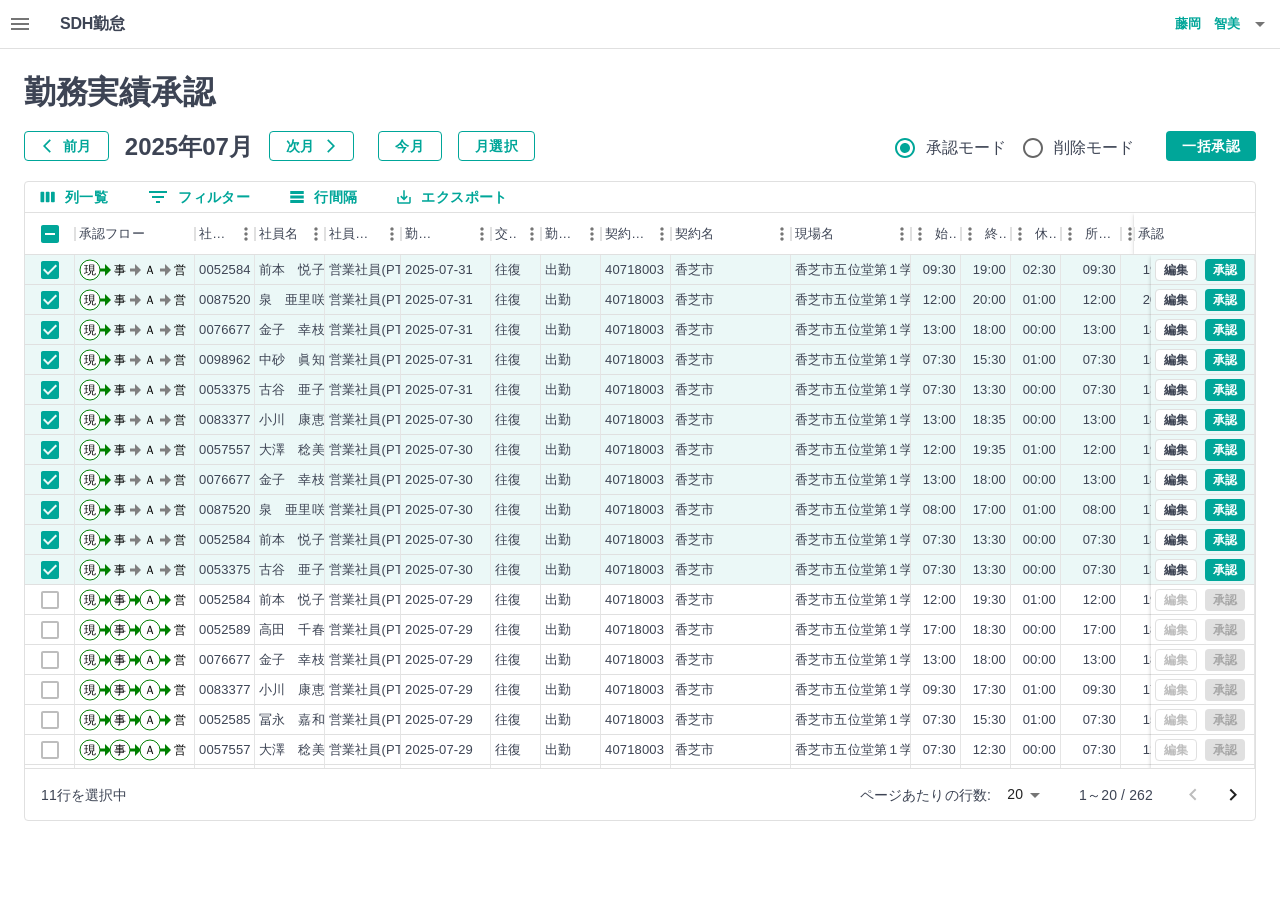 click 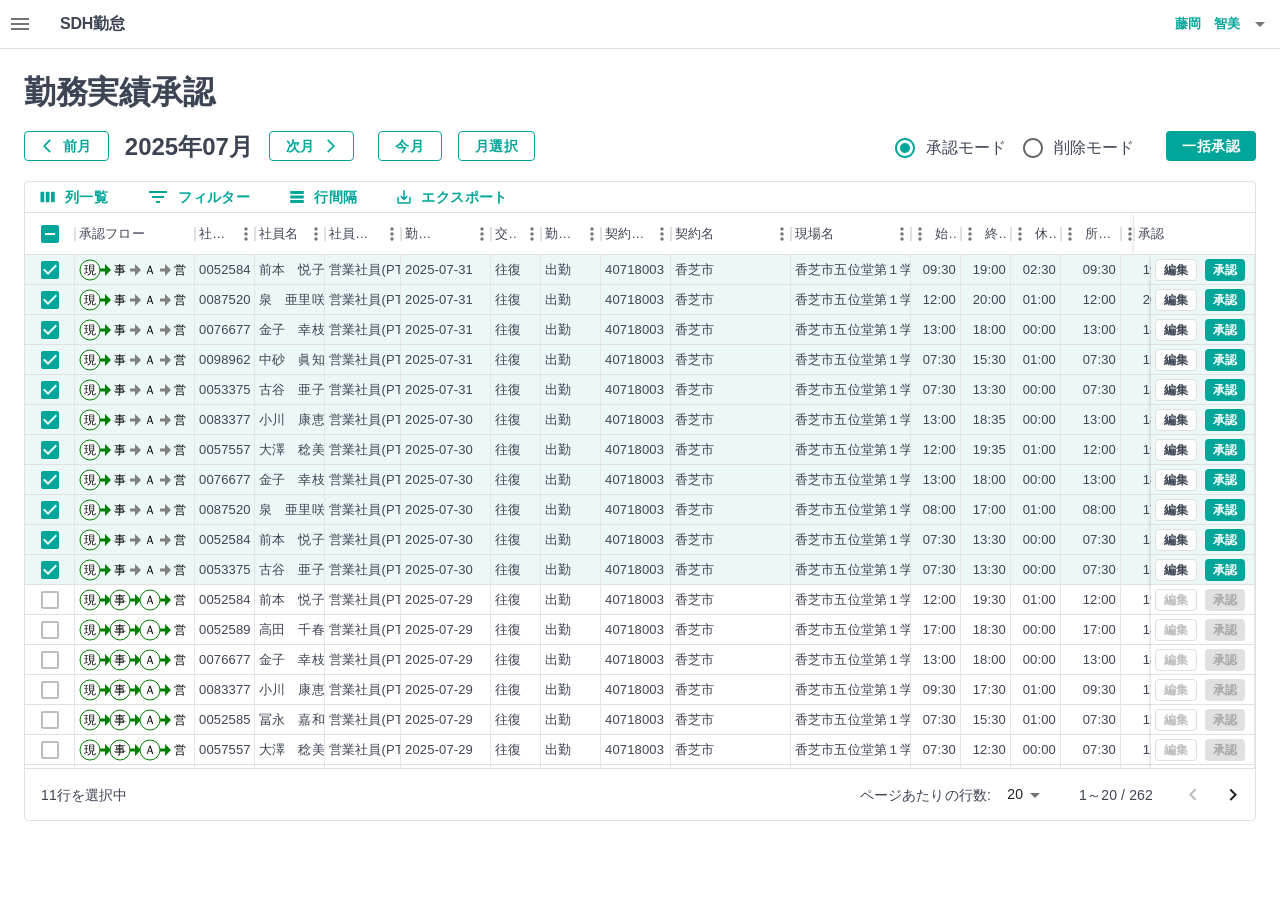 click on "勤務実績承認 前月 2025年07月 次月 今月 月選択 承認モード 削除モード 一括承認 列一覧 0 フィルター 行間隔 エクスポート 承認フロー 社員番号 社員名 社員区分 勤務日 交通費 勤務区分 契約コード 契約名 現場名 始業 終業 休憩 所定開始 所定終業 所定休憩 拘束 勤務 遅刻等 承認 現 事 Ａ 営 0052584 前本　悦子 営業社員(PT契約) 2025-07-31 往復 出勤 40718003 香芝市 香芝市五位堂第１学童保育所 09:30 19:00 02:30 09:30 19:00 02:30 09:30 07:00 00:00 現 事 Ａ 営 0087520 泉　亜里咲 営業社員(PT契約) 2025-07-31 往復 出勤 40718003 香芝市 香芝市五位堂第１学童保育所 12:00 20:00 01:00 12:00 20:00 01:00 08:00 07:00 00:00 現 事 Ａ 営 0076677 金子　幸枝 営業社員(PT契約) 2025-07-31 往復 出勤 40718003 香芝市 香芝市五位堂第１学童保育所 13:00 18:00 00:00 13:00 18:00 00:00 05:00 05:00 00:00 現 事 Ａ 営 0098962 中砂　眞知子 -" at bounding box center [640, 447] 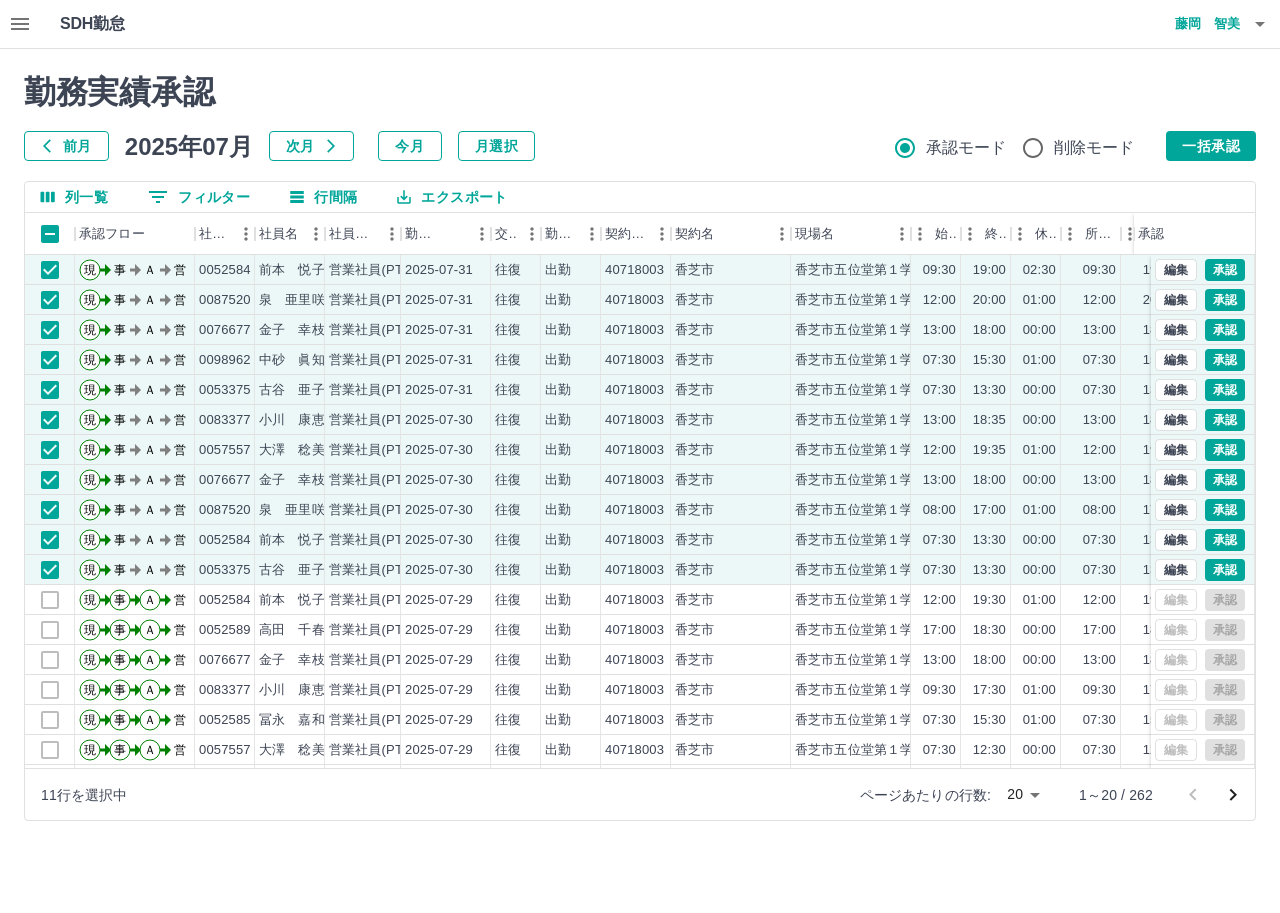 click on "エクスポート" at bounding box center [452, 197] 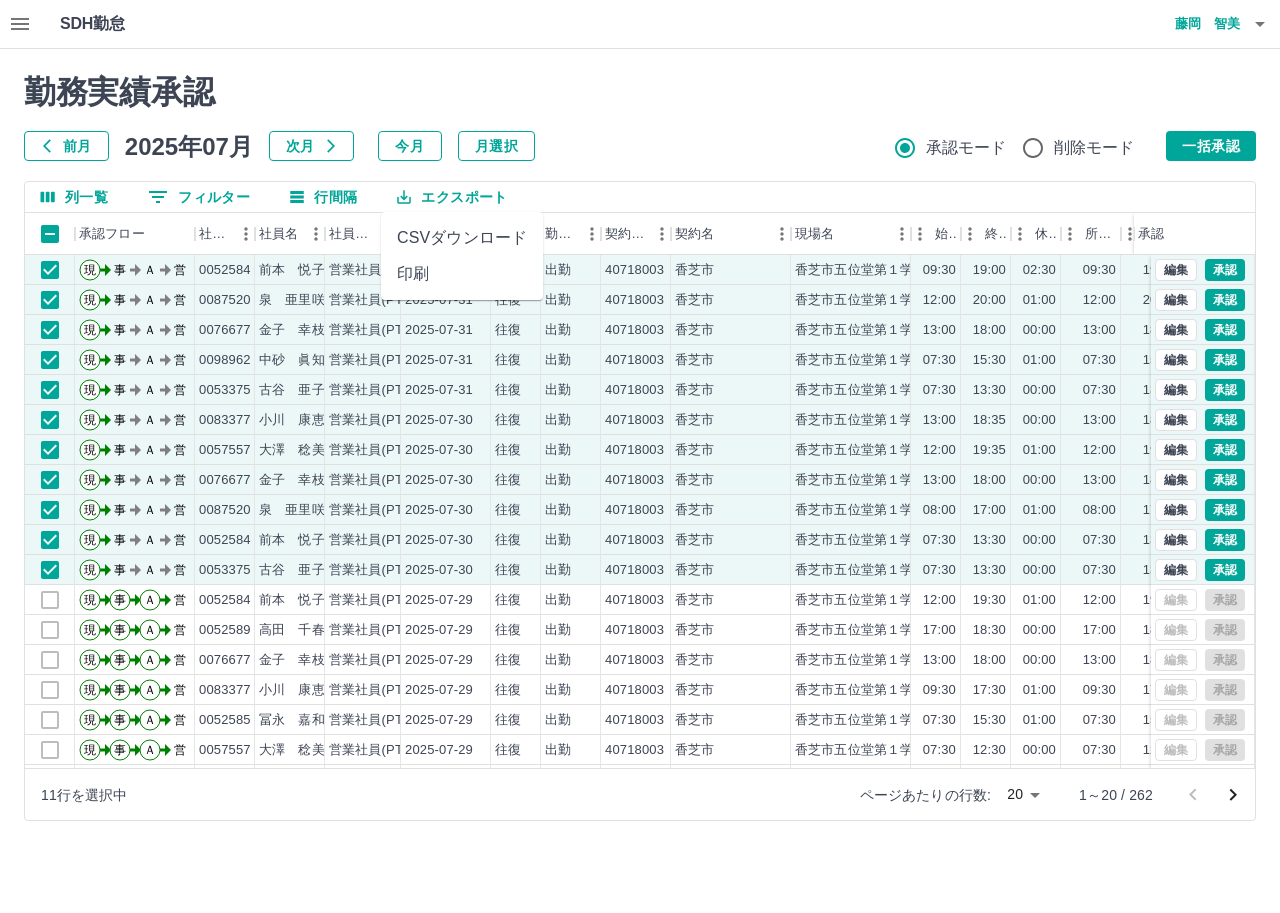 click on "CSVダウンロード" at bounding box center [462, 238] 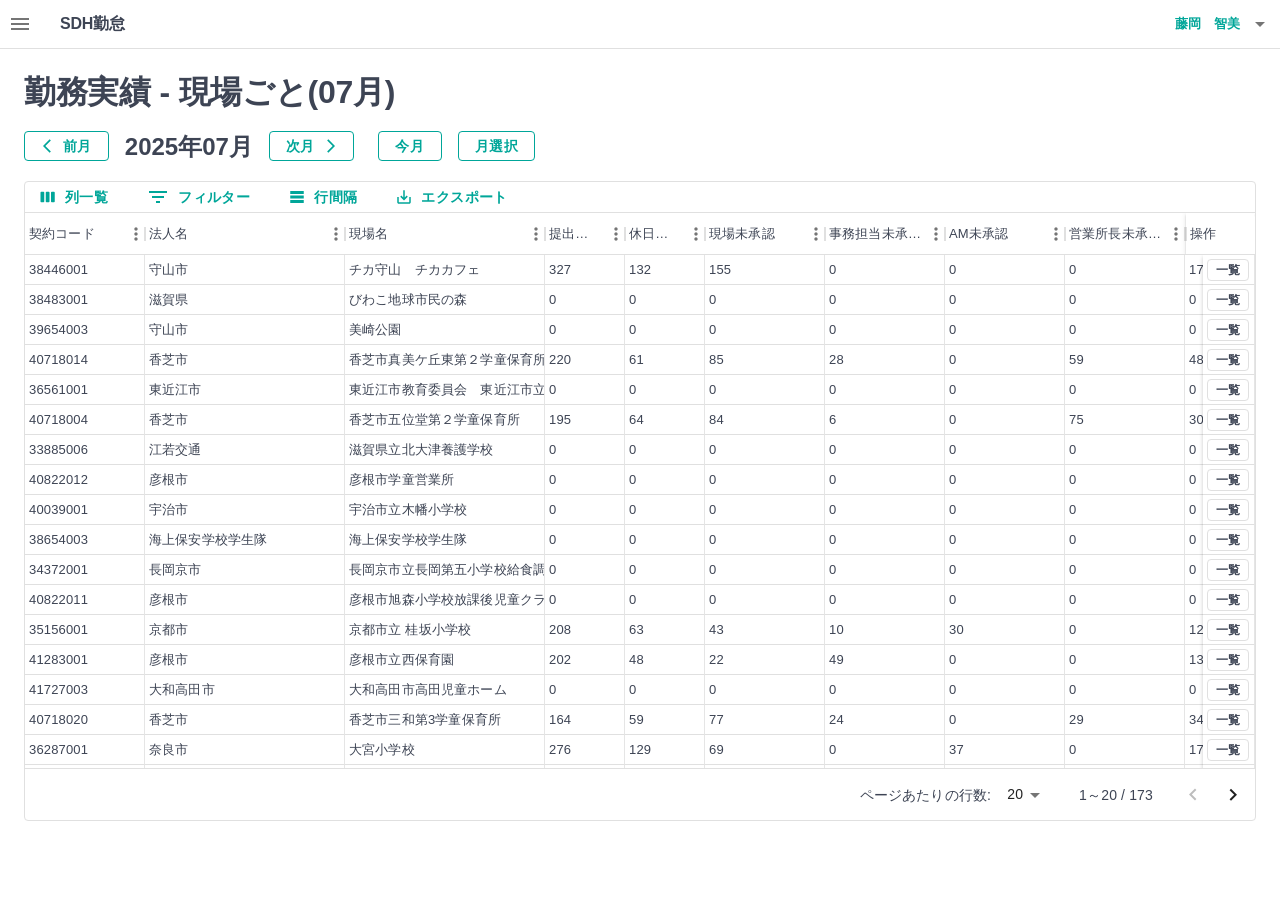 click on "0 フィルター" at bounding box center [199, 197] 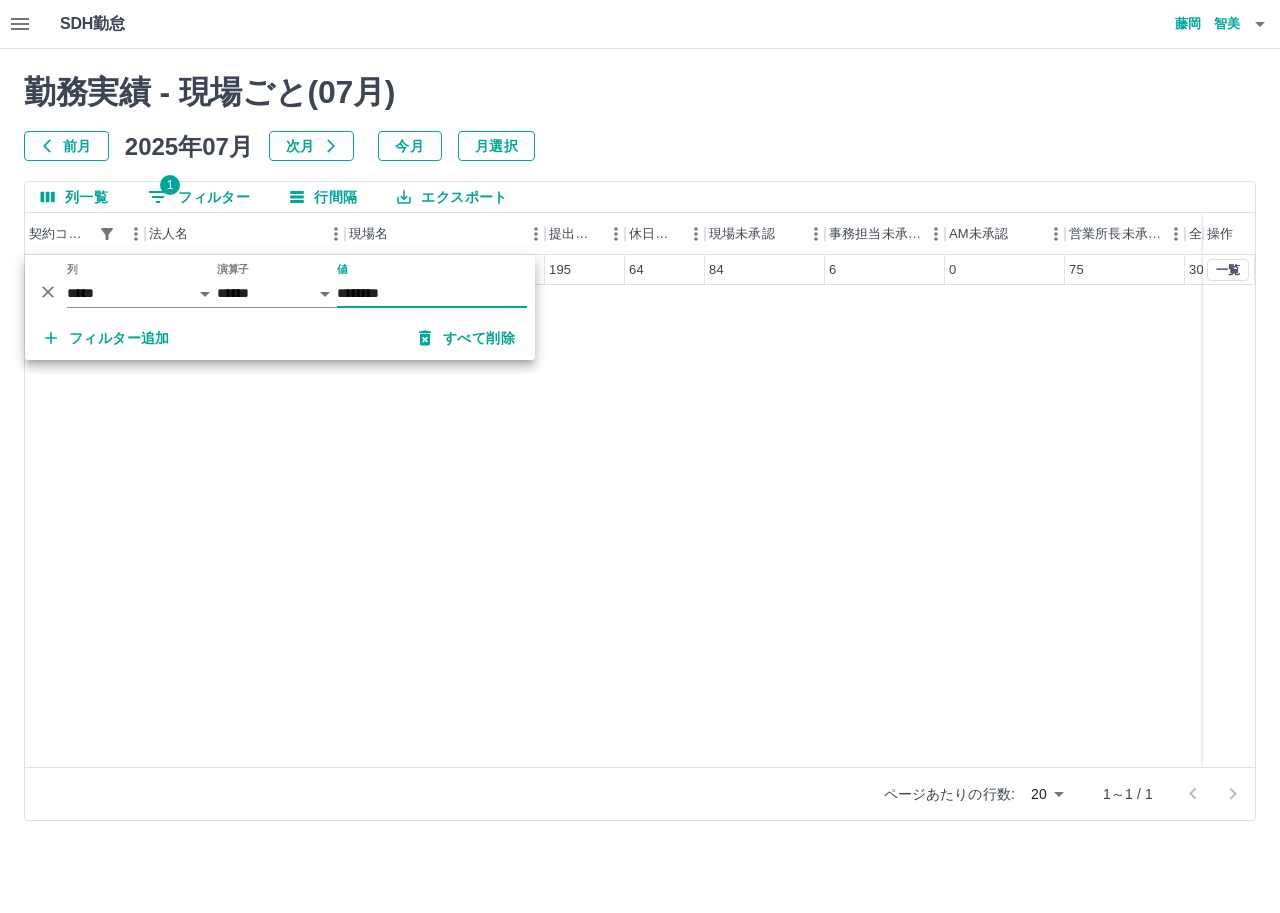 type on "********" 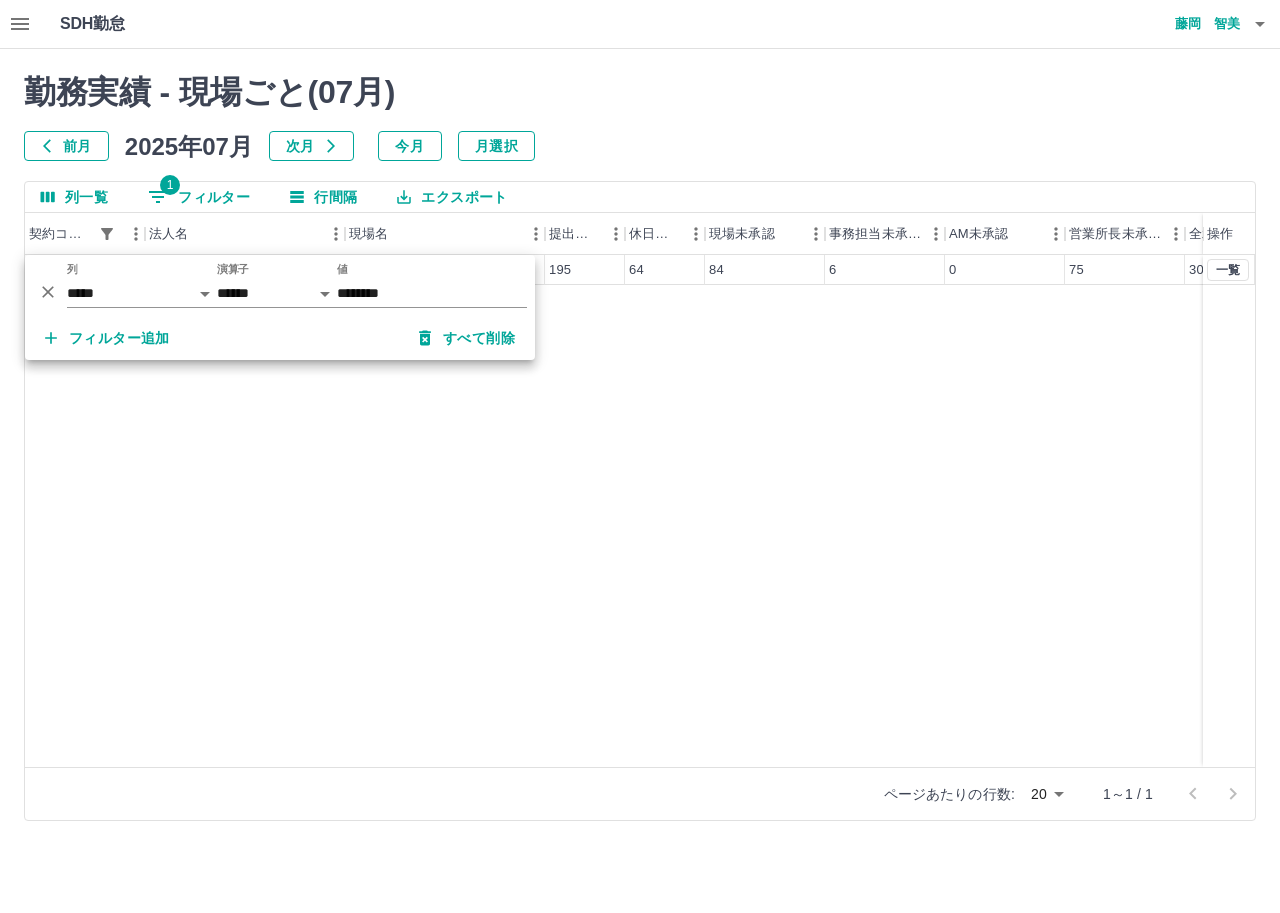 click on "勤務実績 - 現場ごと( 07 月) 前月 2025年07月 次月 今月 月選択 列一覧 1 フィルター 行間隔 エクスポート 契約コード 法人名 現場名 提出件数 休日件数 現場未承認 事務担当未承認 AM未承認 営業所長未承認 全承認済 操作 40718004 香芝市 香芝市五位堂第２学童保育所 195 64 84 6 0 75 30 一覧 ページあたりの行数: 20 ** 1～1 / 1" at bounding box center (640, 447) 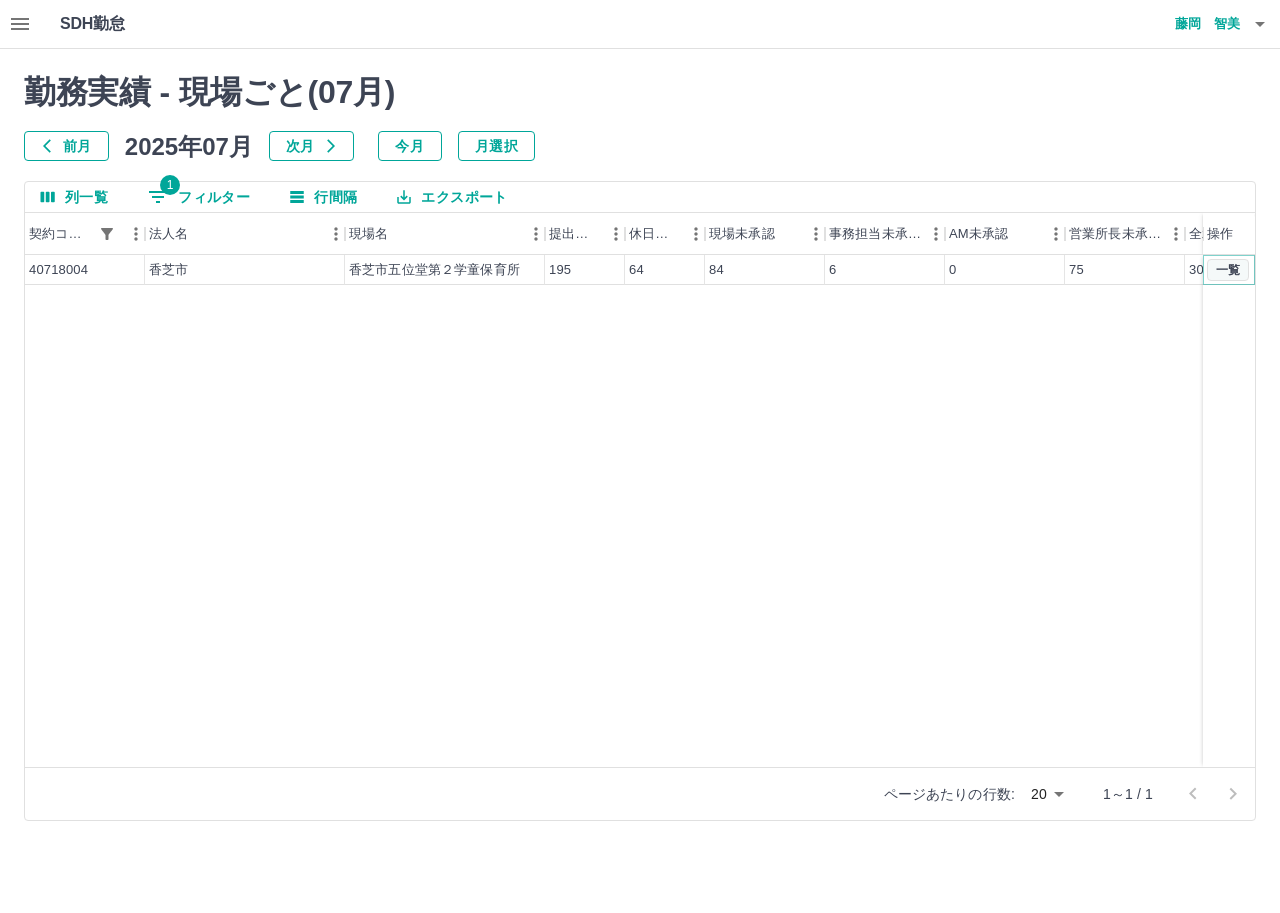 click on "一覧" at bounding box center (1228, 270) 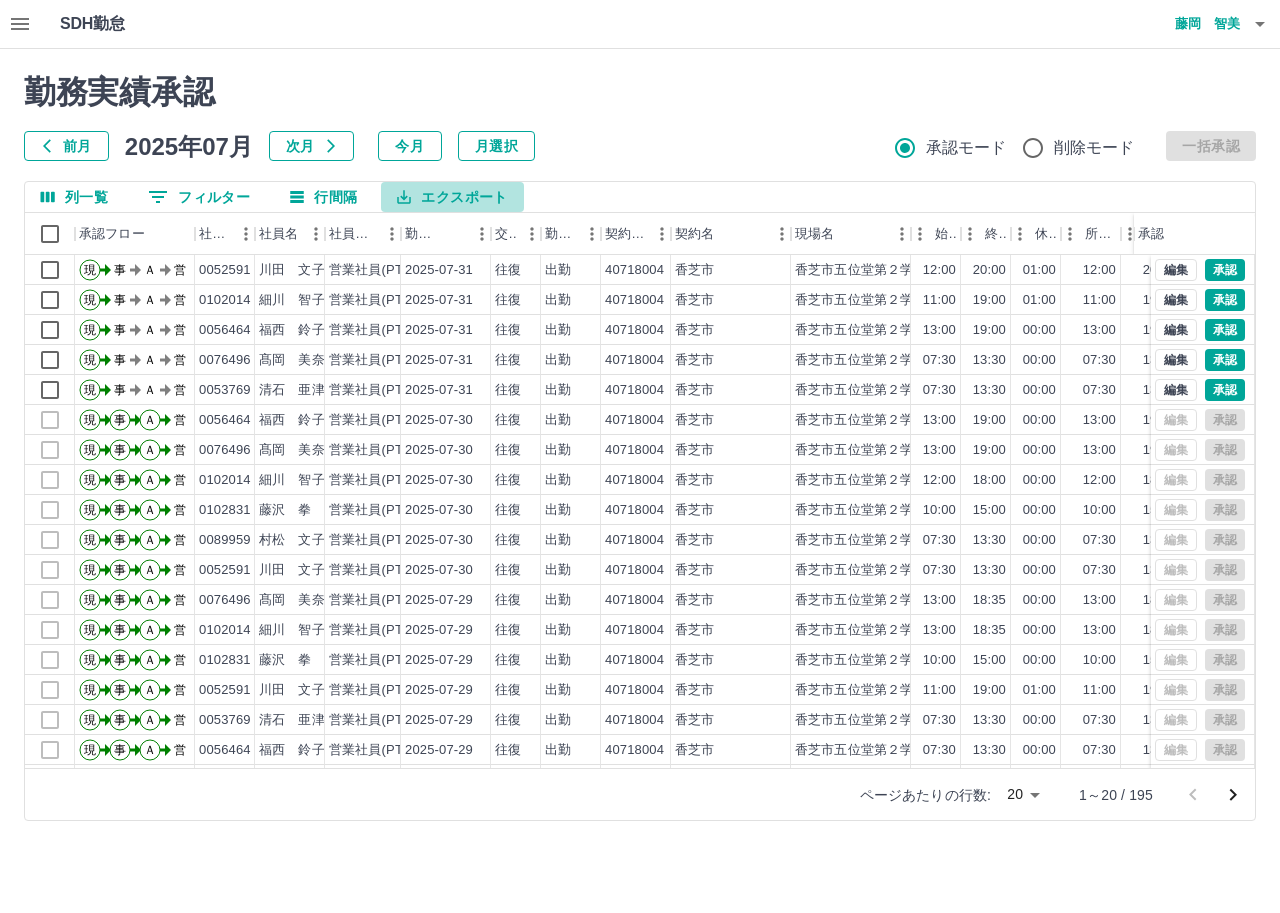 click on "エクスポート" at bounding box center [452, 197] 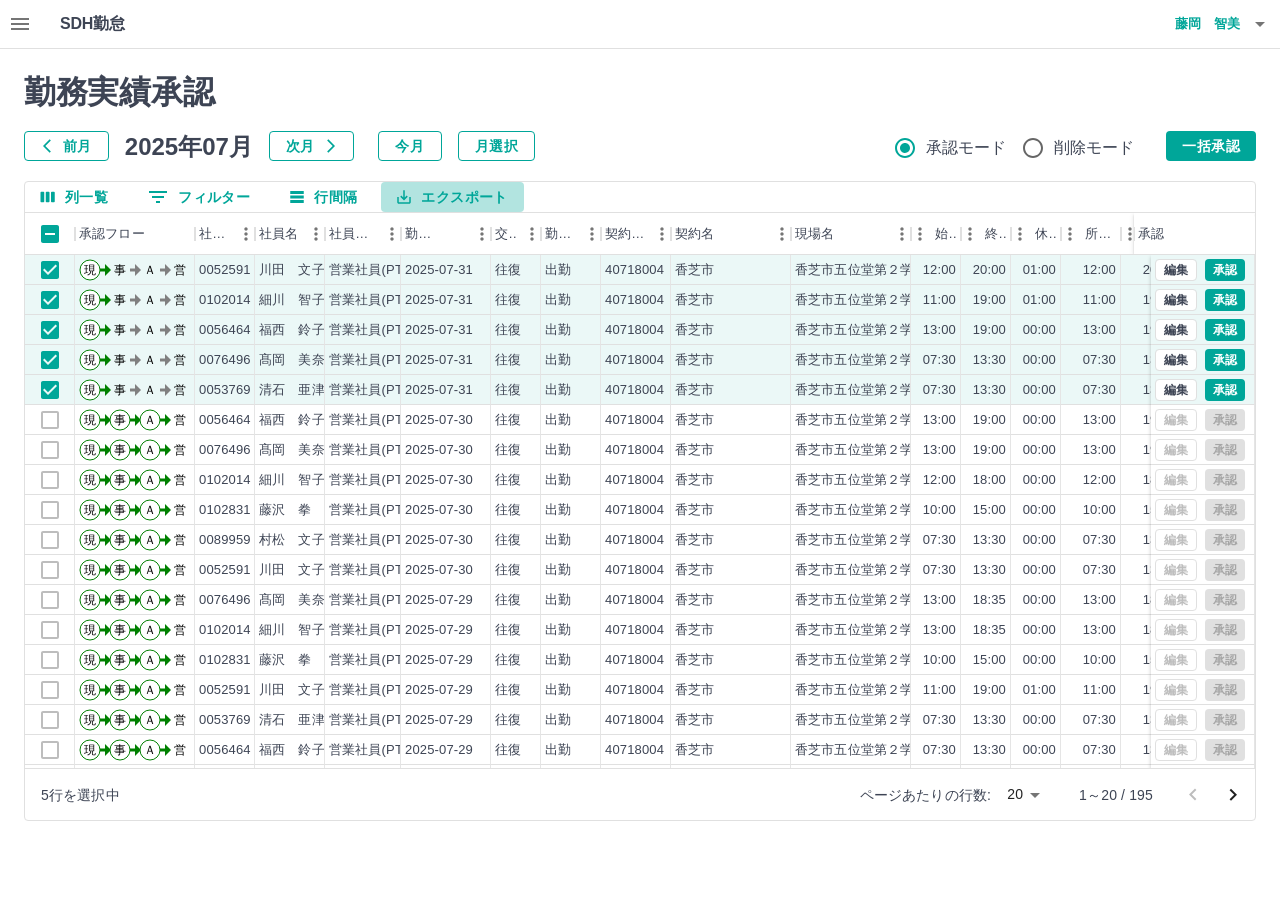 drag, startPoint x: 406, startPoint y: 196, endPoint x: 412, endPoint y: 210, distance: 15.231546 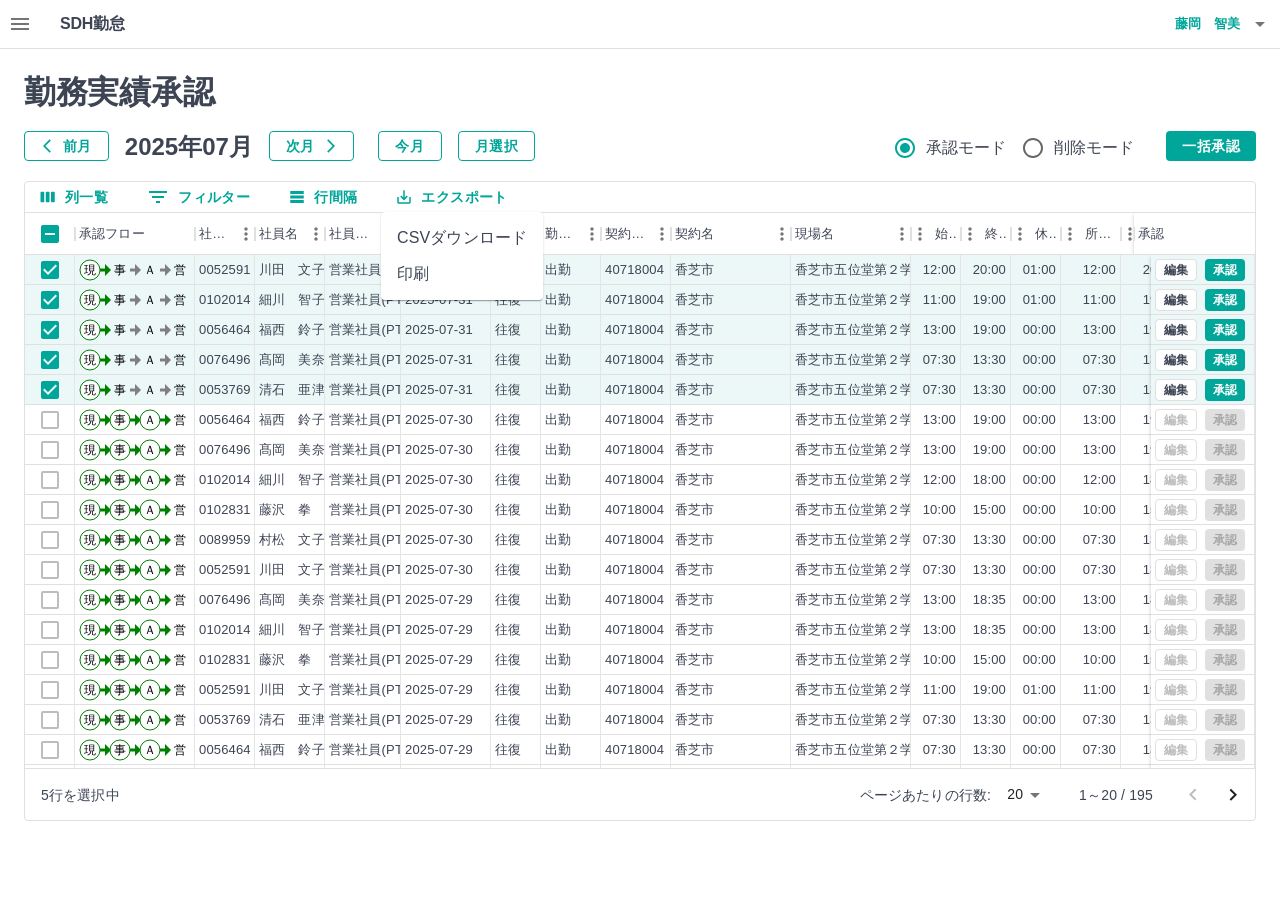 click on "CSVダウンロード" at bounding box center [462, 238] 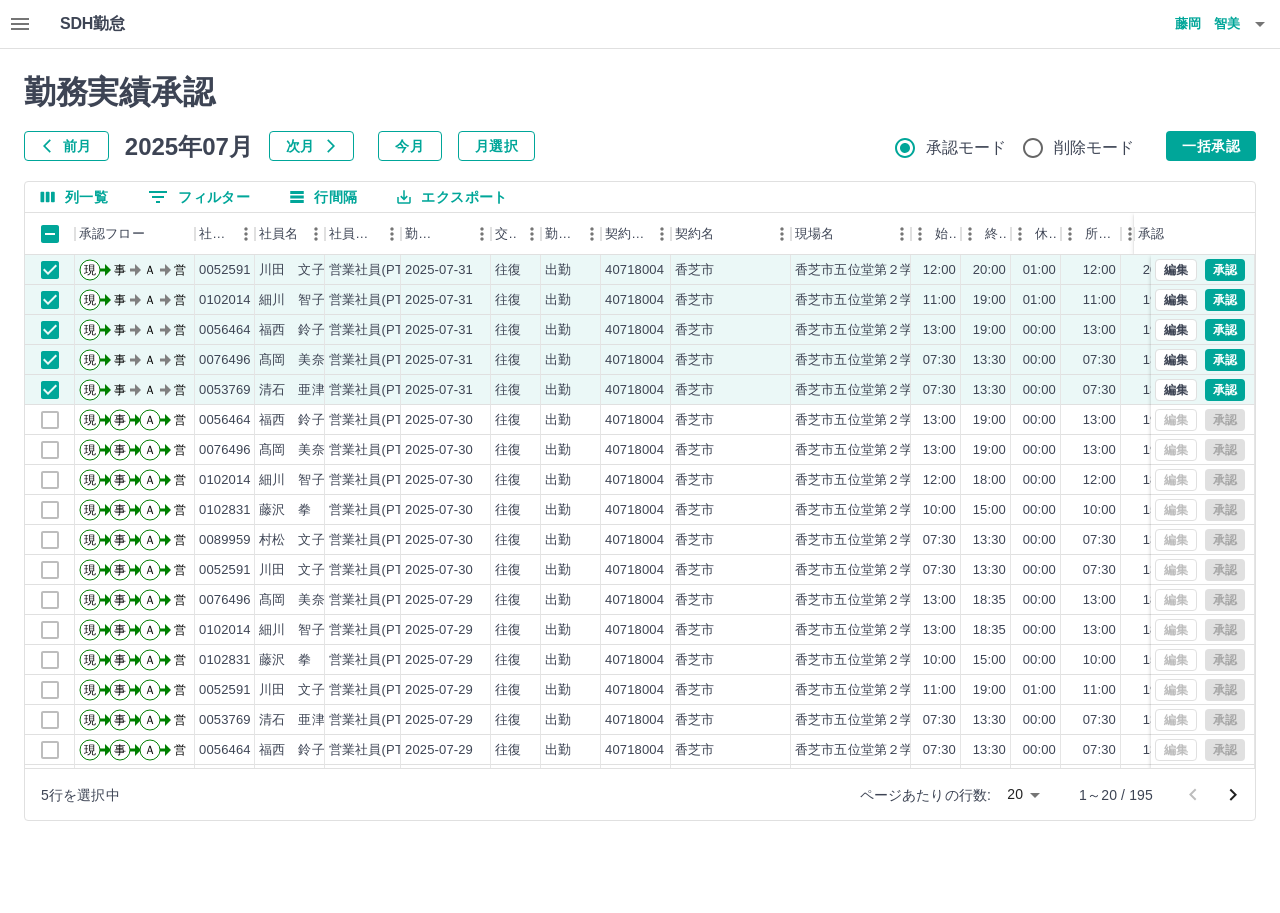 click on "勤務実績承認 前月 2025年07月 次月 今月 月選択 承認モード 削除モード 一括承認 列一覧 0 フィルター 行間隔 エクスポート 承認フロー 社員番号 社員名 社員区分 勤務日 交通費 勤務区分 契約コード 契約名 現場名 始業 終業 休憩 所定開始 所定終業 所定休憩 拘束 勤務 遅刻等 承認 現 事 Ａ 営 0052591 川田　文子 営業社員(PT契約) 2025-07-31 往復 出勤 40718004 香芝市 香芝市五位堂第２学童保育所 12:00 20:00 01:00 12:00 20:00 01:00 08:00 07:00 00:00 現 事 Ａ 営 0102014 細川　智子 営業社員(PT契約) 2025-07-31 往復 出勤 40718004 香芝市 香芝市五位堂第２学童保育所 11:00 19:00 01:00 11:00 19:00 01:00 08:00 07:00 00:00 現 事 Ａ 営 0056464 福西　鈴子 営業社員(PT契約) 2025-07-31 往復 出勤 40718004 香芝市 香芝市五位堂第２学童保育所 13:00 19:00 00:00 13:00 19:00 00:00 06:00 06:00 00:00 現 事 Ａ 営 0076496 髙岡　美奈子 -" at bounding box center (640, 447) 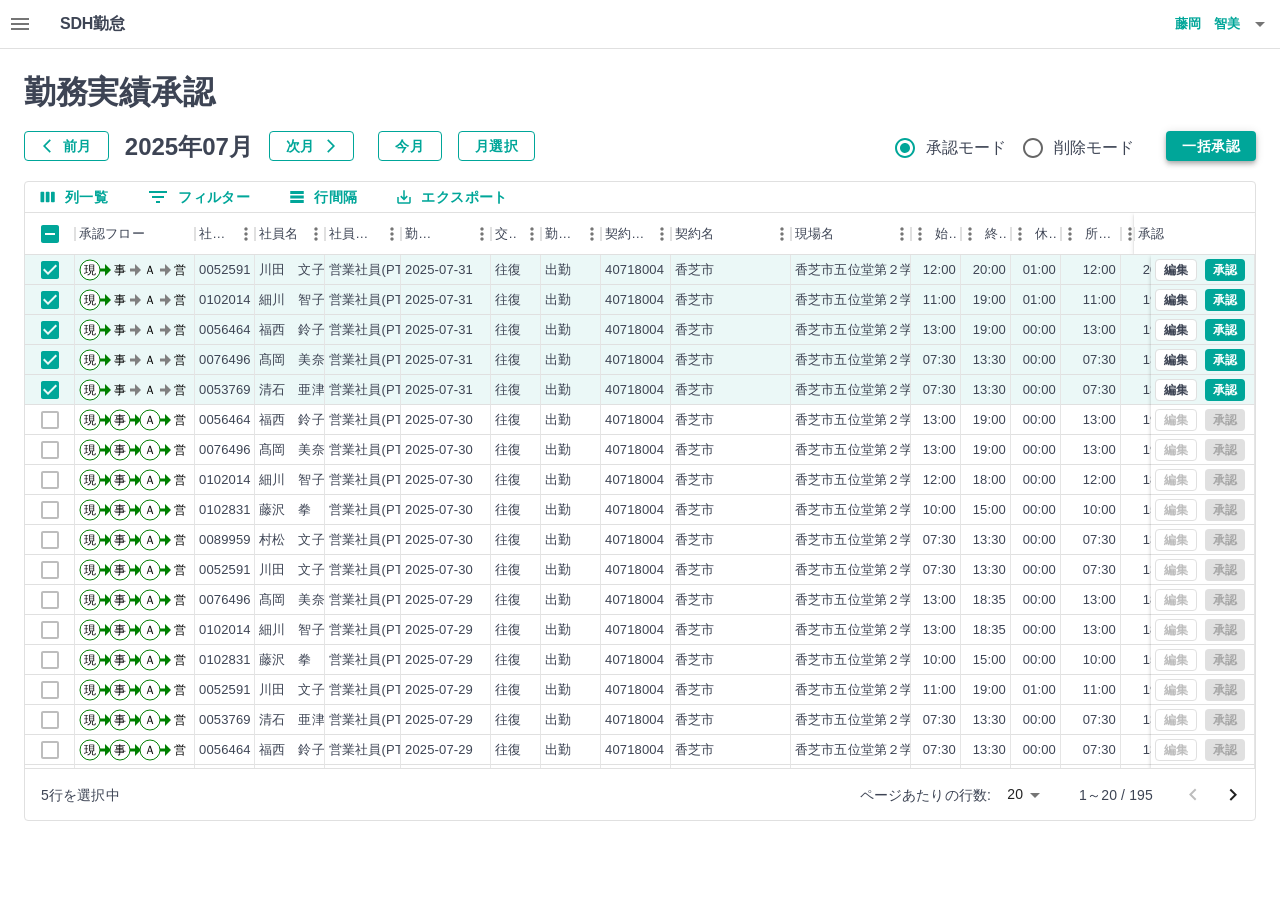 click on "一括承認" at bounding box center (1211, 146) 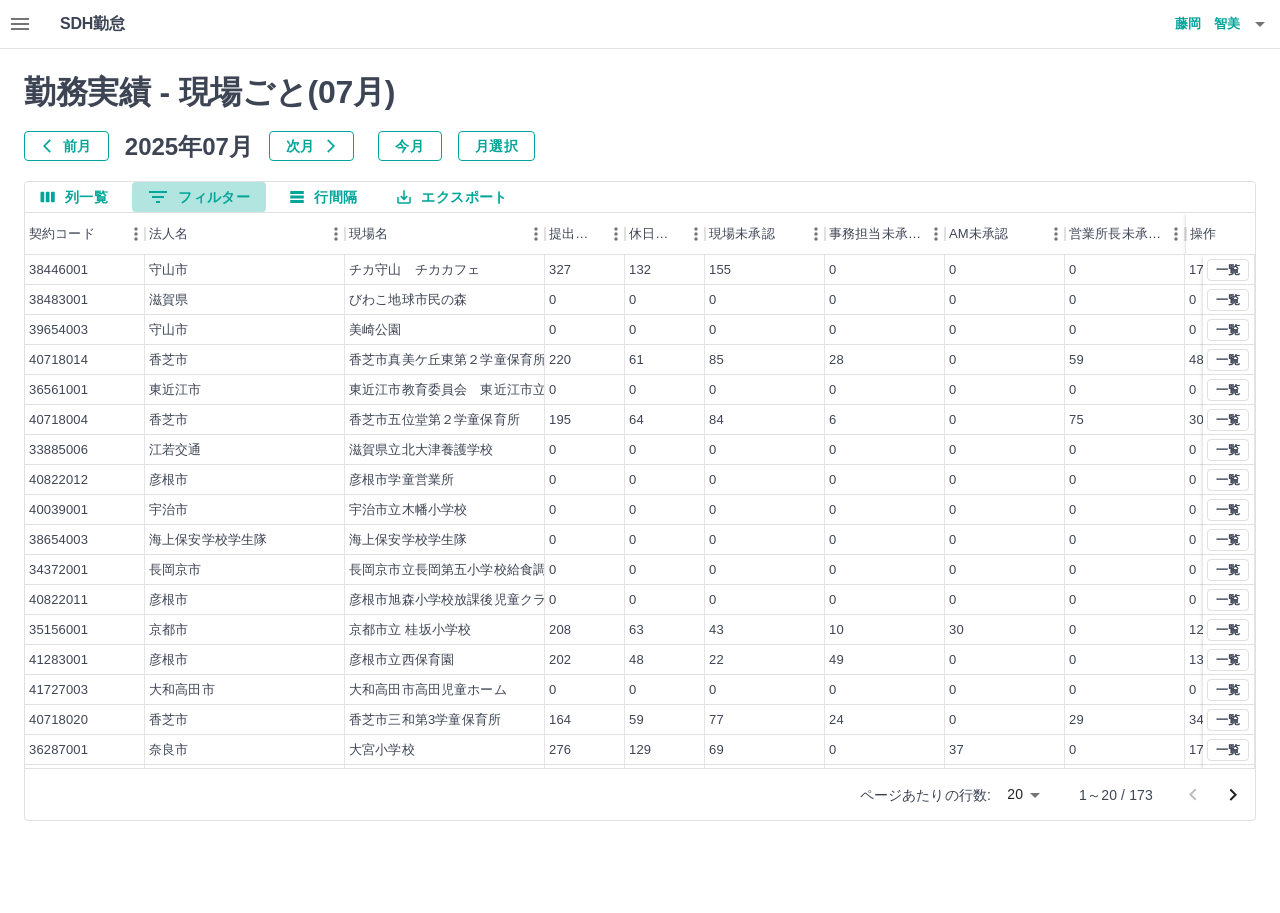 click 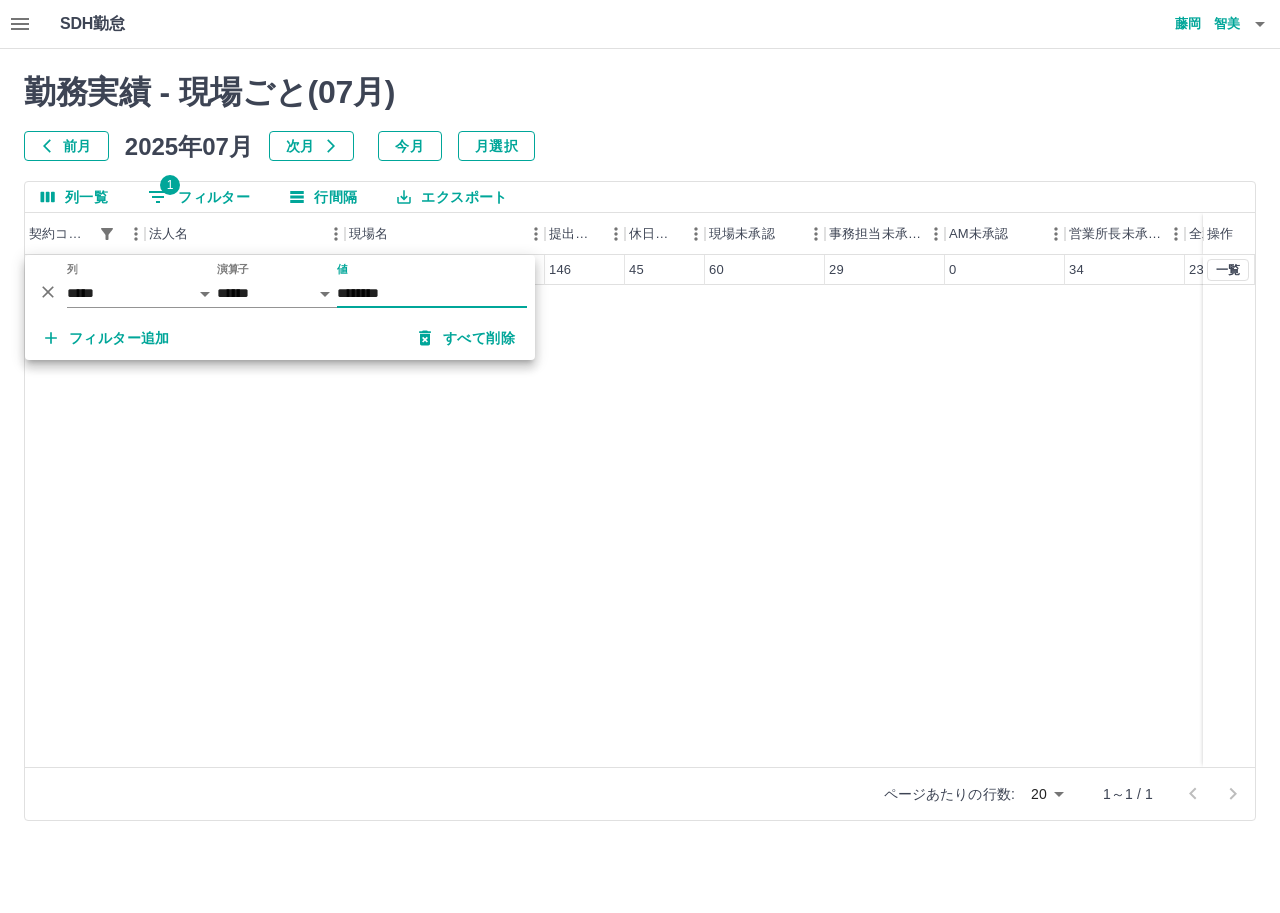 type on "********" 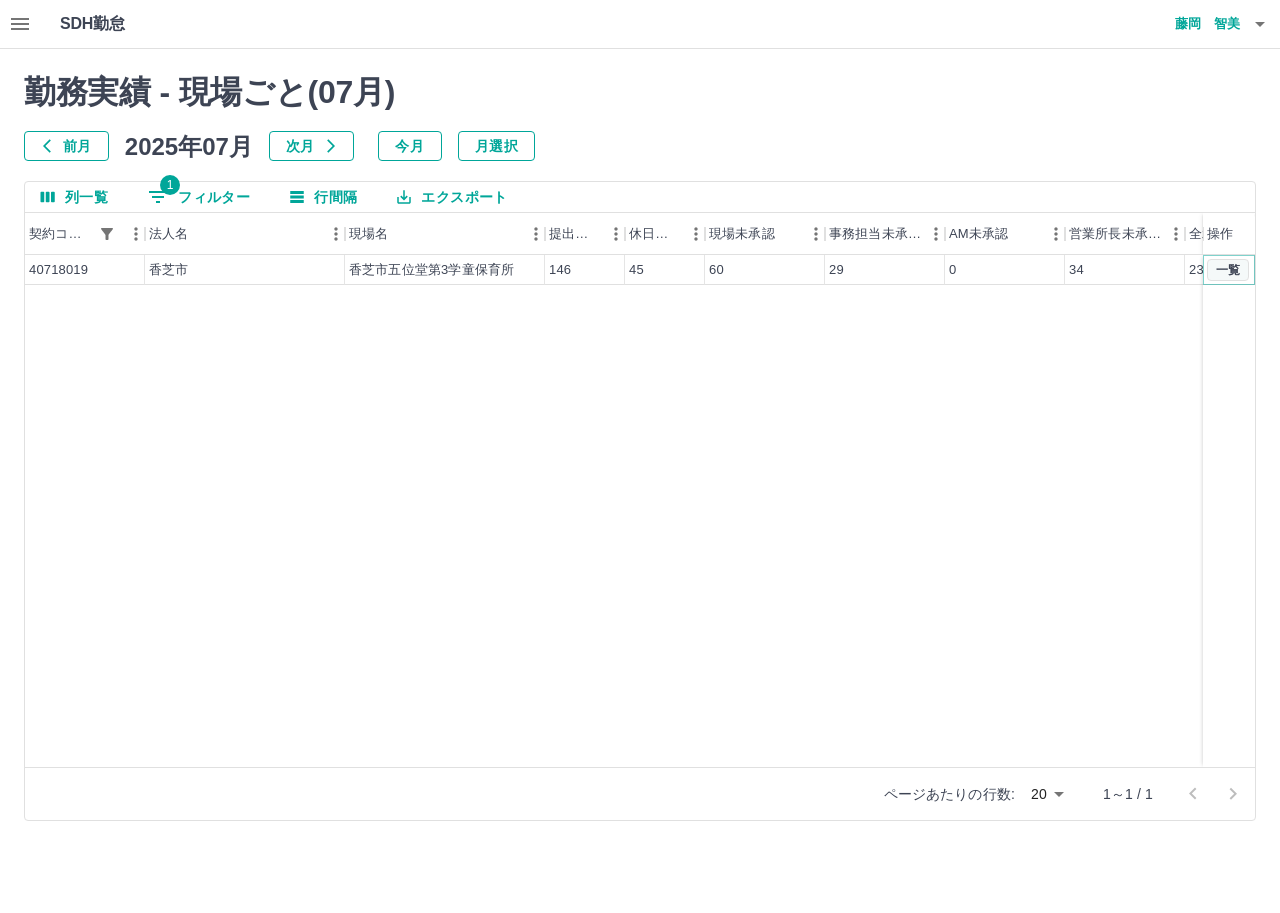 click on "一覧" at bounding box center (1228, 270) 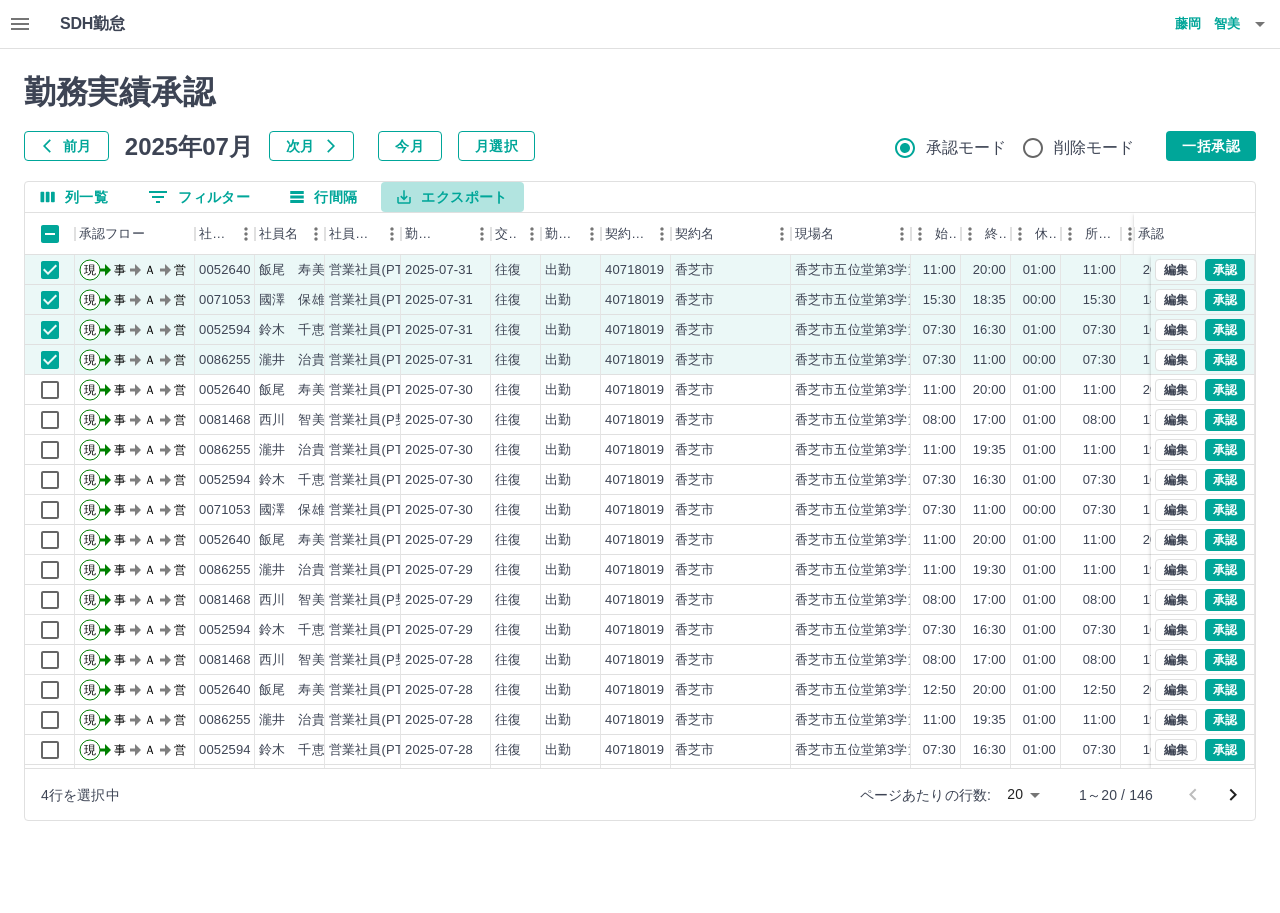 click 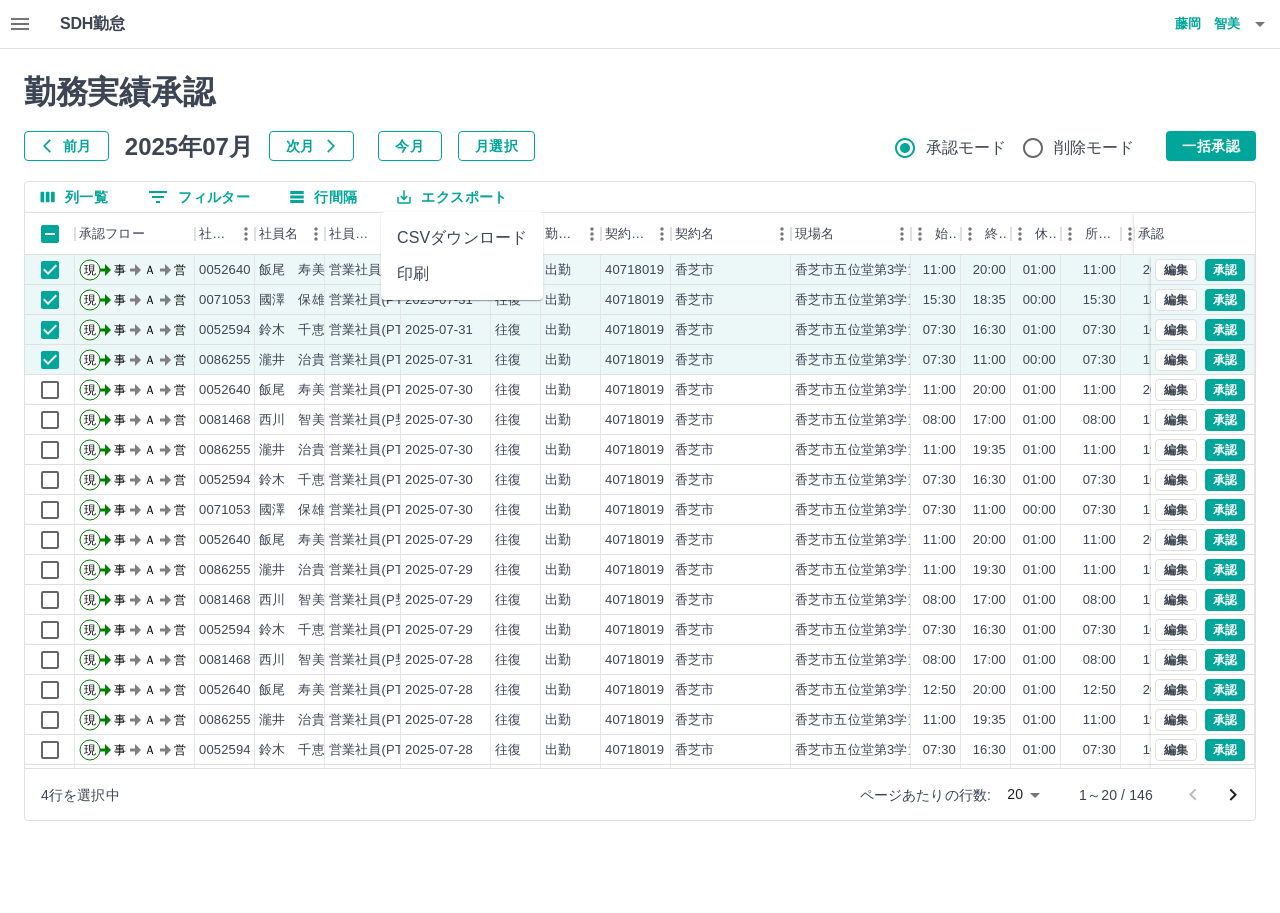 click on "CSVダウンロード" at bounding box center (462, 238) 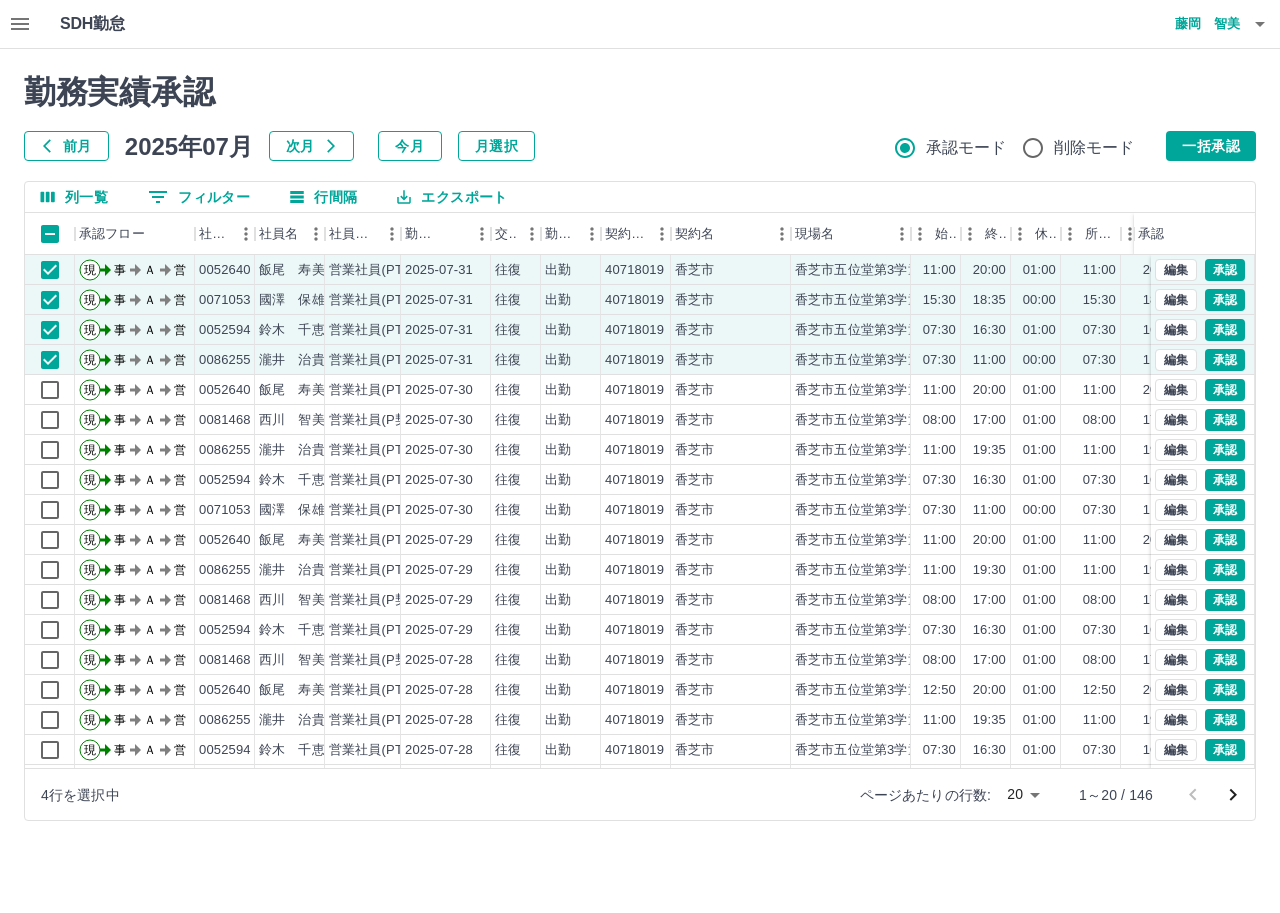 click on "勤務実績承認" at bounding box center (640, 92) 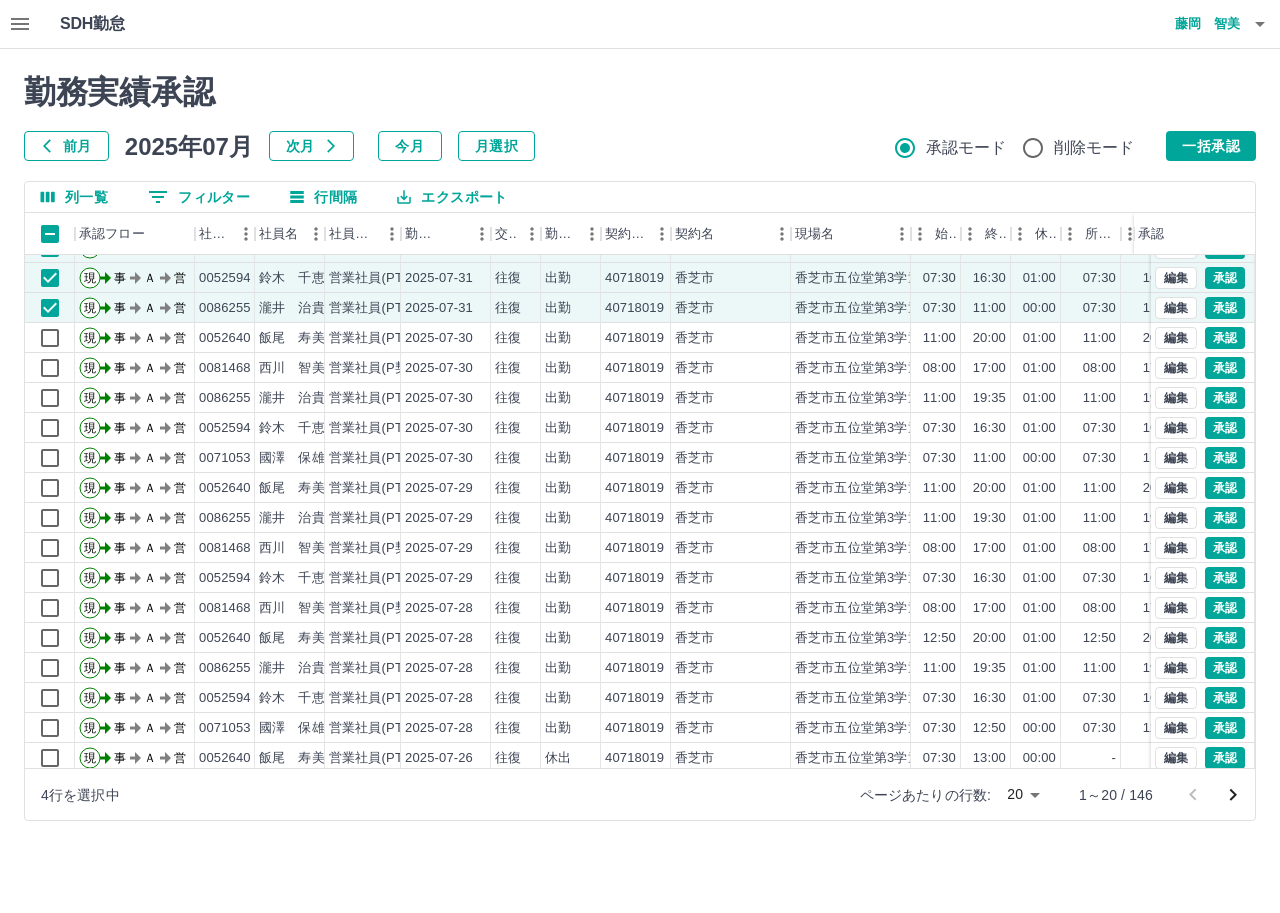 scroll, scrollTop: 0, scrollLeft: 0, axis: both 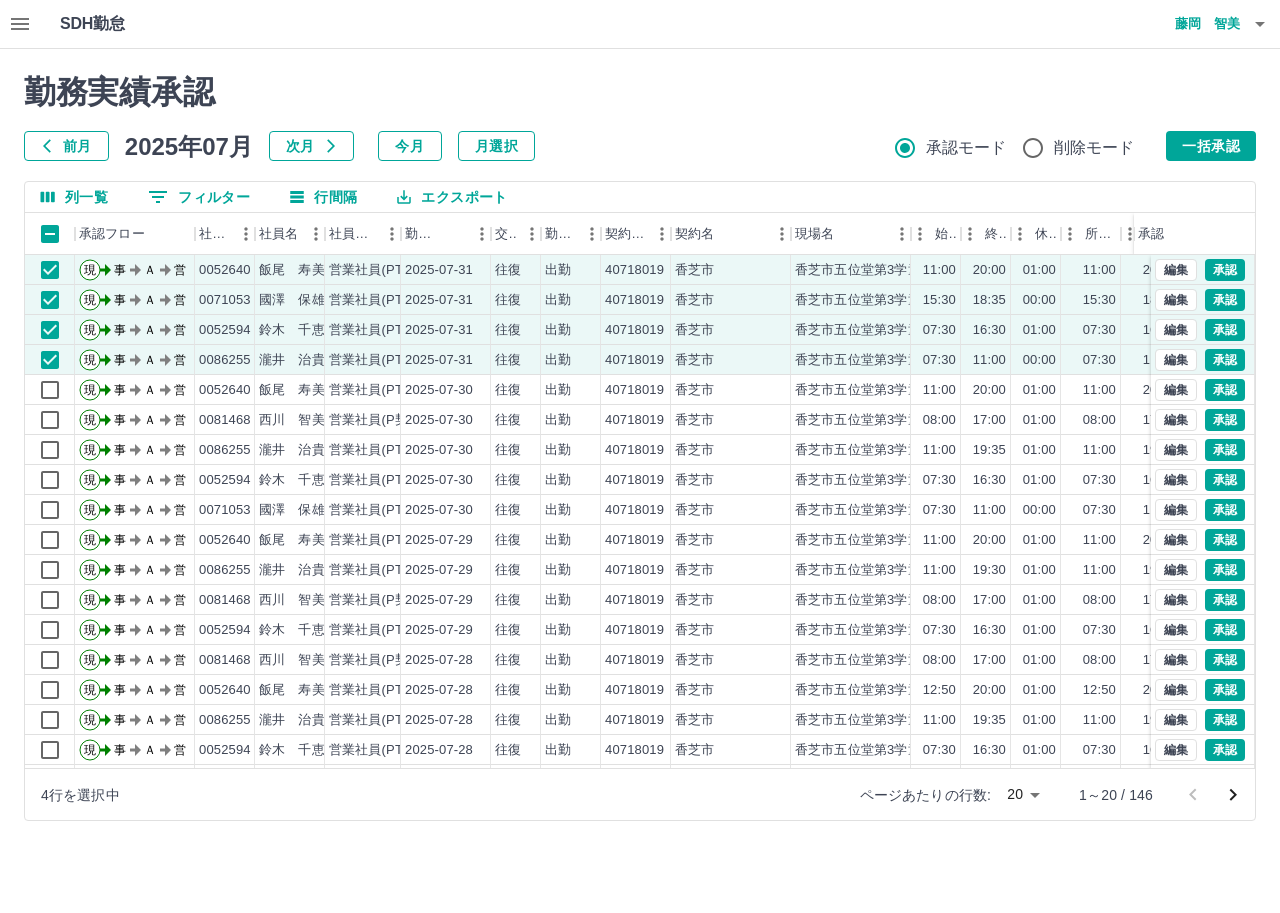 click on "勤務実績承認 前月 2025年07月 次月 今月 月選択 承認モード 削除モード 一括承認 列一覧 0 フィルター 行間隔 エクスポート 承認フロー 社員番号 社員名 社員区分 勤務日 交通費 勤務区分 契約コード 契約名 現場名 始業 終業 休憩 所定開始 所定終業 所定休憩 拘束 勤務 遅刻等 承認 現 事 Ａ 営 0052640 飯尾　寿美子 営業社員(PT契約) 2025-07-31 往復 出勤 40718019 香芝市 香芝市五位堂第3学童保育所 11:00 20:00 01:00 11:00 20:00 01:00 09:00 08:00 00:00 現 事 Ａ 営 0071053 國澤　保雄 営業社員(PT契約) 2025-07-31 往復 出勤 40718019 香芝市 香芝市五位堂第3学童保育所 15:30 18:35 00:00 15:30 18:35 00:00 03:05 03:05 00:00 現 事 Ａ 営 0052594 鈴木　千恵子 営業社員(PT契約) 2025-07-31 往復 出勤 40718019 香芝市 香芝市五位堂第3学童保育所 07:30 16:30 01:00 07:30 16:30 01:00 09:00 08:00 00:00 現 事 Ａ 営 0086255 瀧井　治貴 現" at bounding box center [640, 447] 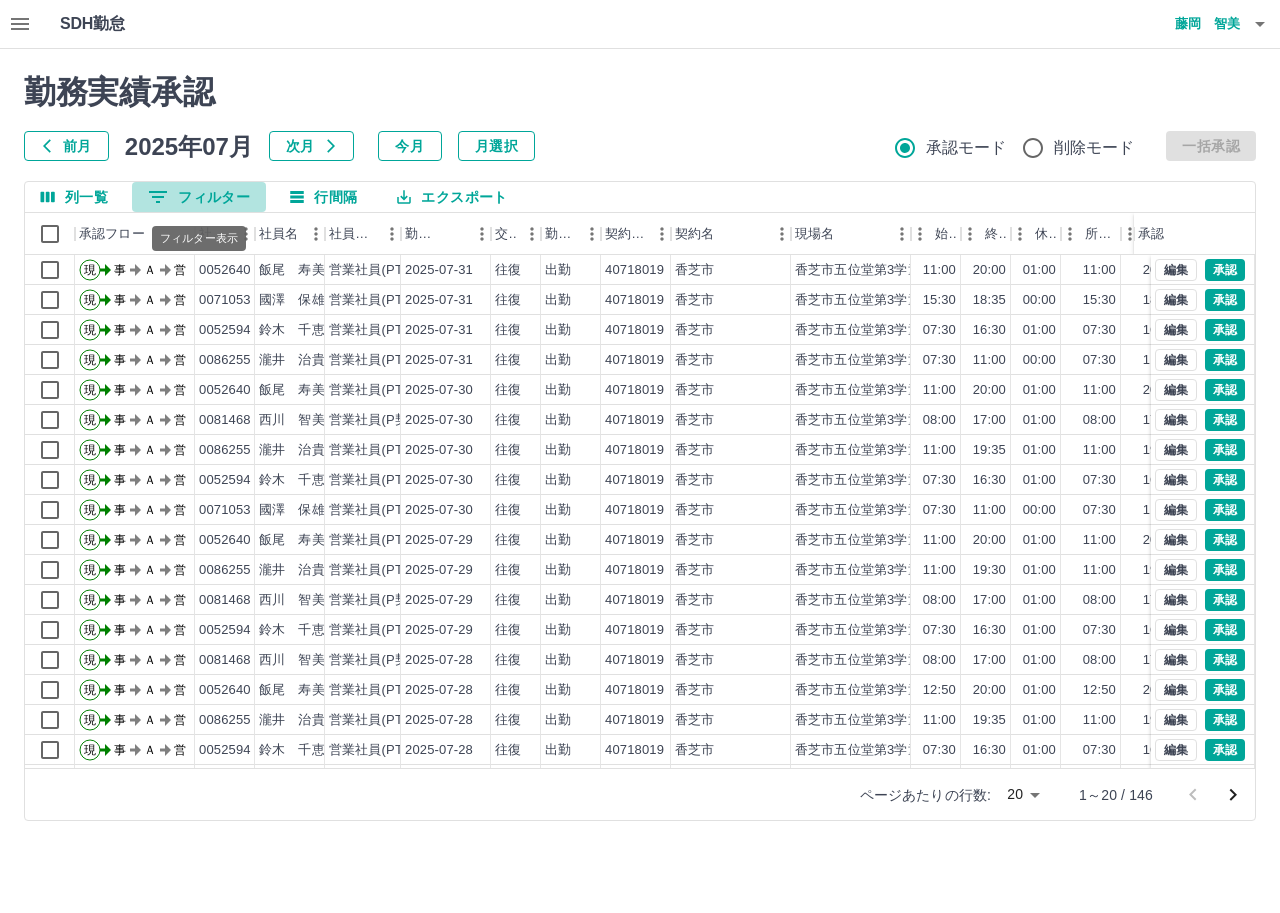 click on "0 フィルター" at bounding box center (199, 197) 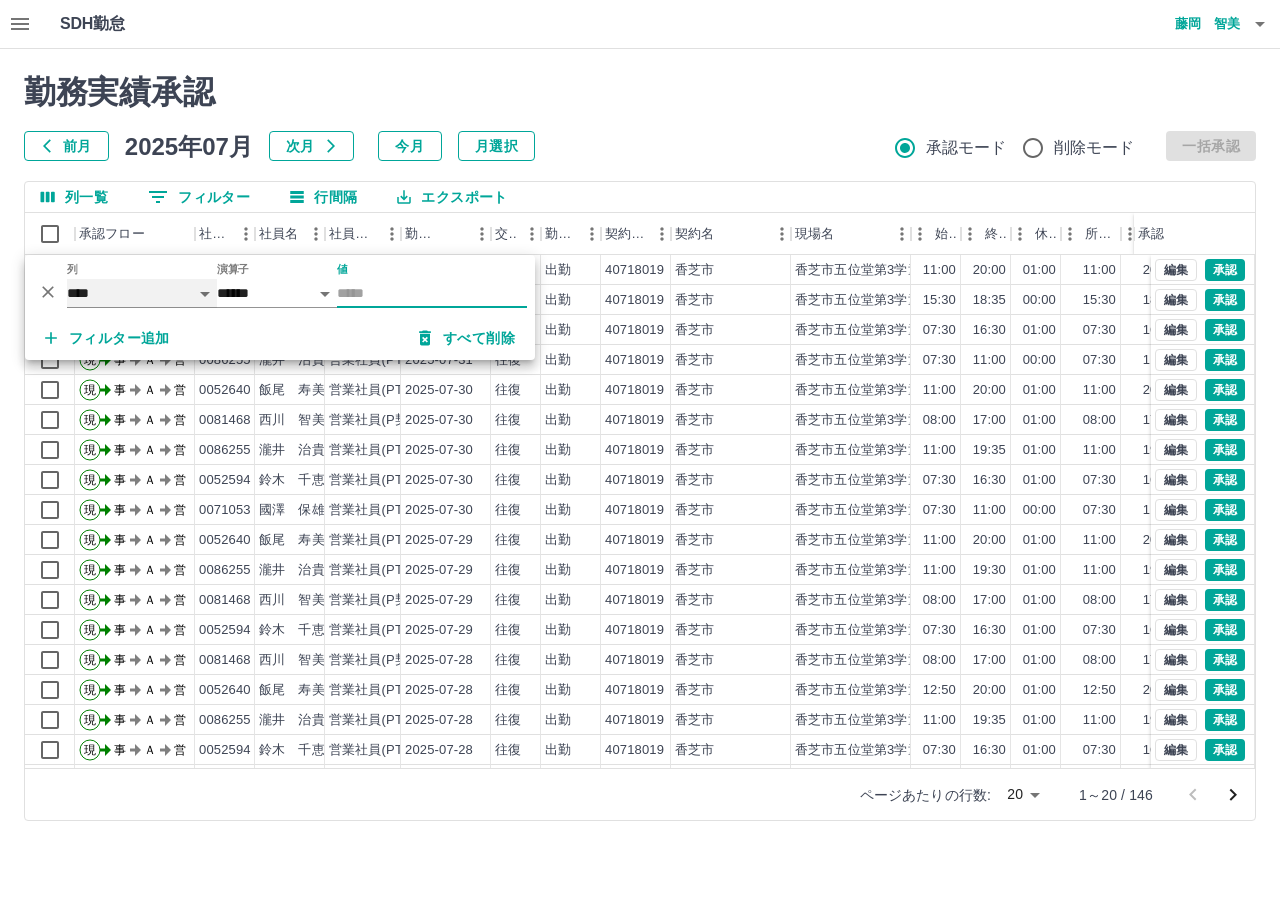 click on "**** *** **** *** *** **** ***** *** *** ** ** ** **** **** **** ** ** *** **** *****" at bounding box center [142, 293] 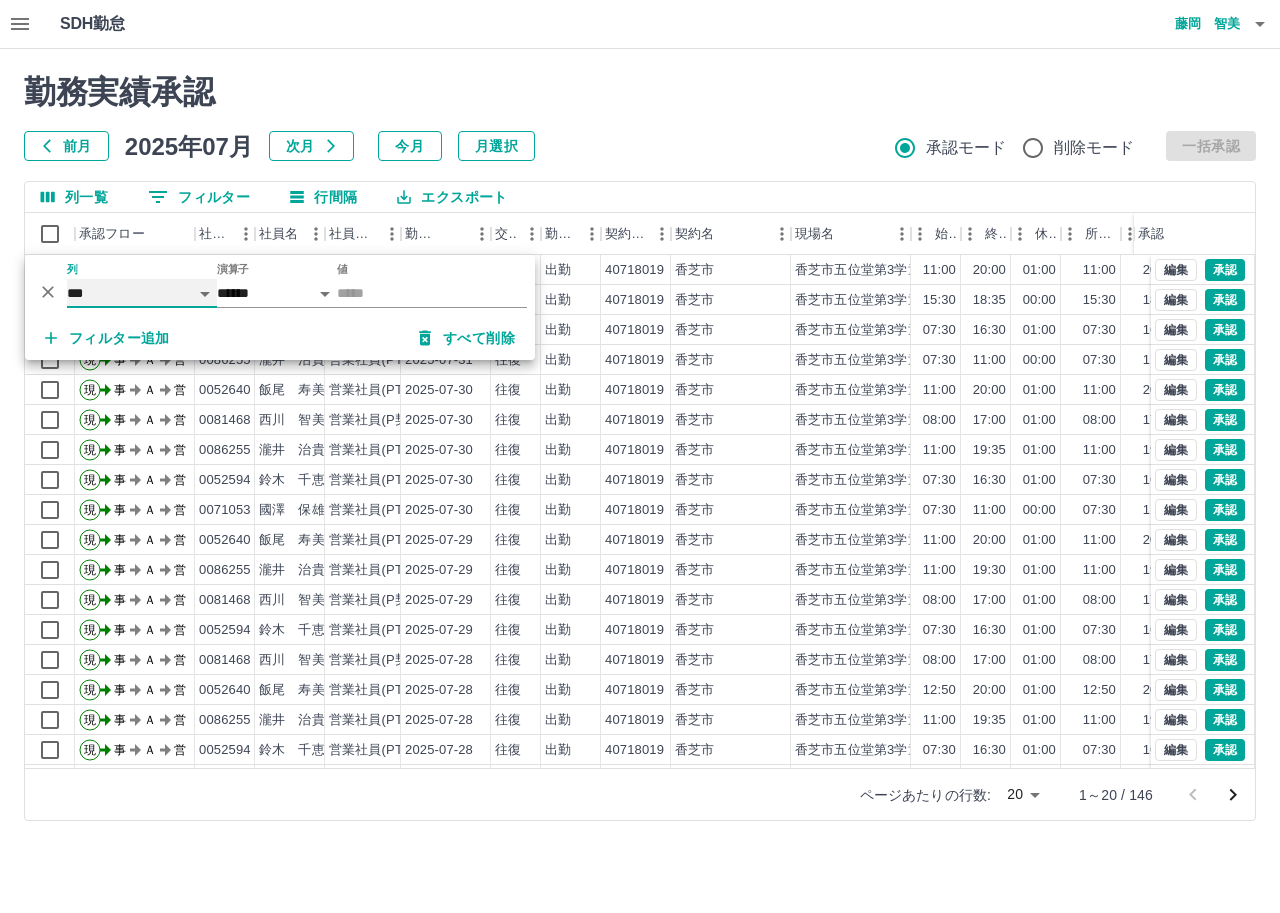 click on "**** *** **** *** *** **** ***** *** *** ** ** ** **** **** **** ** ** *** **** *****" at bounding box center (142, 293) 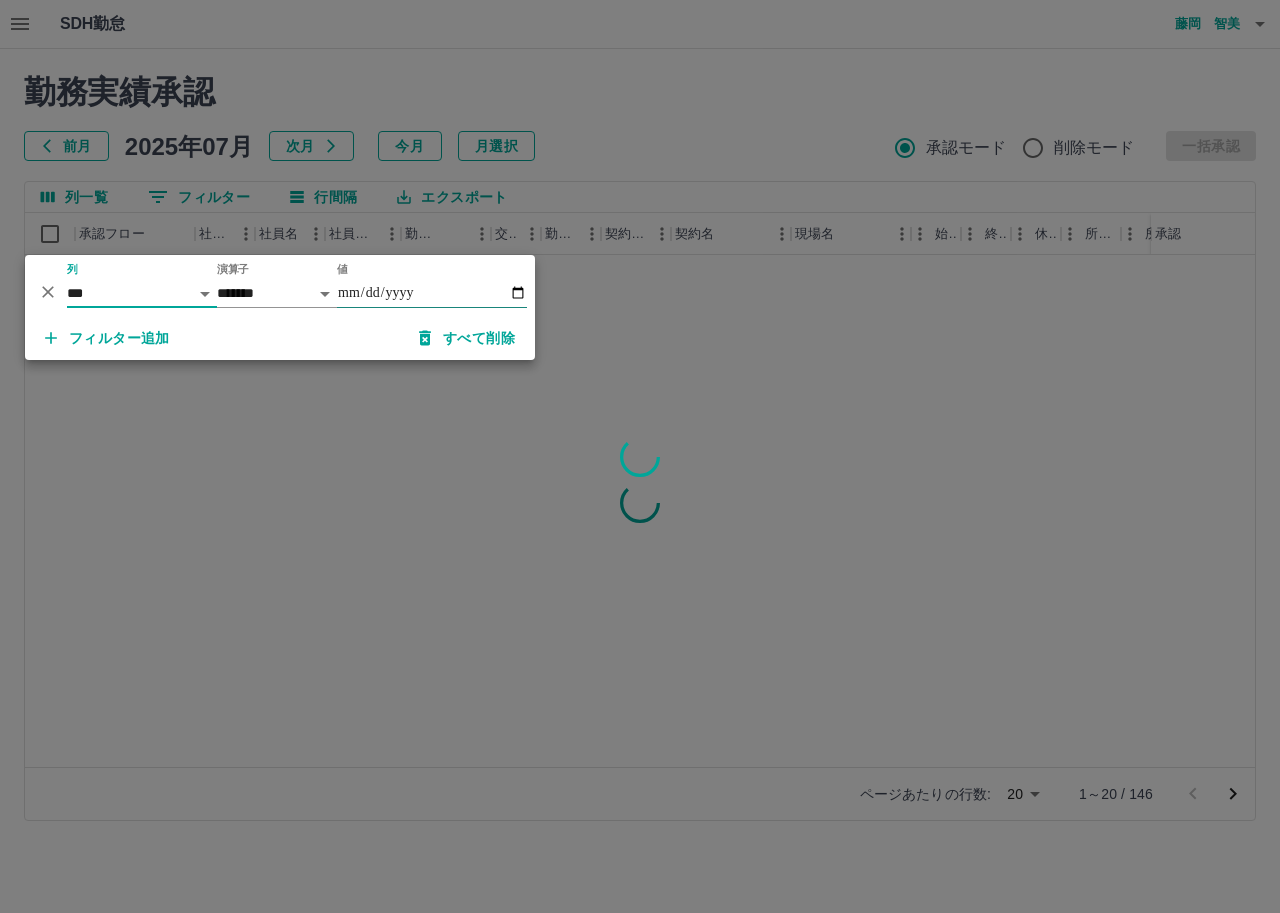 click on "値" at bounding box center [432, 293] 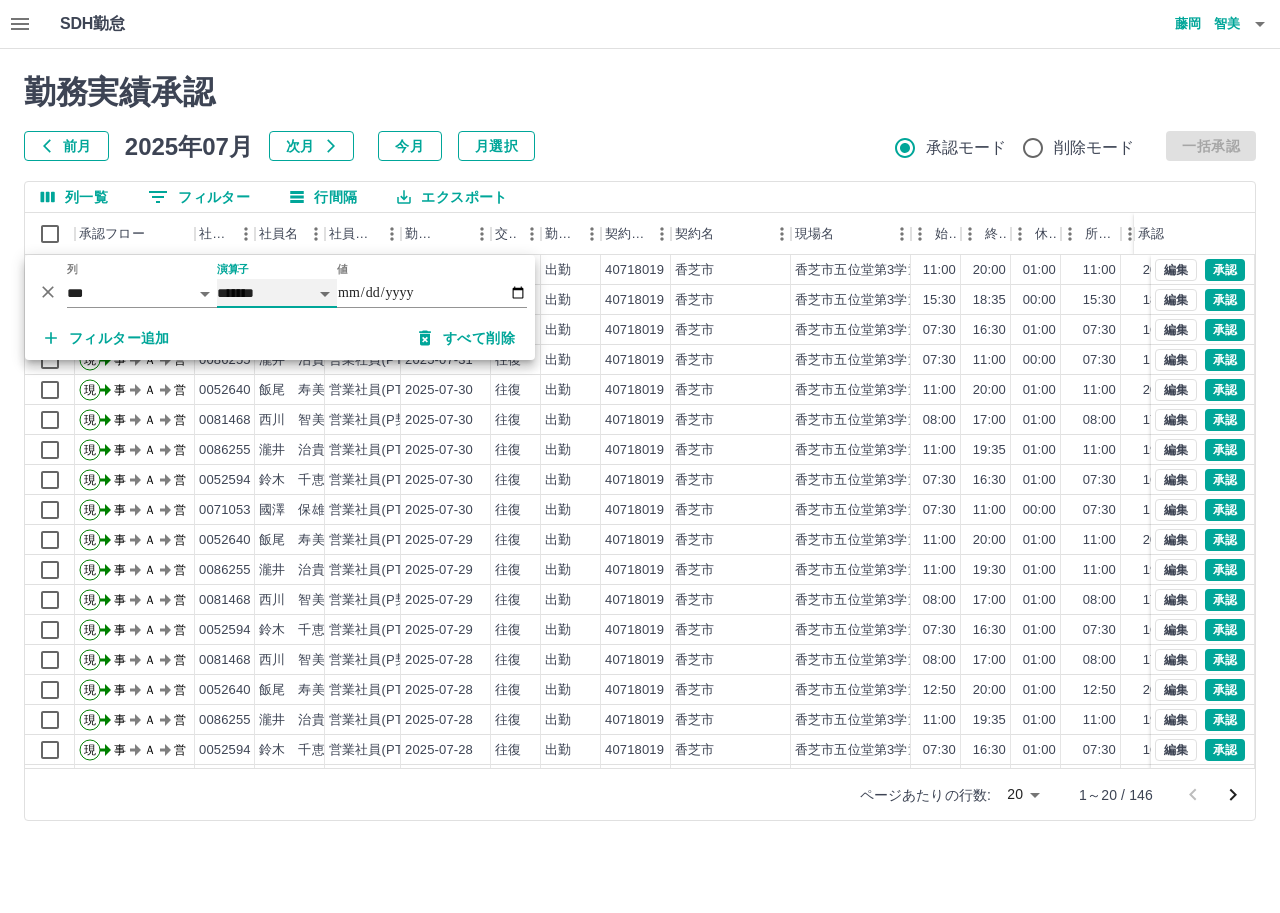 click on "******* ********* ** **" at bounding box center (277, 293) 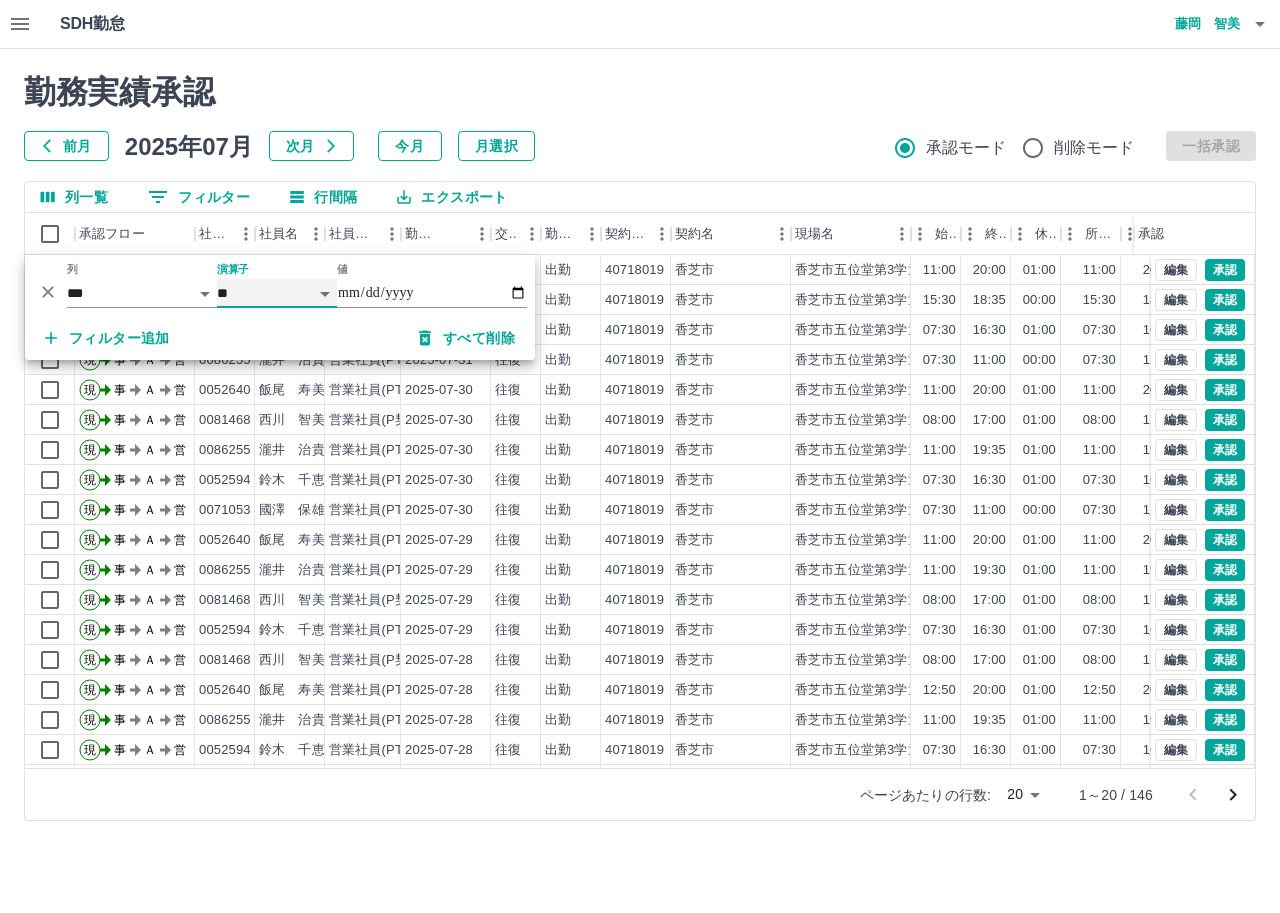 click on "******* ********* ** **" at bounding box center (277, 293) 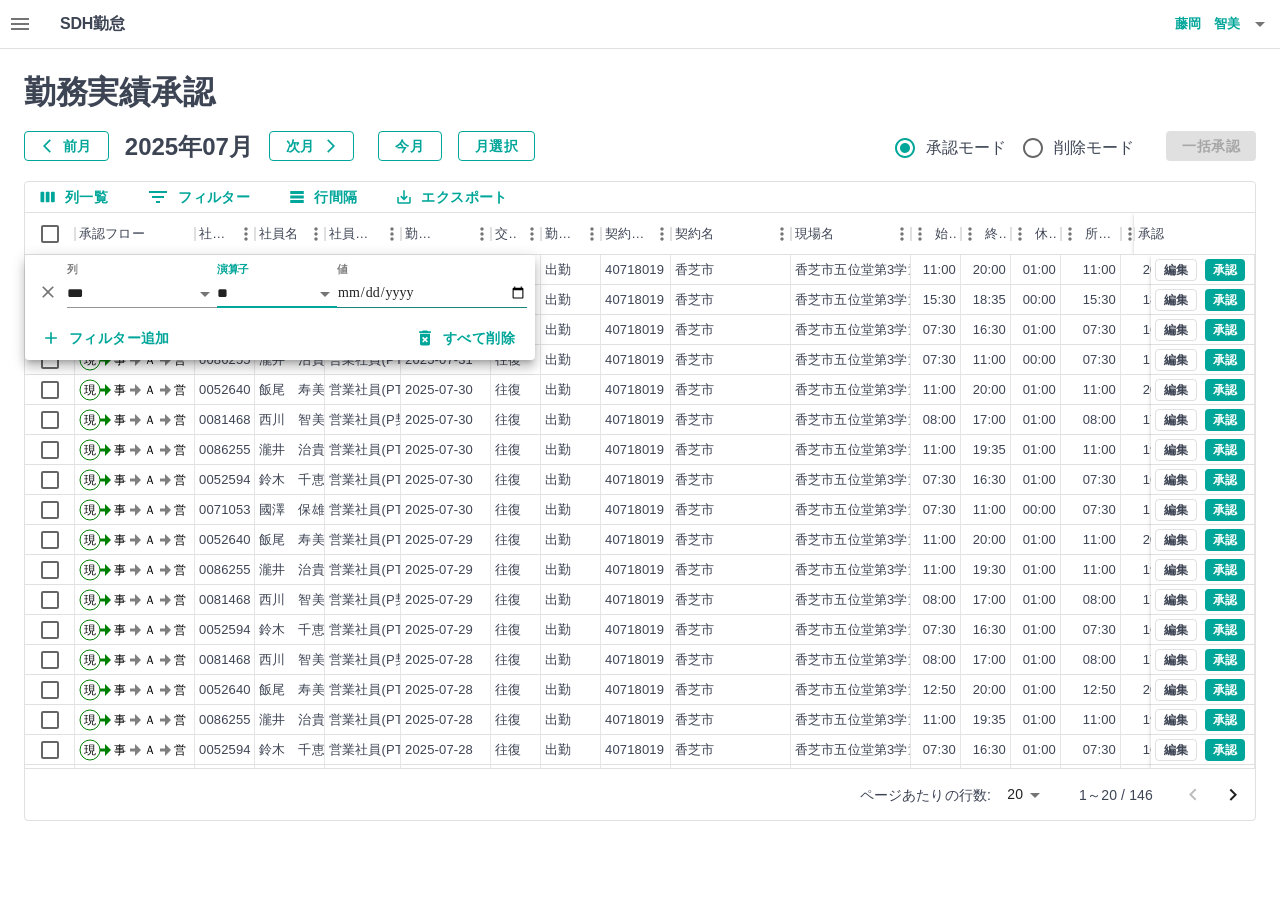 click on "値" at bounding box center [432, 293] 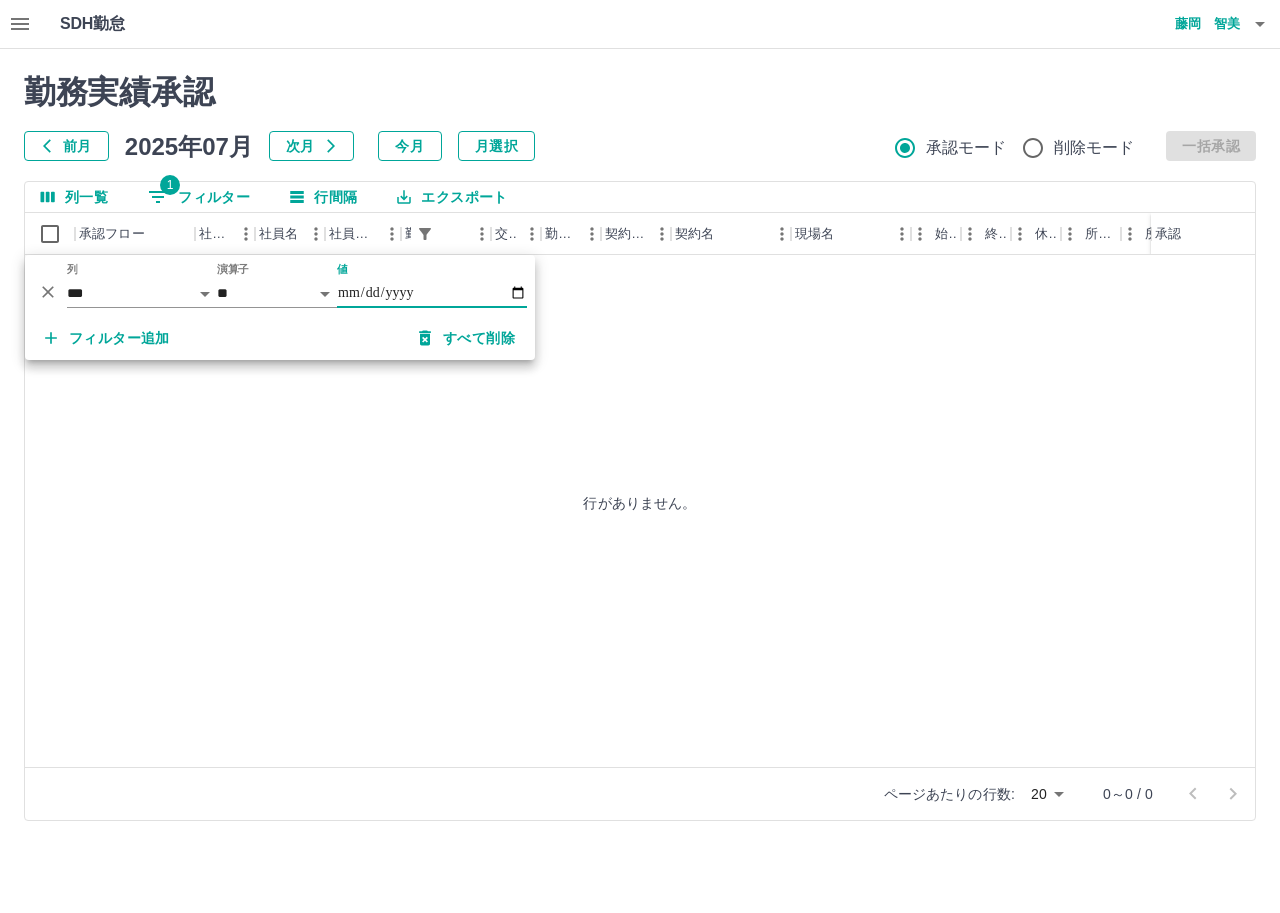 click on "**********" at bounding box center (432, 293) 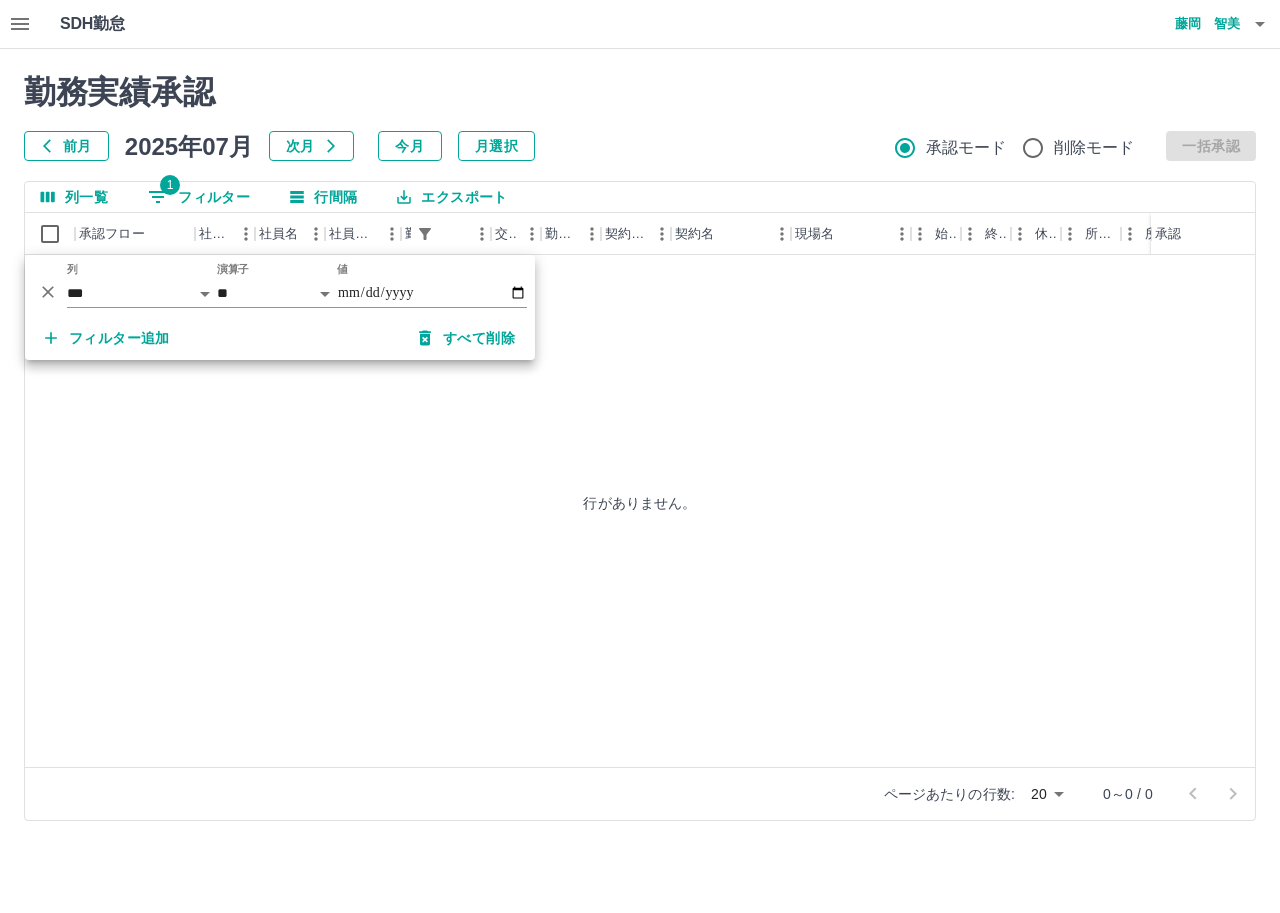 click on "**********" at bounding box center [280, 285] 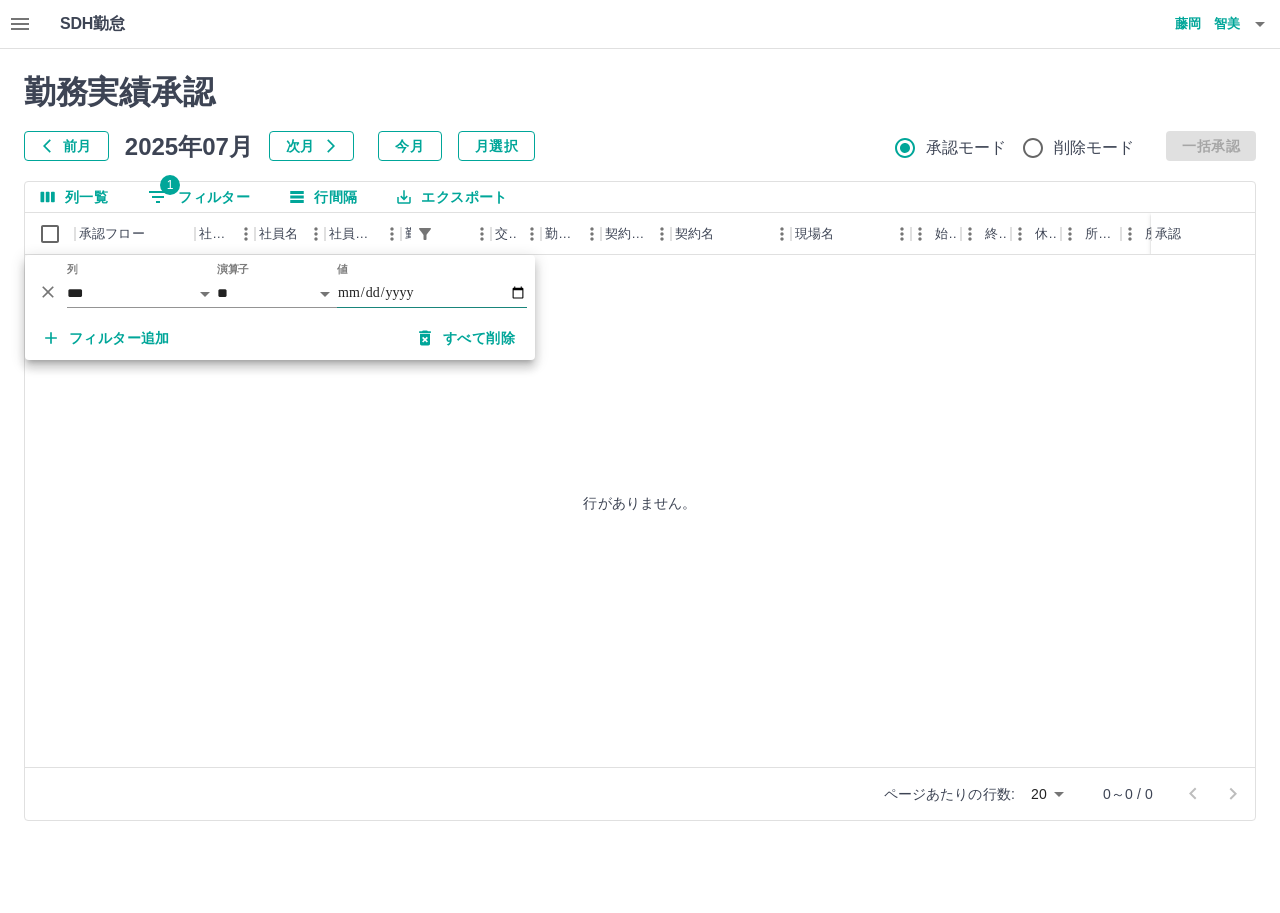 click on "**********" at bounding box center [432, 293] 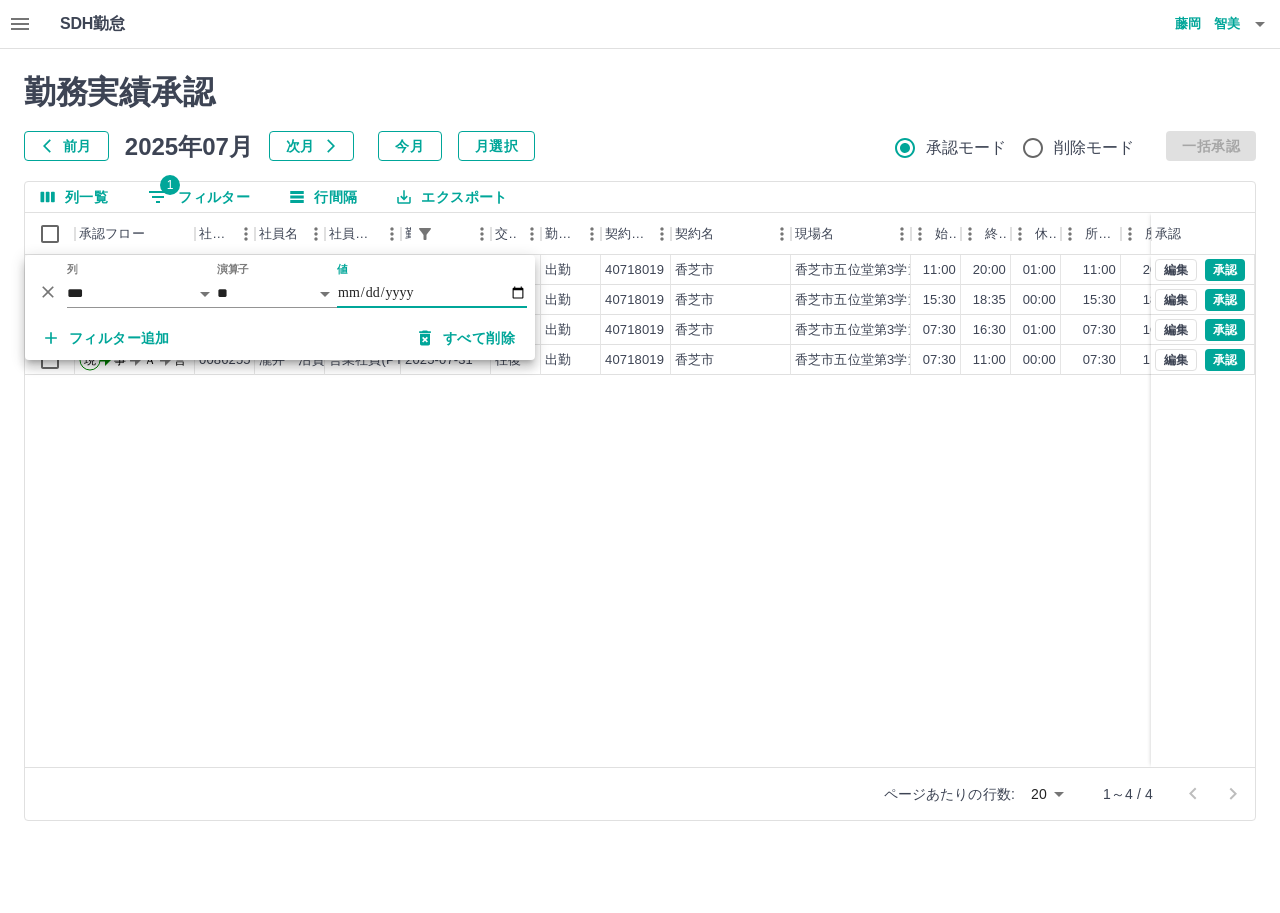 type on "**********" 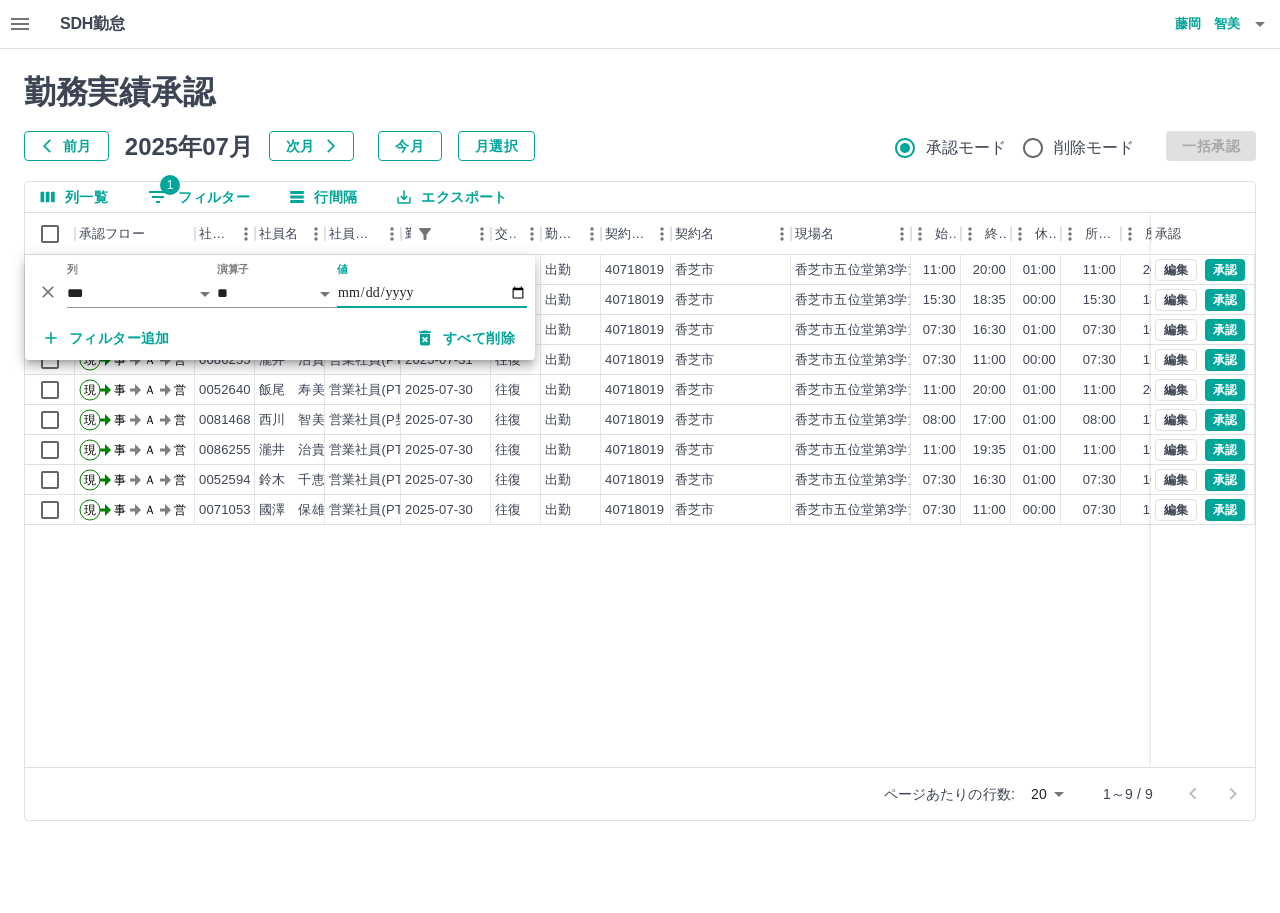 click on "現 事 Ａ 営 0052640 飯尾　寿美子 営業社員(PT契約) 2025-07-31 往復 出勤 40718019 香芝市 香芝市五位堂第3学童保育所 11:00 20:00 01:00 11:00 20:00 01:00 09:00 08:00 00:00 実働11:00-19:00 現 事 Ａ 営 0071053 國澤　保雄 営業社員(PT契約) 2025-07-31 往復 出勤 40718019 香芝市 香芝市五位堂第3学童保育所 15:30 18:35 00:00 15:30 18:35 00:00 03:05 03:05 00:00 現 事 Ａ 営 0052594 鈴木　千恵子 営業社員(PT契約) 2025-07-31 往復 出勤 40718019 香芝市 香芝市五位堂第3学童保育所 07:30 16:30 01:00 07:30 16:30 01:00 09:00 08:00 00:00 07:30-15:30 現 事 Ａ 営 0086255 瀧井　治貴 営業社員(PT契約) 2025-07-31 往復 出勤 40718019 香芝市 香芝市五位堂第3学童保育所 07:30 11:00 00:00 07:30 11:00 00:00 03:30 03:30 00:00 現 事 Ａ 営 0052640 飯尾　寿美子 営業社員(PT契約) 2025-07-30 往復 出勤 40718019 香芝市 香芝市五位堂第3学童保育所 11:00 20:00 01:00 11:00 20:00 01:00 09:00" at bounding box center [898, 511] 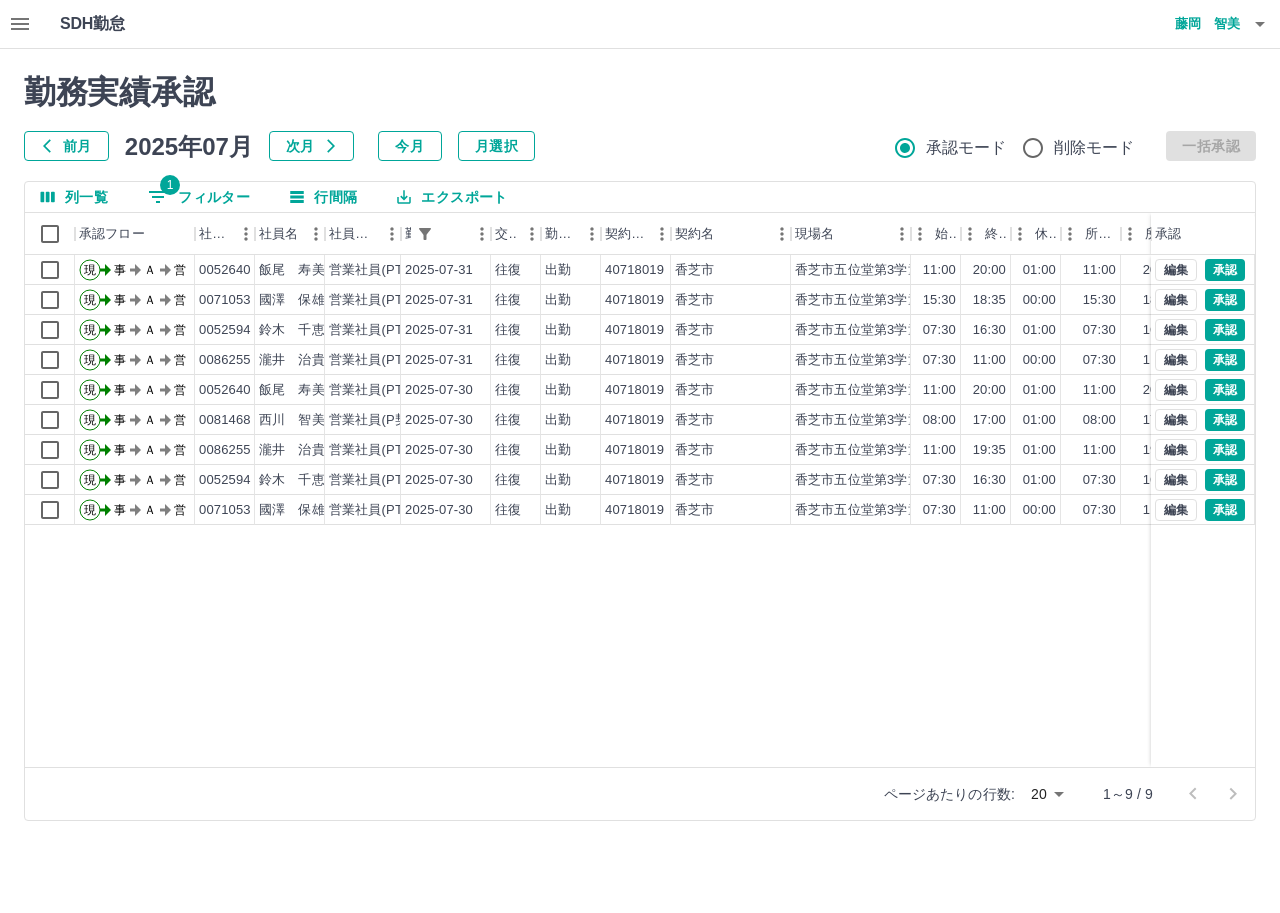 click on "1 フィルター" at bounding box center (199, 197) 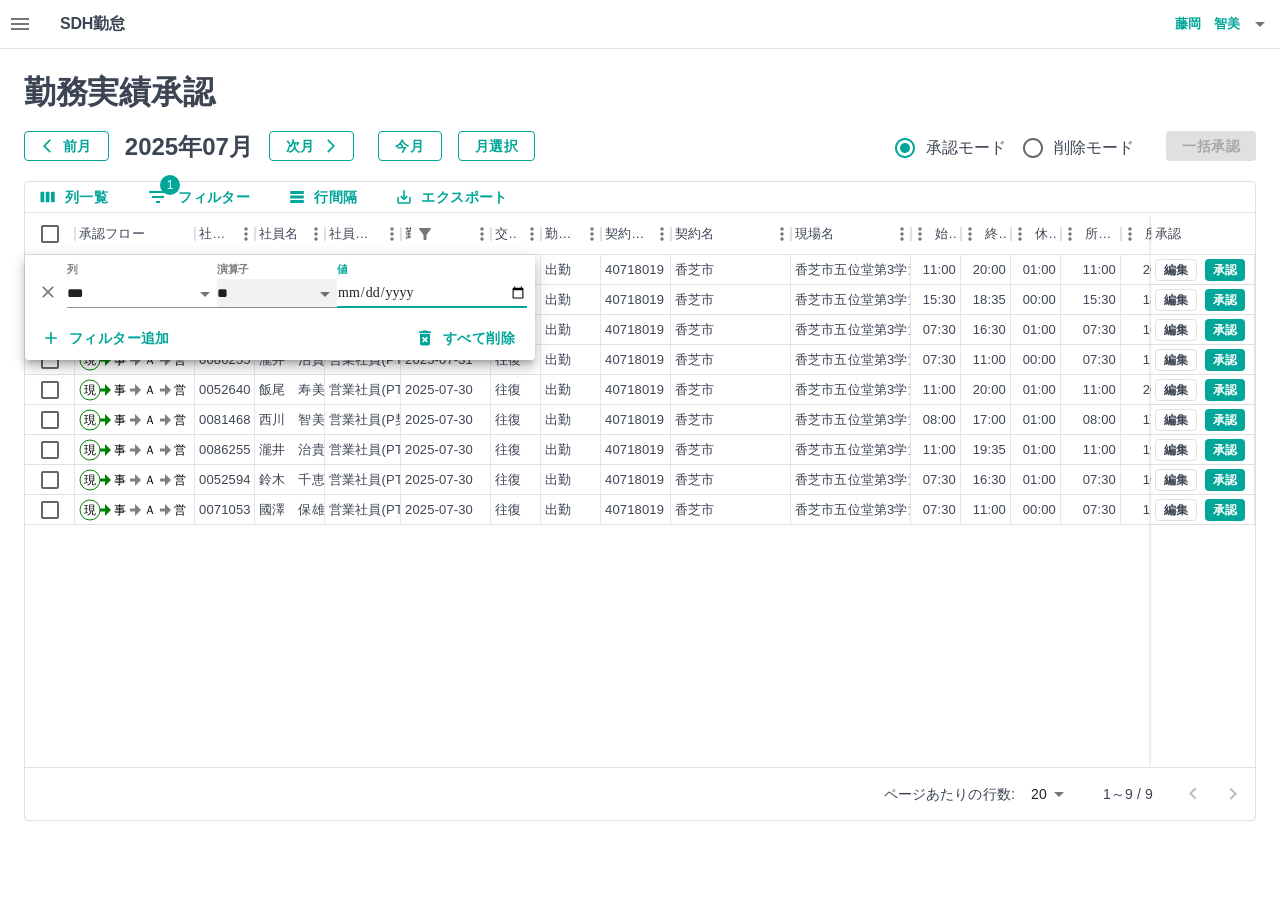 click on "******* ********* ** **" at bounding box center (277, 293) 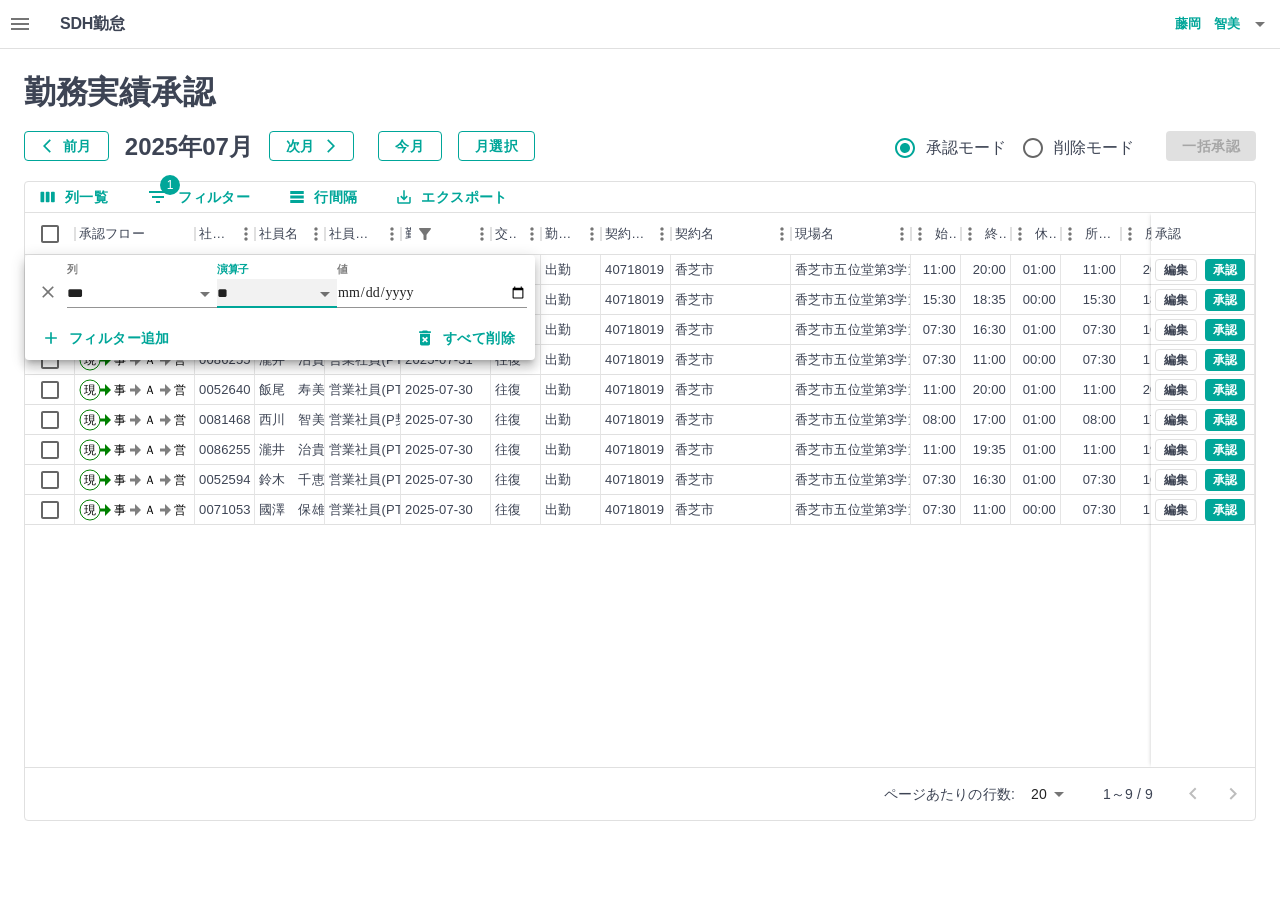 click on "******* ********* ** **" at bounding box center (277, 293) 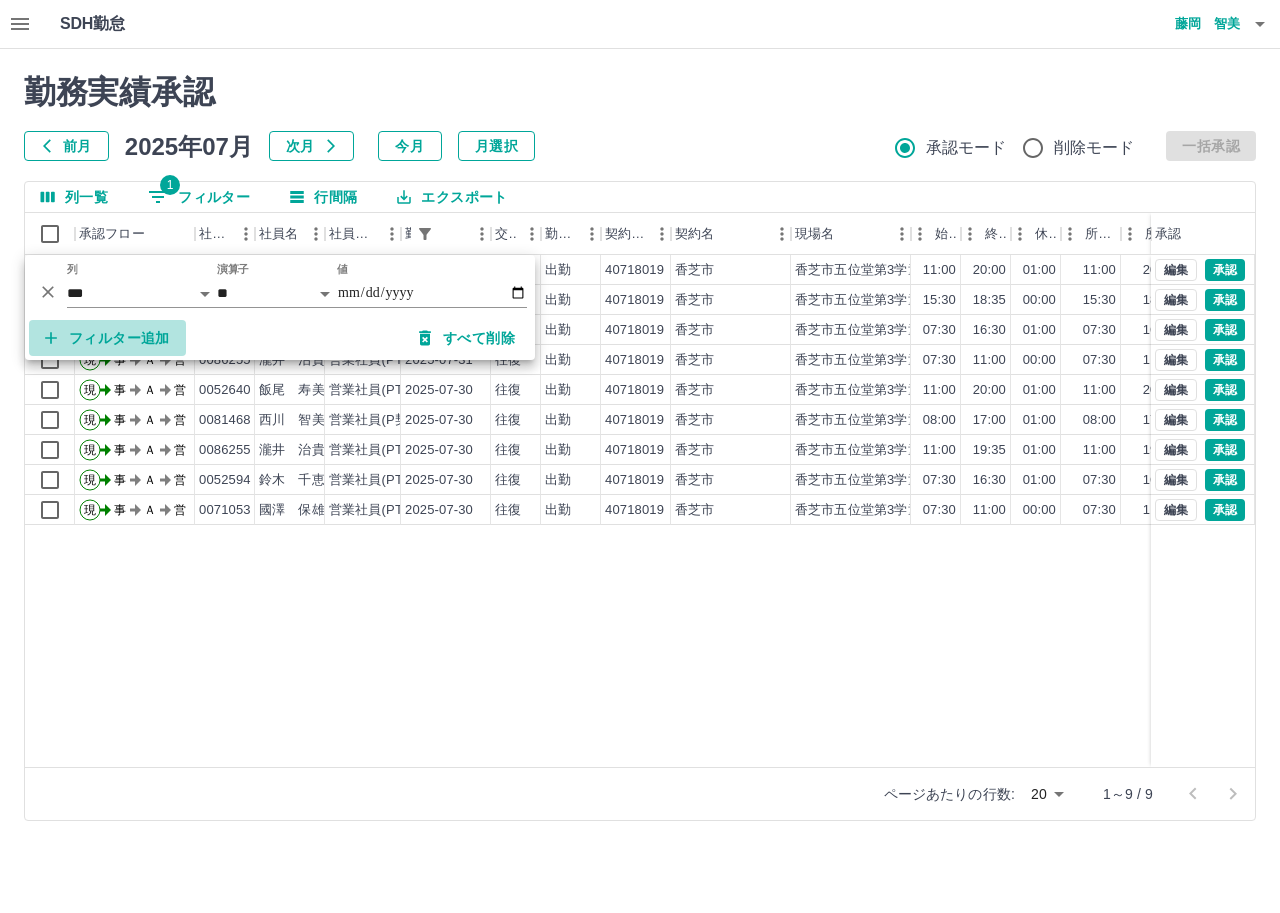 click on "フィルター追加" at bounding box center [107, 338] 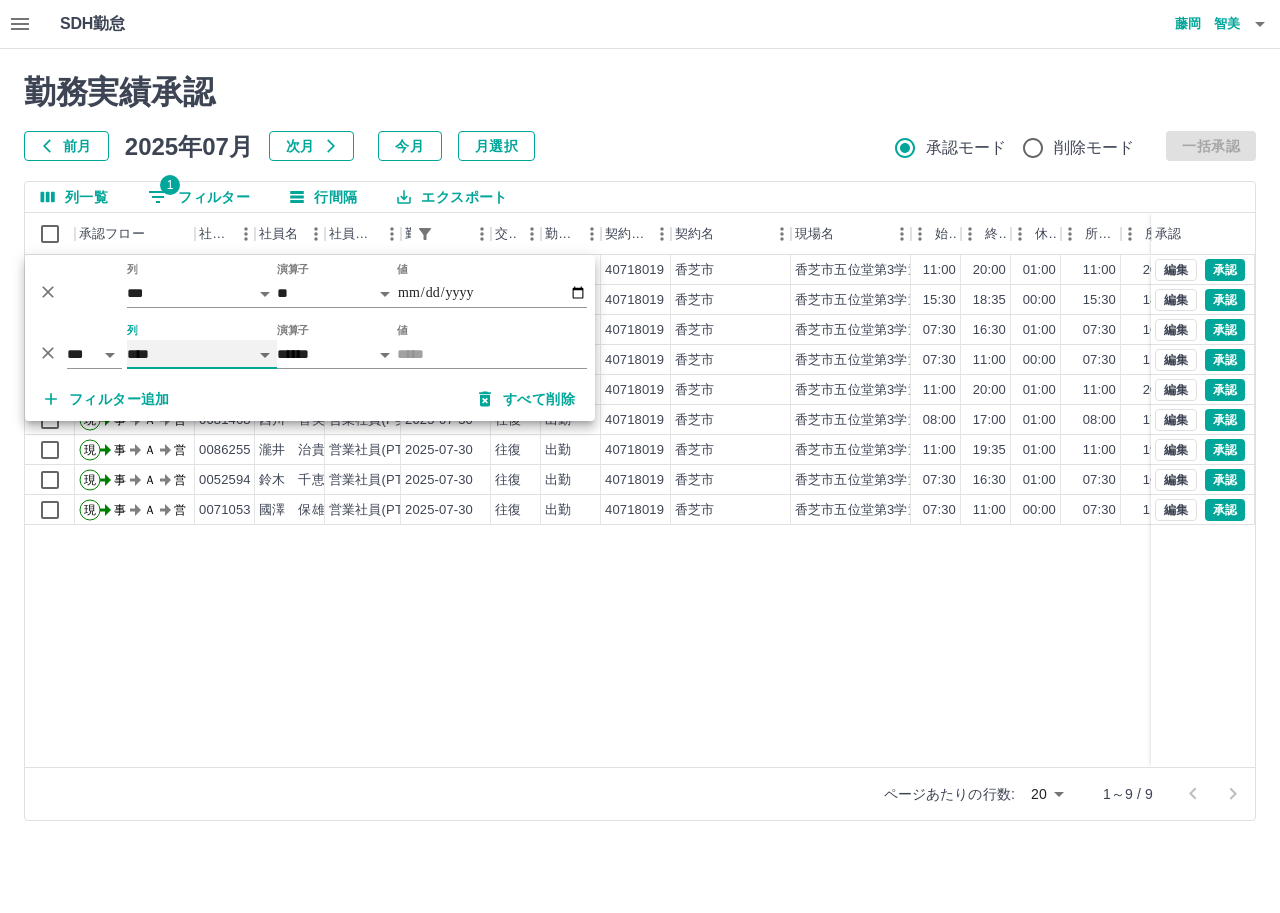 click on "**** *** **** *** *** **** ***** *** *** ** ** ** **** **** **** ** ** *** **** *****" at bounding box center (202, 354) 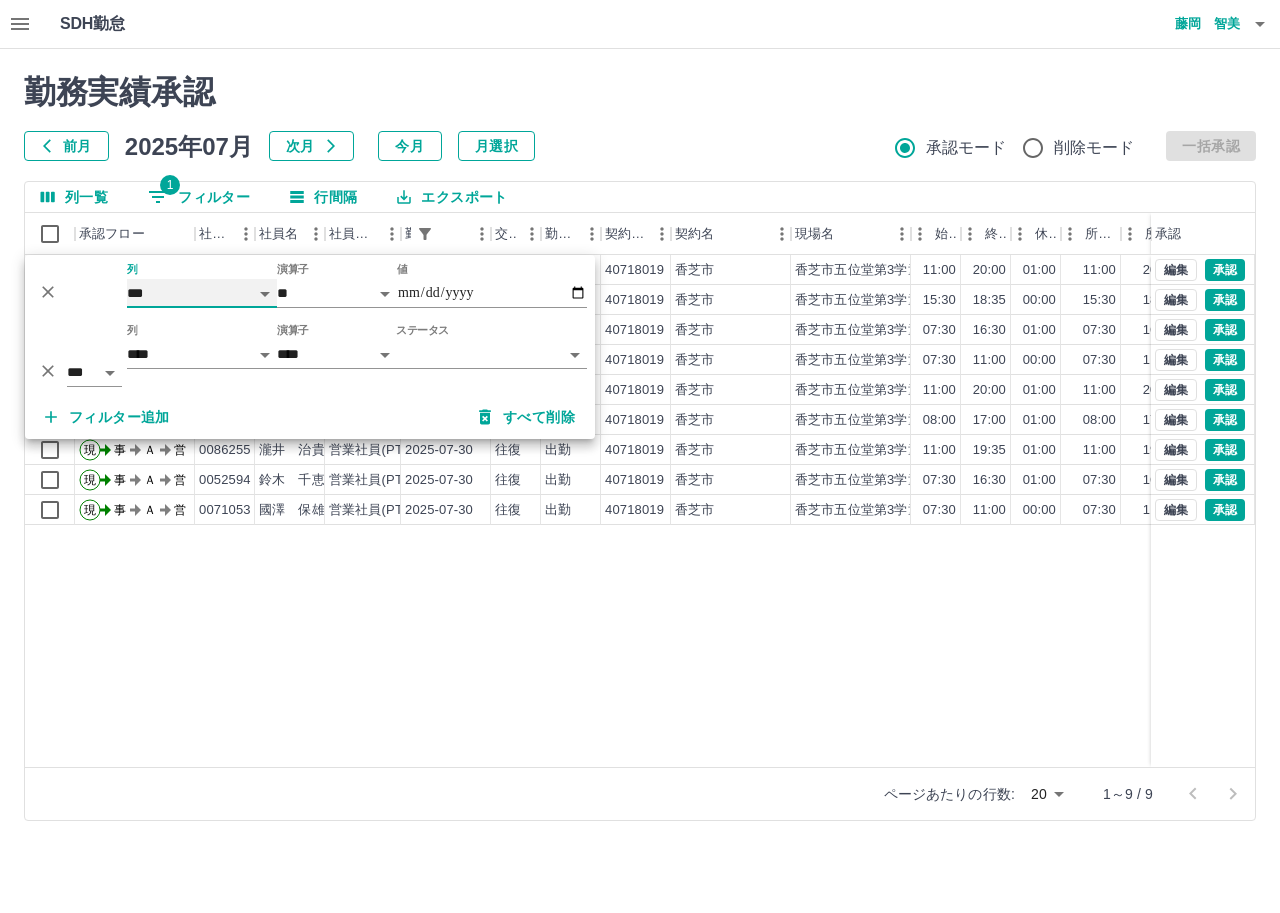 click on "**** *** **** *** *** **** ***** *** *** ** ** ** **** **** **** ** ** *** **** *****" at bounding box center (202, 293) 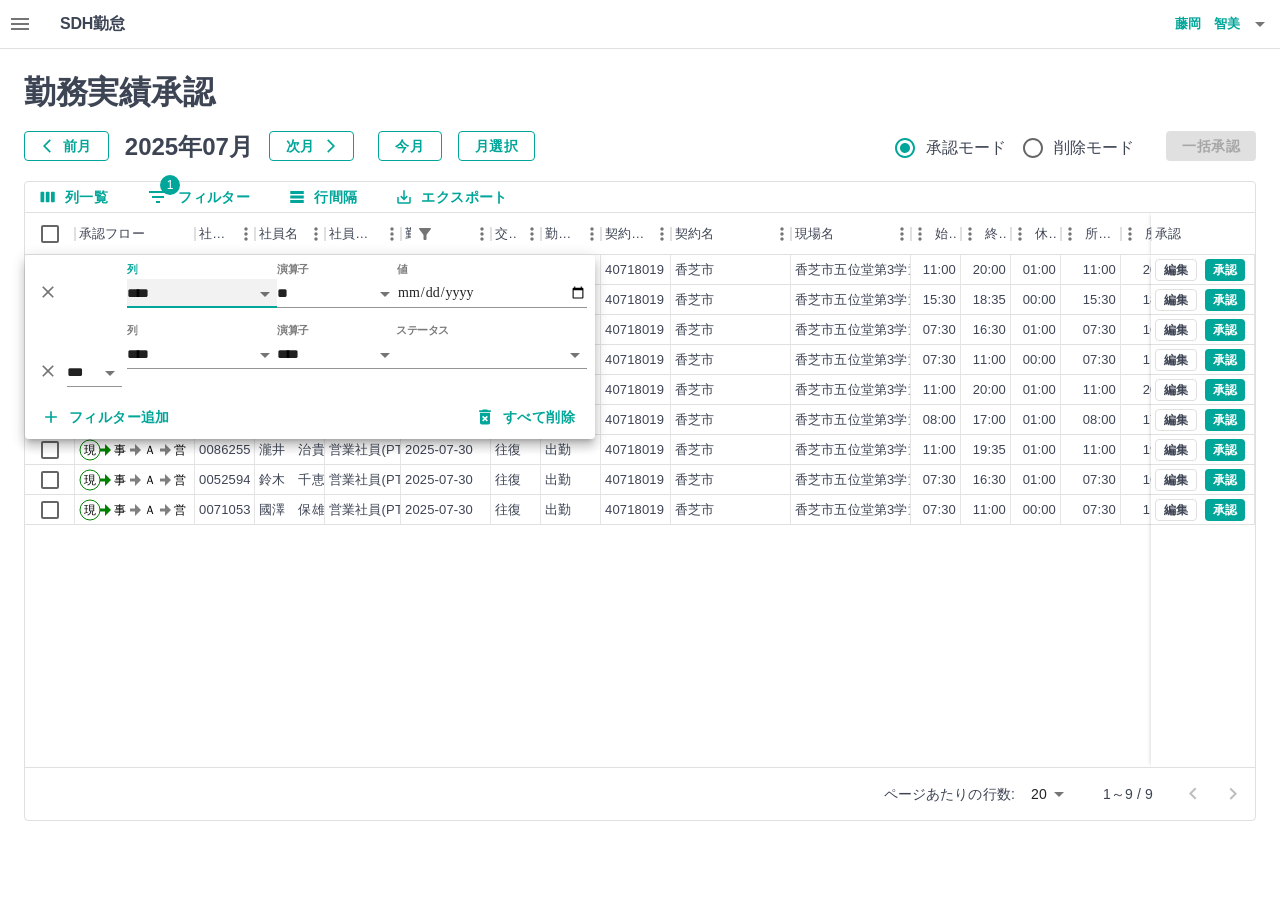 click on "**** *** **** *** *** **** ***** *** *** ** ** ** **** **** **** ** ** *** **** *****" at bounding box center [202, 293] 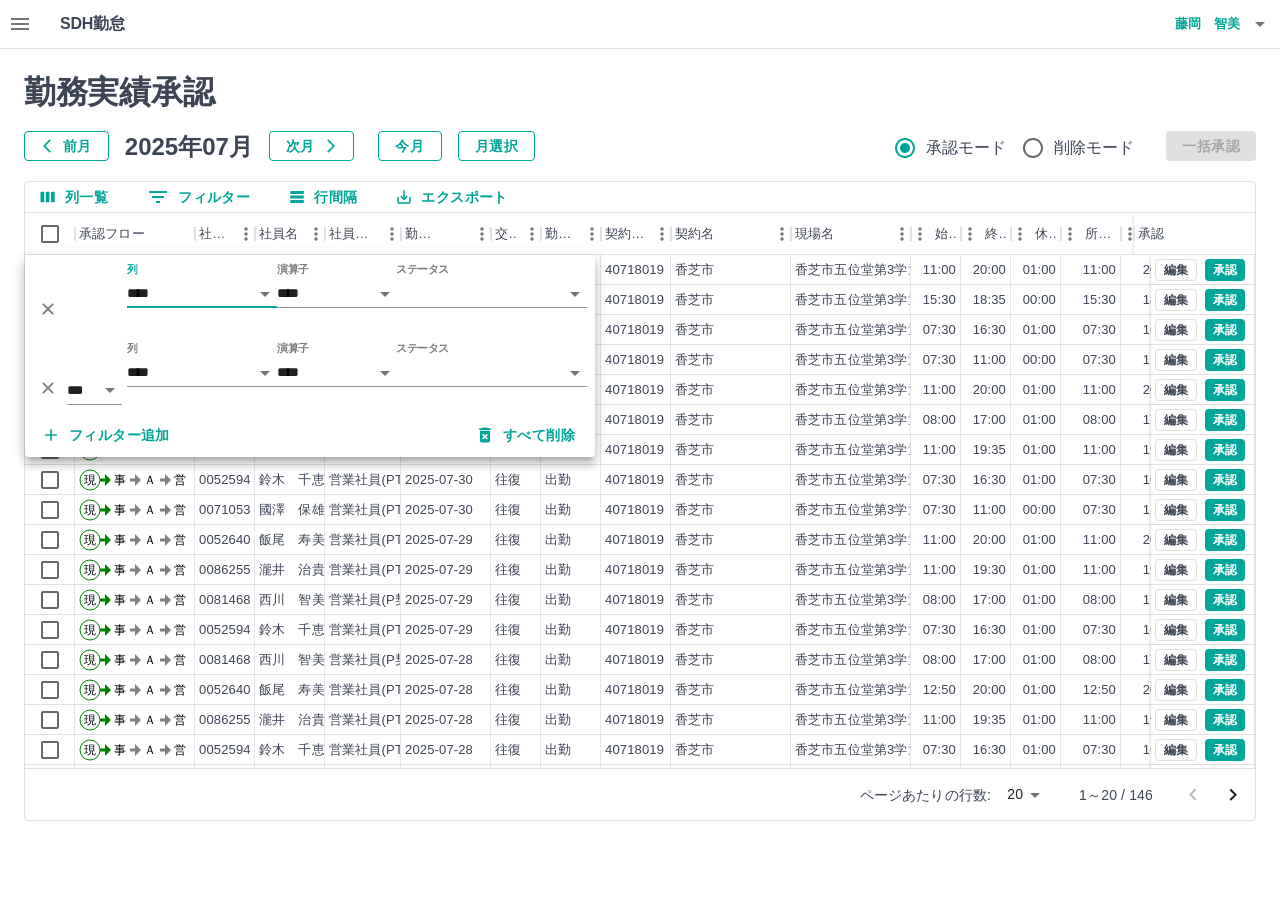 click on "SDH勤怠 藤岡　智美 勤務実績承認 前月 2025年07月 次月 今月 月選択 承認モード 削除モード 一括承認 列一覧 0 フィルター 行間隔 エクスポート 承認フロー 社員番号 社員名 社員区分 勤務日 交通費 勤務区分 契約コード 契約名 現場名 始業 終業 休憩 所定開始 所定終業 所定休憩 拘束 勤務 遅刻等 承認 現 事 Ａ 営 0052640 飯尾　寿美子 営業社員(PT契約) 2025-07-31 往復 出勤 40718019 香芝市 香芝市五位堂第3学童保育所 11:00 20:00 01:00 11:00 20:00 01:00 09:00 08:00 00:00 現 事 Ａ 営 0071053 國澤　保雄 営業社員(PT契約) 2025-07-31 往復 出勤 40718019 香芝市 香芝市五位堂第3学童保育所 15:30 18:35 00:00 15:30 18:35 00:00 03:05 03:05 00:00 現 事 Ａ 営 0052594 鈴木　千恵子 営業社員(PT契約) 2025-07-31 往復 出勤 40718019 香芝市 香芝市五位堂第3学童保育所 07:30 16:30 01:00 07:30 16:30 01:00 09:00 08:00 00:00 現 事 Ａ 営 -" at bounding box center [640, 422] 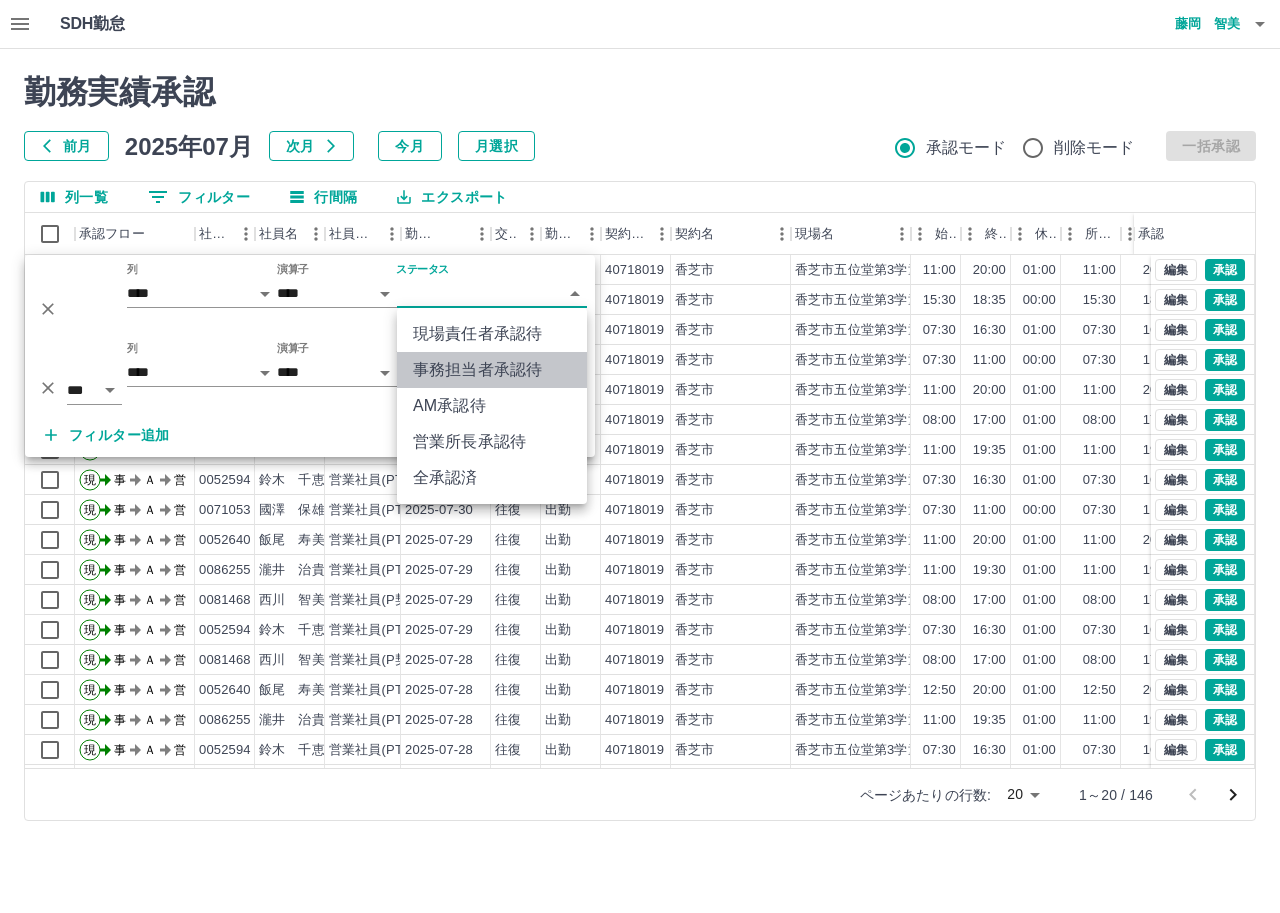 click on "事務担当者承認待" at bounding box center [492, 370] 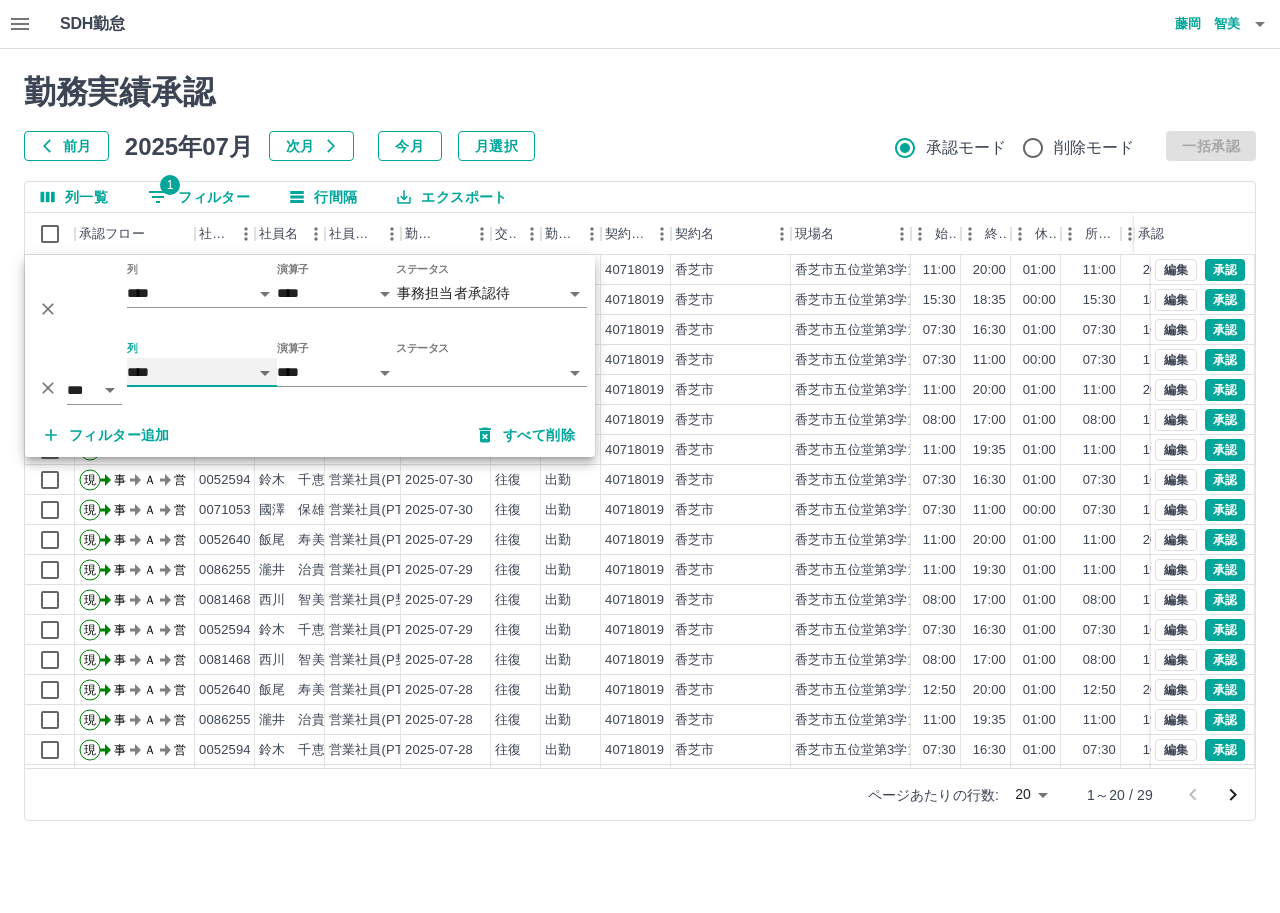 click on "**** *** **** *** *** **** ***** *** *** ** ** ** **** **** **** ** ** *** **** *****" at bounding box center (202, 372) 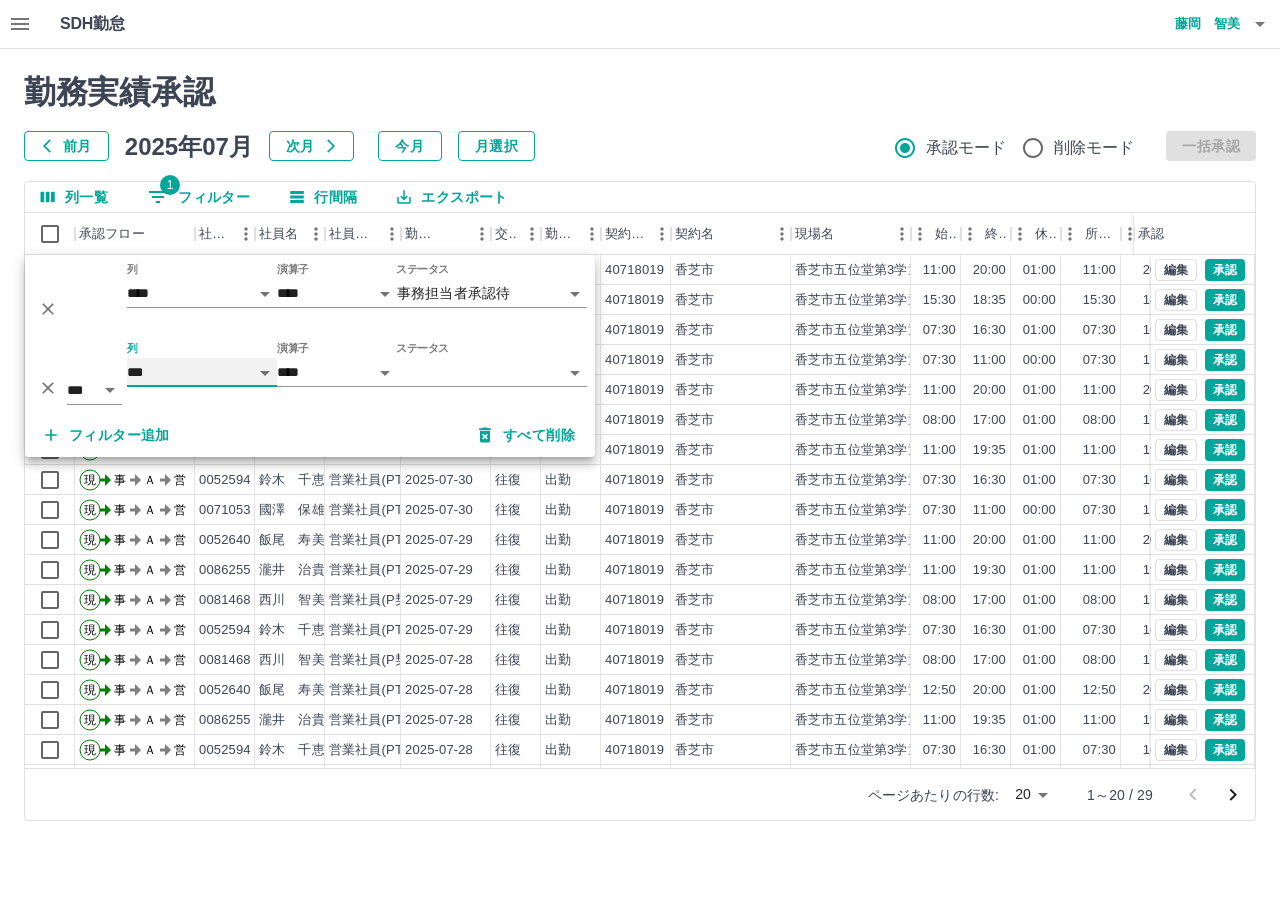 click on "**** *** **** *** *** **** ***** *** *** ** ** ** **** **** **** ** ** *** **** *****" at bounding box center [202, 372] 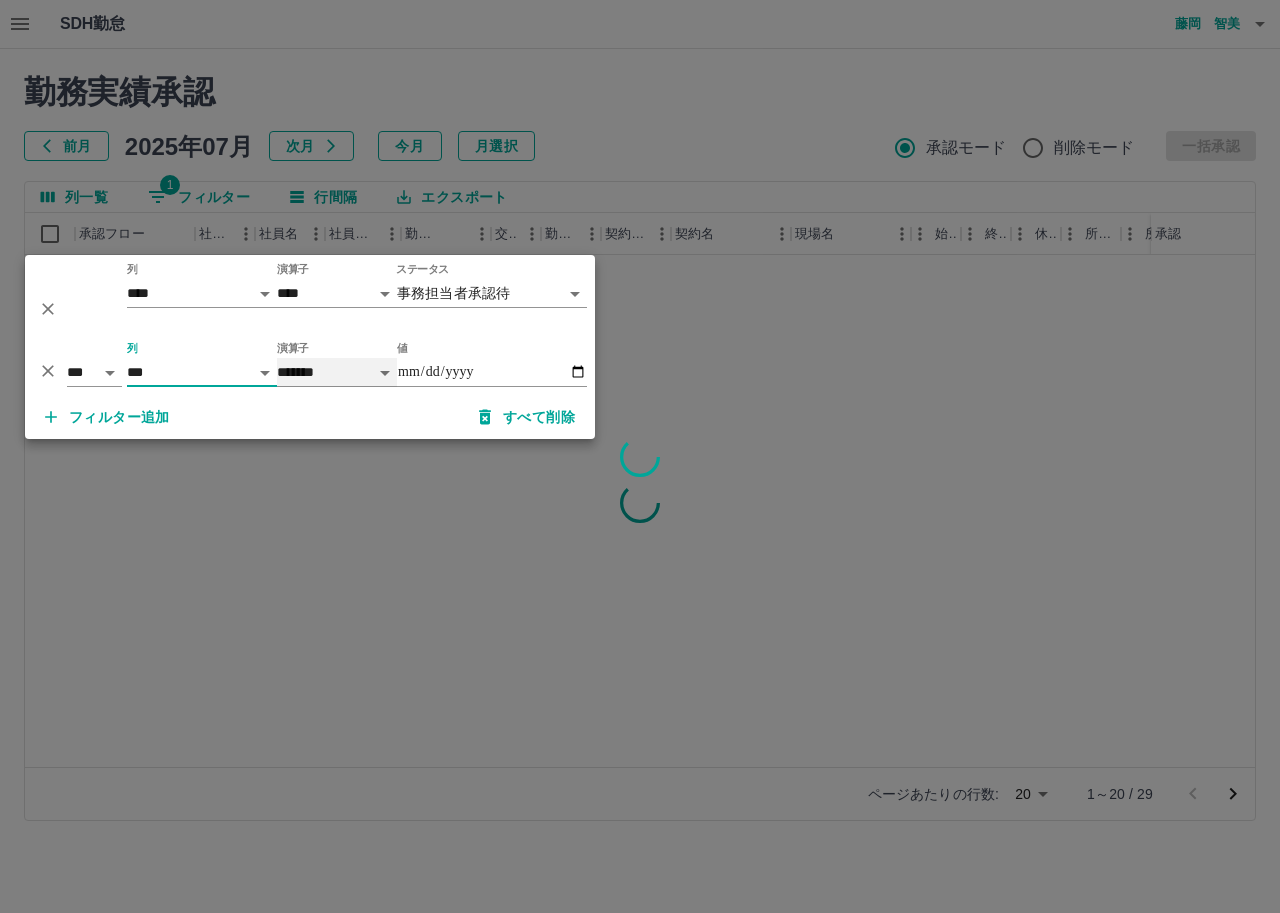 click on "******* ********* ** **" at bounding box center [337, 372] 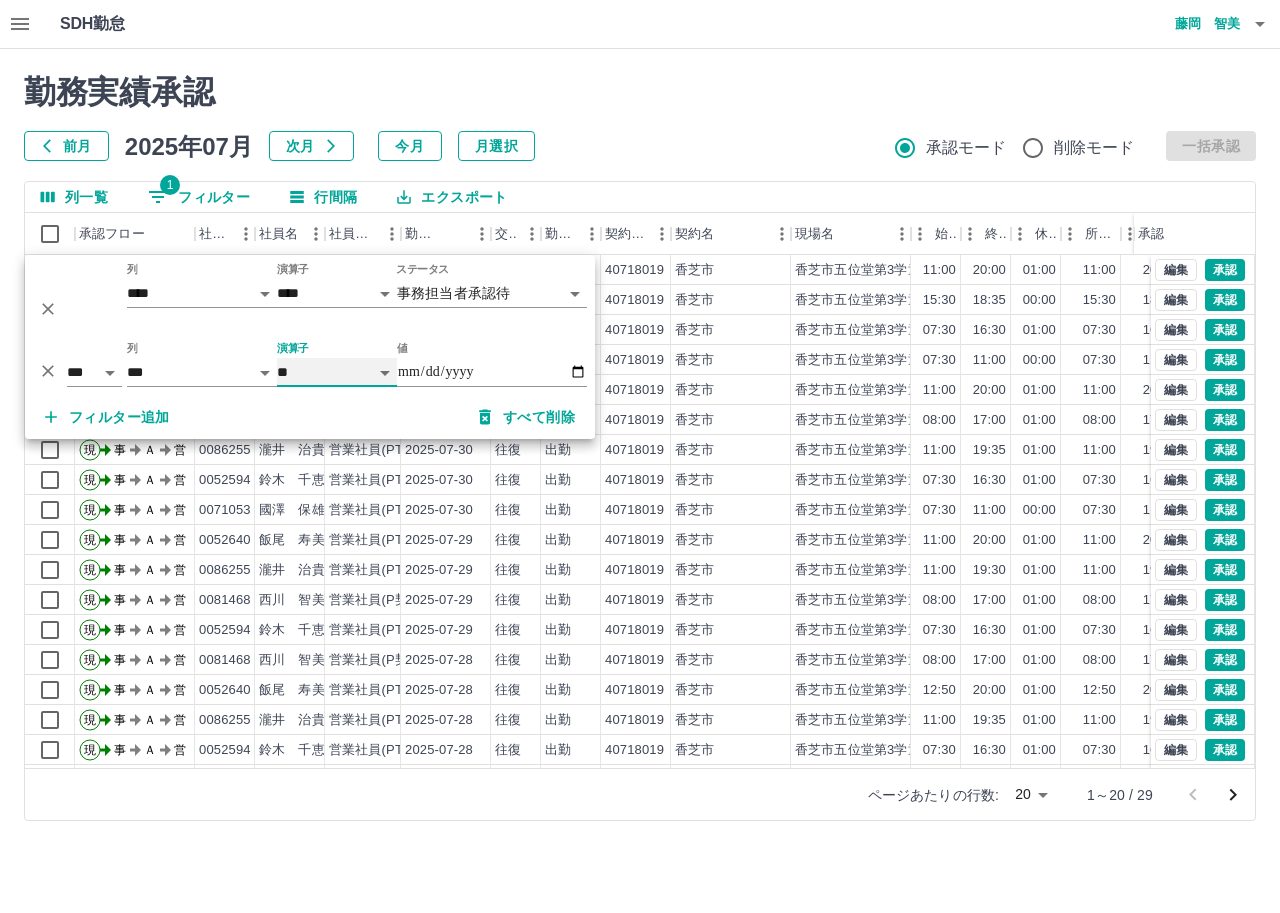 click on "******* ********* ** **" at bounding box center [337, 372] 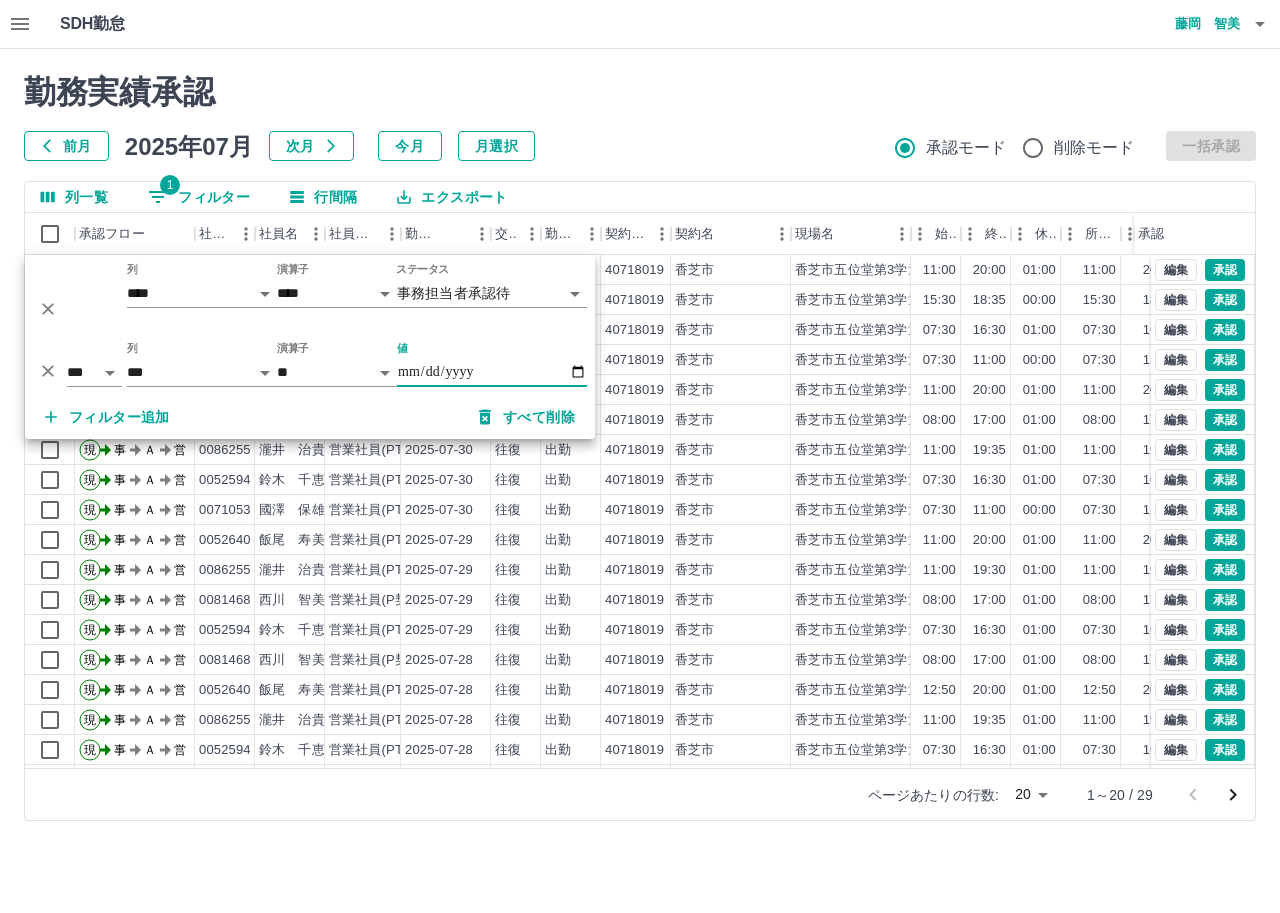 click on "値" at bounding box center [492, 372] 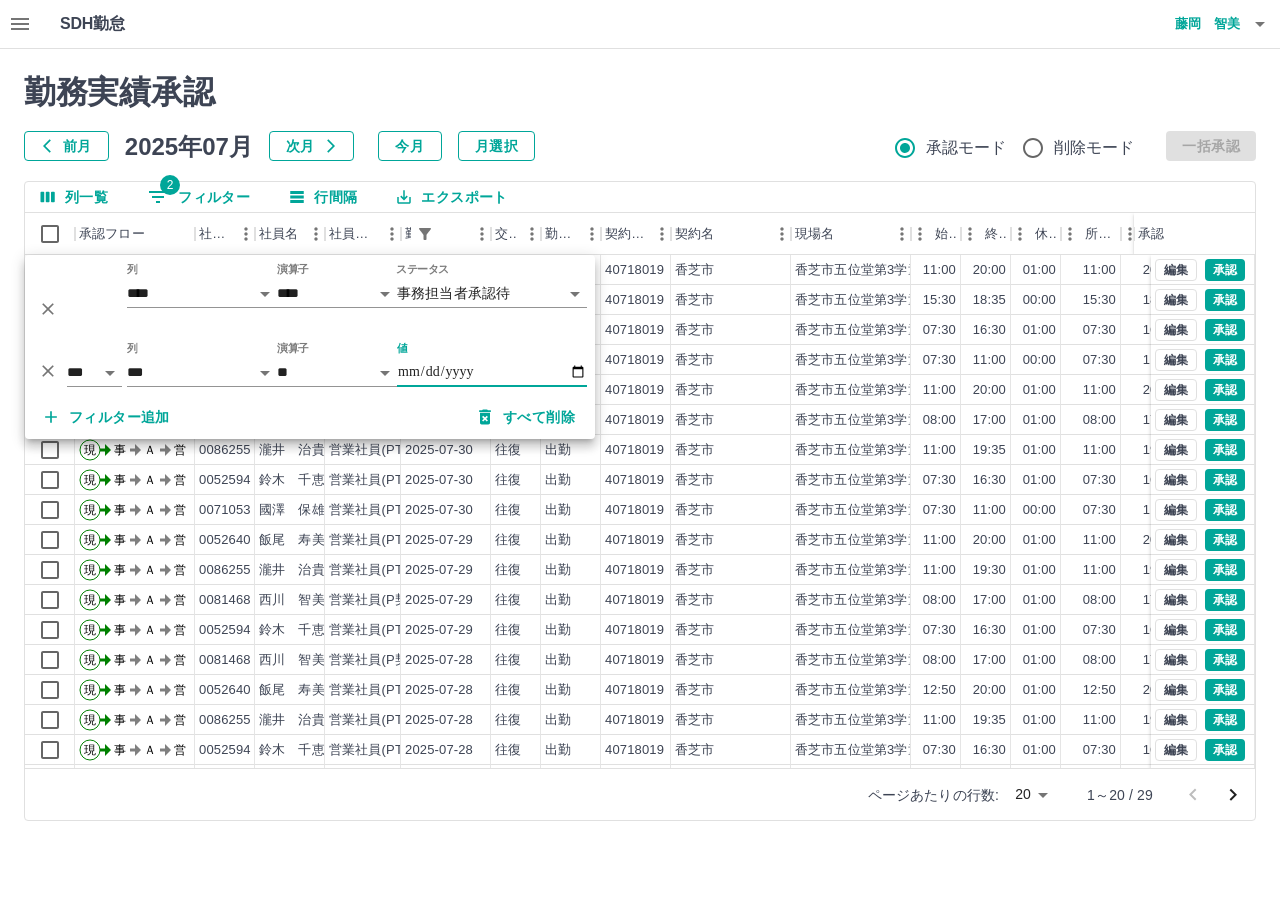 type on "**********" 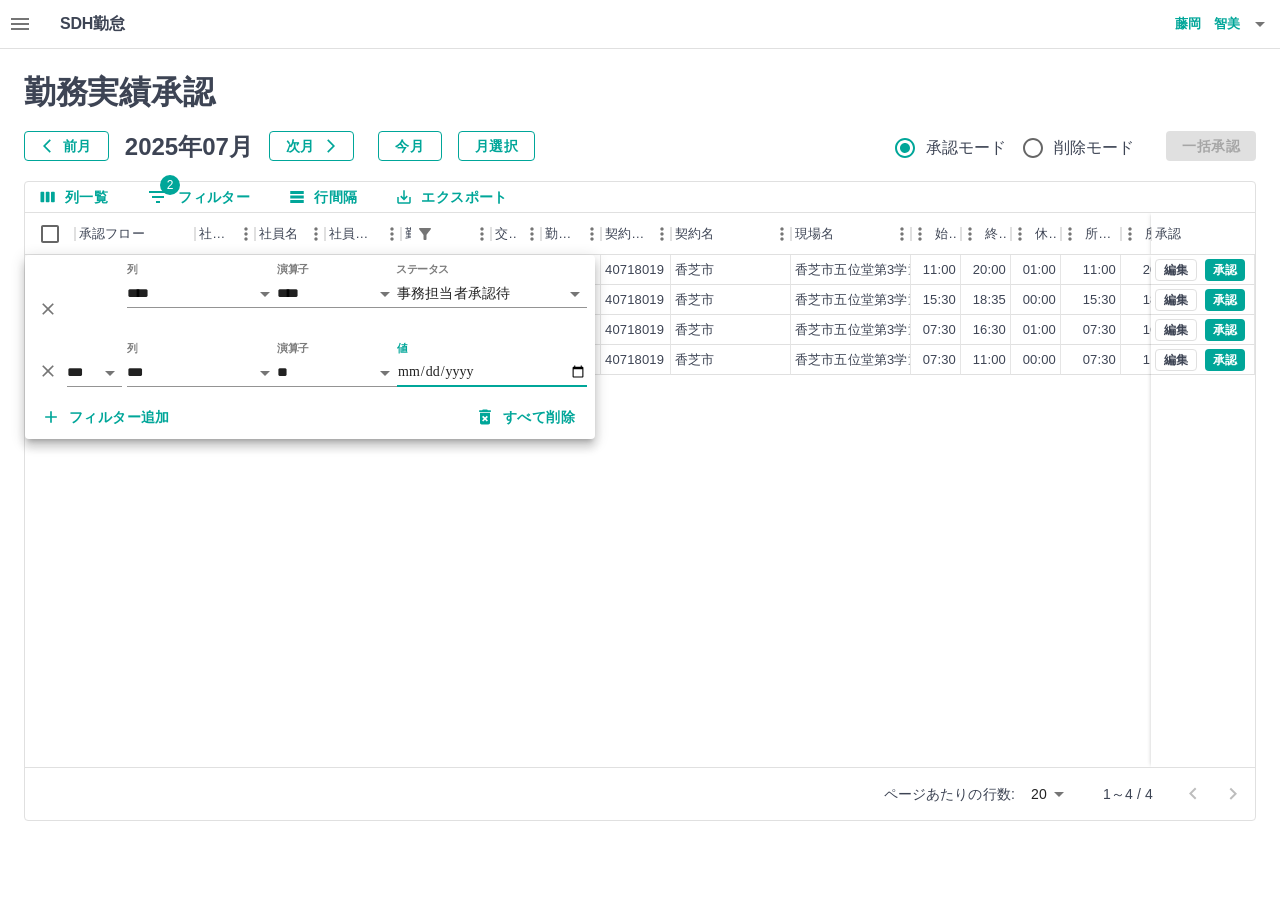 click on "**********" at bounding box center [492, 372] 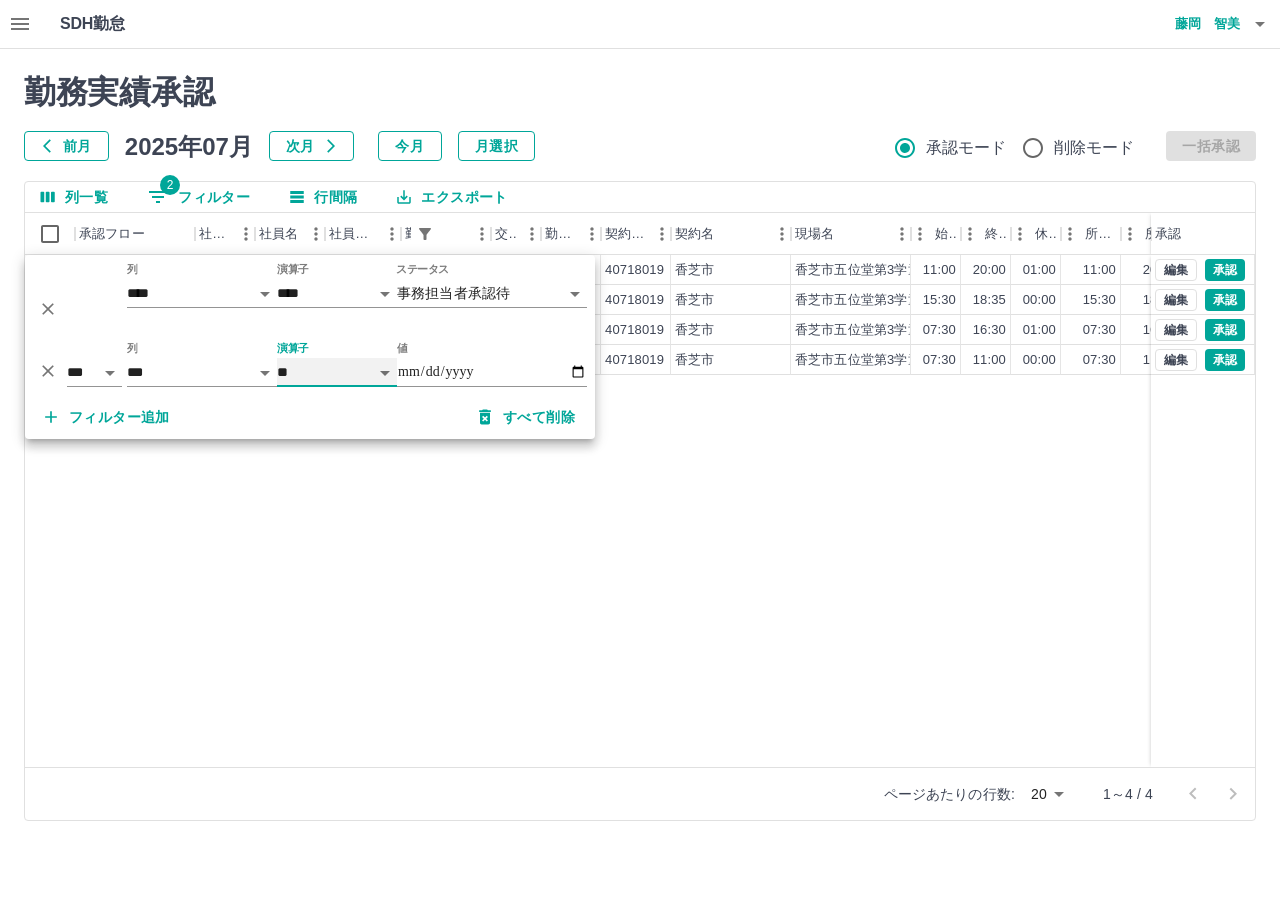 click on "******* ********* ** **" at bounding box center [337, 372] 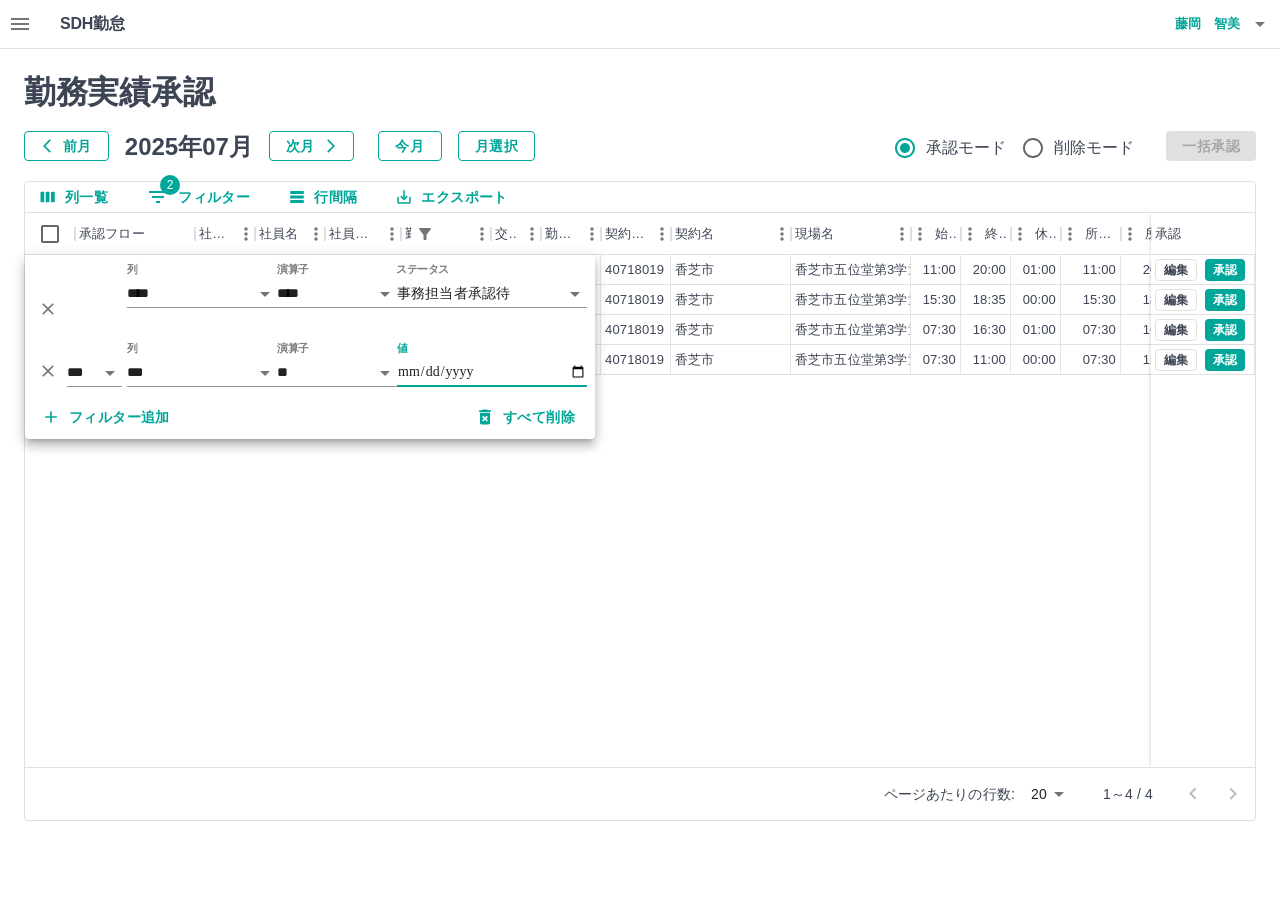 click on "**********" at bounding box center [492, 372] 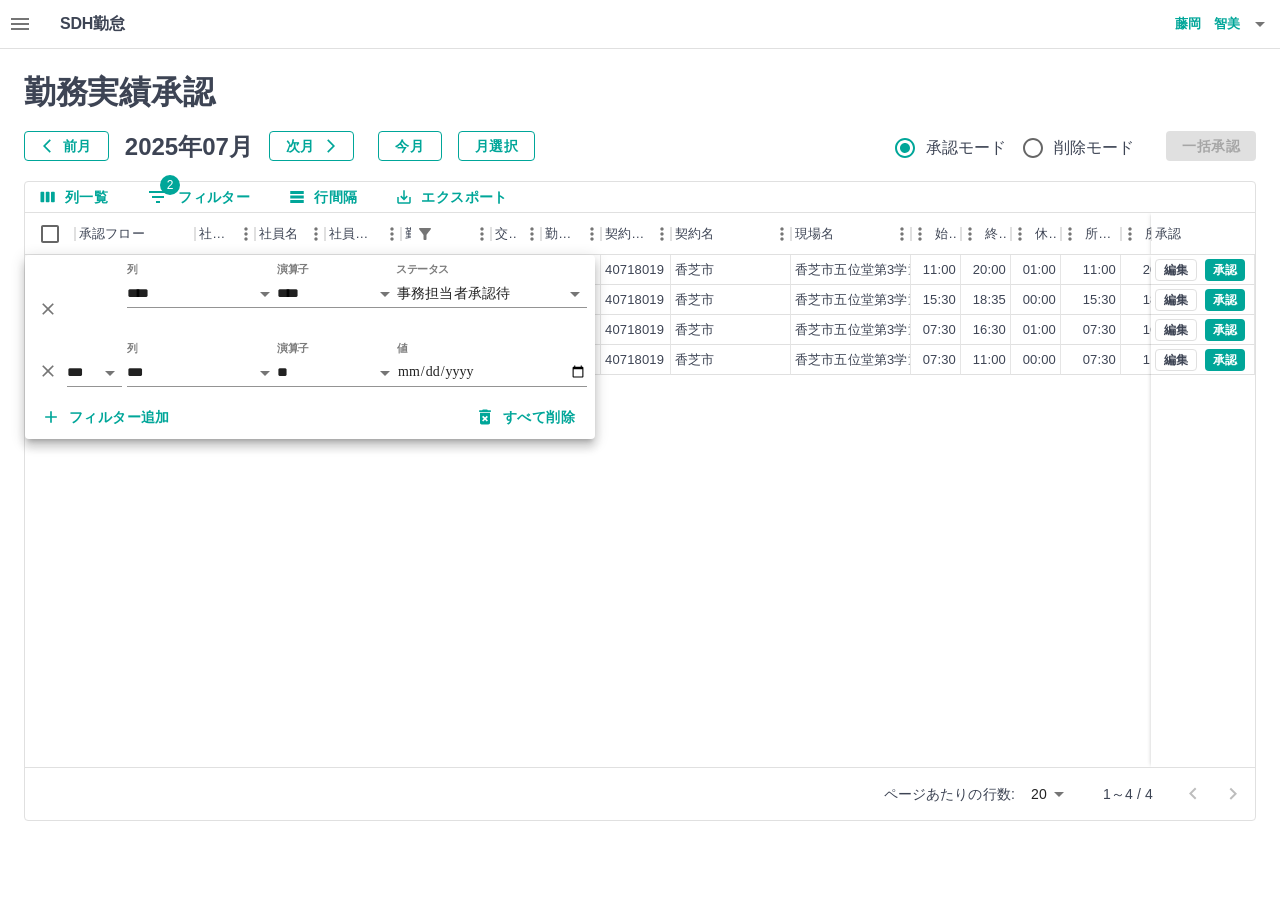 click on "フィルター追加 すべて削除" at bounding box center (310, 417) 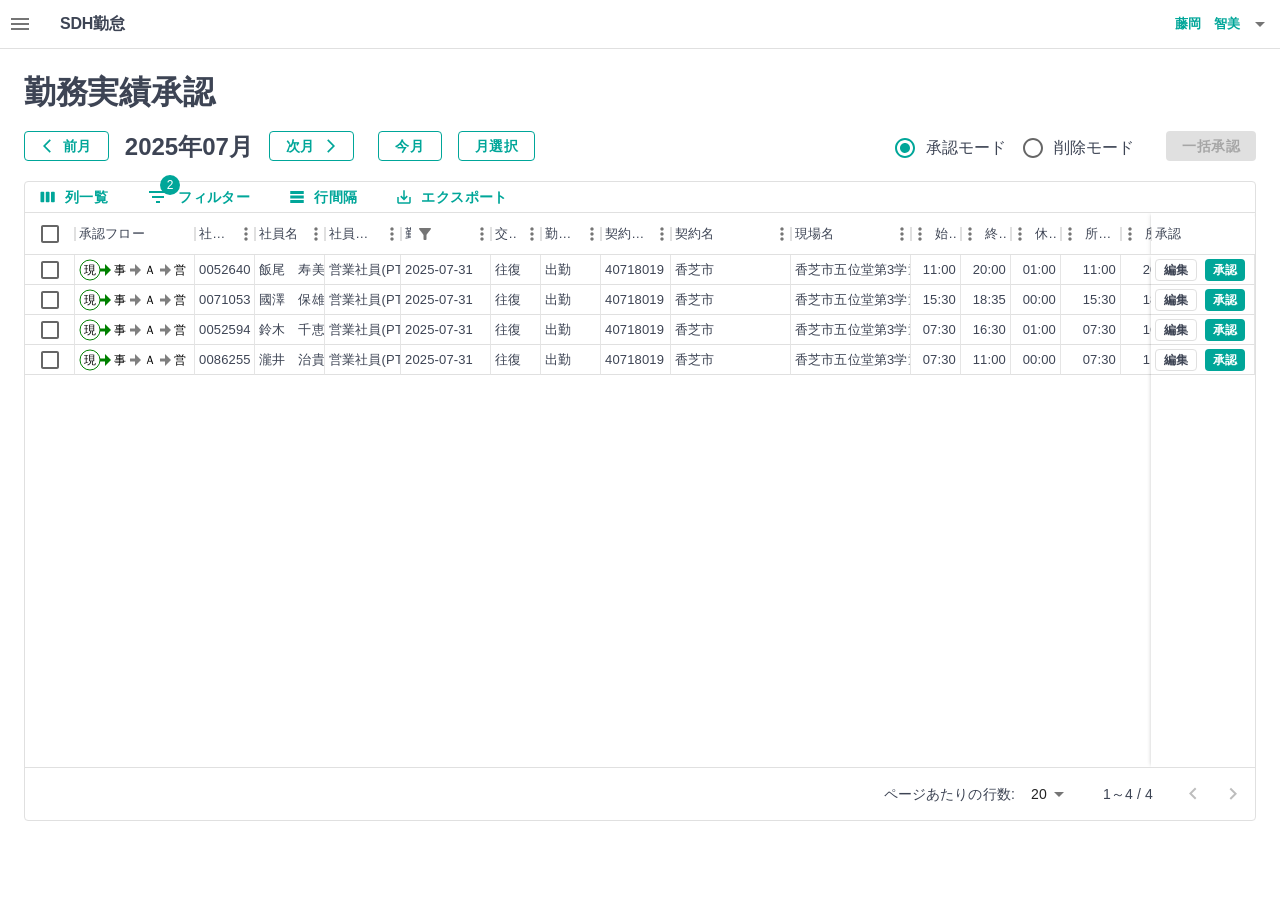 click on "SDH勤怠 藤岡　智美 勤務実績承認 前月 2025年07月 次月 今月 月選択 承認モード 削除モード 一括承認 列一覧 2 フィルター 行間隔 エクスポート 承認フロー 社員番号 社員名 社員区分 勤務日 交通費 勤務区分 契約コード 契約名 現場名 始業 終業 休憩 所定開始 所定終業 所定休憩 拘束 勤務 遅刻等 コメント 承認 現 事 Ａ 営 0052640 飯尾　寿美子 営業社員(PT契約) 2025-07-31 往復 出勤 40718019 香芝市 香芝市五位堂第3学童保育所 11:00 20:00 01:00 11:00 20:00 01:00 09:00 08:00 00:00 実働11:00-19:00 現 事 Ａ 営 0071053 國澤　保雄 営業社員(PT契約) 2025-07-31 往復 出勤 40718019 香芝市 香芝市五位堂第3学童保育所 15:30 18:35 00:00 15:30 18:35 00:00 03:05 03:05 00:00 現 事 Ａ 営 0052594 鈴木　千恵子 営業社員(PT契約) 2025-07-31 往復 出勤 40718019 香芝市 香芝市五位堂第3学童保育所 07:30 16:30 01:00 07:30 16:30 01:00 09:00" at bounding box center (640, 422) 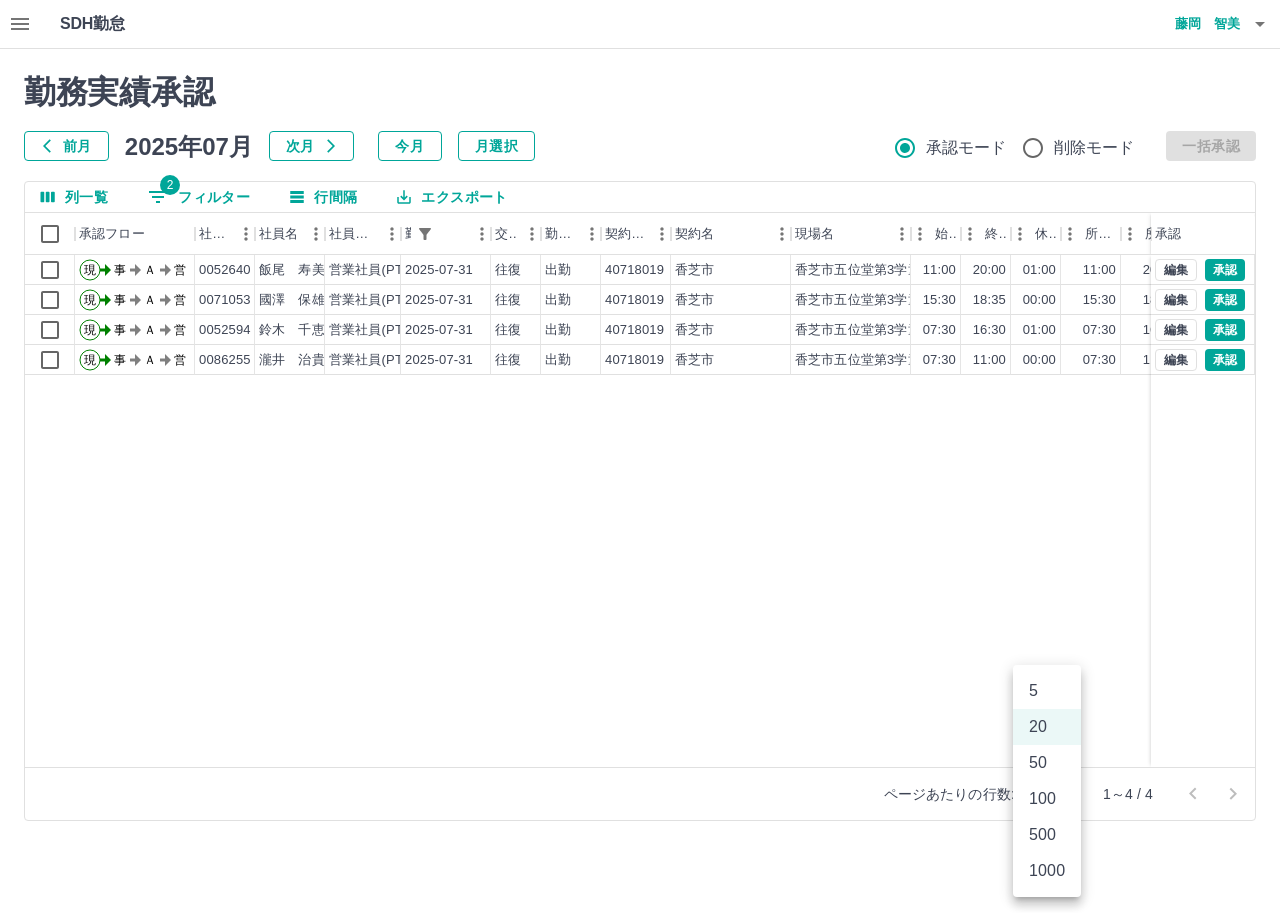 click on "500" at bounding box center (1047, 835) 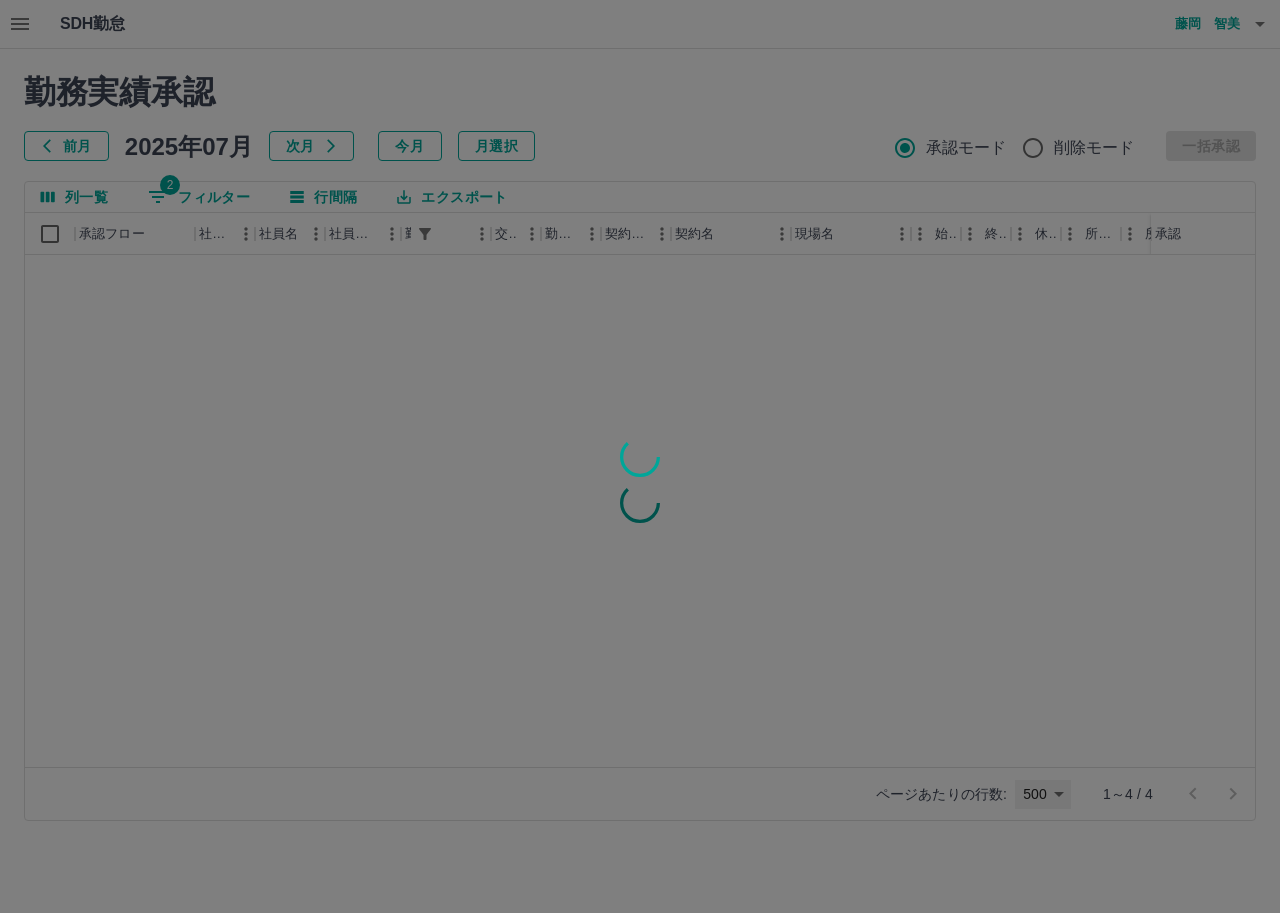 type on "***" 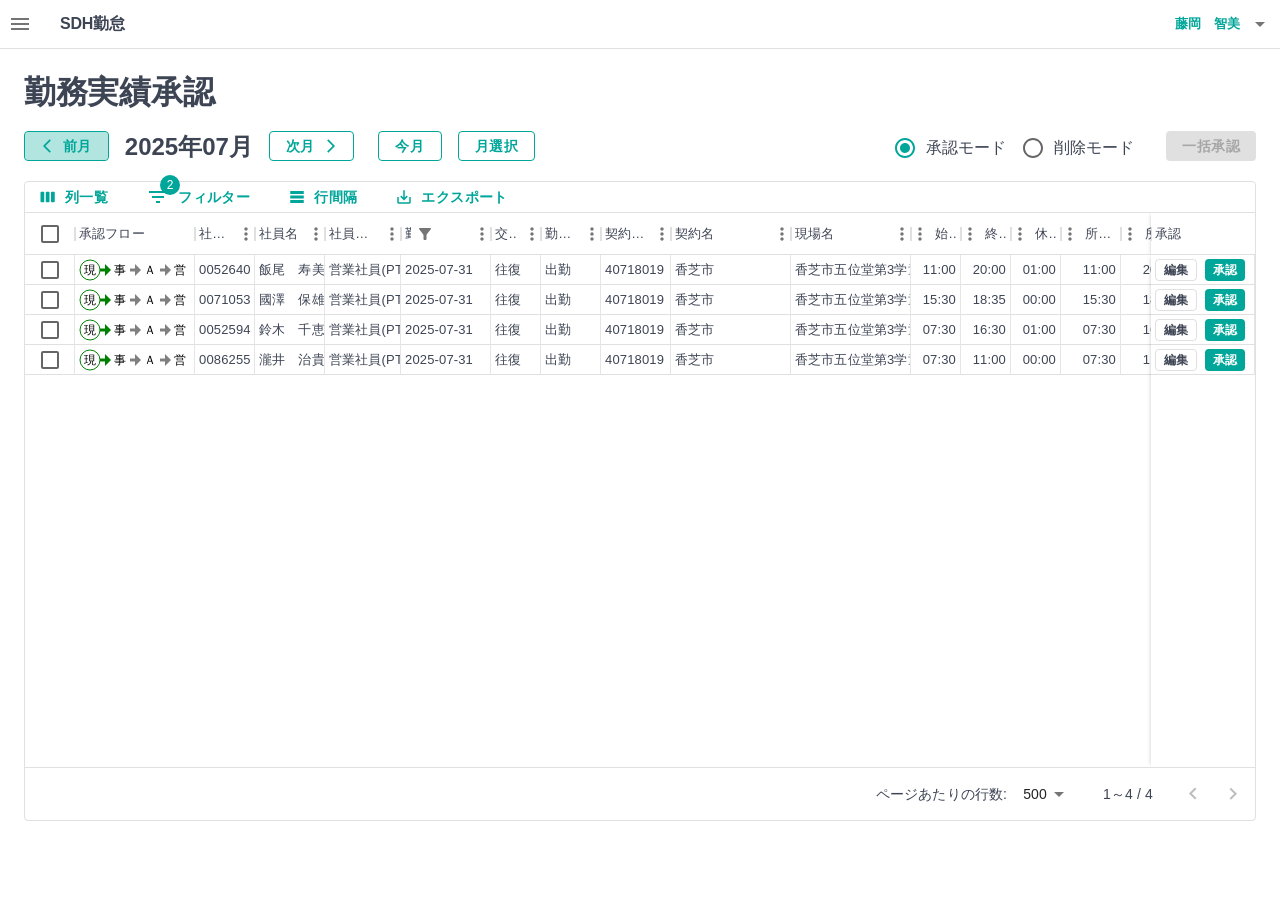 click on "前月" at bounding box center (66, 146) 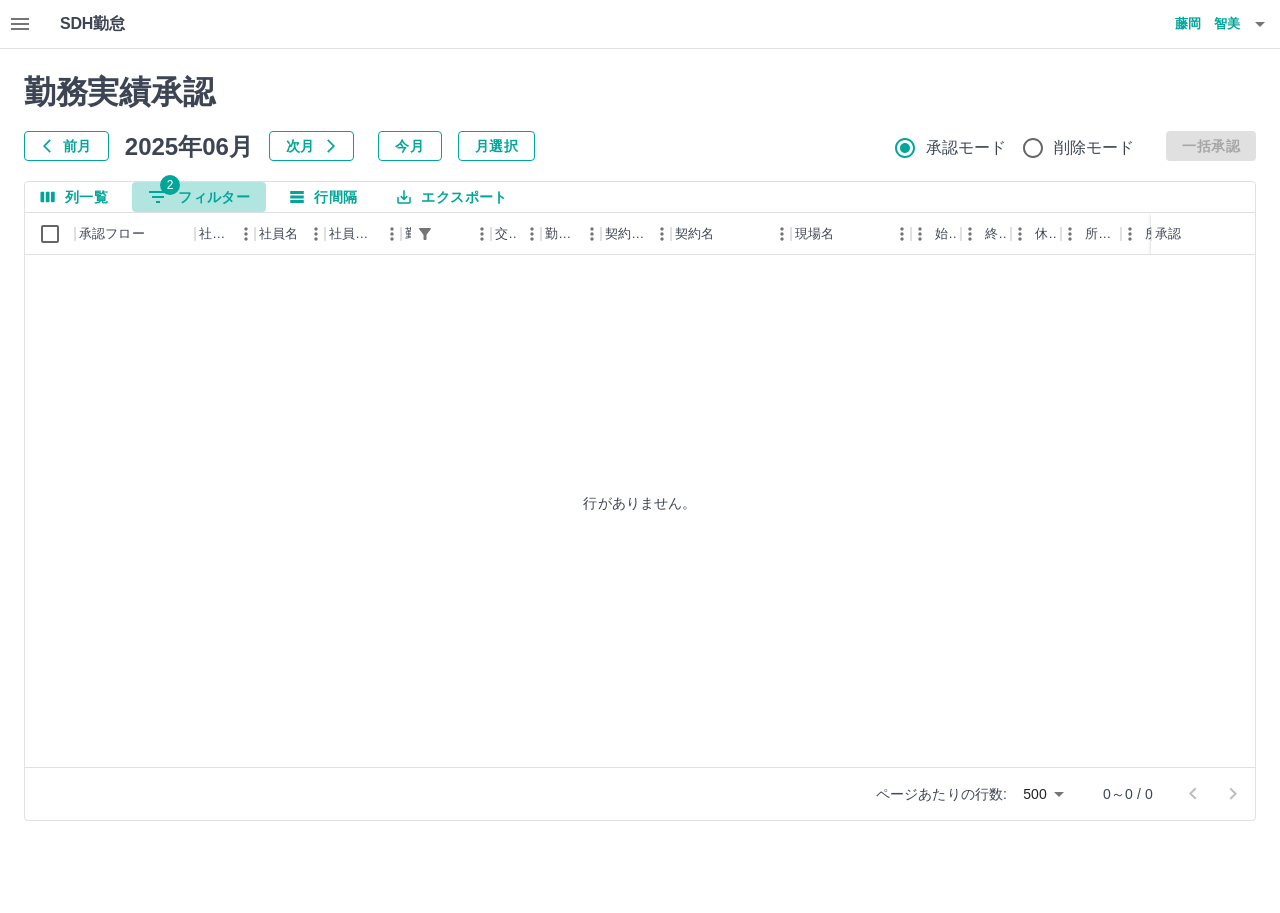 click 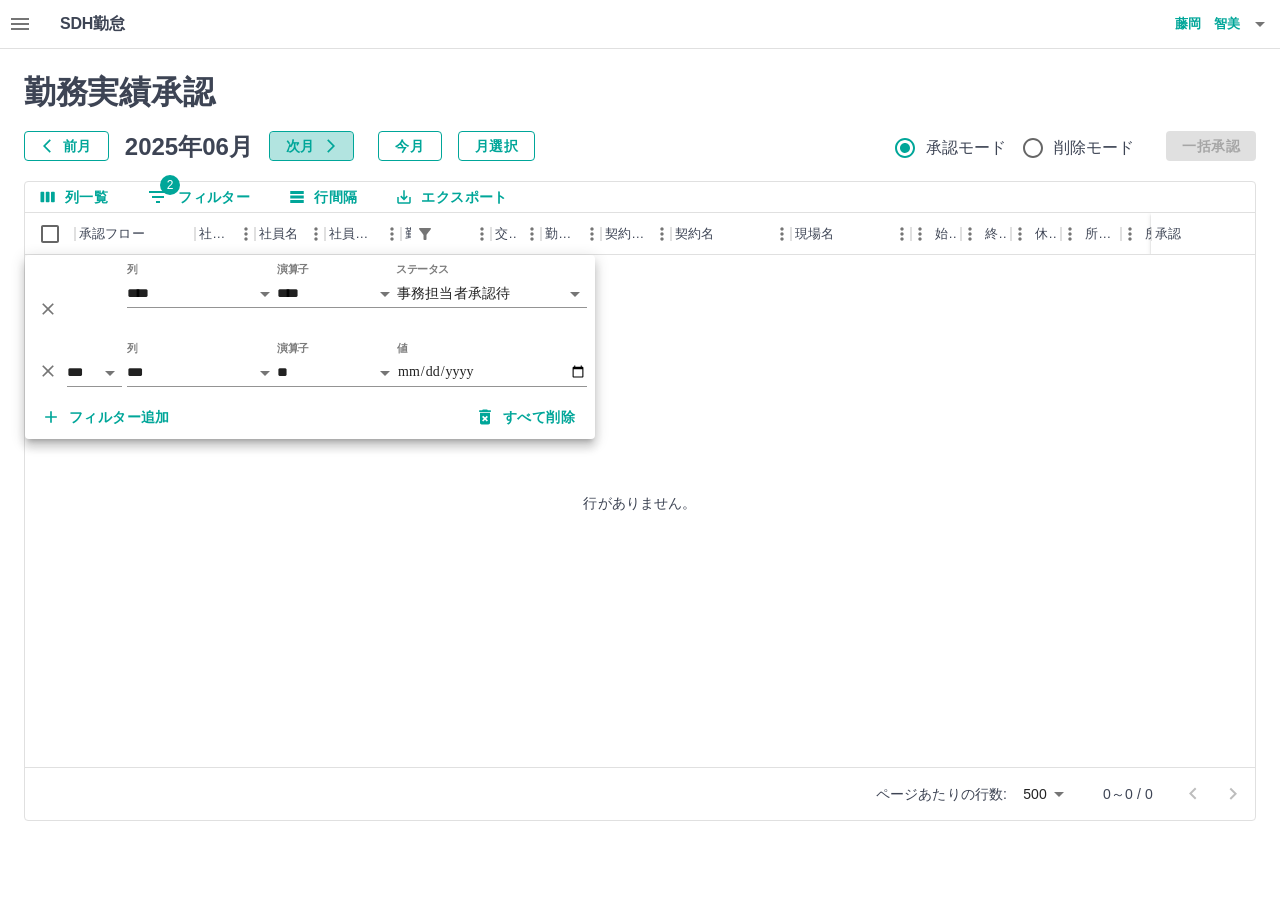 click on "次月" at bounding box center [311, 146] 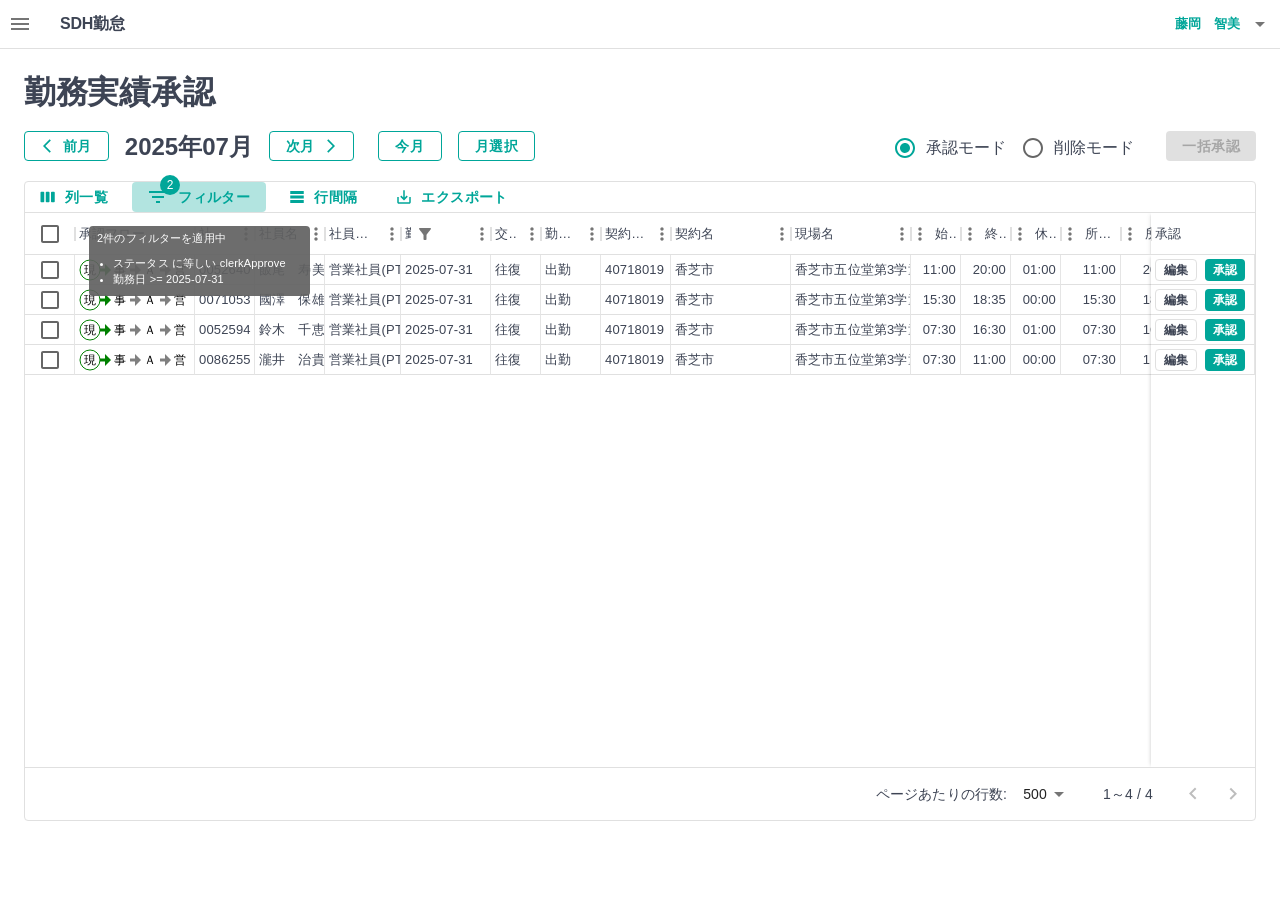 click on "2 フィルター" at bounding box center [199, 197] 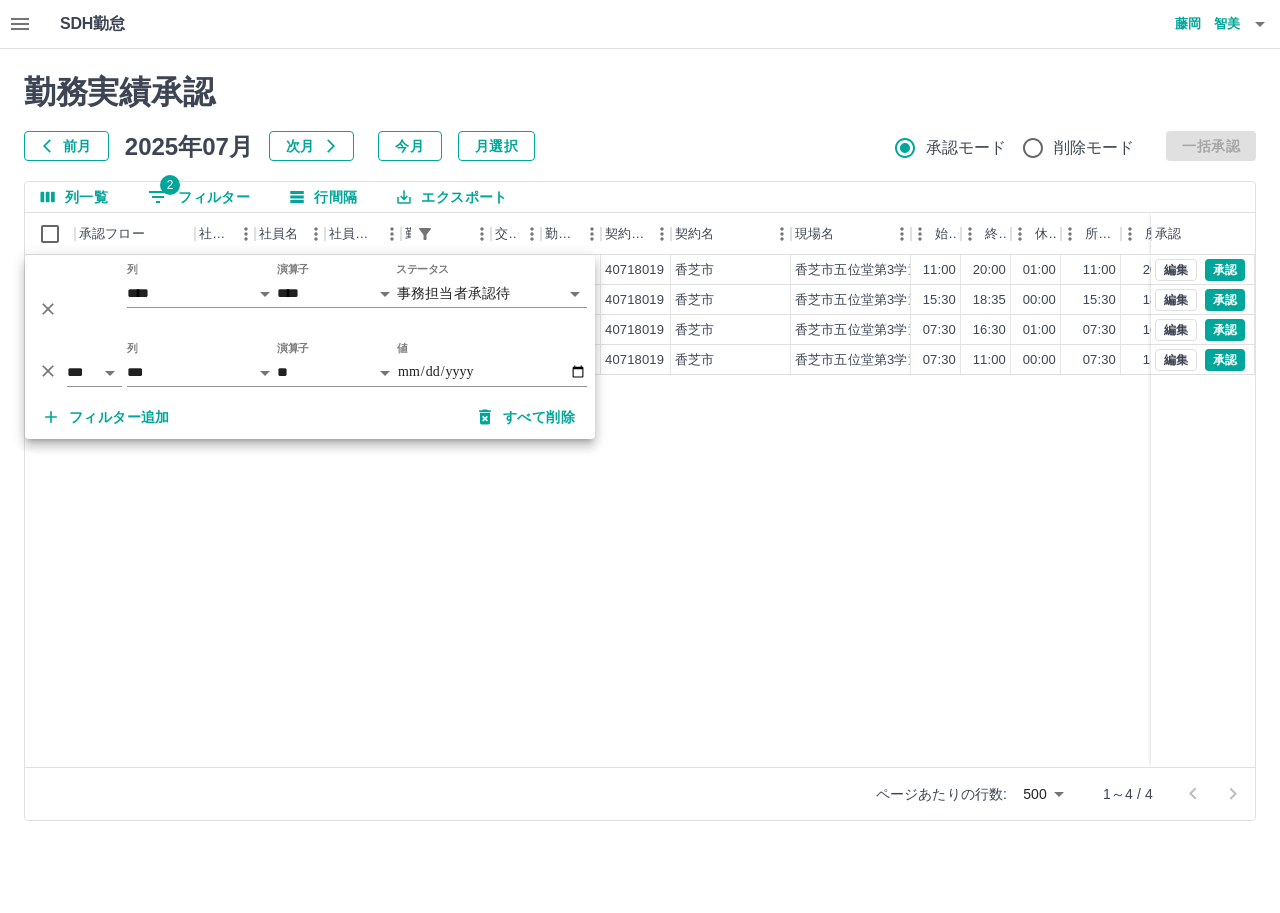 click on "現 事 Ａ 営 0052640 飯尾　寿美子 営業社員(PT契約) 2025-07-31 往復 出勤 40718019 香芝市 香芝市五位堂第3学童保育所 11:00 20:00 01:00 11:00 20:00 01:00 09:00 08:00 00:00 実働11:00-19:00 現 事 Ａ 営 0071053 國澤　保雄 営業社員(PT契約) 2025-07-31 往復 出勤 40718019 香芝市 香芝市五位堂第3学童保育所 15:30 18:35 00:00 15:30 18:35 00:00 03:05 03:05 00:00 現 事 Ａ 営 0052594 鈴木　千恵子 営業社員(PT契約) 2025-07-31 往復 出勤 40718019 香芝市 香芝市五位堂第3学童保育所 07:30 16:30 01:00 07:30 16:30 01:00 09:00 08:00 00:00 07:30-15:30 現 事 Ａ 営 0086255 瀧井　治貴 営業社員(PT契約) 2025-07-31 往復 出勤 40718019 香芝市 香芝市五位堂第3学童保育所 07:30 11:00 00:00 07:30 11:00 00:00 03:30 03:30 00:00 編集 承認 編集 承認 編集 承認 編集 承認" at bounding box center [898, 511] 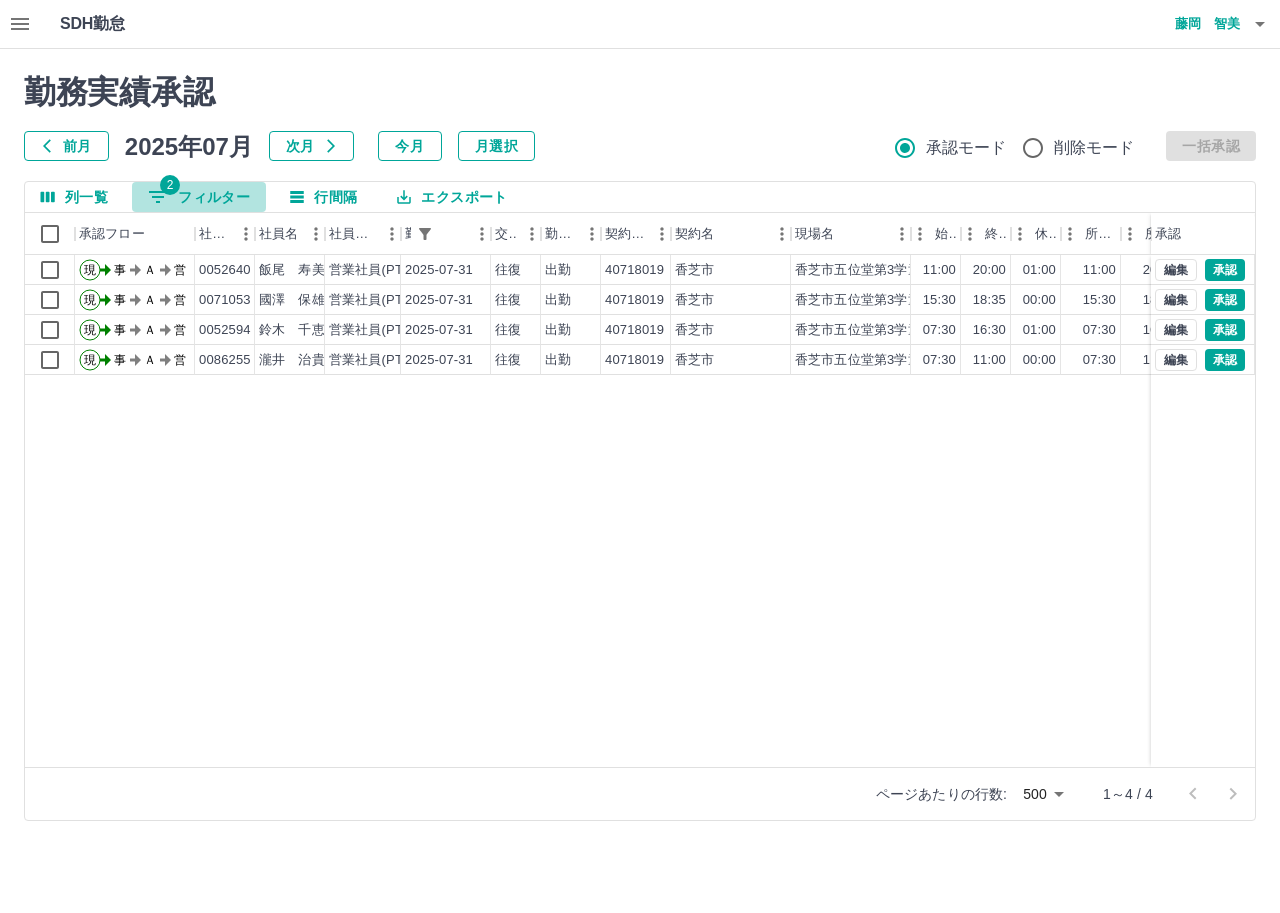 click 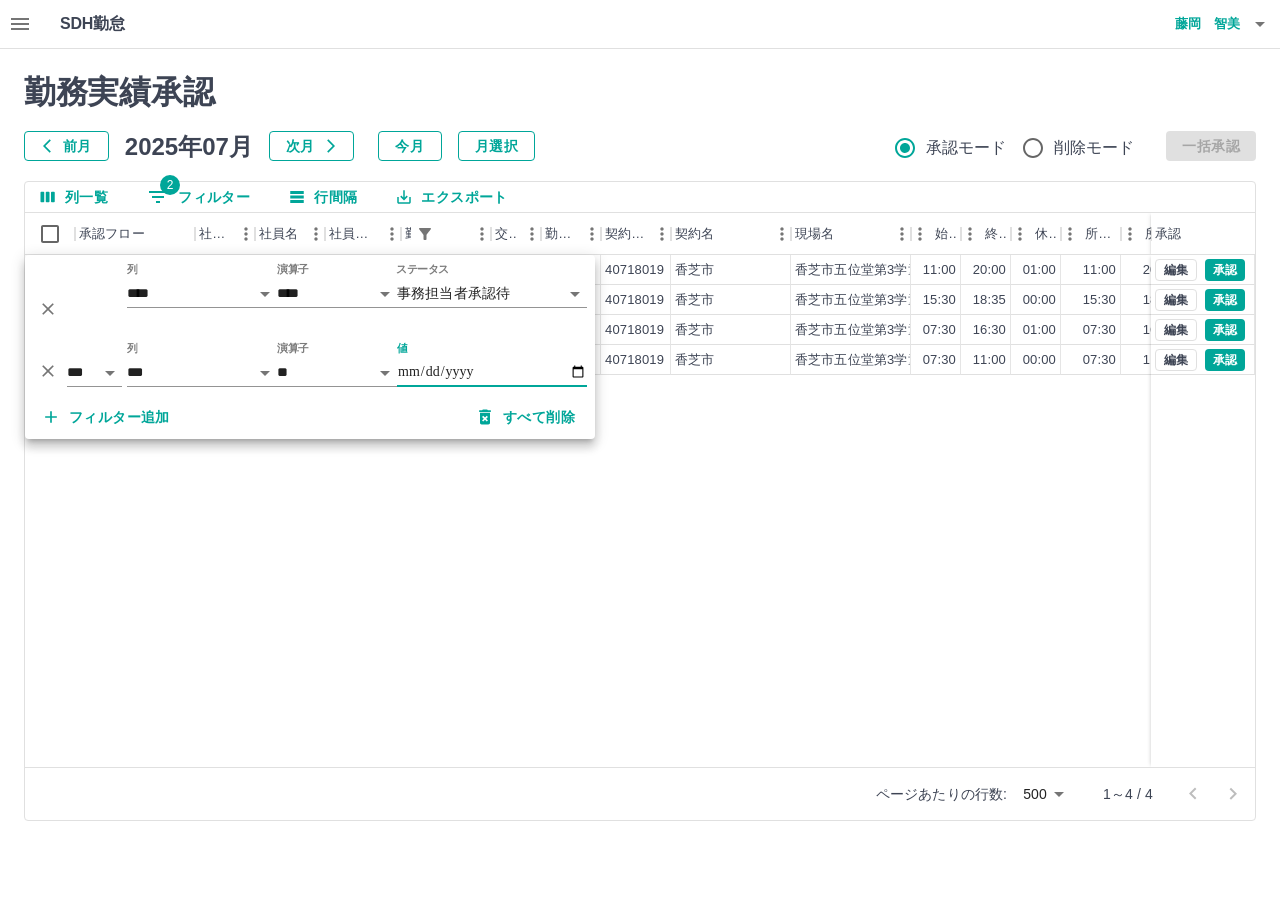 click 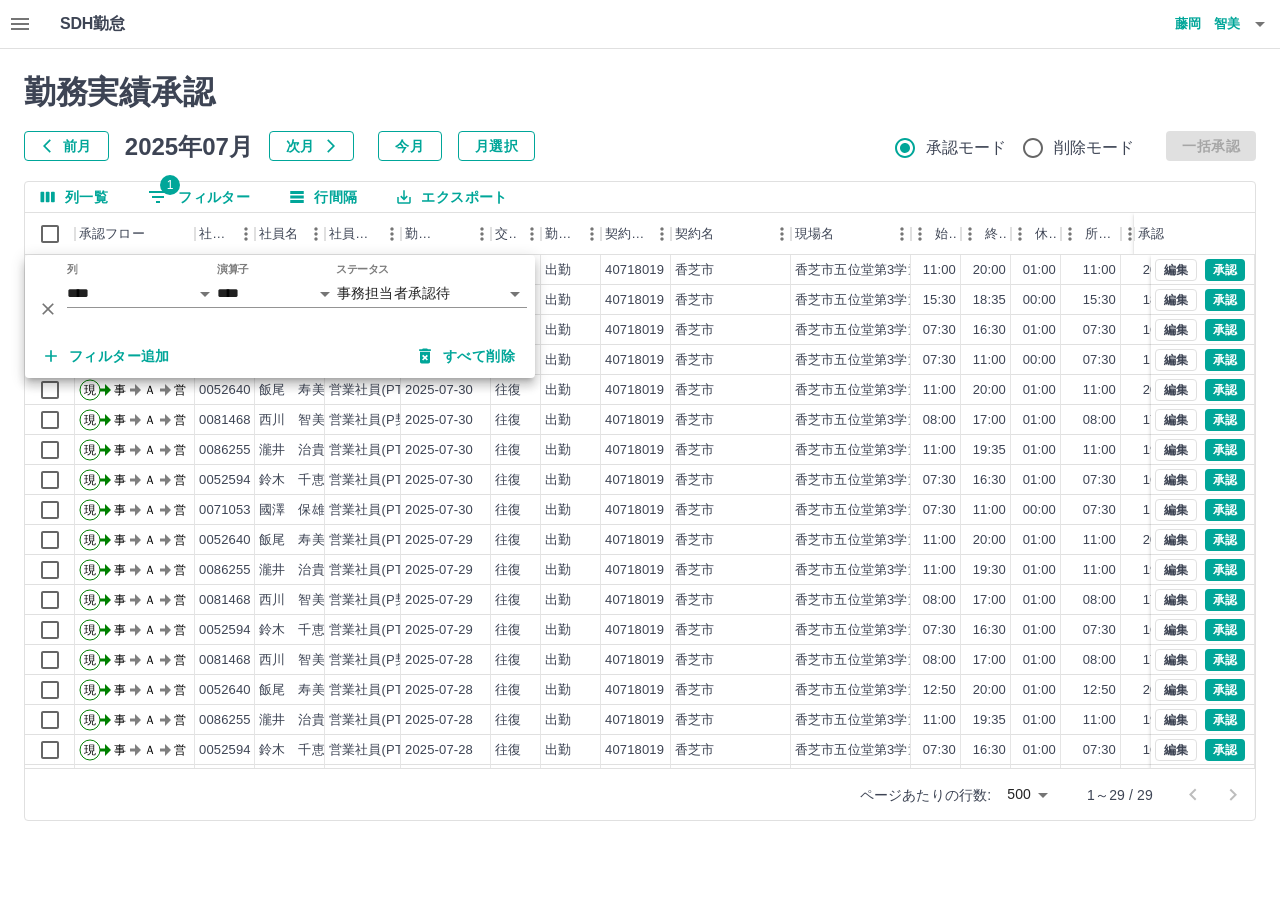click on "勤務実績承認" at bounding box center (640, 92) 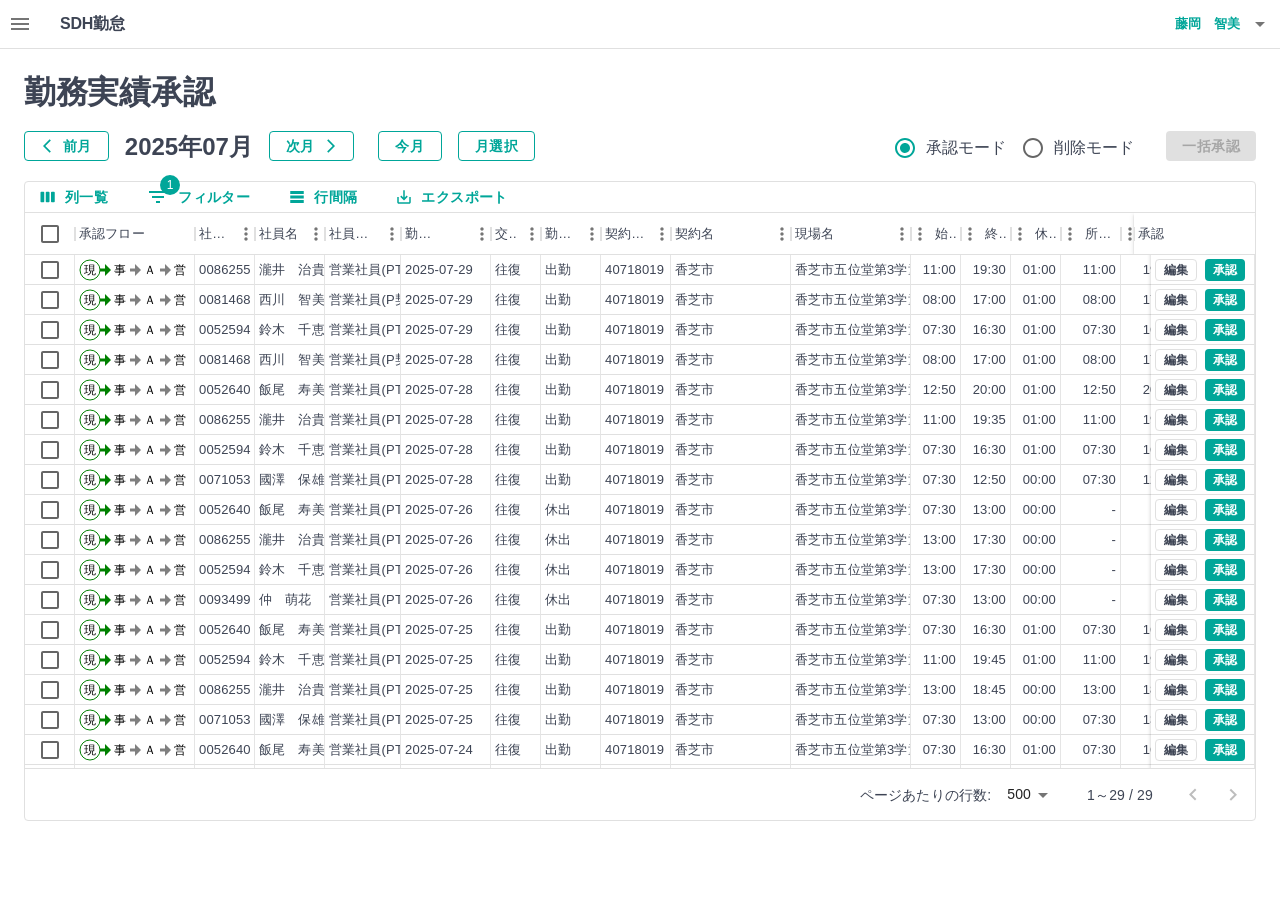 scroll, scrollTop: 0, scrollLeft: 0, axis: both 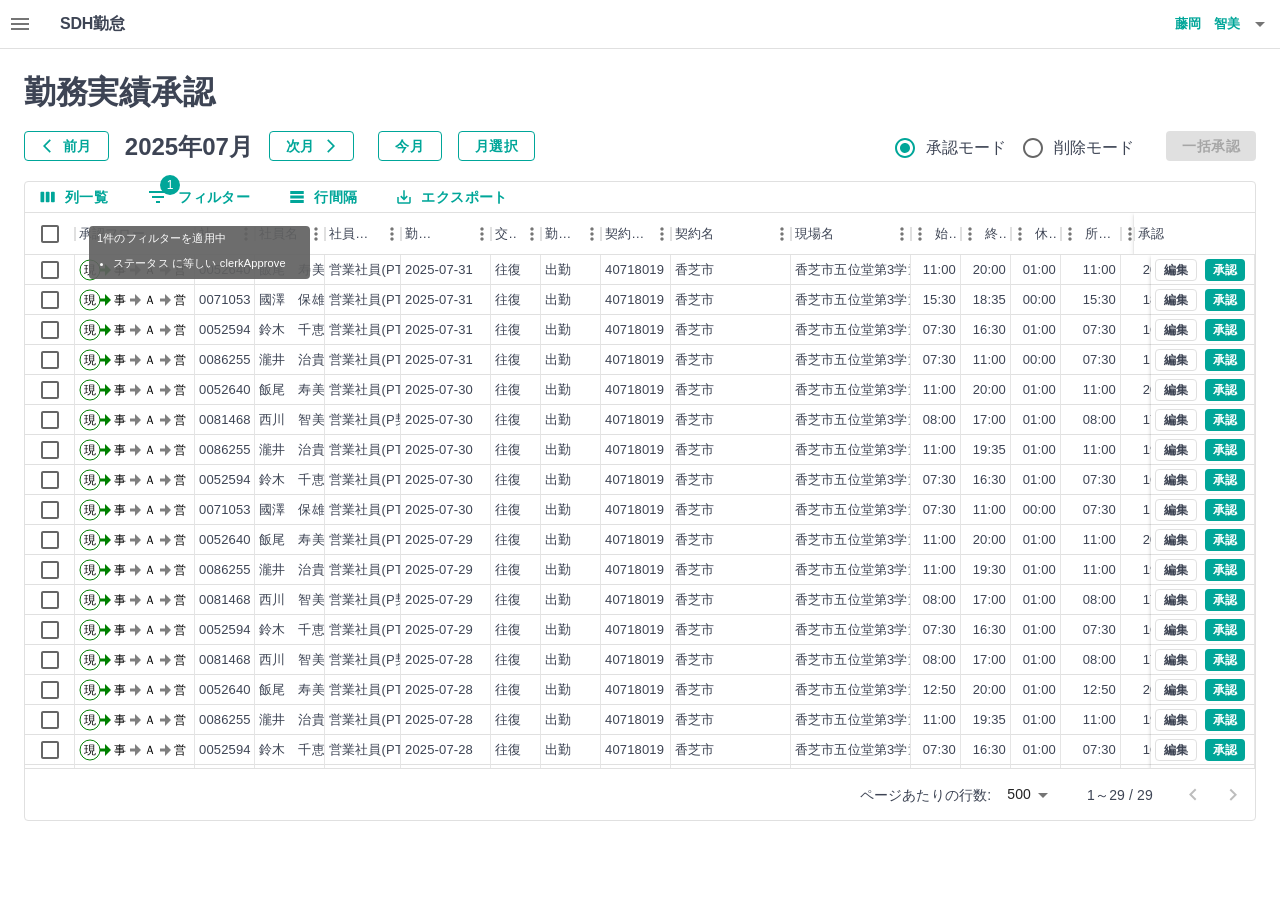 click on "1 フィルター" at bounding box center (199, 197) 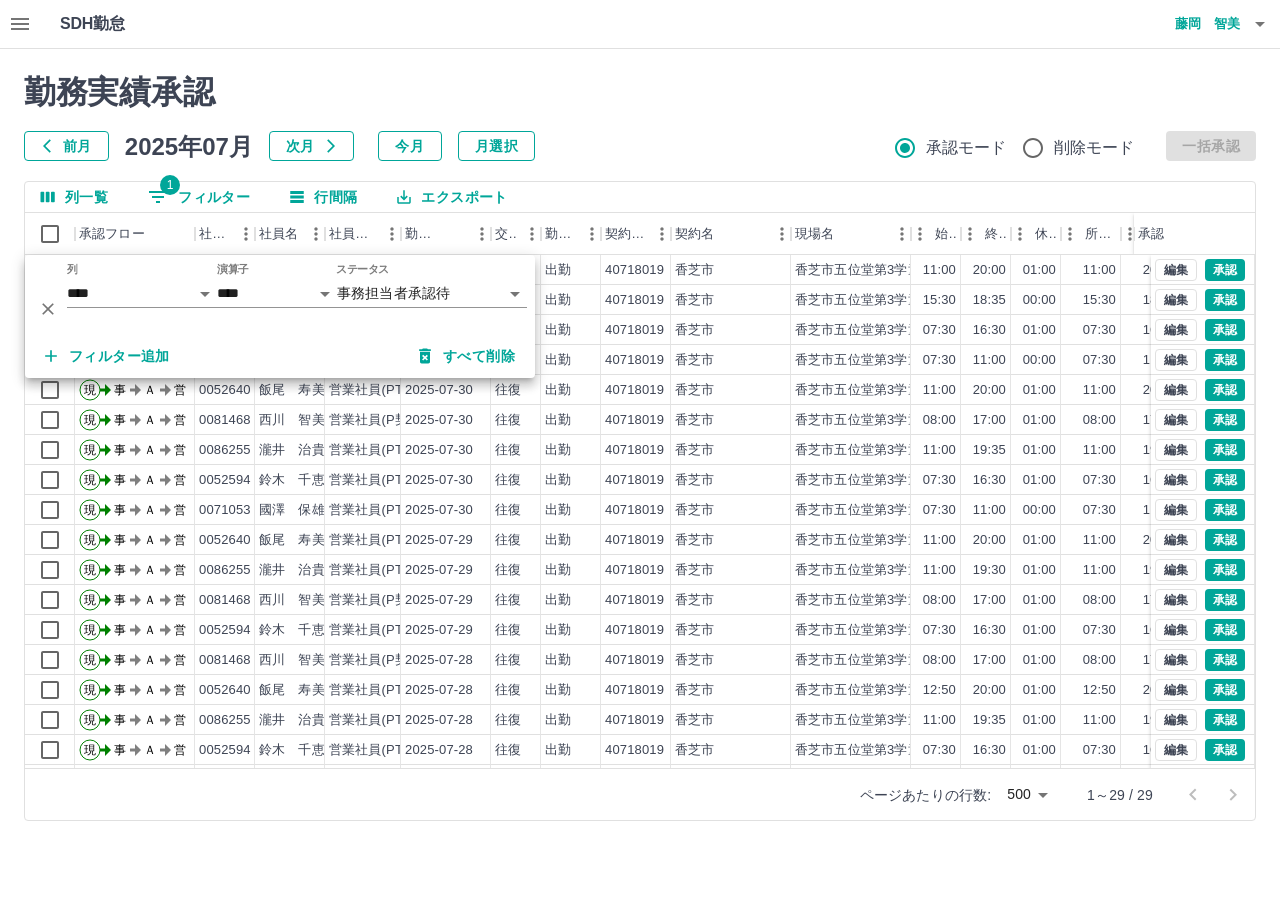 click on "フィルター追加" at bounding box center (107, 356) 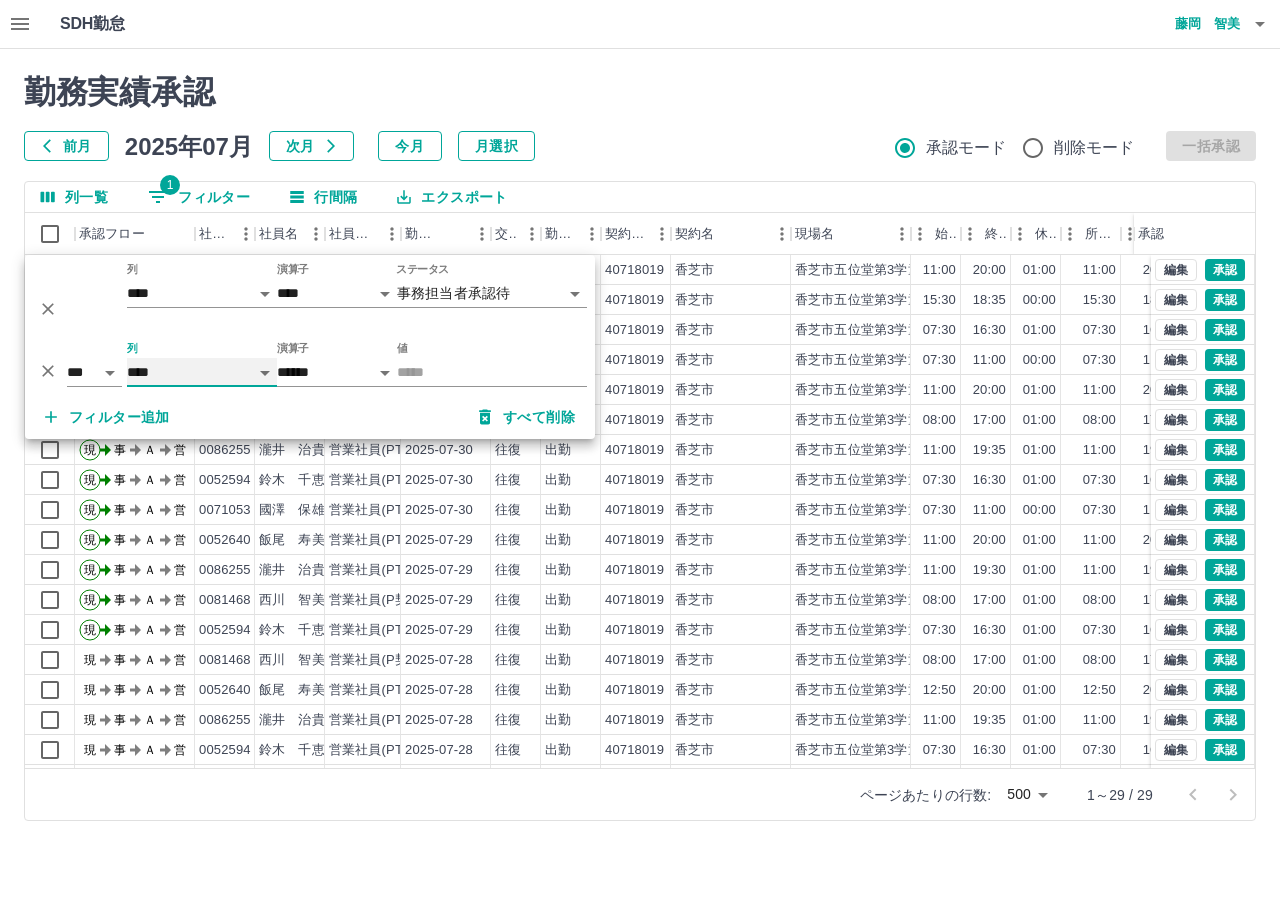 click on "**** *** **** *** *** **** ***** *** *** ** ** ** **** **** **** ** ** *** **** *****" at bounding box center [202, 372] 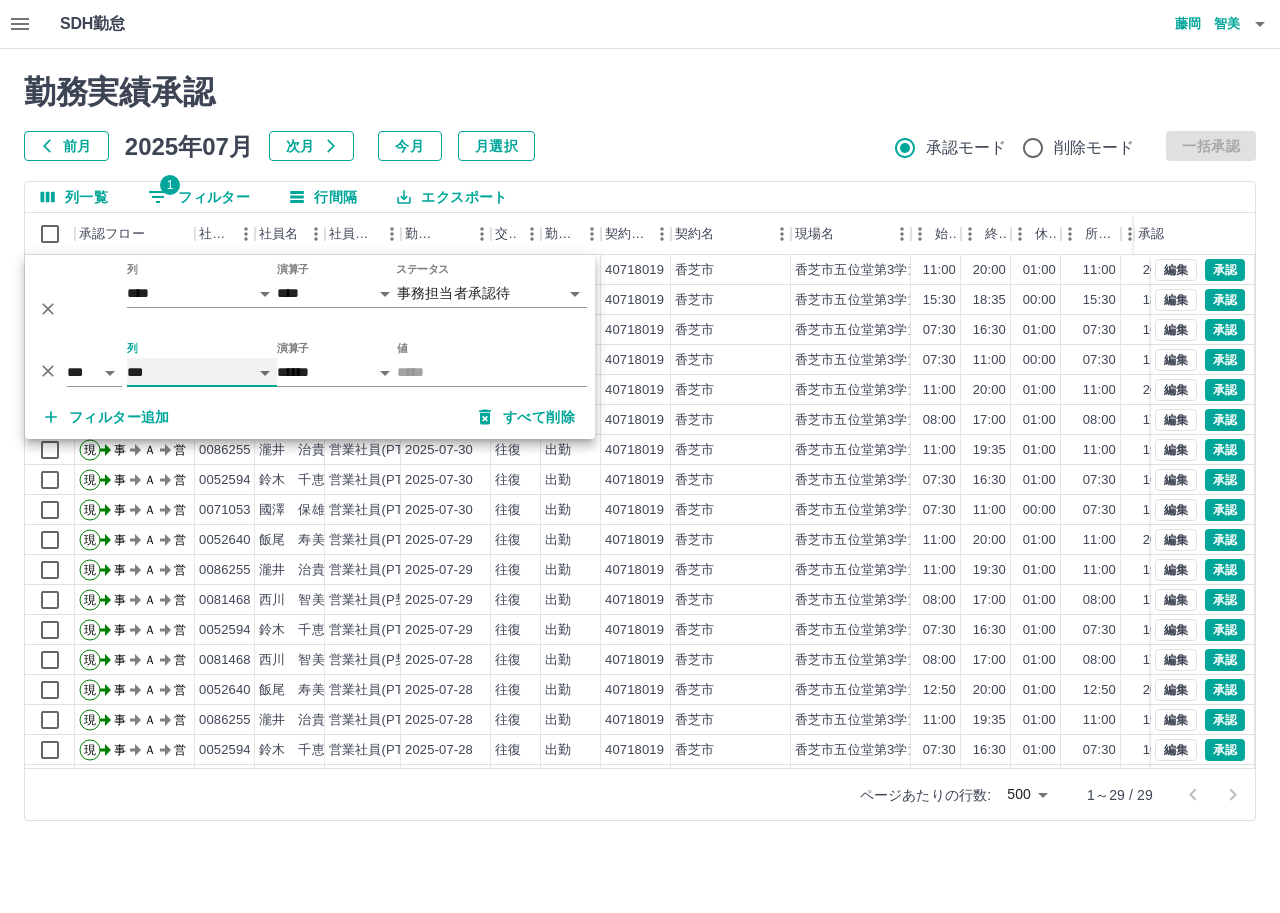 click on "**** *** **** *** *** **** ***** *** *** ** ** ** **** **** **** ** ** *** **** *****" at bounding box center [202, 372] 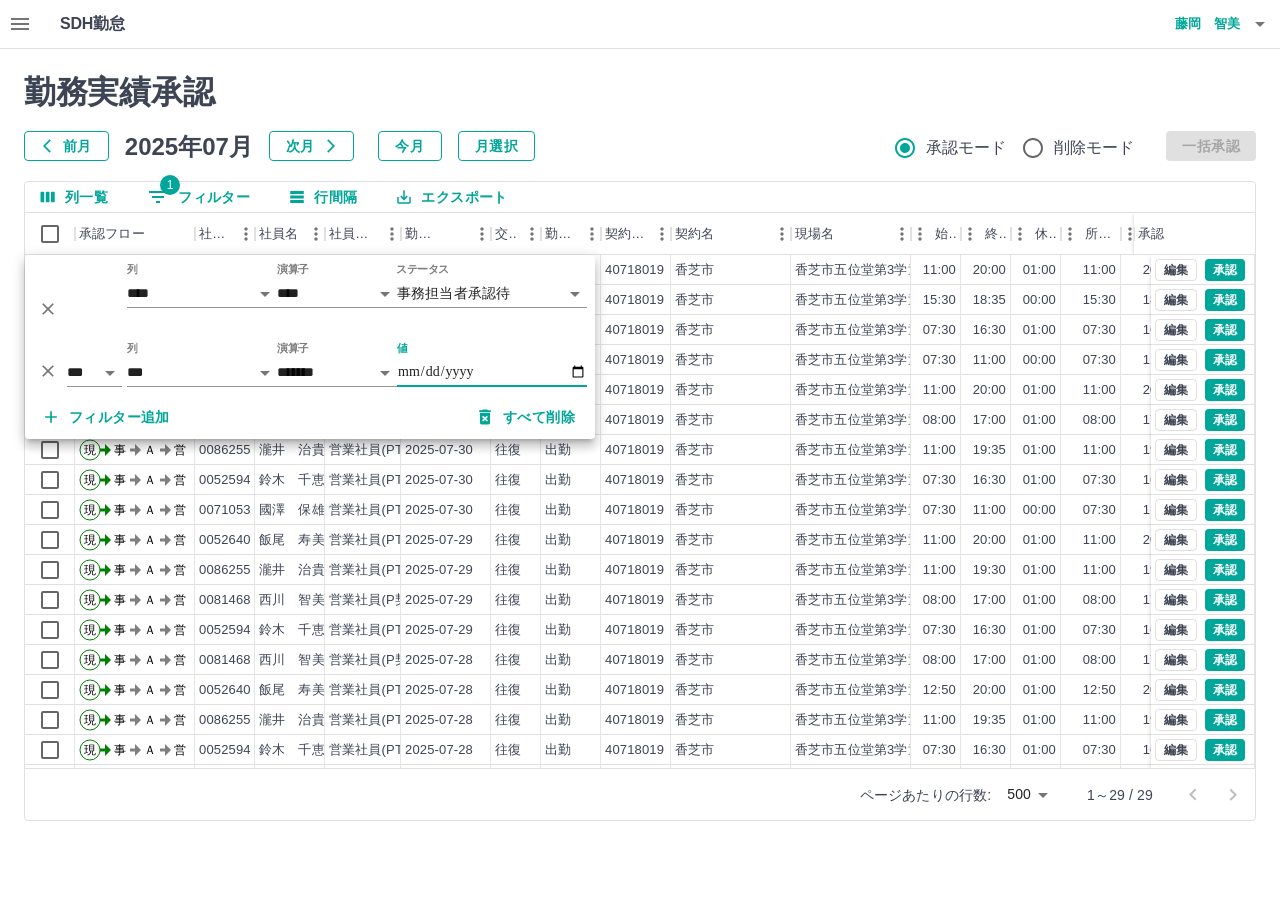 click on "値" at bounding box center [492, 372] 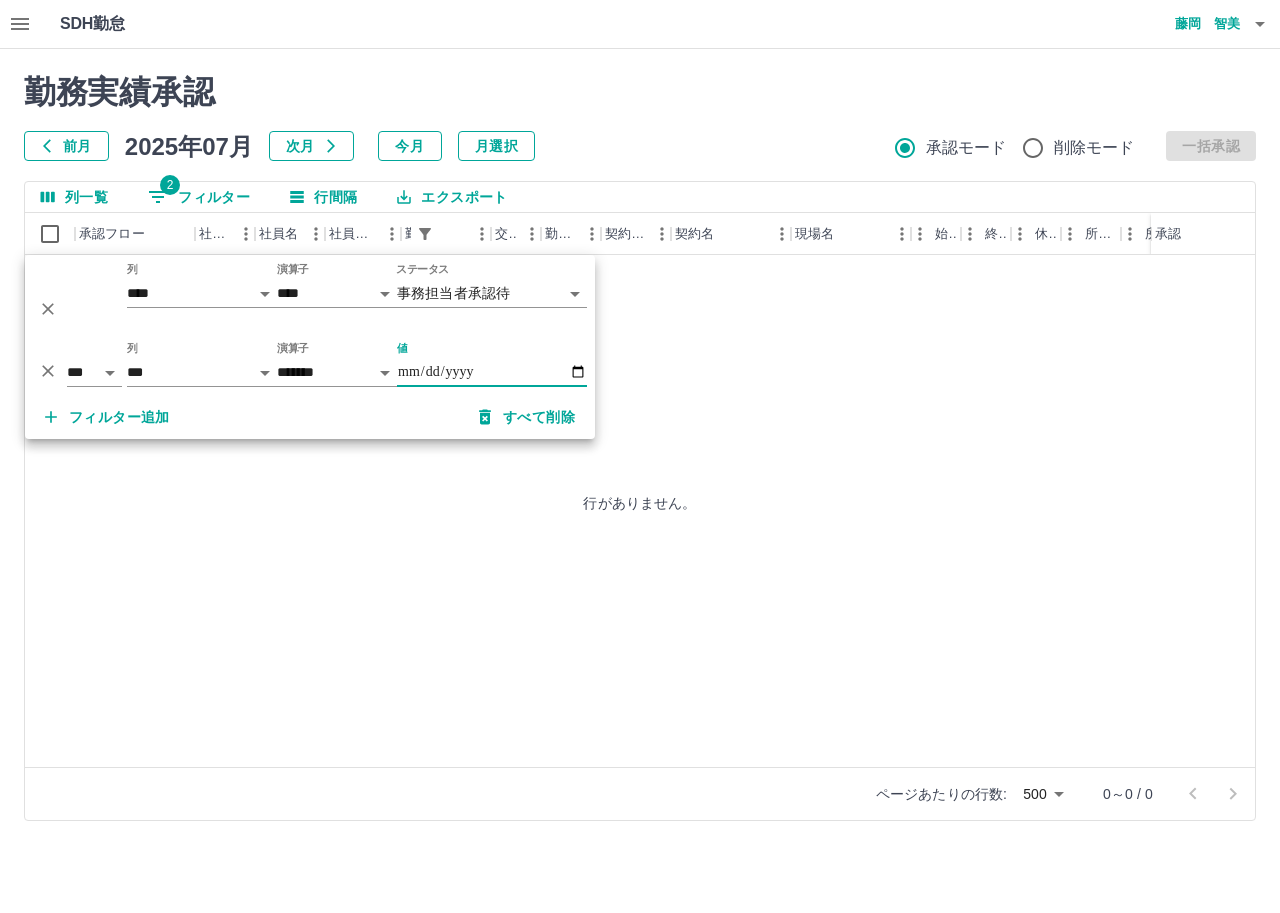 type on "**********" 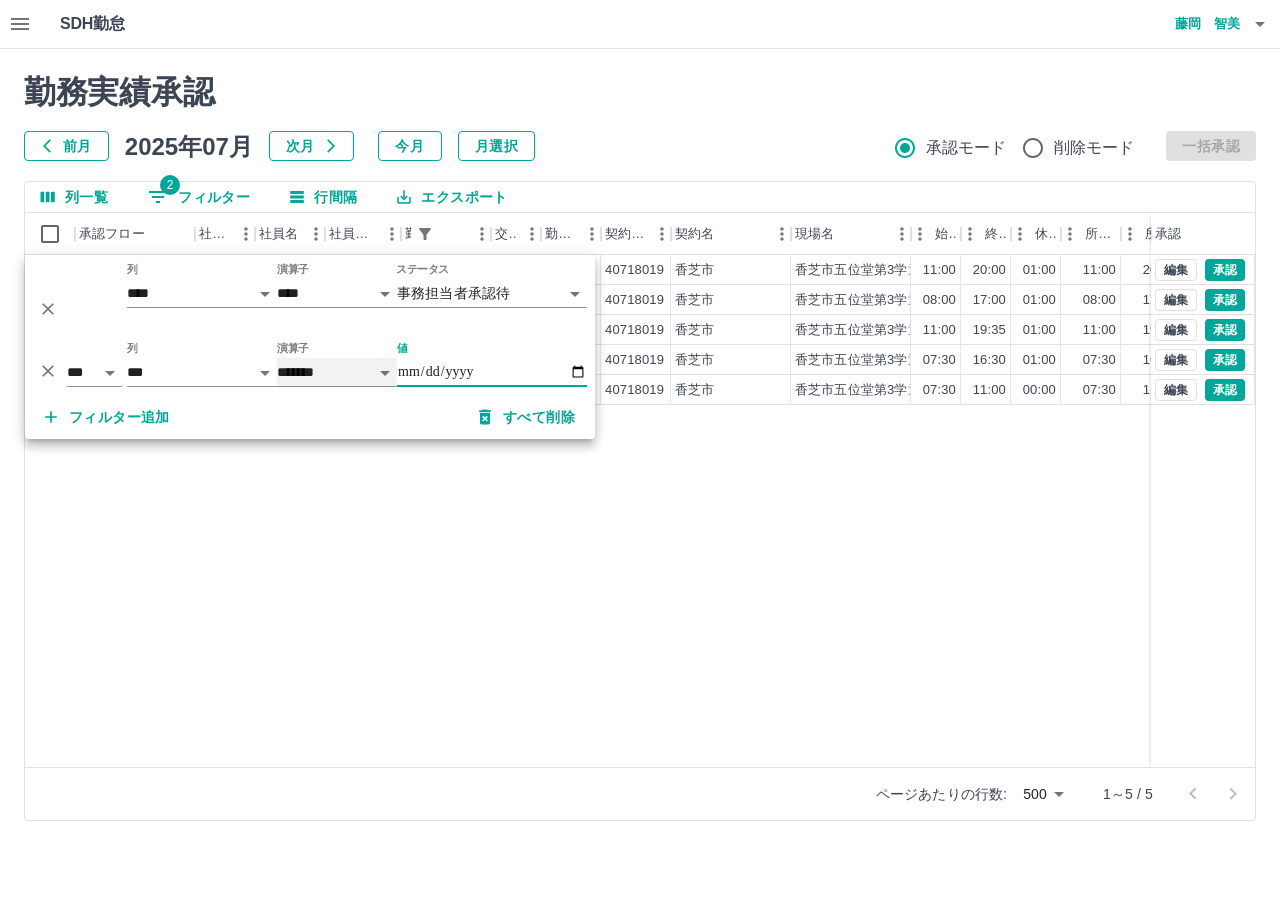 click on "******* ********* ** **" at bounding box center [337, 372] 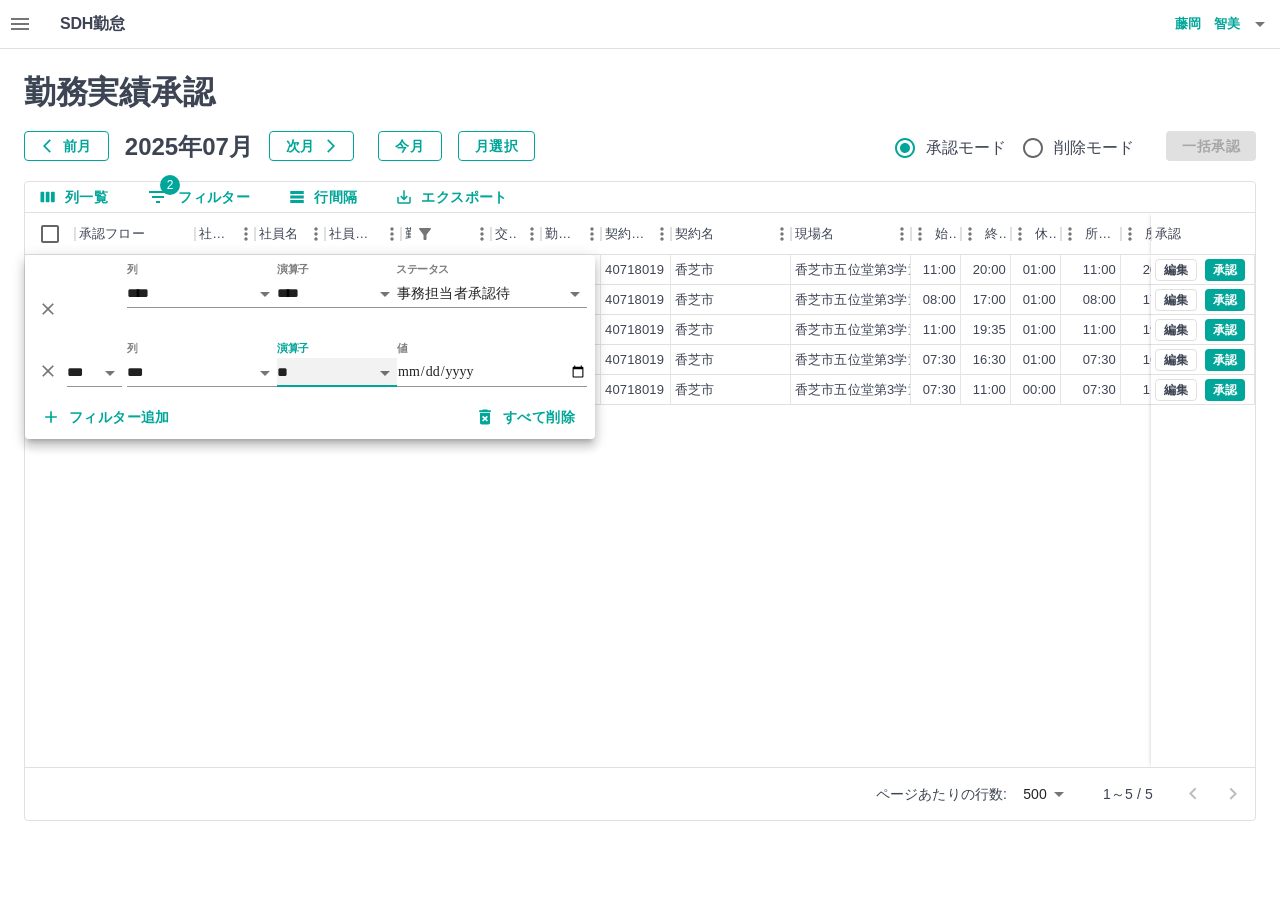 click on "******* ********* ** **" at bounding box center [337, 372] 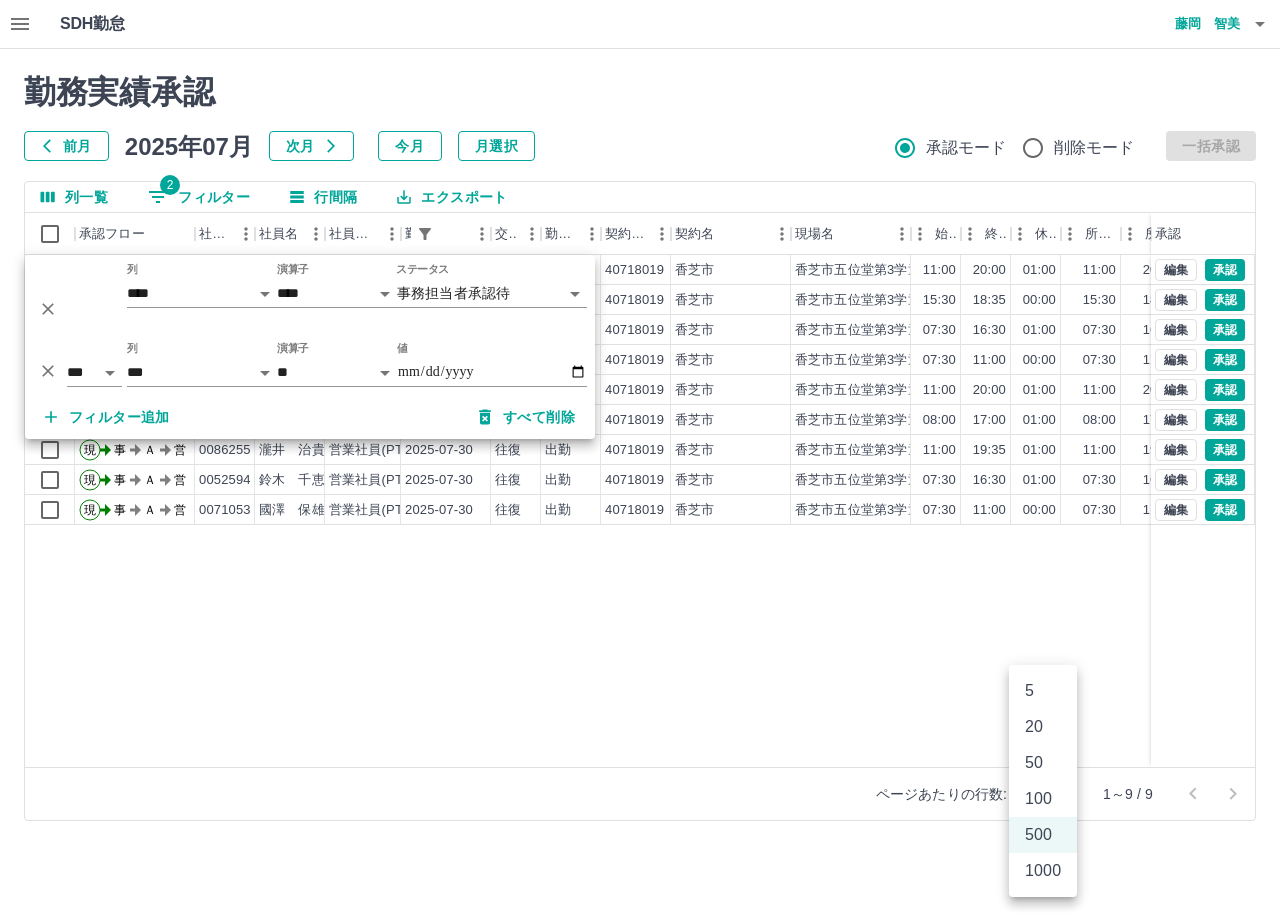 click on "SDH勤怠 藤岡　智美 勤務実績承認 前月 2025年07月 次月 今月 月選択 承認モード 削除モード 一括承認 列一覧 2 フィルター 行間隔 エクスポート 承認フロー 社員番号 社員名 社員区分 勤務日 交通費 勤務区分 契約コード 契約名 現場名 始業 終業 休憩 所定開始 所定終業 所定休憩 拘束 勤務 遅刻等 コメント 承認 現 事 Ａ 営 0052640 飯尾　寿美子 営業社員(PT契約) 2025-07-31 往復 出勤 40718019 香芝市 香芝市五位堂第3学童保育所 11:00 20:00 01:00 11:00 20:00 01:00 09:00 08:00 00:00 実働11:00-19:00 現 事 Ａ 営 0071053 國澤　保雄 営業社員(PT契約) 2025-07-31 往復 出勤 40718019 香芝市 香芝市五位堂第3学童保育所 15:30 18:35 00:00 15:30 18:35 00:00 03:05 03:05 00:00 現 事 Ａ 営 0052594 鈴木　千恵子 営業社員(PT契約) 2025-07-31 往復 出勤 40718019 香芝市 香芝市五位堂第3学童保育所 07:30 16:30 01:00 07:30 16:30 01:00 09:00" at bounding box center [640, 422] 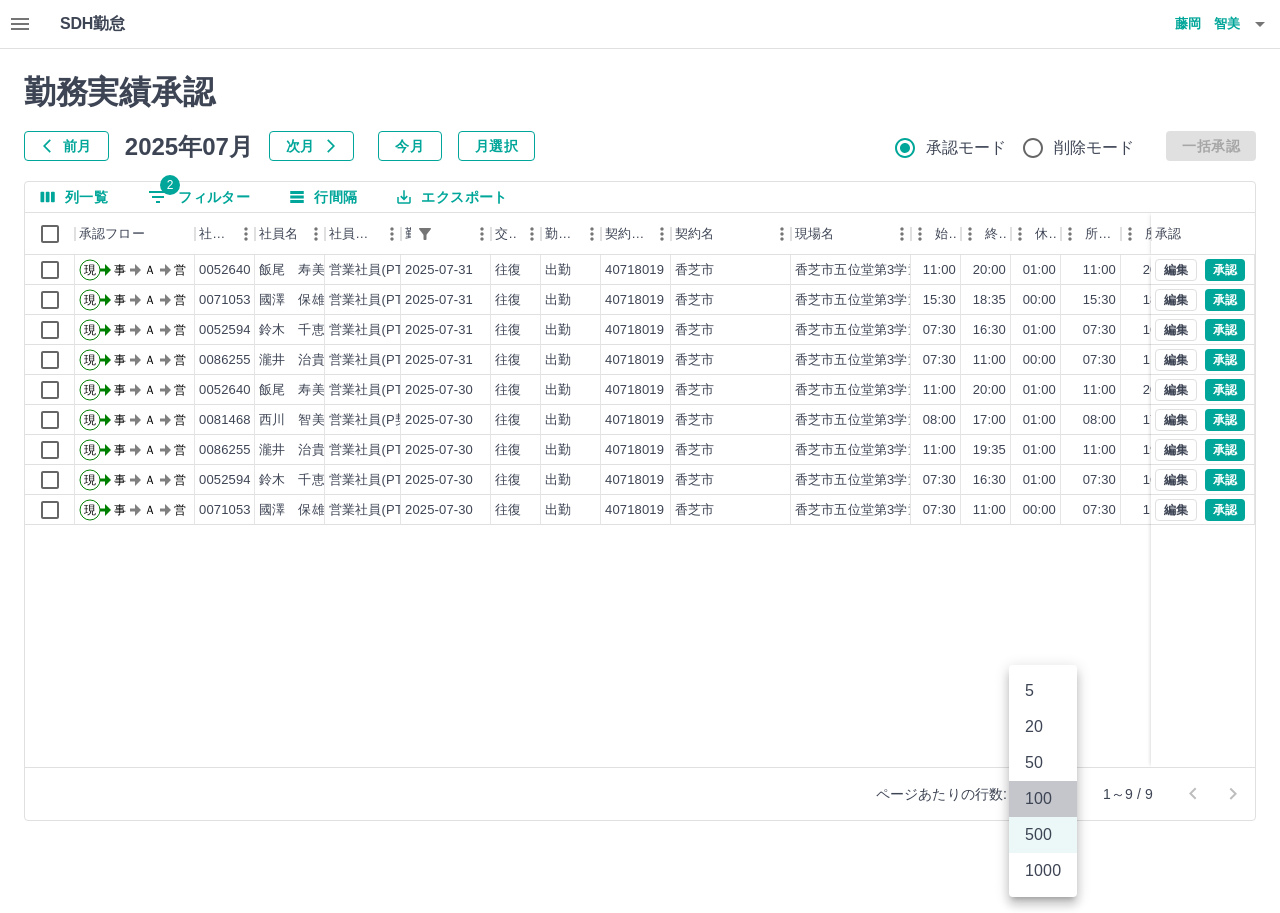 click on "100" at bounding box center [1043, 799] 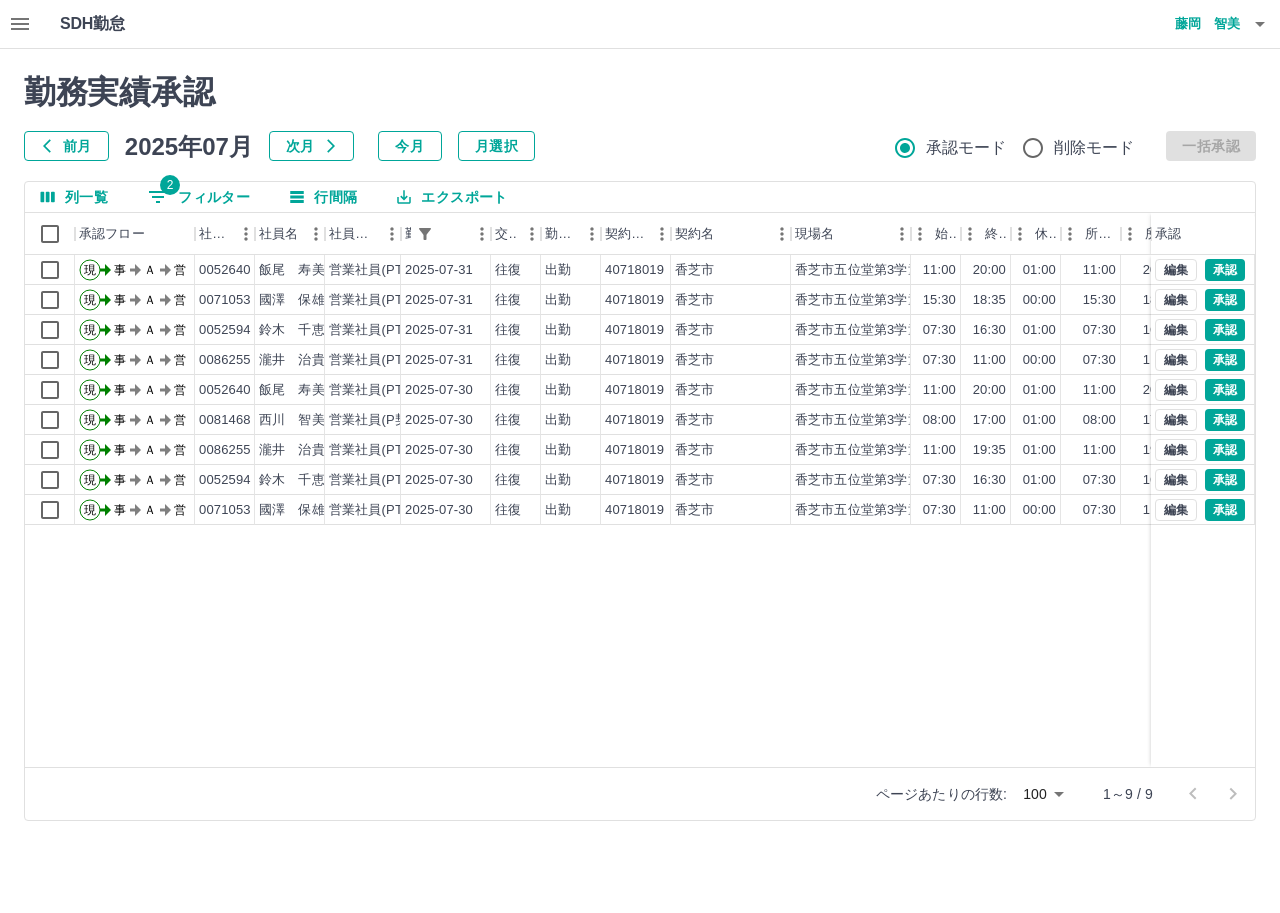 click 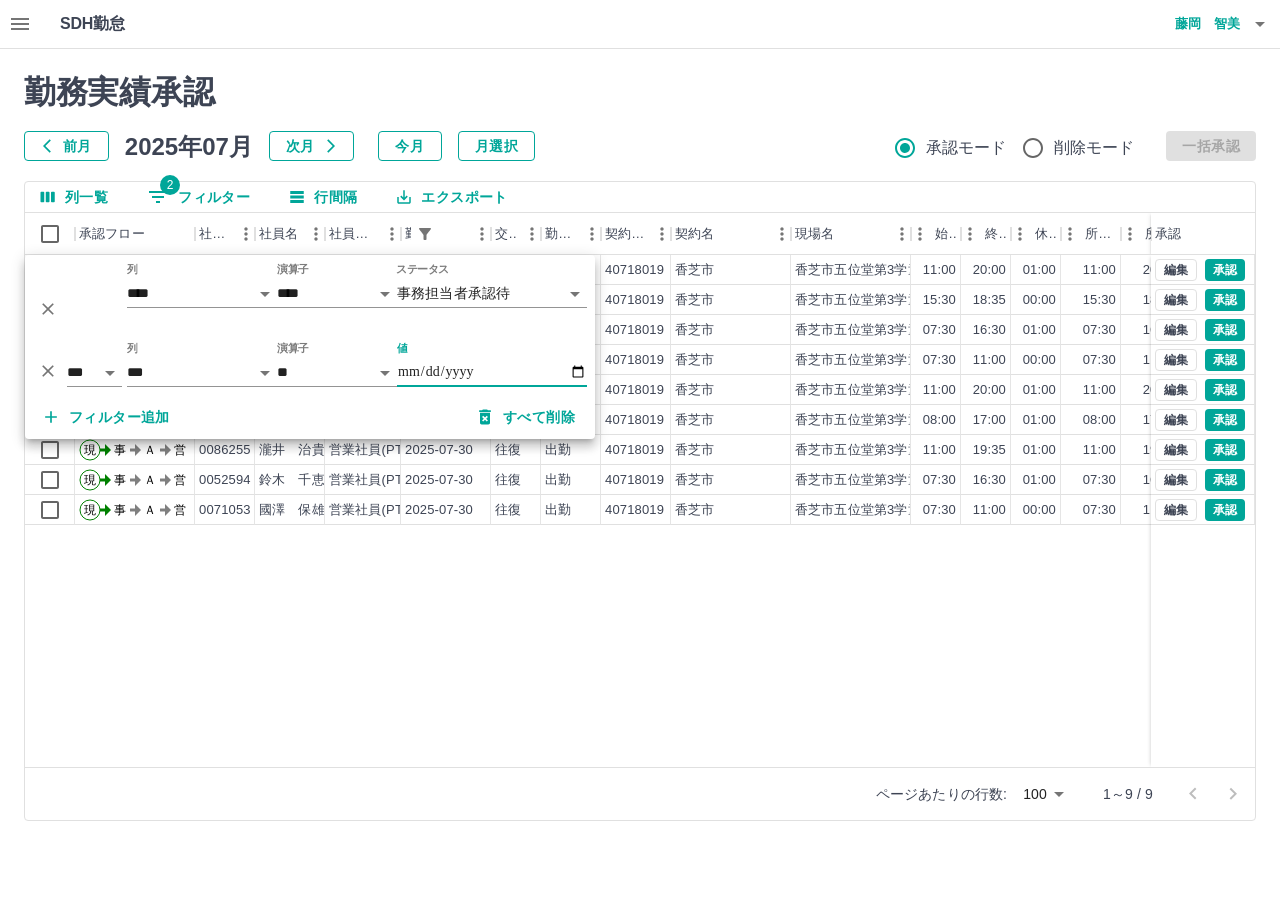 click on "**********" at bounding box center [492, 372] 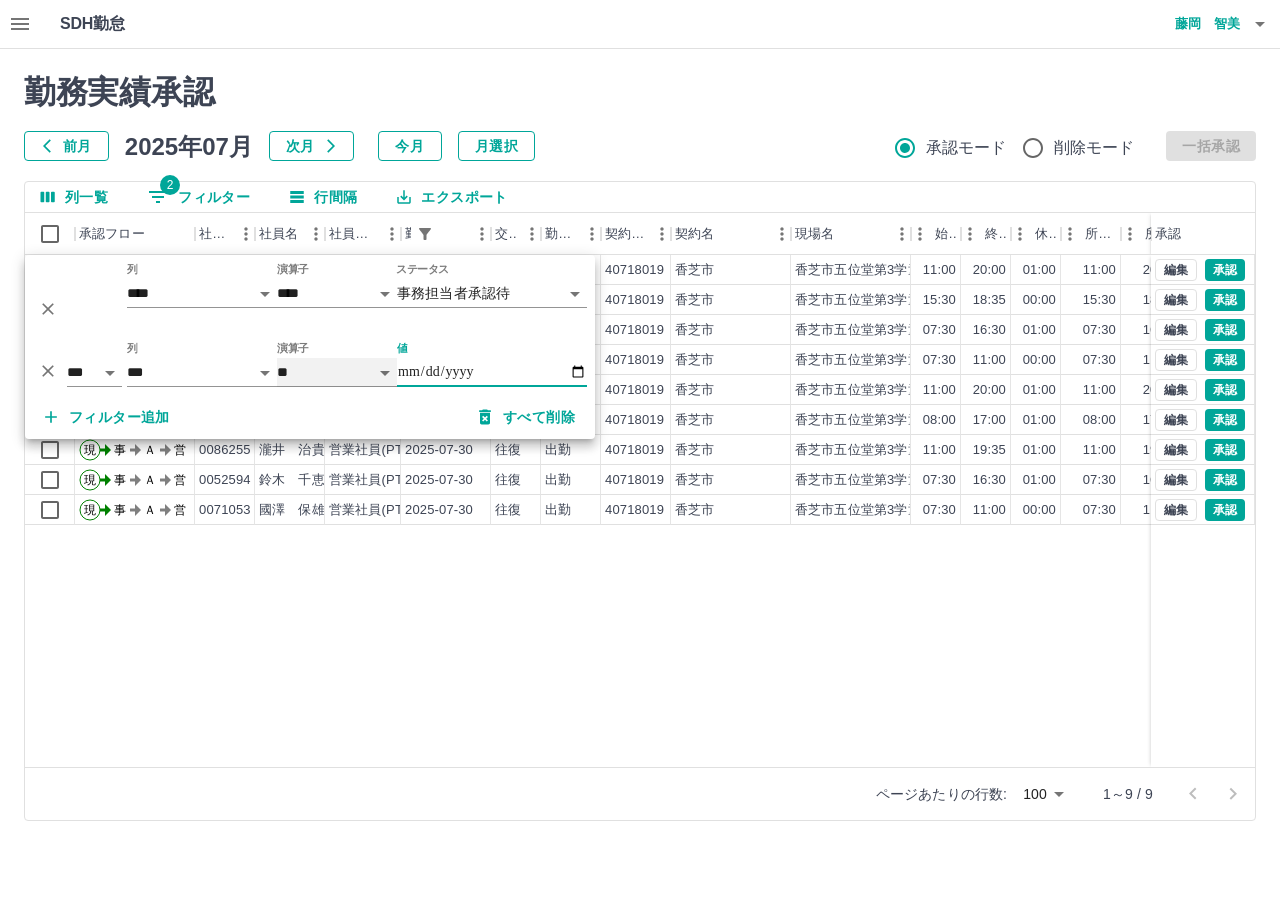 click on "******* ********* ** **" at bounding box center [337, 372] 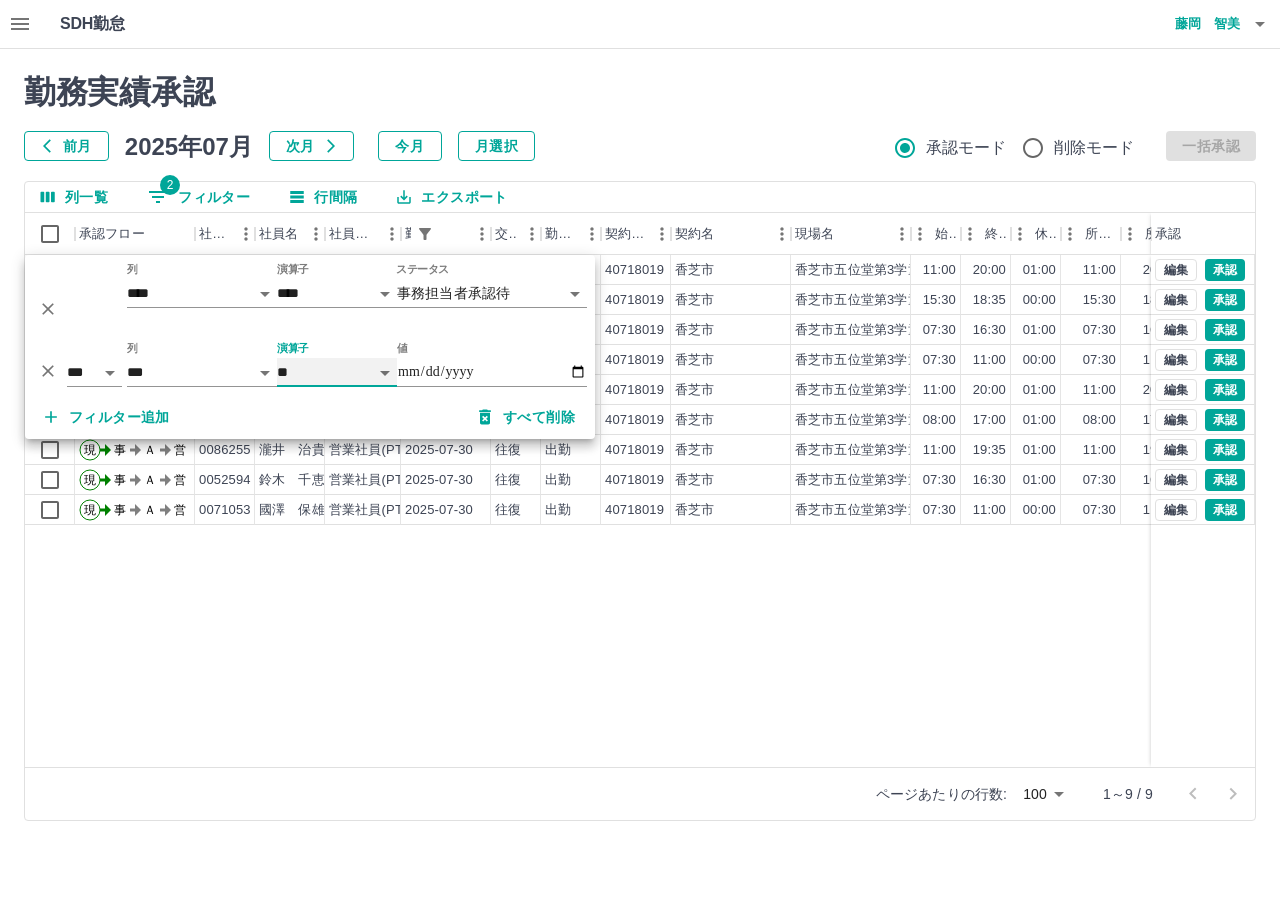 click on "******* ********* ** **" at bounding box center (337, 372) 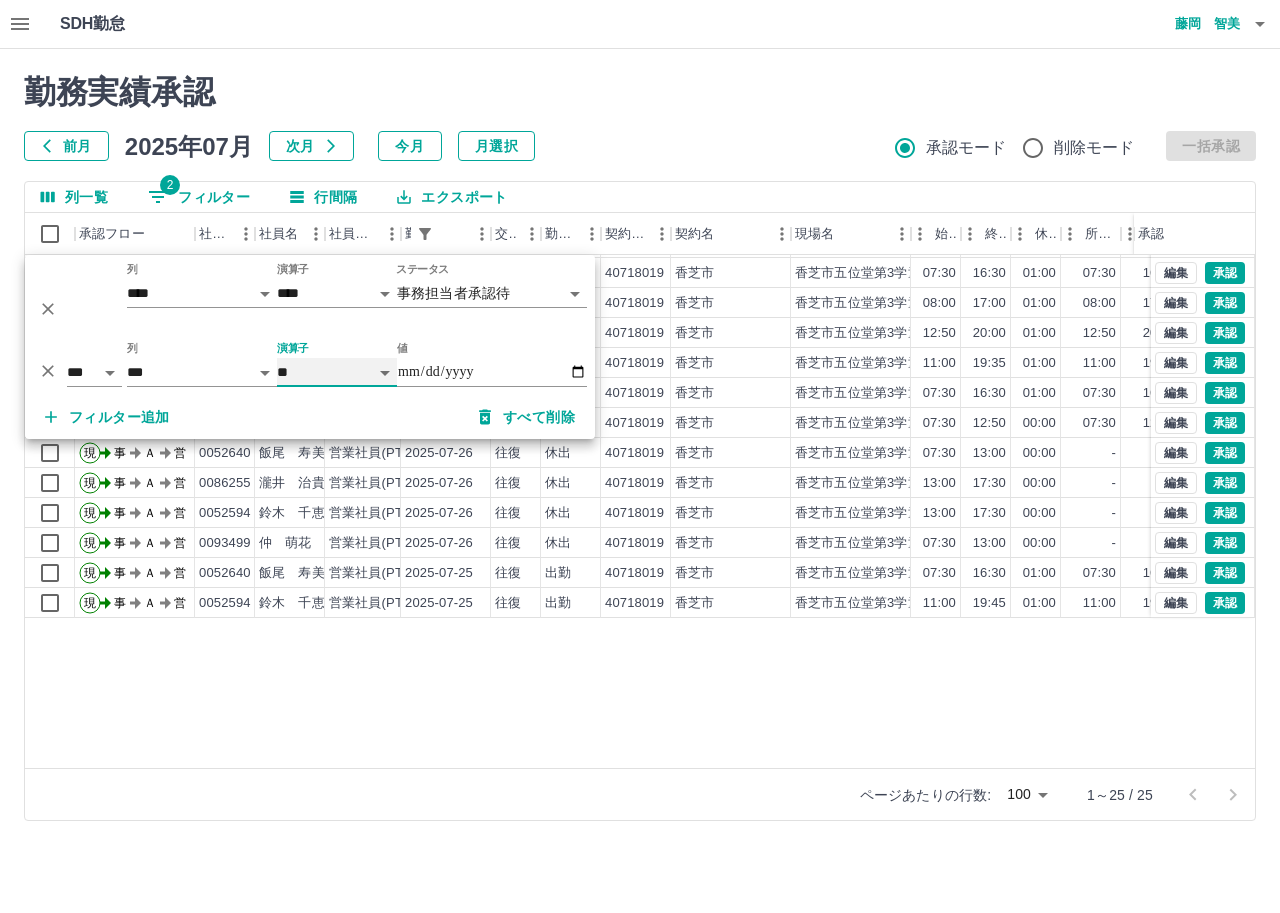 scroll, scrollTop: 0, scrollLeft: 0, axis: both 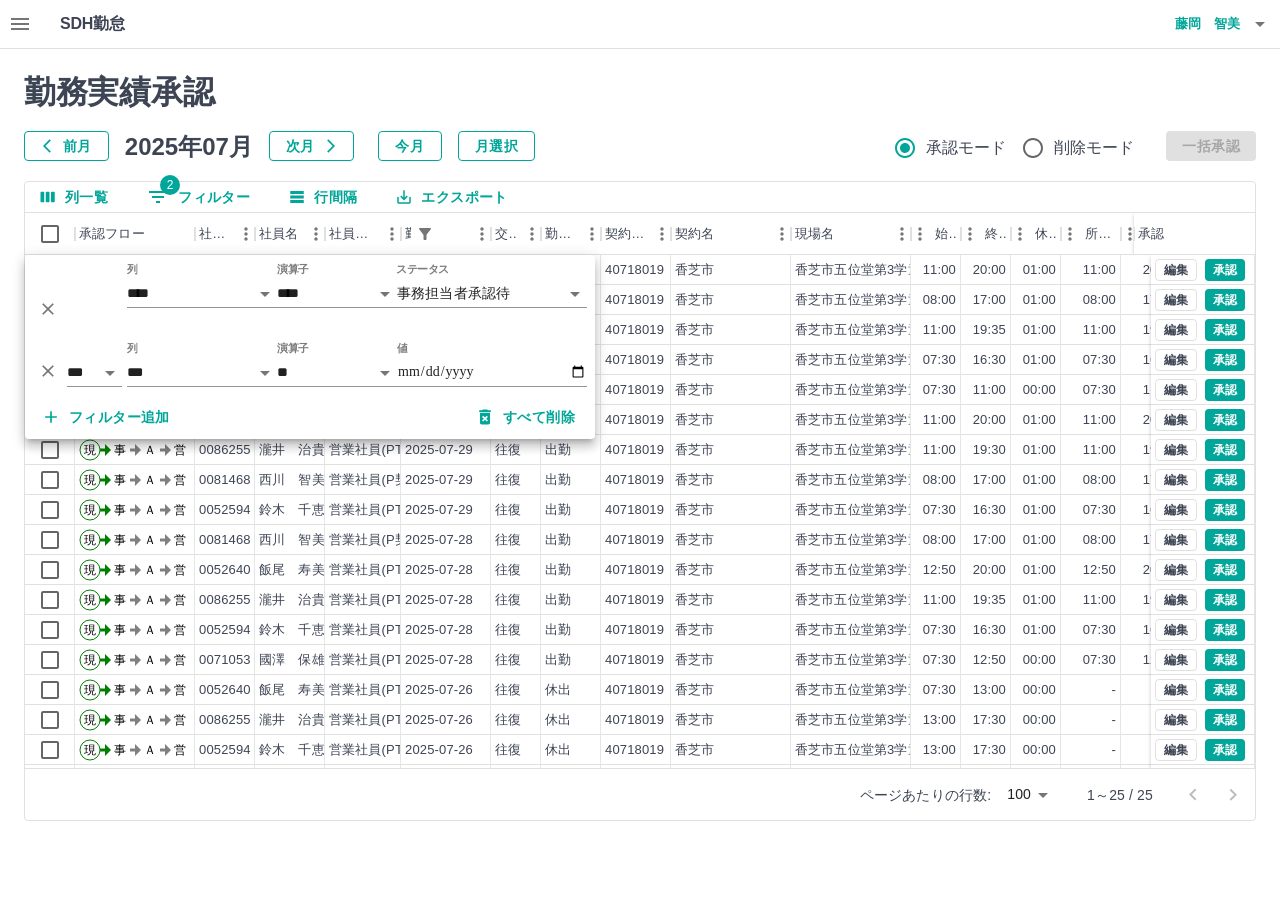 click on "勤務実績承認" at bounding box center (640, 92) 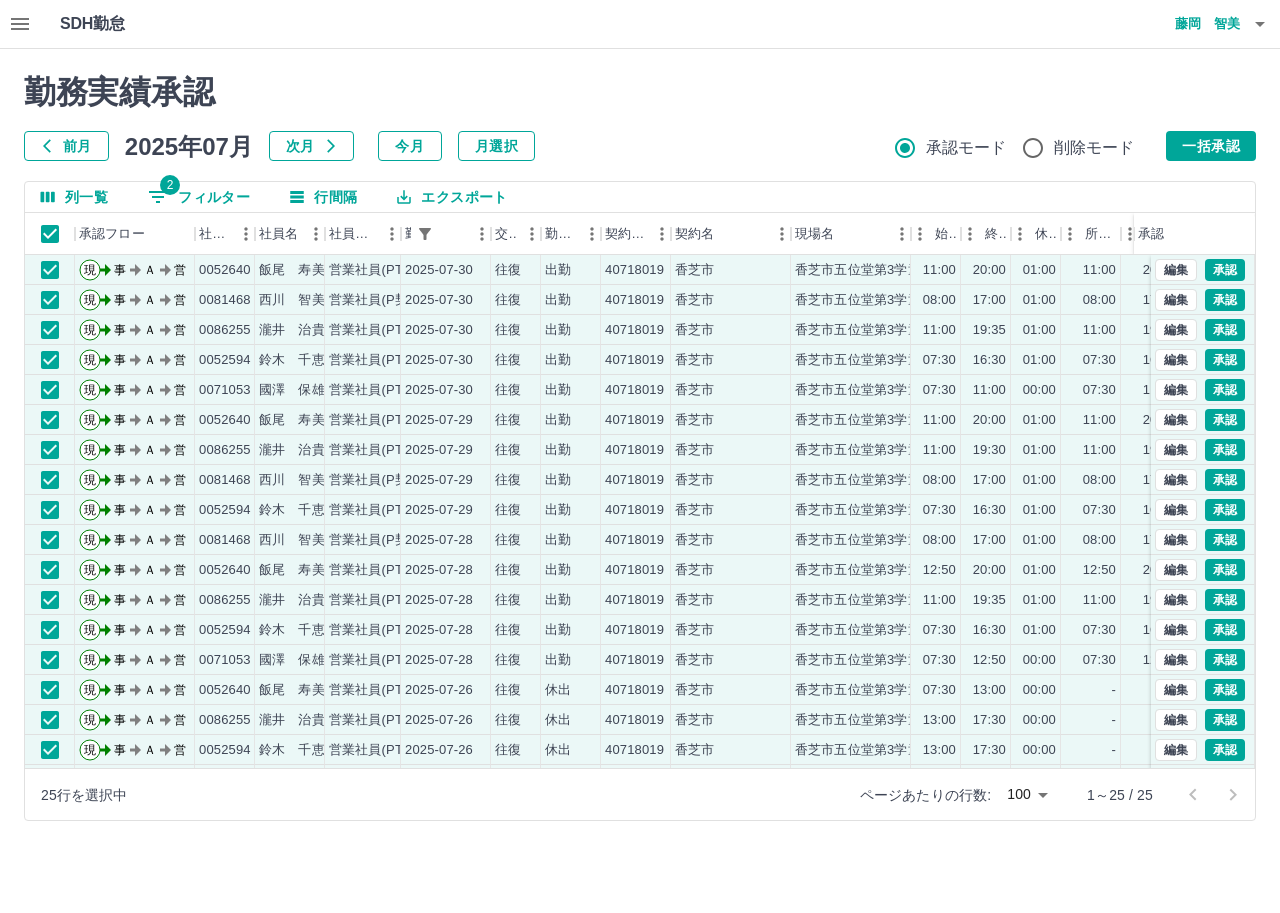 click on "勤務実績承認 前月 2025年07月 次月 今月 月選択 承認モード 削除モード 一括承認 列一覧 2 フィルター 行間隔 エクスポート 承認フロー 社員番号 社員名 社員区分 勤務日 交通費 勤務区分 契約コード 契約名 現場名 始業 終業 休憩 所定開始 所定終業 所定休憩 拘束 勤務 遅刻等 承認 現 事 Ａ 営 0052640 飯尾　寿美子 営業社員(PT契約) 2025-07-30 往復 出勤 40718019 香芝市 香芝市五位堂第3学童保育所 11:00 20:00 01:00 11:00 20:00 01:00 09:00 08:00 00:00 現 事 Ａ 営 0081468 西川　智美 営業社員(P契約) 2025-07-30 往復 出勤 40718019 香芝市 香芝市五位堂第3学童保育所 08:00 17:00 01:00 08:00 17:00 01:00 09:00 08:00 00:00 現 事 Ａ 営 0086255 瀧井　治貴 営業社員(PT契約) 2025-07-30 往復 出勤 40718019 香芝市 香芝市五位堂第3学童保育所 11:00 19:35 01:00 11:00 19:35 01:00 08:35 07:35 00:00 現 事 Ａ 営 0052594 鈴木　千恵子 07:30" at bounding box center (640, 447) 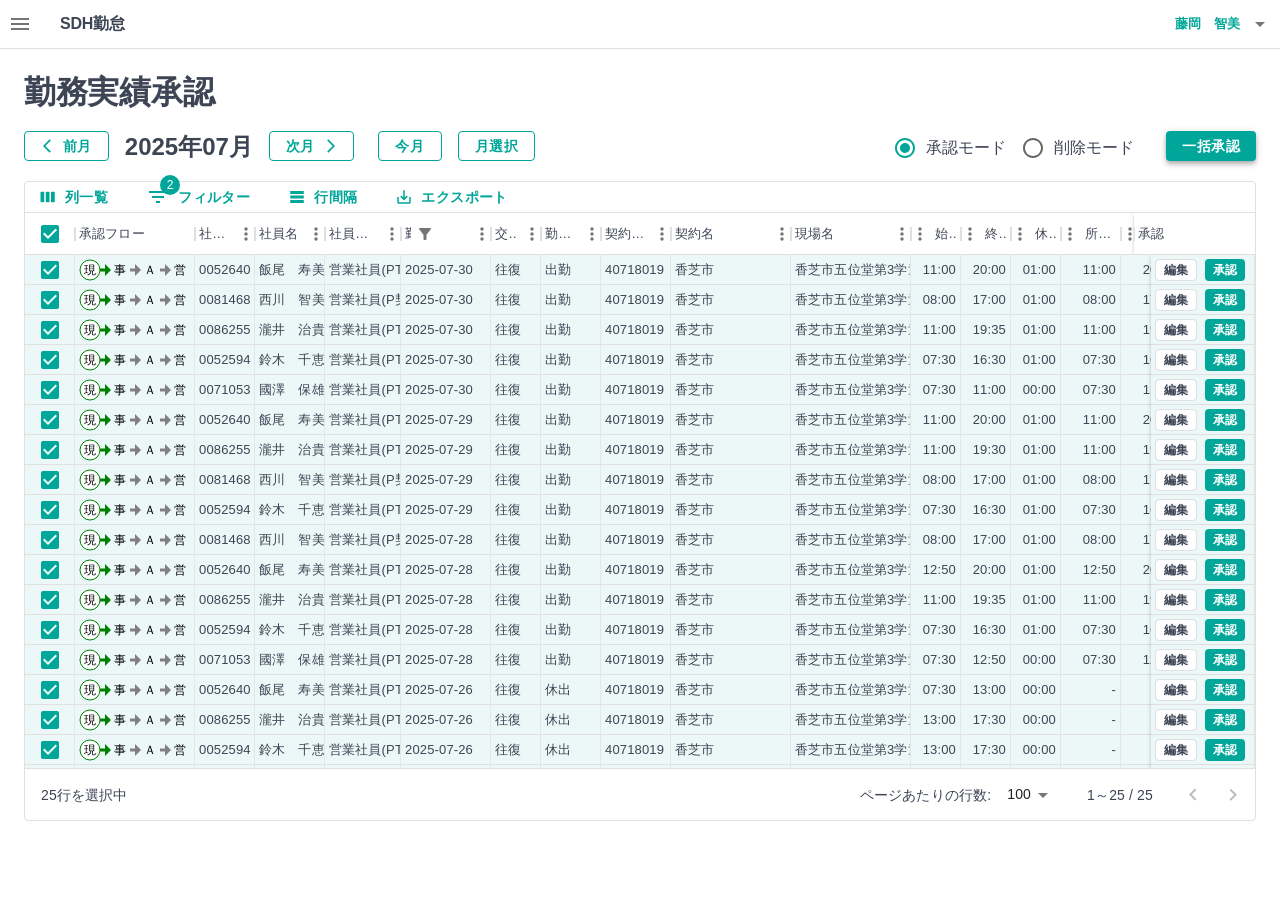 click on "一括承認" at bounding box center [1211, 146] 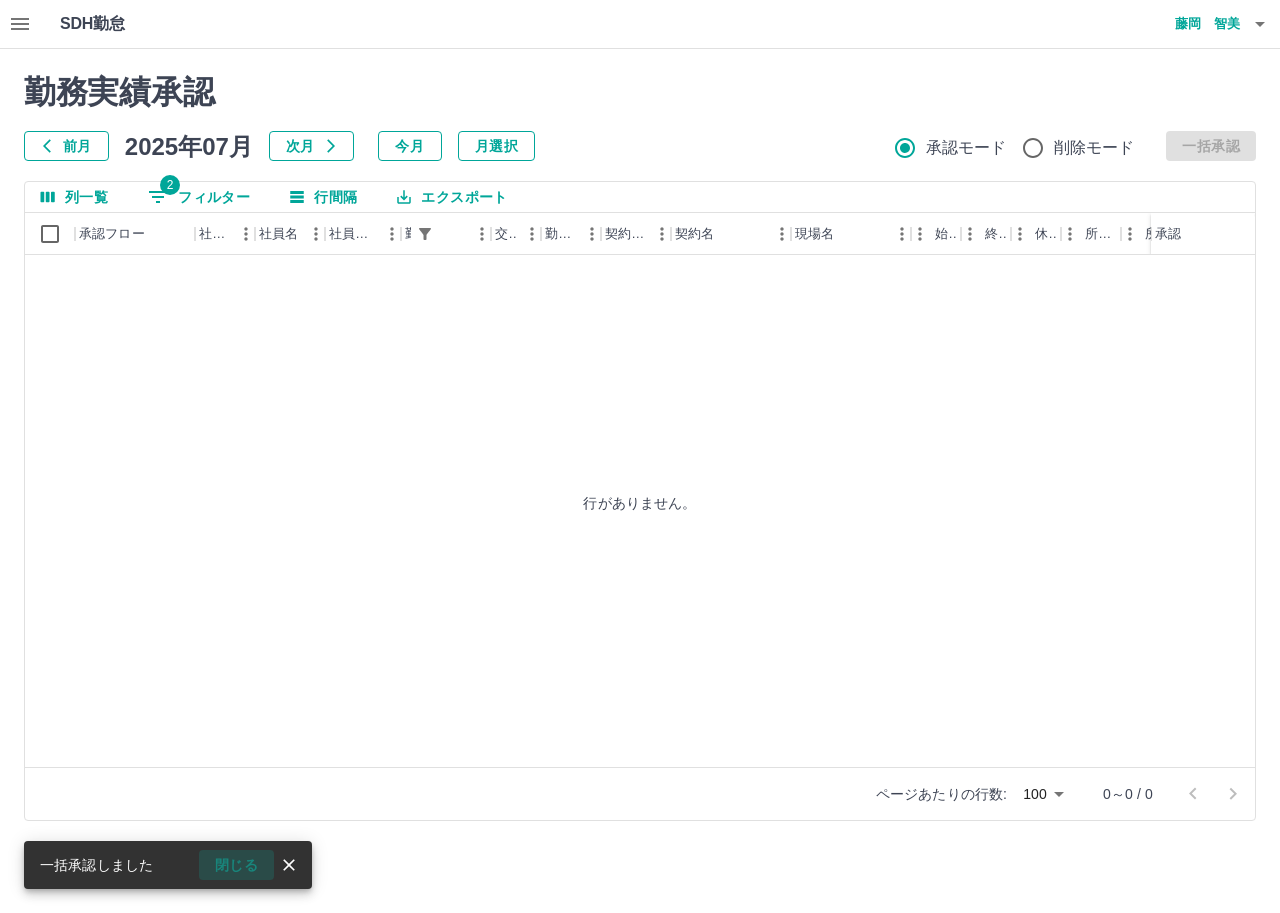 click on "閉じる" at bounding box center [236, 865] 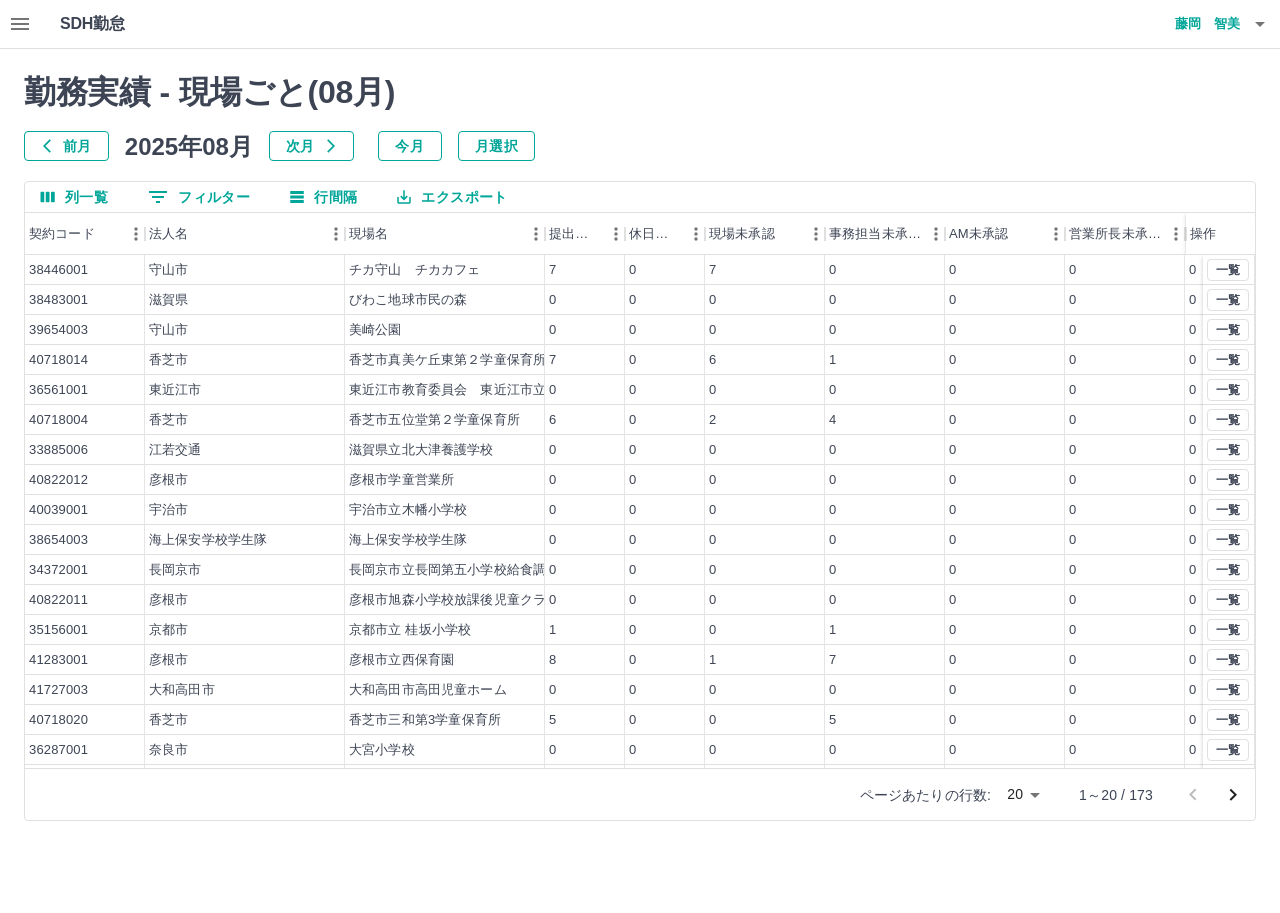 click on "0 フィルター" at bounding box center (199, 197) 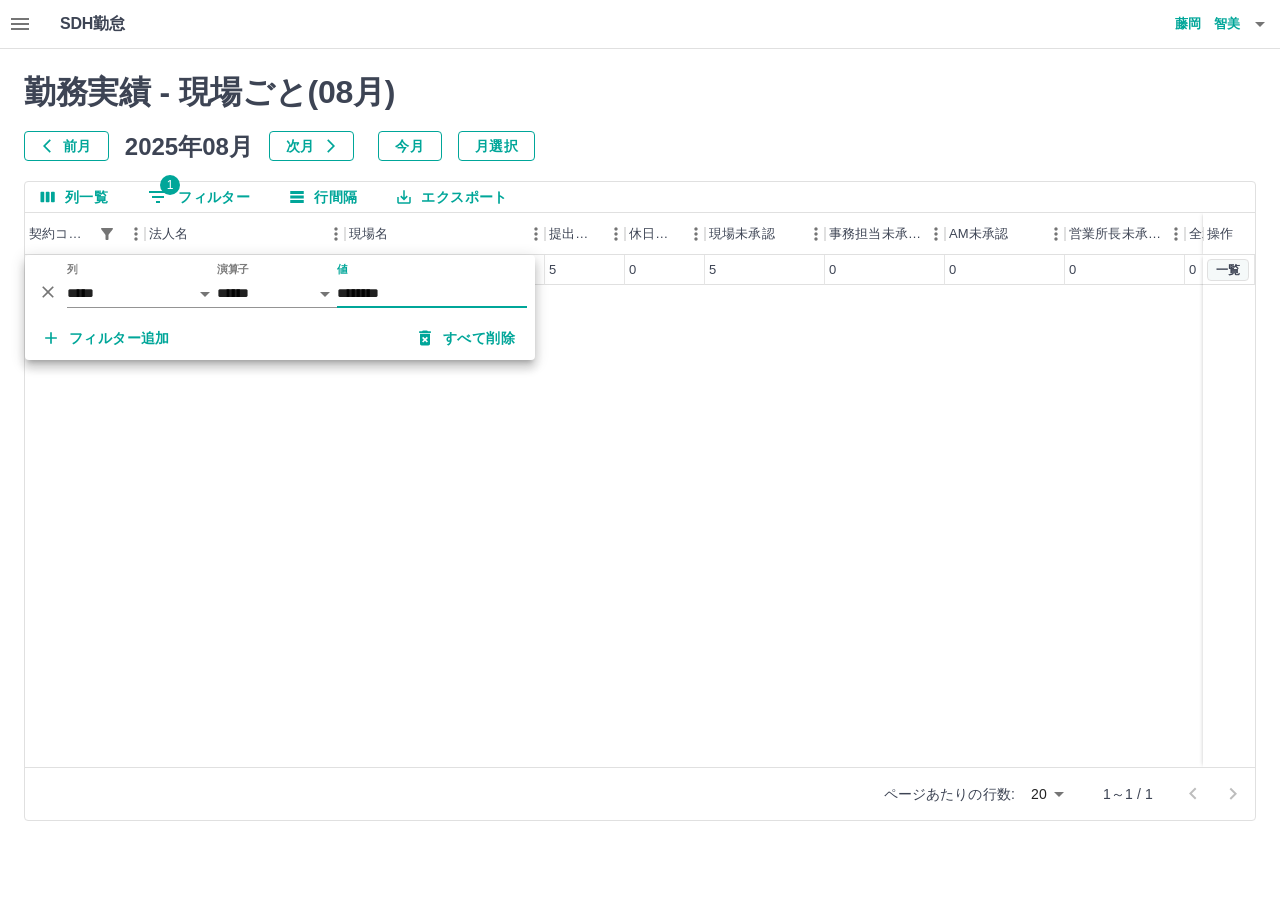 type on "********" 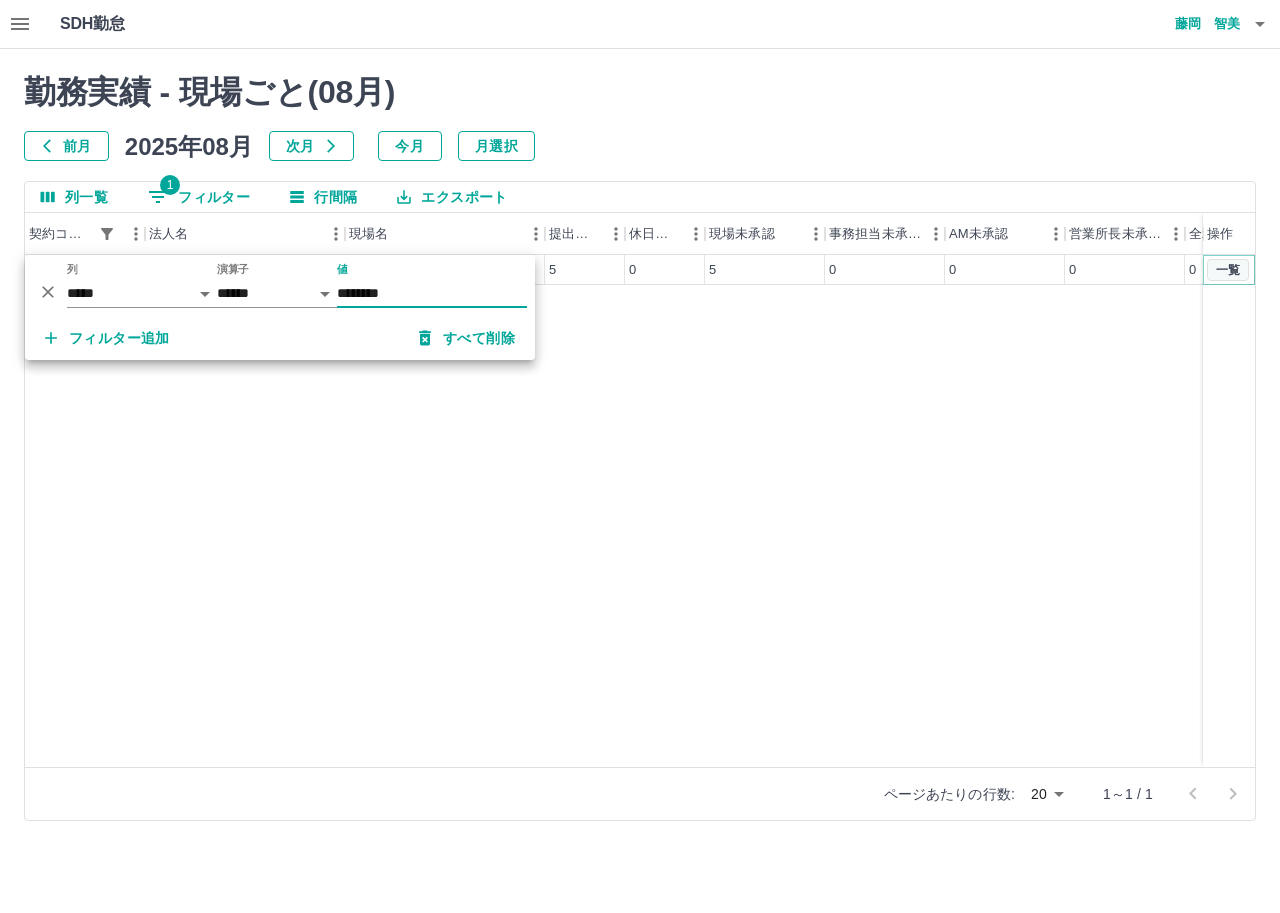 click on "一覧" at bounding box center [1228, 270] 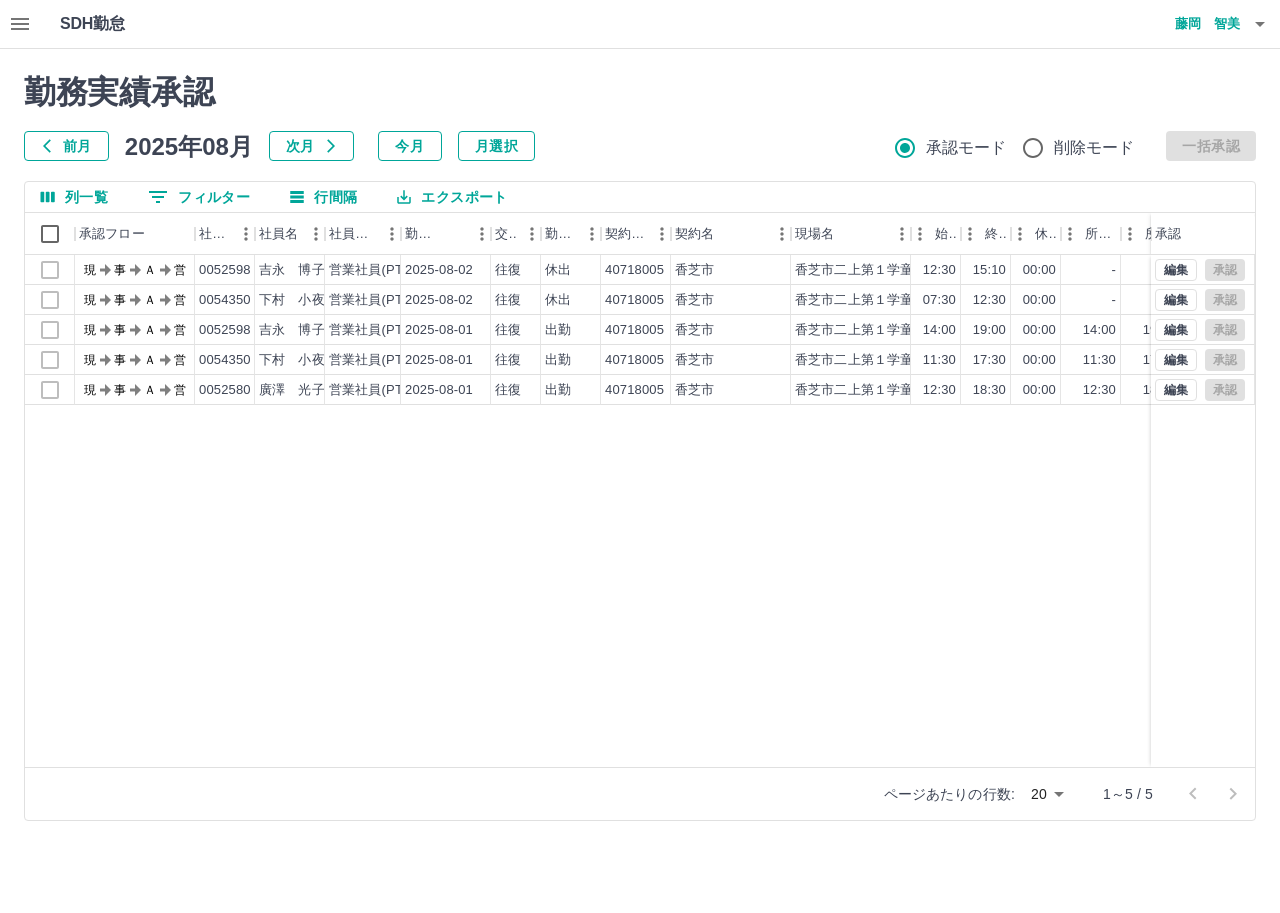 click 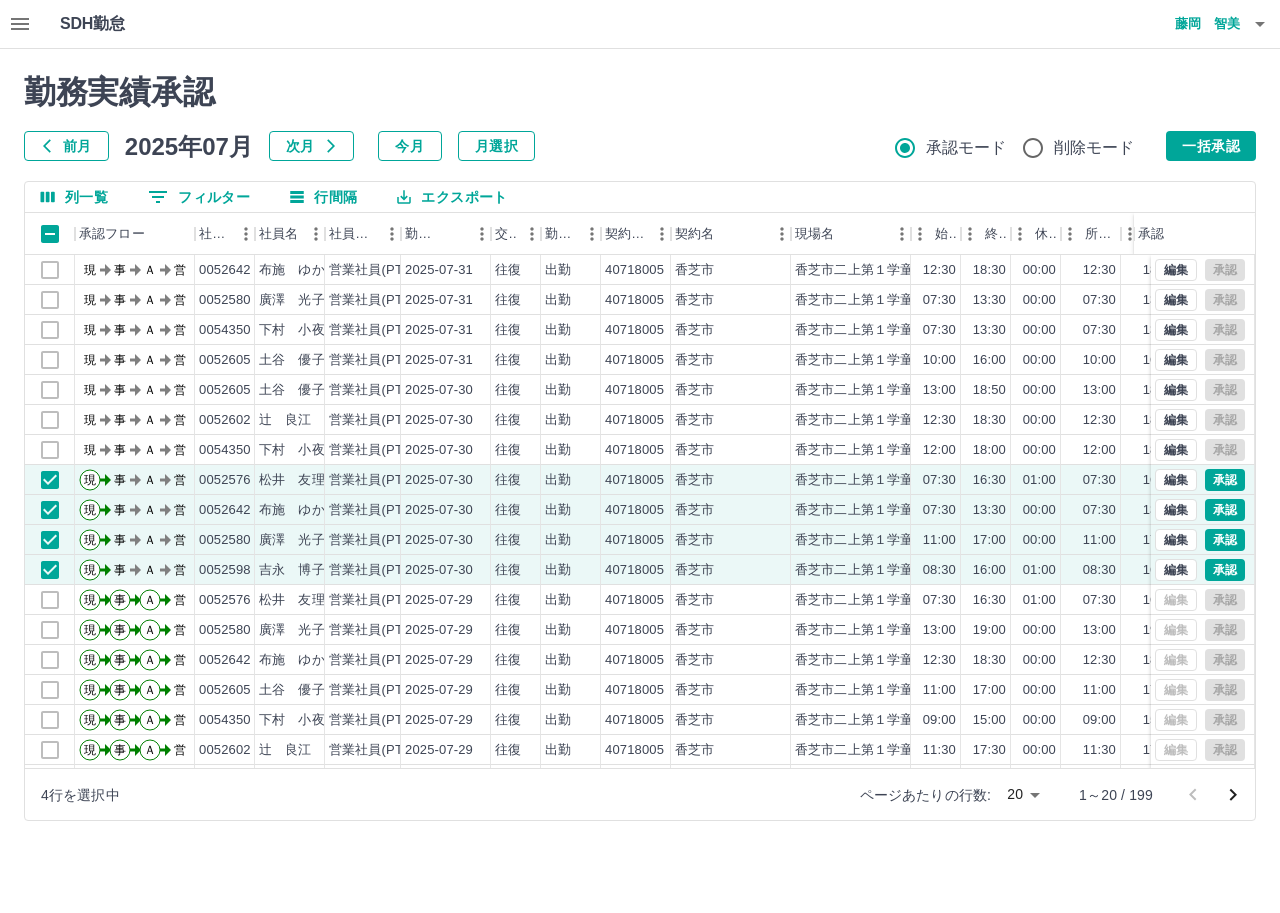 click on "エクスポート" at bounding box center [452, 197] 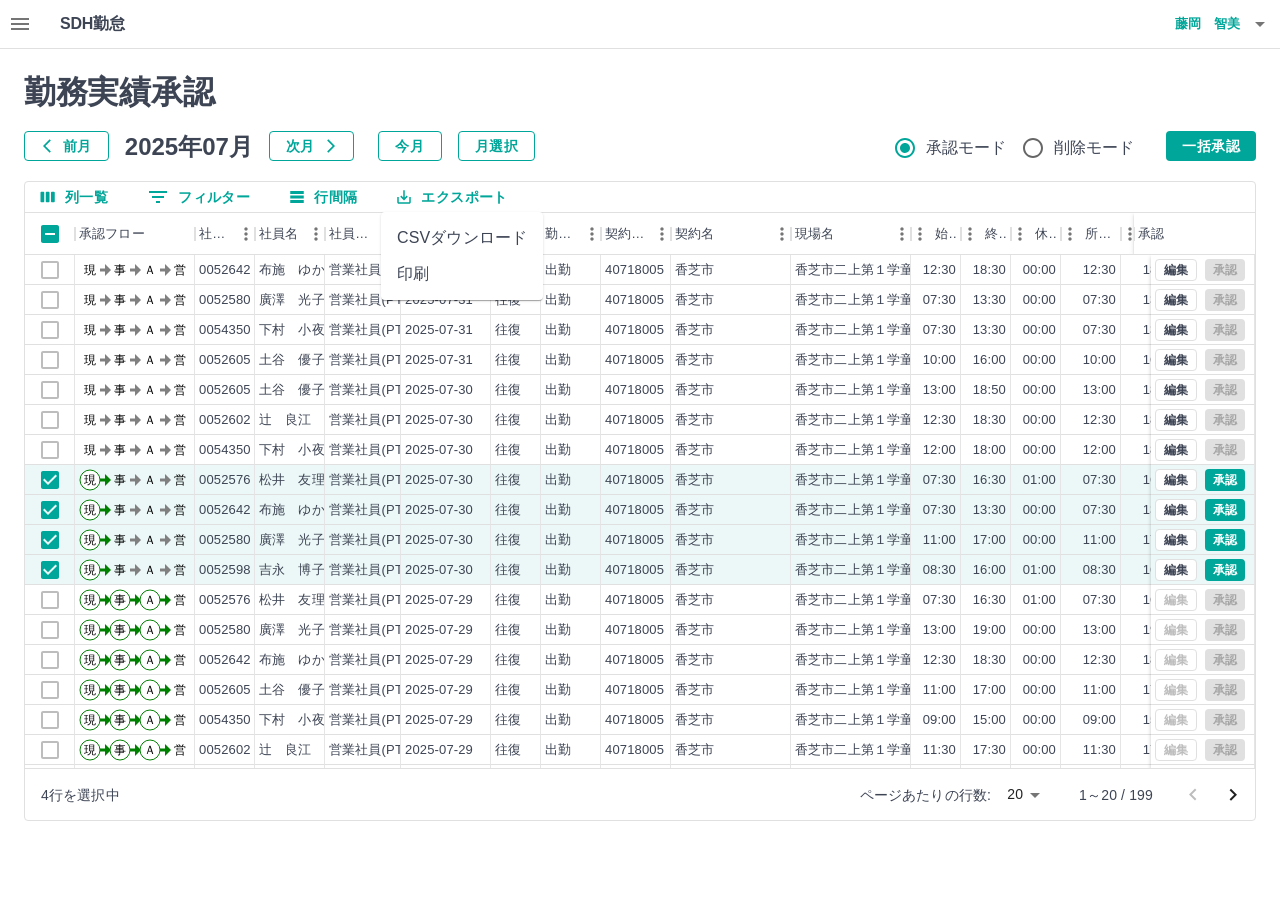 click on "CSVダウンロード" at bounding box center [462, 238] 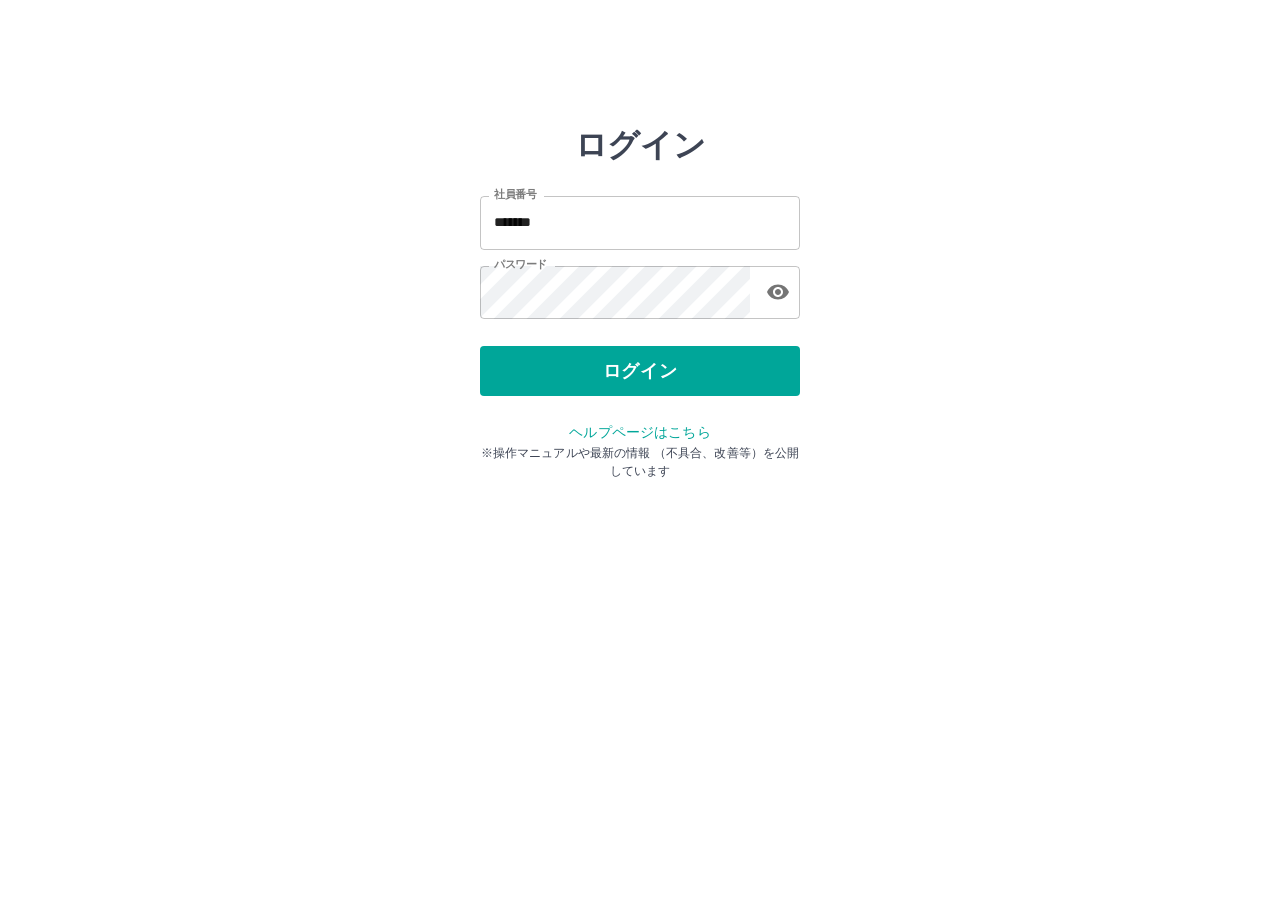 scroll, scrollTop: 0, scrollLeft: 0, axis: both 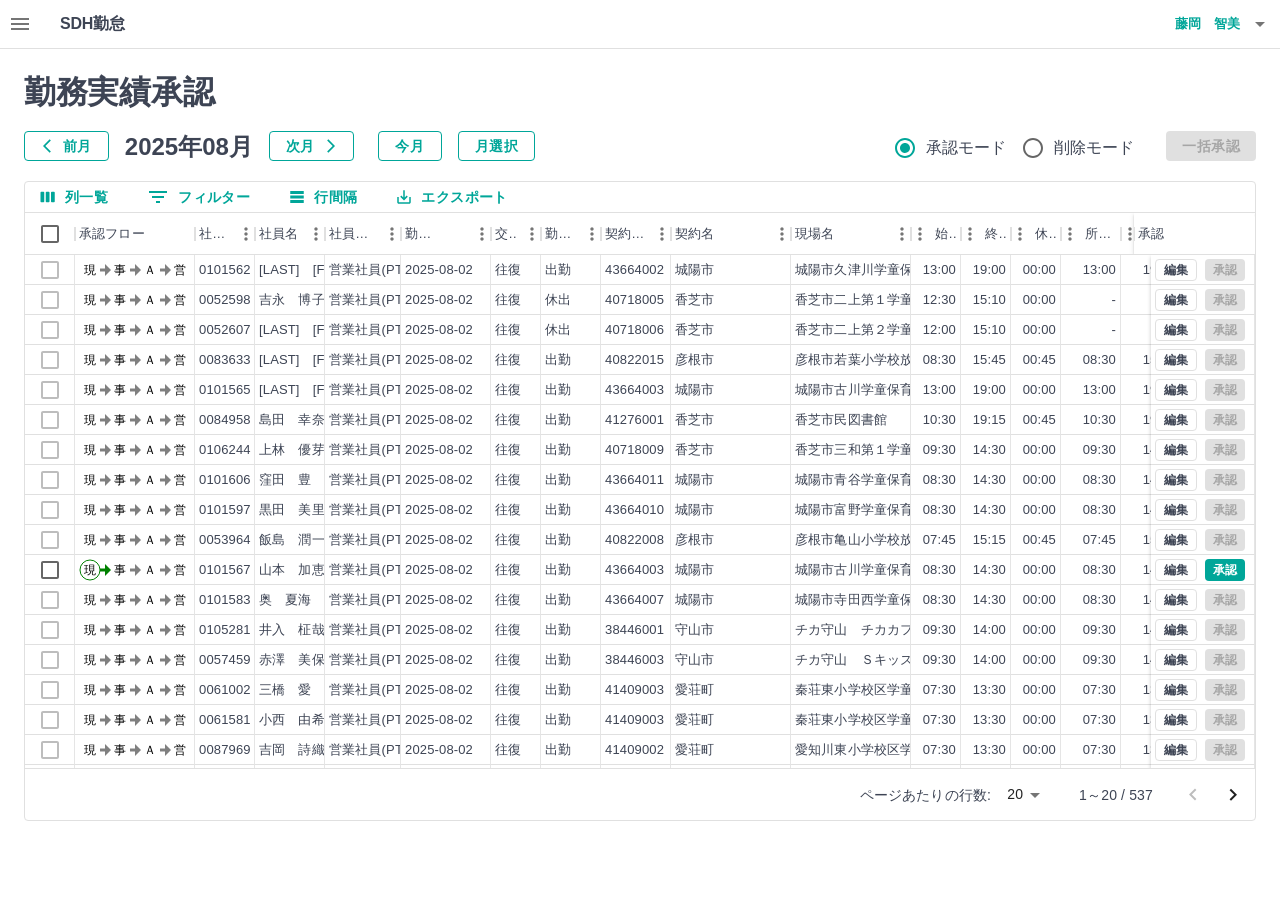 click 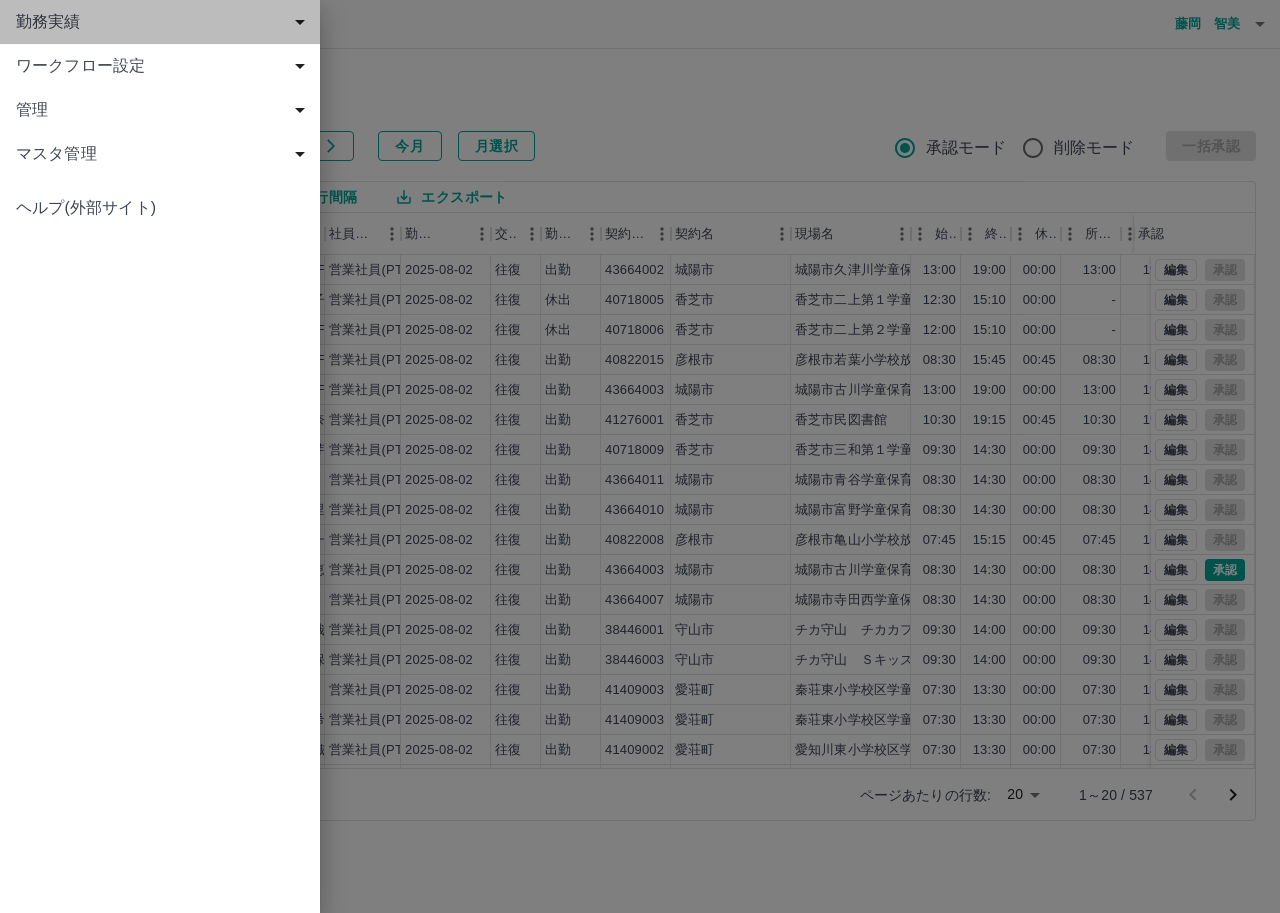 click on "勤務実績" at bounding box center (164, 22) 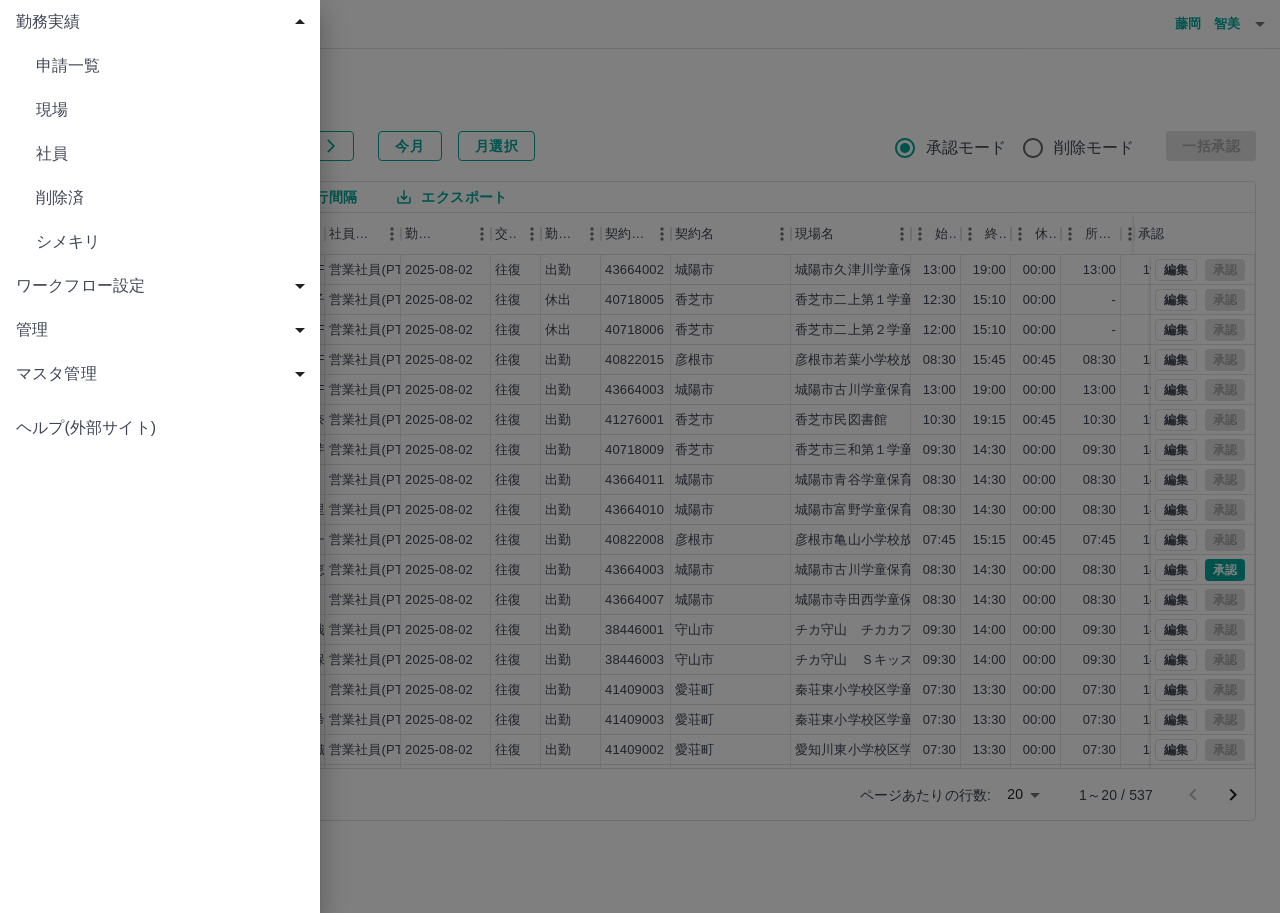click on "現場" at bounding box center (170, 110) 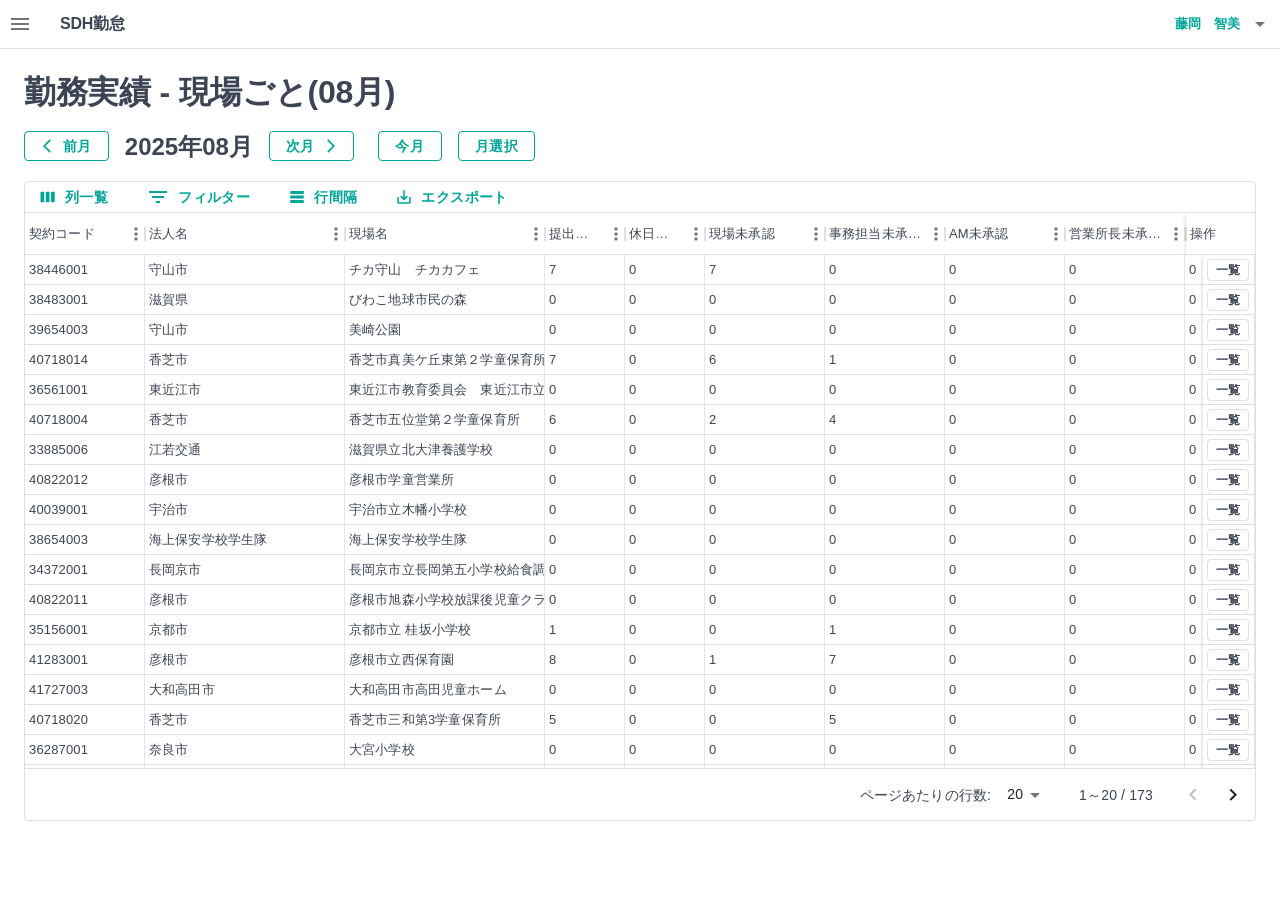 click on "前月" at bounding box center [66, 146] 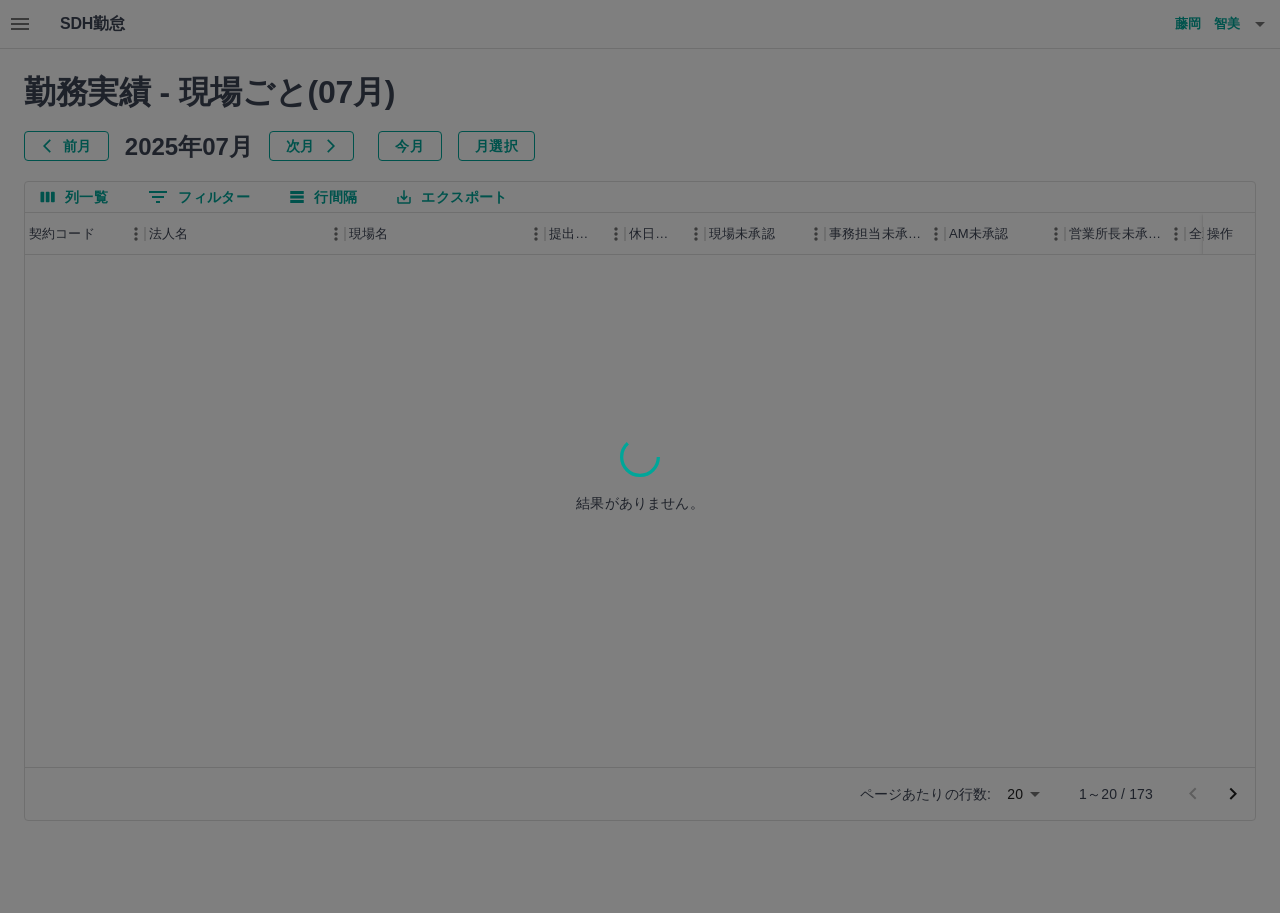 click at bounding box center (640, 456) 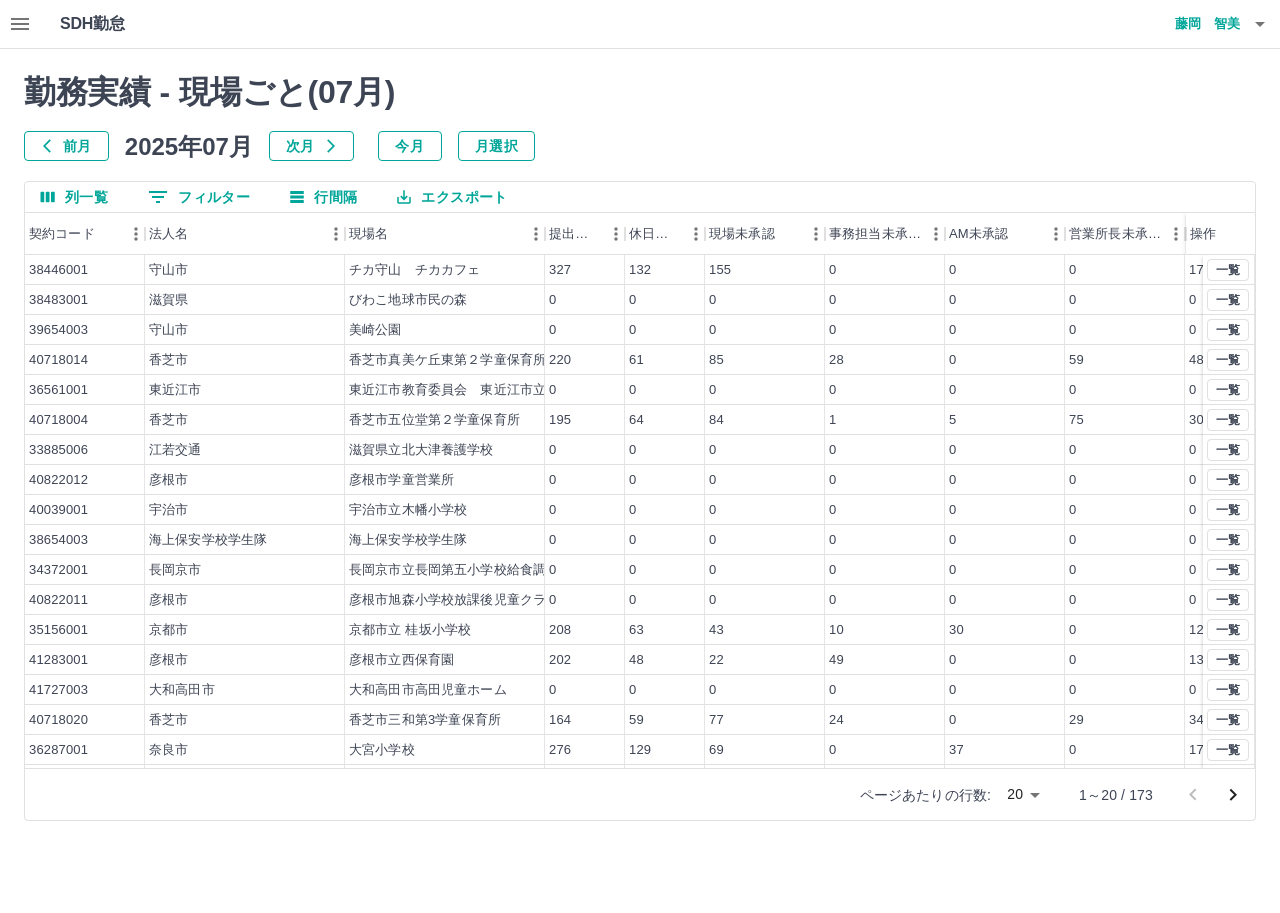 click on "0 フィルター" at bounding box center [199, 197] 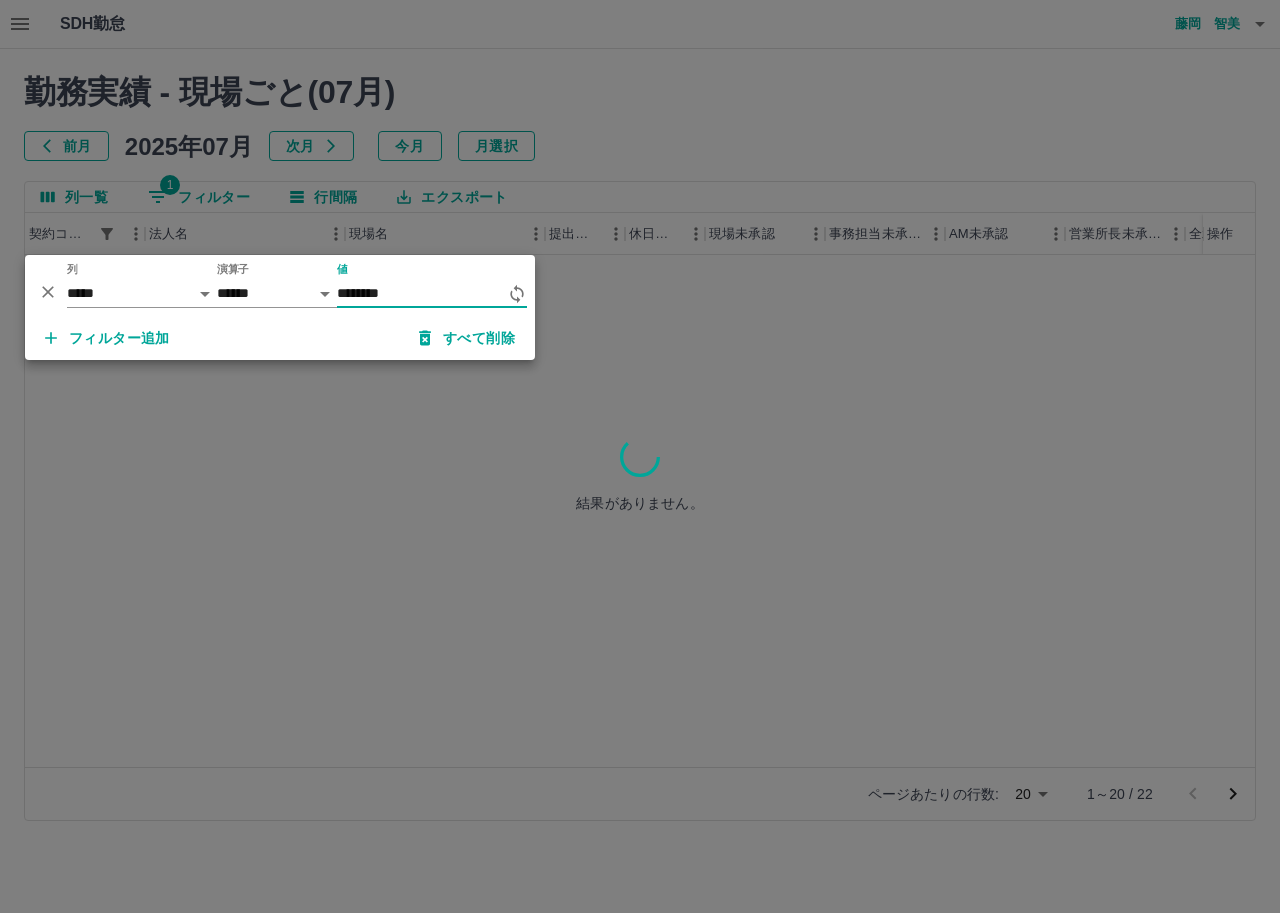 type on "********" 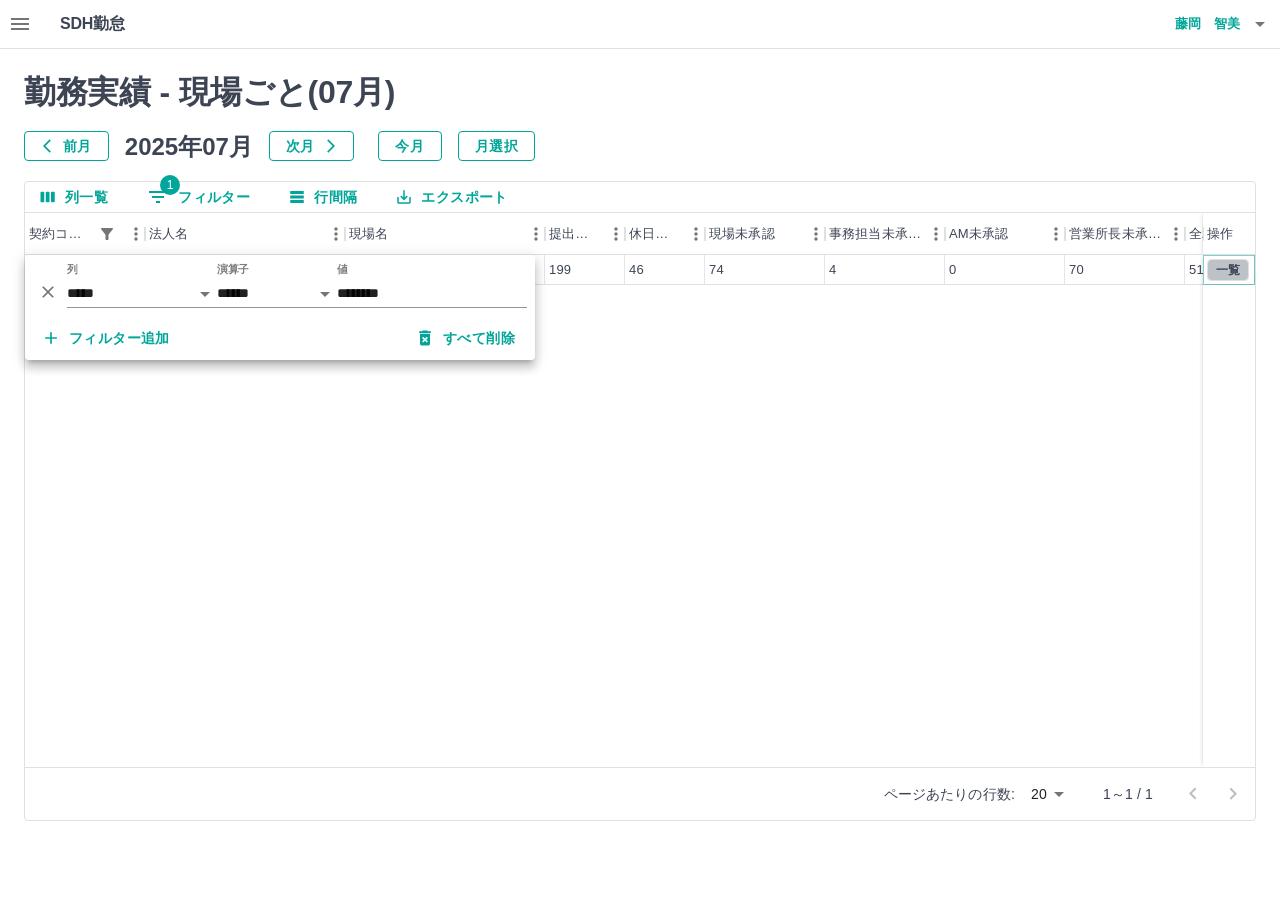 click on "一覧" at bounding box center [1228, 270] 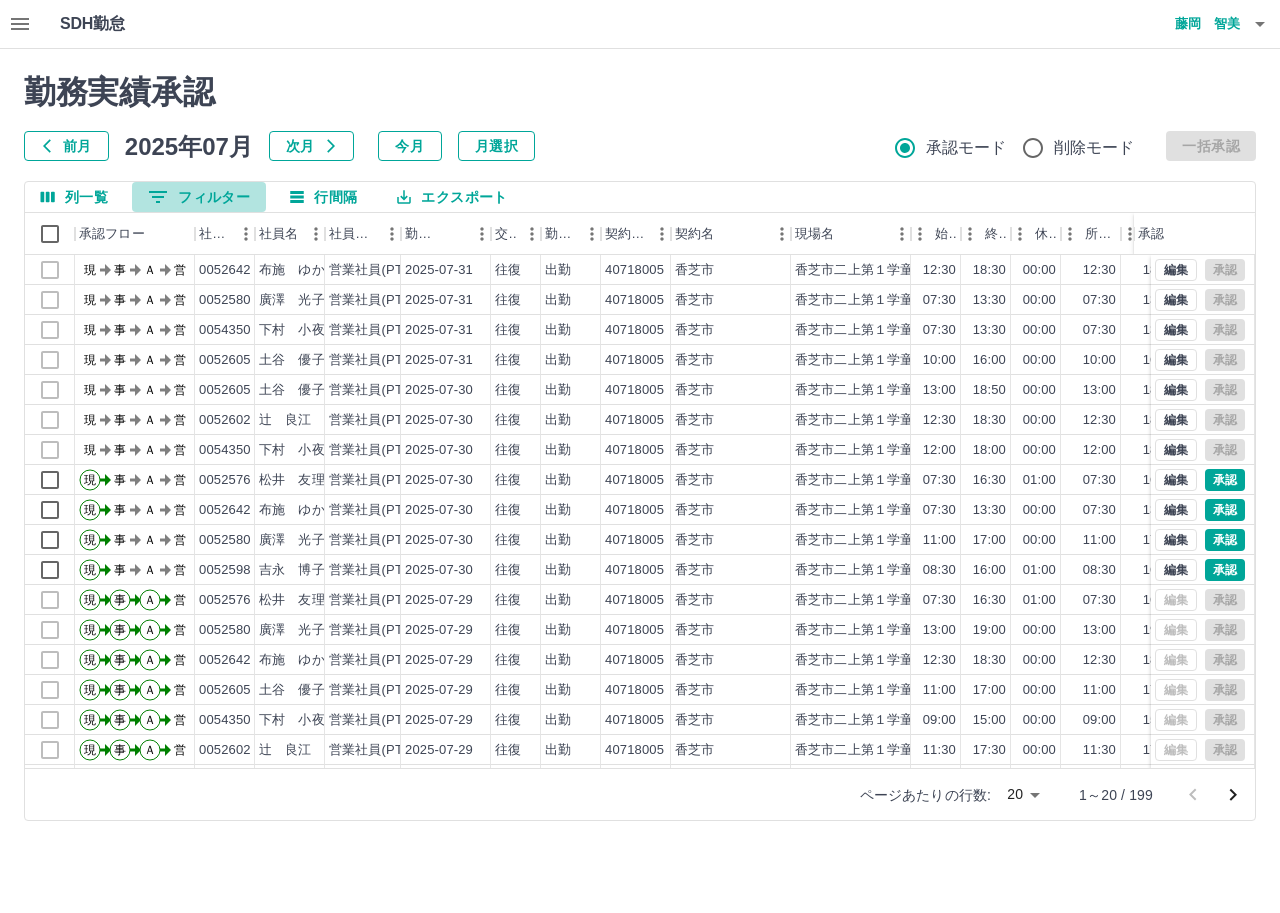 click on "0 フィルター" at bounding box center (199, 197) 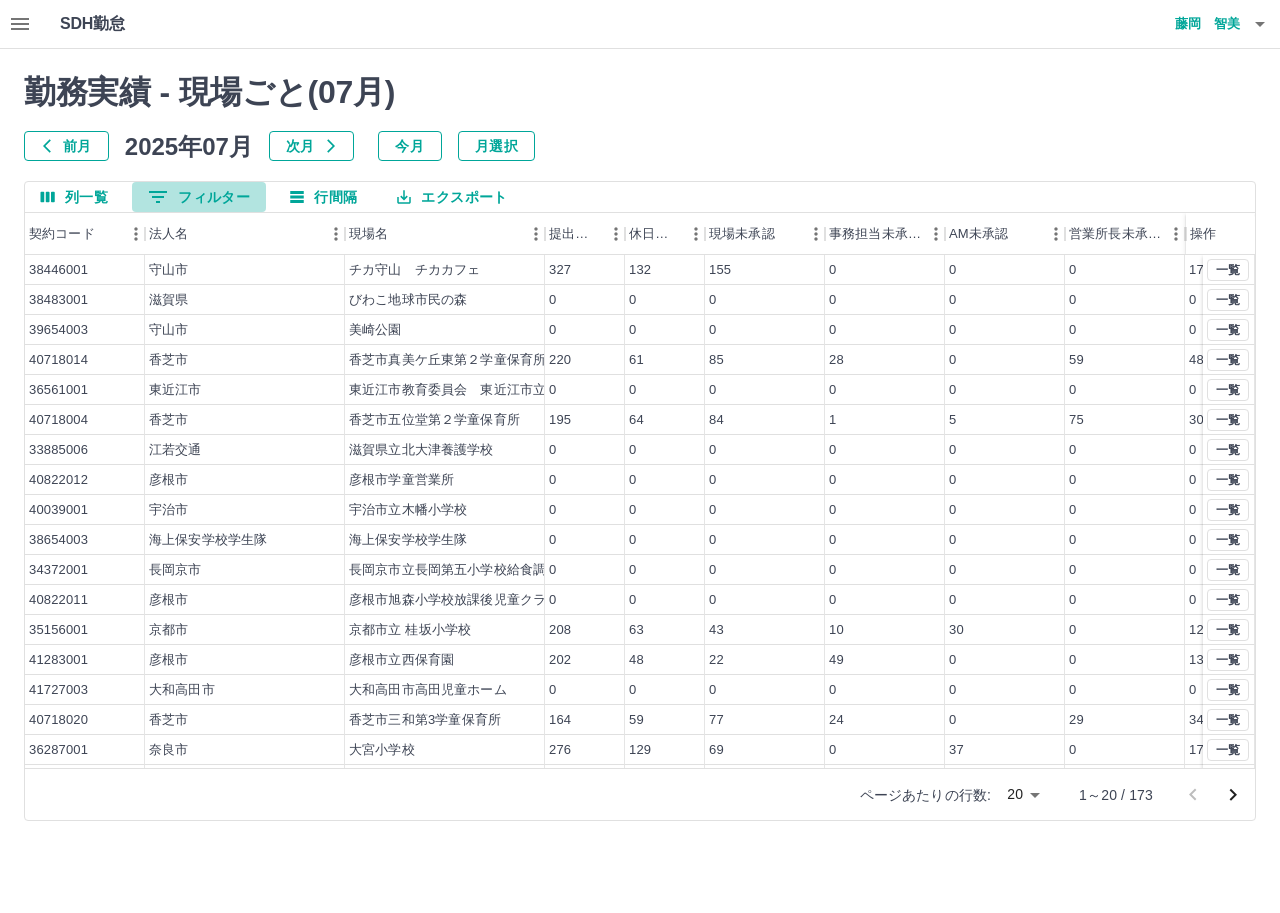 click on "0 フィルター" at bounding box center (199, 197) 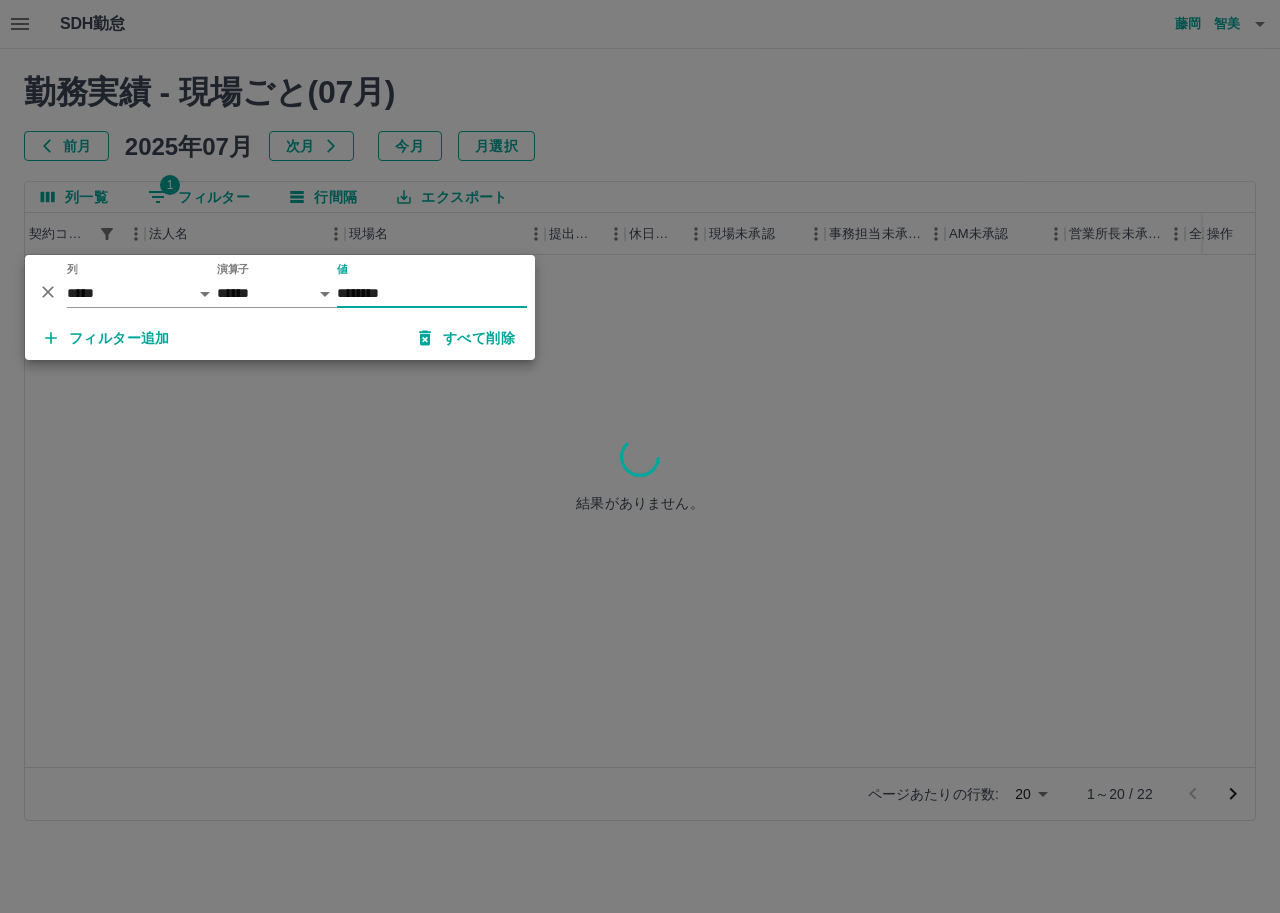 type on "********" 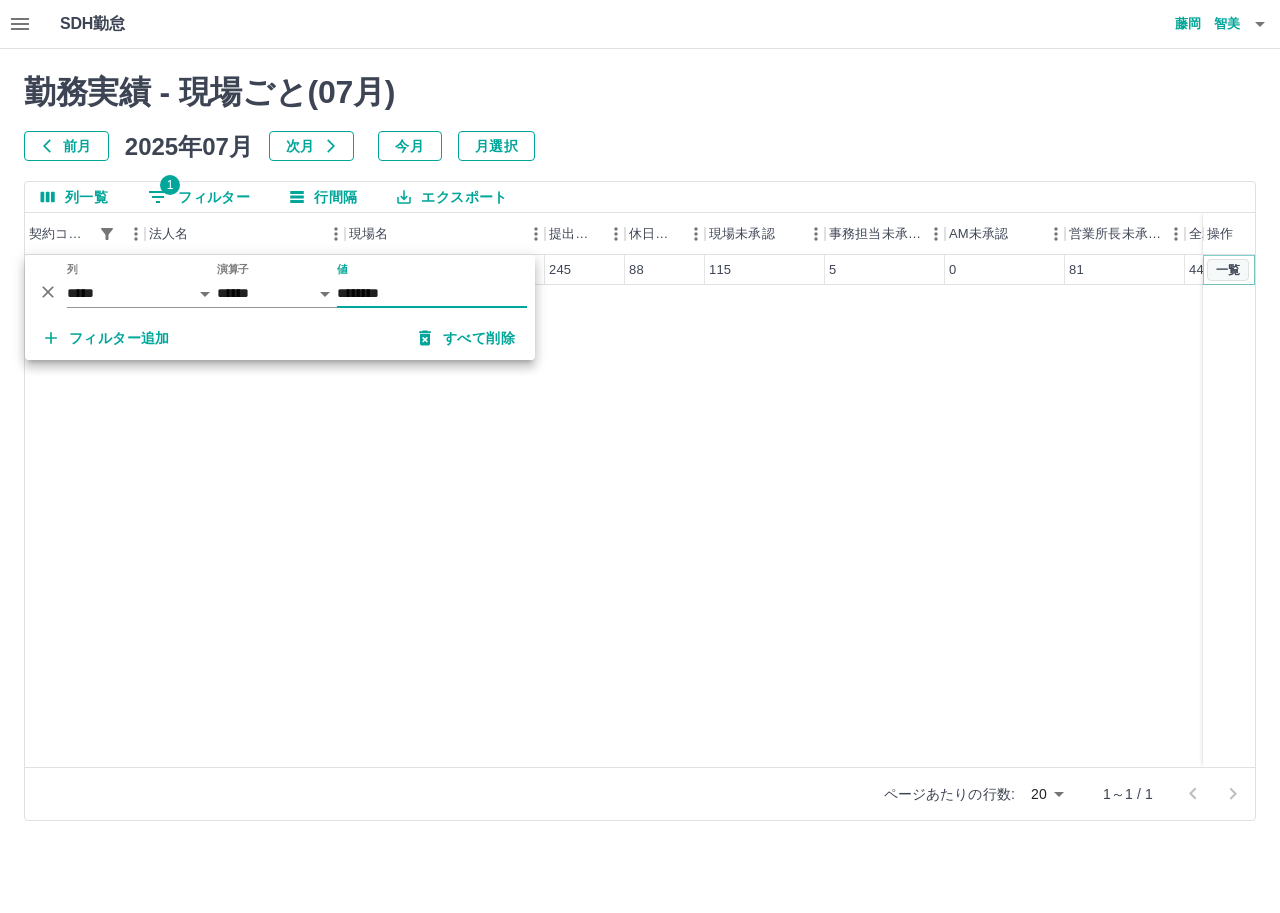 click on "一覧" at bounding box center [1228, 270] 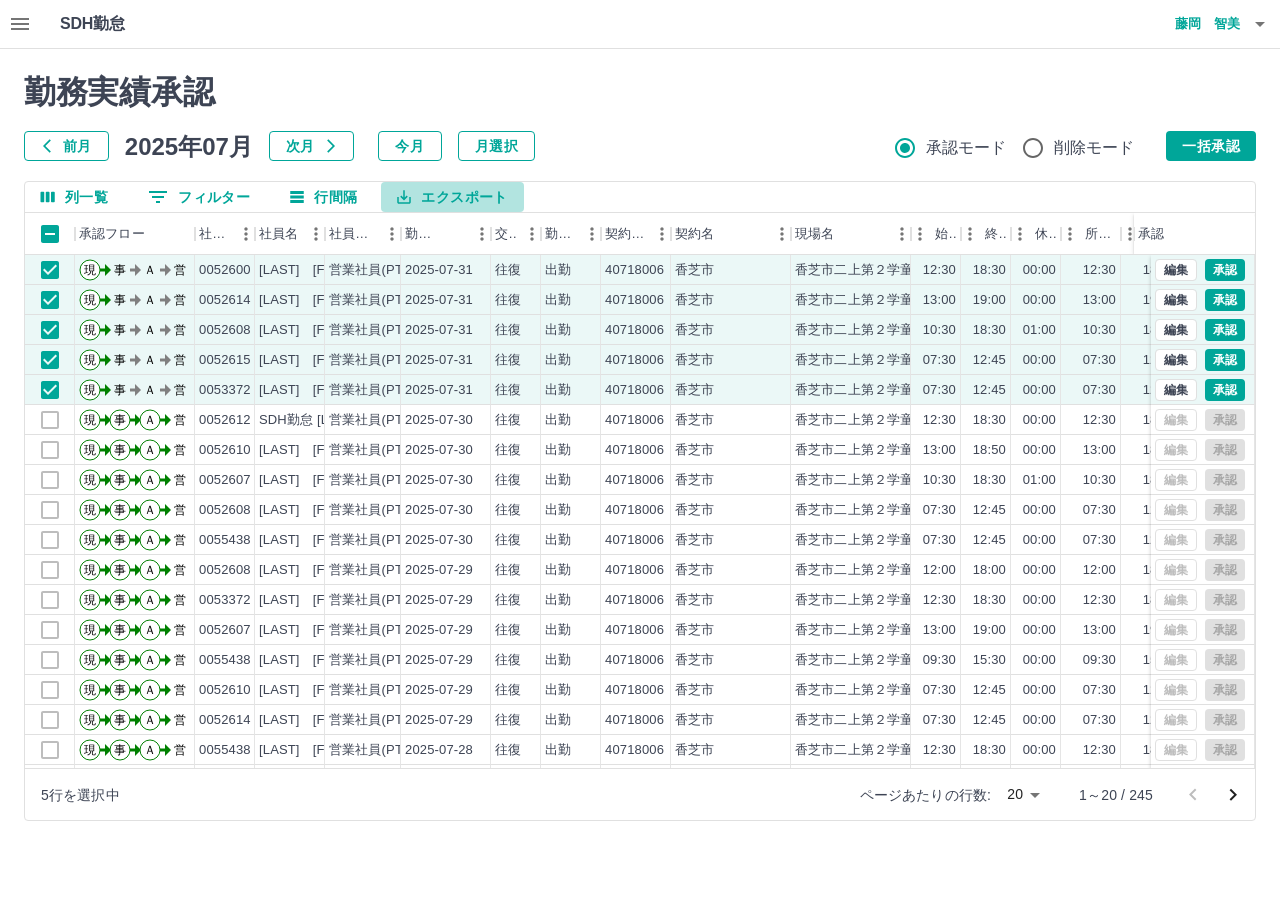 click on "エクスポート" at bounding box center (452, 197) 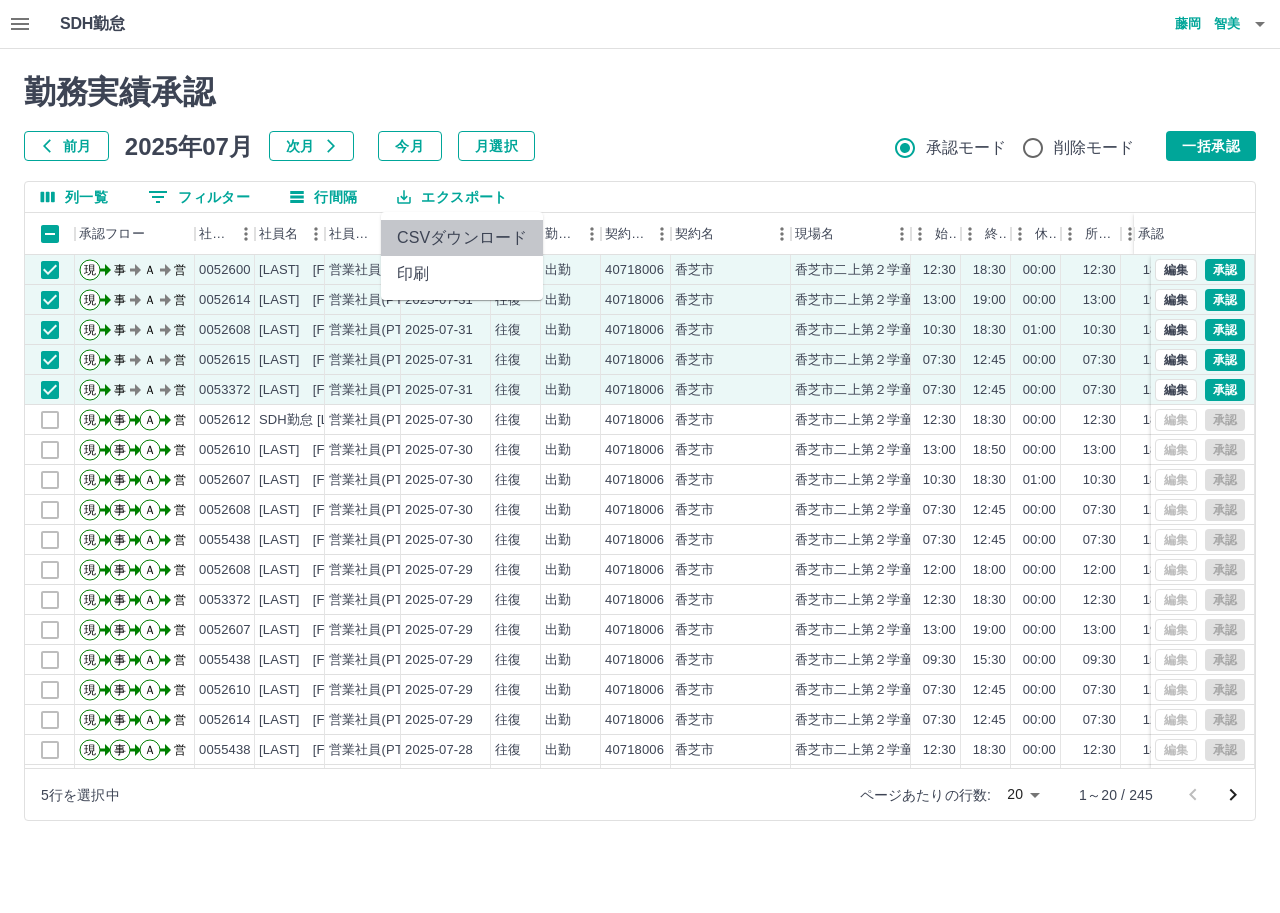click on "CSVダウンロード" at bounding box center (462, 238) 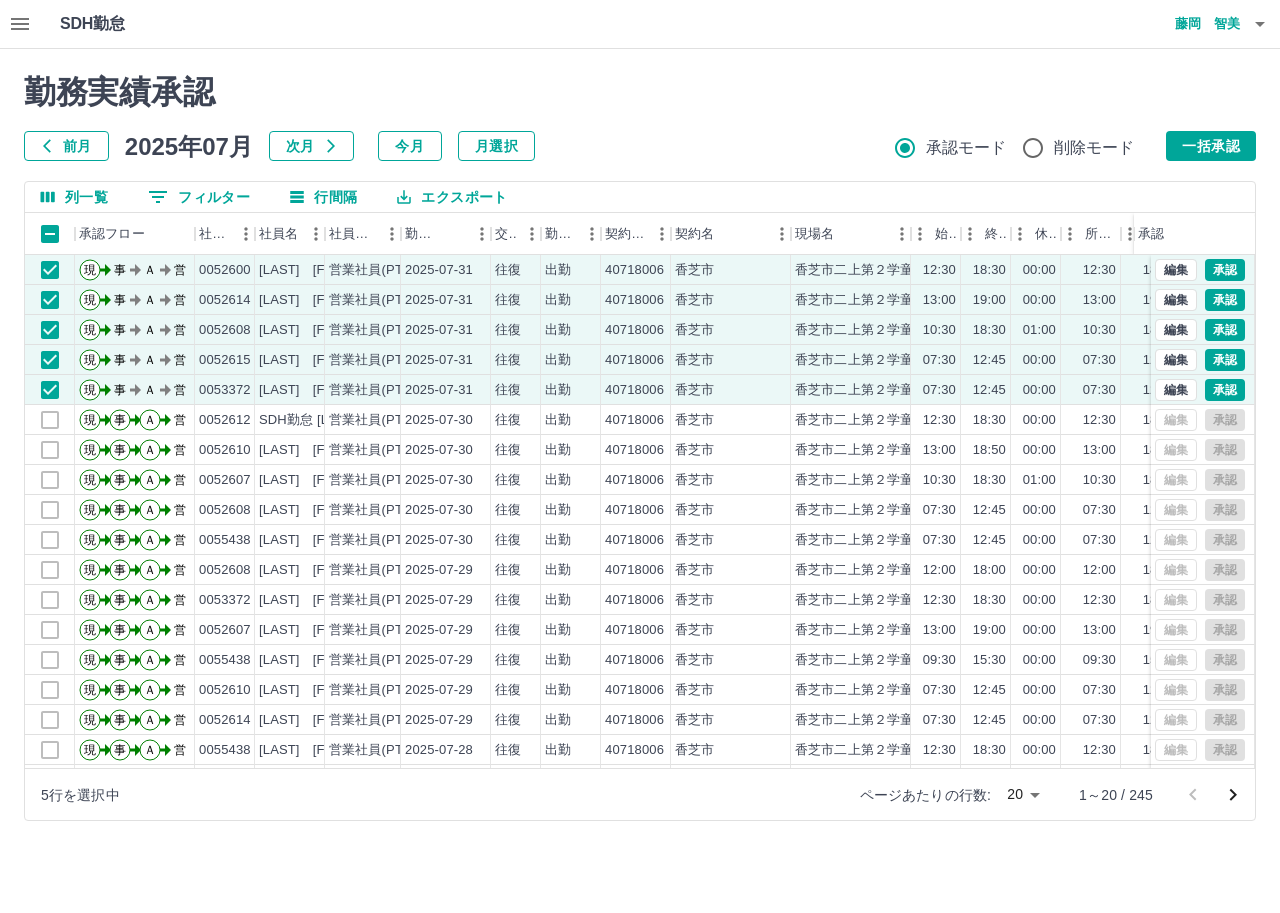 click on "勤務実績承認" at bounding box center (640, 92) 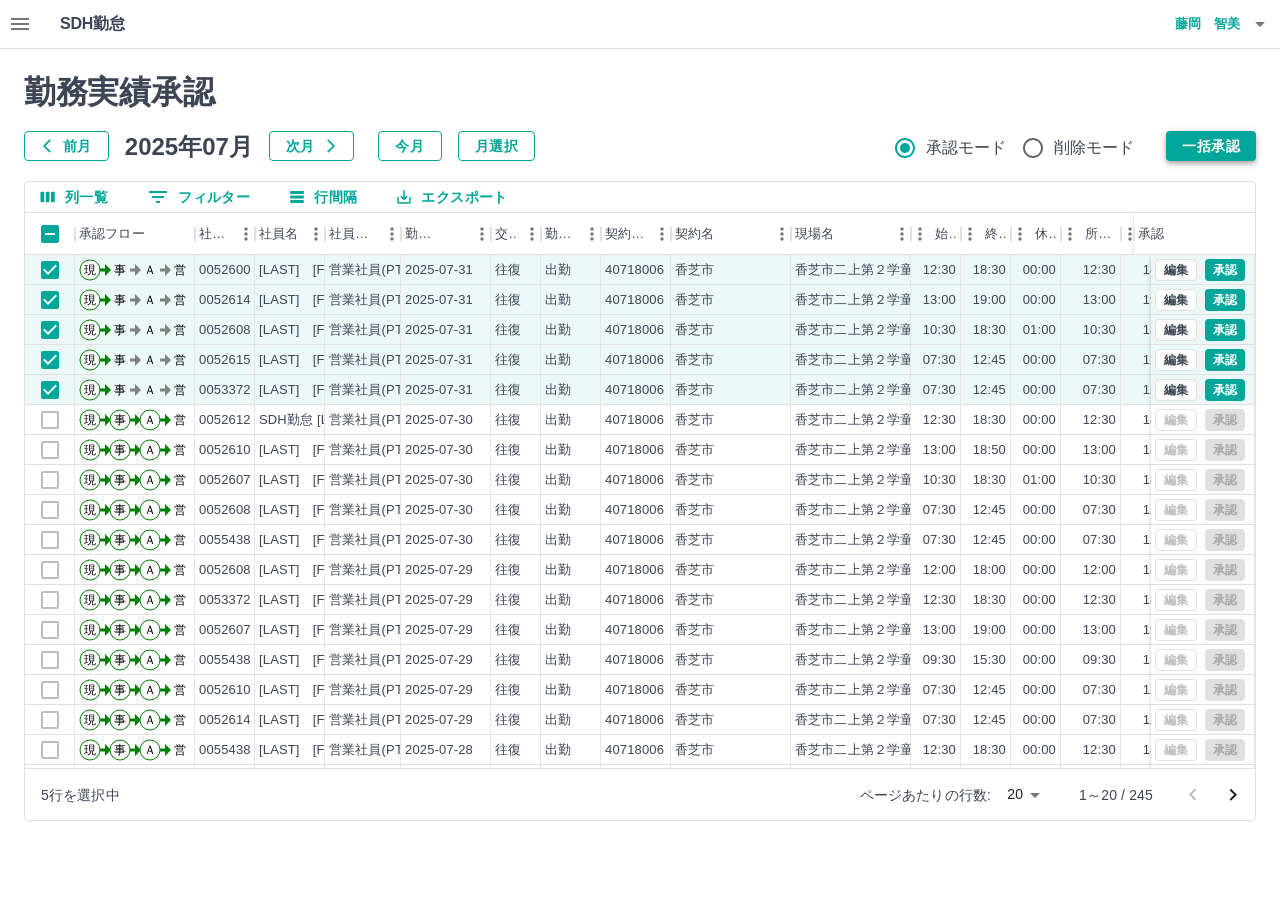 click on "一括承認" at bounding box center (1211, 146) 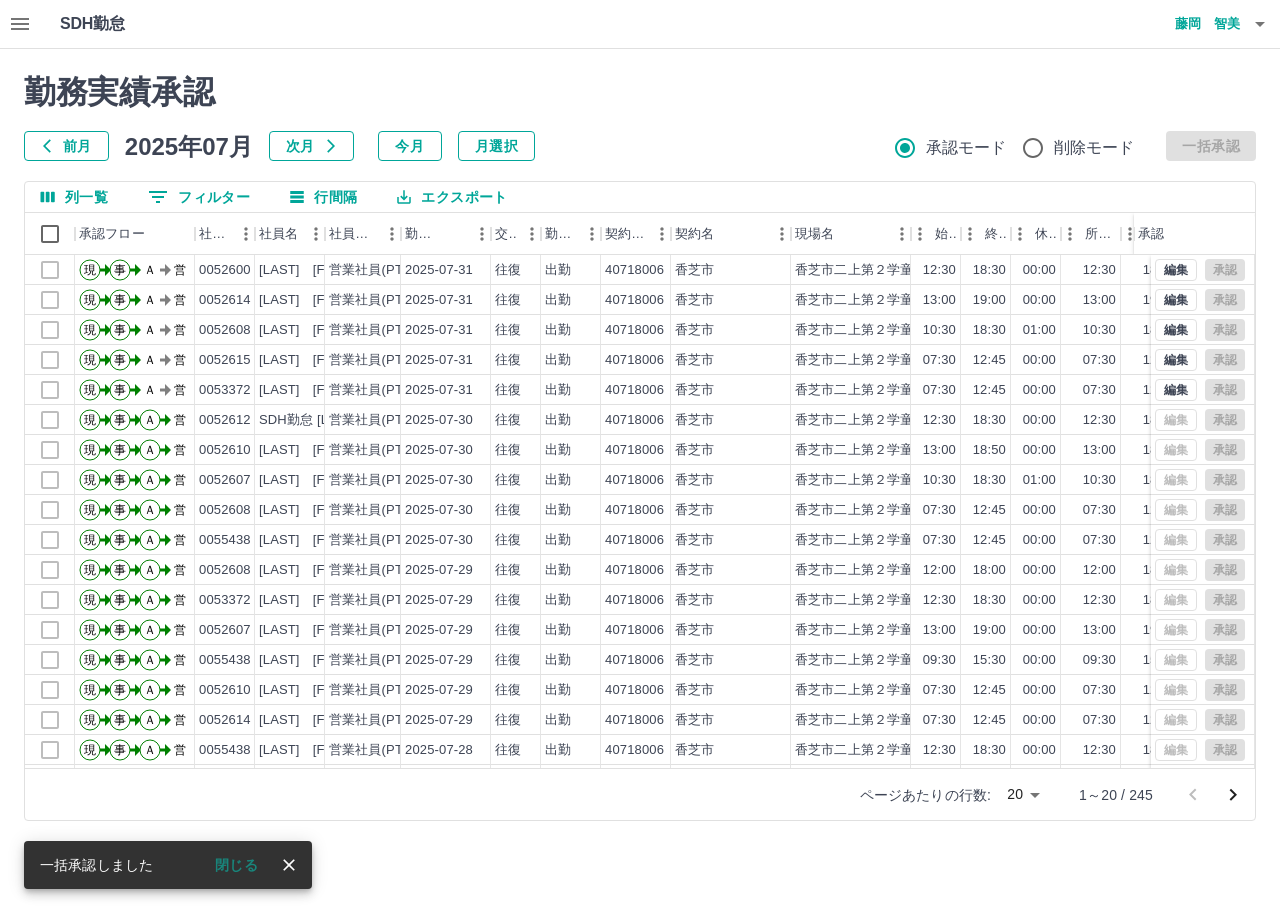 click on "閉じる" at bounding box center (236, 865) 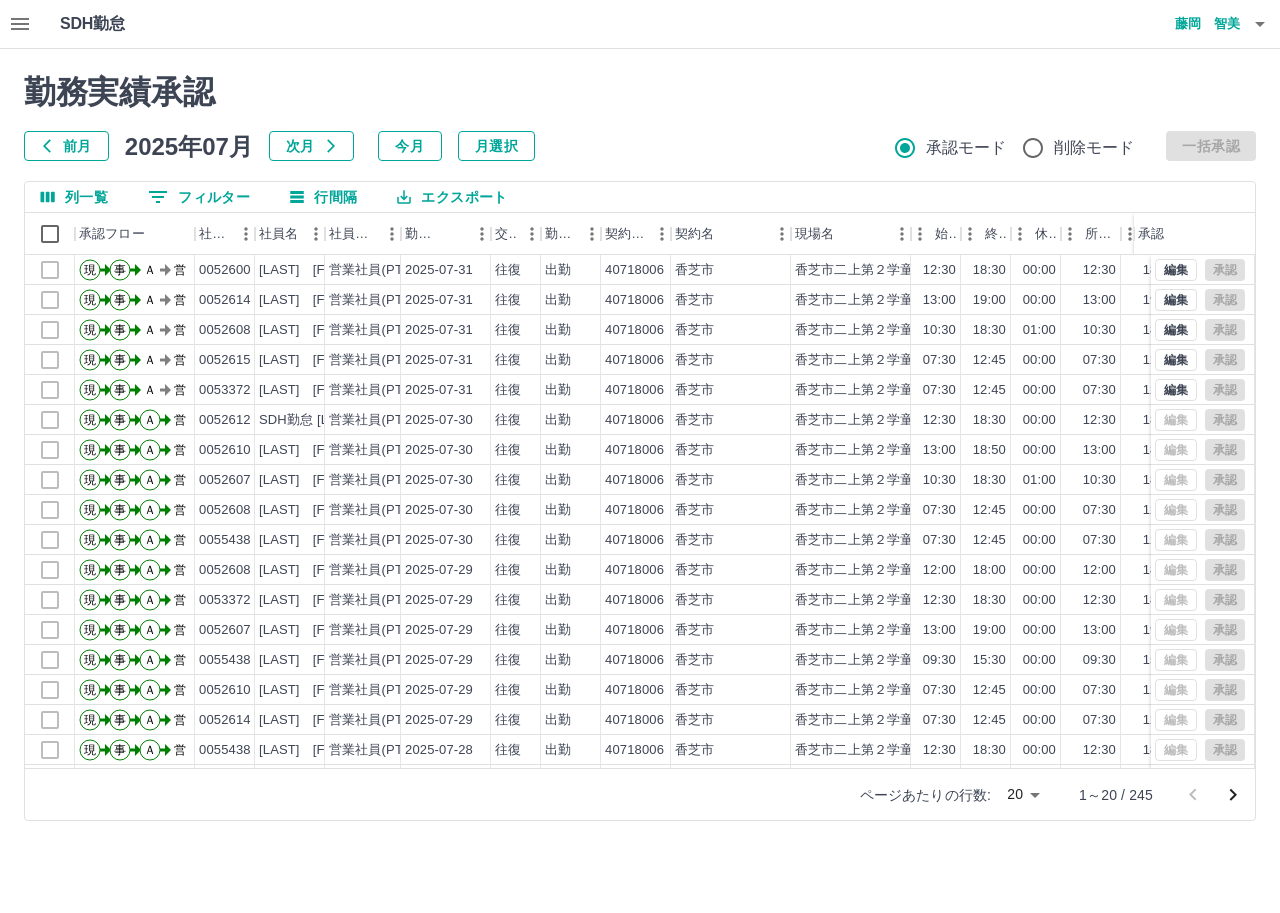 click on "勤務実績承認" at bounding box center (640, 92) 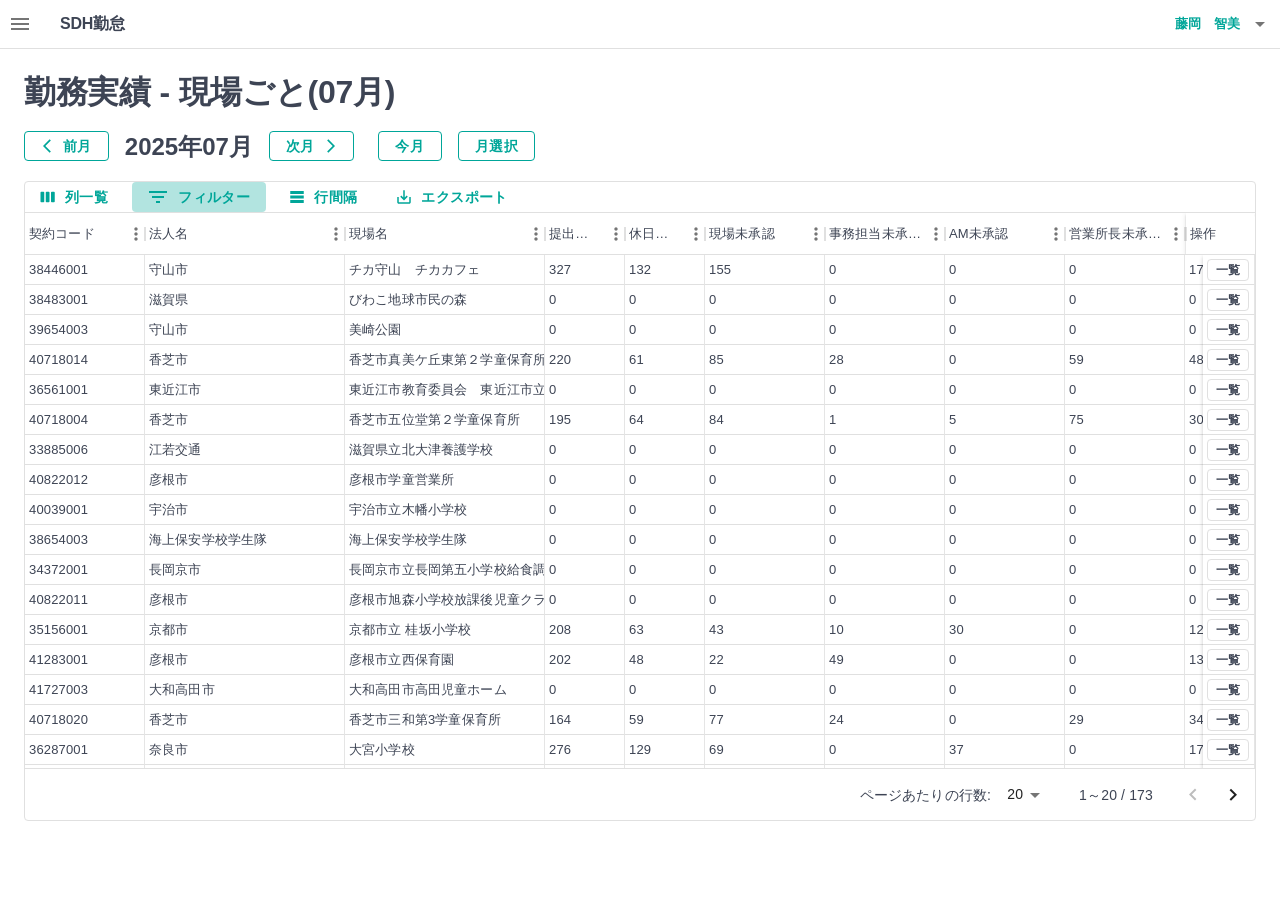 click on "0 フィルター" at bounding box center [199, 197] 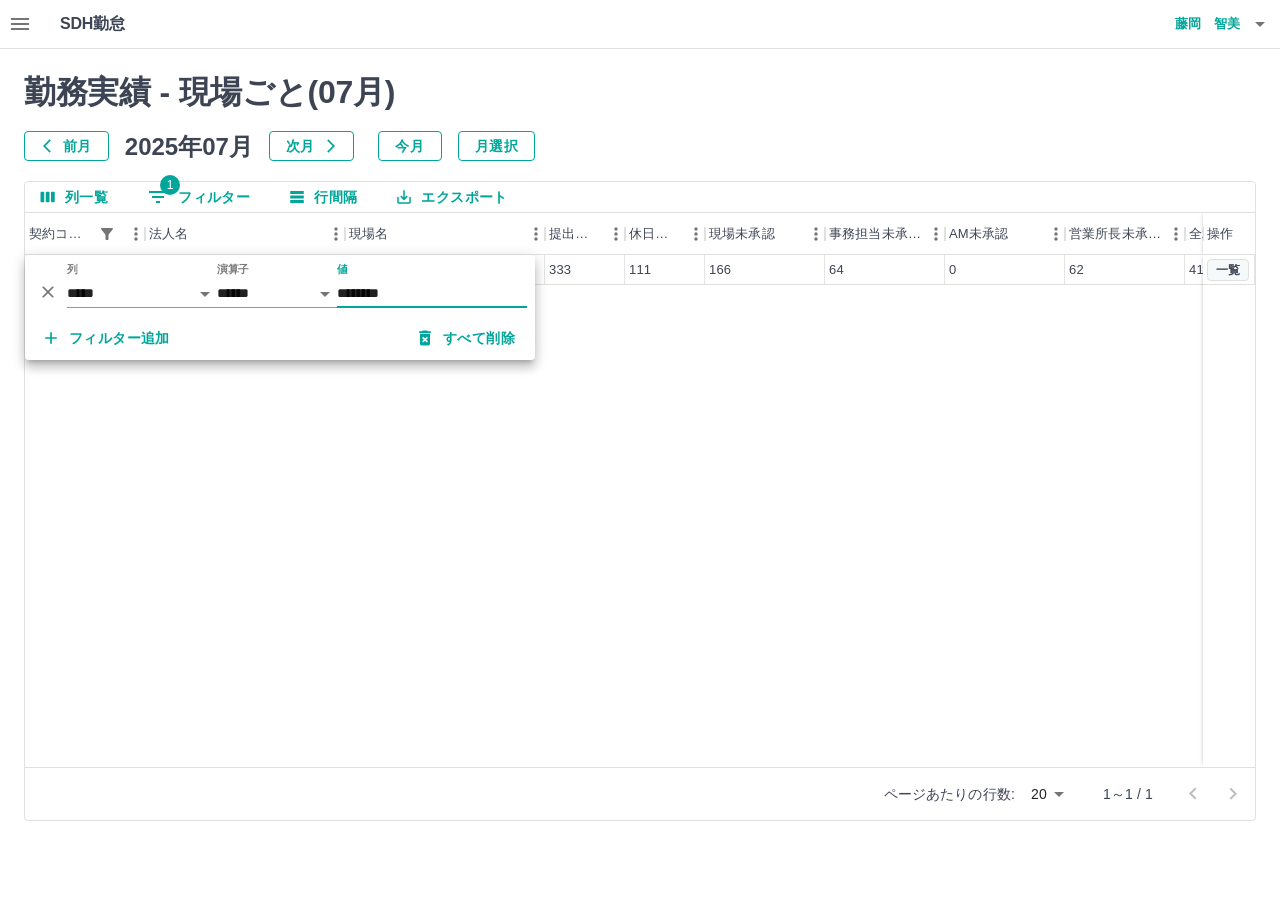 type on "********" 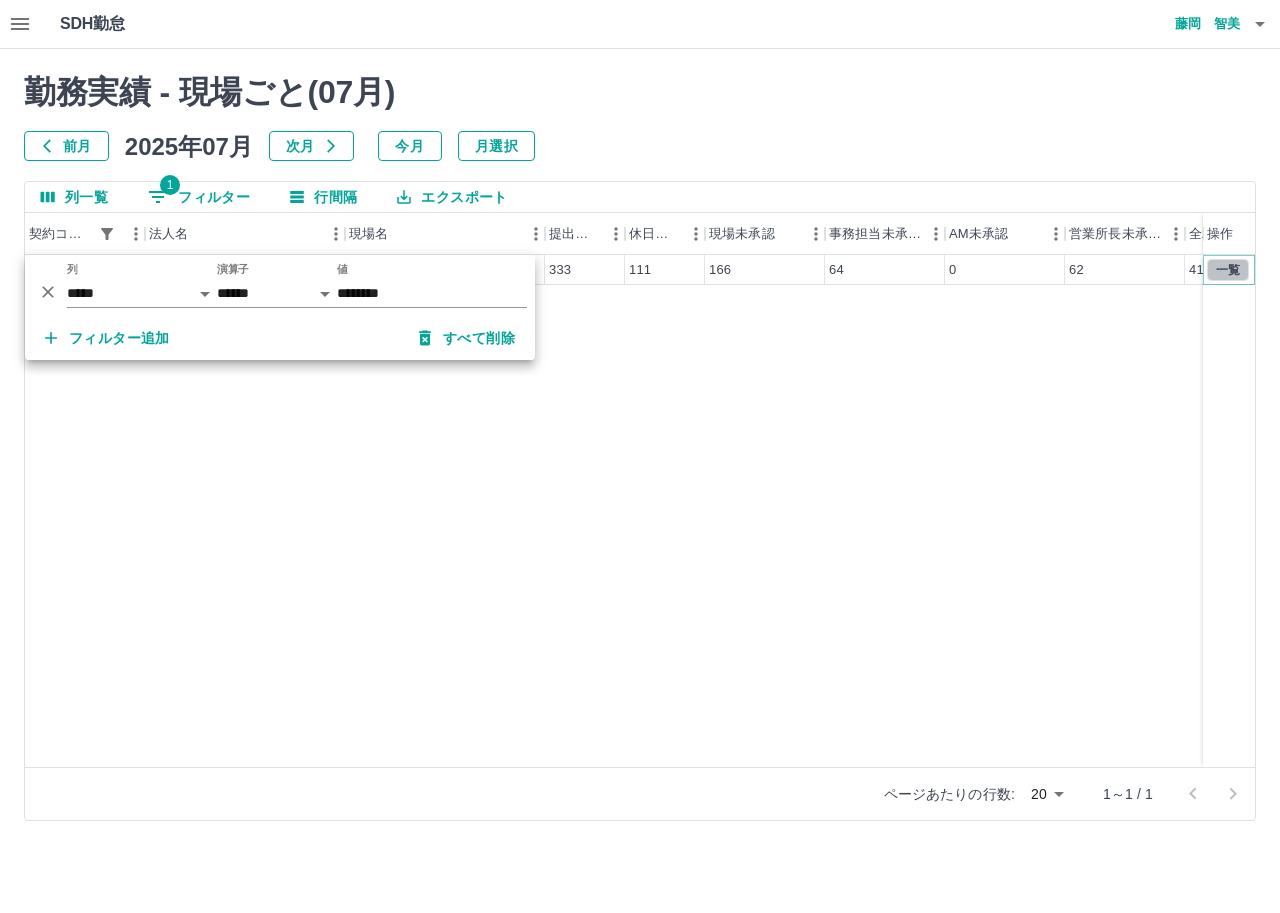 click on "一覧" at bounding box center [1228, 270] 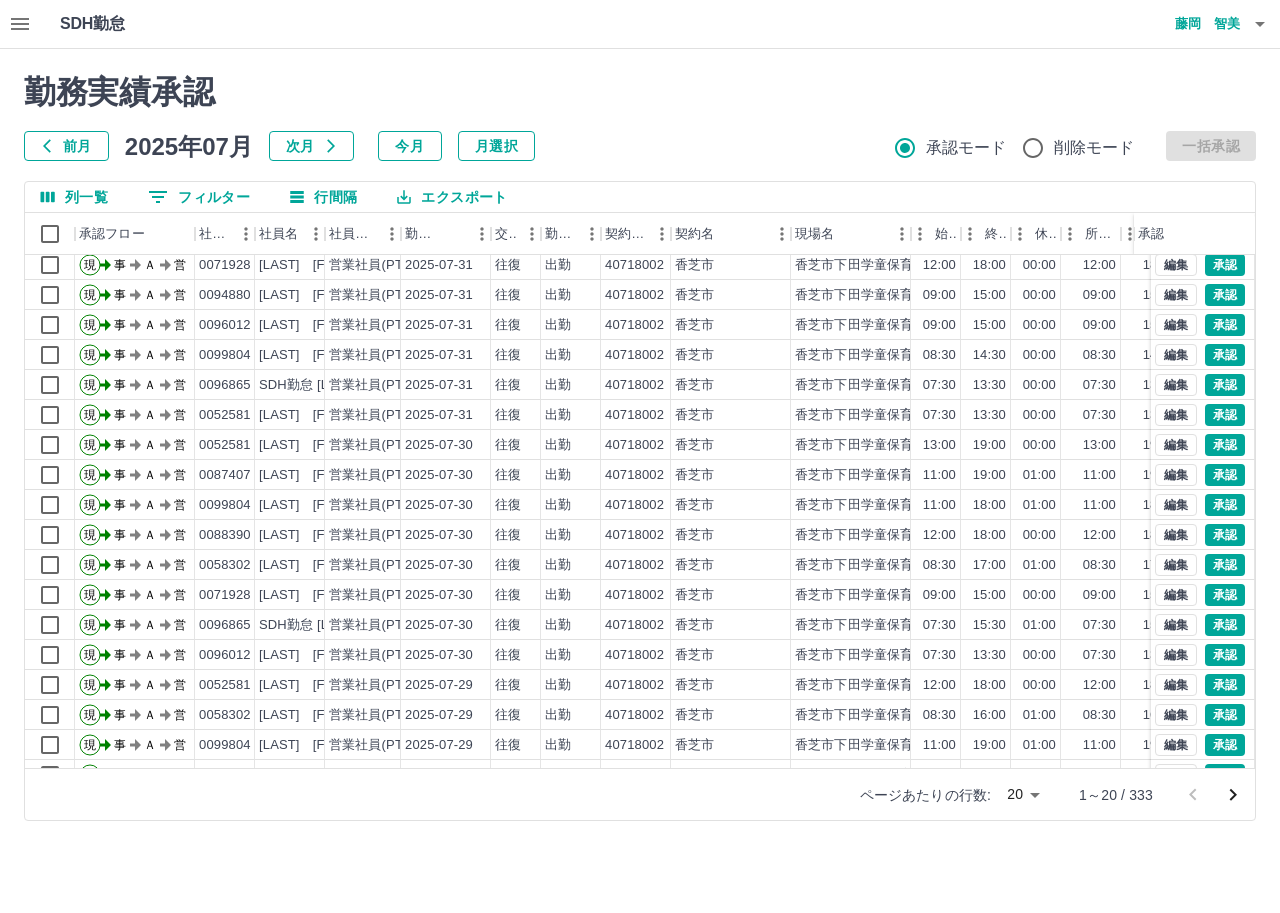 scroll, scrollTop: 104, scrollLeft: 0, axis: vertical 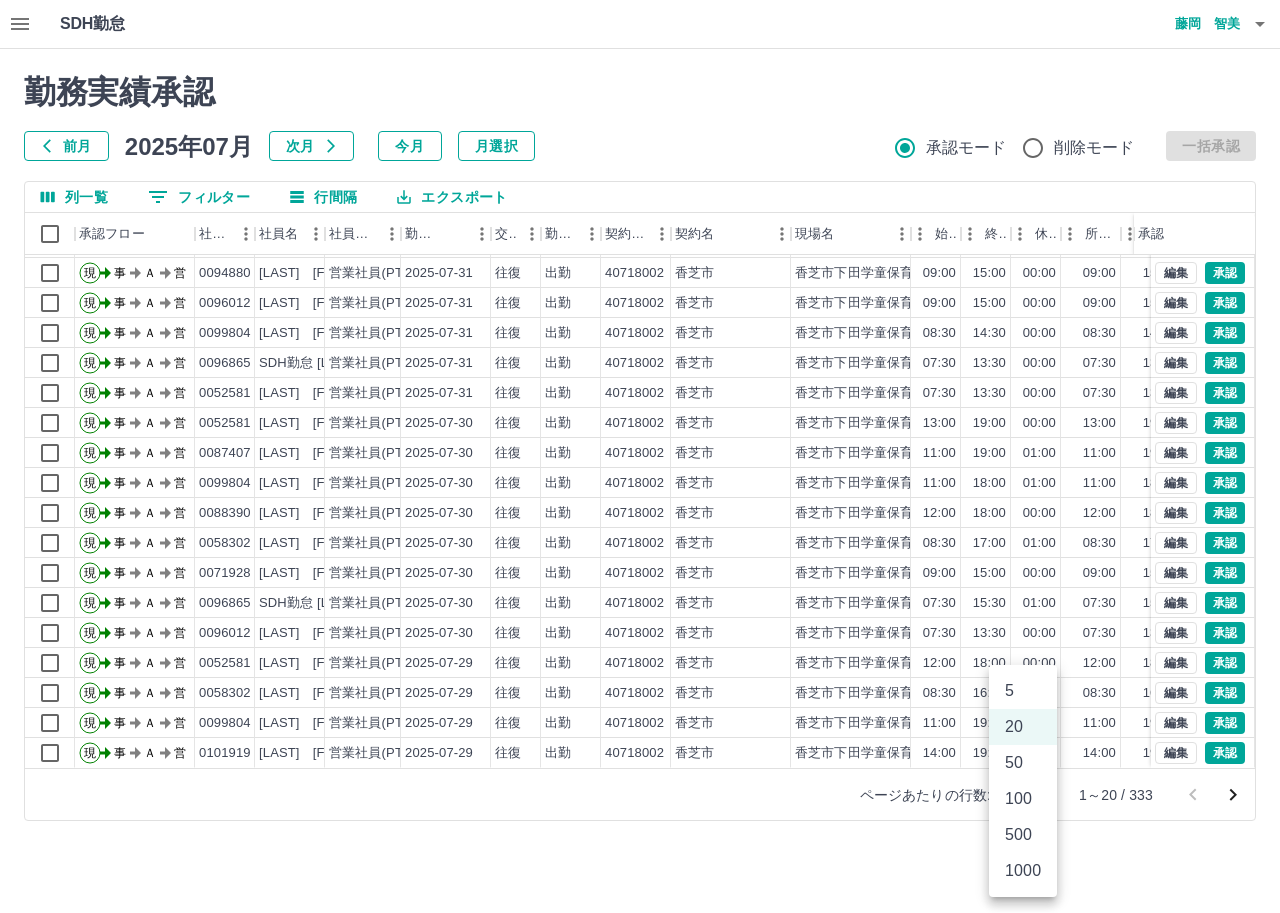 click on "SDH勤怠 藤岡　智美 勤務実績承認 前月 2025年07月 次月 今月 月選択 承認モード 削除モード 一括承認 列一覧 0 フィルター 行間隔 エクスポート 承認フロー 社員番号 社員名 社員区分 勤務日 交通費 勤務区分 契約コード 契約名 現場名 始業 終業 休憩 所定開始 所定終業 所定休憩 拘束 勤務 遅刻等 承認 現 事 Ａ 営 0088390 藤田　誠広 営業社員(PT契約) 2025-07-31 往復 出勤 40718002 香芝市 香芝市下田学童保育所 13:00 19:00 00:00 13:00 19:00 00:00 06:00 06:00 00:00 現 事 Ａ 営 0071928 平田　かよ 営業社員(PT契約) 2025-07-31 往復 出勤 40718002 香芝市 香芝市下田学童保育所 12:00 18:00 00:00 12:00 18:00 00:00 06:00 06:00 00:00 現 事 Ａ 営 0094880 弥富　敦子 営業社員(PT契約) 2025-07-31 往復 出勤 40718002 香芝市 香芝市下田学童保育所 09:00 15:00 00:00 09:00 15:00 00:00 06:00 06:00 00:00 現 事 Ａ 営 0096012 西本　晃子 09:00" at bounding box center [640, 422] 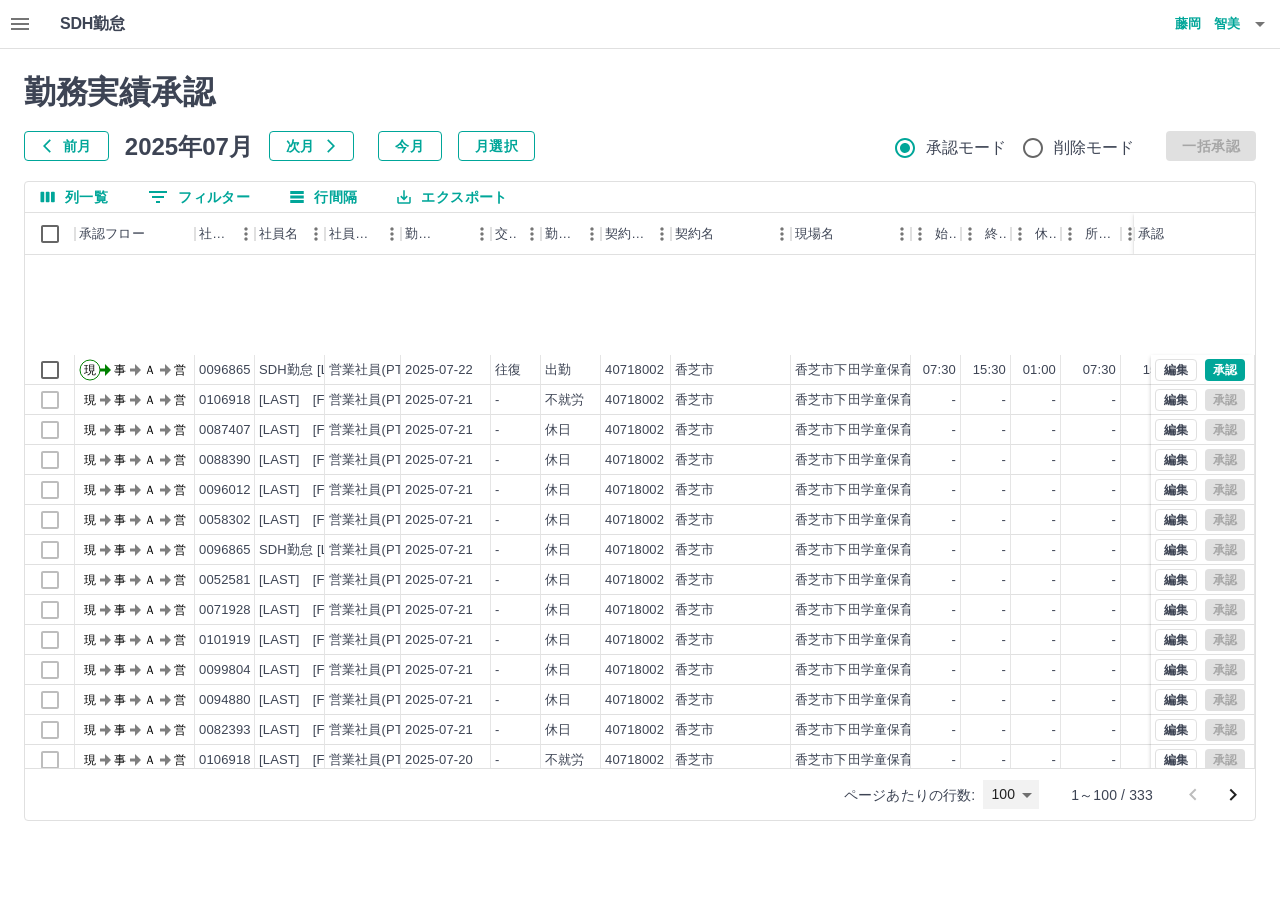 scroll, scrollTop: 2504, scrollLeft: 0, axis: vertical 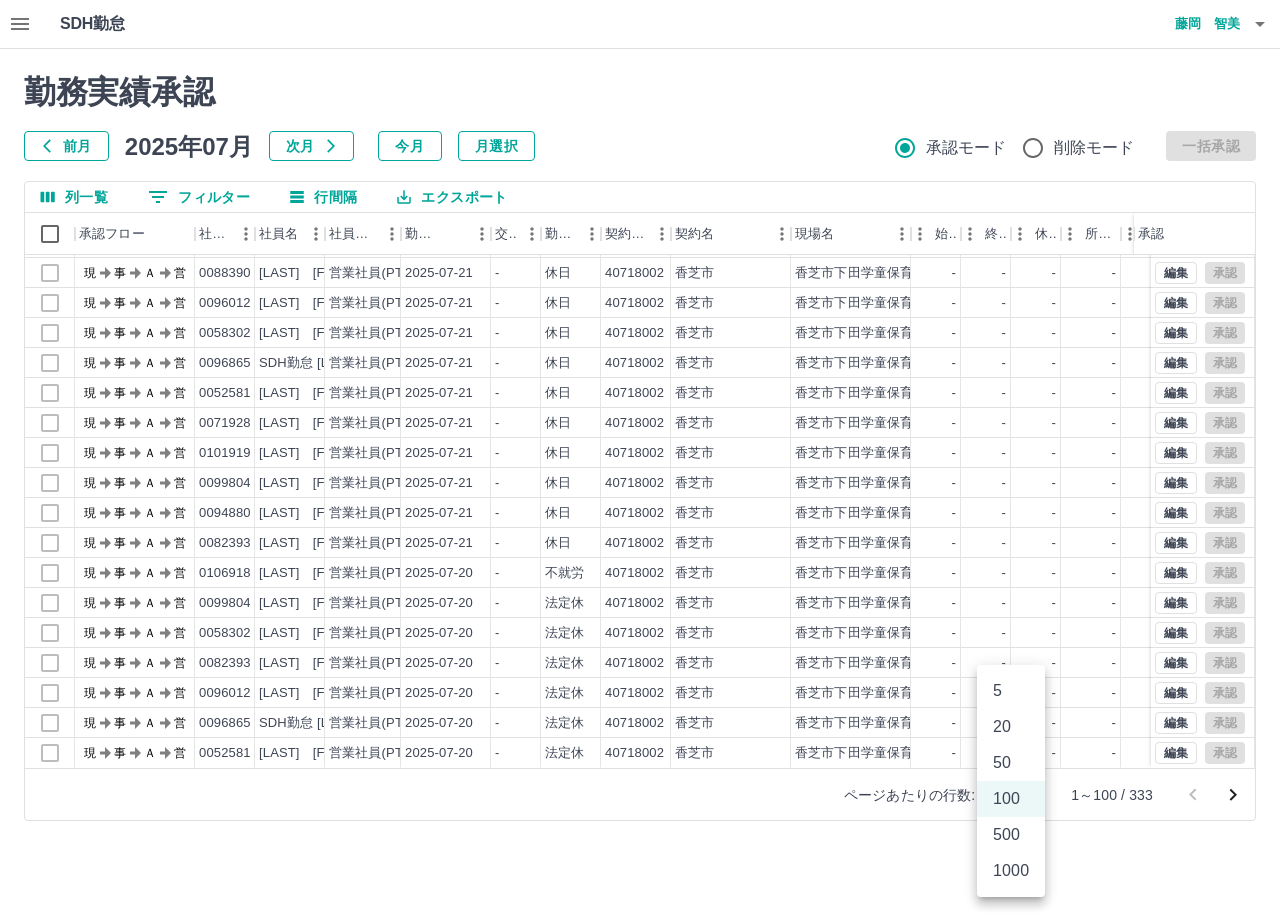 click on "SDH勤怠 藤岡　智美 勤務実績承認 前月 2025年07月 次月 今月 月選択 承認モード 削除モード 一括承認 列一覧 0 フィルター 行間隔 エクスポート 承認フロー 社員番号 社員名 社員区分 勤務日 交通費 勤務区分 契約コード 契約名 現場名 始業 終業 休憩 所定開始 所定終業 所定休憩 拘束 勤務 遅刻等 承認 現 事 Ａ 営 0106918 山下　阿津子 営業社員(PT契約) 2025-07-21  -  不就労 40718002 香芝市 香芝市下田学童保育所 - - - - - - 00:00 00:00 00:00 現 事 Ａ 営 0087407 松本　はるか 営業社員(PT契約) 2025-07-21  -  休日 40718002 香芝市 香芝市下田学童保育所 - - - - - - 00:00 00:00 00:00 現 事 Ａ 営 0088390 藤田　誠広 営業社員(PT契約) 2025-07-21  -  休日 40718002 香芝市 香芝市下田学童保育所 - - - - - - 00:00 00:00 00:00 現 事 Ａ 営 0096012 西本　晃子 営業社員(PT契約) 2025-07-21  -  休日 40718002 香芝市 - - - - - - -" at bounding box center [640, 422] 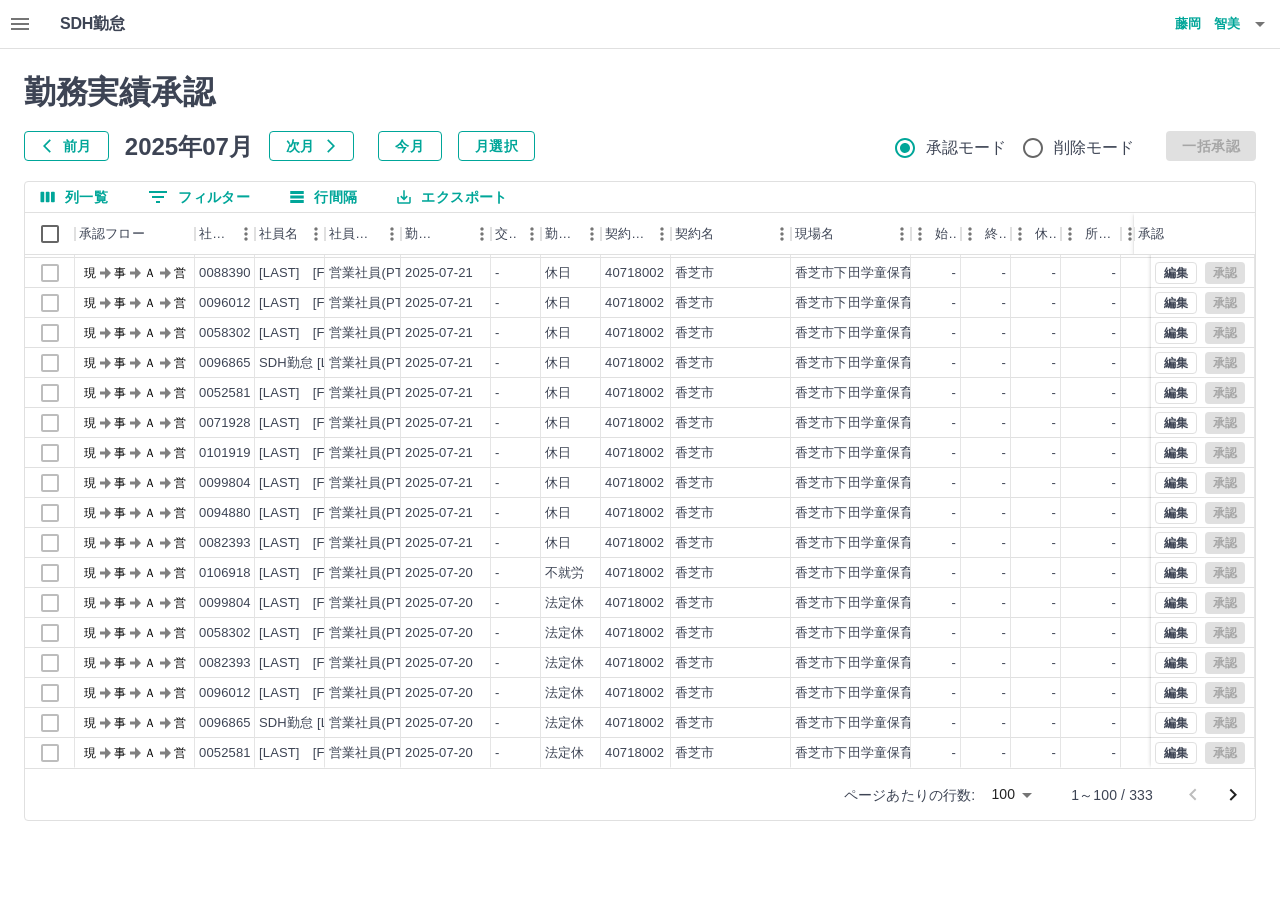 click on "SDH勤怠 藤岡　智美 勤務実績承認 前月 2025年07月 次月 今月 月選択 承認モード 削除モード 一括承認 列一覧 0 フィルター 行間隔 エクスポート 承認フロー 社員番号 社員名 社員区分 勤務日 交通費 勤務区分 契約コード 契約名 現場名 始業 終業 休憩 所定開始 所定終業 所定休憩 拘束 勤務 遅刻等 承認 現 事 Ａ 営 0106918 山下　阿津子 営業社員(PT契約) 2025-07-21  -  不就労 40718002 香芝市 香芝市下田学童保育所 - - - - - - 00:00 00:00 00:00 現 事 Ａ 営 0087407 松本　はるか 営業社員(PT契約) 2025-07-21  -  休日 40718002 香芝市 香芝市下田学童保育所 - - - - - - 00:00 00:00 00:00 現 事 Ａ 営 0088390 藤田　誠広 営業社員(PT契約) 2025-07-21  -  休日 40718002 香芝市 香芝市下田学童保育所 - - - - - - 00:00 00:00 00:00 現 事 Ａ 営 0096012 西本　晃子 営業社員(PT契約) 2025-07-21  -  休日 40718002 香芝市 - - - - - - -" at bounding box center [640, 422] 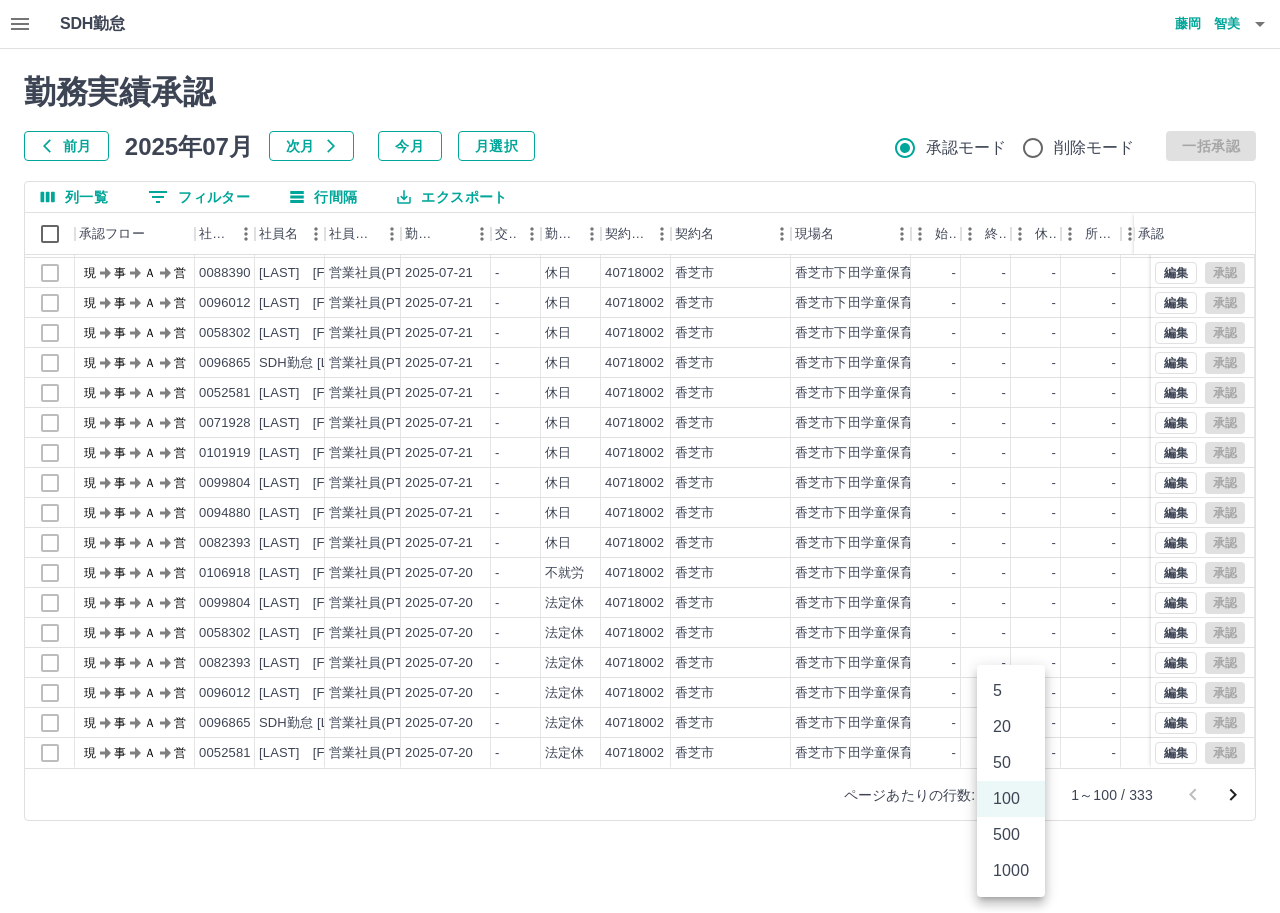 click on "SDH勤怠 藤岡　智美 勤務実績承認 前月 2025年07月 次月 今月 月選択 承認モード 削除モード 一括承認 列一覧 0 フィルター 行間隔 エクスポート 承認フロー 社員番号 社員名 社員区分 勤務日 交通費 勤務区分 契約コード 契約名 現場名 始業 終業 休憩 所定開始 所定終業 所定休憩 拘束 勤務 遅刻等 承認 現 事 Ａ 営 0106918 山下　阿津子 営業社員(PT契約) 2025-07-21  -  不就労 40718002 香芝市 香芝市下田学童保育所 - - - - - - 00:00 00:00 00:00 現 事 Ａ 営 0087407 松本　はるか 営業社員(PT契約) 2025-07-21  -  休日 40718002 香芝市 香芝市下田学童保育所 - - - - - - 00:00 00:00 00:00 現 事 Ａ 営 0088390 藤田　誠広 営業社員(PT契約) 2025-07-21  -  休日 40718002 香芝市 香芝市下田学童保育所 - - - - - - 00:00 00:00 00:00 現 事 Ａ 営 0096012 西本　晃子 営業社員(PT契約) 2025-07-21  -  休日 40718002 香芝市 - - - - - - -" at bounding box center [640, 422] 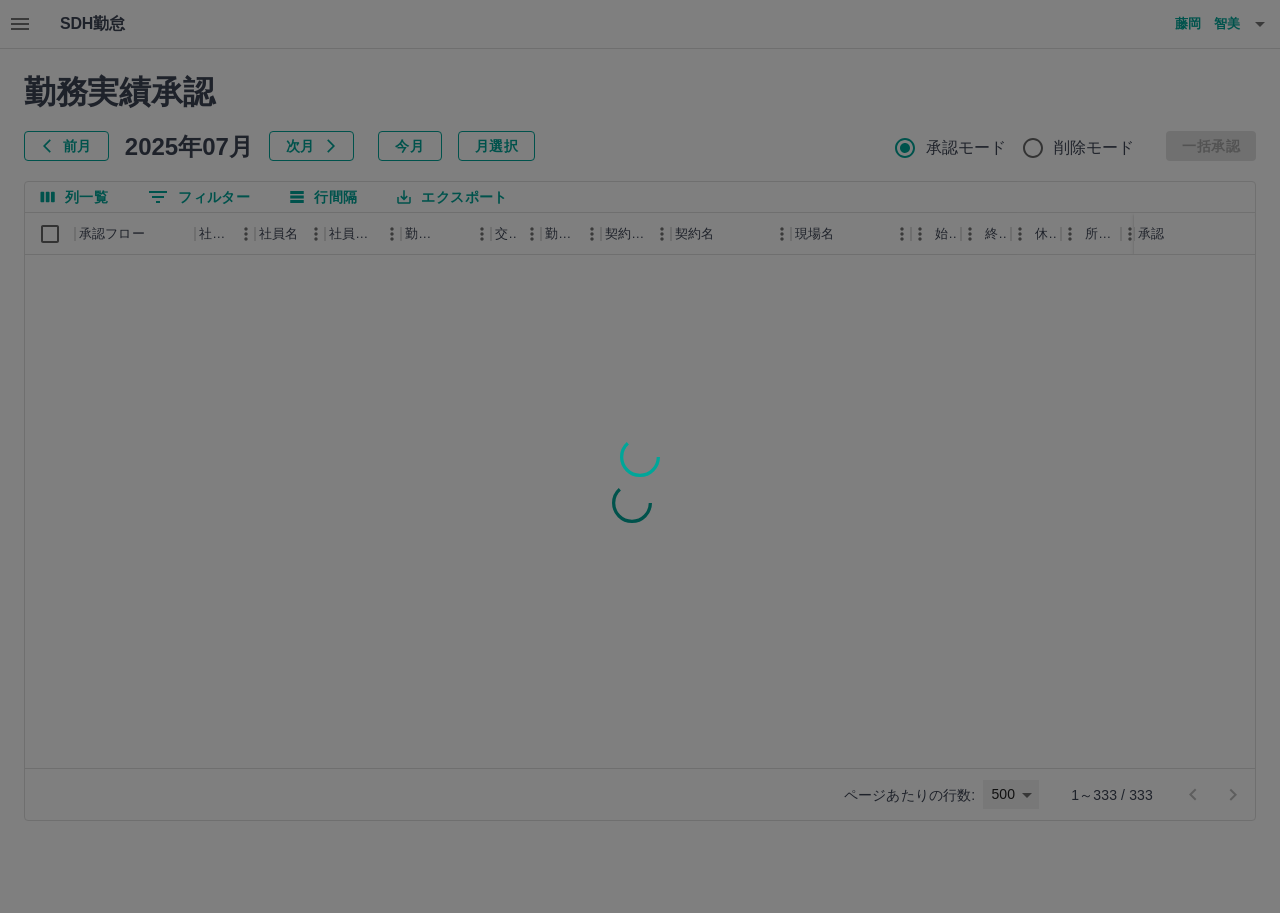 type on "***" 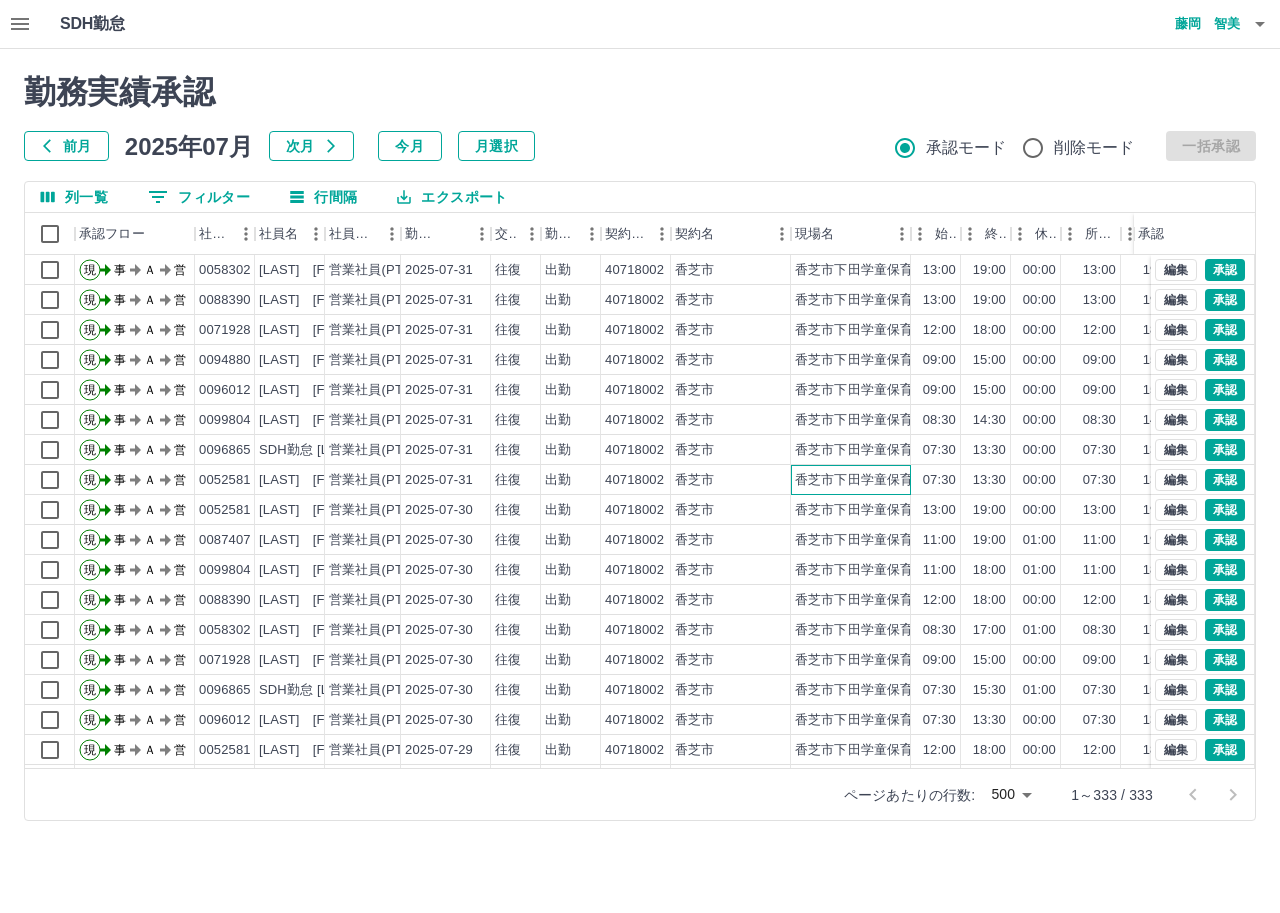 click on "香芝市下田学童保育所" at bounding box center (851, 480) 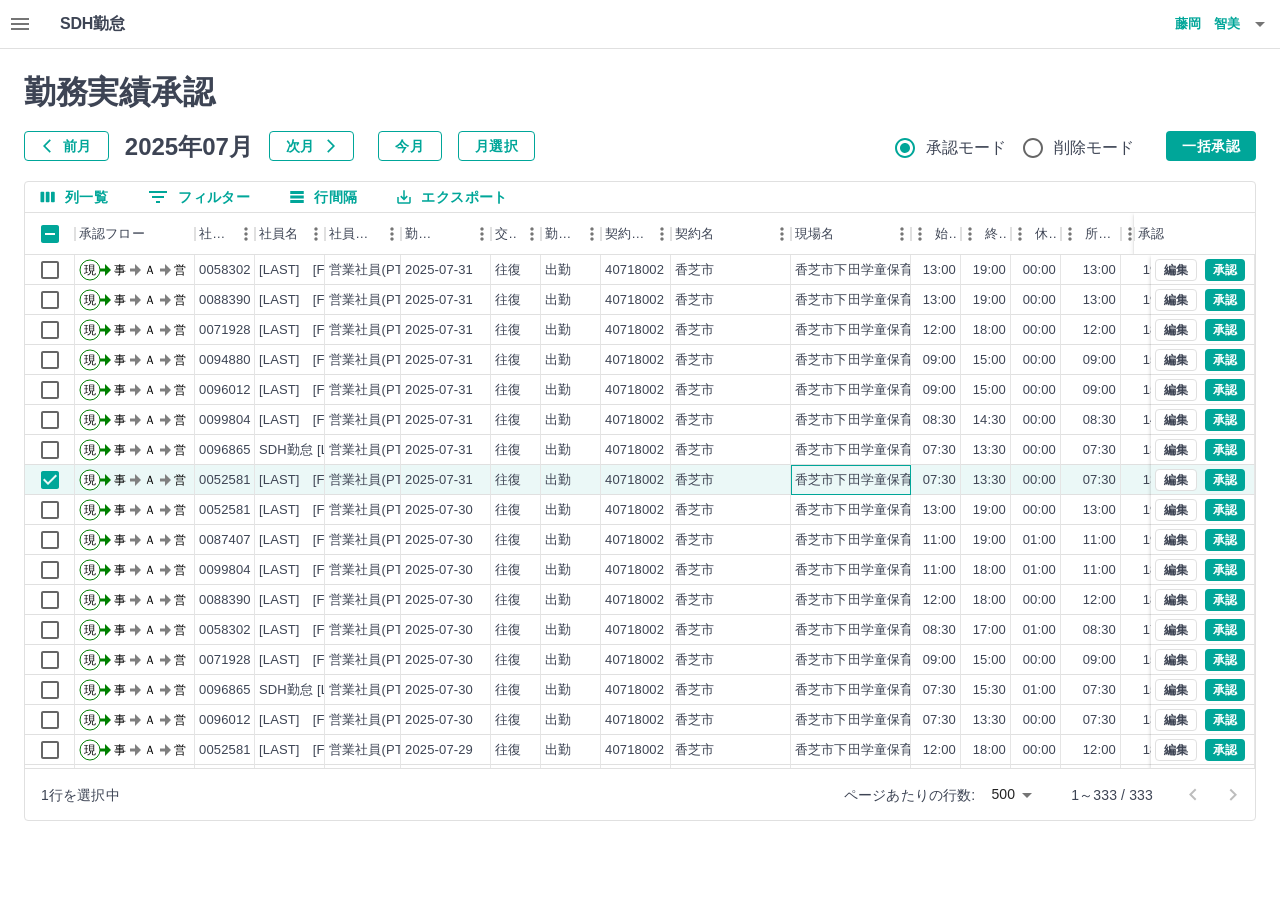 scroll, scrollTop: 1000, scrollLeft: 0, axis: vertical 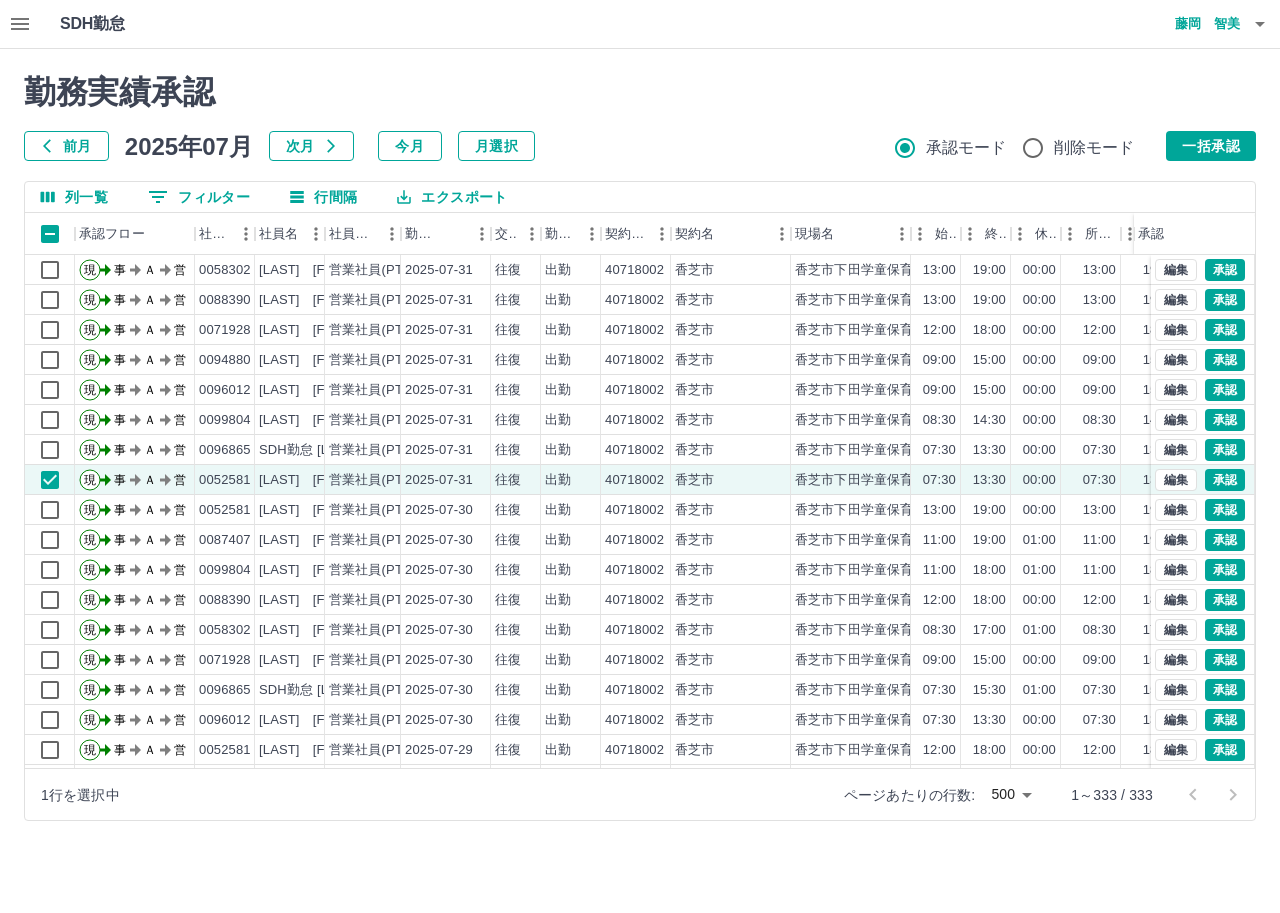 click on "SDH勤怠 藤岡　智美" at bounding box center [640, 24] 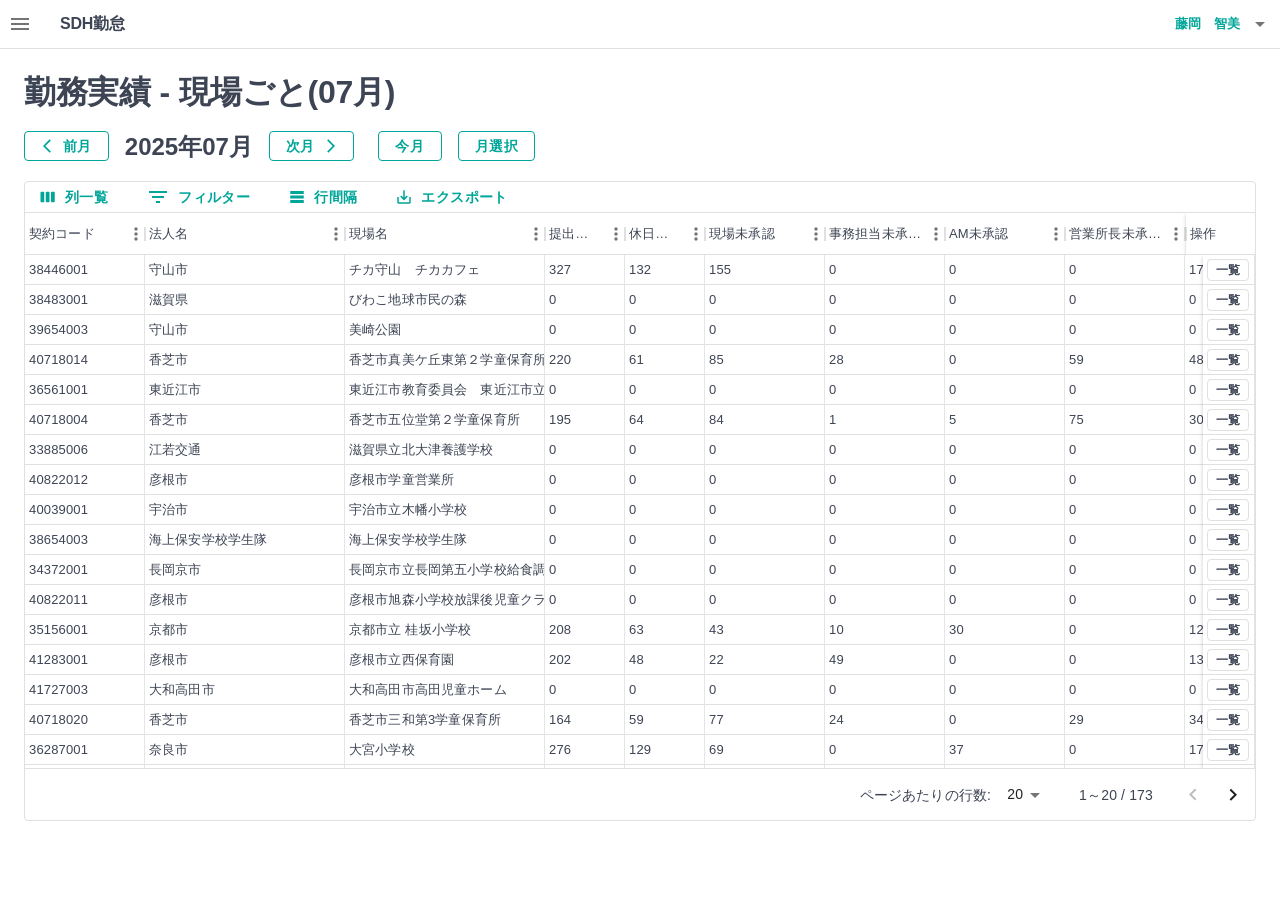 click 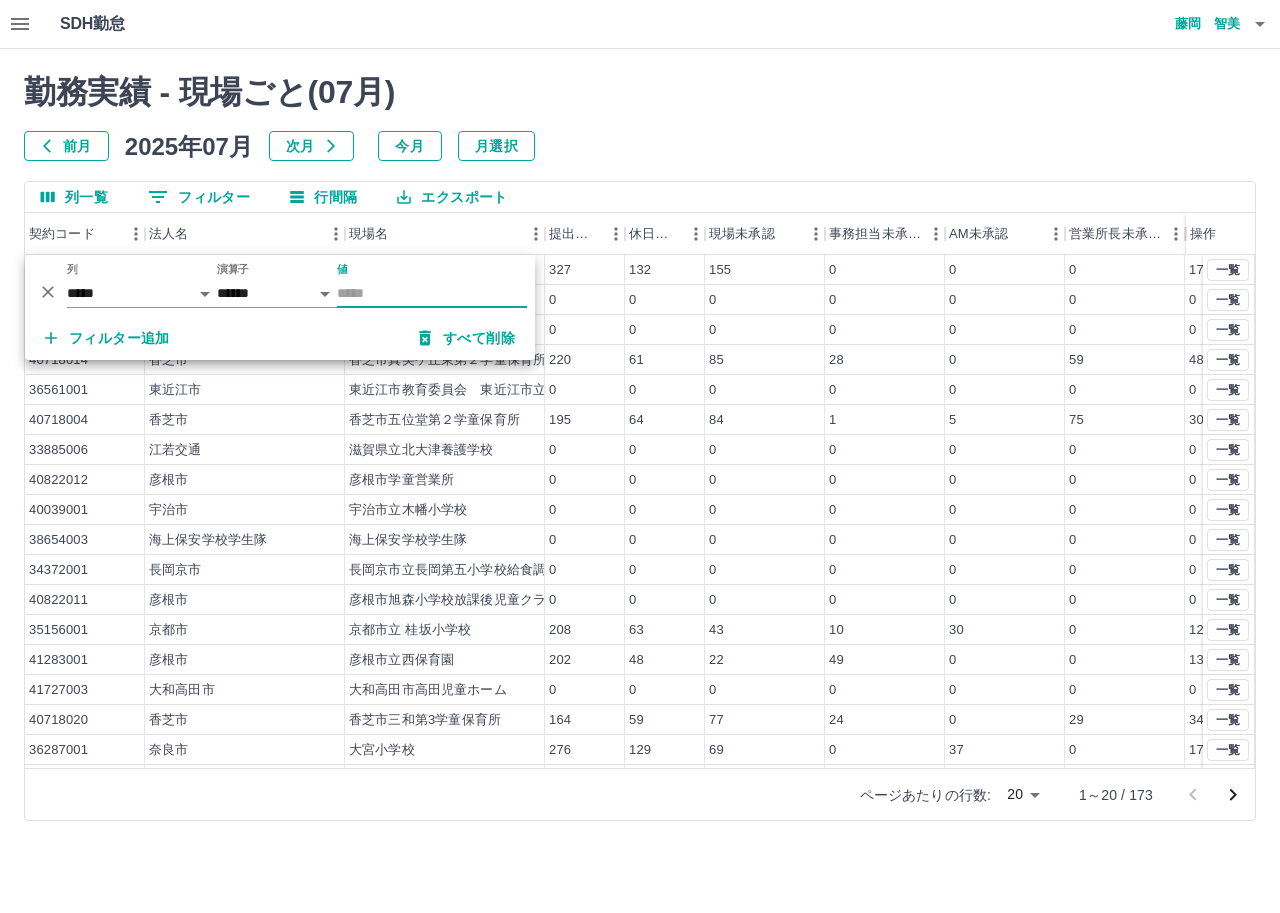 type on "*" 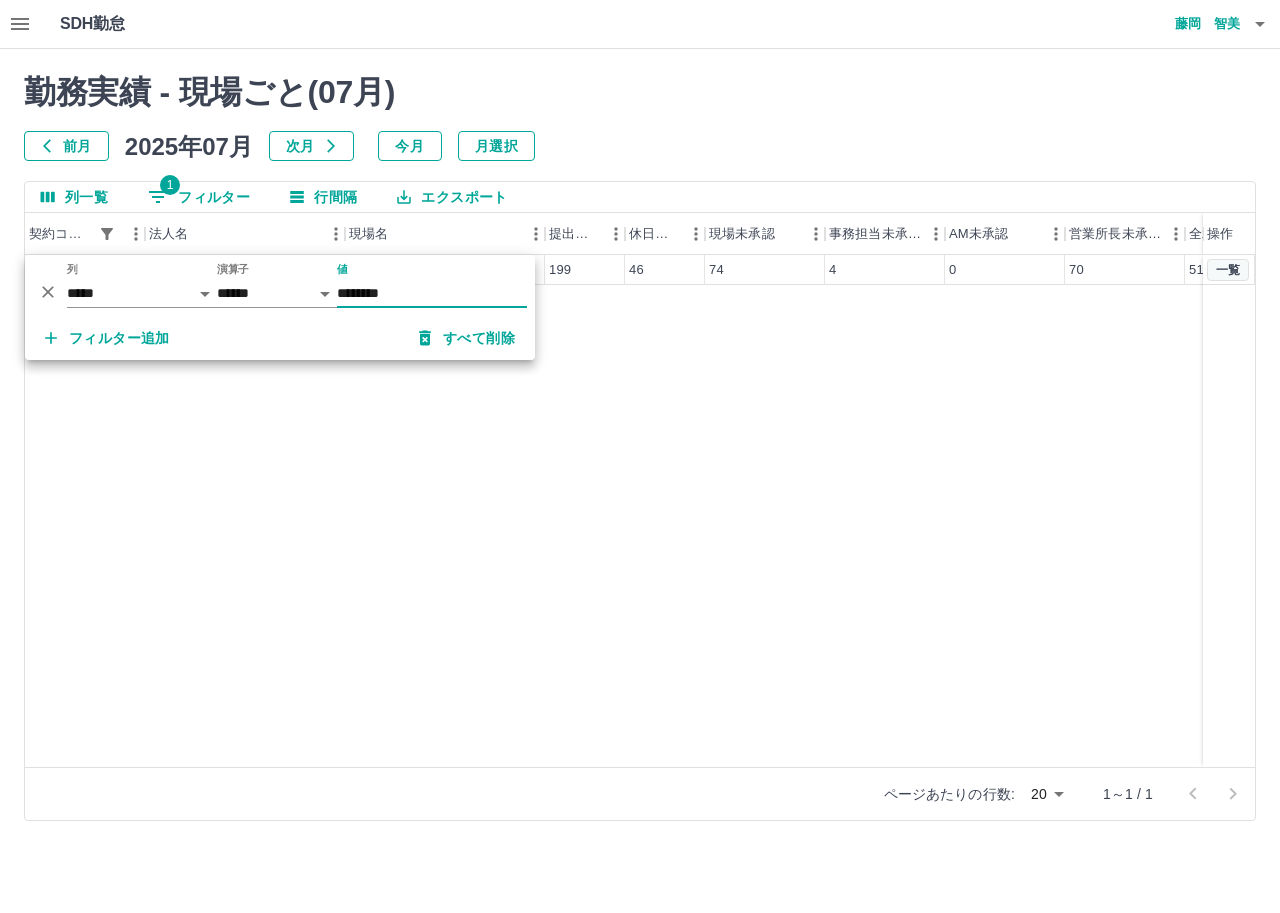 type on "********" 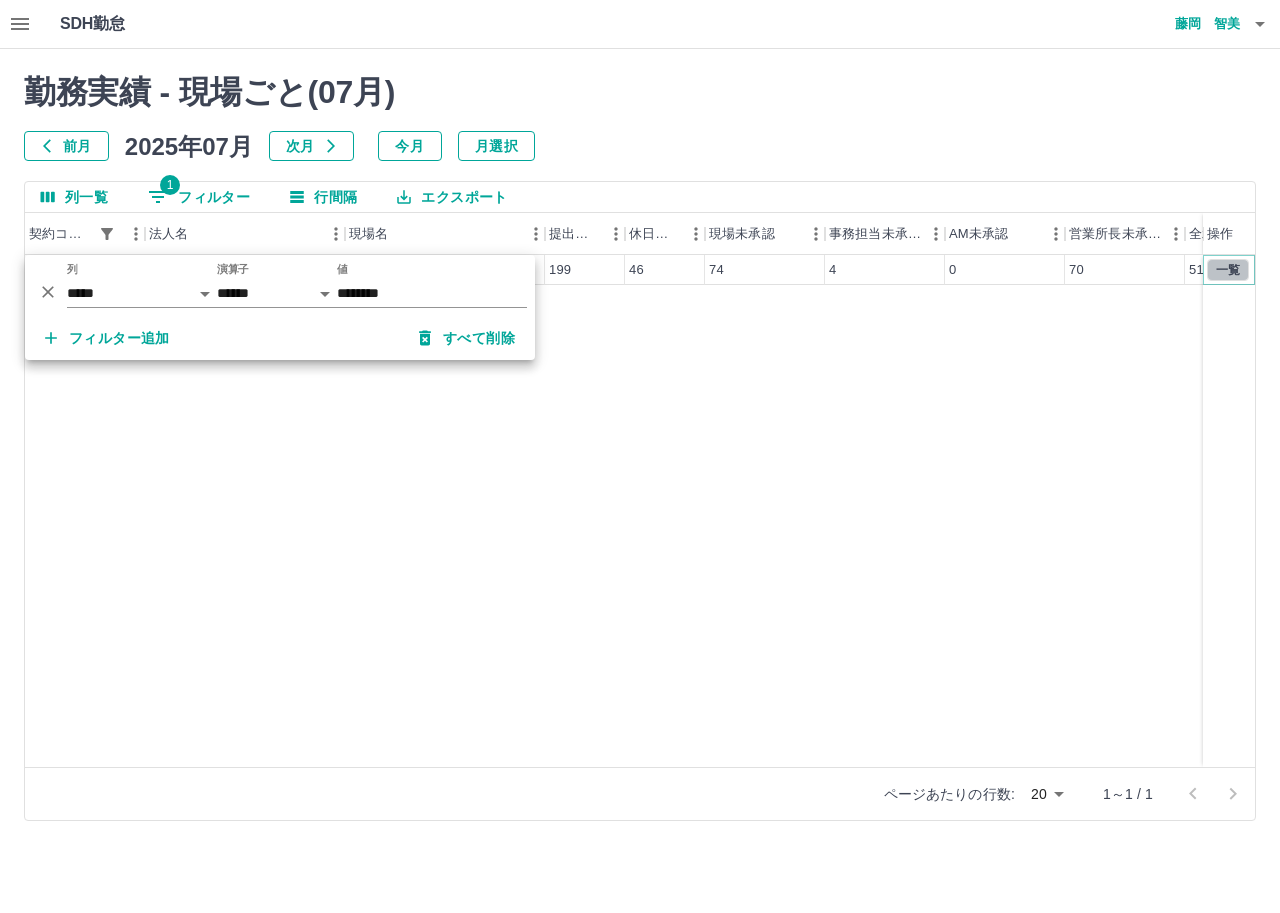click on "一覧" at bounding box center [1228, 270] 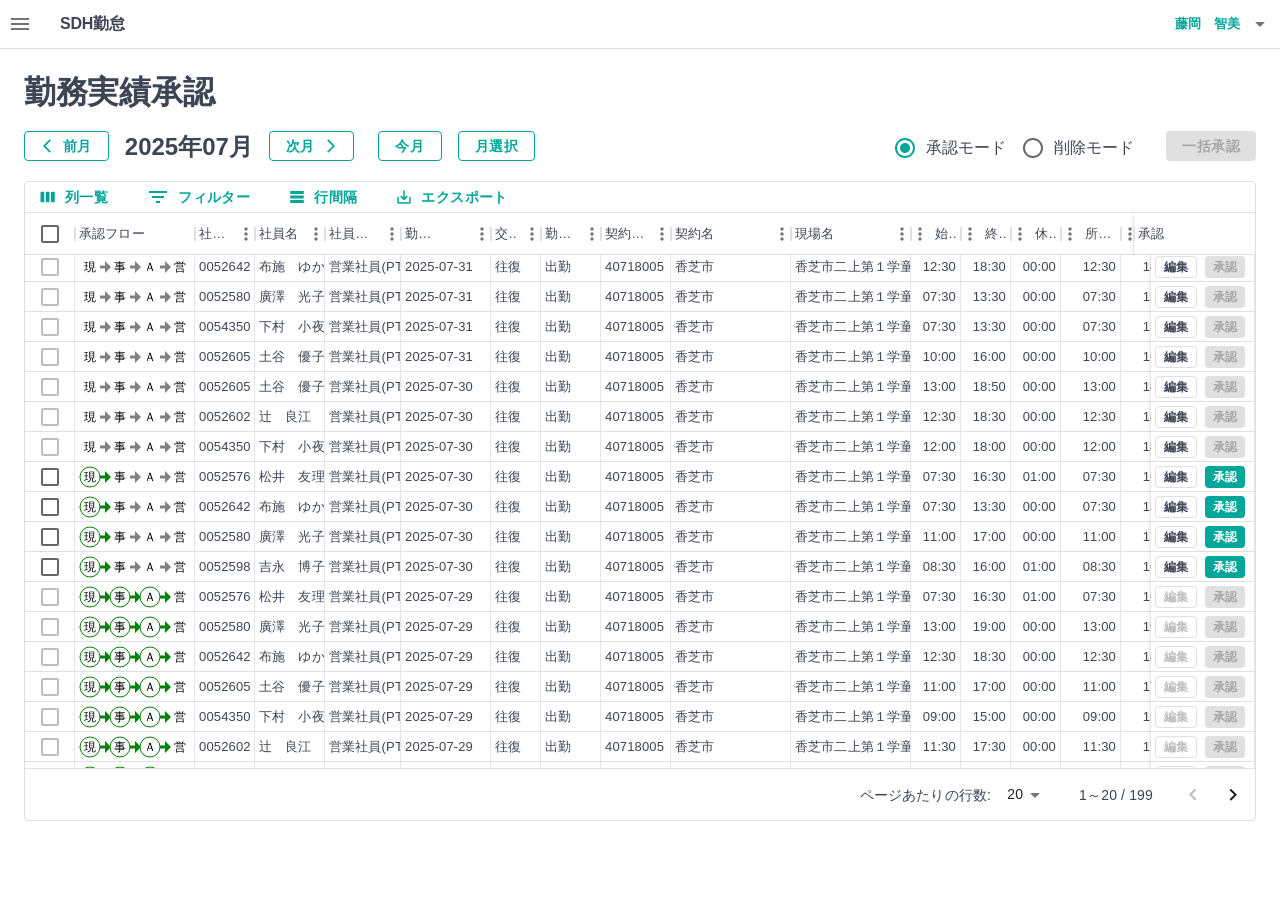 scroll, scrollTop: 0, scrollLeft: 0, axis: both 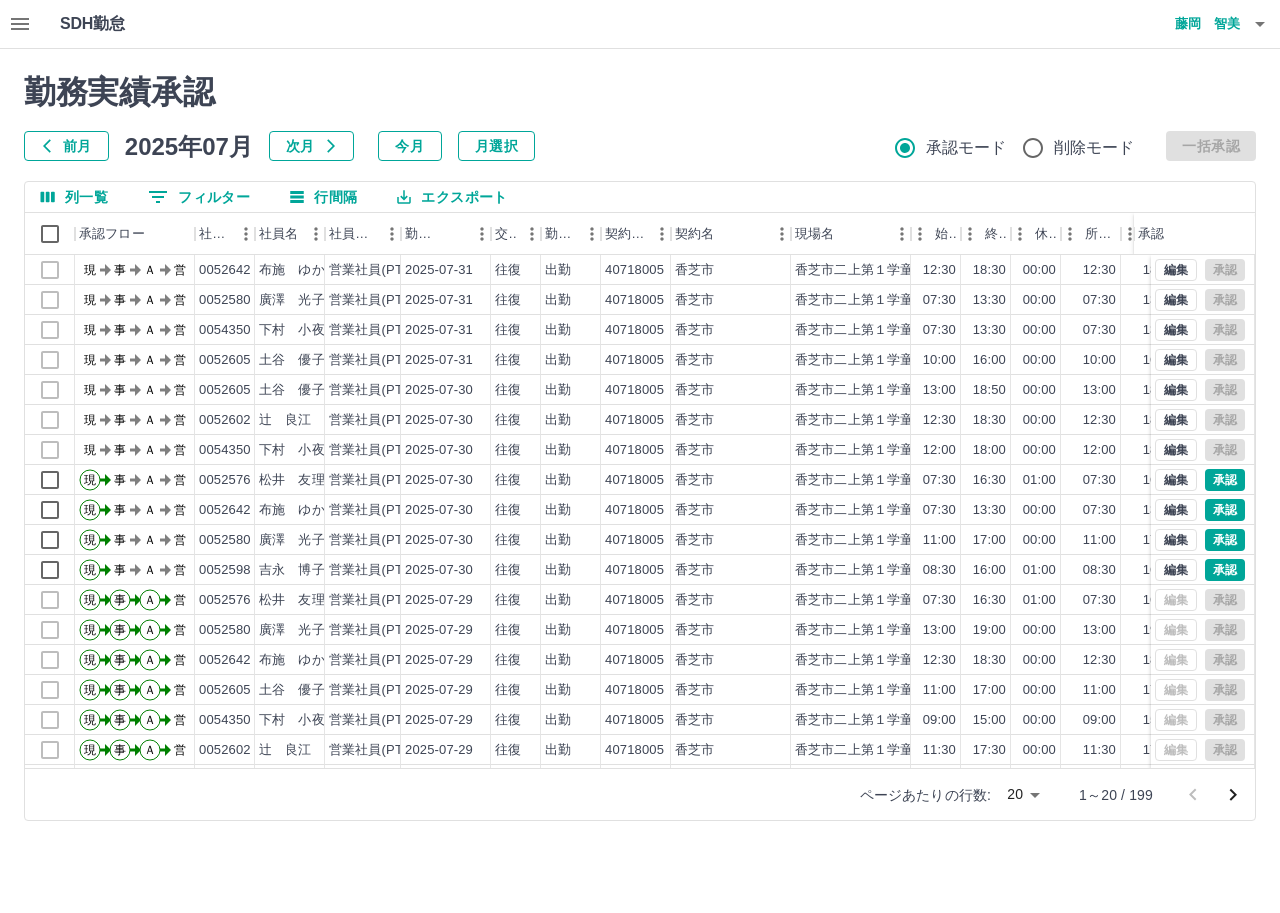 click on "勤務実績承認" at bounding box center (640, 92) 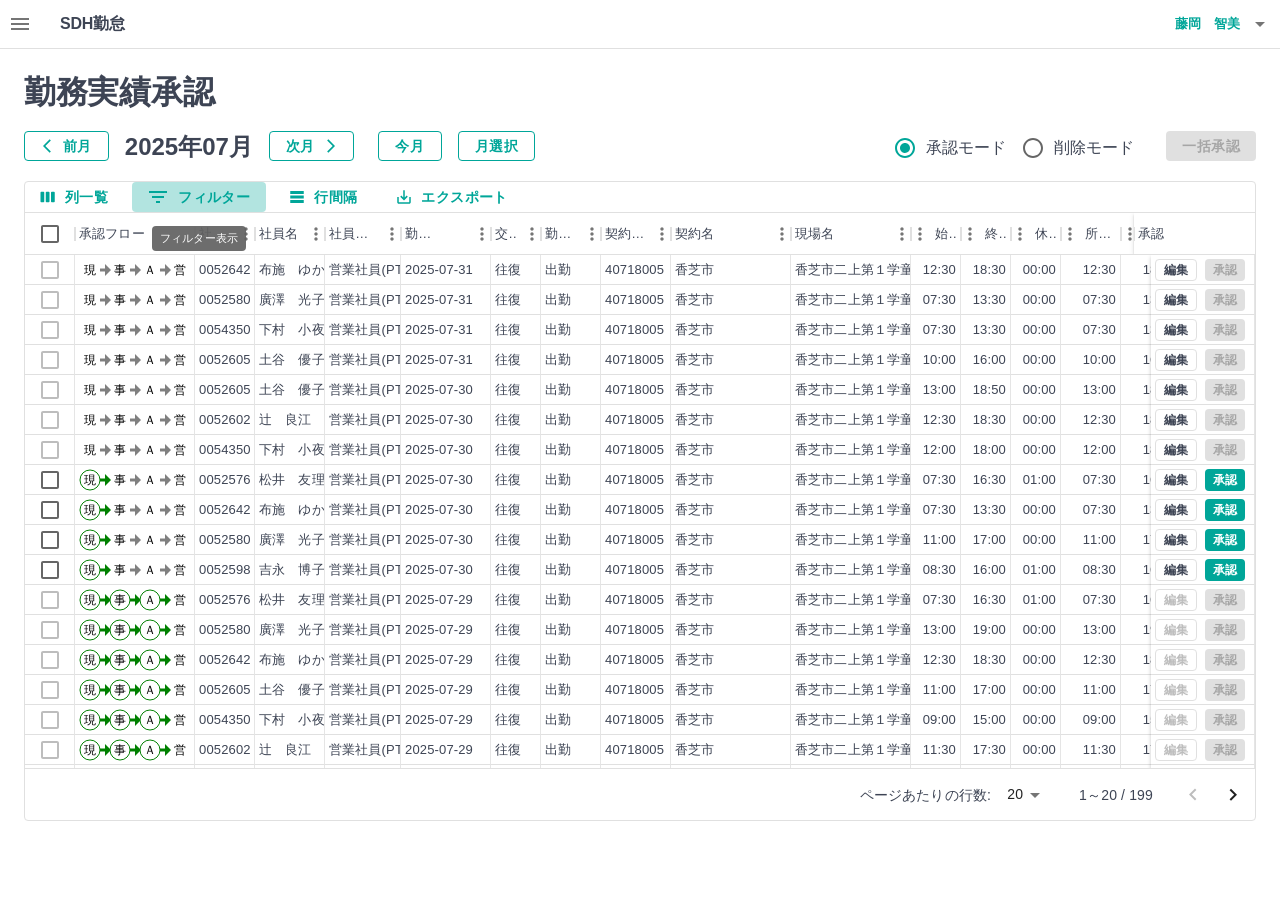 click on "0 フィルター" at bounding box center [199, 197] 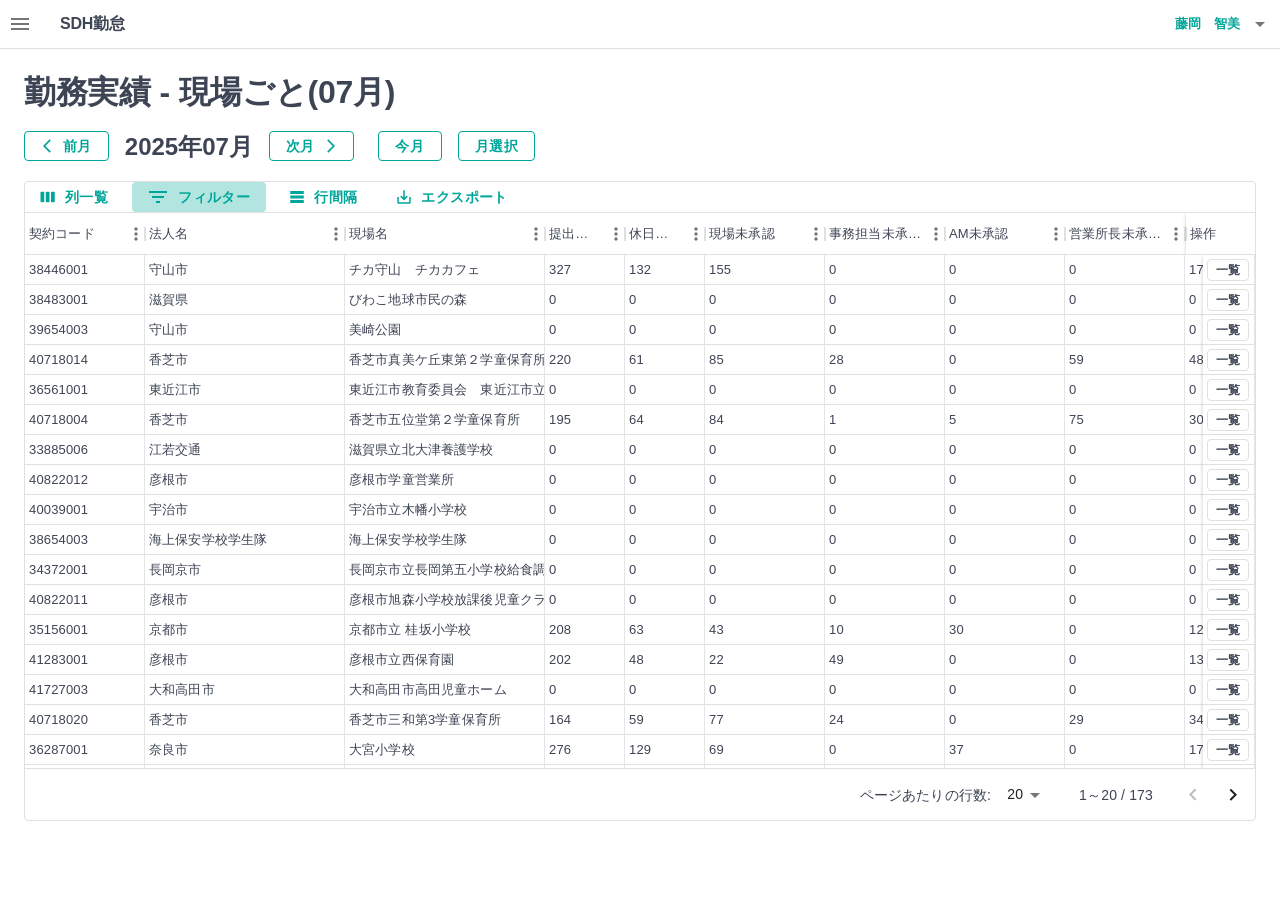 click on "0 フィルター" at bounding box center [199, 197] 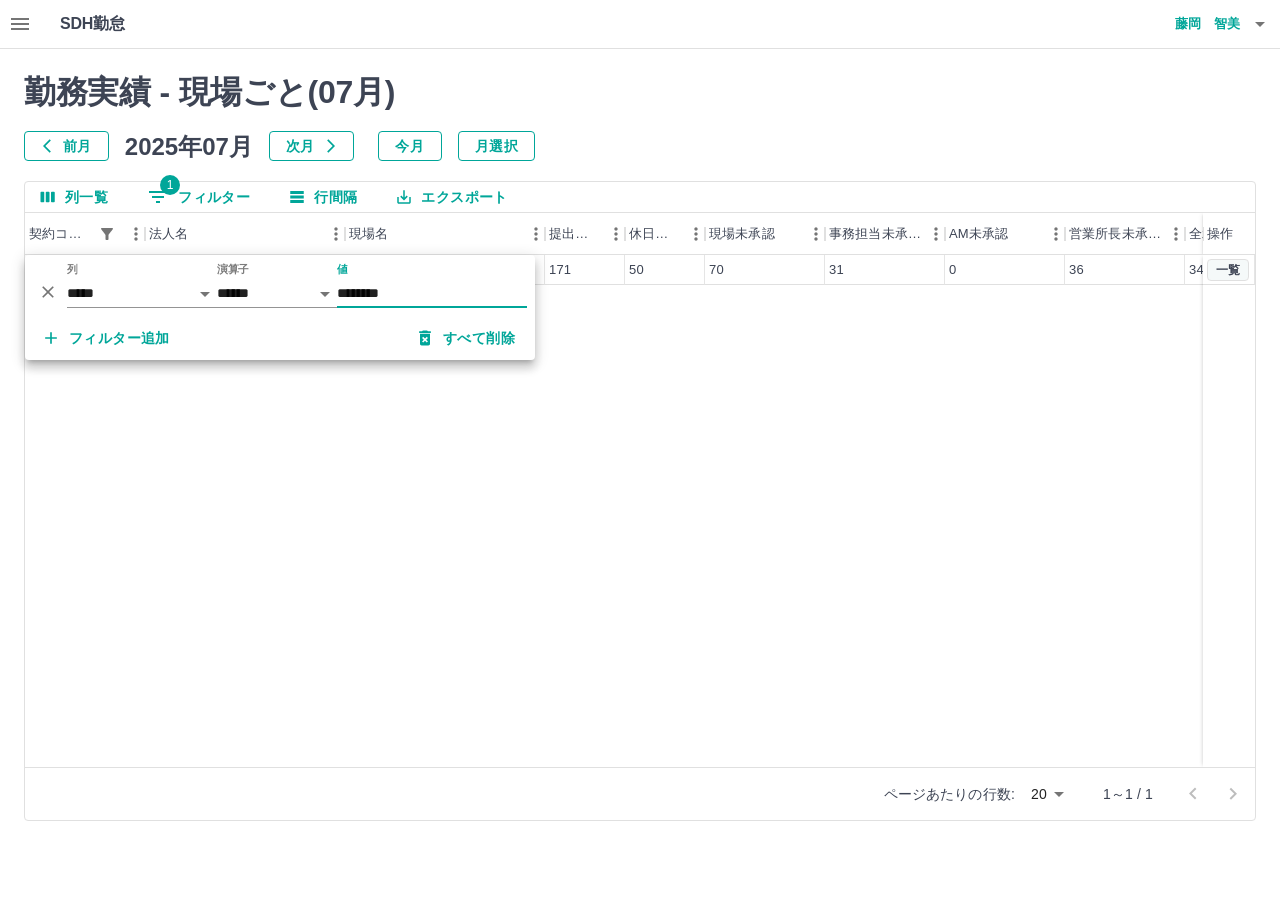 type on "********" 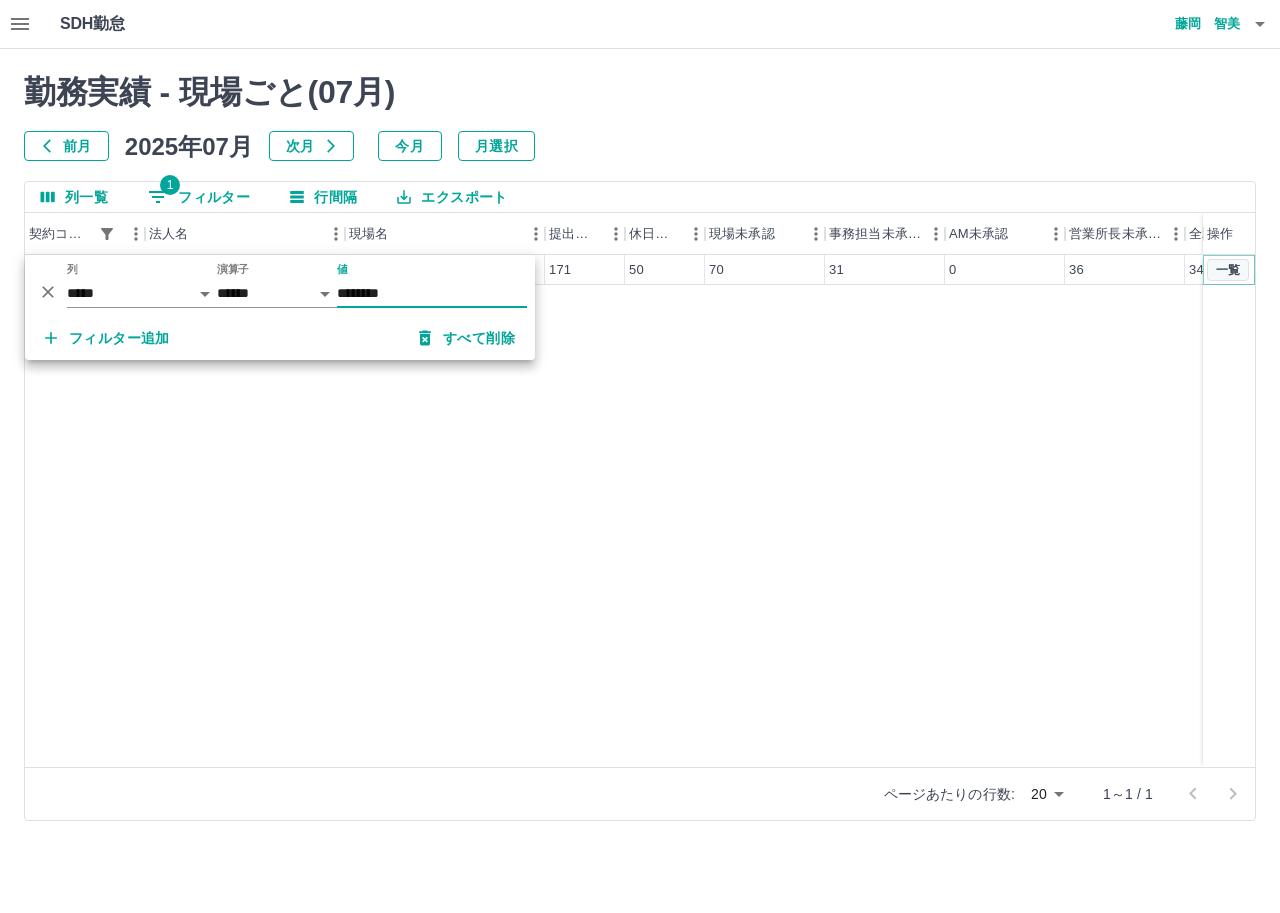 click on "一覧" at bounding box center [1228, 270] 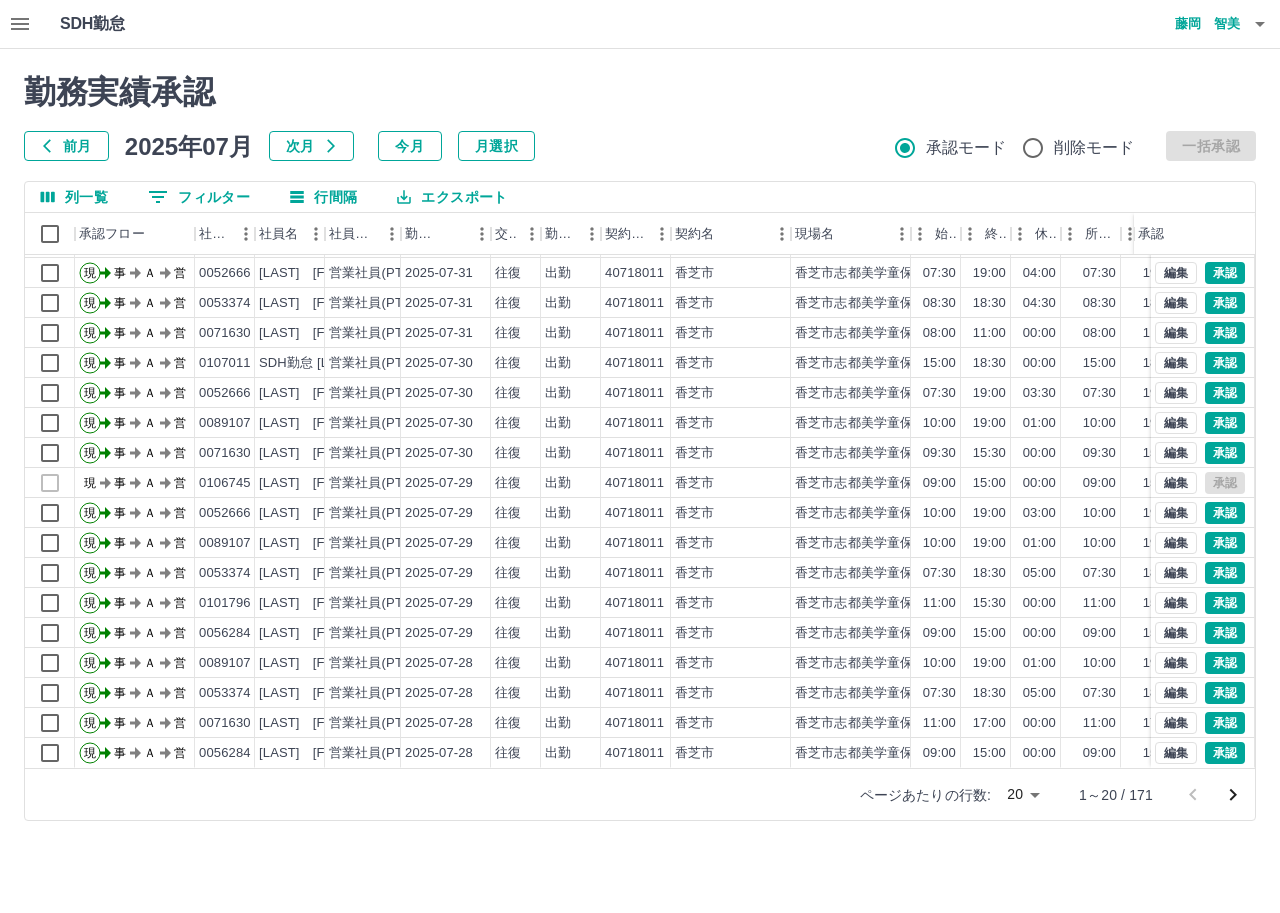 scroll, scrollTop: 104, scrollLeft: 0, axis: vertical 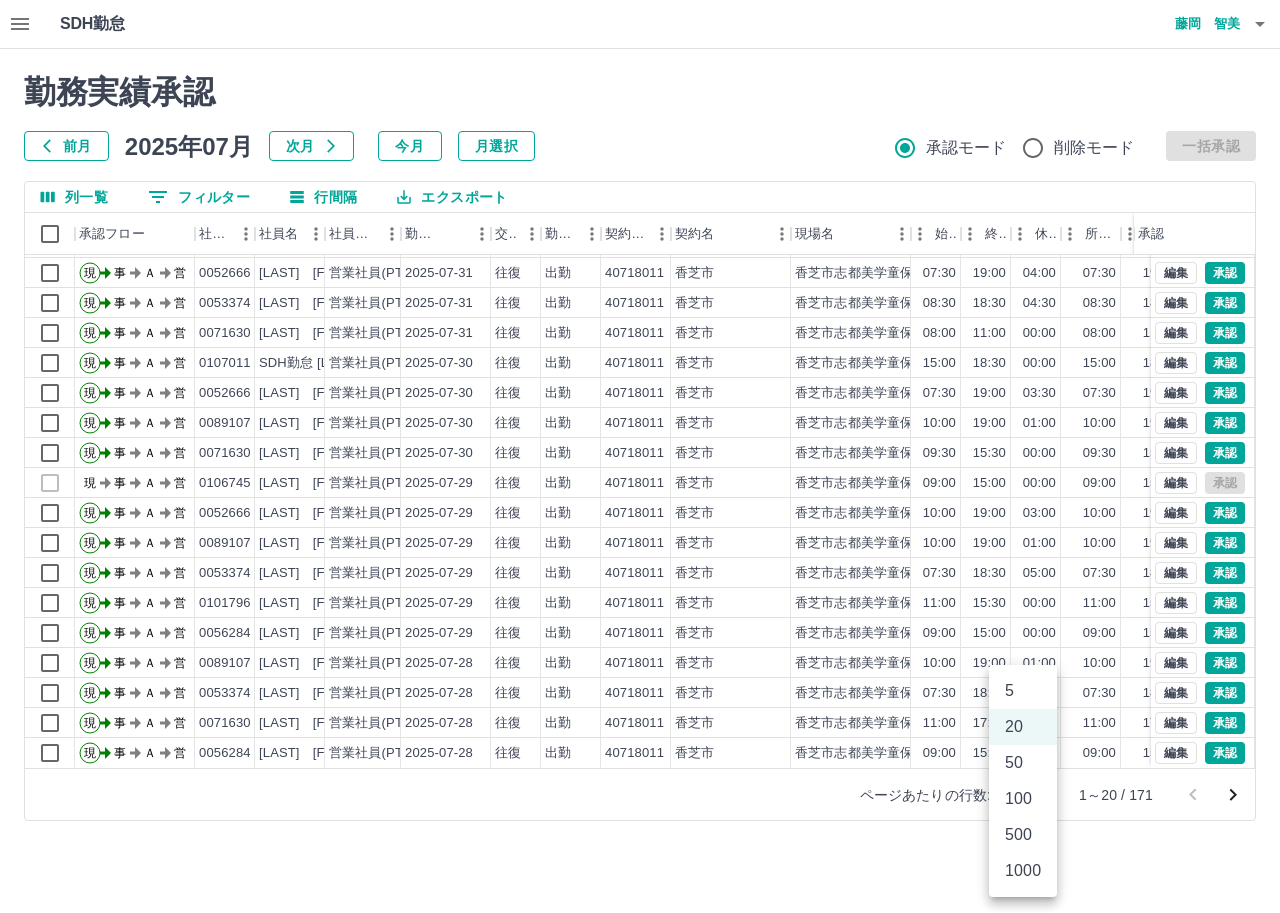 click on "SDH勤怠 藤岡　智美 勤務実績承認 前月 2025年07月 次月 今月 月選択 承認モード 削除モード 一括承認 列一覧 0 フィルター 行間隔 エクスポート 承認フロー 社員番号 社員名 社員区分 勤務日 交通費 勤務区分 契約コード 契約名 現場名 始業 終業 休憩 所定開始 所定終業 所定休憩 拘束 勤務 遅刻等 承認 現 事 Ａ 営 0101796 尾垣　香 営業社員(PT契約) 2025-07-31 往復 出勤 40718011 香芝市 香芝市志都美学童保育所 11:00 17:00 00:00 11:00 17:00 00:00 06:00 06:00 00:00 現 事 Ａ 営 0089107 小野　京香 営業社員(PT契約) 2025-07-31 往復 出勤 40718011 香芝市 香芝市志都美学童保育所 10:00 19:00 01:00 10:00 19:00 01:00 09:00 08:00 00:00 現 事 Ａ 営 0052666 大橋　典子 営業社員(PT契約) 2025-07-31 往復 出勤 40718011 香芝市 香芝市志都美学童保育所 07:30 19:00 04:00 07:30 19:00 04:00 11:30 07:30 00:00 現 事 Ａ 営 0053374 2025-07-31 現" at bounding box center (640, 422) 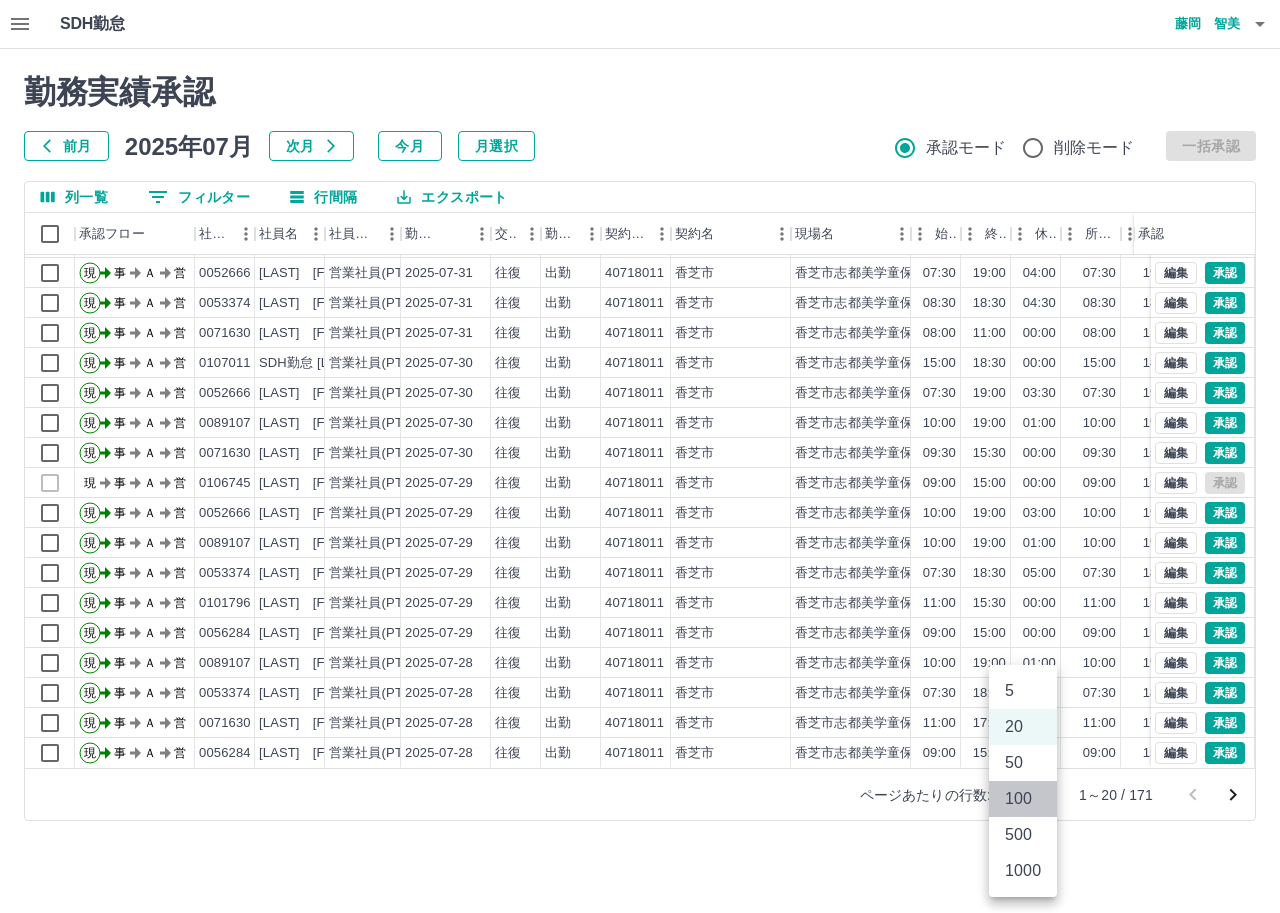 click on "100" at bounding box center (1023, 799) 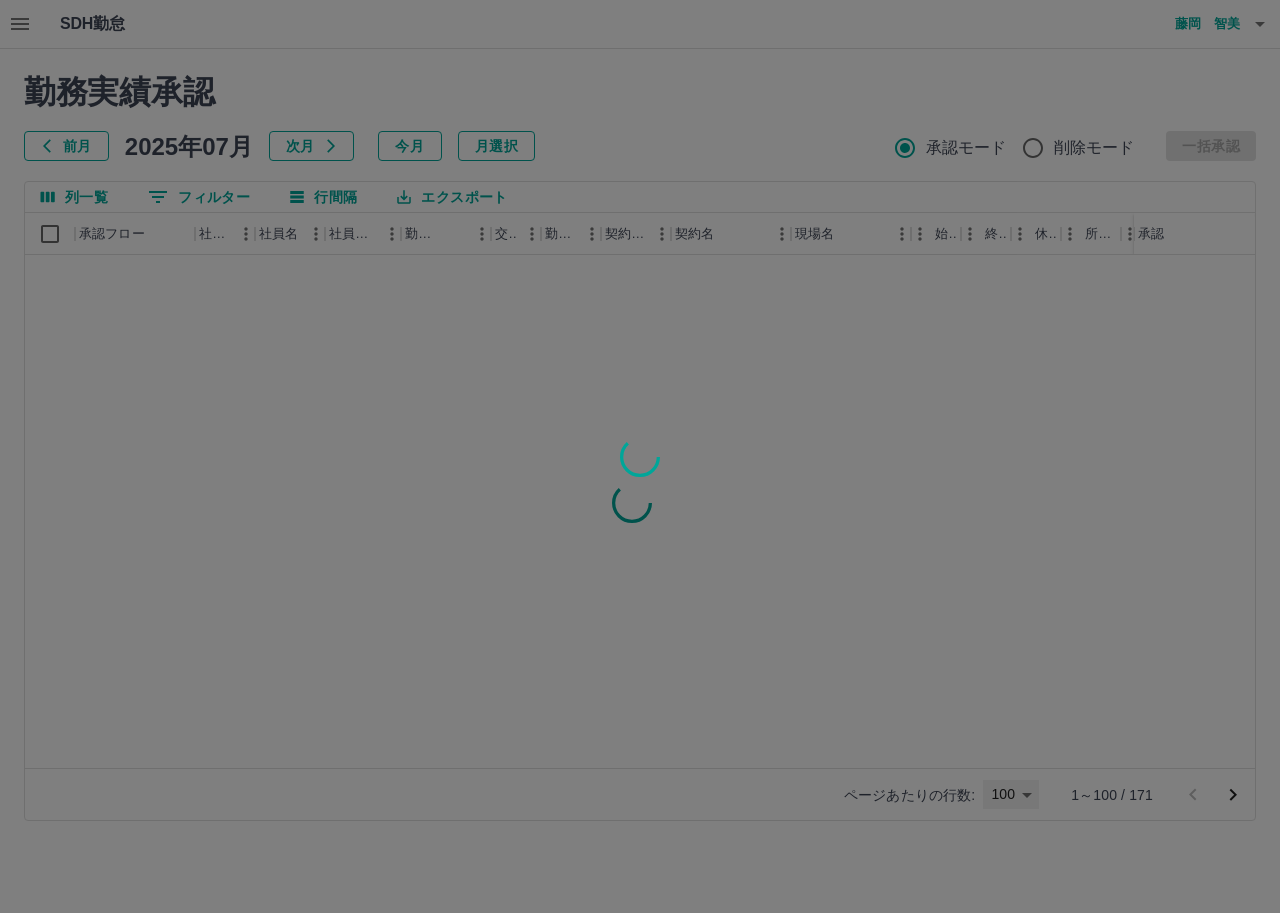 scroll, scrollTop: 0, scrollLeft: 0, axis: both 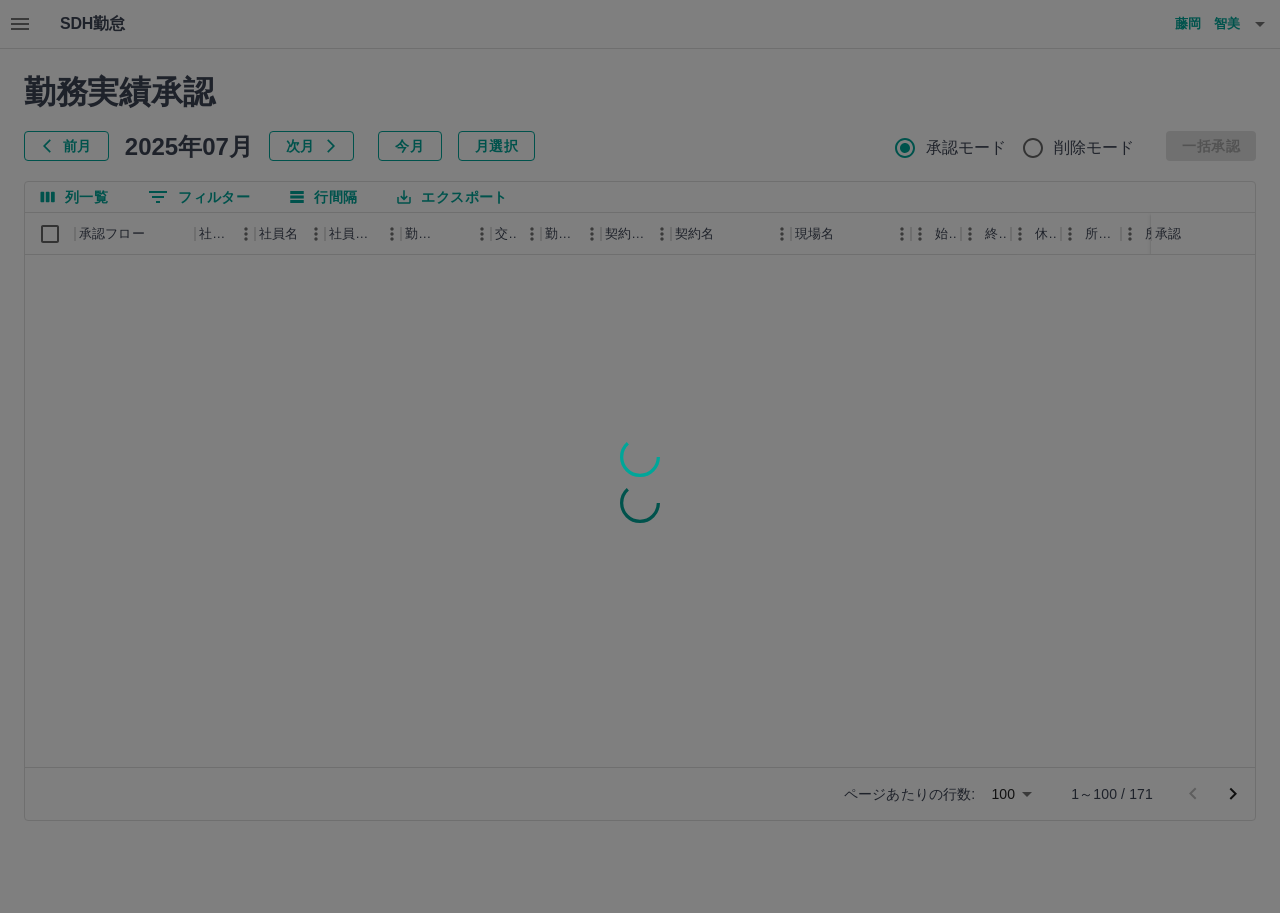 click at bounding box center [640, 456] 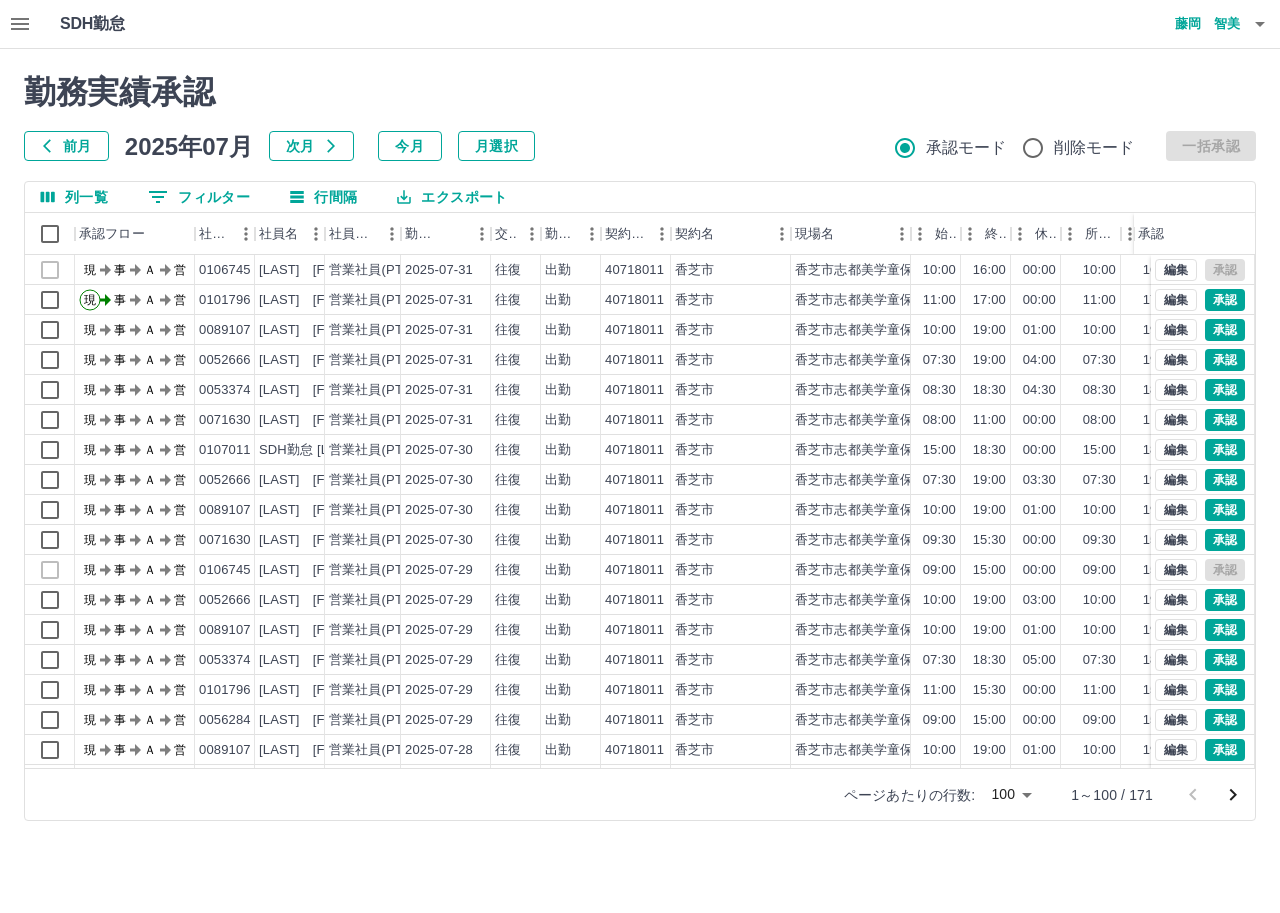 click on "SDH勤怠 藤岡　智美 勤務実績承認 前月 2025年07月 次月 今月 月選択 承認モード 削除モード 一括承認 列一覧 フィルター 行間隔 エクスポート 承認フロー 社員番号 社員名 社員区分 勤務日 交通費 勤務区分 契約コード 契約名 現場名 始業 終業 休憩 所定開始 所定終業 所定休憩 拘束 勤務 遅刻等 承認 現 事 Ａ 営 0106745 清水　智子 営業社員(PT契約) 2025-07-31 往復 出勤 40718011 香芝市 香芝市志都美学童保育所 10:00 16:00 00:00 10:00 16:00 00:00 06:00 06:00 00:00 現 事 Ａ 営 0101796 尾垣　香 営業社員(PT契約) 2025-07-31 往復 出勤 40718011 香芝市 香芝市志都美学童保育所 11:00 17:00 00:00 11:00 17:00 00:00 06:00 06:00 00:00 現 事 Ａ 営 0089107 小野　京香 営業社員(PT契約) 2025-07-31 往復 出勤 40718011 香芝市 香芝市志都美学童保育所 10:00 19:00 01:00 10:00 19:00 01:00 09:00 08:00 00:00 現 事 Ａ 営 0052666 大橋　典子" at bounding box center (640, 422) 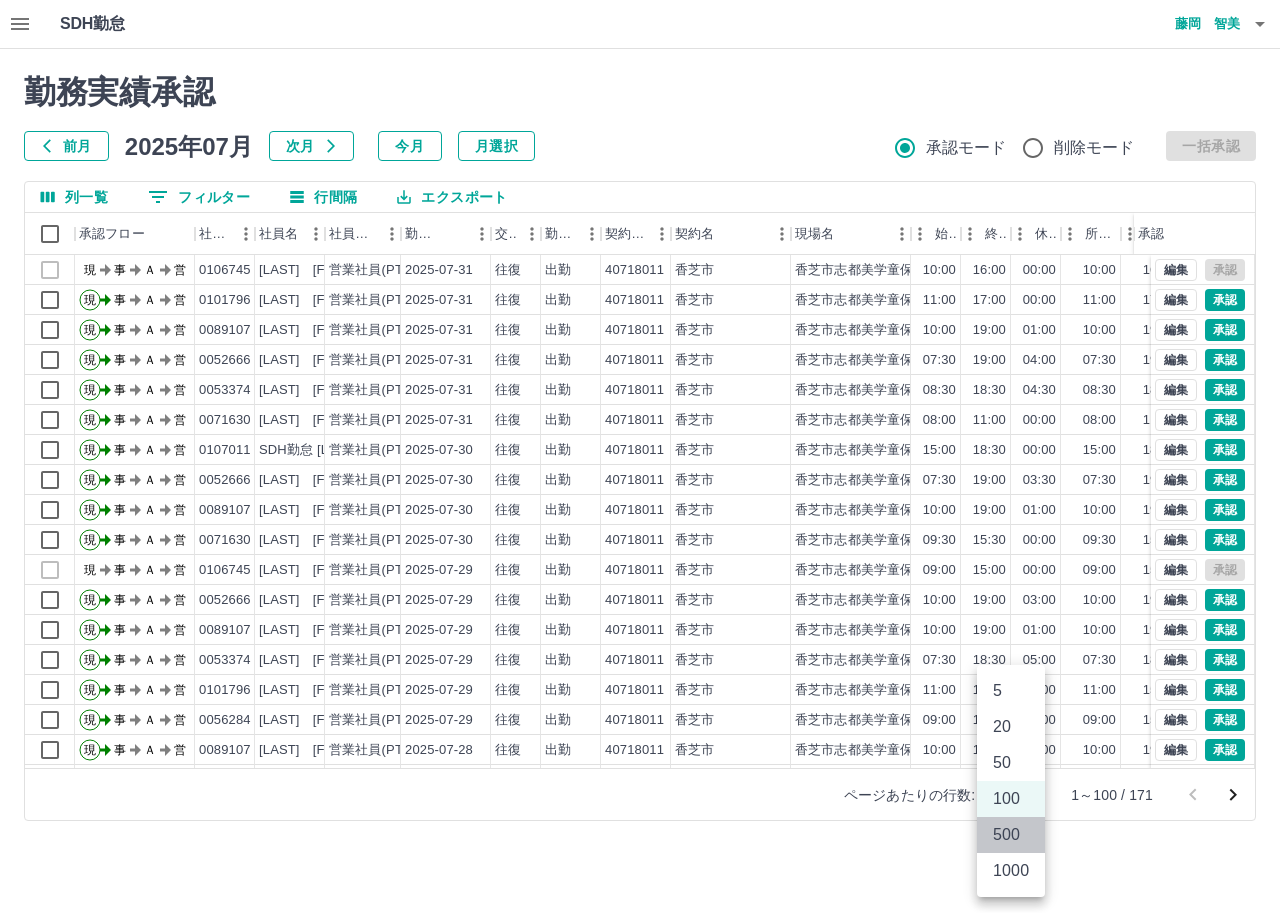 click on "500" at bounding box center [1011, 835] 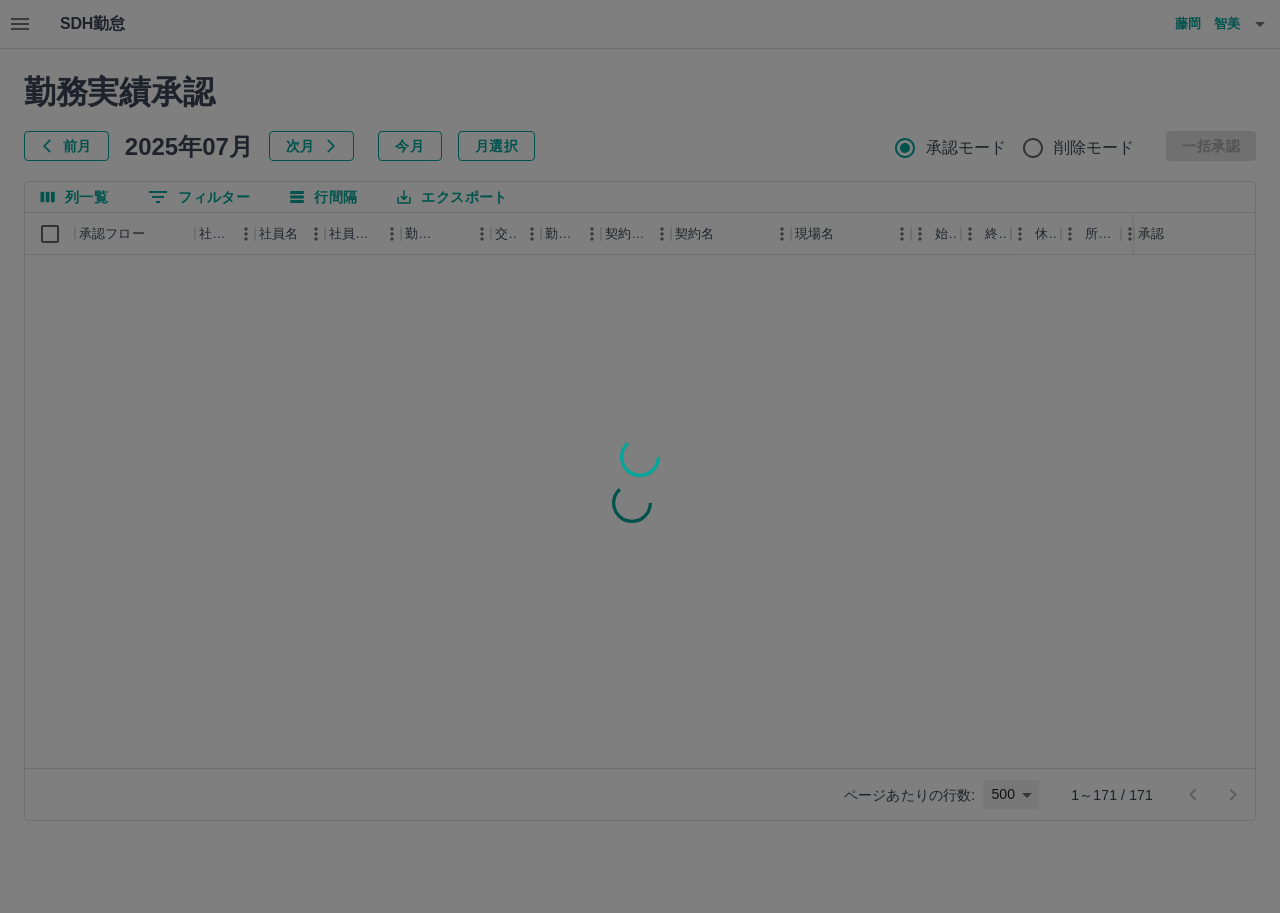 type on "***" 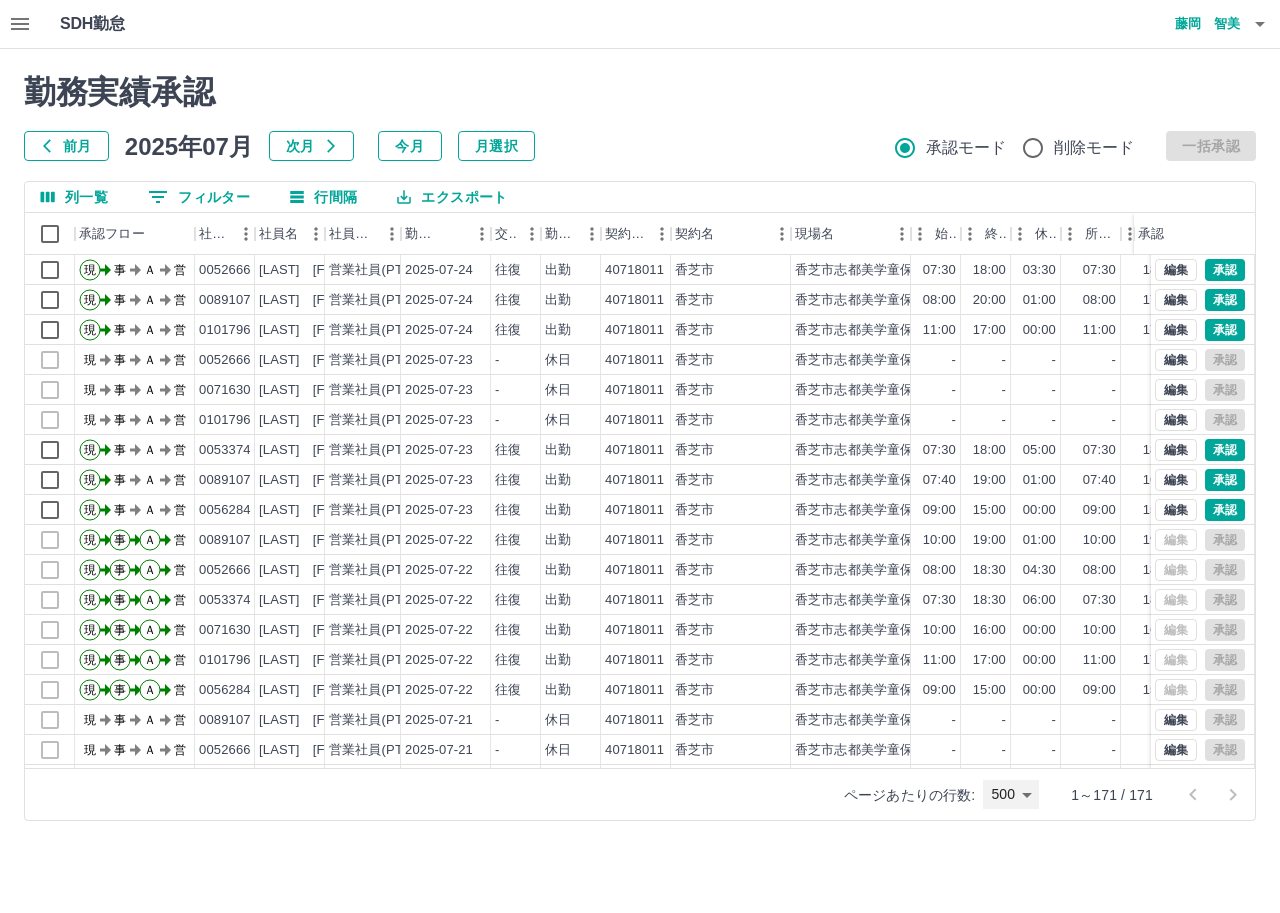 scroll, scrollTop: 800, scrollLeft: 0, axis: vertical 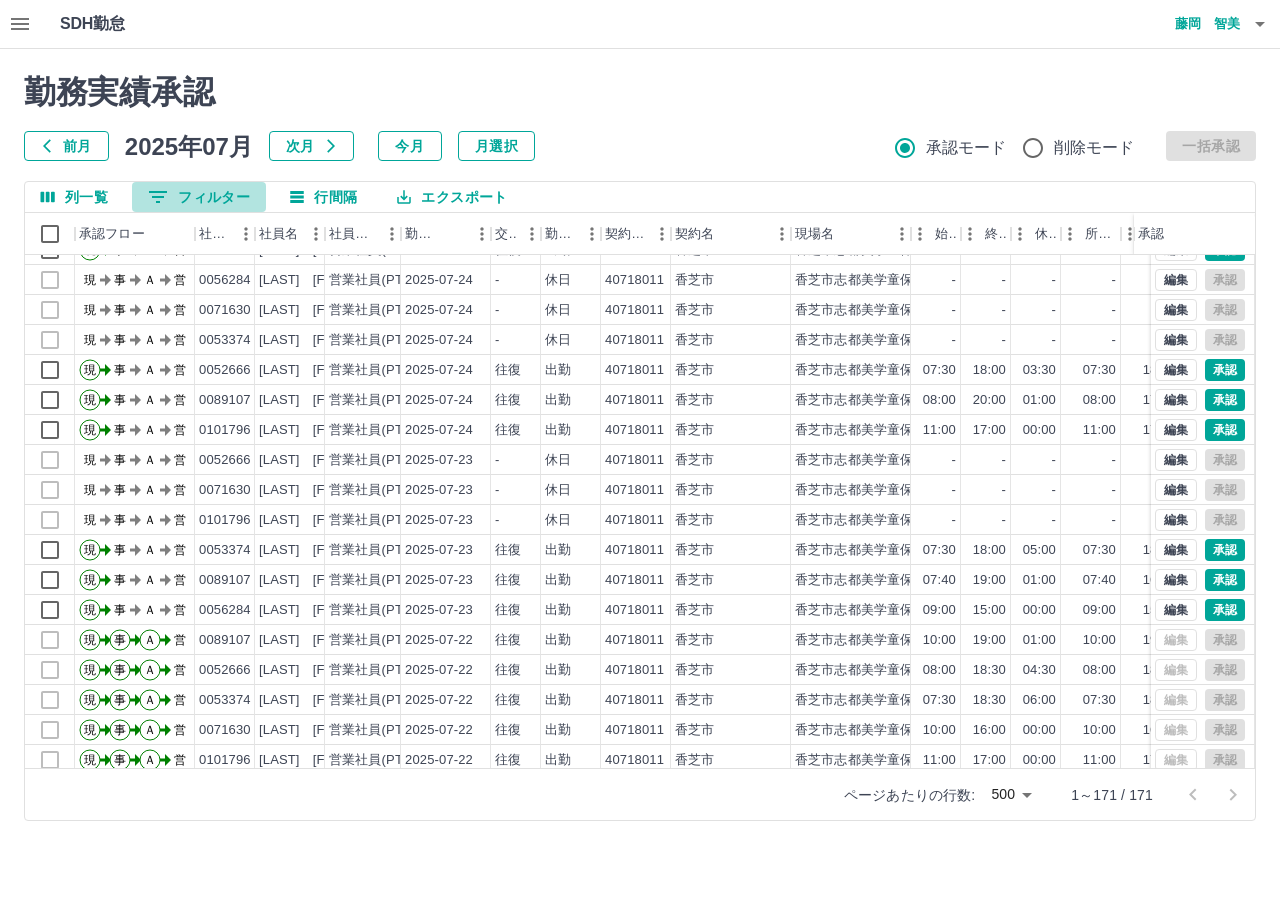 click on "0 フィルター" at bounding box center [199, 197] 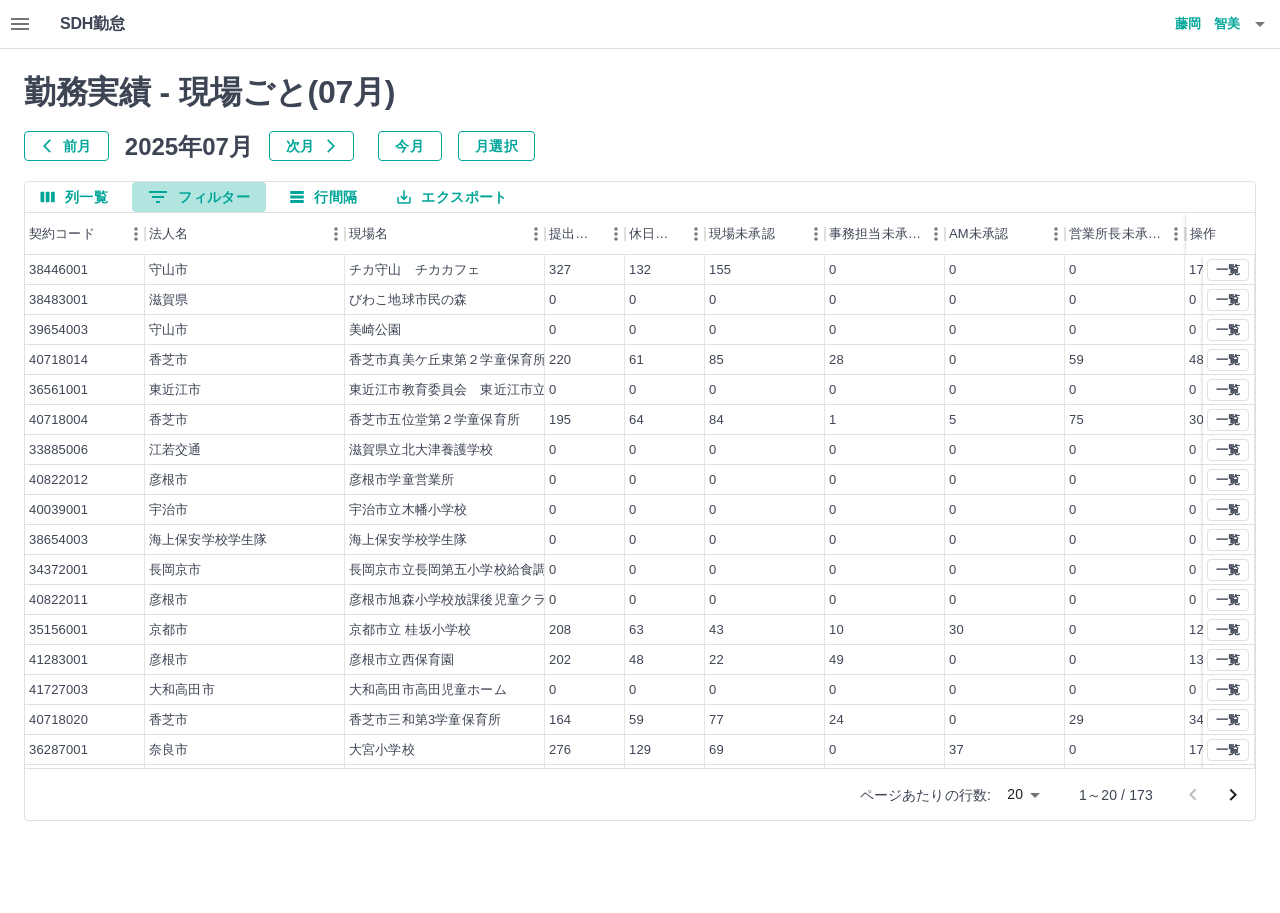 click on "0 フィルター" at bounding box center [199, 197] 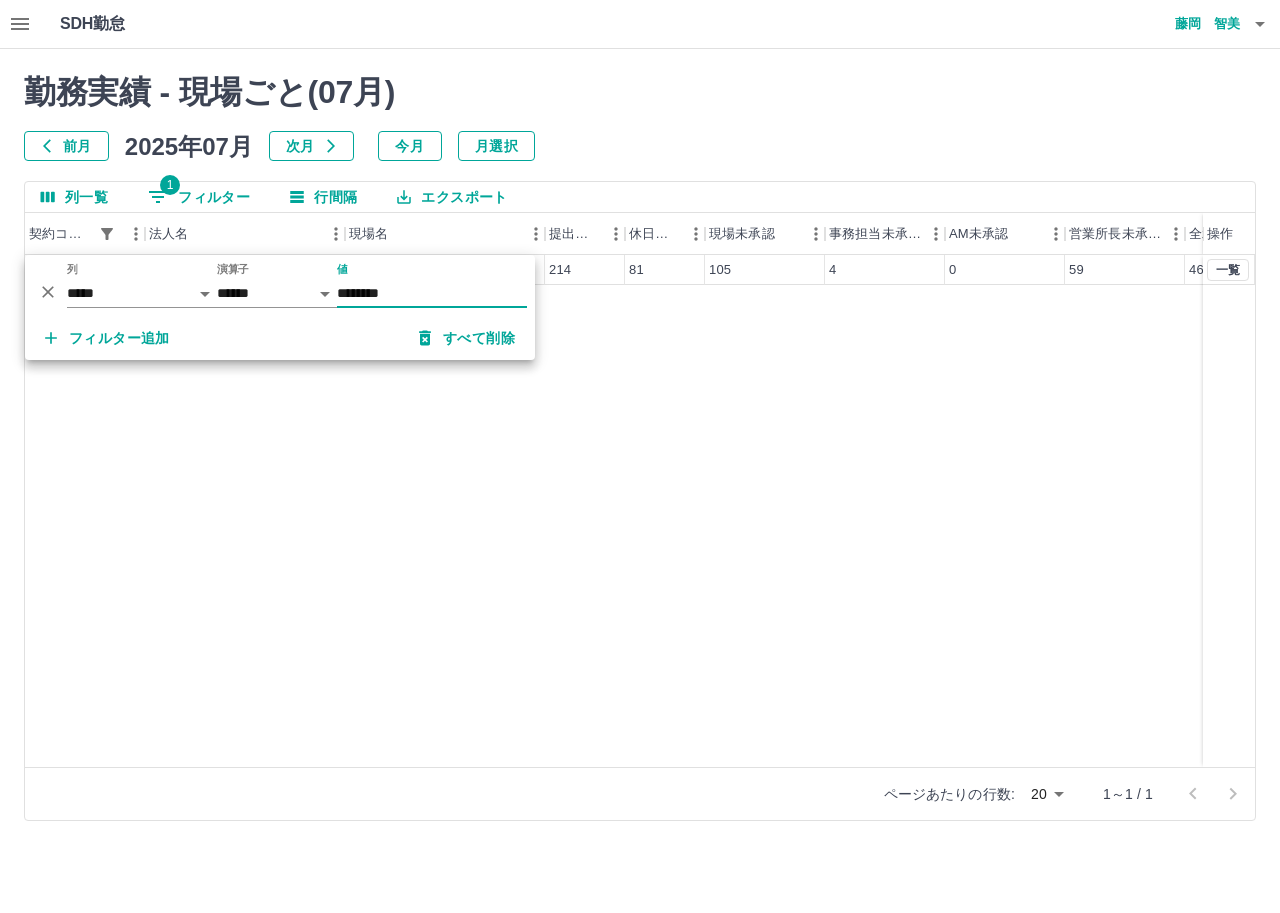 type on "********" 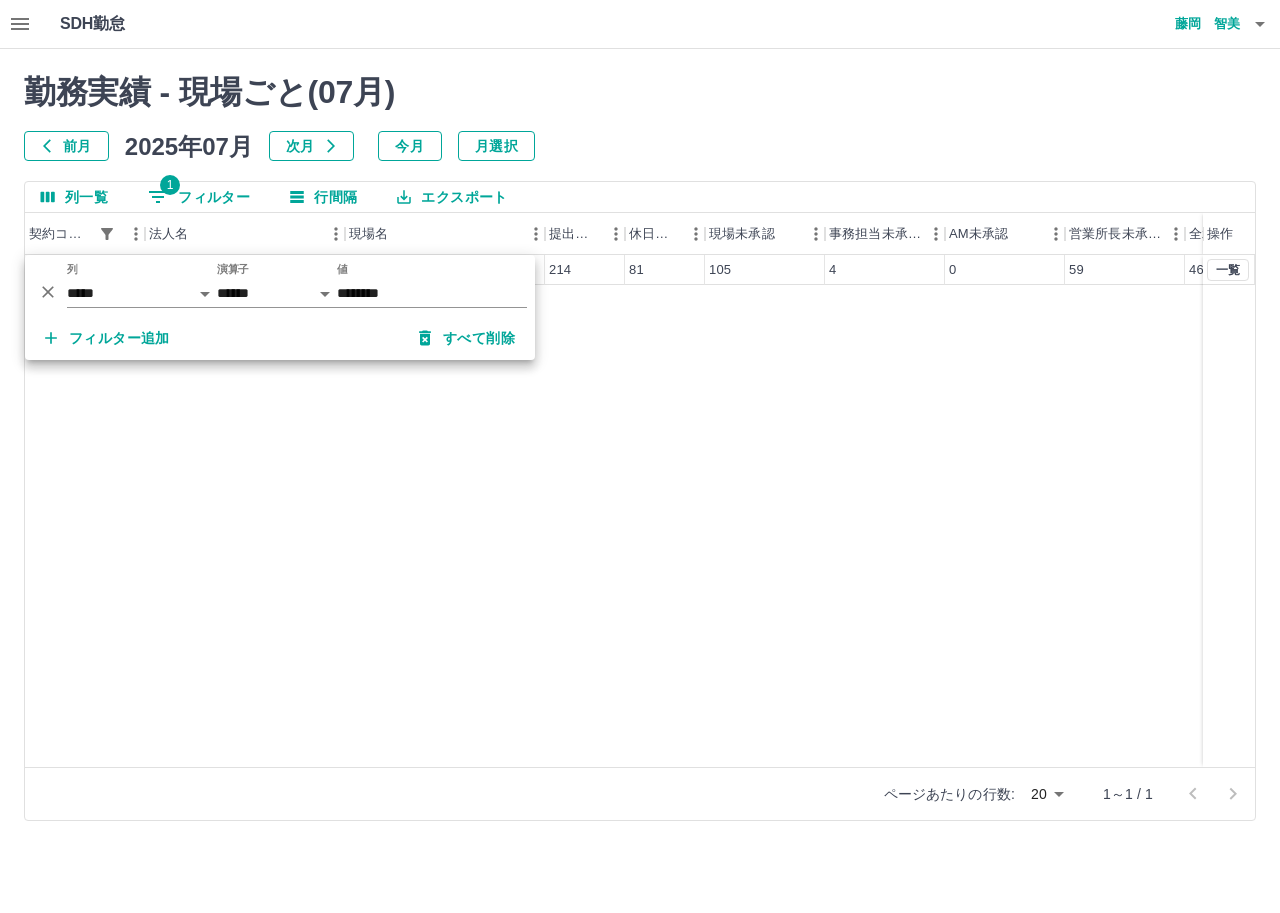 click on "40718008 香芝市 香芝市関屋第２学童保育所 214 81 105 4 0 59 46 一覧" at bounding box center (691, 511) 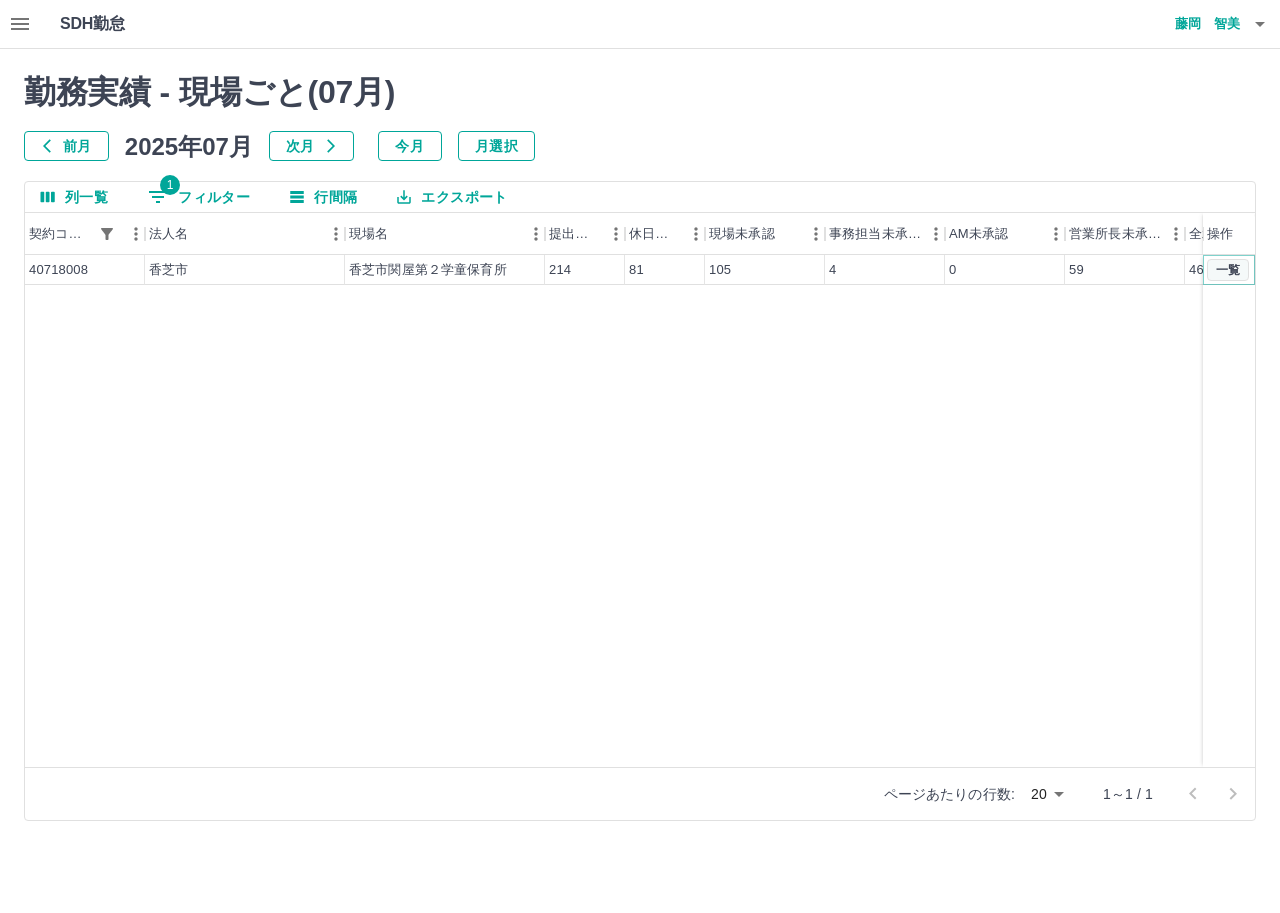 click on "一覧" at bounding box center [1228, 270] 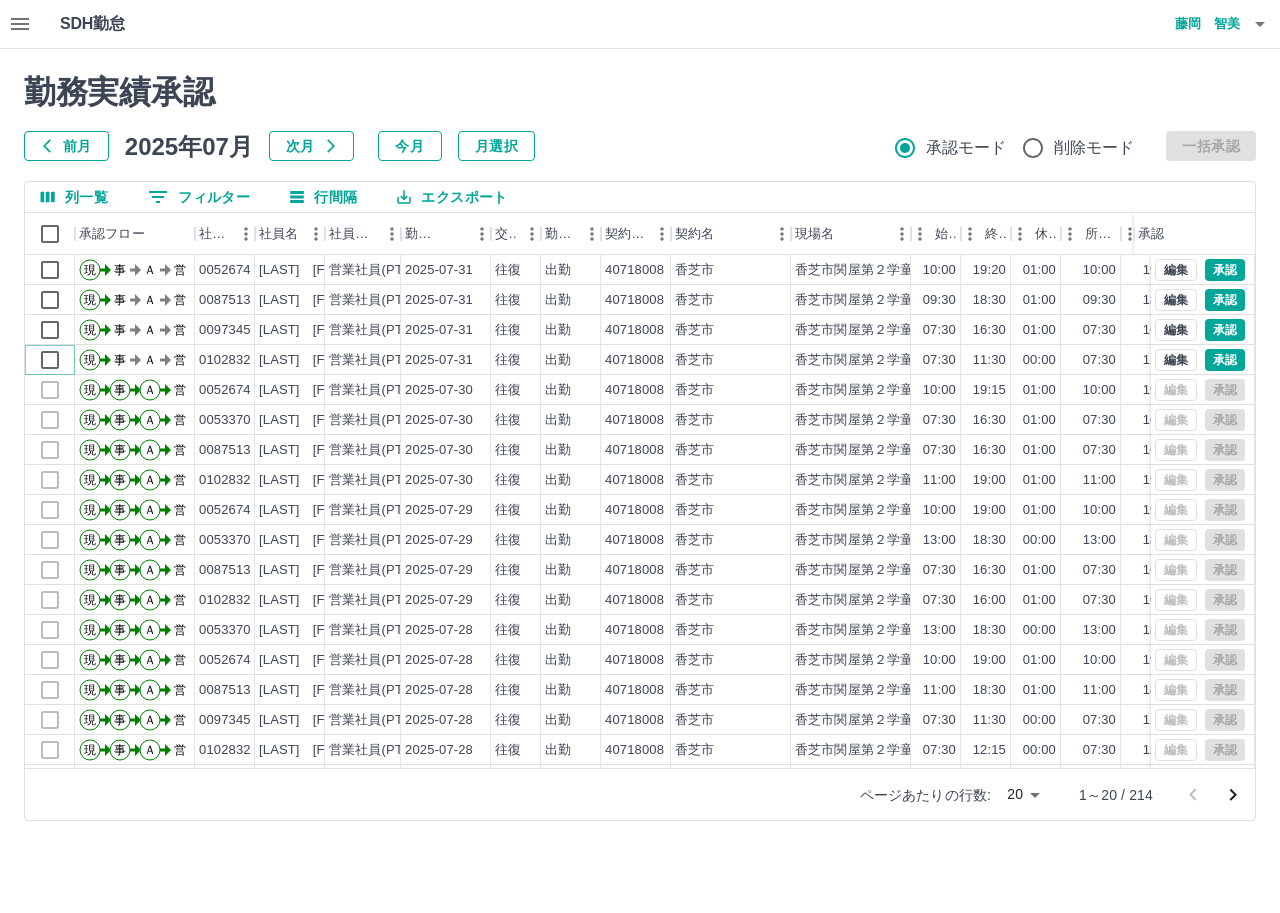 click on "現 事 Ａ 営 0052674 芦髙　睦美 営業社員(PT契約) 2025-07-31 往復 出勤 40718008 香芝市 香芝市関屋第２学童保育所 10:00 19:20 01:00 10:00 19:00 01:00 09:20 08:20 00:00 現 事 Ａ 営 0087513 森本　啓二 営業社員(PT契約) 2025-07-31 往復 出勤 40718008 香芝市 香芝市関屋第２学童保育所 09:30 18:30 01:00 09:30 18:30 01:00 09:00 08:00 00:00 現 事 Ａ 営 0097345 中川　雪美 営業社員(PT契約) 2025-07-31 往復 出勤 40718008 香芝市 香芝市関屋第２学童保育所 07:30 16:30 01:00 07:30 16:30 01:00 09:00 08:00 00:00 現 事 Ａ 営 0102832 小池　香凜 営業社員(PT契約) 2025-07-31 往復 出勤 40718008 香芝市 香芝市関屋第２学童保育所 07:30 11:30 00:00 07:30 11:30 00:00 04:00 04:00 00:00 現 事 Ａ 営 0052674 芦髙　睦美 営業社員(PT契約) 2025-07-30 往復 出勤 40718008 香芝市 香芝市関屋第２学童保育所 10:00 19:15 01:00 10:00 19:00 01:00 09:15 08:15 00:00 現 事 Ａ 営 0053370 2025-07-30" at bounding box center (708, 555) 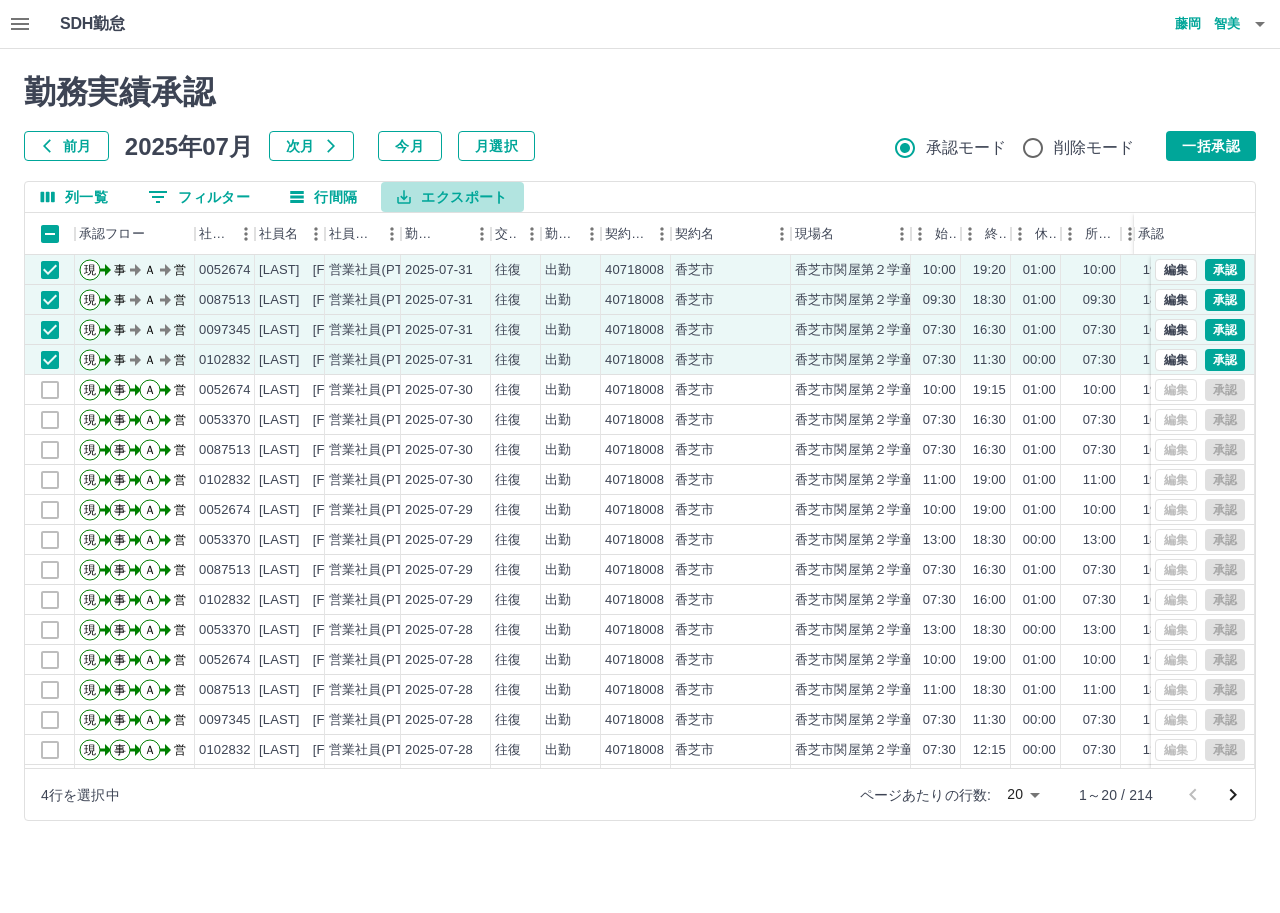 click 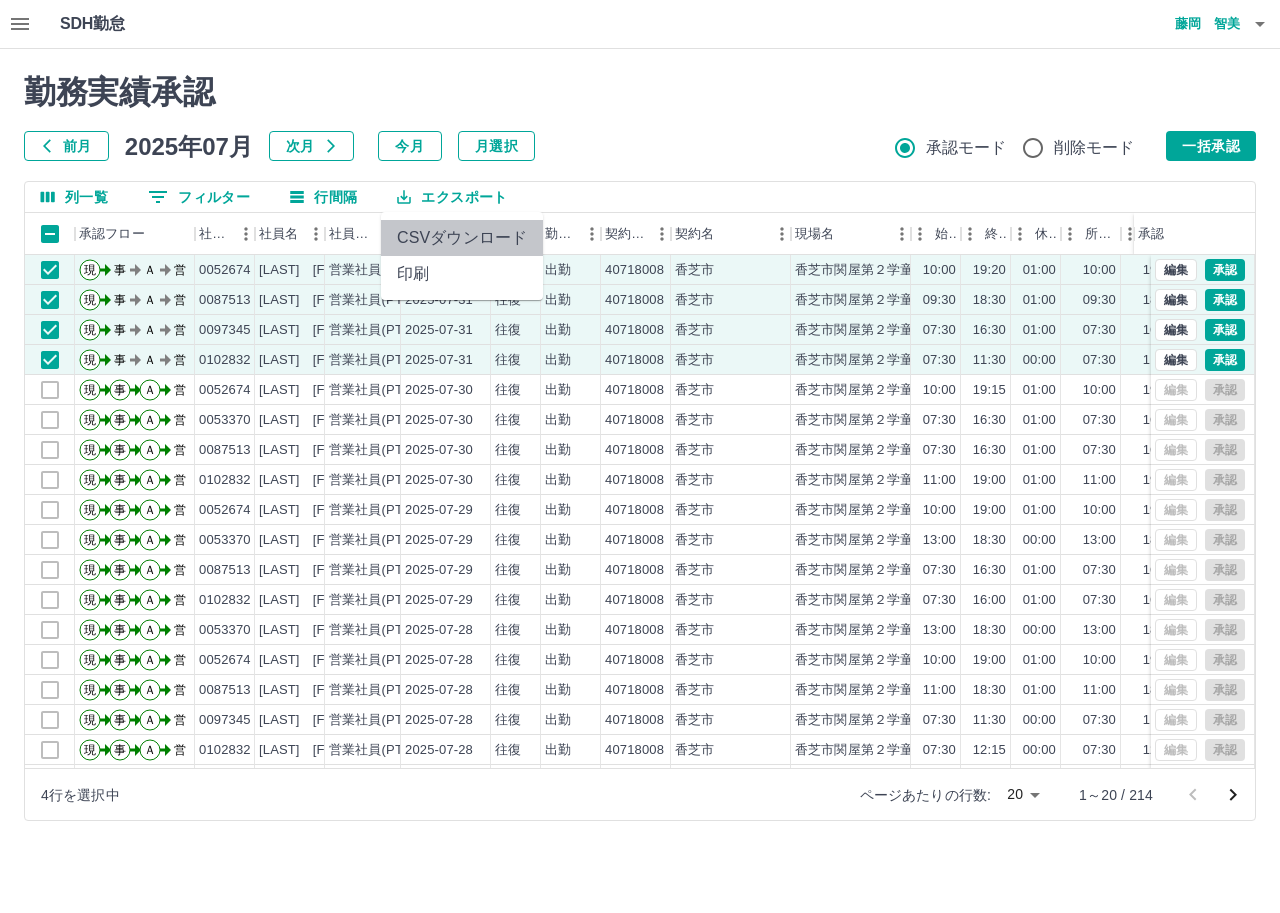 click on "CSVダウンロード" at bounding box center [462, 238] 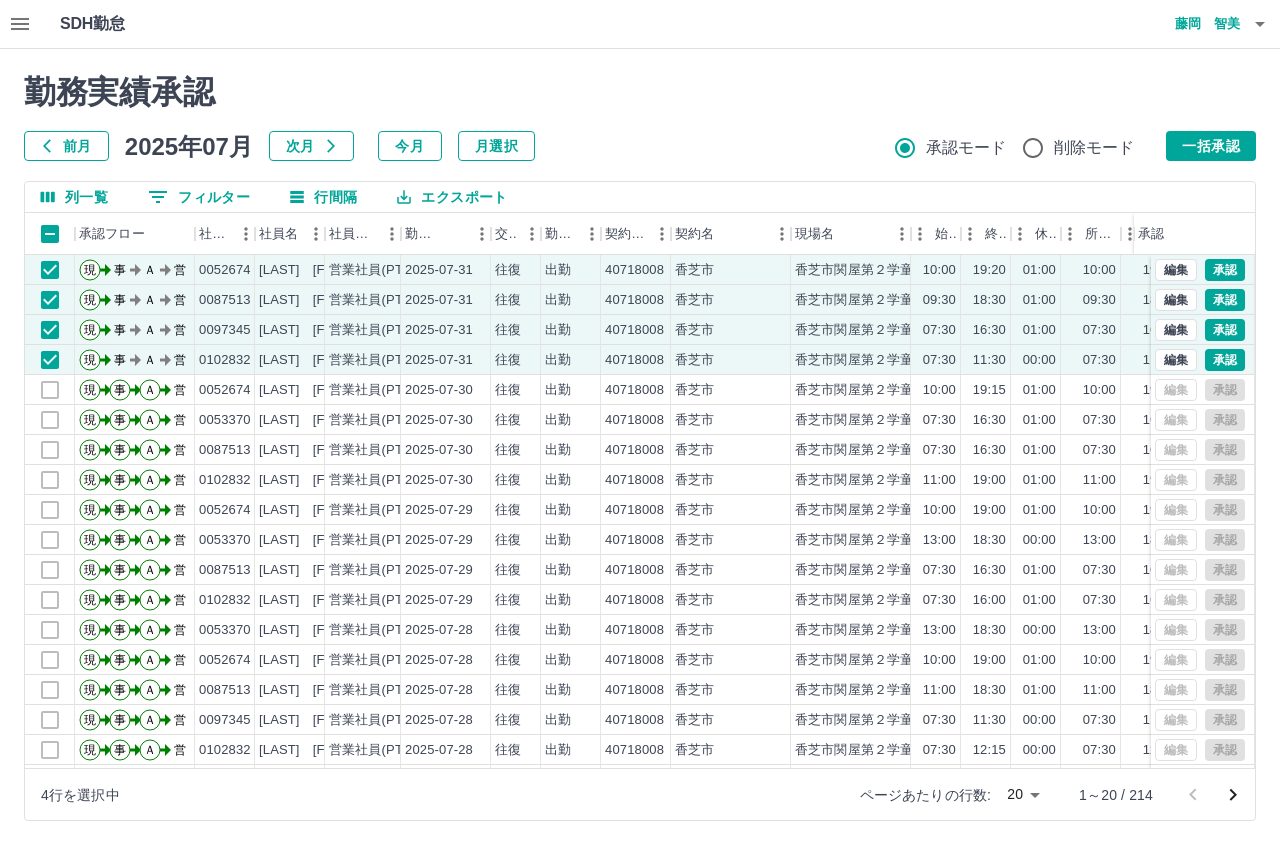 click on "前月 2025年07月 次月 今月 月選択 承認モード 削除モード 一括承認" at bounding box center (640, 146) 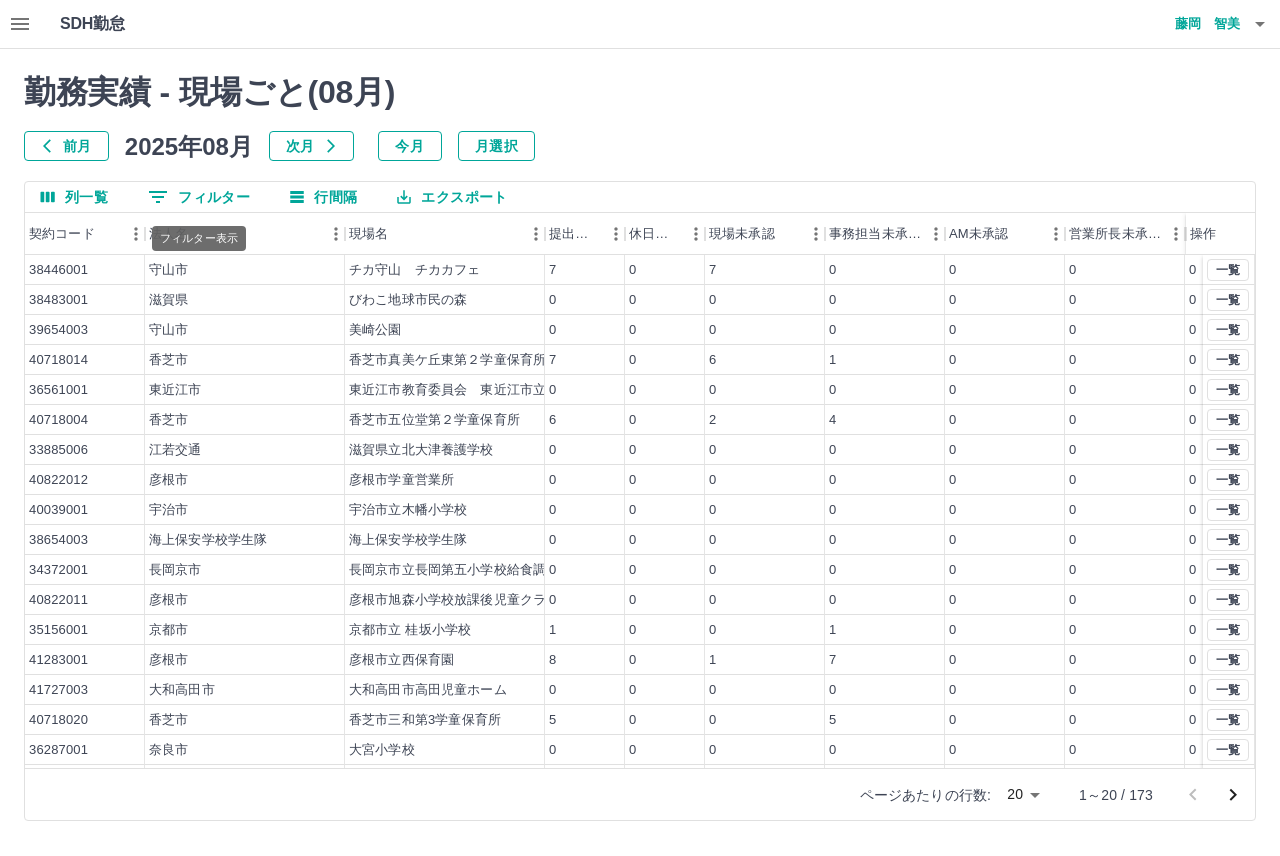 click 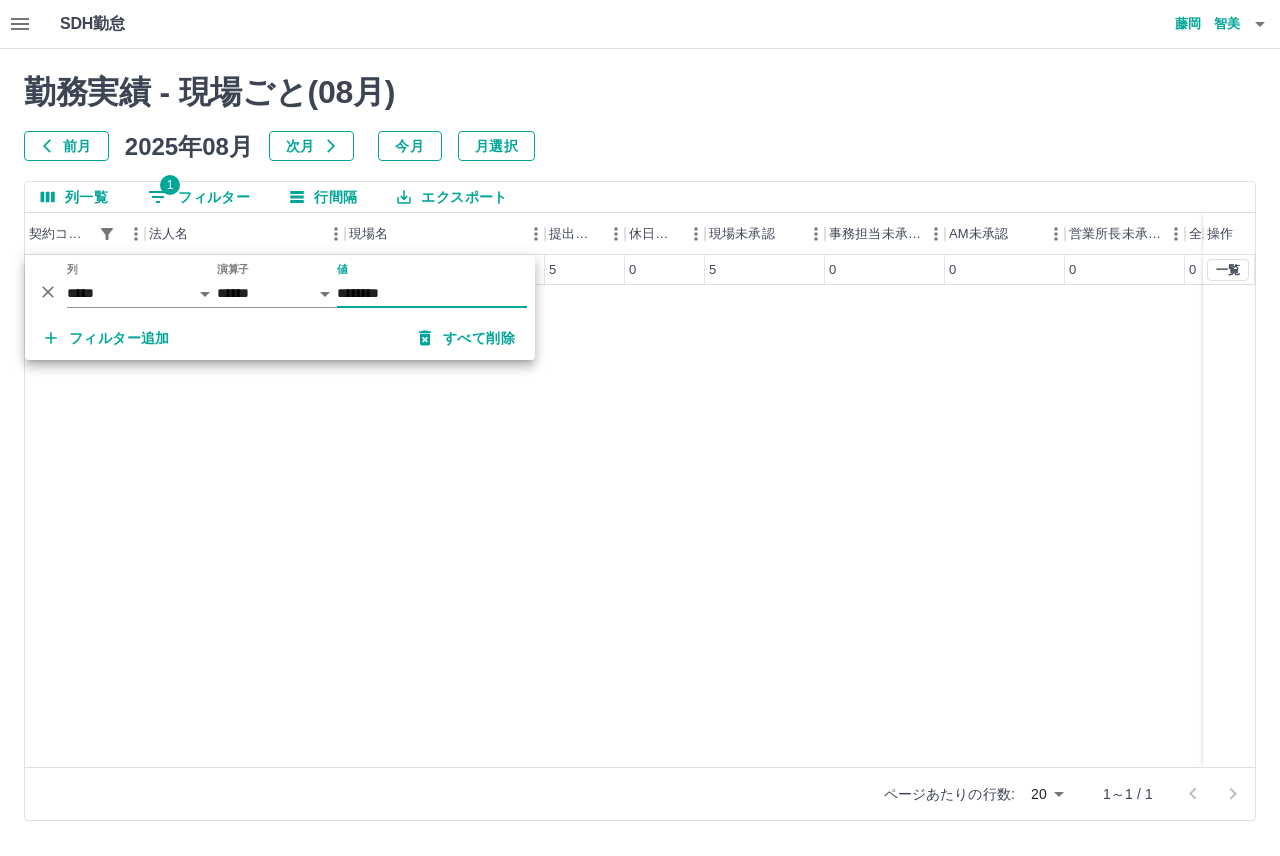 type on "********" 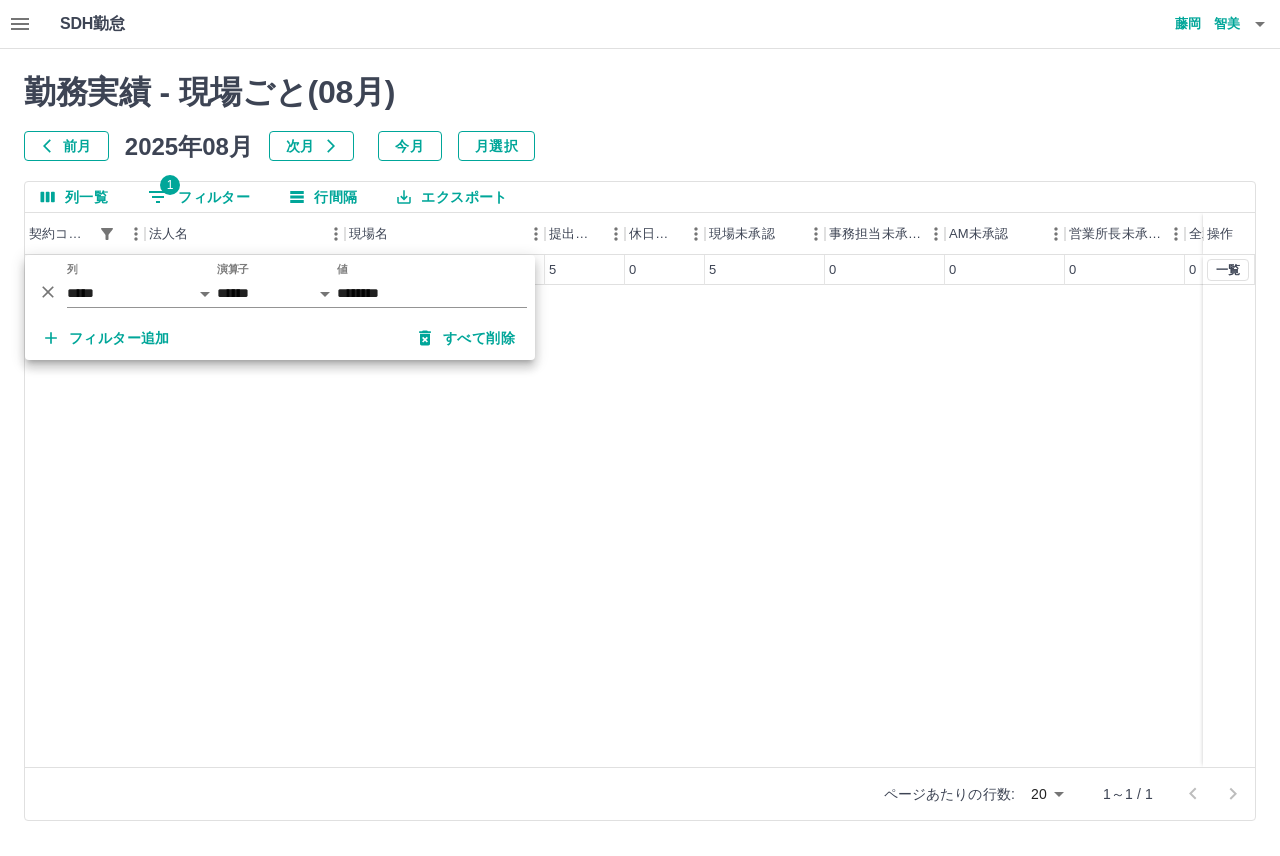 click on "40718005 香芝市 香芝市二上第１学童保育所 5 0 5 0 0 0 0 一覧" at bounding box center [691, 511] 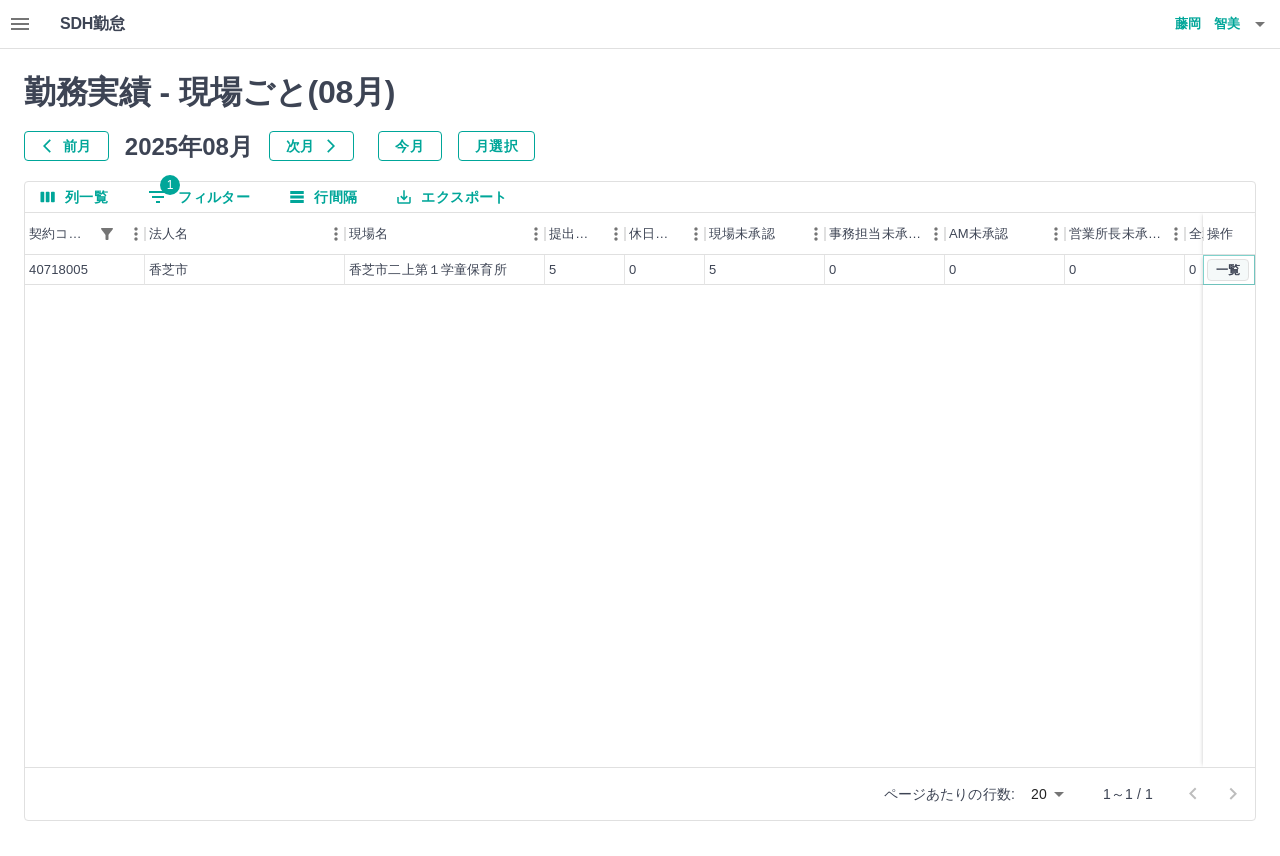 click on "一覧" at bounding box center (1228, 270) 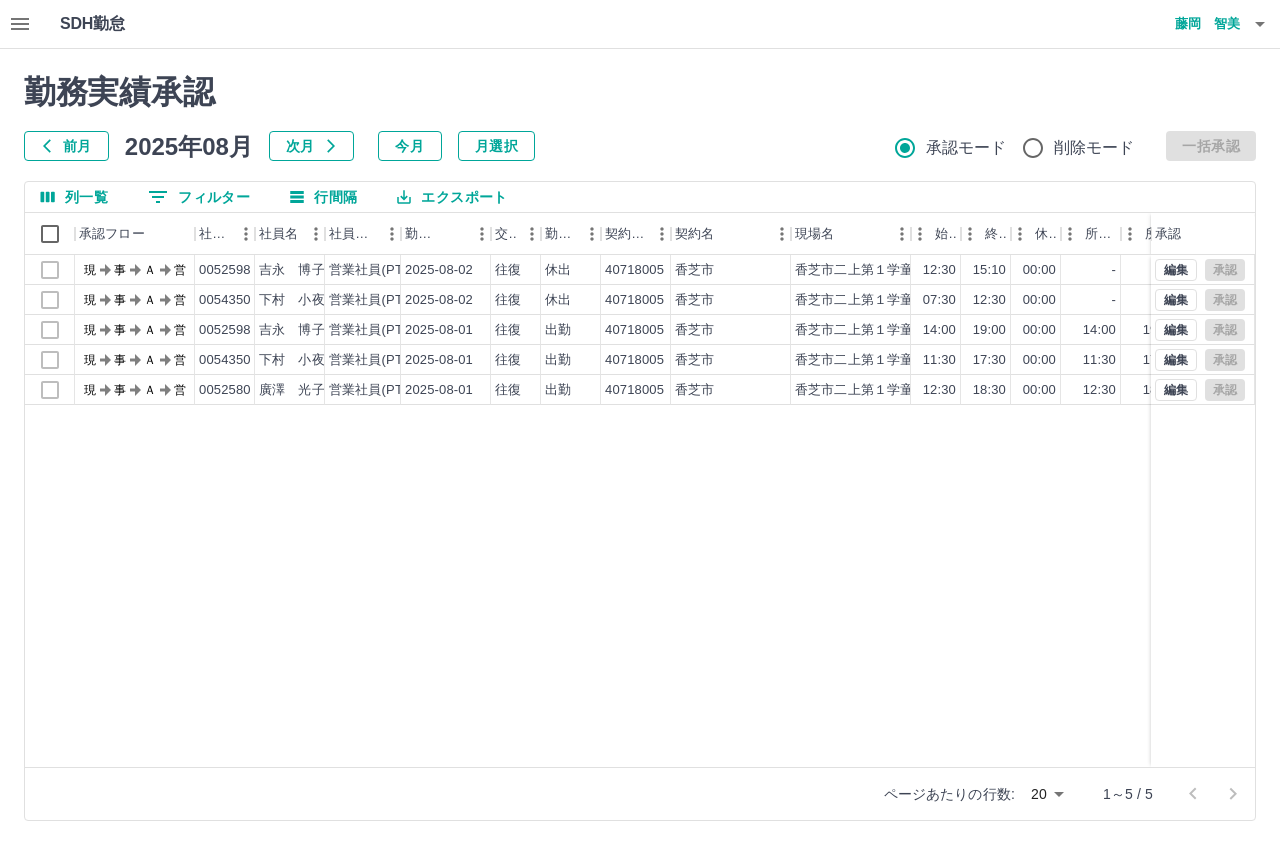 click on "前月" at bounding box center [66, 146] 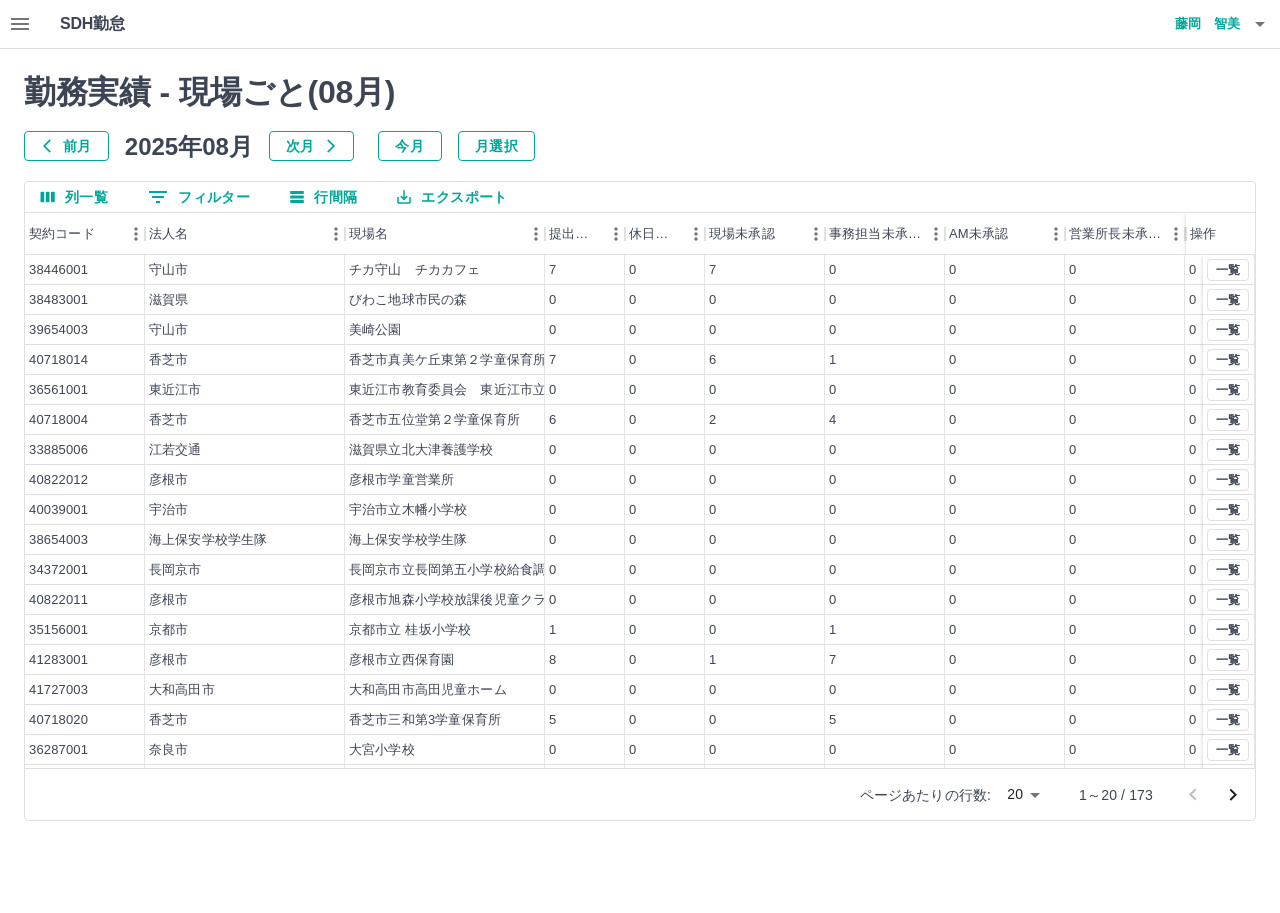 click on "前月" at bounding box center [66, 146] 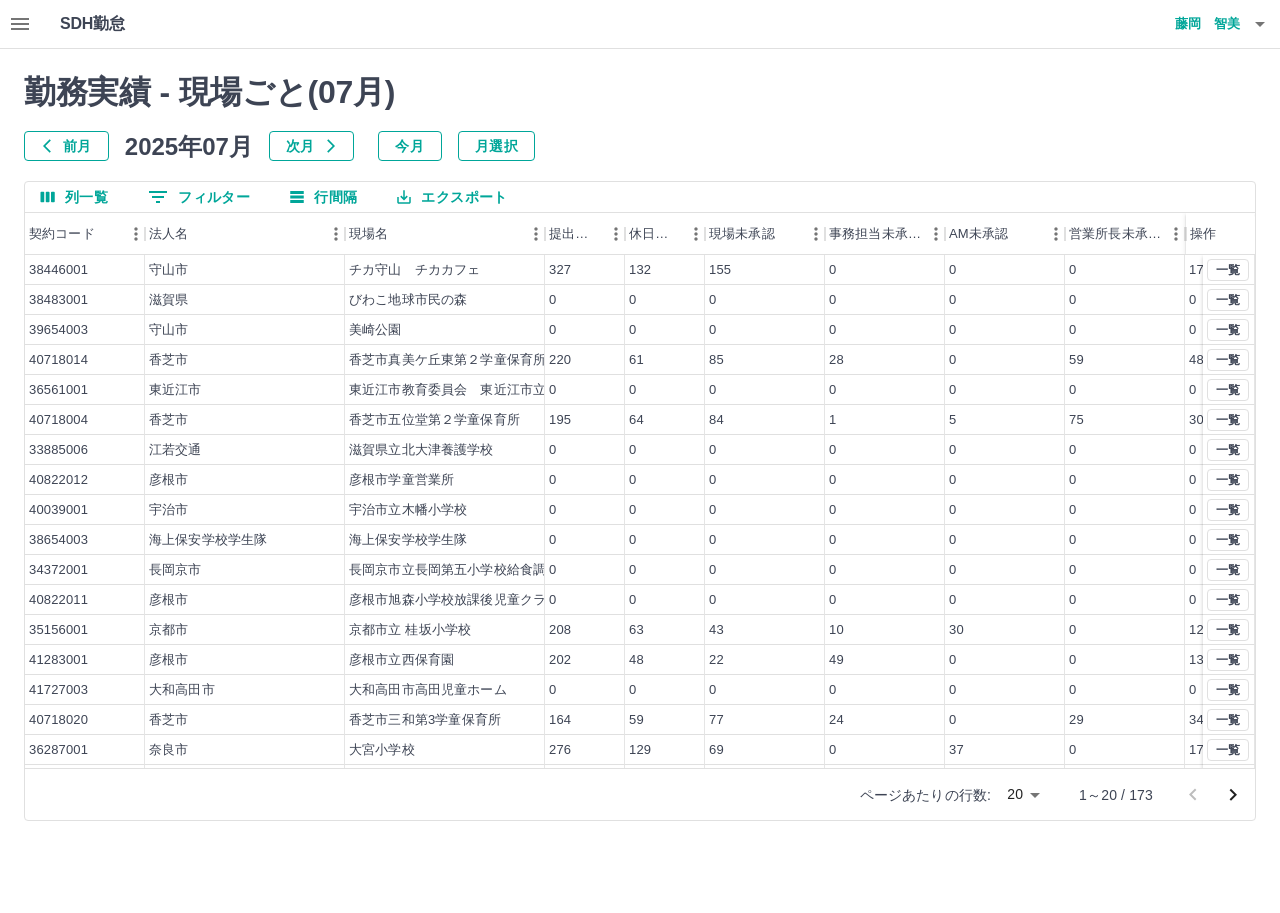 click on "0 フィルター" at bounding box center [199, 197] 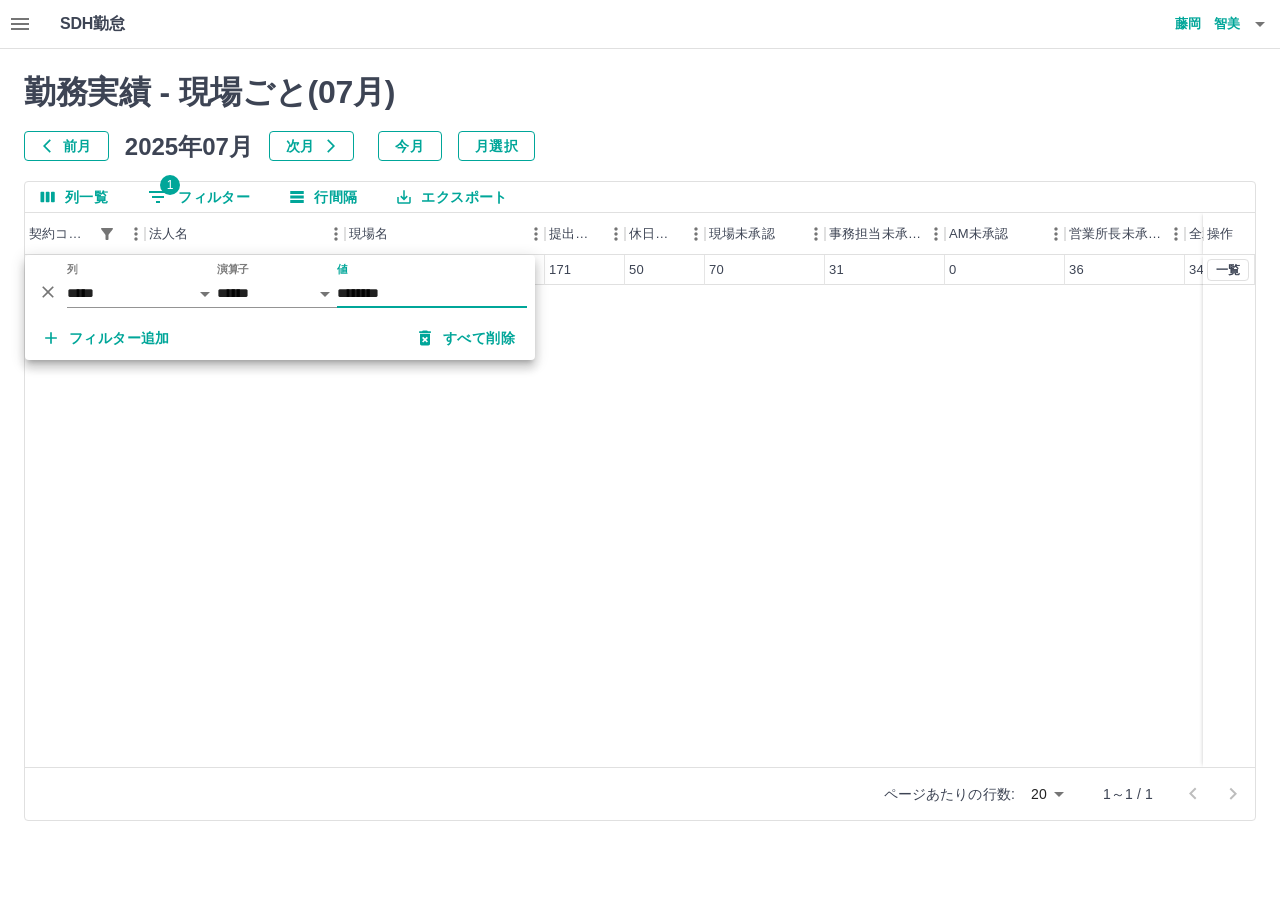 type on "********" 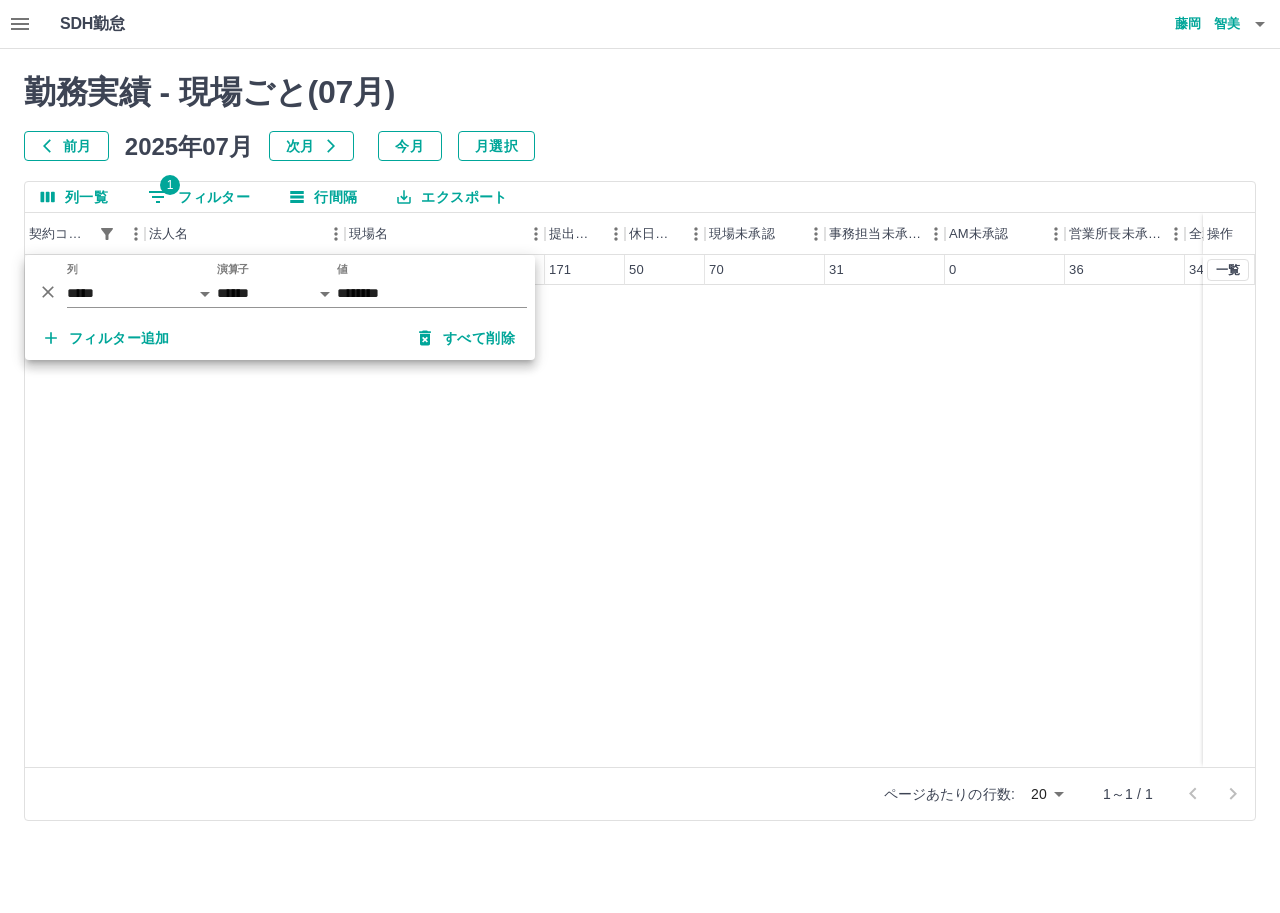 click on "40718011 香芝市 香芝市志都美学童保育所 171 50 70 31 0 36 34 一覧" at bounding box center (691, 511) 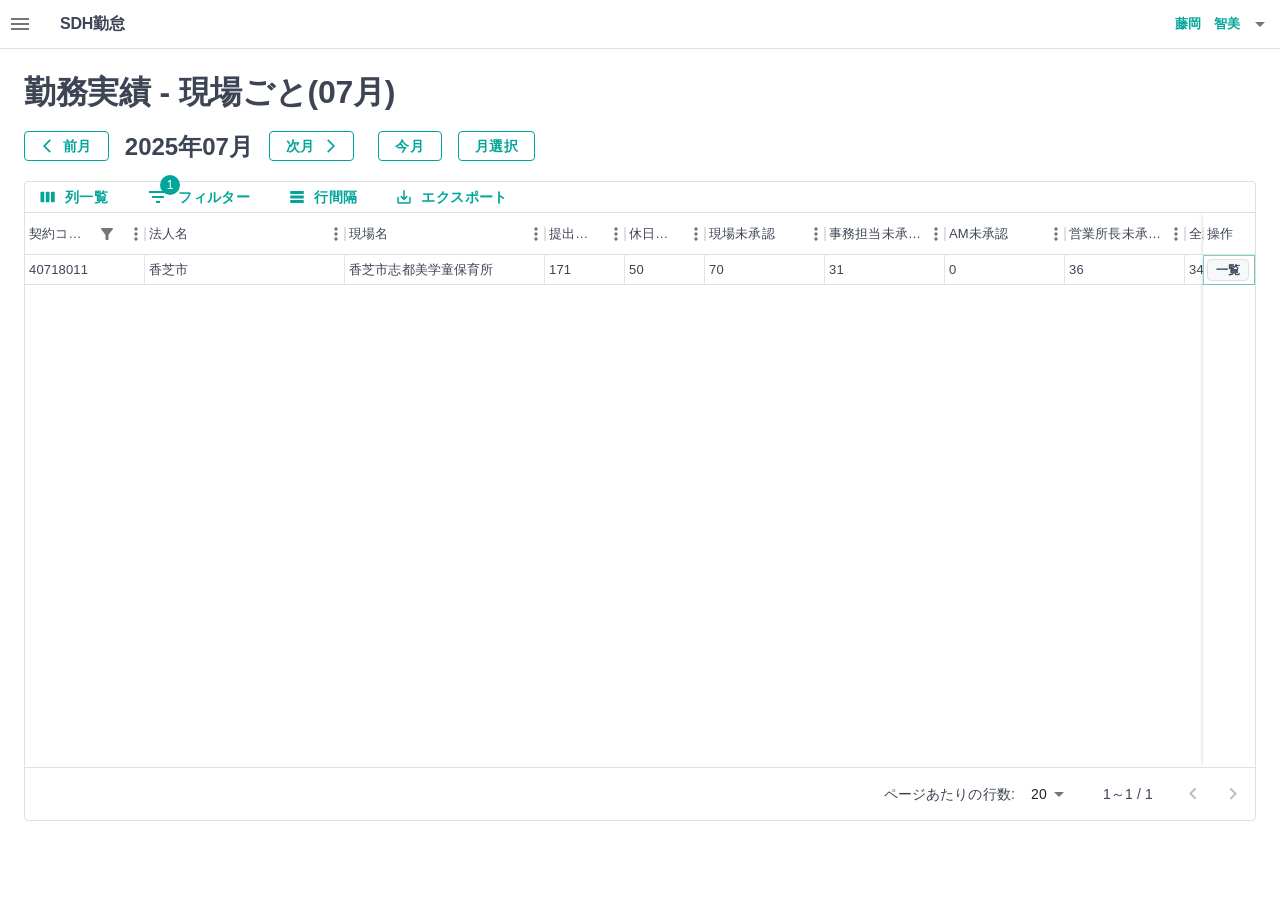 click on "一覧" at bounding box center (1228, 270) 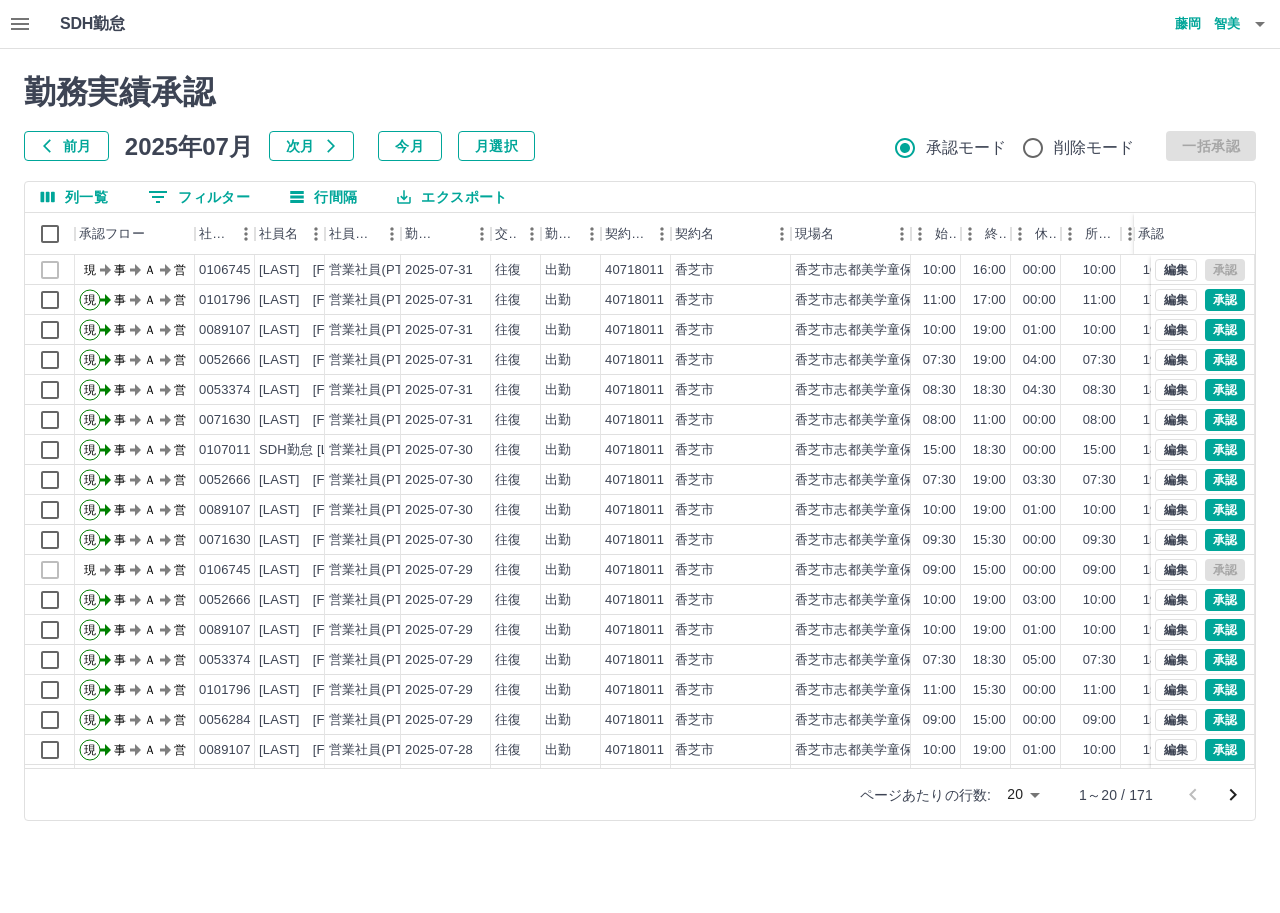 click on "SDH勤怠 藤岡　智美 勤務実績承認 前月 2025年07月 次月 今月 月選択 承認モード 削除モード 一括承認 列一覧 0 フィルター 行間隔 エクスポート 承認フロー 社員番号 社員名 社員区分 勤務日 交通費 勤務区分 契約コード 契約名 現場名 始業 終業 休憩 所定開始 所定終業 所定休憩 拘束 勤務 遅刻等 承認 現 事 Ａ 営 0106745 清水　智子 営業社員(PT契約) 2025-07-31 往復 出勤 40718011 香芝市 香芝市志都美学童保育所 10:00 16:00 00:00 10:00 16:00 00:00 06:00 06:00 00:00 現 事 Ａ 営 0101796 尾垣　香 営業社員(PT契約) 2025-07-31 往復 出勤 40718011 香芝市 香芝市志都美学童保育所 11:00 17:00 00:00 11:00 17:00 00:00 06:00 06:00 00:00 現 事 Ａ 営 0089107 小野　京香 営業社員(PT契約) 2025-07-31 往復 出勤 40718011 香芝市 香芝市志都美学童保育所 10:00 19:00 01:00 10:00 19:00 01:00 09:00 08:00 00:00 現 事 Ａ 営 0052666 大橋　典子" at bounding box center [640, 422] 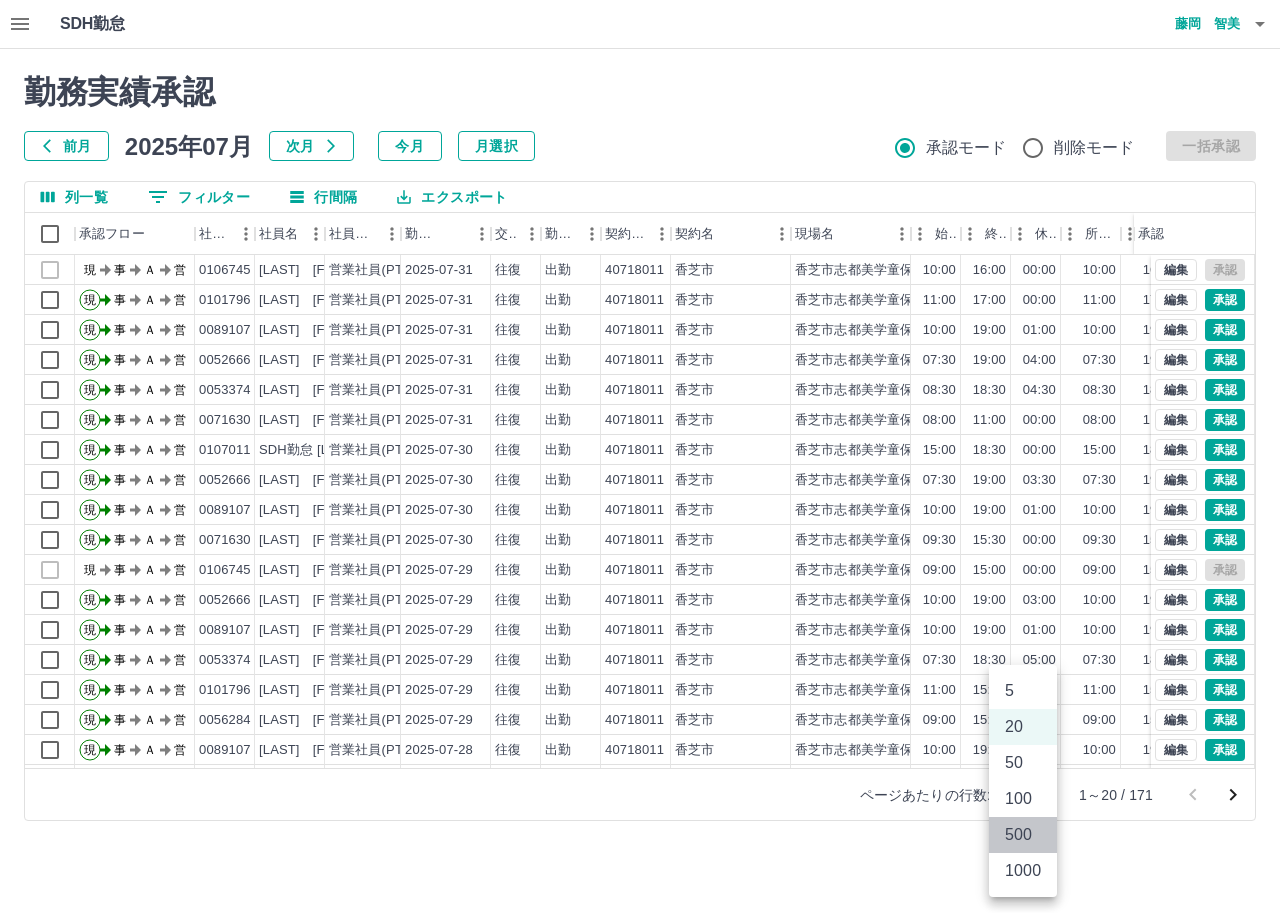 click on "500" at bounding box center [1023, 835] 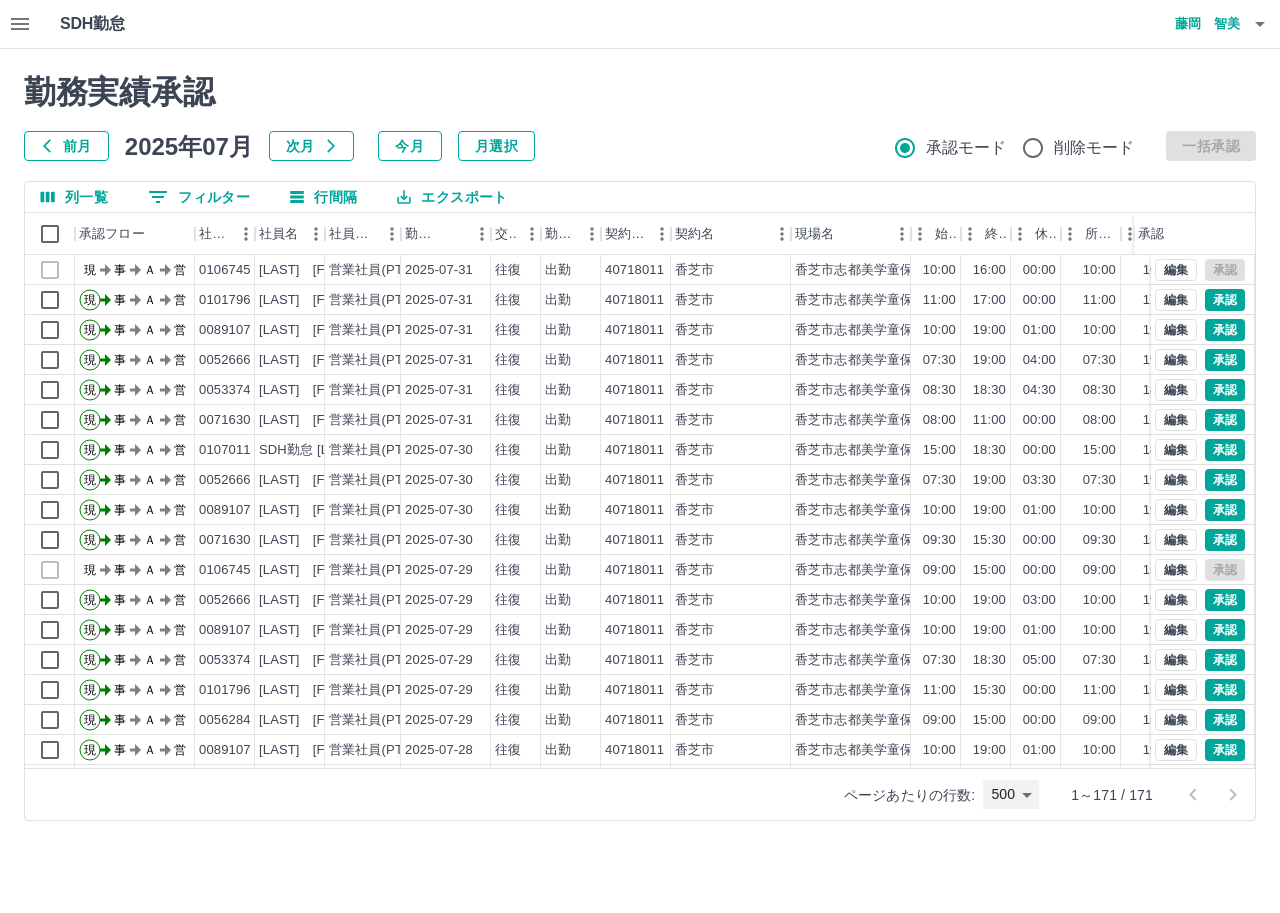 type on "***" 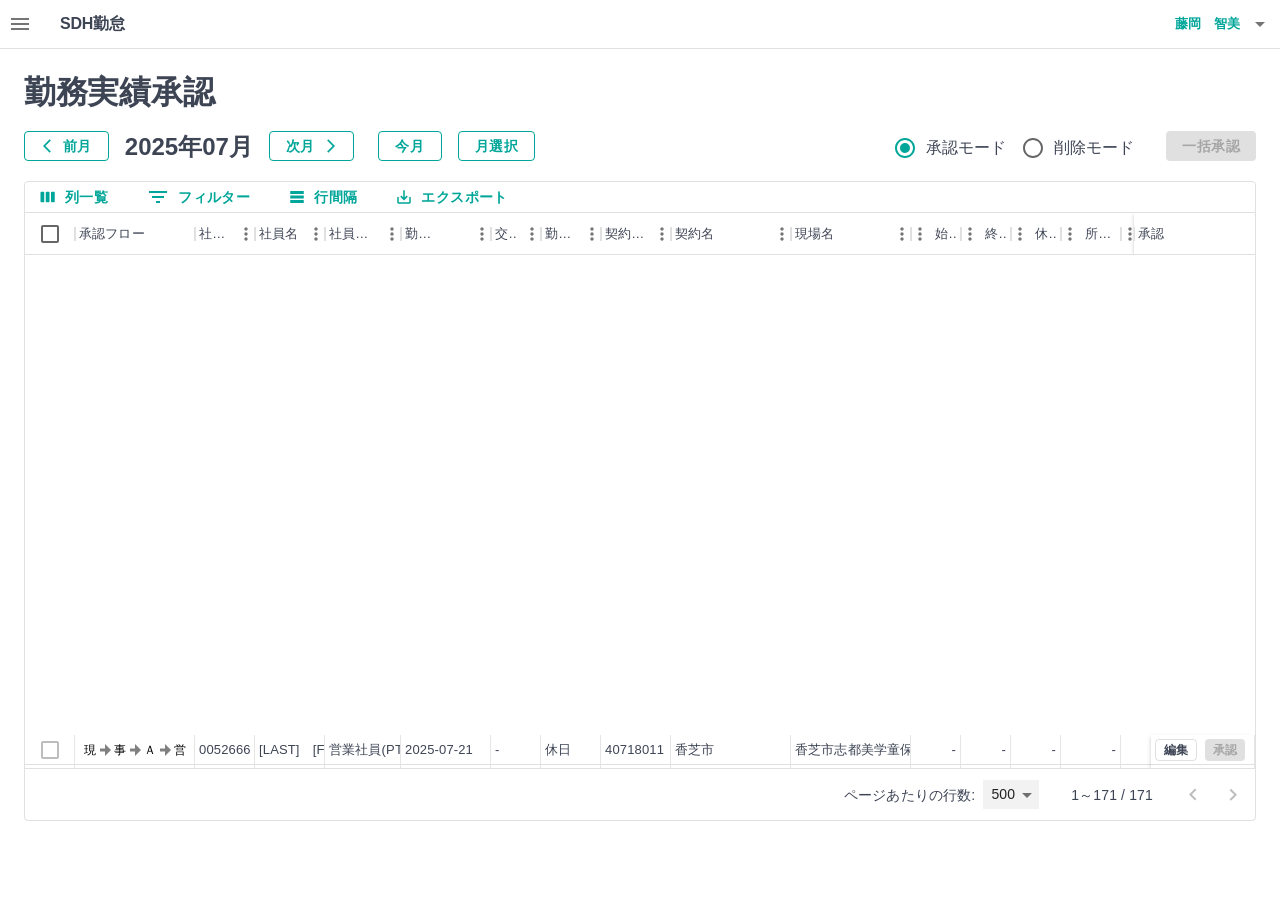 scroll, scrollTop: 1500, scrollLeft: 0, axis: vertical 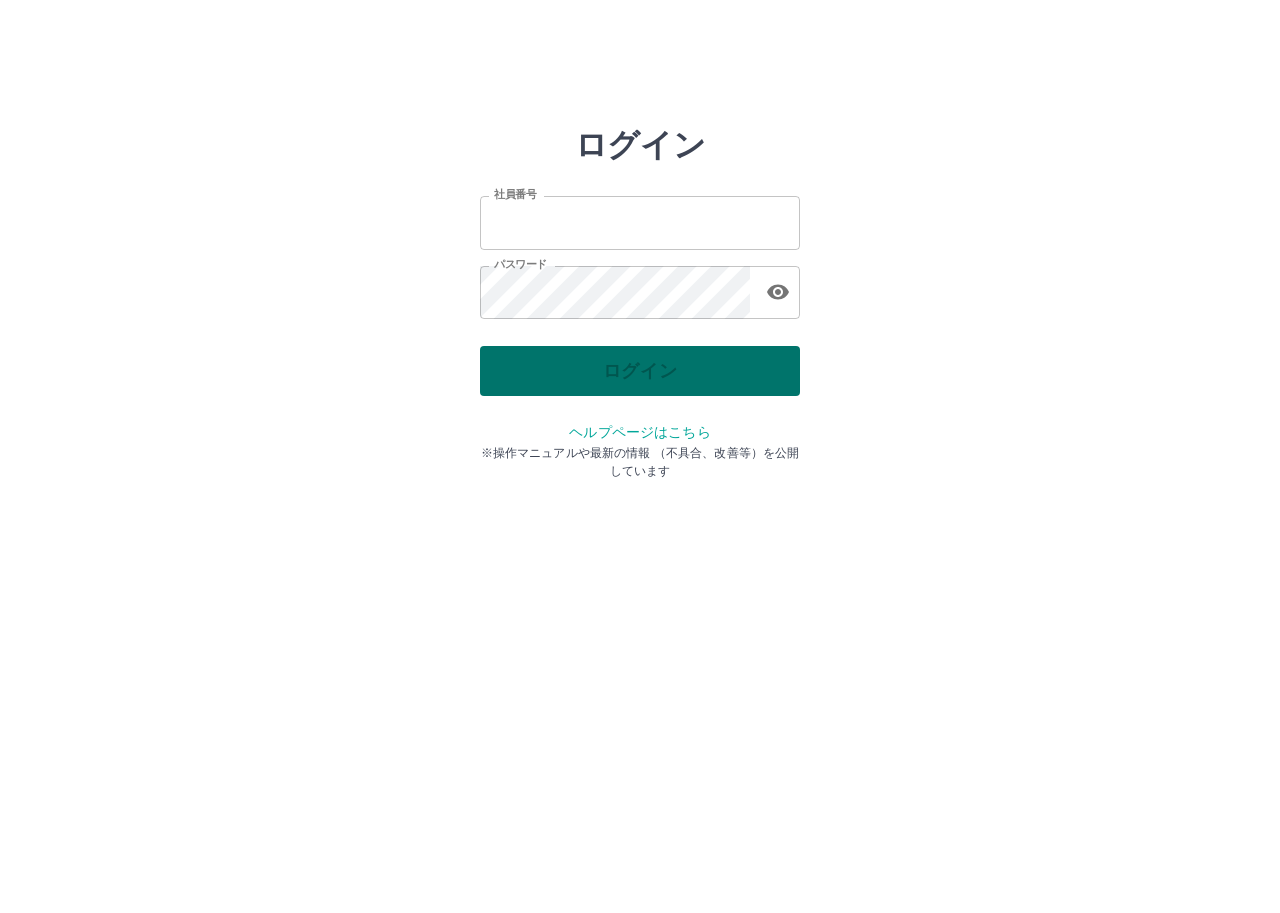 type on "*******" 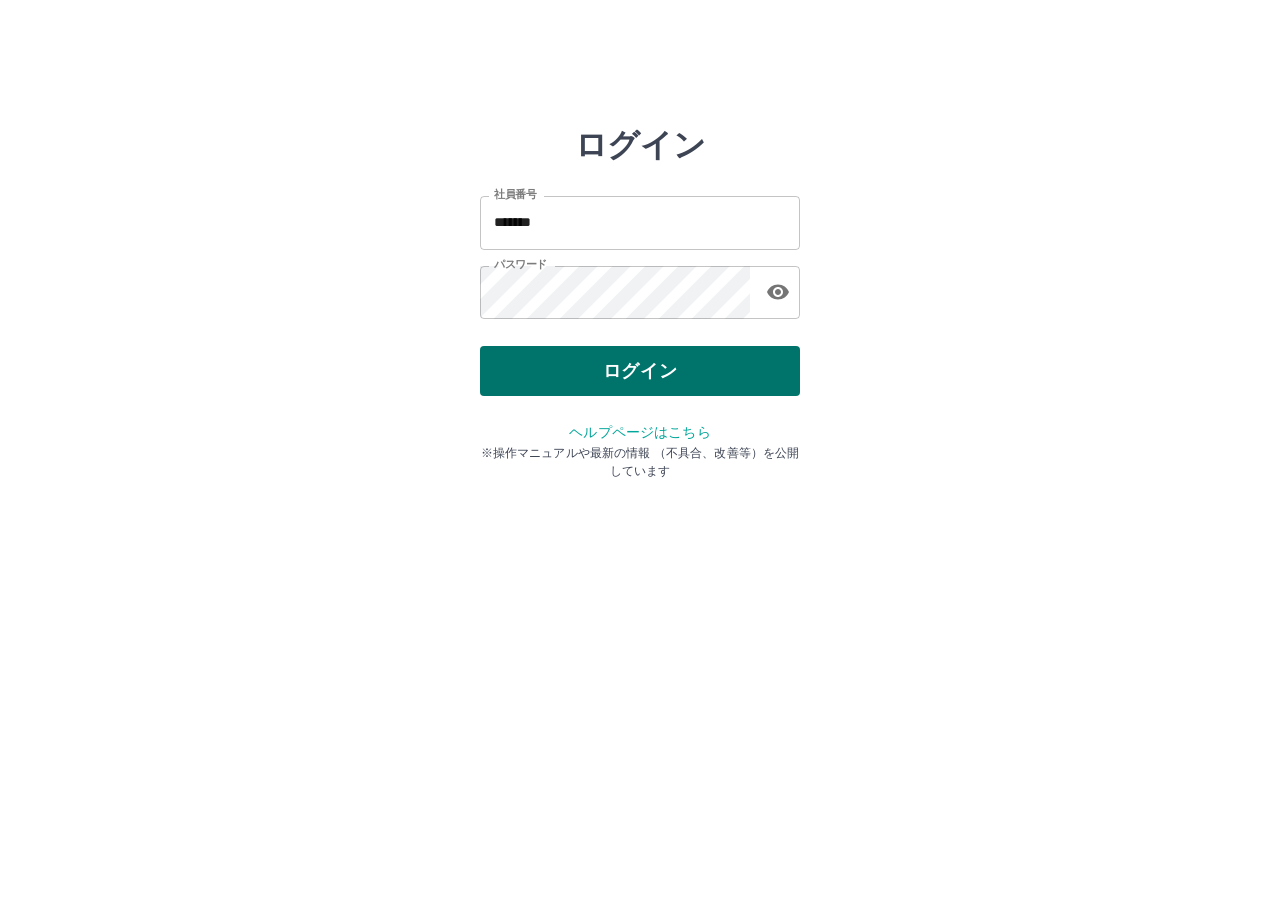 click on "ログイン" at bounding box center [640, 371] 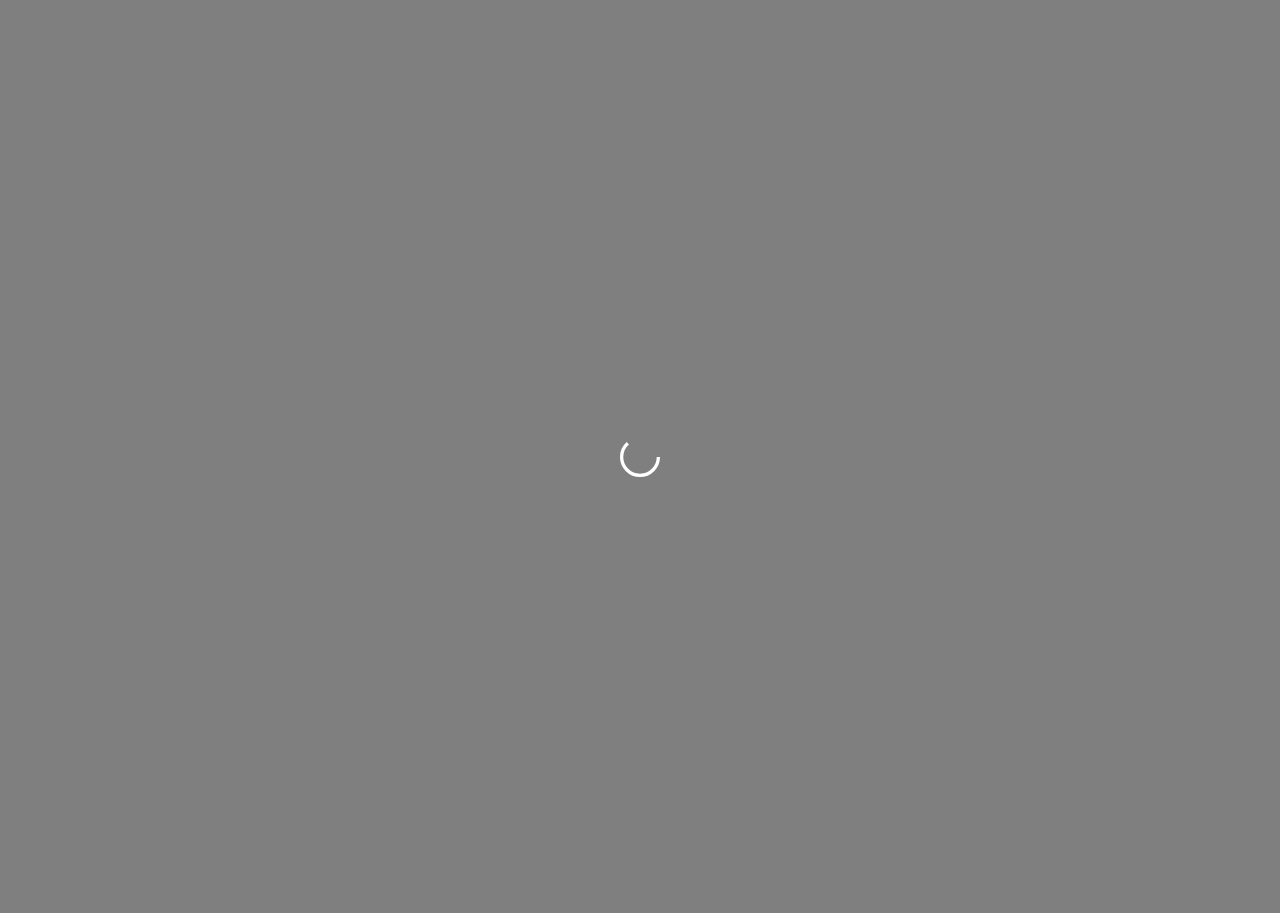 scroll, scrollTop: 0, scrollLeft: 0, axis: both 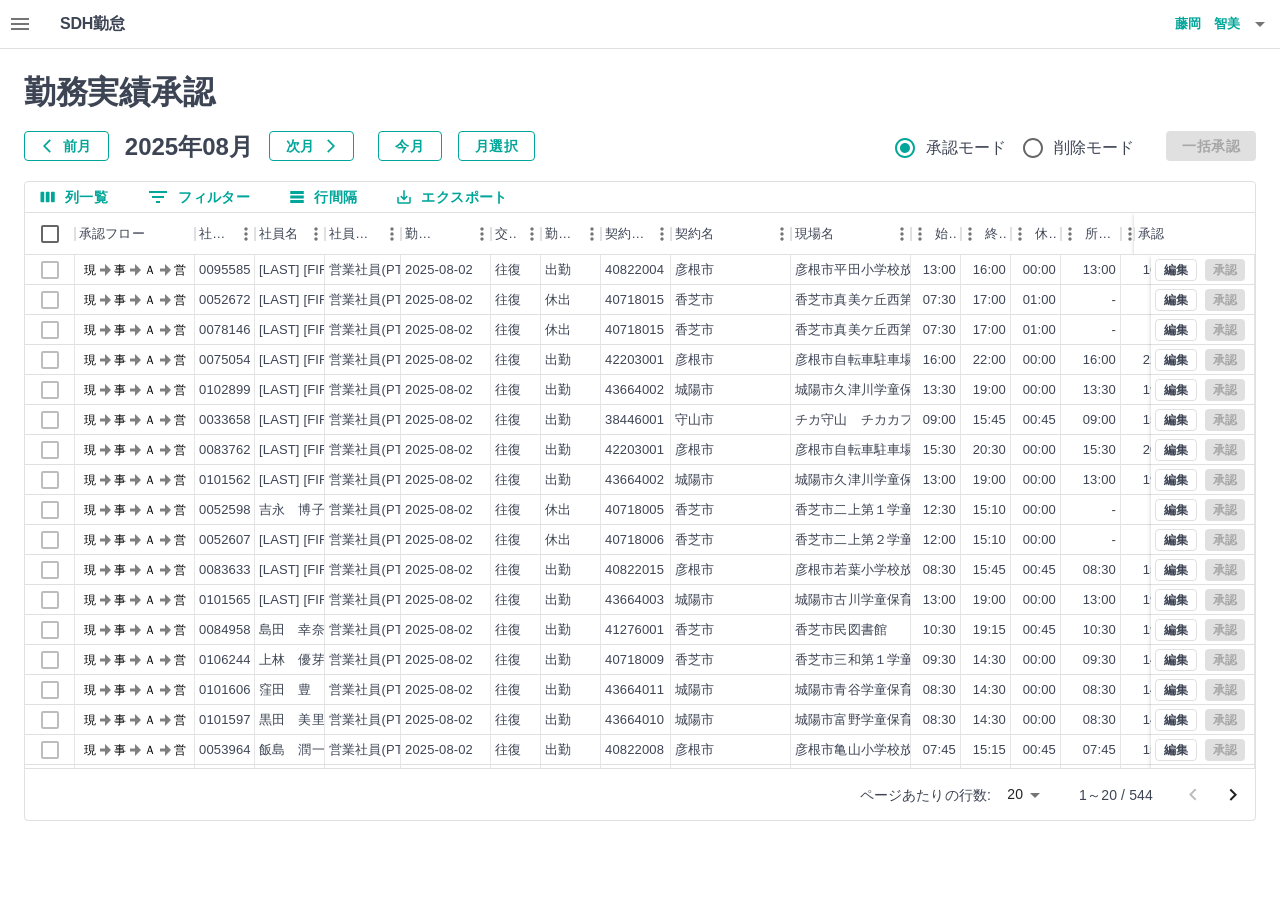click on "前月" at bounding box center (66, 146) 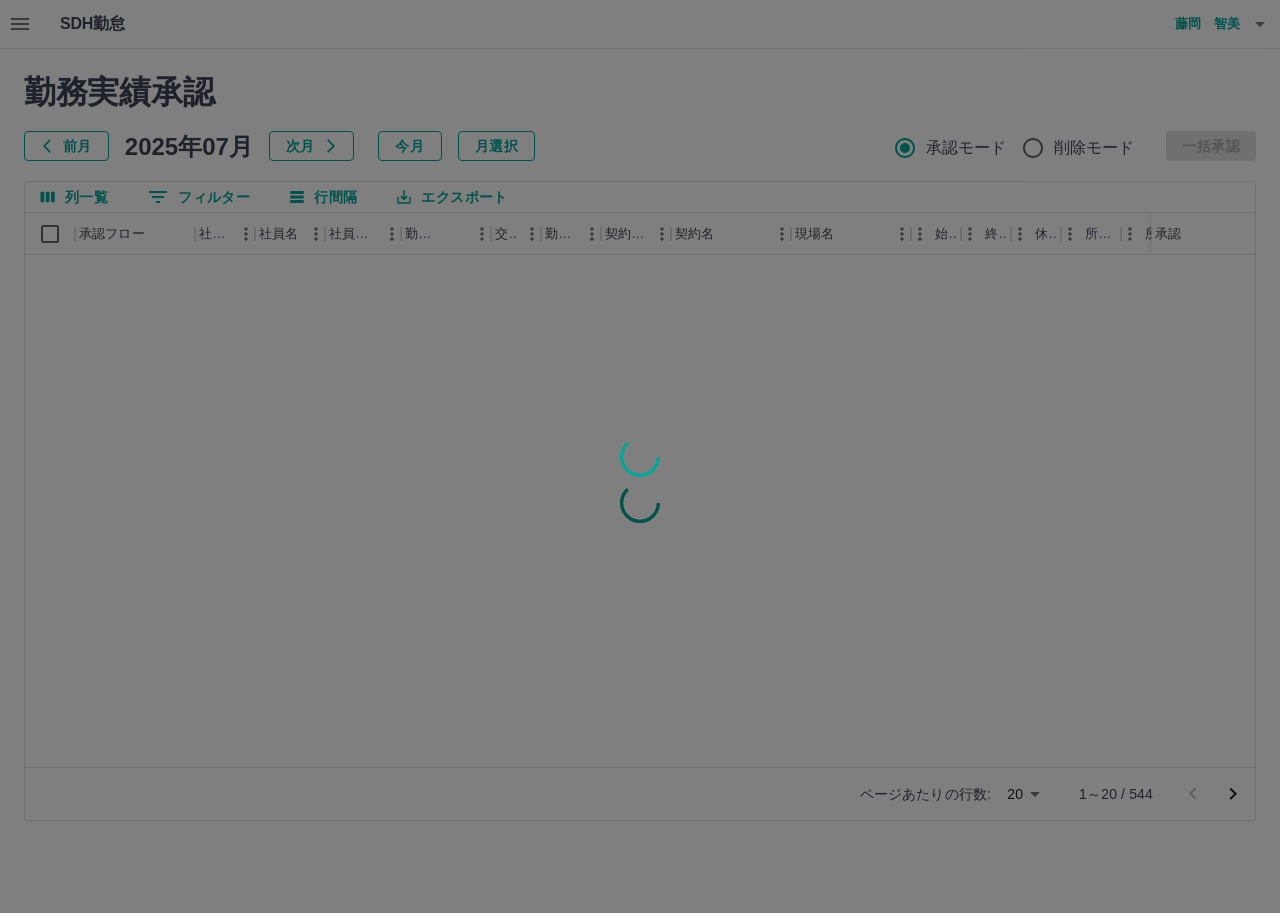 click at bounding box center [640, 456] 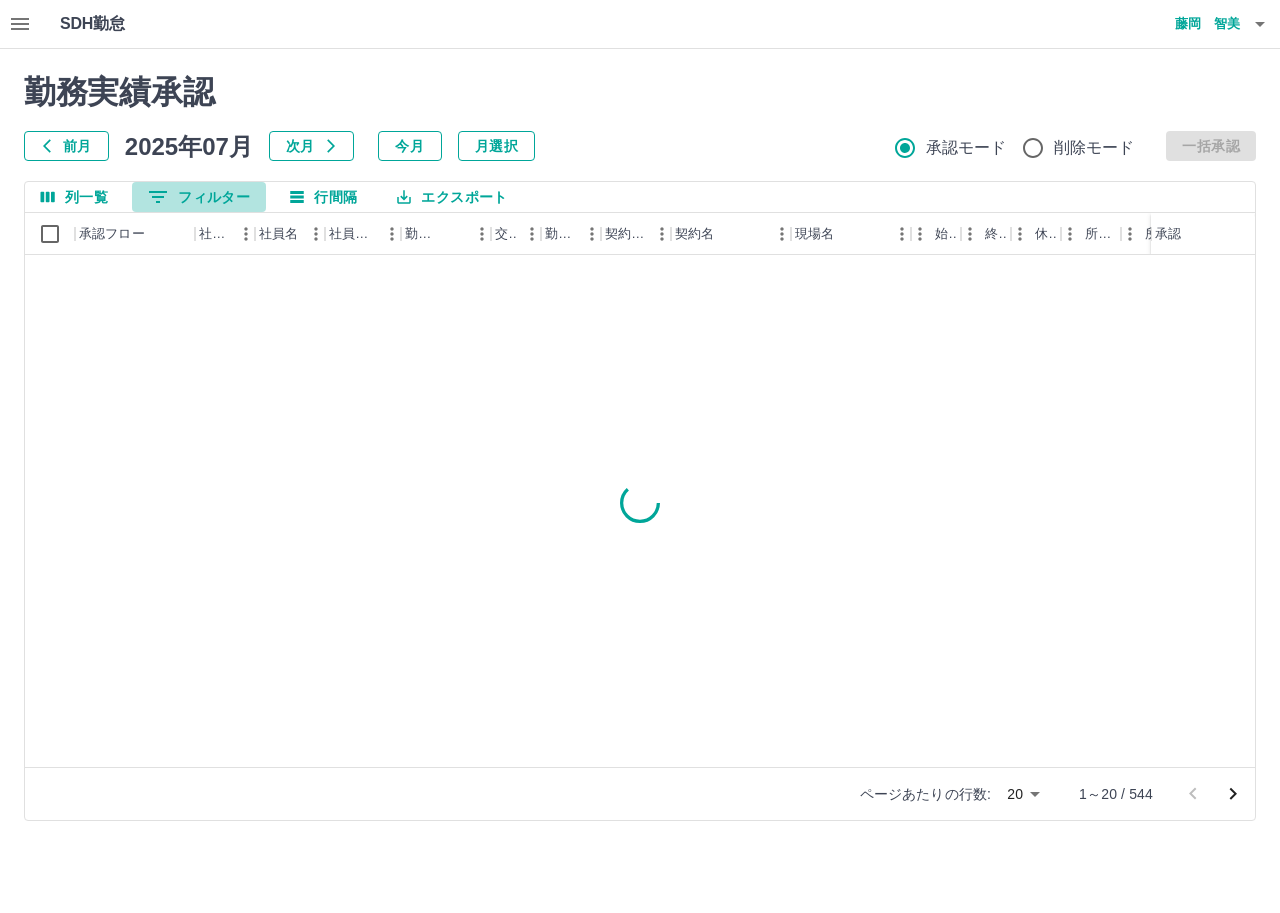 click 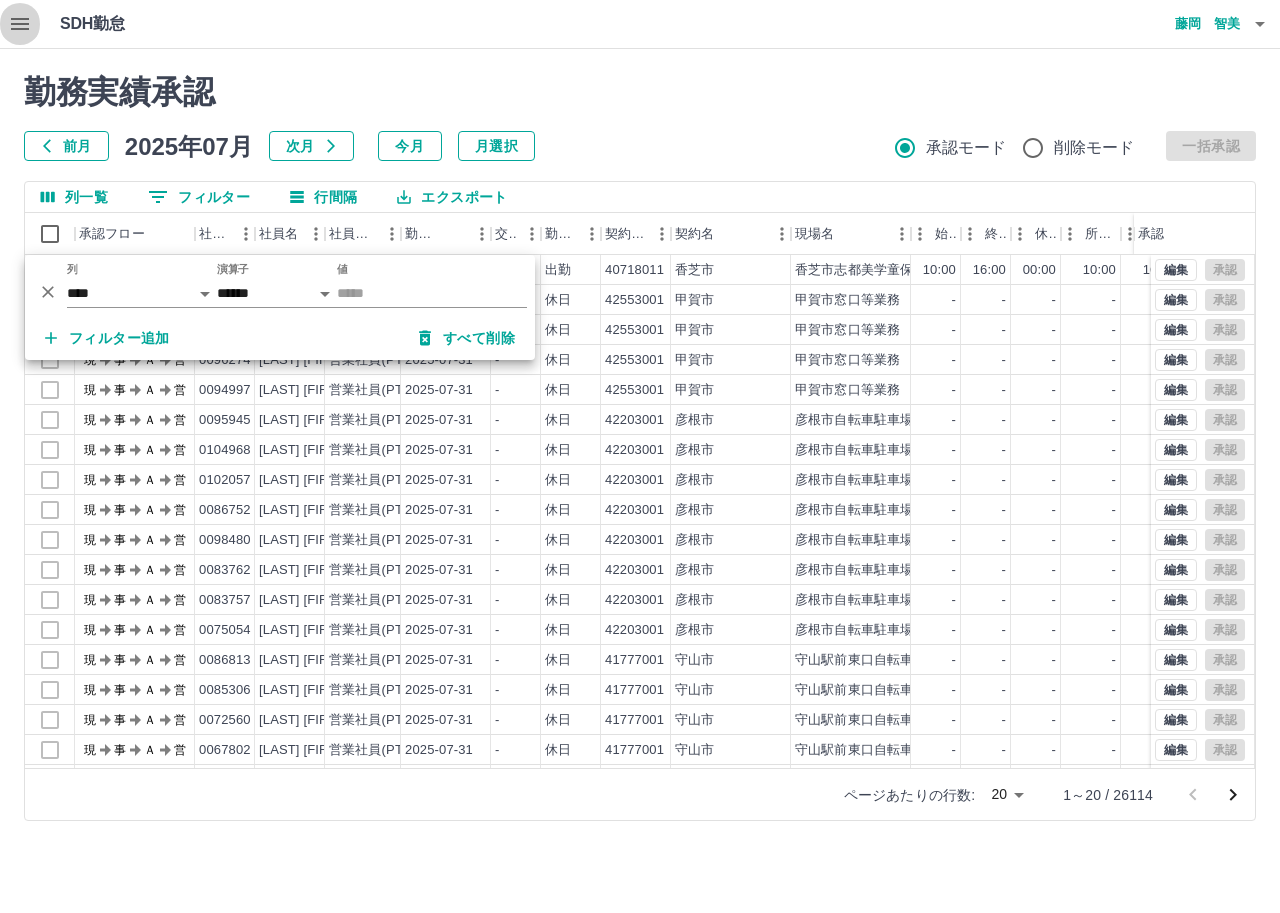 click 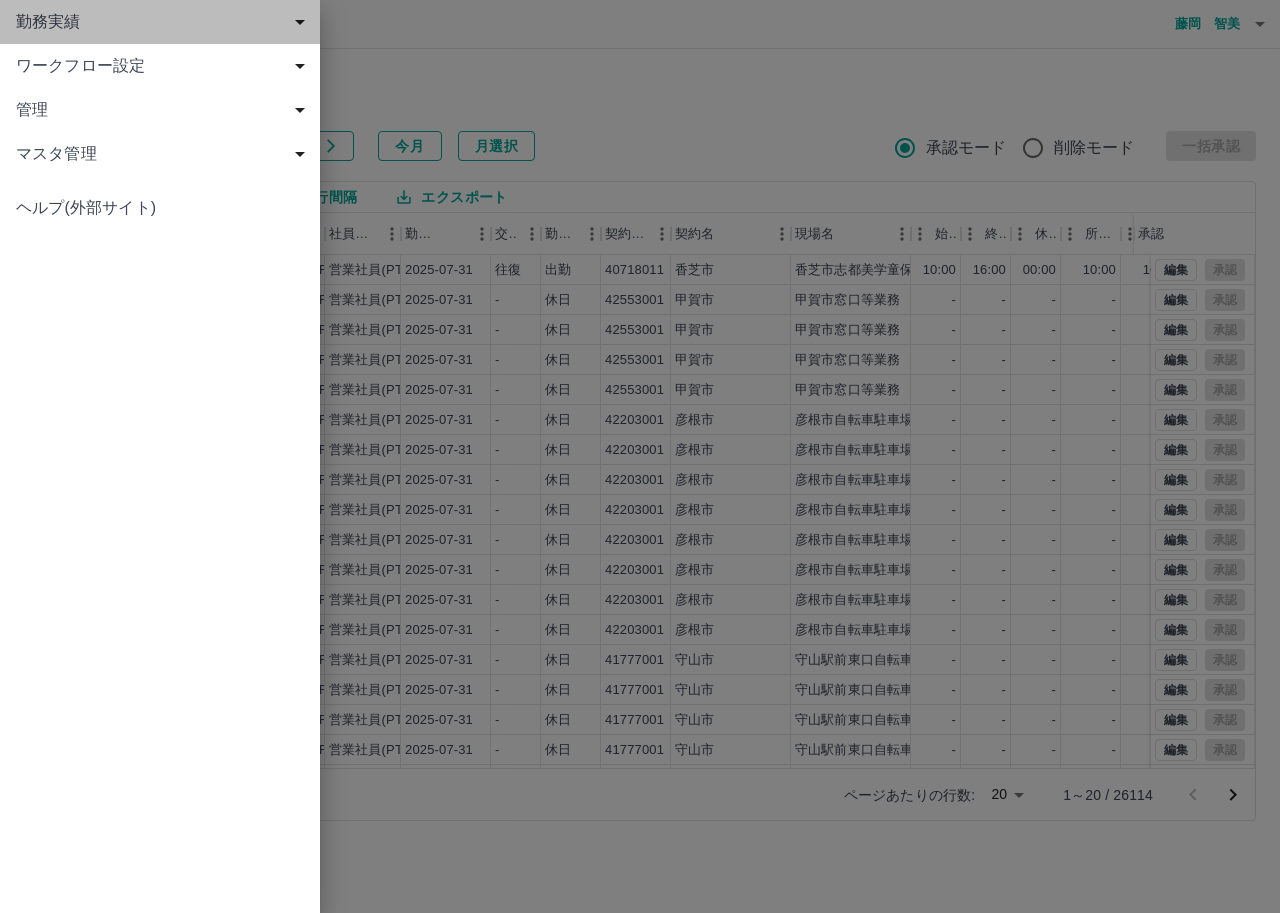 click on "勤務実績" at bounding box center [164, 22] 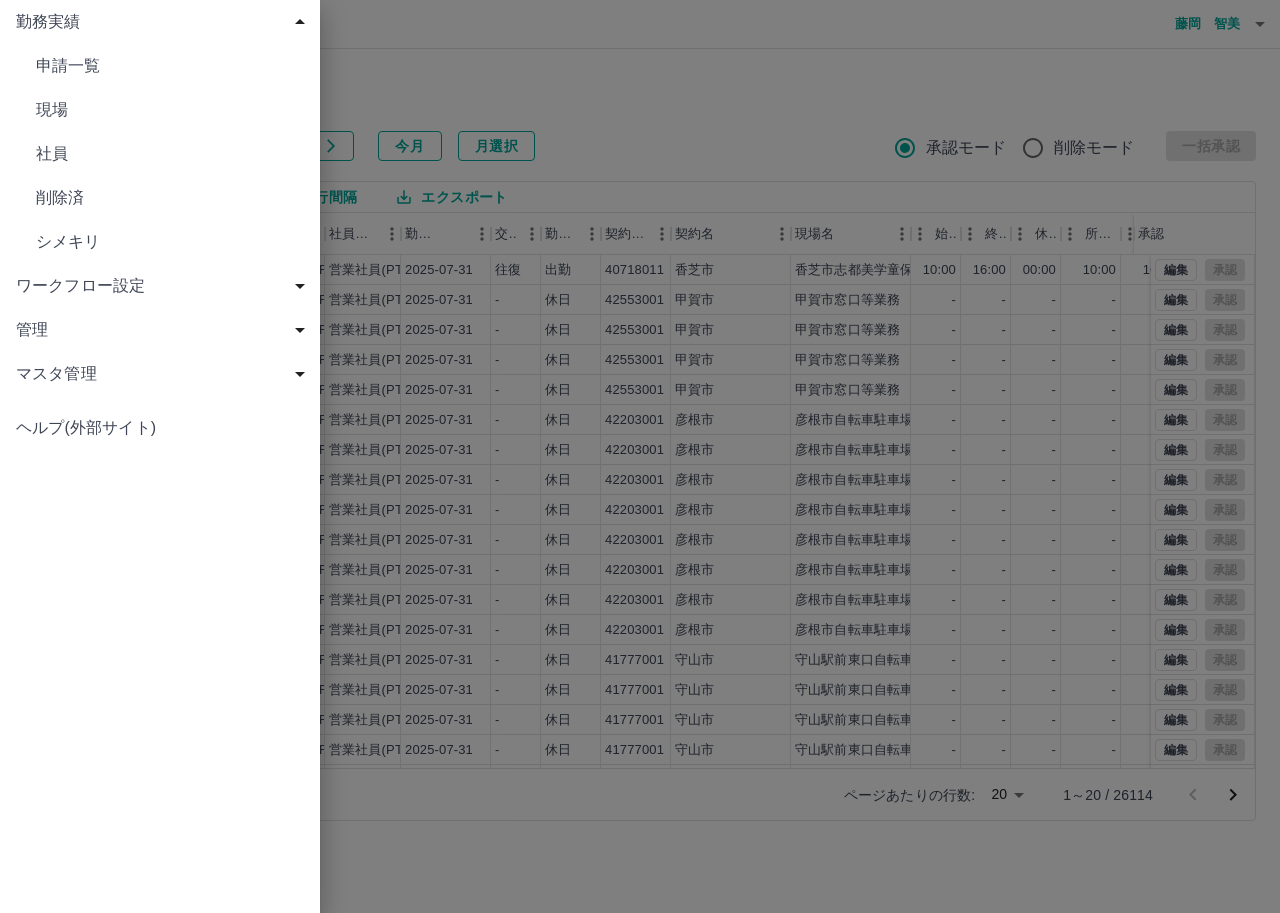 click on "現場" at bounding box center (170, 110) 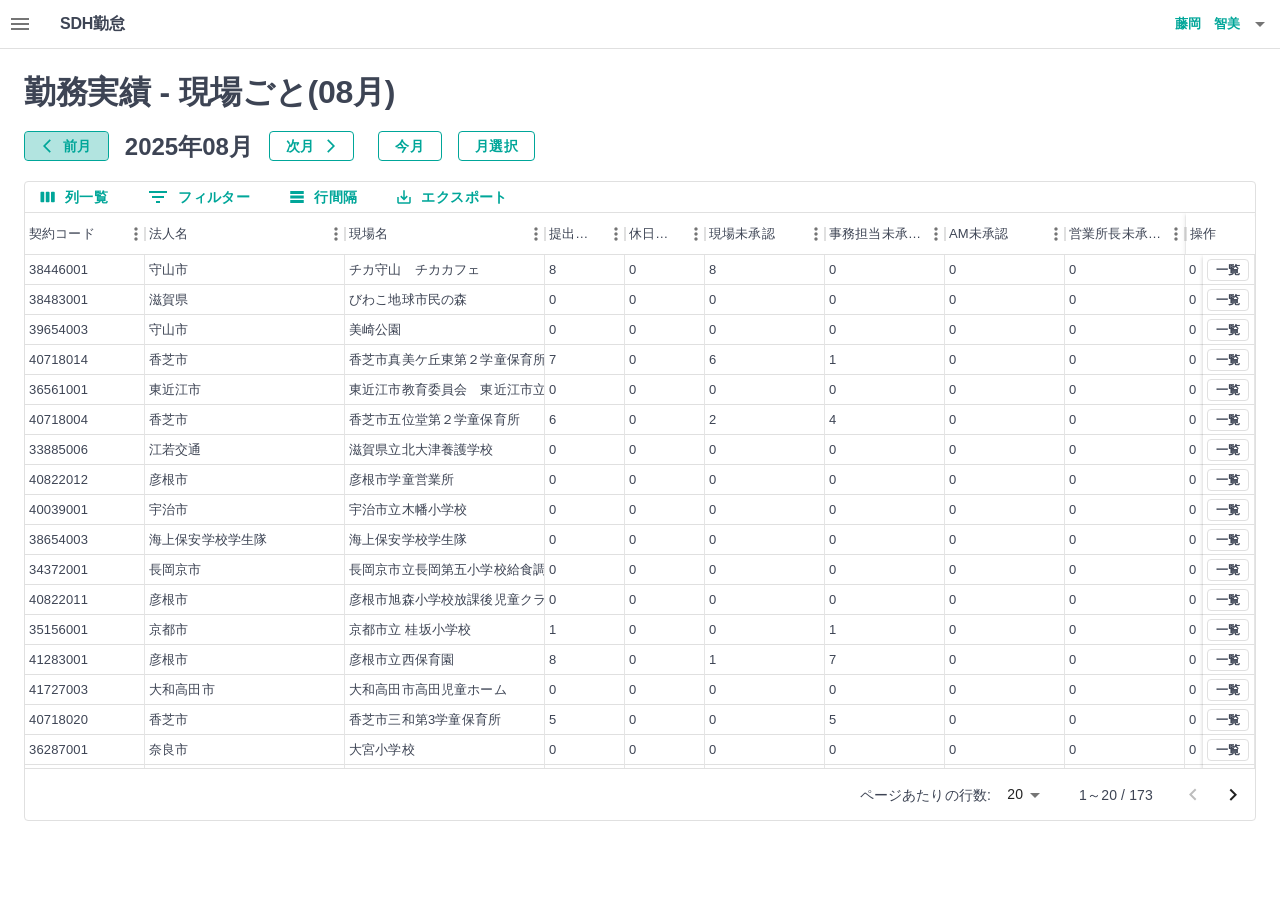 click 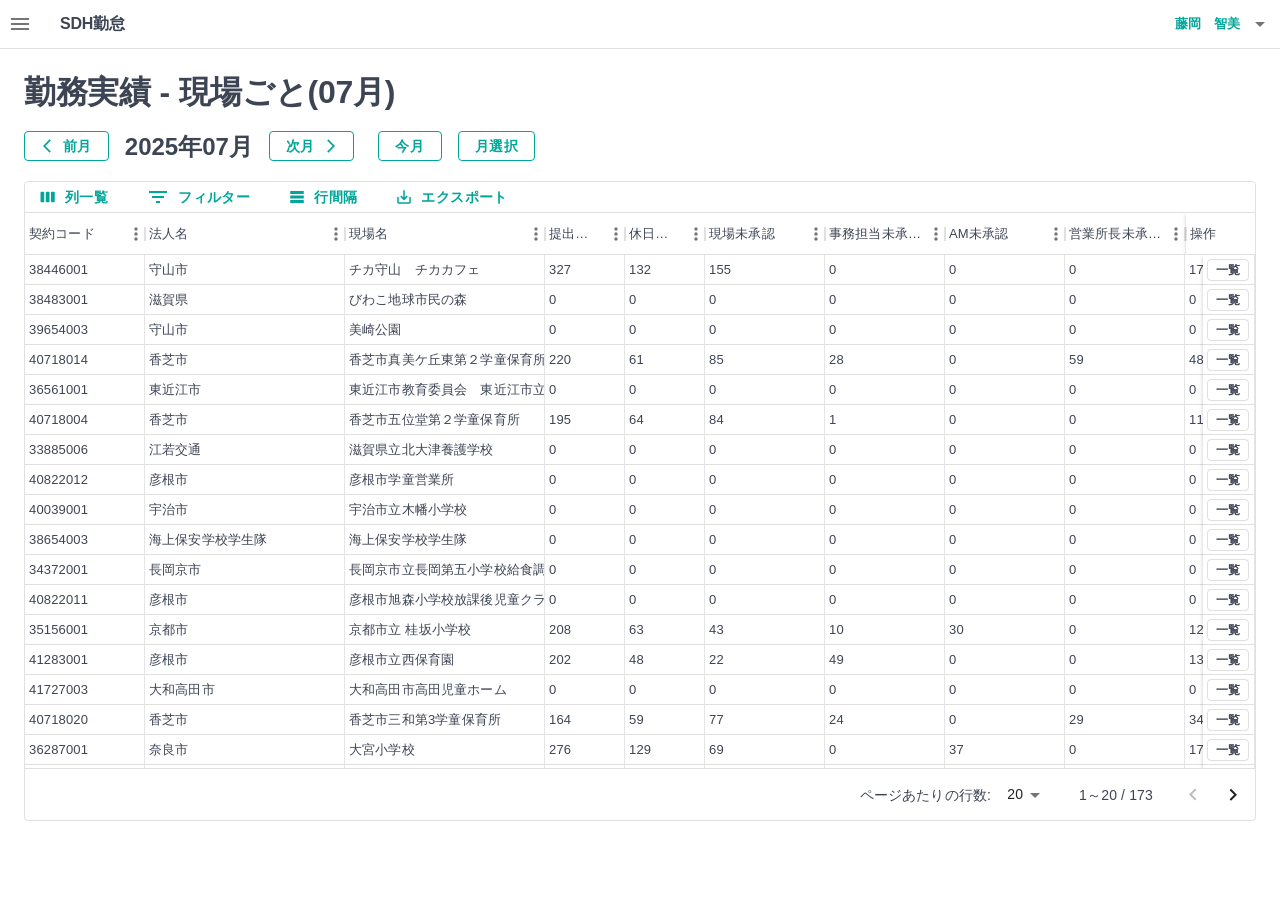 click on "0 フィルター" at bounding box center (199, 197) 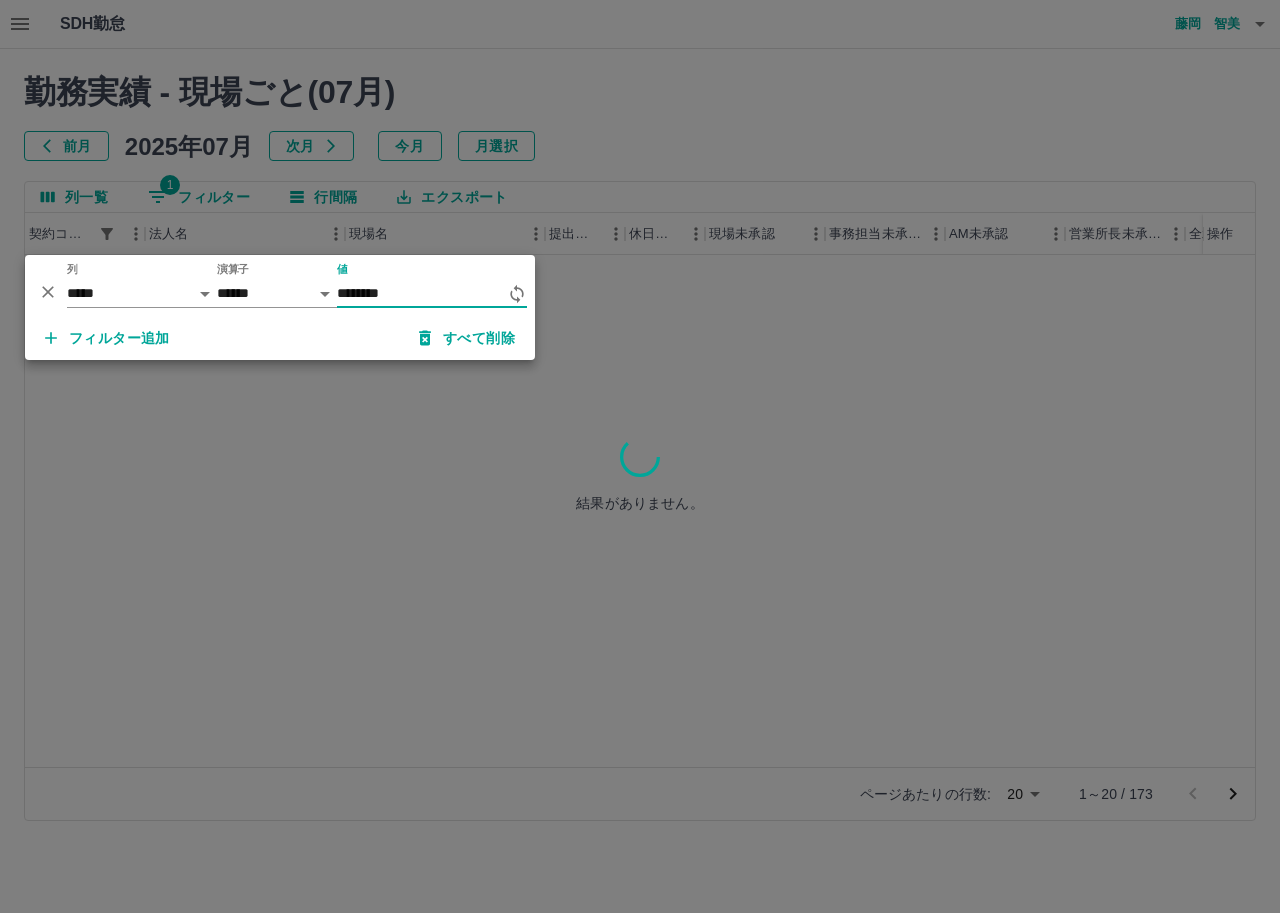 type on "********" 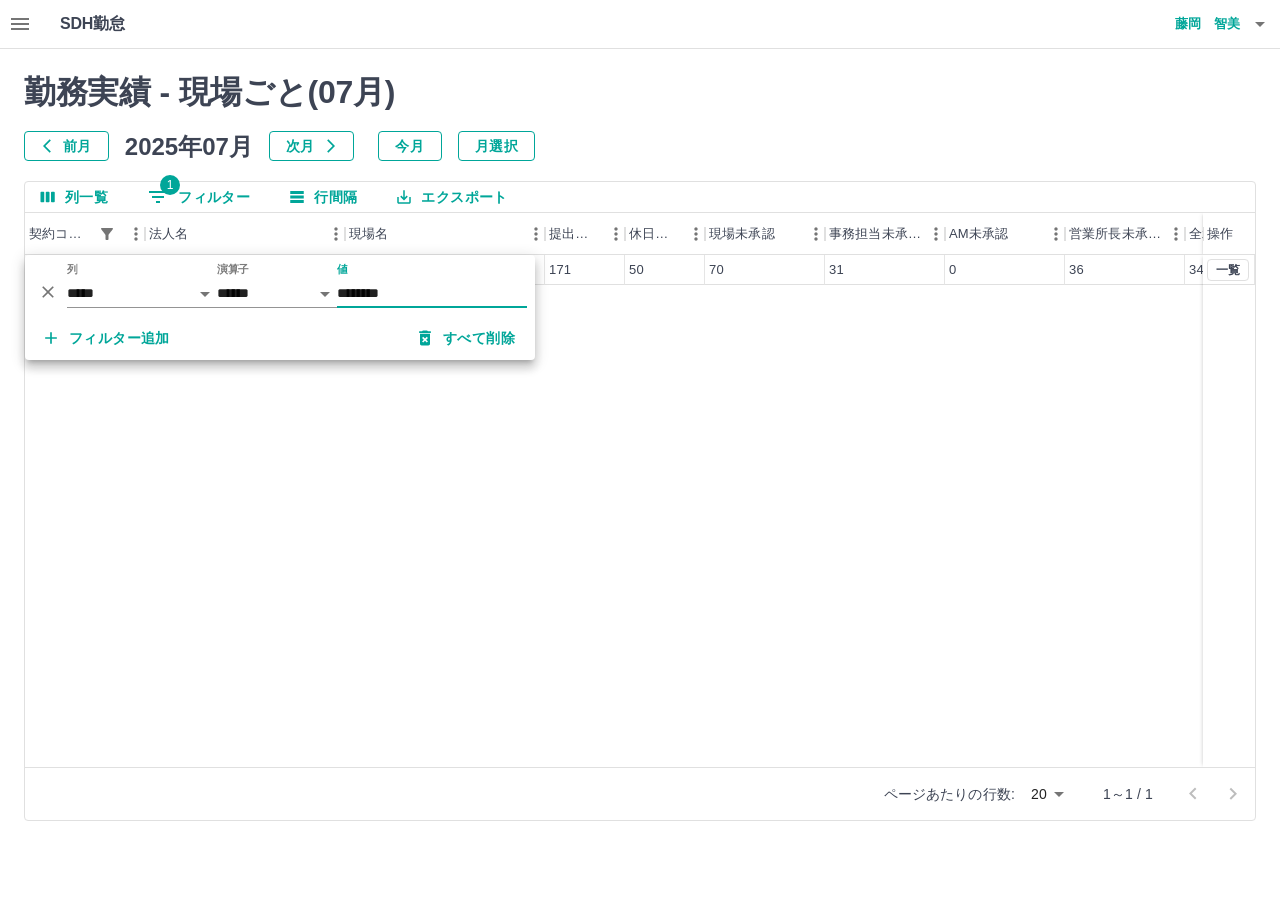 click on "40718011 [CITY] [CITY]志都美学童保育所 171 50 70 31 0 36 34 一覧" at bounding box center (691, 511) 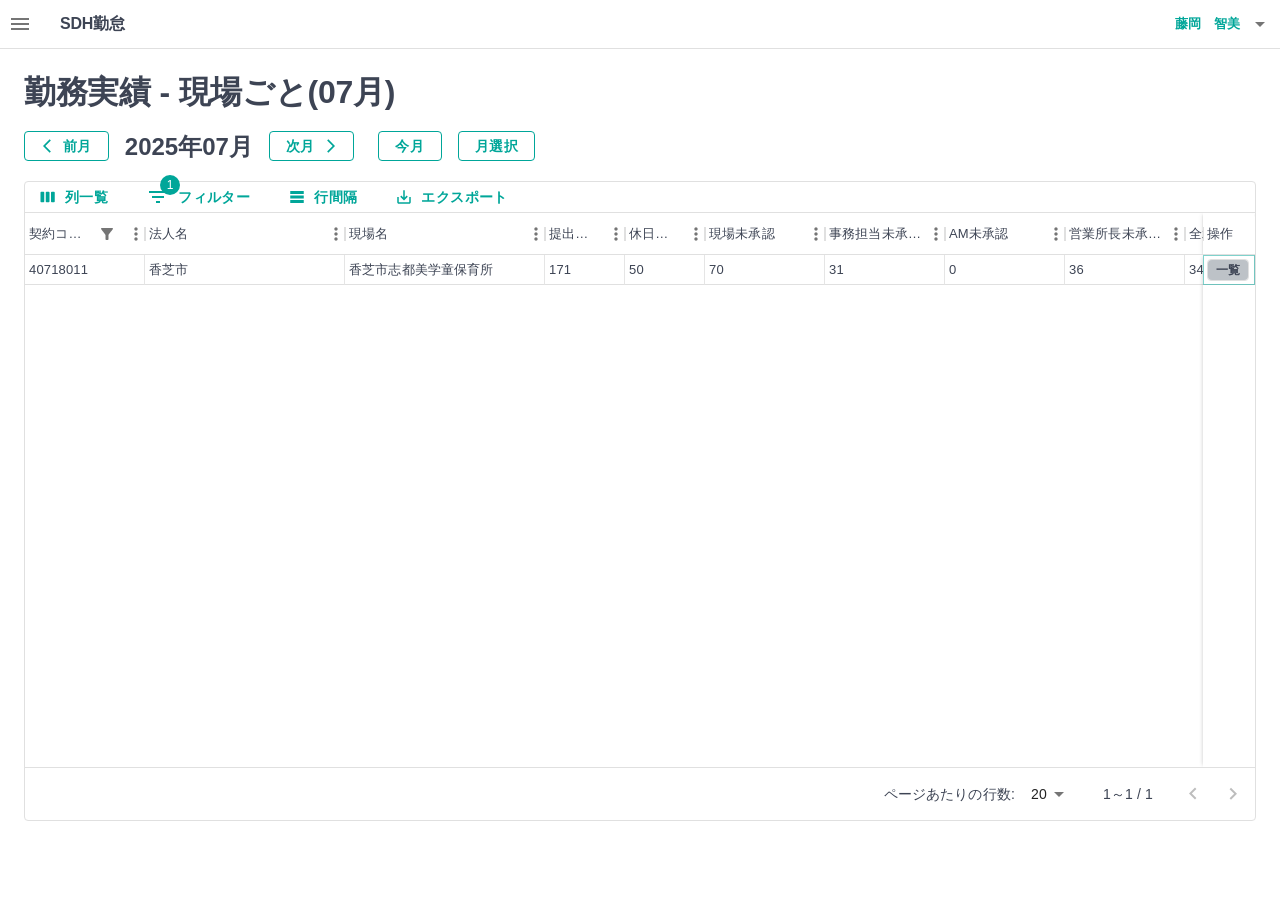 click on "一覧" at bounding box center [1228, 270] 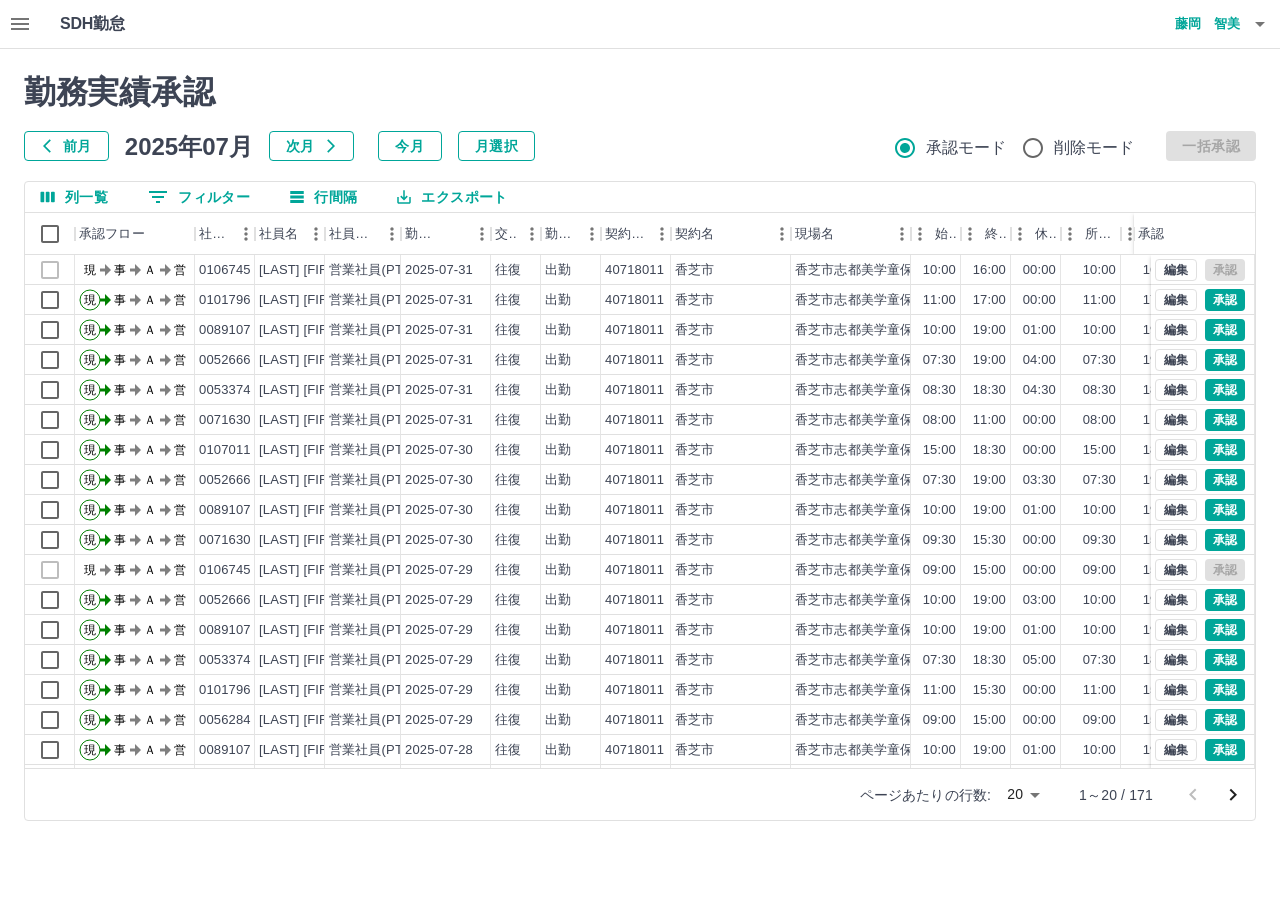 scroll, scrollTop: 104, scrollLeft: 0, axis: vertical 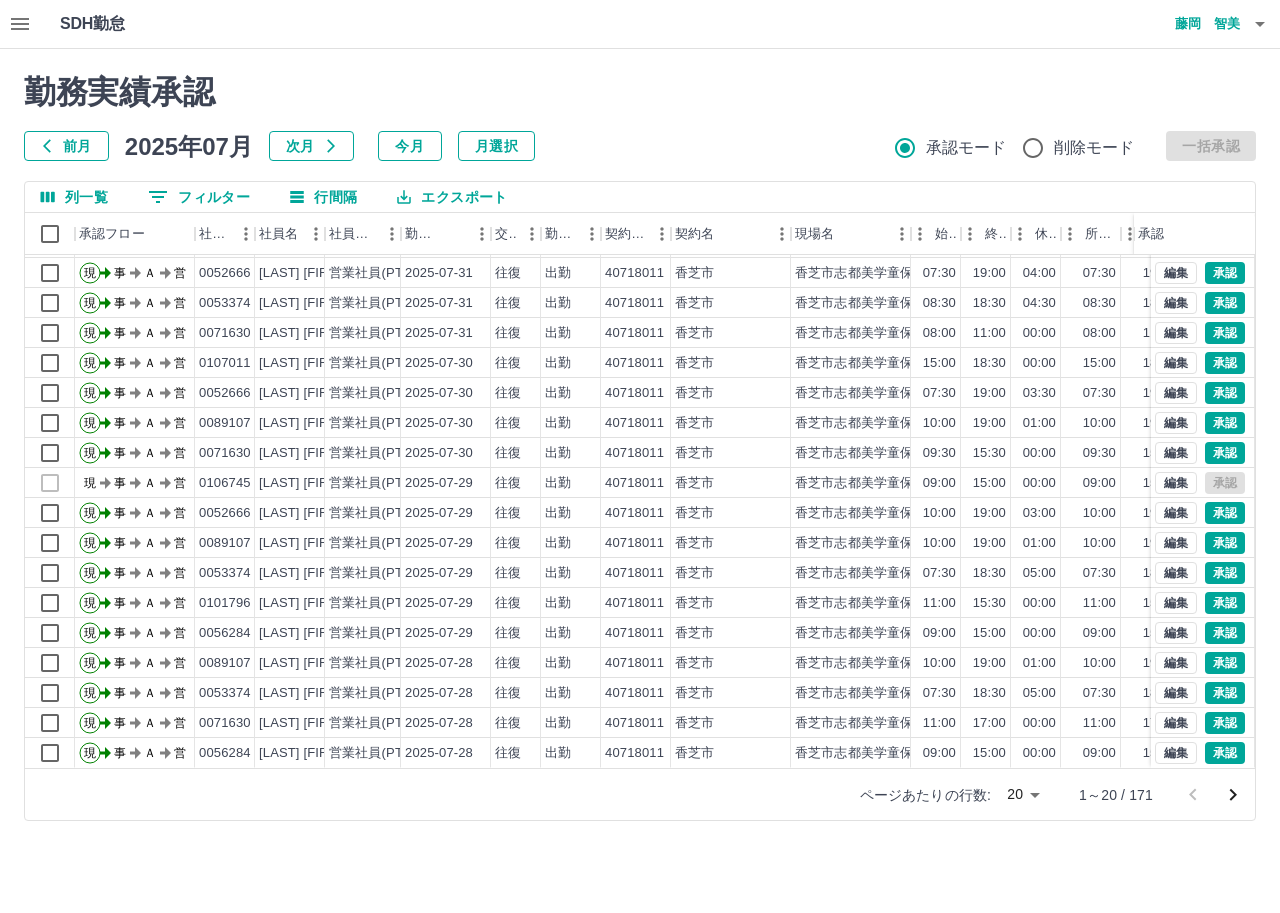 click on "SDH勤怠 [LAST] [FIRST] 勤務実績承認 前月 2025年07月 次月 今月 月選択 承認モード 削除モード 一括承認 列一覧 0 フィルター 行間隔 エクスポート 承認フロー 社員番号 社員名 社員区分 勤務日 交通費 勤務区分 契約コード 契約名 現場名 始業 終業 休憩 所定開始 所定終業 所定休憩 拘束 勤務 遅刻等 承認 現 事 Ａ 営 0101796 [LAST] [FIRST] 営業社員(PT契約) [DATE] 往復 出勤 40718011 [CITY] [CITY]志都美学童保育所 11:00 17:00 00:00 11:00 17:00 00:00 06:00 06:00 00:00 現 事 Ａ 営 0089107 [LAST] [FIRST] 営業社員(PT契約) [DATE] 往復 出勤 40718011 [CITY] [CITY]志都美学童保育所 10:00 19:00 01:00 10:00 19:00 01:00 09:00 08:00 00:00 現 事 Ａ 営 0052666 [LAST] [FIRST] 営業社員(PT契約) [DATE] 往復 出勤 40718011 [CITY] [CITY]志都美学童保育所 07:30 19:00 04:00 07:30 19:00 04:00 11:30 07:30 00:00 現 事 Ａ 営 0053374 [DATE]" at bounding box center (640, 422) 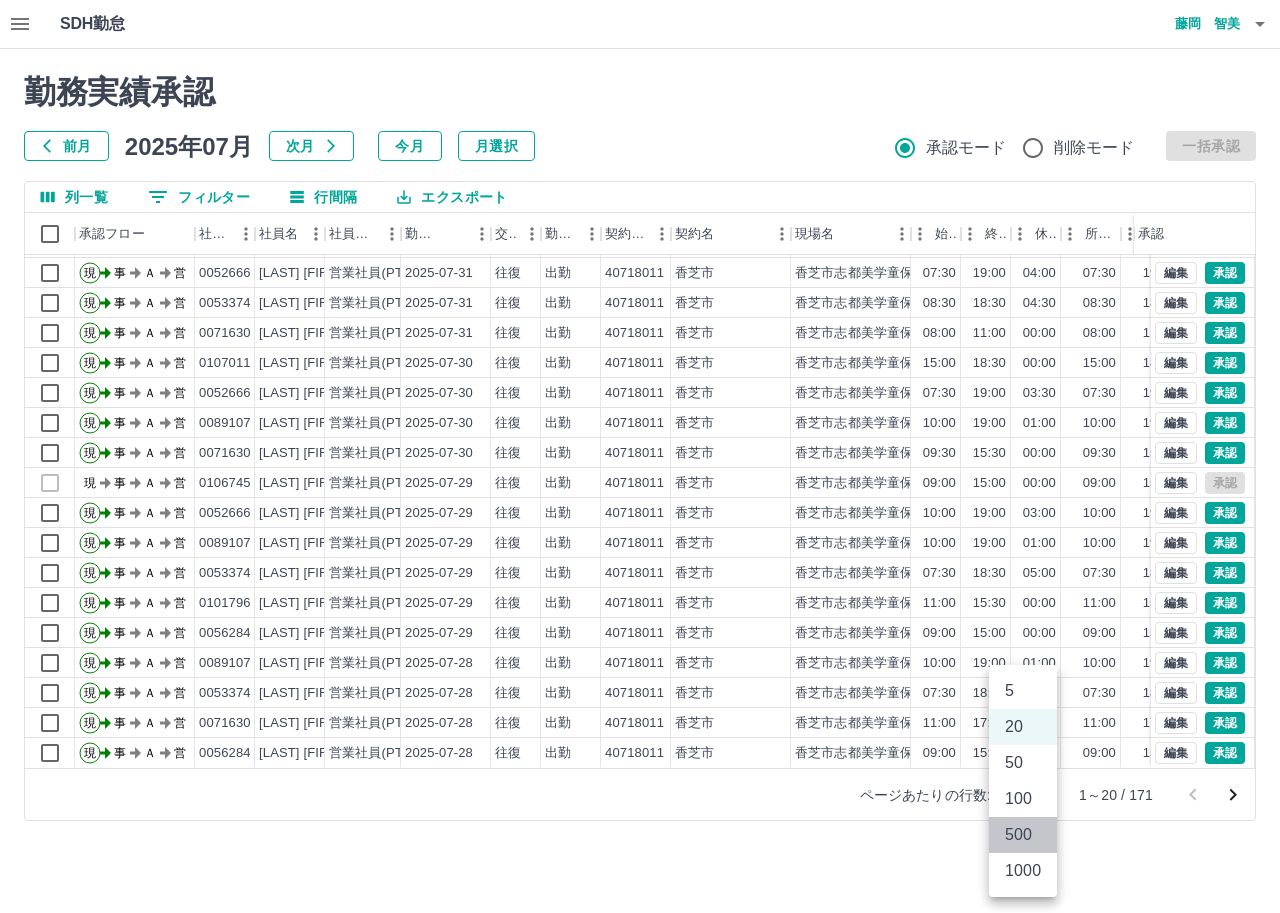 click on "500" at bounding box center (1023, 835) 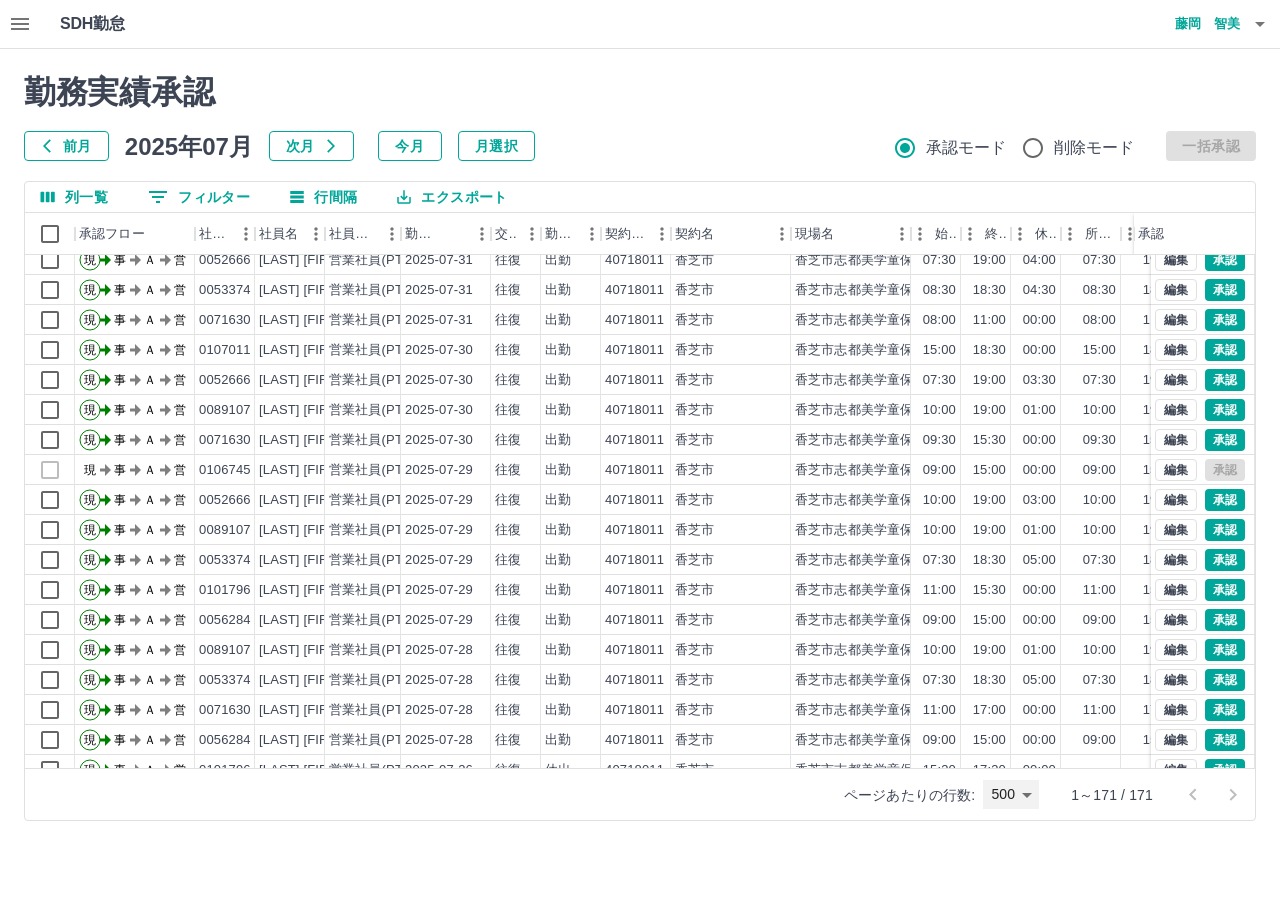 scroll, scrollTop: 0, scrollLeft: 0, axis: both 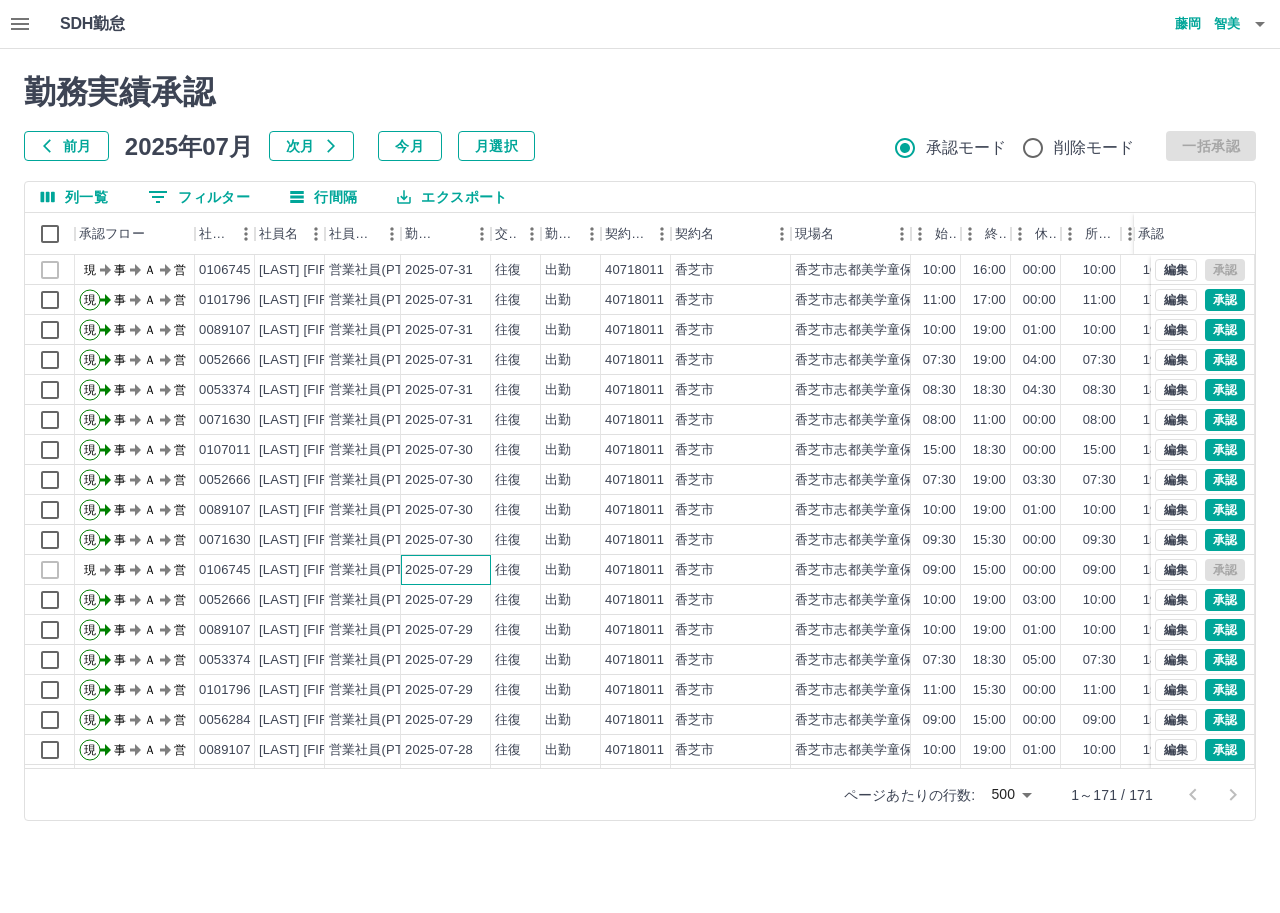 click on "2025-07-29" at bounding box center [439, 570] 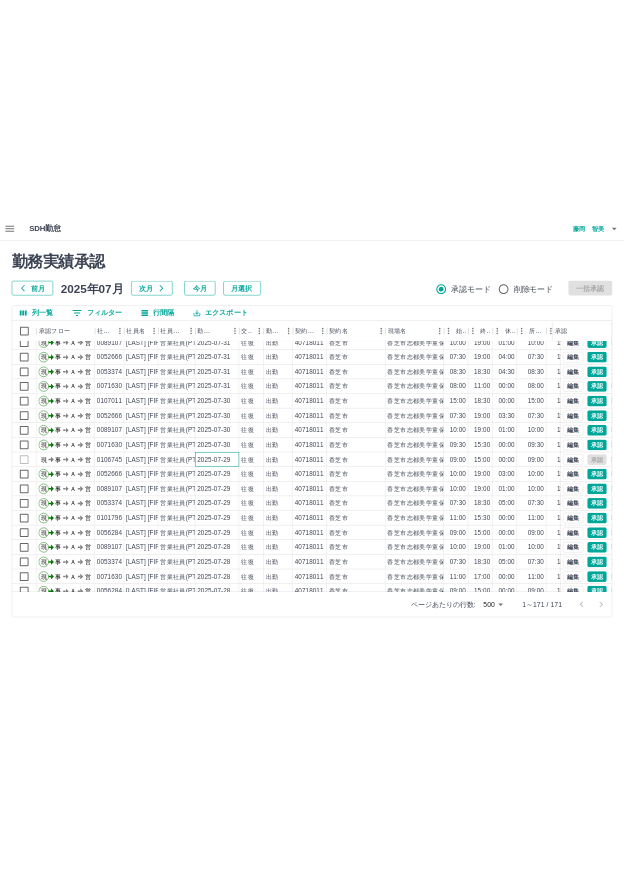 scroll, scrollTop: 100, scrollLeft: 0, axis: vertical 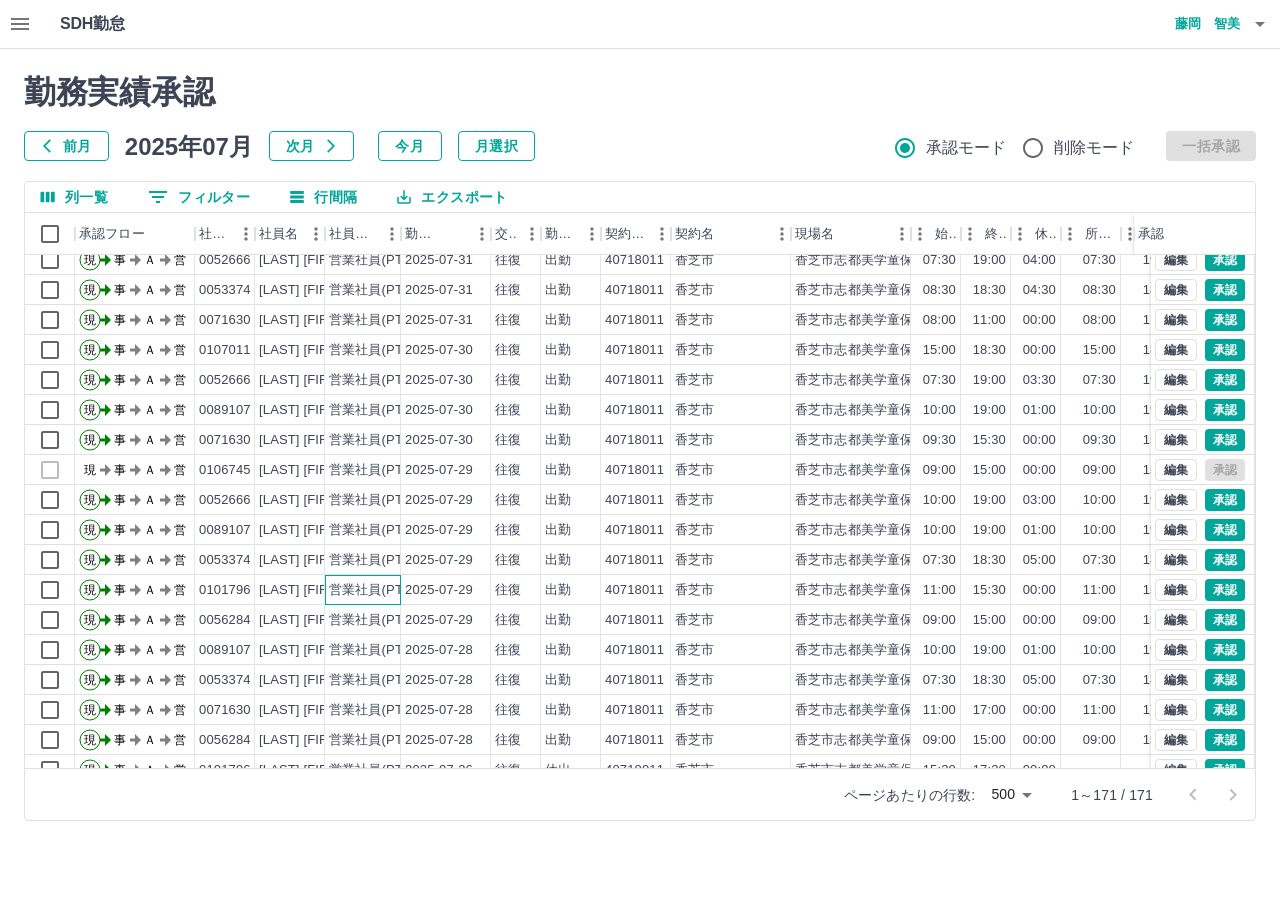 click on "営業社員(PT契約)" at bounding box center [381, 590] 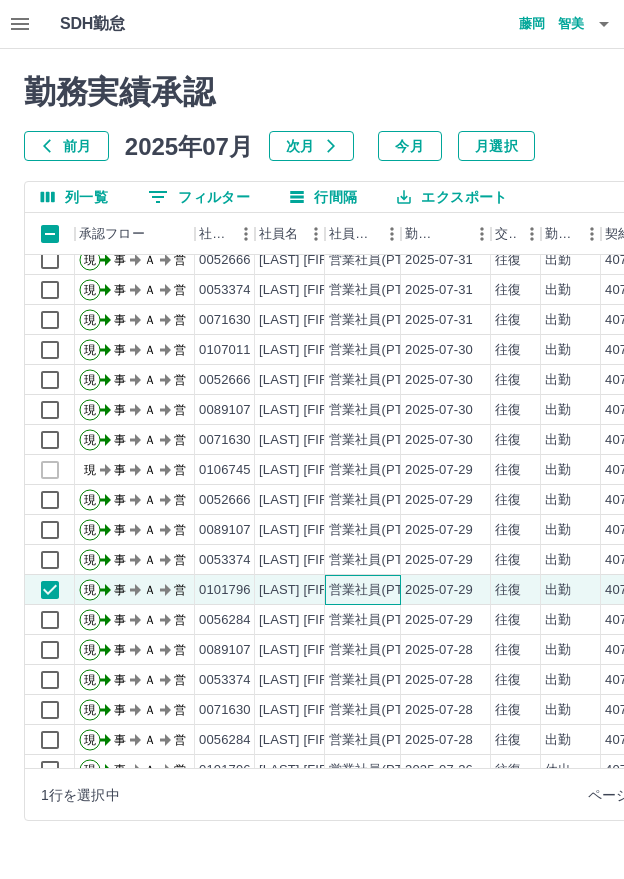 scroll, scrollTop: 0, scrollLeft: 400, axis: horizontal 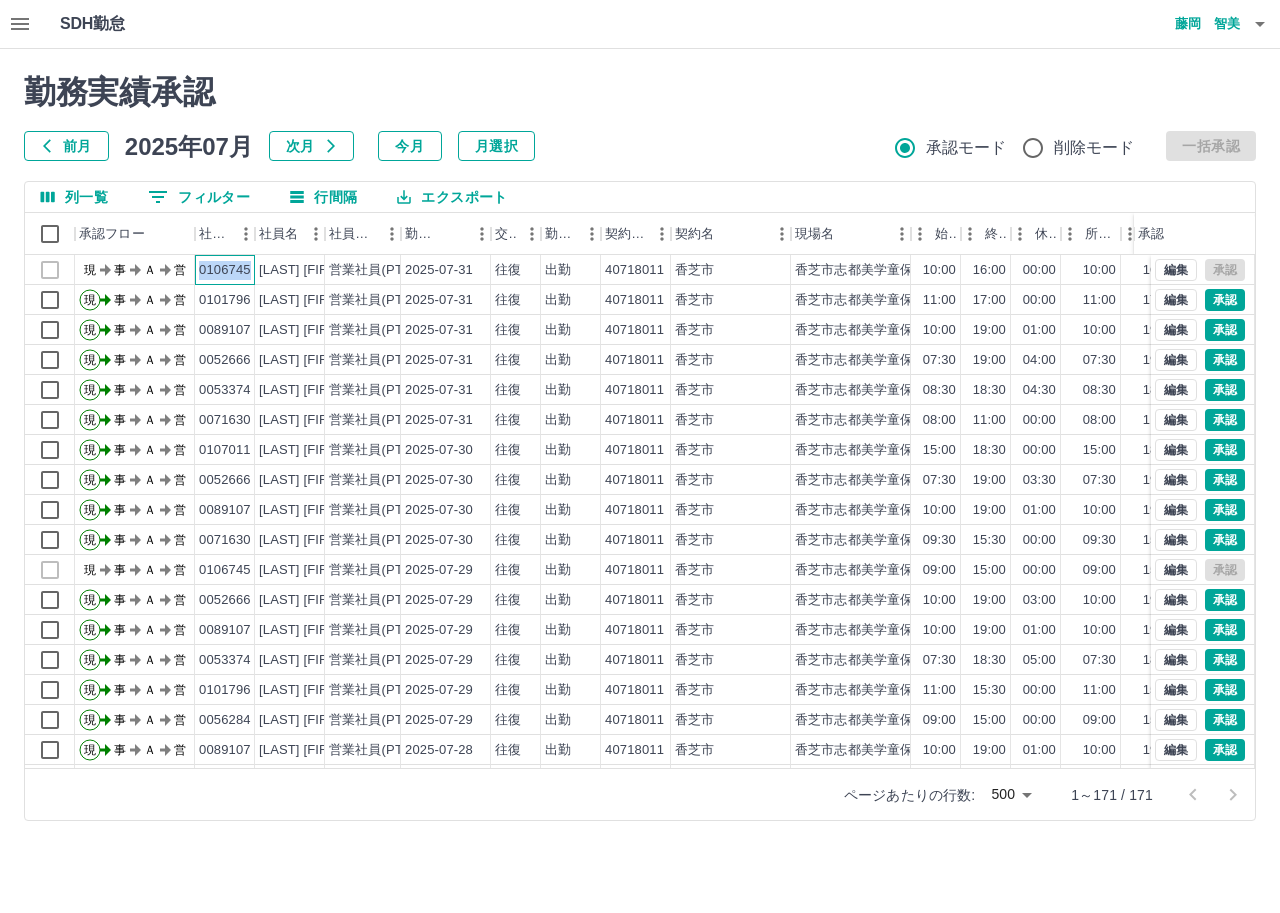 drag, startPoint x: 199, startPoint y: 266, endPoint x: 253, endPoint y: 270, distance: 54.147945 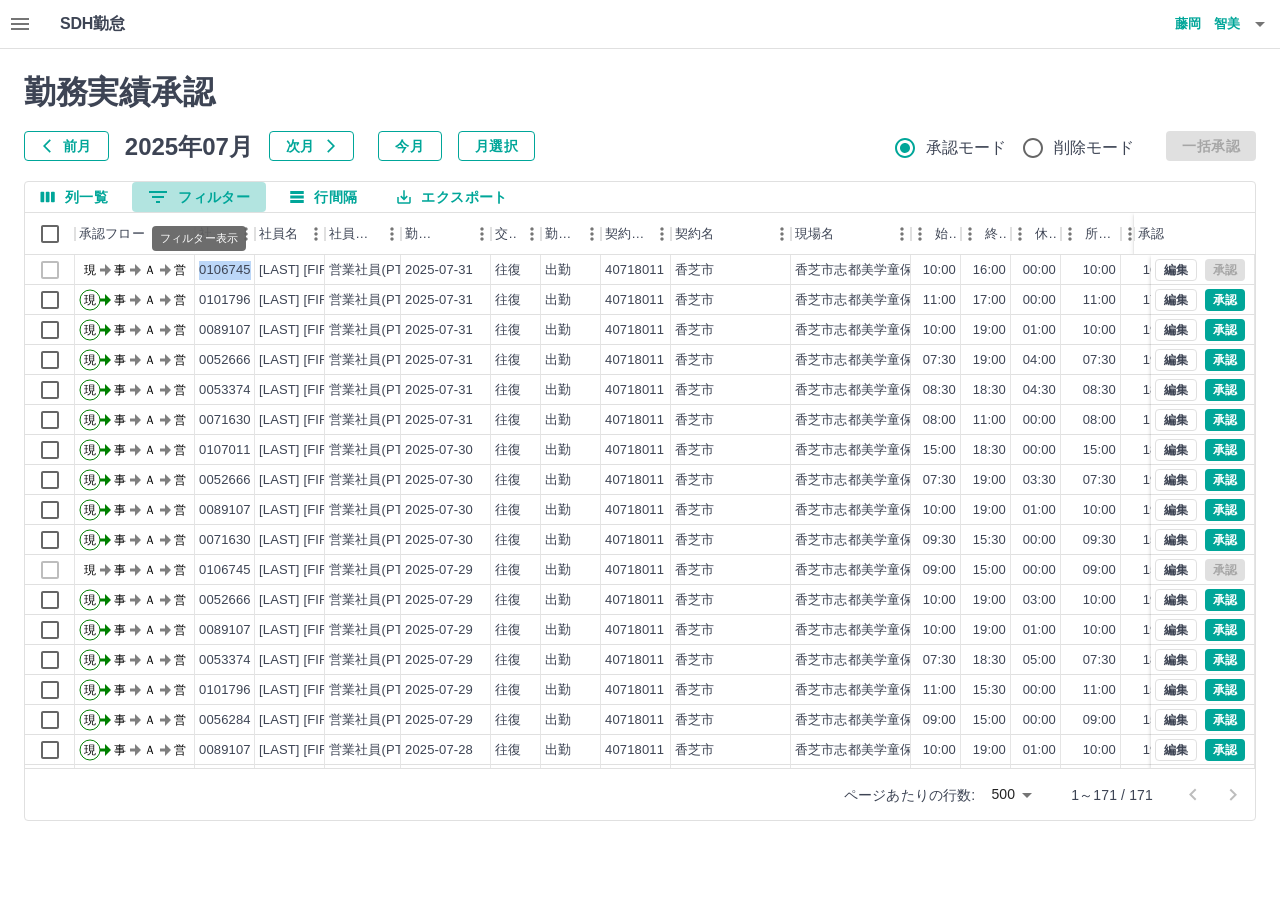 click on "0 フィルター" at bounding box center (199, 197) 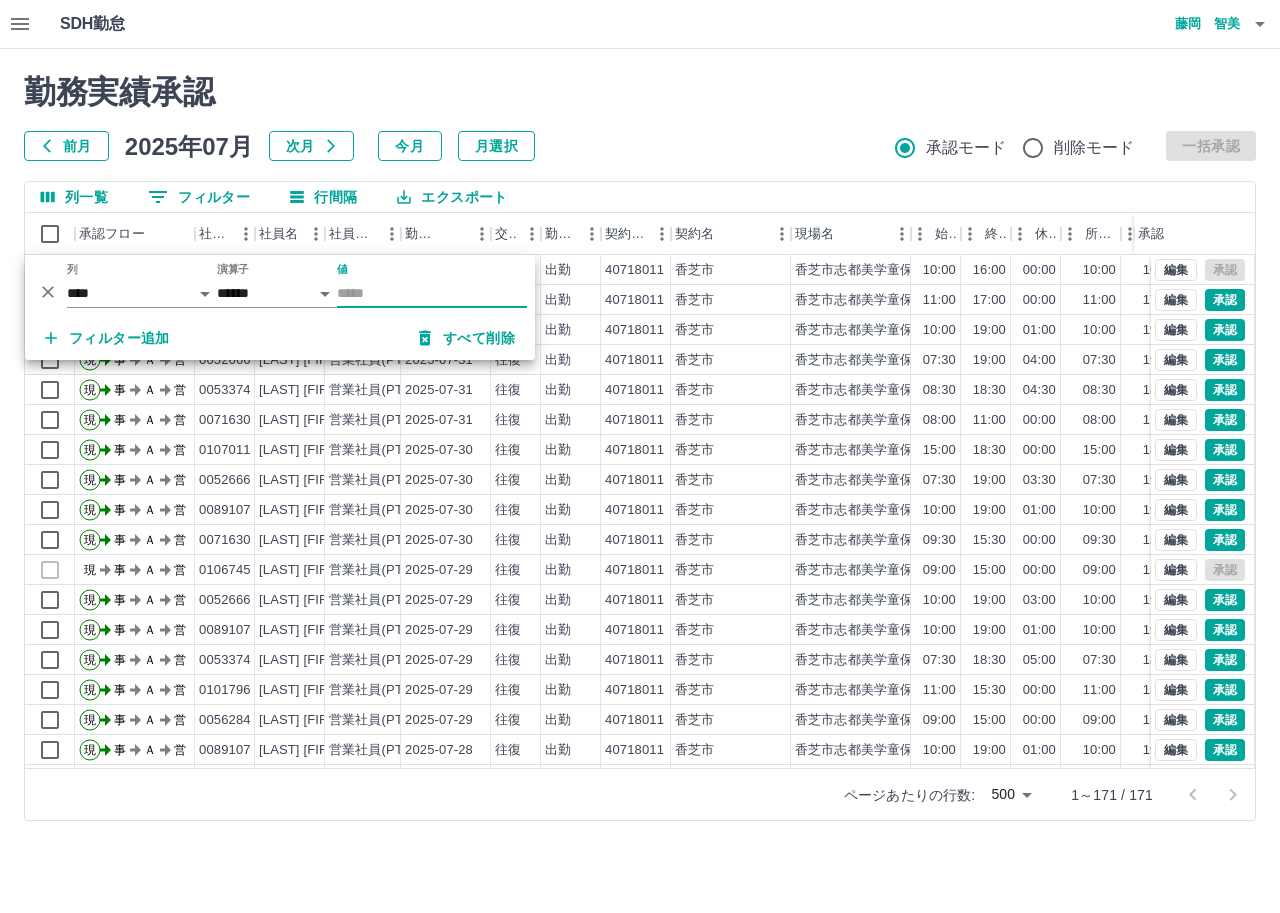 click on "値" at bounding box center (432, 293) 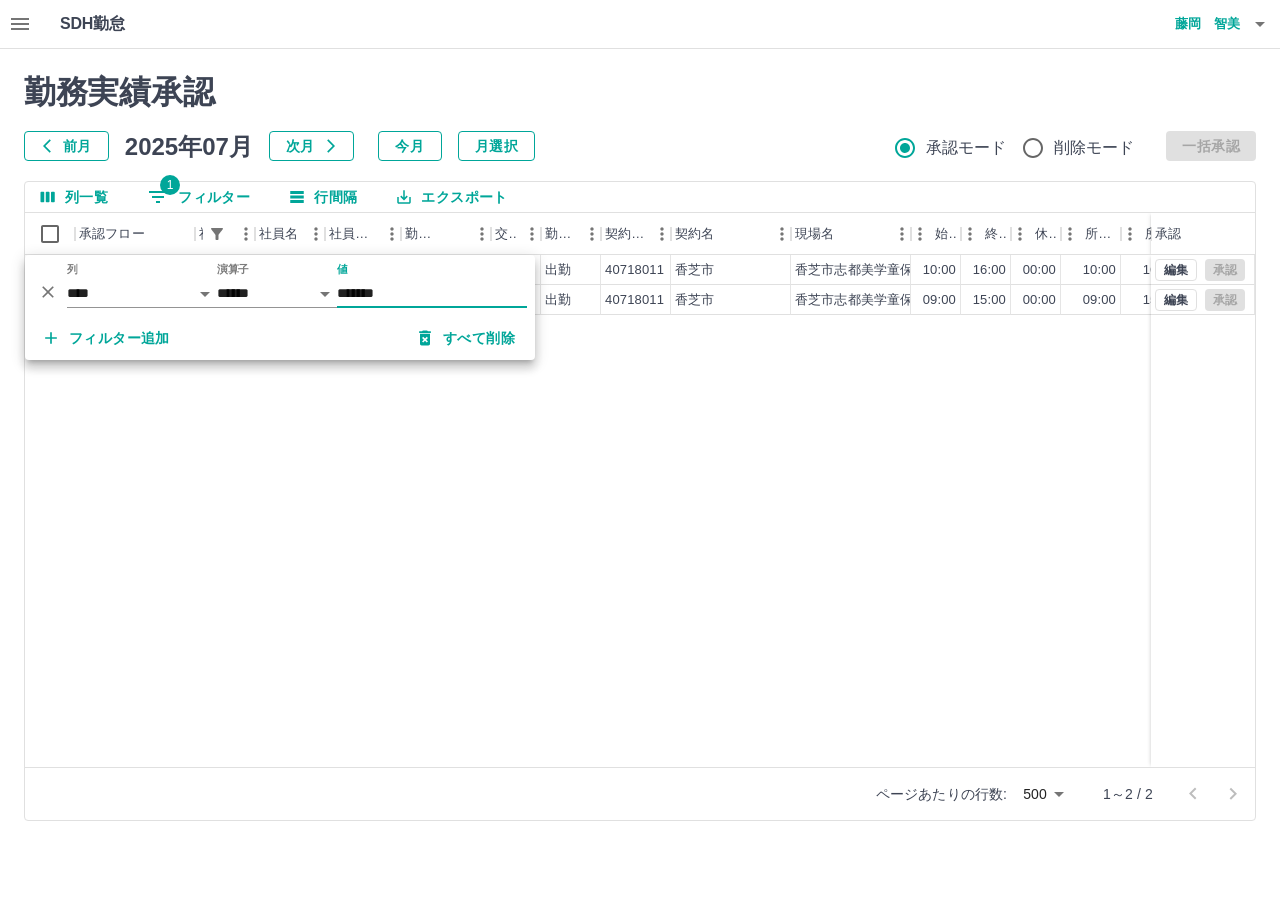 type on "*******" 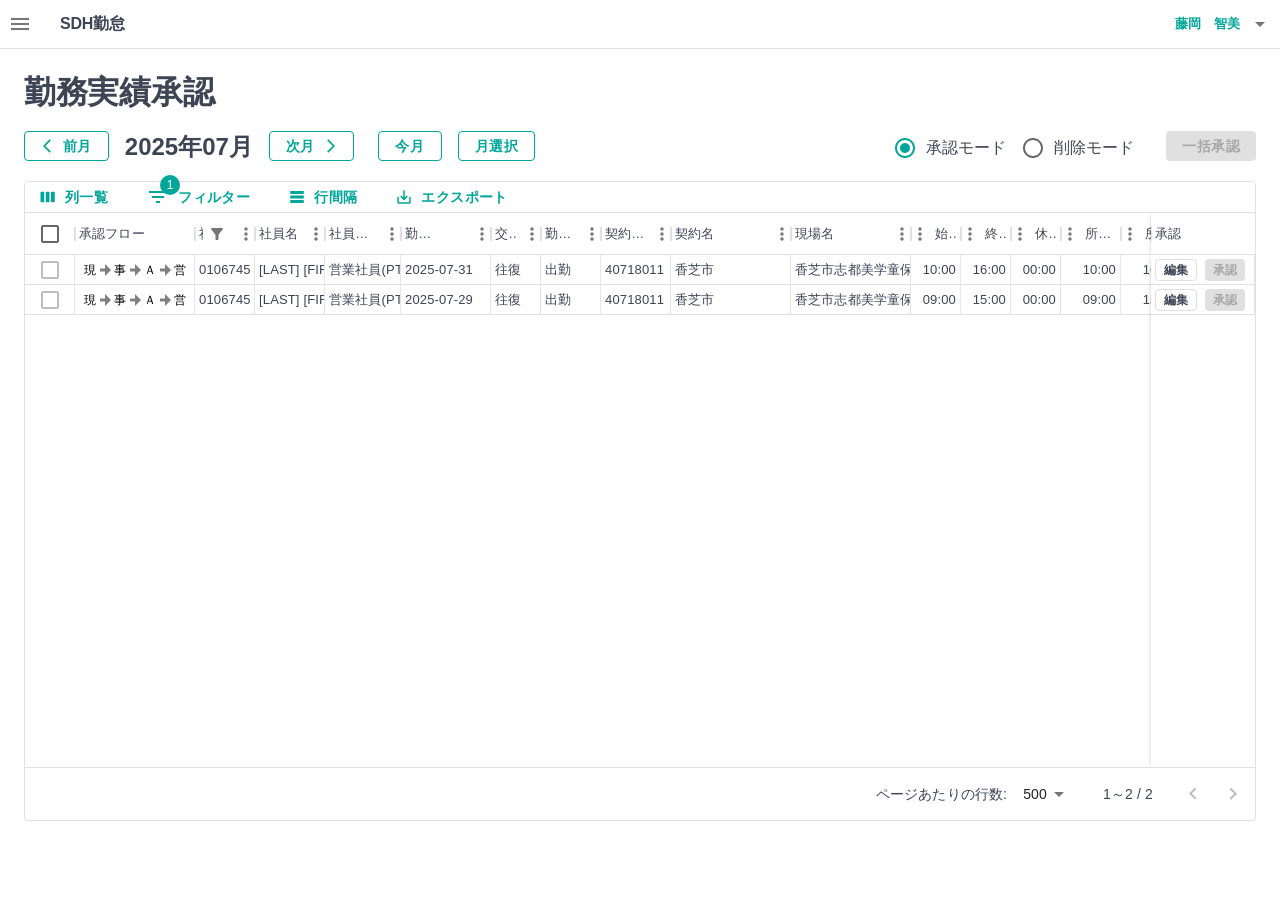 click on "現 事 Ａ 営 0106745 [LAST] [FIRST] 営業社員(PT契約) [DATE] 往復 出勤 40718011 [CITY] [CITY]志都美学童保育所 09:00 15:00 00:00 09:00 15:00 00:00 06:00 06:00 00:00 編集 承認 編集 承認" at bounding box center (898, 511) 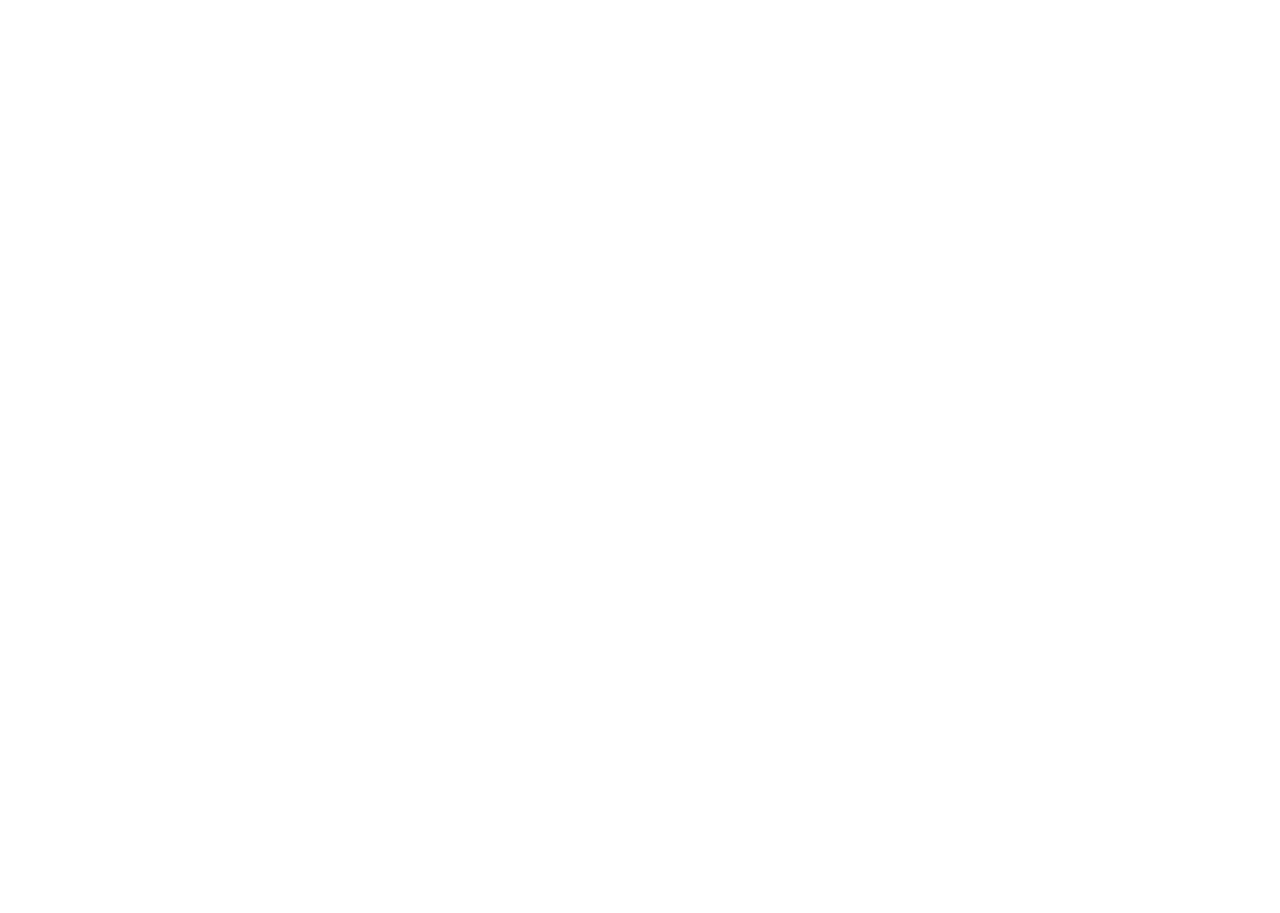 scroll, scrollTop: 0, scrollLeft: 0, axis: both 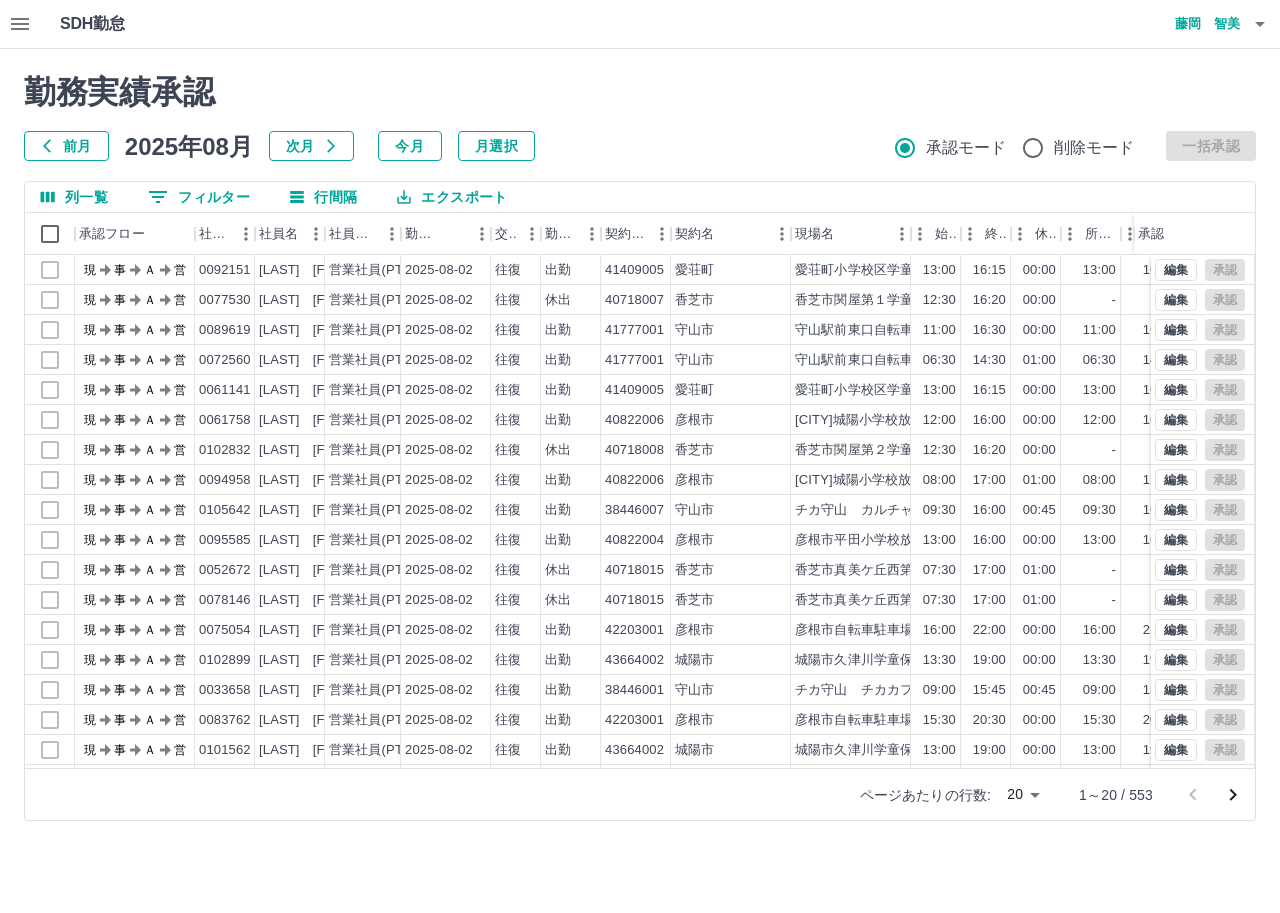 click on "前月" at bounding box center (66, 146) 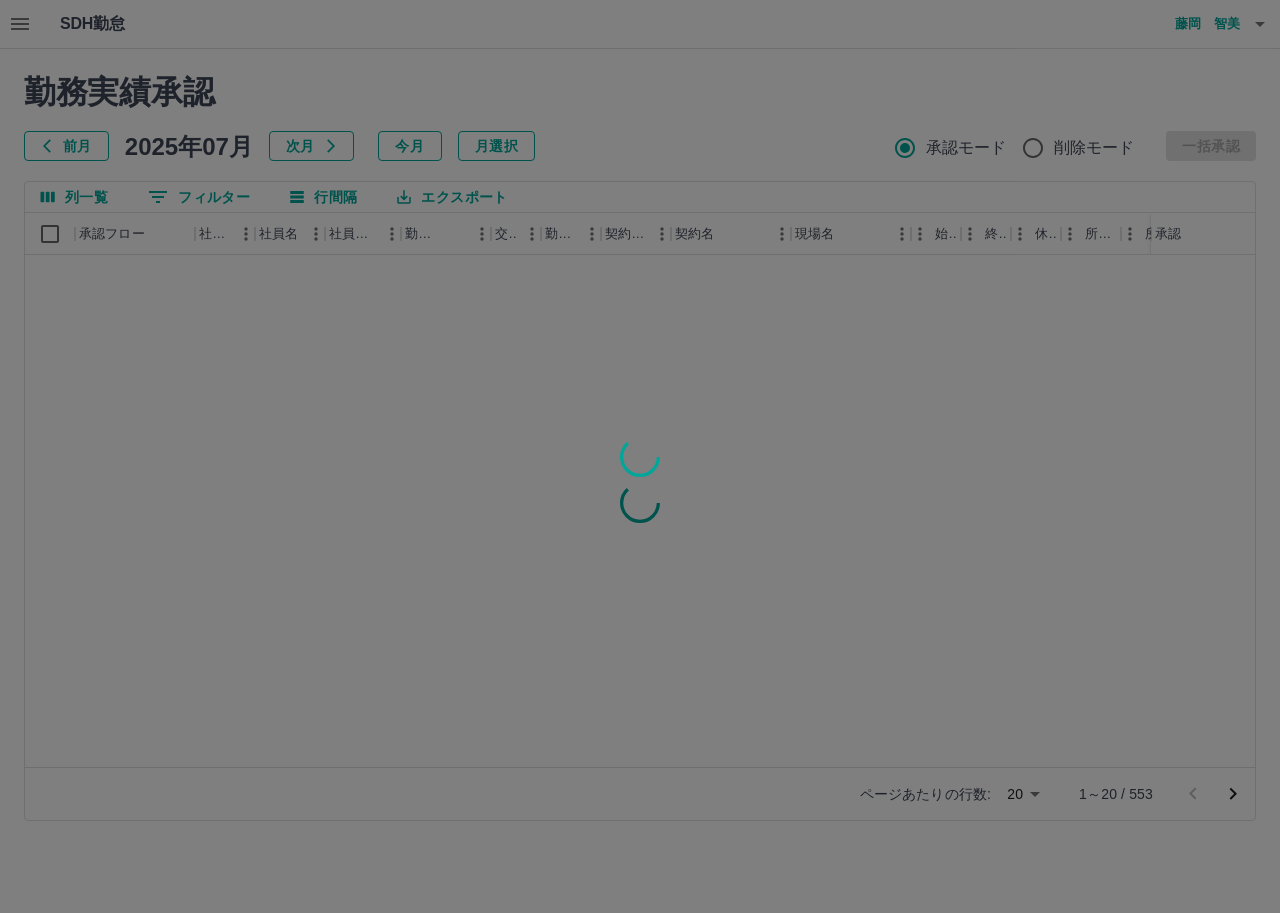 click at bounding box center [640, 456] 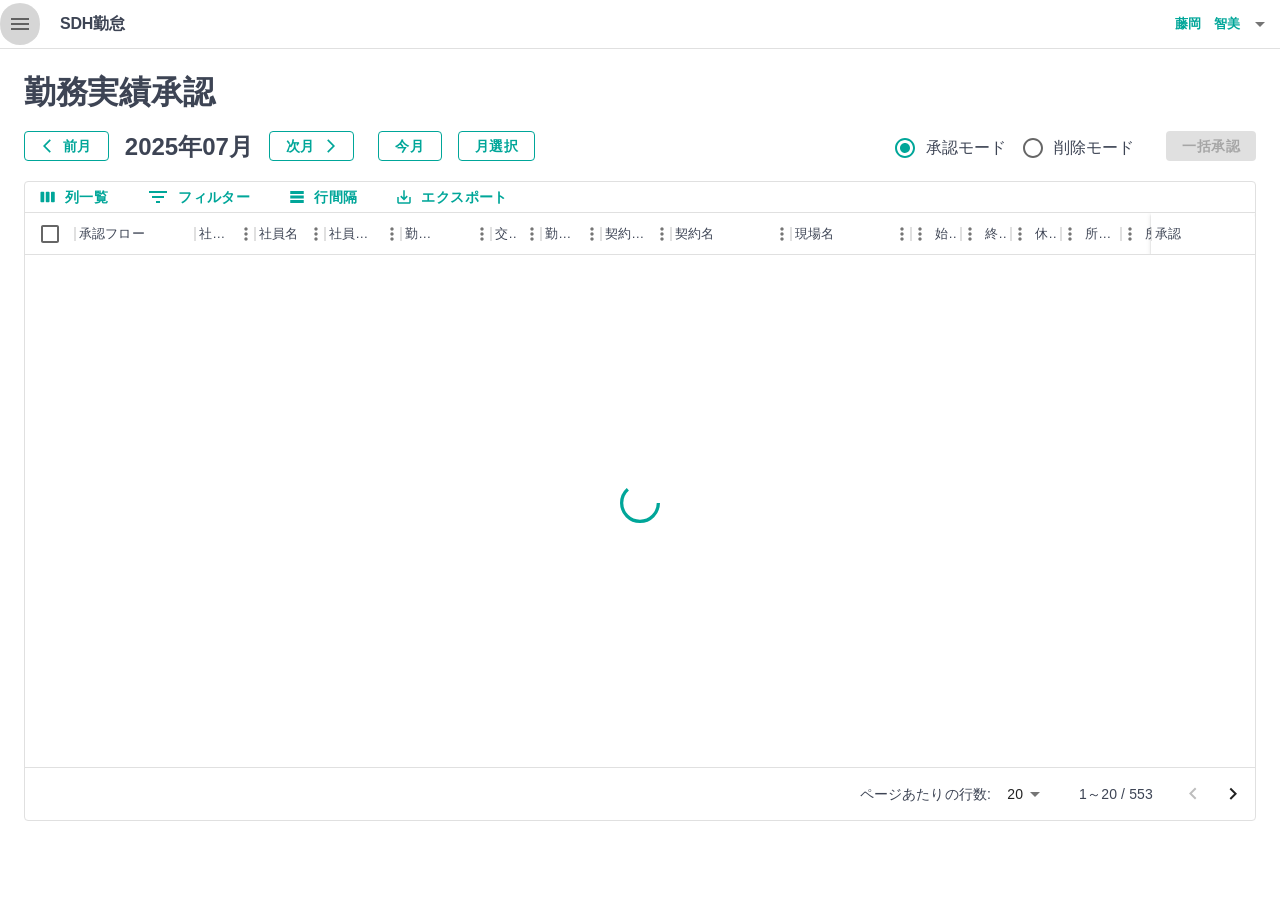 click at bounding box center (20, 24) 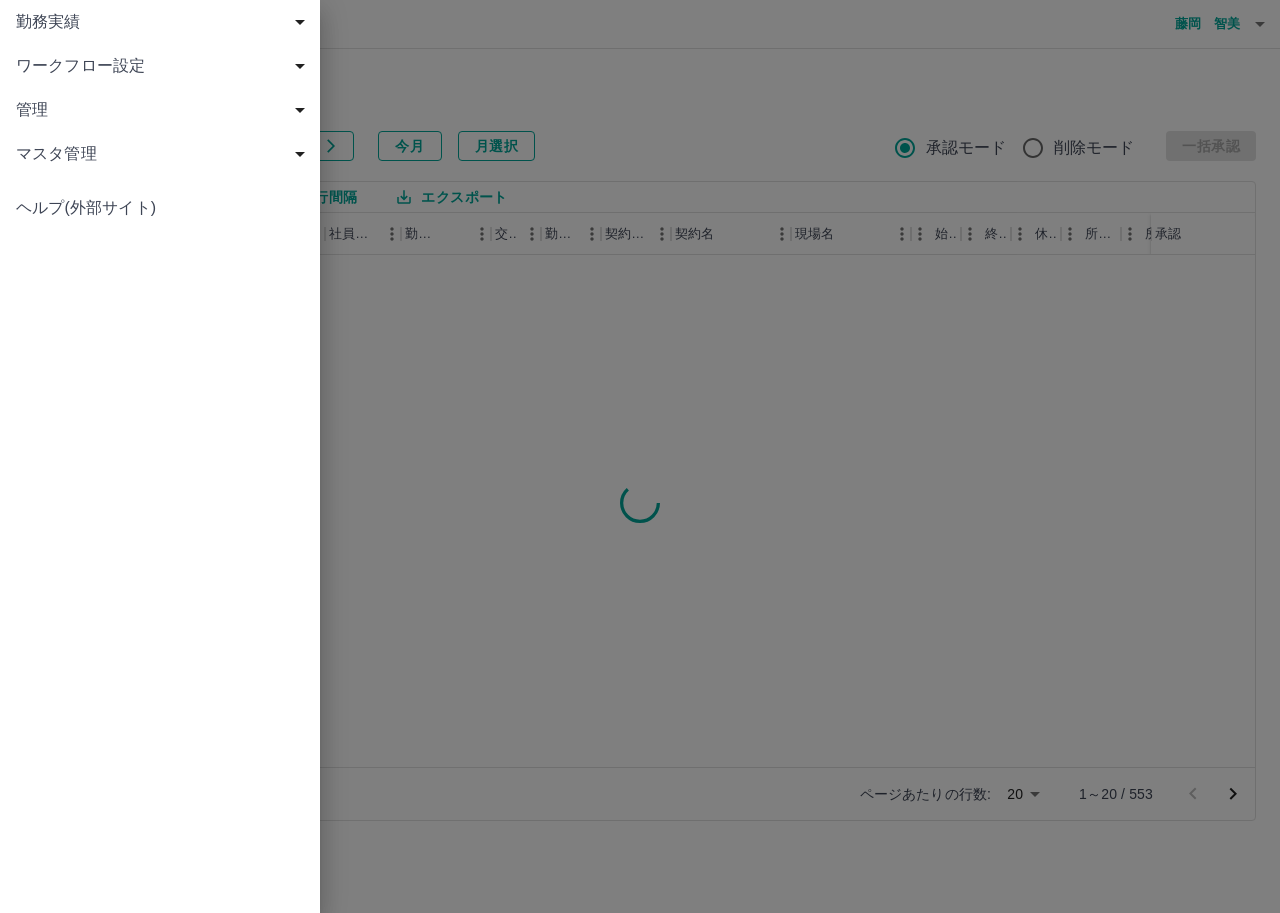 click on "勤務実績" at bounding box center (164, 22) 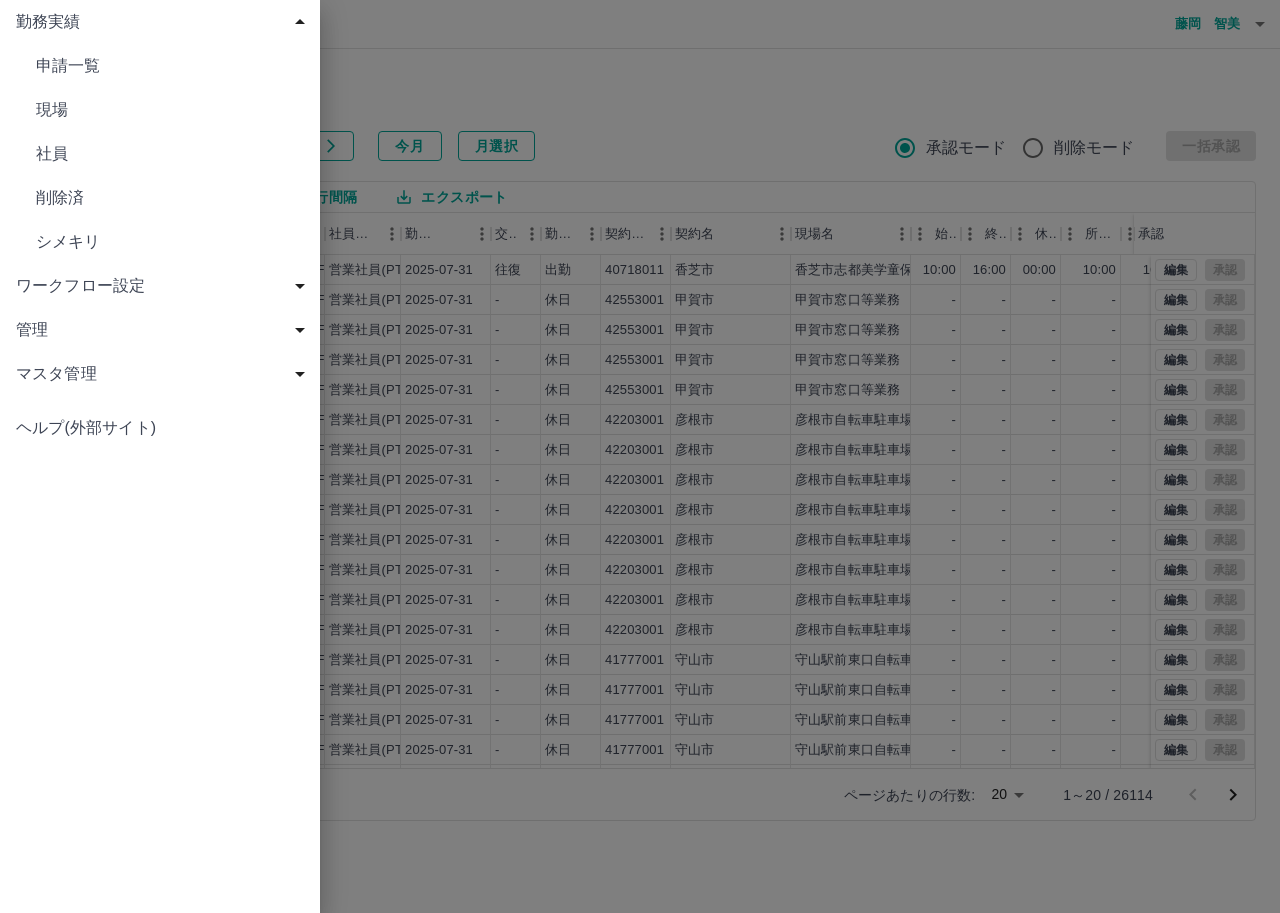click on "現場" at bounding box center [170, 110] 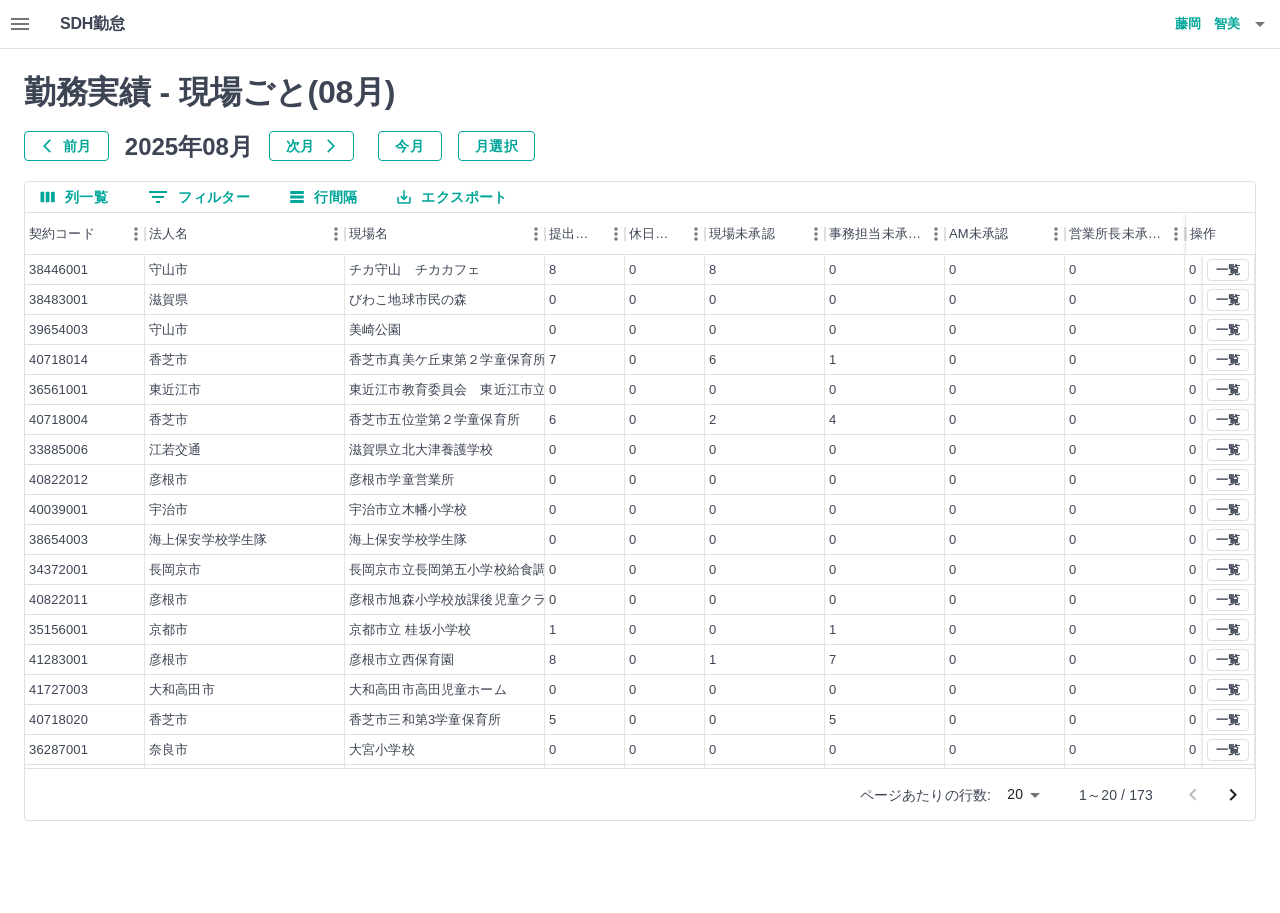 click on "前月" at bounding box center (66, 146) 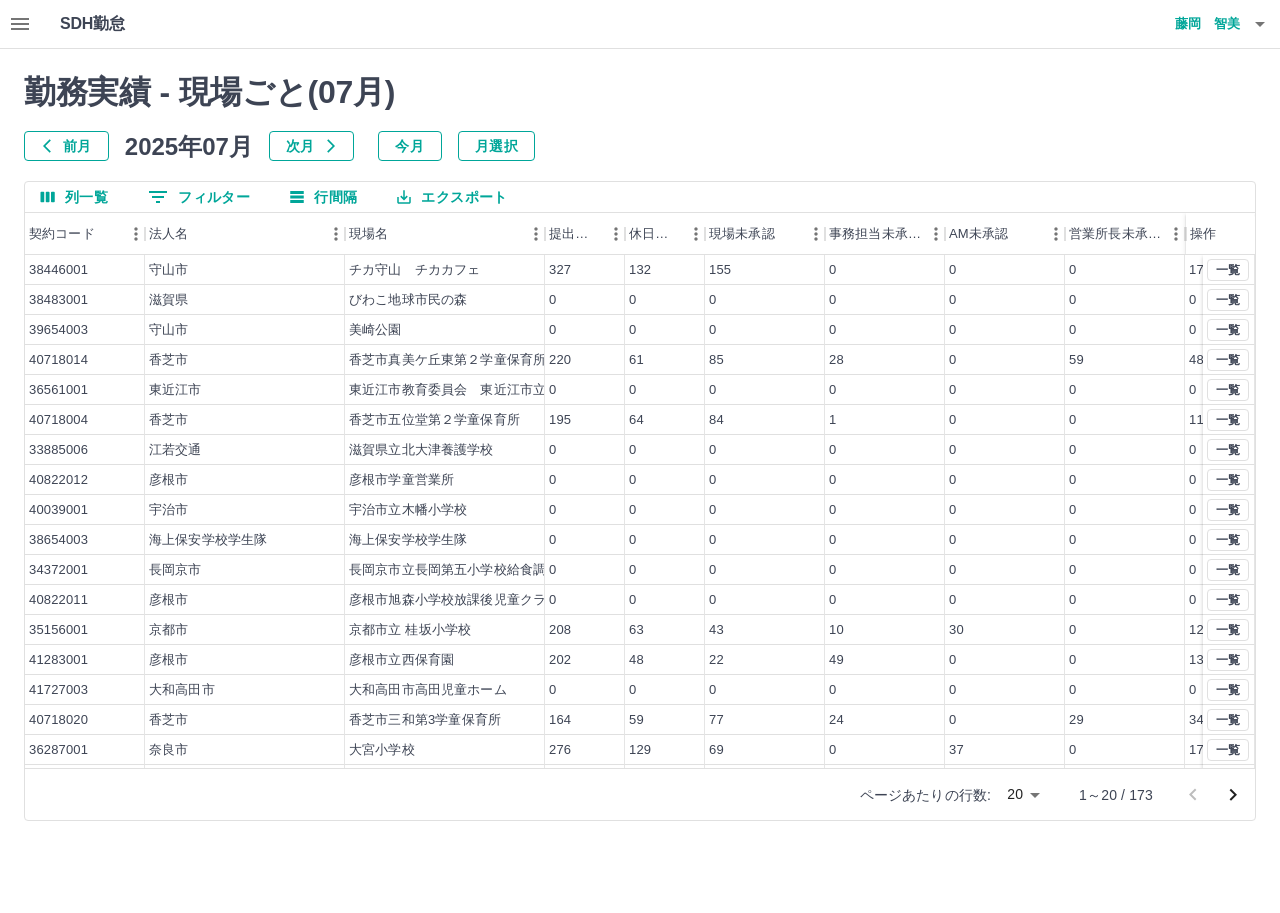 click on "0 フィルター" at bounding box center (199, 197) 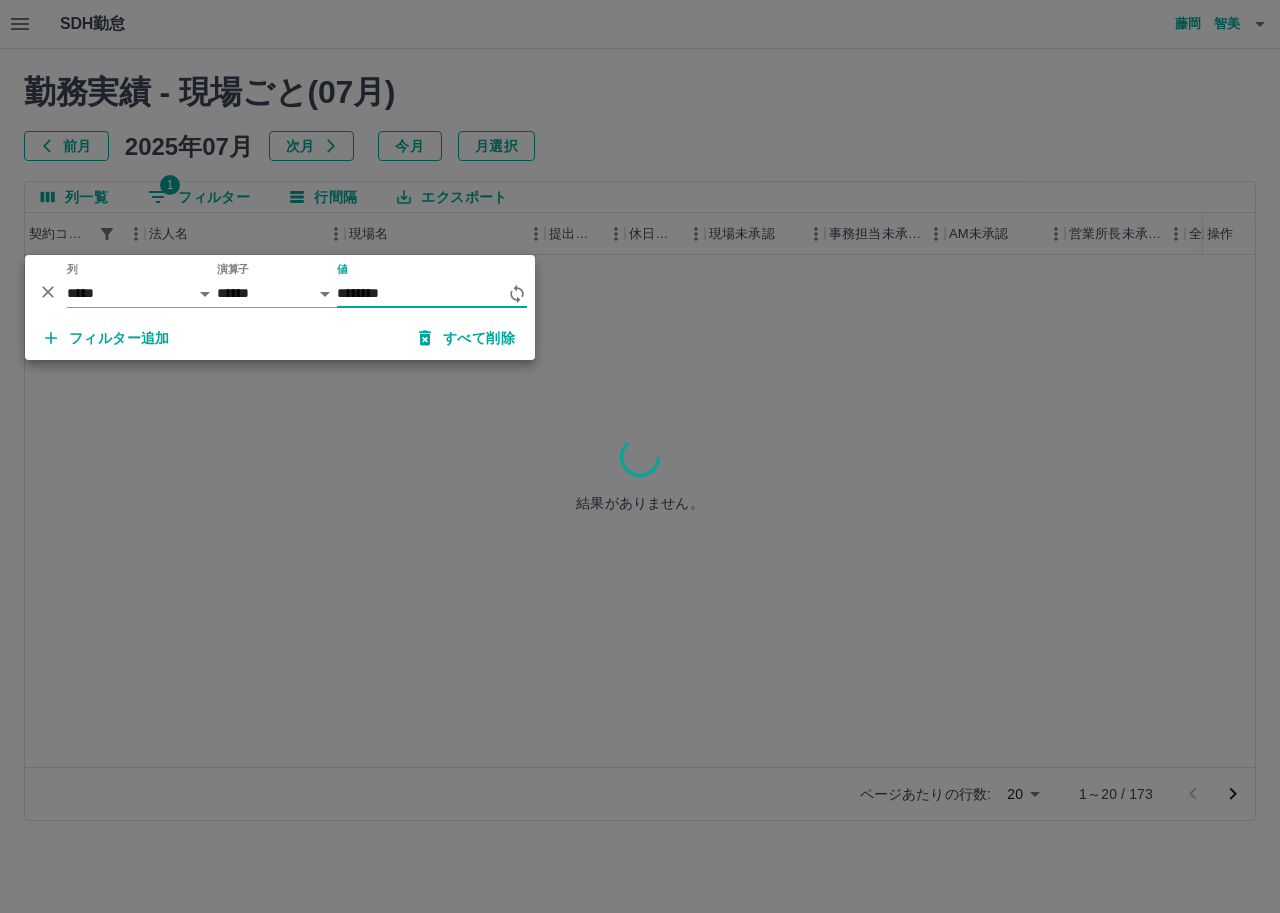 type on "********" 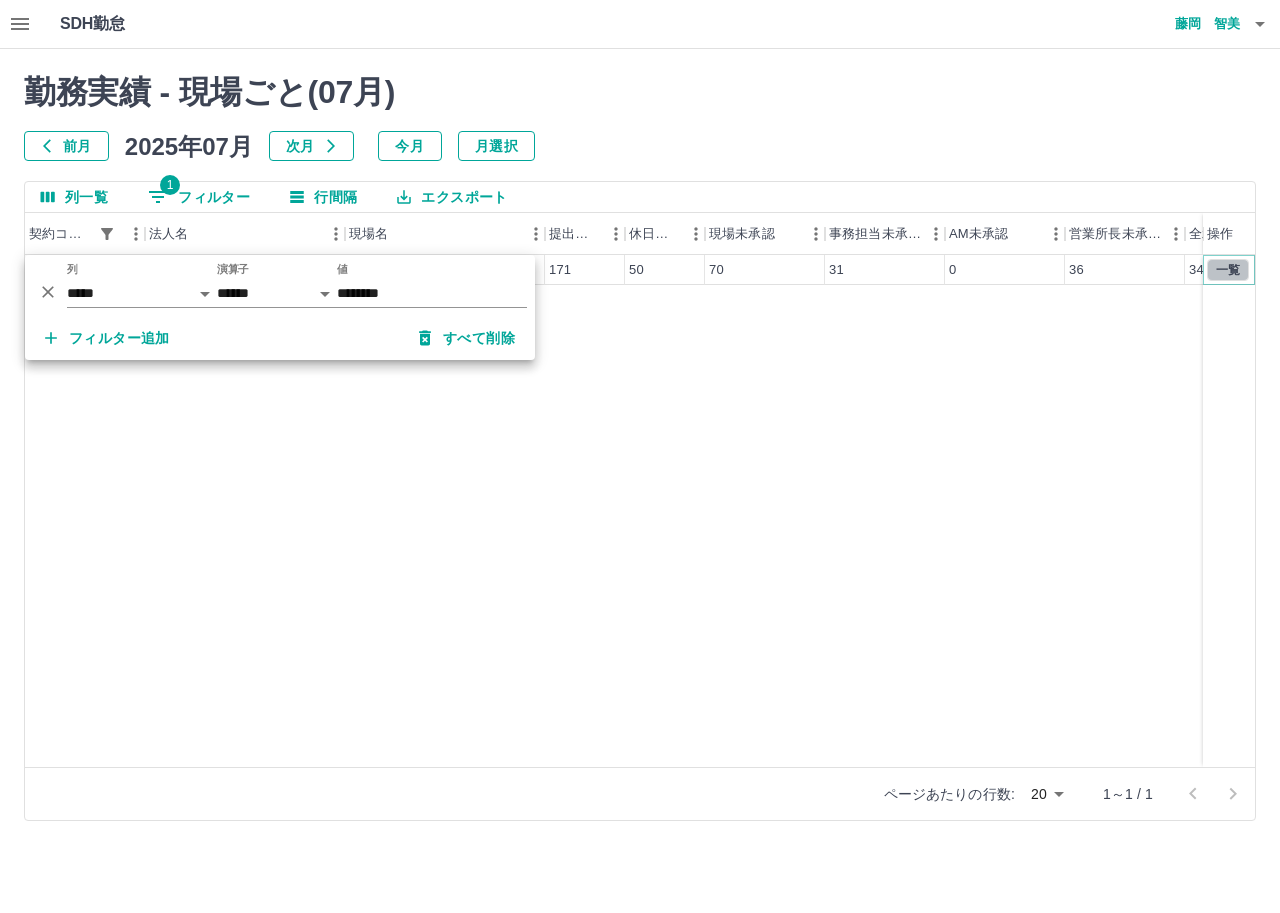 click on "一覧" at bounding box center [1228, 270] 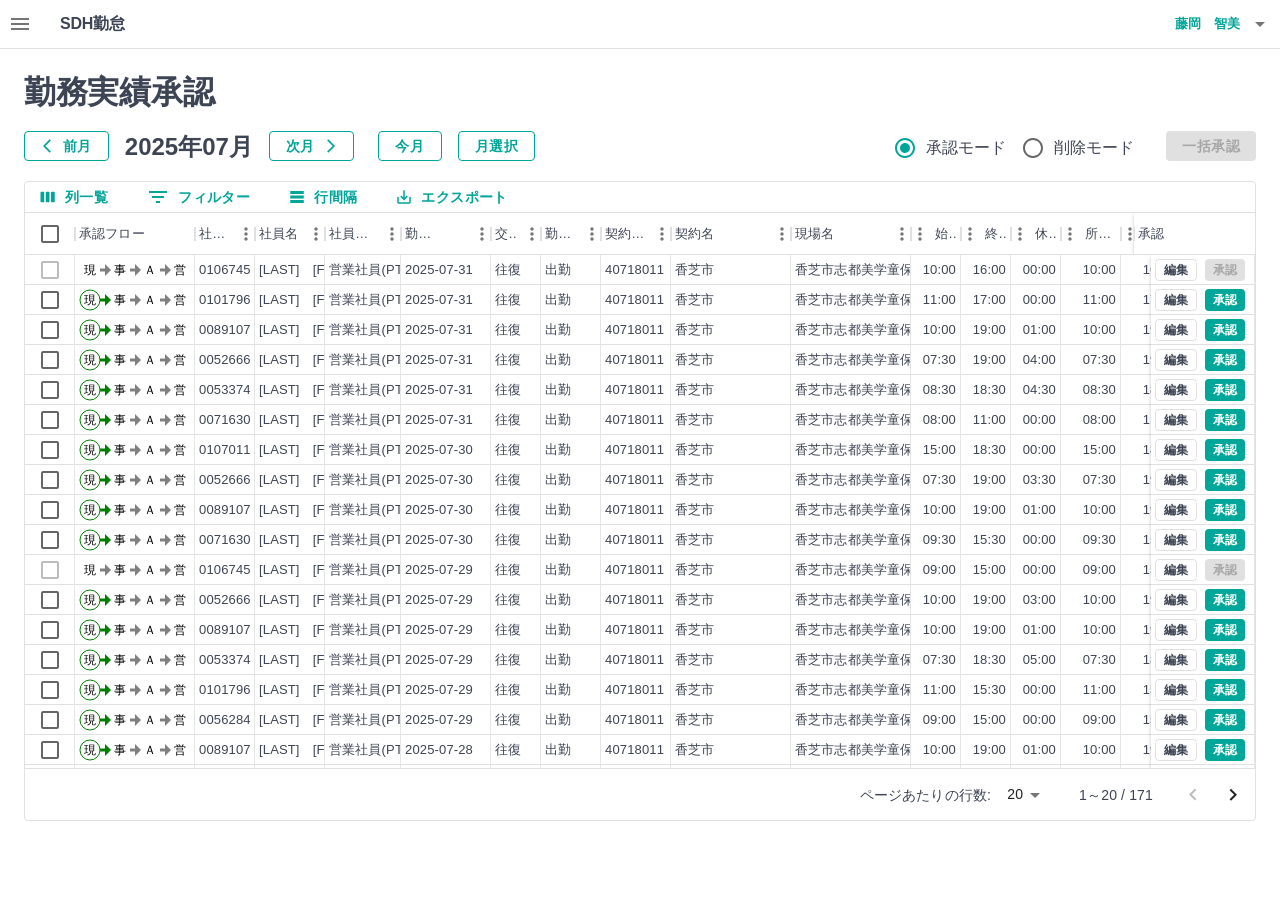 drag, startPoint x: 51, startPoint y: 274, endPoint x: 636, endPoint y: 129, distance: 602.7023 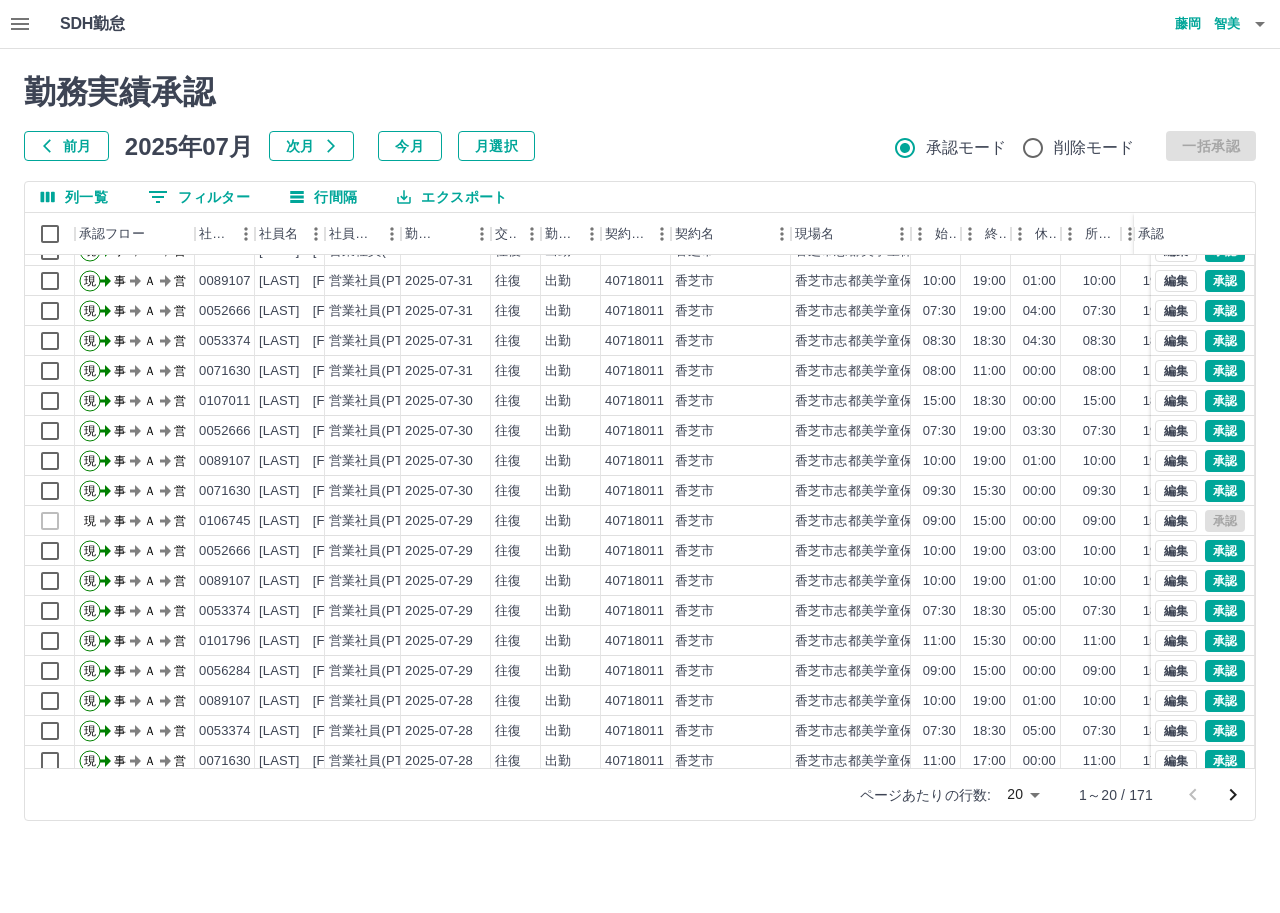 scroll, scrollTop: 0, scrollLeft: 0, axis: both 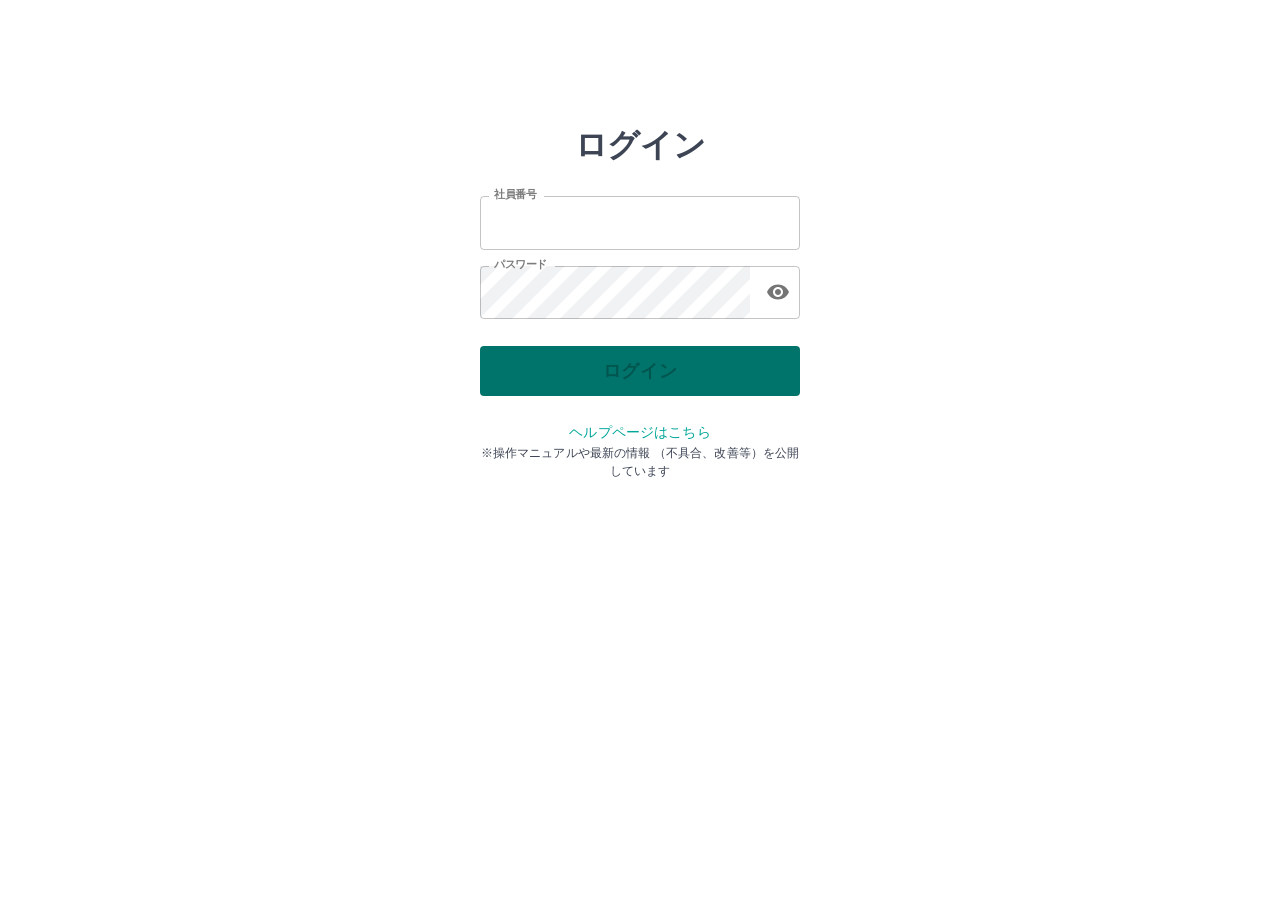 type on "*******" 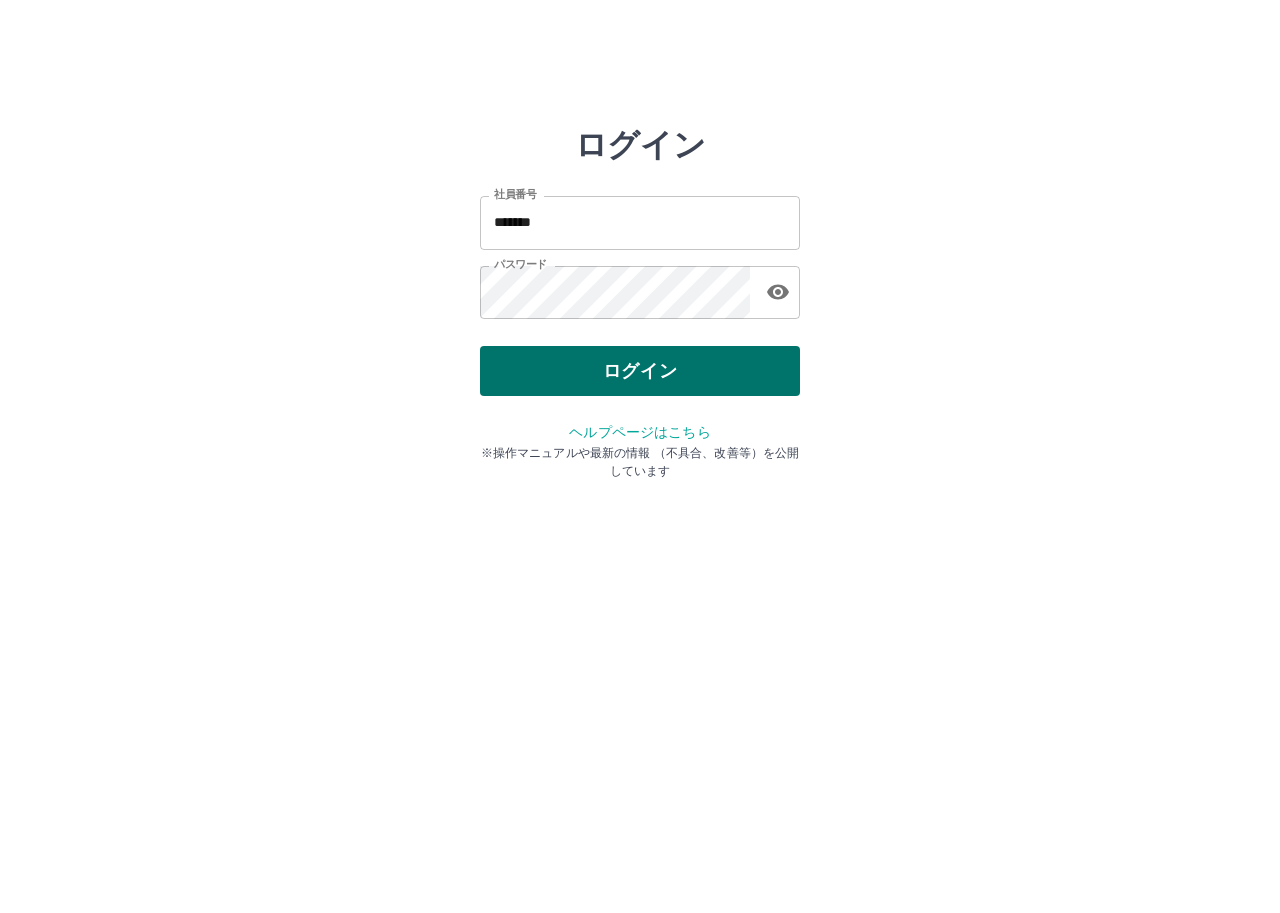 click on "ログイン" at bounding box center [640, 371] 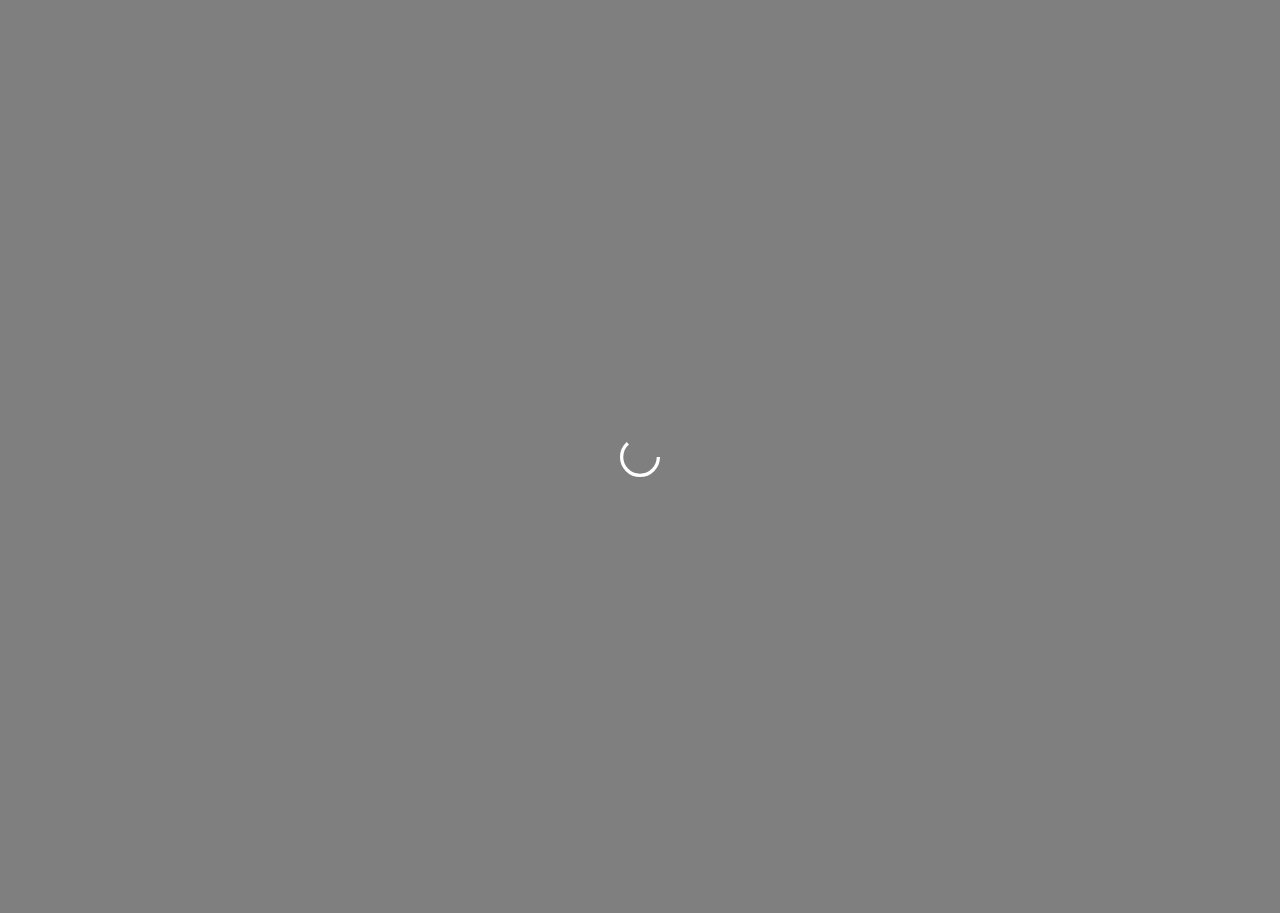 scroll, scrollTop: 0, scrollLeft: 0, axis: both 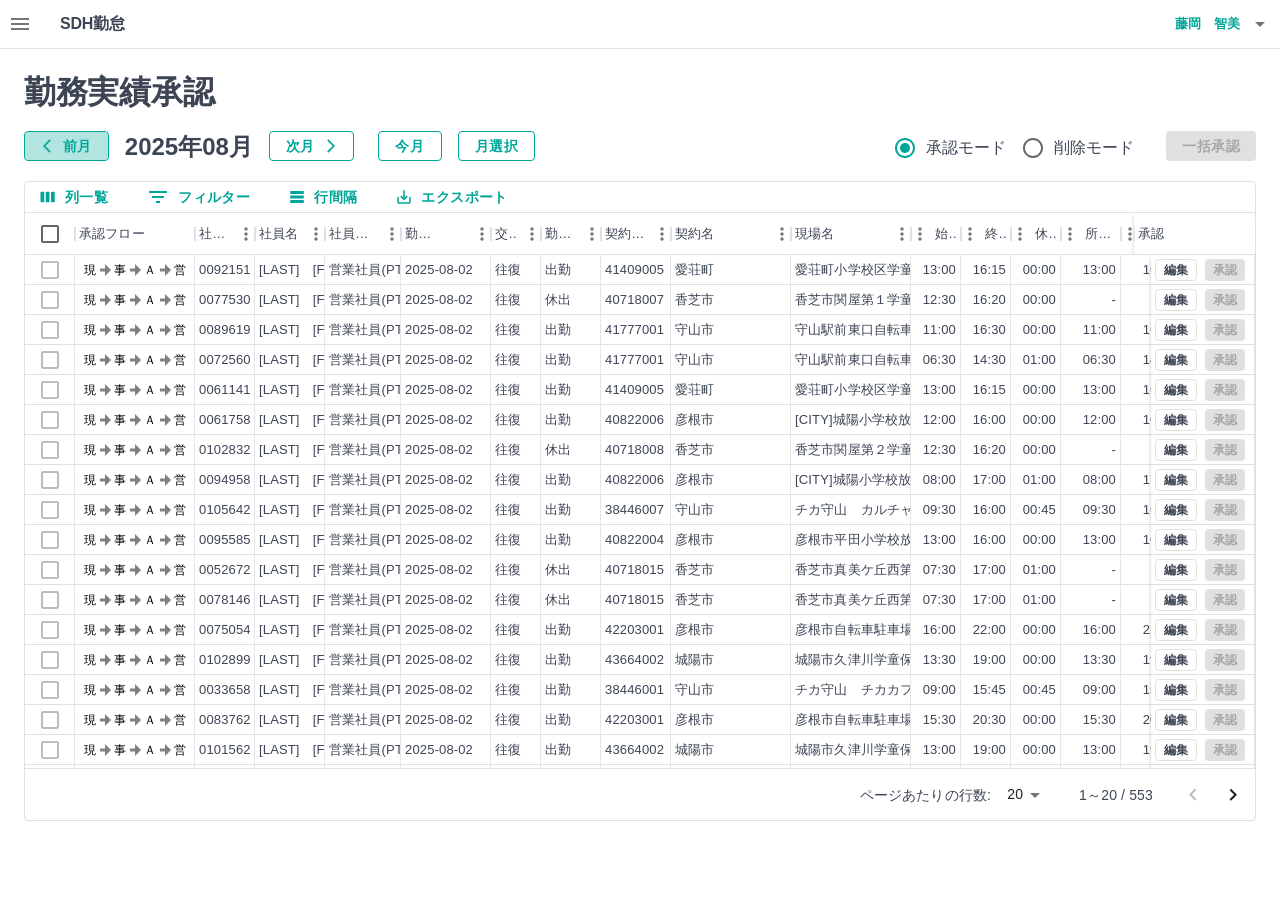 click 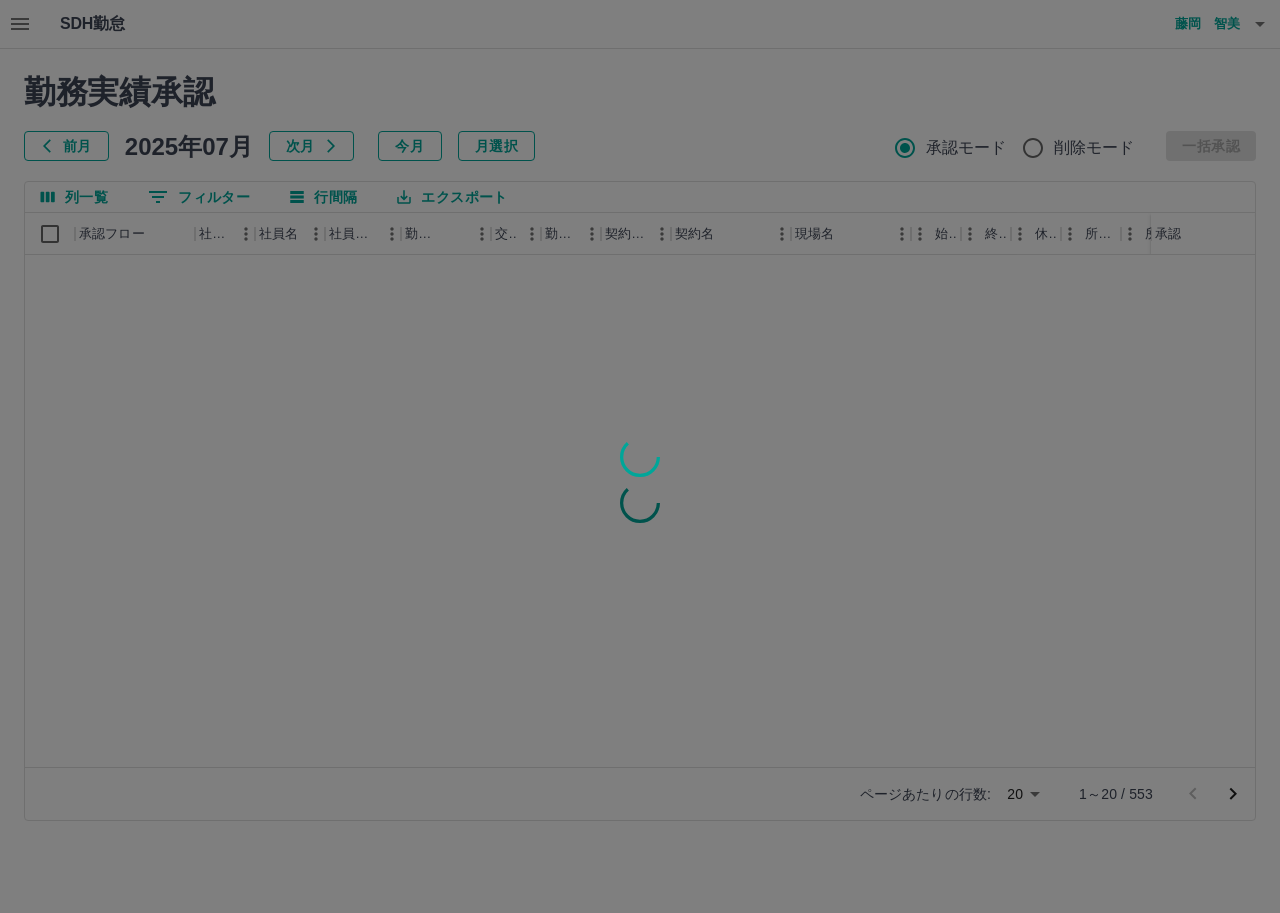 click at bounding box center (640, 456) 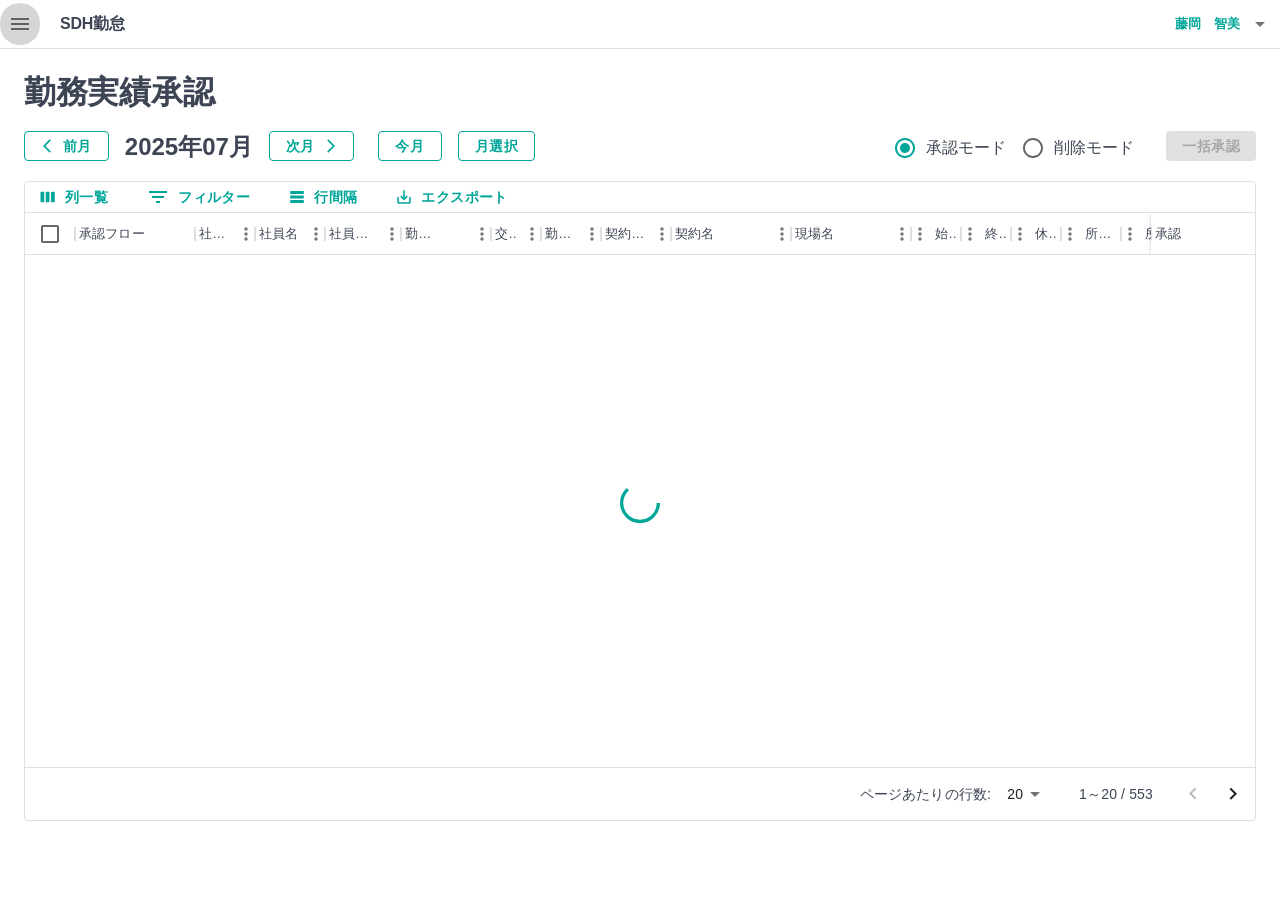 click 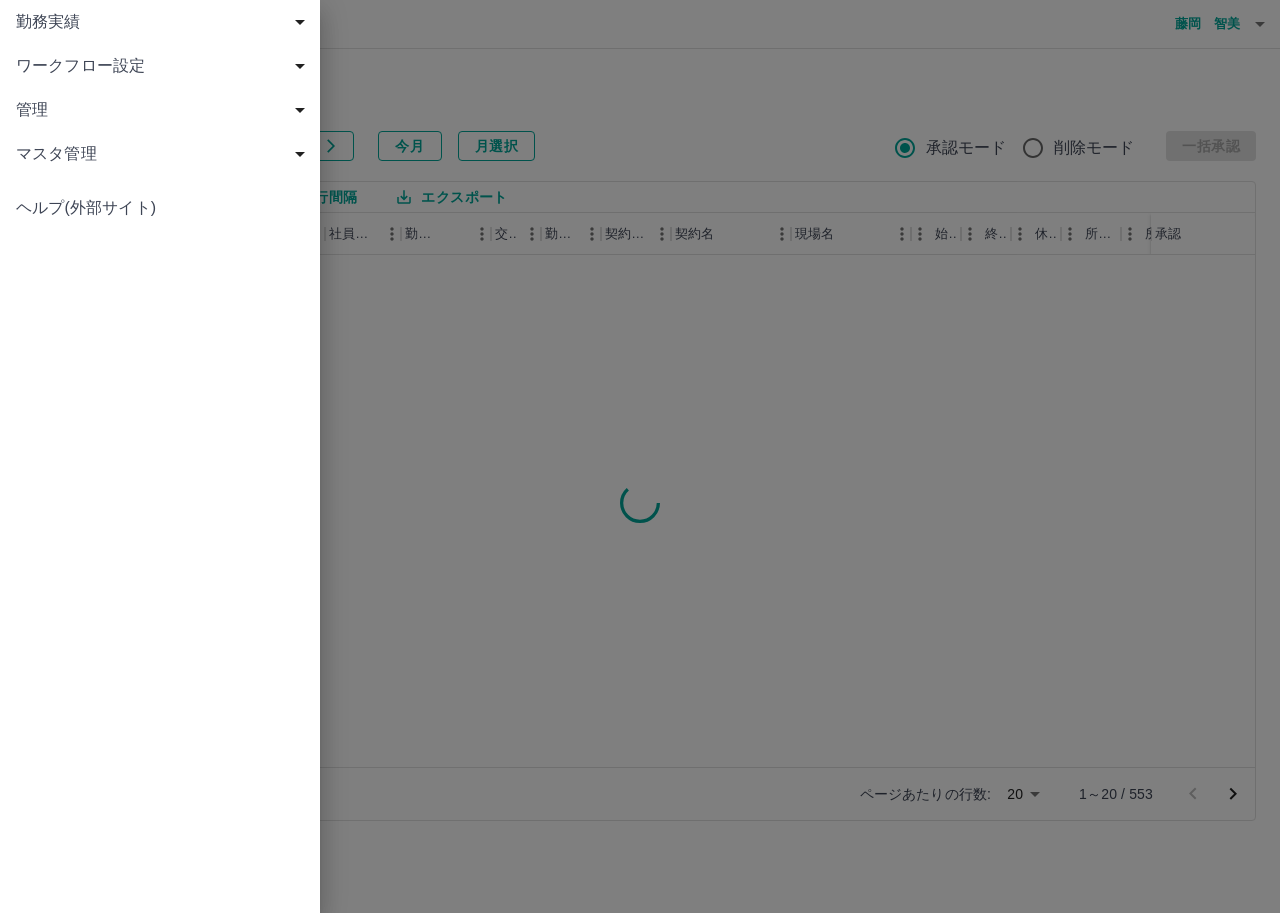 click on "勤務実績" at bounding box center [164, 22] 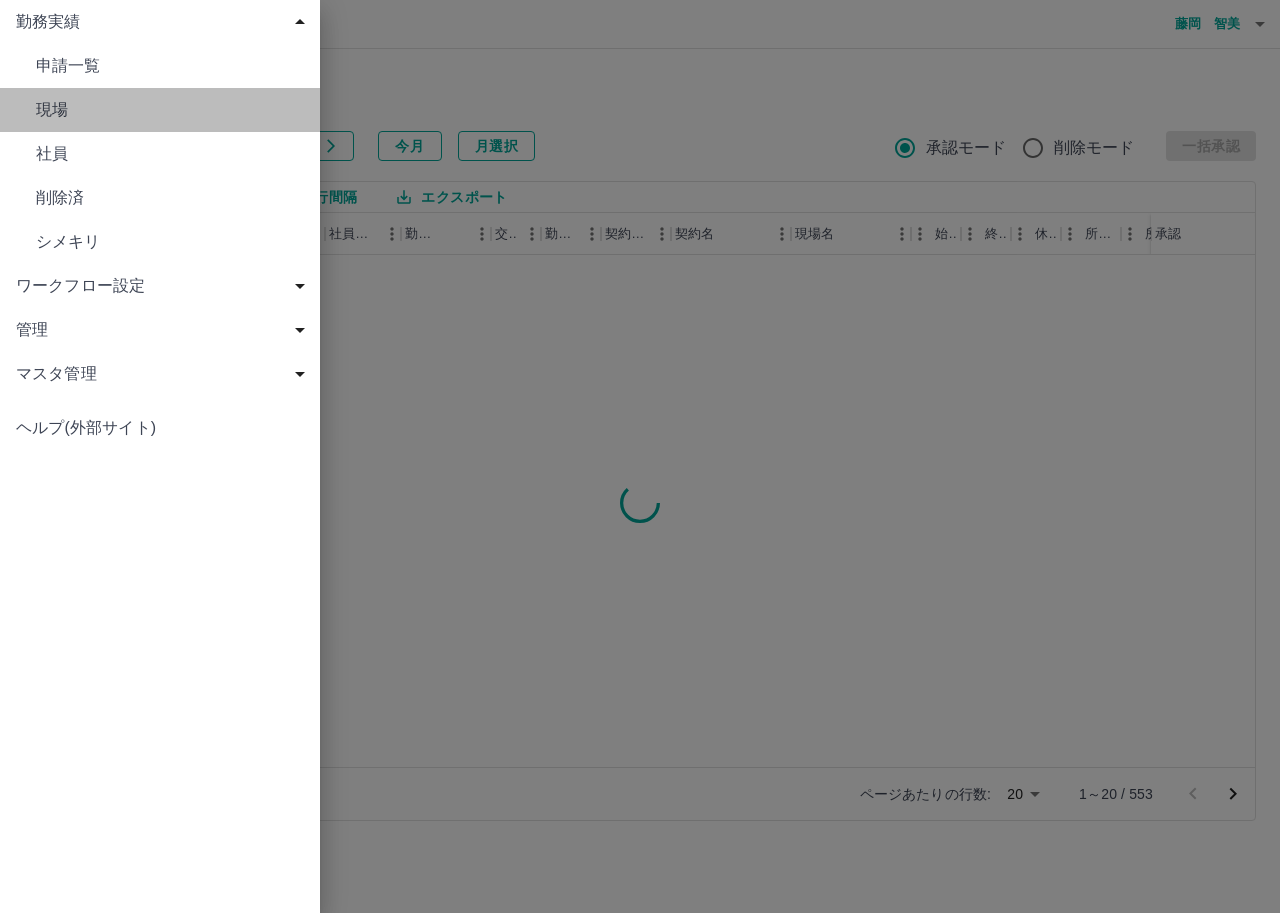 click on "現場" at bounding box center (170, 110) 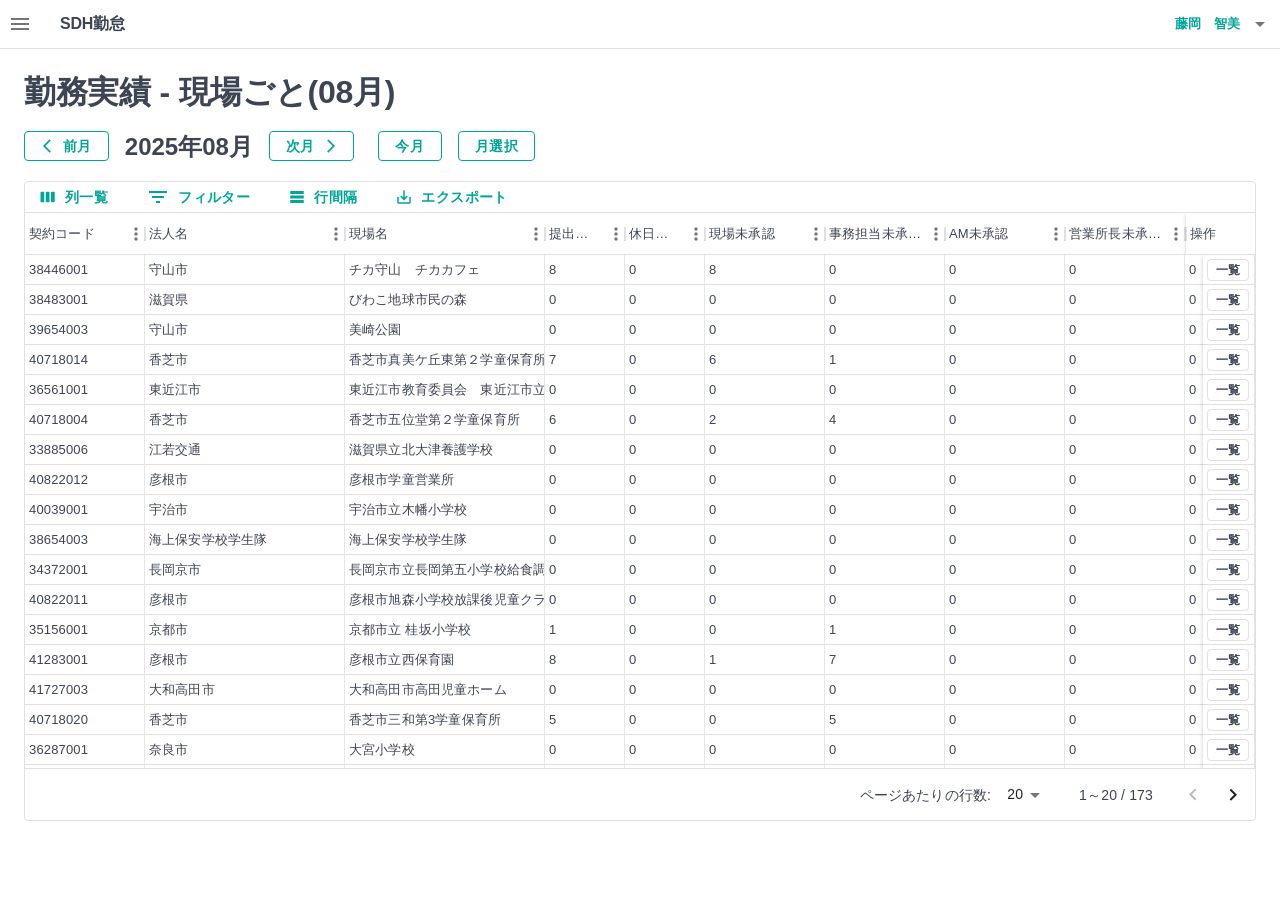 click on "前月" at bounding box center (66, 146) 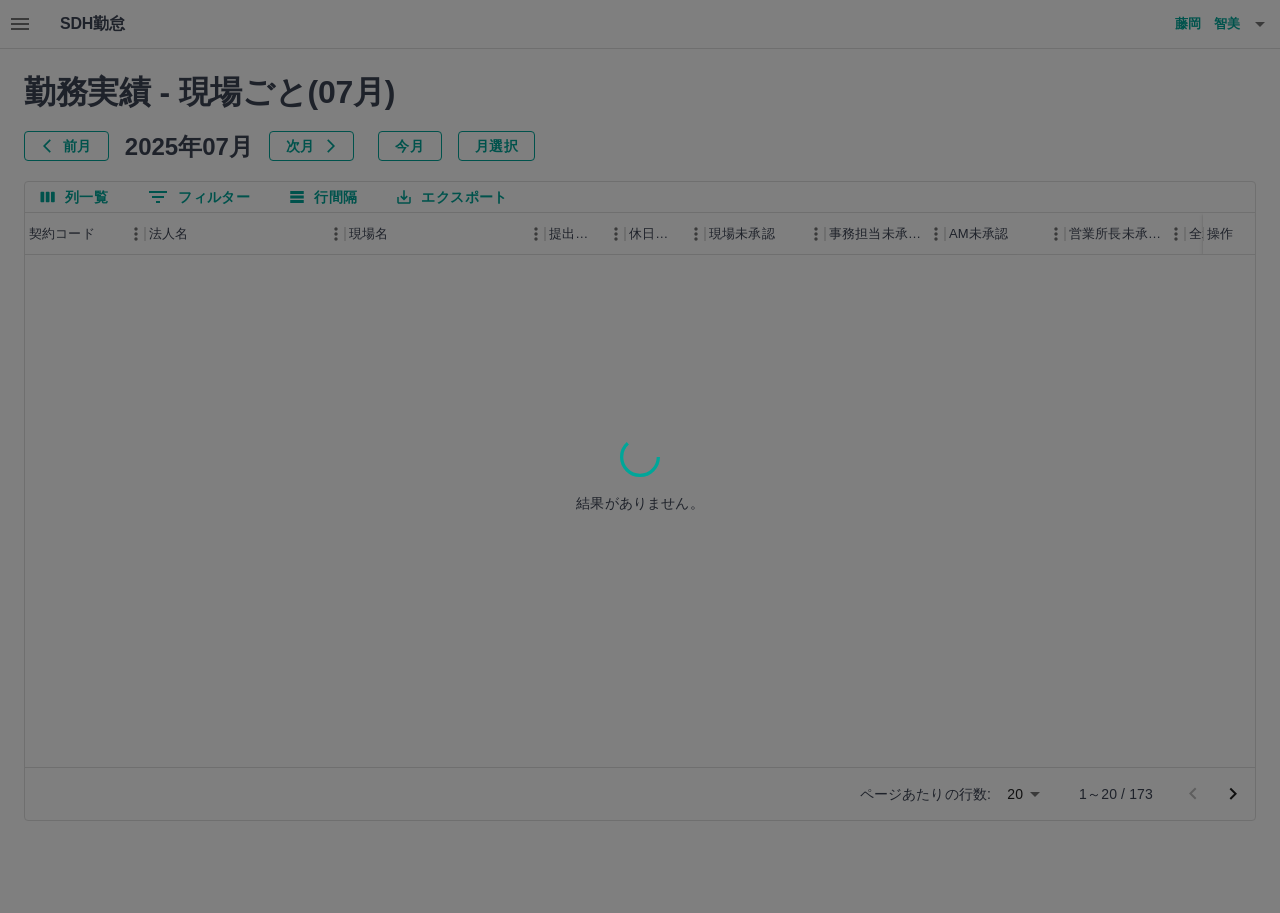 click at bounding box center [640, 456] 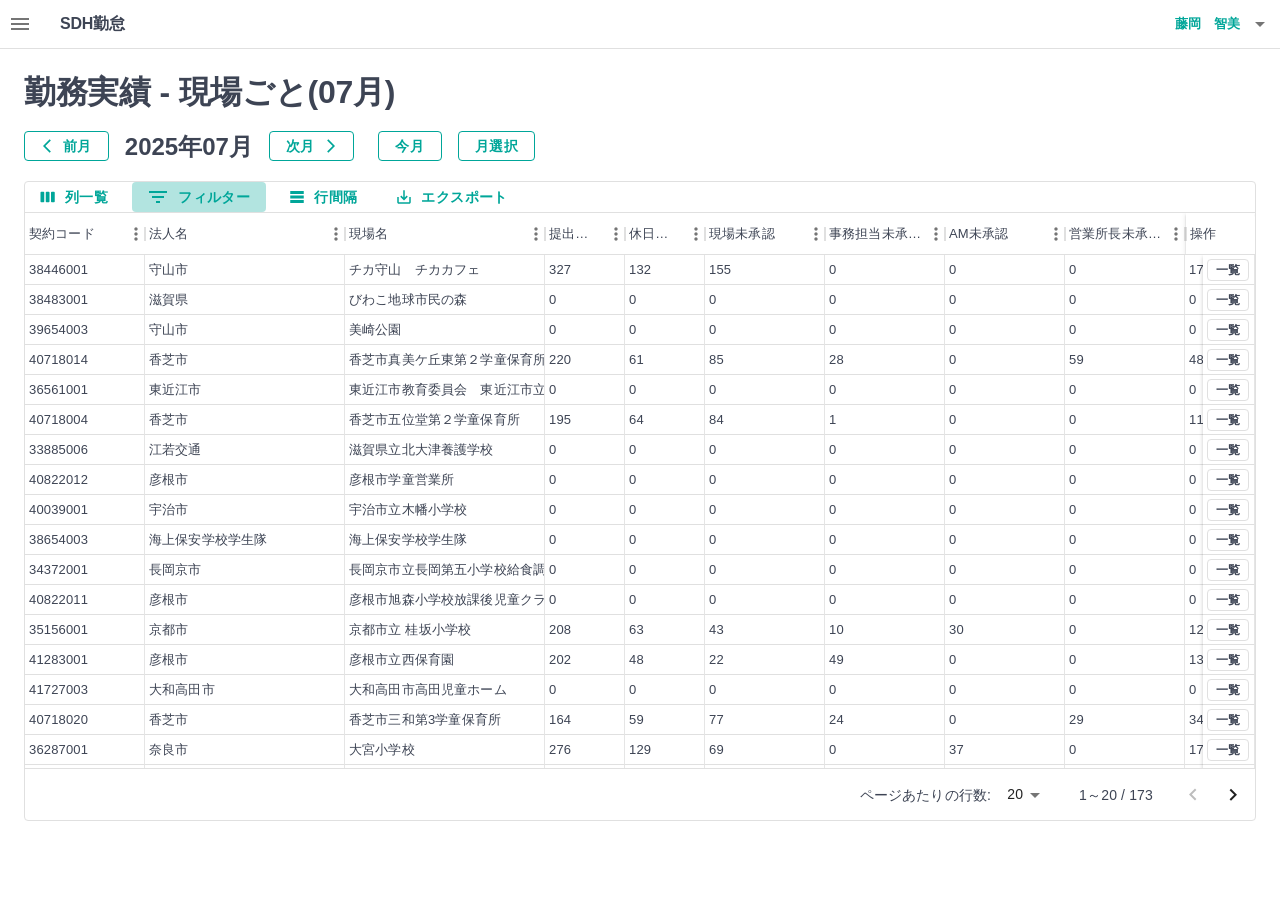 click 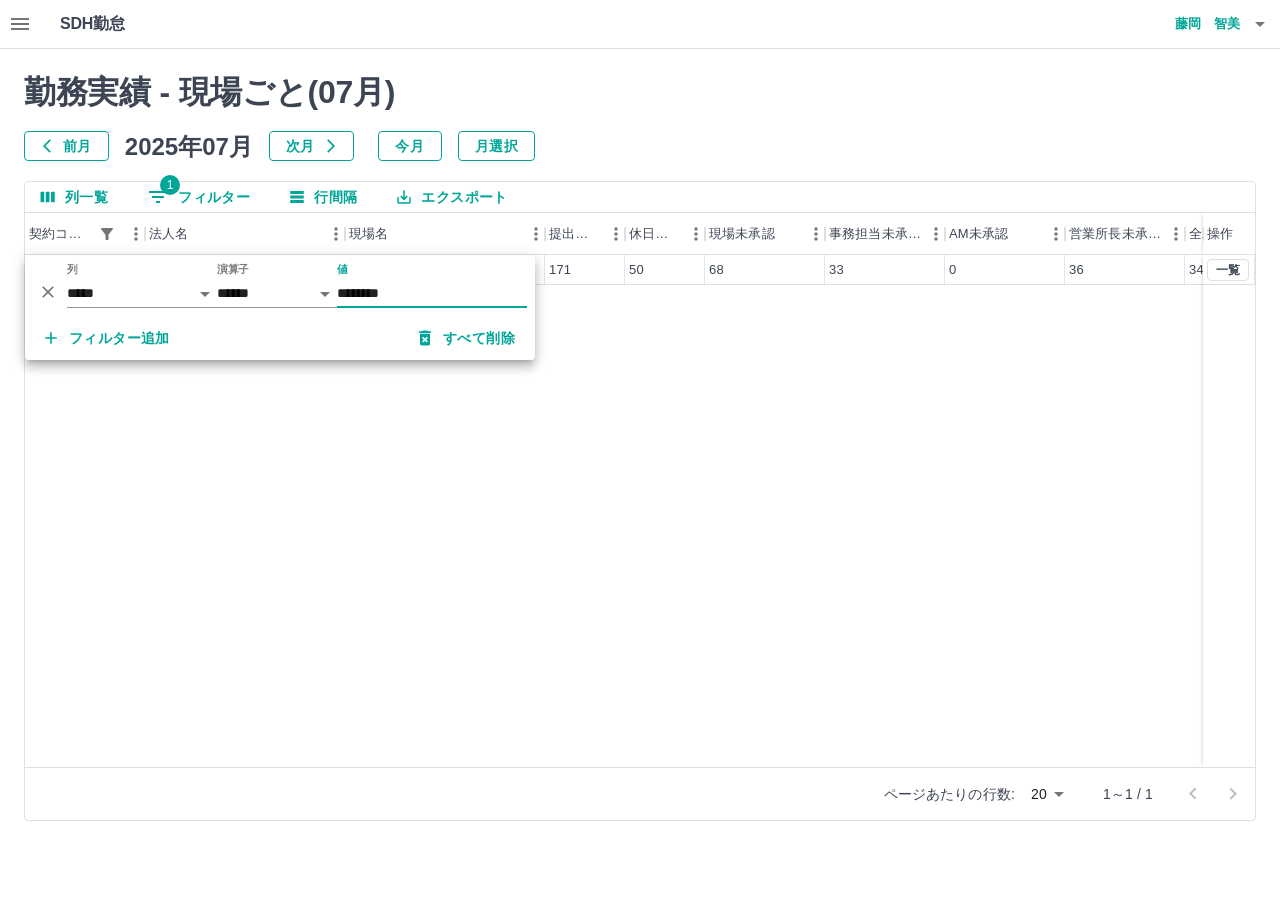 type on "********" 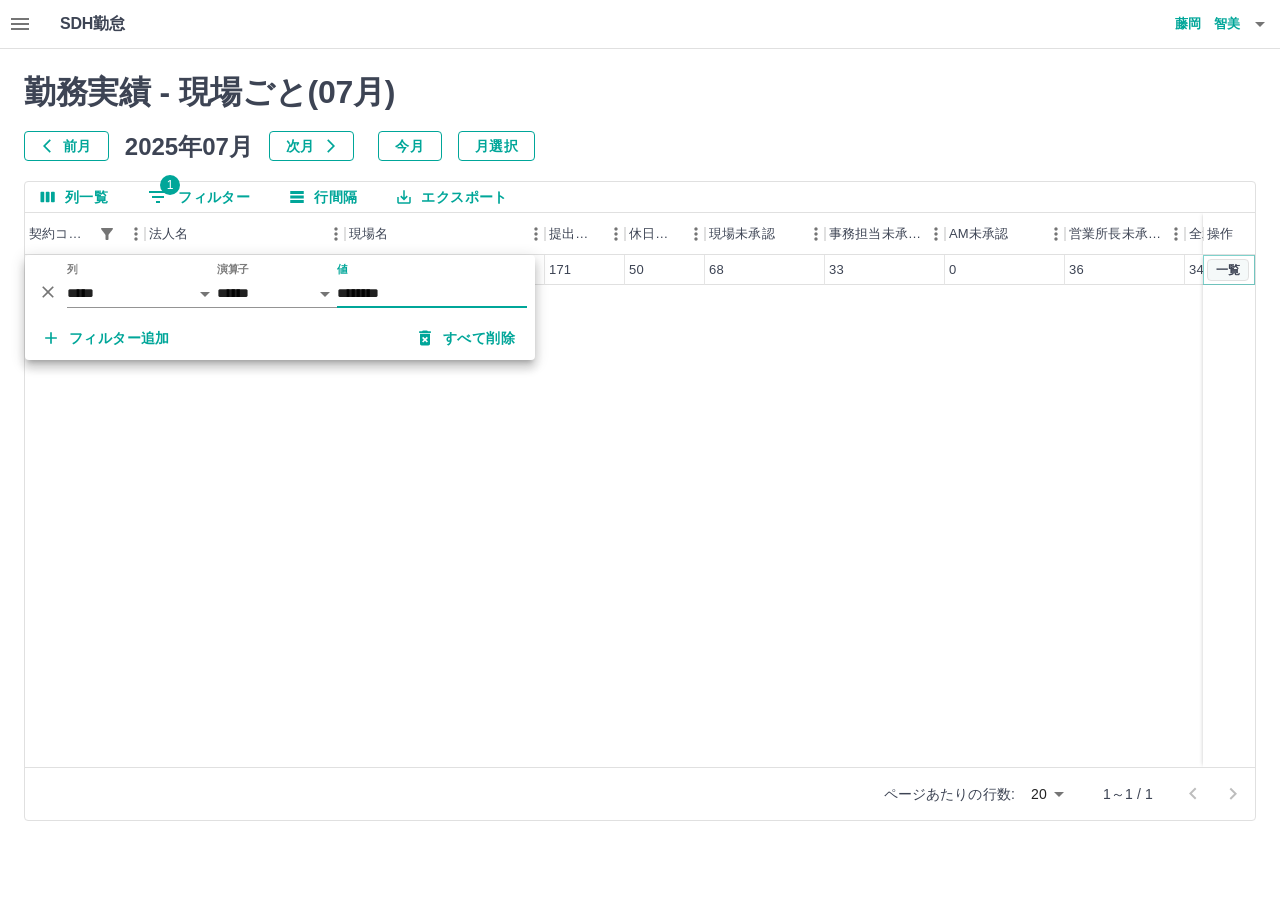 click on "一覧" at bounding box center [1228, 270] 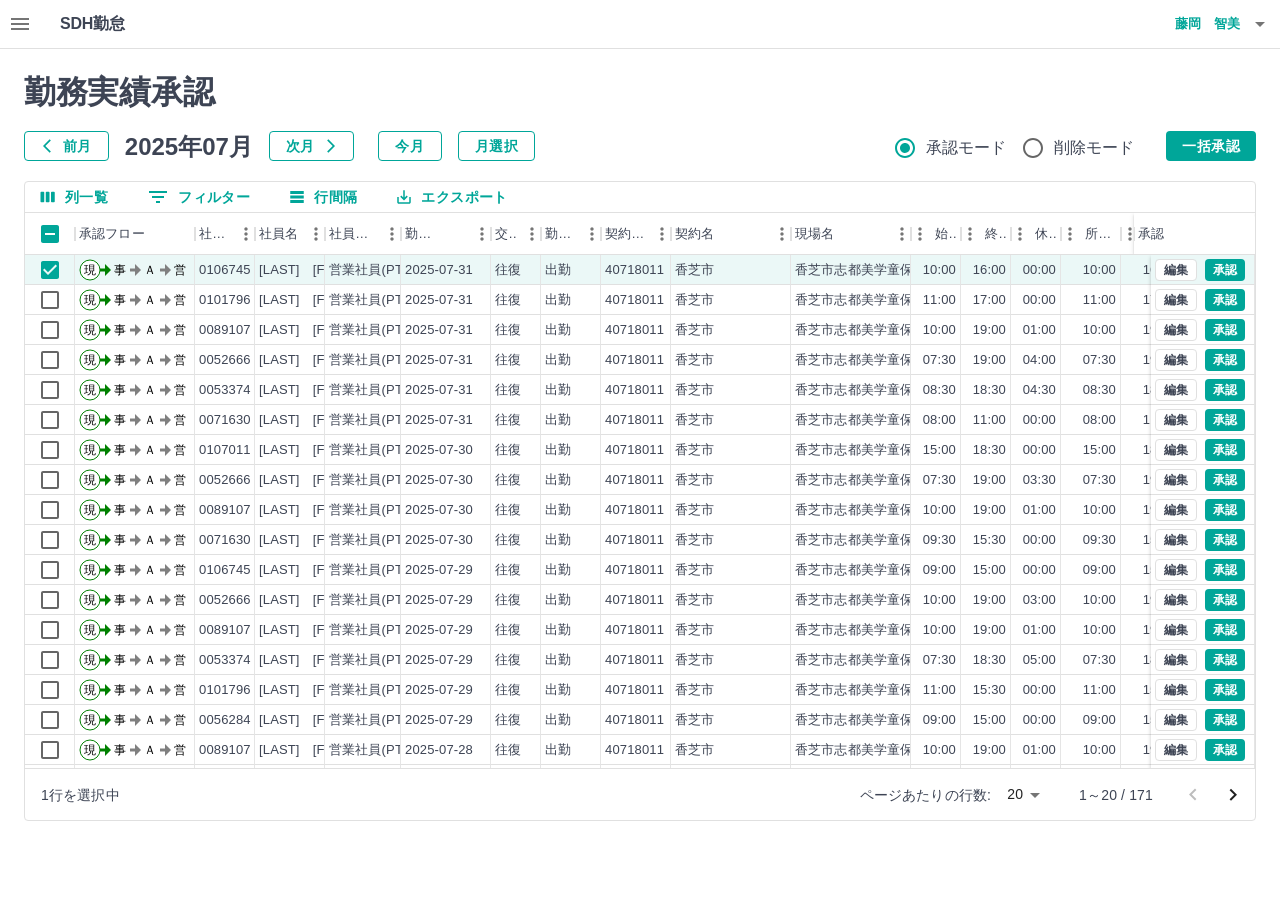 click on "エクスポート" at bounding box center (452, 197) 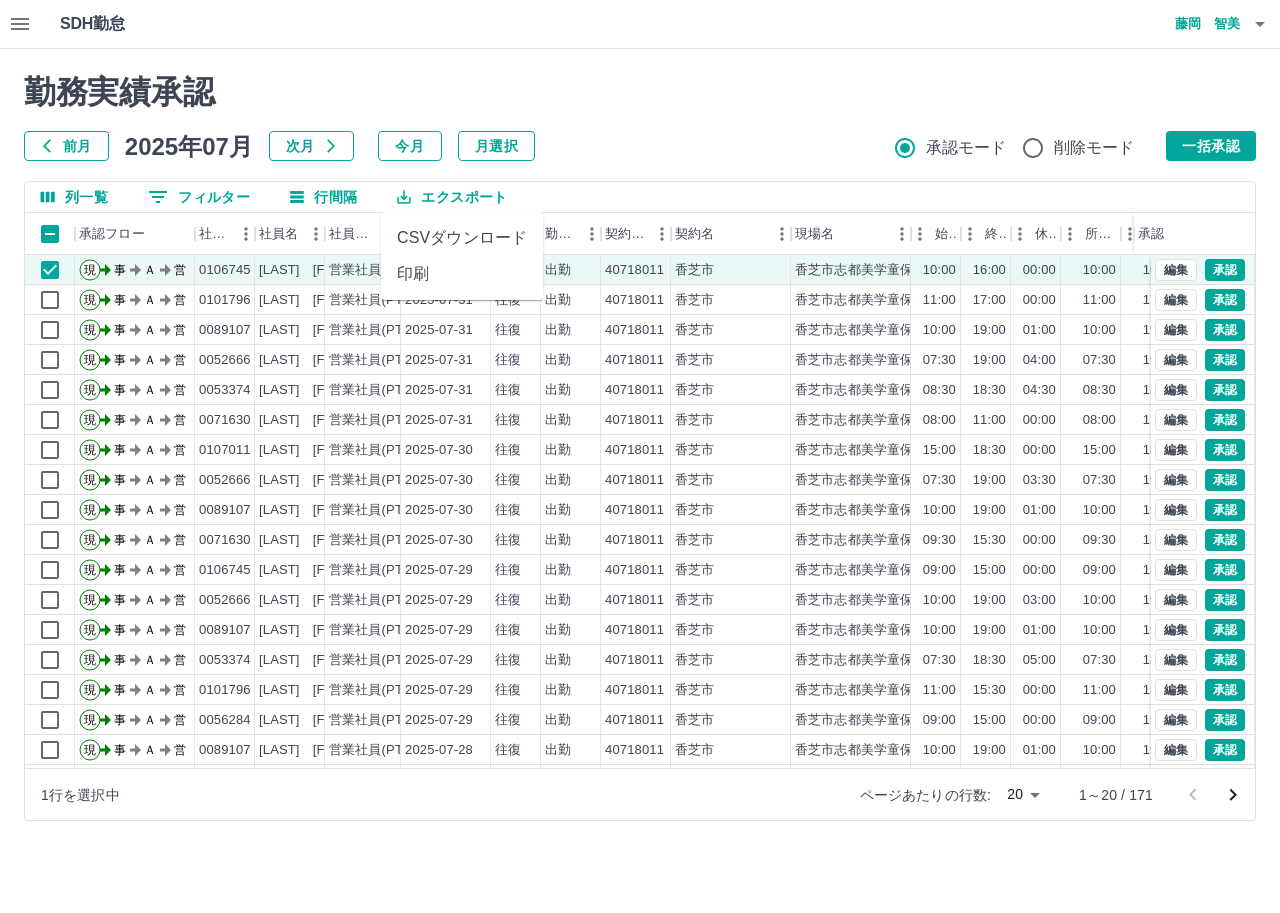 click on "CSVダウンロード" at bounding box center (462, 238) 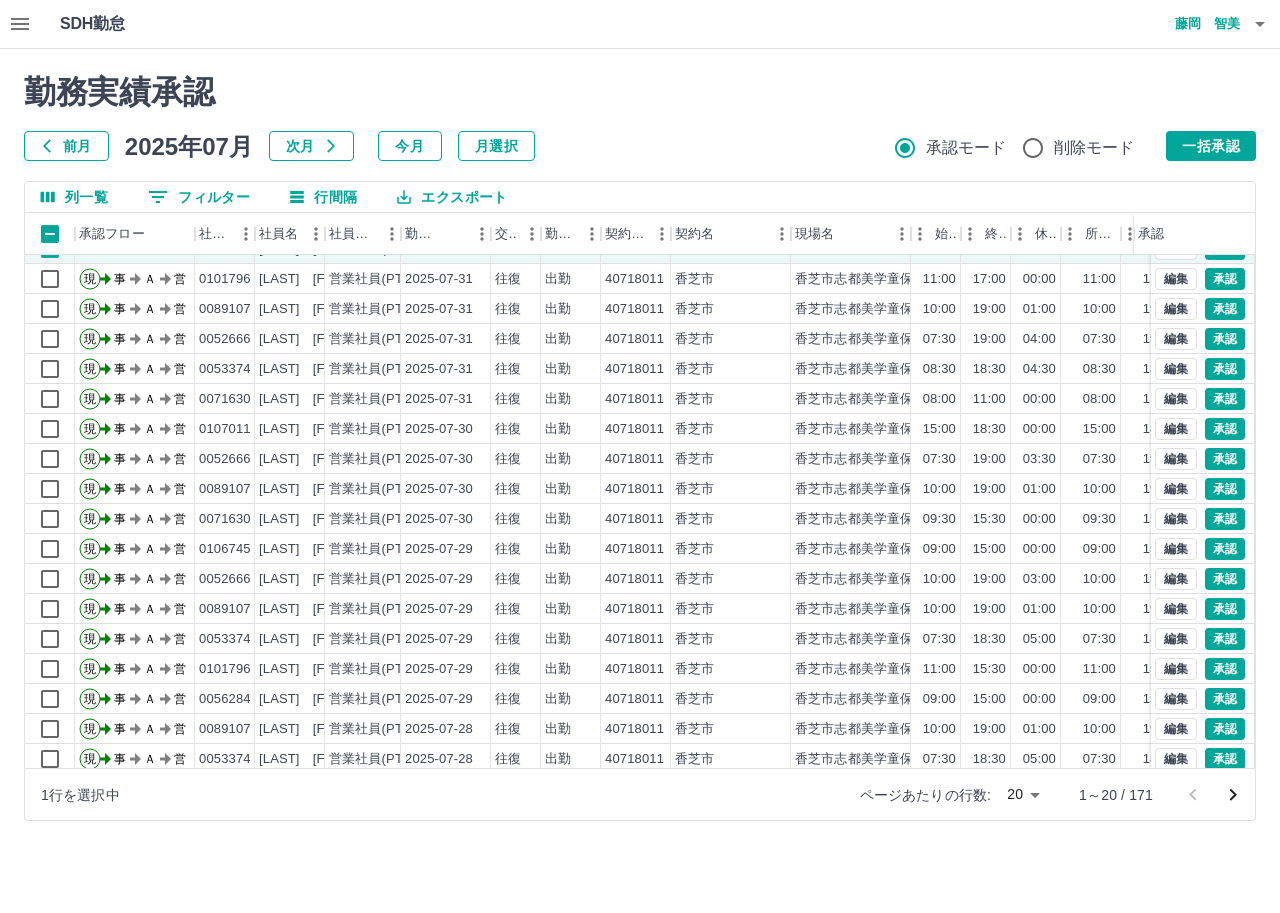 scroll, scrollTop: 0, scrollLeft: 0, axis: both 